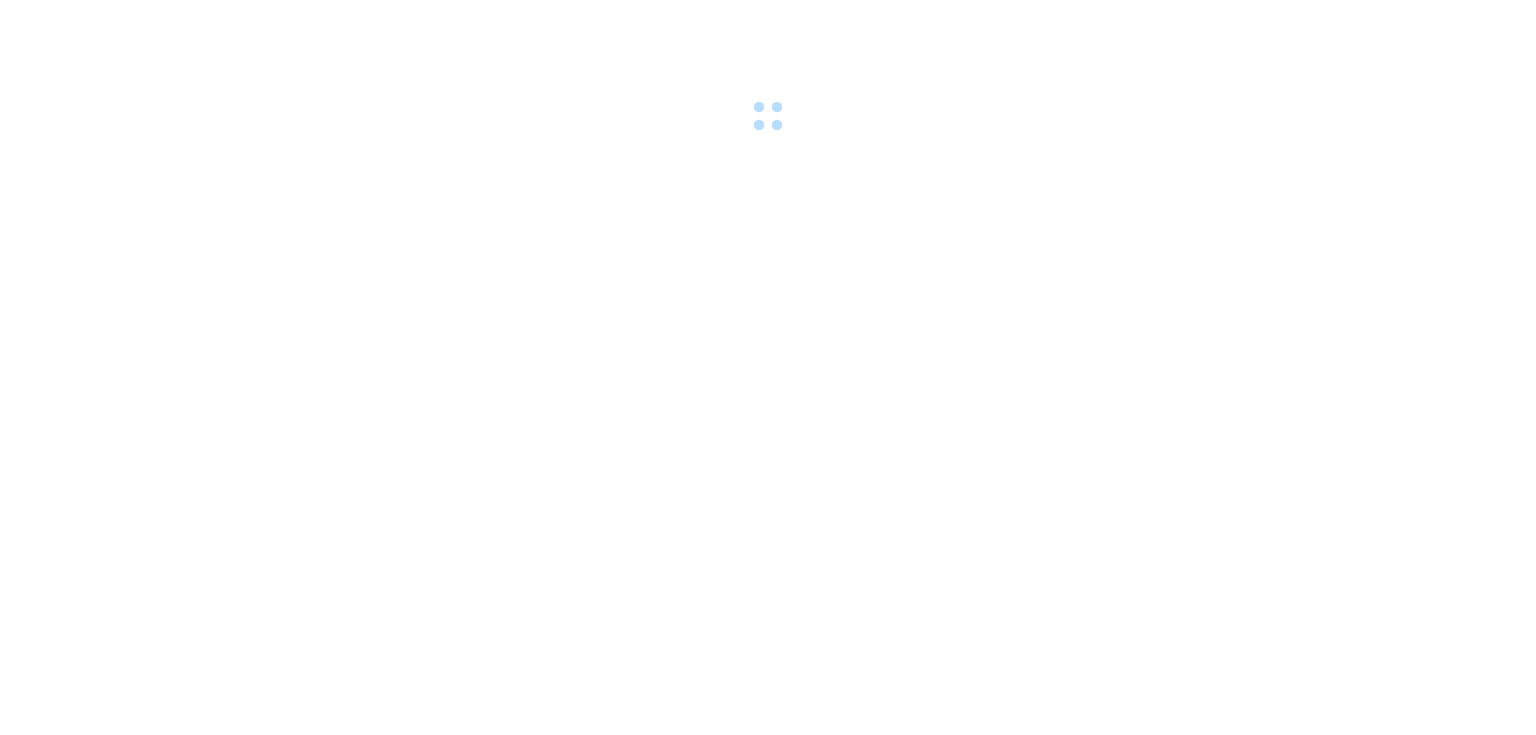 scroll, scrollTop: 0, scrollLeft: 0, axis: both 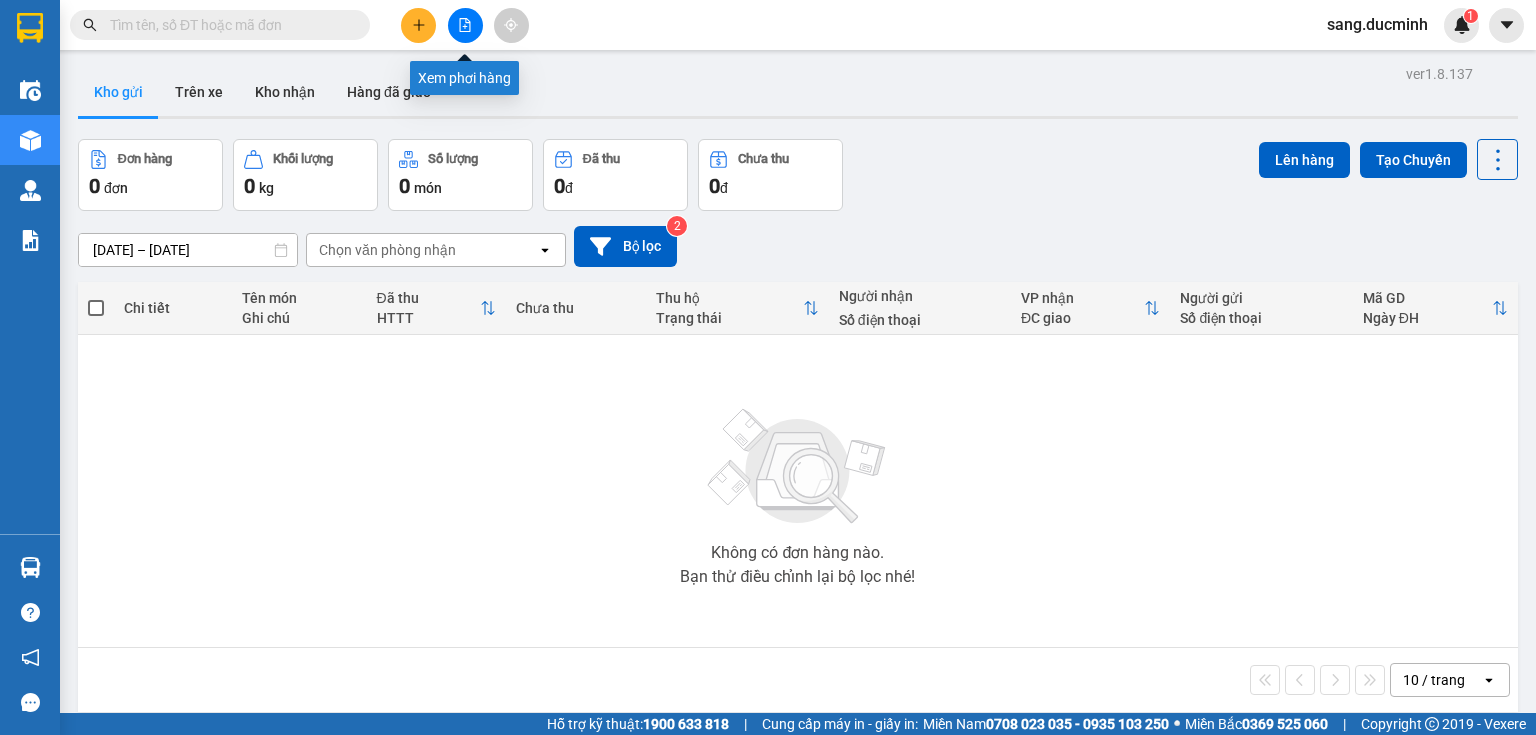 click 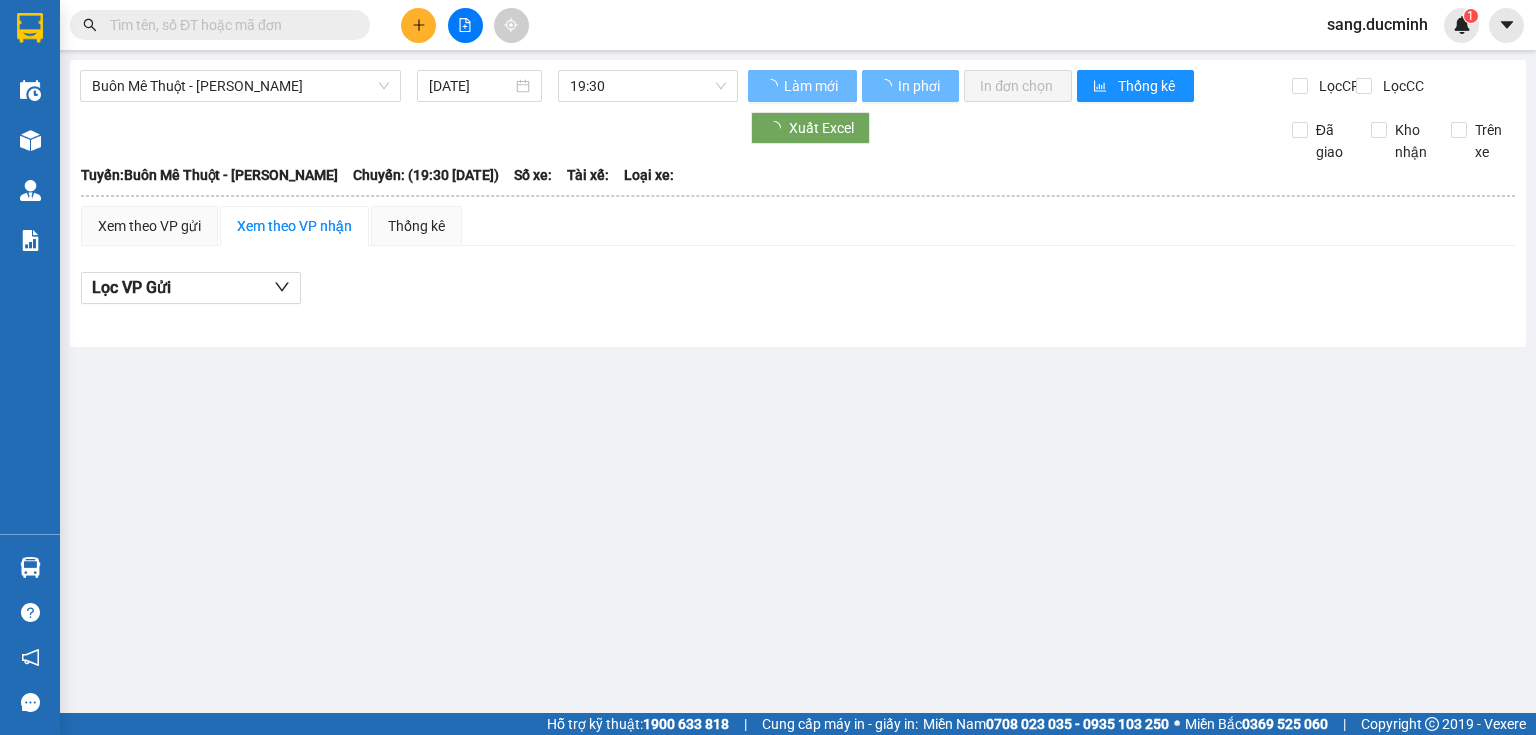 type on "[DATE]" 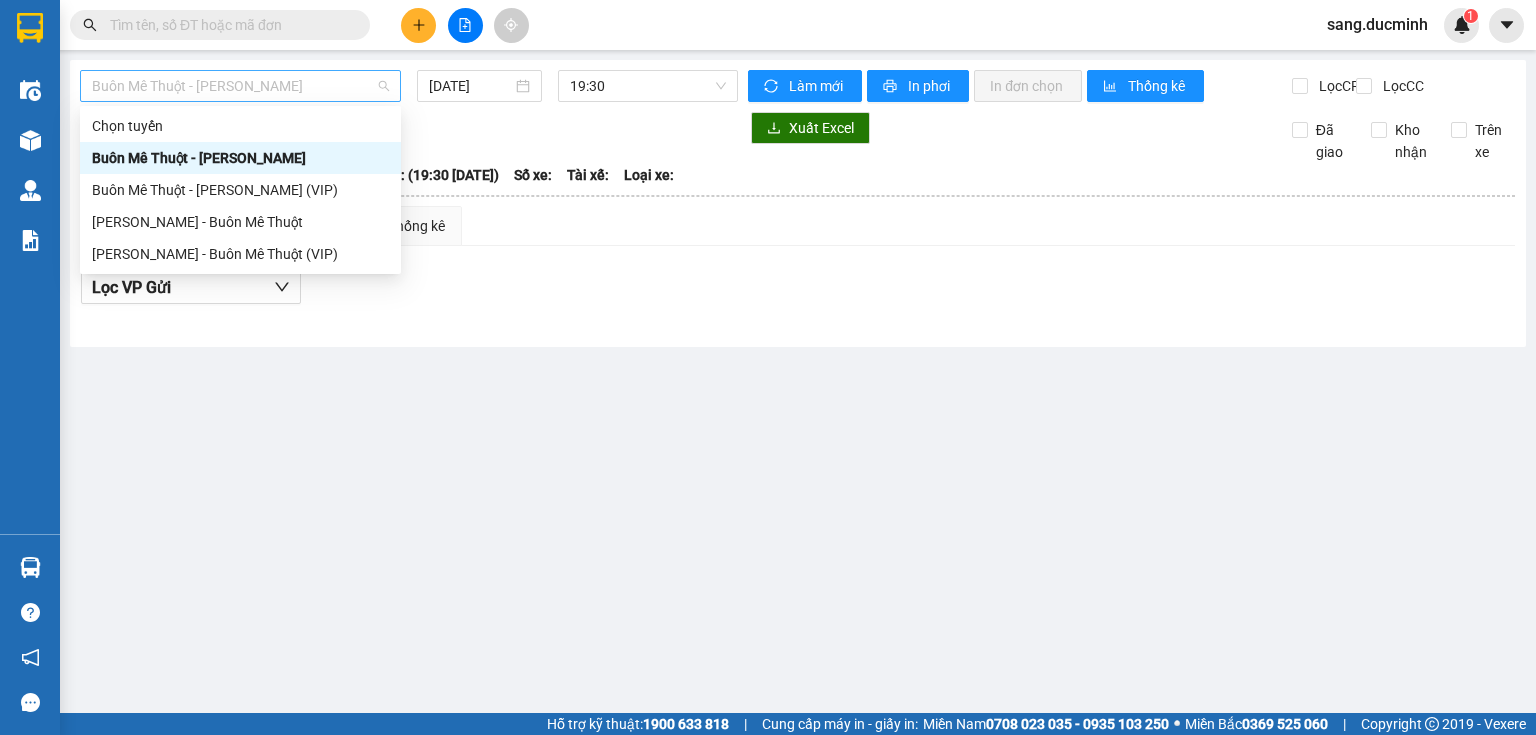 click on "Buôn Mê Thuột - [PERSON_NAME]" at bounding box center [240, 86] 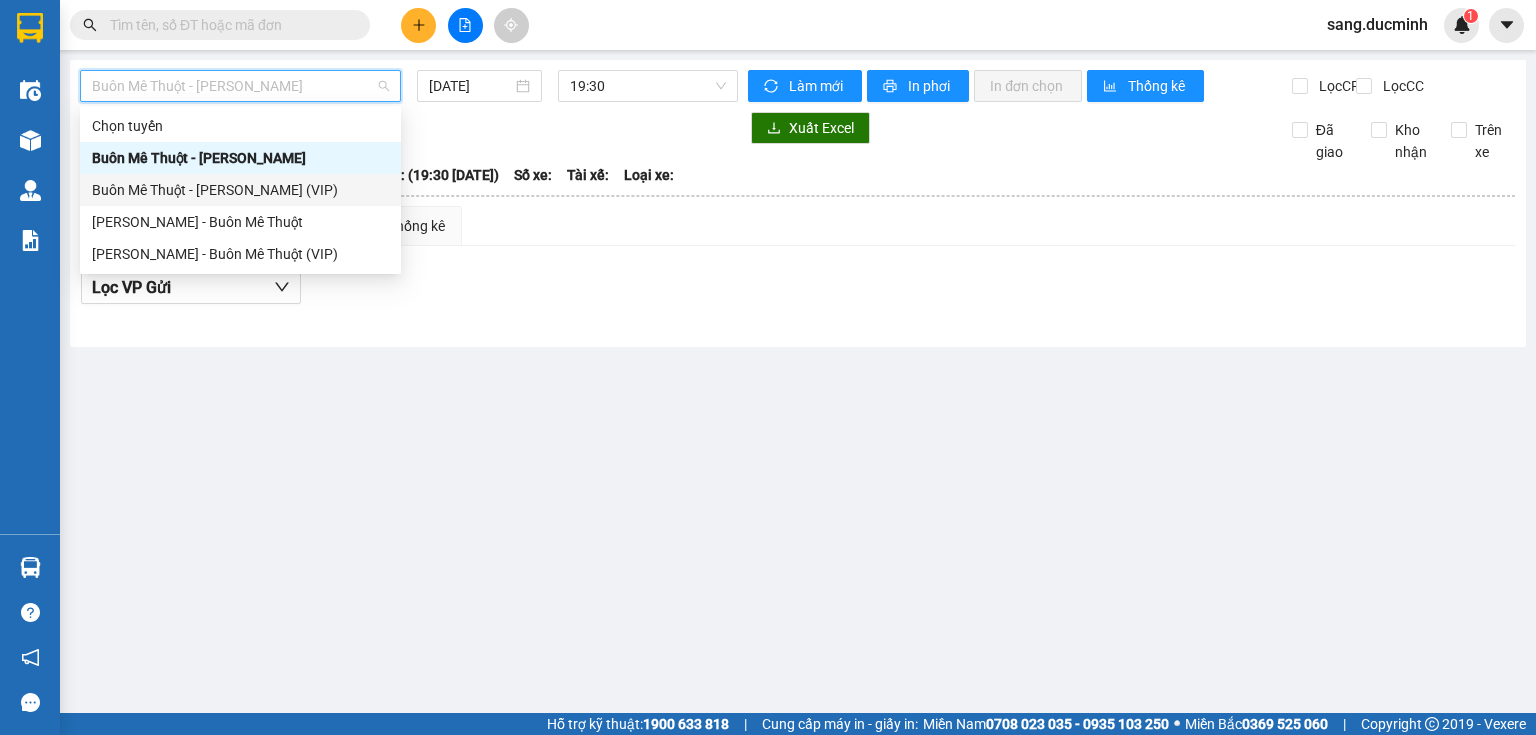 click on "Buôn Mê Thuột - [PERSON_NAME] (VIP)" at bounding box center (240, 190) 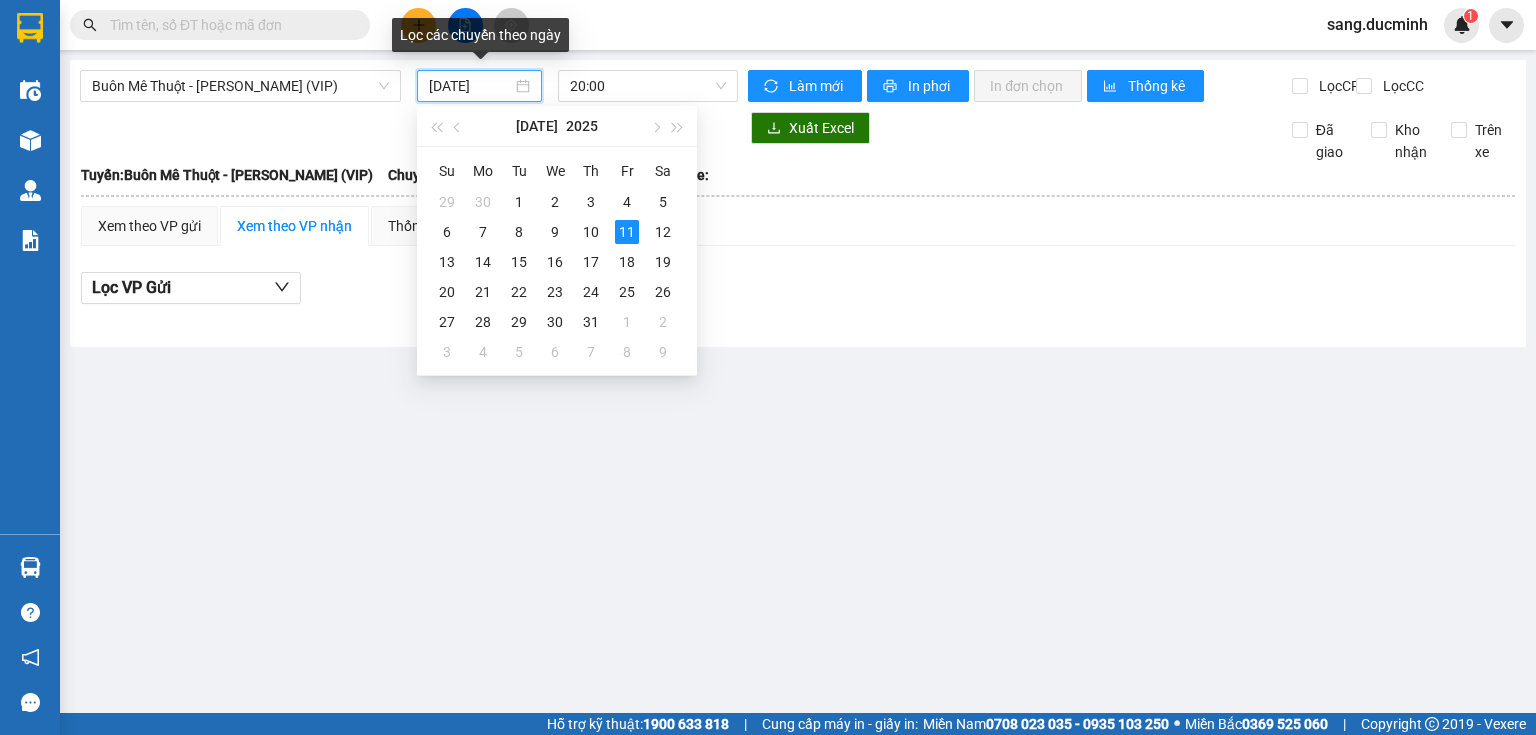 click on "[DATE]" at bounding box center (470, 86) 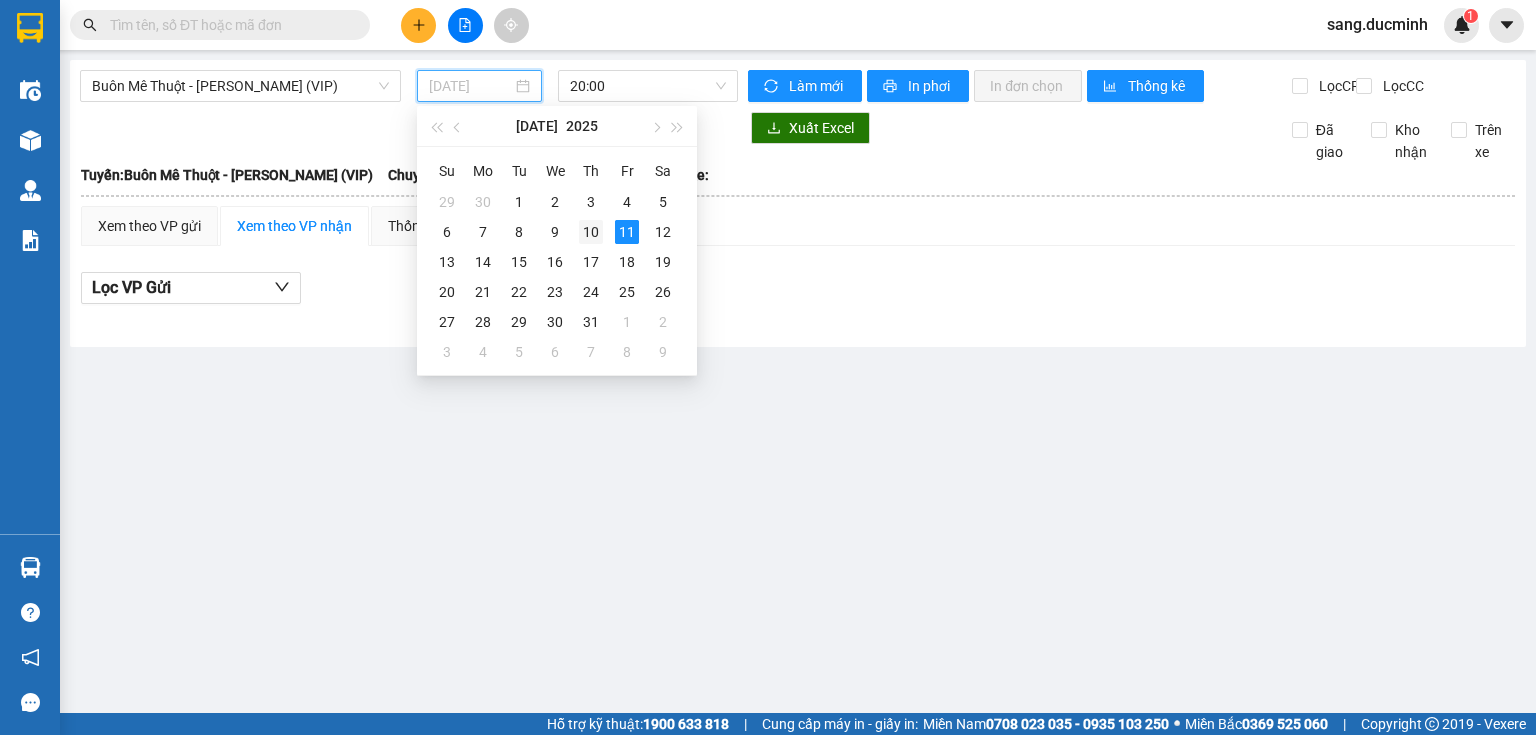 click on "10" at bounding box center [591, 232] 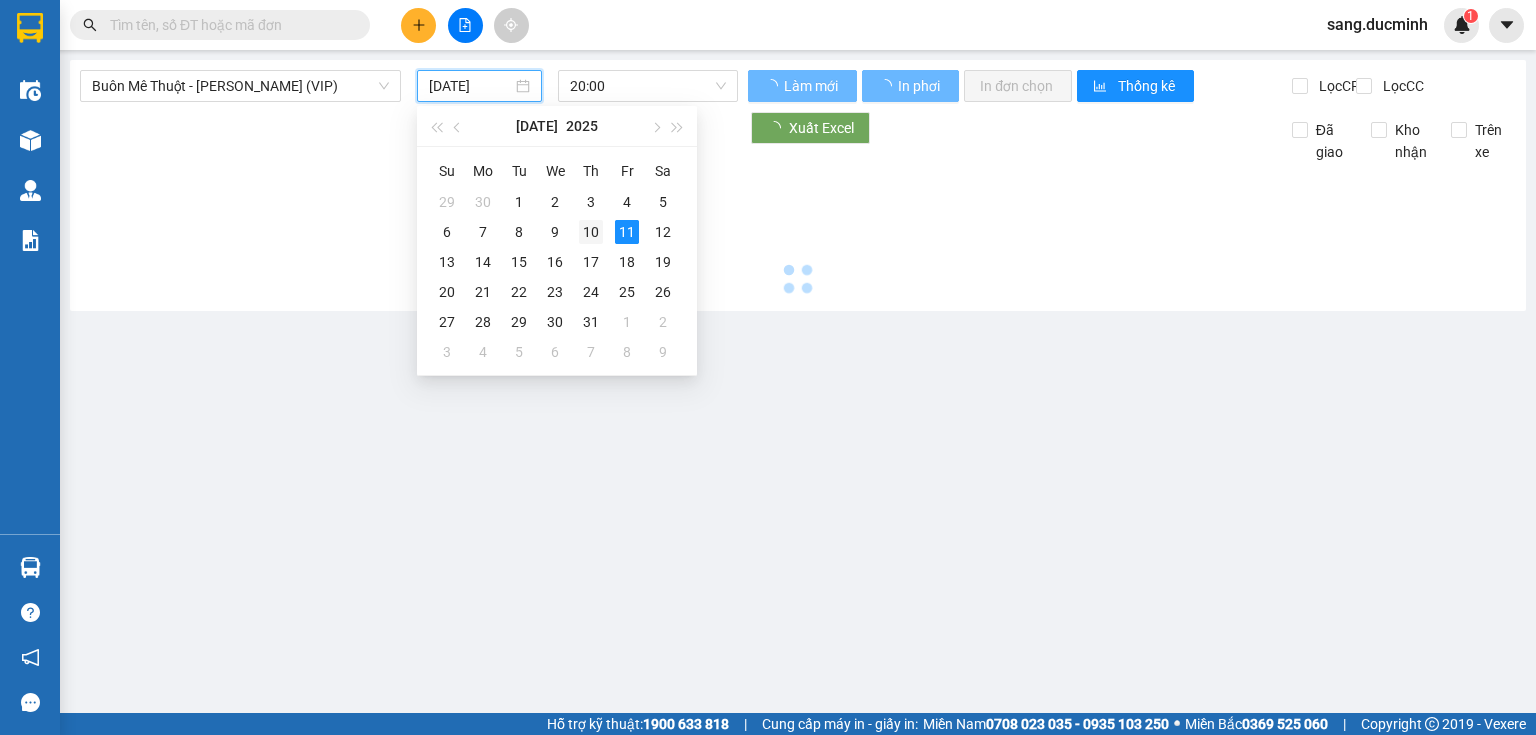 type on "[DATE]" 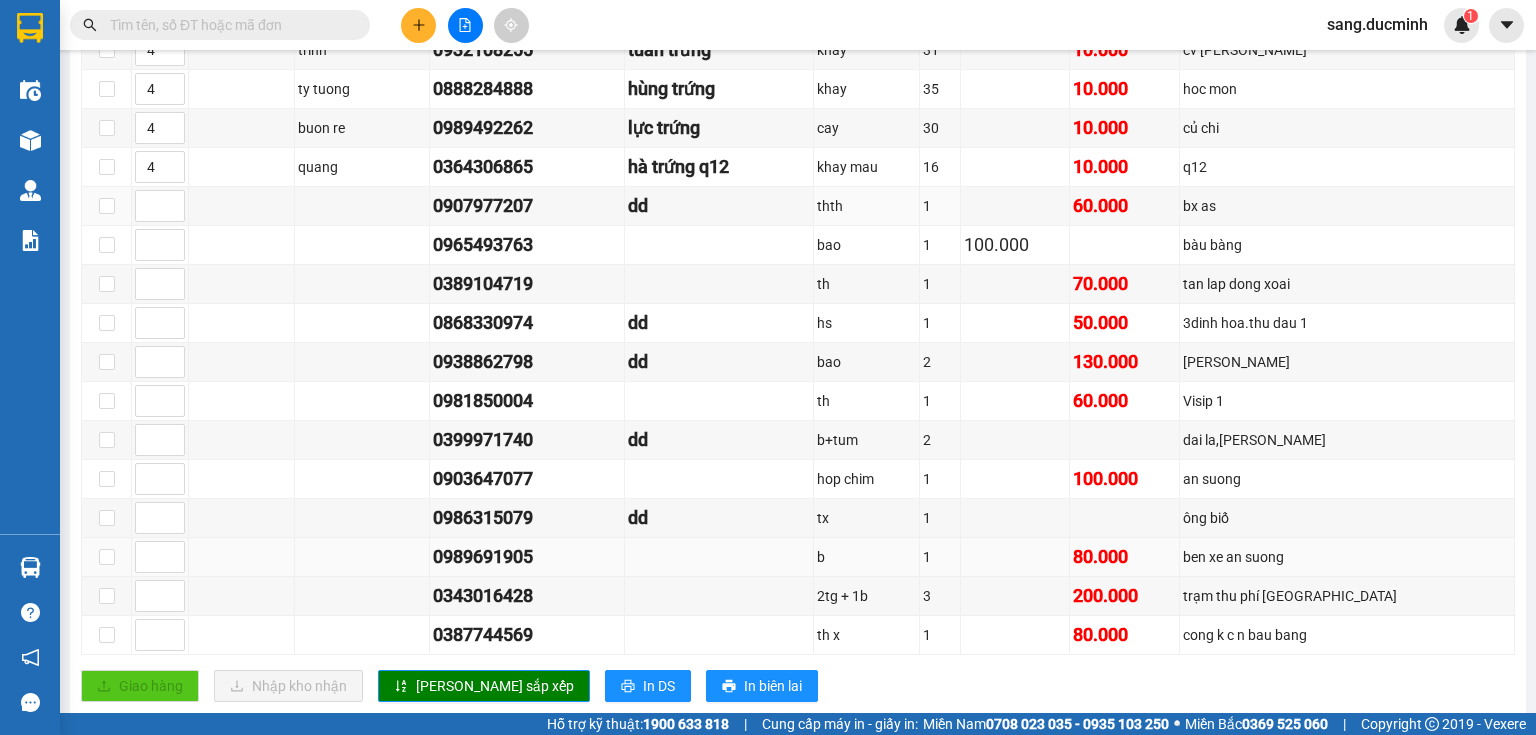 scroll, scrollTop: 880, scrollLeft: 0, axis: vertical 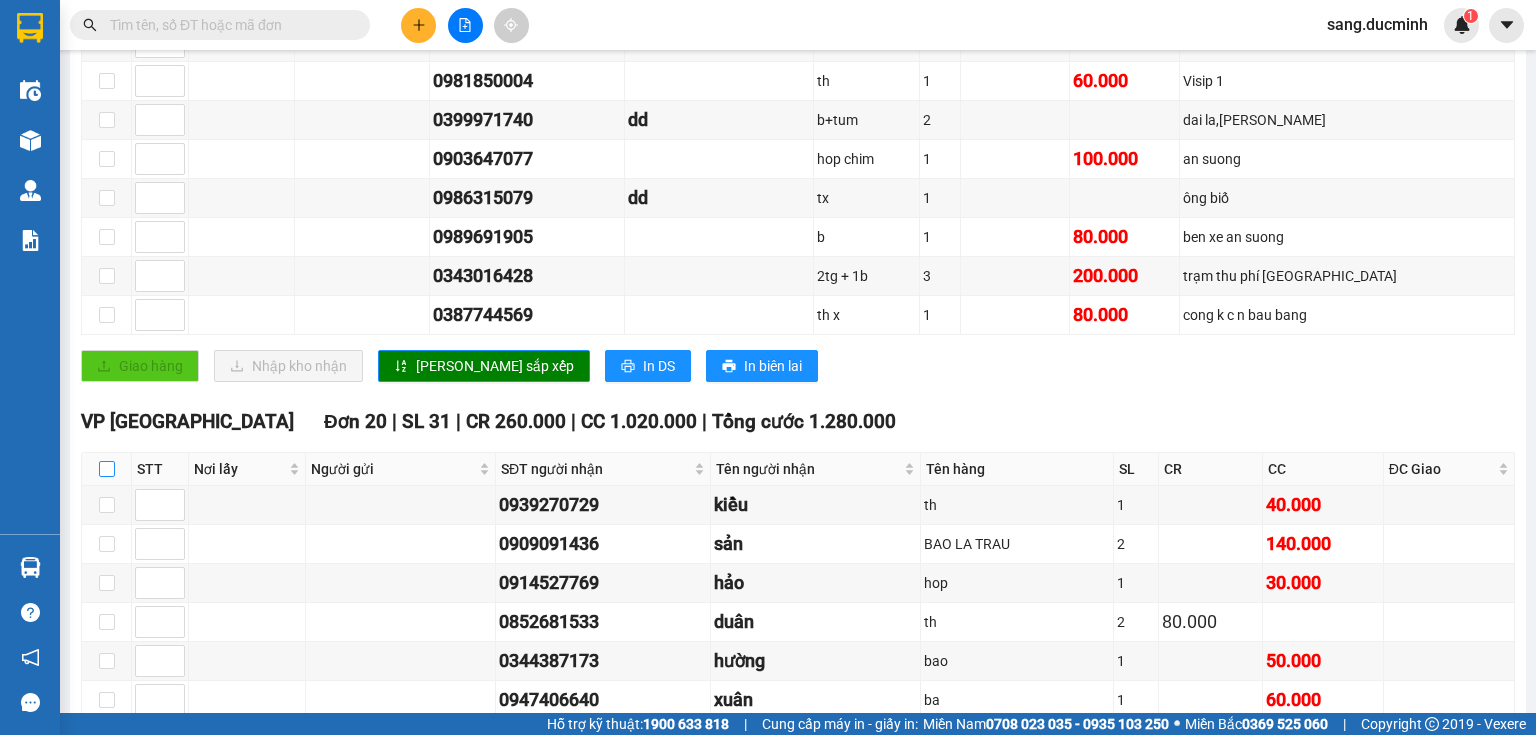 click at bounding box center (107, 469) 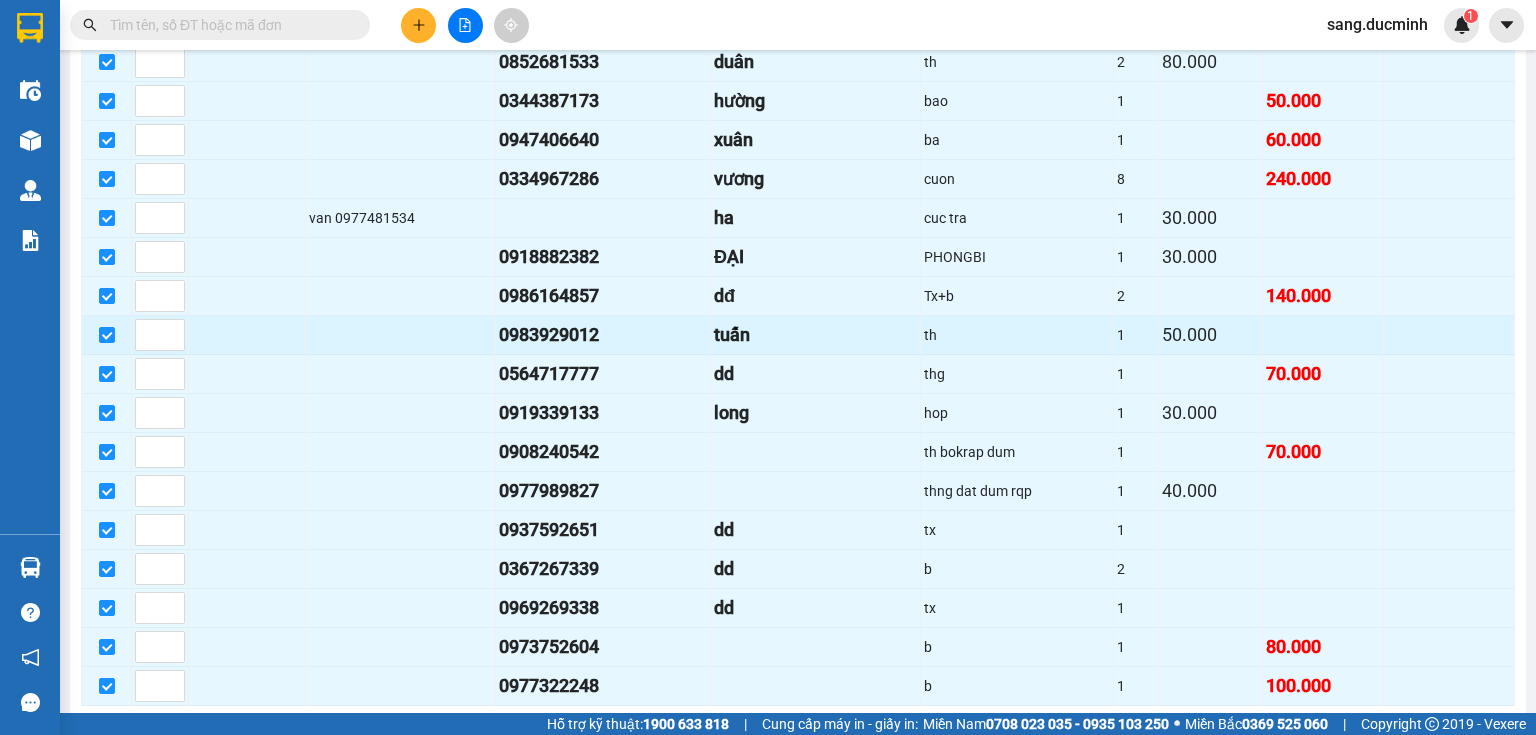 scroll, scrollTop: 1520, scrollLeft: 0, axis: vertical 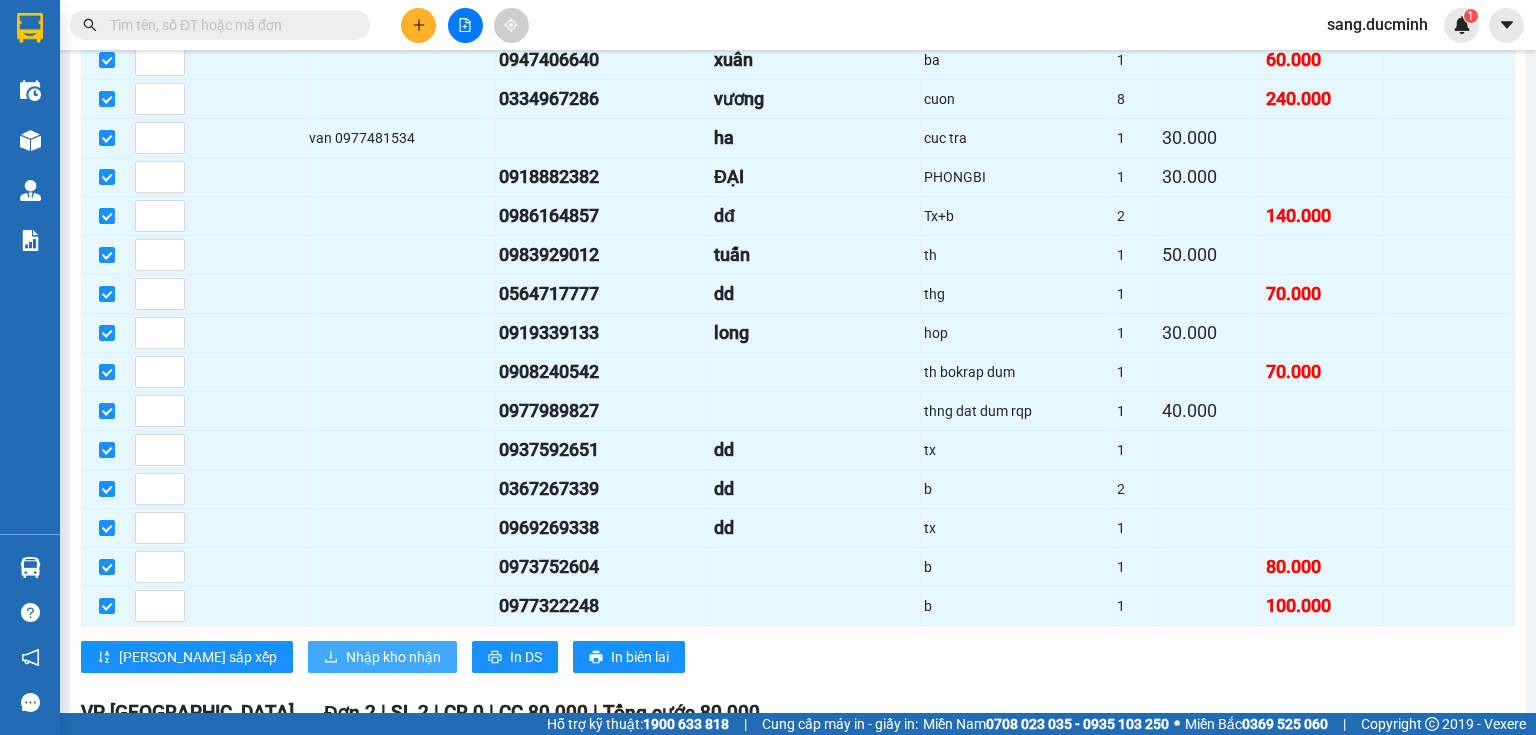 click on "Nhập kho nhận" at bounding box center (393, 657) 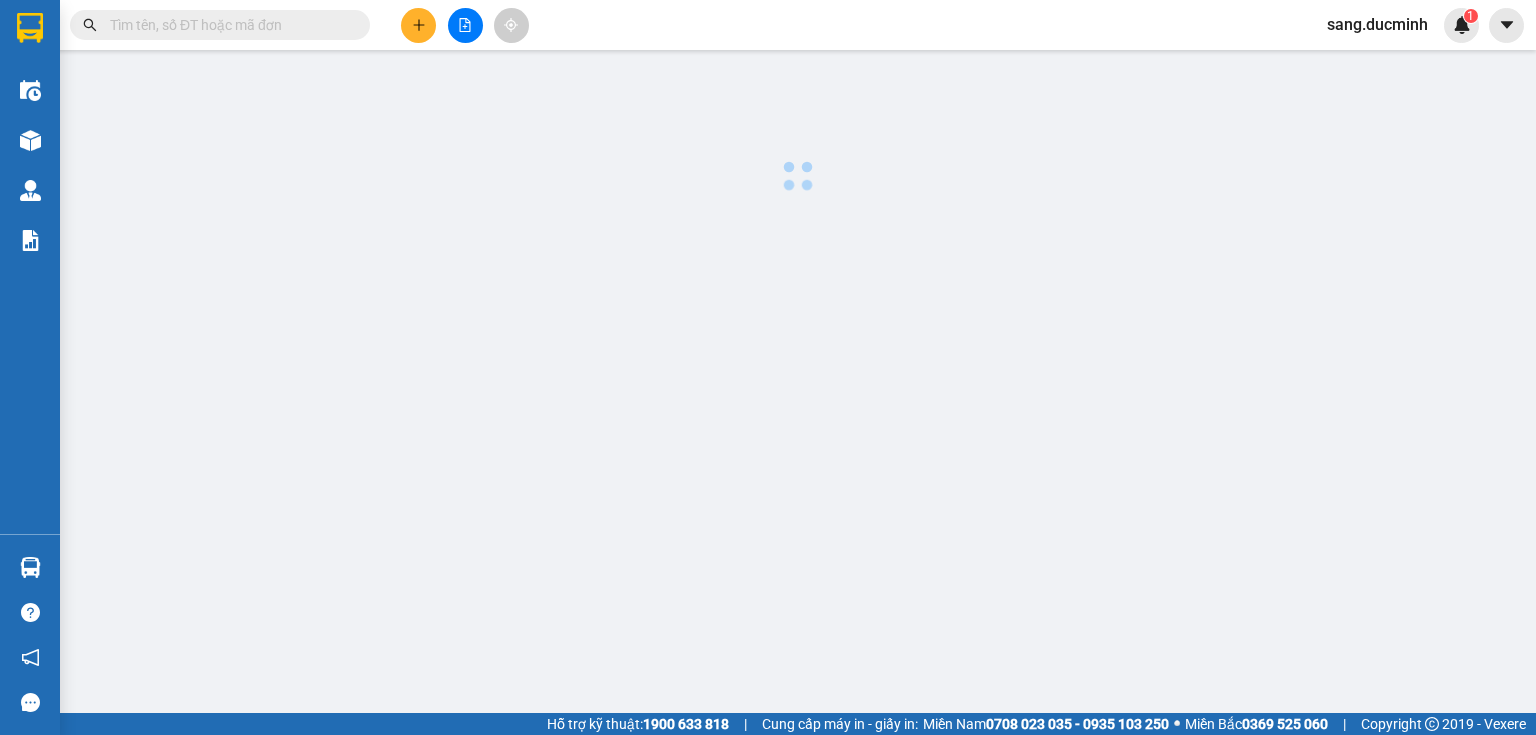 scroll, scrollTop: 0, scrollLeft: 0, axis: both 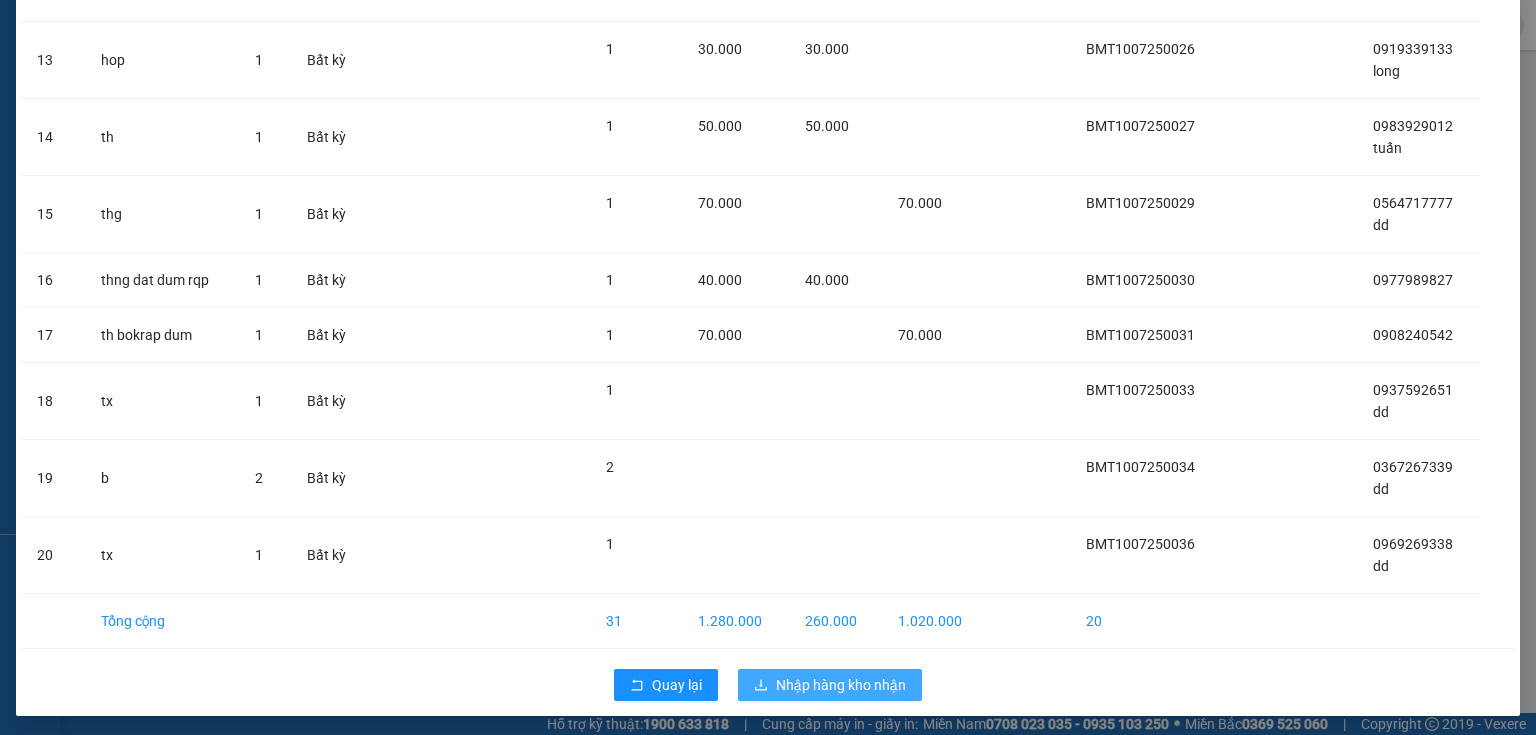 click on "Nhập hàng kho nhận" at bounding box center (841, 685) 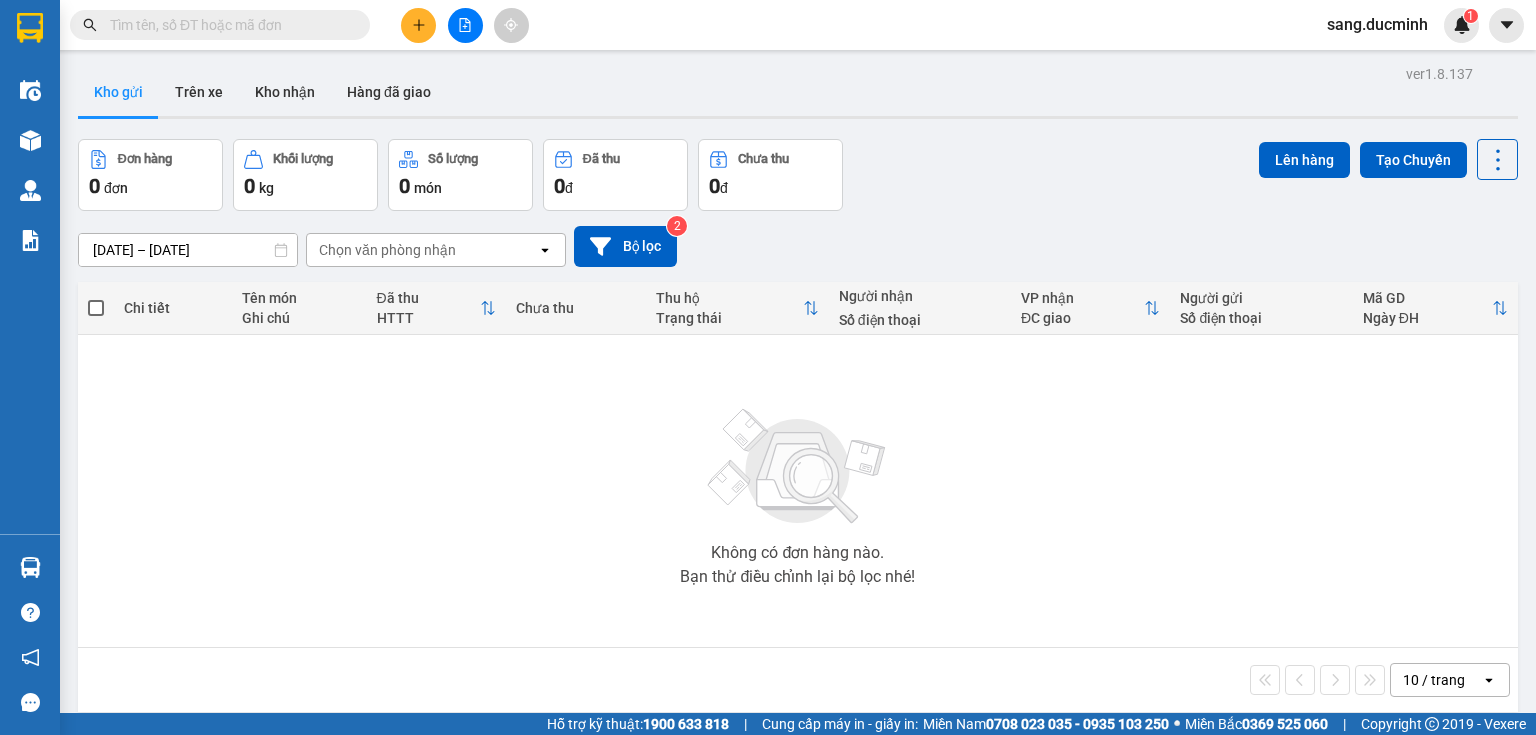 click at bounding box center (228, 25) 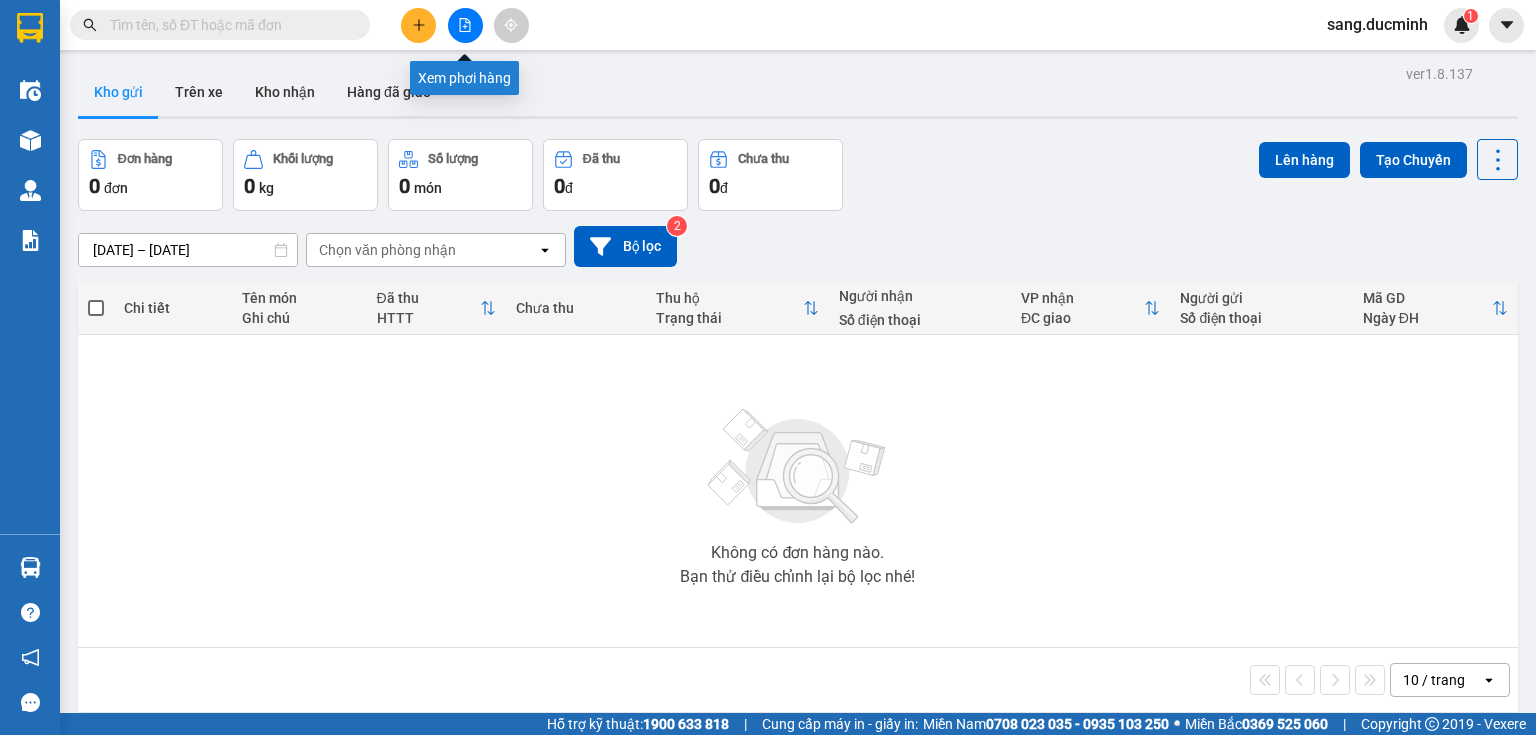 click at bounding box center (465, 25) 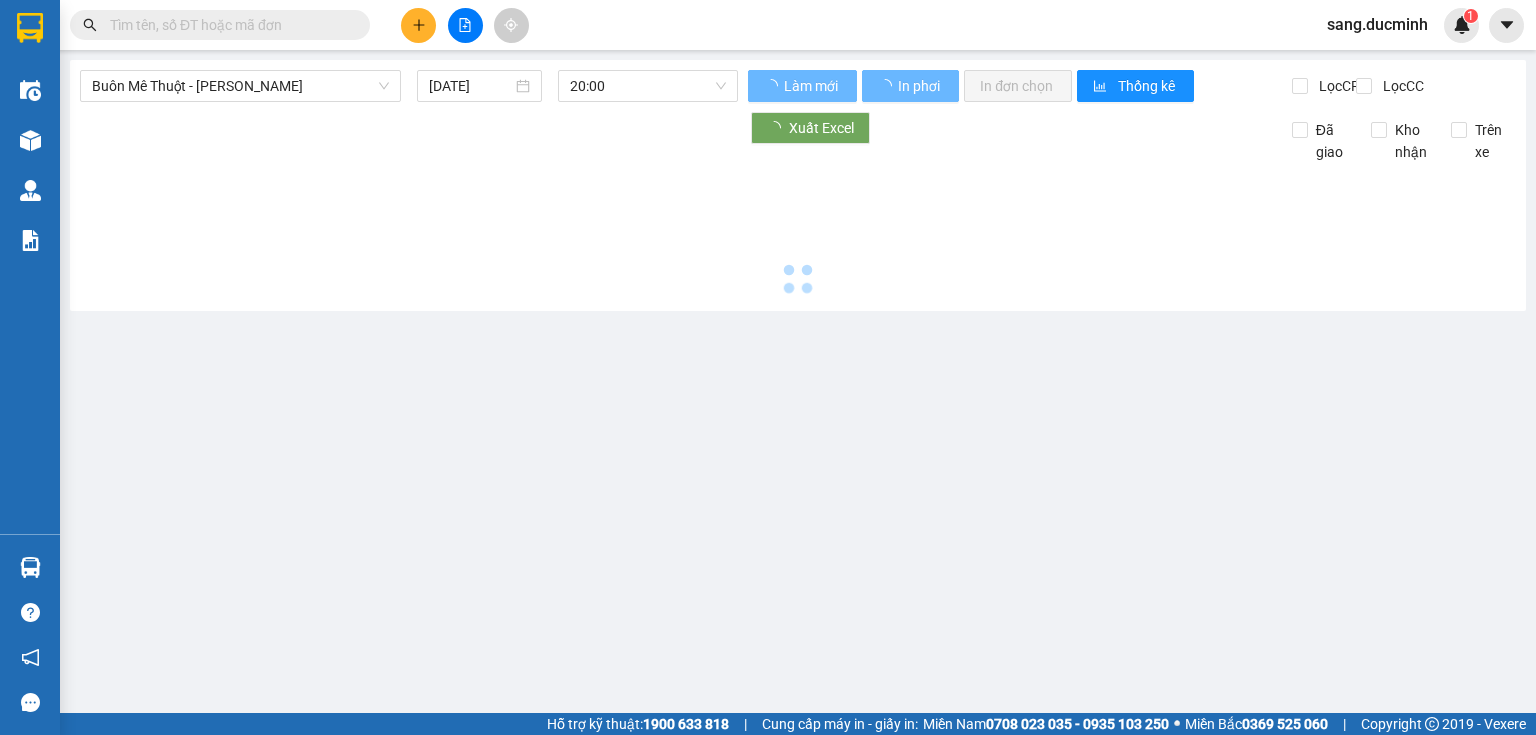 type on "[DATE]" 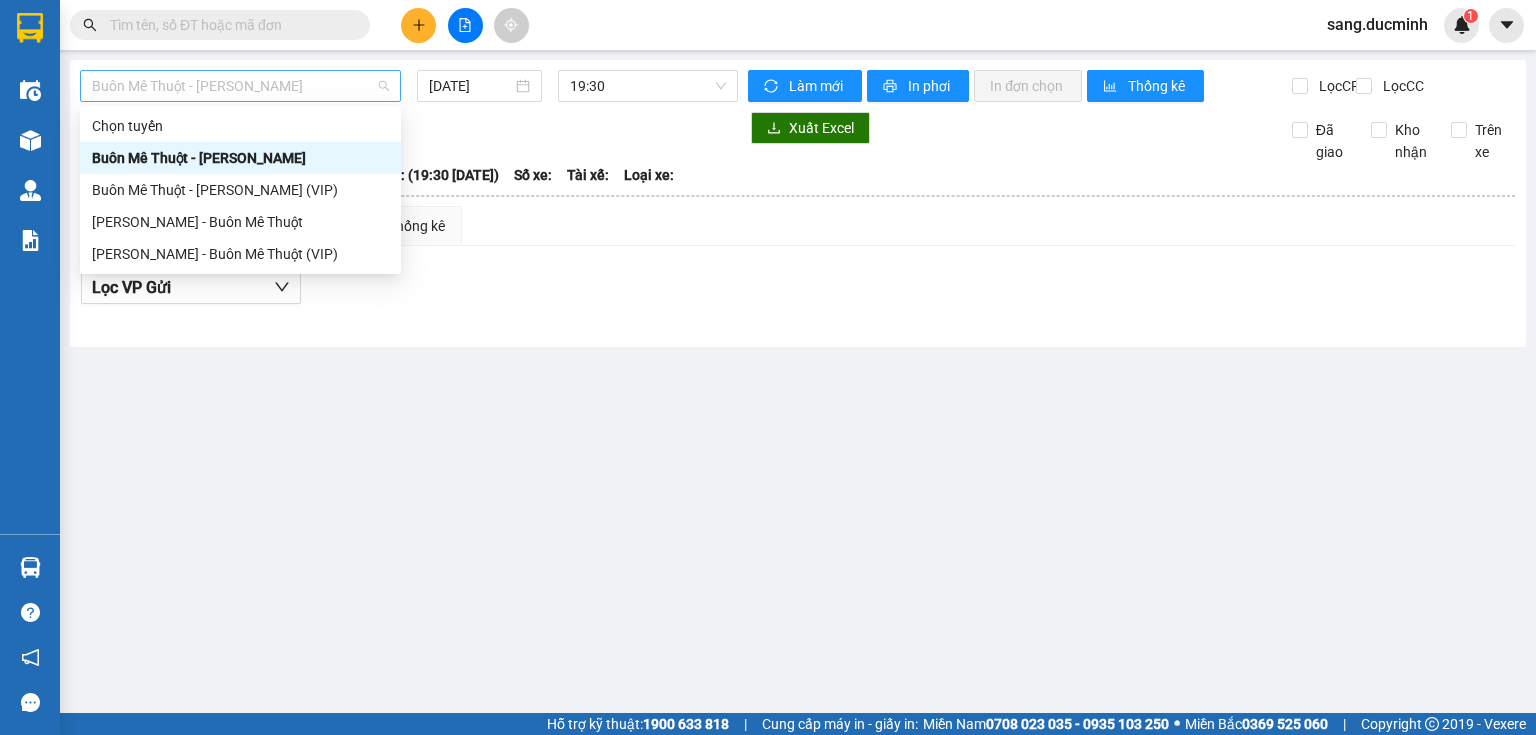 click on "Buôn Mê Thuột - [PERSON_NAME]" at bounding box center [240, 86] 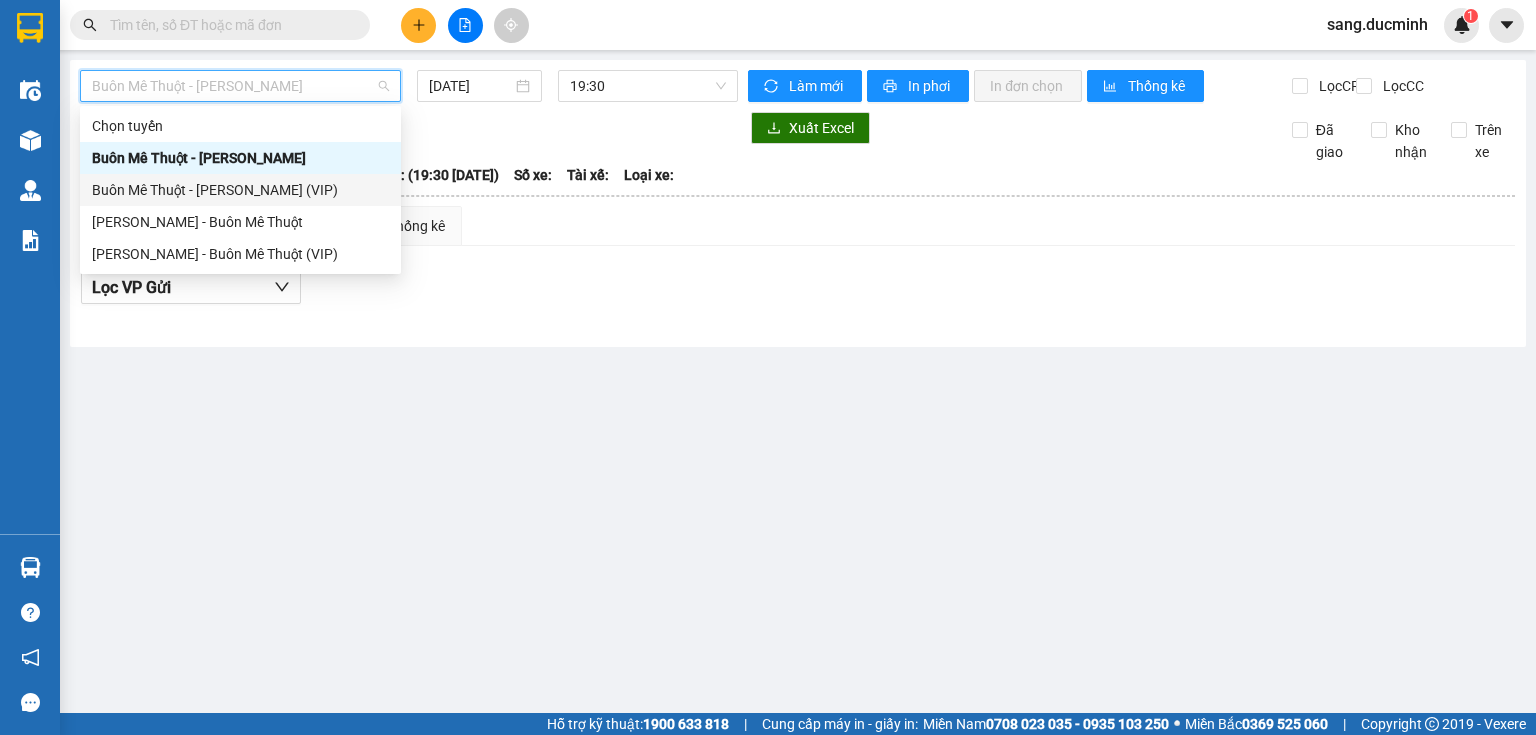 click on "Buôn Mê Thuột - [PERSON_NAME] (VIP)" at bounding box center [240, 190] 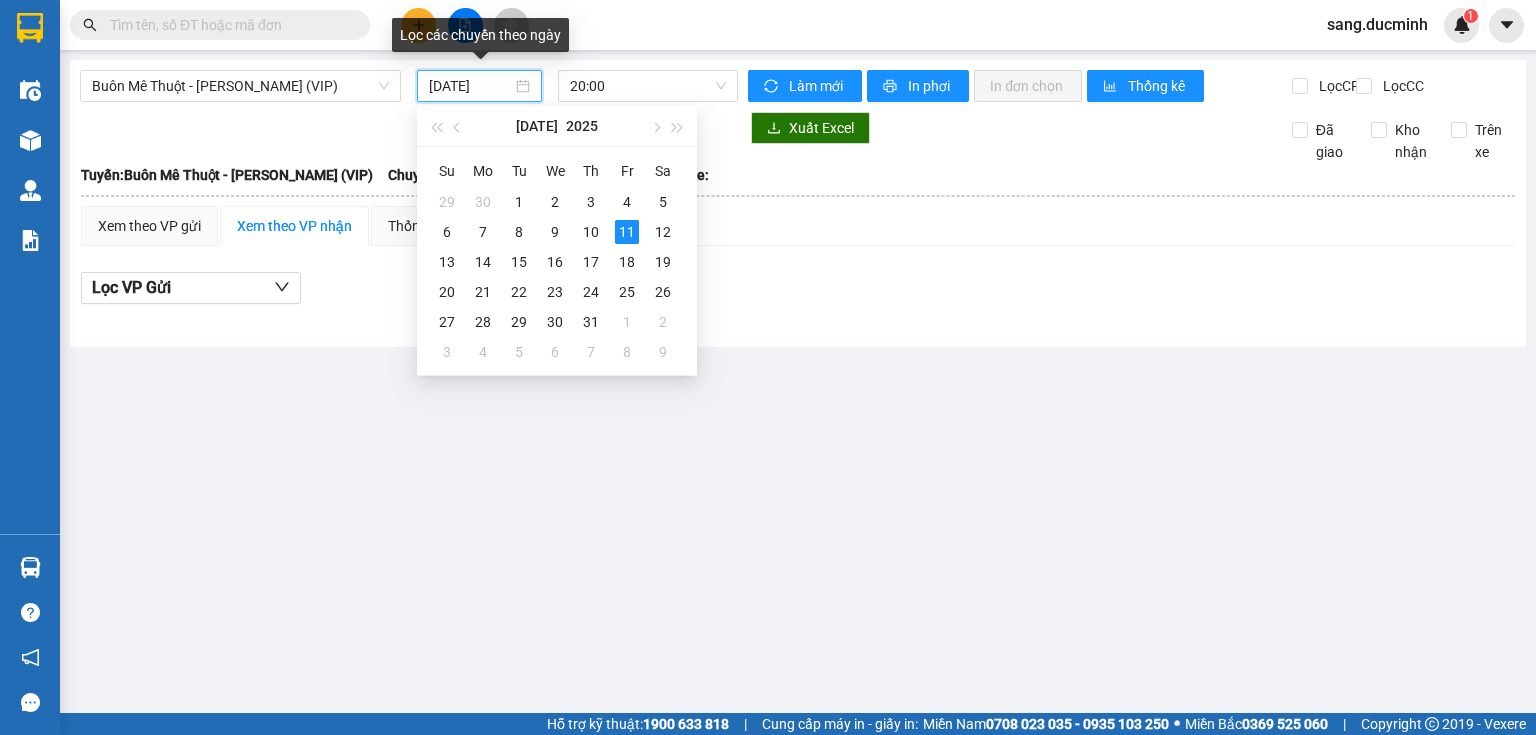 click on "[DATE]" at bounding box center (470, 86) 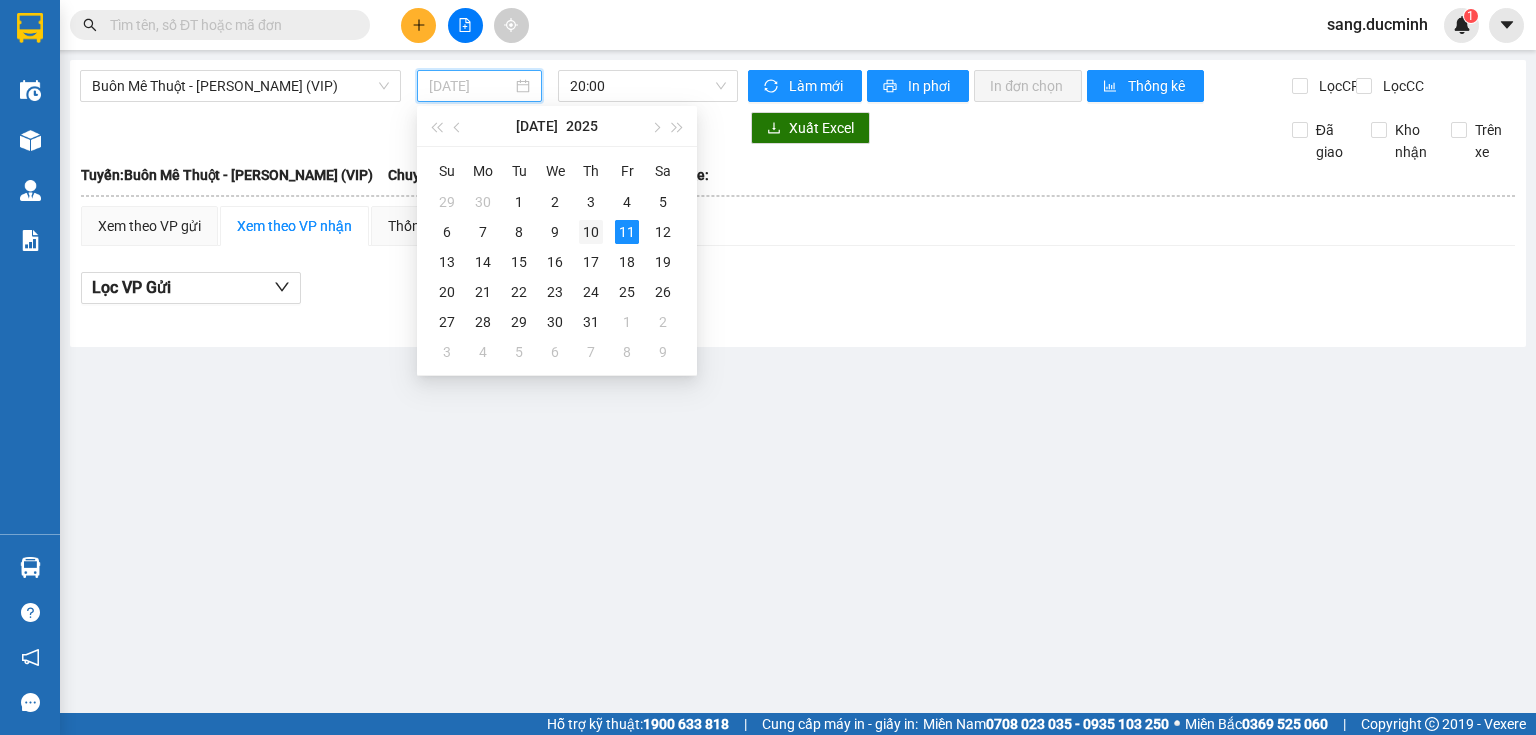 click on "10" at bounding box center [591, 232] 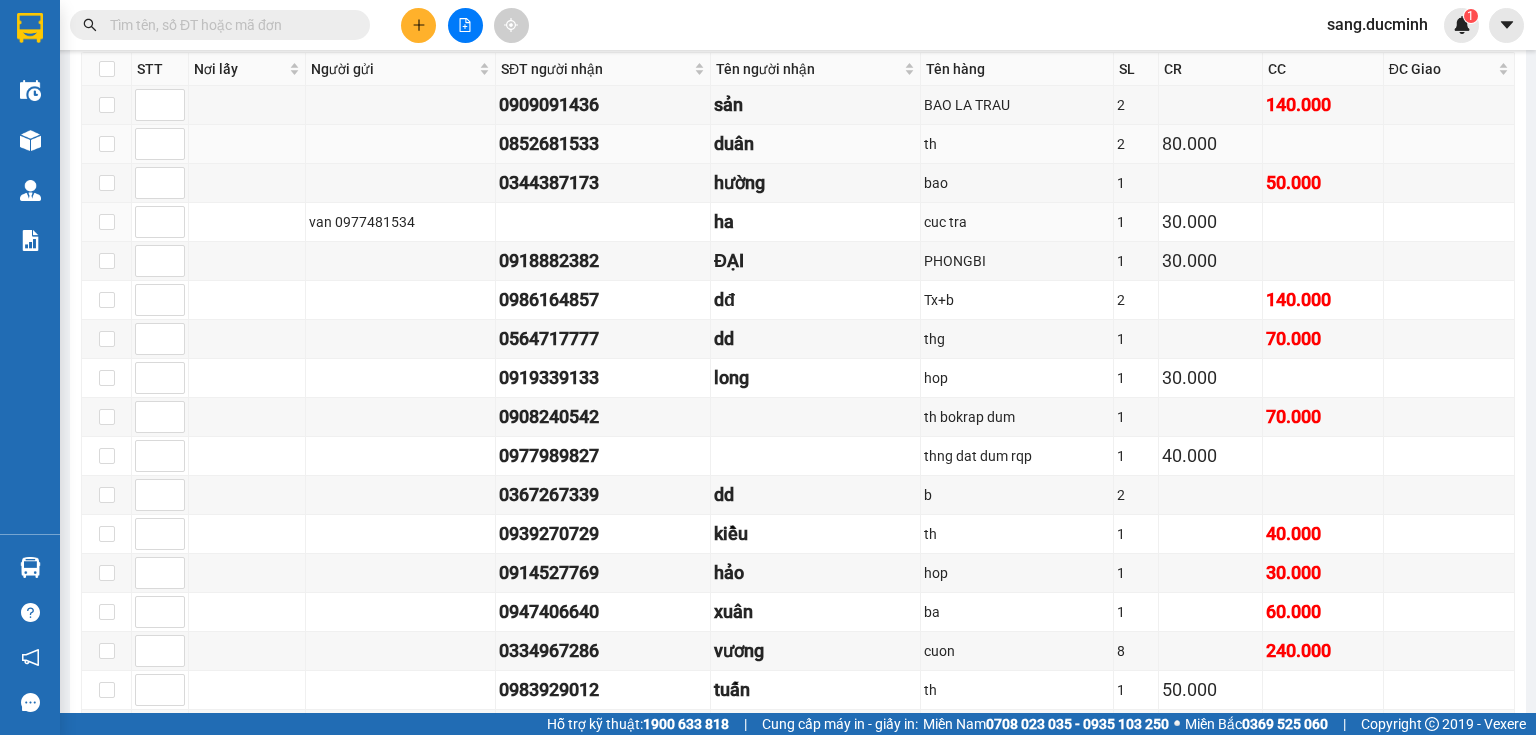 scroll, scrollTop: 1200, scrollLeft: 0, axis: vertical 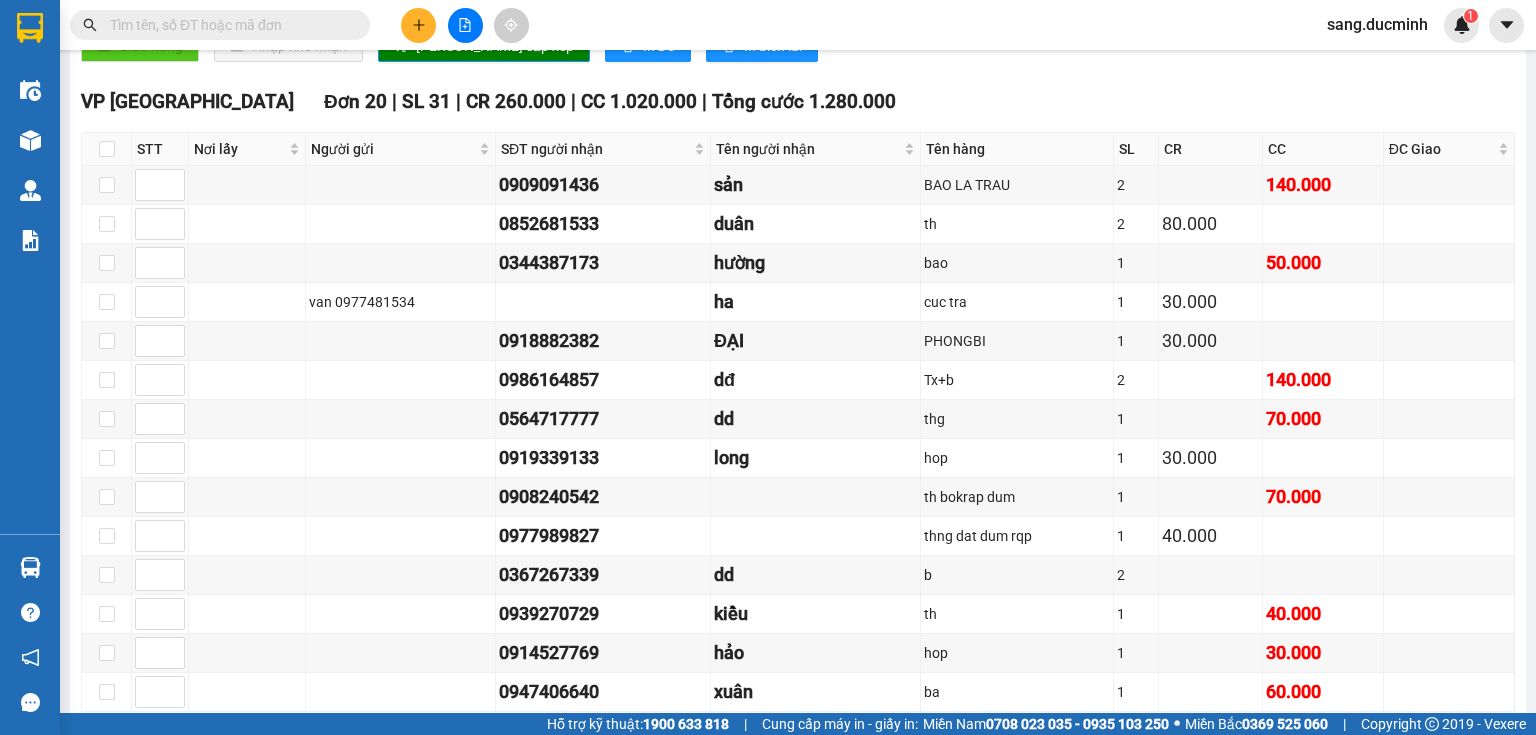 drag, startPoint x: 229, startPoint y: 120, endPoint x: 347, endPoint y: 19, distance: 155.32225 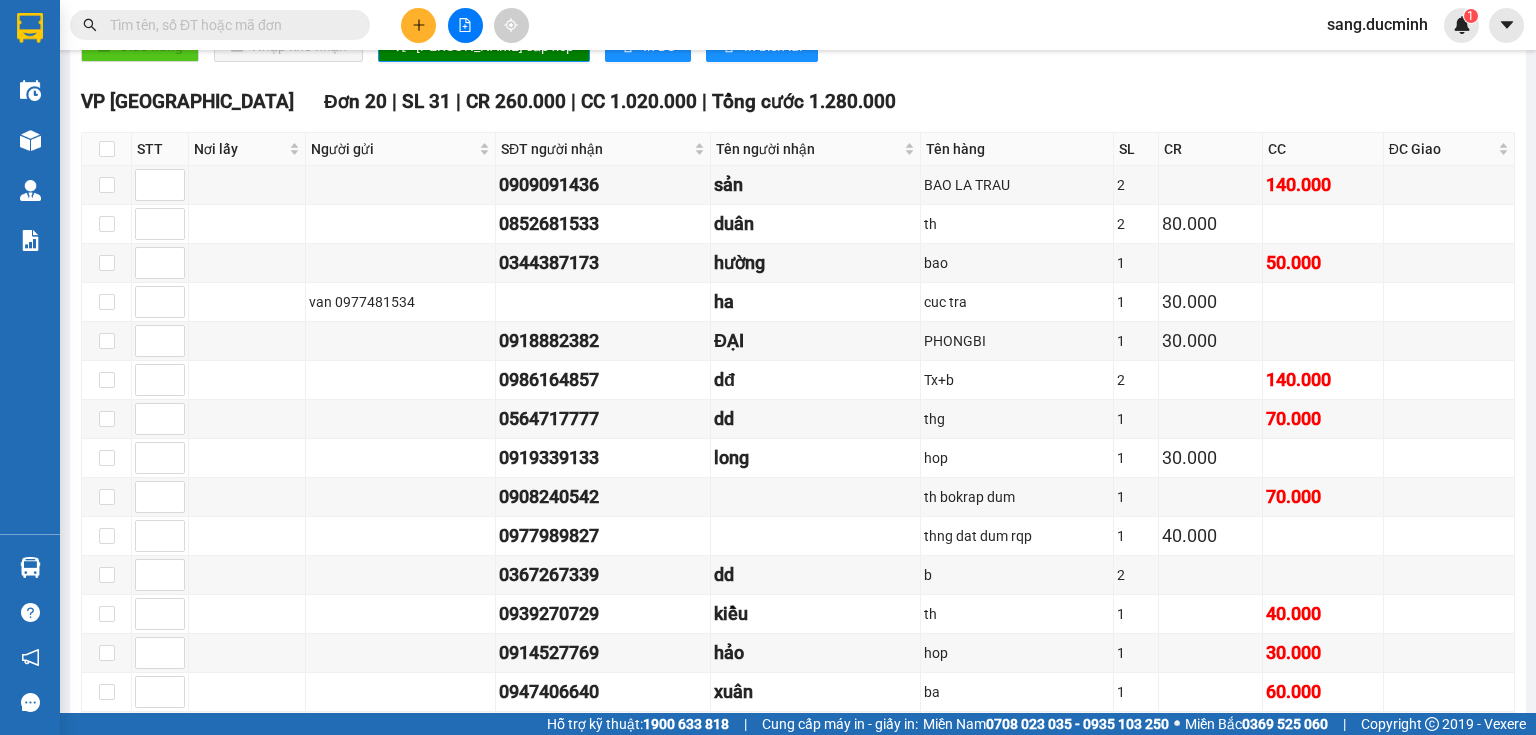 click at bounding box center [228, 25] 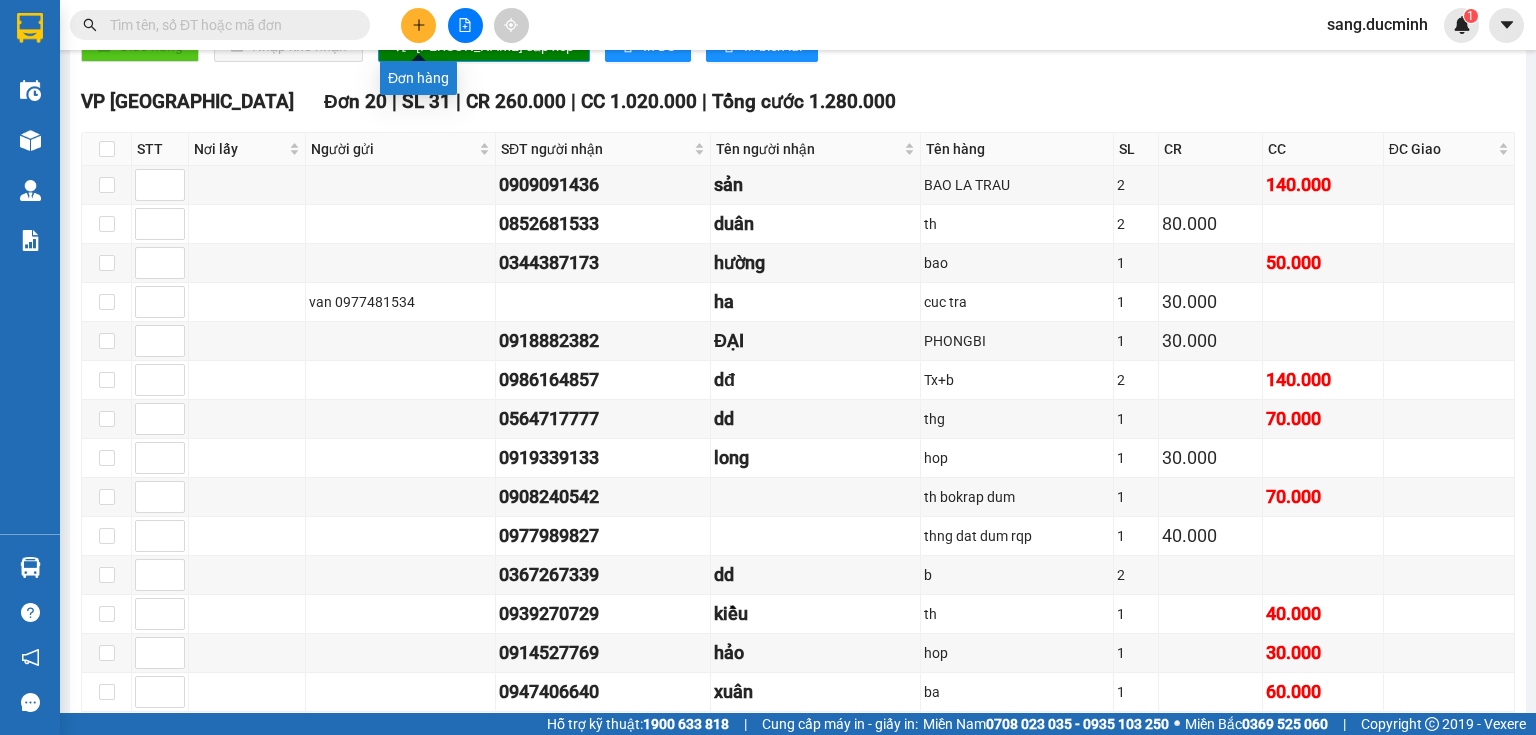 click at bounding box center [418, 25] 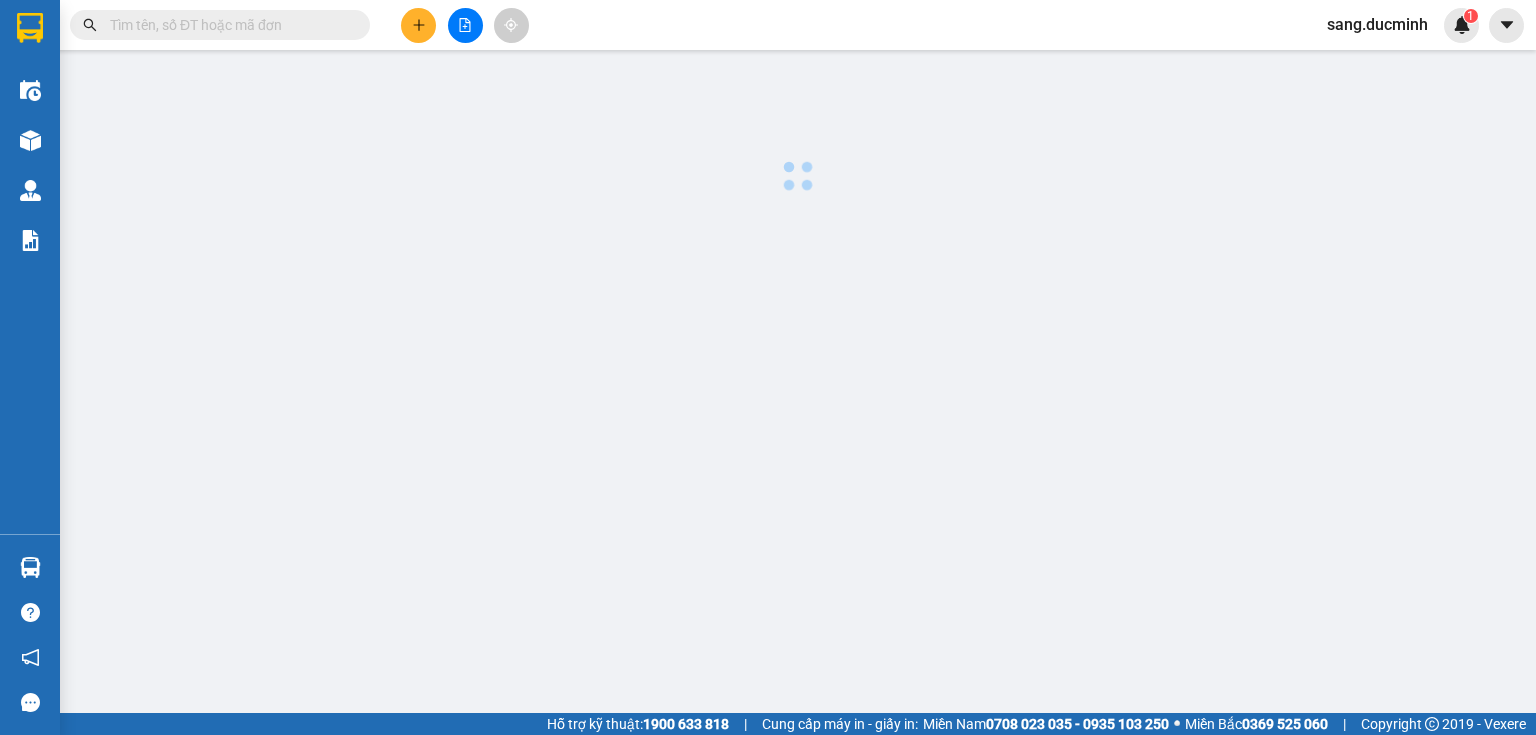 scroll, scrollTop: 0, scrollLeft: 0, axis: both 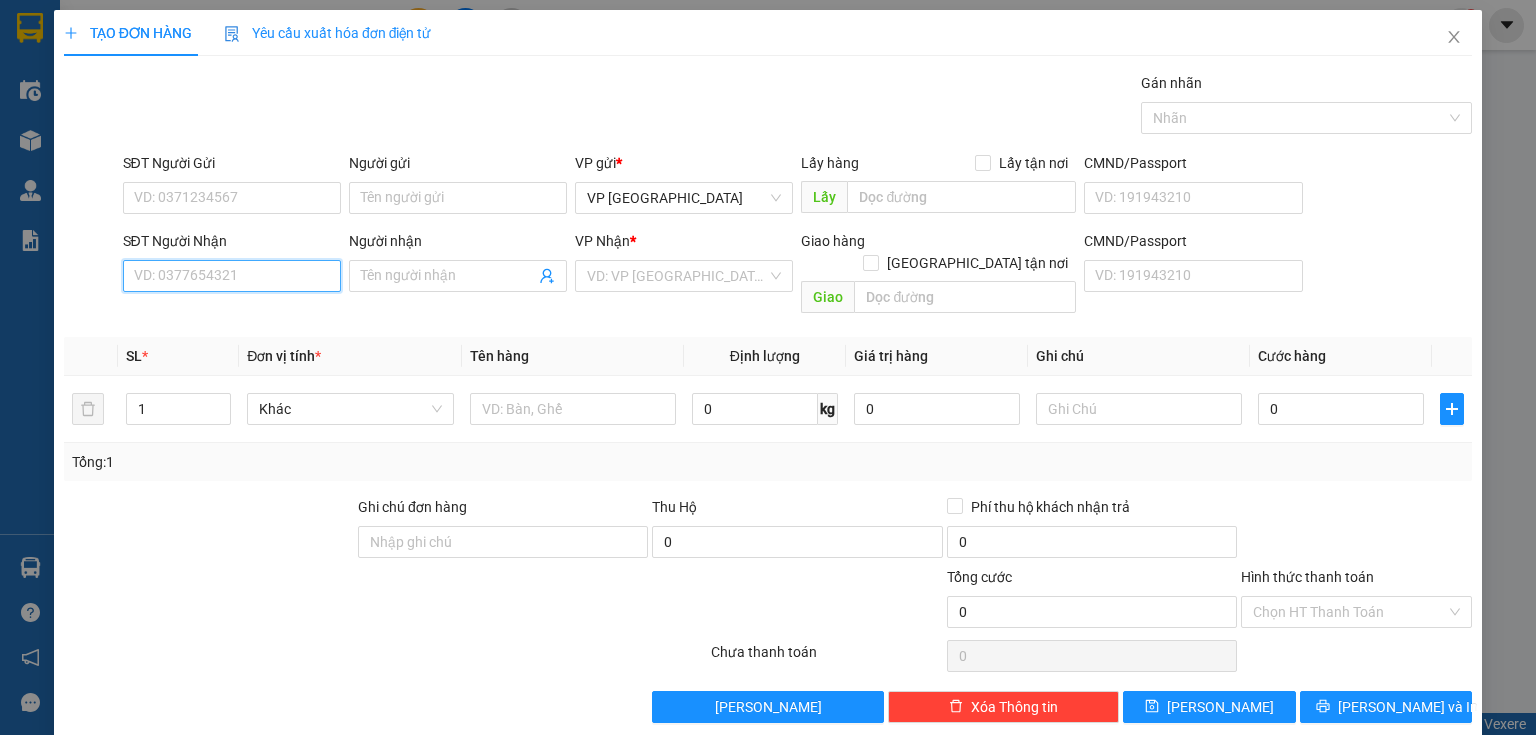 click on "SĐT Người Nhận" at bounding box center (232, 276) 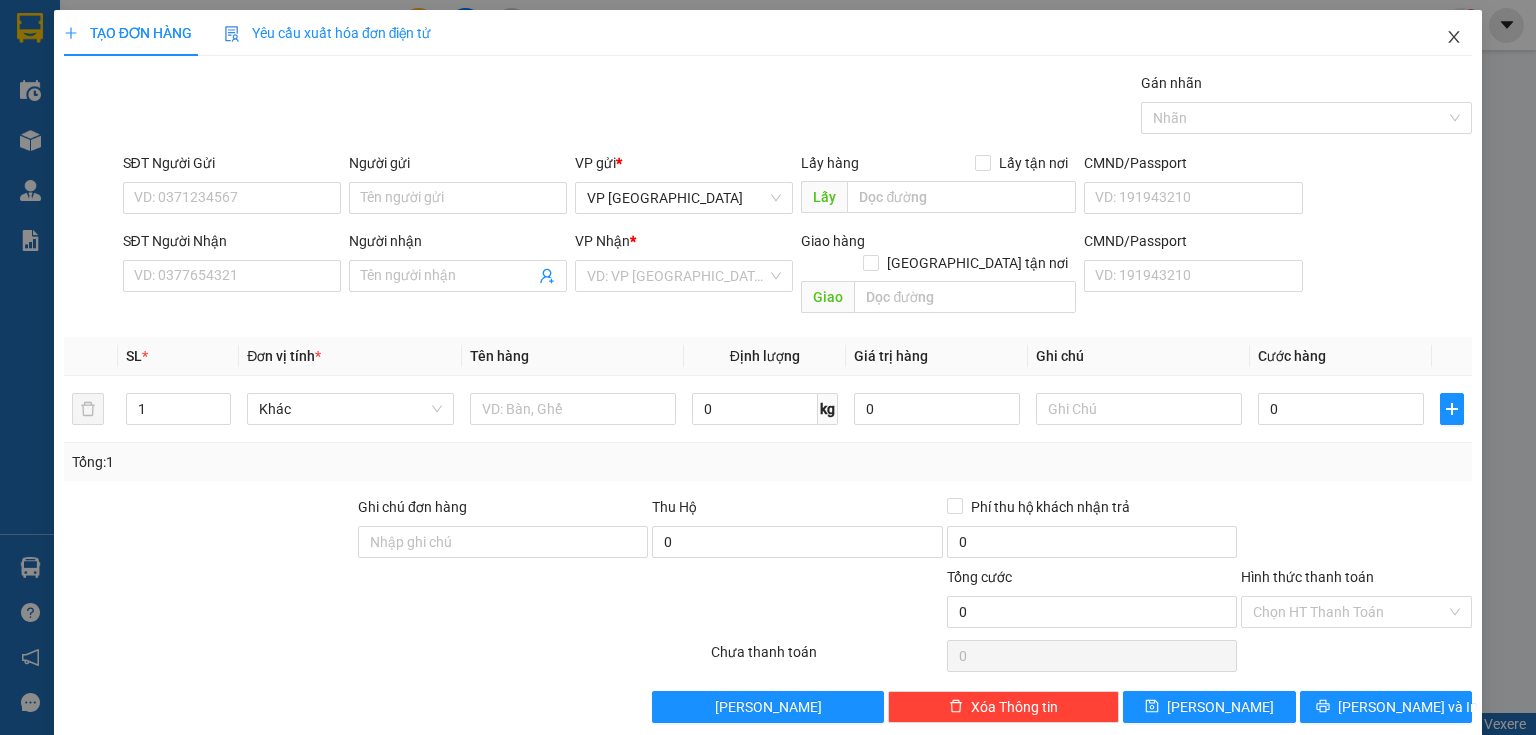 click at bounding box center [1454, 38] 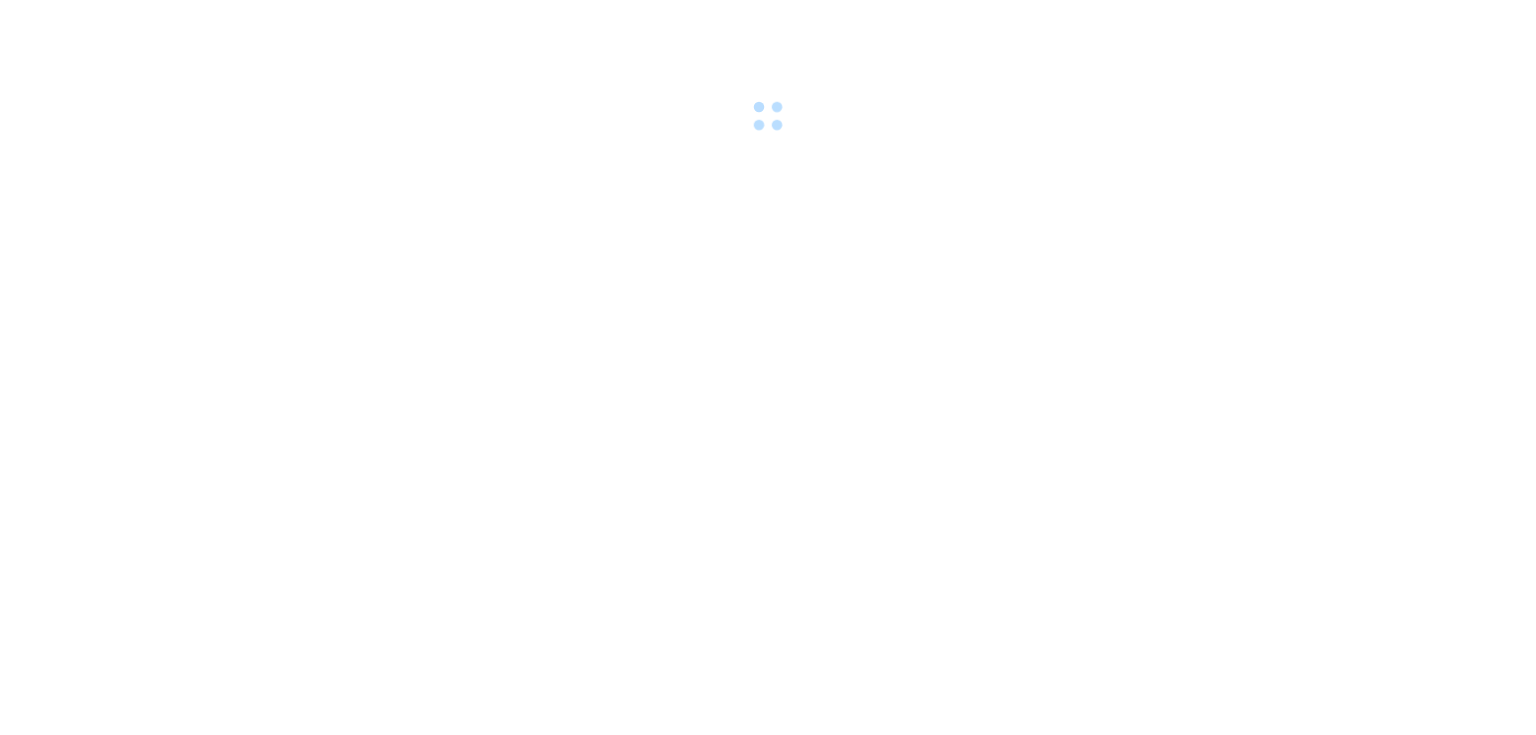scroll, scrollTop: 0, scrollLeft: 0, axis: both 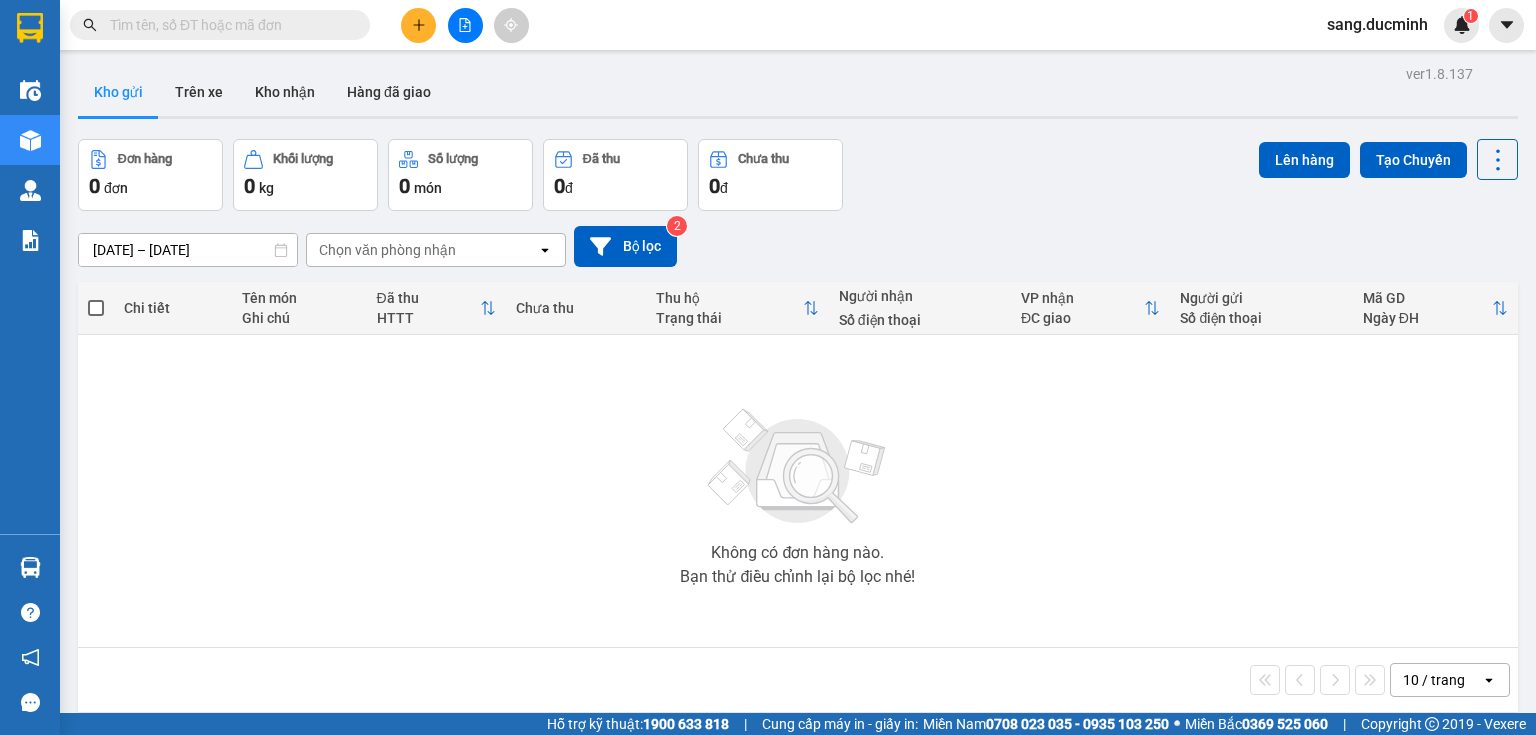 click at bounding box center [228, 25] 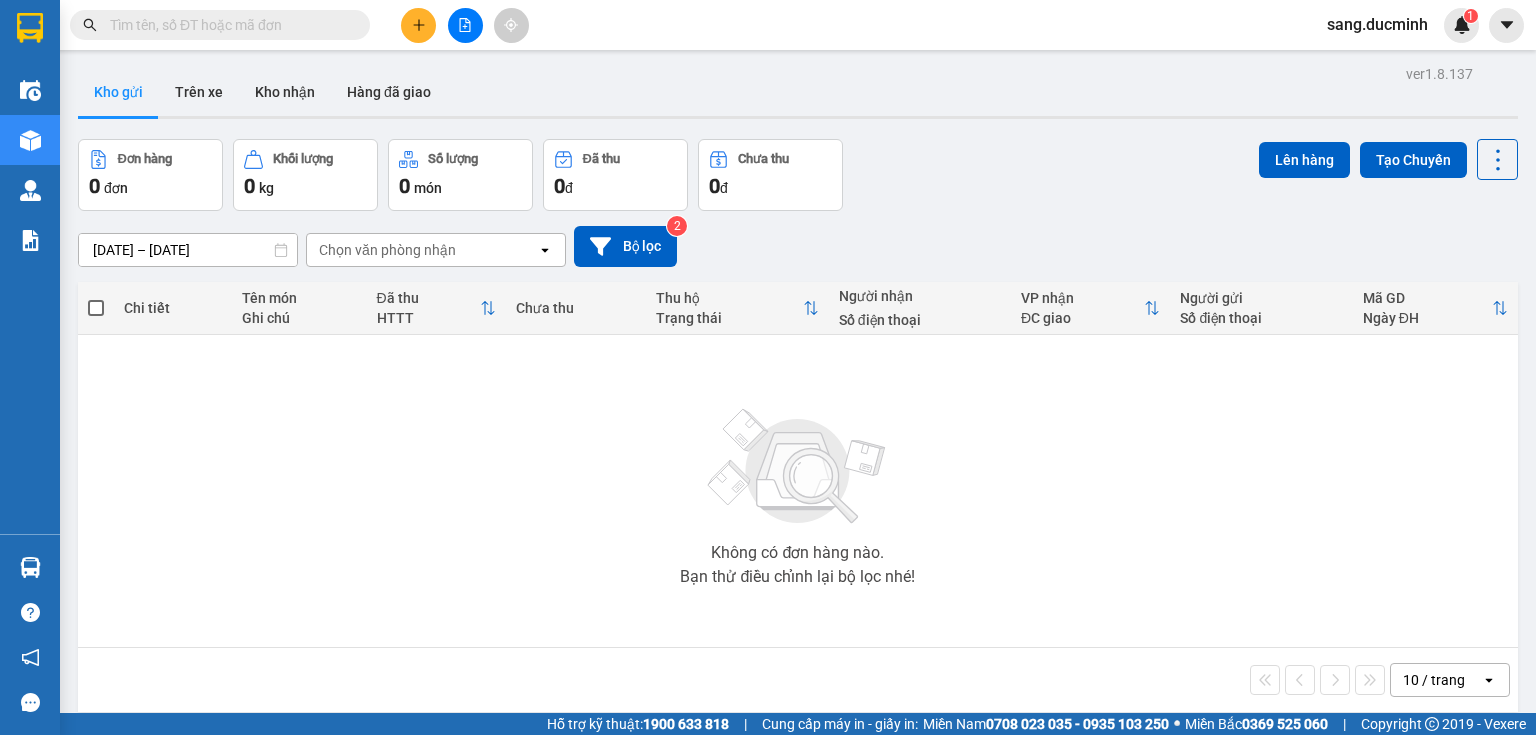 drag, startPoint x: 122, startPoint y: 24, endPoint x: 104, endPoint y: 5, distance: 26.172504 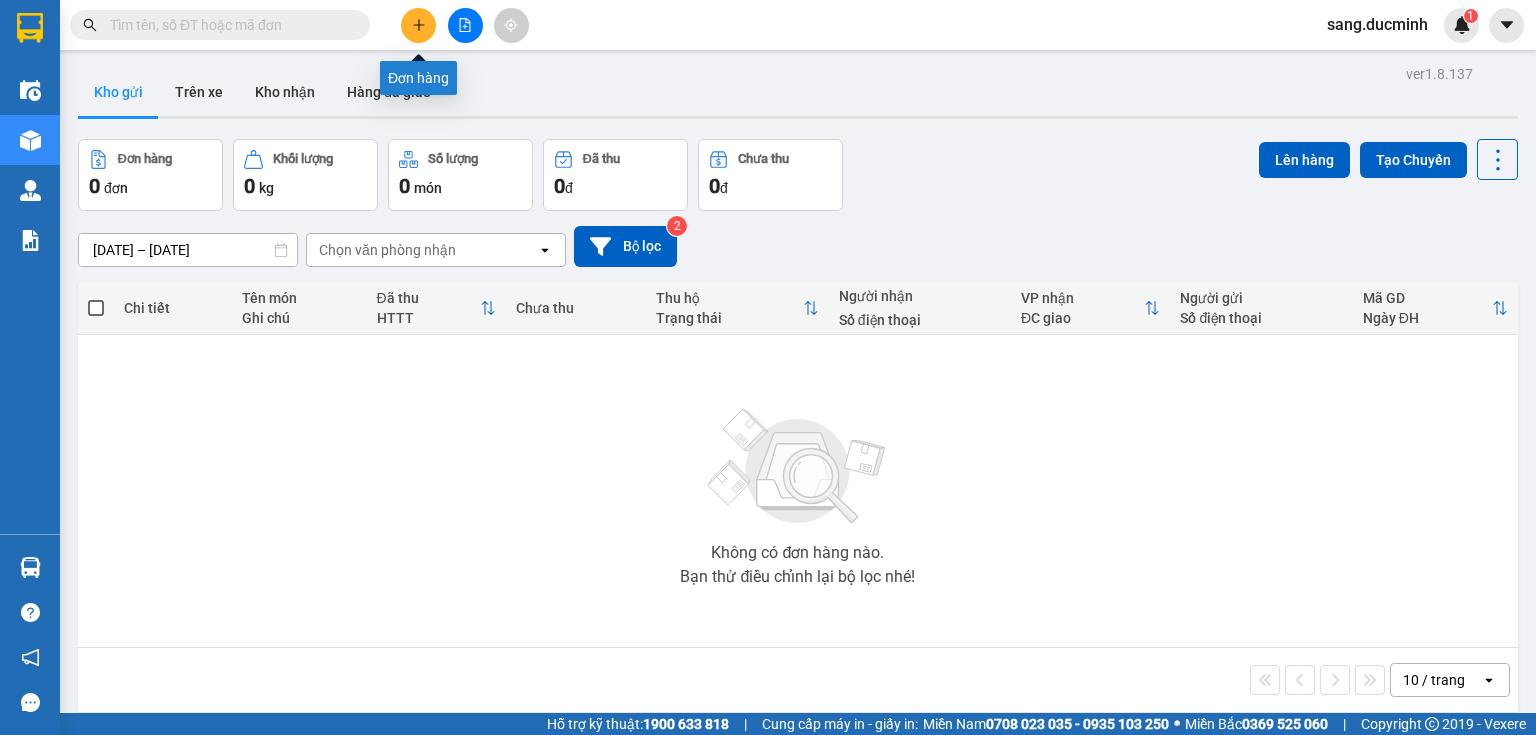 click at bounding box center (418, 25) 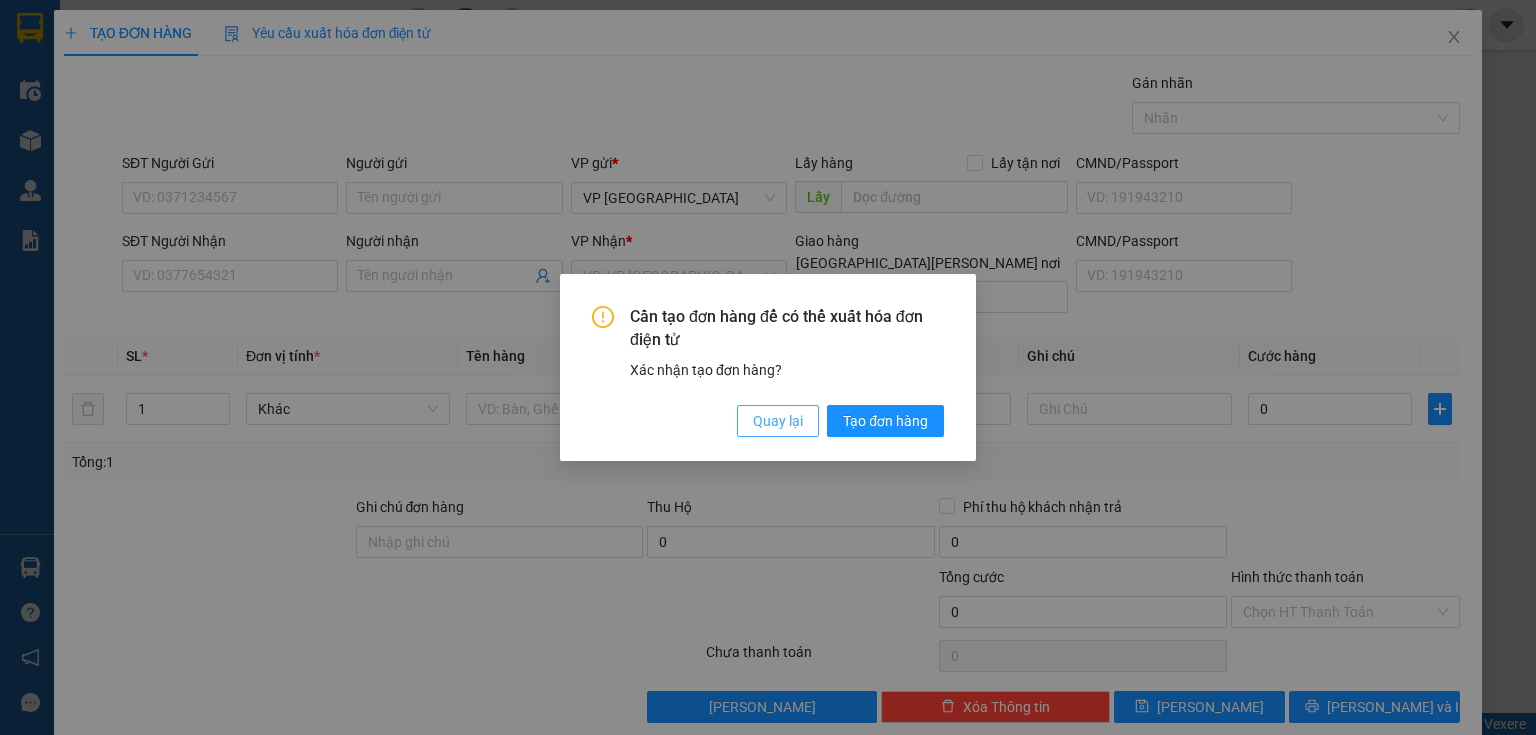 click on "Quay lại" at bounding box center [778, 421] 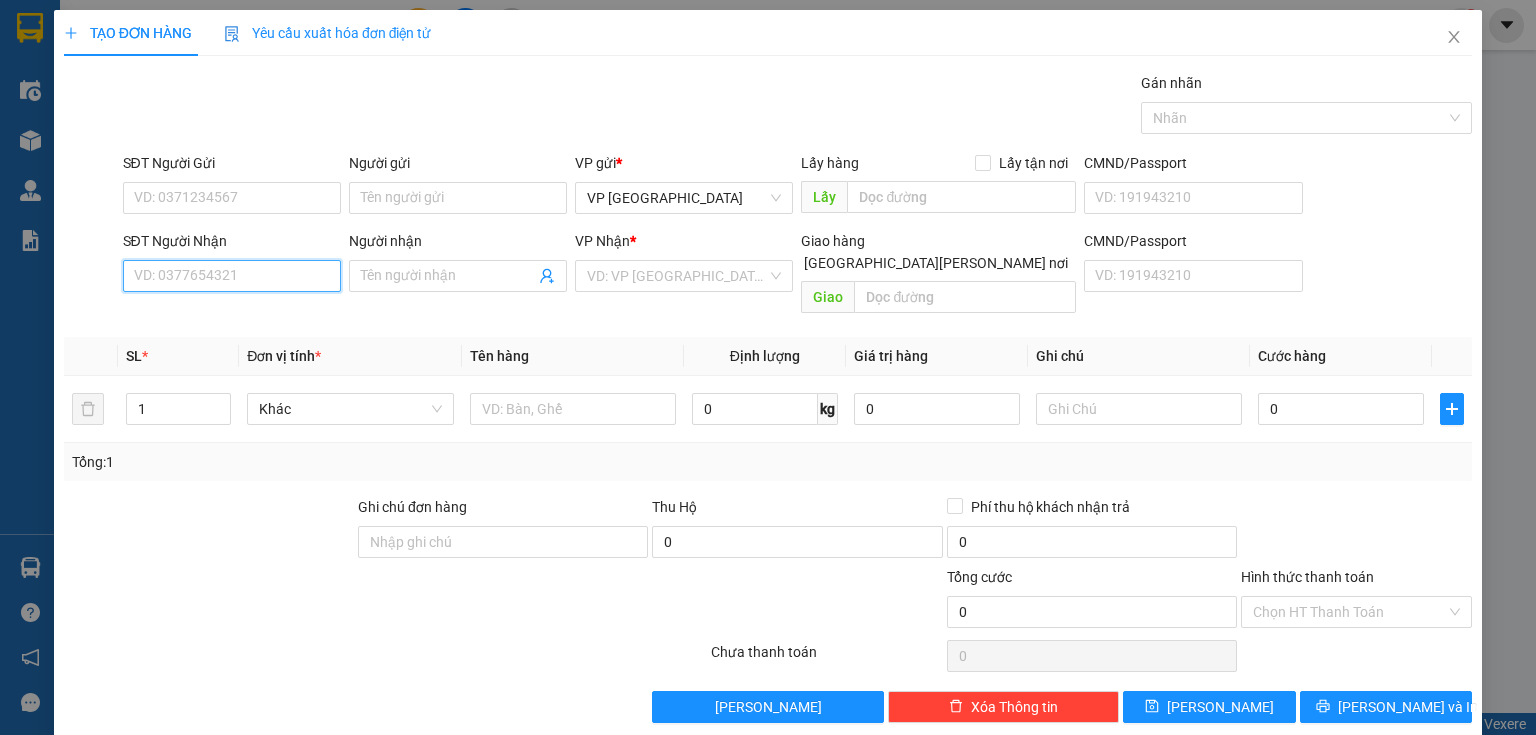 click on "SĐT Người Nhận" at bounding box center [232, 276] 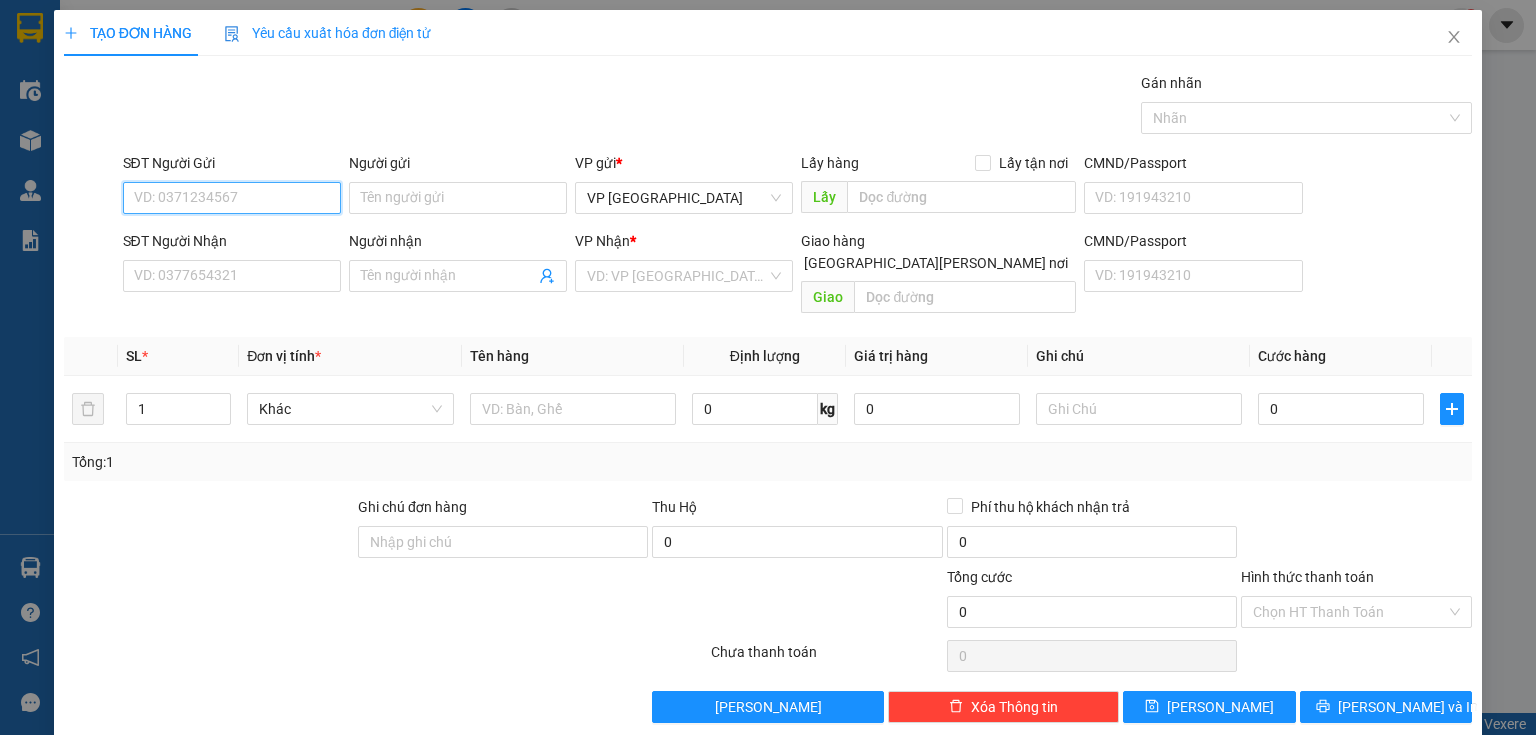 click on "SĐT Người Gửi" at bounding box center (232, 198) 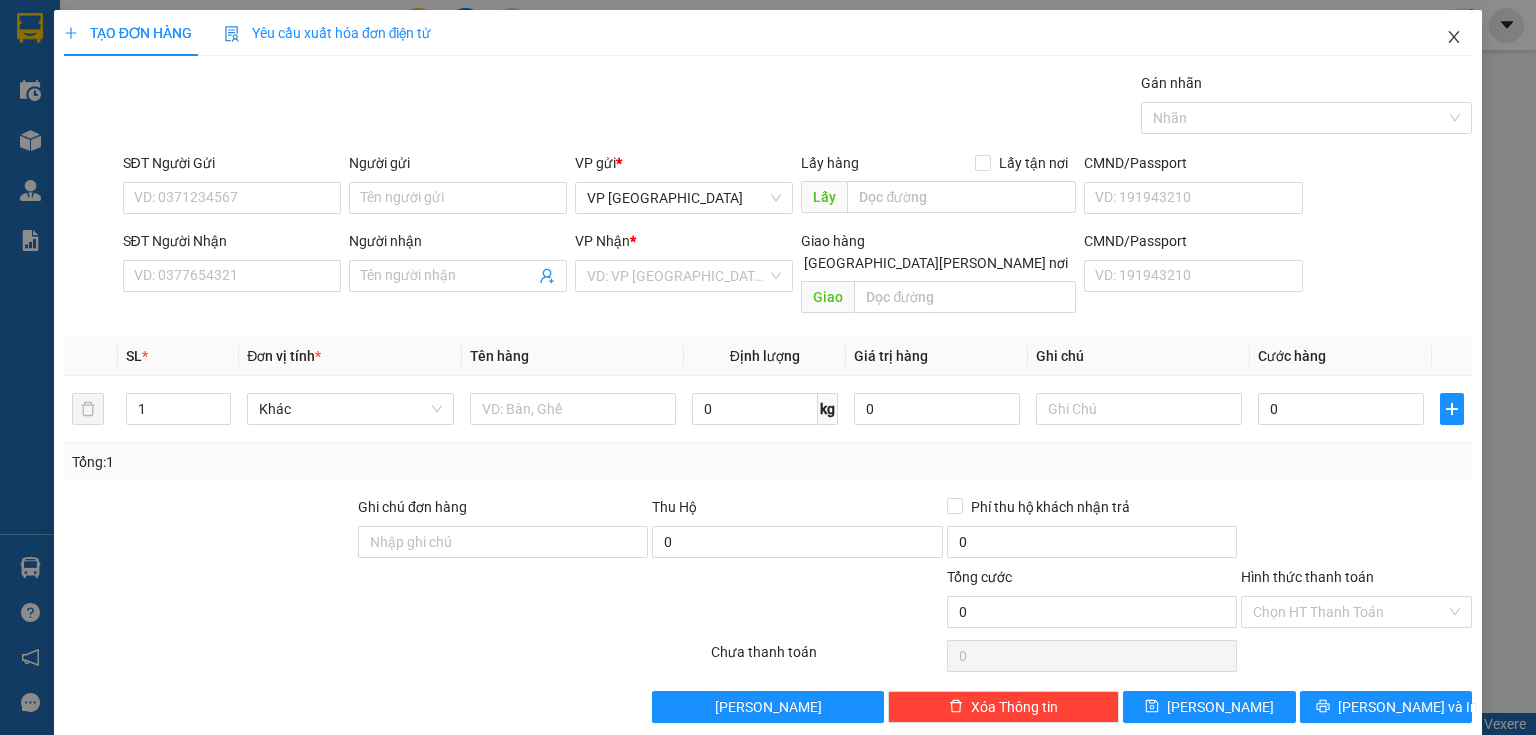 click at bounding box center [1454, 38] 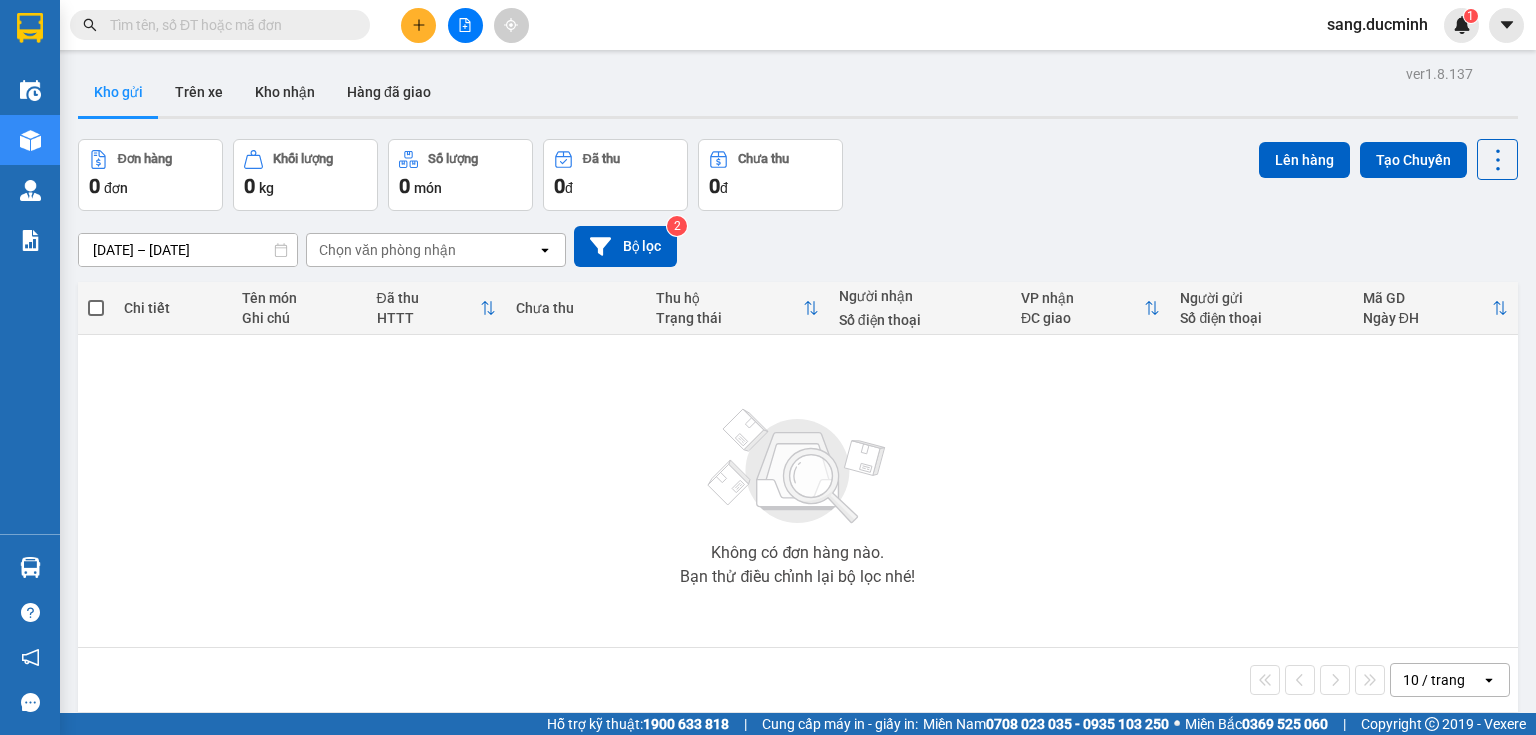 drag, startPoint x: 136, startPoint y: 514, endPoint x: 275, endPoint y: 20, distance: 513.1832 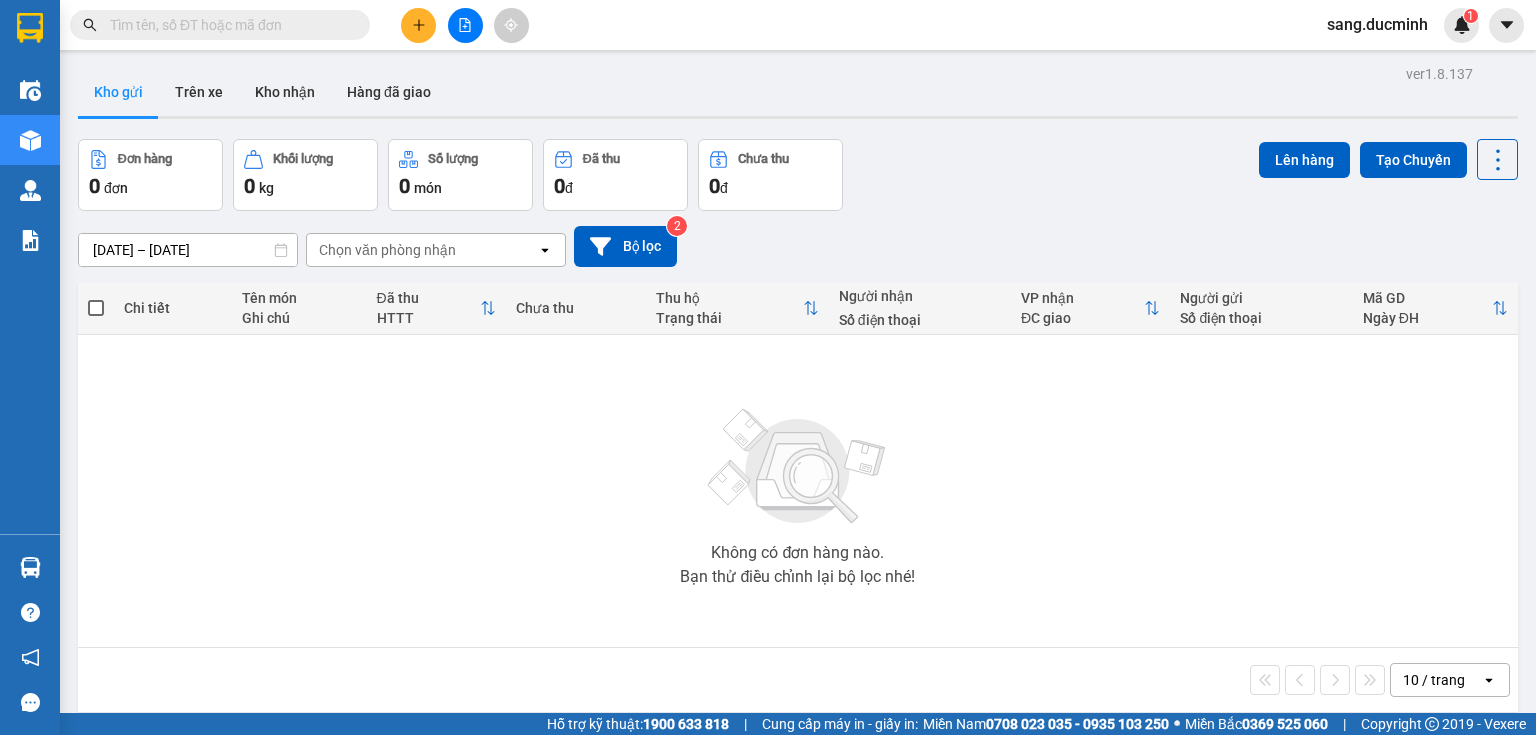 click at bounding box center (228, 25) 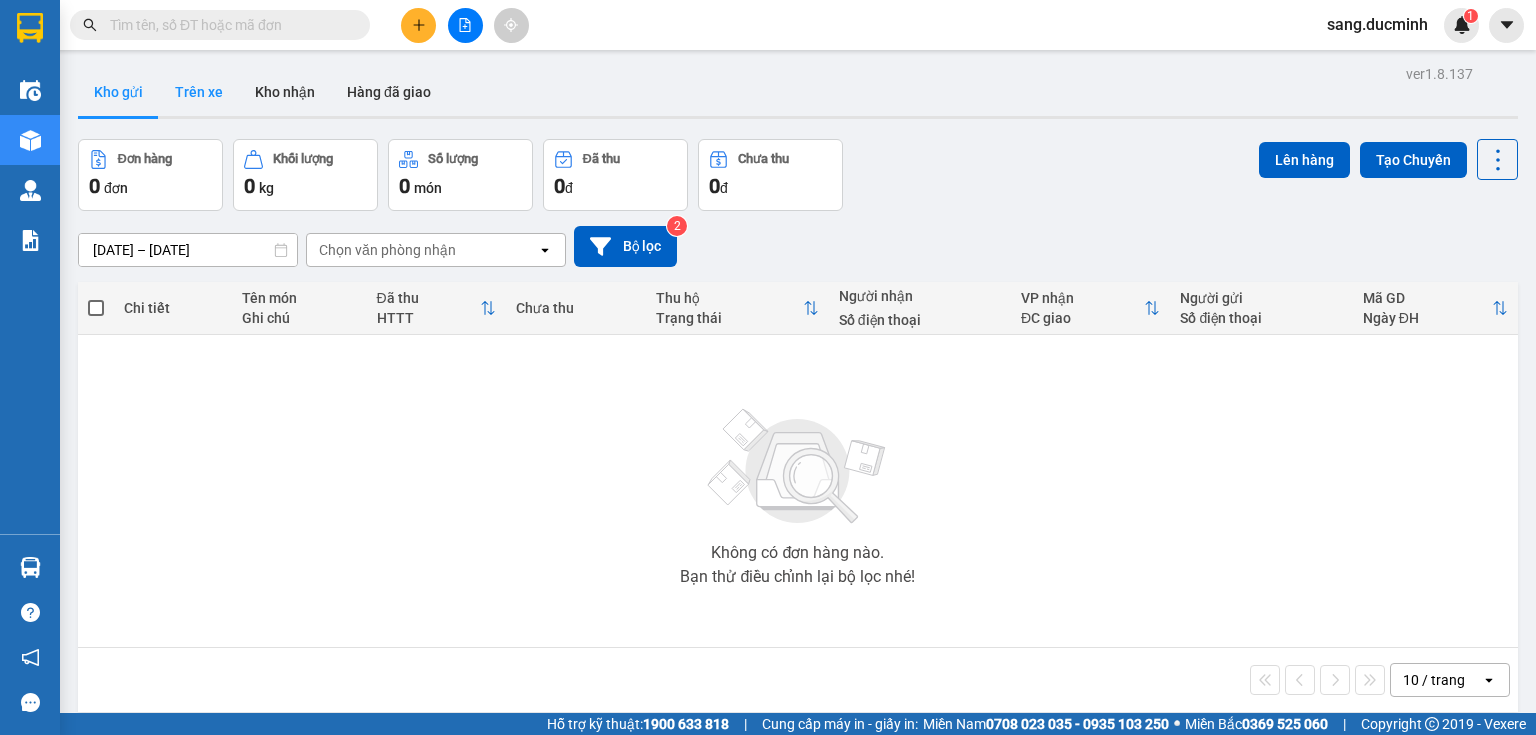 click on "Trên xe" at bounding box center (199, 92) 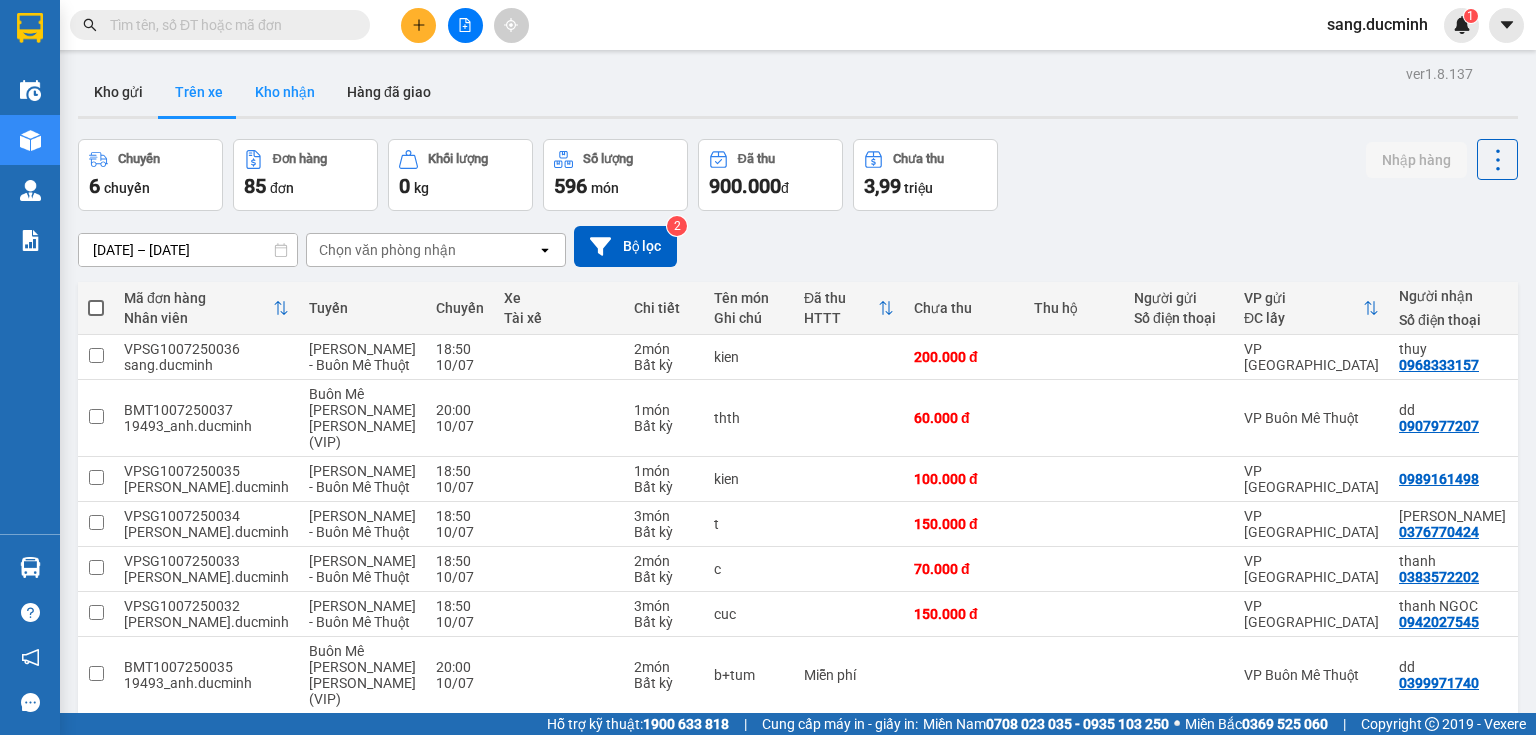 click on "Kho nhận" at bounding box center (285, 92) 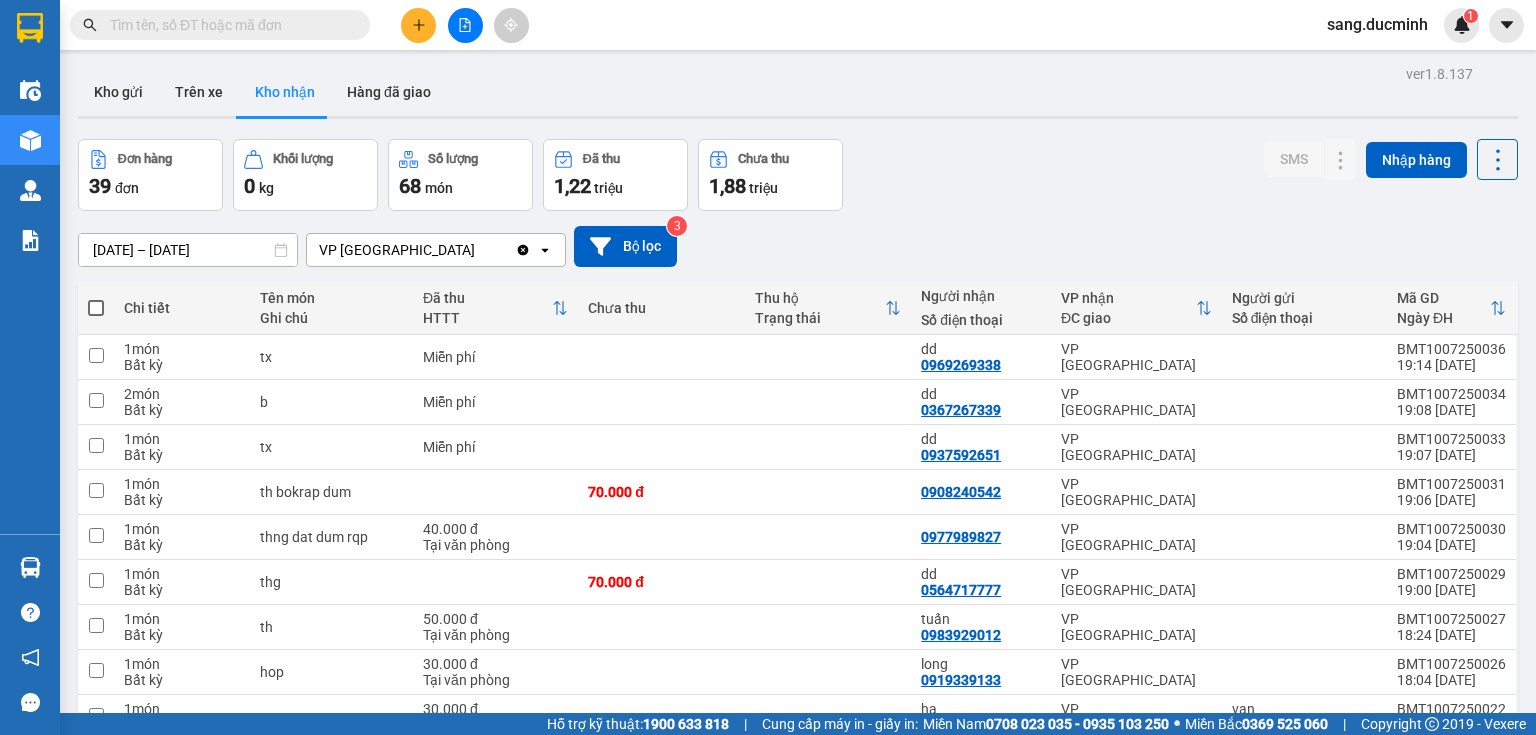 click at bounding box center [228, 25] 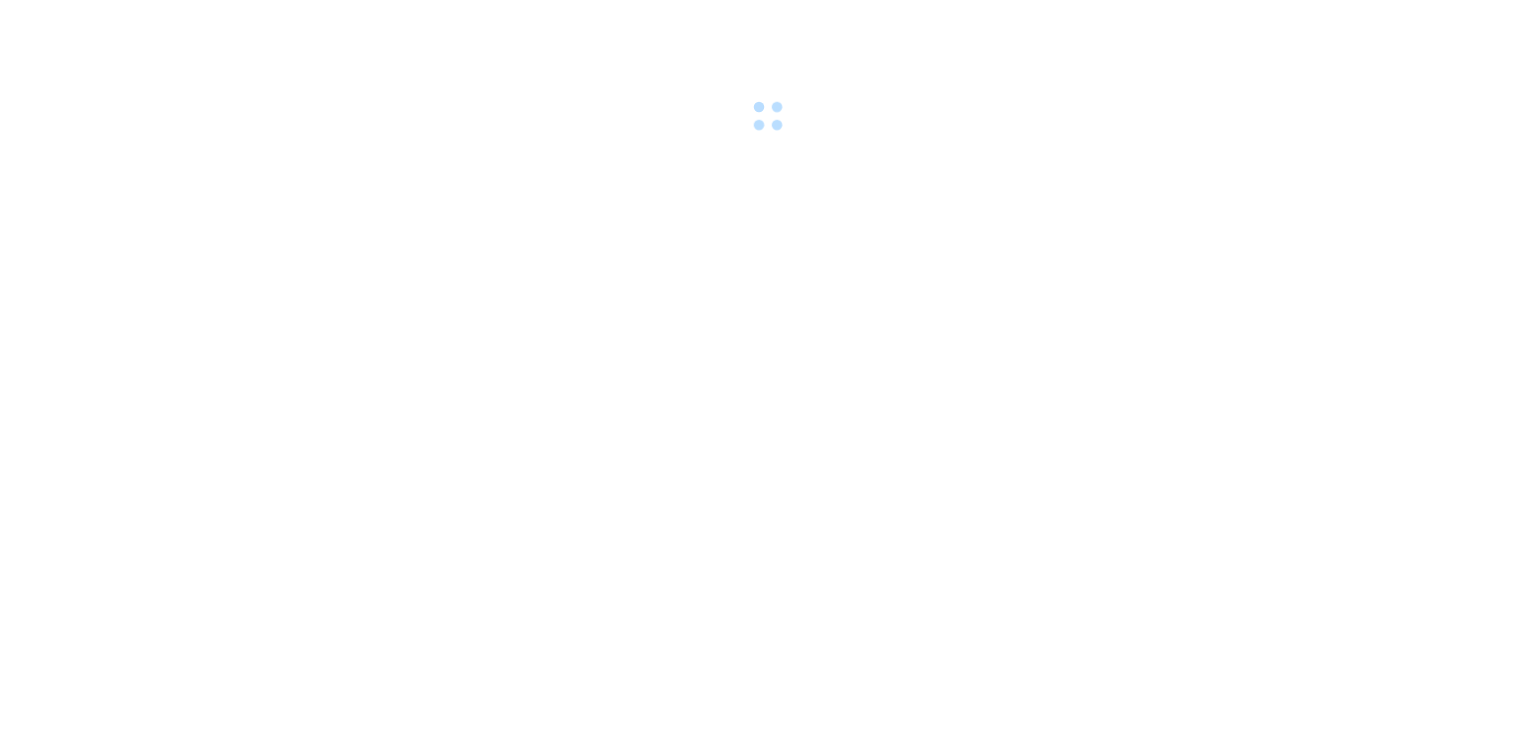 scroll, scrollTop: 0, scrollLeft: 0, axis: both 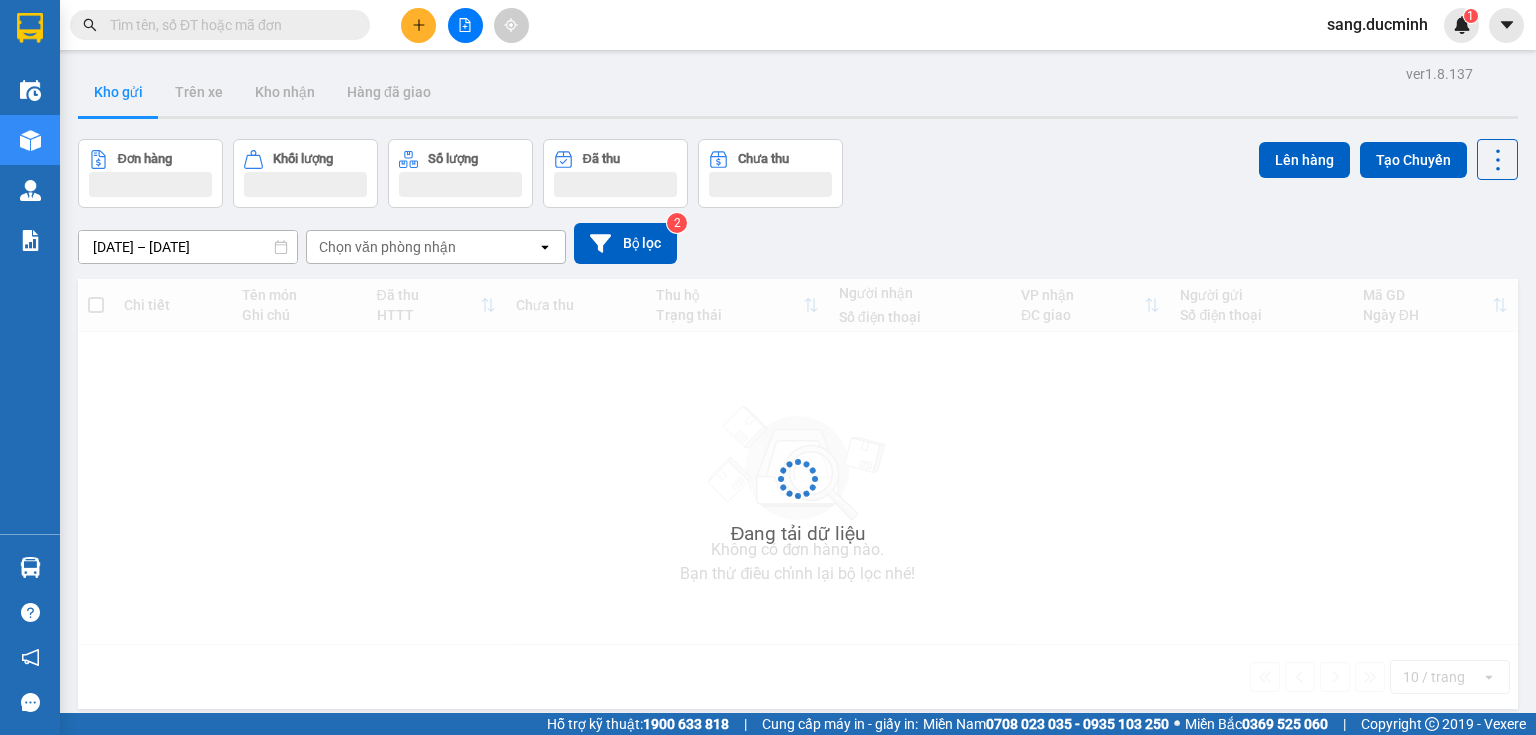 click at bounding box center (228, 25) 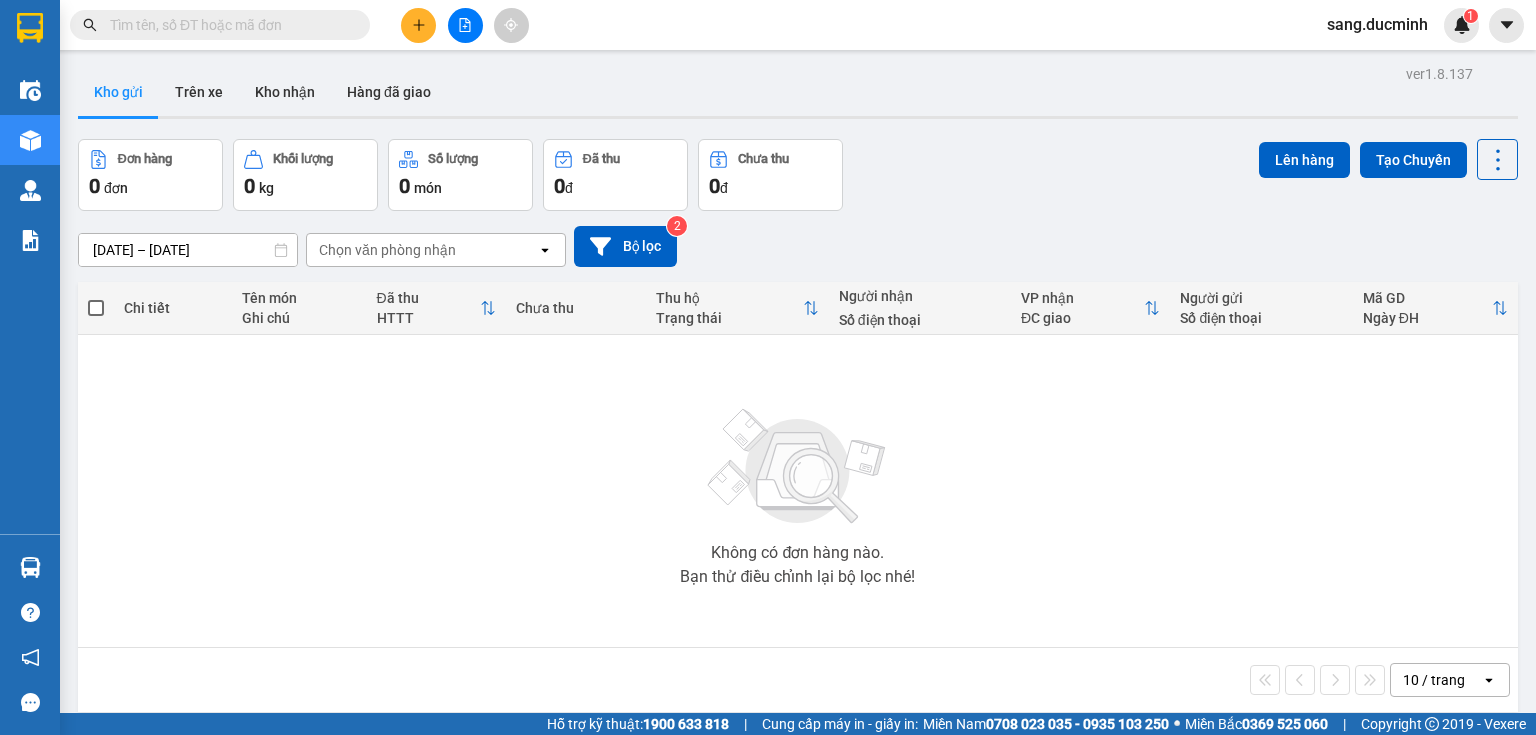 click at bounding box center (228, 25) 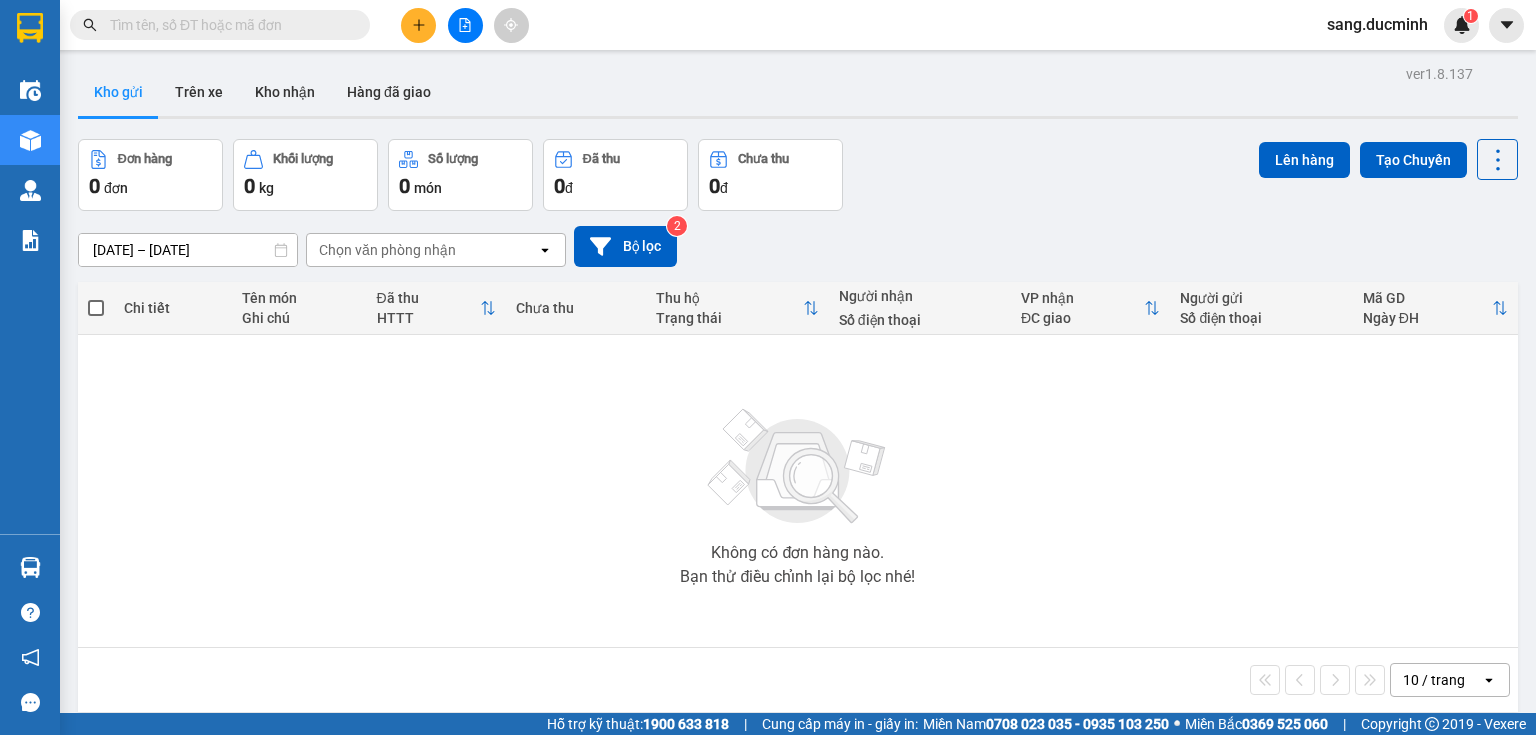 click at bounding box center (228, 25) 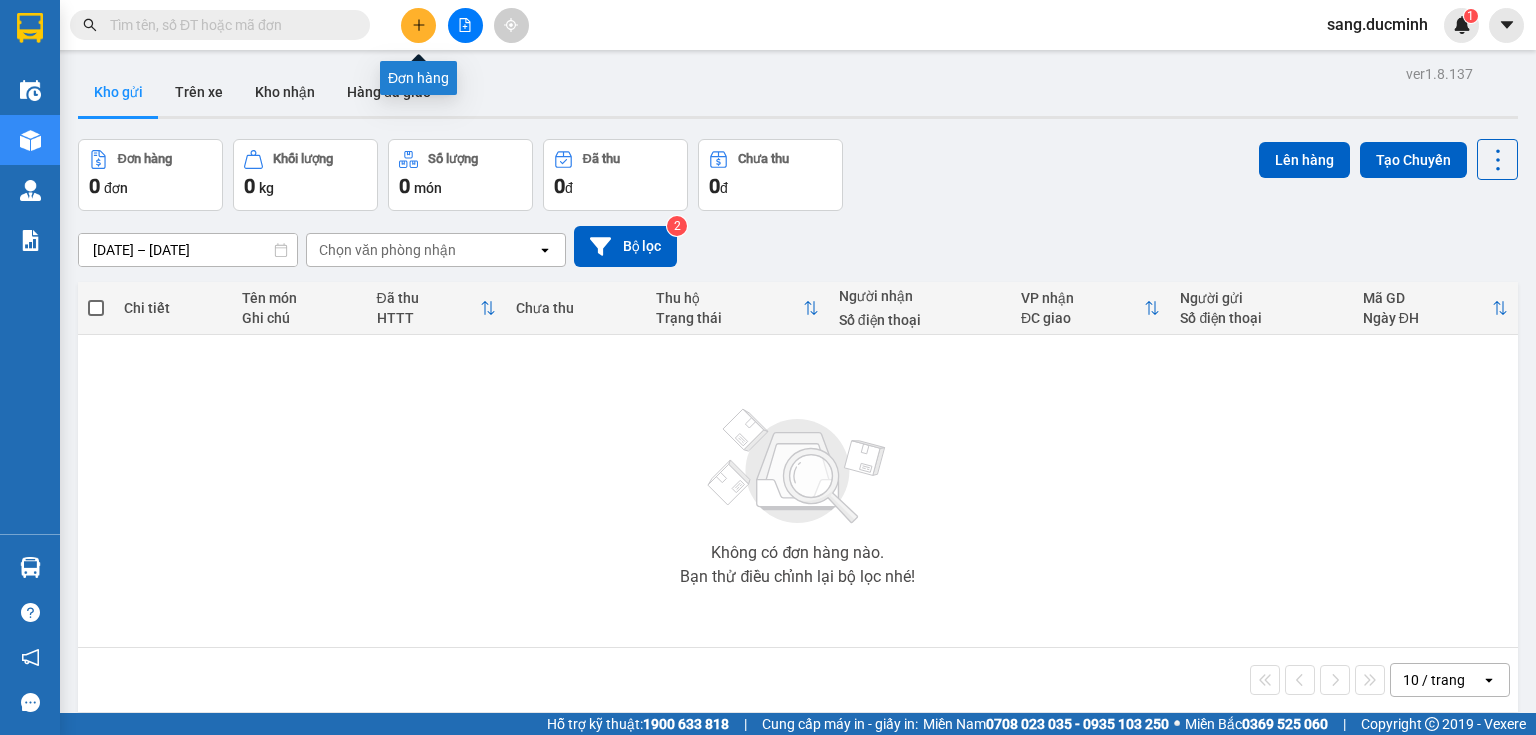click at bounding box center (418, 25) 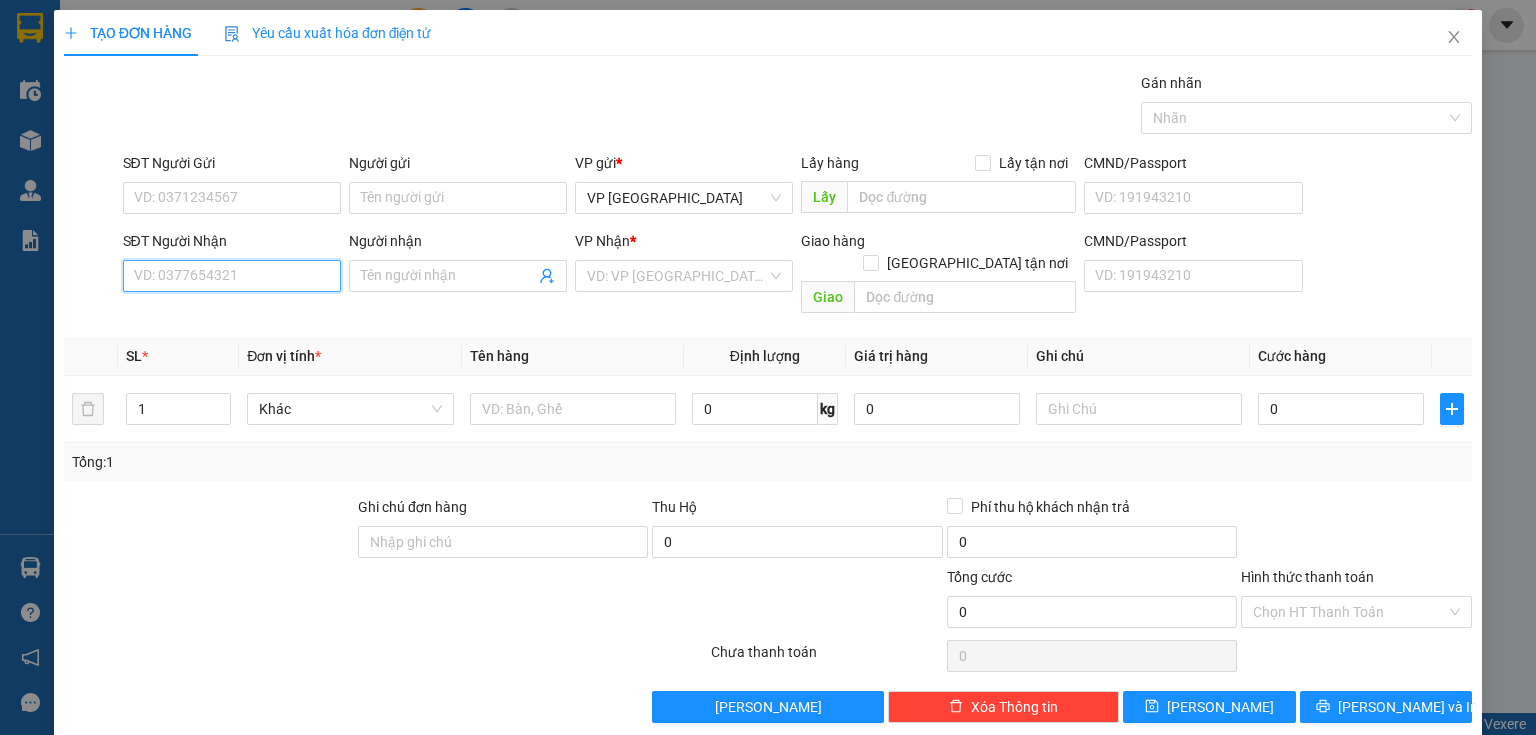 click on "SĐT Người Nhận" at bounding box center [232, 276] 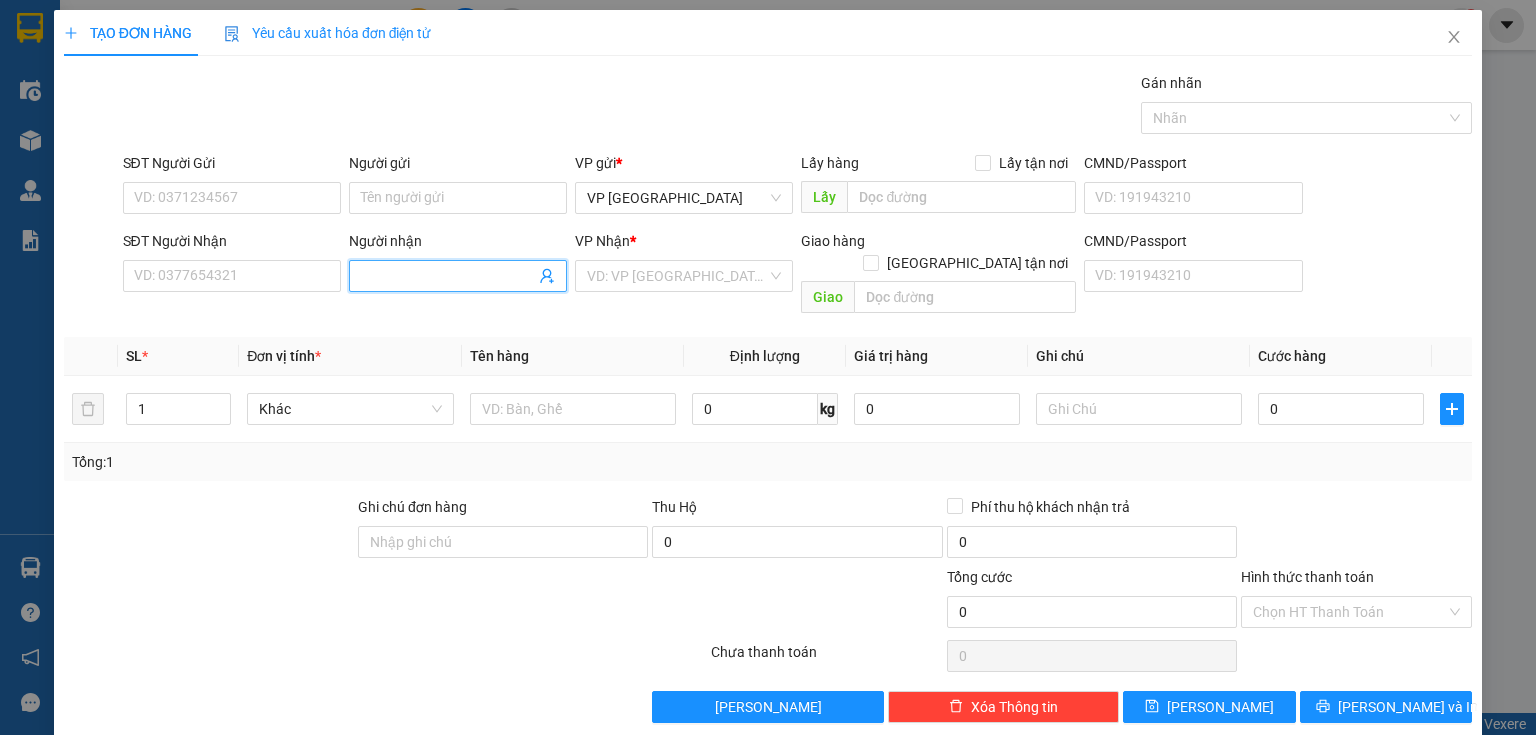 click at bounding box center (458, 276) 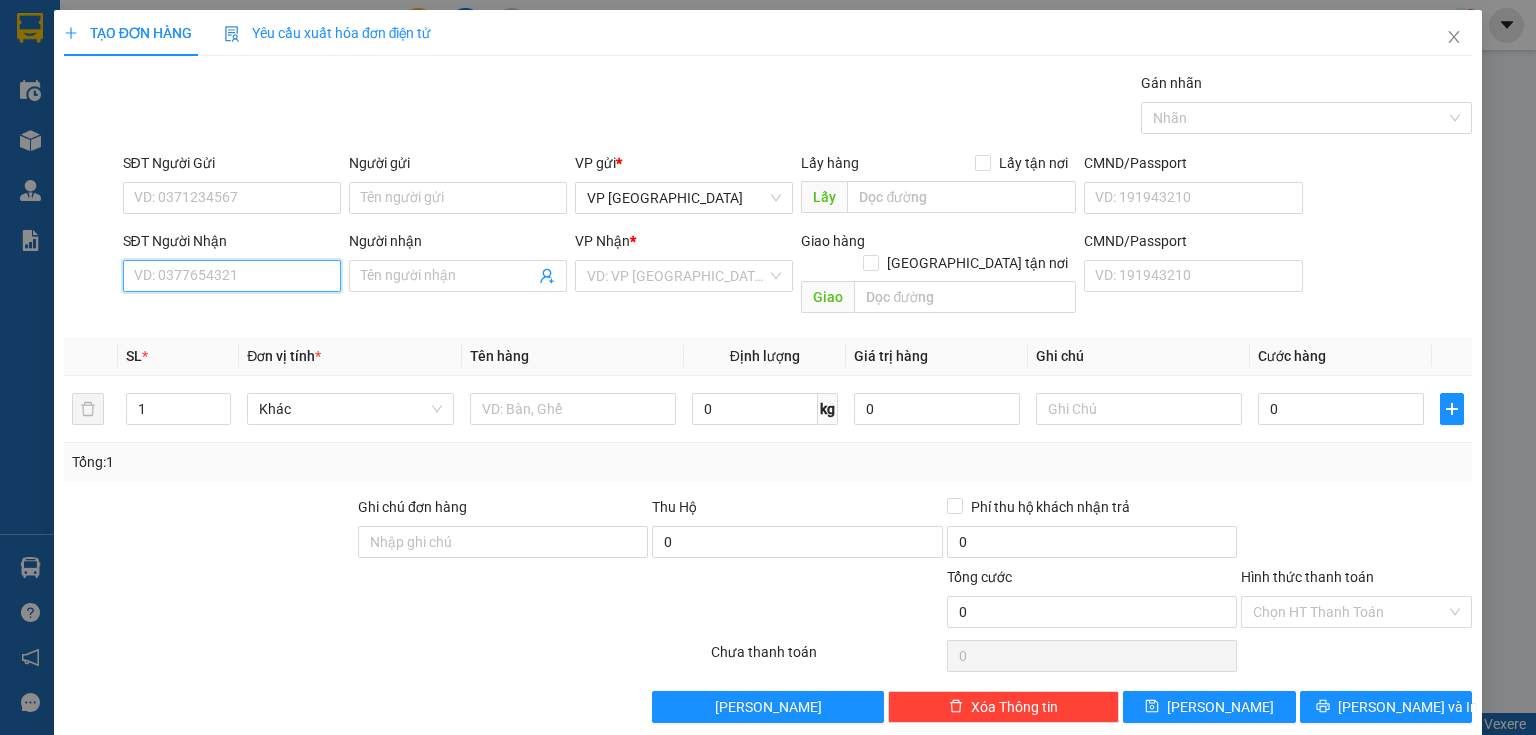 drag, startPoint x: 244, startPoint y: 288, endPoint x: 204, endPoint y: 266, distance: 45.65085 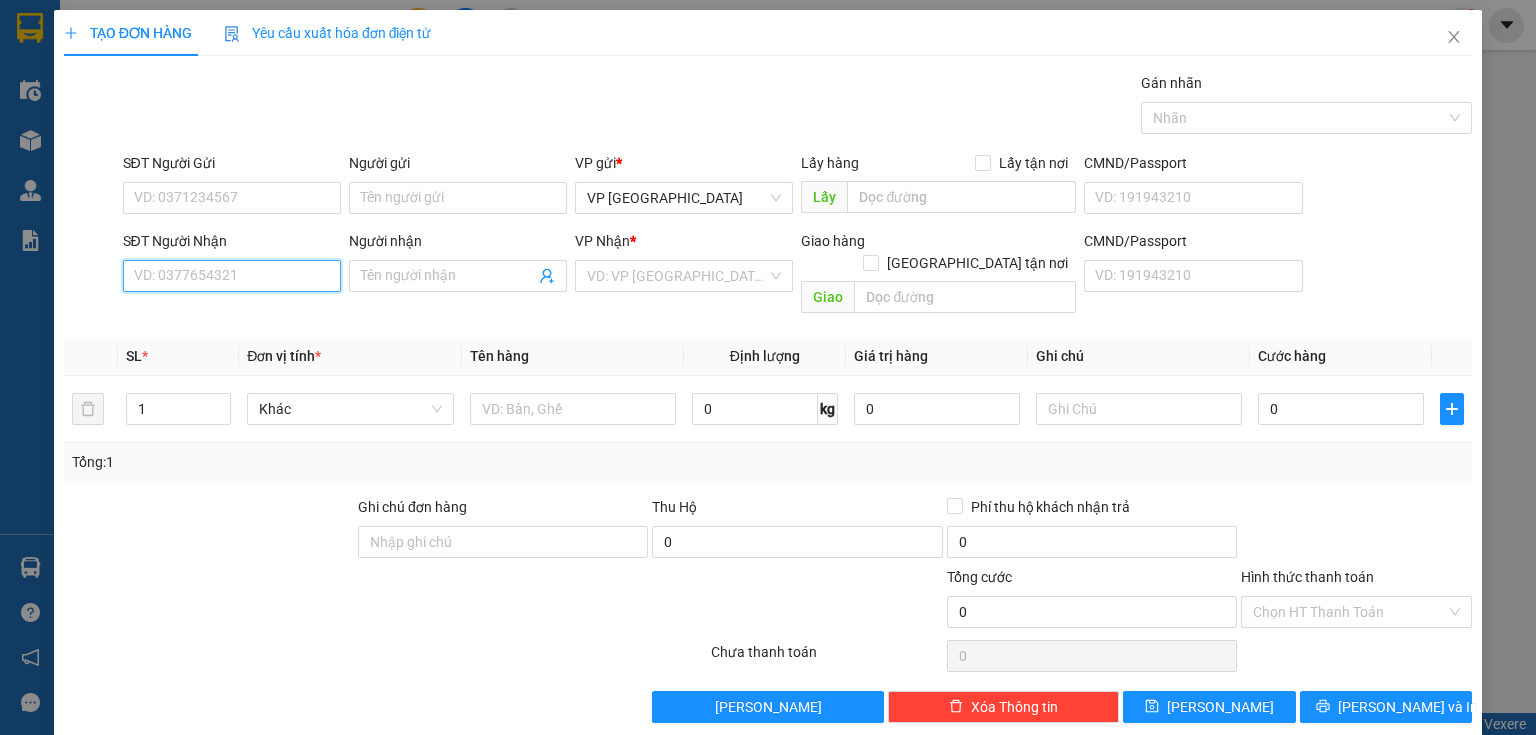 click on "SĐT Người Nhận" at bounding box center [232, 276] 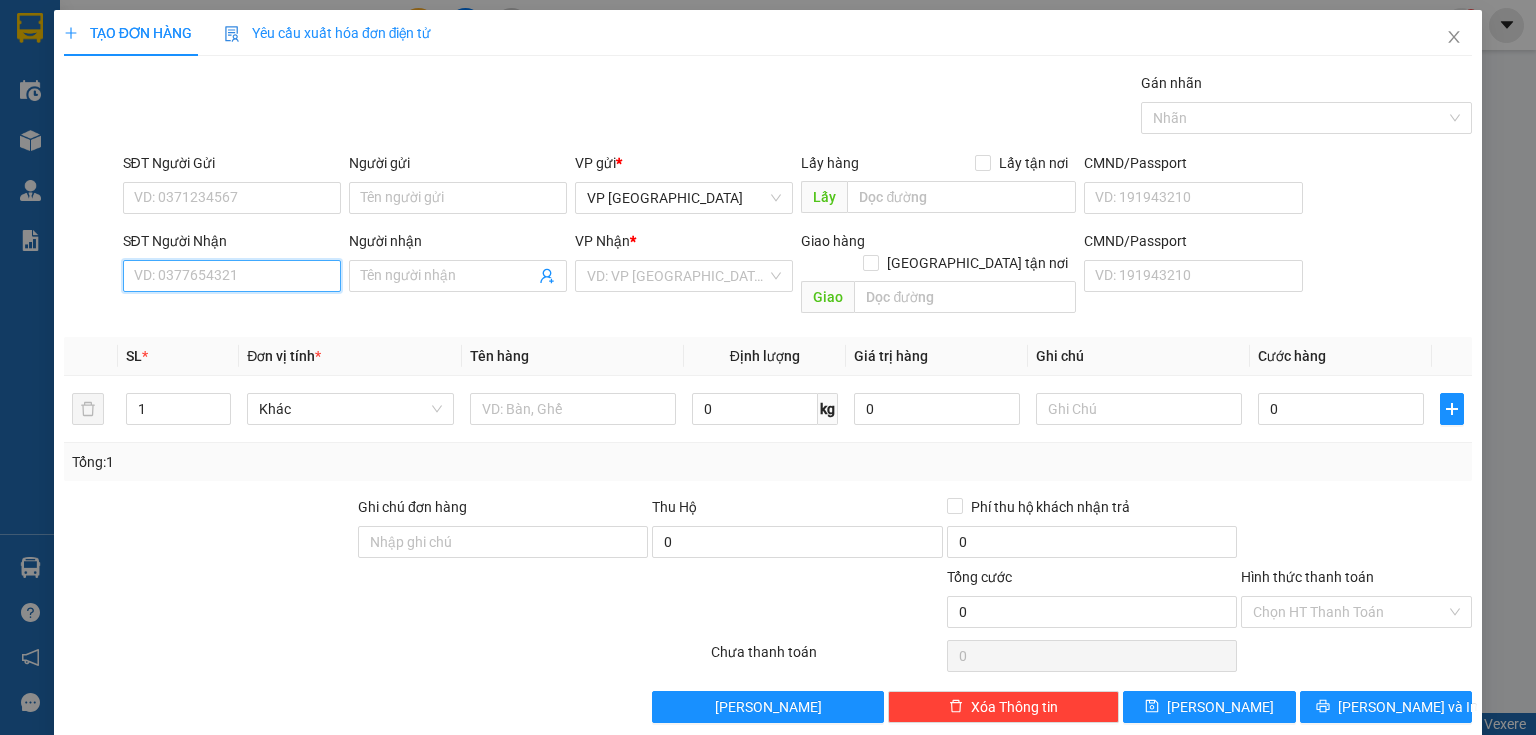click on "SĐT Người Nhận" at bounding box center [232, 276] 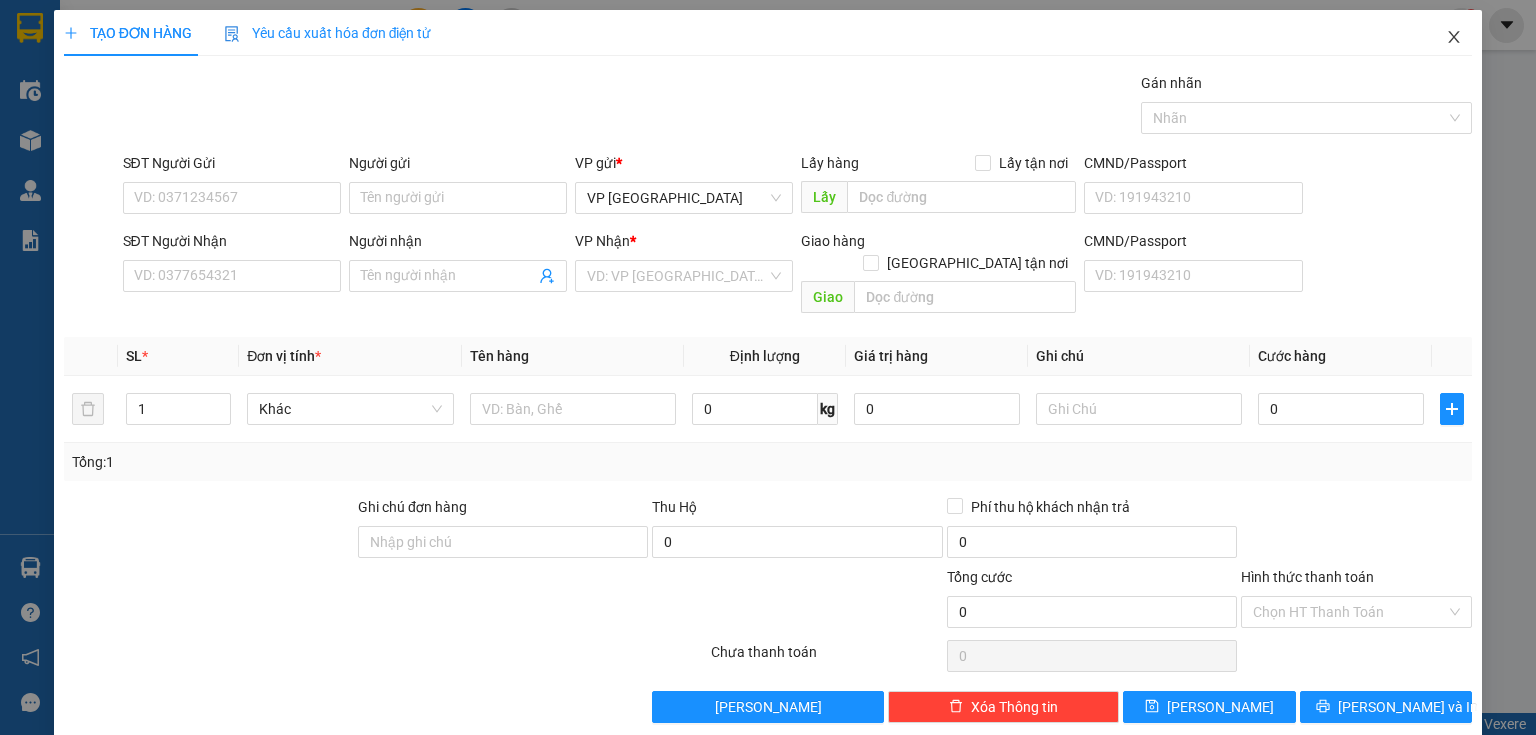 drag, startPoint x: 1441, startPoint y: 30, endPoint x: 1428, endPoint y: 39, distance: 15.811388 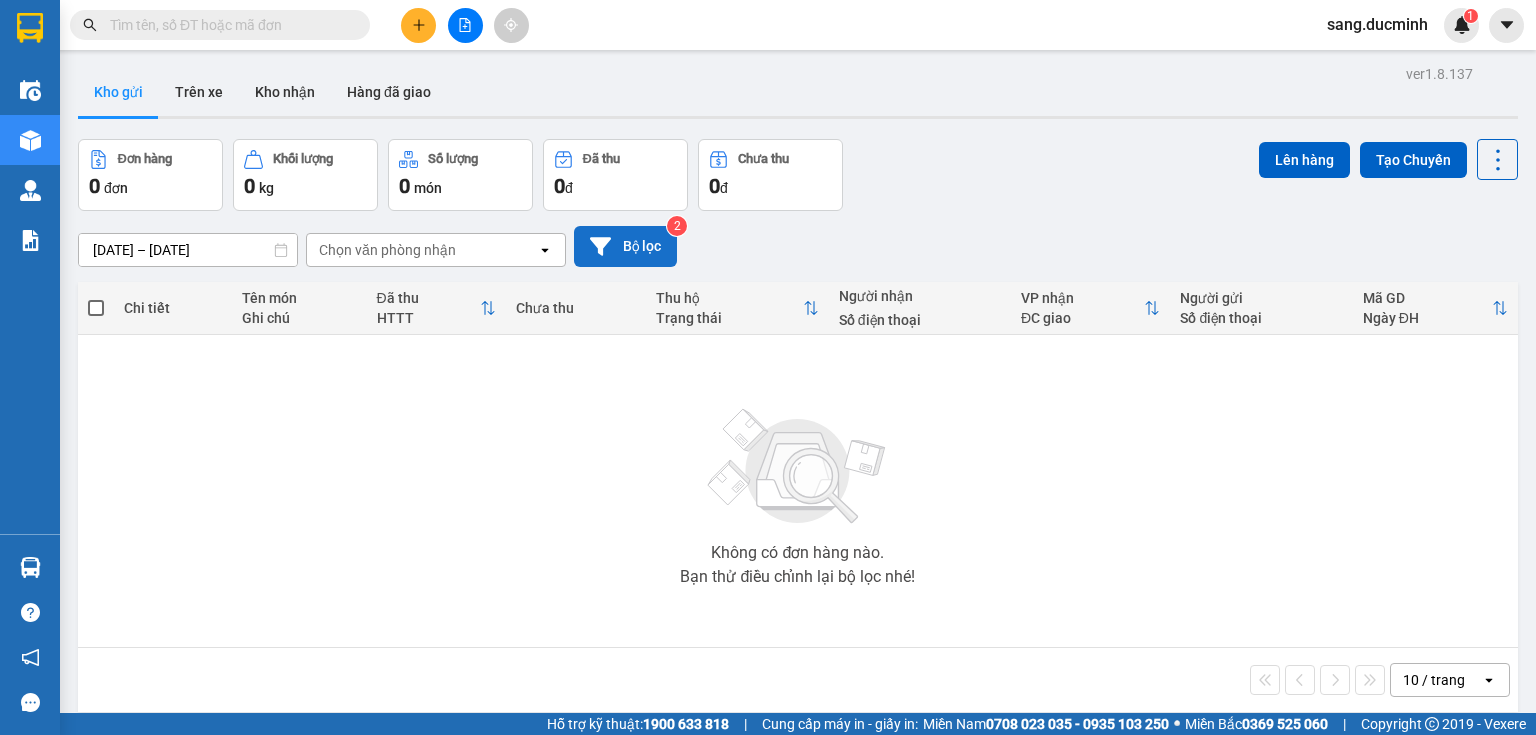click 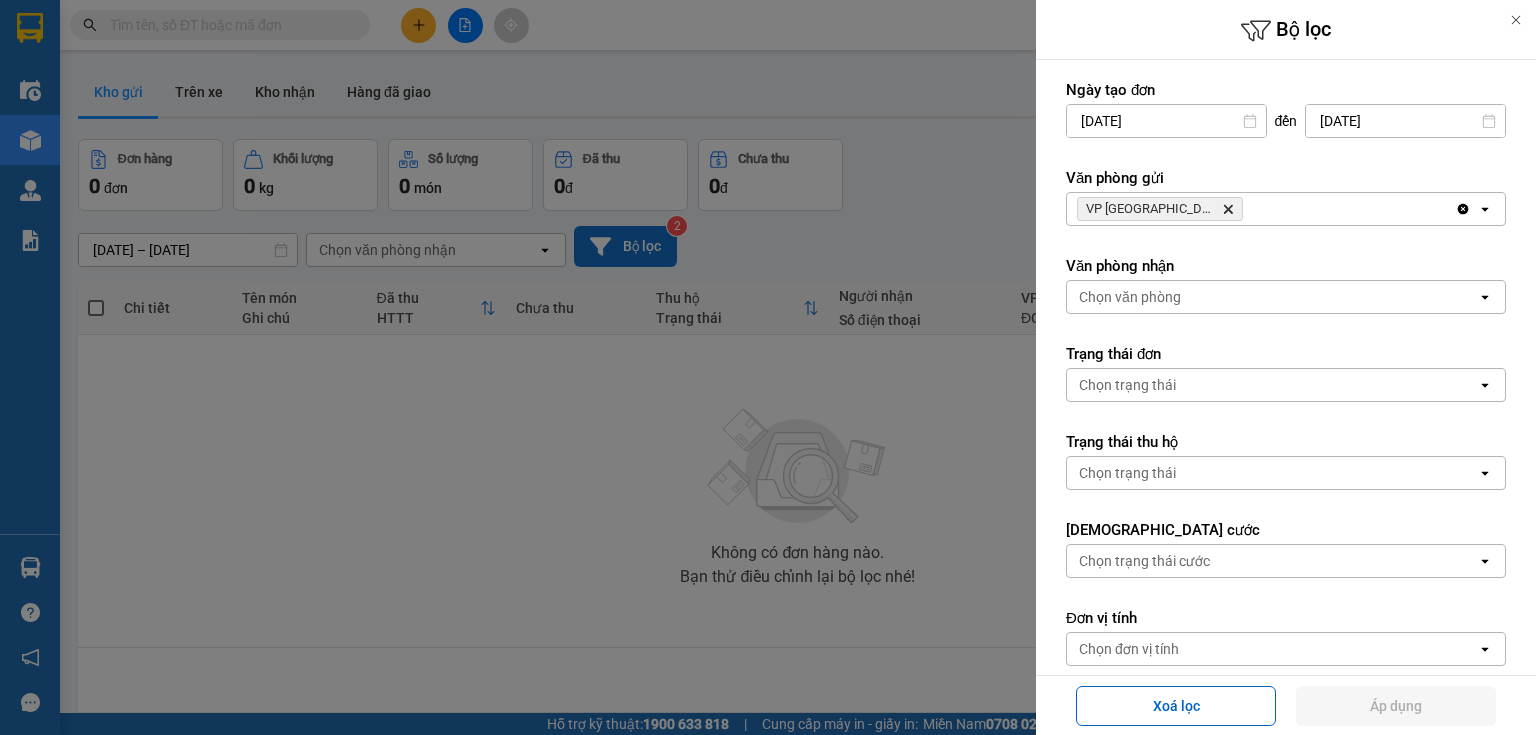 click at bounding box center (1516, 20) 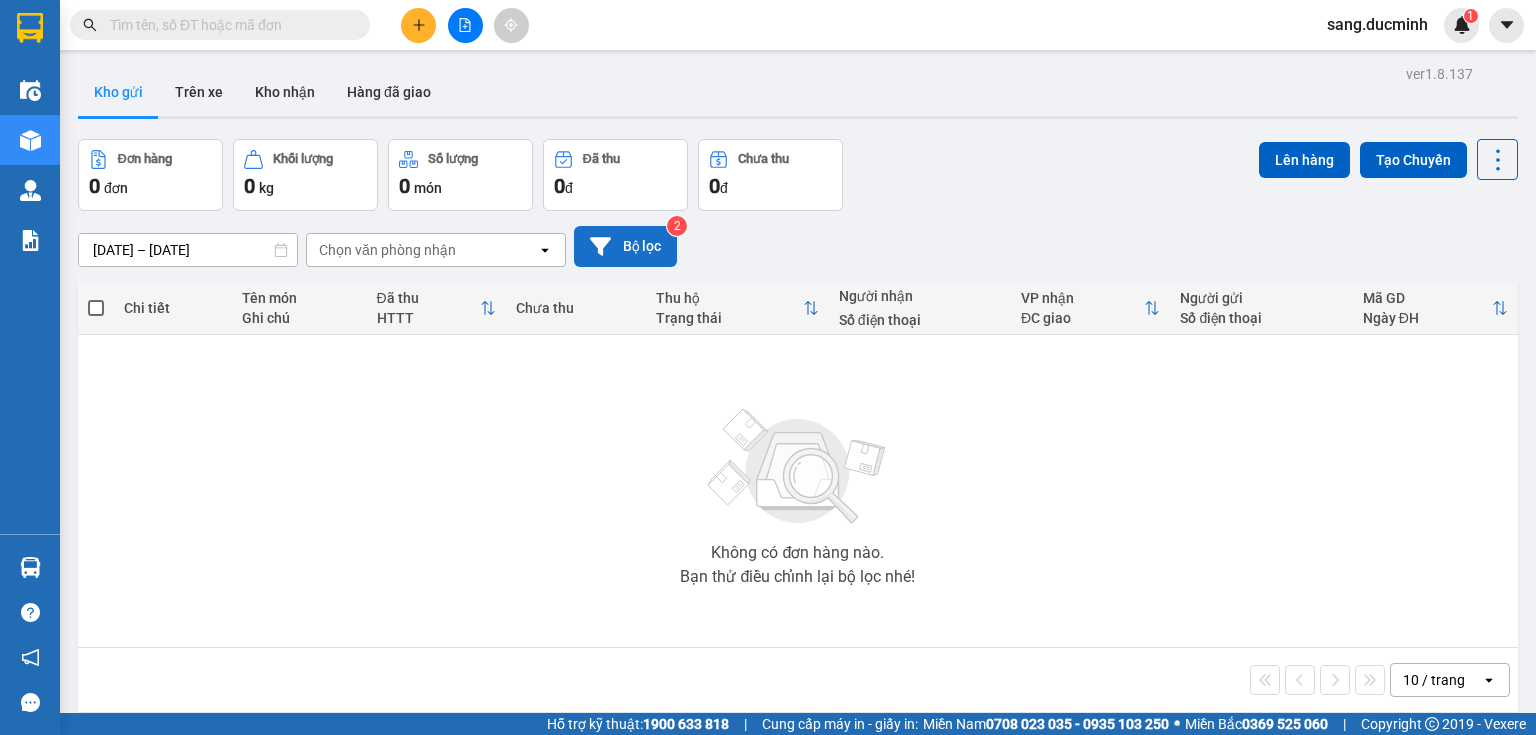 click at bounding box center [228, 25] 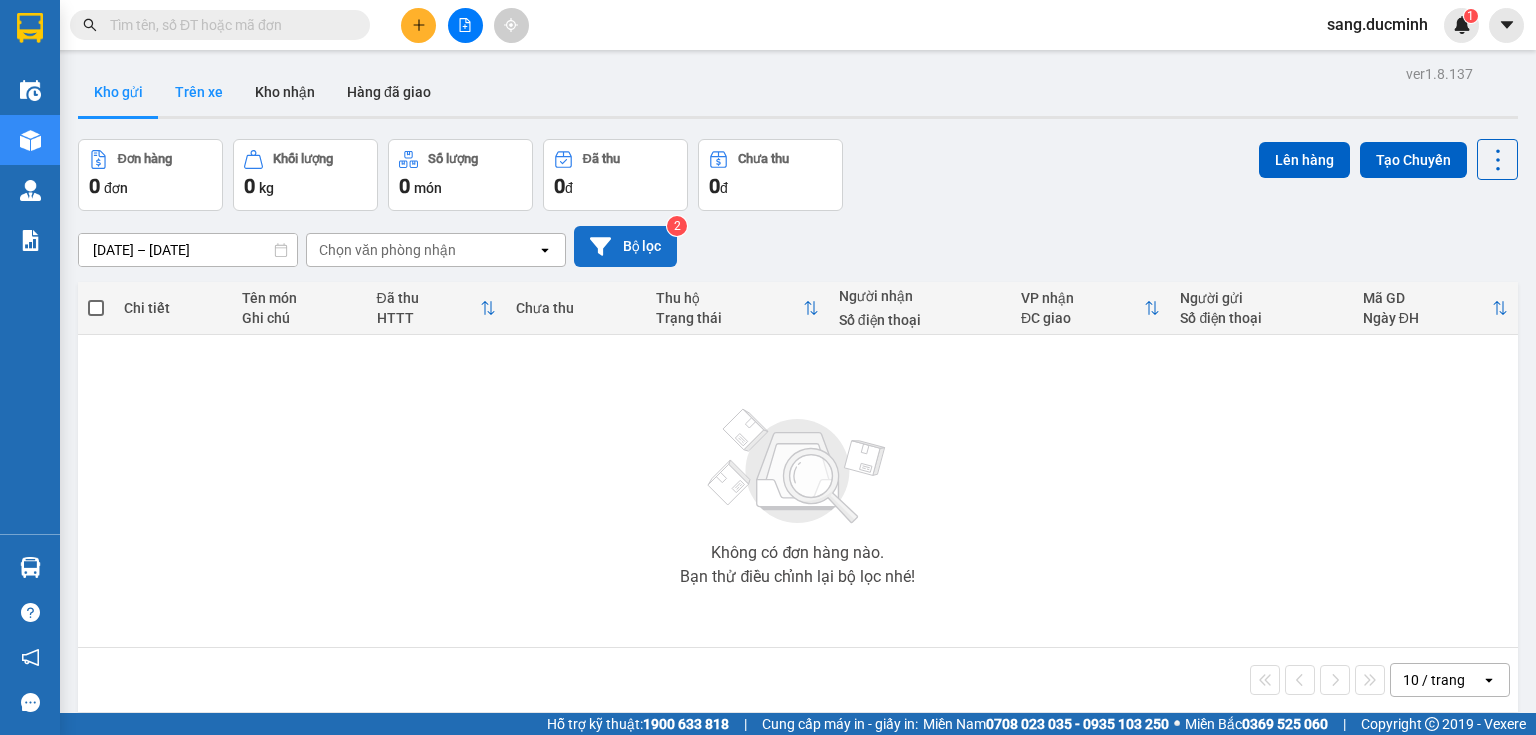 click on "Trên xe" at bounding box center [199, 92] 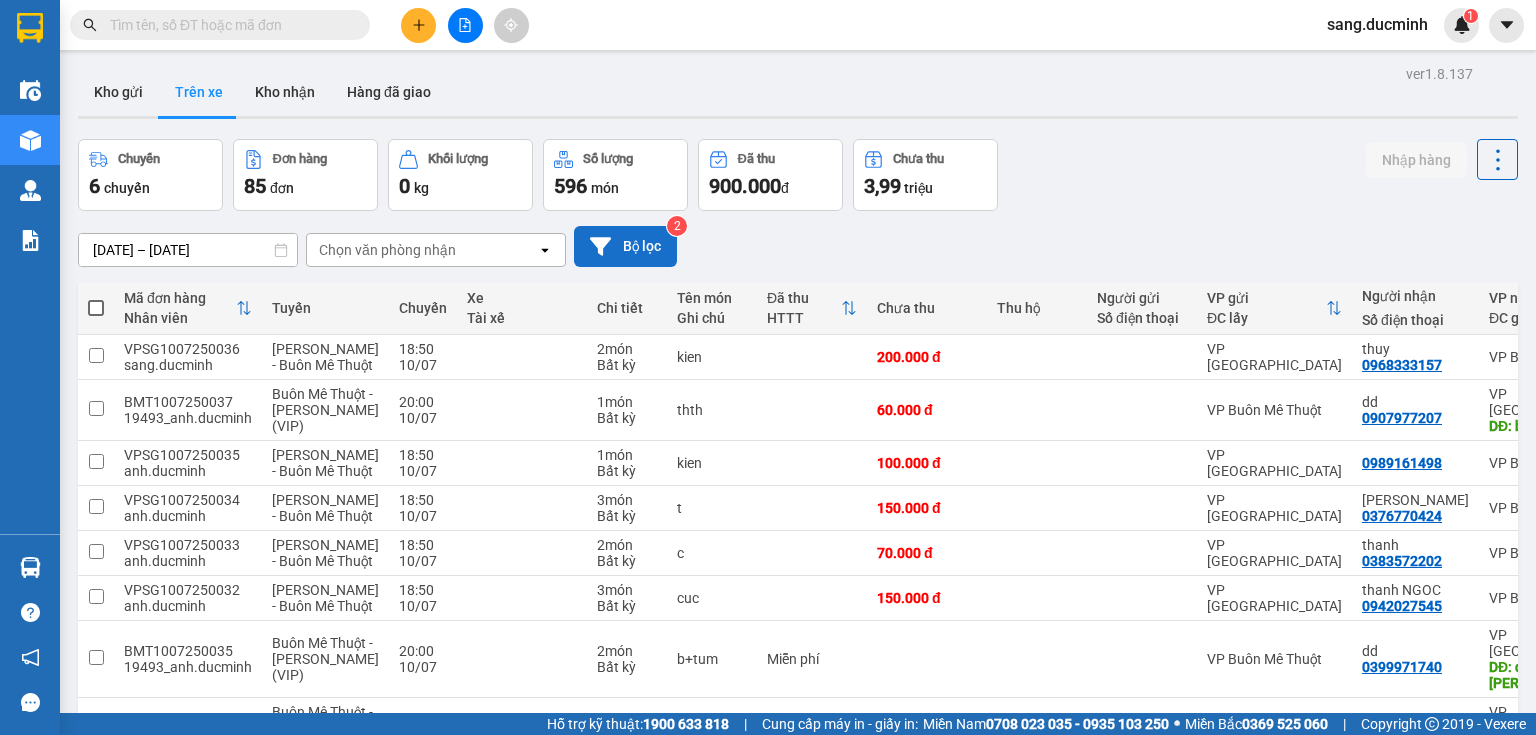 click on "Kết quả tìm kiếm ( 0 )  Bộ lọc  No Data sang.ducminh 1     Điều hành xe     Kho hàng mới     Quản Lý Quản lý chuyến Quản lý khách hàng mới     Báo cáo 1. Báo cáo dòng tiền (nhà xe) 2. Doanh số tạo đơn theo VP gửi (nhà xe) Mẫu 2: Thống kê đơn hàng theo nhân viên Mẫu 3: Báo cáo dòng tiền theo văn phòng Mẫu 4: Thống kê đơn hàng theo văn phòng Mẫu 6: Báo cáo dòng tiền toàn nhà xe Mẫu 7: Thống kê đơn hàng toàn nhà xe  Hàng sắp về Hướng dẫn sử dụng Giới thiệu Vexere, nhận hoa hồng Phản hồi Phần mềm hỗ trợ bạn tốt chứ? ver  1.8.137 Kho gửi Trên xe Kho nhận Hàng đã giao Chuyến 6 chuyến Đơn hàng 85 đơn Khối lượng 0 kg Số lượng 596 món Đã thu 900.000  đ Chưa thu 3,99   triệu Nhập hàng 09/07/2025 – 11/07/2025 Press the down arrow key to interact with the calendar and select a date. Press the escape button to close the calendar. open Bộ lọc 2" at bounding box center (768, 367) 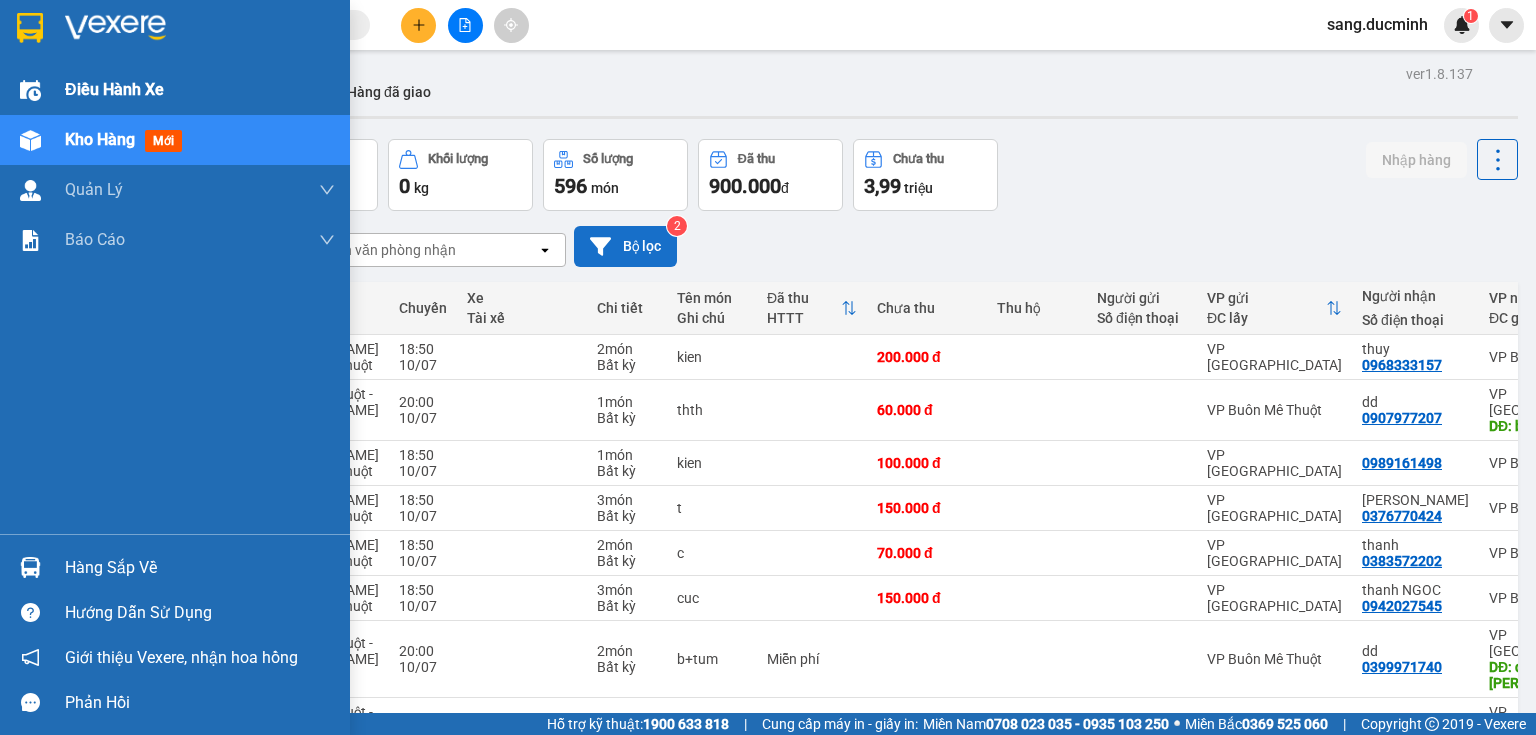 click at bounding box center (30, 90) 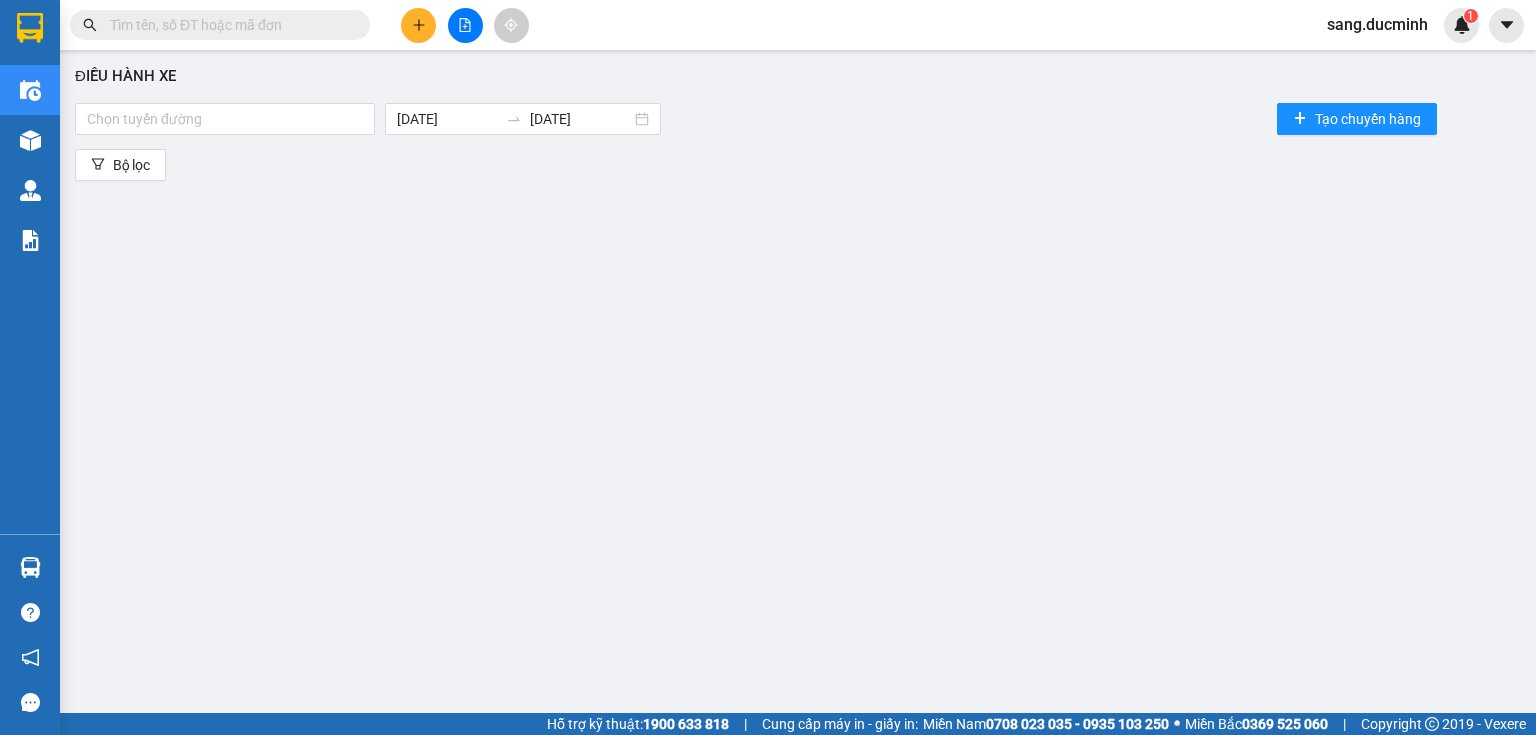 click at bounding box center [228, 25] 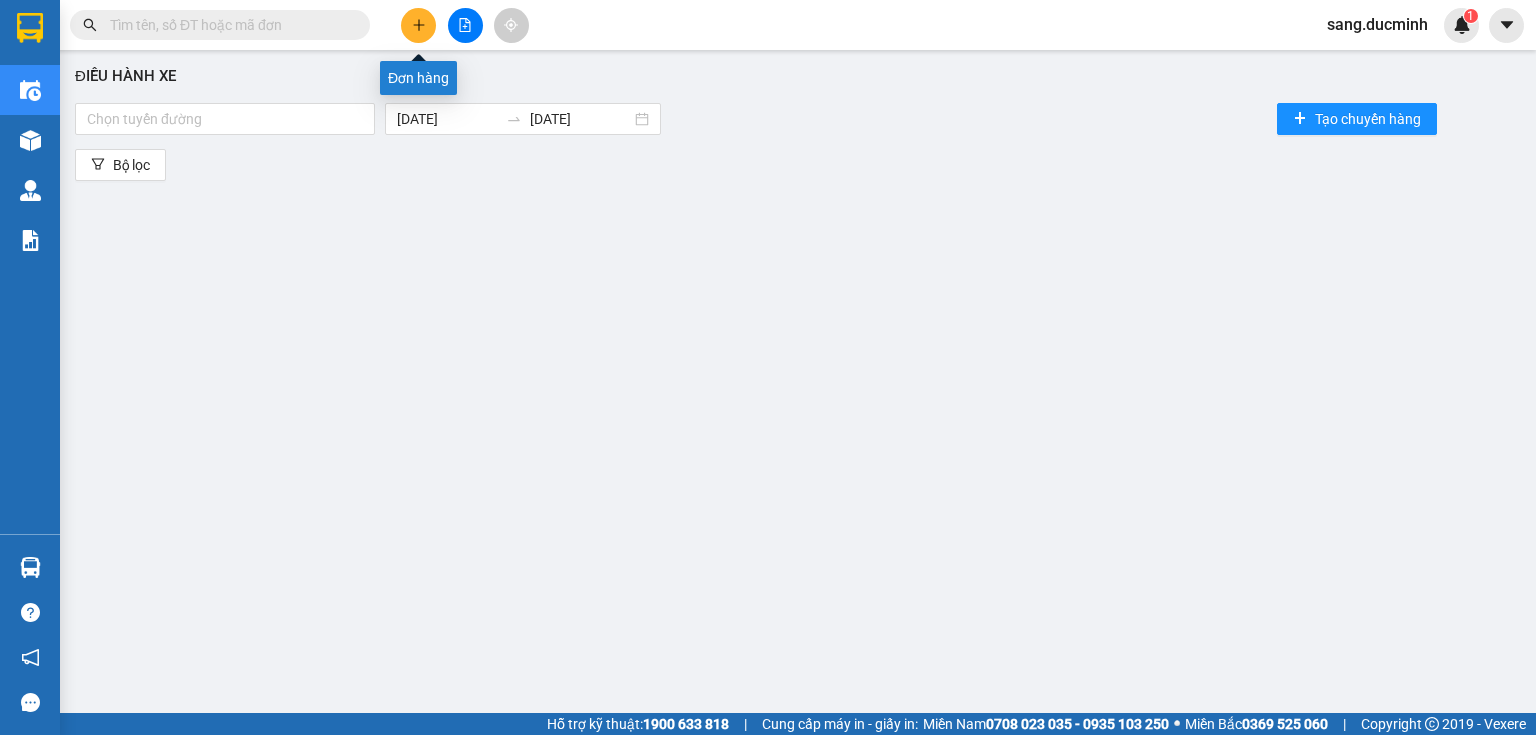 click at bounding box center [418, 25] 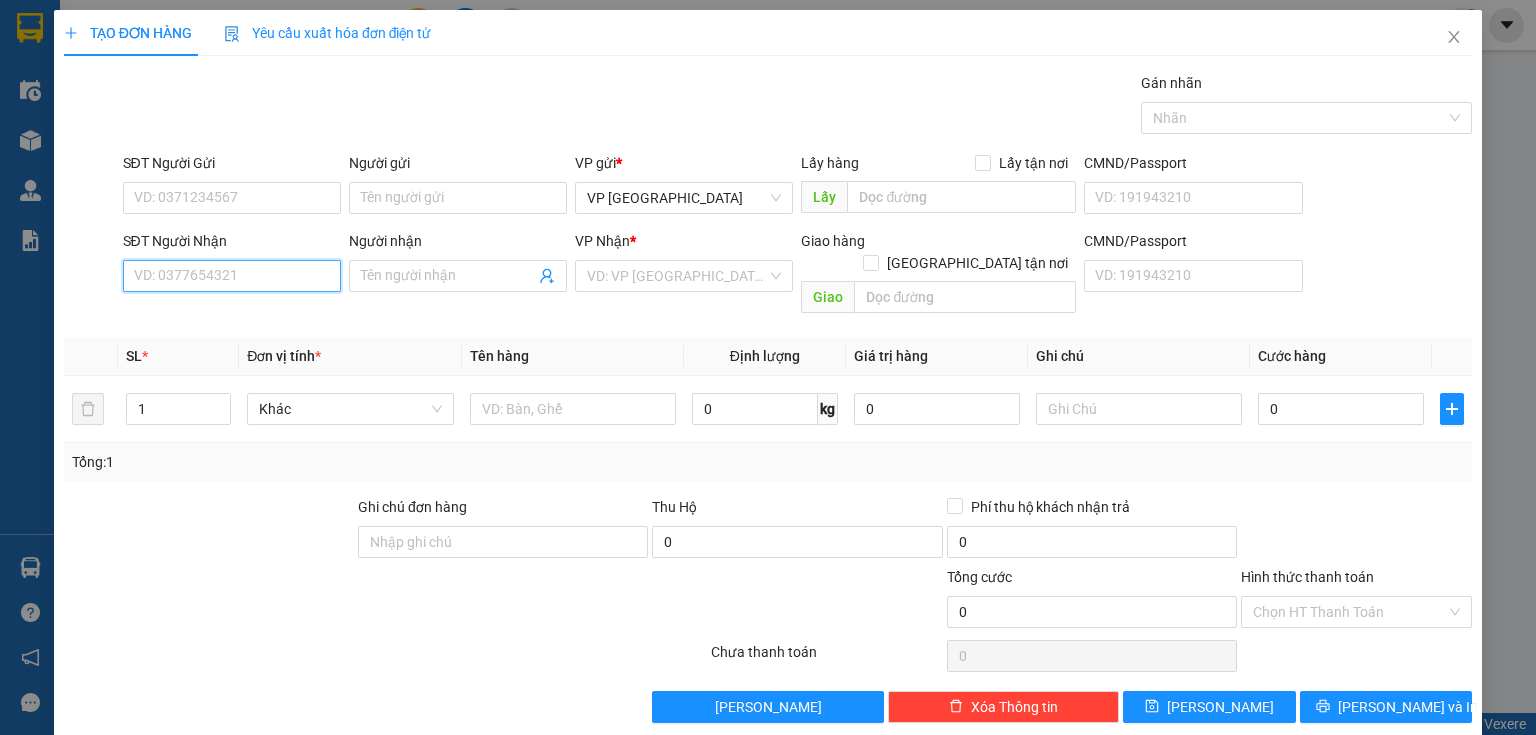 click on "SĐT Người Nhận" at bounding box center (232, 276) 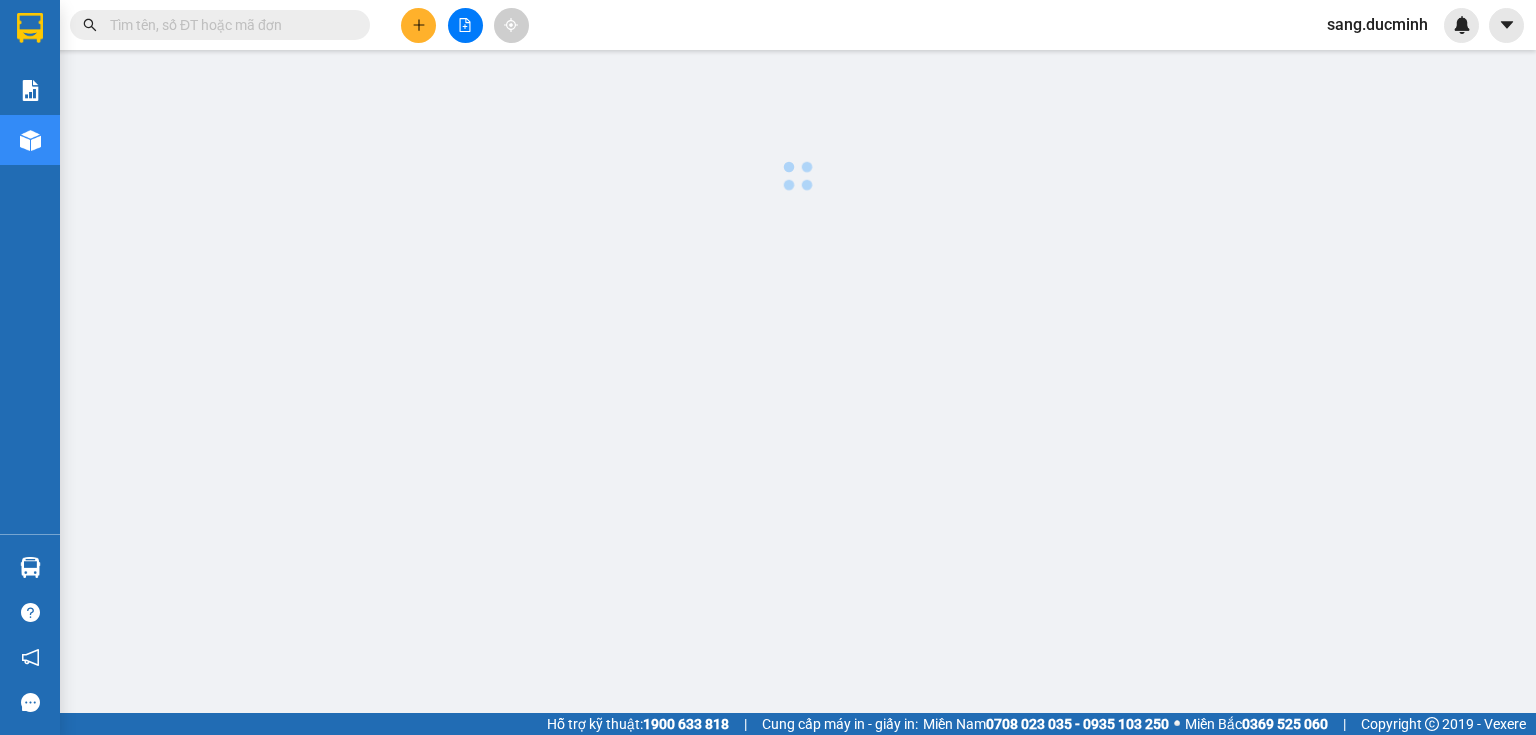 scroll, scrollTop: 0, scrollLeft: 0, axis: both 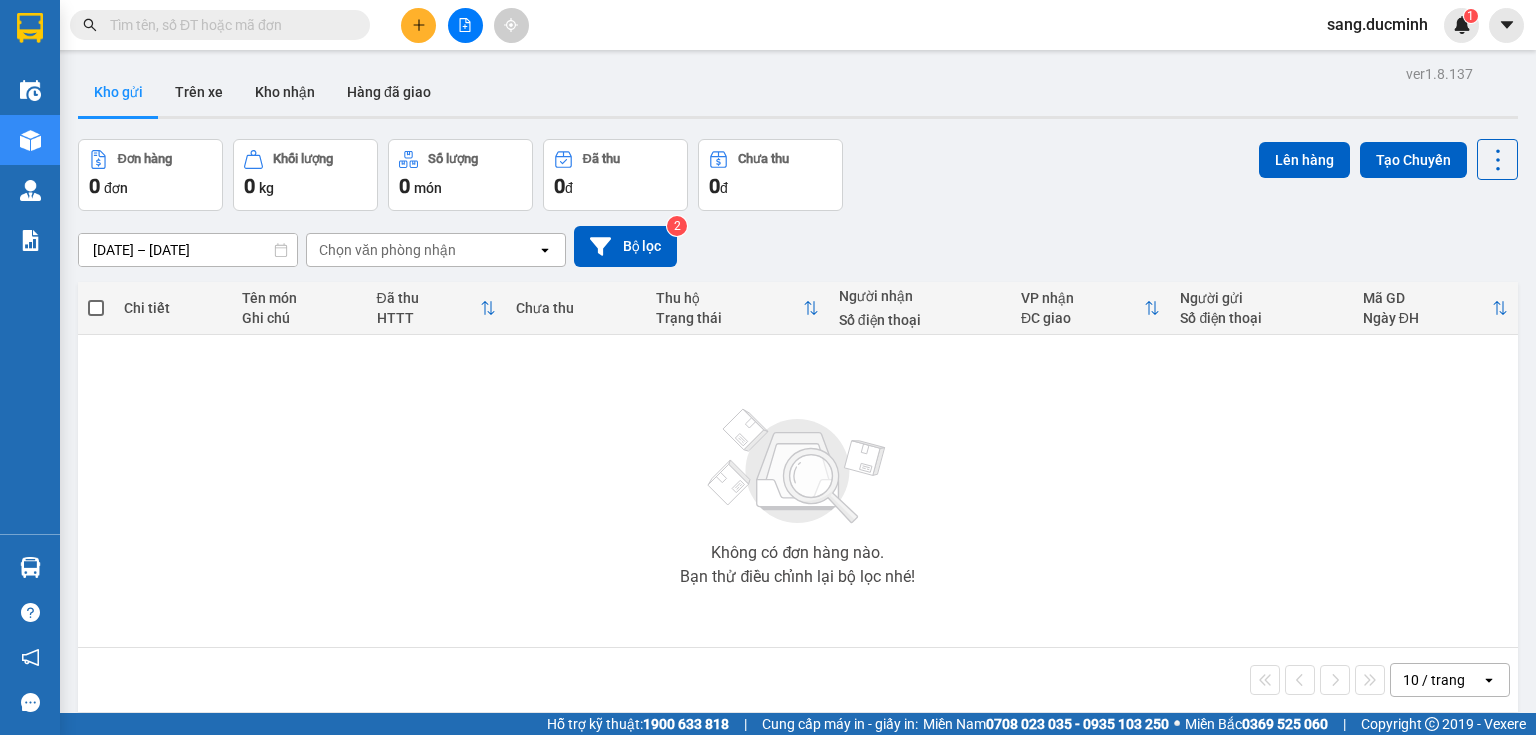 click at bounding box center (228, 25) 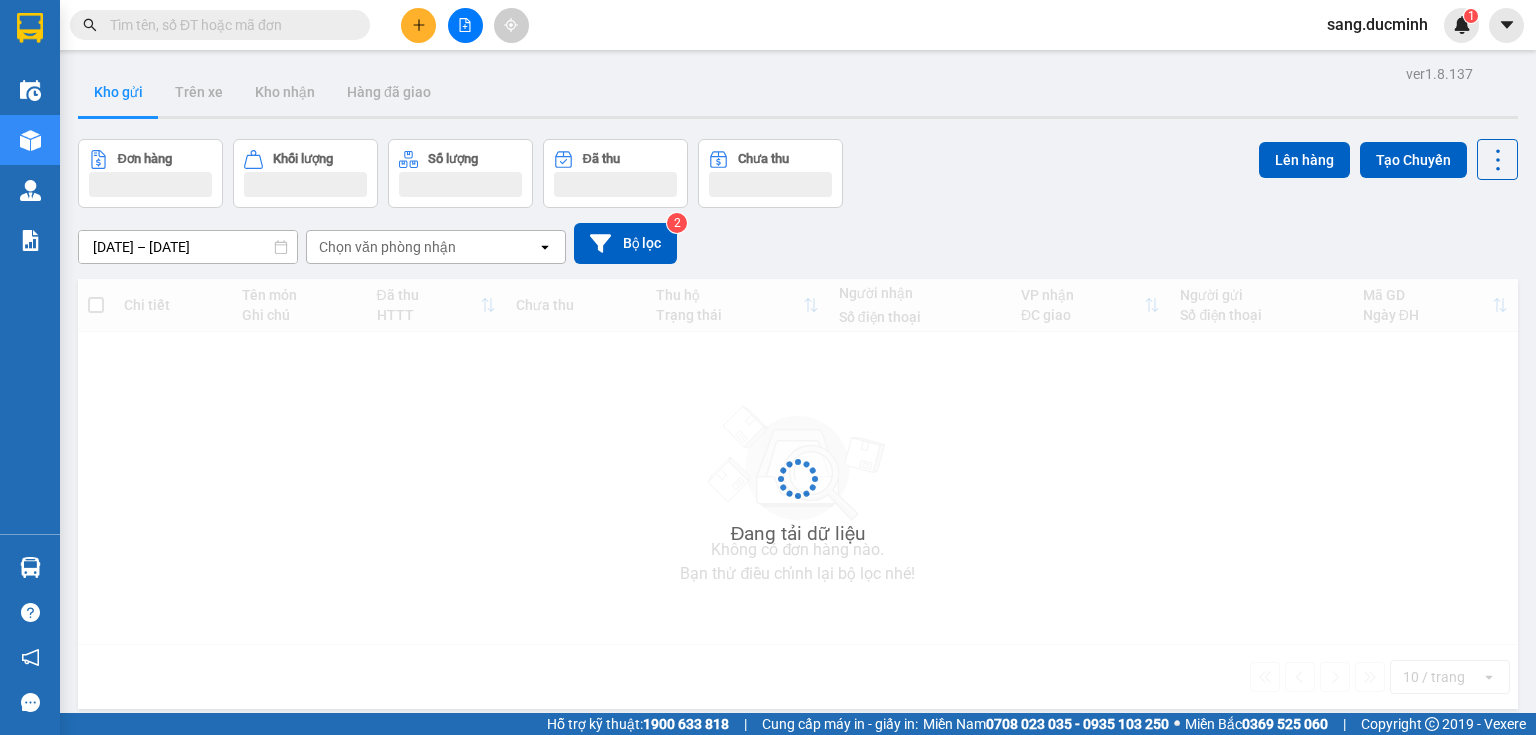 scroll, scrollTop: 0, scrollLeft: 0, axis: both 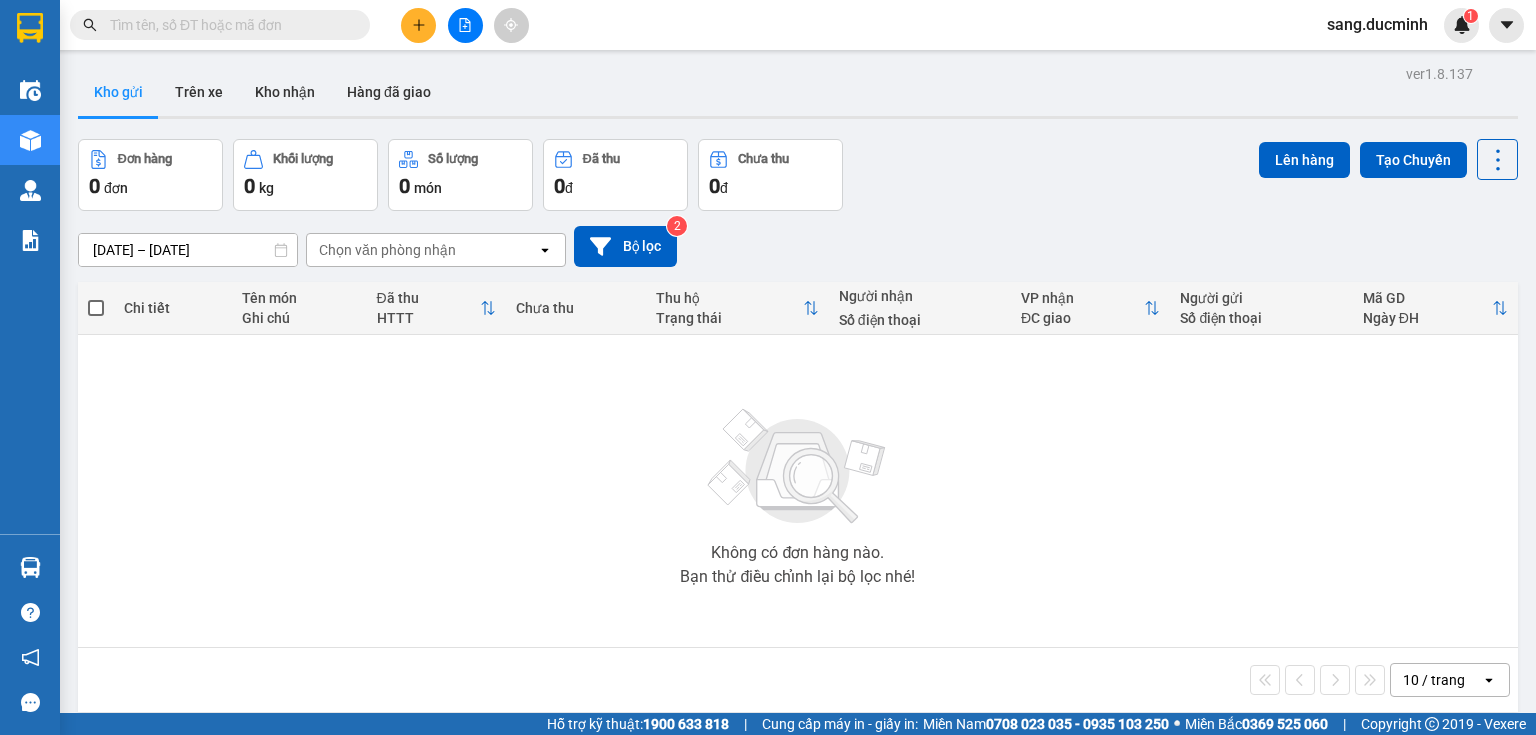 click at bounding box center (228, 25) 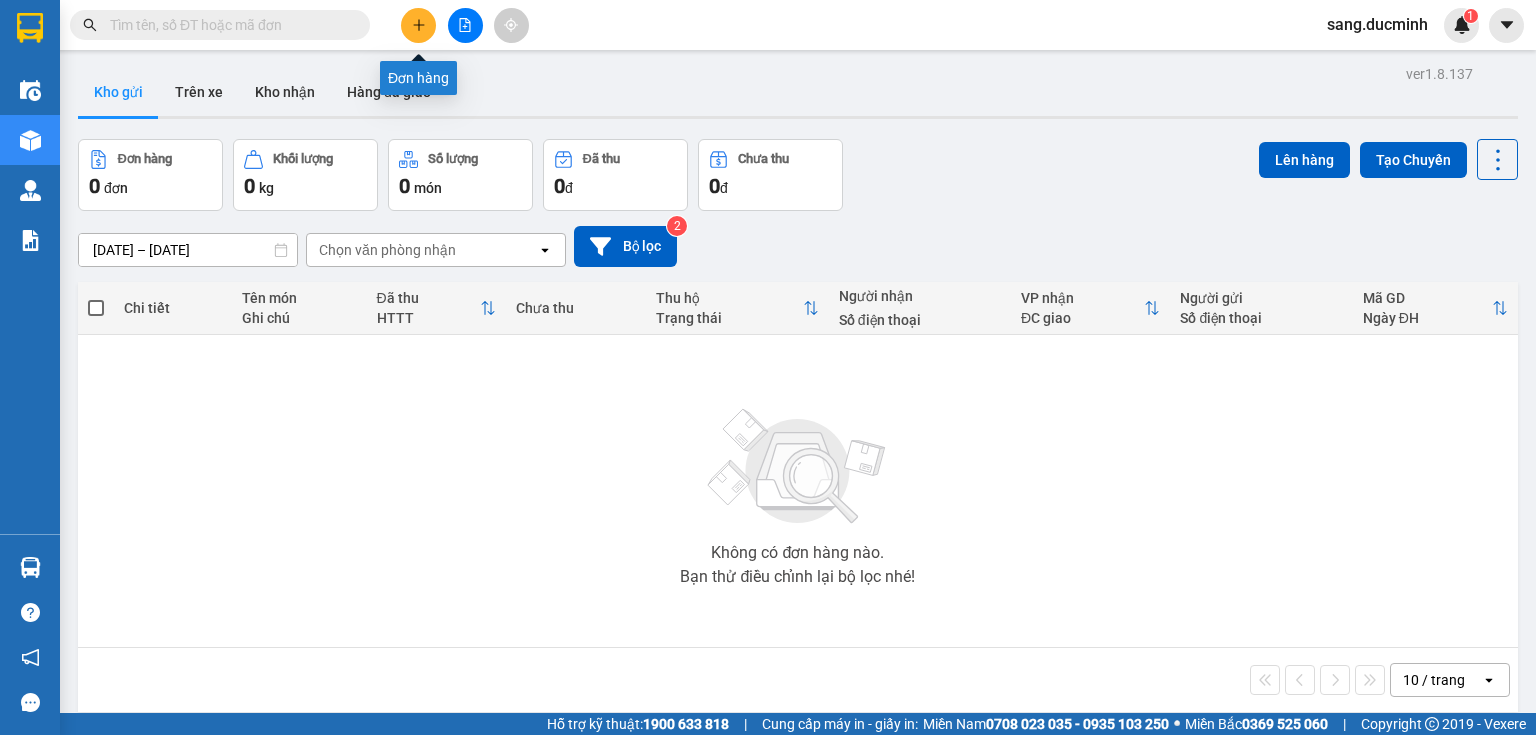 click at bounding box center (418, 25) 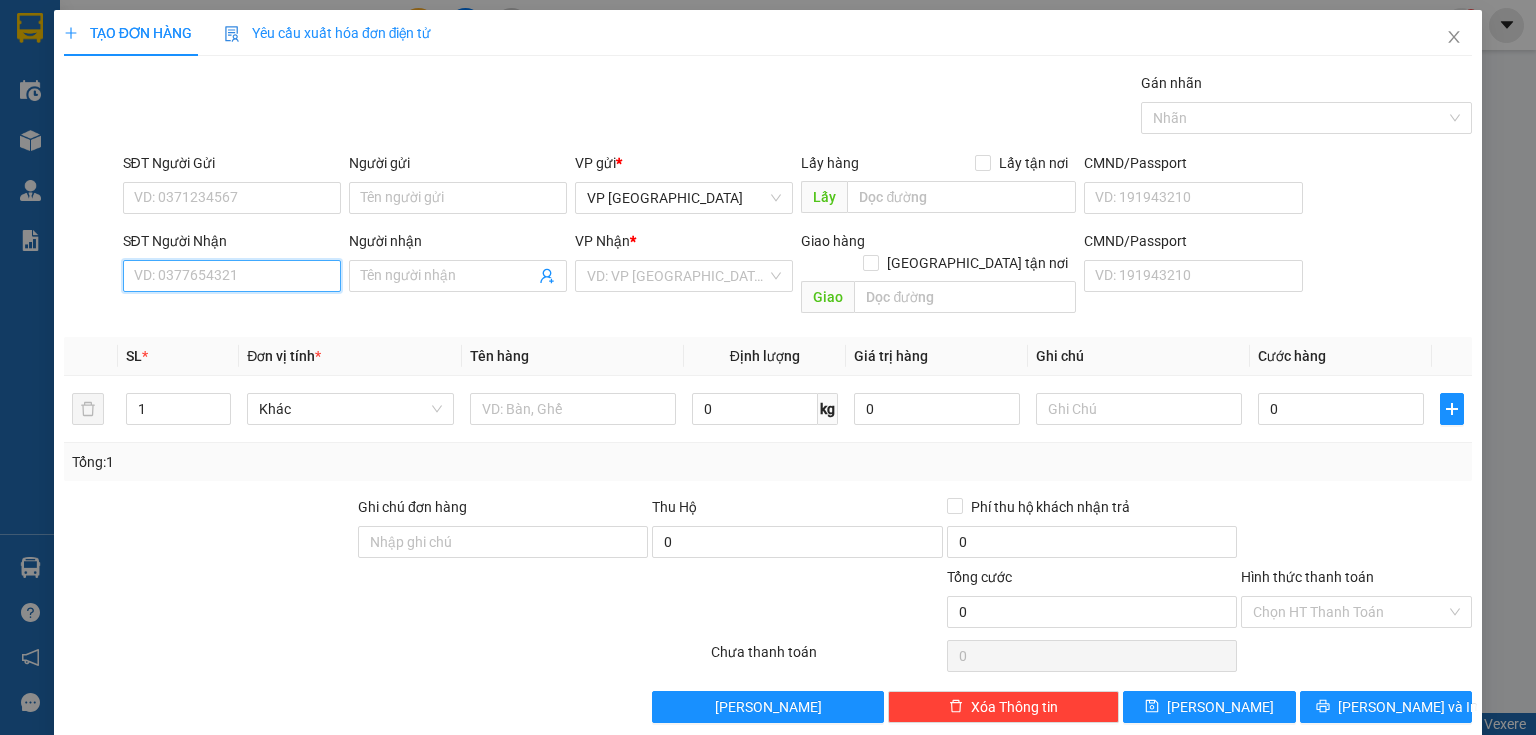 click on "SĐT Người Nhận" at bounding box center [232, 276] 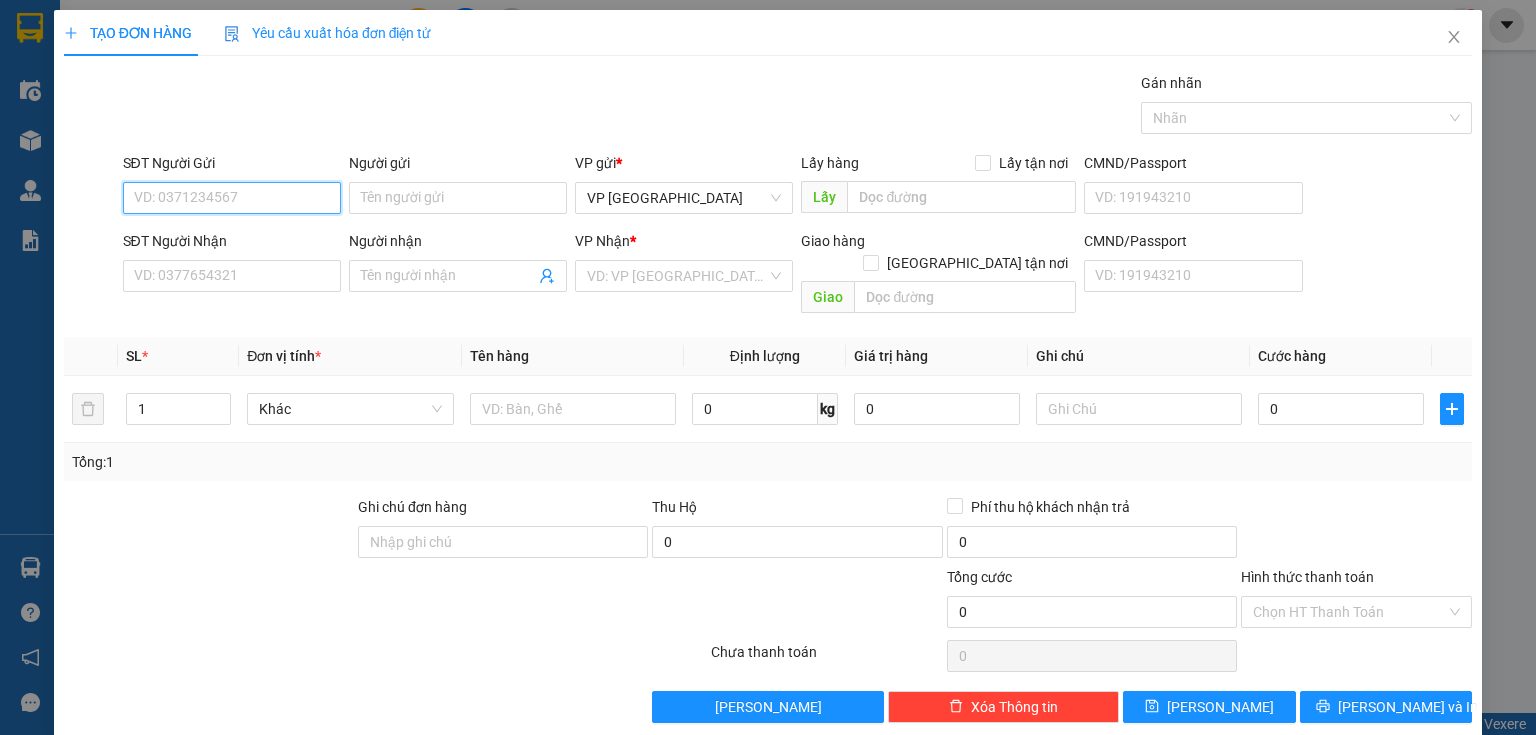 click on "SĐT Người Gửi" at bounding box center (232, 198) 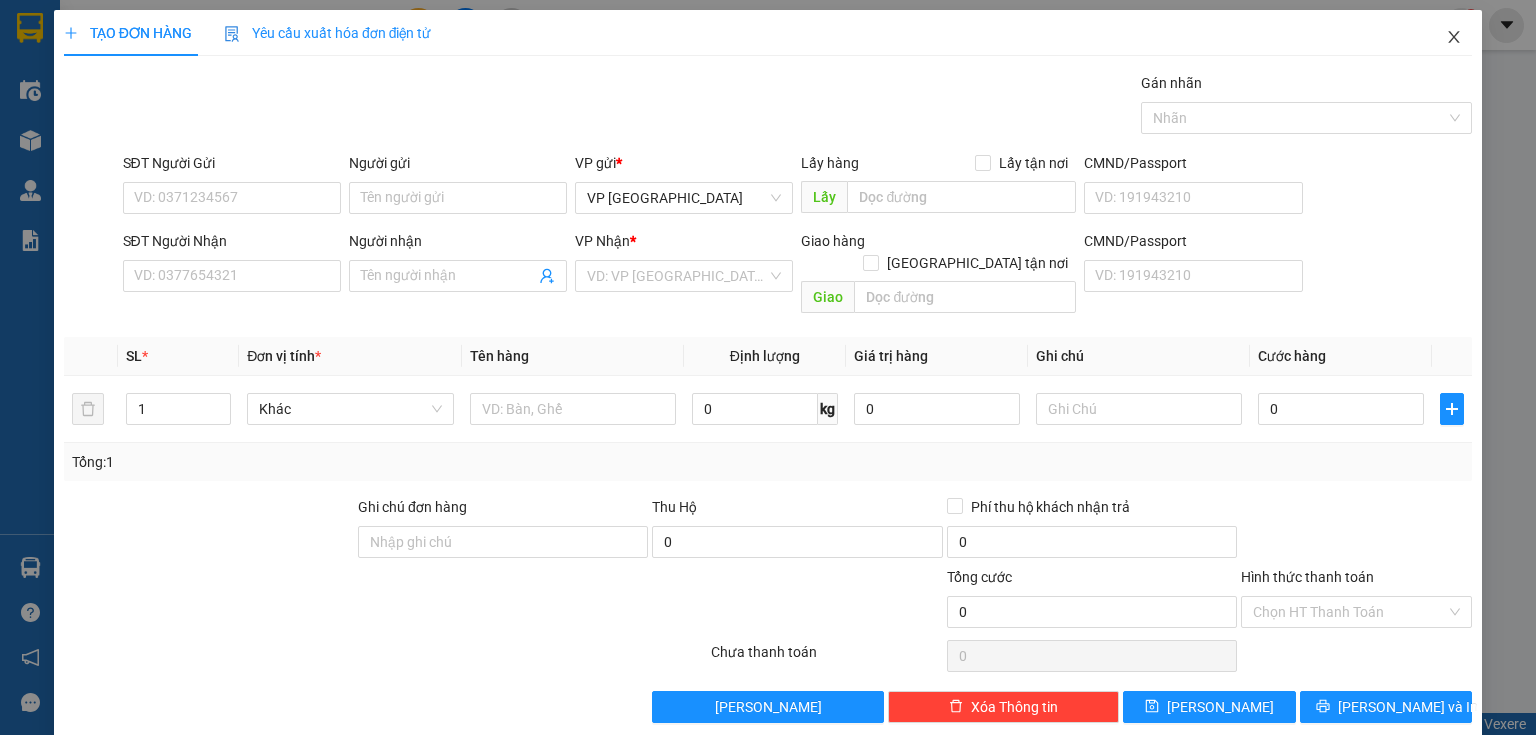 click at bounding box center [1454, 38] 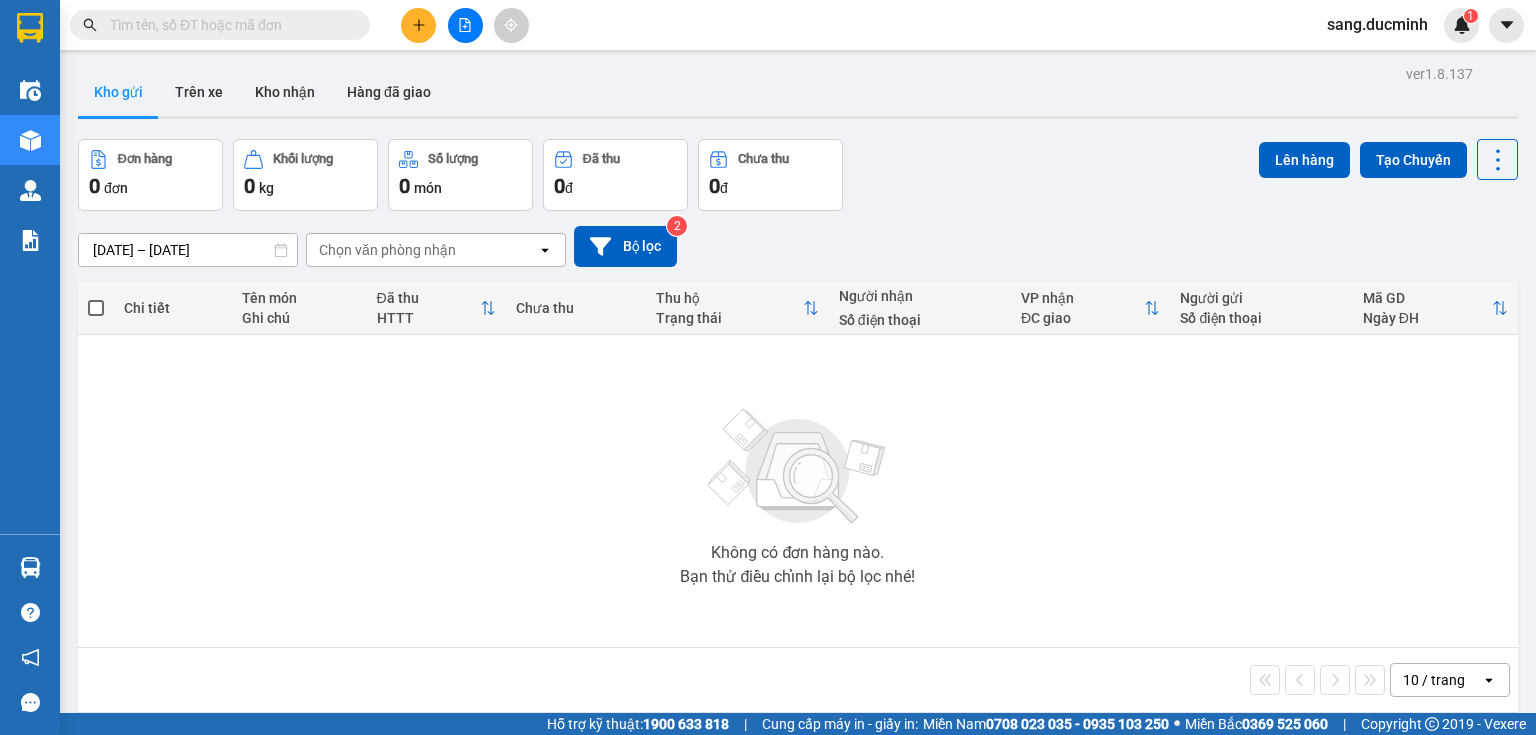 click at bounding box center (228, 25) 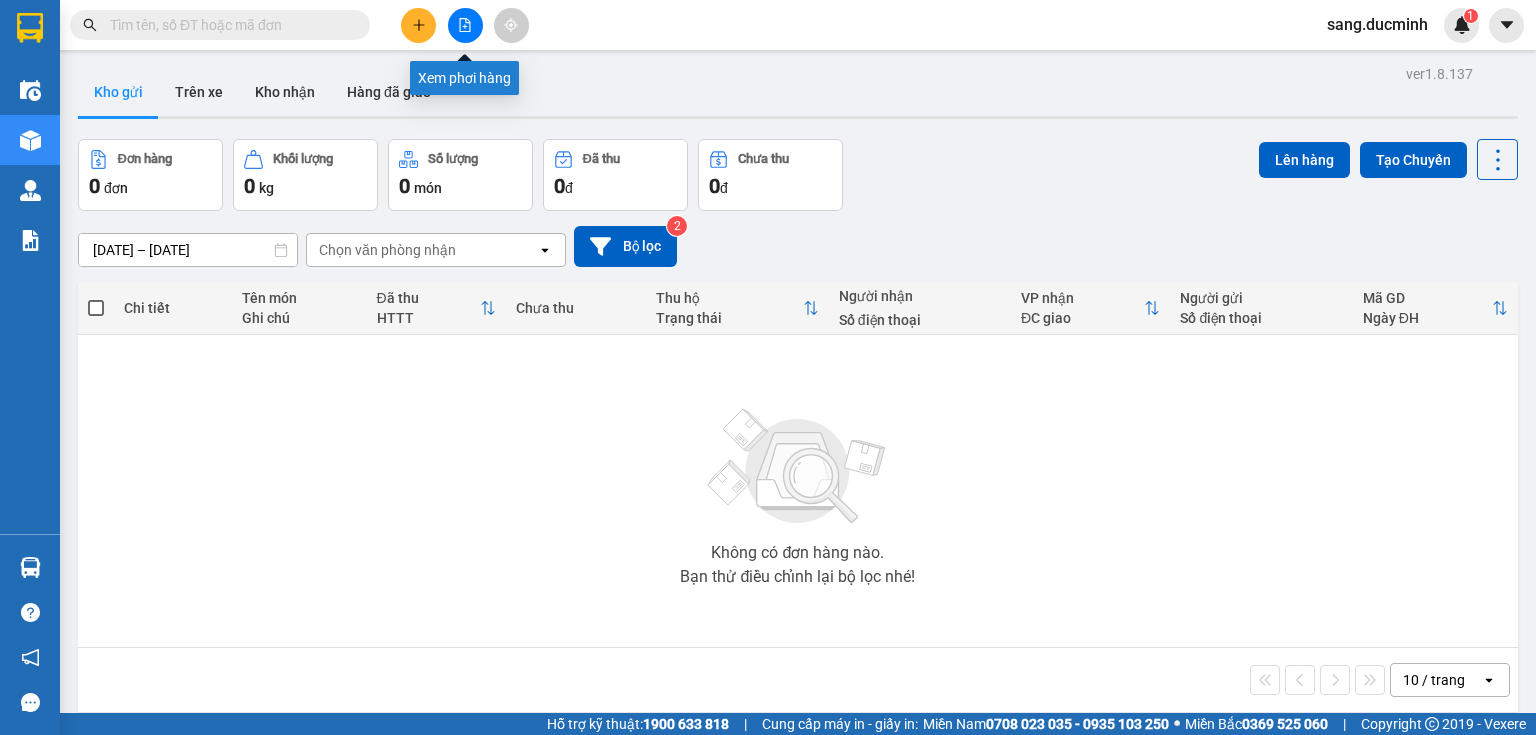 click 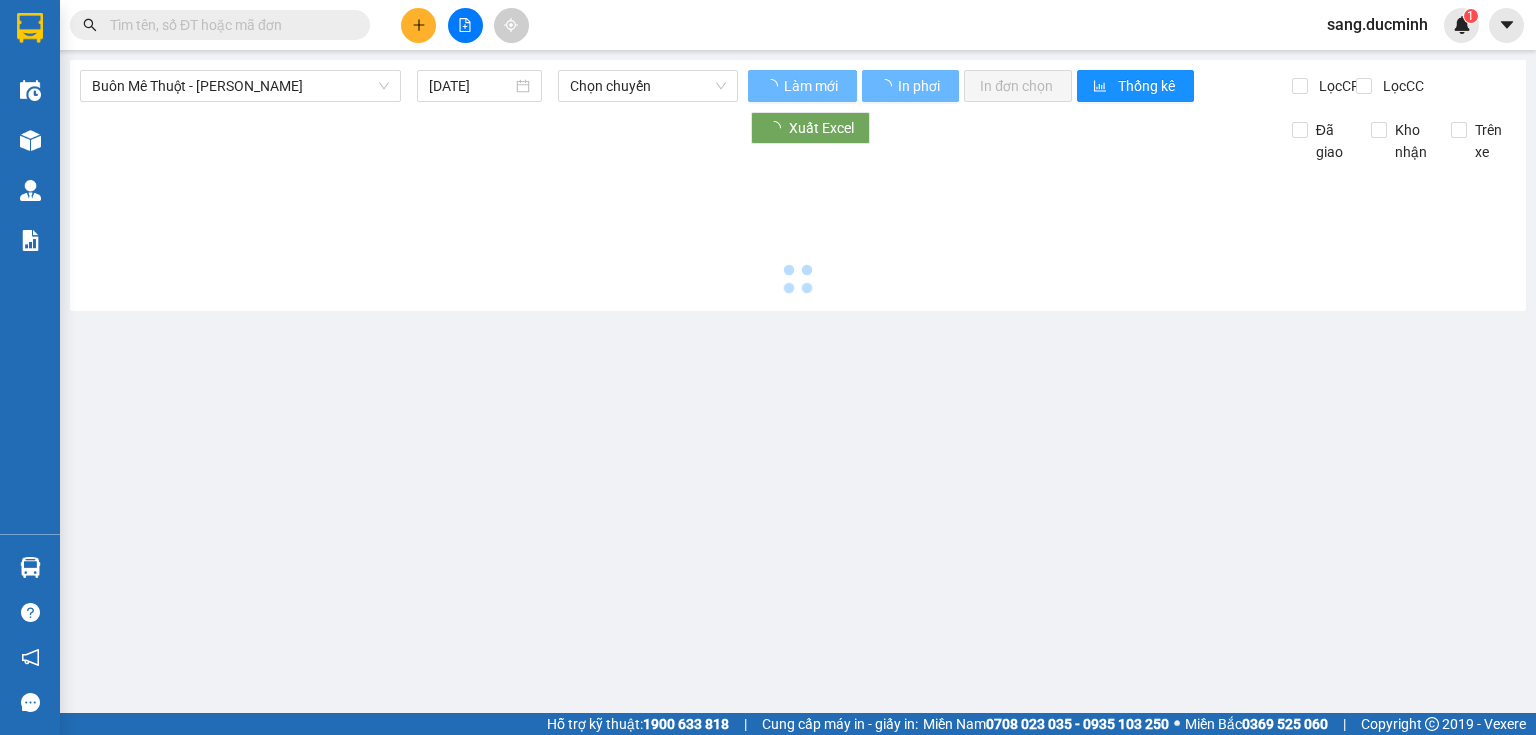 type on "[DATE]" 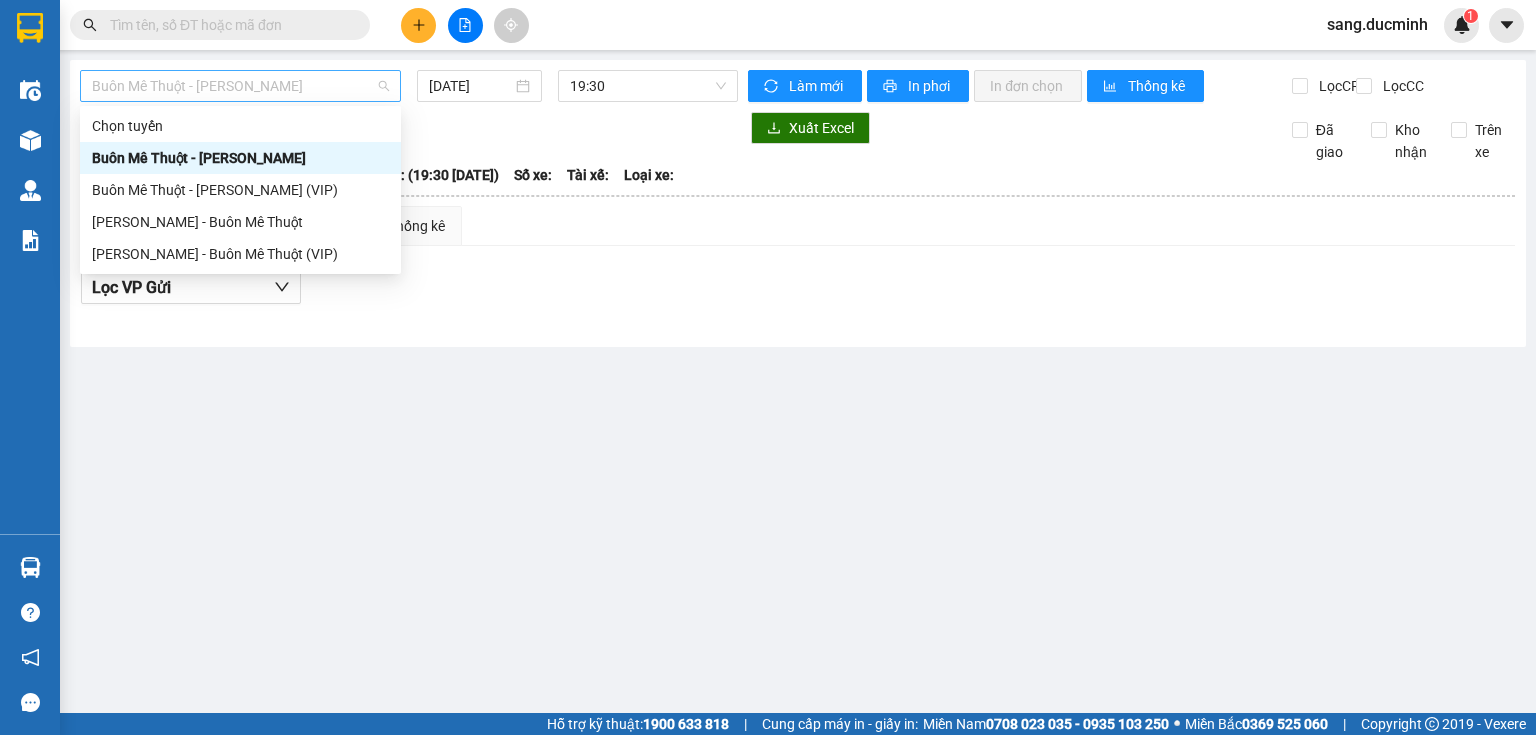 click on "Buôn Mê Thuột - [PERSON_NAME]" at bounding box center (240, 86) 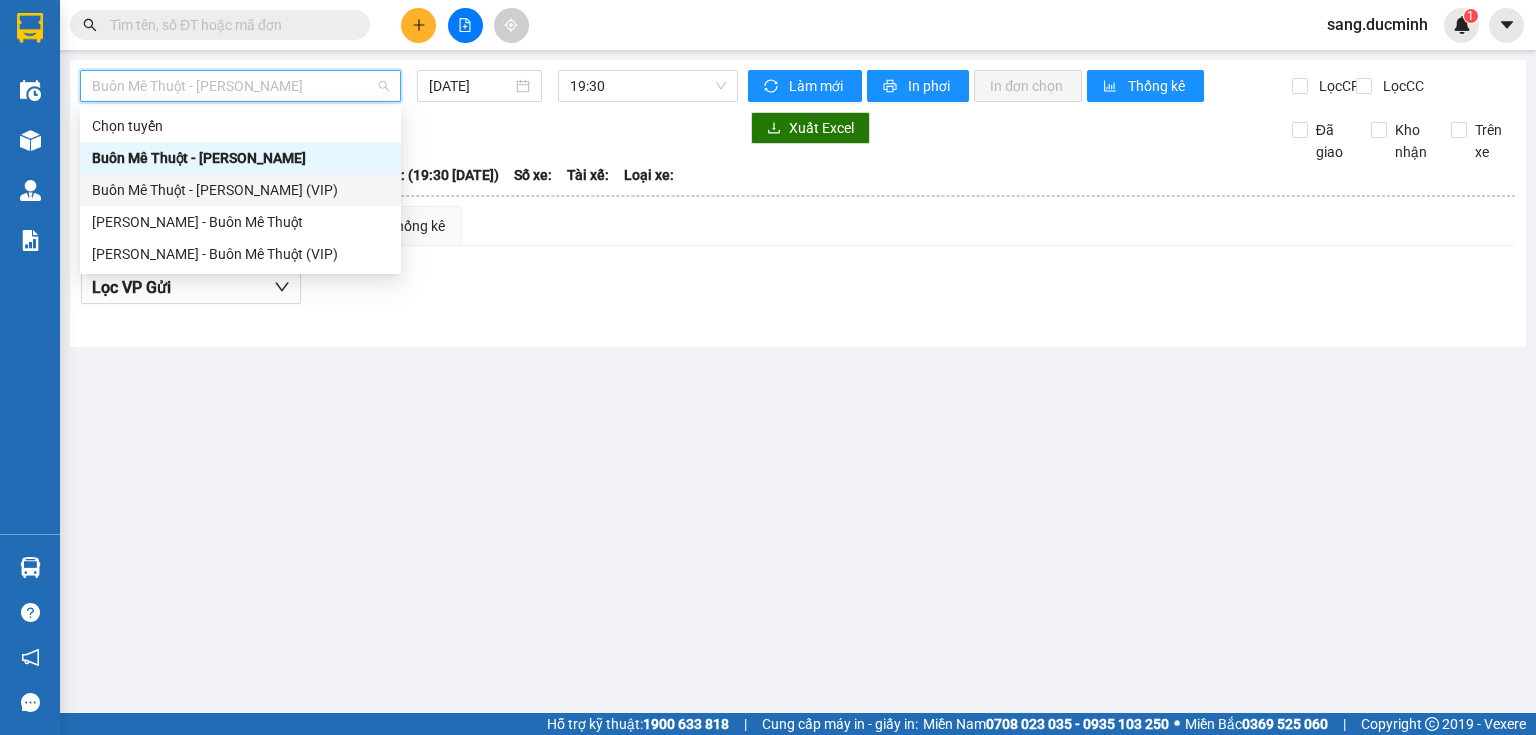 click on "Buôn Mê Thuột - [PERSON_NAME] (VIP)" at bounding box center [240, 190] 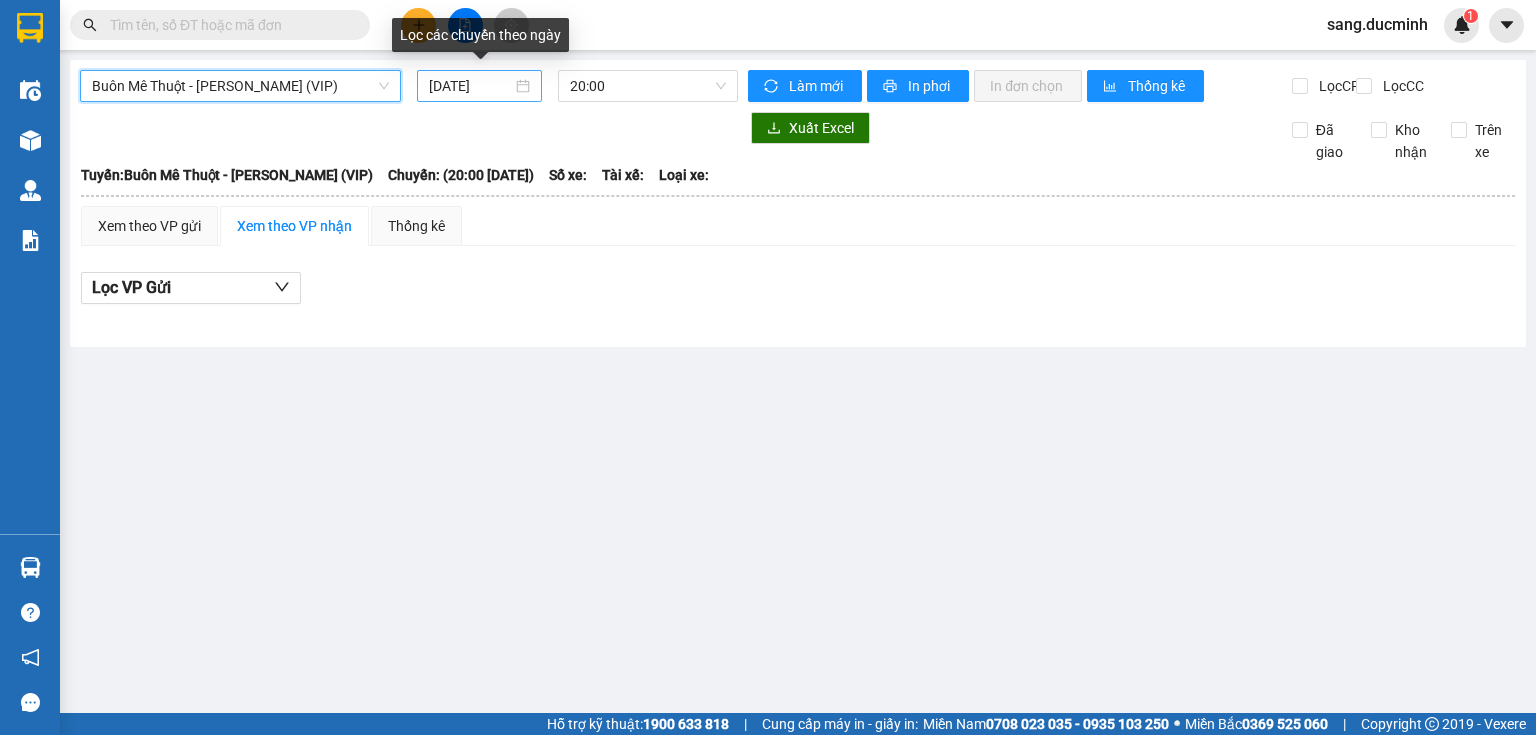 click on "[DATE]" at bounding box center [470, 86] 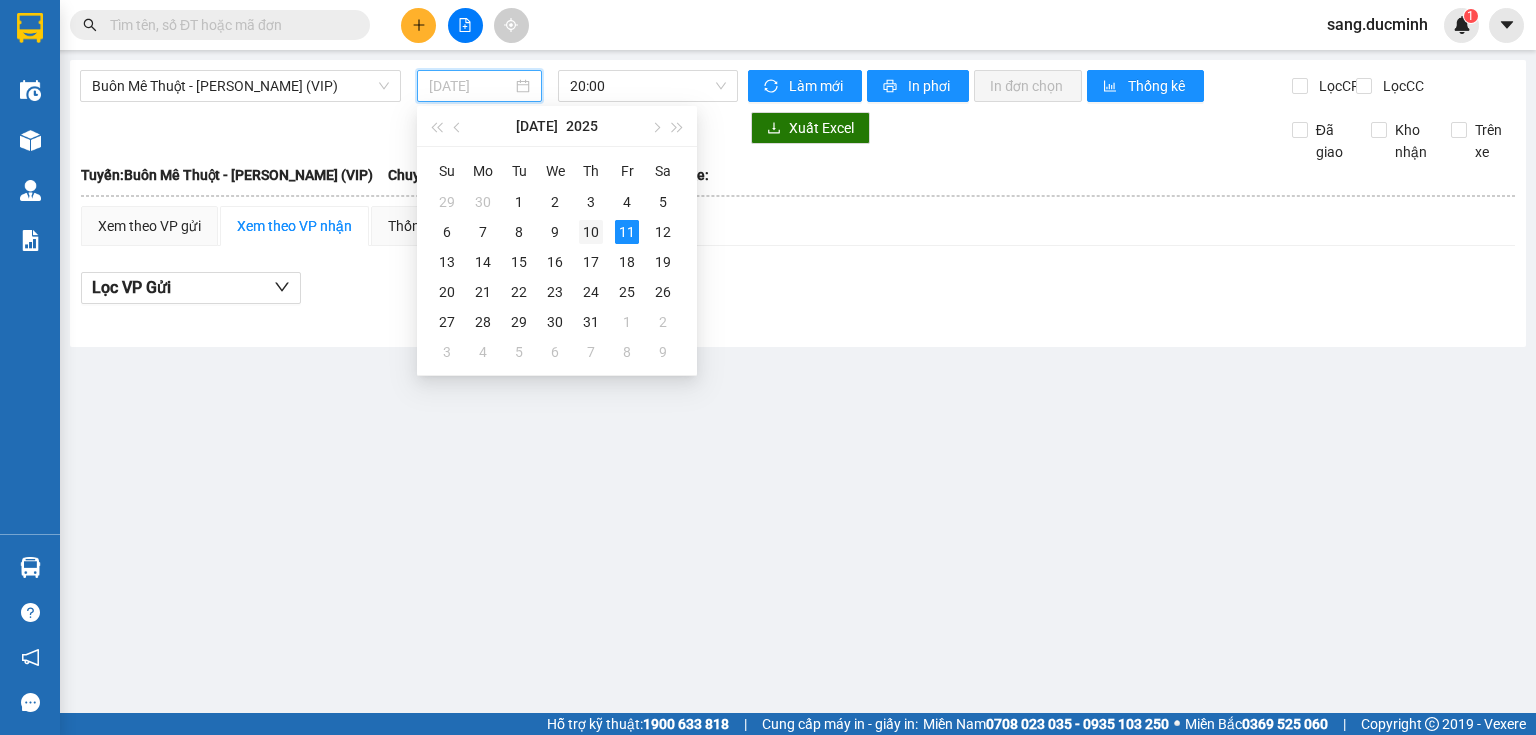 click on "10" at bounding box center (591, 232) 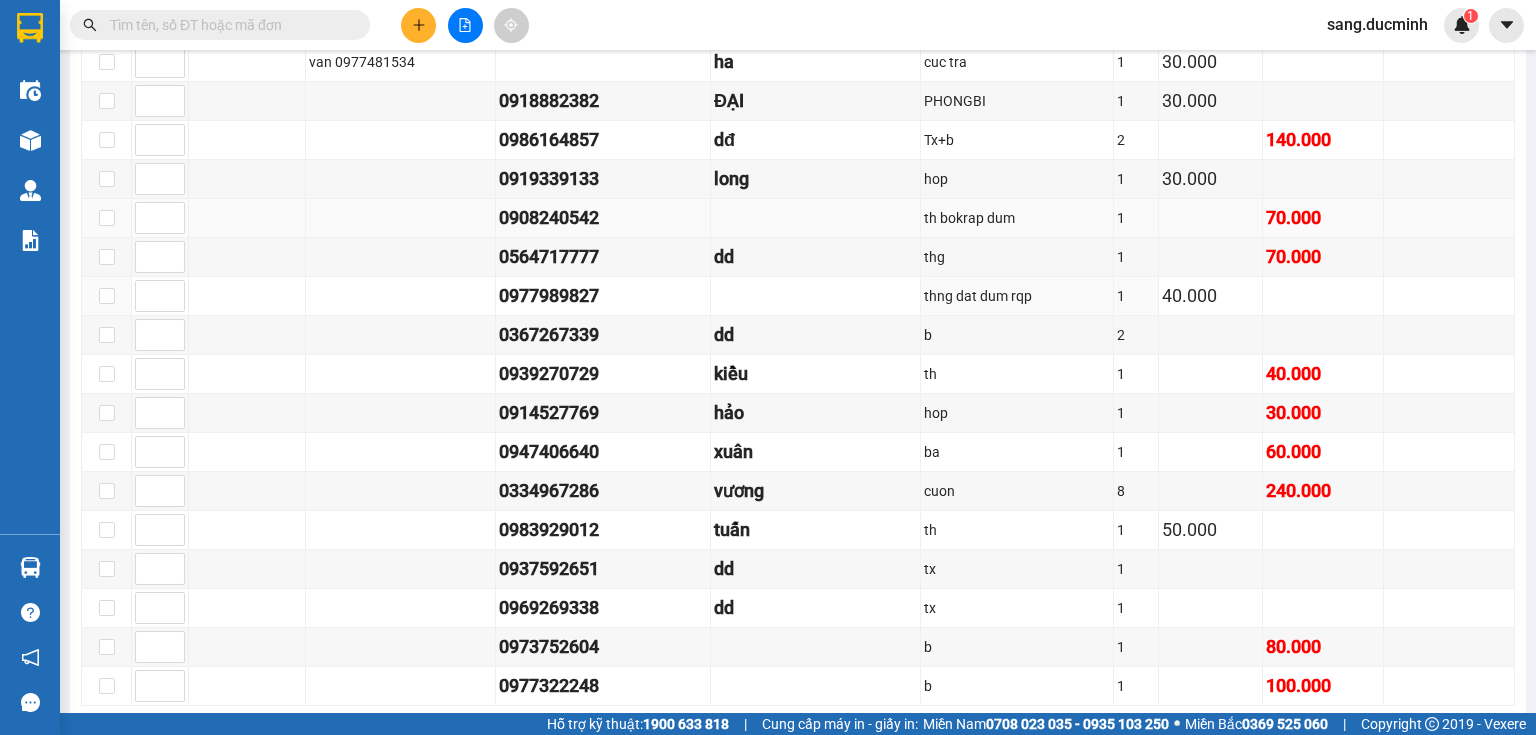 scroll, scrollTop: 1520, scrollLeft: 0, axis: vertical 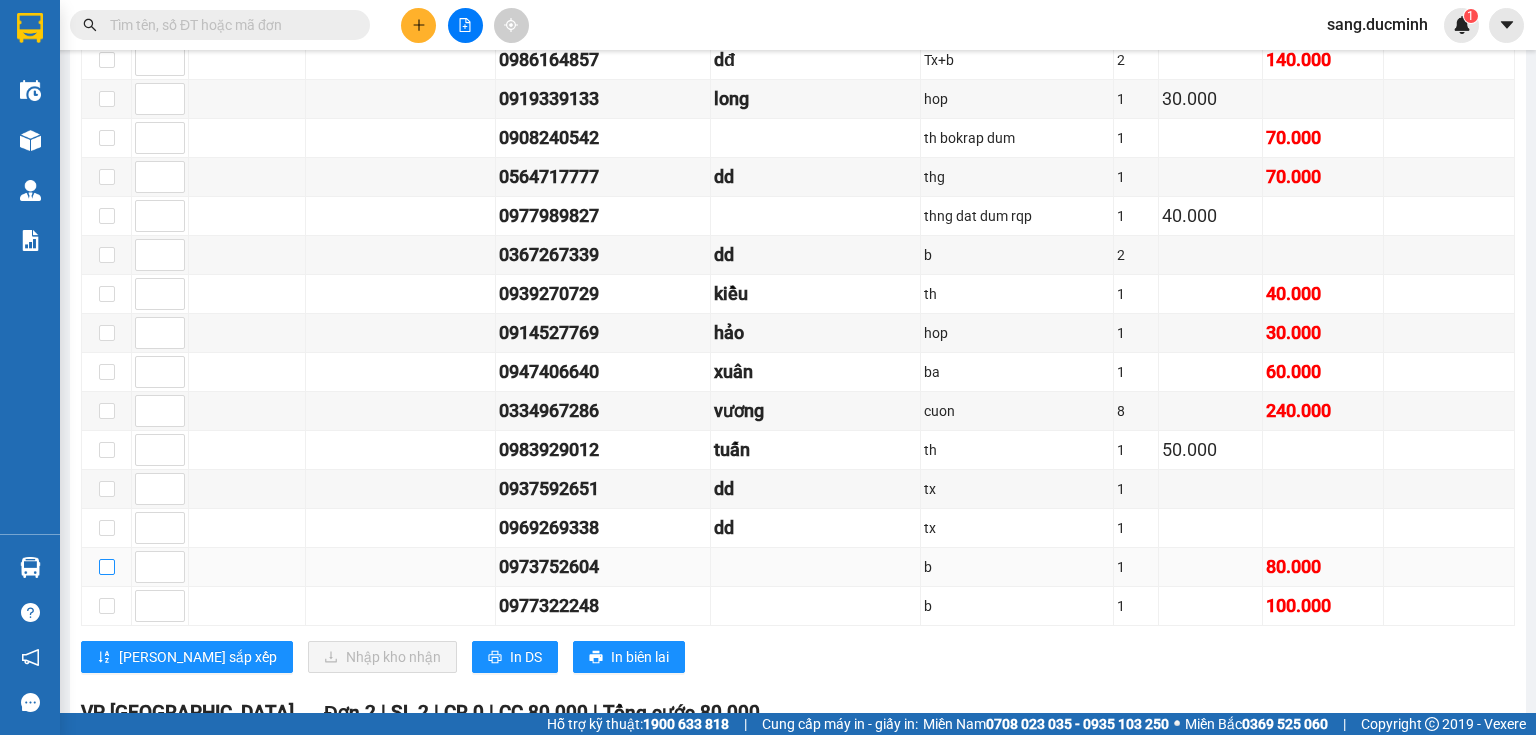 click at bounding box center [107, 567] 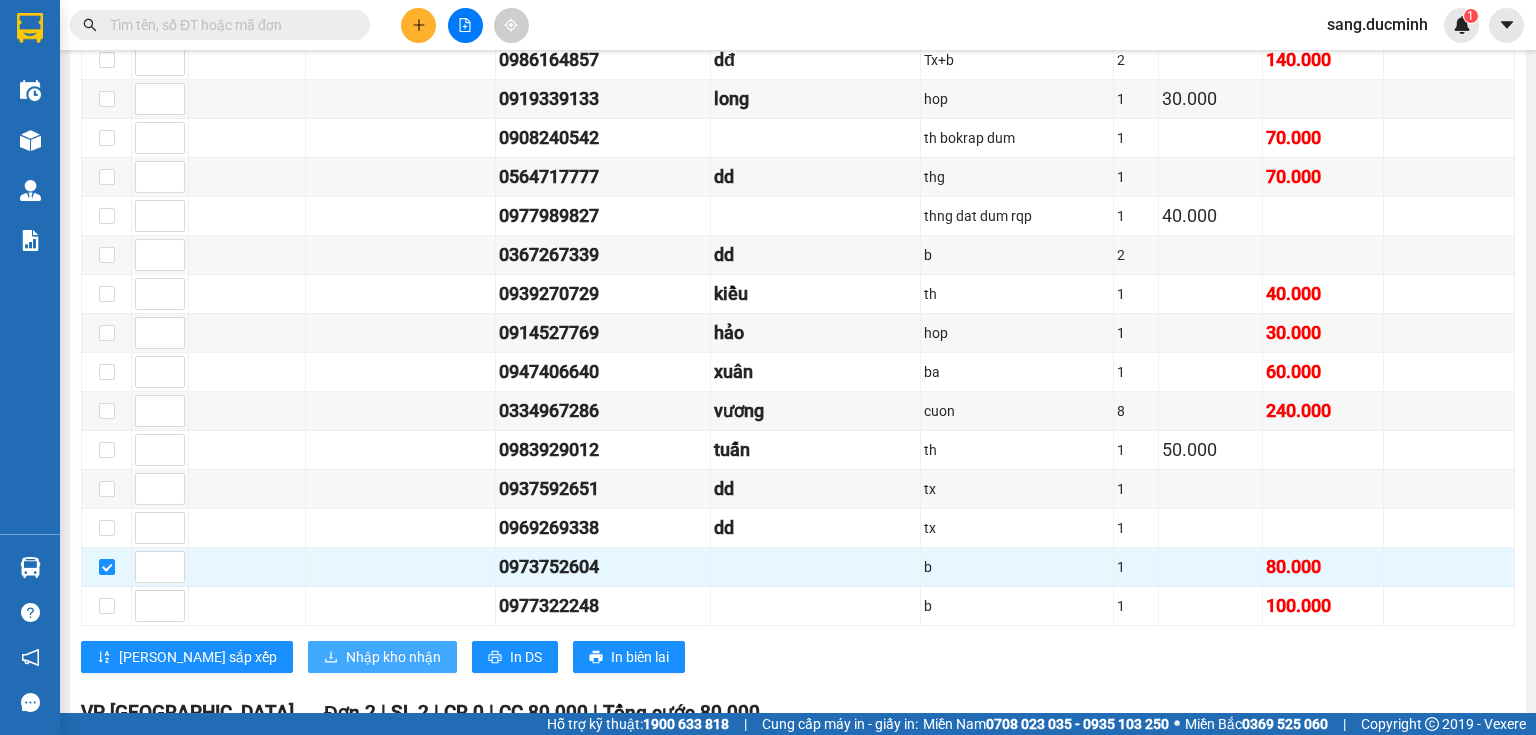 click on "Nhập kho nhận" at bounding box center (393, 657) 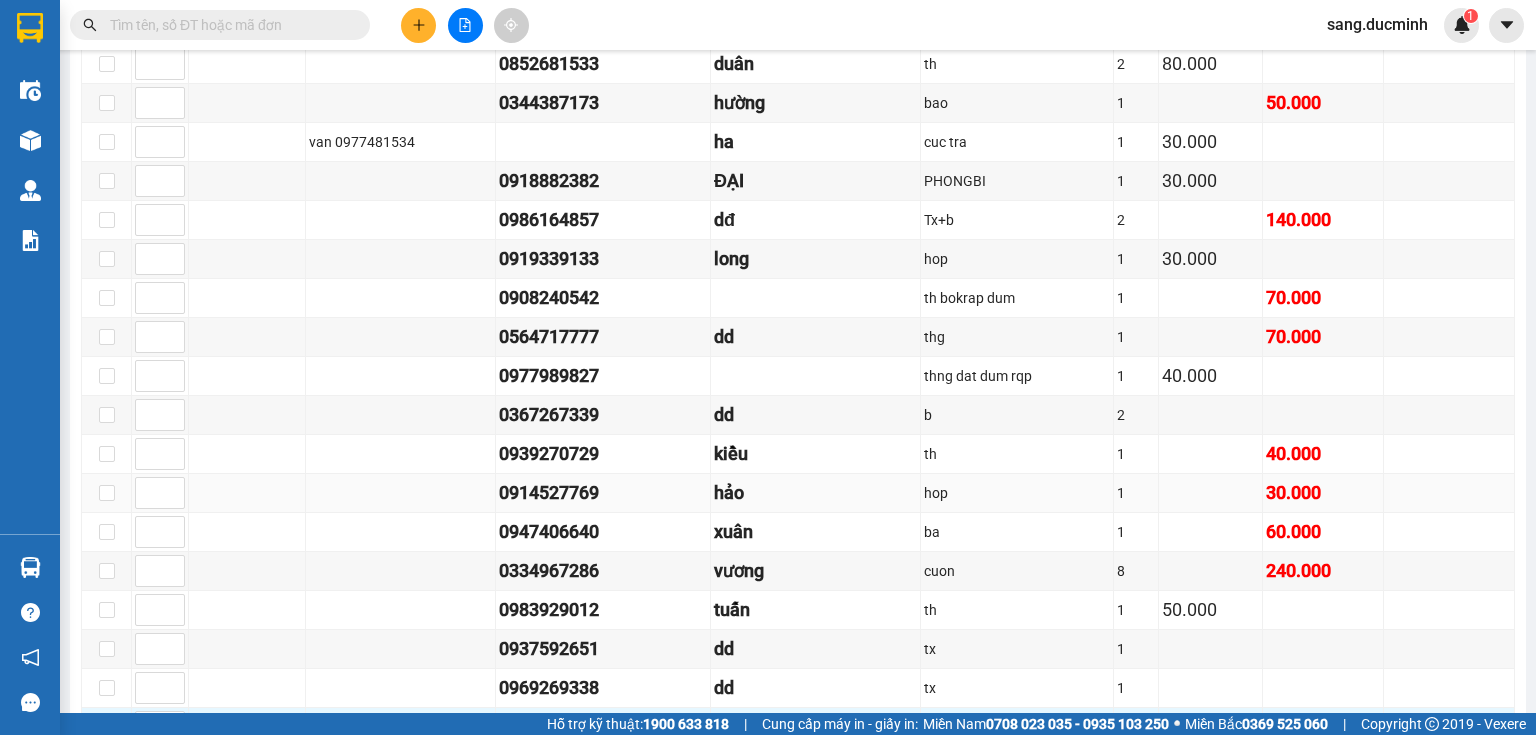 scroll, scrollTop: 1280, scrollLeft: 0, axis: vertical 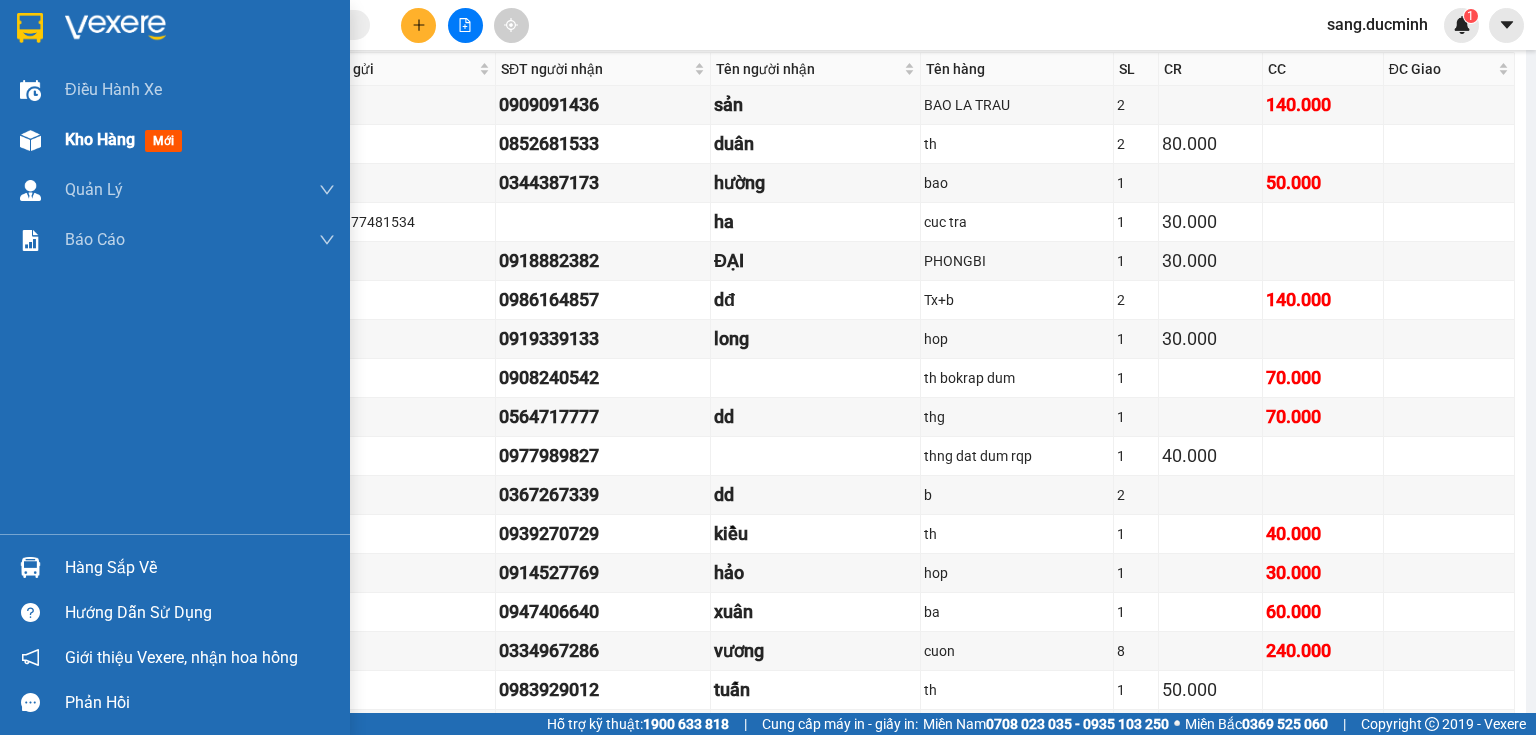 click on "Kho hàng" at bounding box center (100, 139) 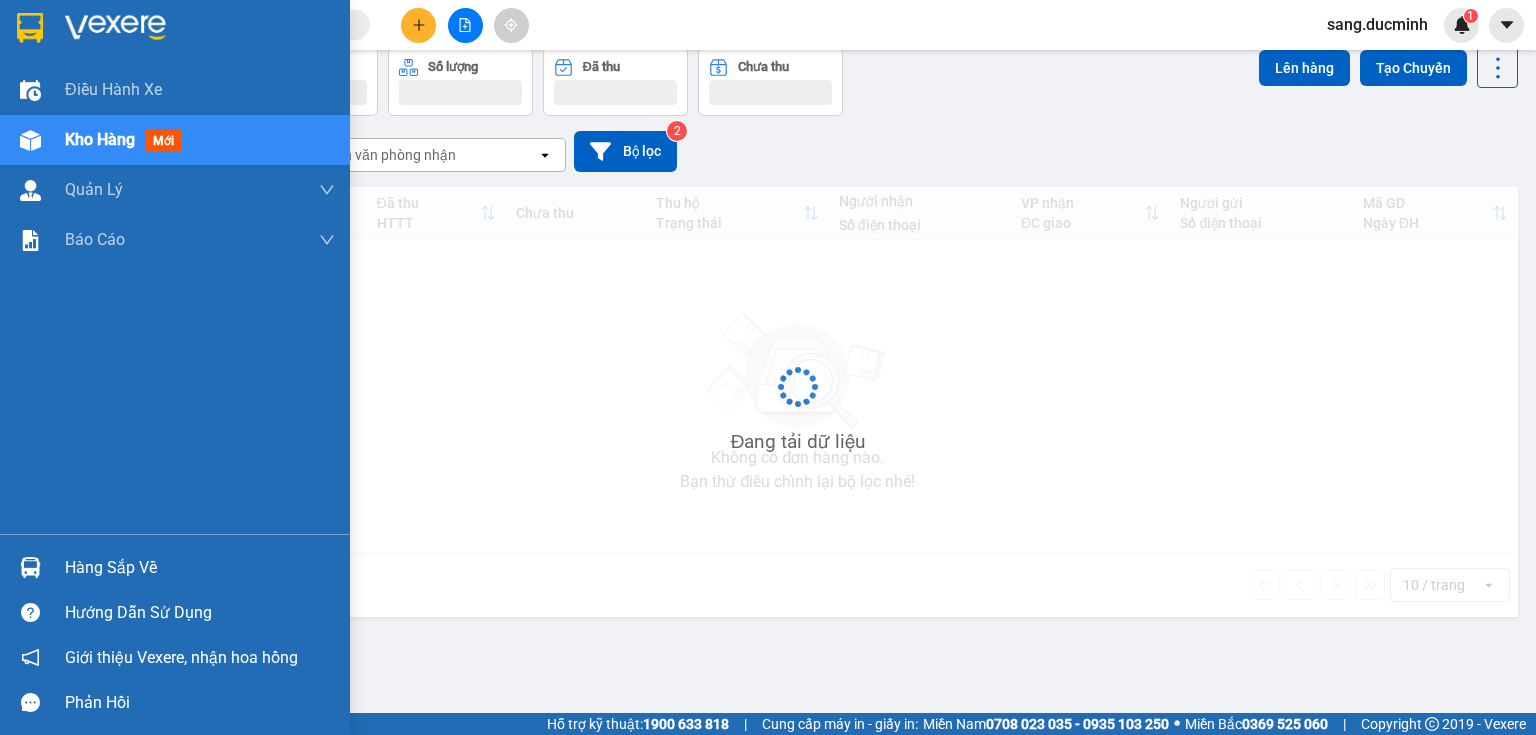scroll, scrollTop: 92, scrollLeft: 0, axis: vertical 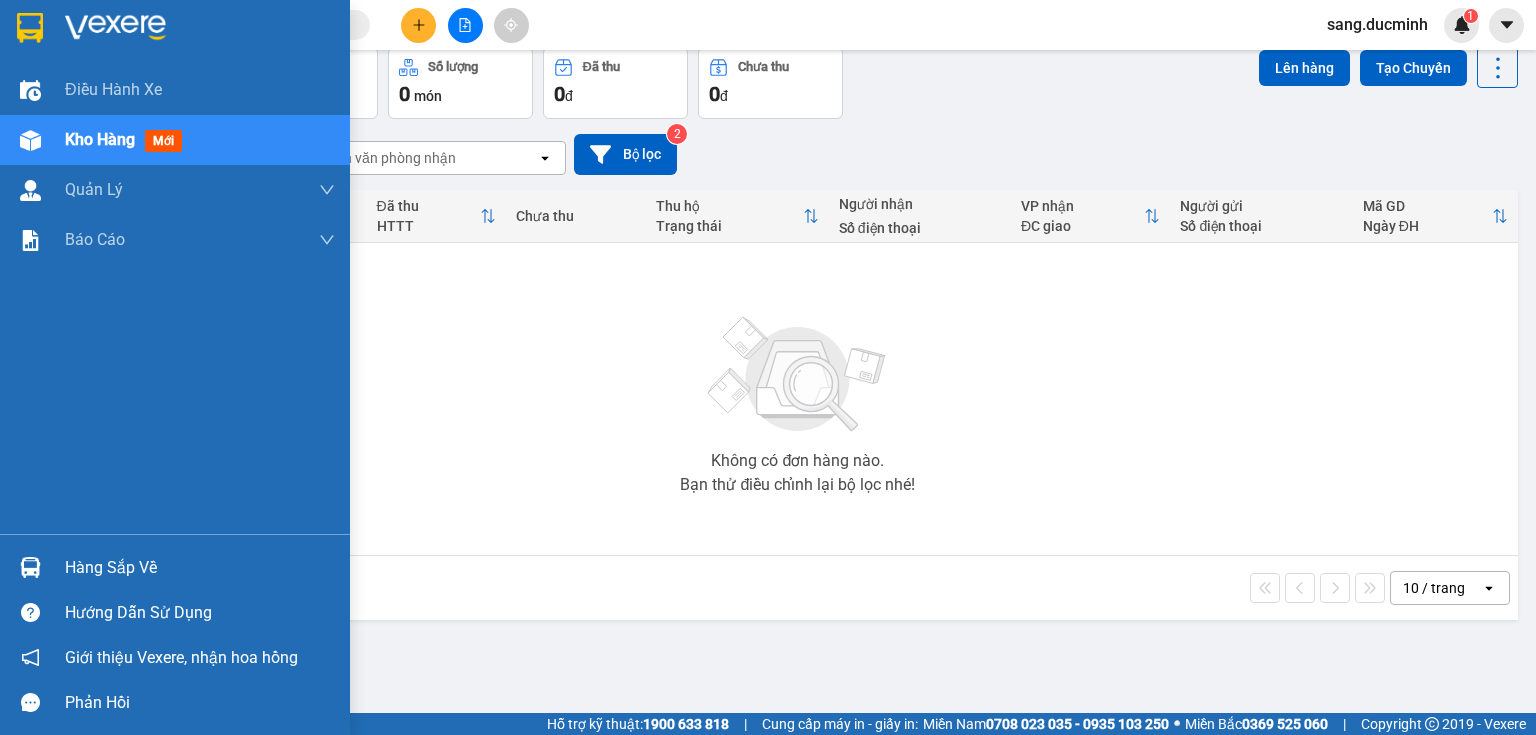click on "Kho hàng" at bounding box center (100, 139) 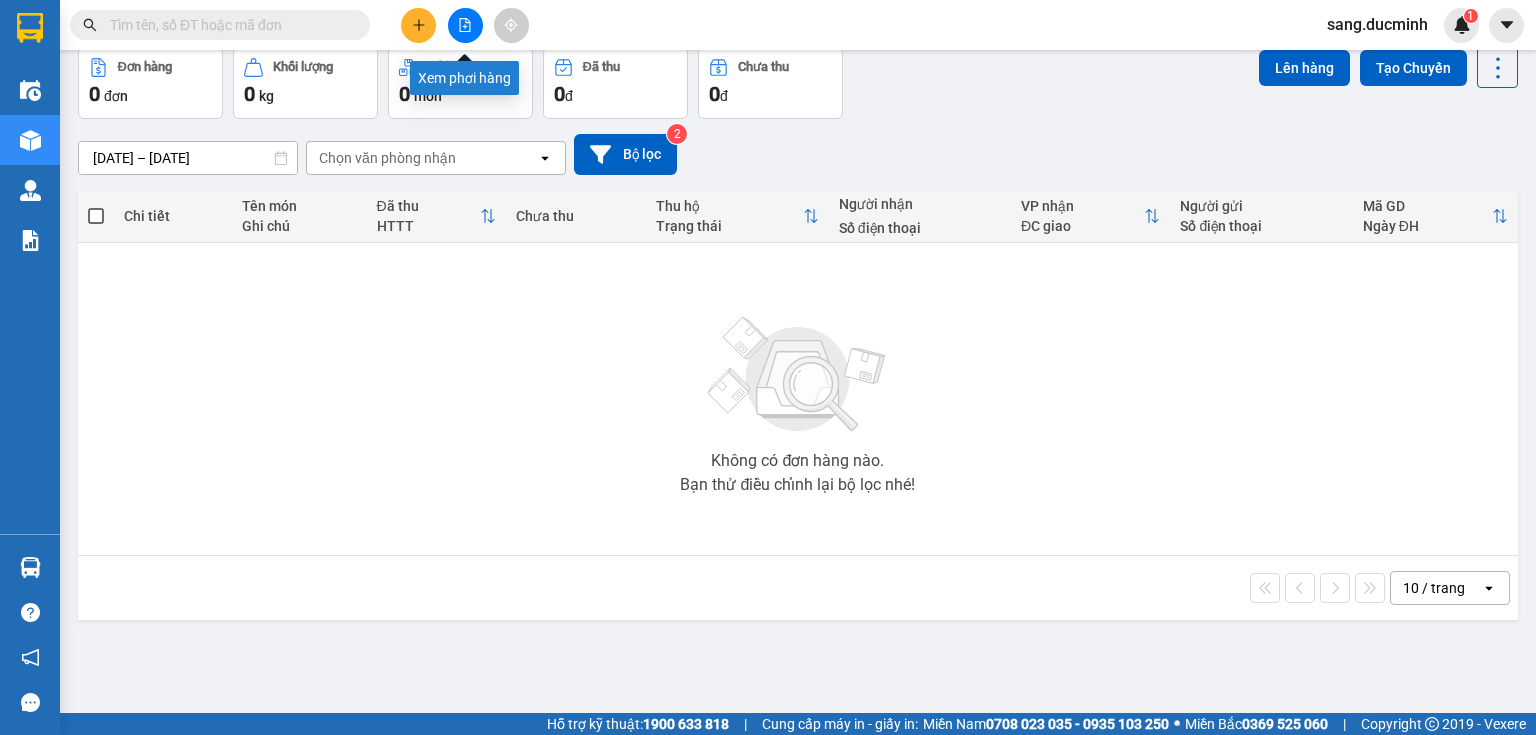 click 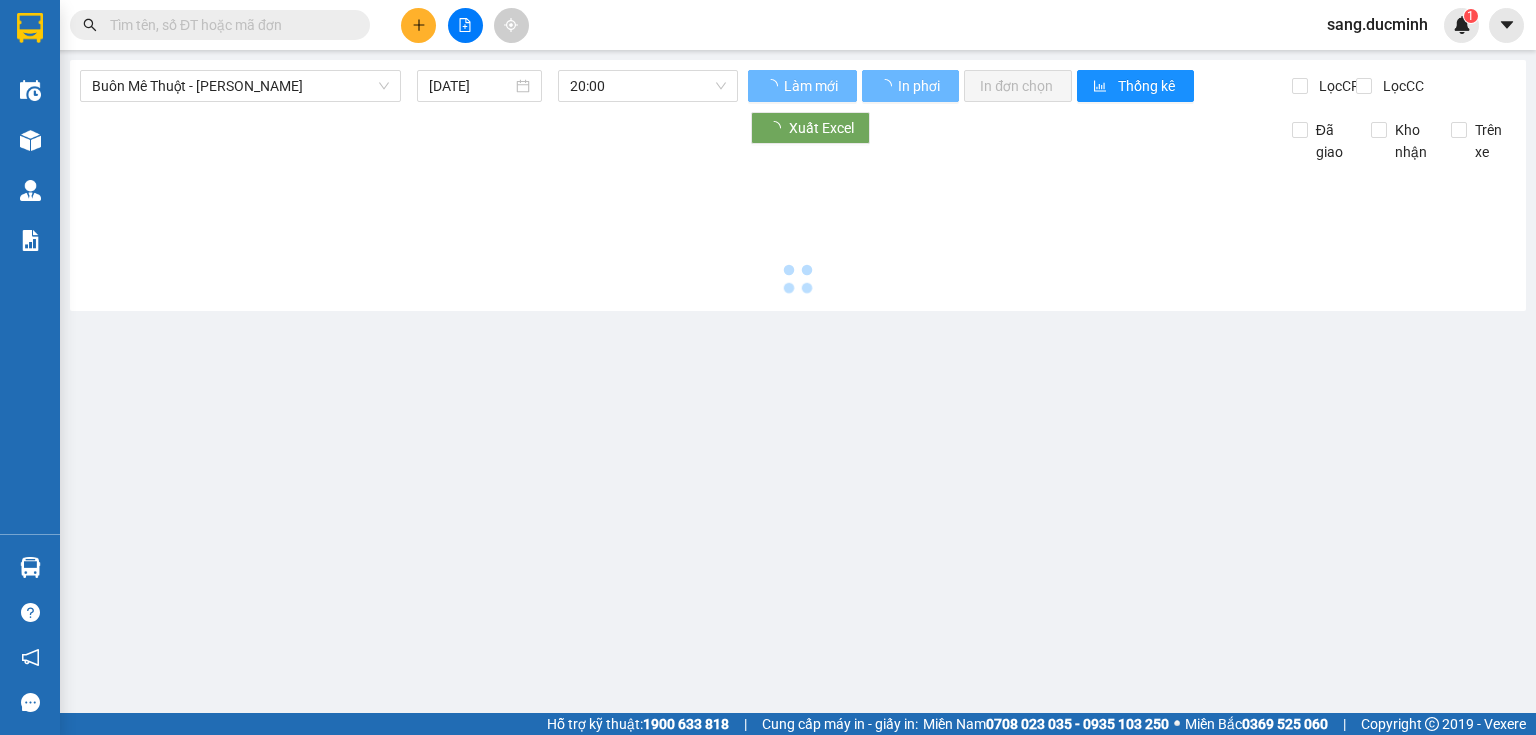 scroll, scrollTop: 0, scrollLeft: 0, axis: both 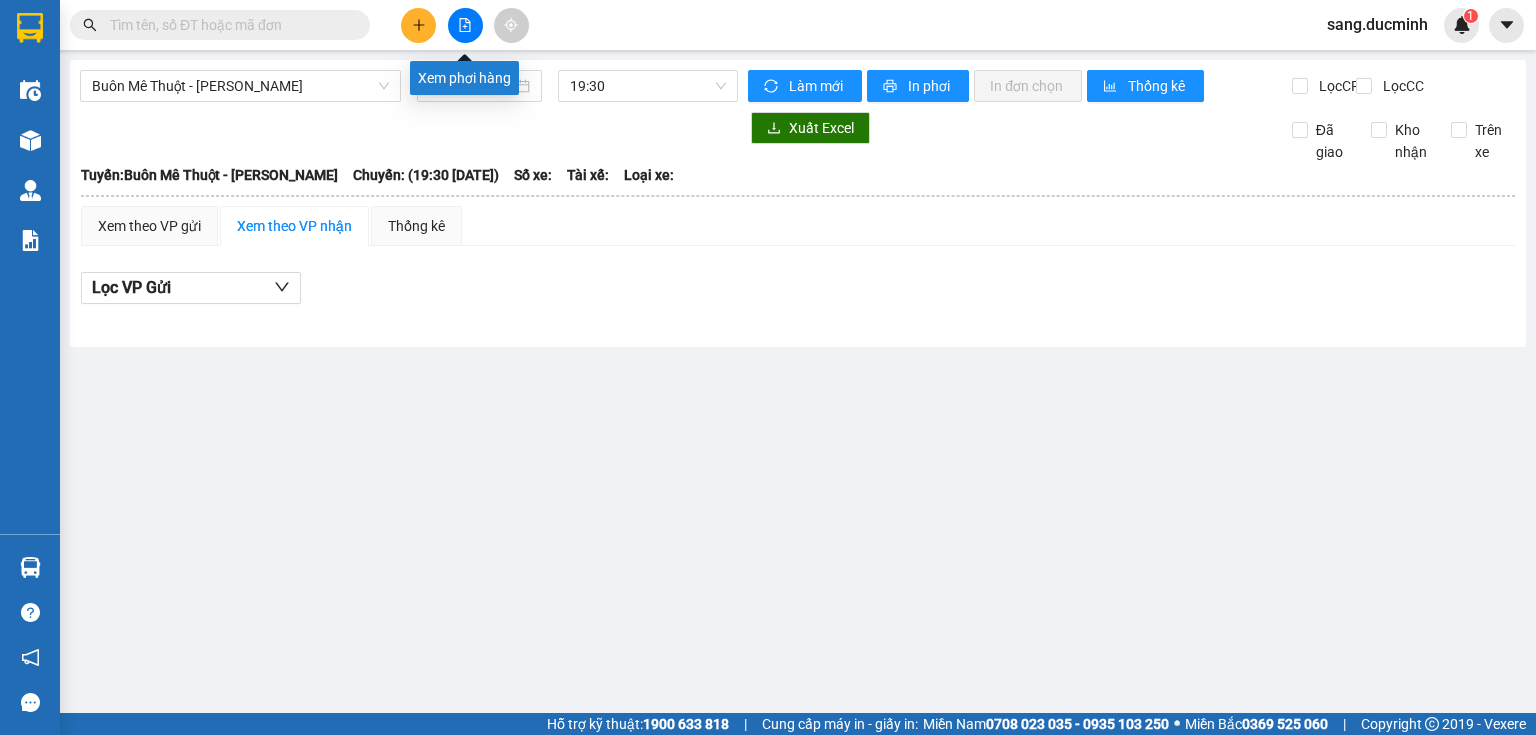 click 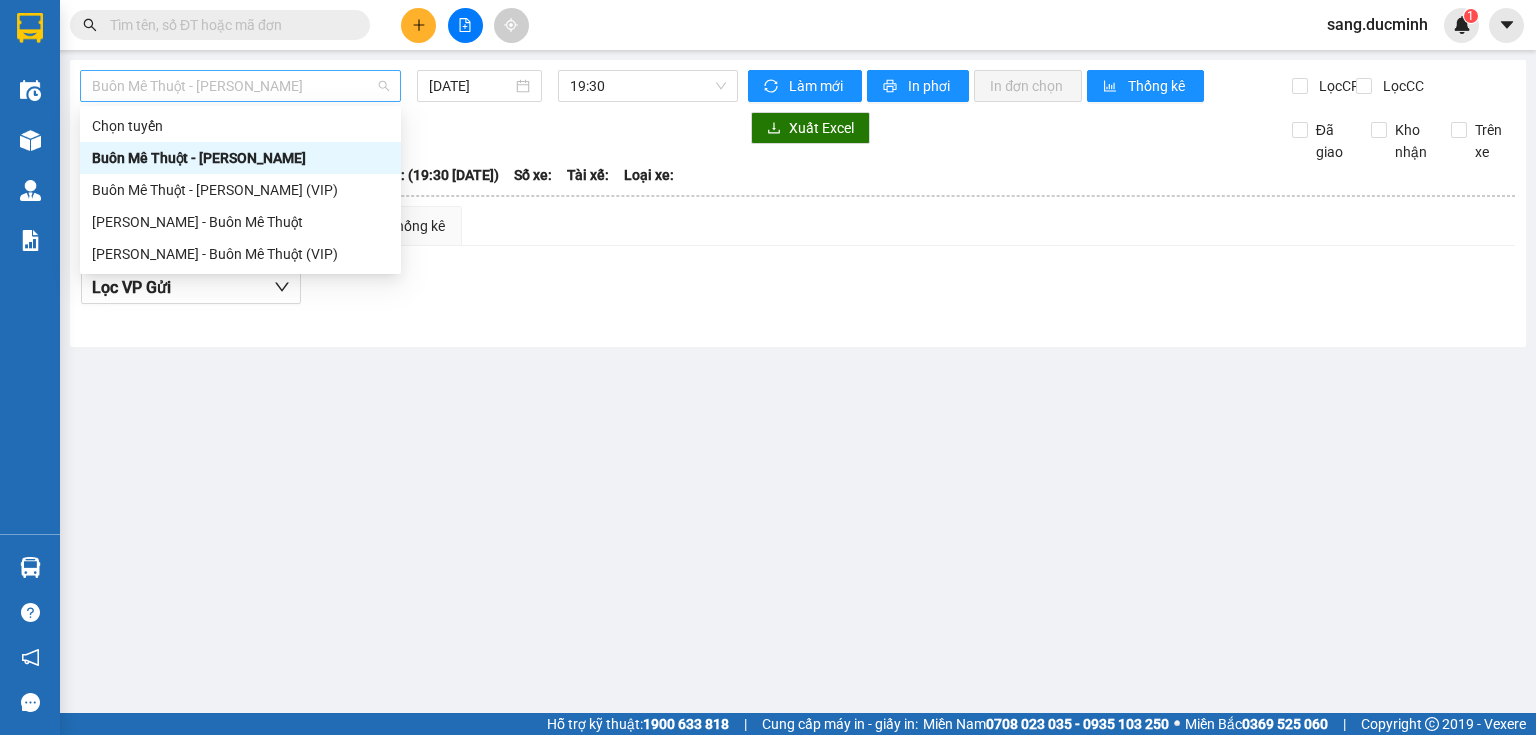 click on "Buôn Mê Thuột - [PERSON_NAME]" at bounding box center (240, 86) 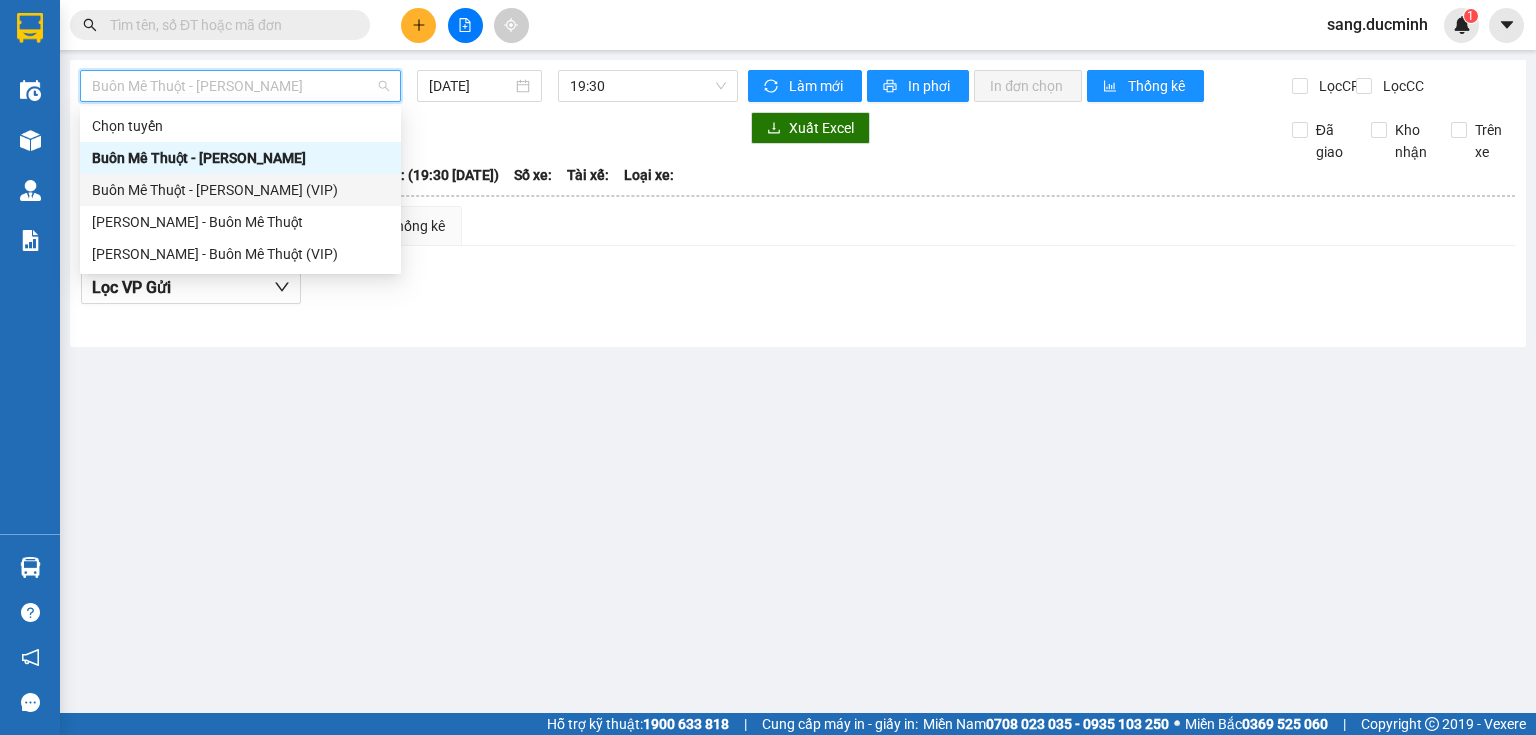 click on "Buôn Mê Thuột - [PERSON_NAME] (VIP)" at bounding box center (240, 190) 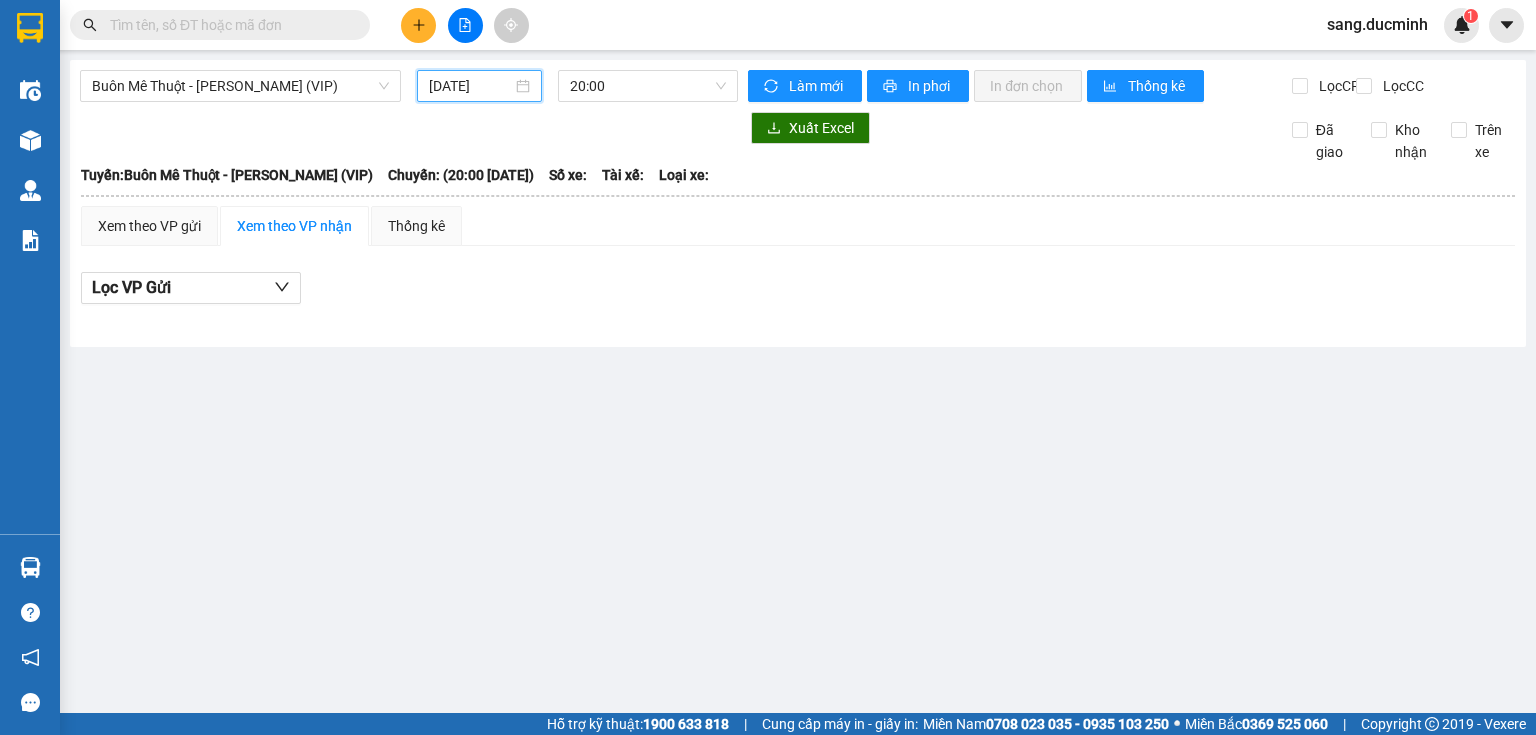 click on "[DATE]" at bounding box center (470, 86) 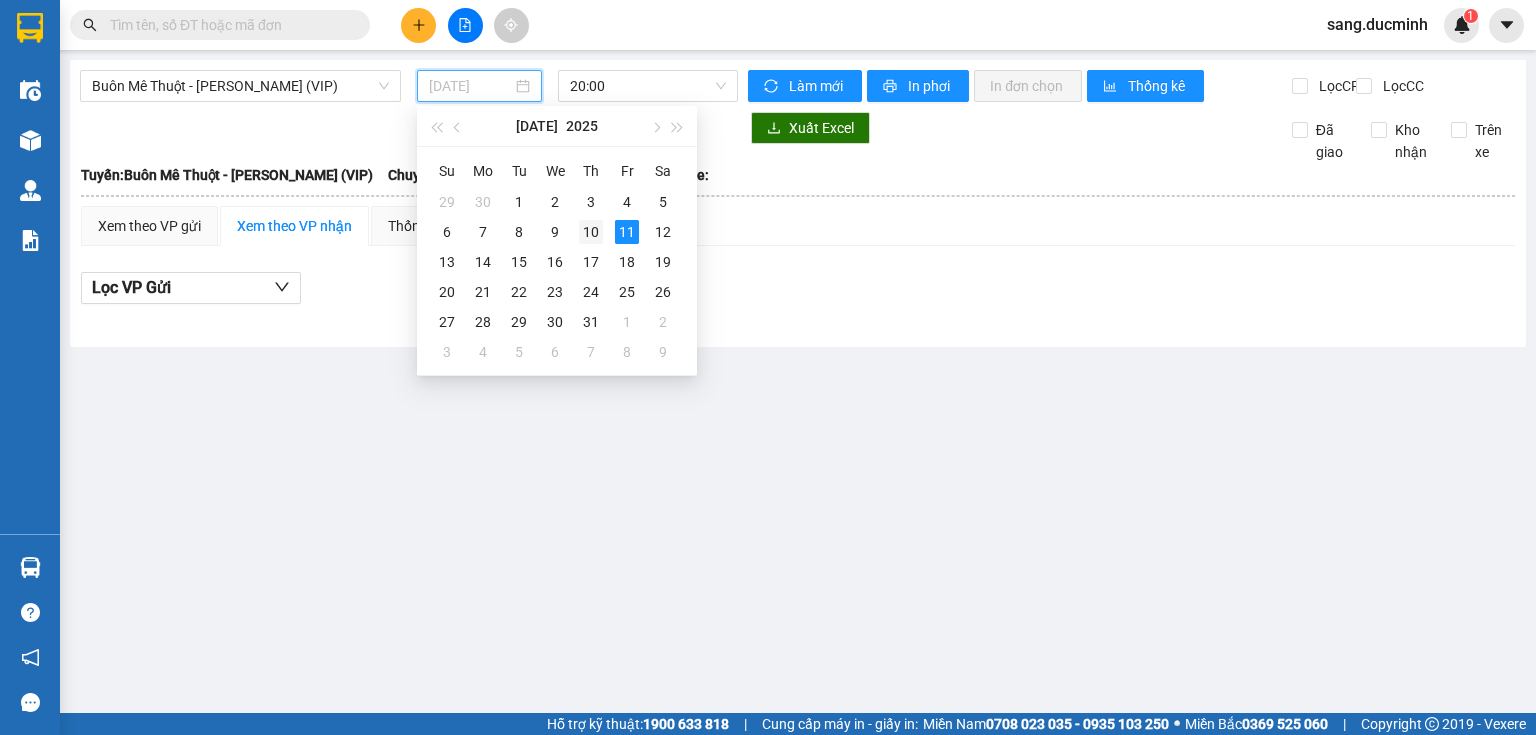click on "10" at bounding box center [591, 232] 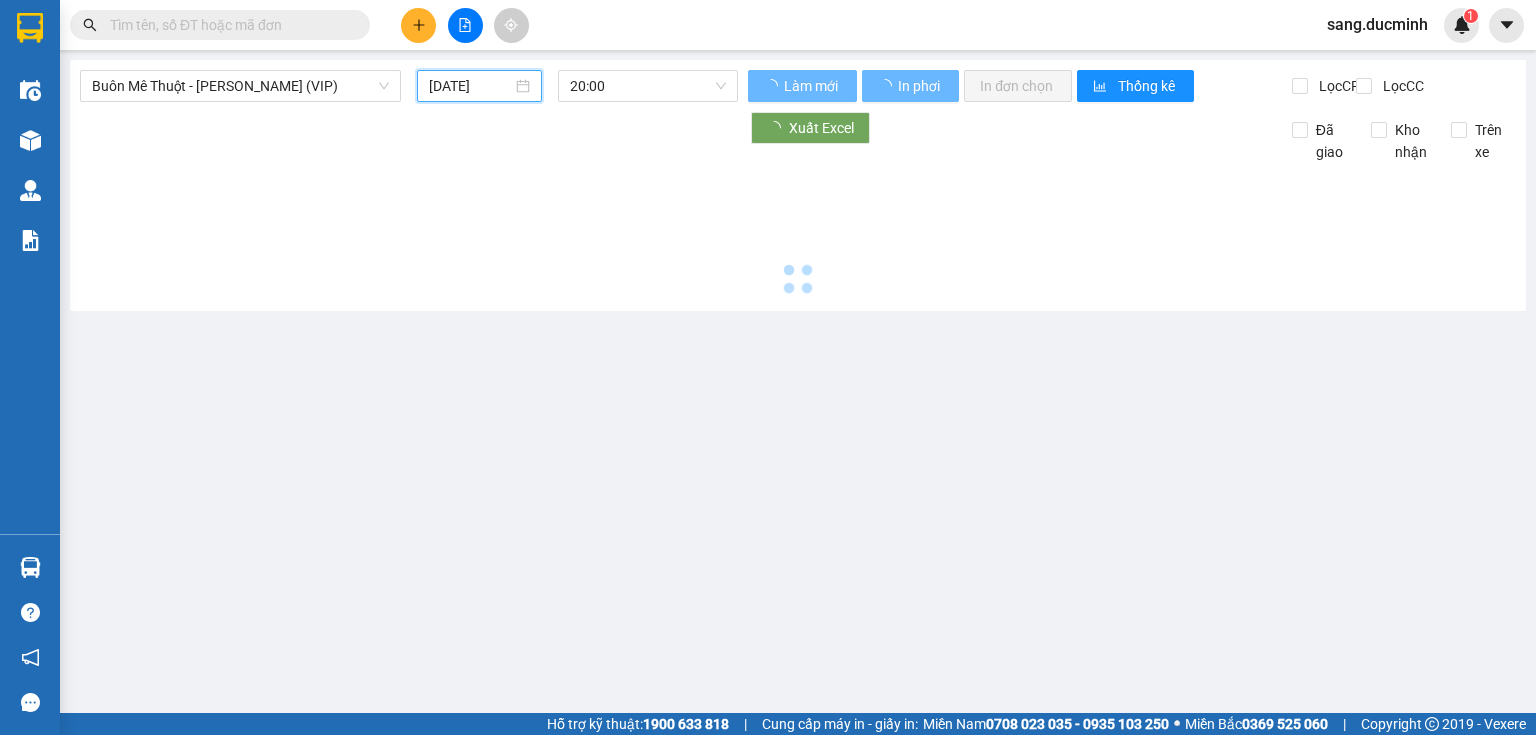 type on "[DATE]" 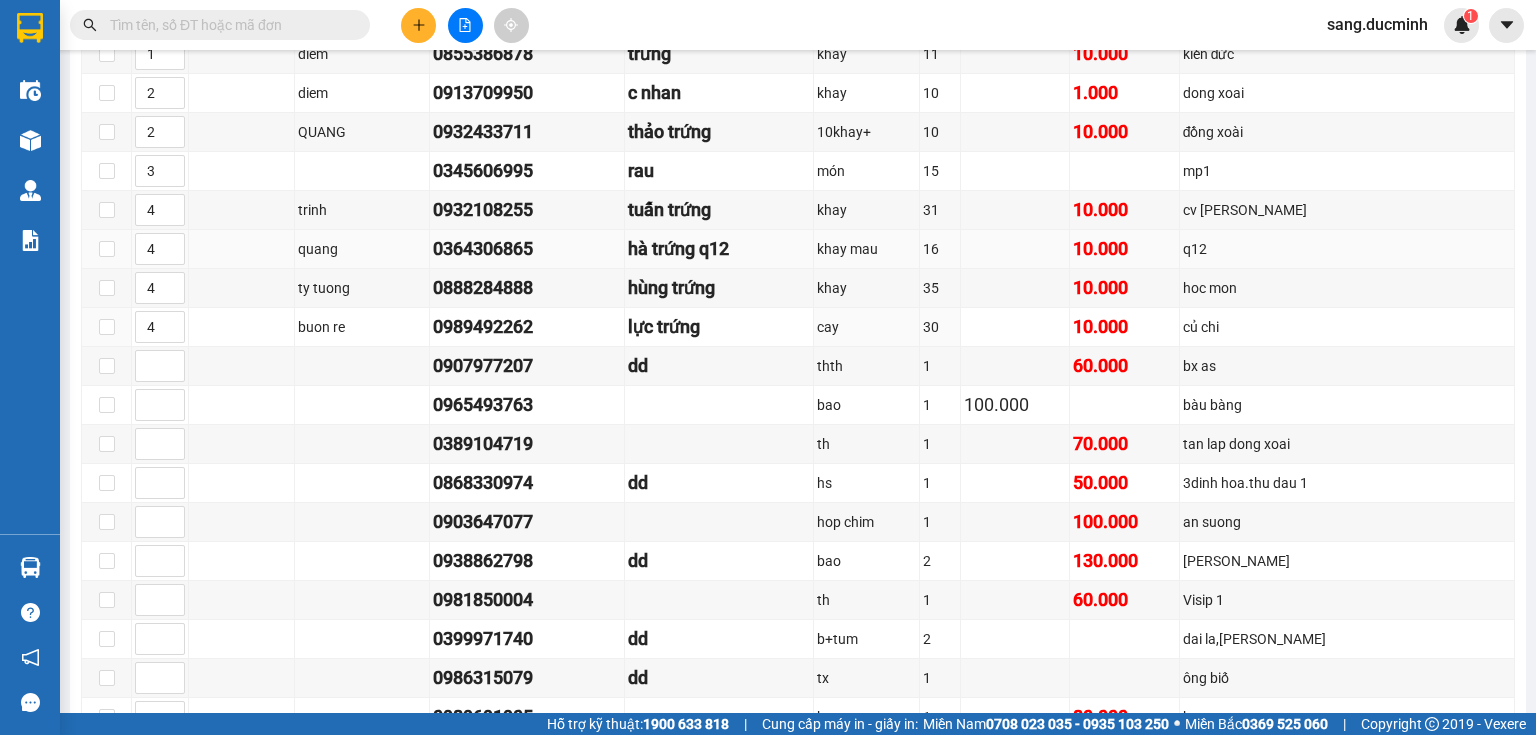 scroll, scrollTop: 320, scrollLeft: 0, axis: vertical 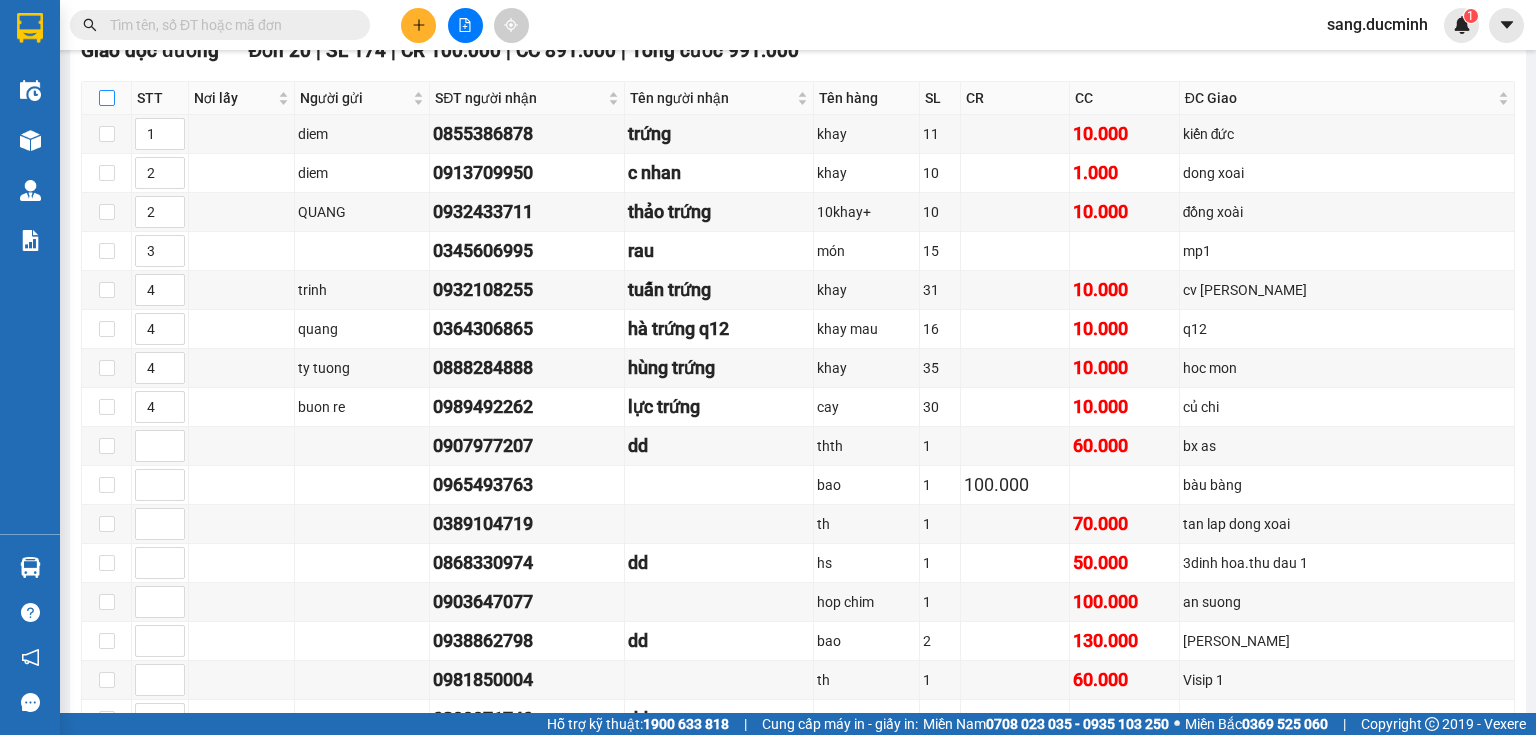 click at bounding box center [107, 98] 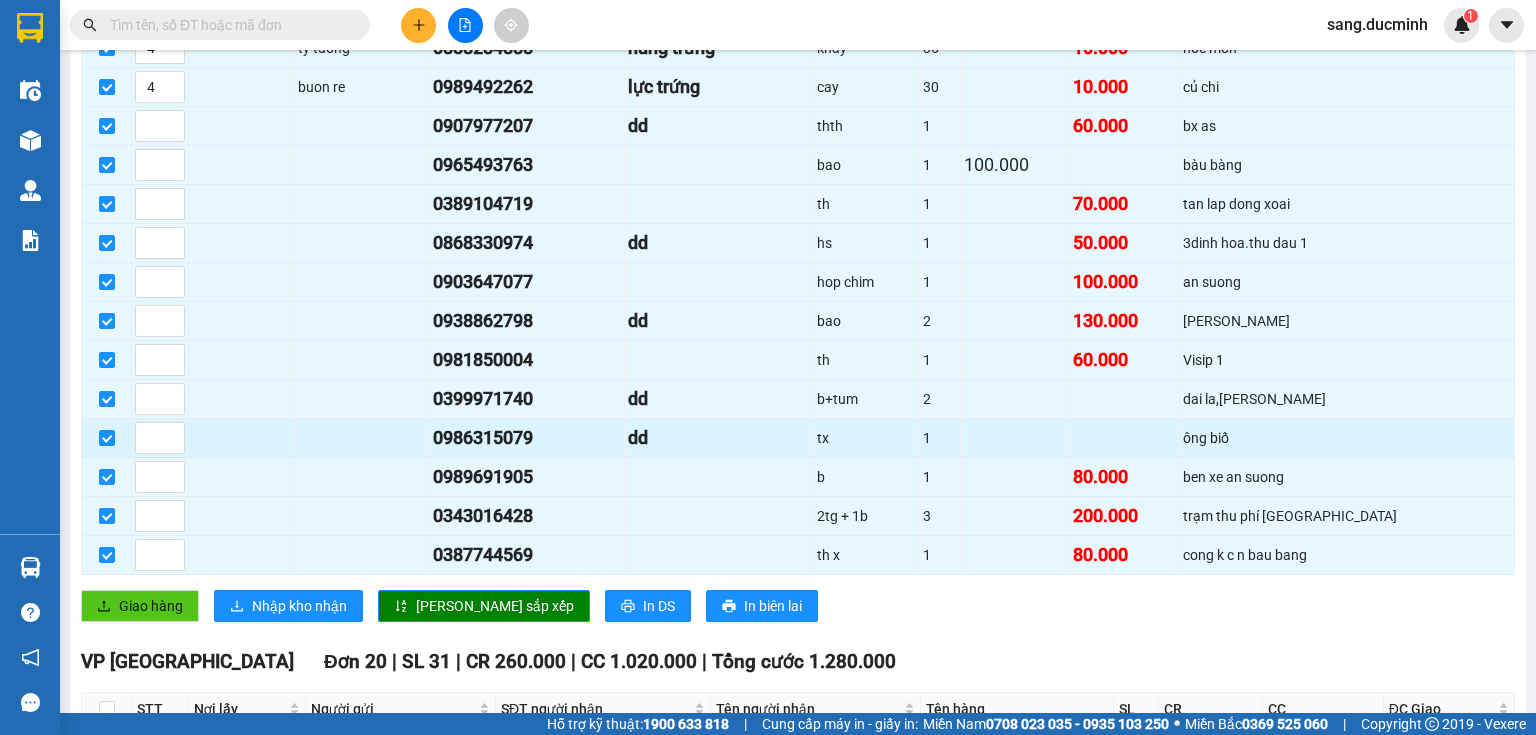 scroll, scrollTop: 720, scrollLeft: 0, axis: vertical 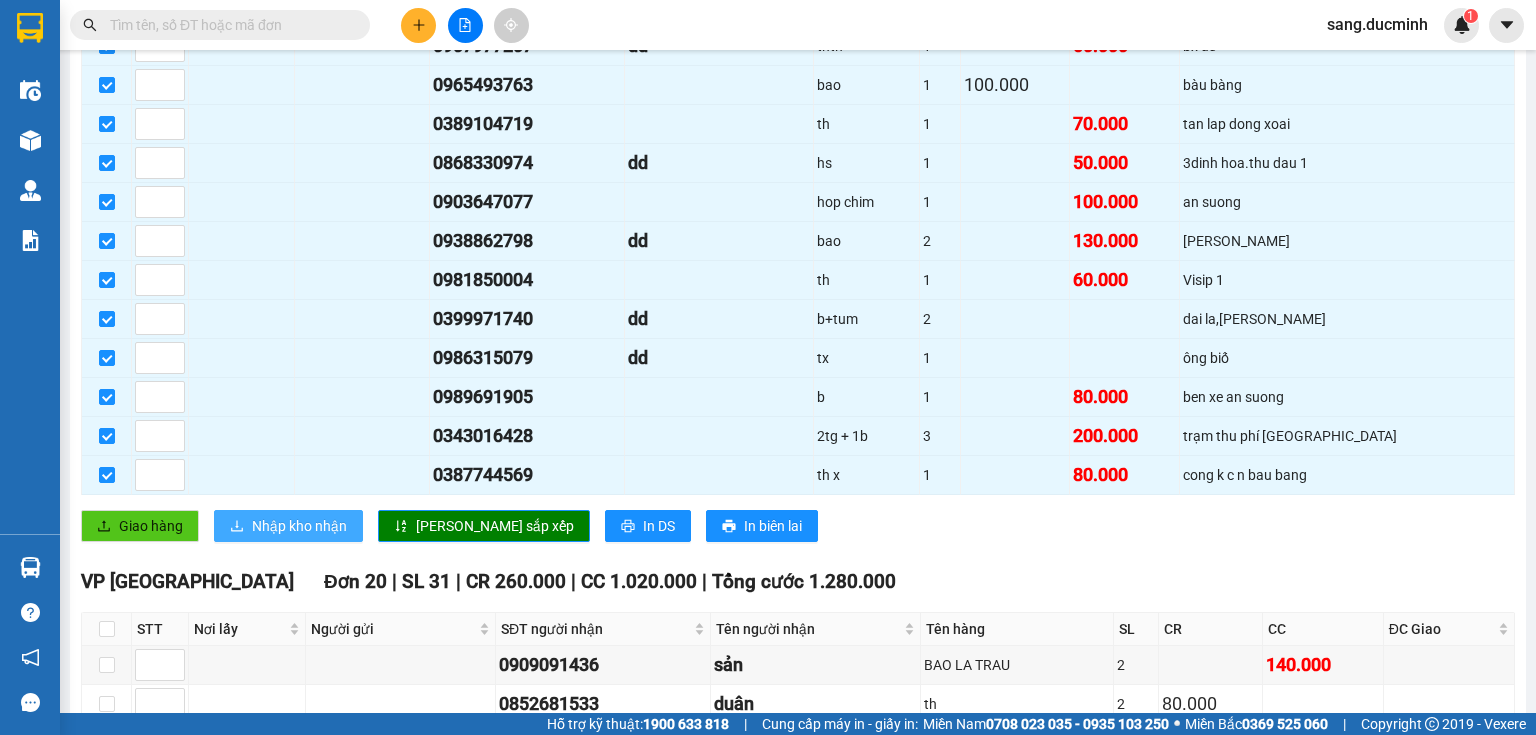 click on "Nhập kho nhận" at bounding box center (299, 526) 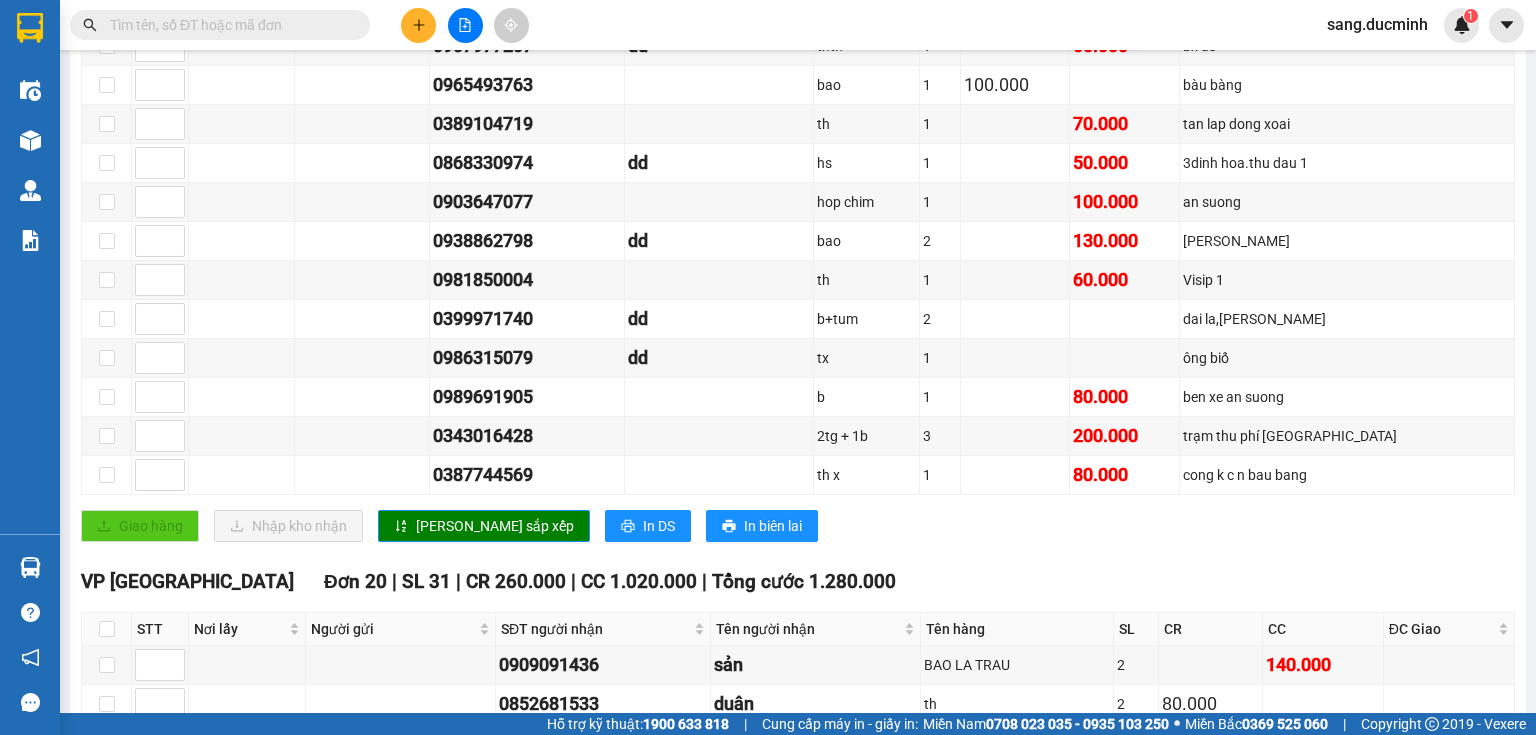 checkbox on "false" 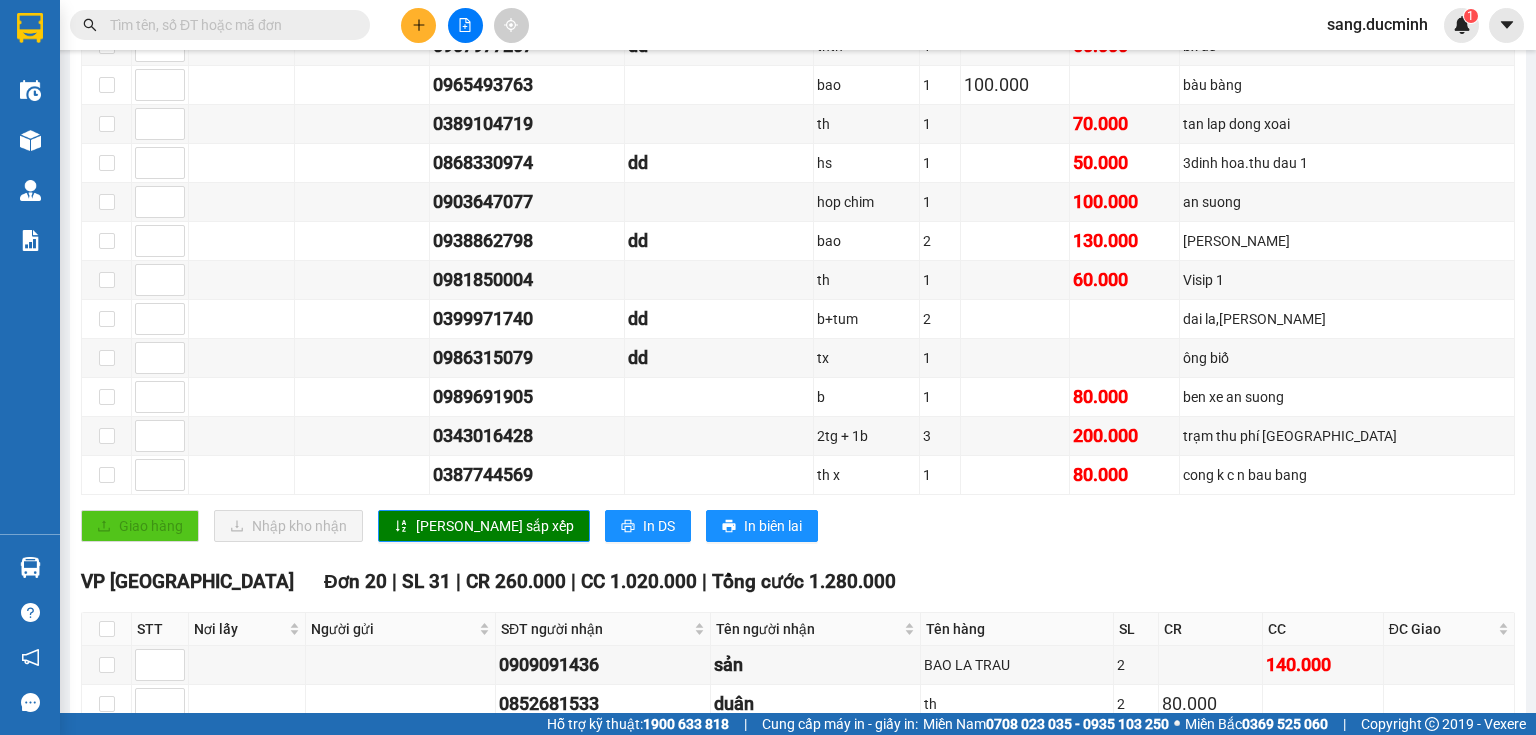 checkbox on "false" 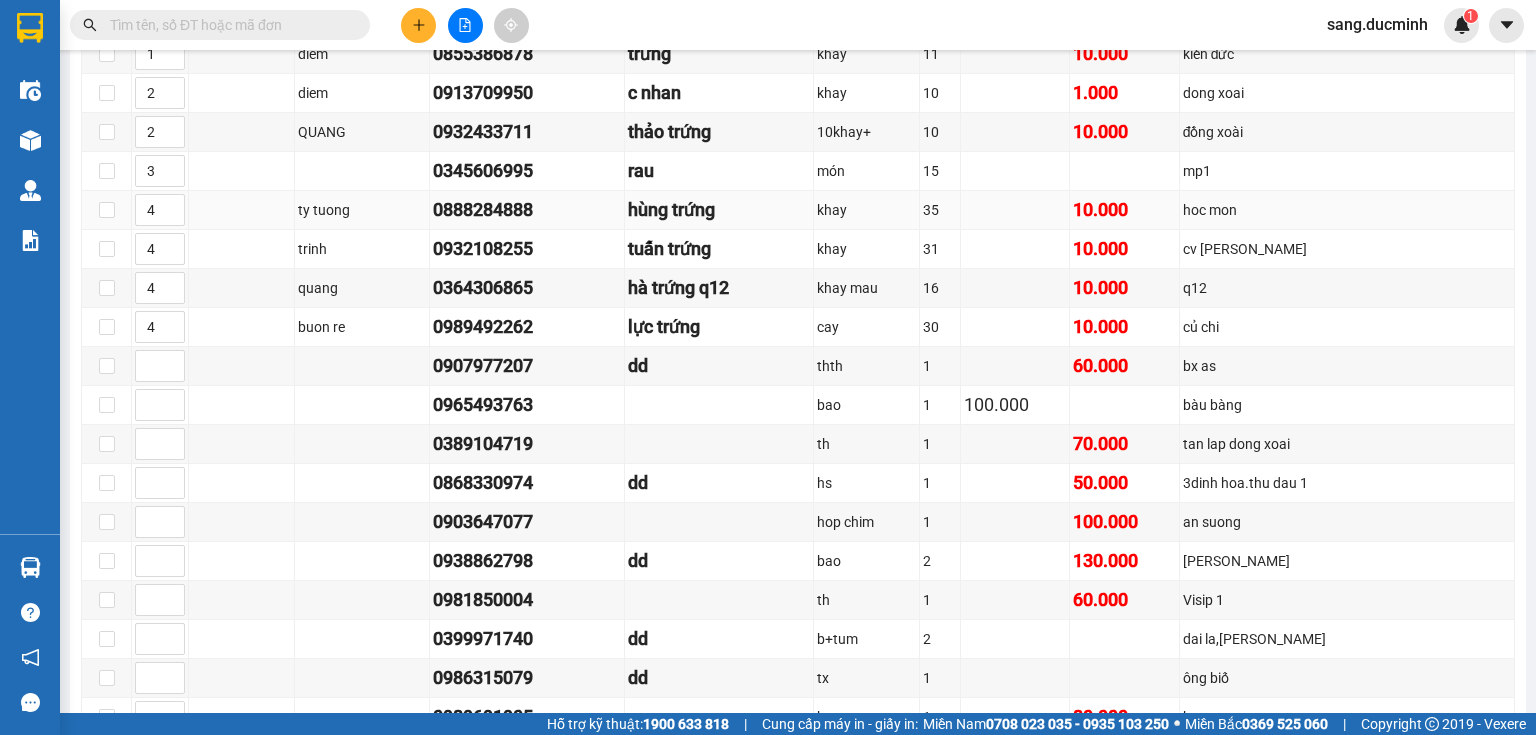 scroll, scrollTop: 320, scrollLeft: 0, axis: vertical 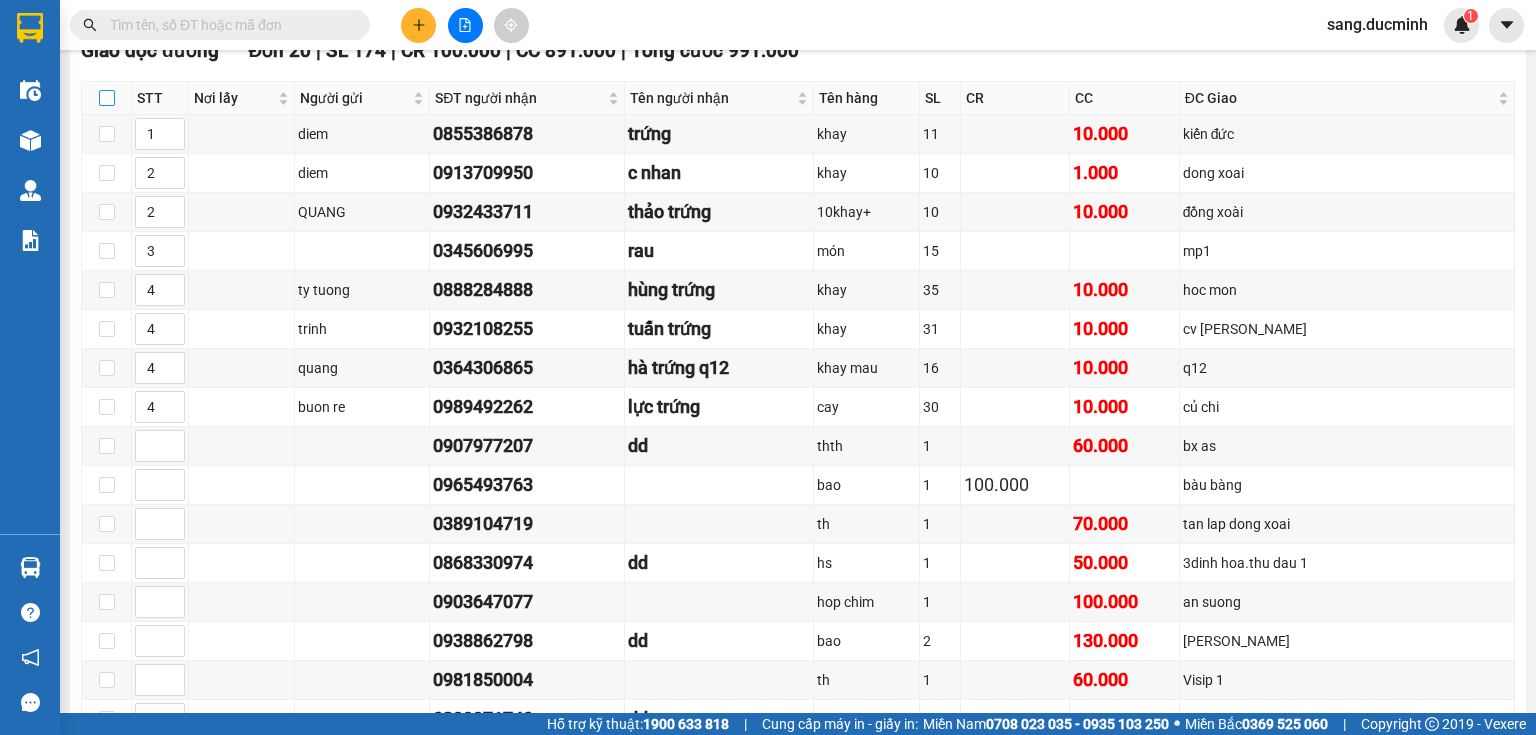click at bounding box center (107, 98) 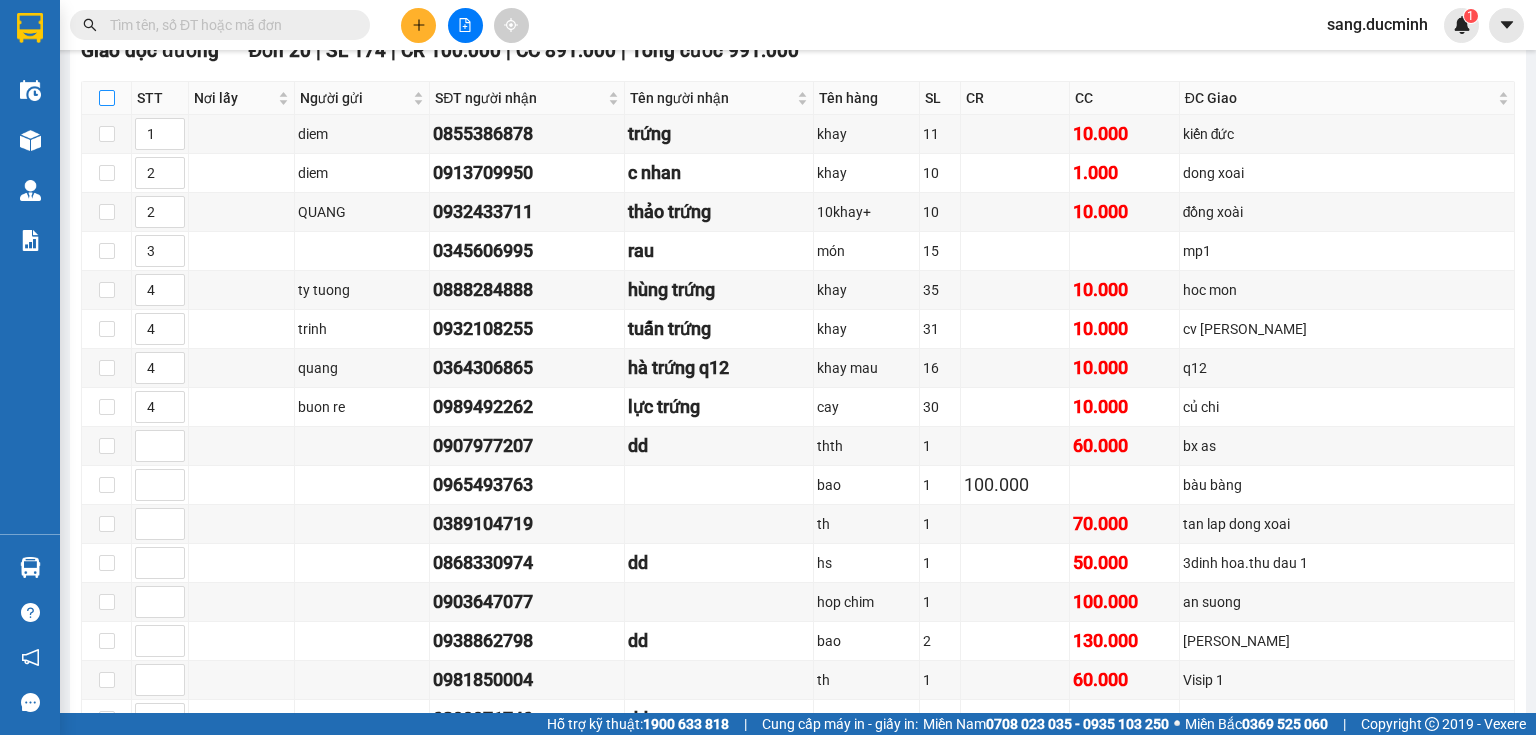 checkbox on "true" 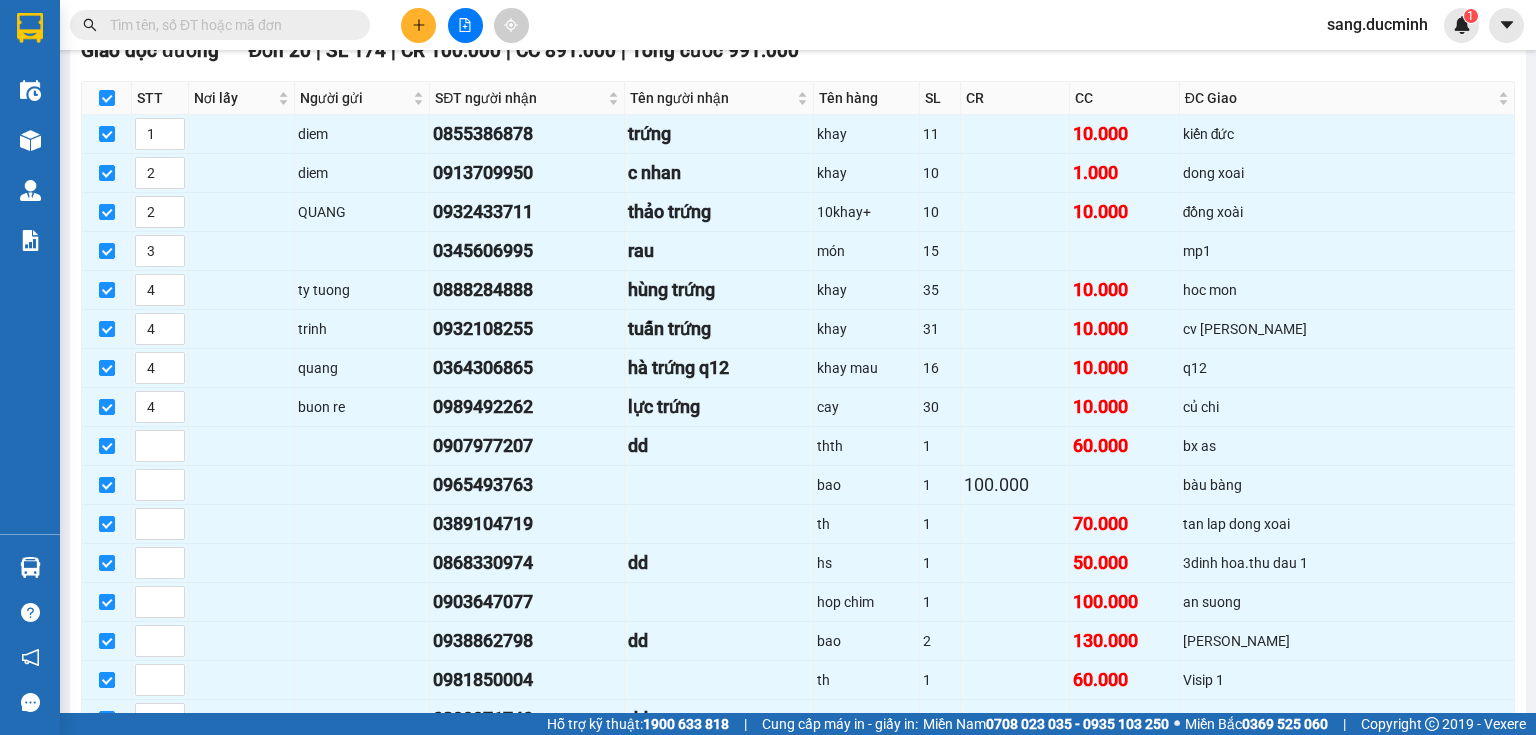 scroll, scrollTop: 240, scrollLeft: 0, axis: vertical 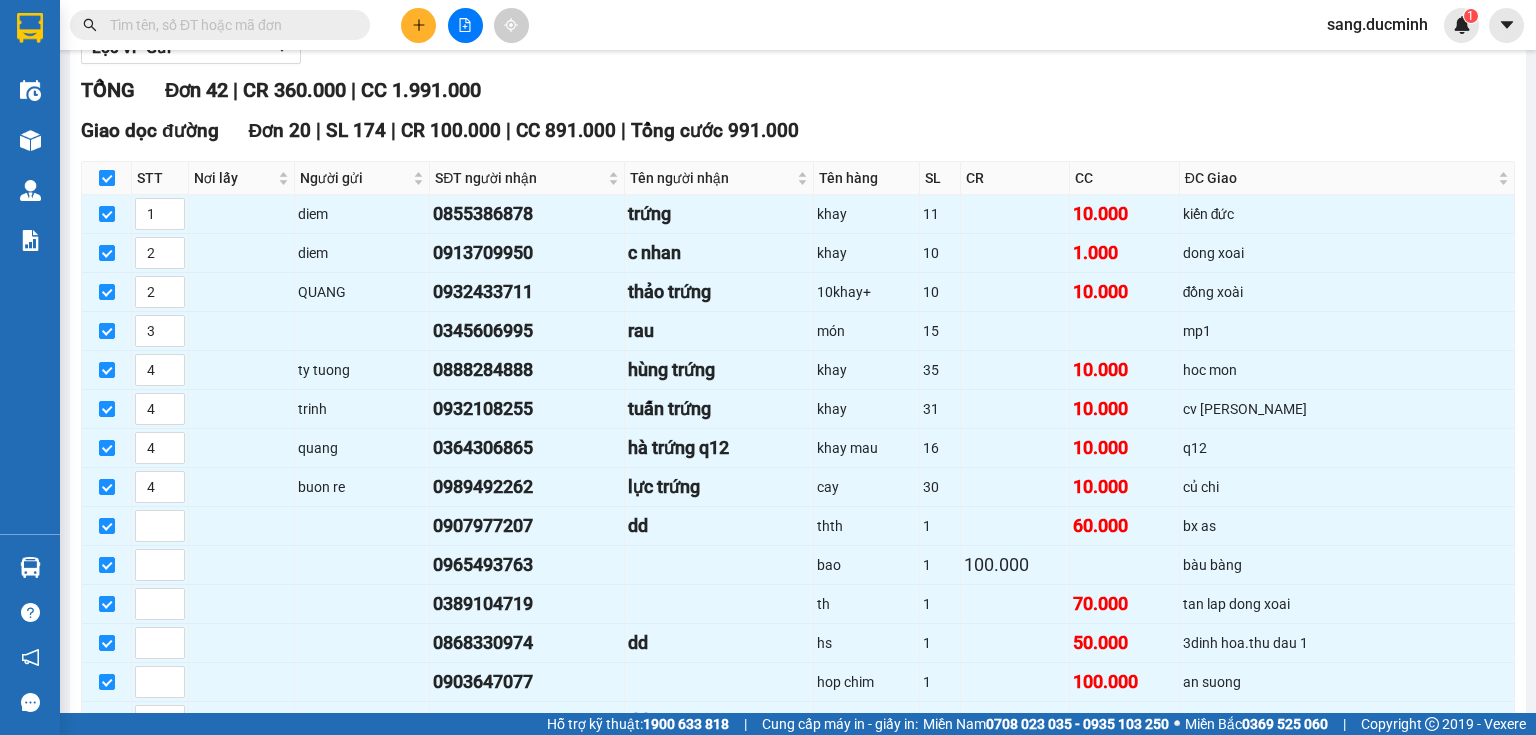 click at bounding box center [107, 178] 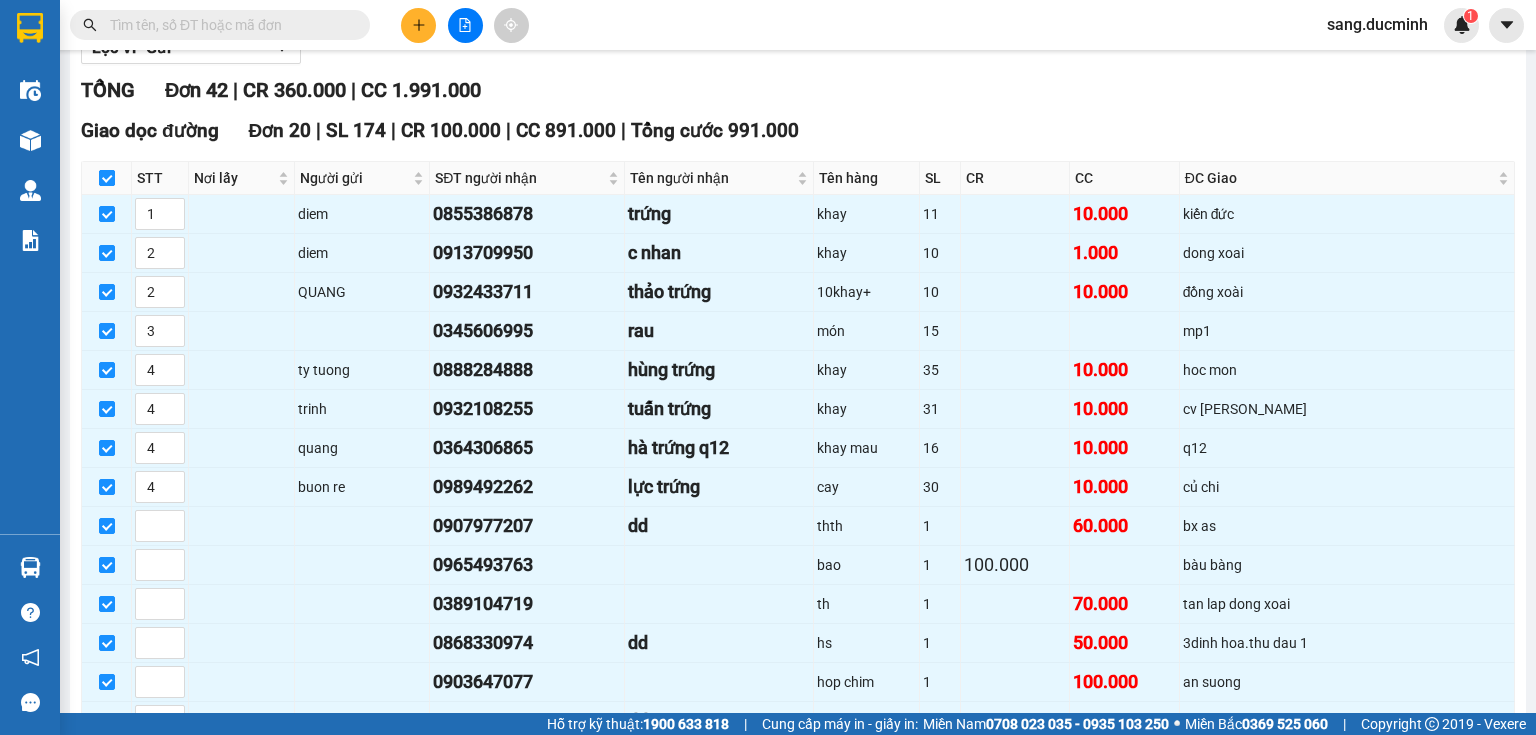 checkbox on "false" 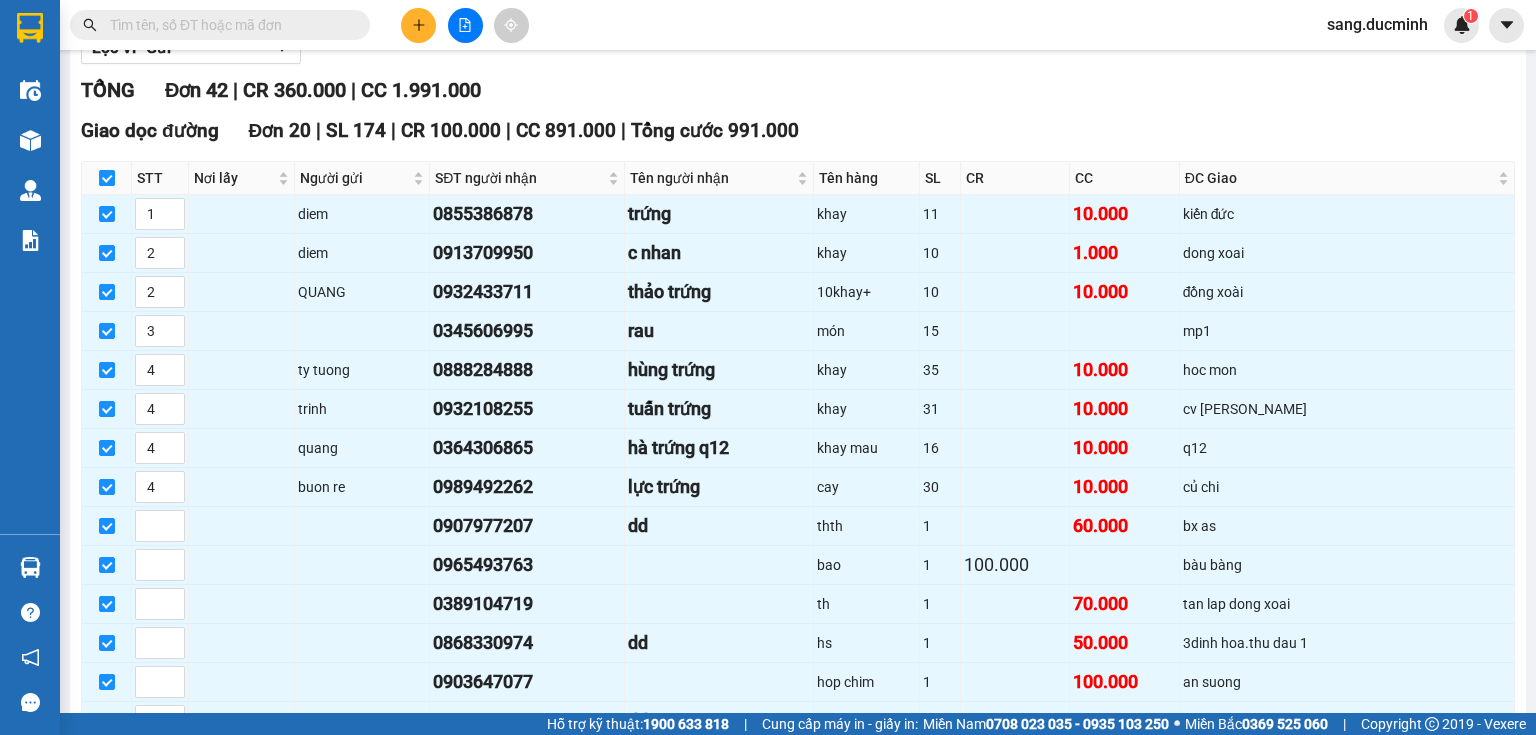 checkbox on "false" 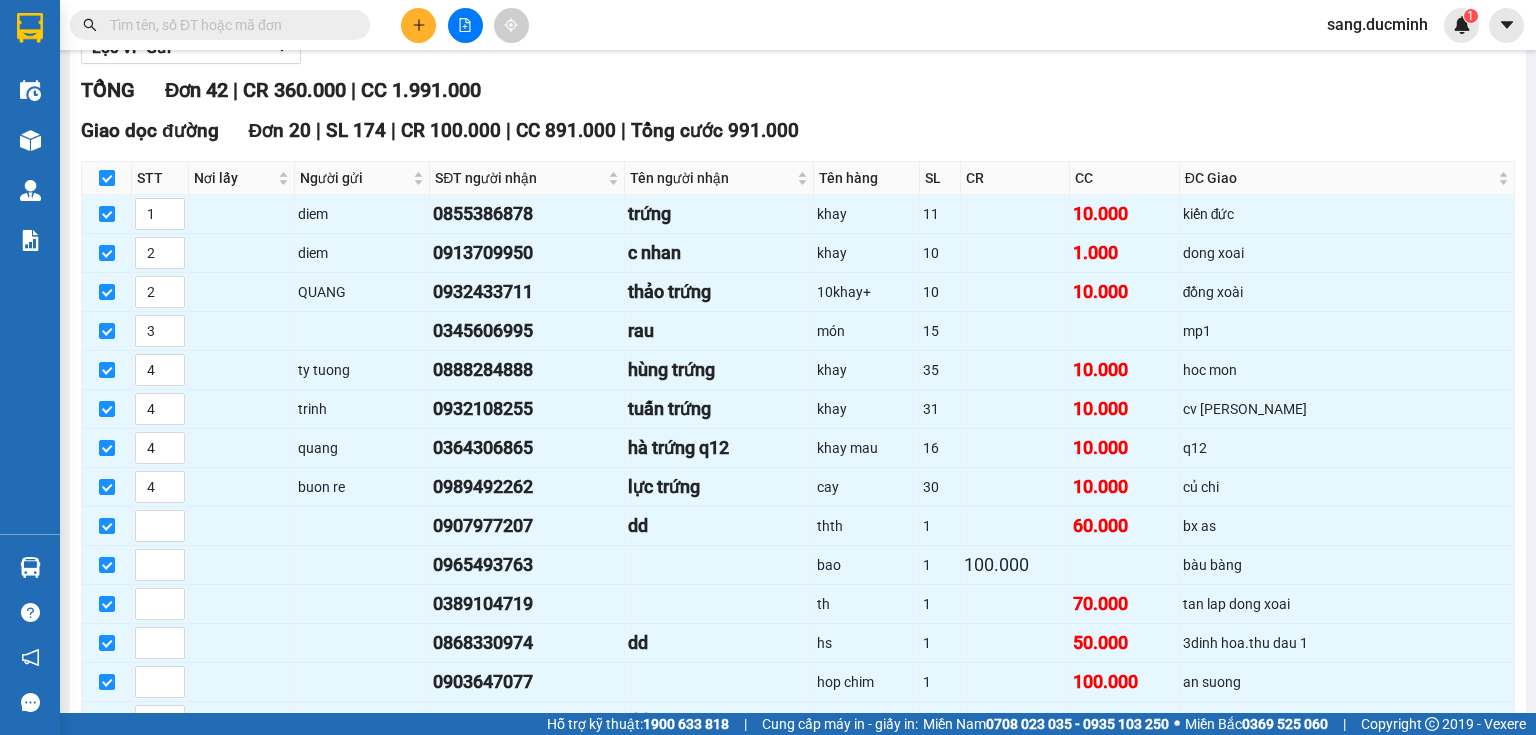 checkbox on "false" 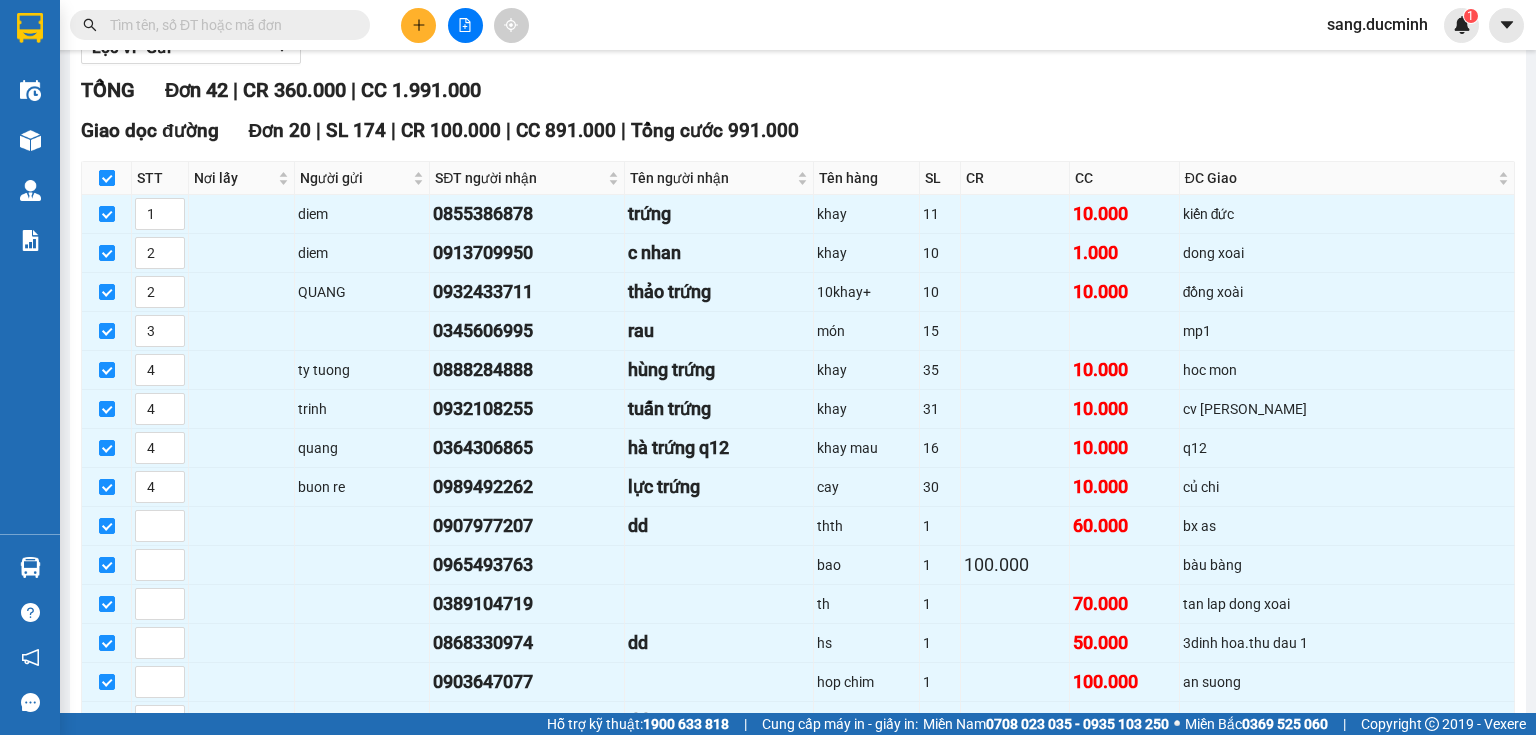checkbox on "false" 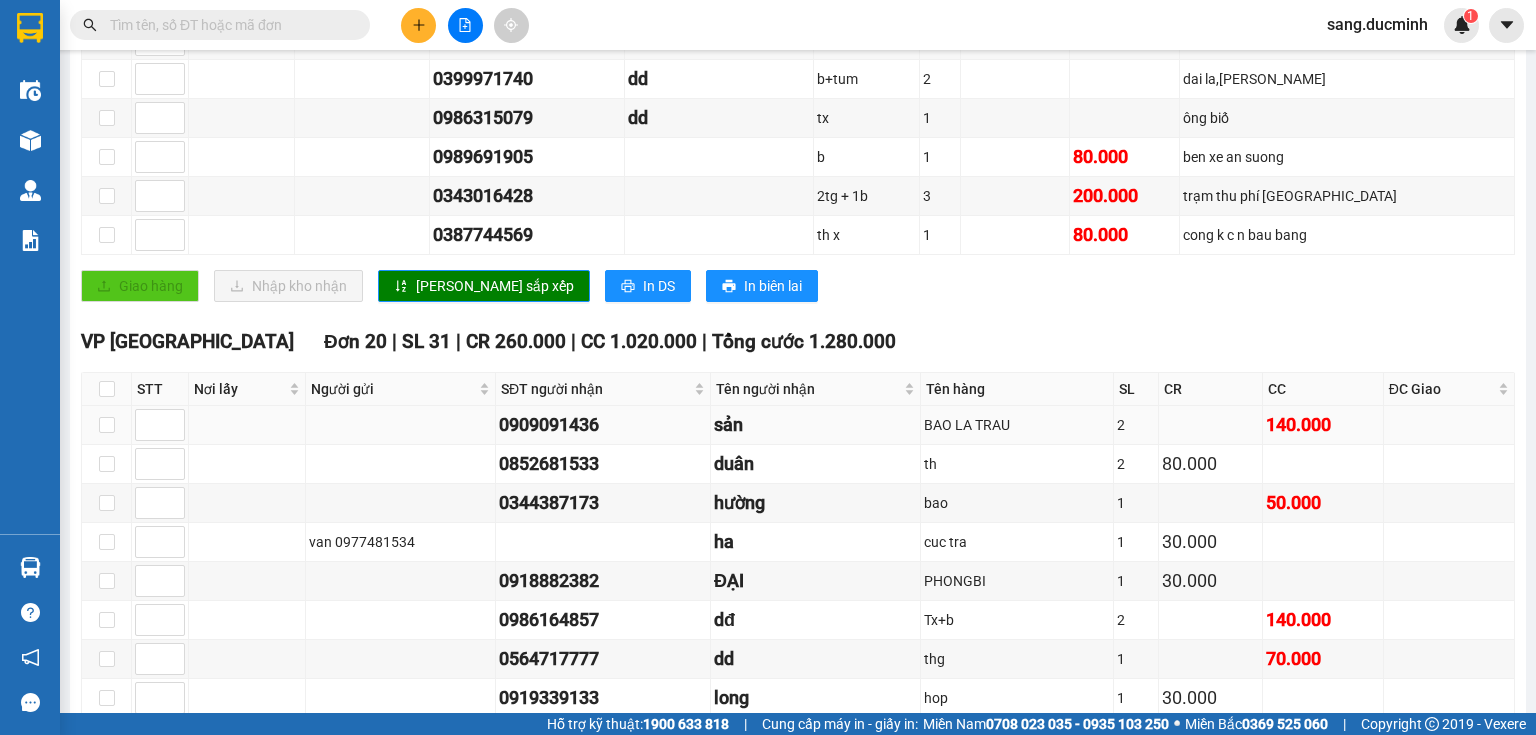 scroll, scrollTop: 1040, scrollLeft: 0, axis: vertical 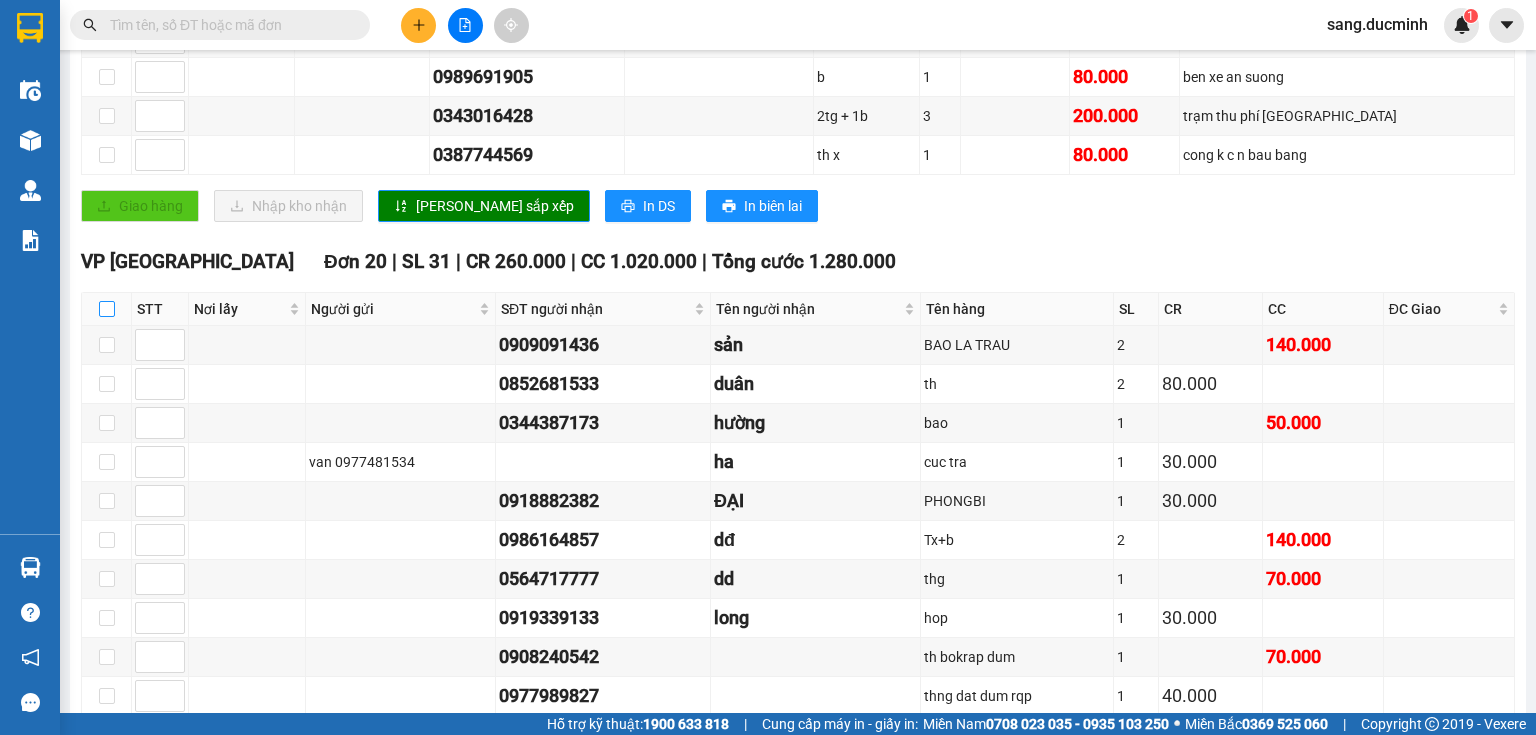 click at bounding box center [107, 309] 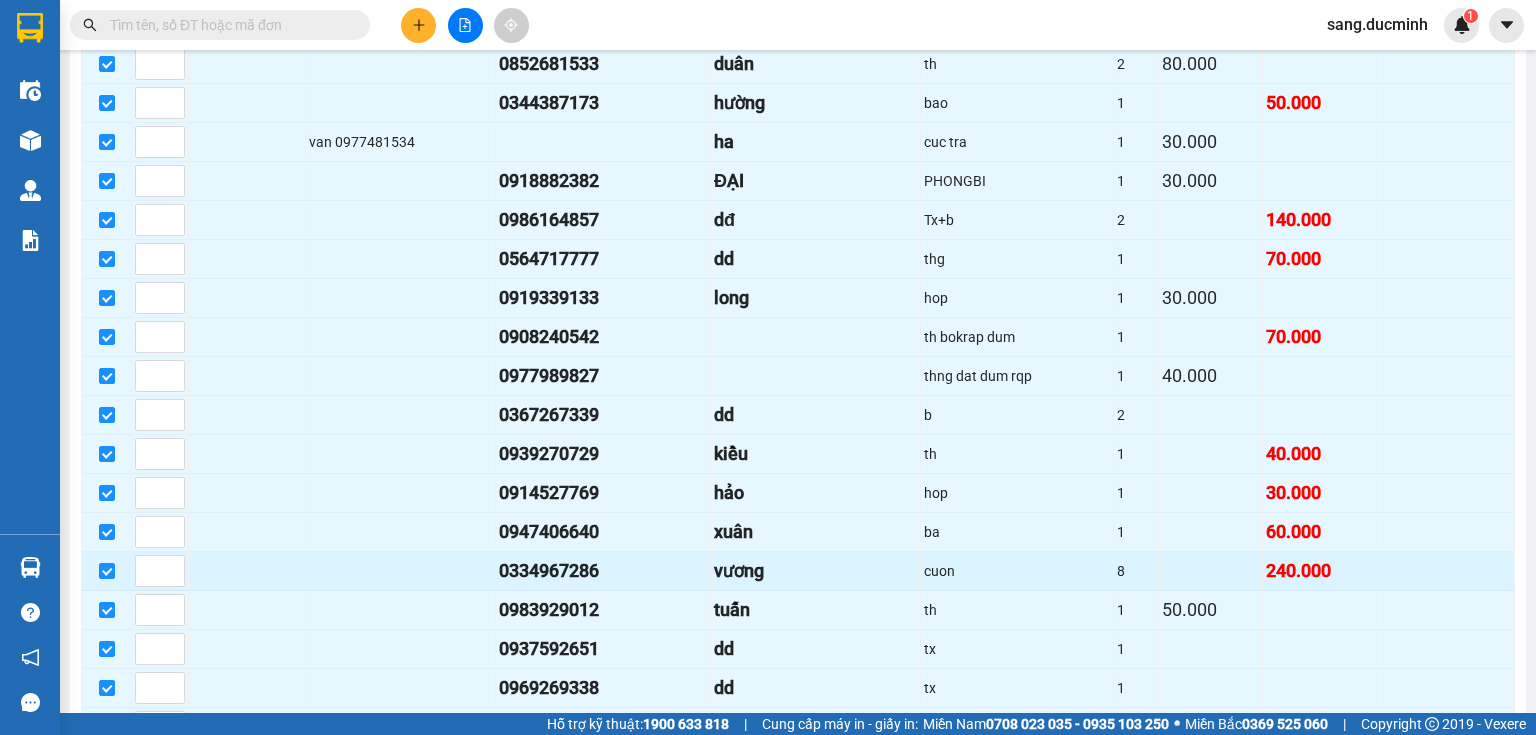 scroll, scrollTop: 1520, scrollLeft: 0, axis: vertical 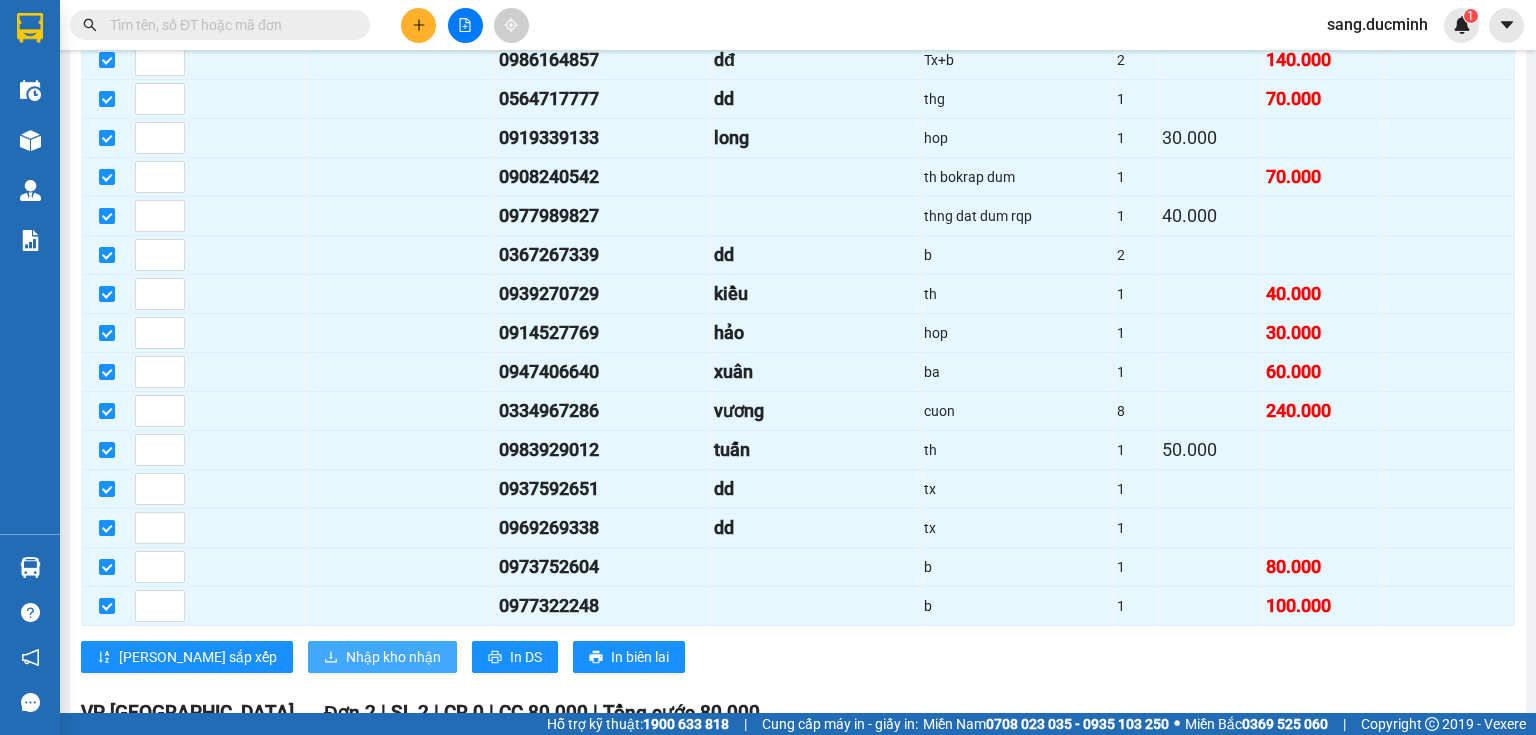 click on "Nhập kho nhận" at bounding box center [382, 657] 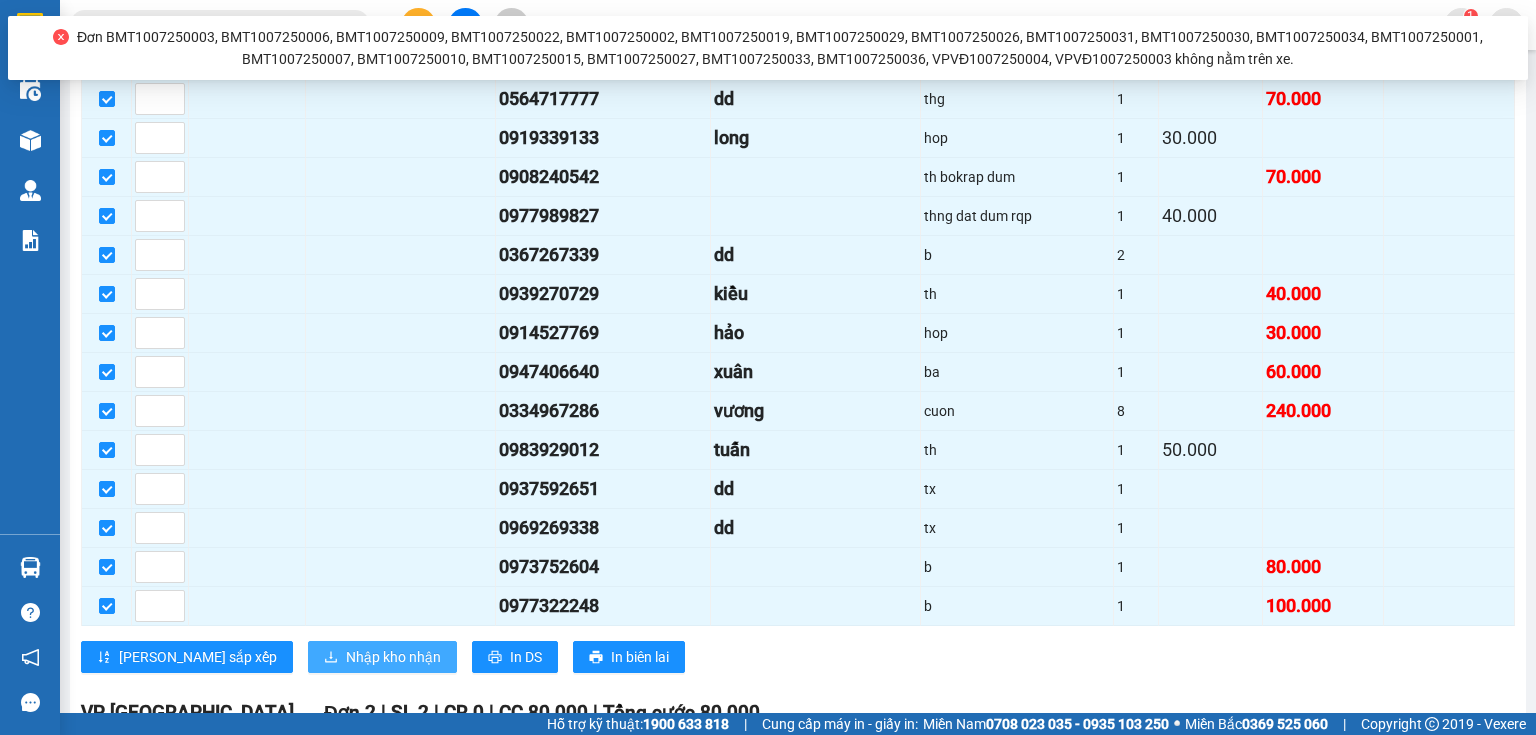 click on "Nhập kho nhận" at bounding box center (393, 657) 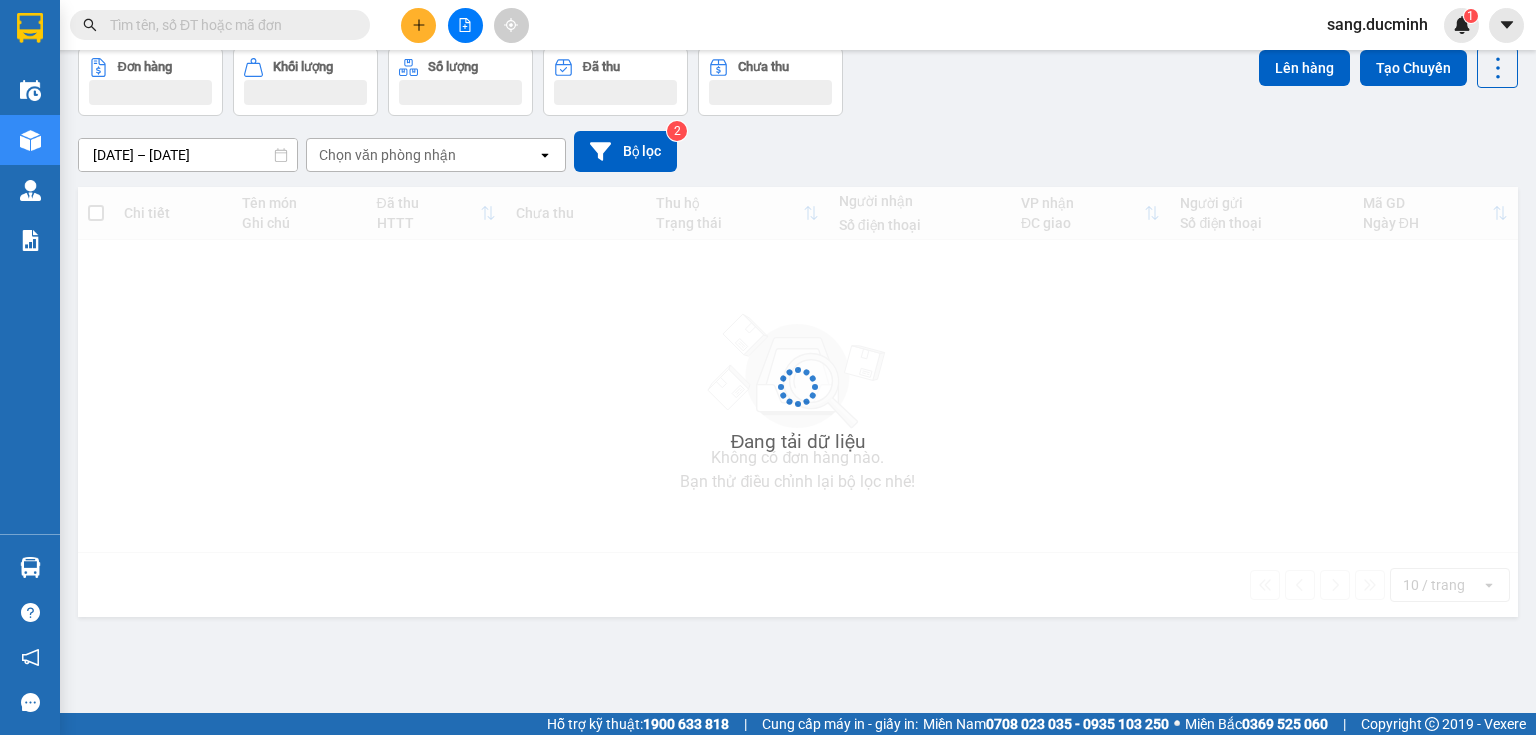 scroll, scrollTop: 92, scrollLeft: 0, axis: vertical 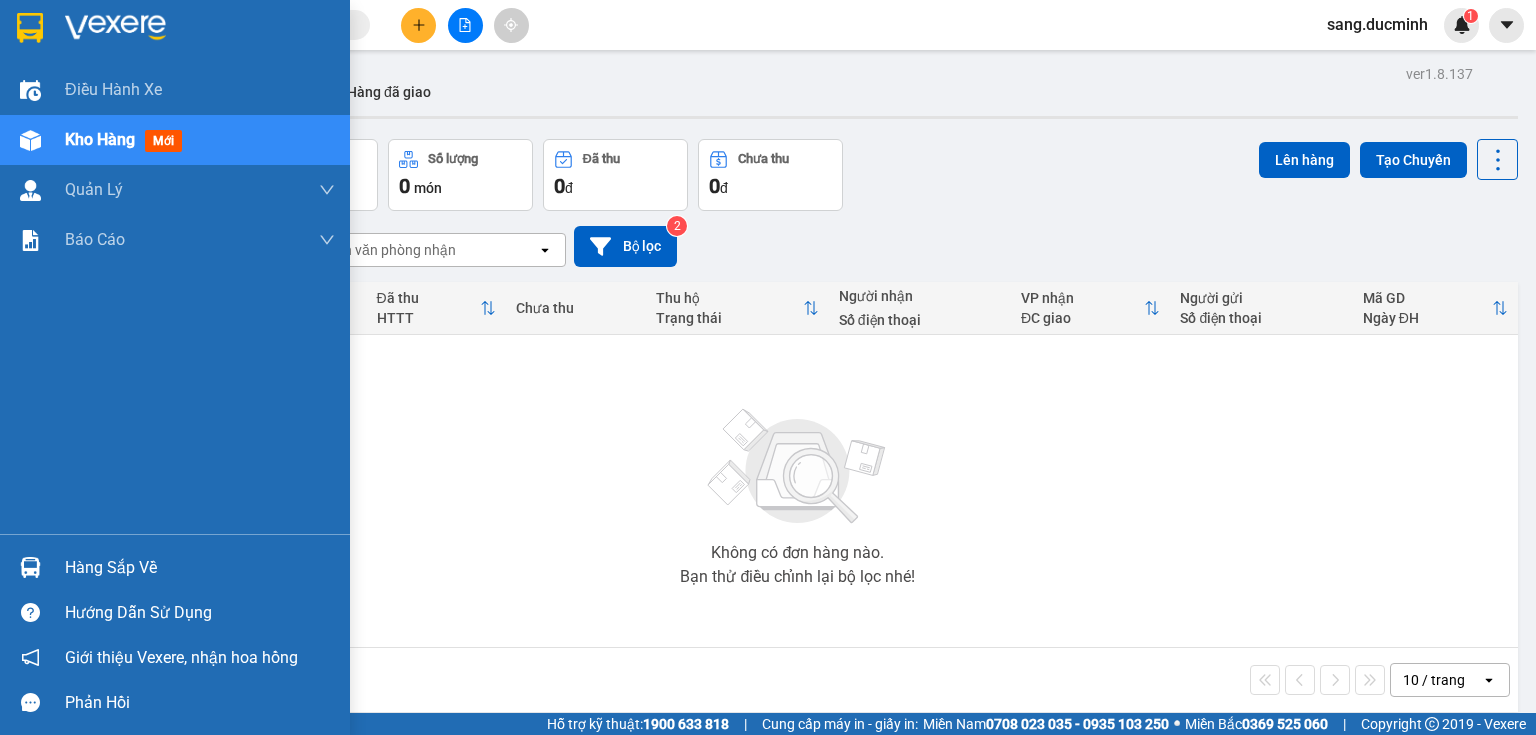 click on "Kho hàng" at bounding box center (100, 139) 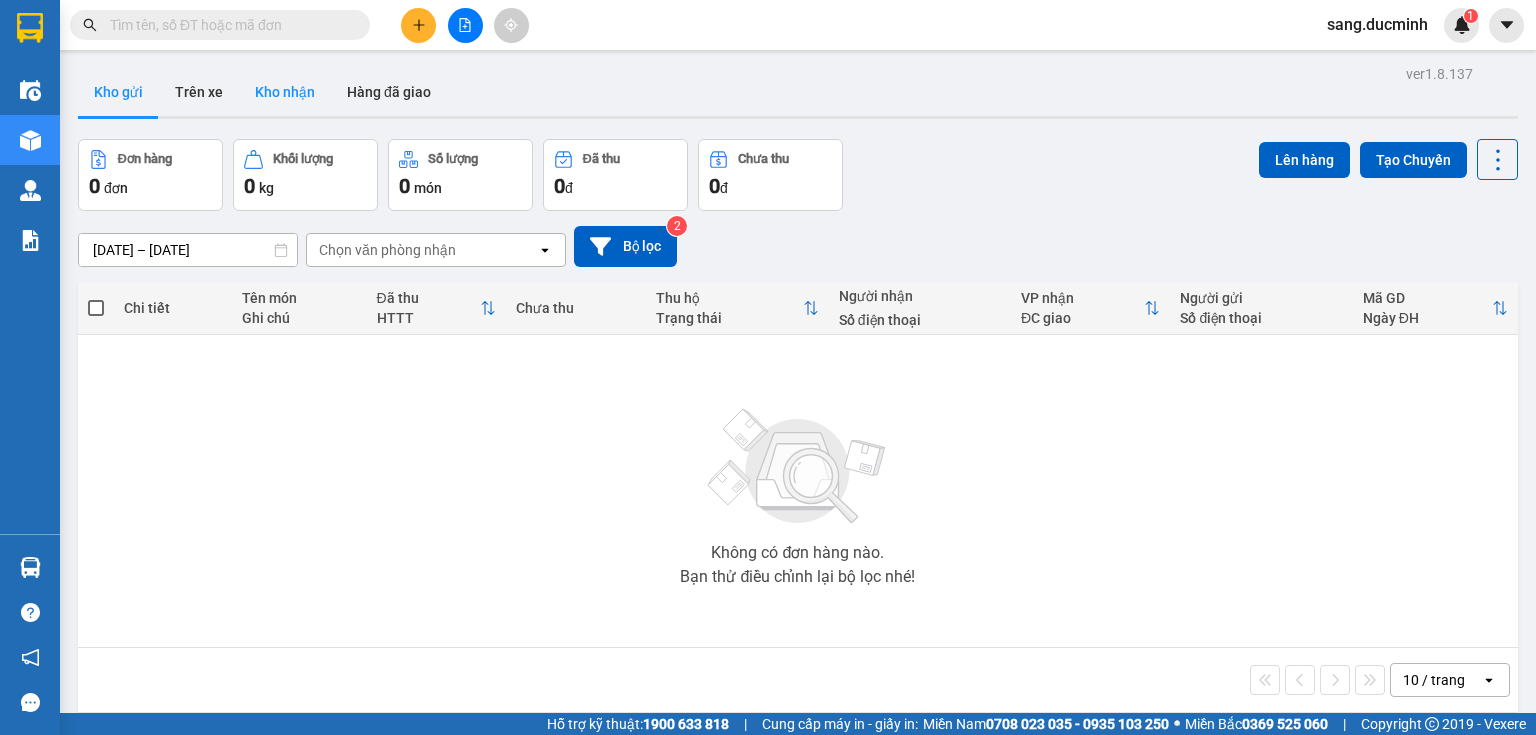 click on "Kho nhận" at bounding box center (285, 92) 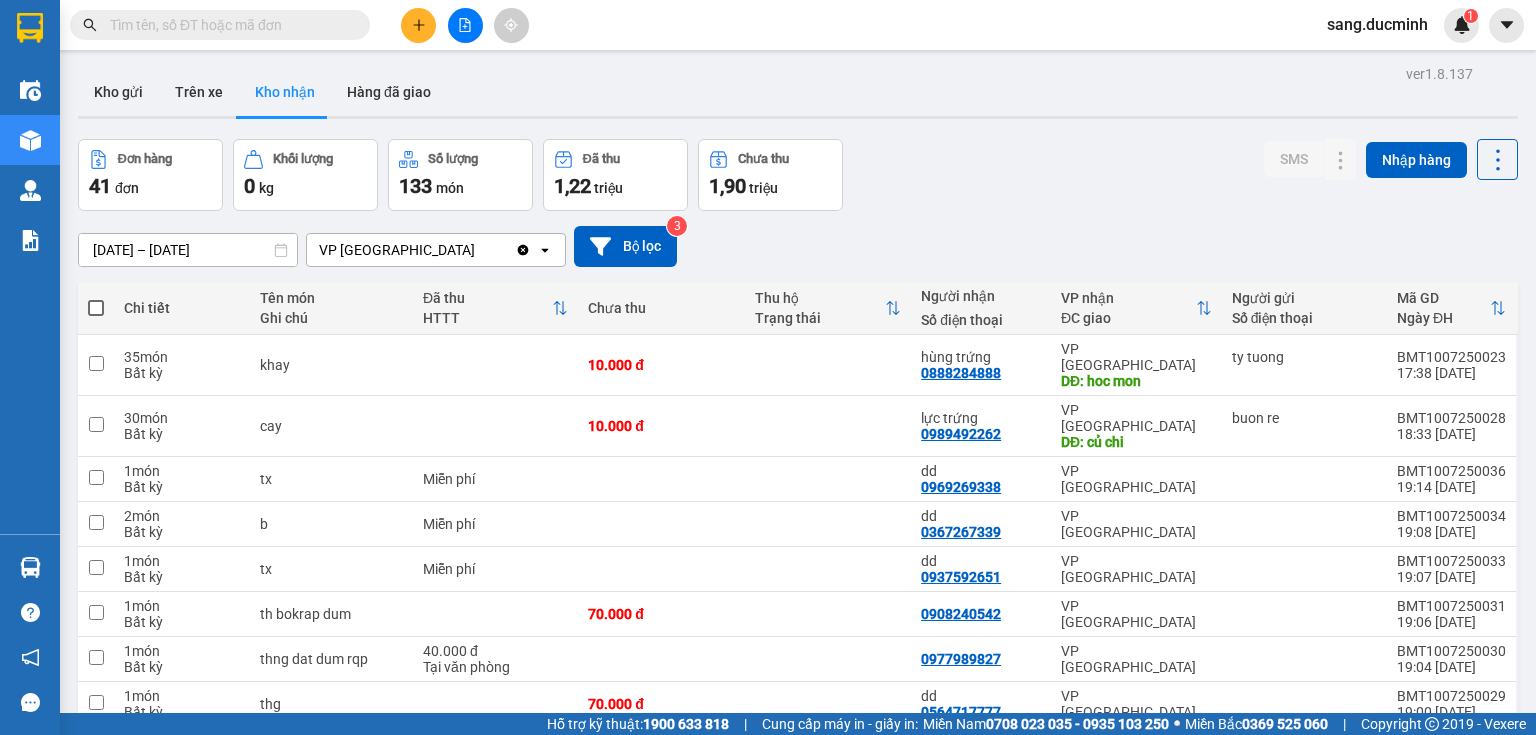 drag, startPoint x: 1468, startPoint y: 647, endPoint x: 469, endPoint y: 21, distance: 1178.9304 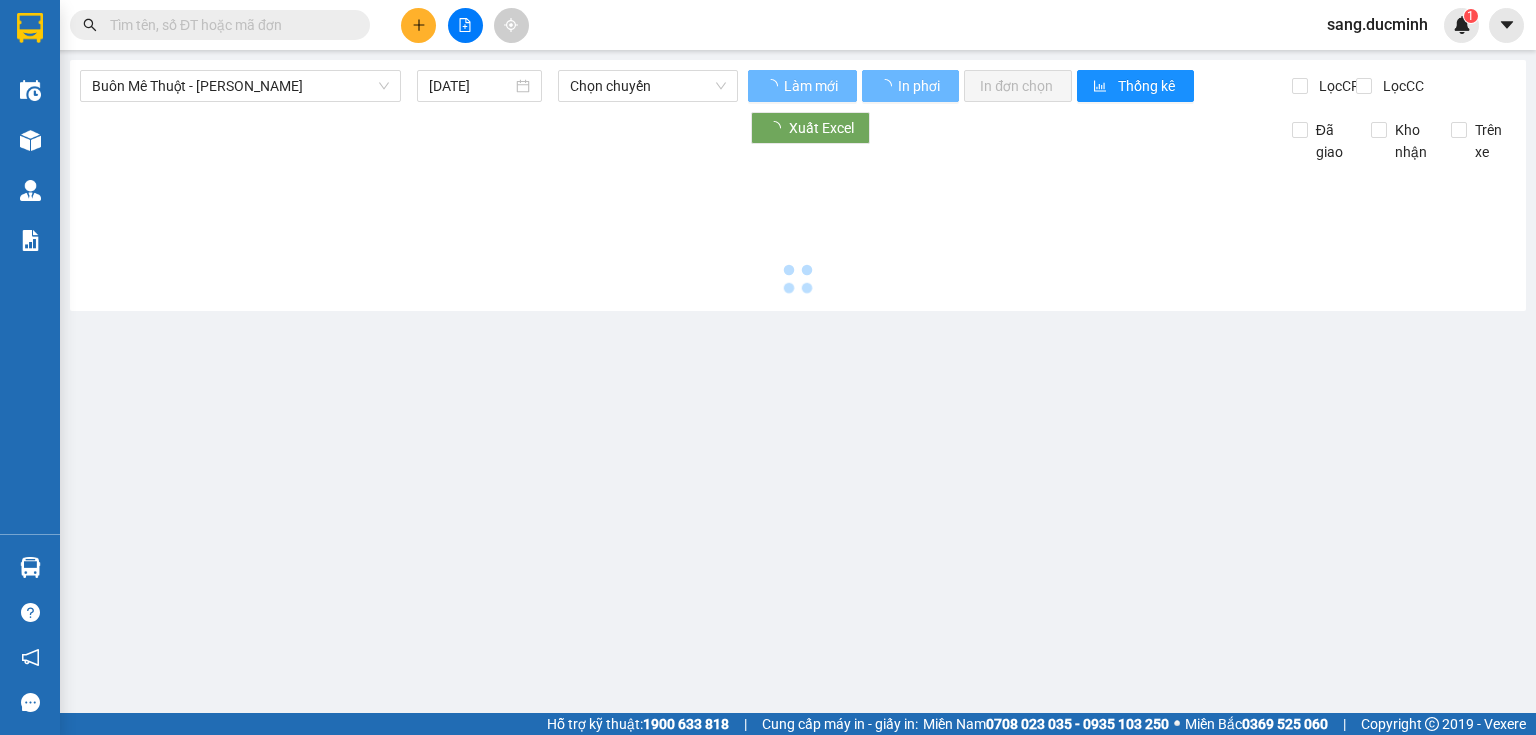 type on "[DATE]" 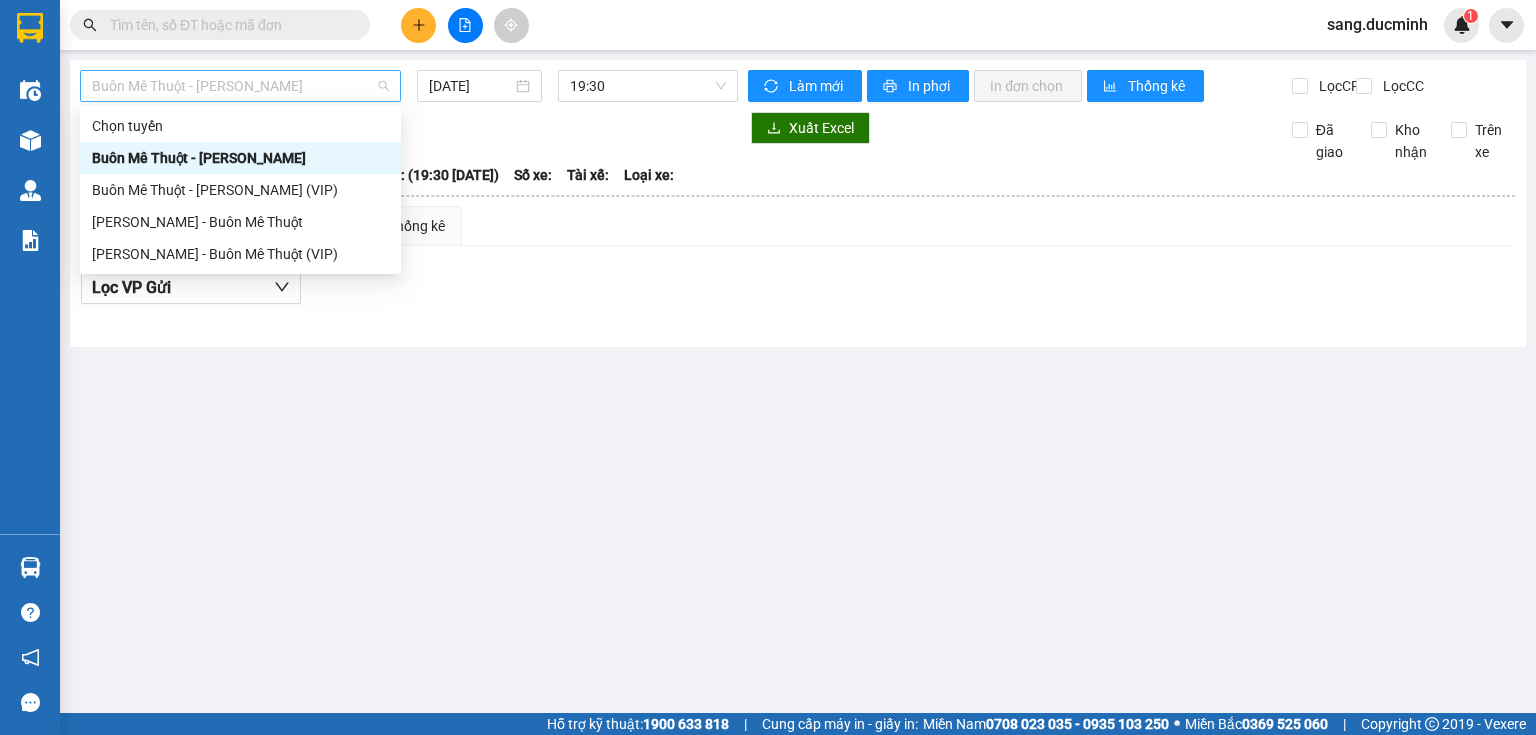 click on "Buôn Mê Thuột - [PERSON_NAME]" at bounding box center [240, 86] 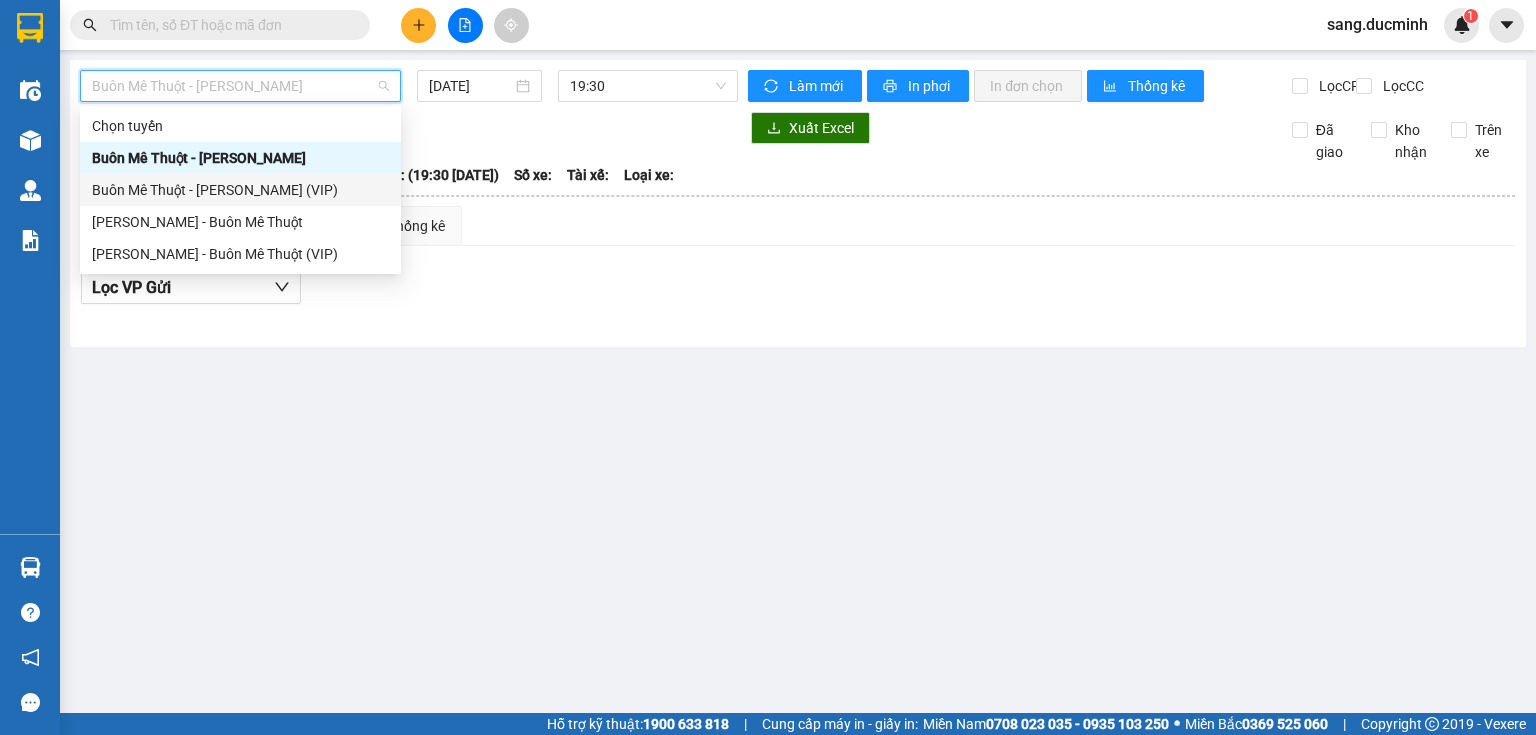 click on "Buôn Mê Thuột - [PERSON_NAME] (VIP)" at bounding box center (240, 190) 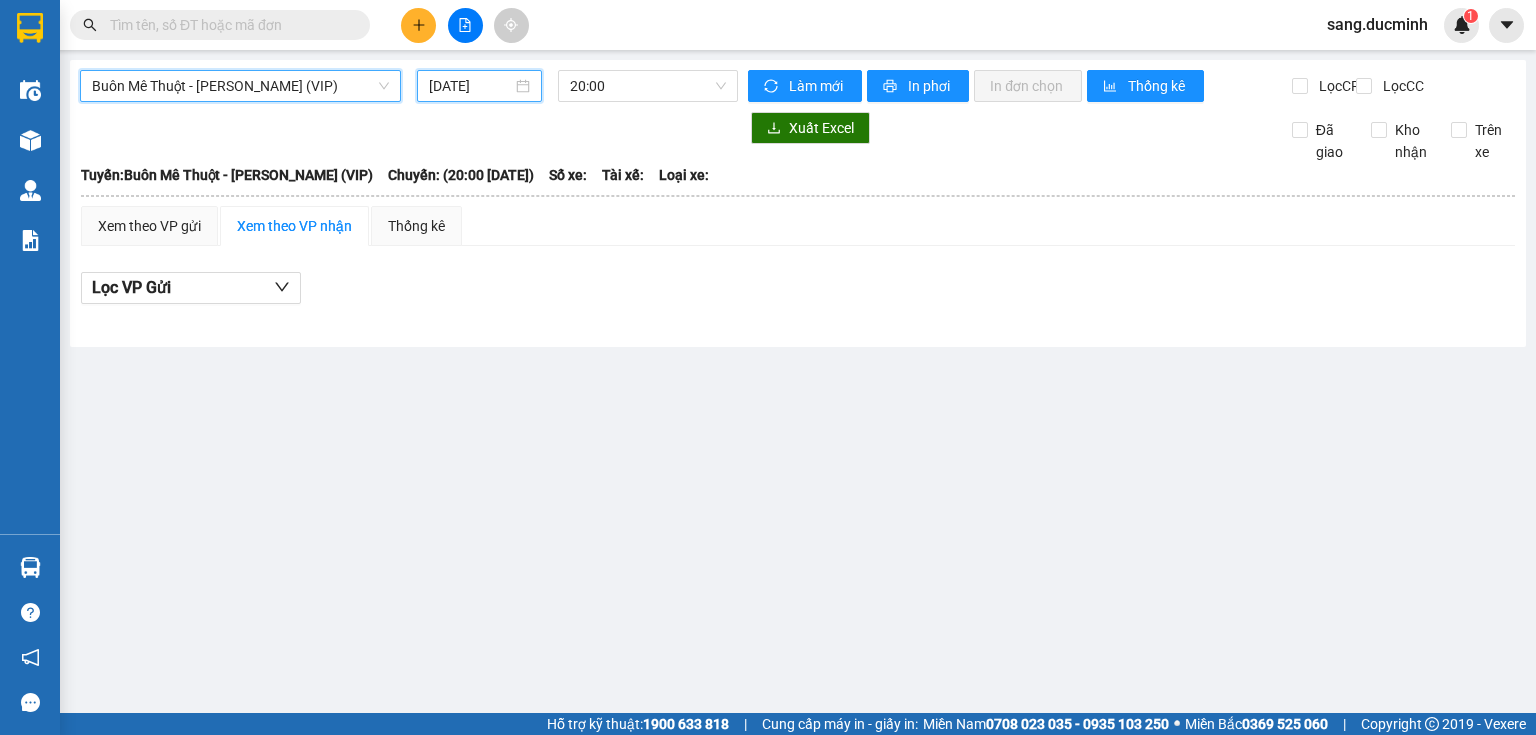 click on "[DATE]" at bounding box center (470, 86) 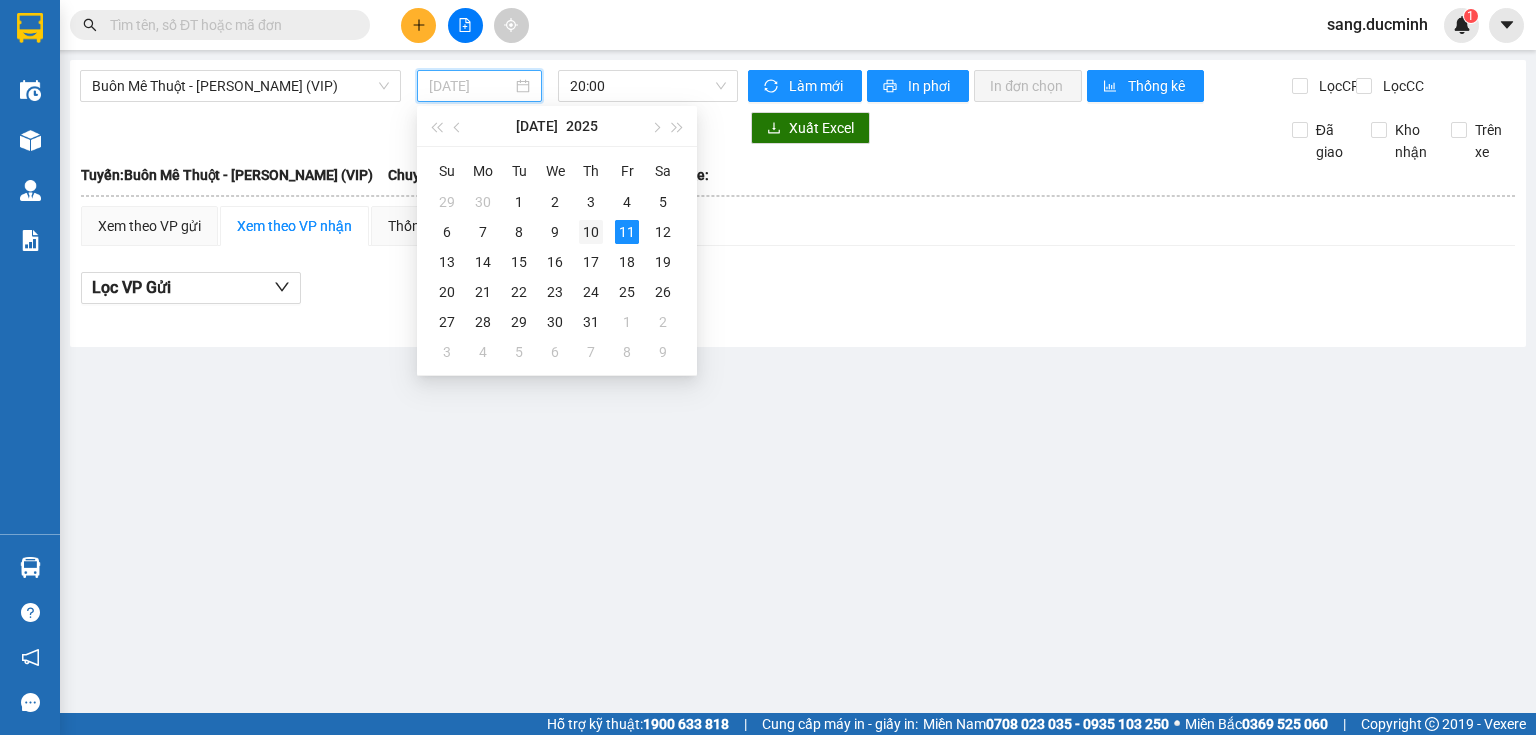 click on "10" at bounding box center (591, 232) 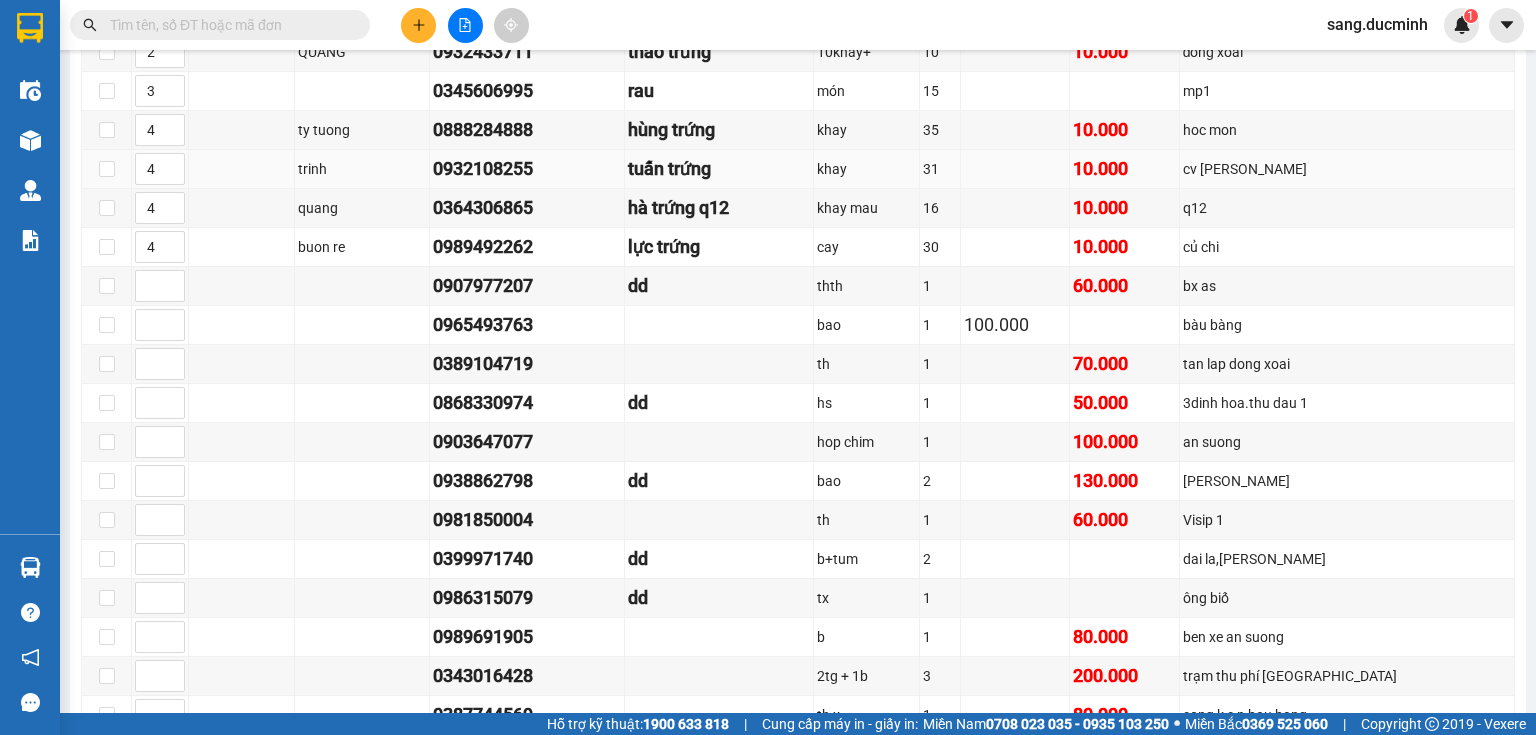scroll, scrollTop: 560, scrollLeft: 0, axis: vertical 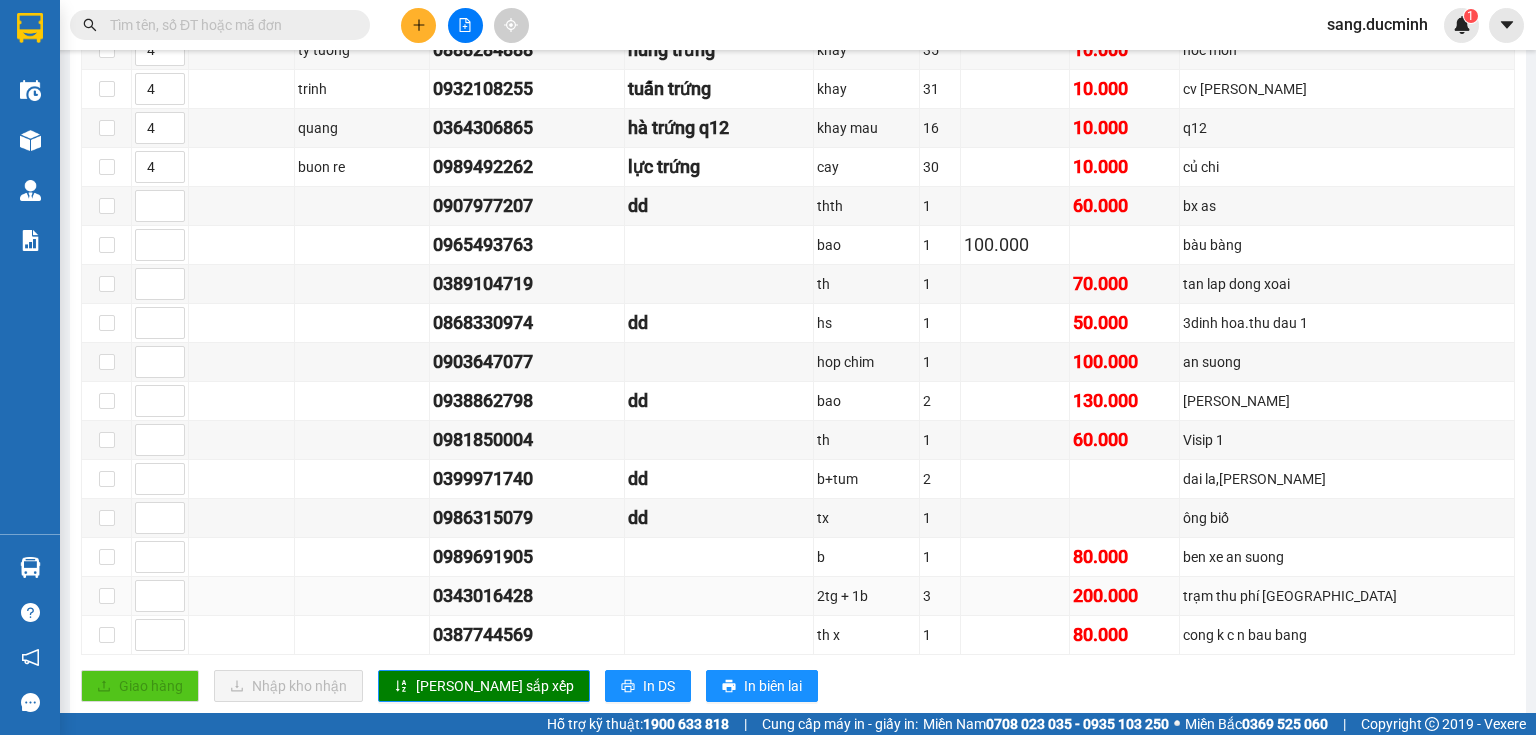 click at bounding box center [720, 596] 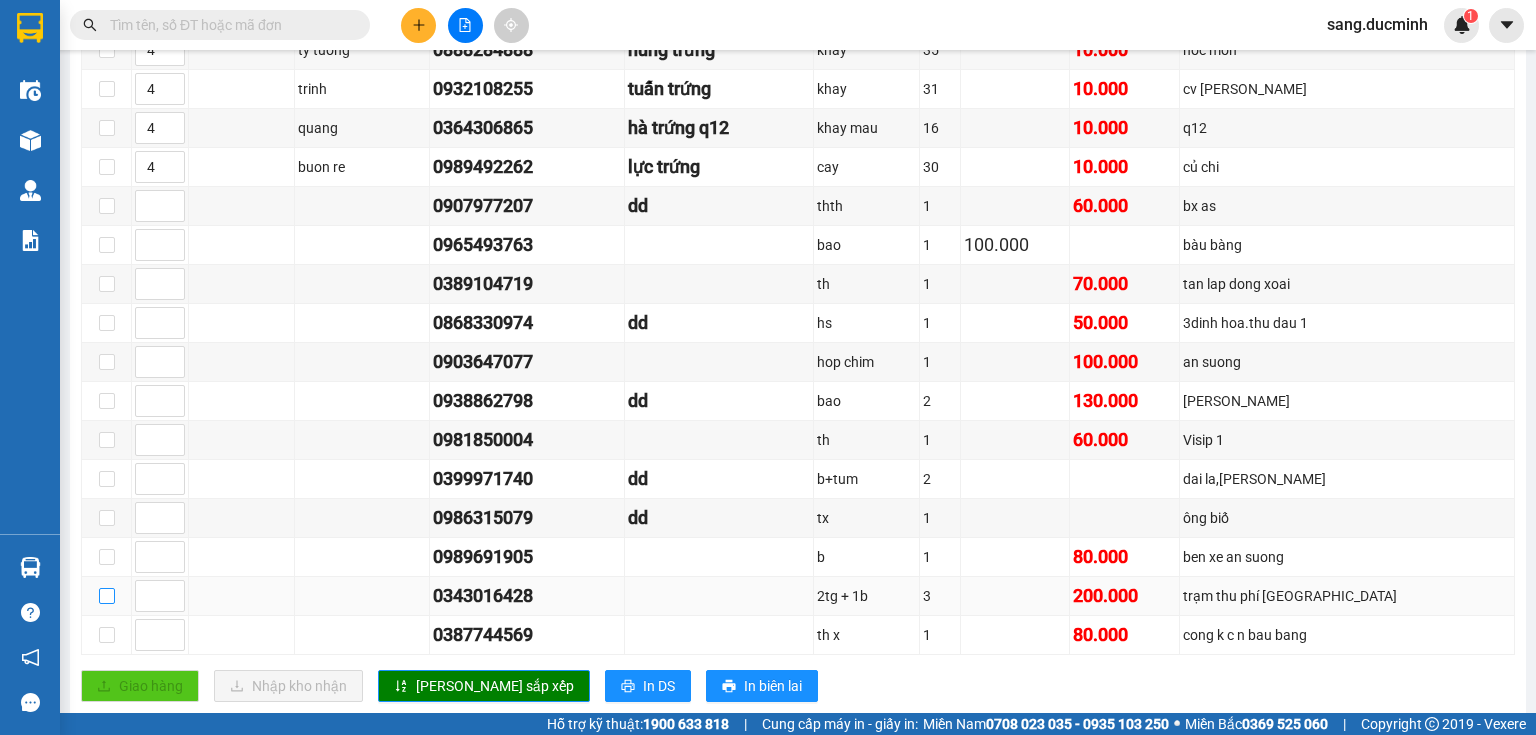 click at bounding box center (107, 596) 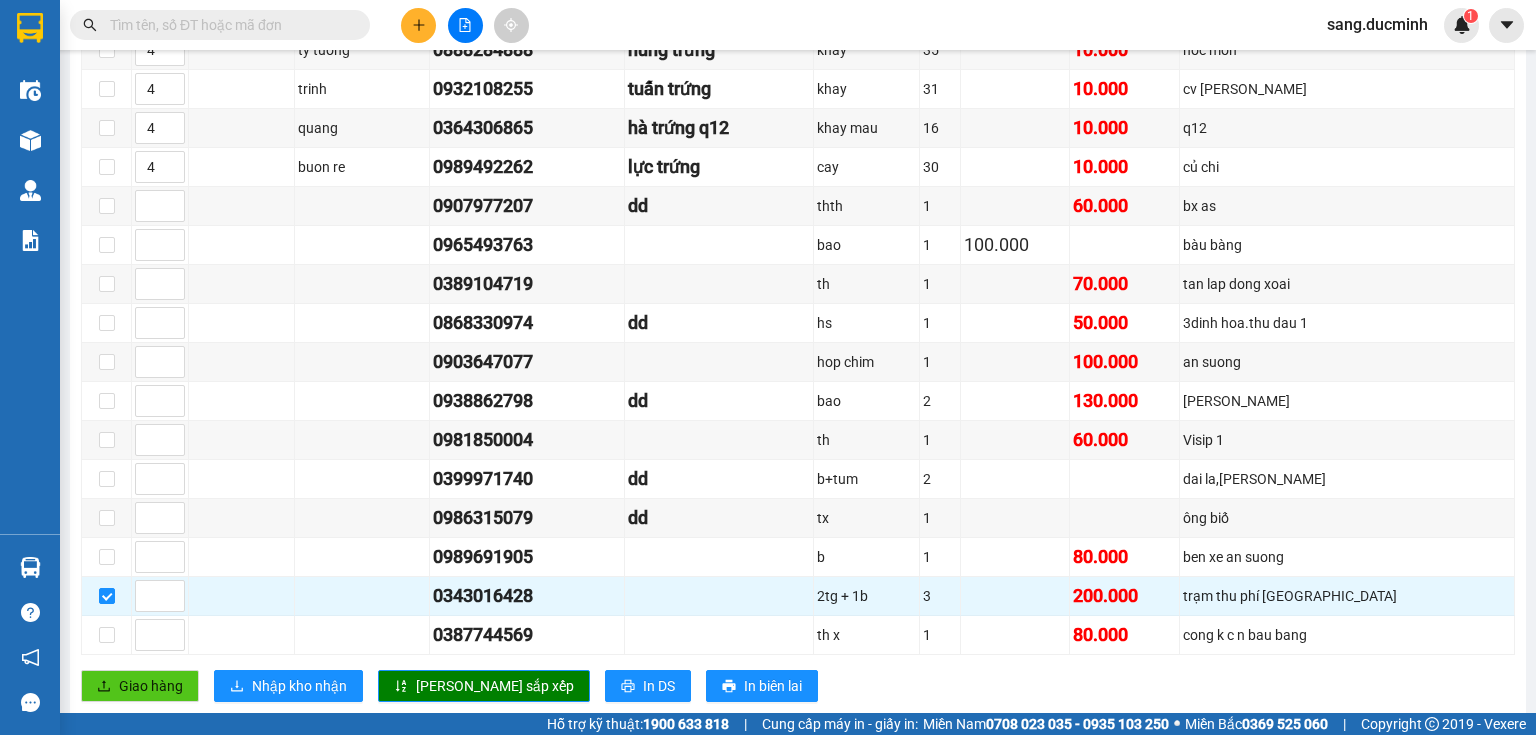click at bounding box center (228, 25) 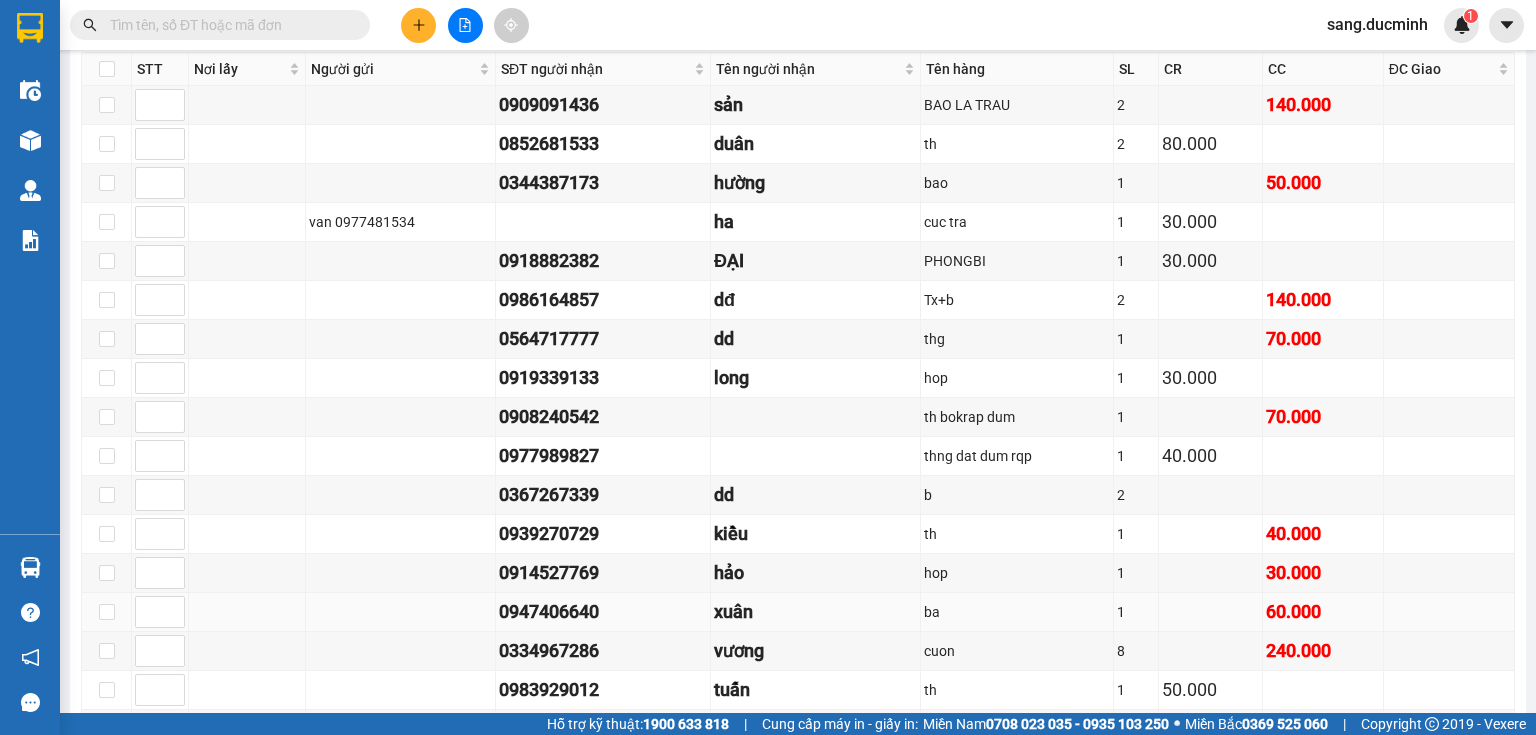 scroll, scrollTop: 1200, scrollLeft: 0, axis: vertical 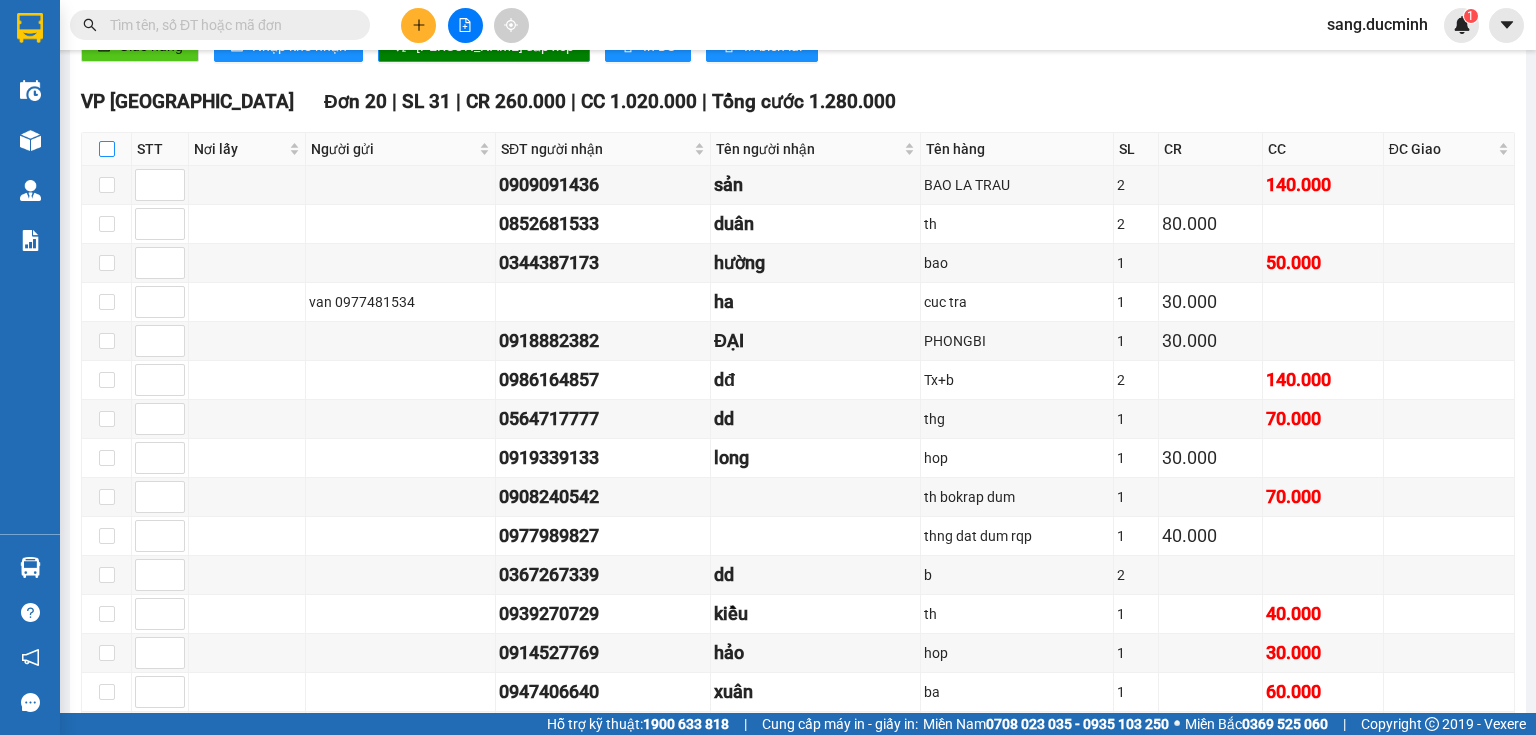 click at bounding box center [107, 149] 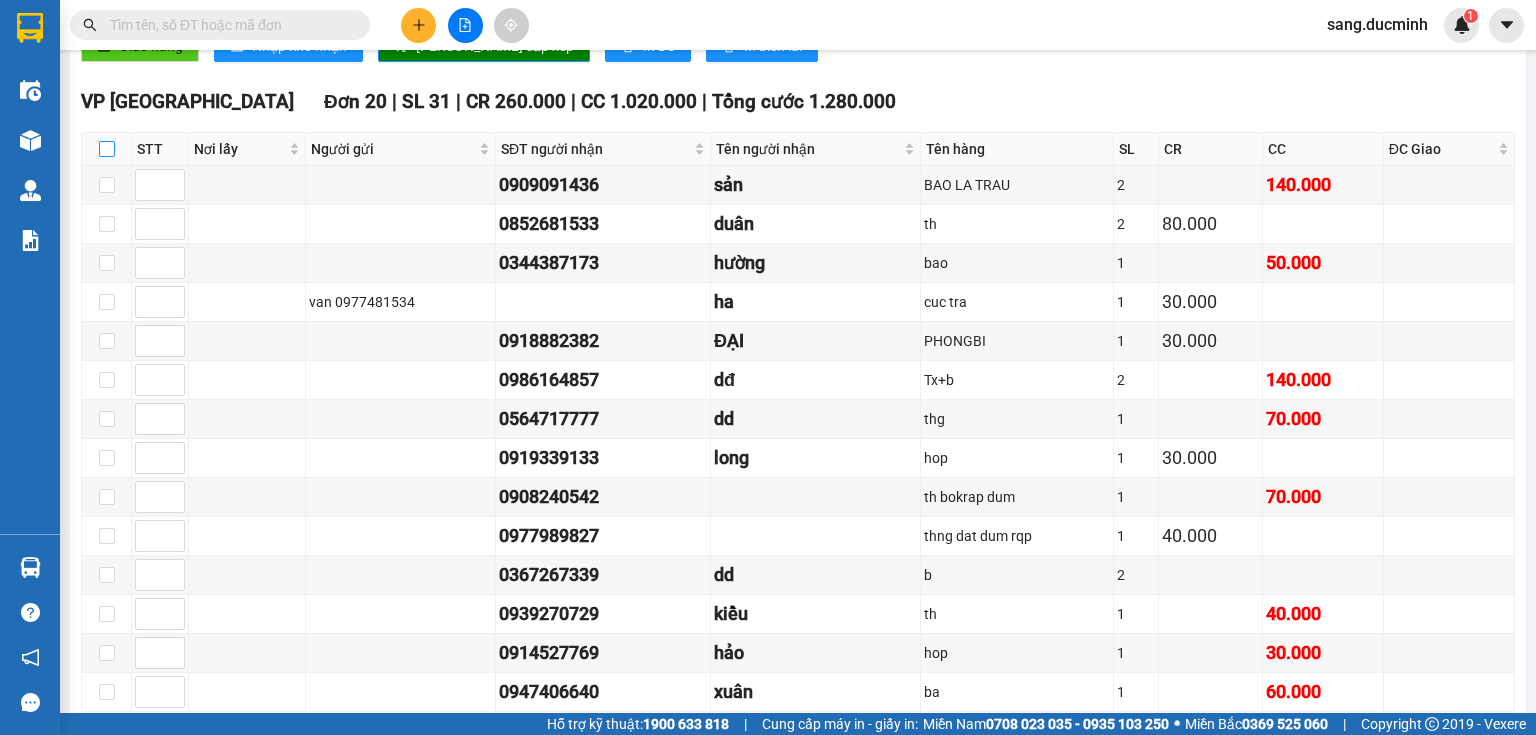 checkbox on "true" 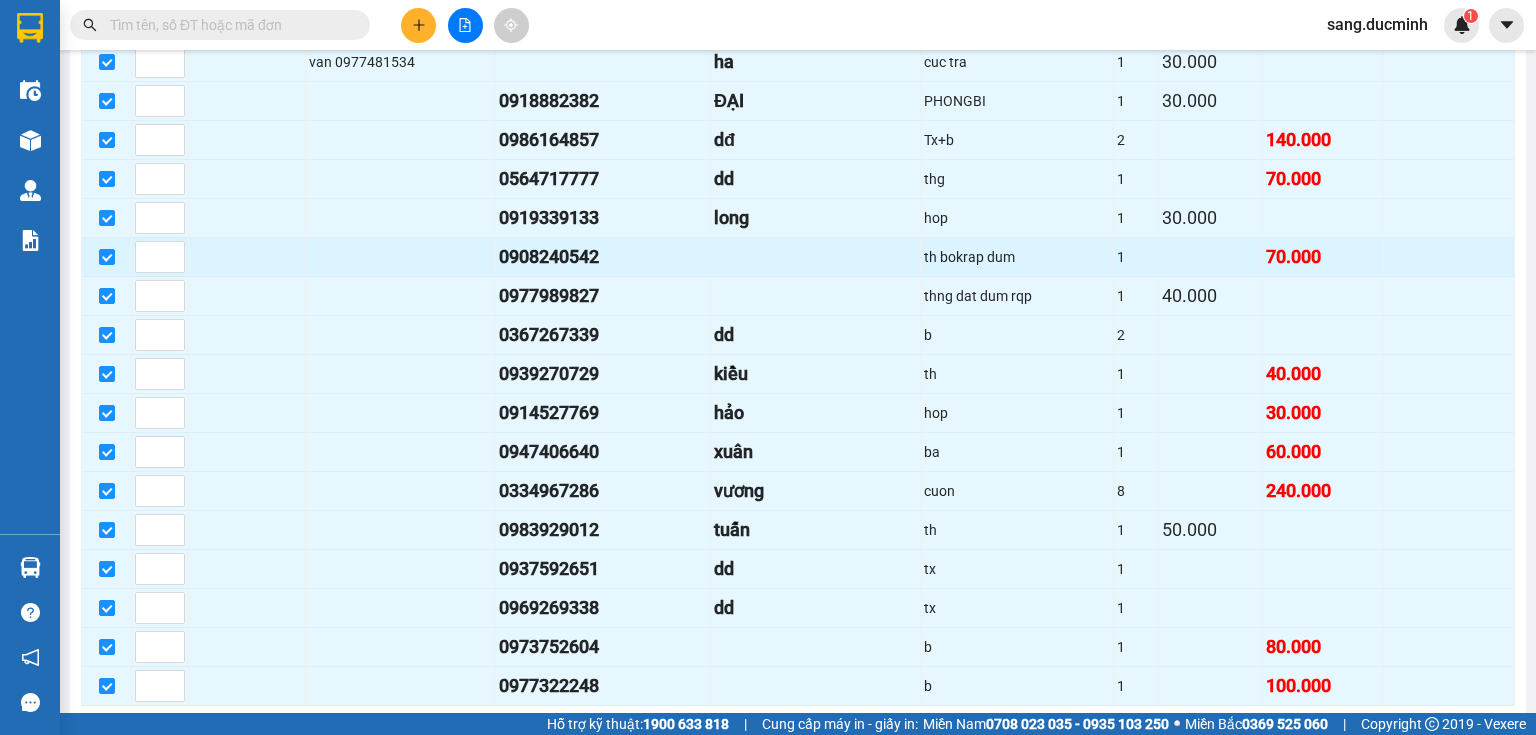 scroll, scrollTop: 1520, scrollLeft: 0, axis: vertical 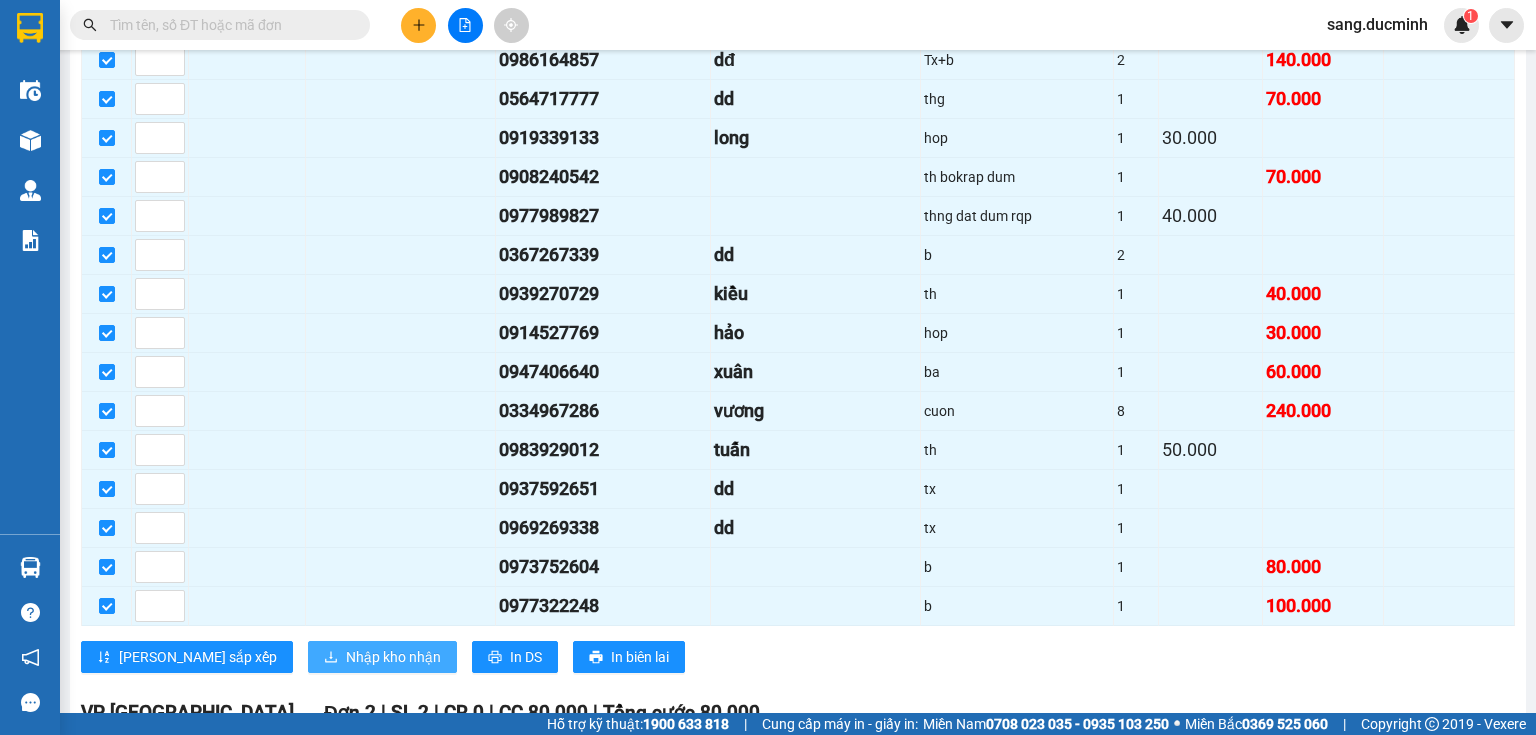 click on "Nhập kho nhận" at bounding box center (393, 657) 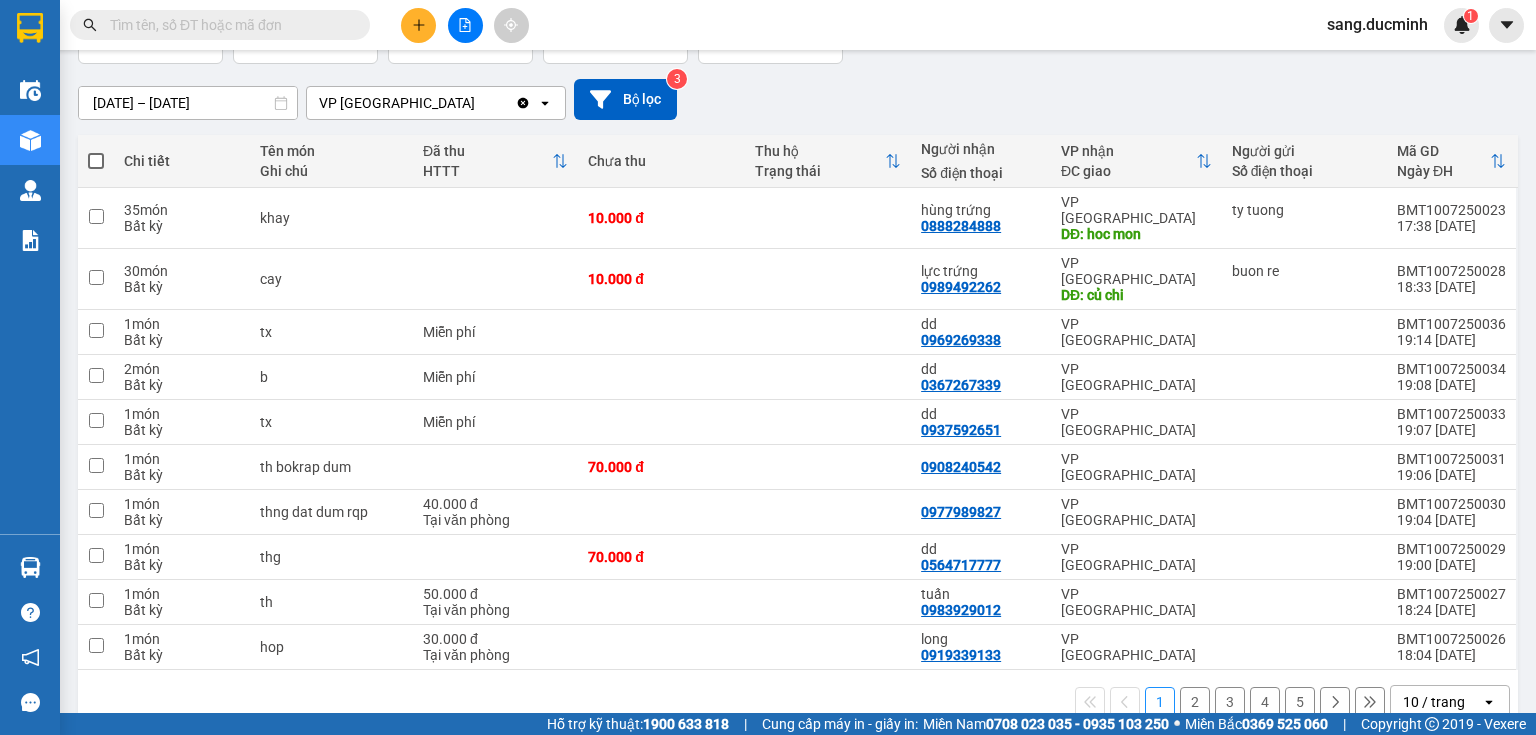 scroll, scrollTop: 150, scrollLeft: 0, axis: vertical 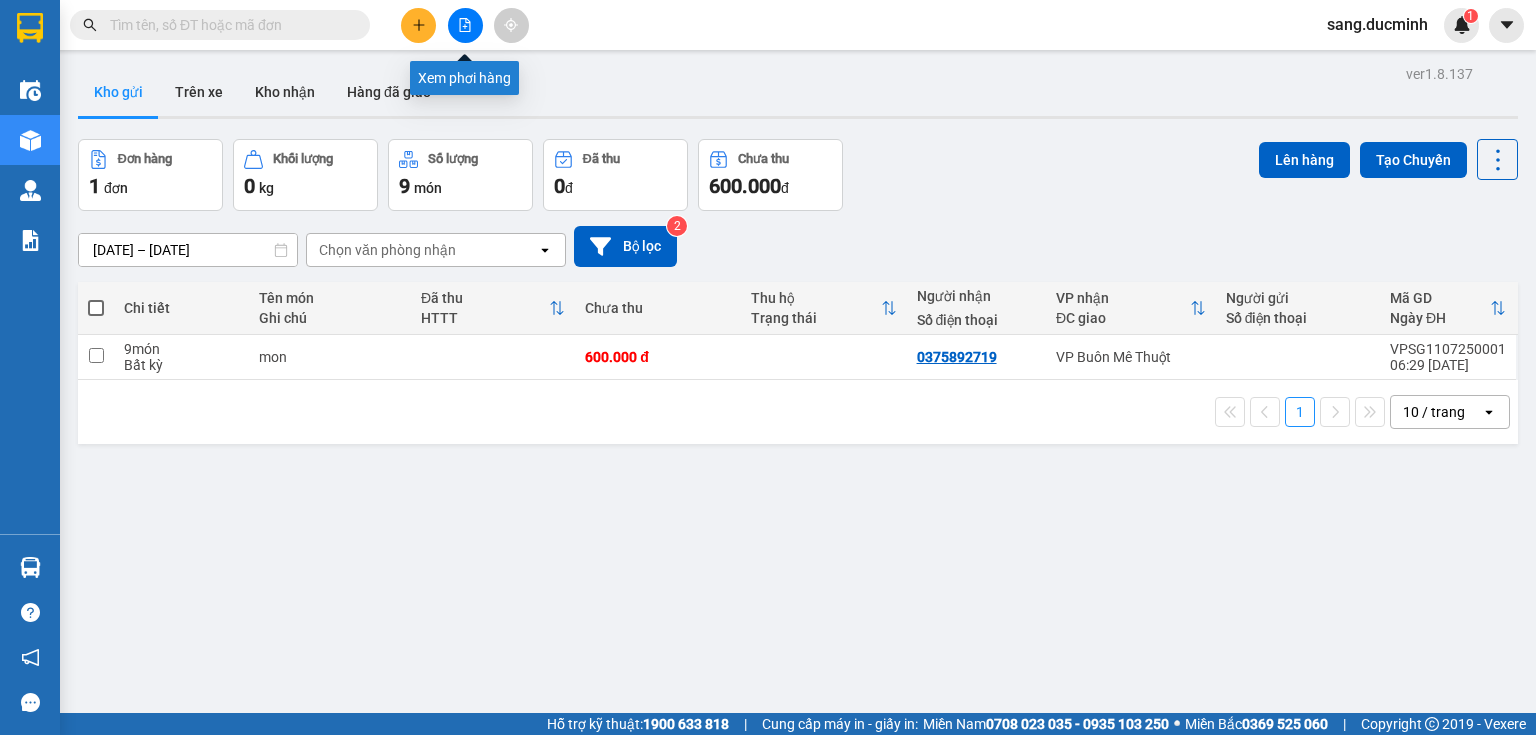 click 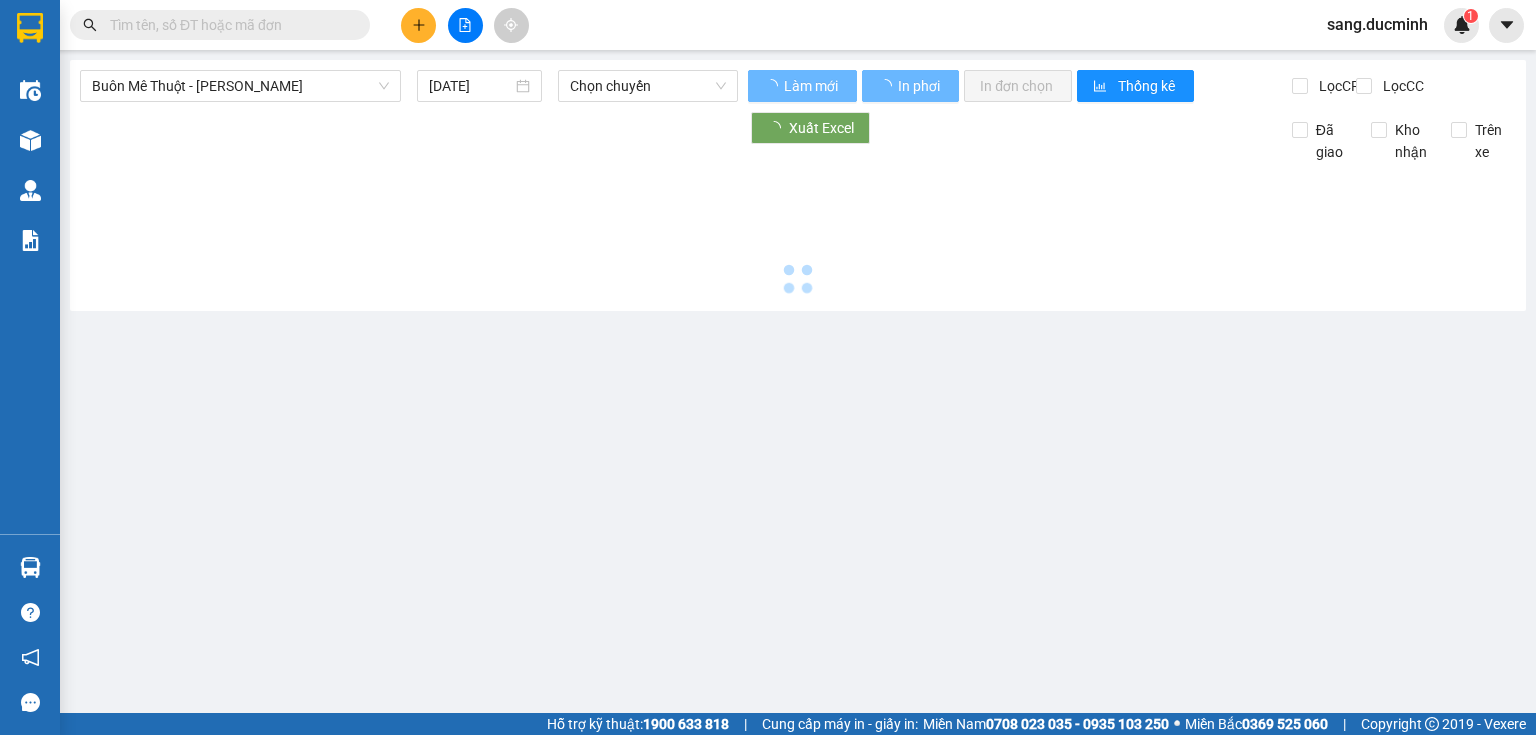 type on "[DATE]" 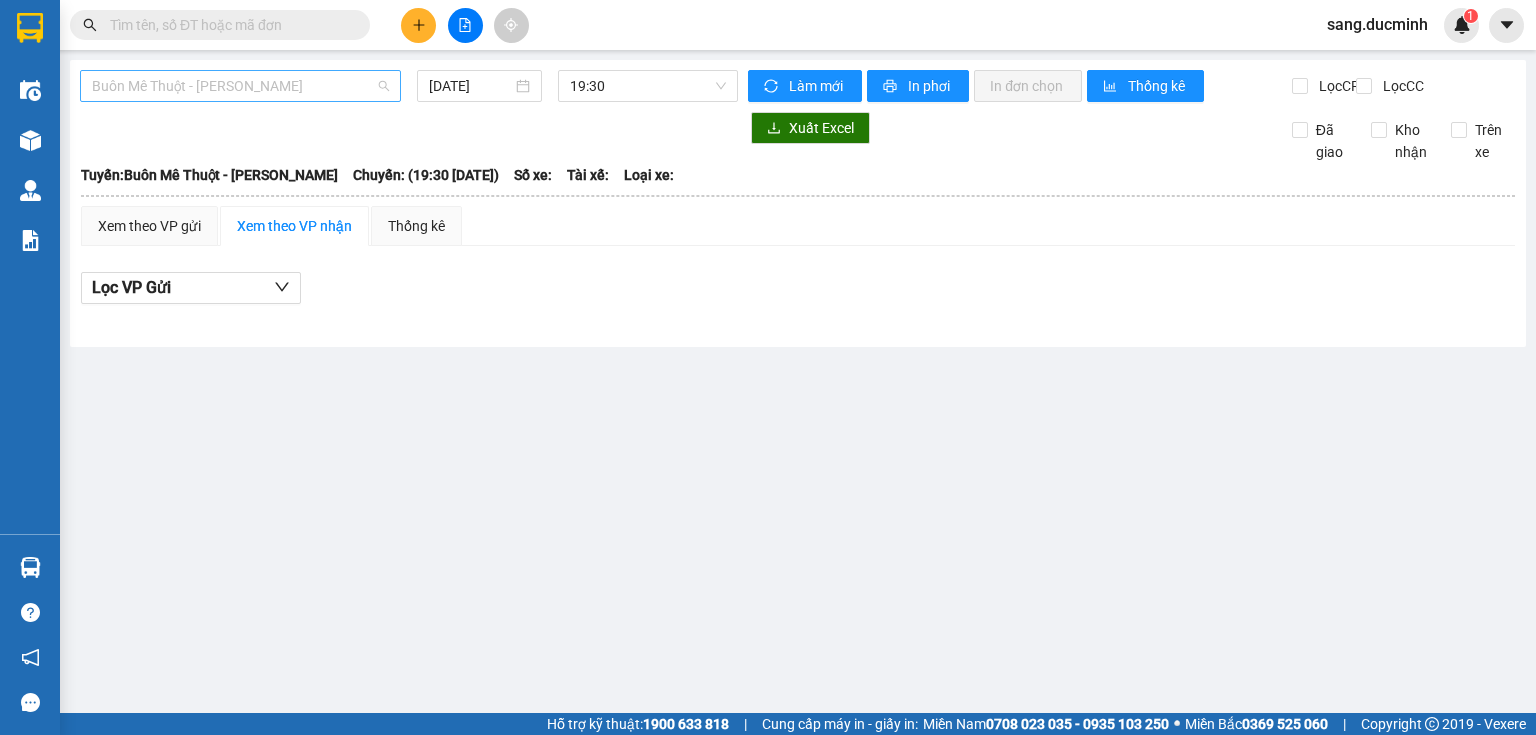 click on "Buôn Mê Thuột - [PERSON_NAME]" at bounding box center (240, 86) 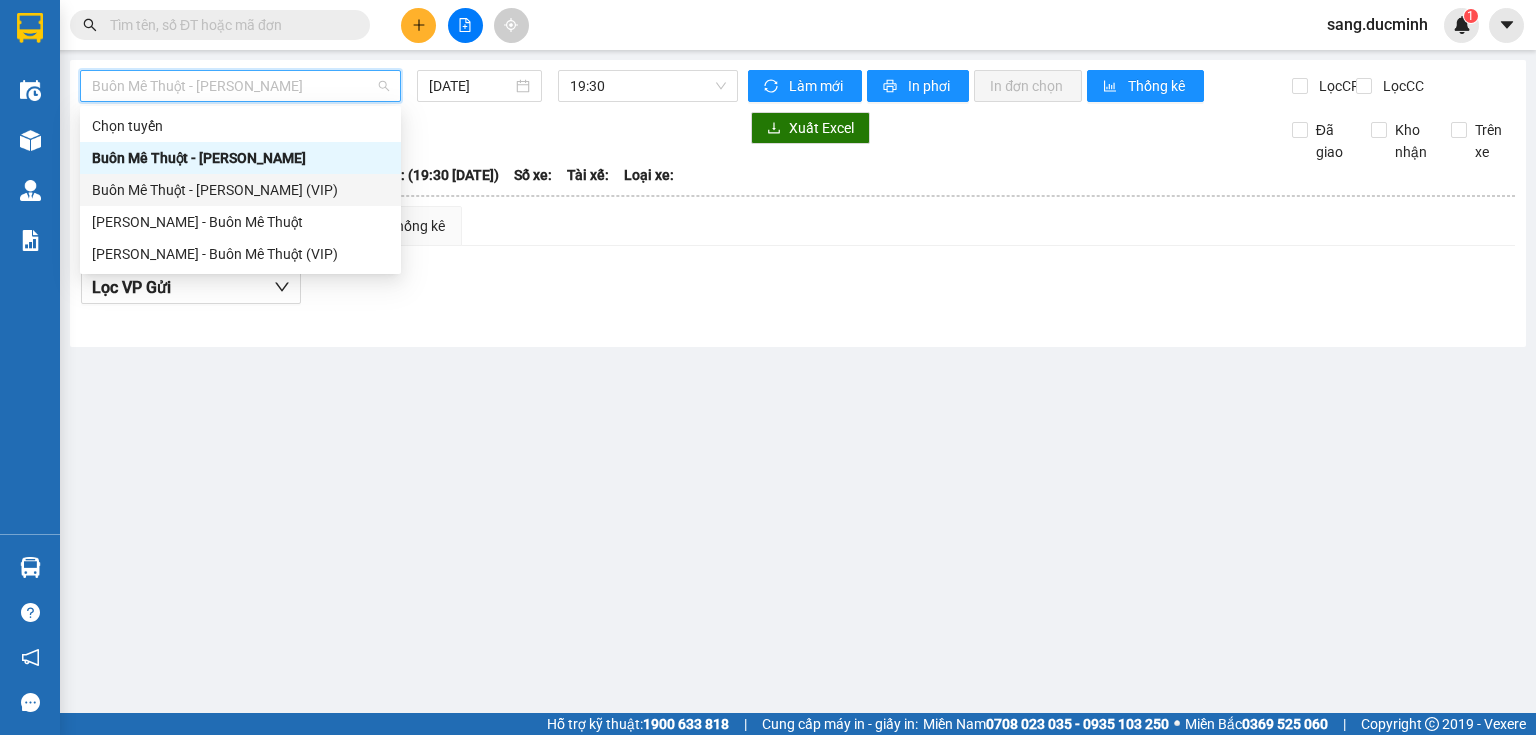 click on "Buôn Mê Thuột - [PERSON_NAME] (VIP)" at bounding box center [240, 190] 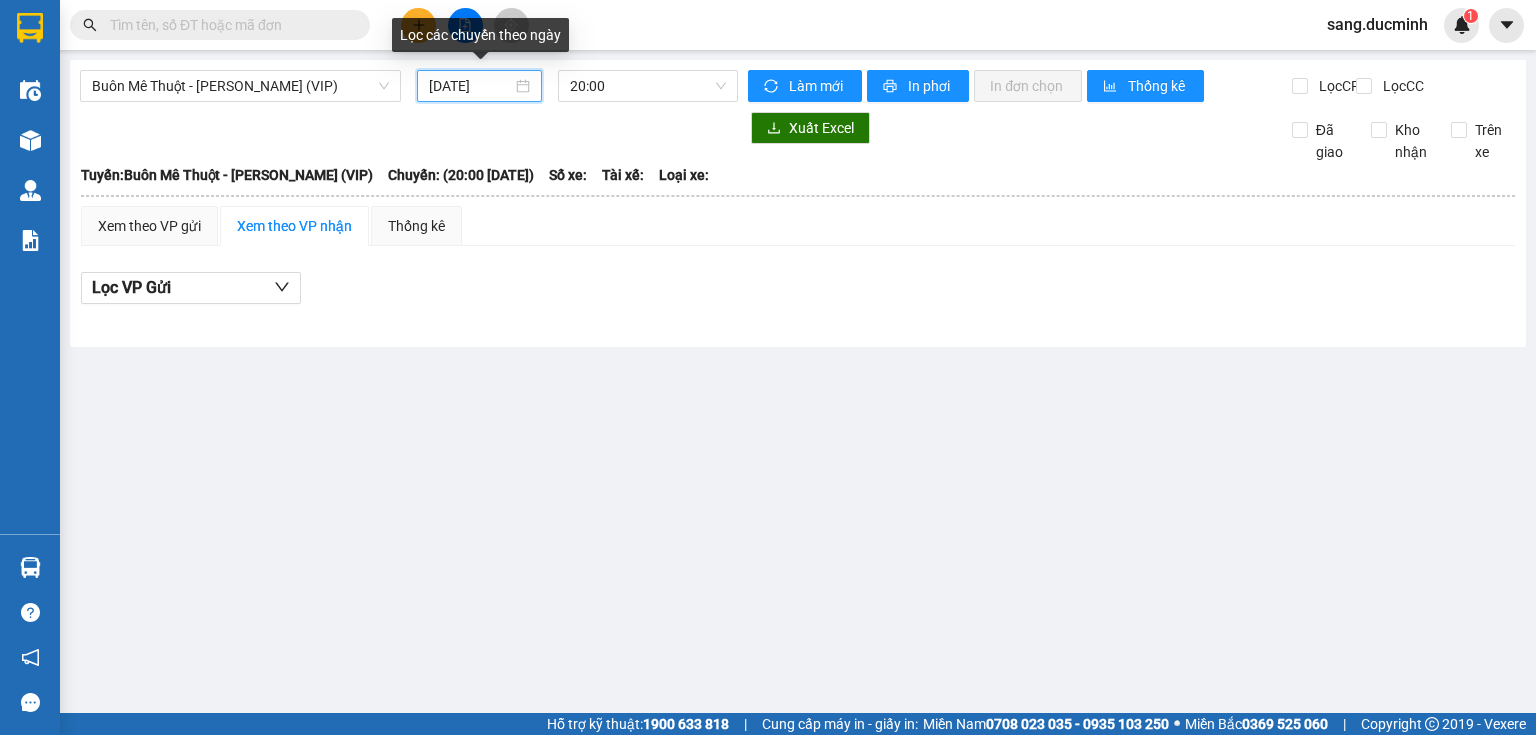 click on "[DATE]" at bounding box center [470, 86] 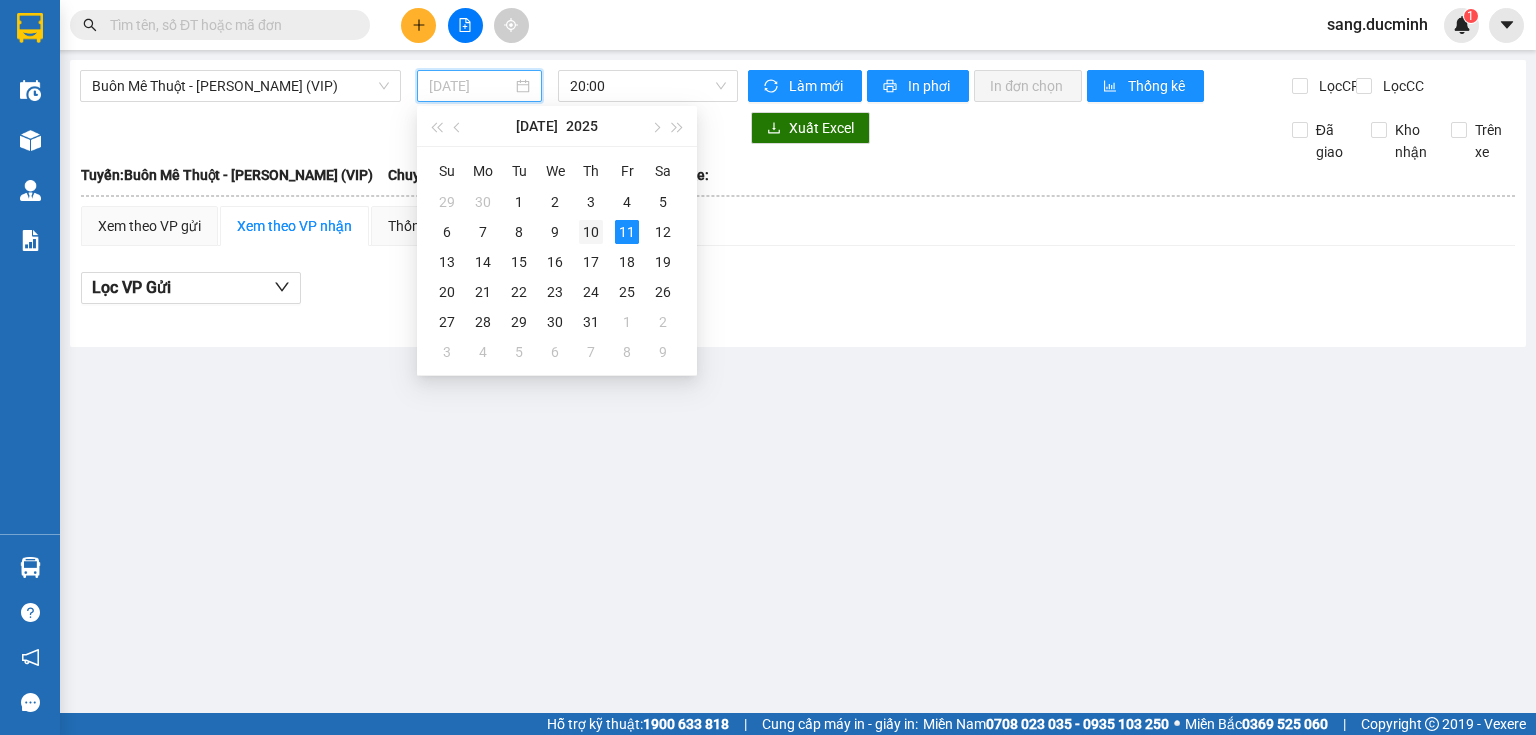 click on "10" at bounding box center (591, 232) 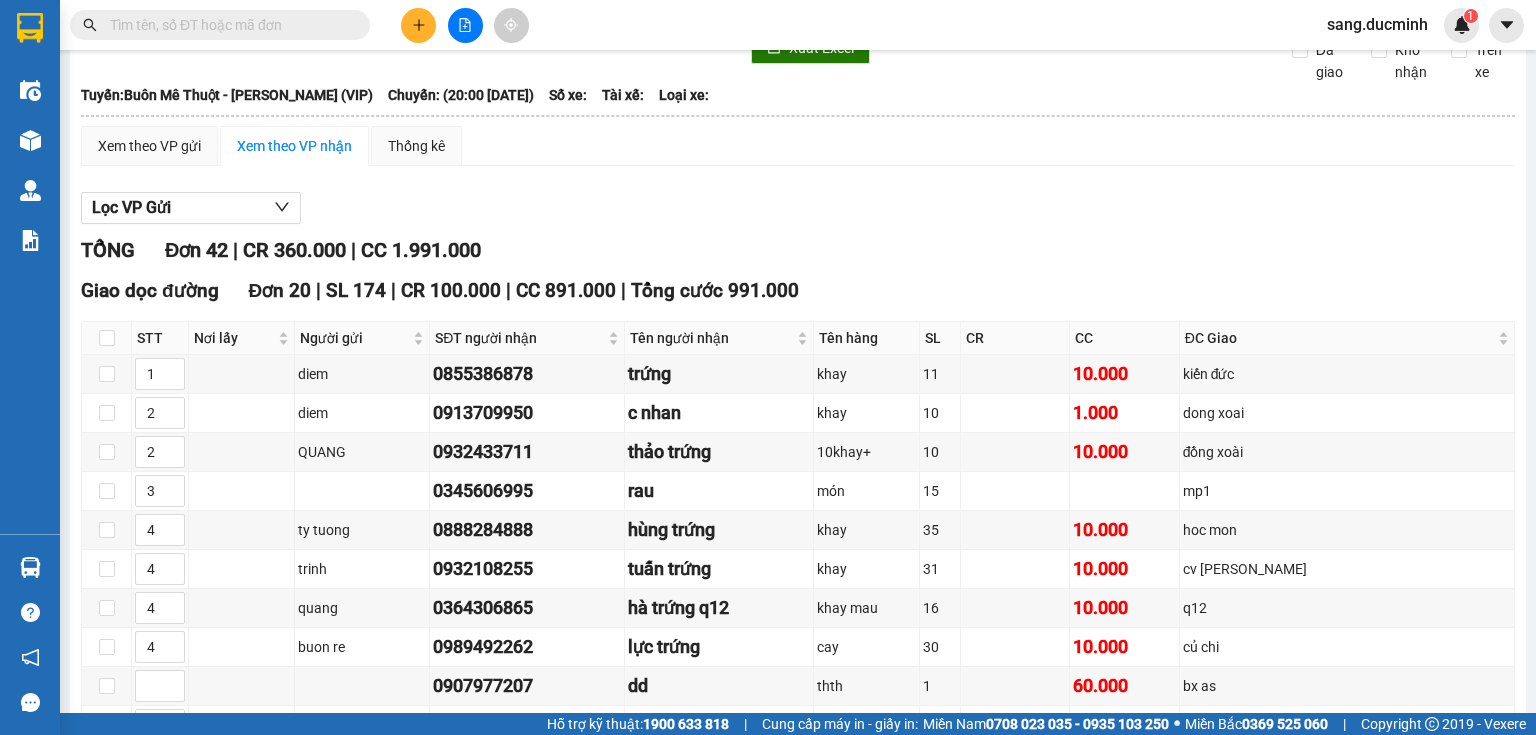 scroll, scrollTop: 0, scrollLeft: 0, axis: both 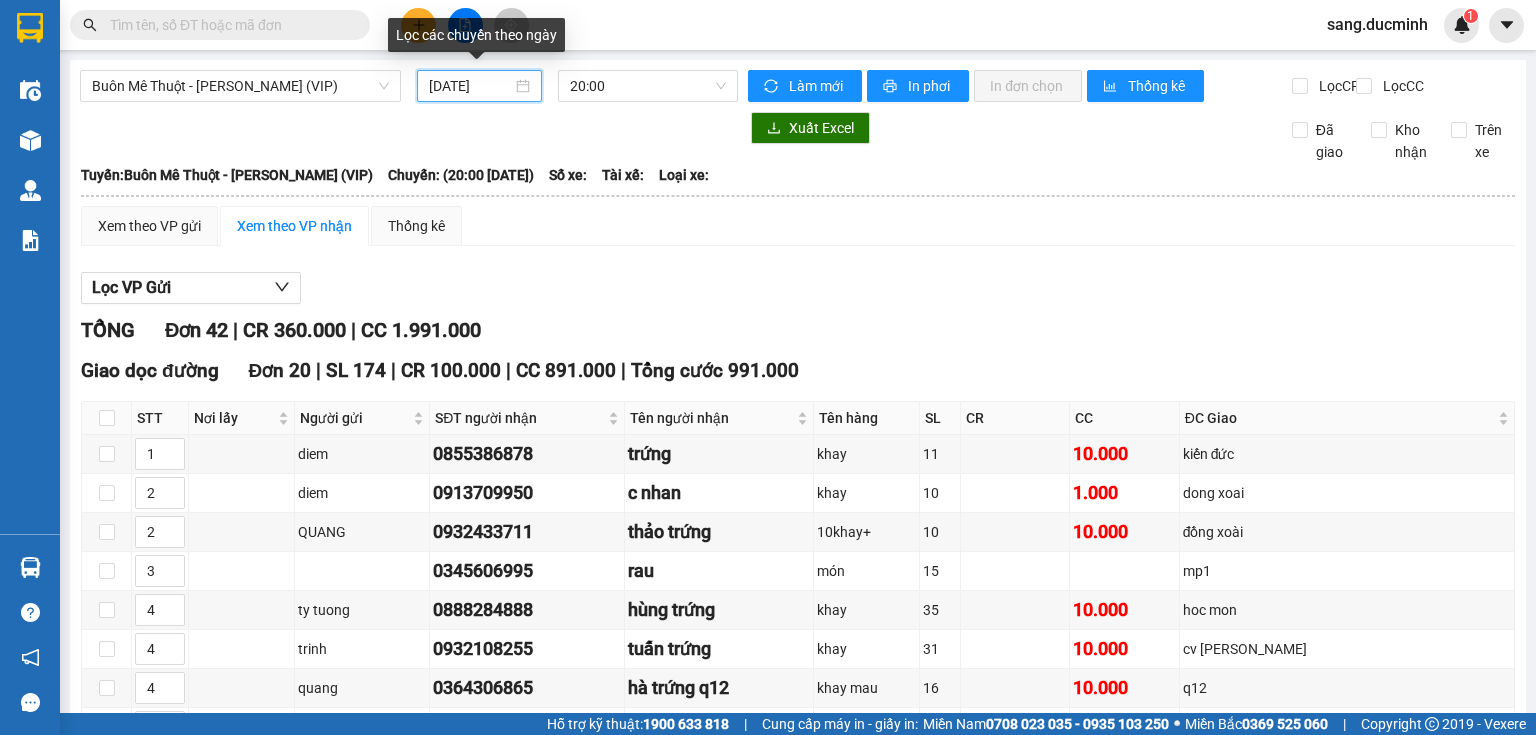 click on "[DATE]" at bounding box center (470, 86) 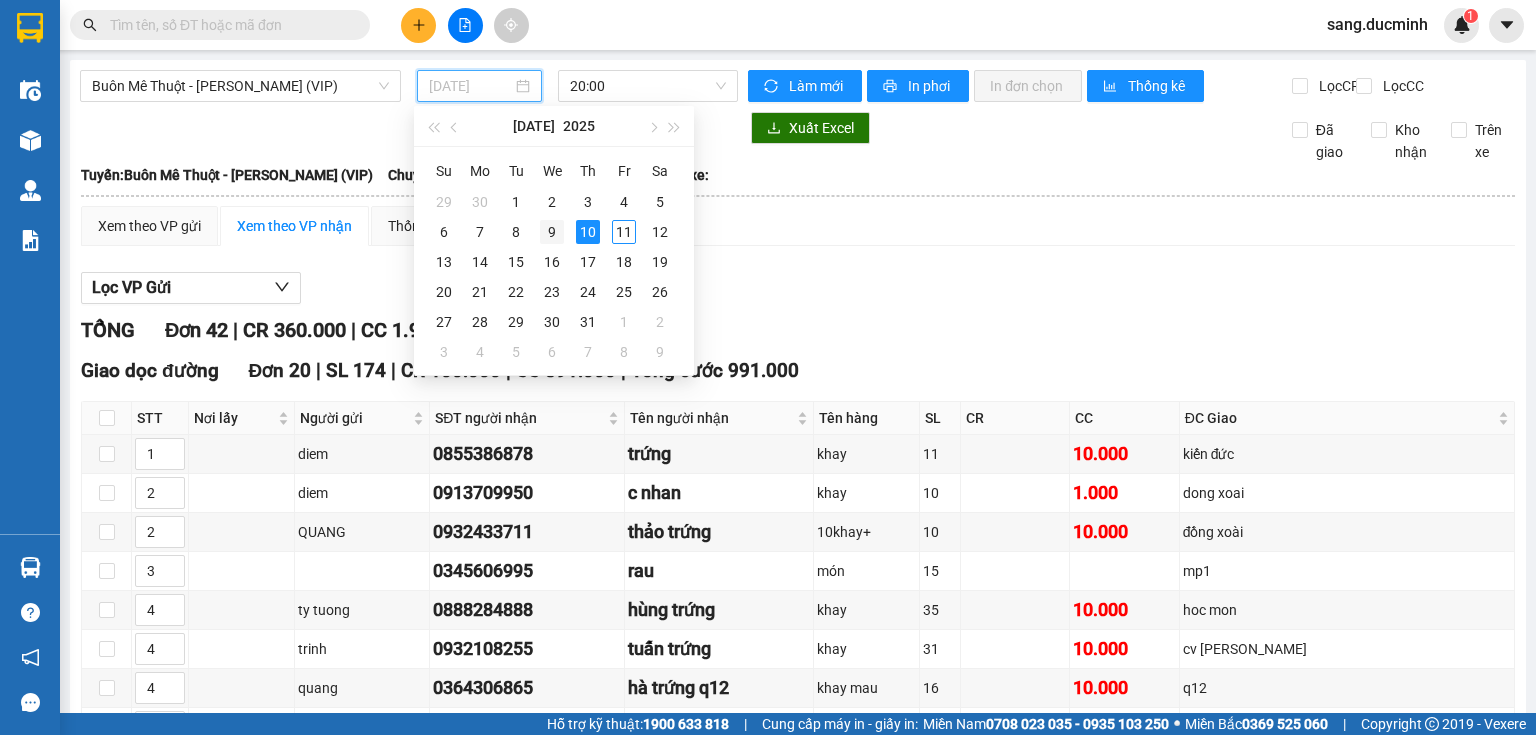 click on "9" at bounding box center (552, 232) 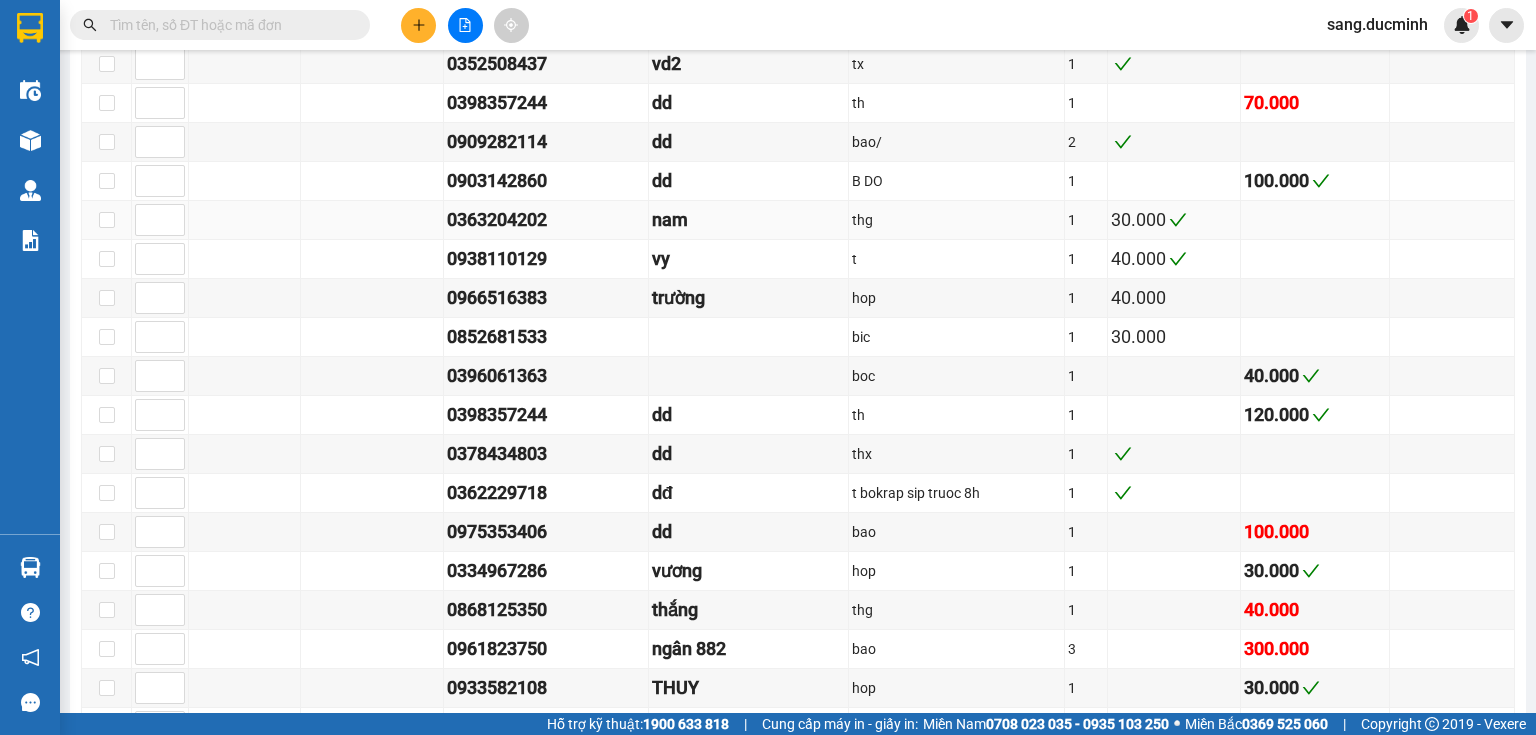 scroll, scrollTop: 1360, scrollLeft: 0, axis: vertical 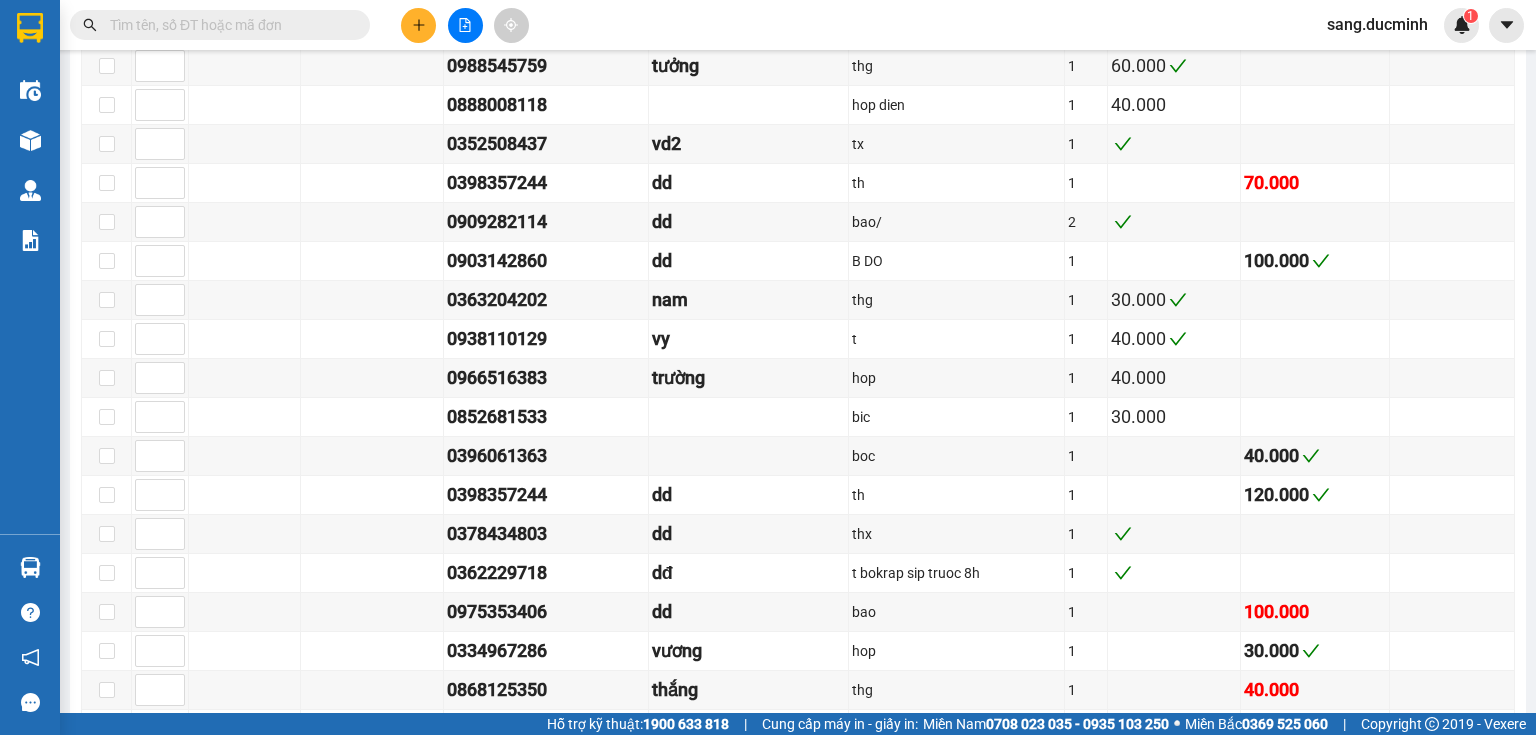 click at bounding box center [228, 25] 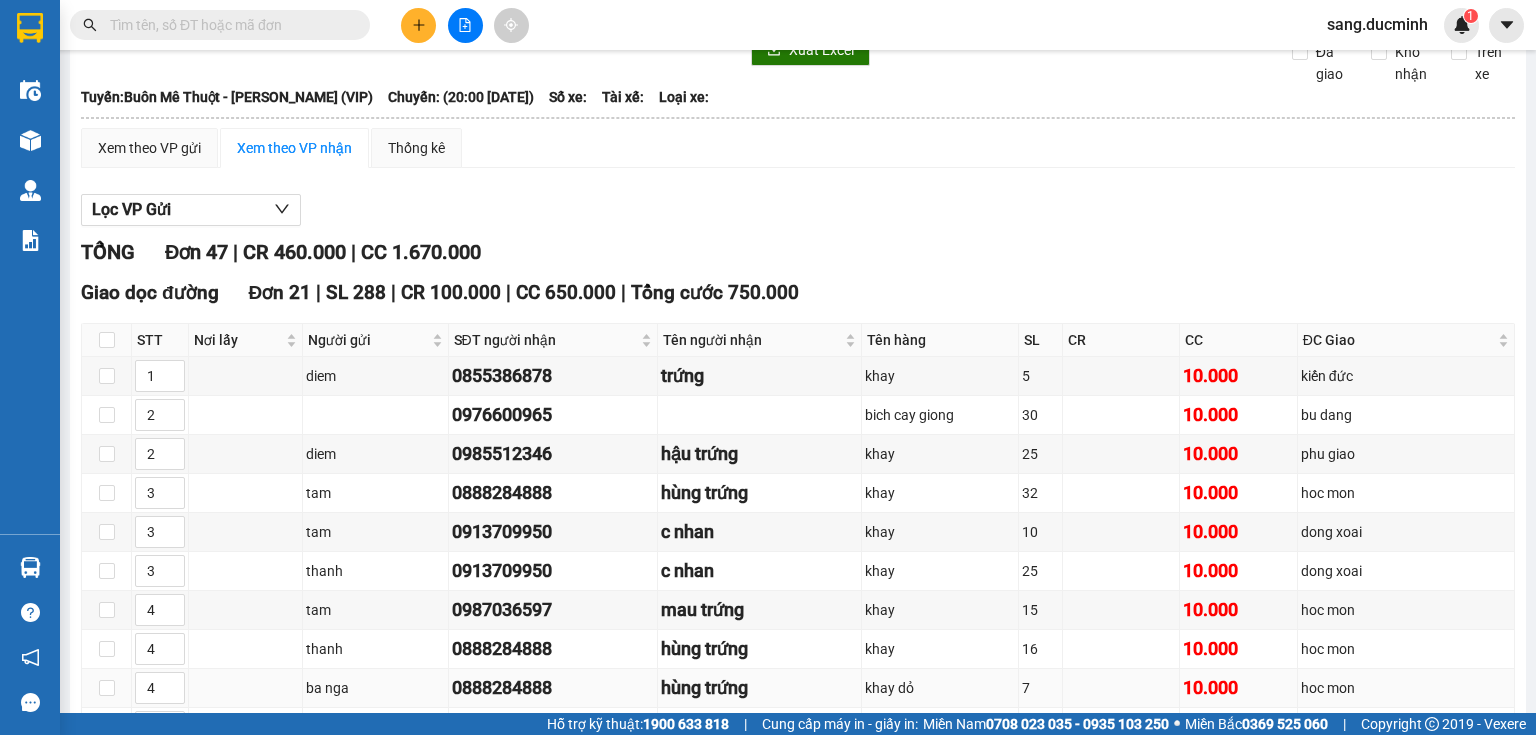 scroll, scrollTop: 0, scrollLeft: 0, axis: both 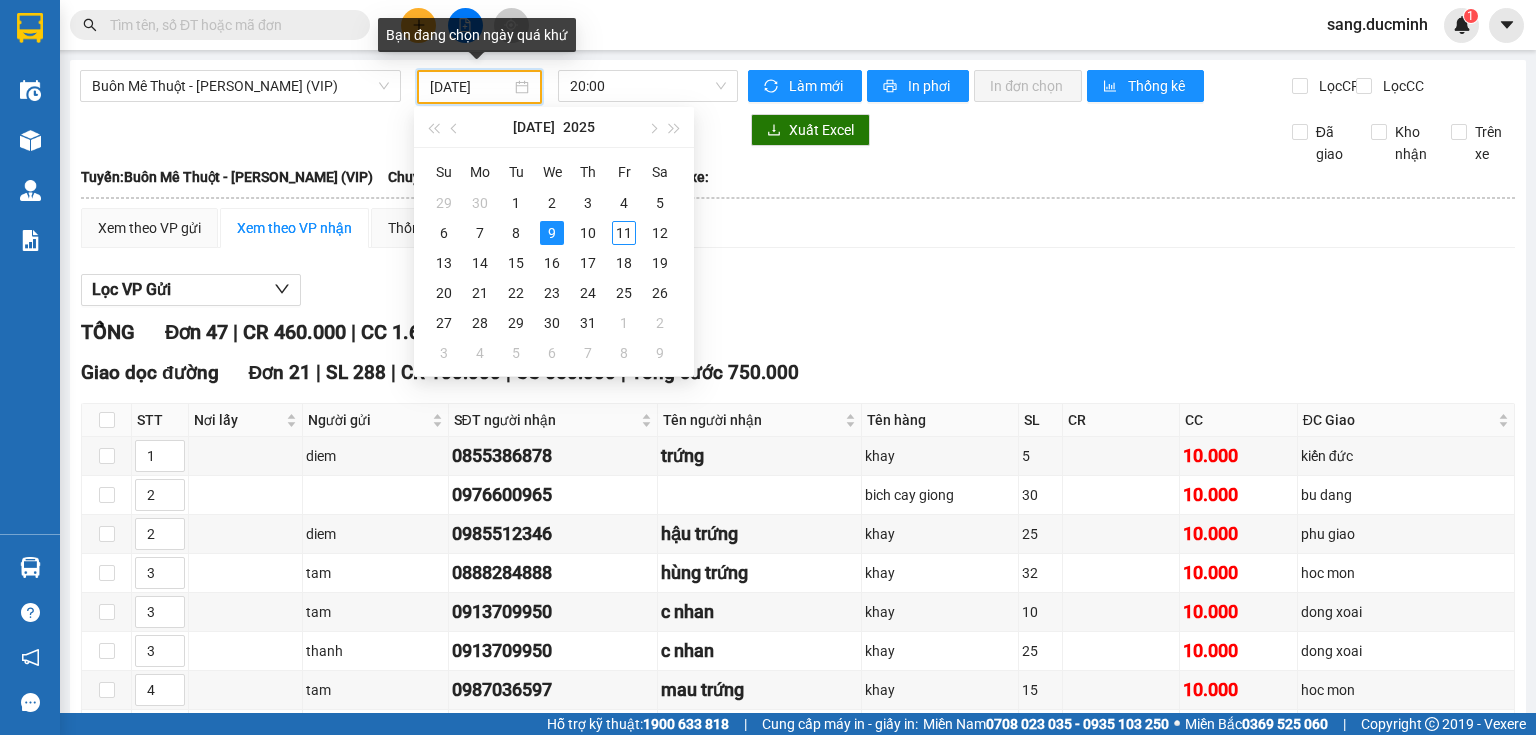 click on "[DATE]" at bounding box center [470, 87] 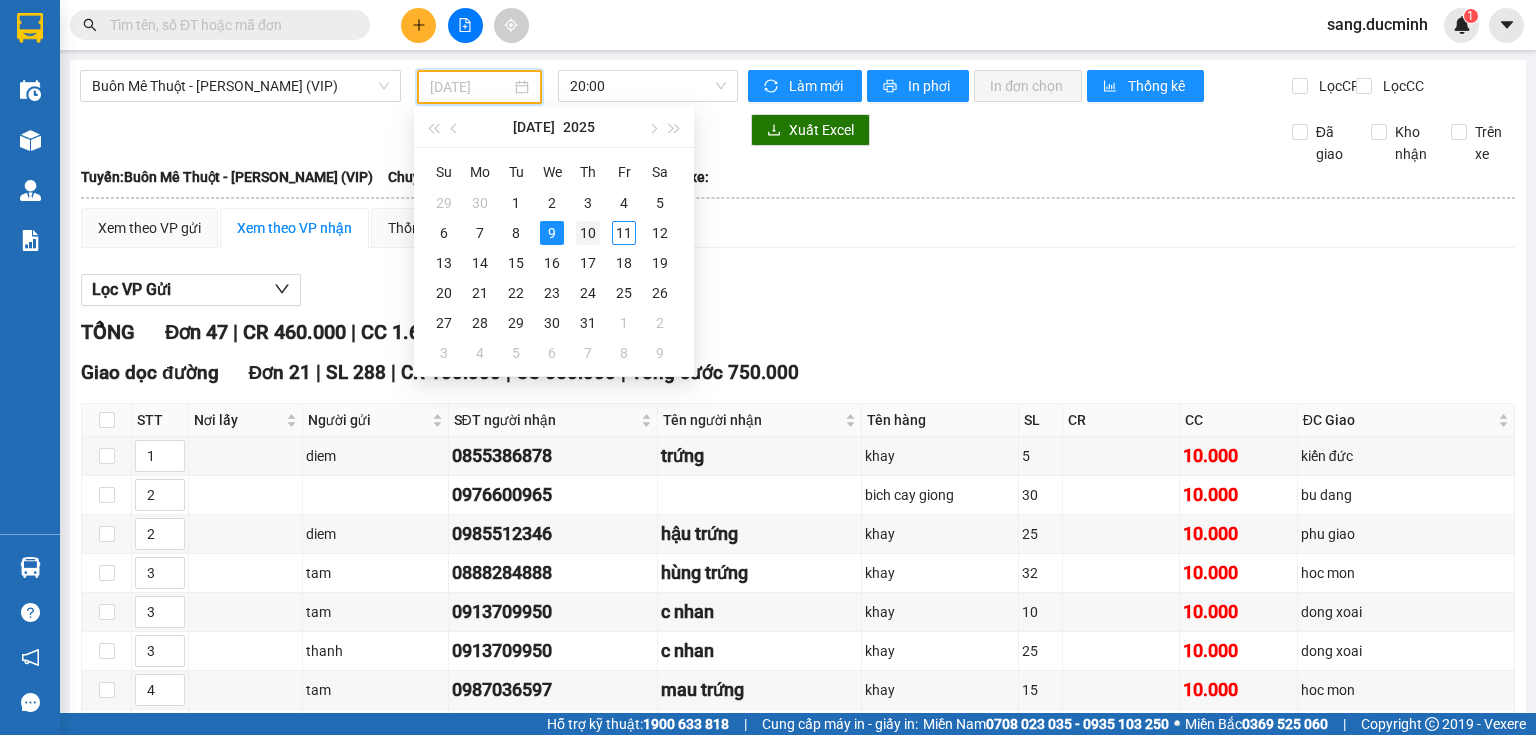 click on "10" at bounding box center (588, 233) 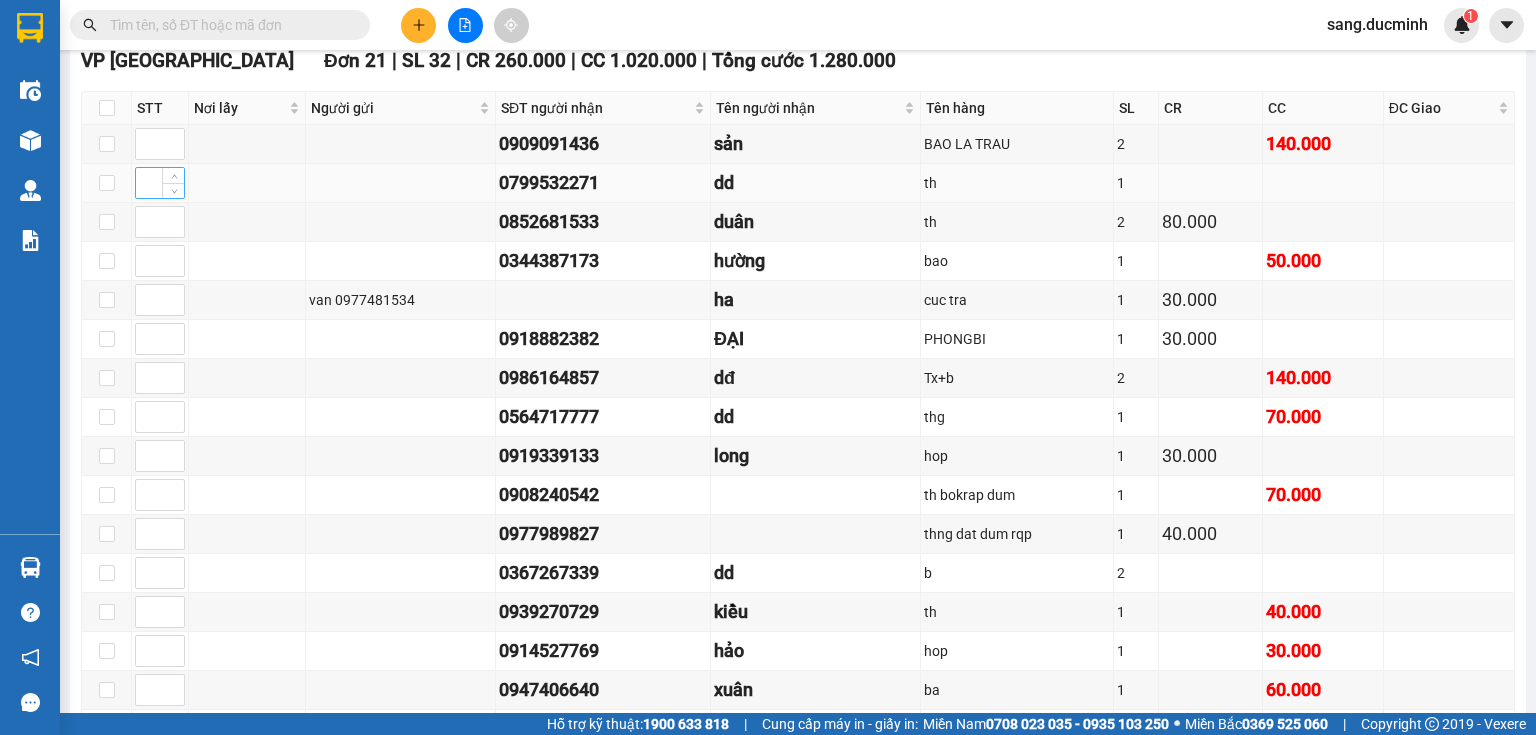 scroll, scrollTop: 1200, scrollLeft: 0, axis: vertical 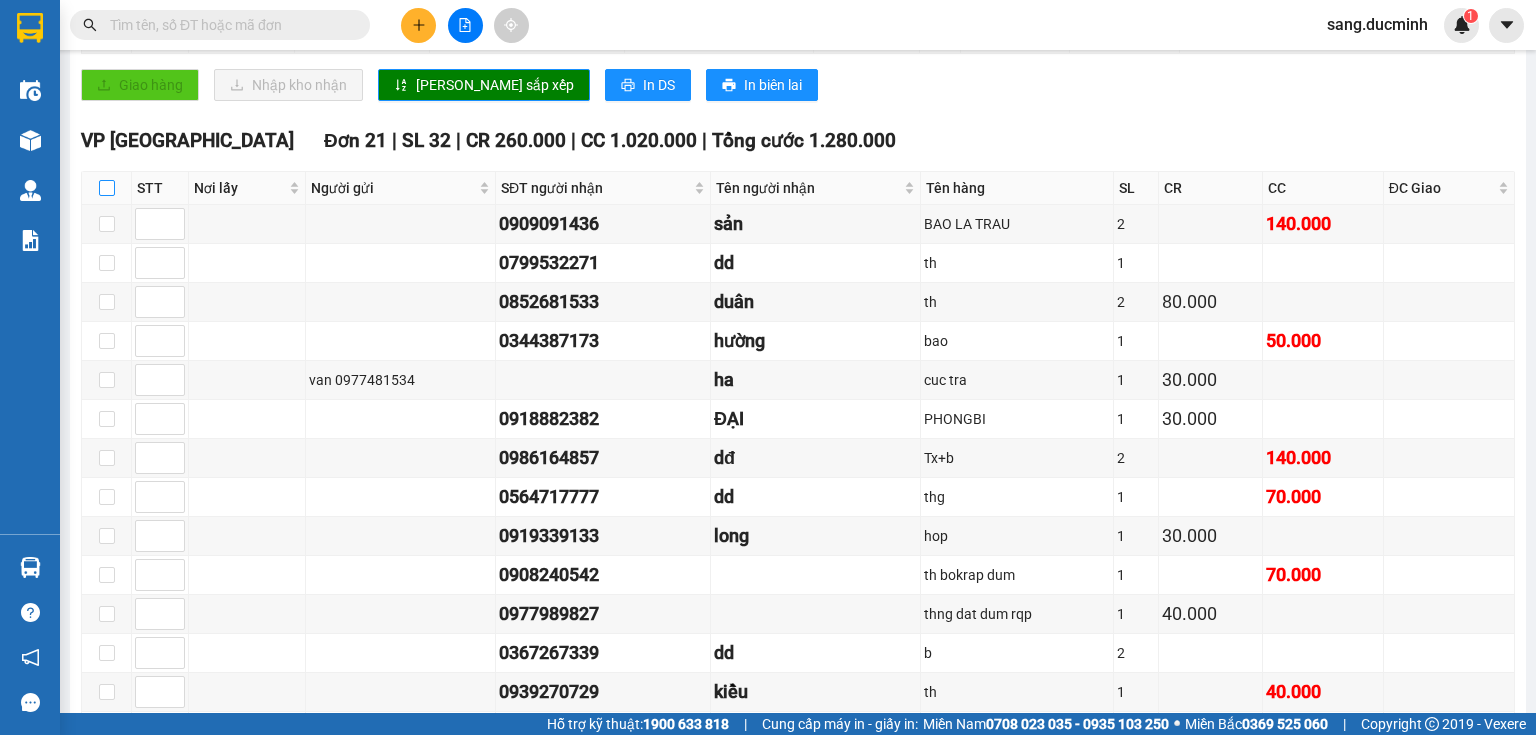 click at bounding box center (107, 188) 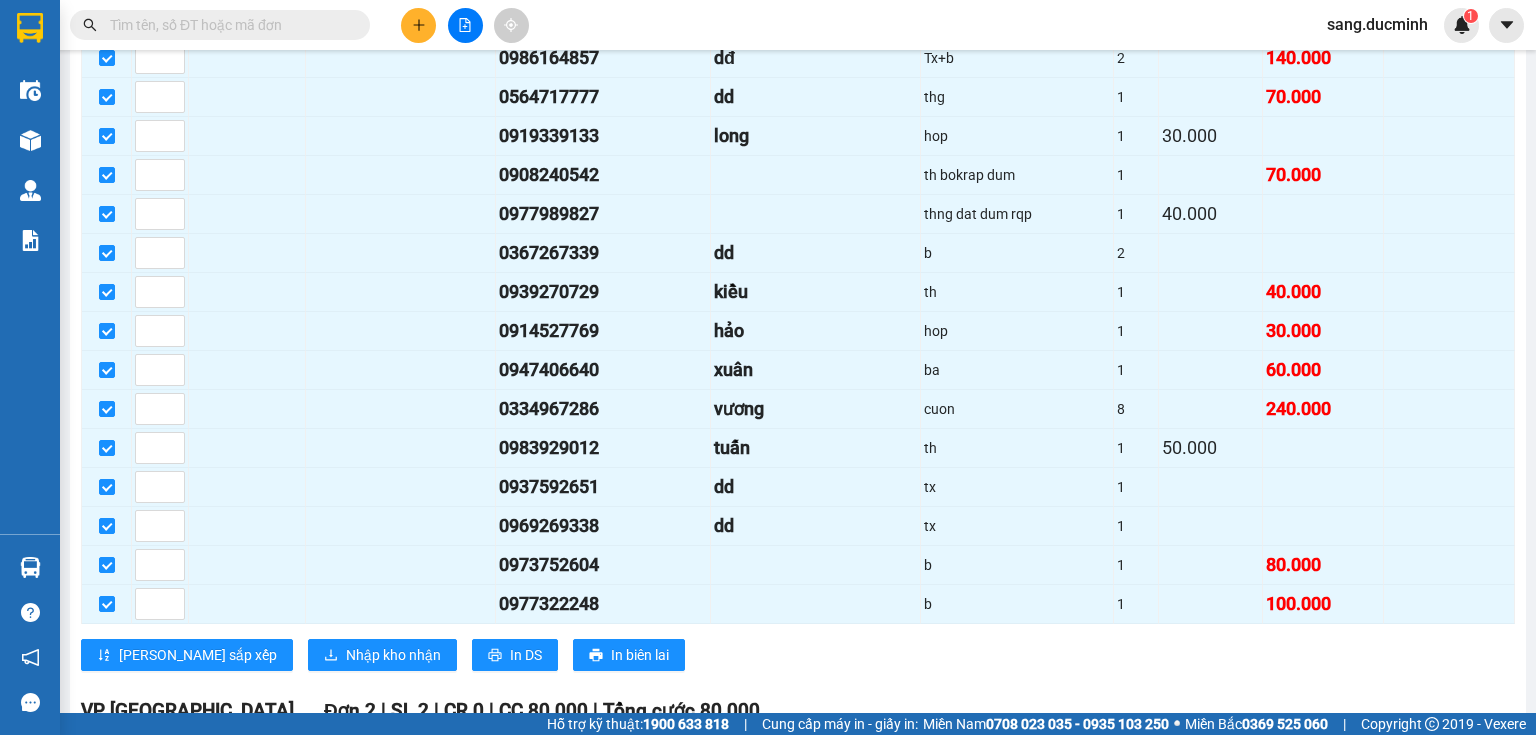 scroll, scrollTop: 1831, scrollLeft: 0, axis: vertical 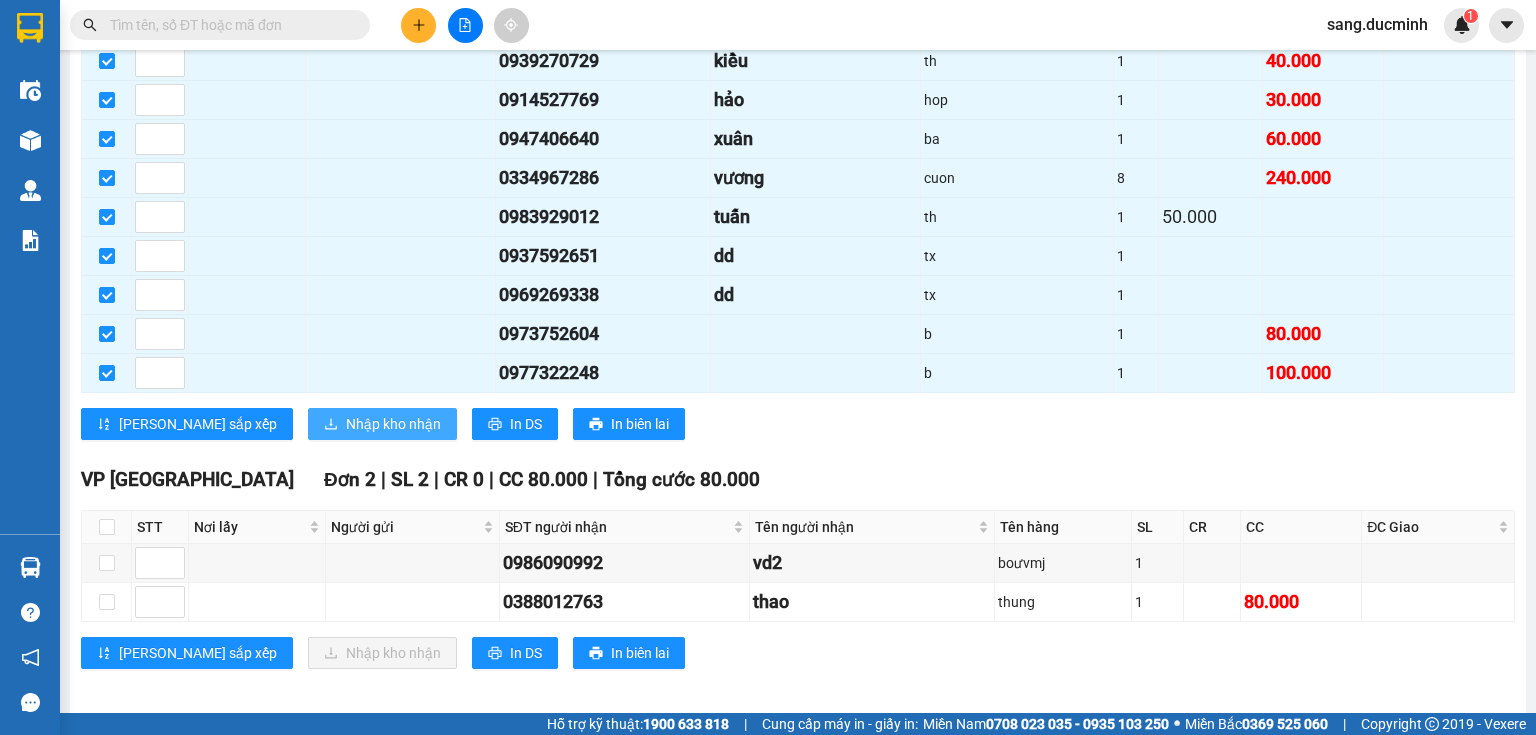 click on "Nhập kho nhận" at bounding box center [393, 424] 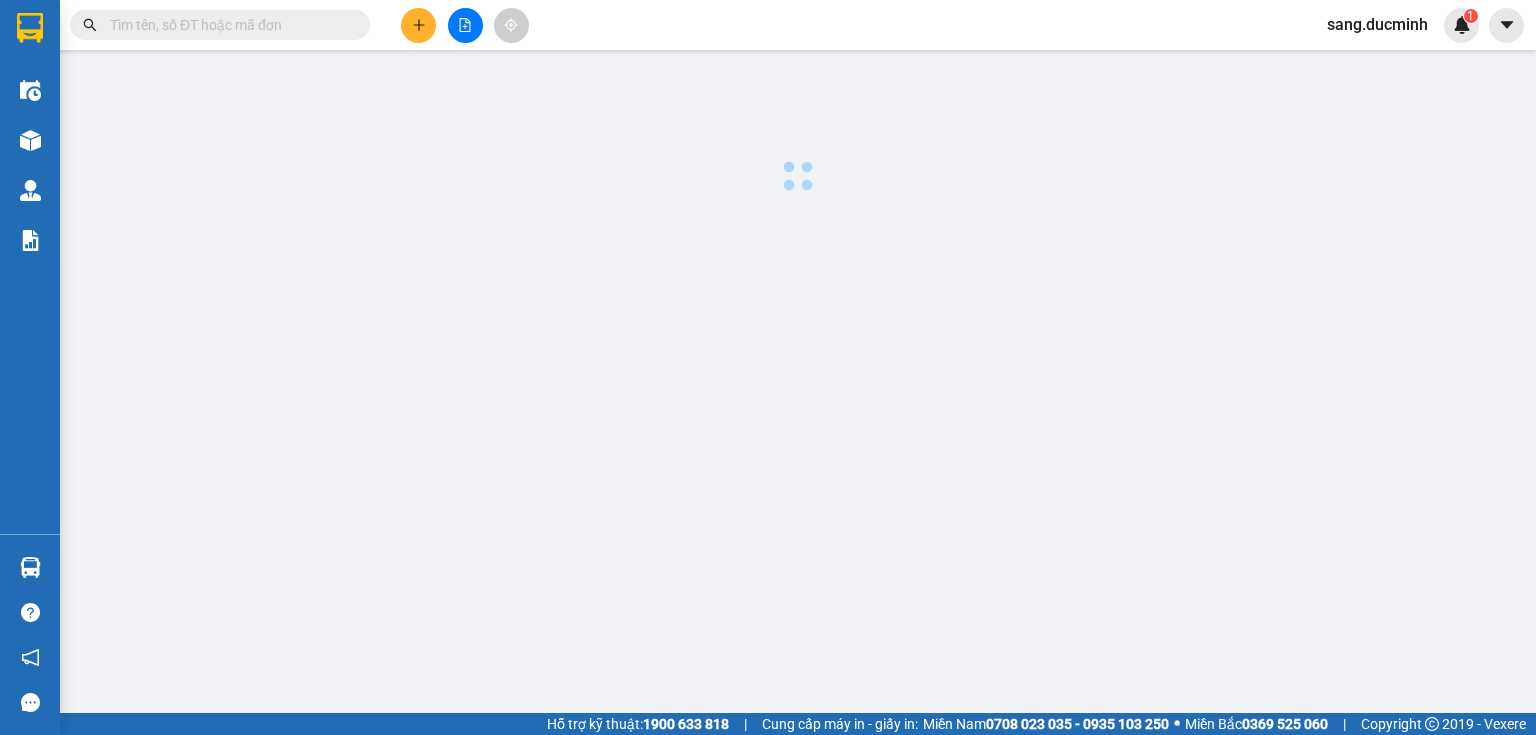 scroll, scrollTop: 0, scrollLeft: 0, axis: both 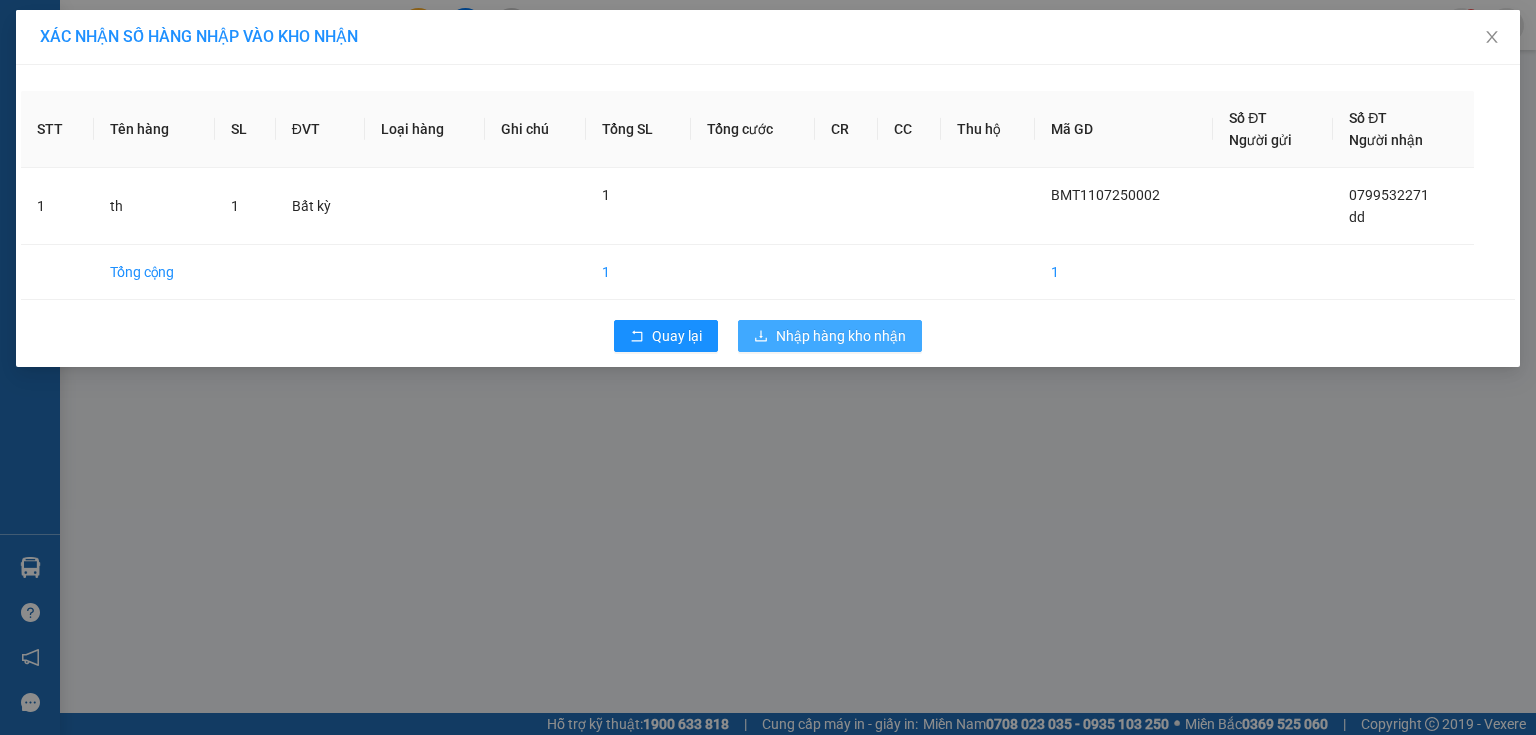 click on "Nhập hàng kho nhận" at bounding box center (841, 336) 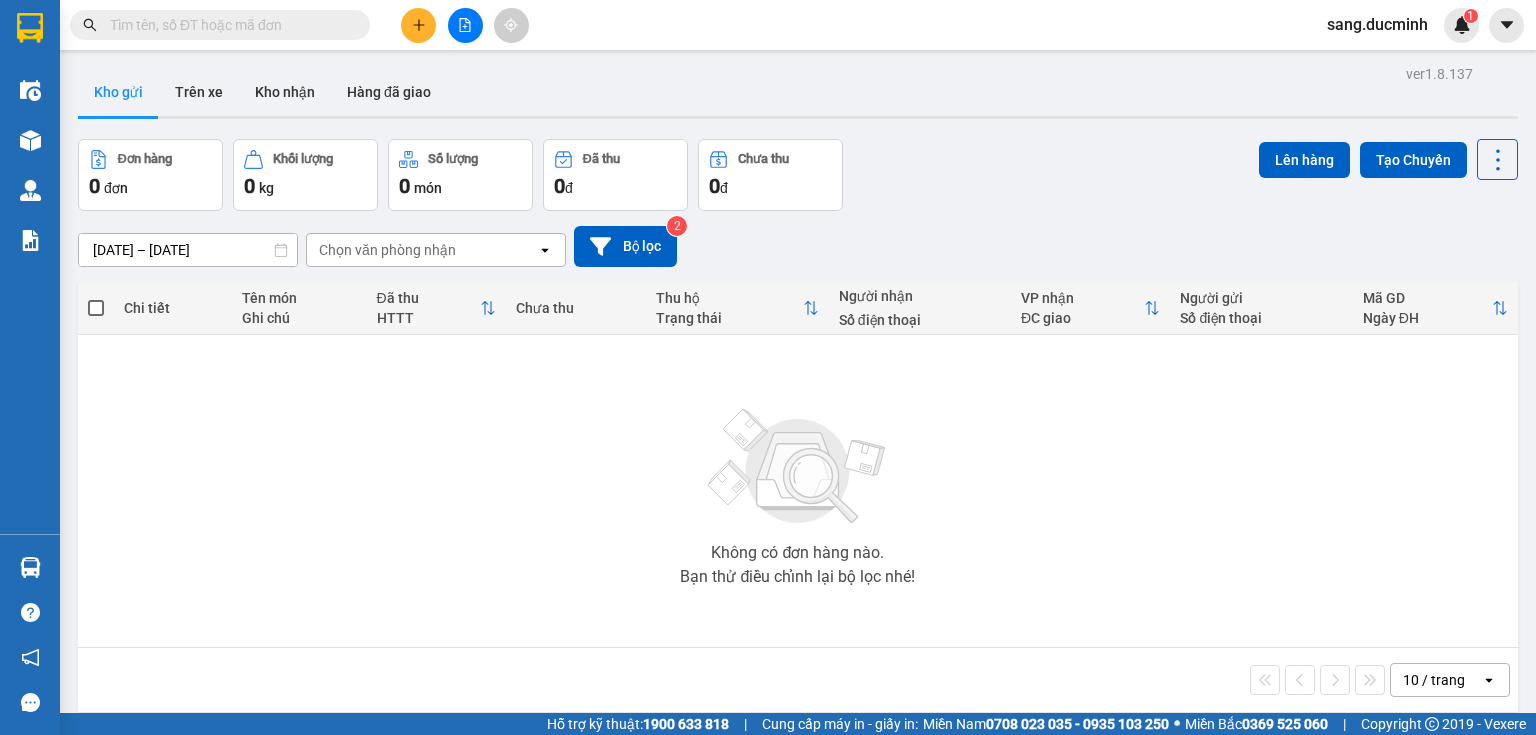click at bounding box center [228, 25] 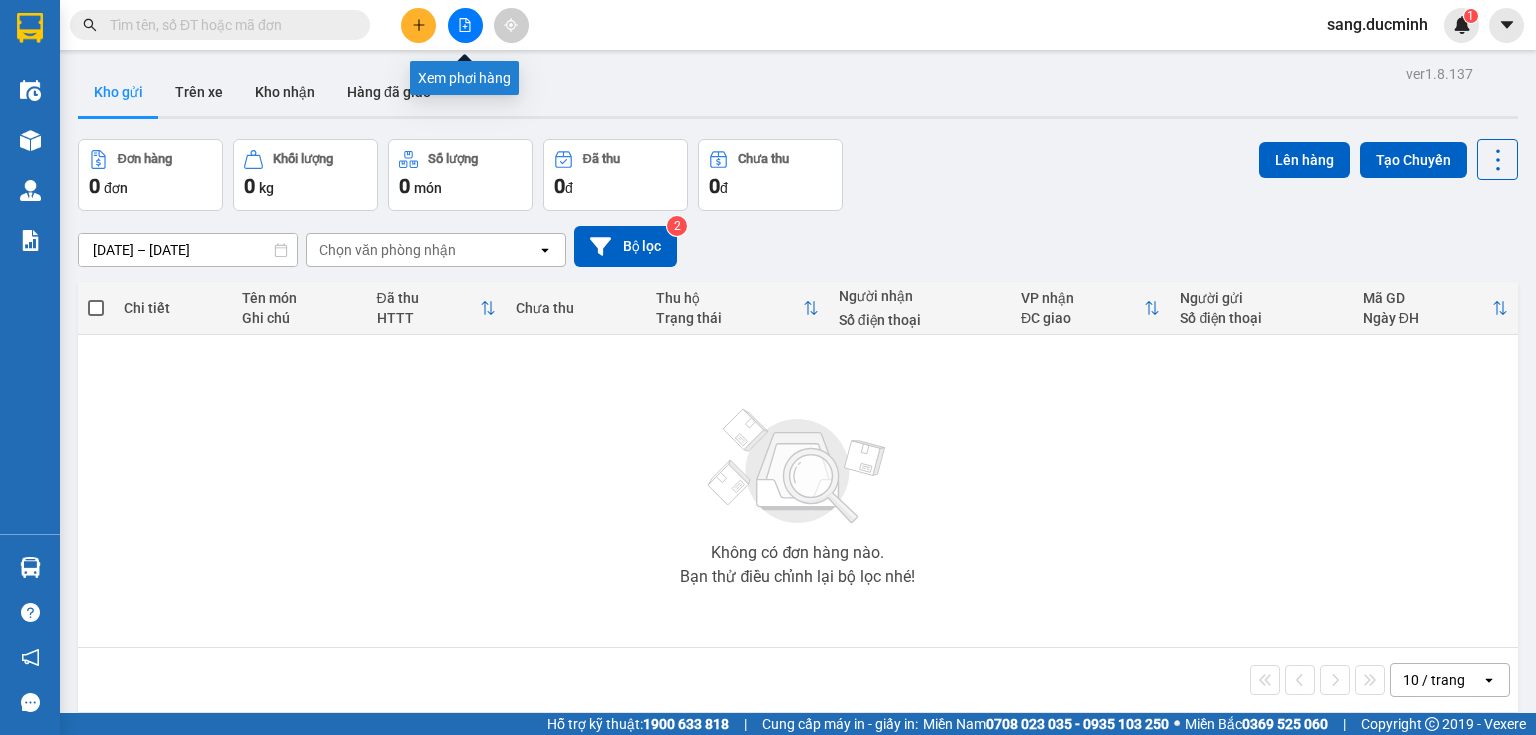 click 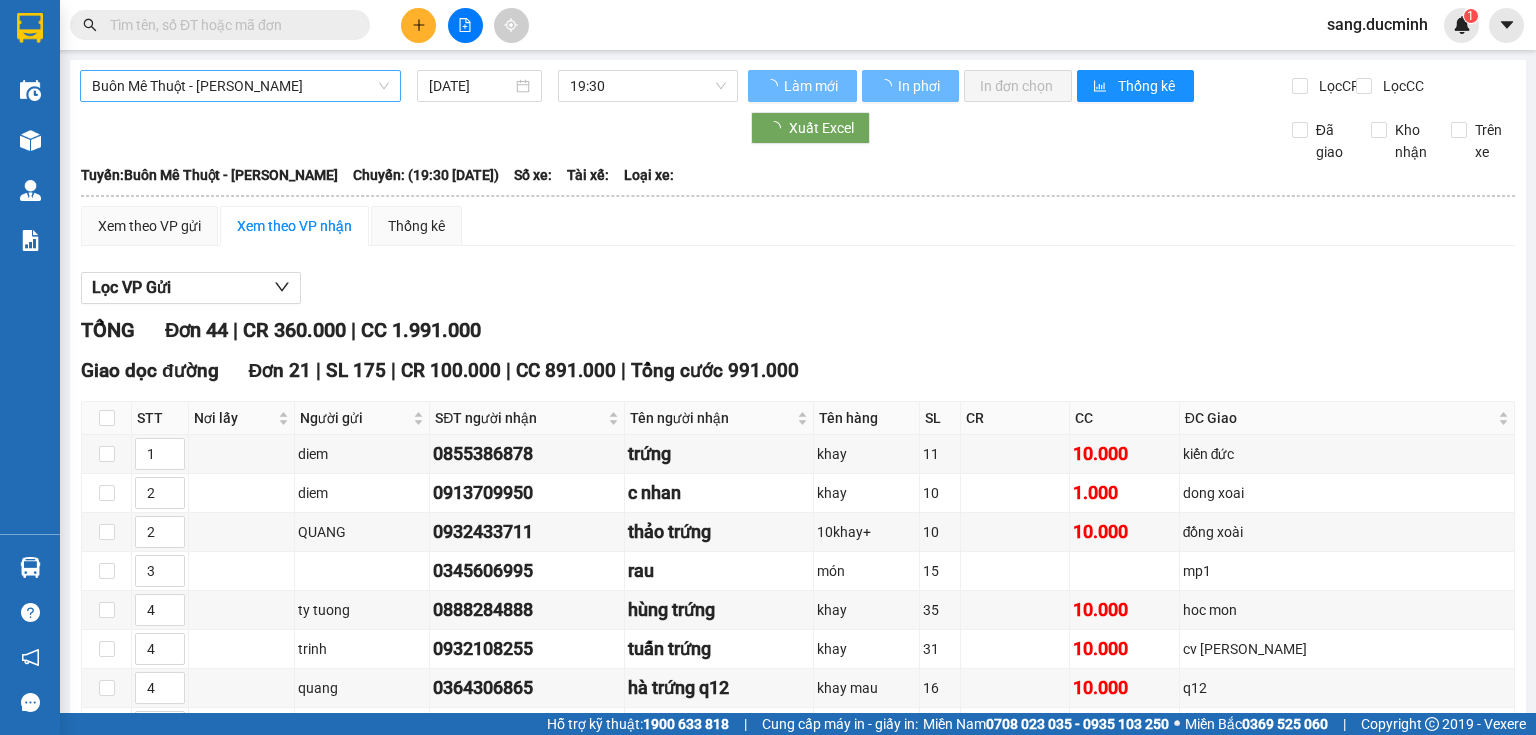 type on "[DATE]" 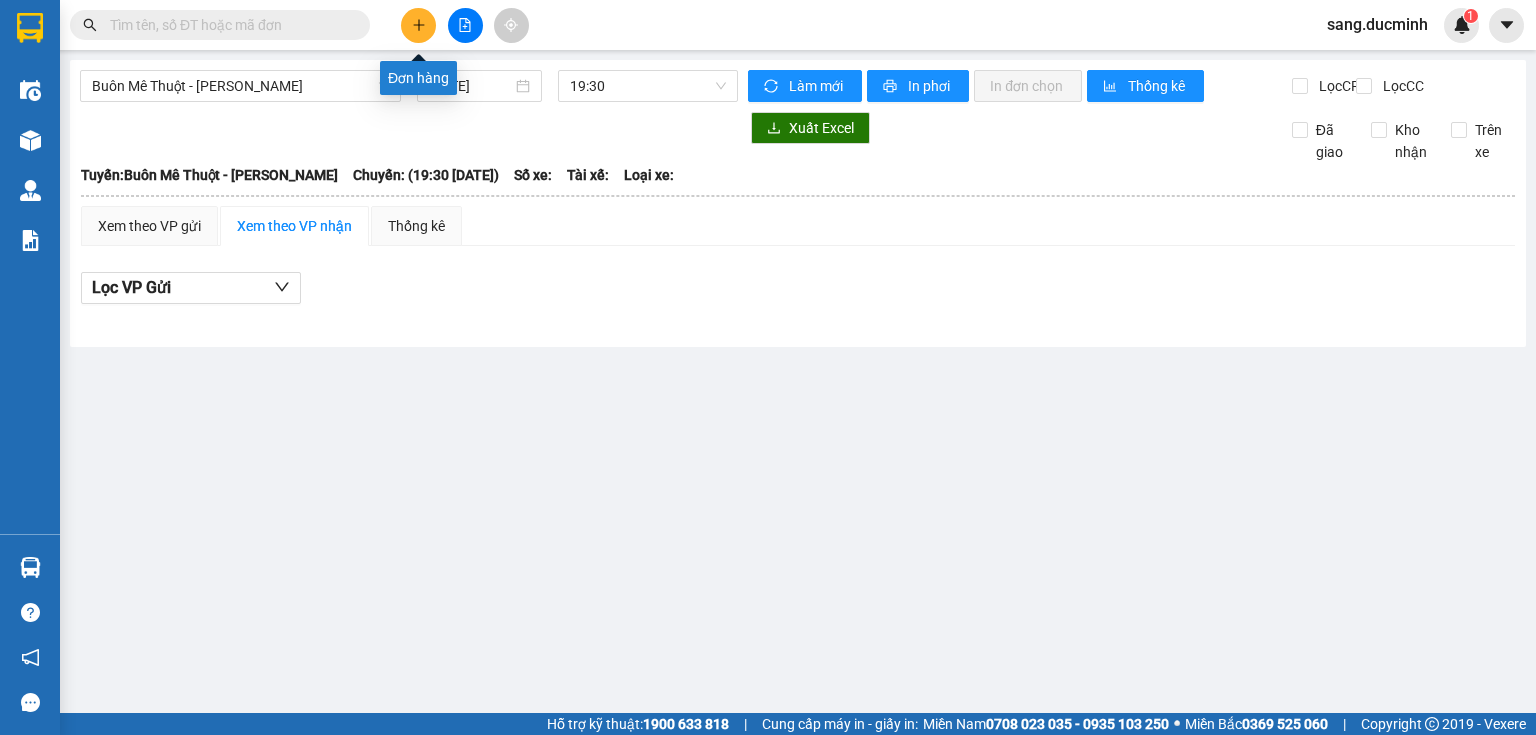 click 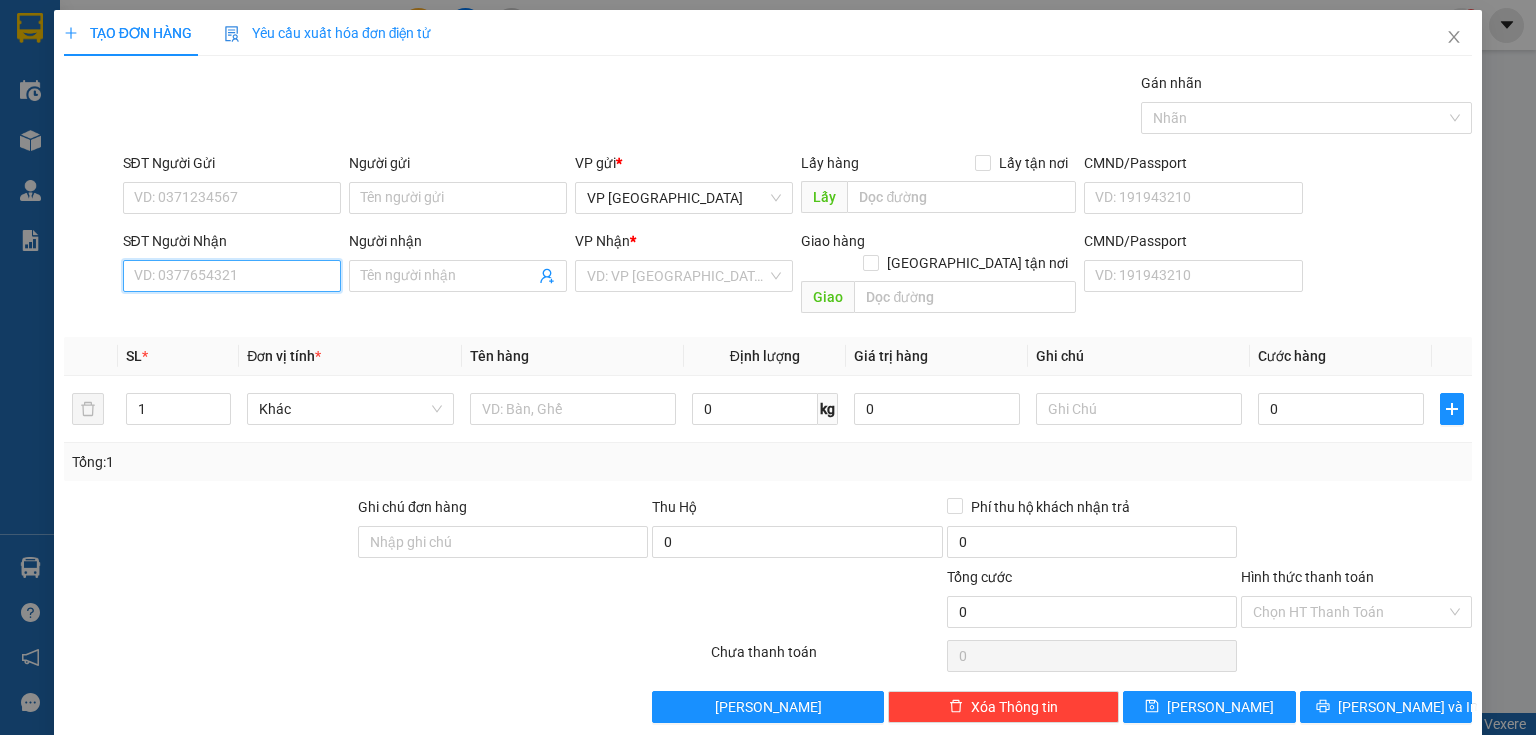 click on "SĐT Người Nhận" at bounding box center [232, 276] 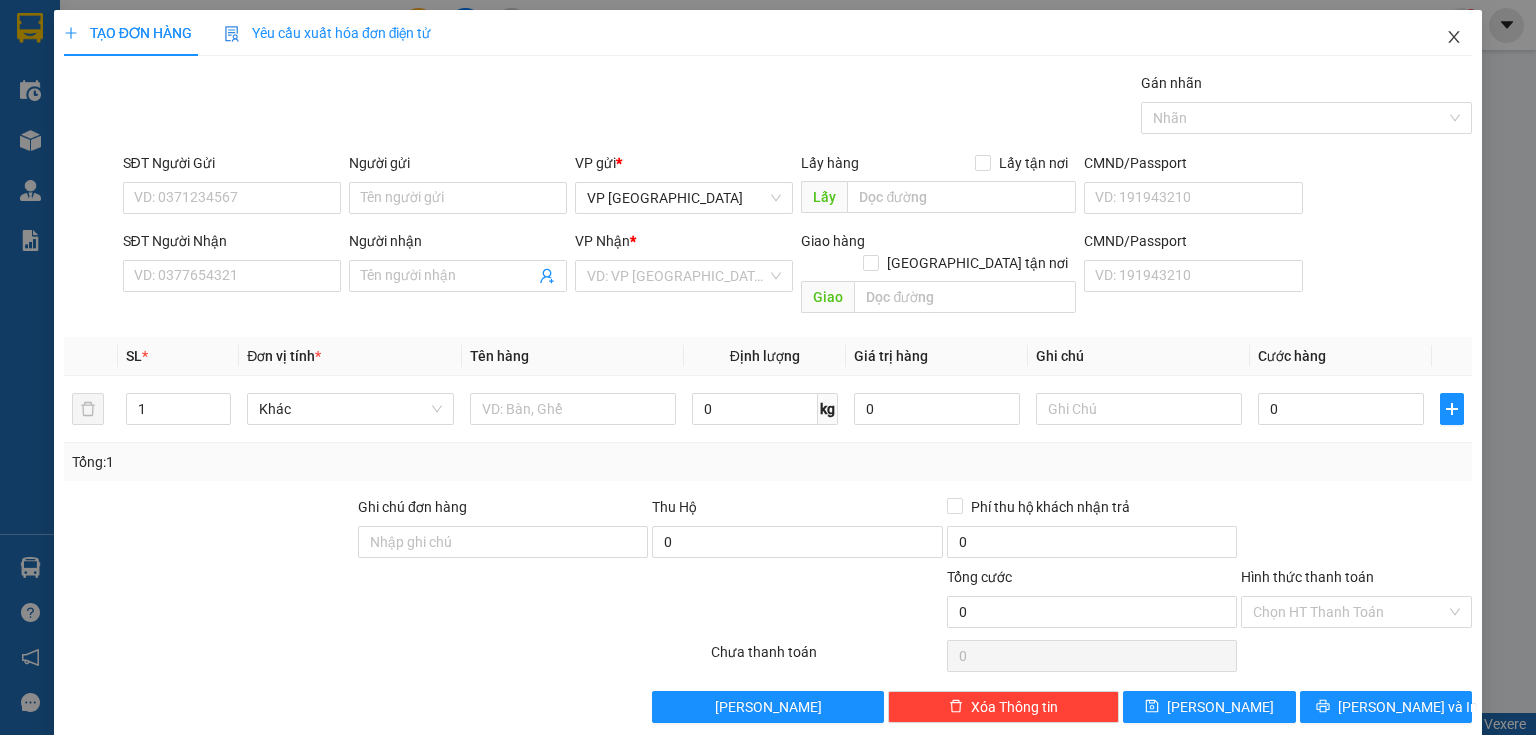 click at bounding box center (1454, 38) 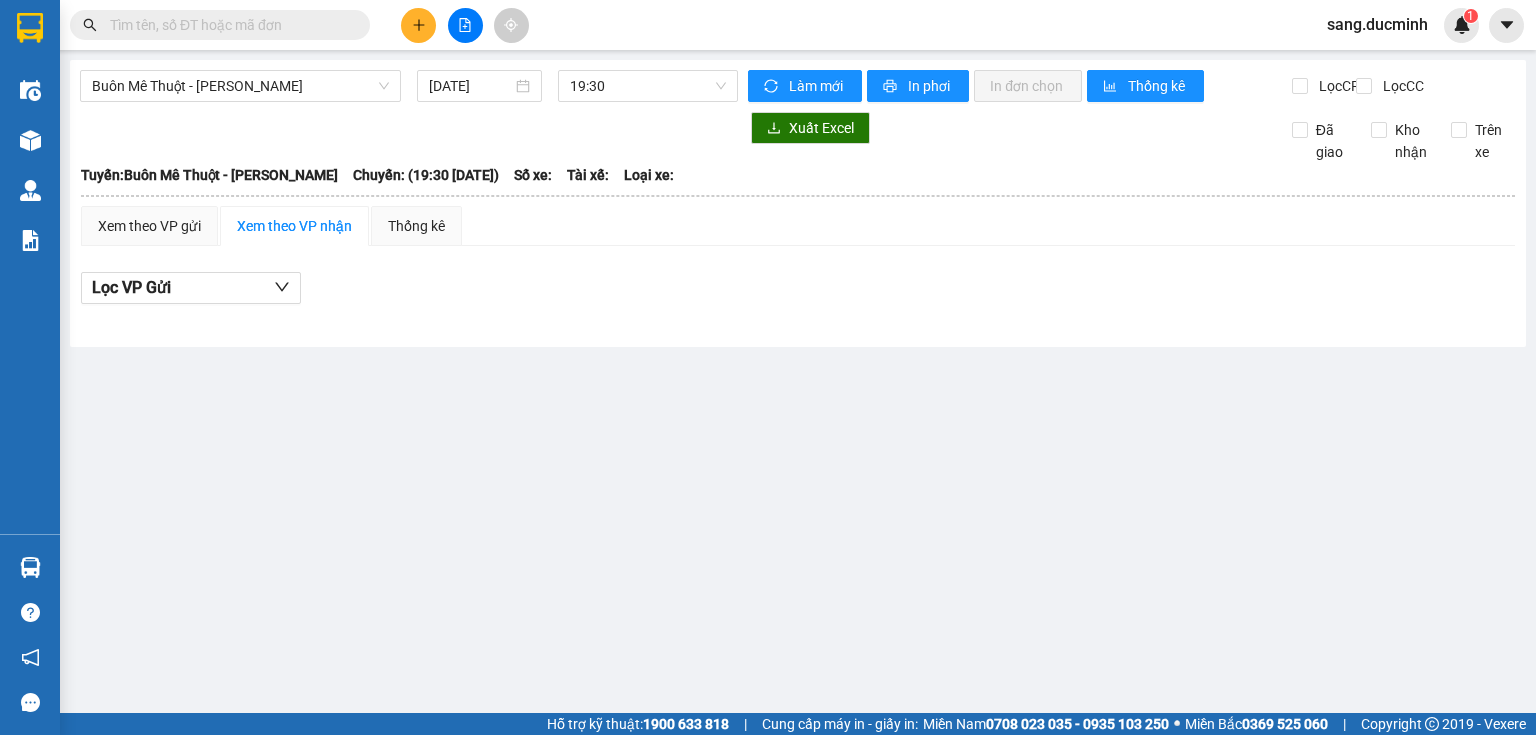 click at bounding box center [228, 25] 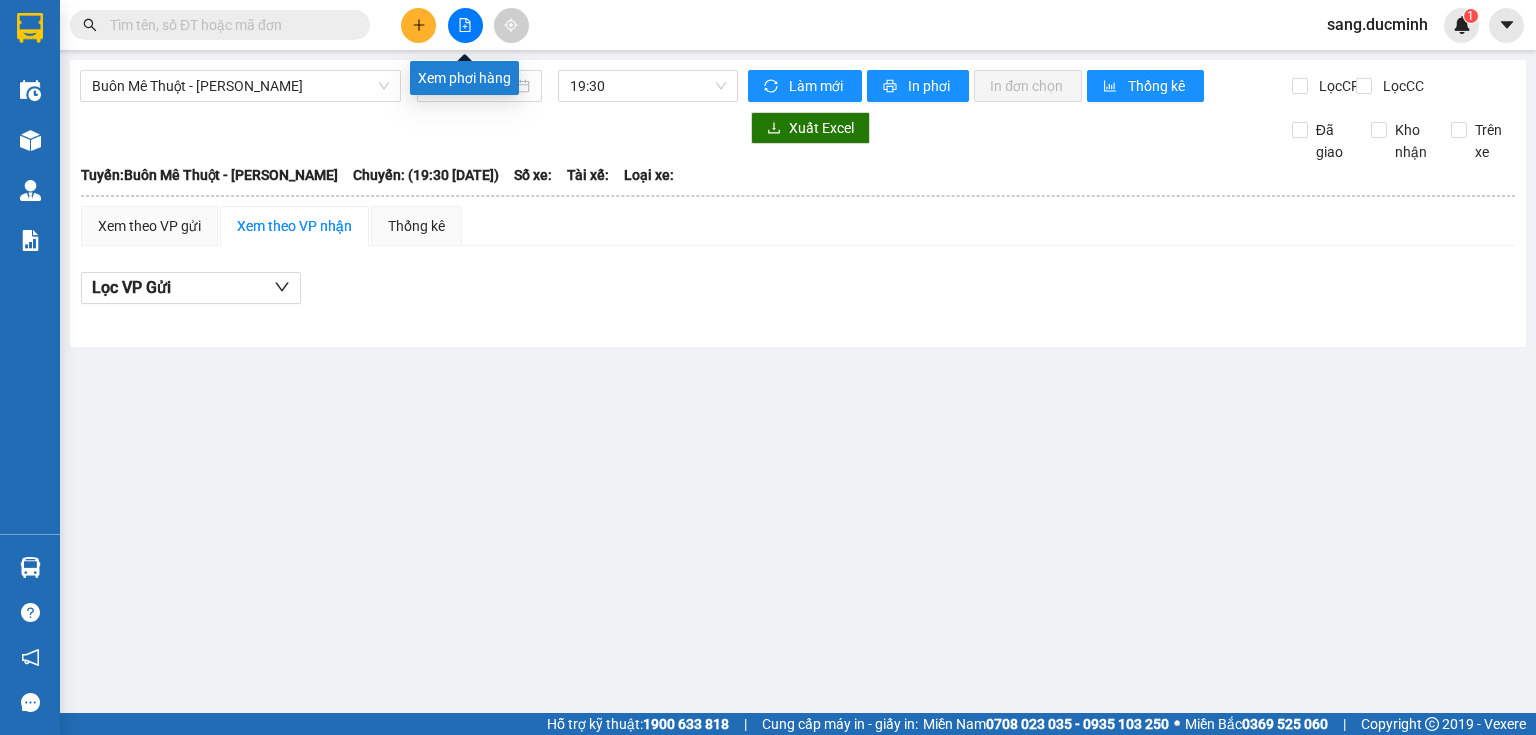 click 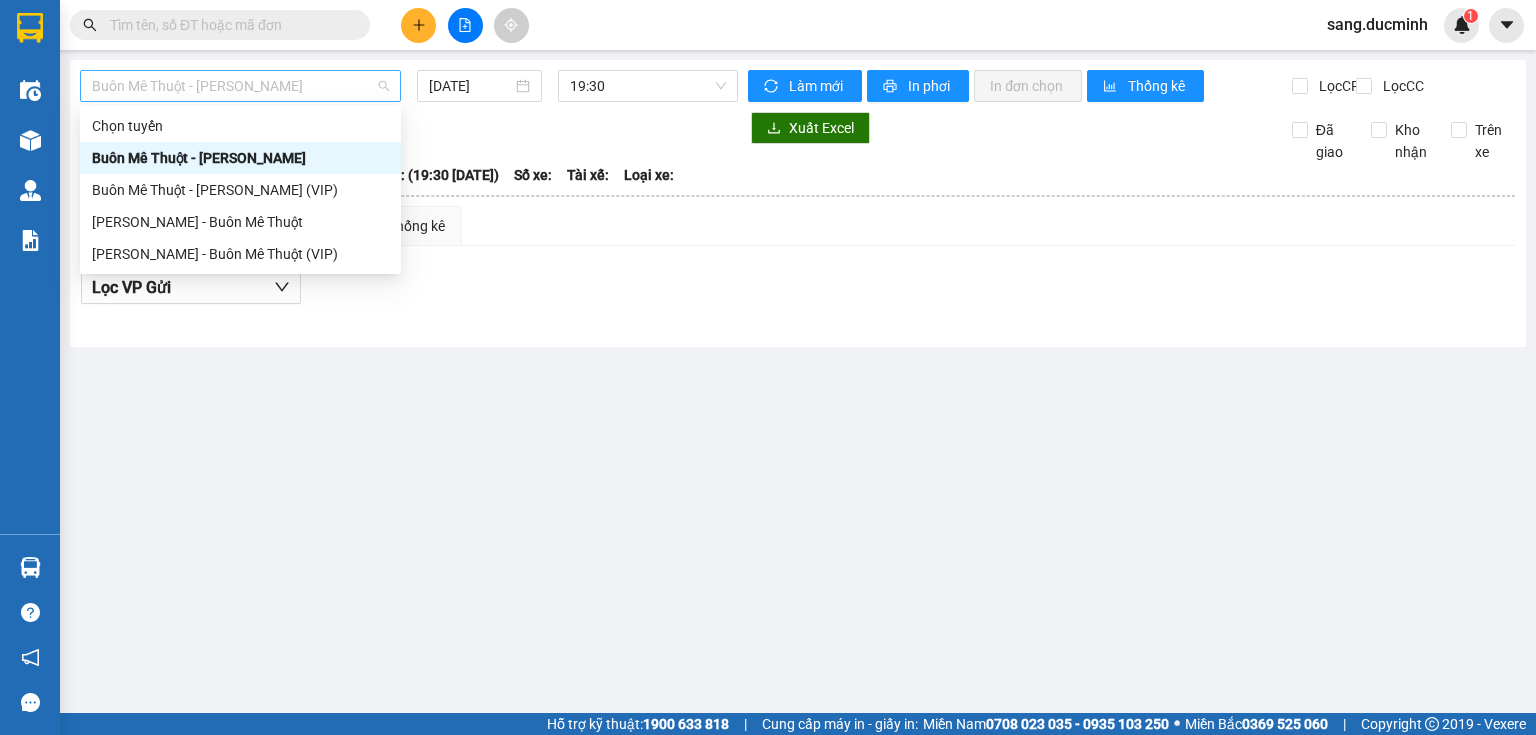 click on "Buôn Mê [PERSON_NAME] [PERSON_NAME]" at bounding box center [240, 86] 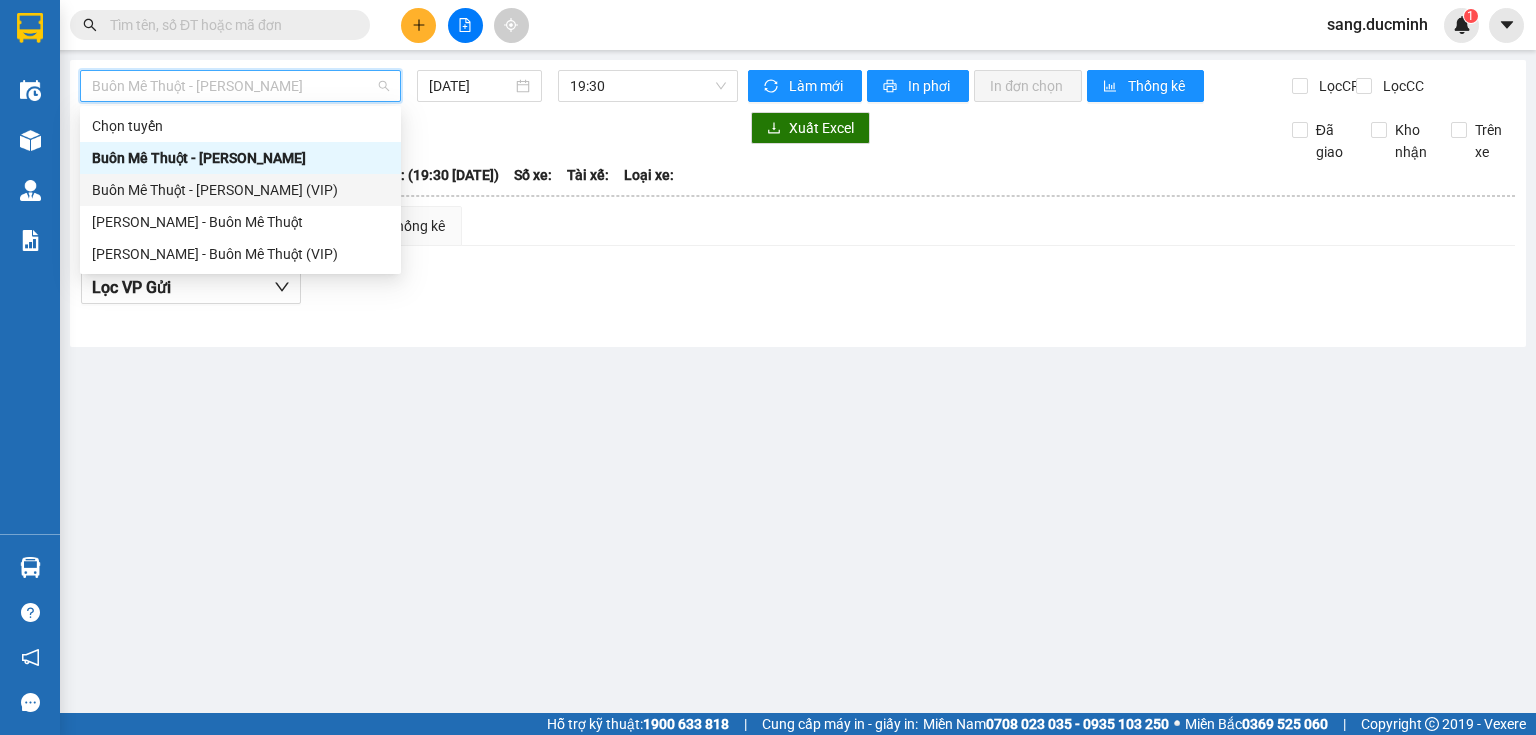click on "Buôn Mê [PERSON_NAME] [PERSON_NAME] (VIP)" at bounding box center (240, 190) 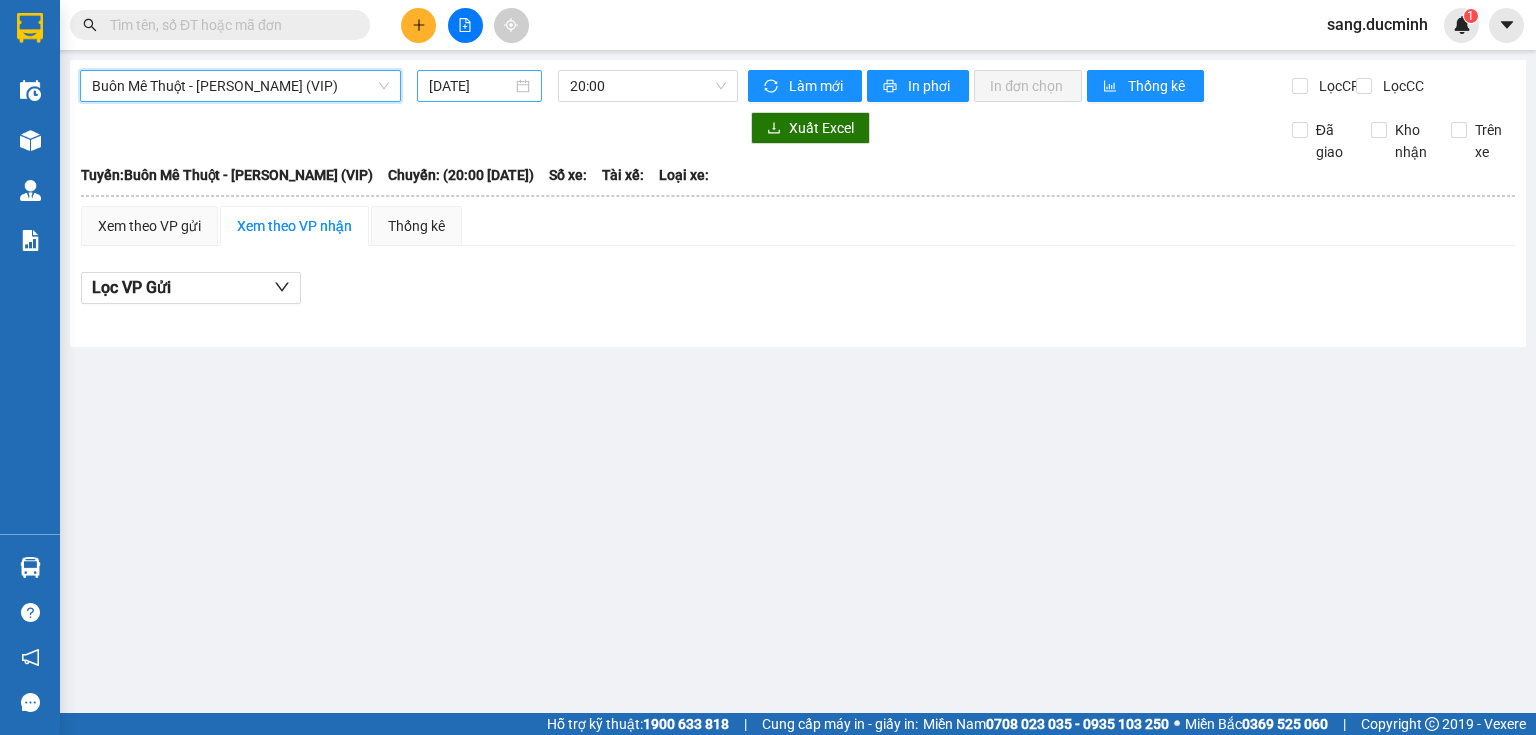 click on "[DATE]" at bounding box center [470, 86] 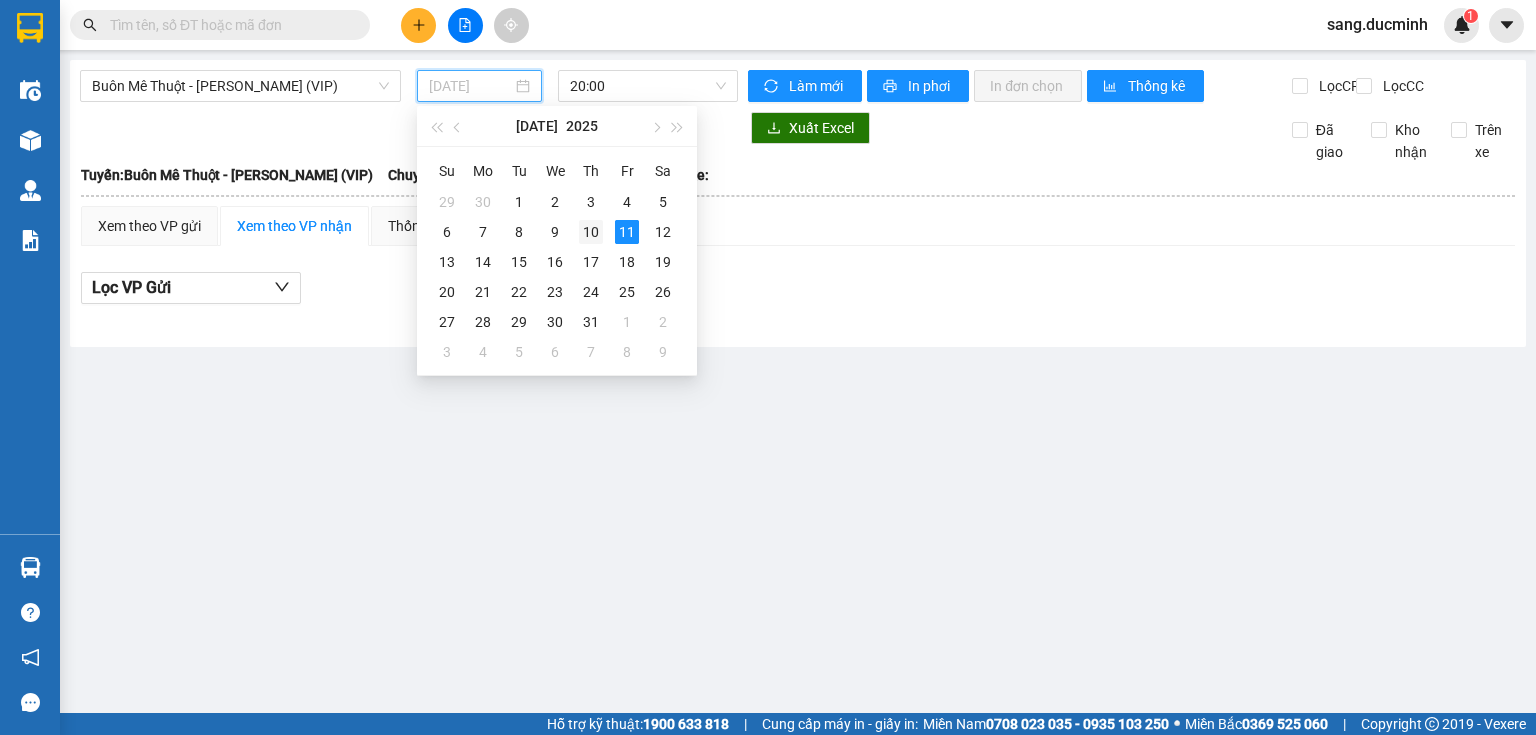 click on "10" at bounding box center [591, 232] 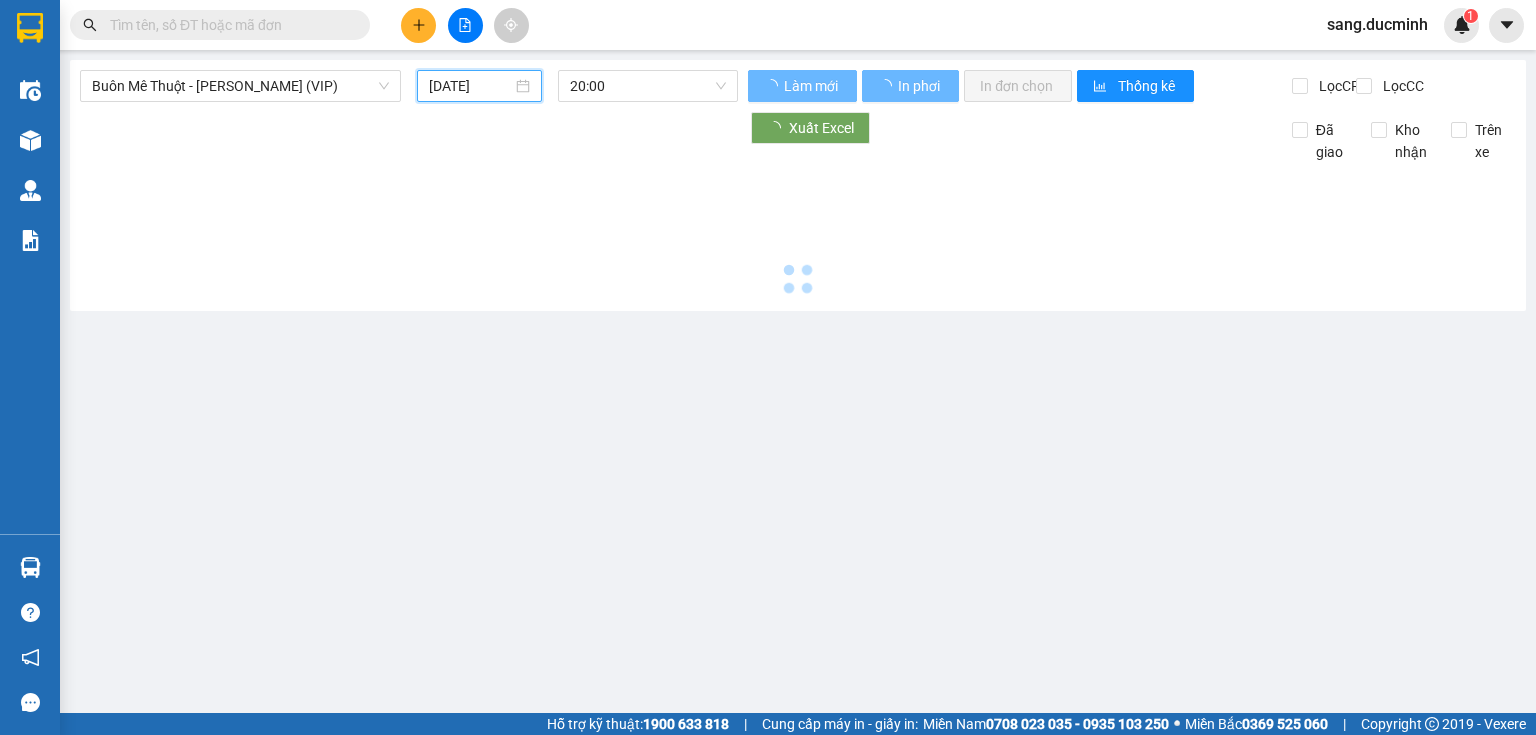 type on "[DATE]" 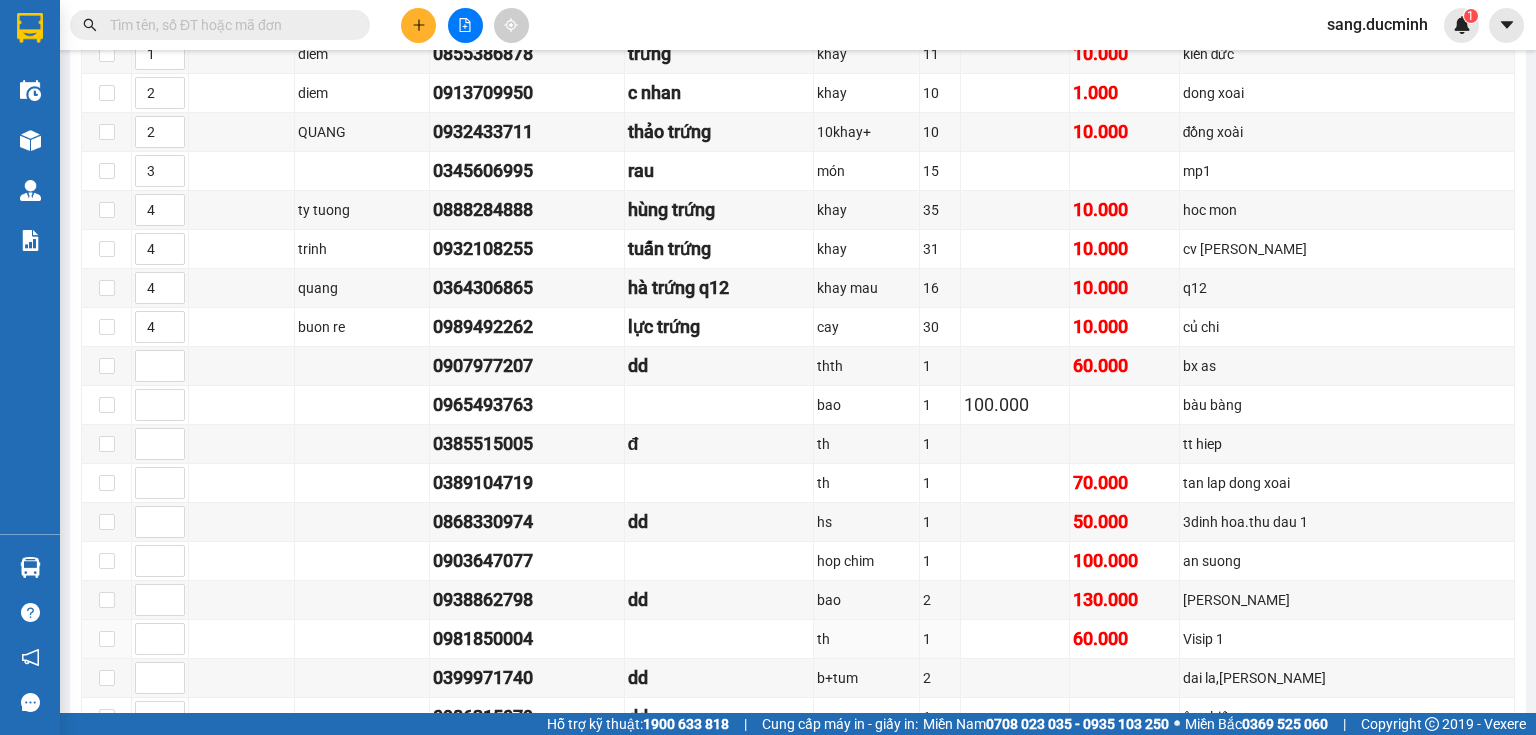 scroll, scrollTop: 160, scrollLeft: 0, axis: vertical 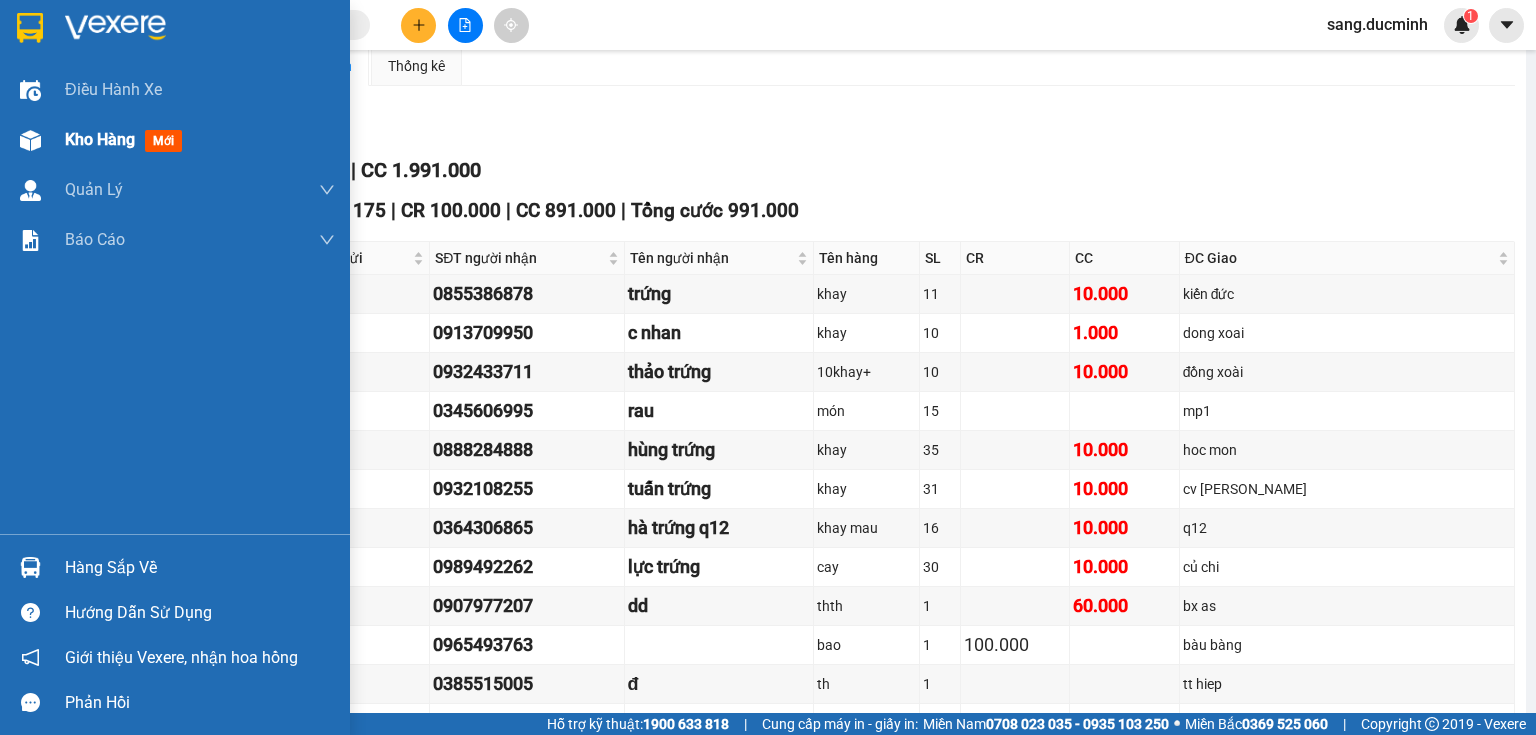 click on "Kho hàng" at bounding box center [100, 139] 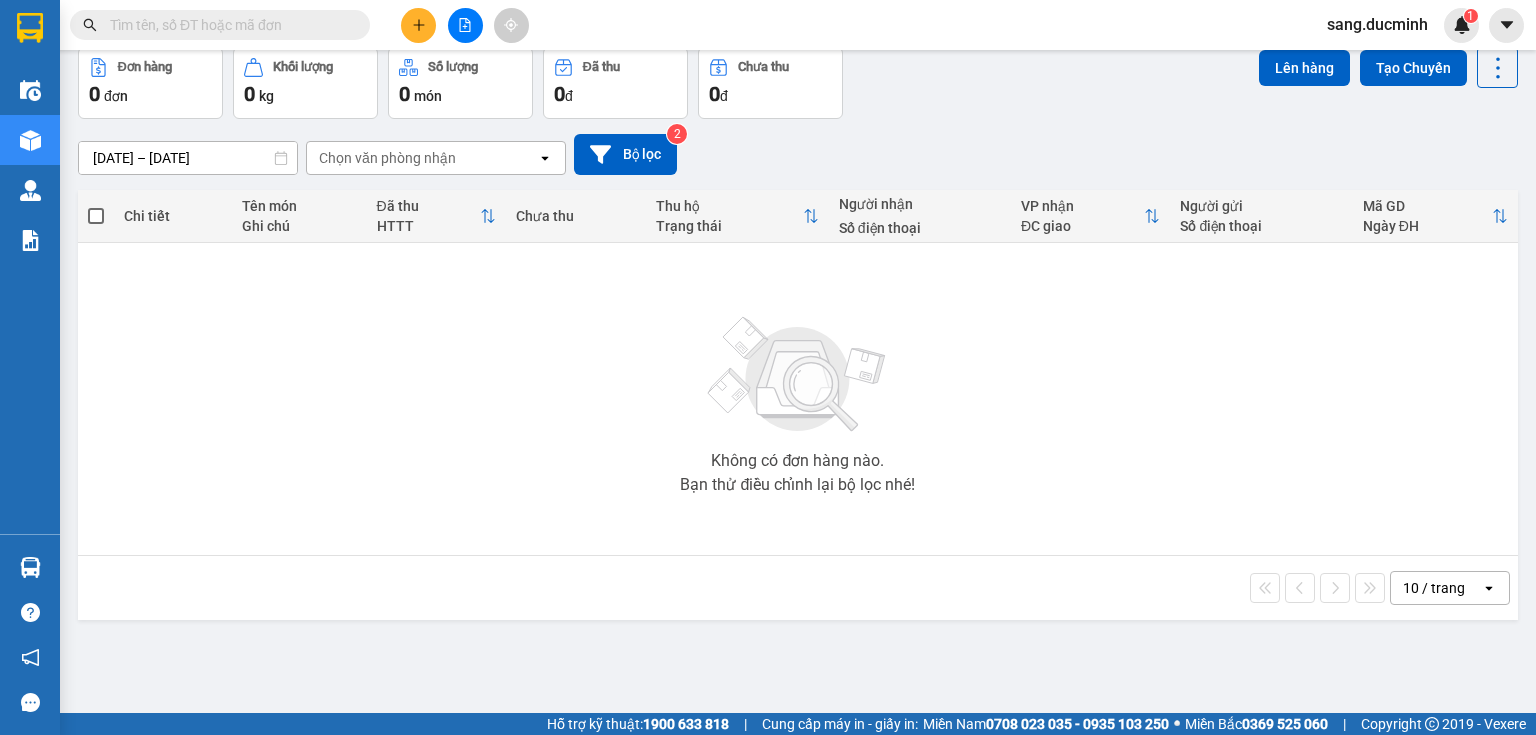 scroll, scrollTop: 0, scrollLeft: 0, axis: both 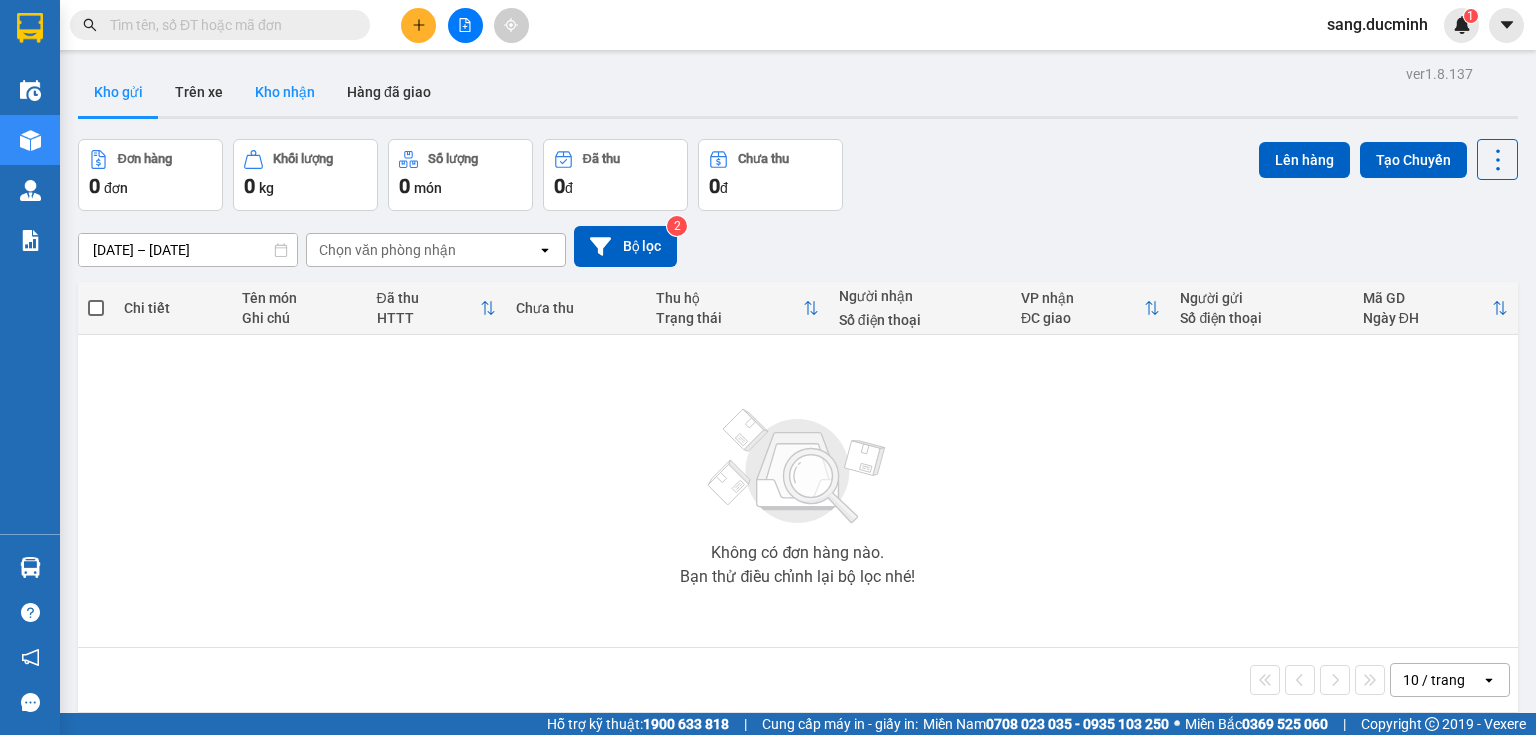 click on "Kho nhận" at bounding box center [285, 92] 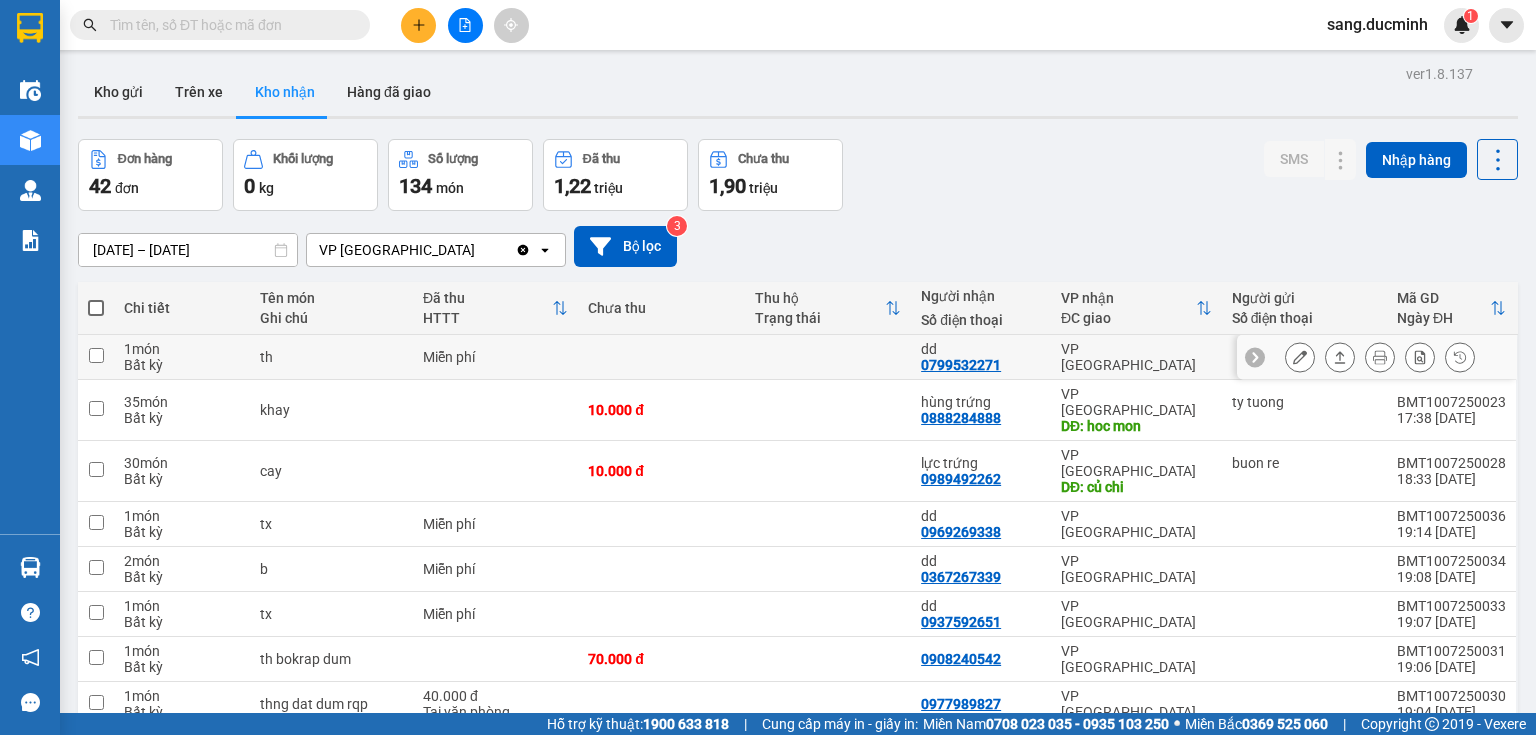 scroll, scrollTop: 150, scrollLeft: 0, axis: vertical 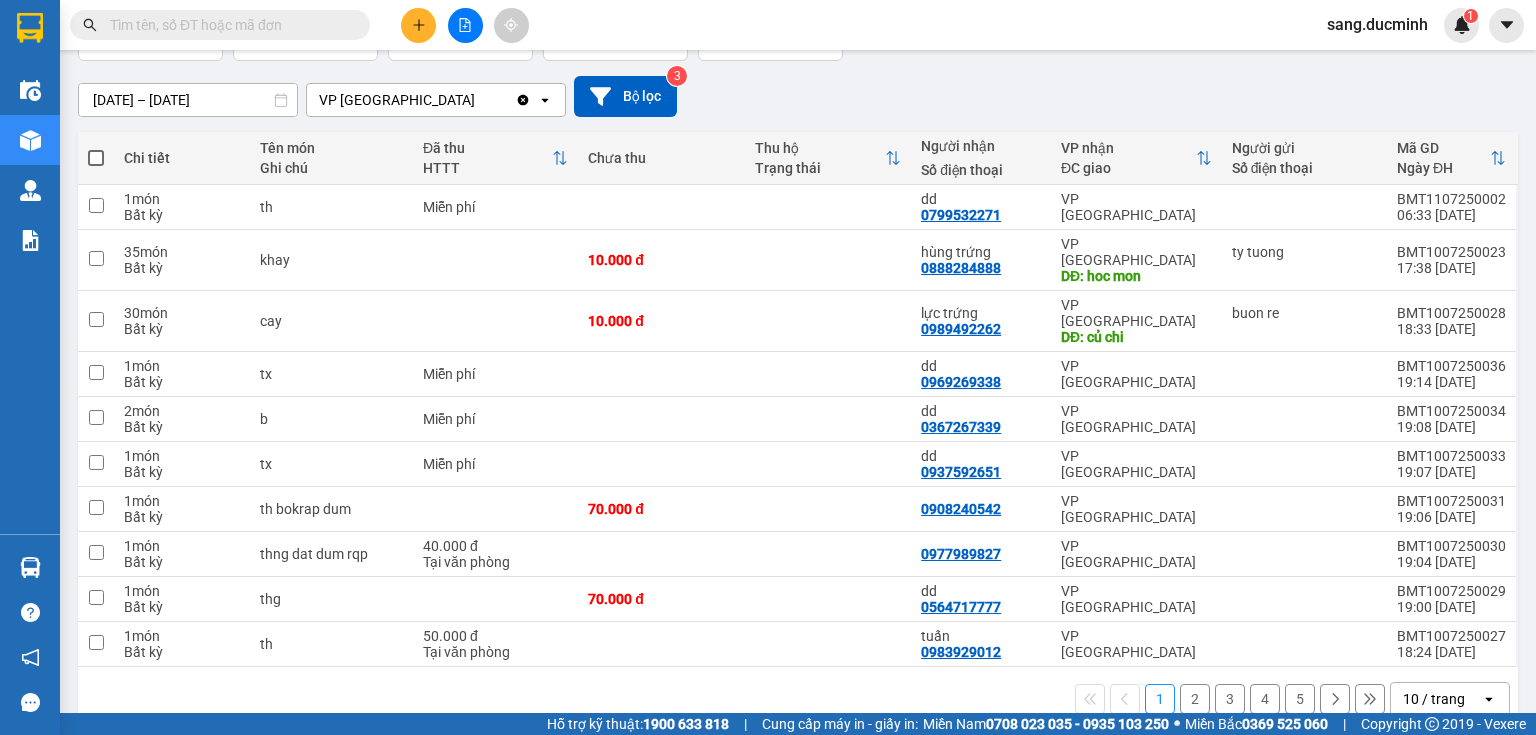 click at bounding box center [228, 25] 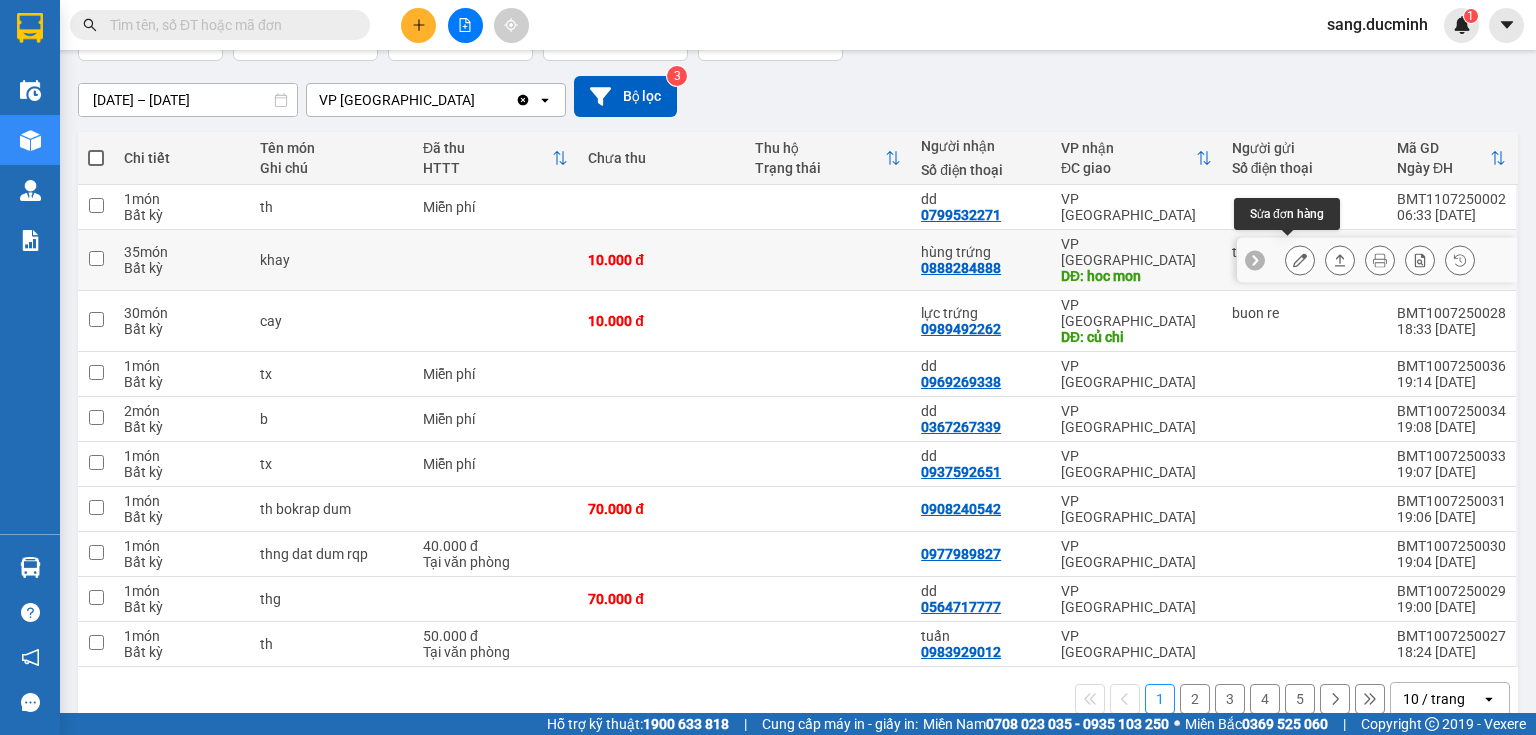 click 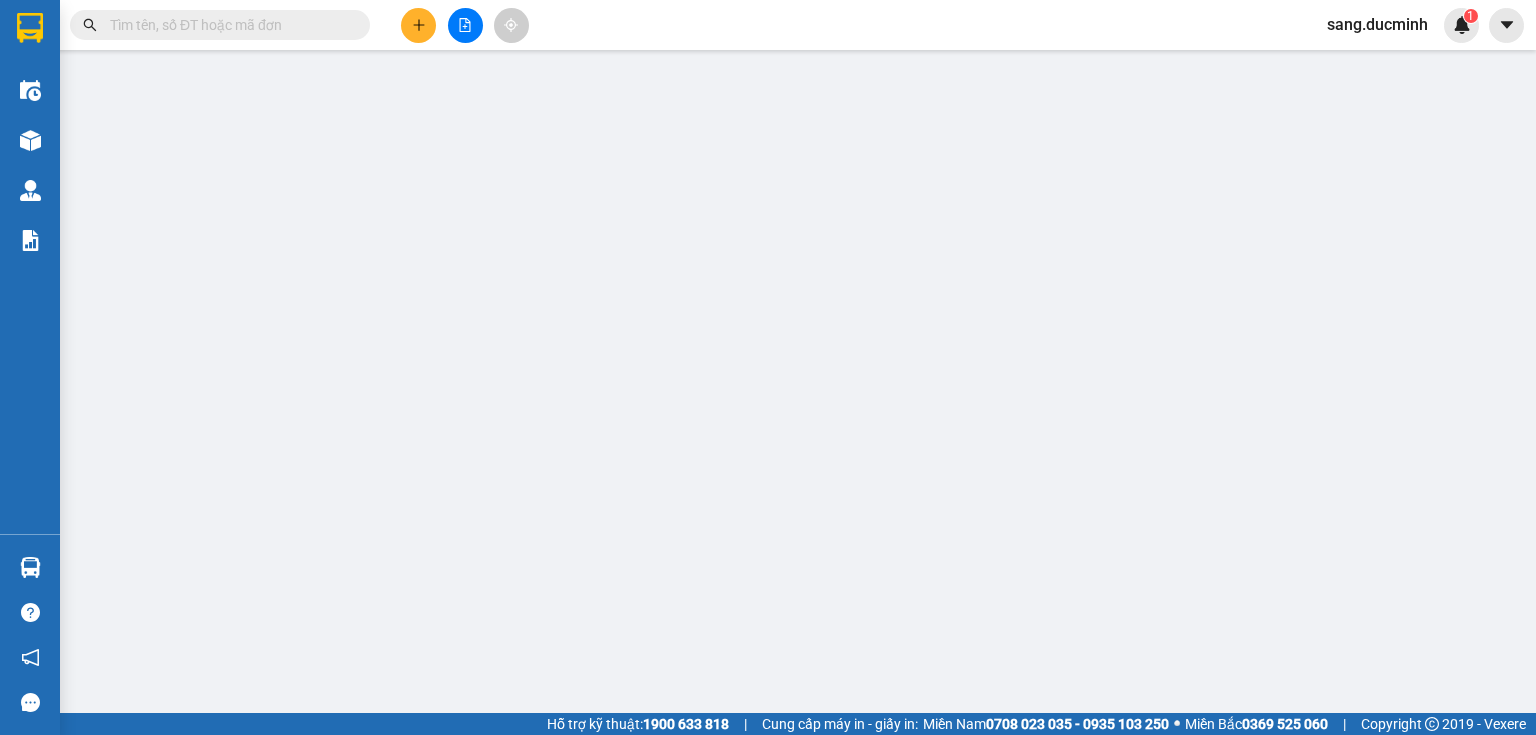 scroll, scrollTop: 0, scrollLeft: 0, axis: both 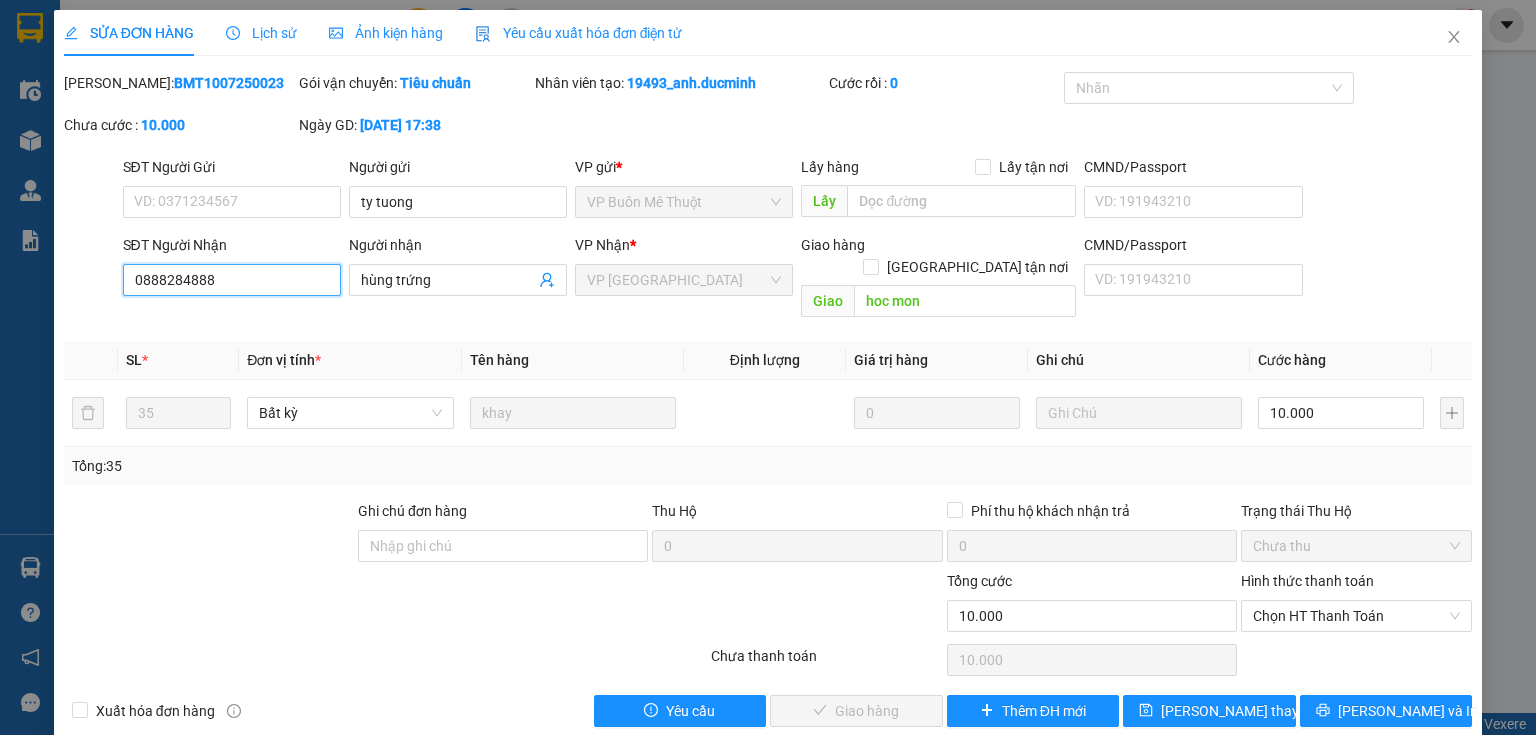 click on "0888284888" at bounding box center [232, 280] 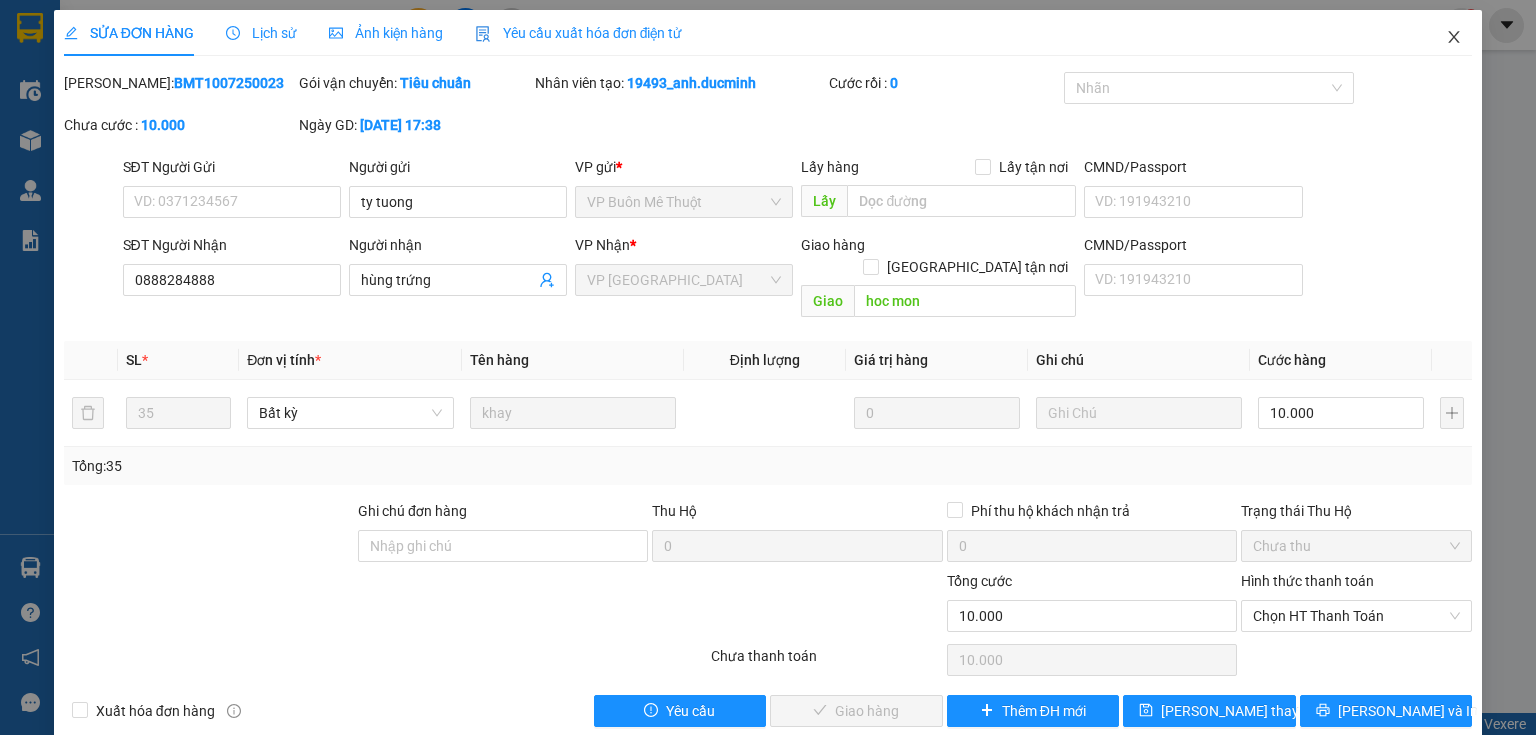 click 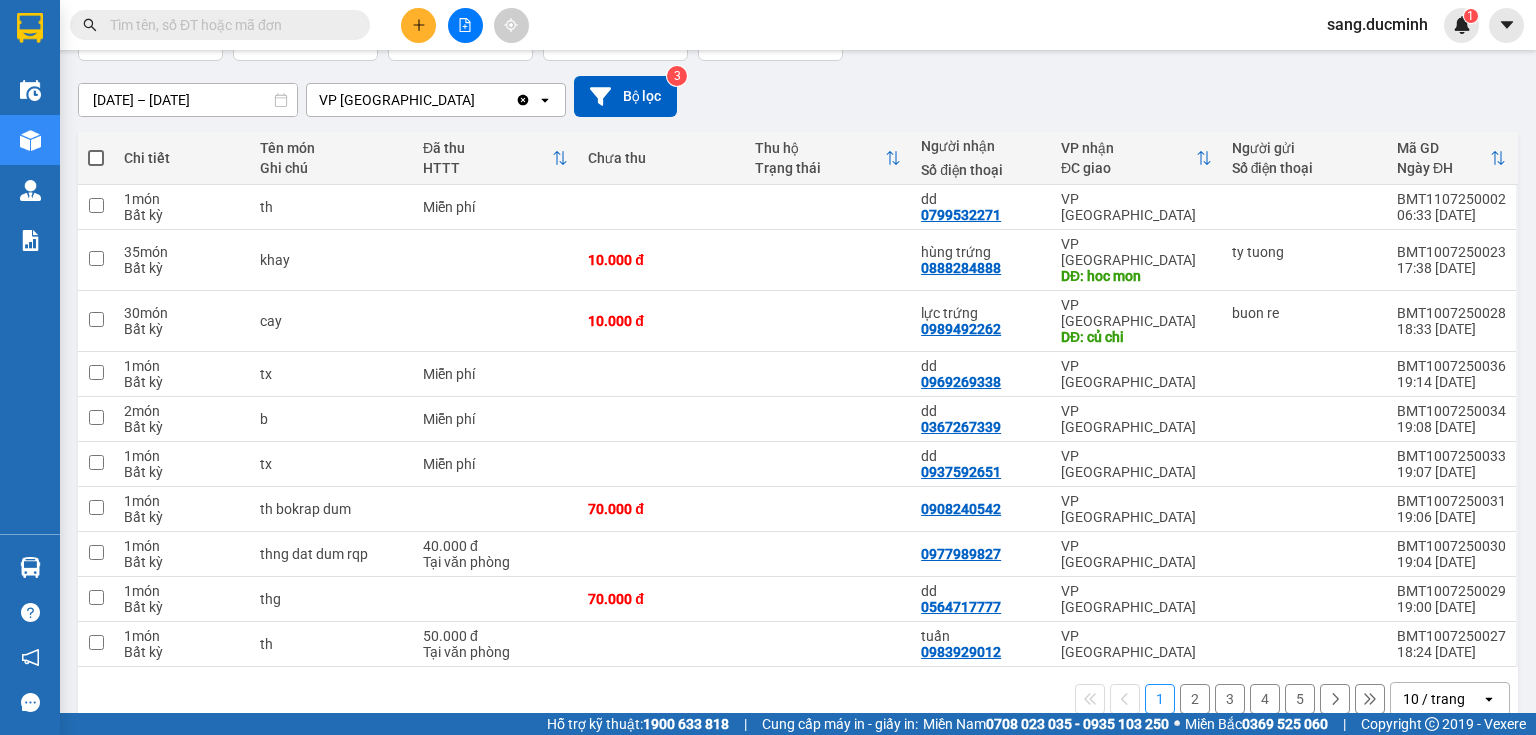 scroll, scrollTop: 0, scrollLeft: 0, axis: both 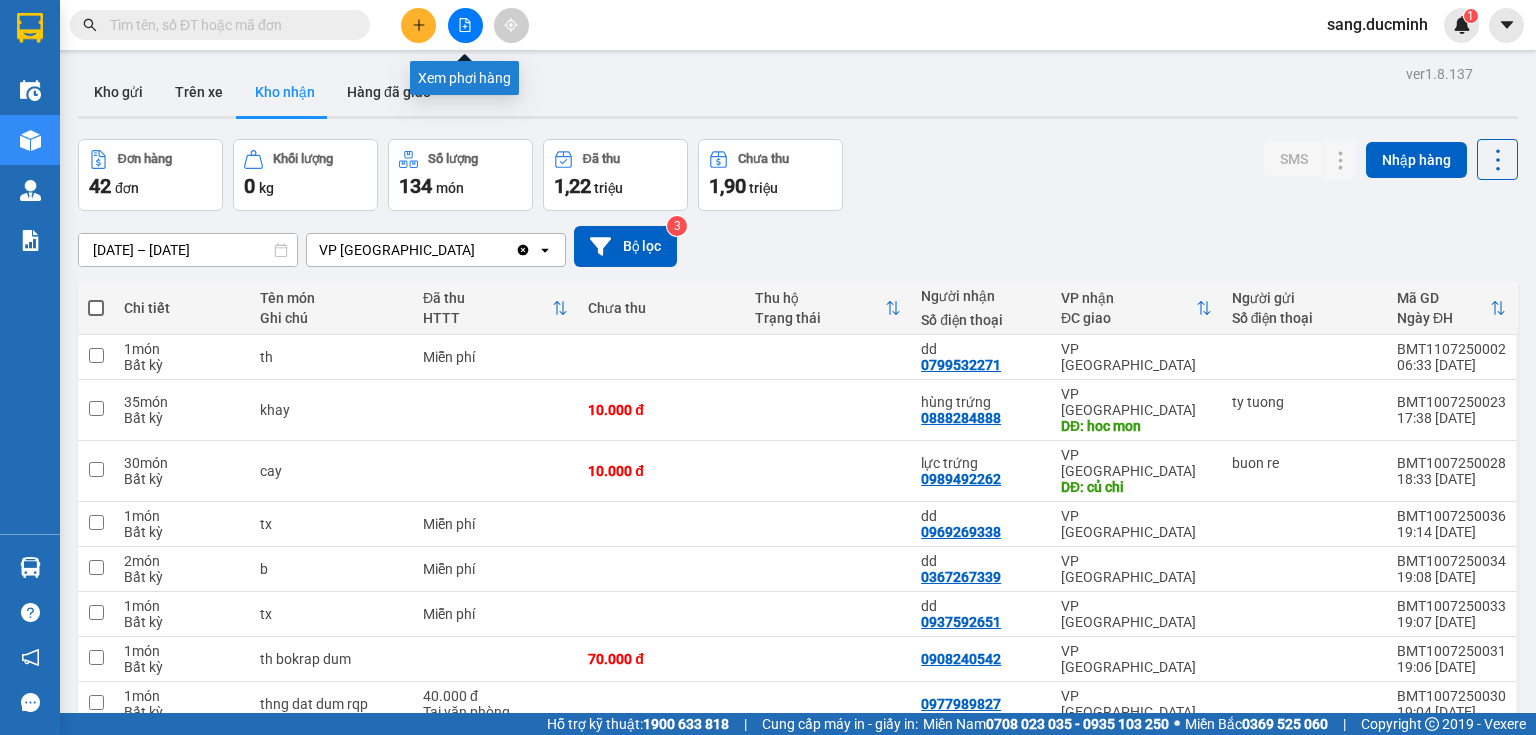 click 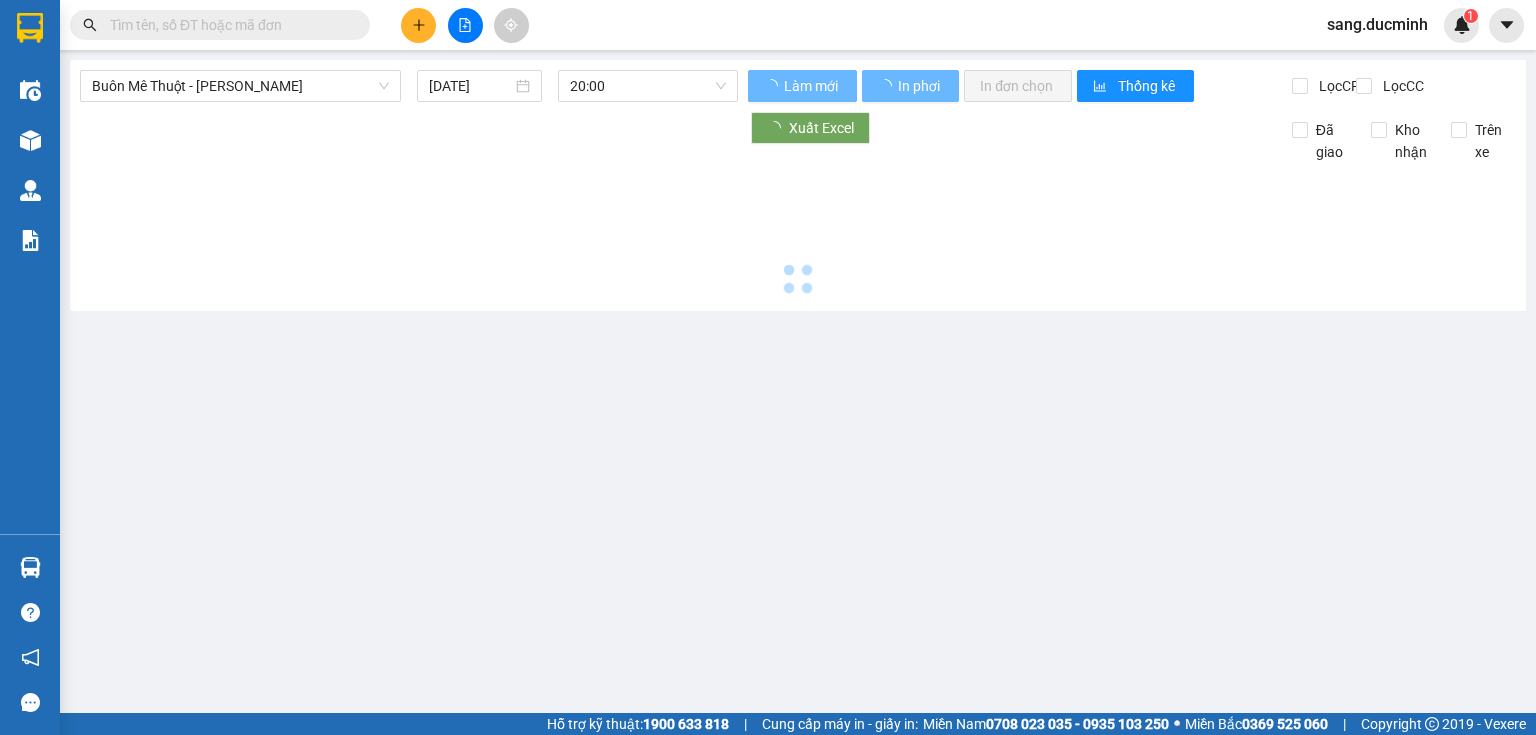 type on "[DATE]" 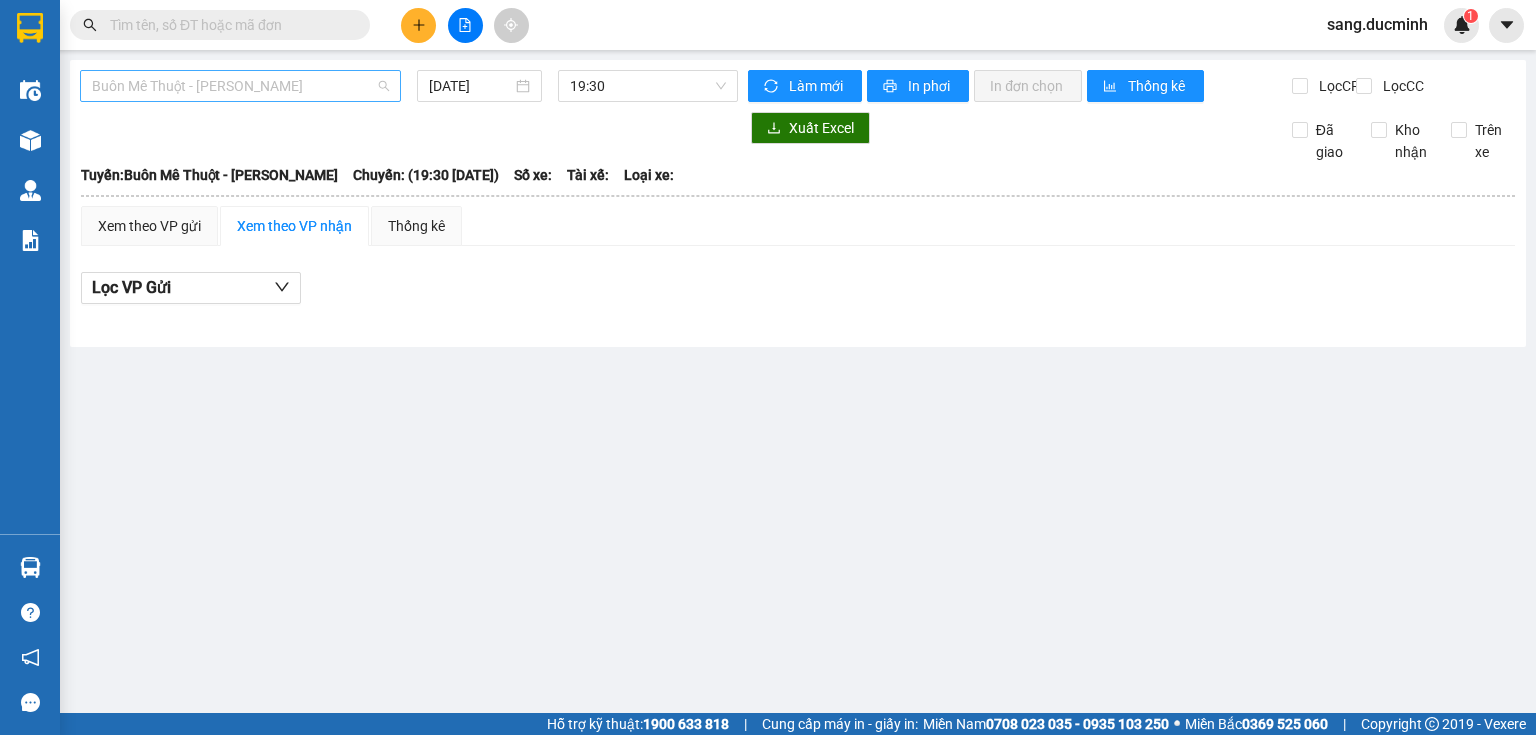 click on "Buôn Mê Thuột - [PERSON_NAME]" at bounding box center (240, 86) 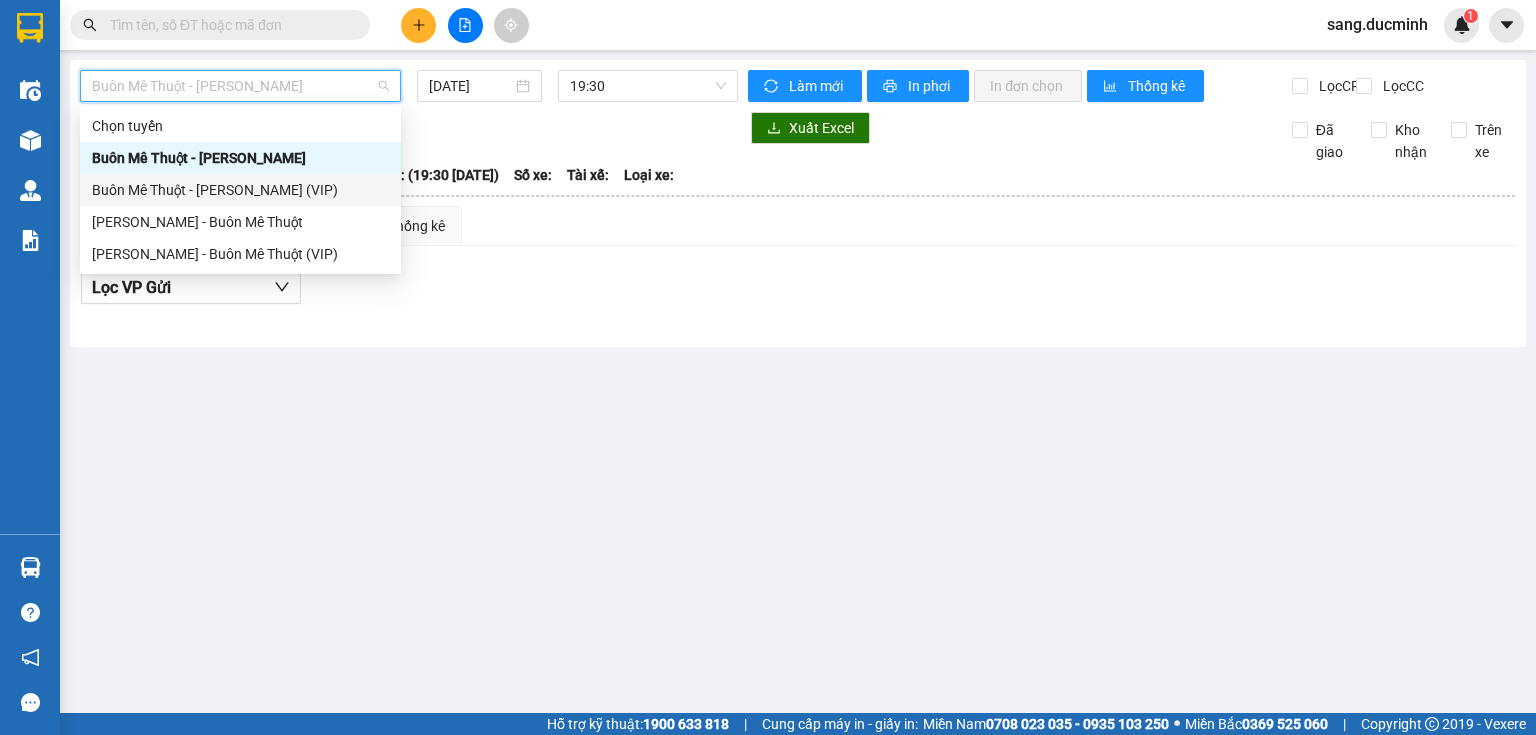 click on "Buôn Mê Thuột - [PERSON_NAME] (VIP)" at bounding box center [240, 190] 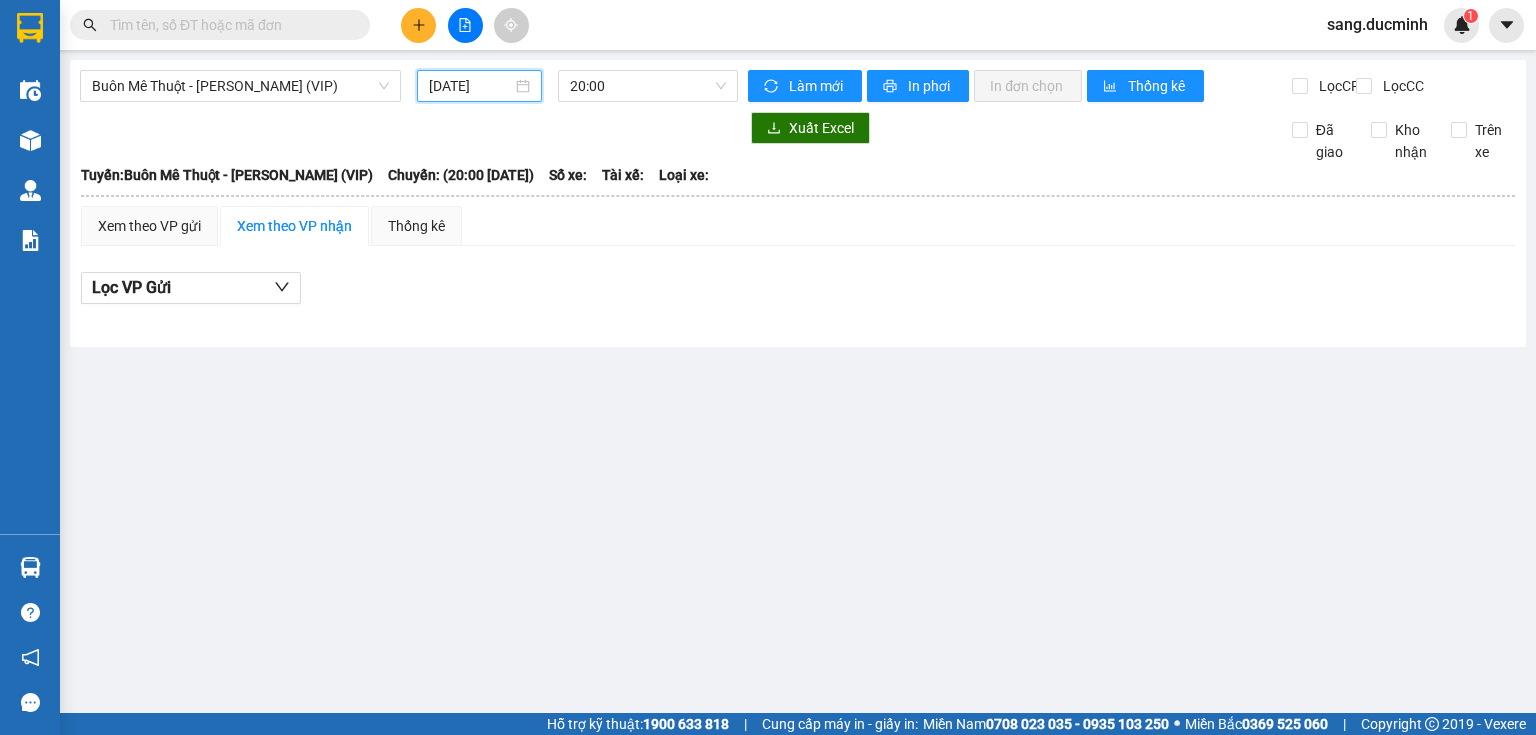 click on "[DATE]" at bounding box center [470, 86] 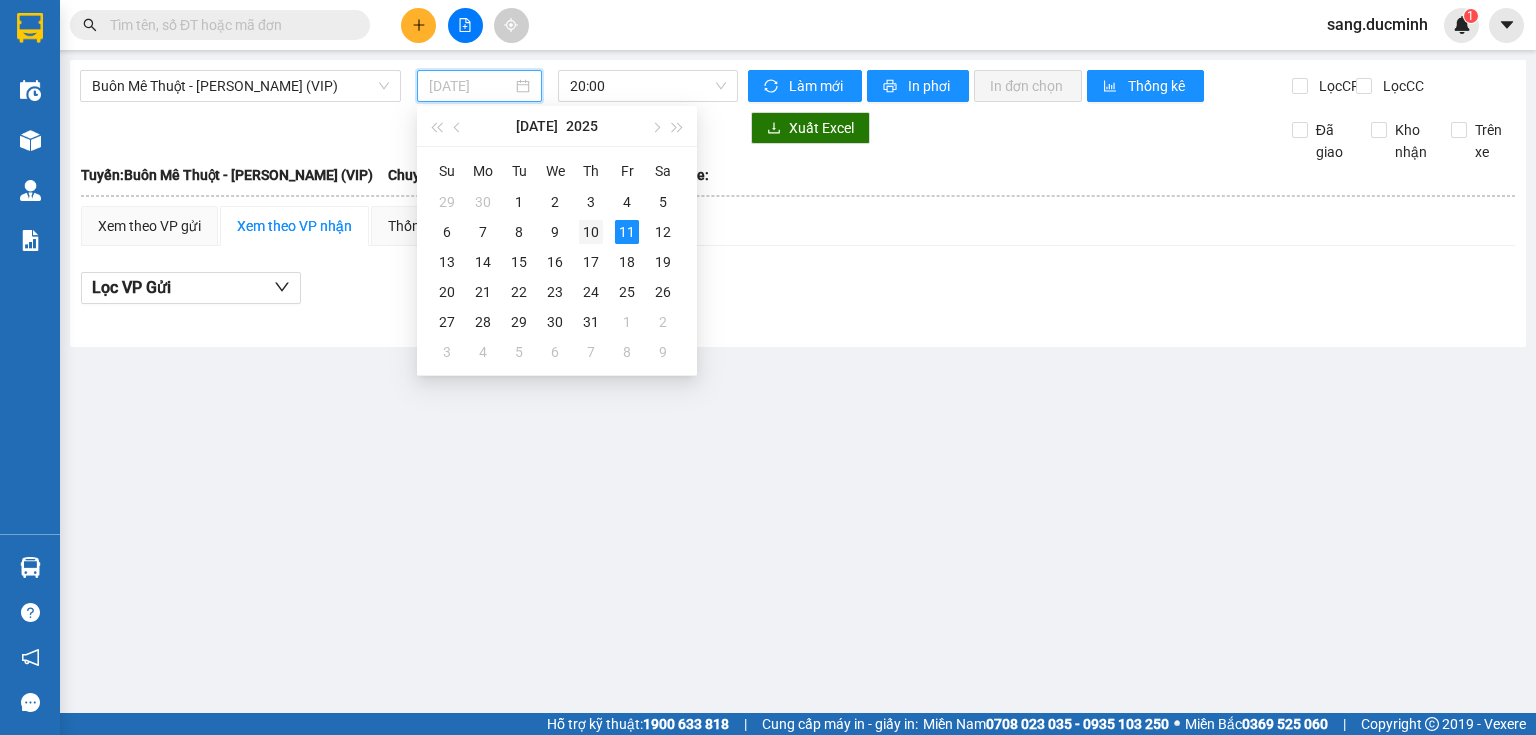 click on "10" at bounding box center (591, 232) 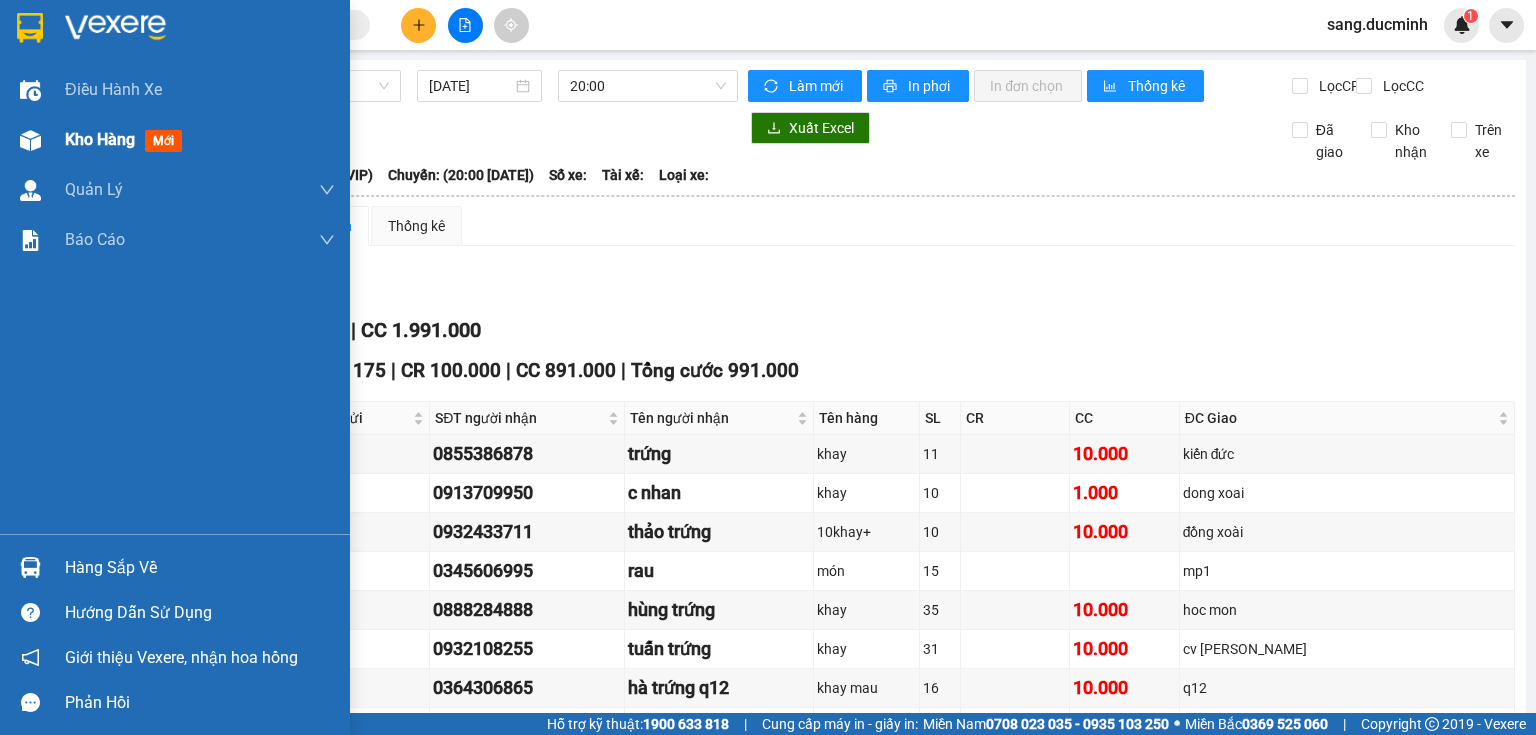click on "Kho hàng mới" at bounding box center [175, 140] 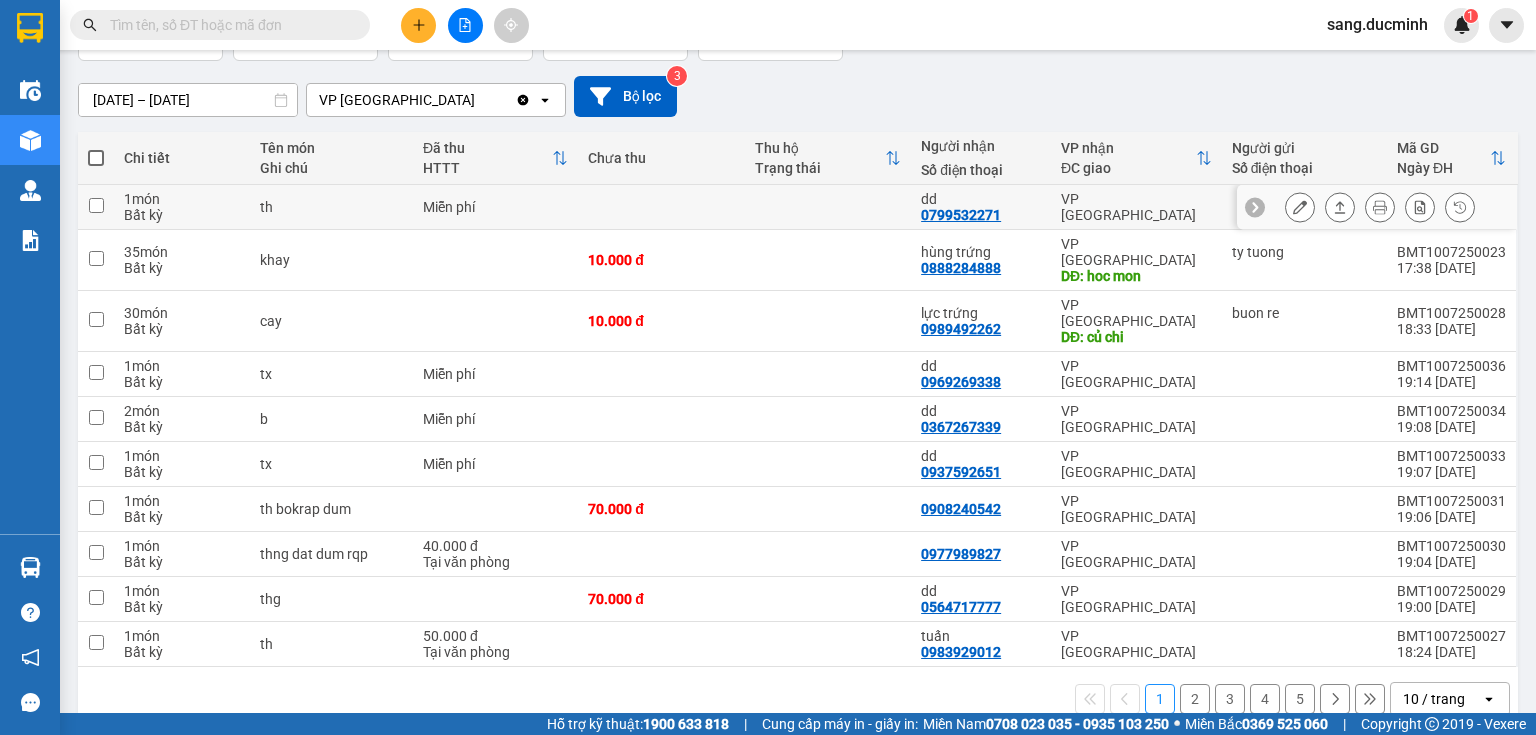 scroll, scrollTop: 0, scrollLeft: 0, axis: both 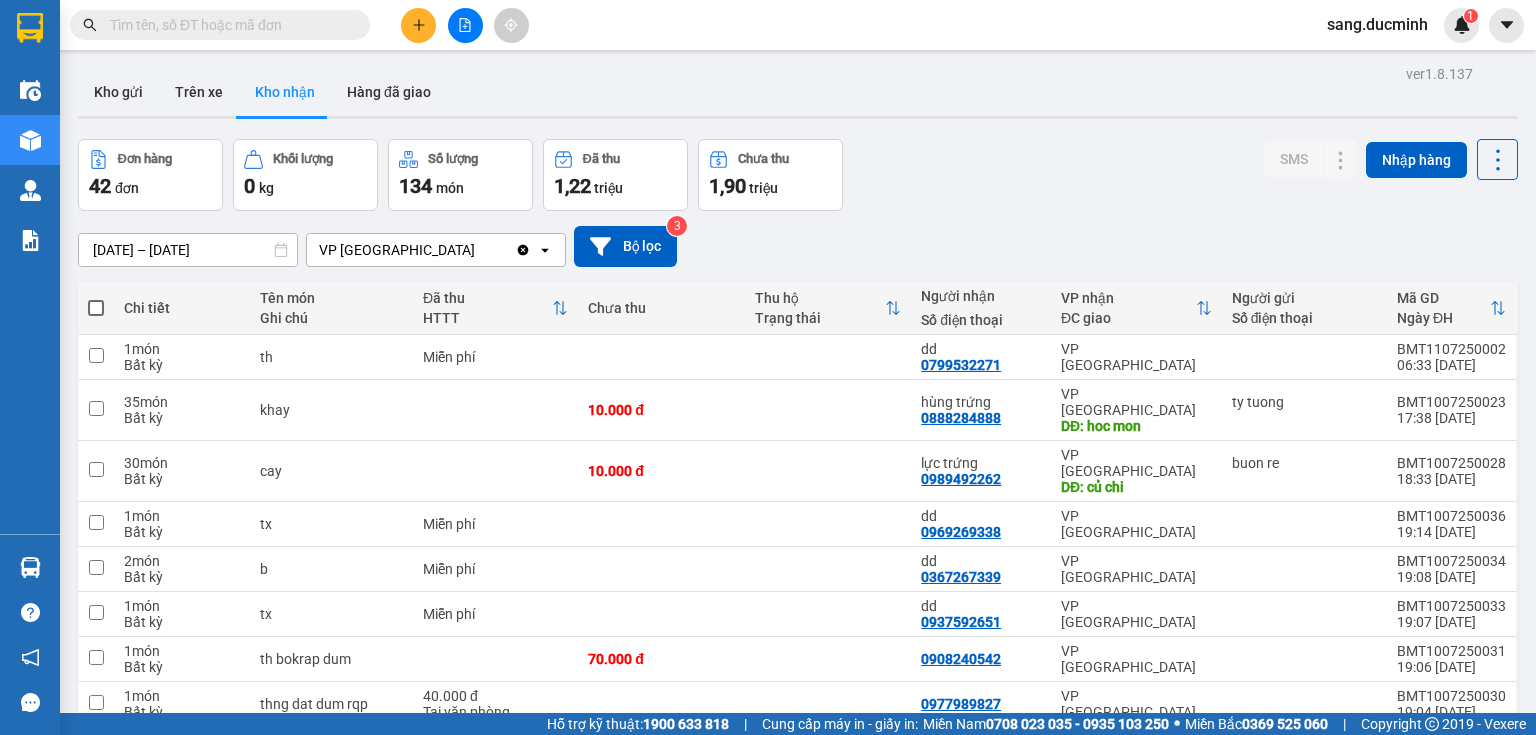 click at bounding box center (228, 25) 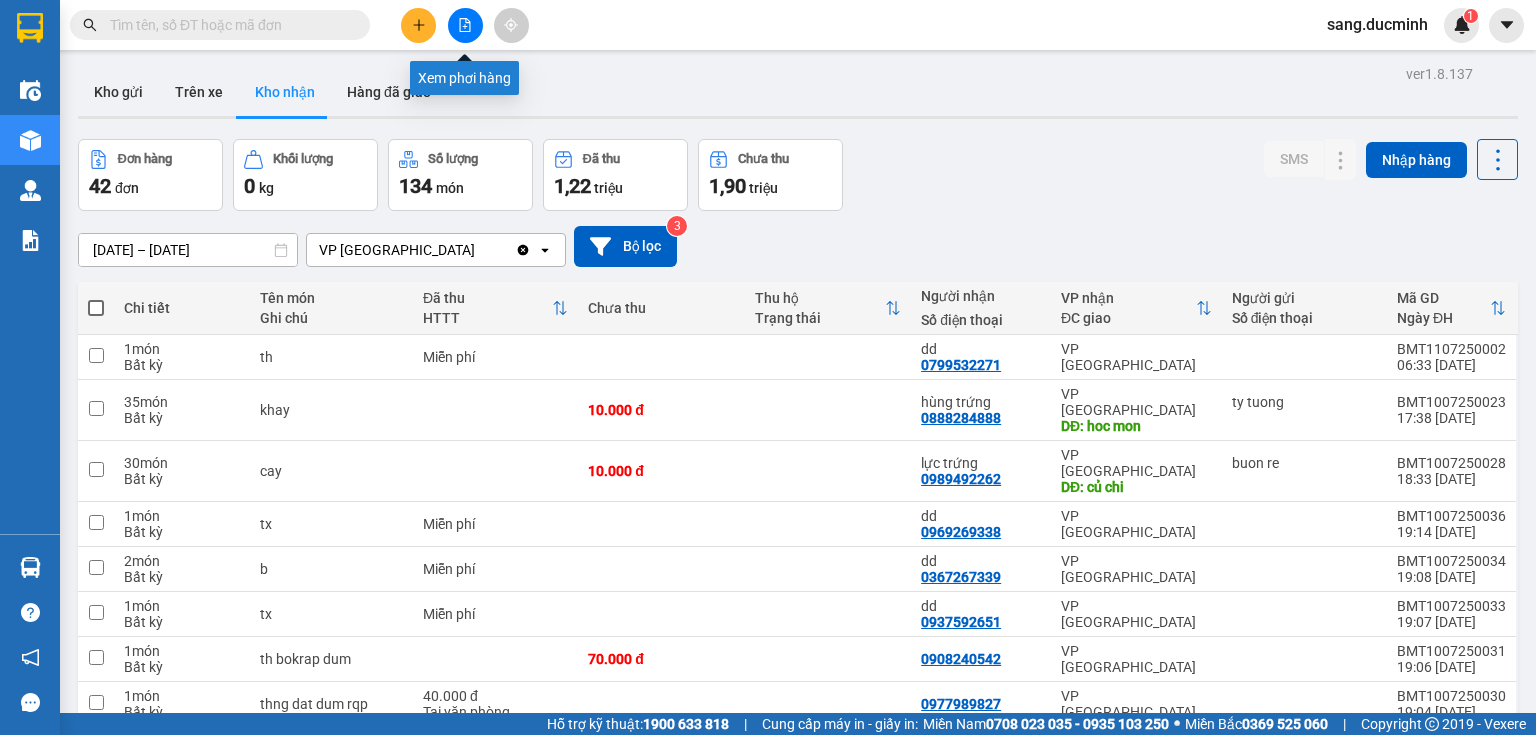 click 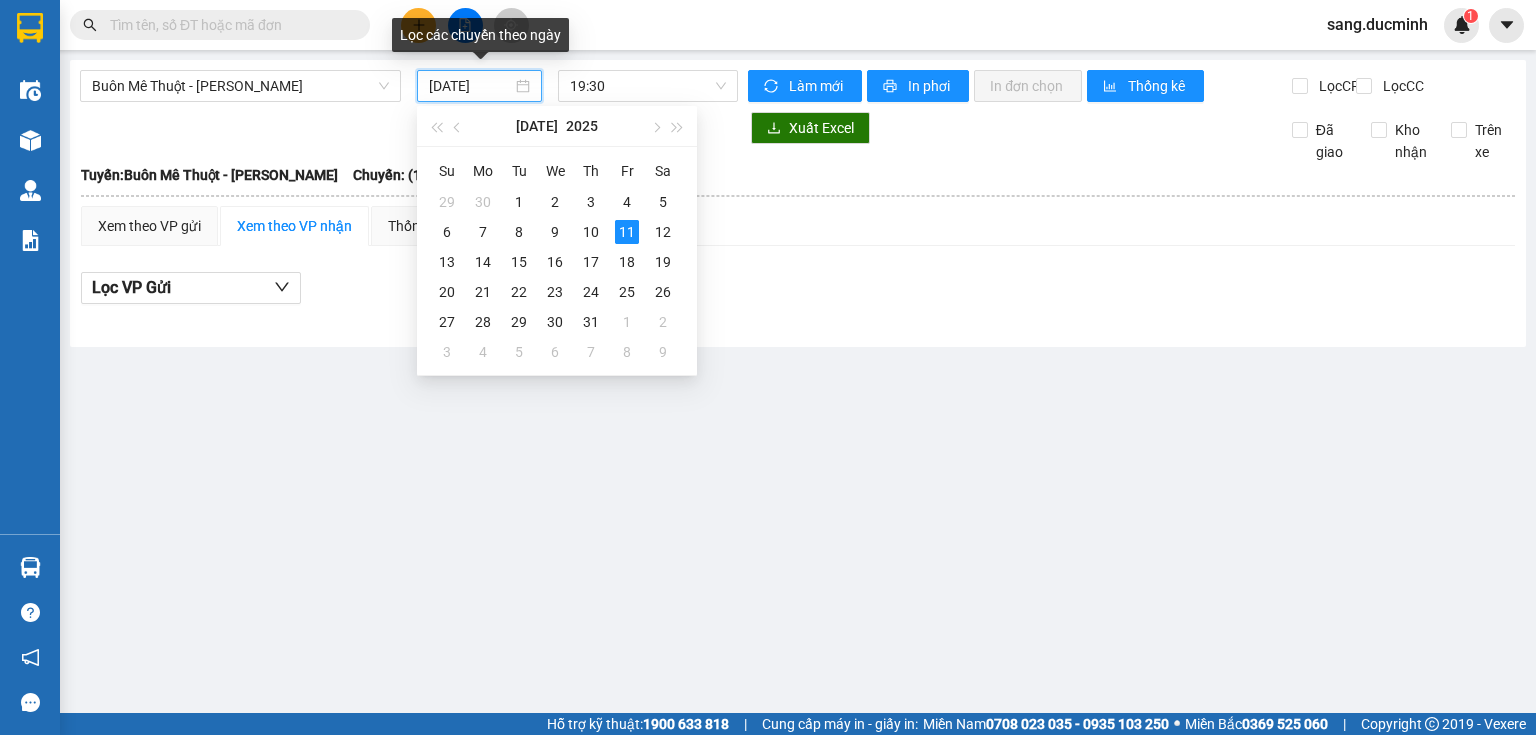 click on "[DATE]" at bounding box center (470, 86) 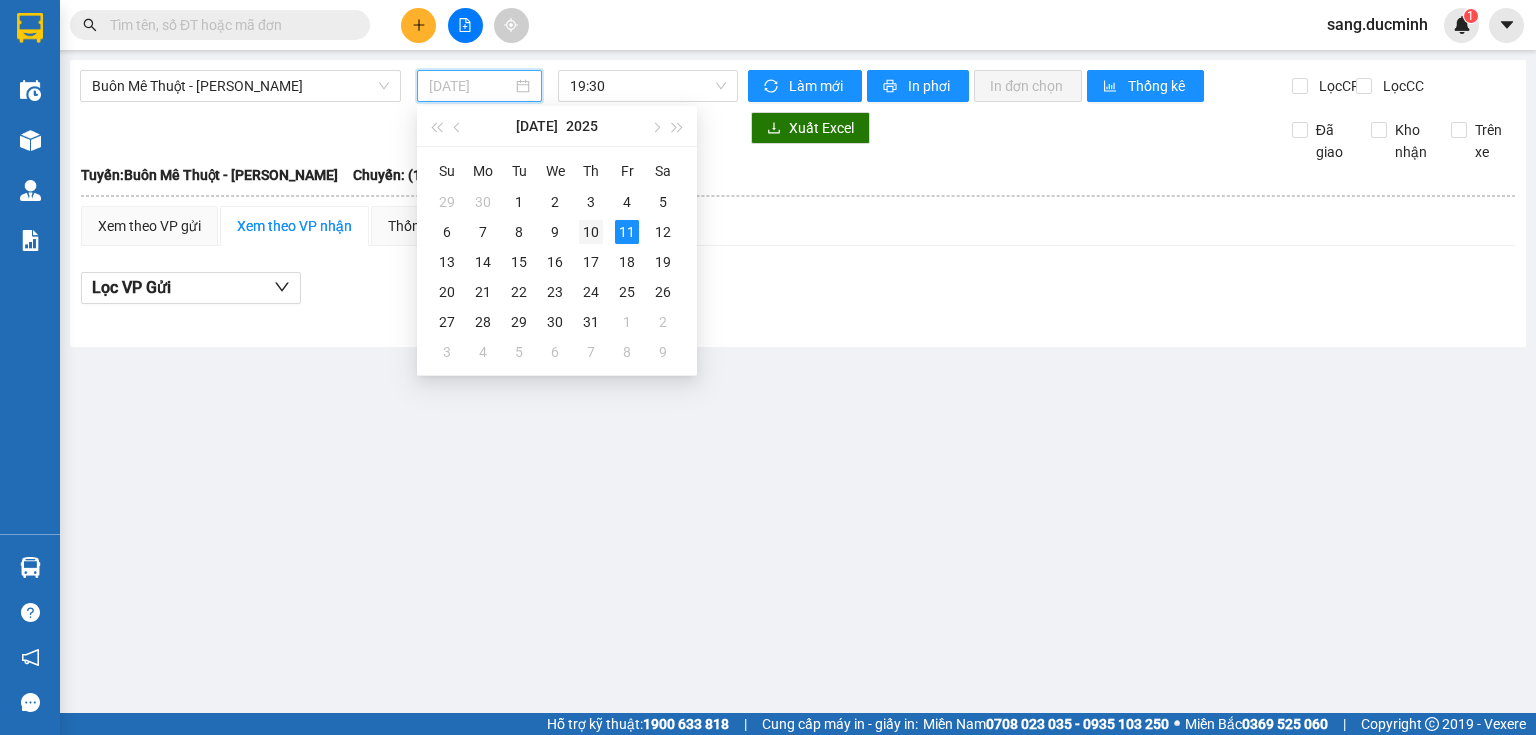 click on "10" at bounding box center [591, 232] 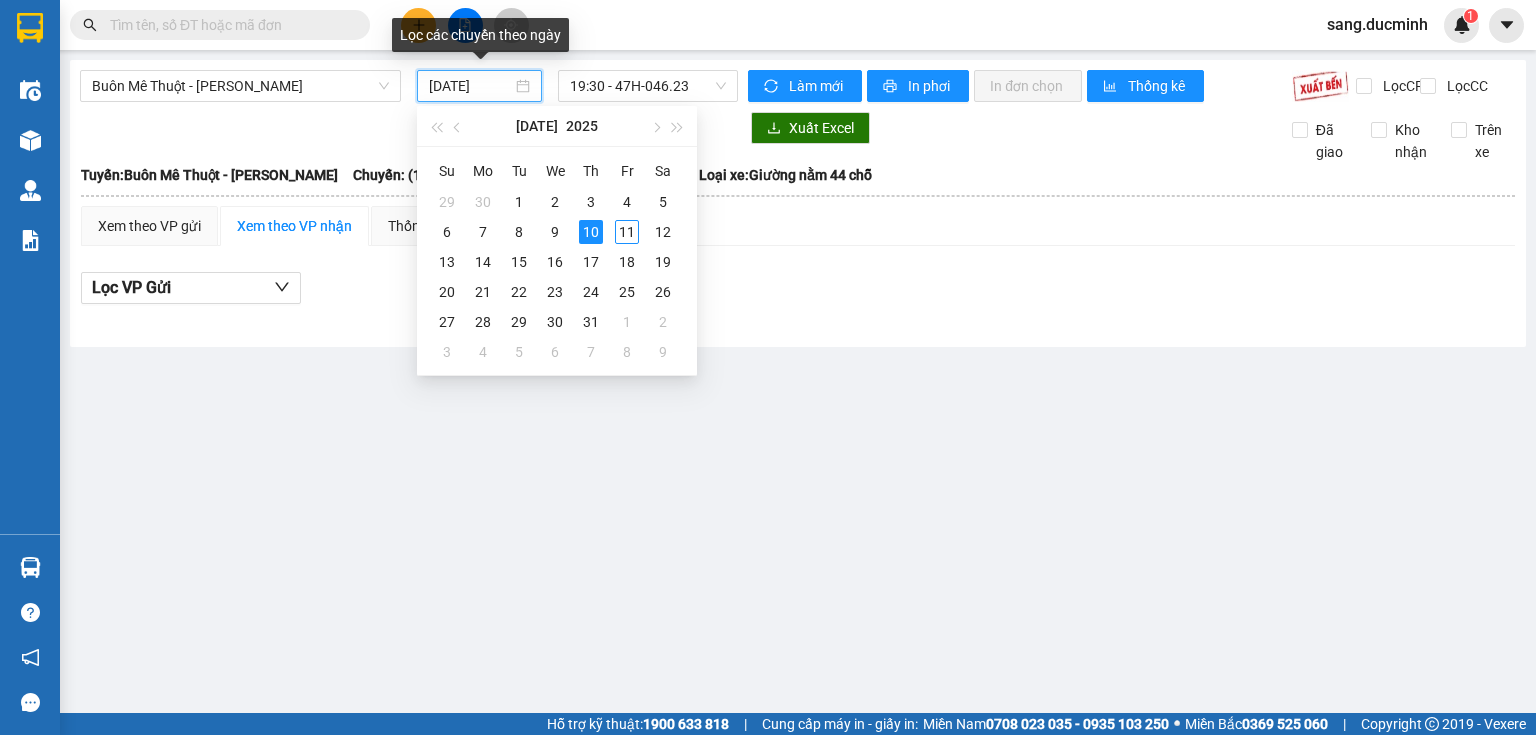 click on "[DATE]" at bounding box center (470, 86) 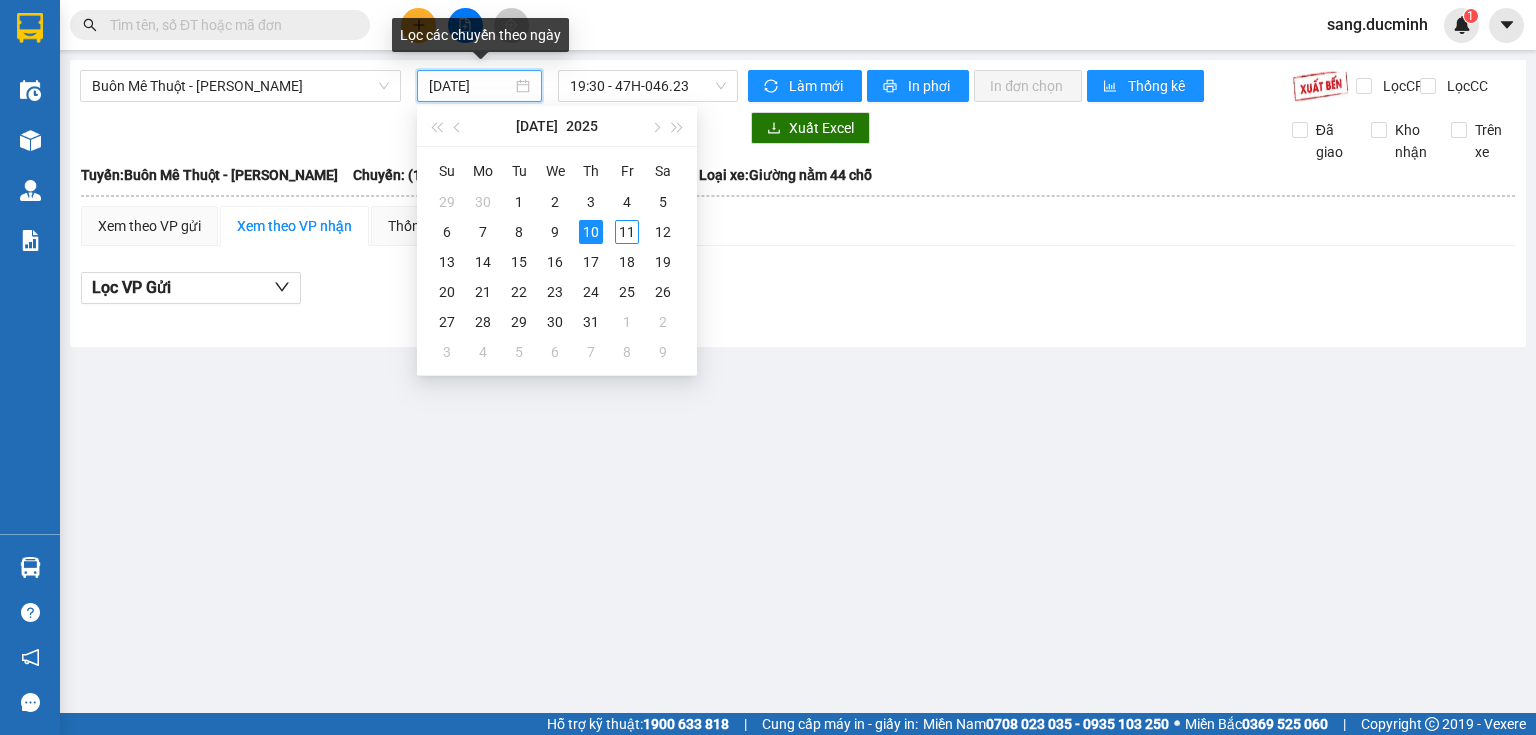 click on "[DATE]" at bounding box center [470, 86] 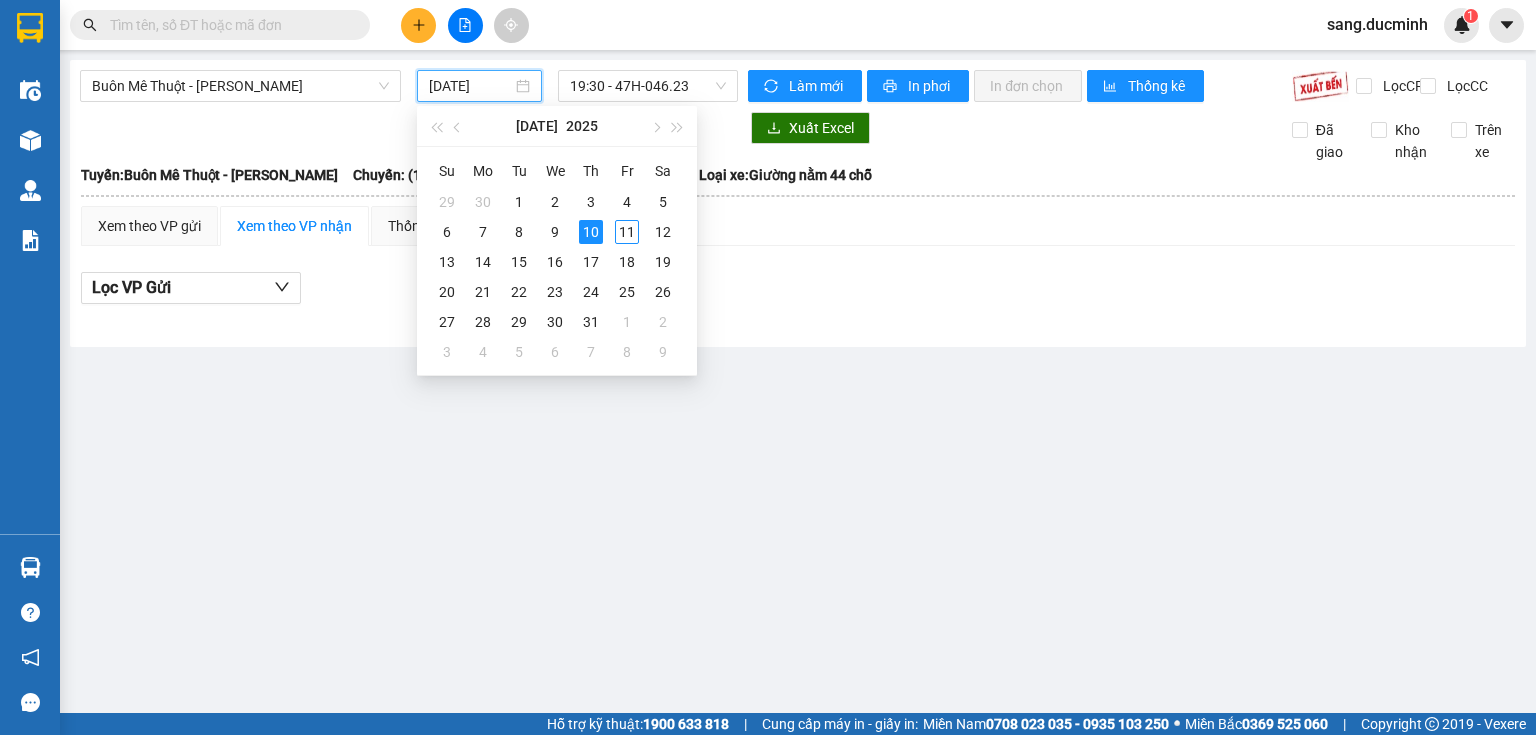 type on "[DATE]" 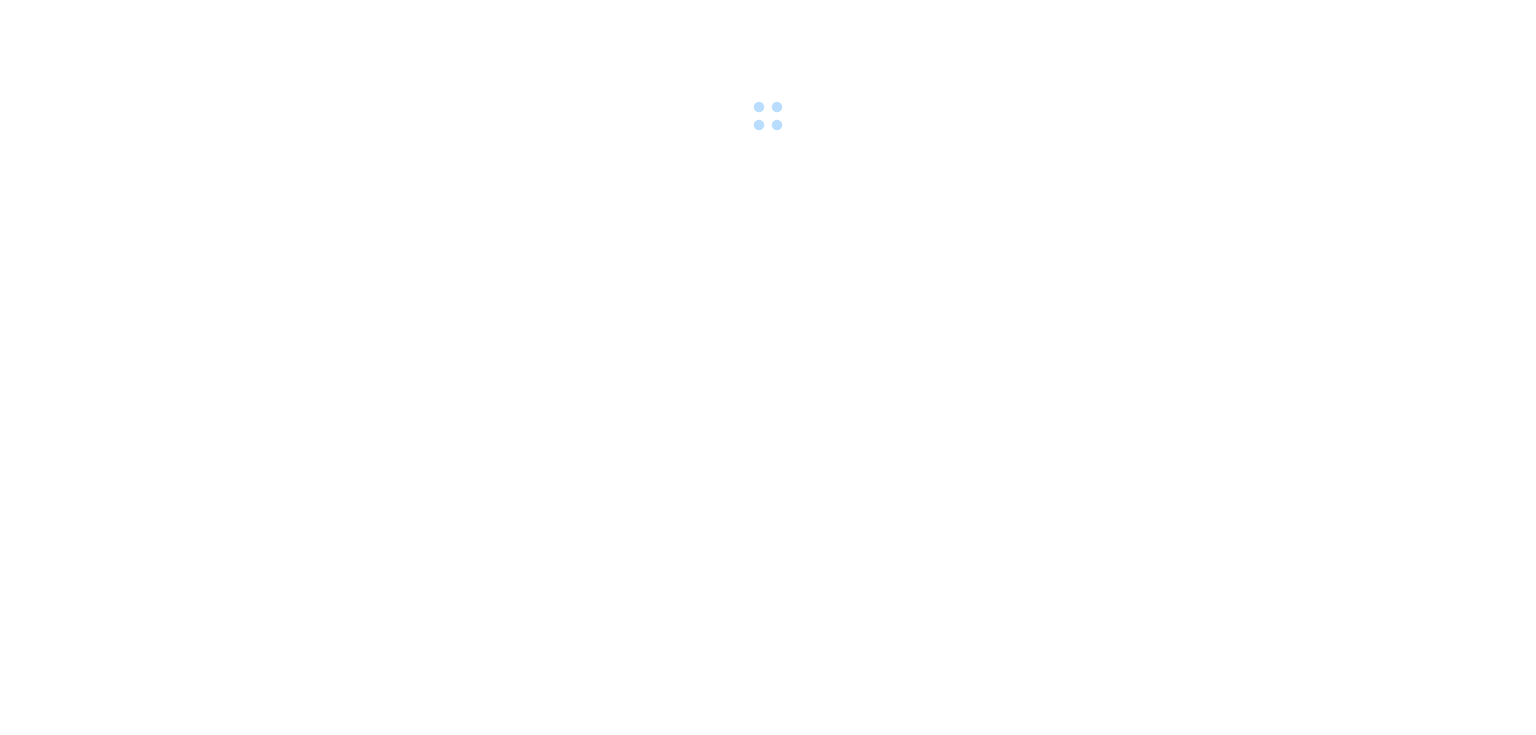 scroll, scrollTop: 0, scrollLeft: 0, axis: both 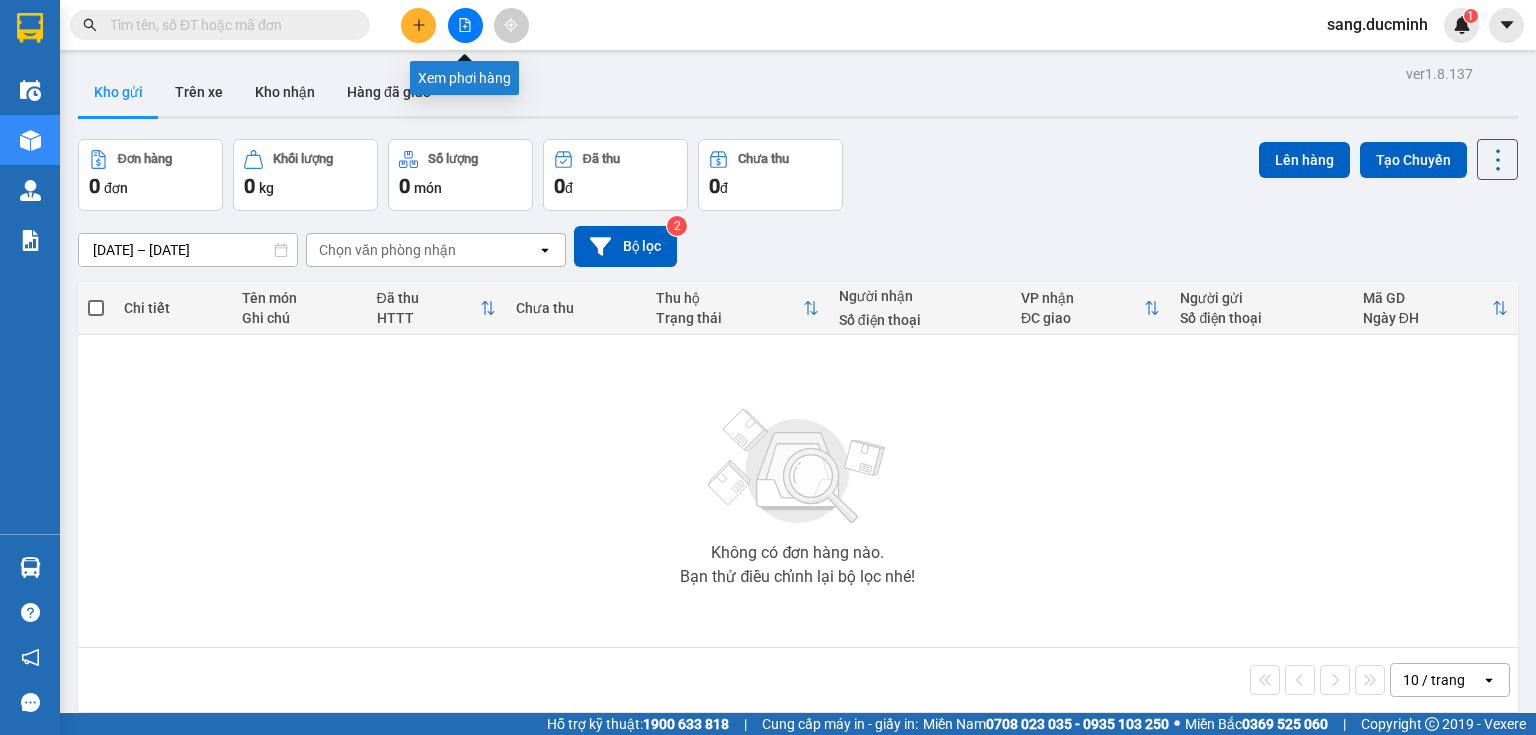 click 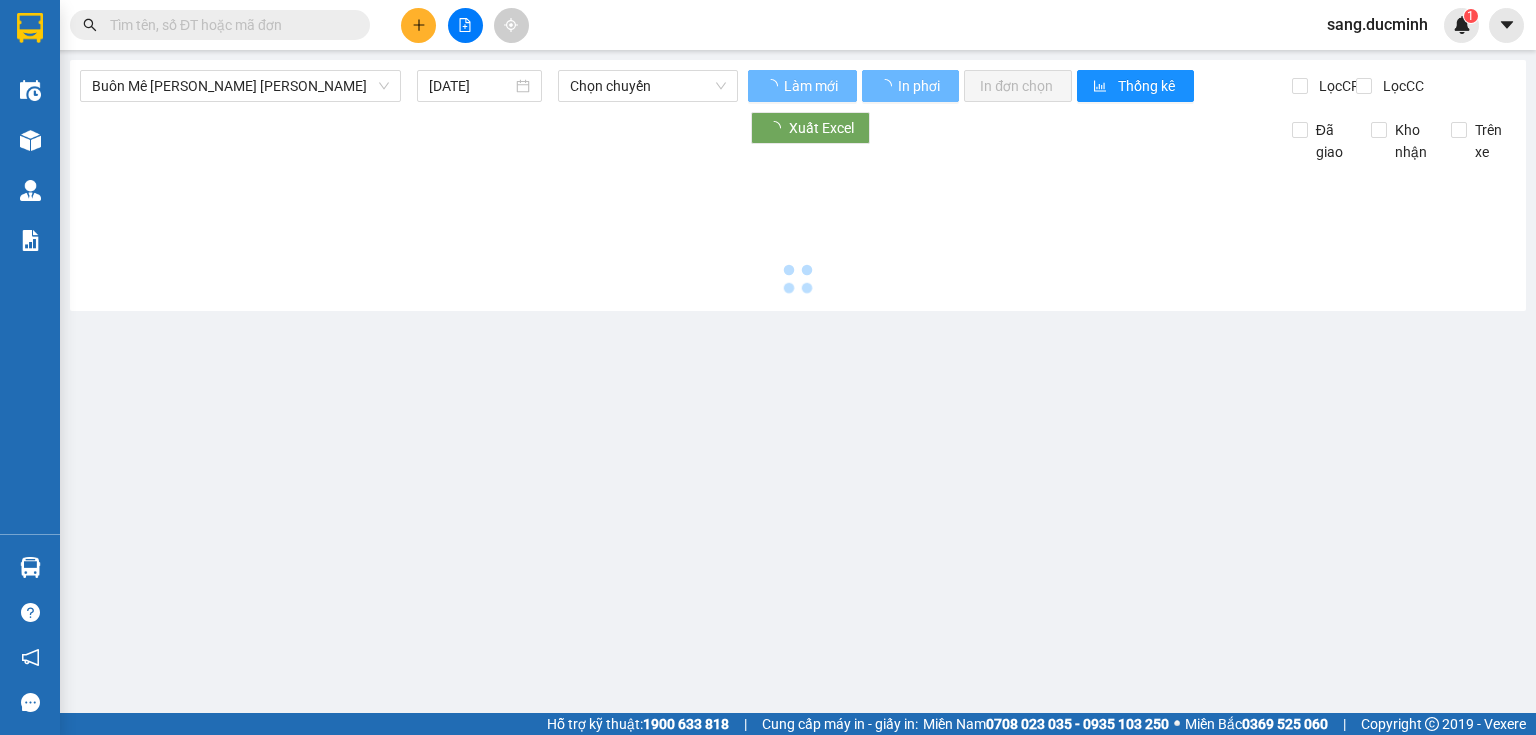 type on "[DATE]" 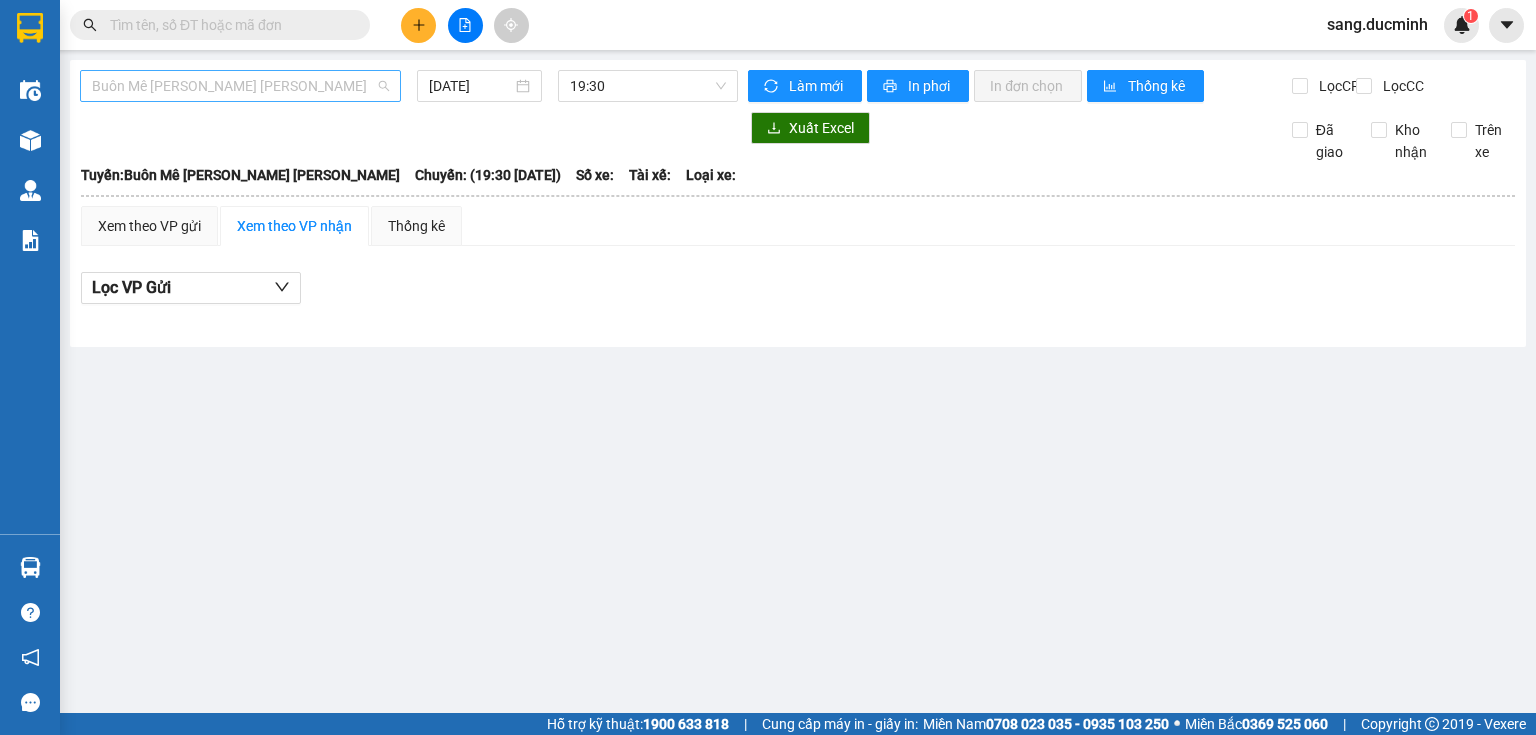 click on "Buôn Mê [PERSON_NAME] [PERSON_NAME]" at bounding box center [240, 86] 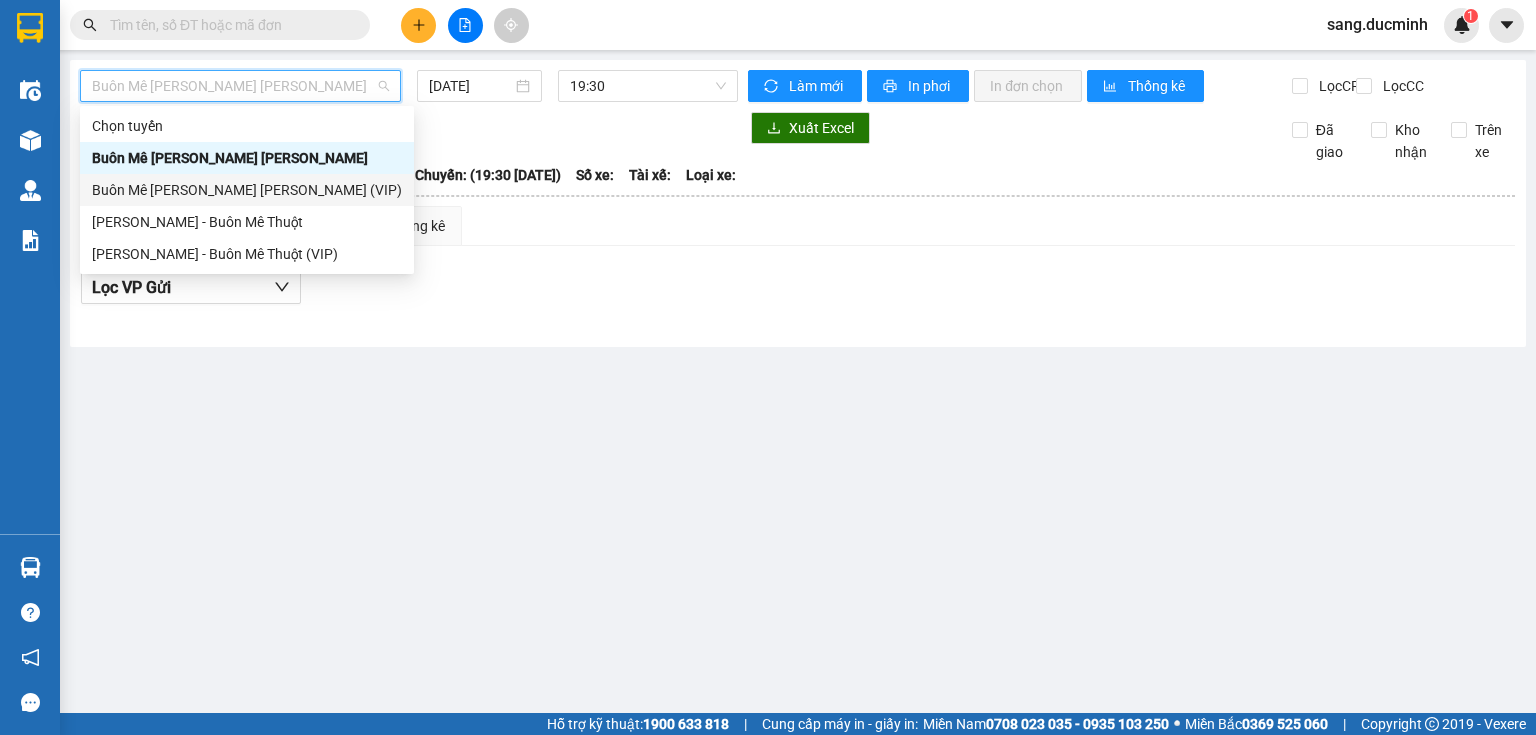 click on "Buôn Mê [PERSON_NAME] [PERSON_NAME] (VIP)" at bounding box center (247, 190) 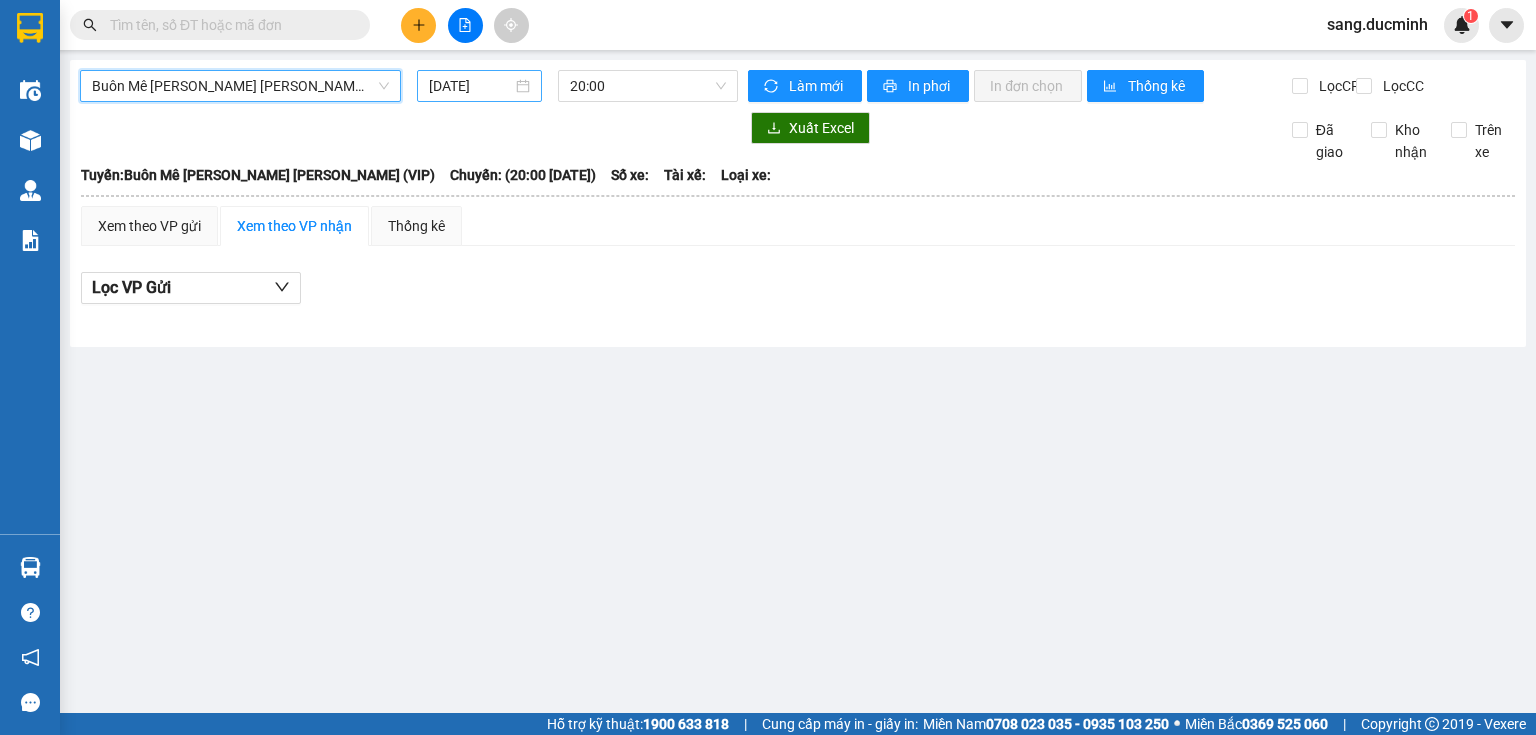 click on "[DATE]" at bounding box center [470, 86] 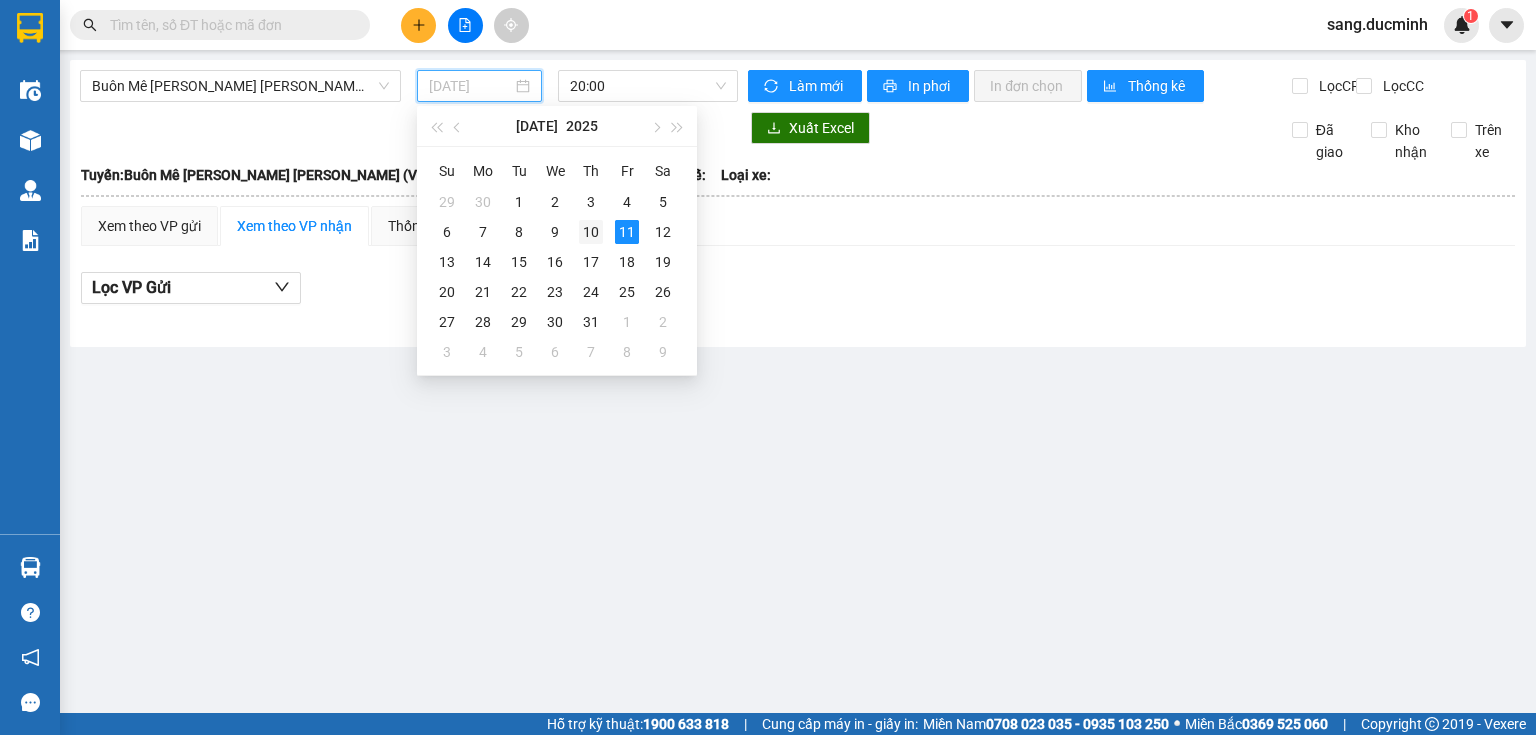 click on "10" at bounding box center [591, 232] 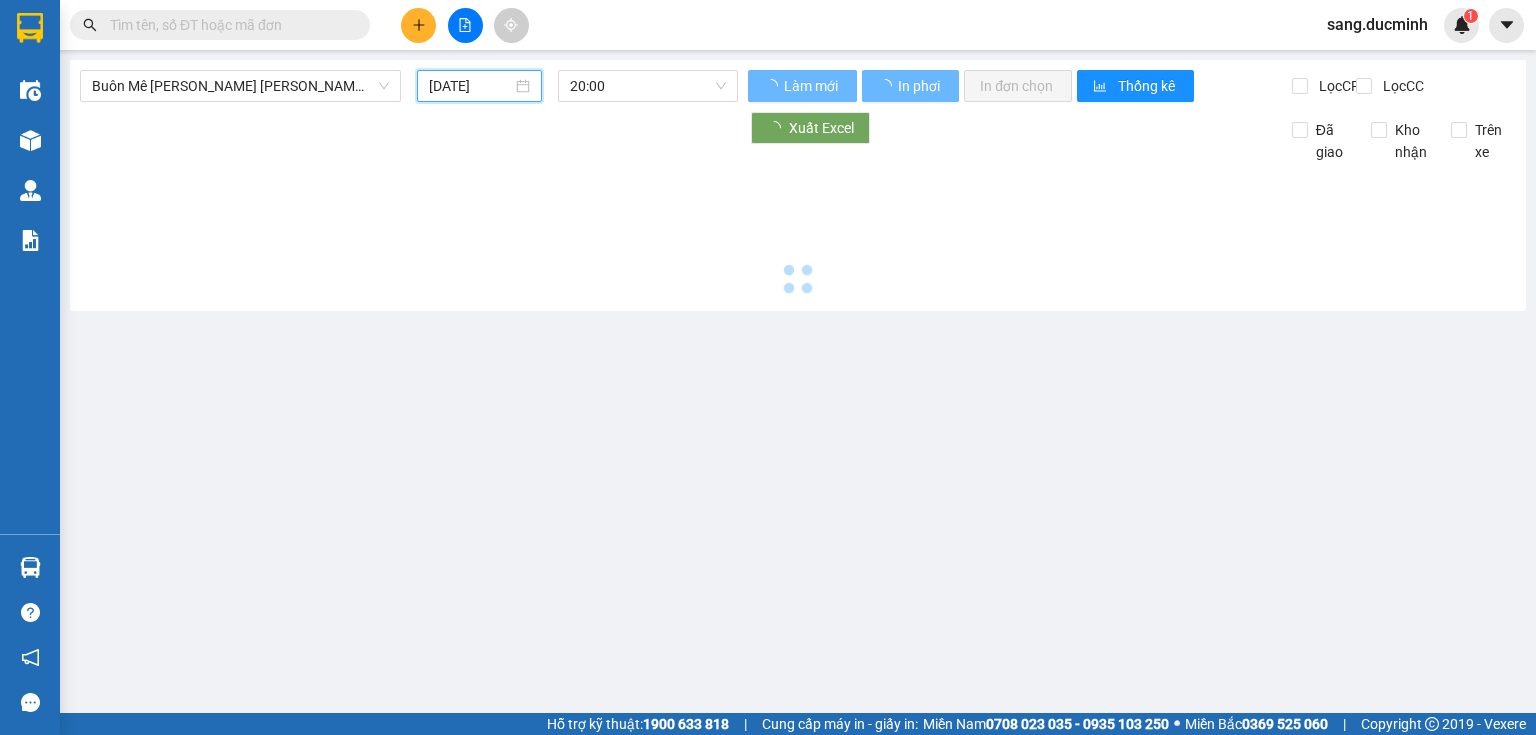 type on "[DATE]" 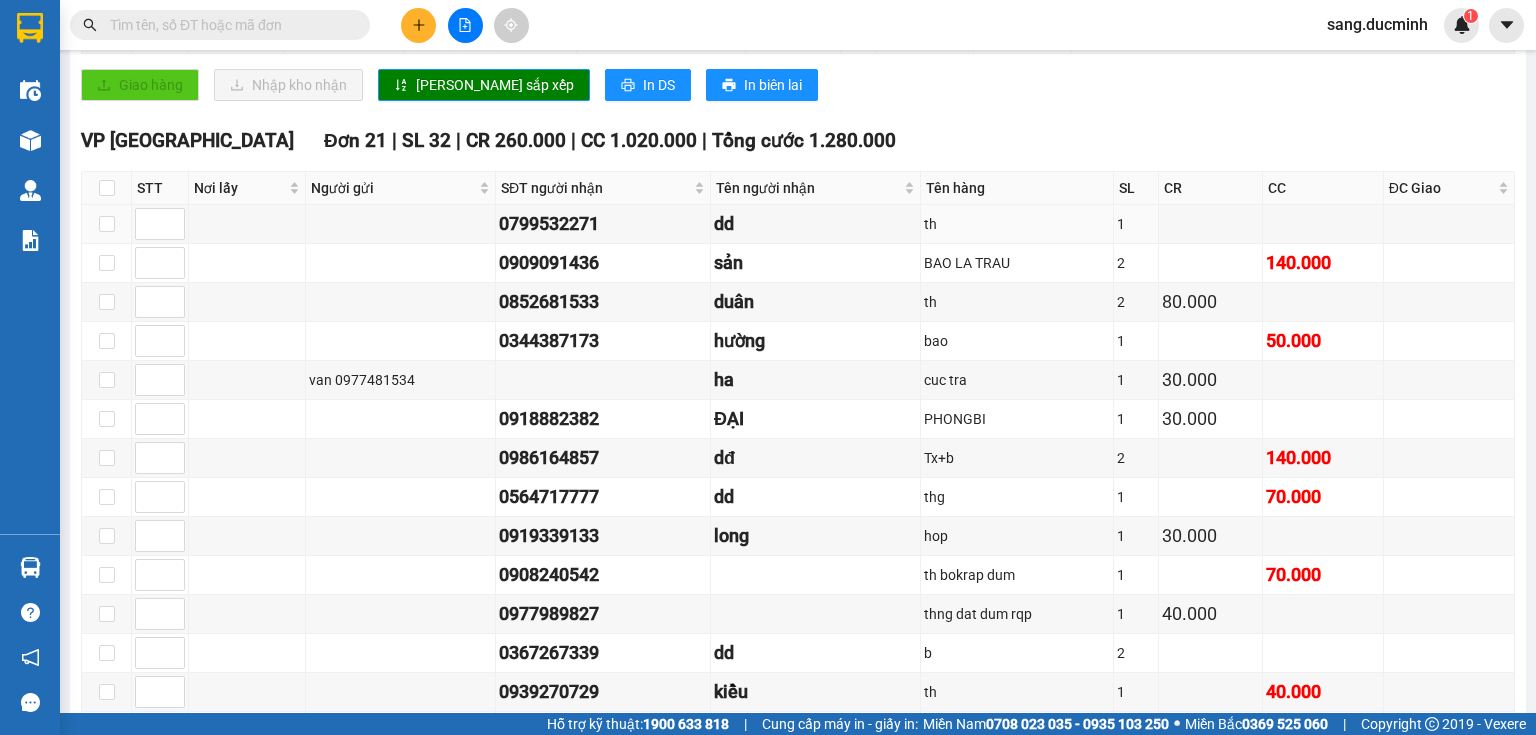 scroll, scrollTop: 1360, scrollLeft: 0, axis: vertical 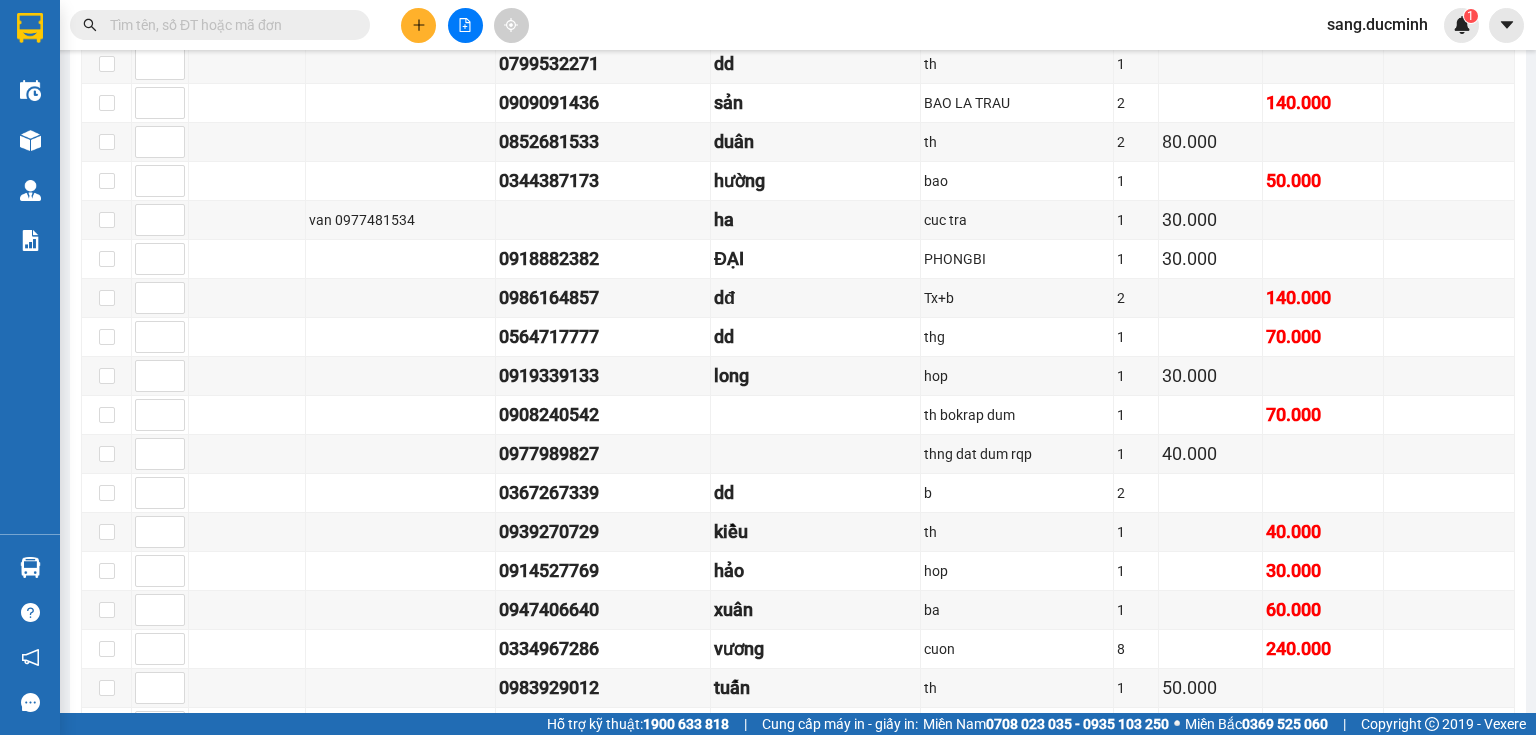 click at bounding box center [228, 25] 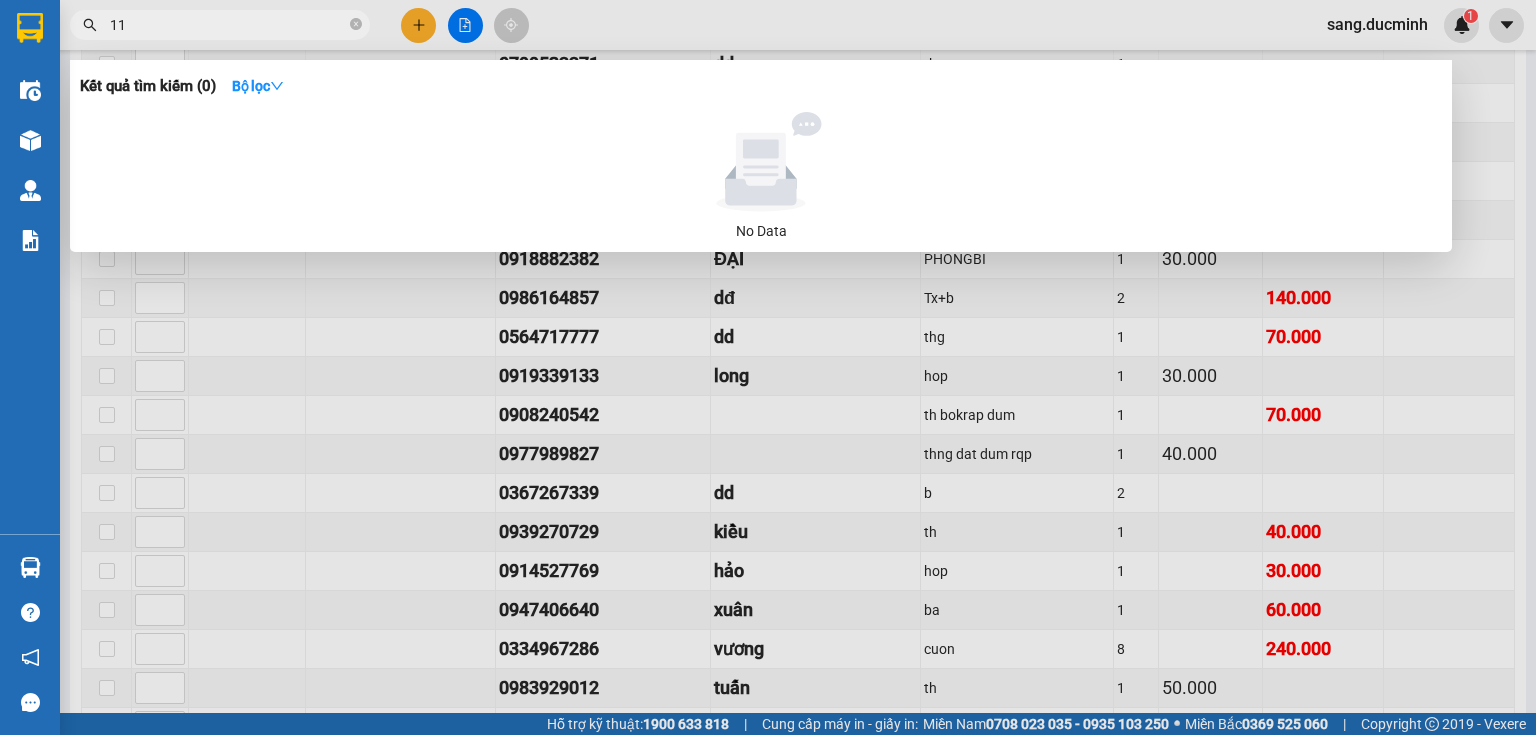 type on "1" 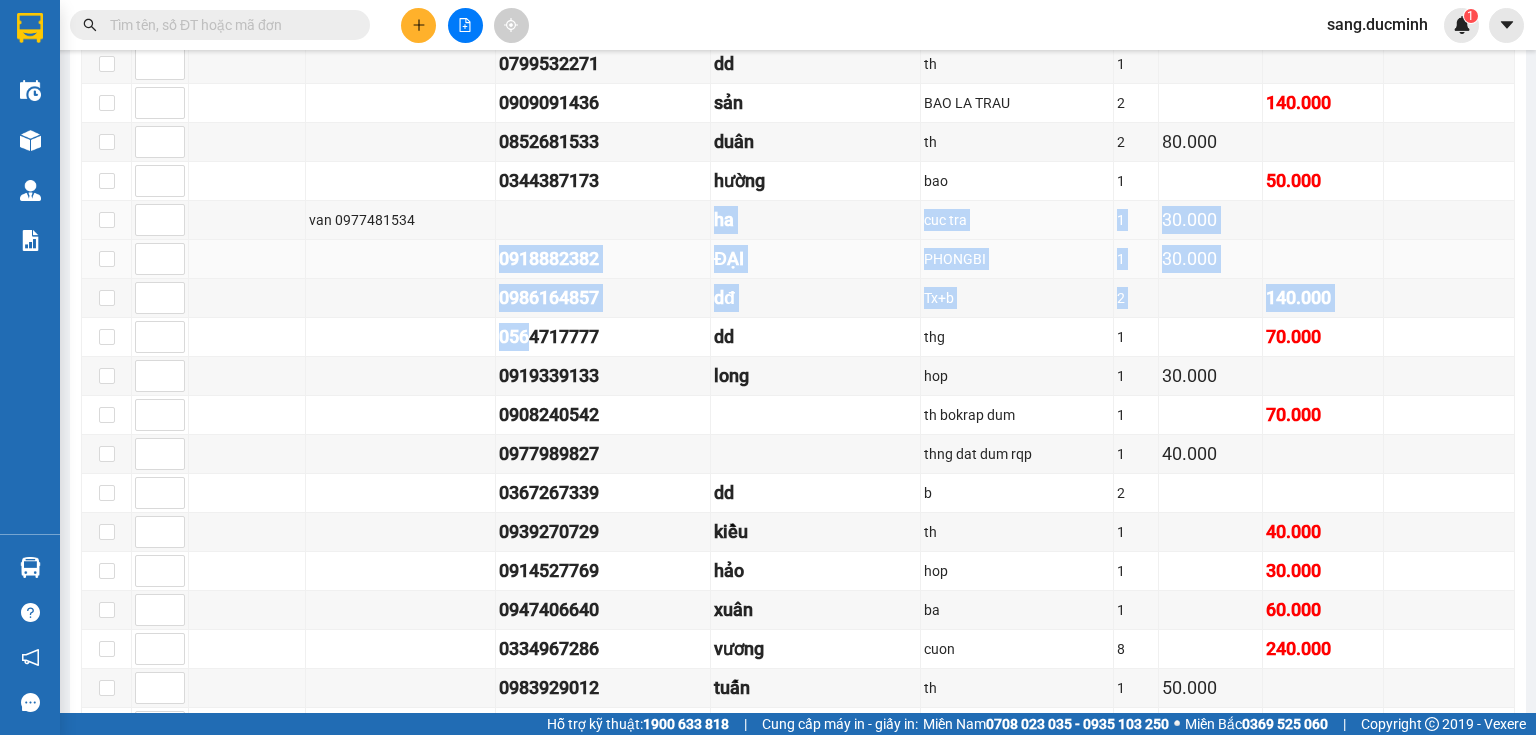 drag, startPoint x: 491, startPoint y: 301, endPoint x: 419, endPoint y: 271, distance: 78 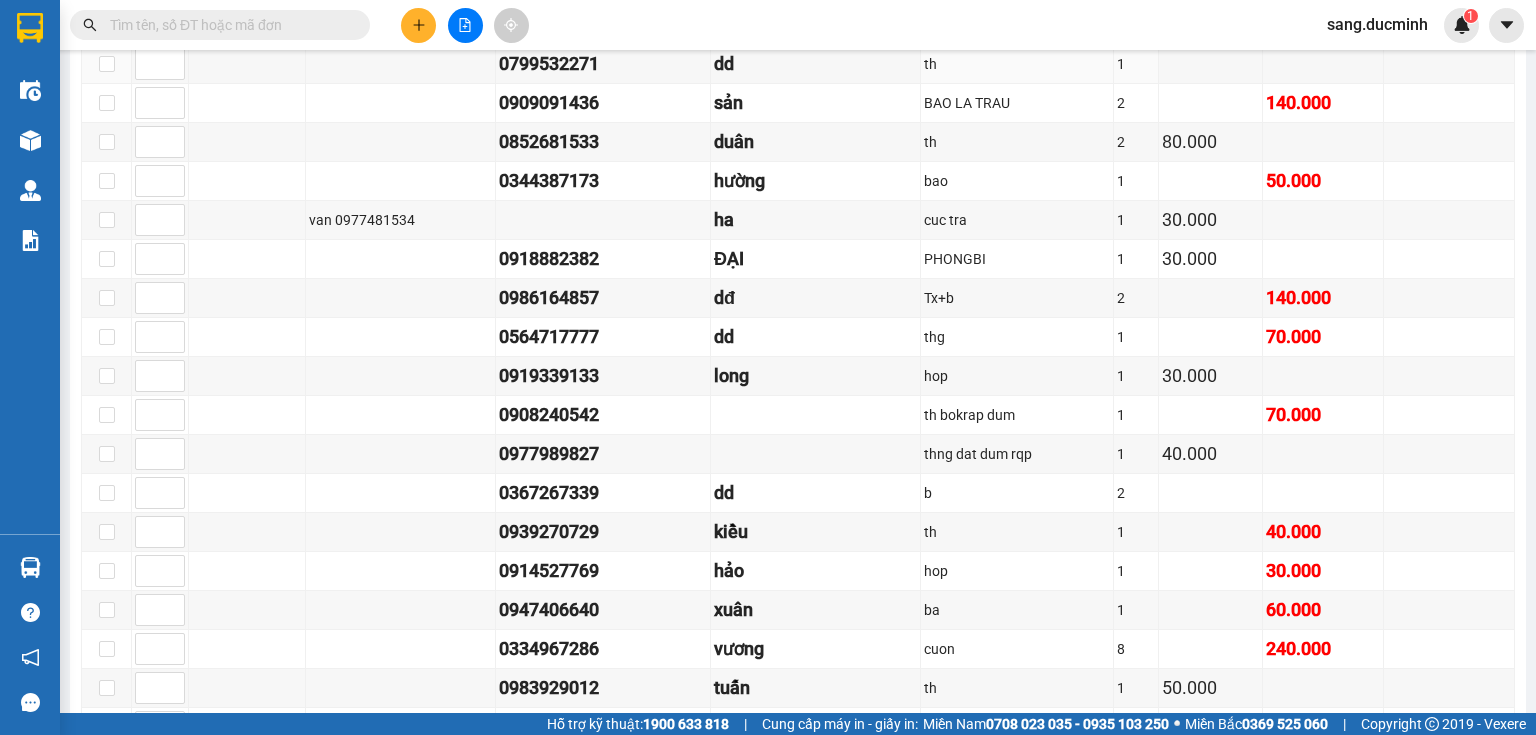 drag, startPoint x: 1535, startPoint y: 7, endPoint x: 1224, endPoint y: 0, distance: 311.07877 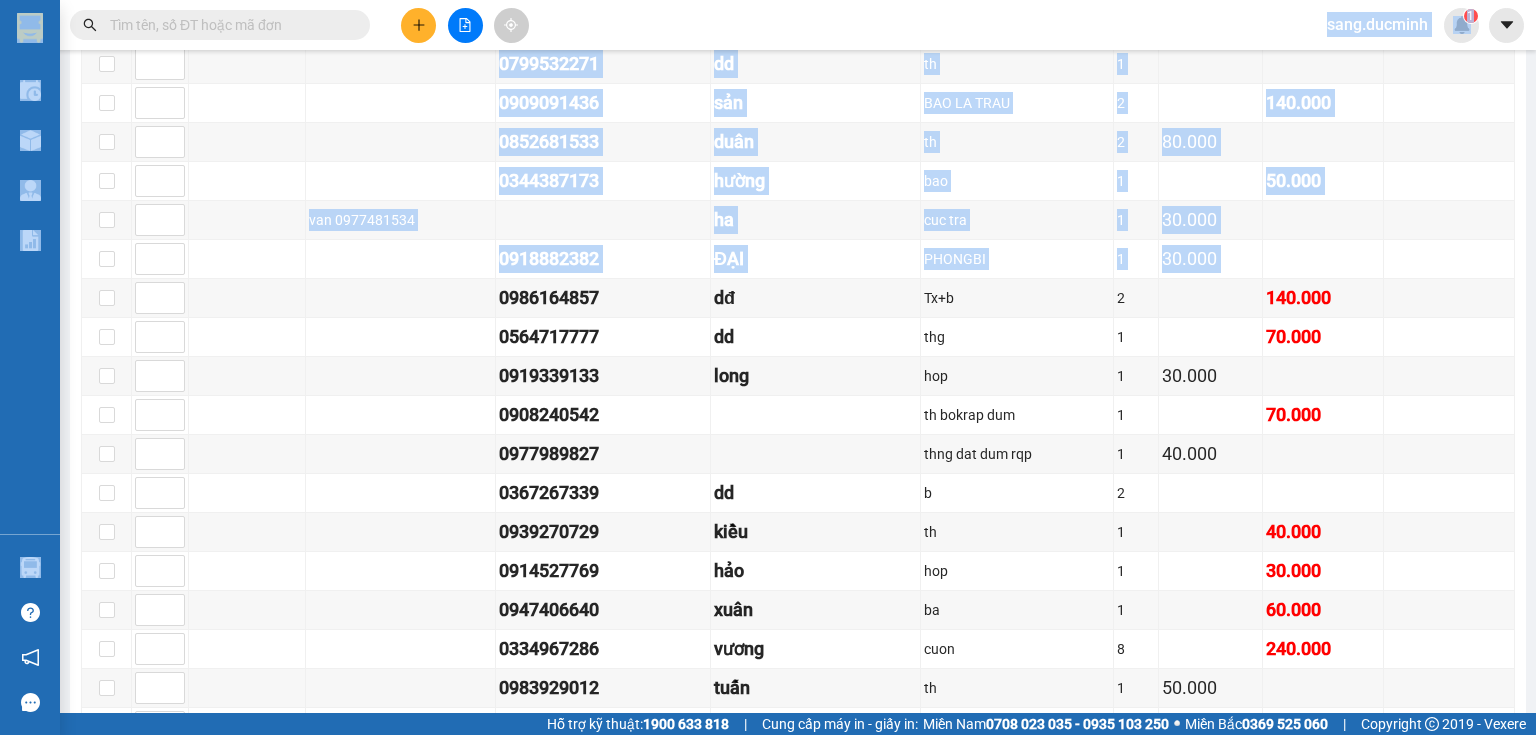 drag, startPoint x: 441, startPoint y: 148, endPoint x: 348, endPoint y: 29, distance: 151.0298 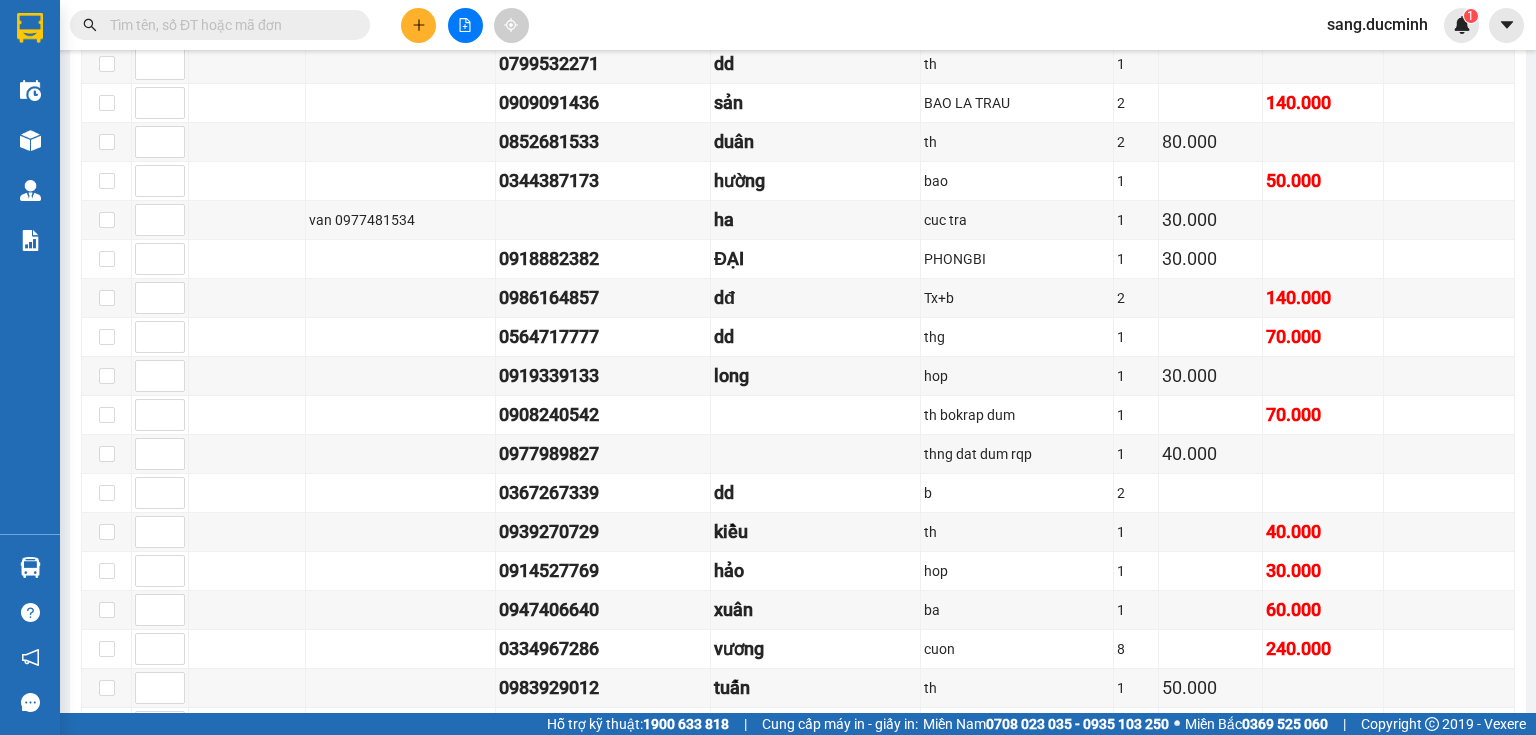 click at bounding box center (228, 25) 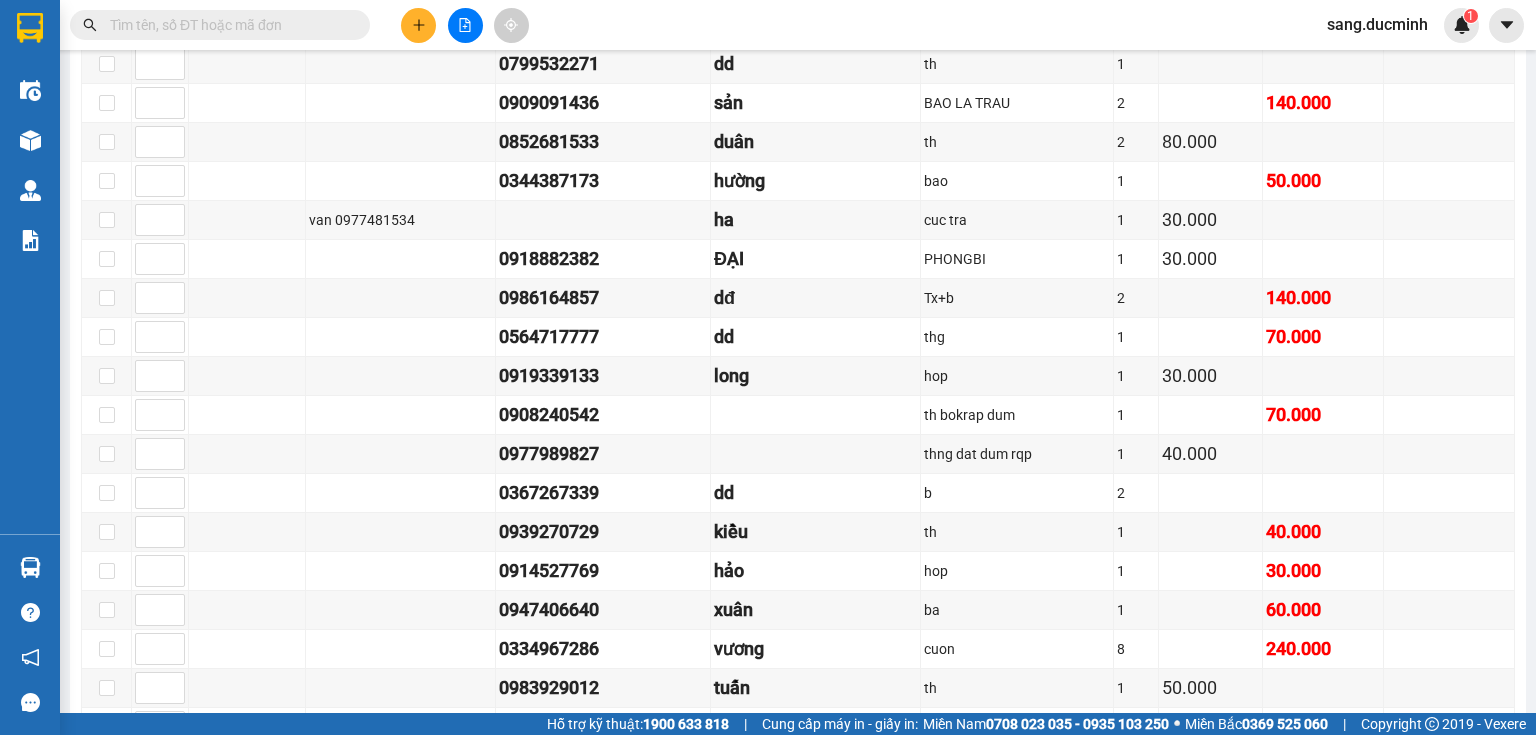 click at bounding box center [228, 25] 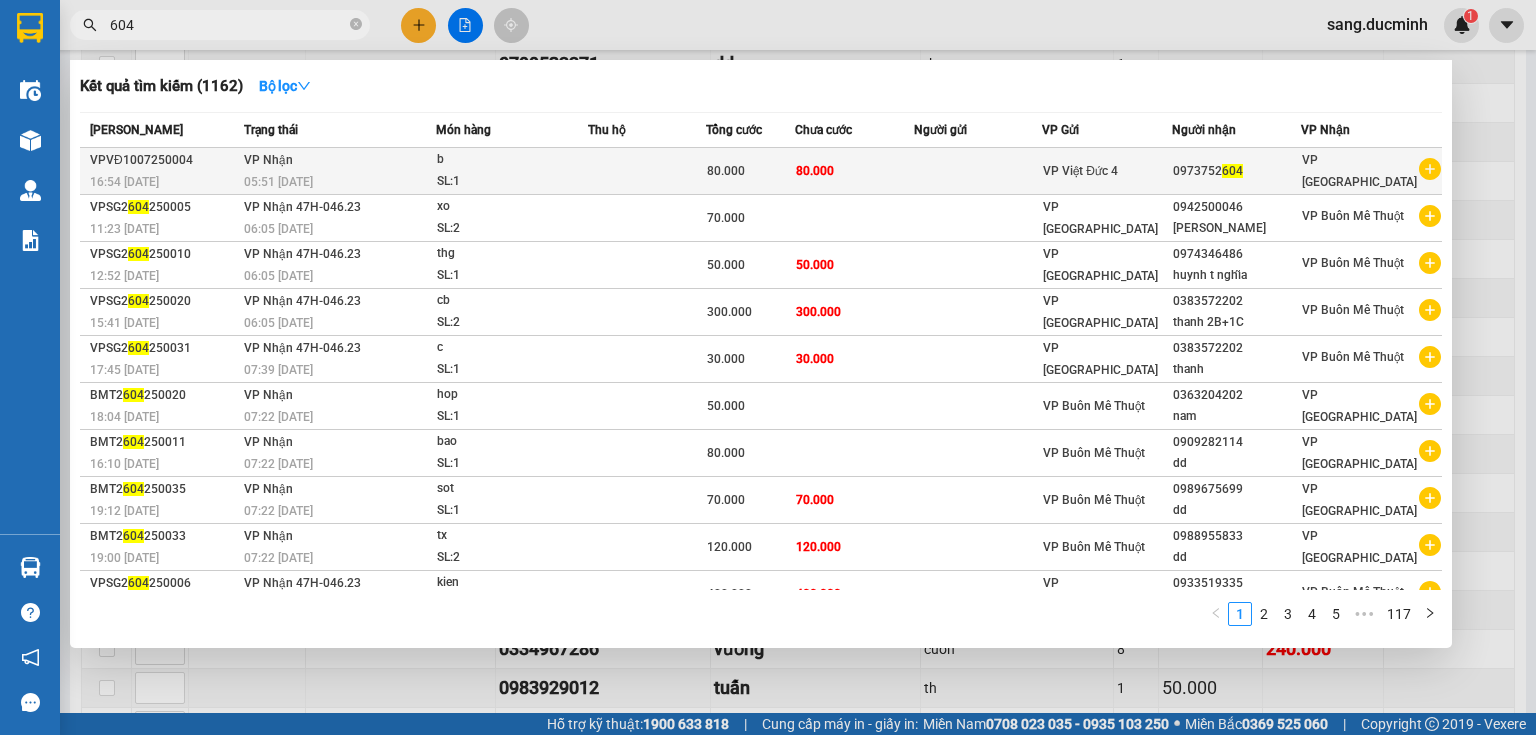 type on "604" 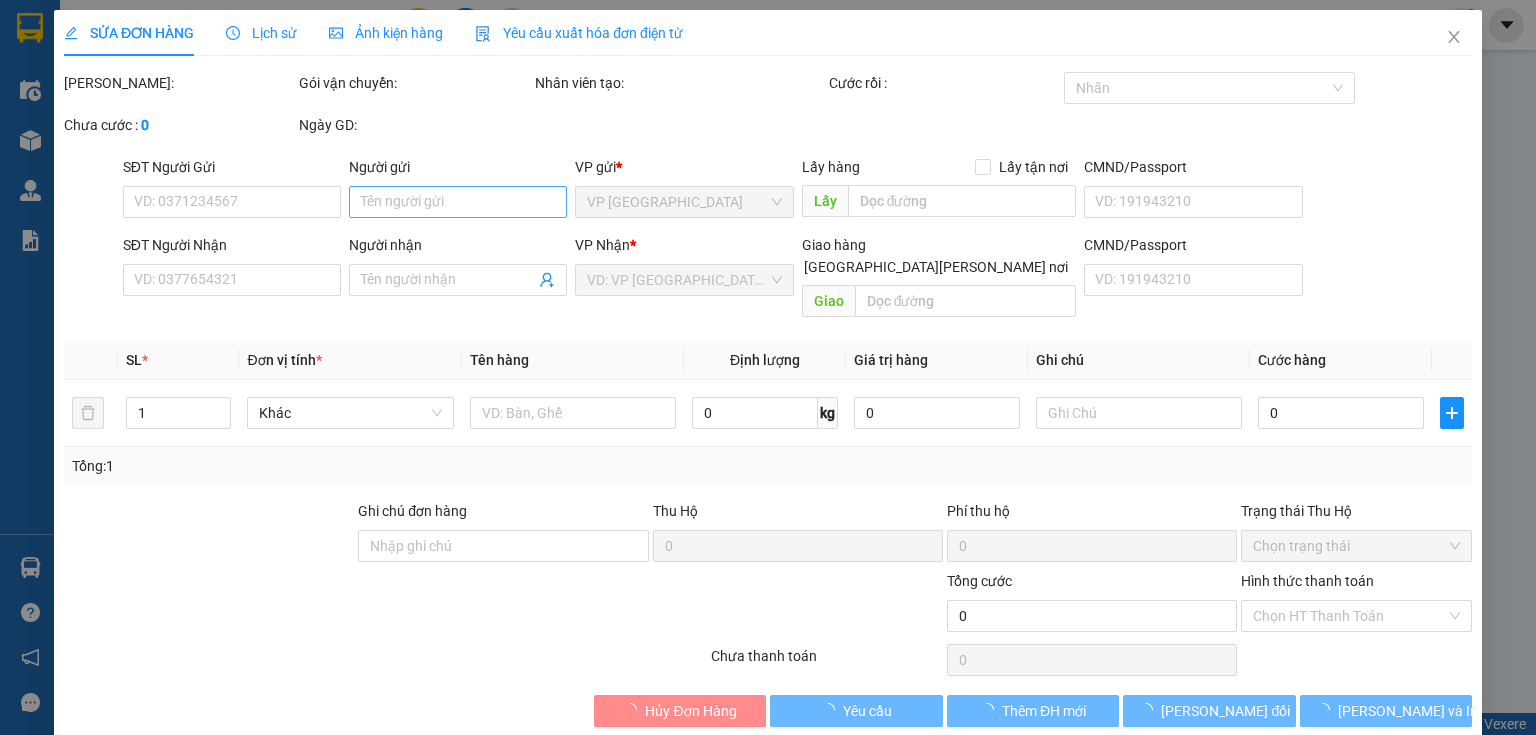 scroll, scrollTop: 0, scrollLeft: 0, axis: both 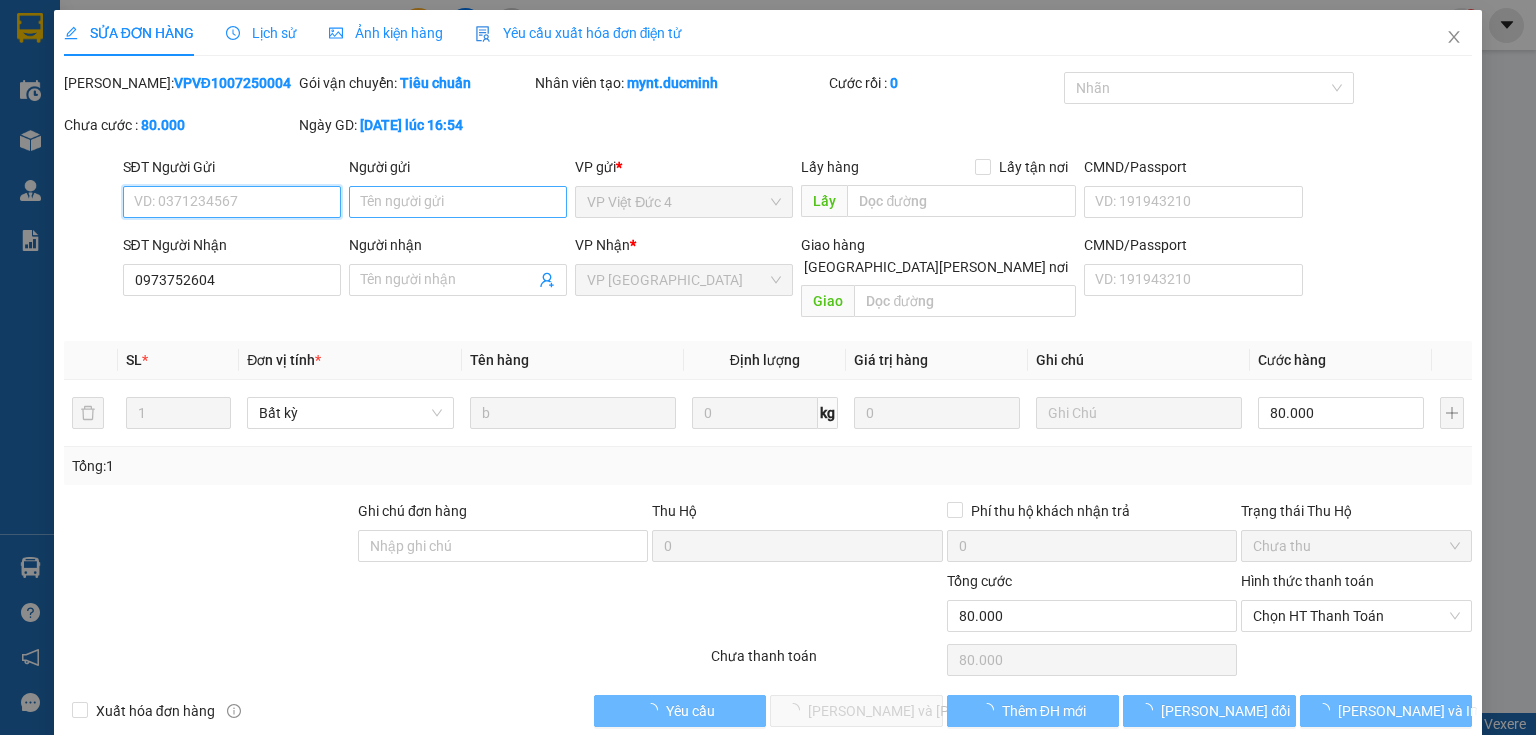 type on "0973752604" 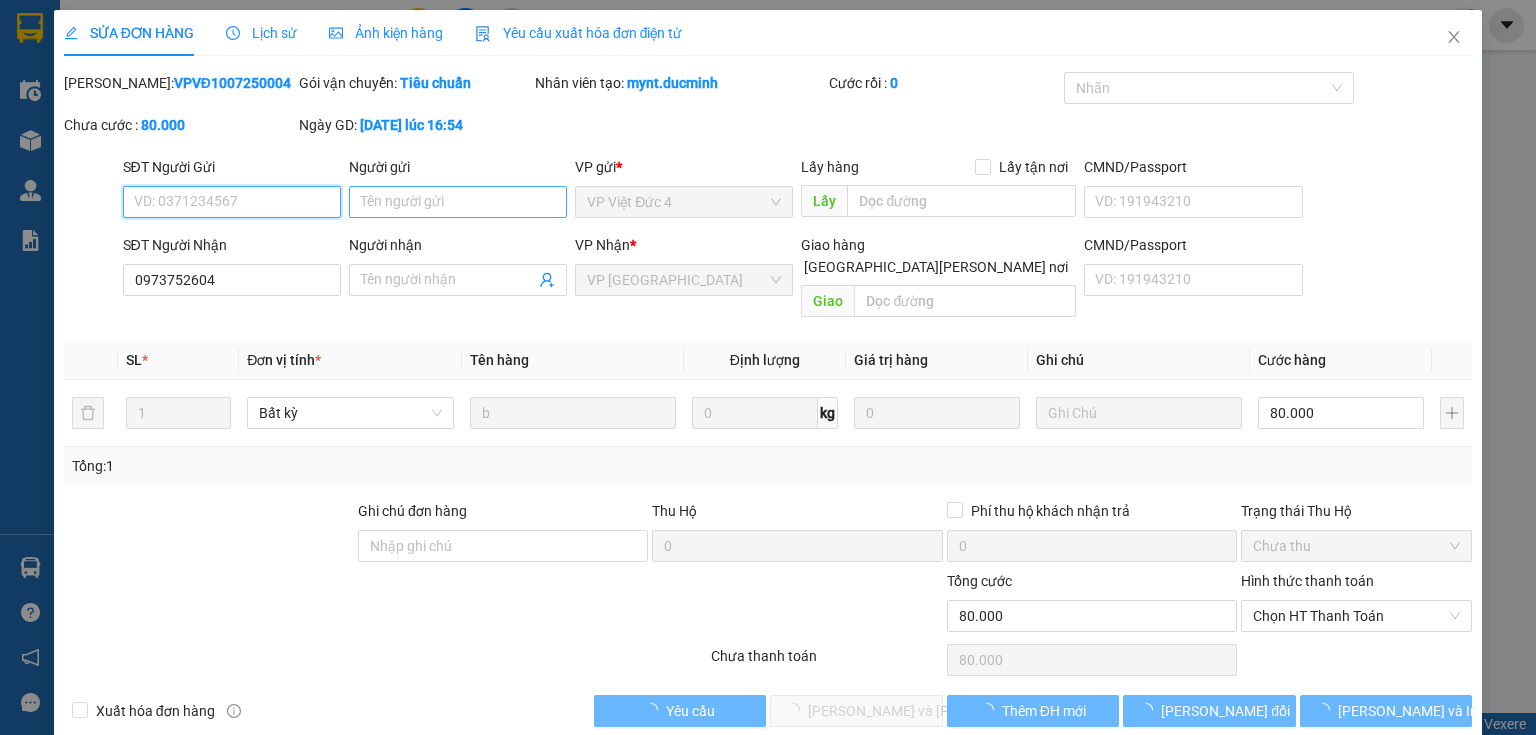 type on "80.000" 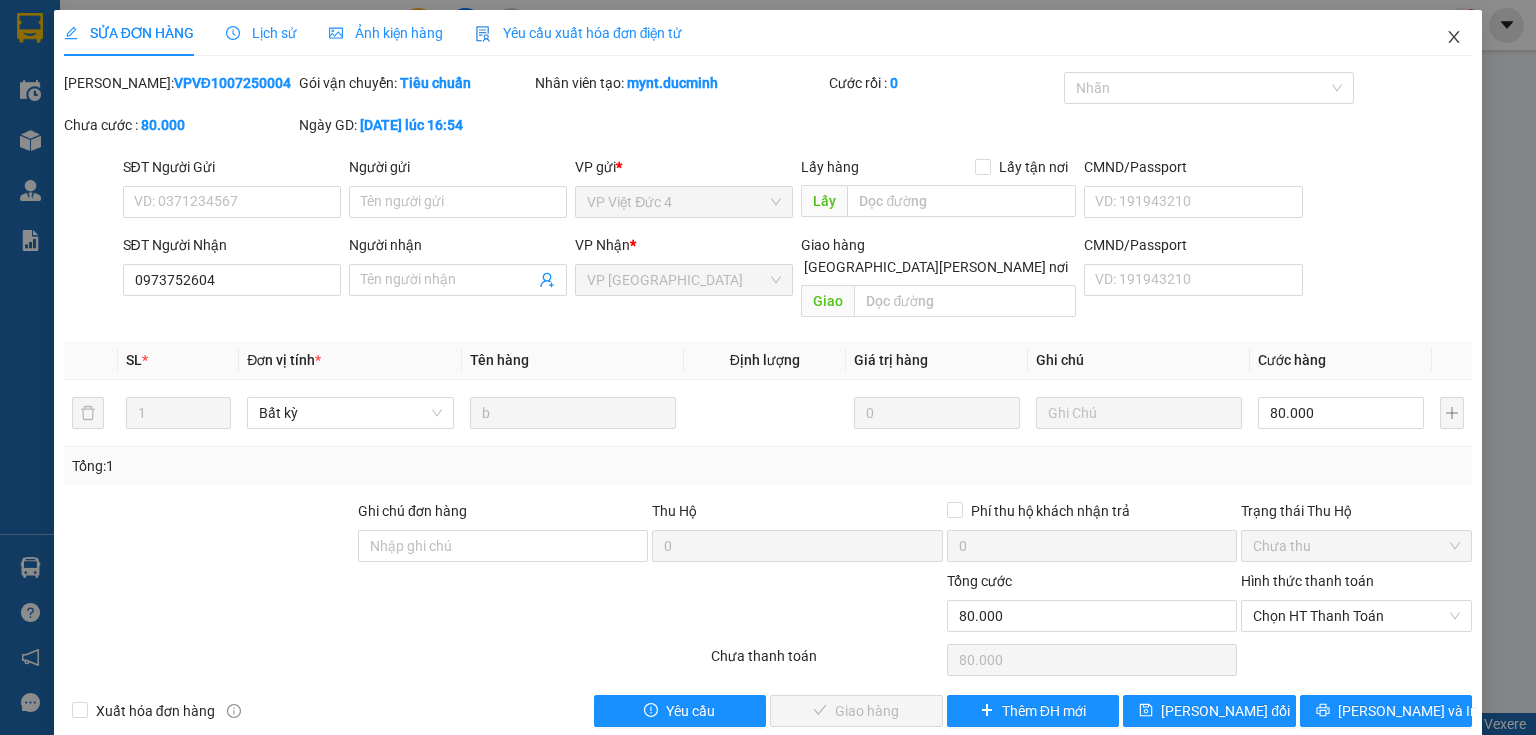 click 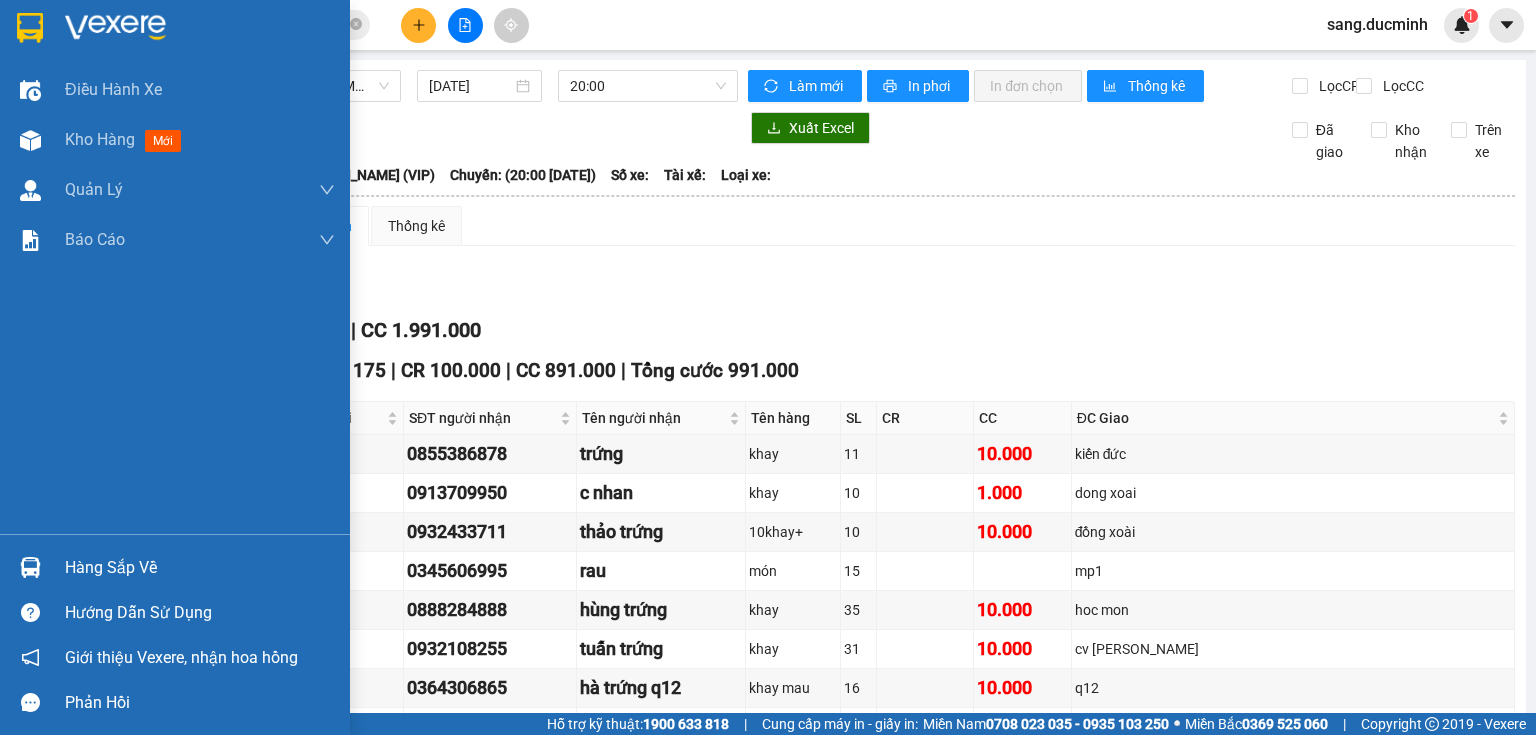 drag, startPoint x: 184, startPoint y: 53, endPoint x: 577, endPoint y: 57, distance: 393.02036 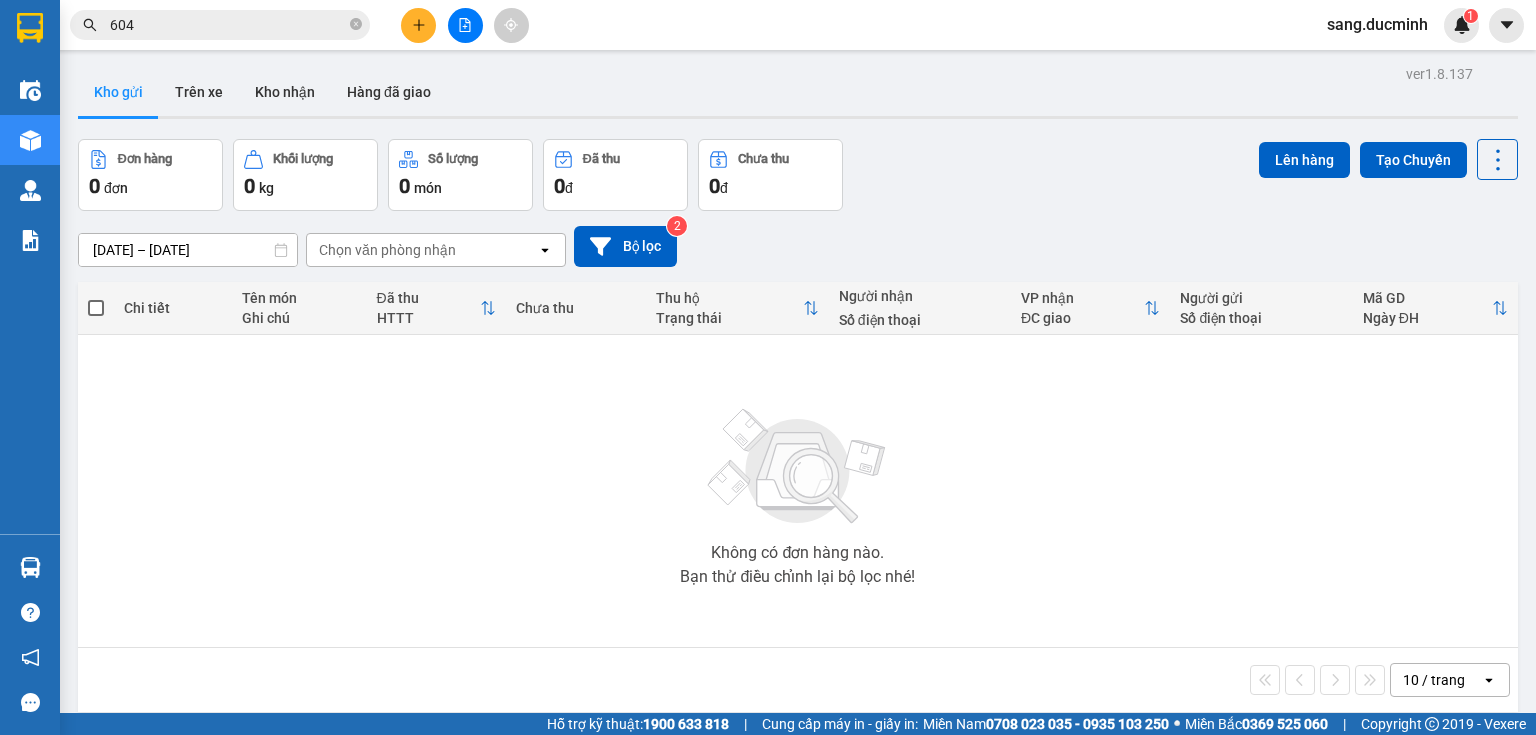 drag, startPoint x: 325, startPoint y: 112, endPoint x: 392, endPoint y: 58, distance: 86.05231 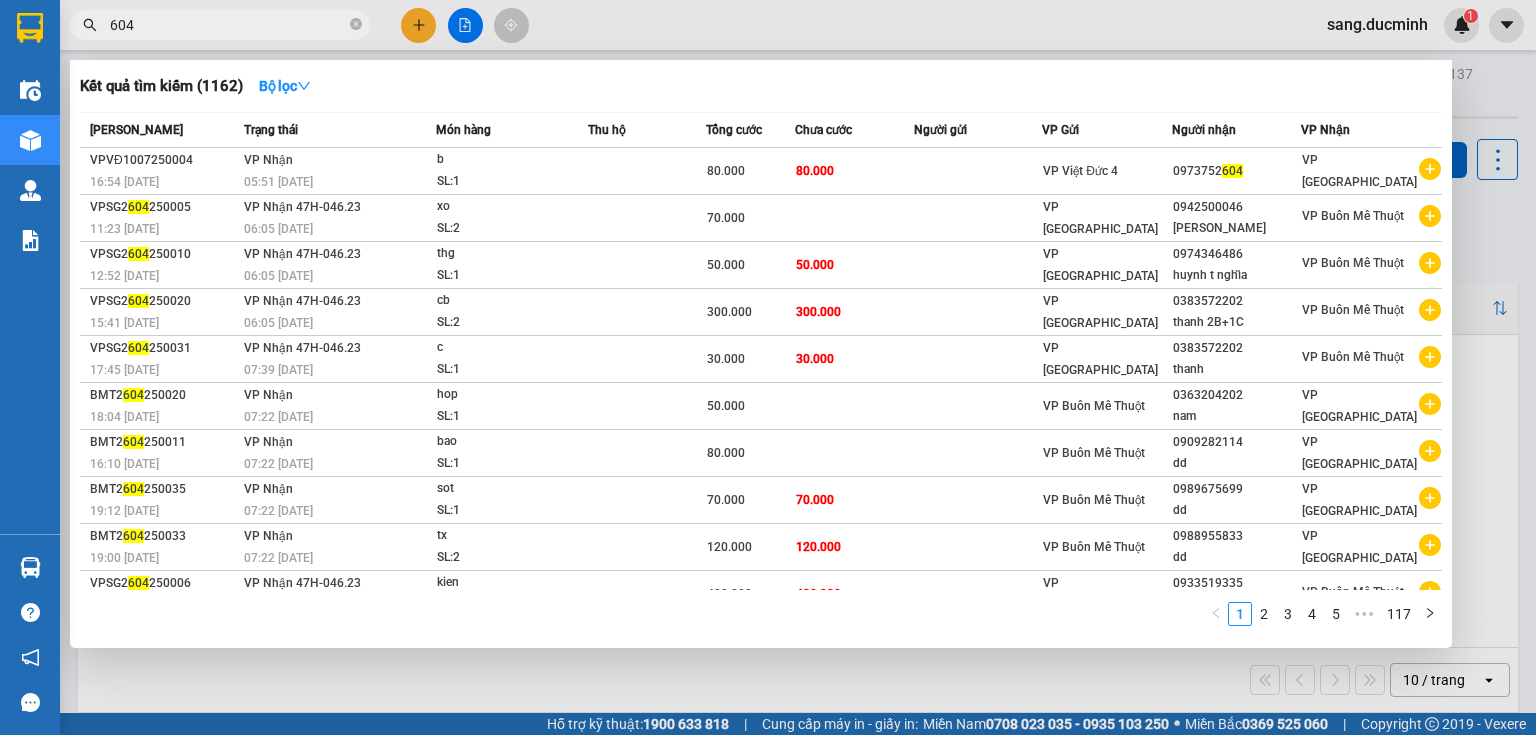 click on "604" at bounding box center [228, 25] 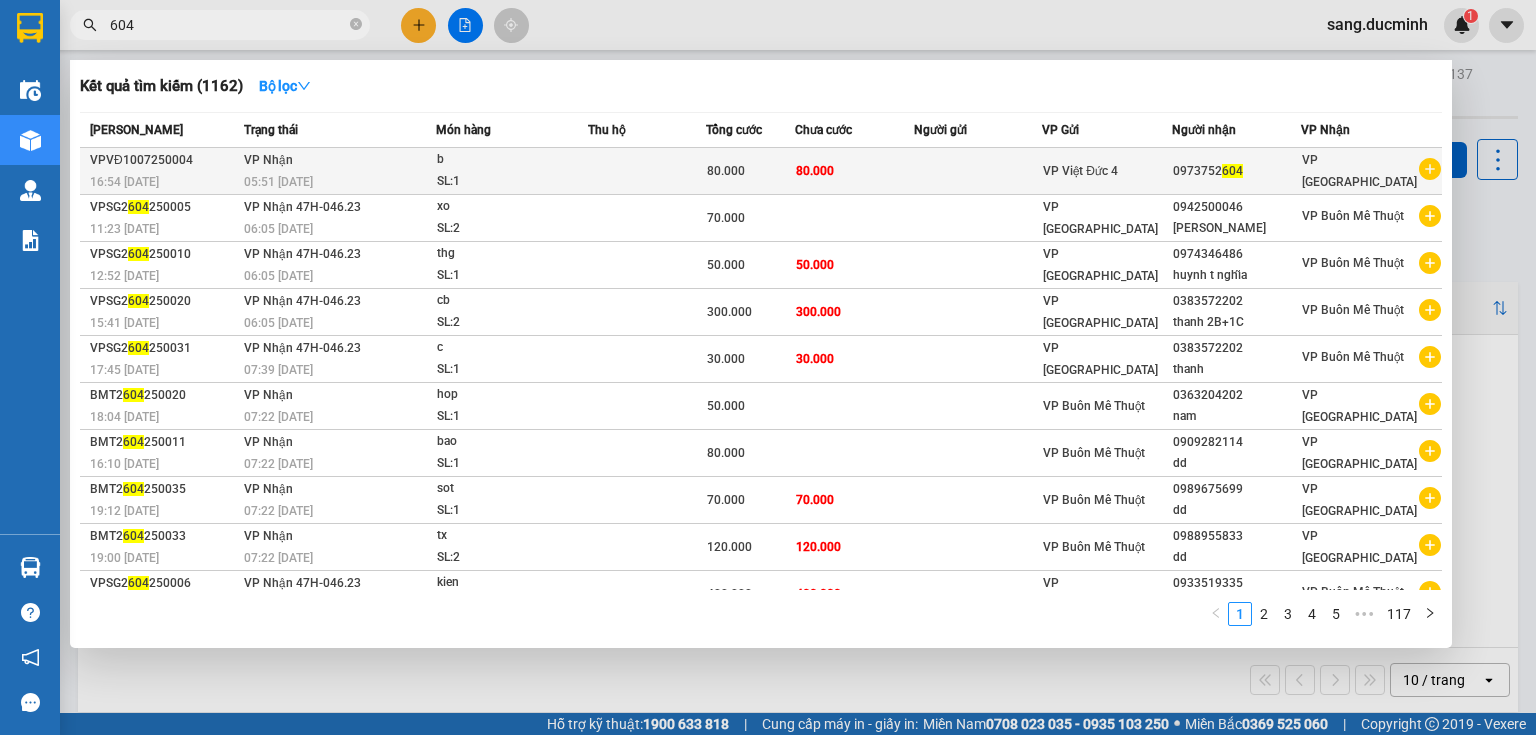 click on "0973752 604" at bounding box center [1236, 171] 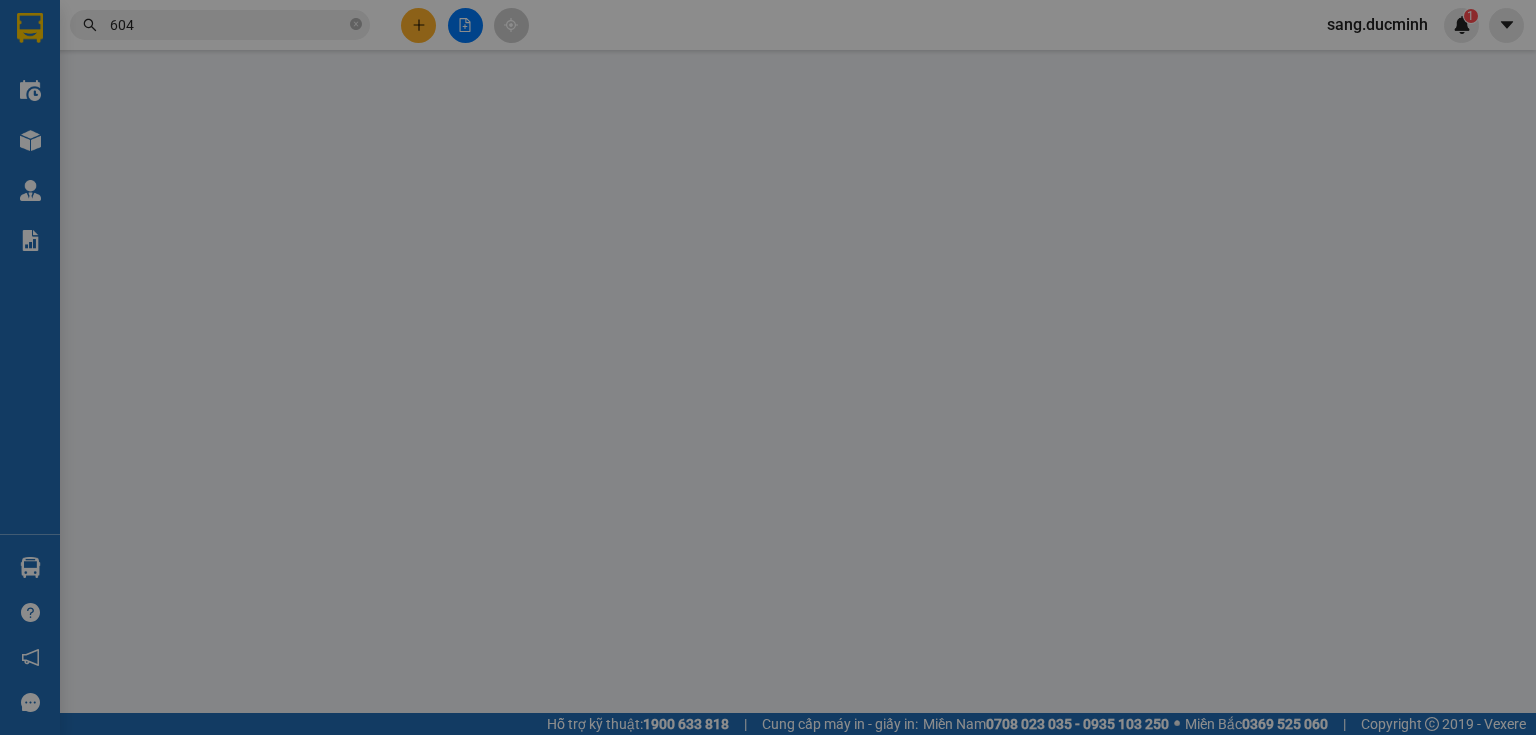 type on "0973752604" 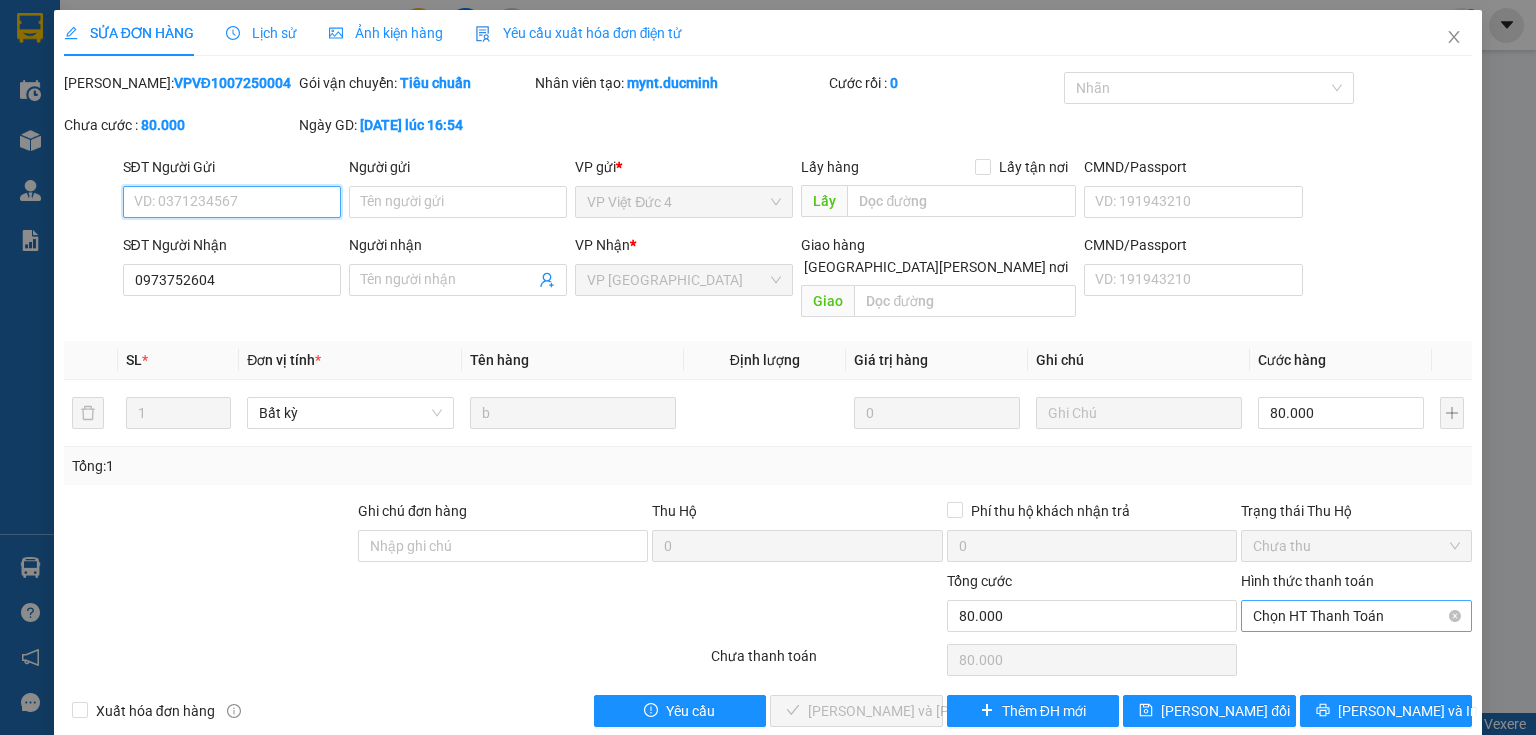 click on "Chọn HT Thanh Toán" at bounding box center (1356, 616) 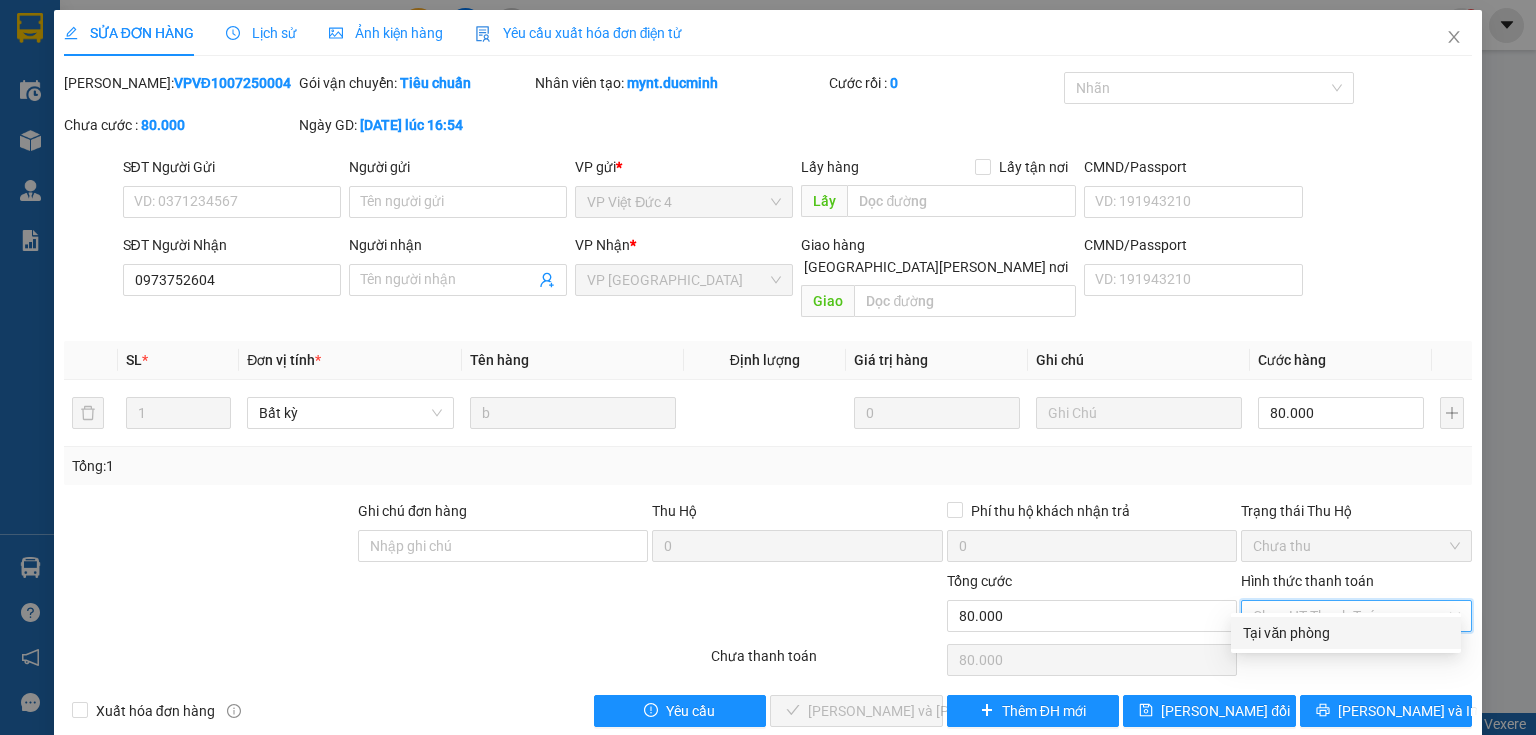 click on "Tại văn phòng" at bounding box center [1346, 633] 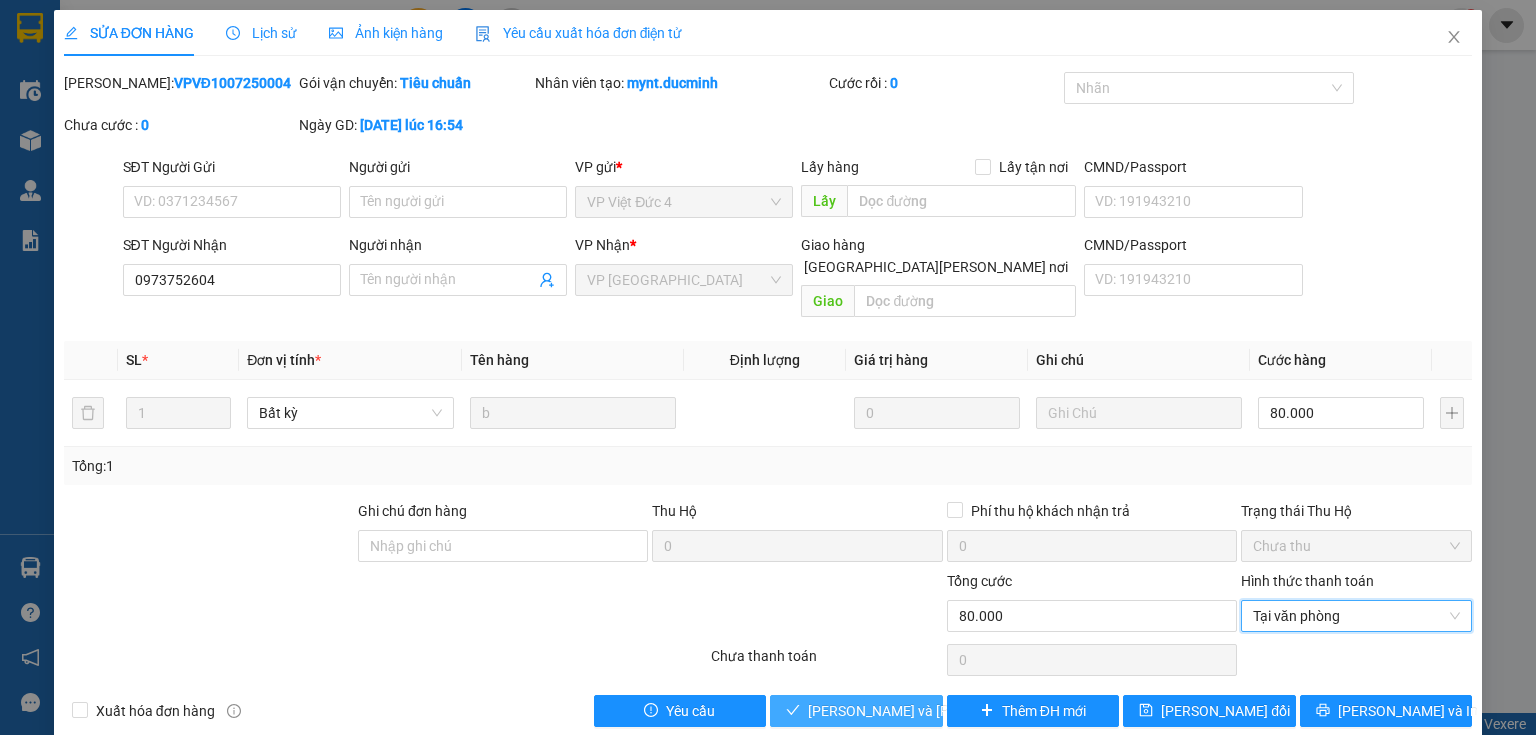 click on "[PERSON_NAME] và Giao hàng" at bounding box center (943, 711) 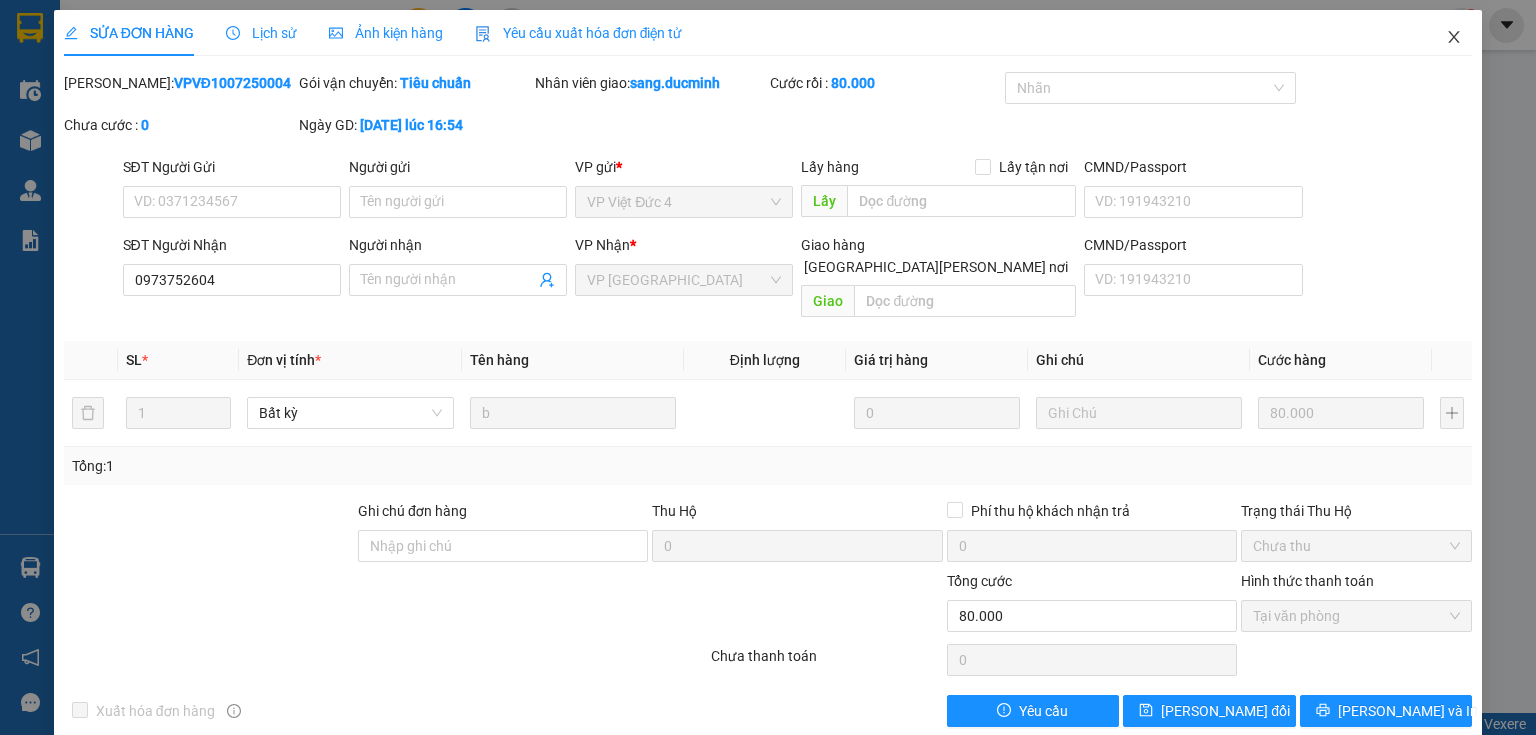 click 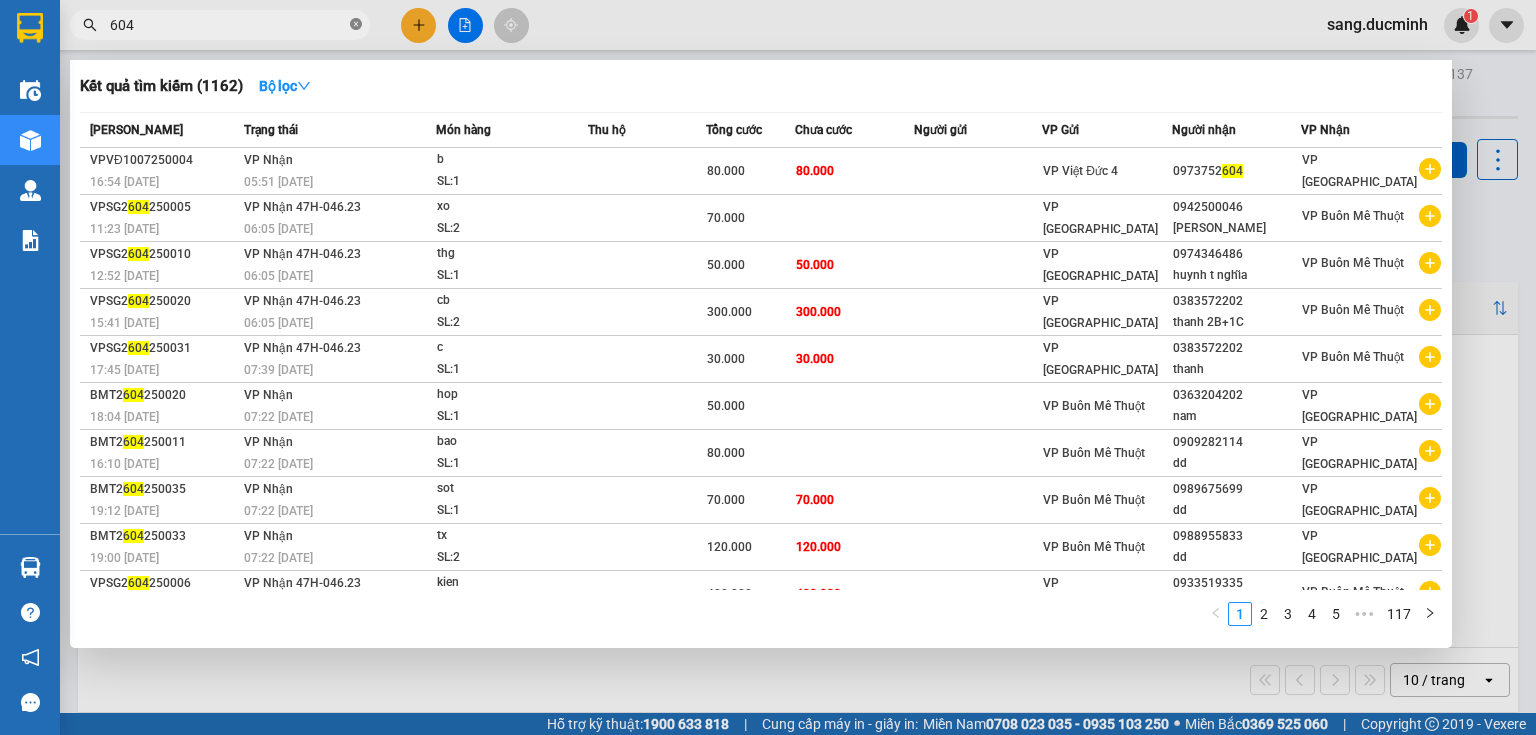 click 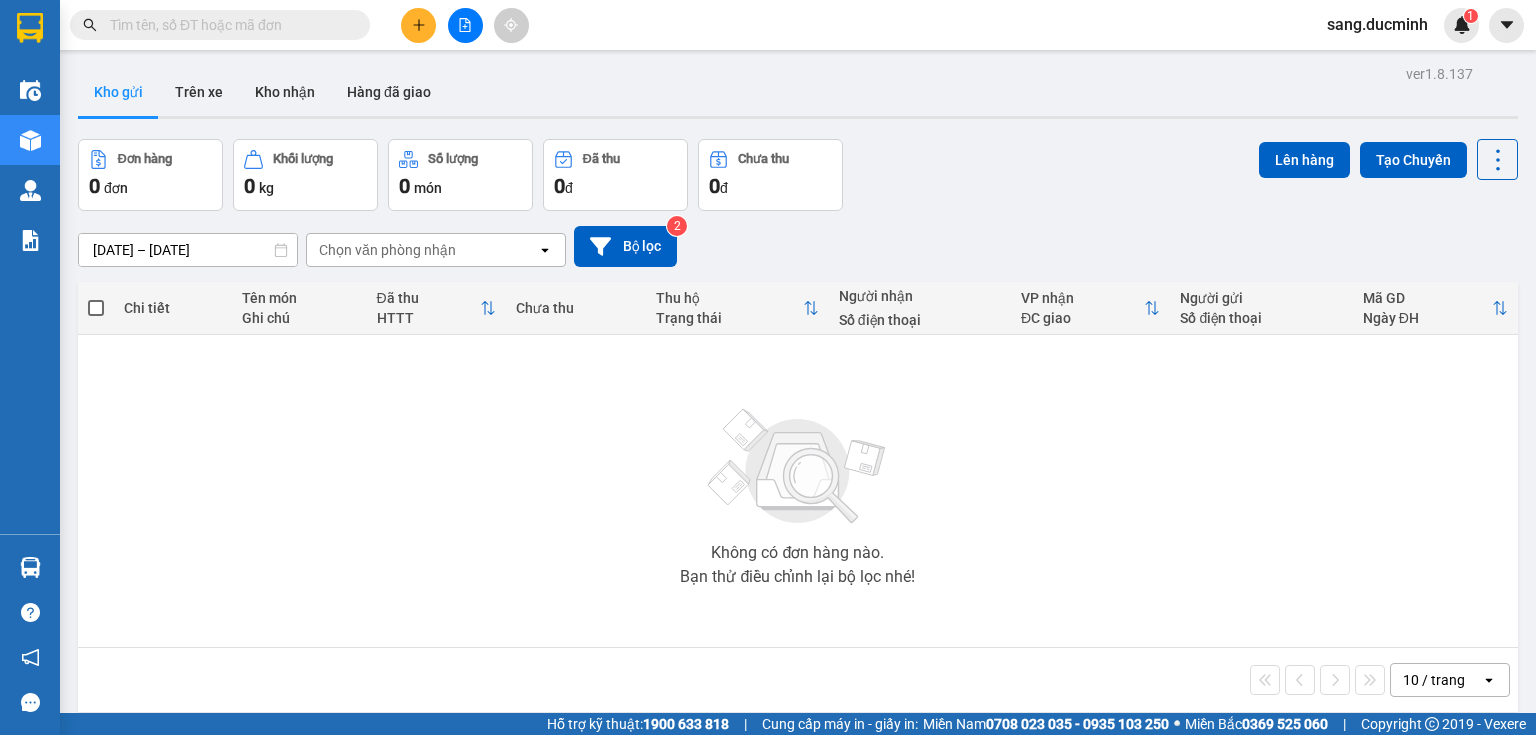 click at bounding box center [228, 25] 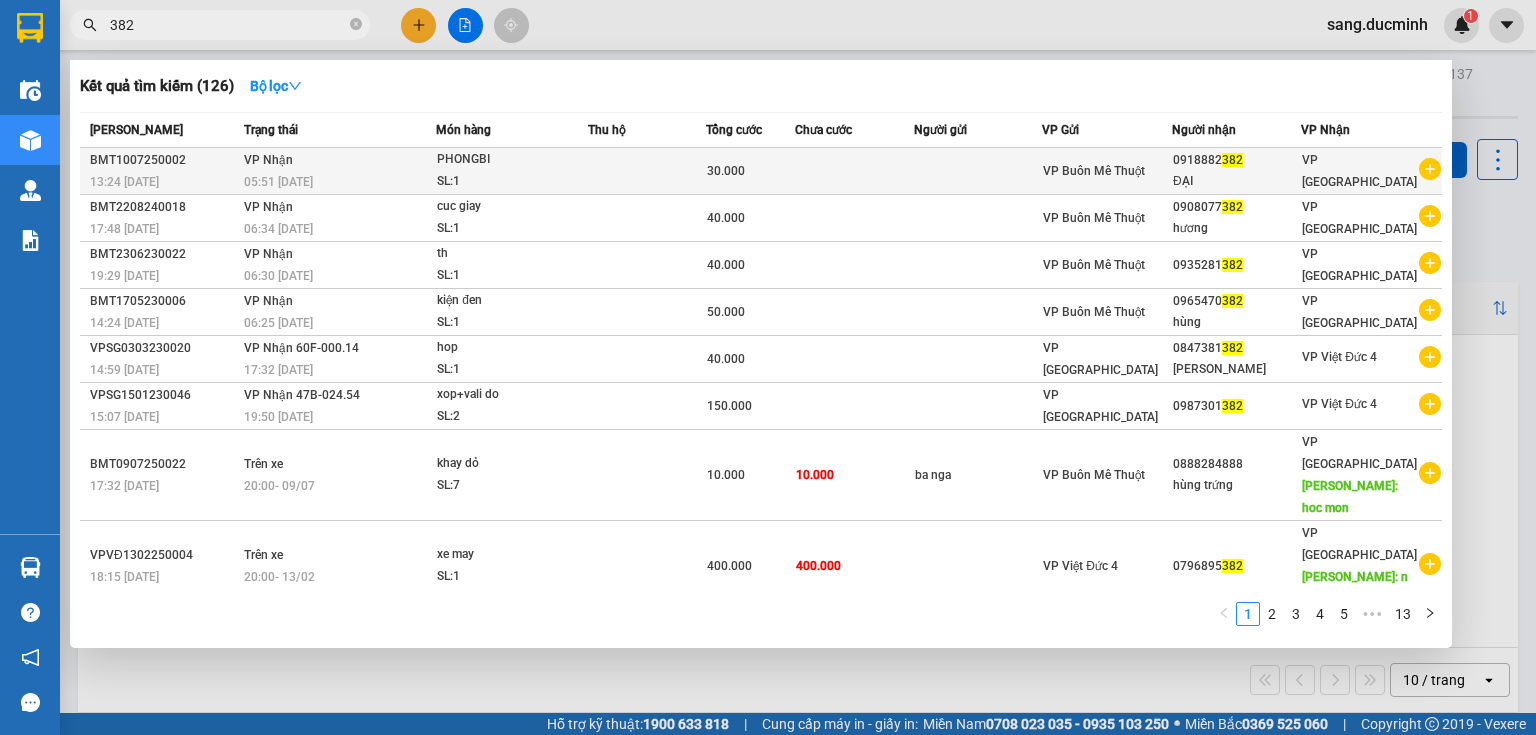 type on "382" 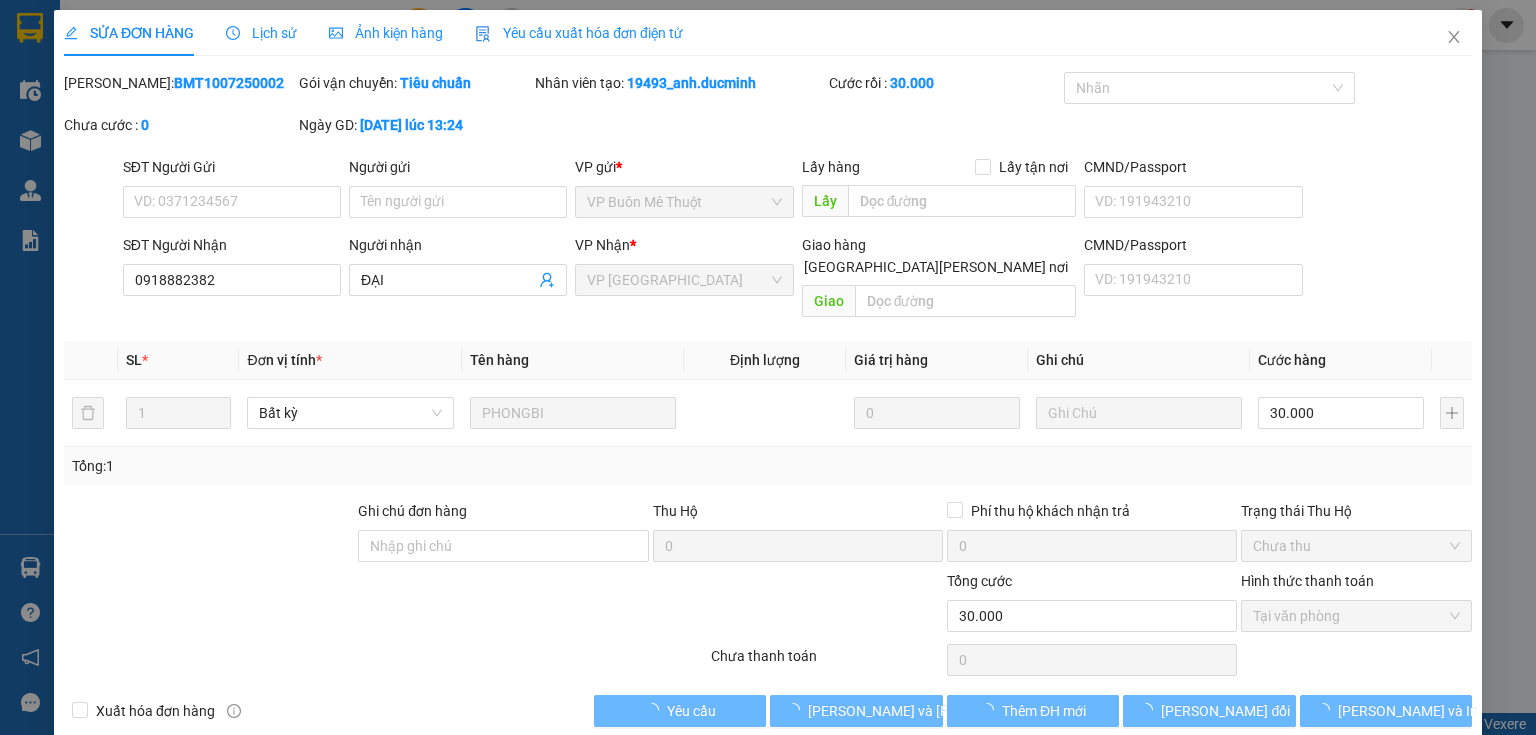 type on "0918882382" 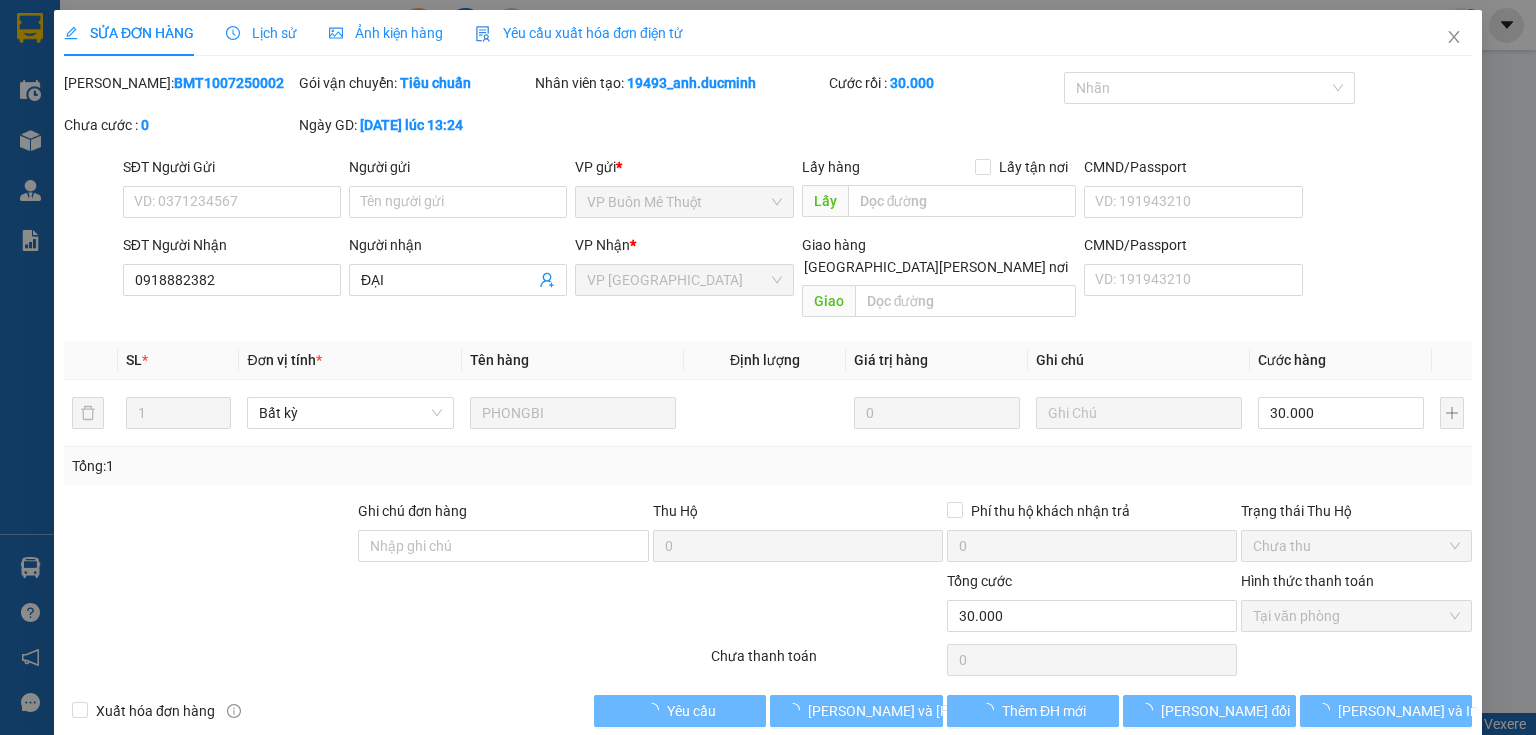 type on "ĐẠI" 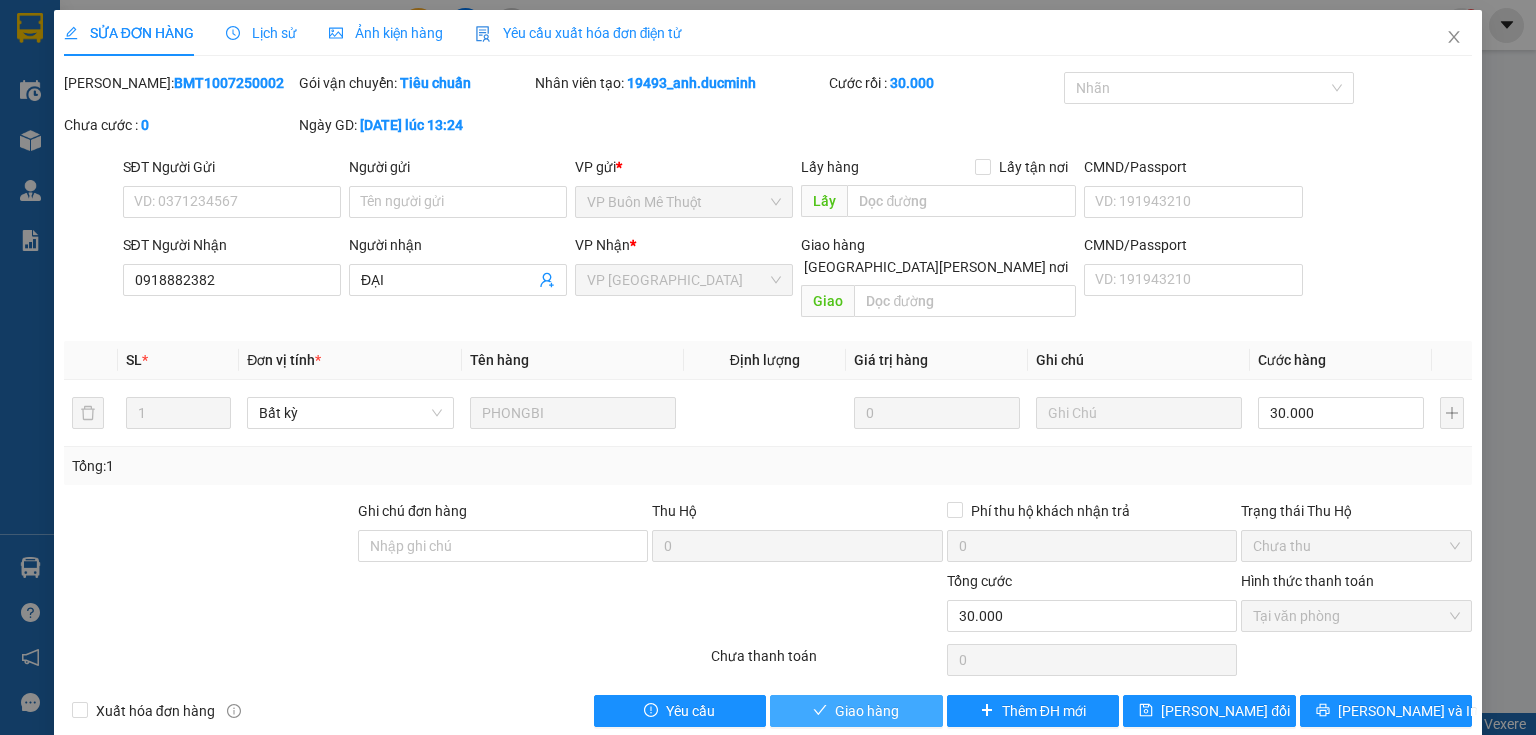 click 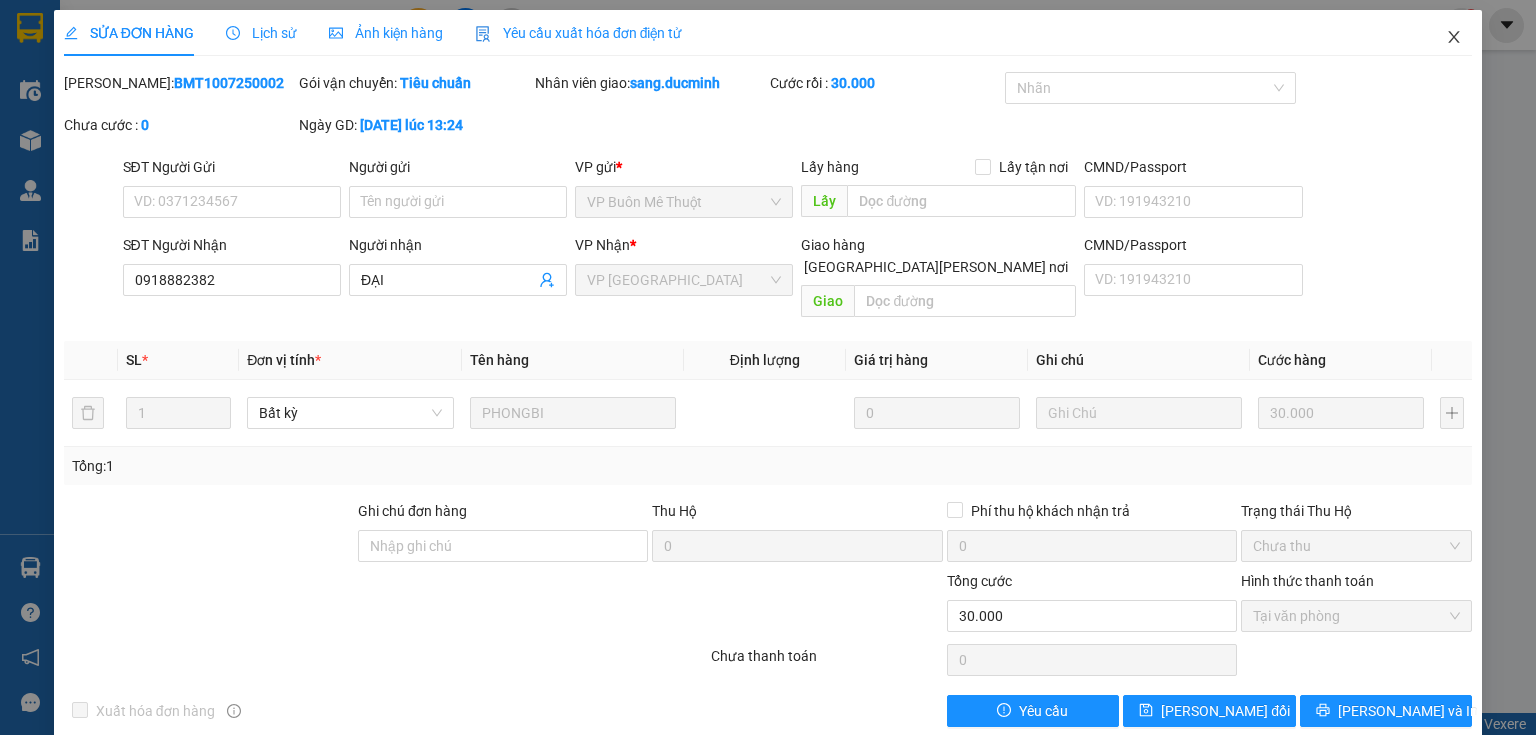 click at bounding box center (1454, 38) 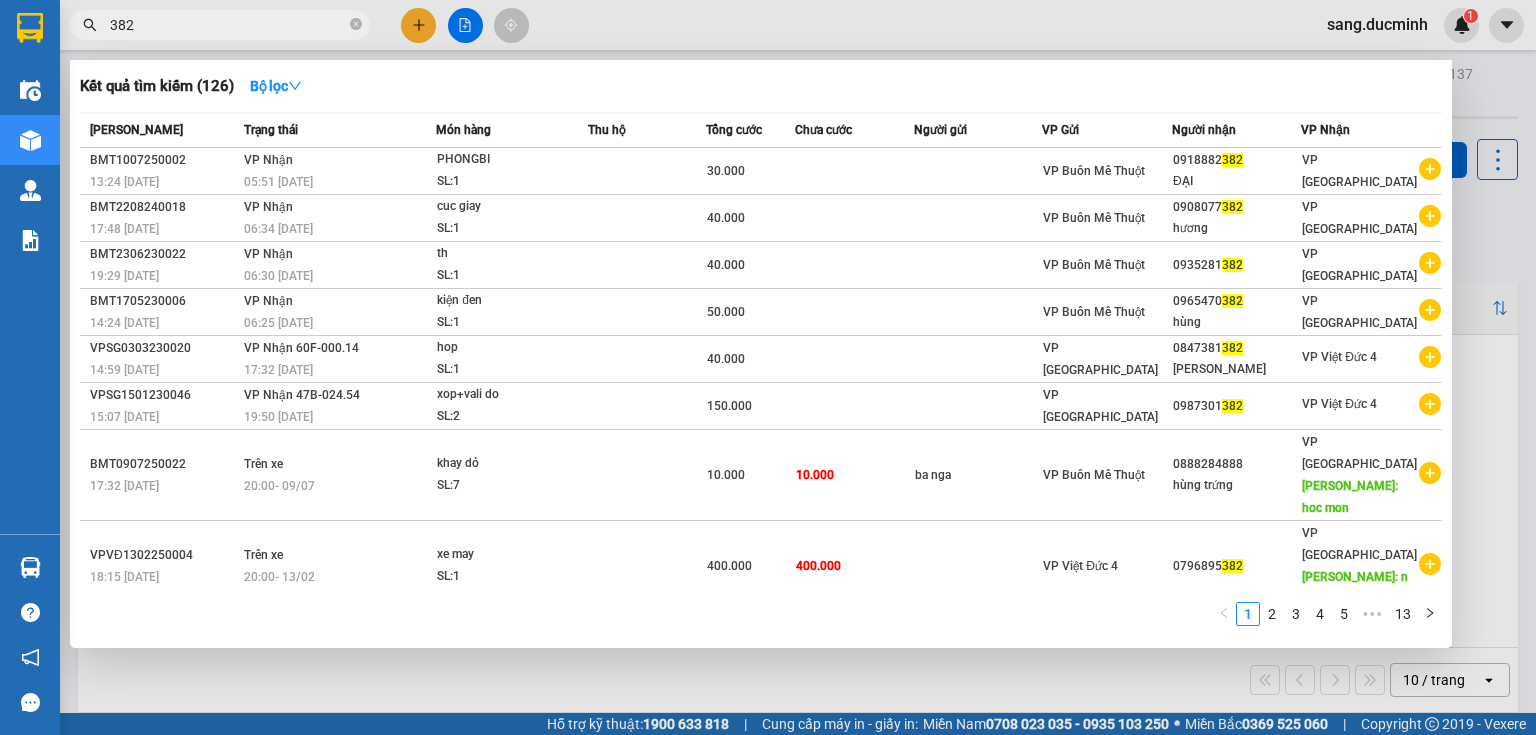 click on "382" at bounding box center [220, 25] 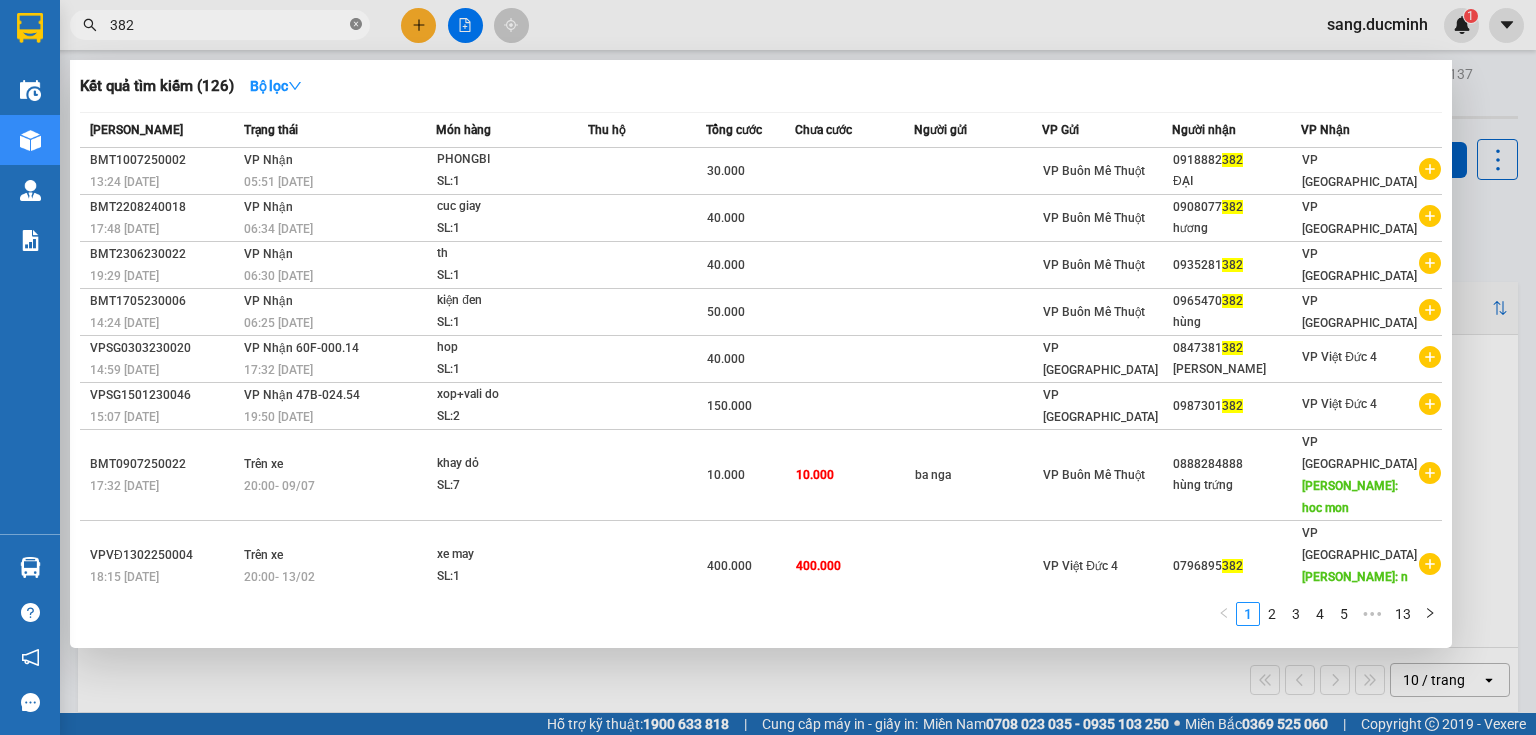 click 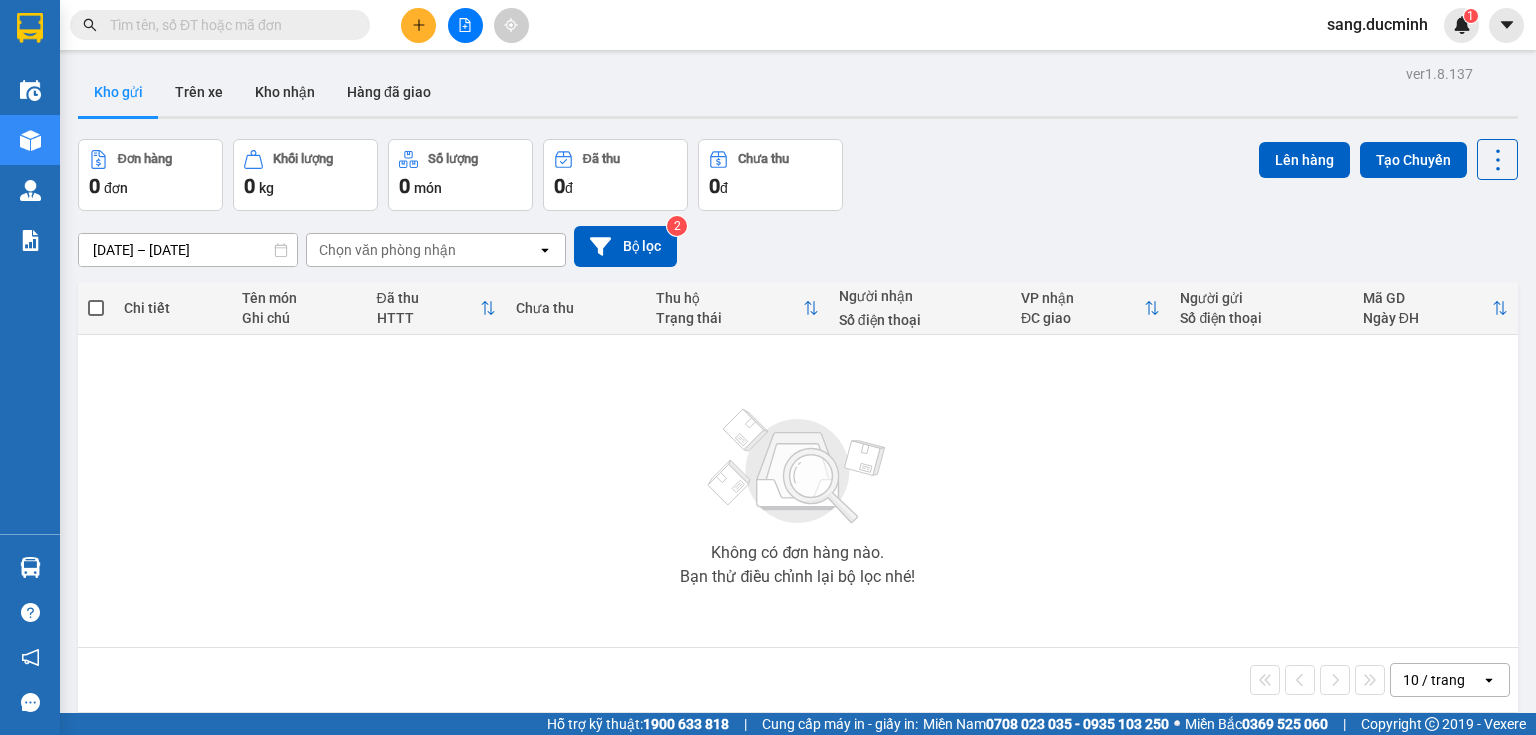 click at bounding box center [228, 25] 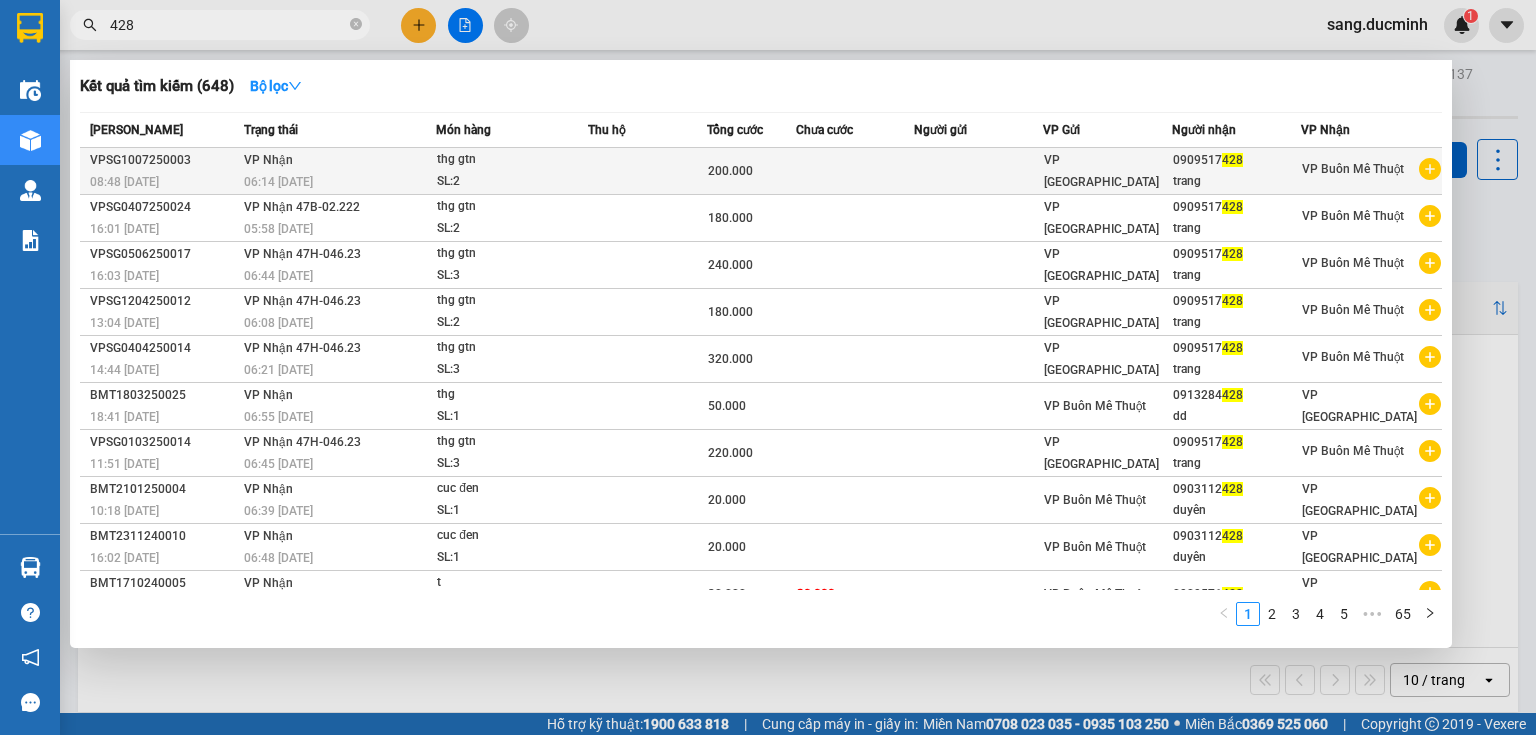 type on "428" 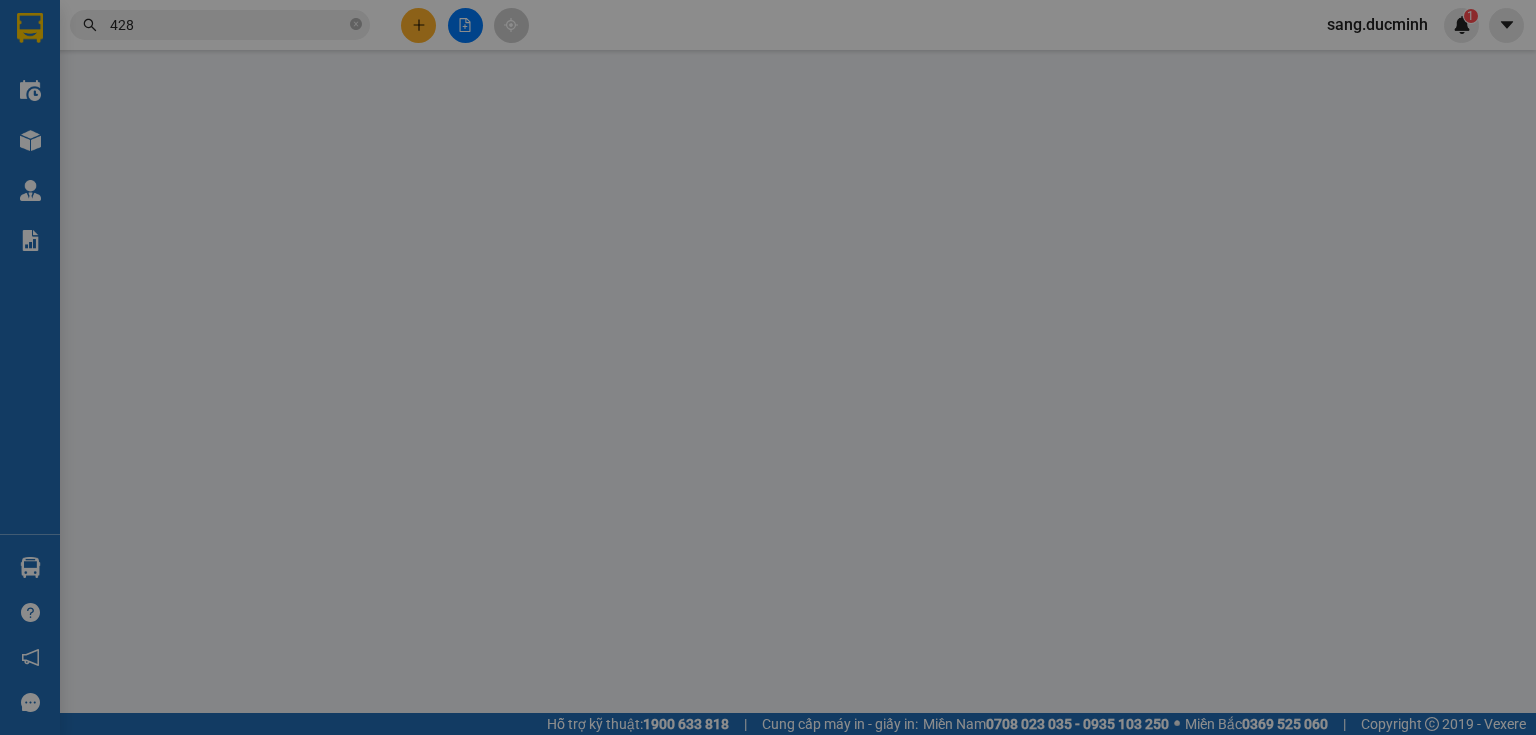 type on "0909517428" 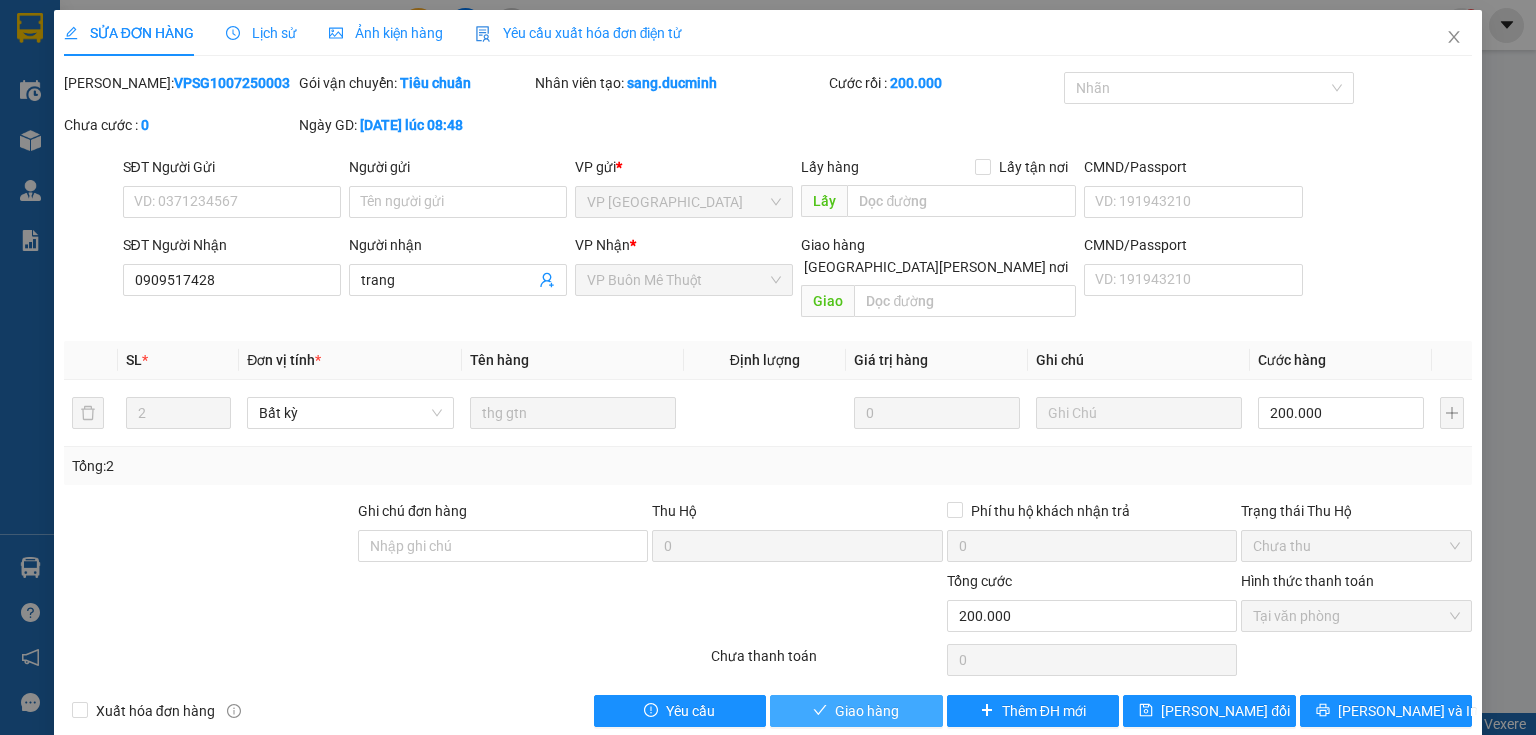 click on "Giao hàng" at bounding box center (867, 711) 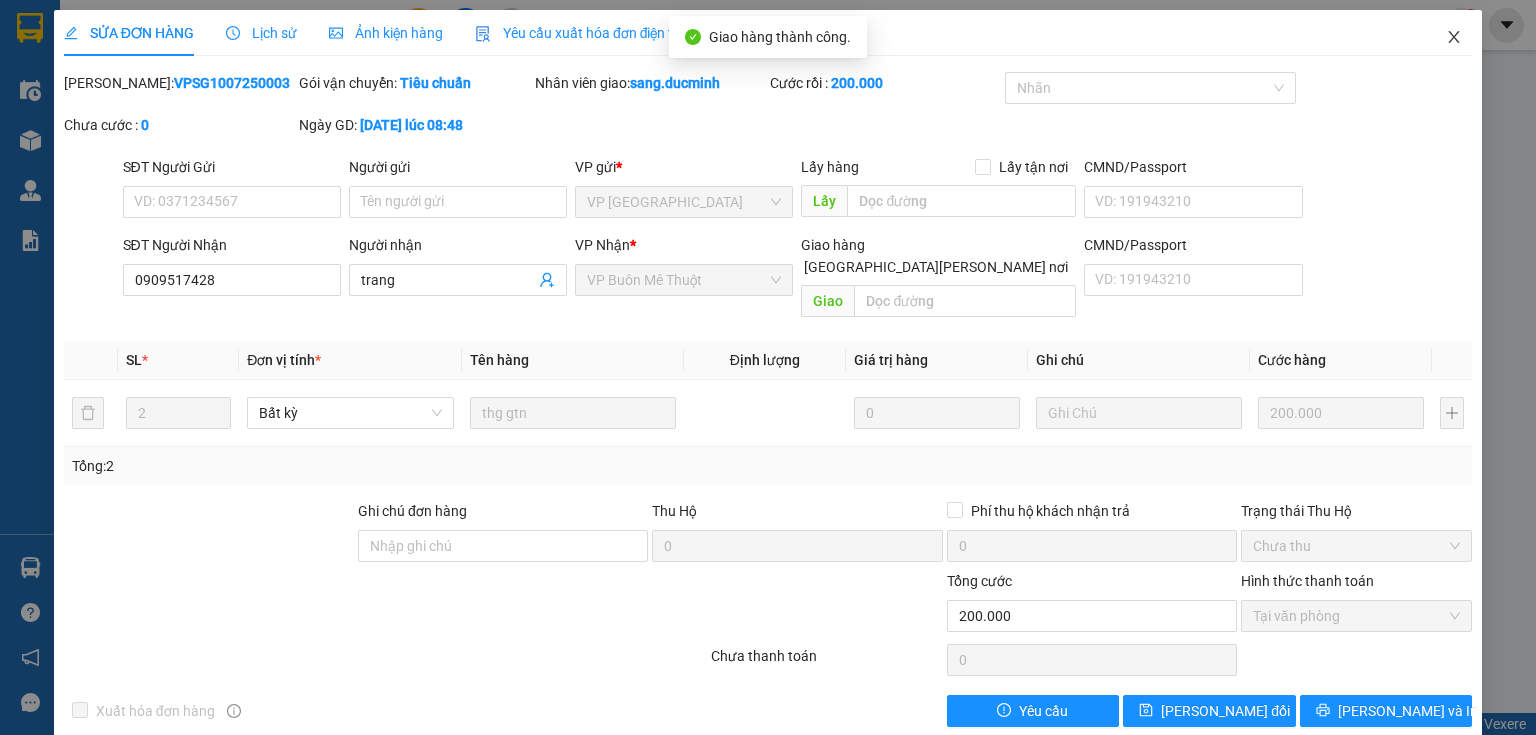 click at bounding box center (1454, 38) 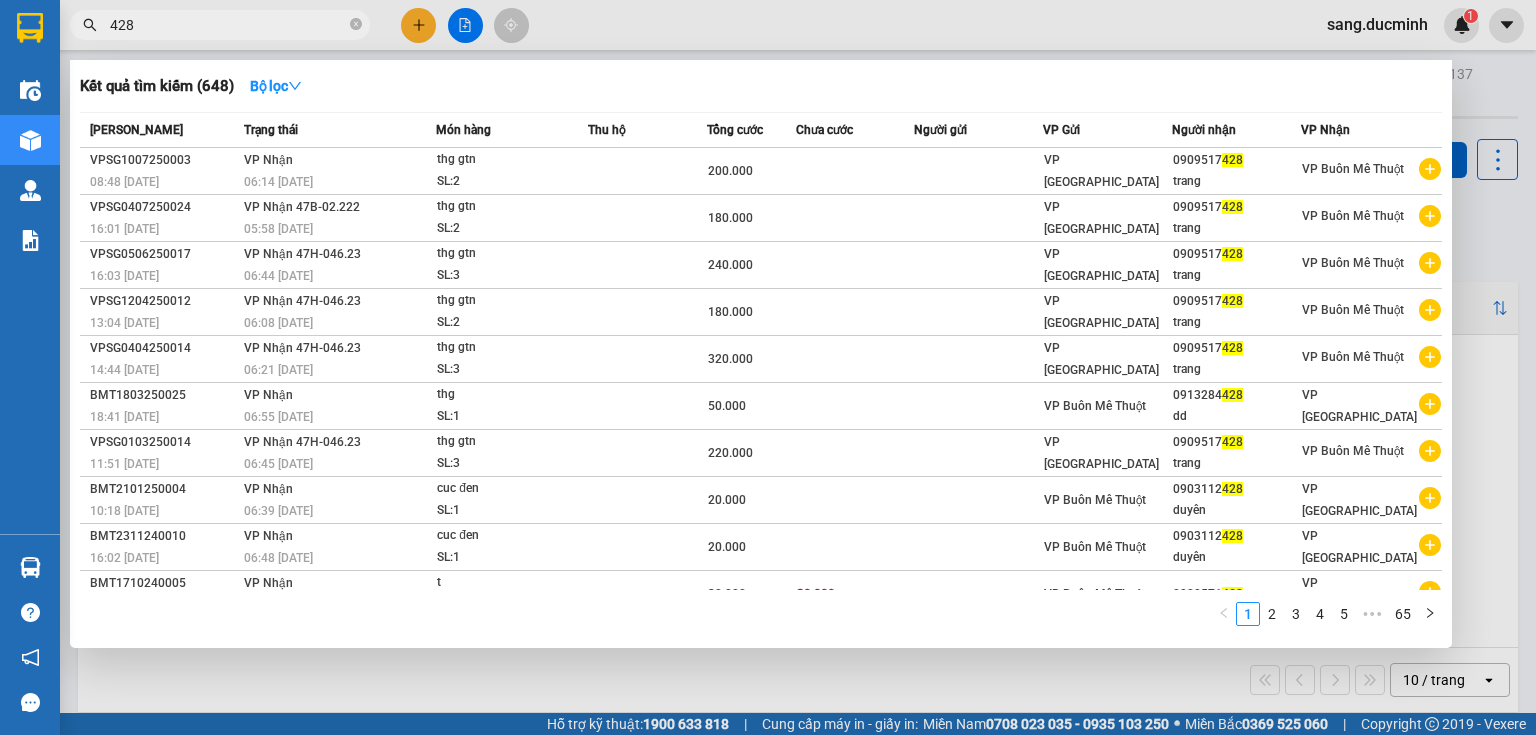 click at bounding box center [356, 25] 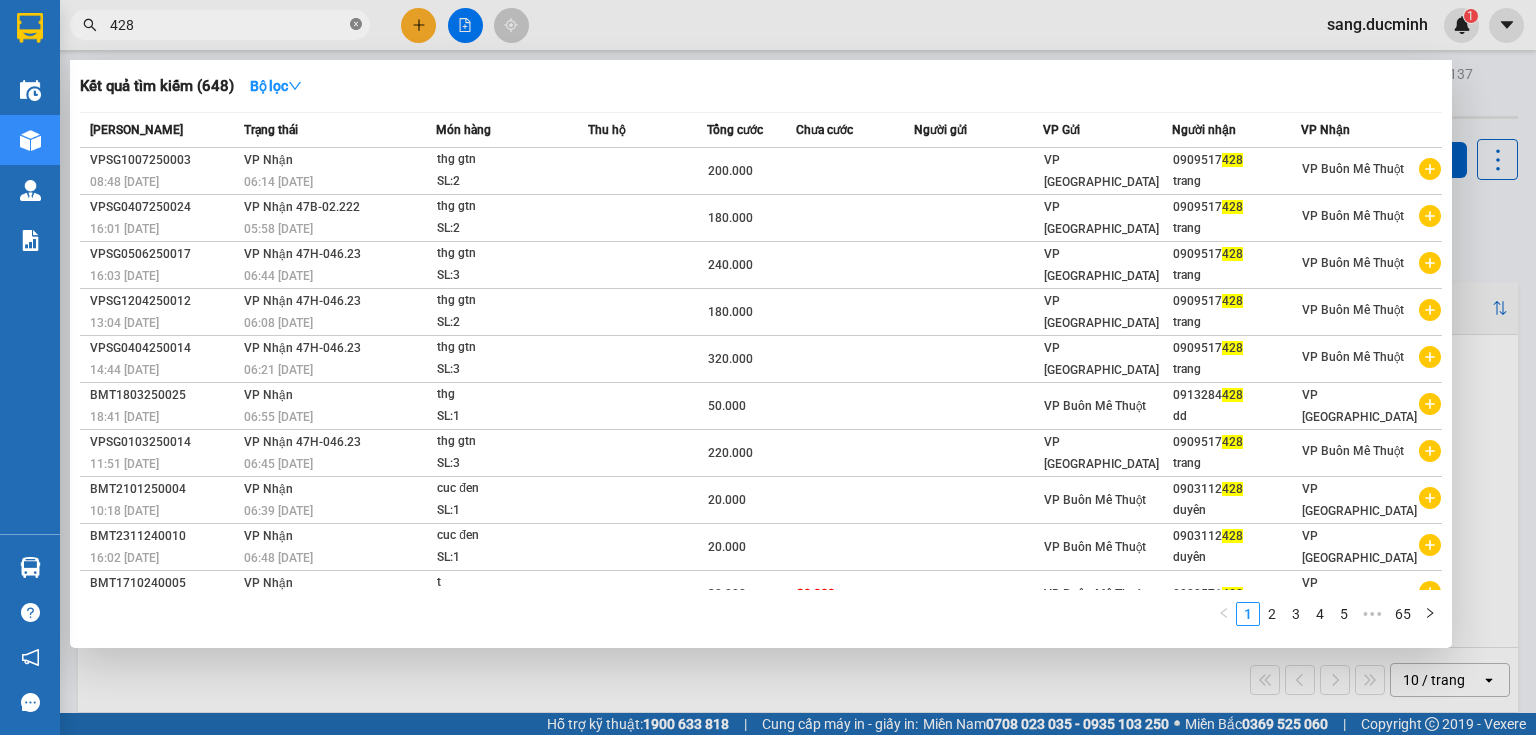 click 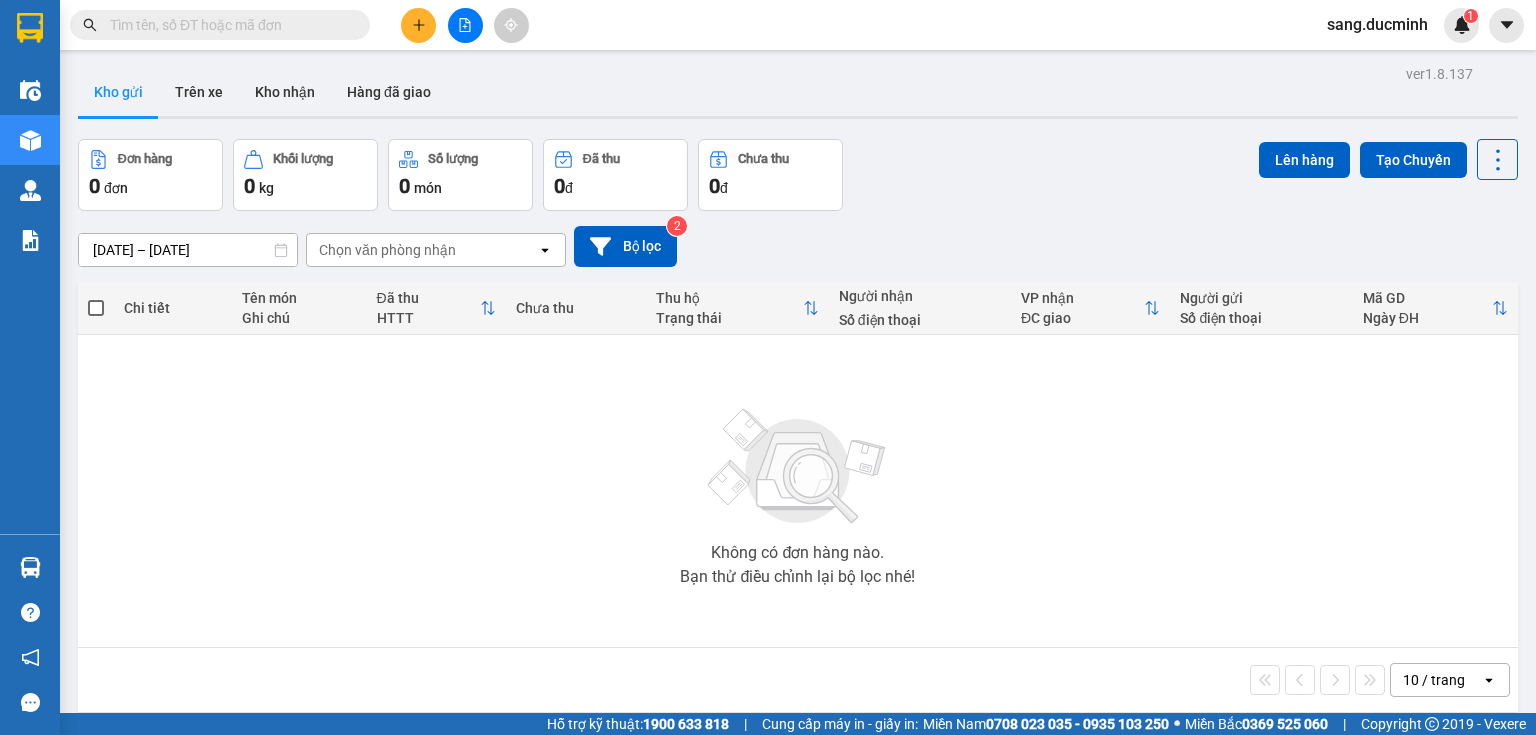 click at bounding box center [228, 25] 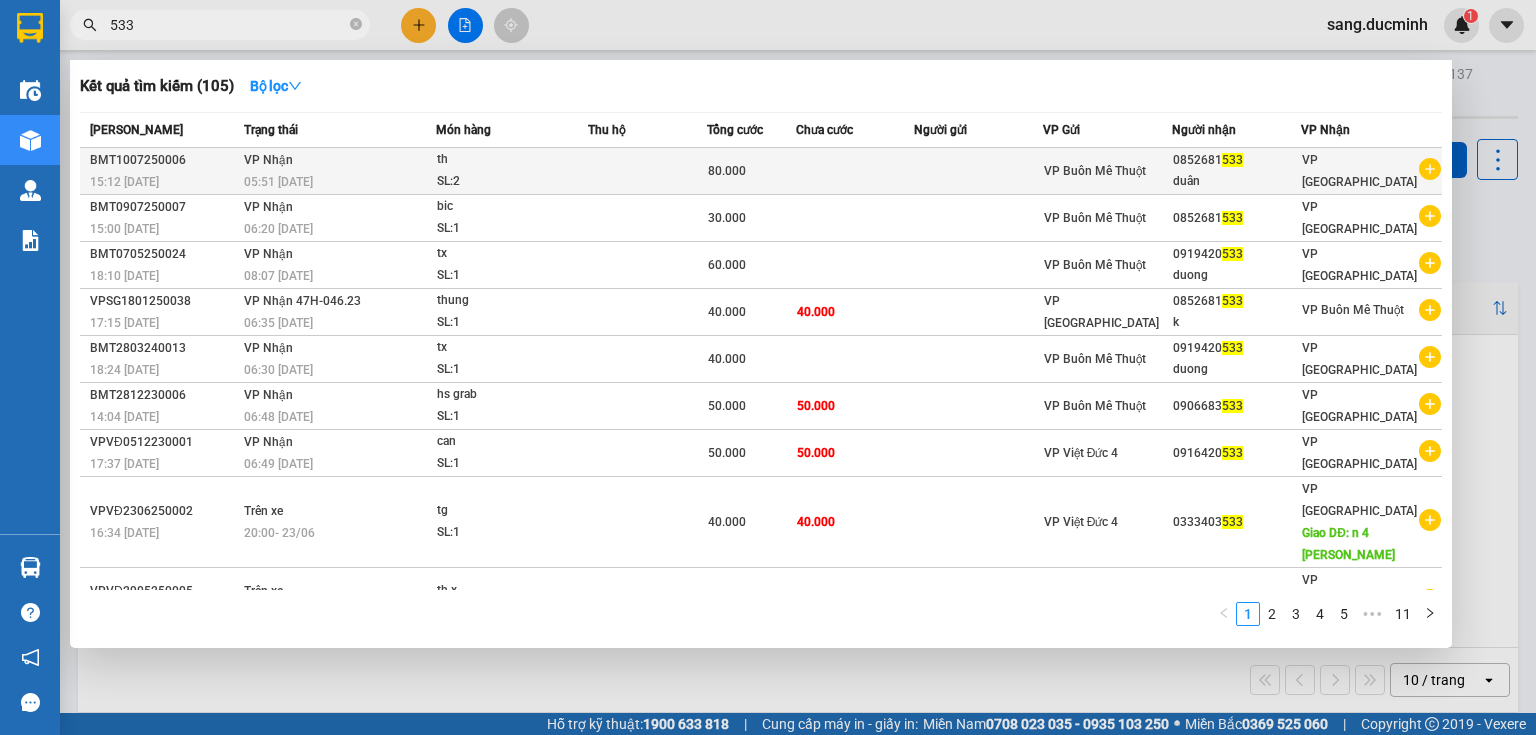 type on "533" 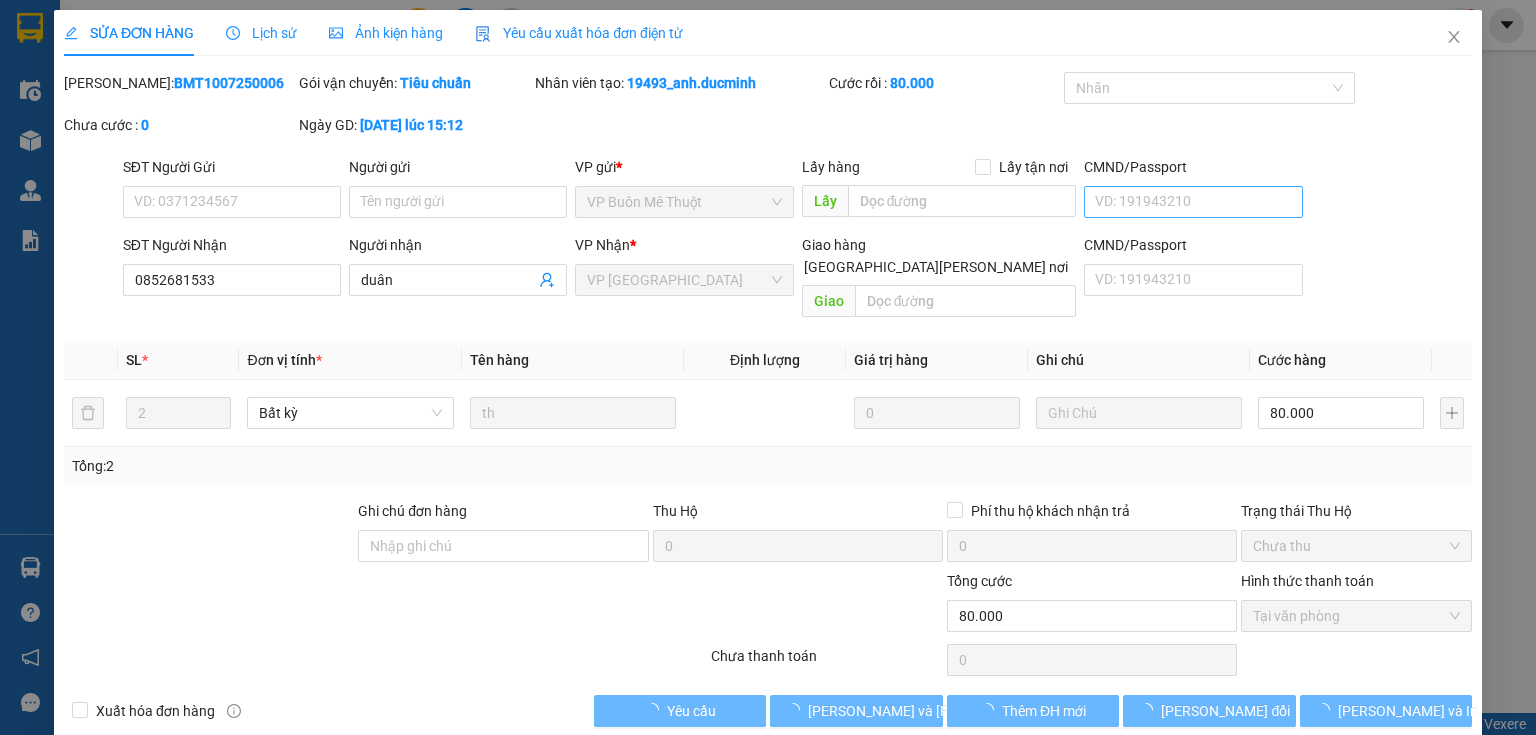 type on "0852681533" 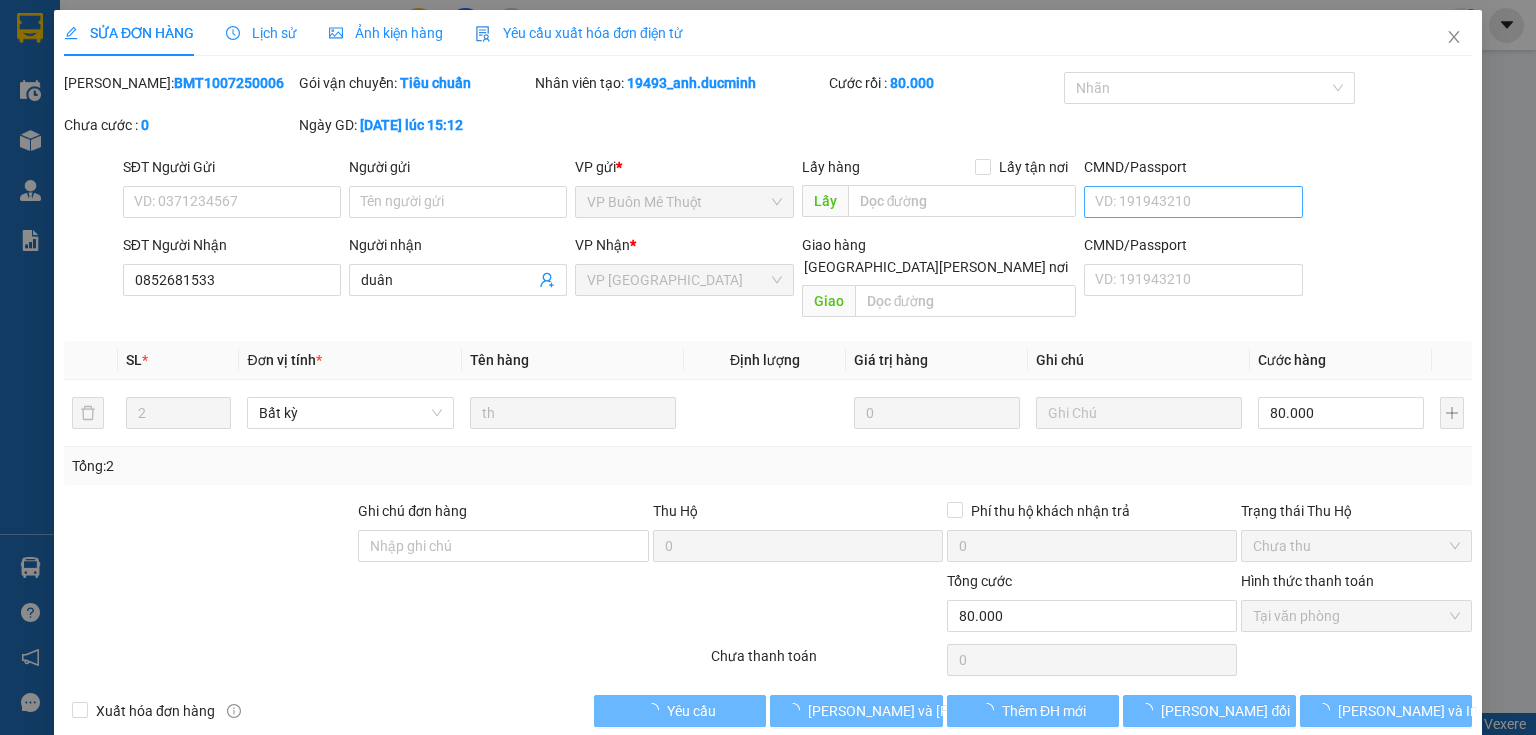 type on "duân" 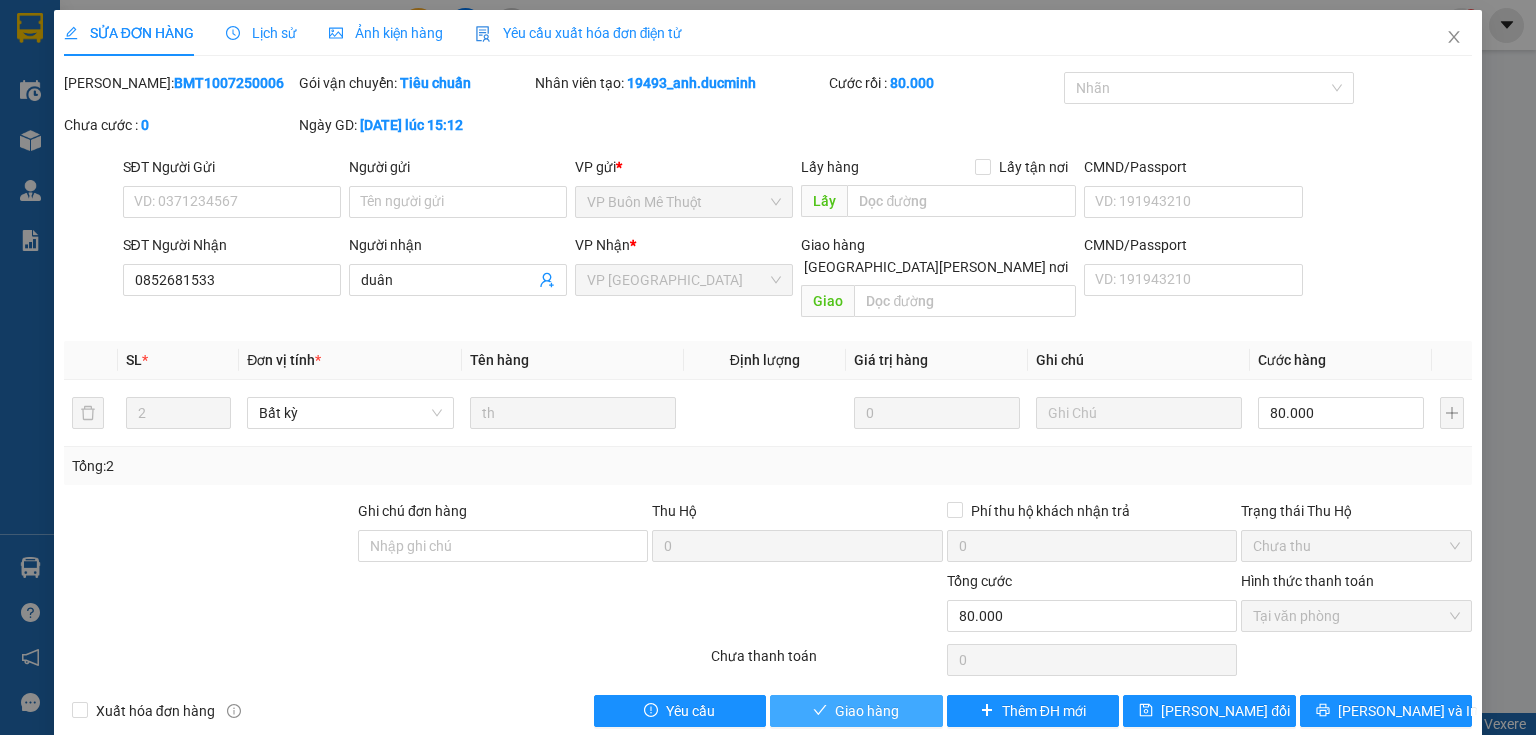 click on "Giao hàng" at bounding box center (867, 711) 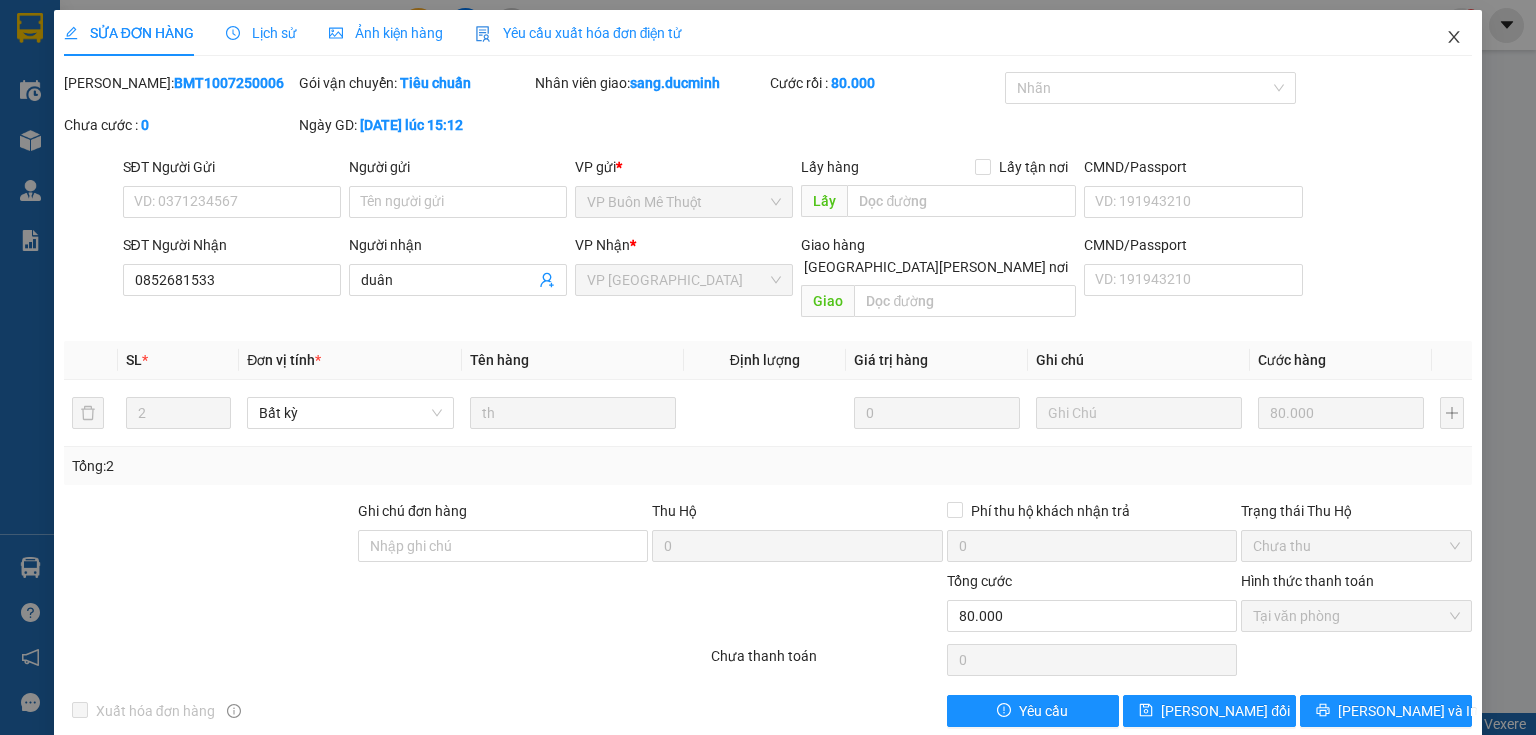 click 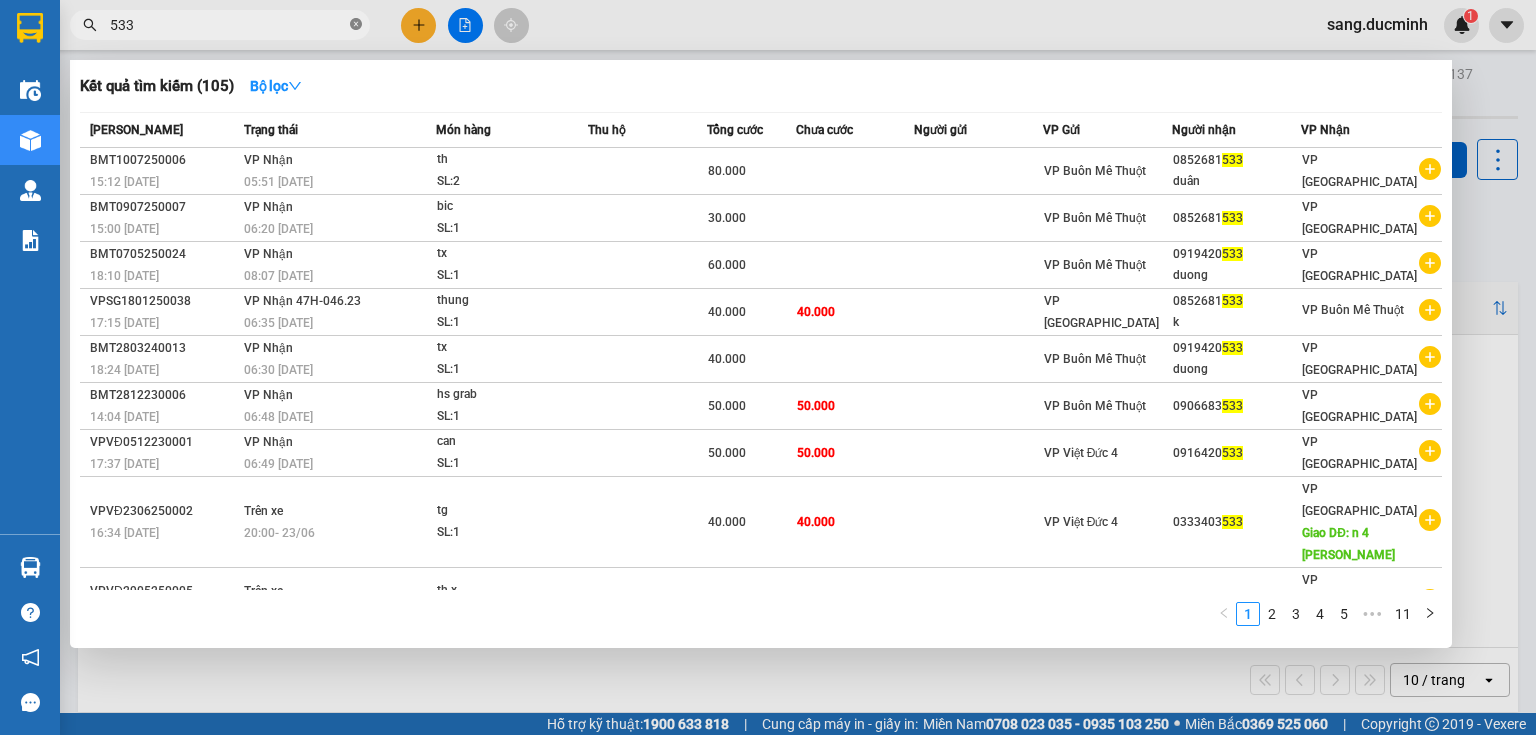 click at bounding box center (356, 25) 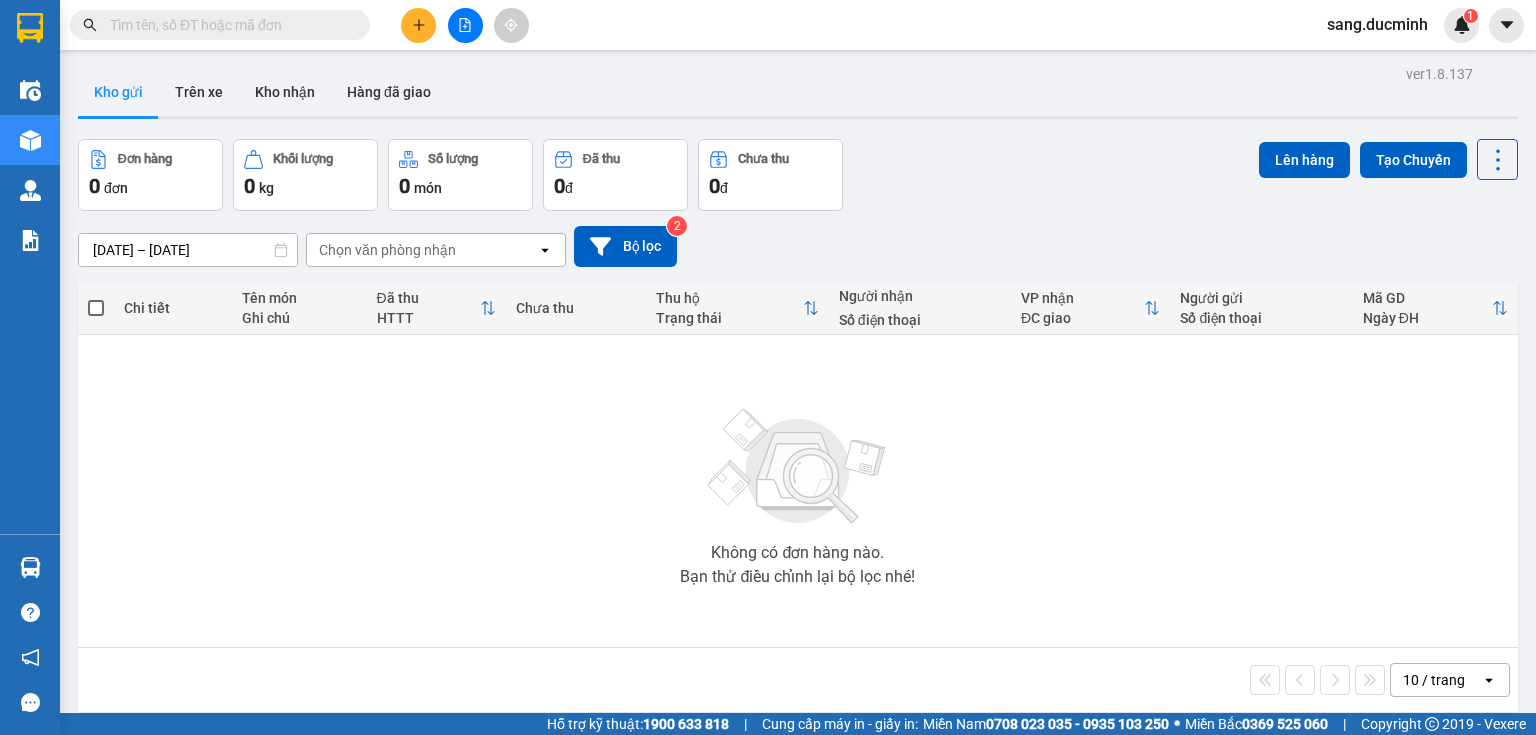 click at bounding box center (228, 25) 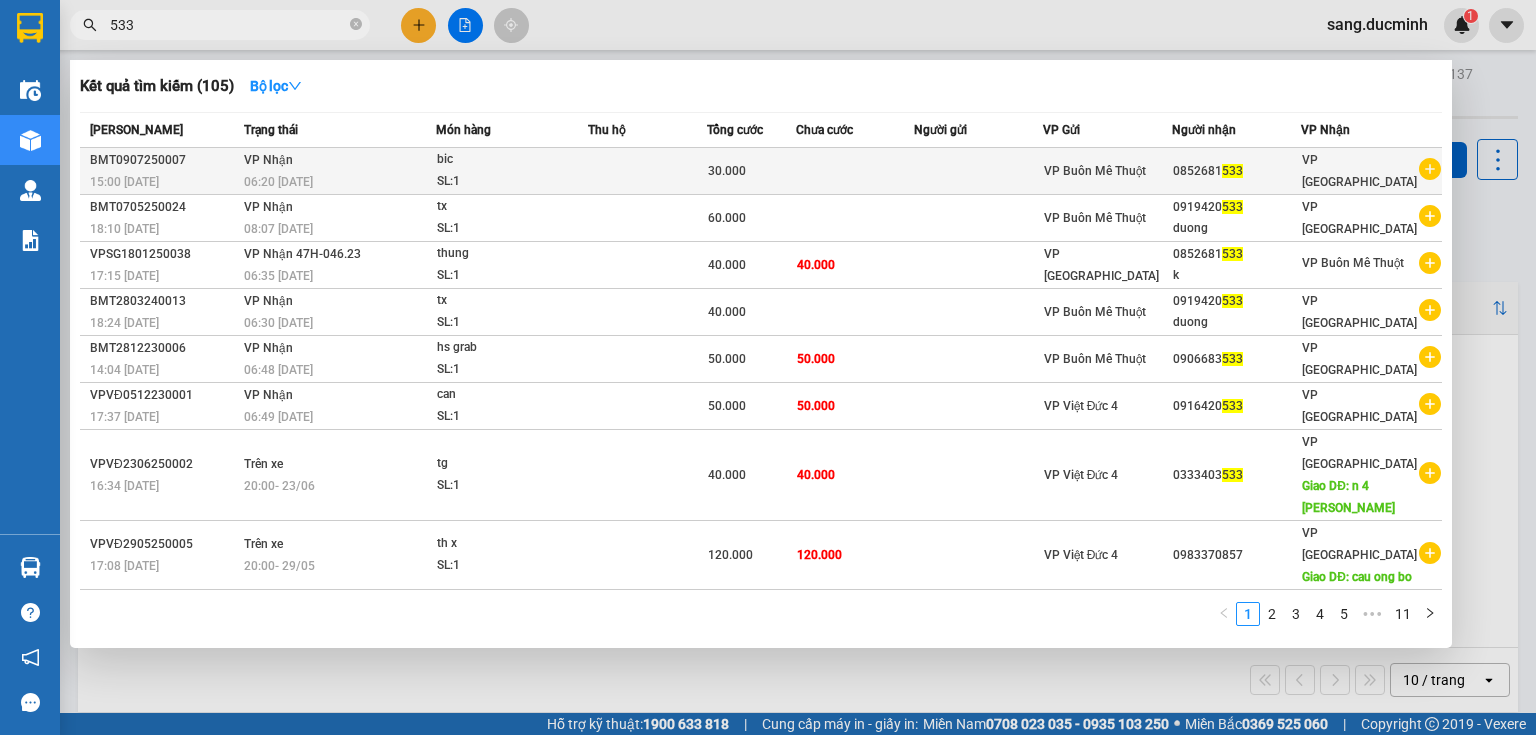 type on "533" 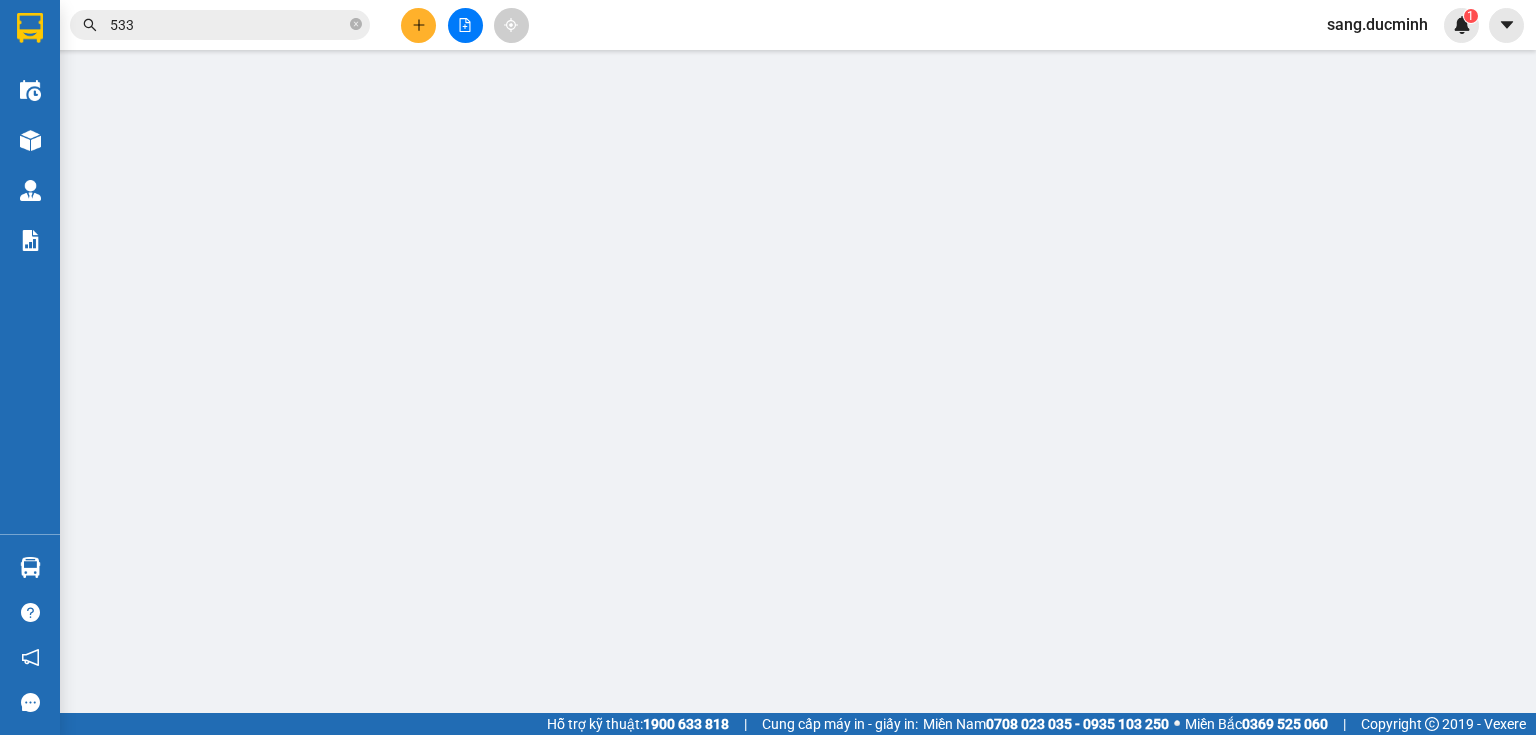 type on "0852681533" 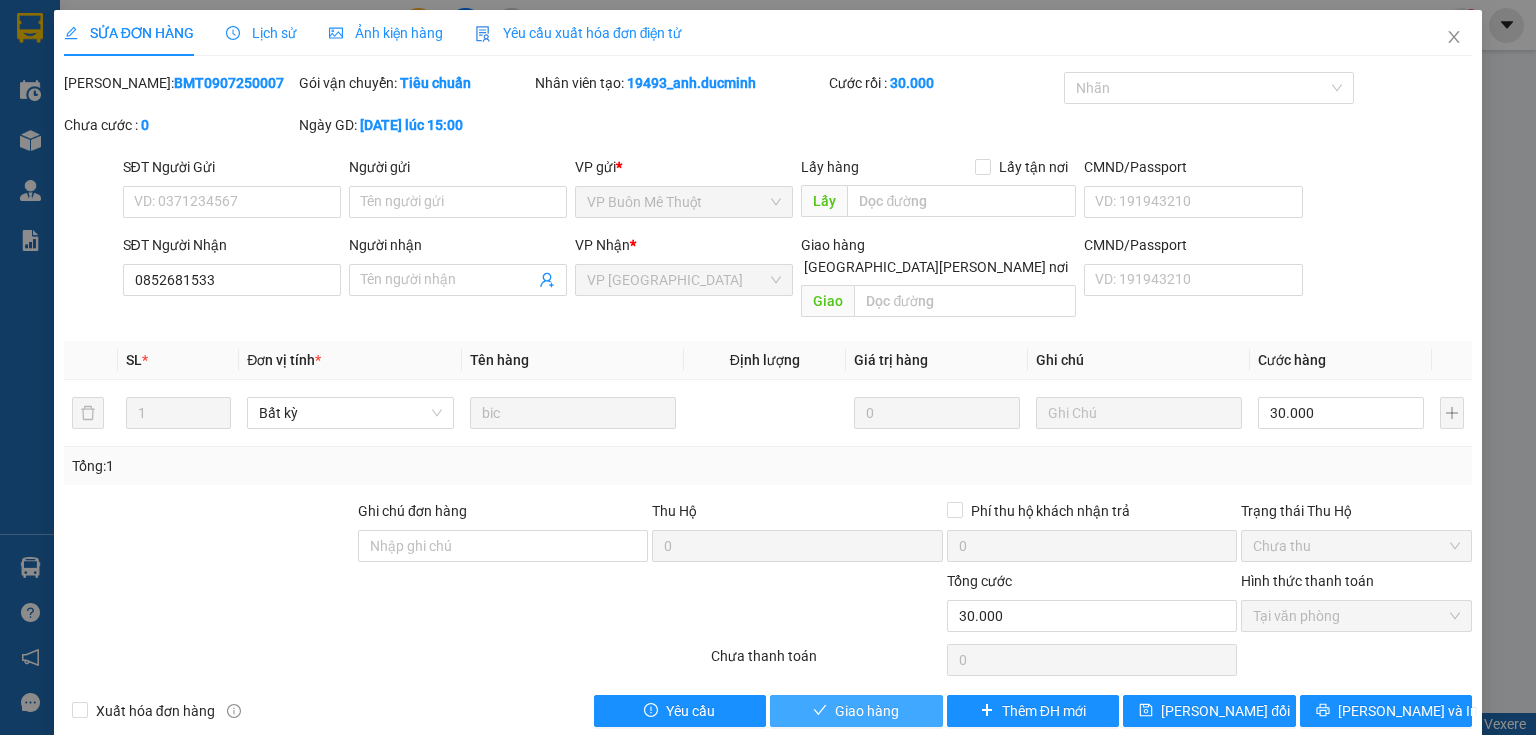 click on "Giao hàng" at bounding box center [867, 711] 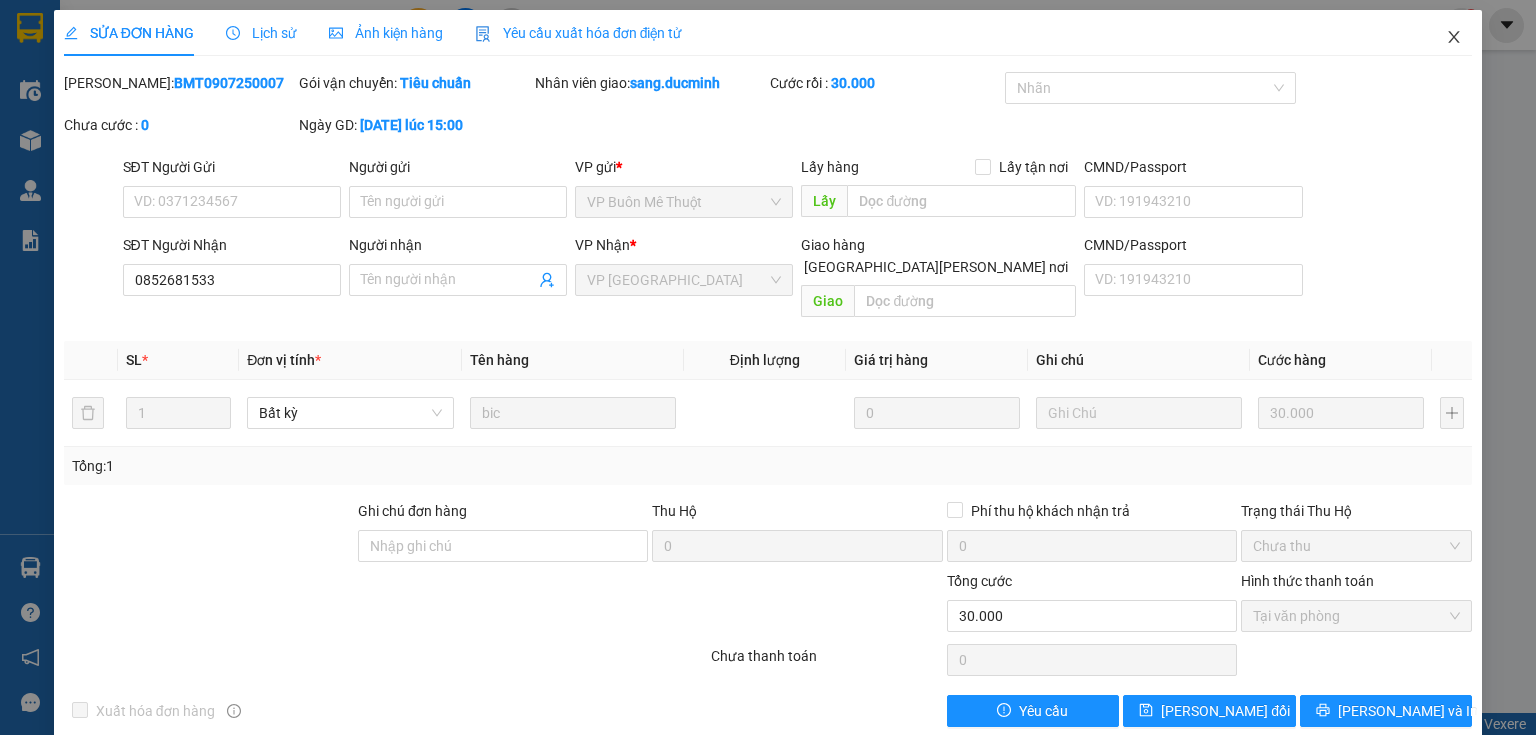 click 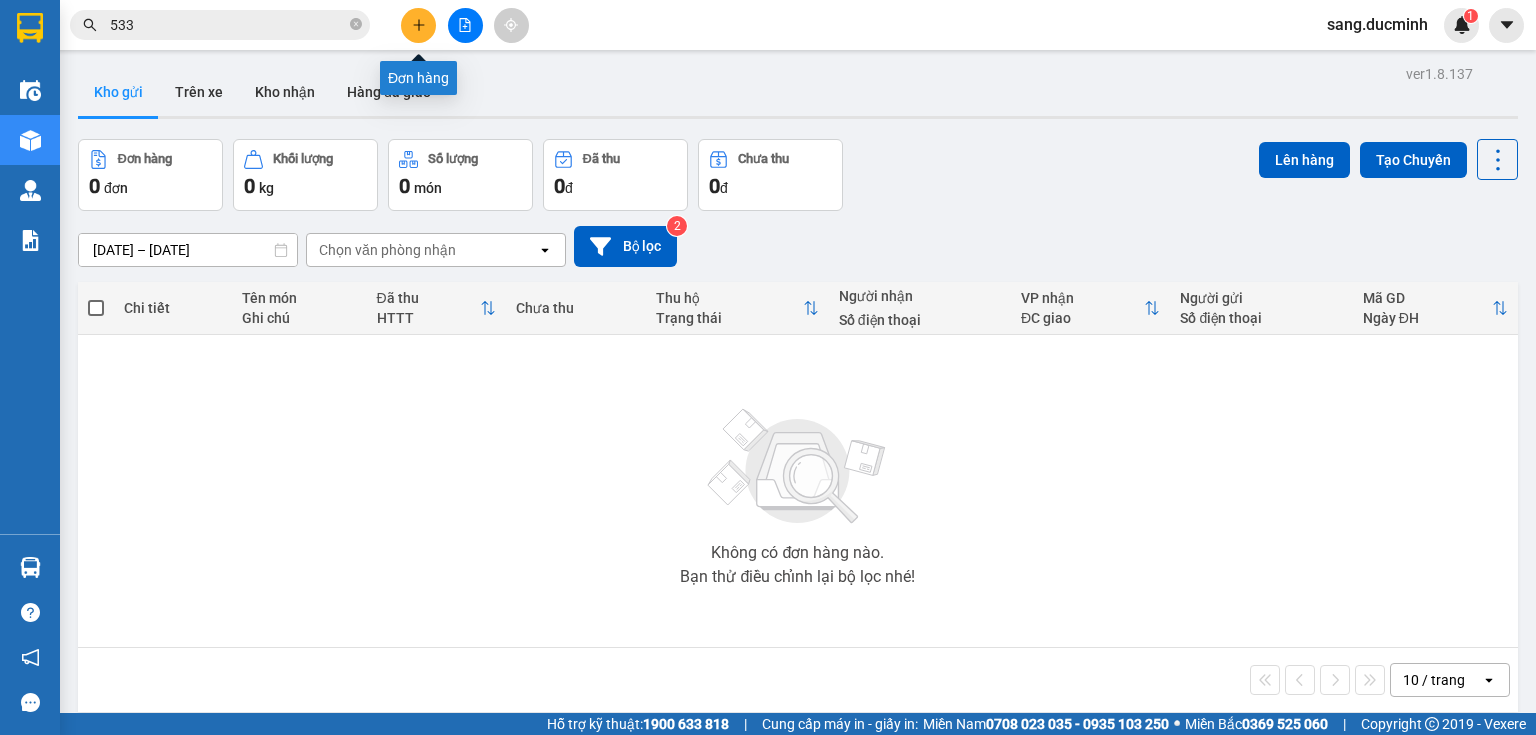 click 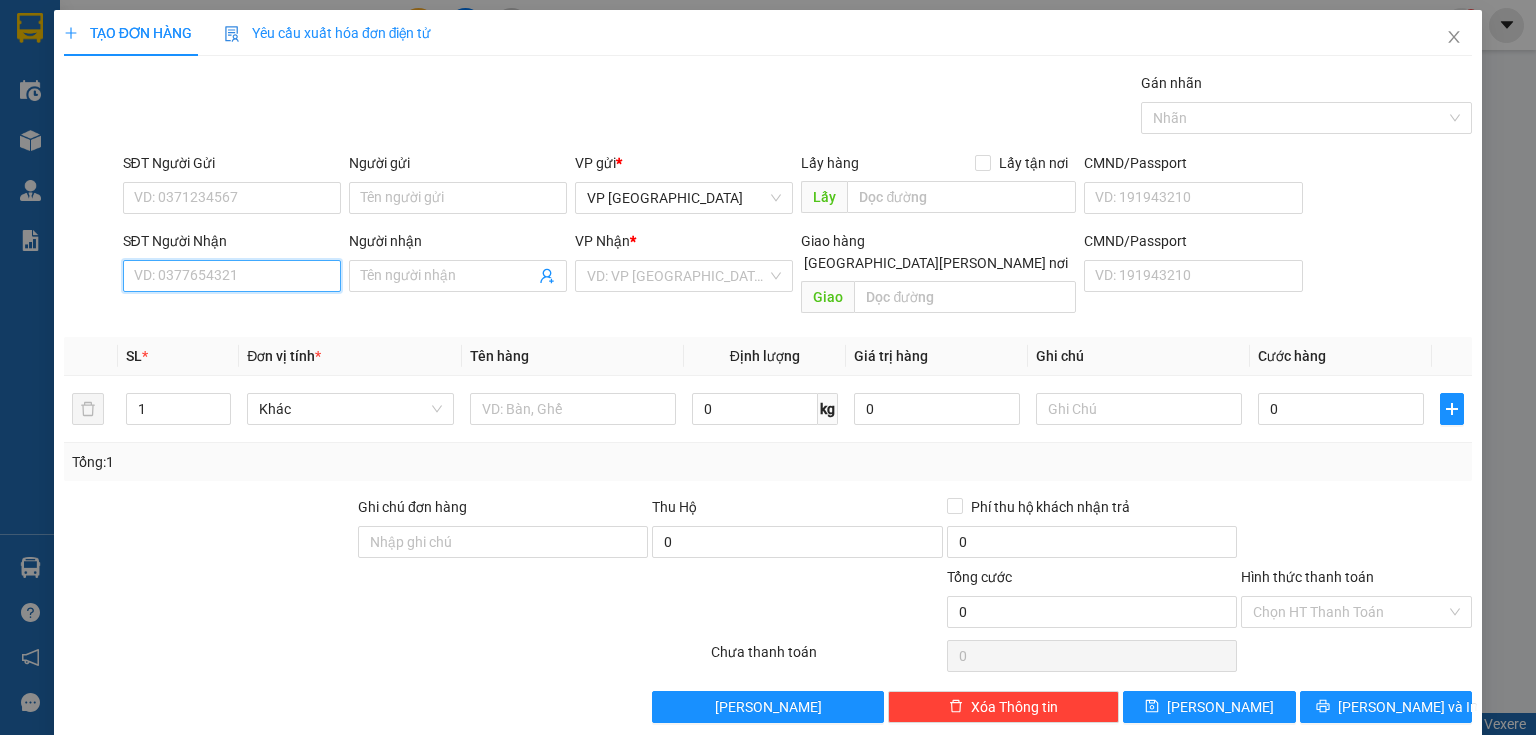 click on "SĐT Người Nhận" at bounding box center [232, 276] 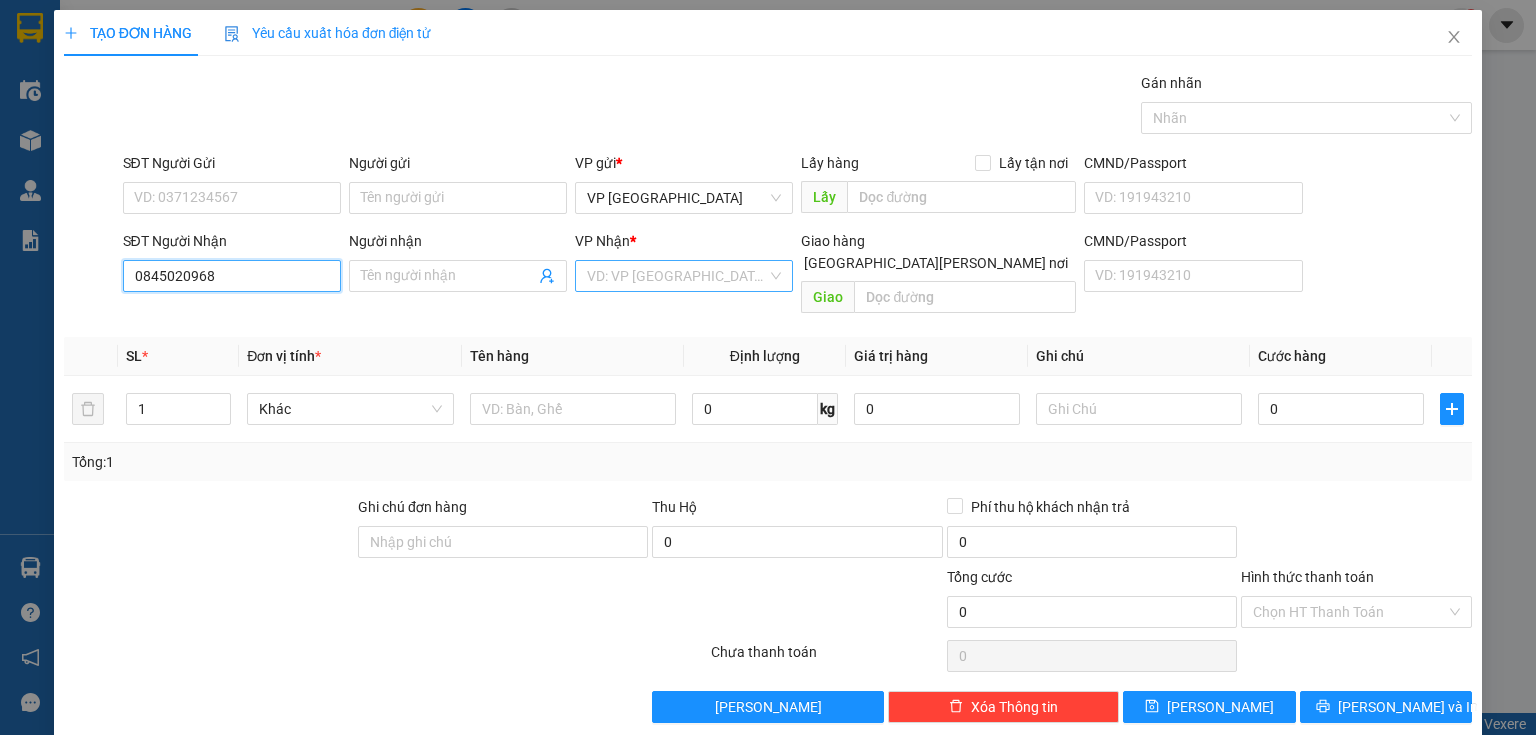 type on "0845020968" 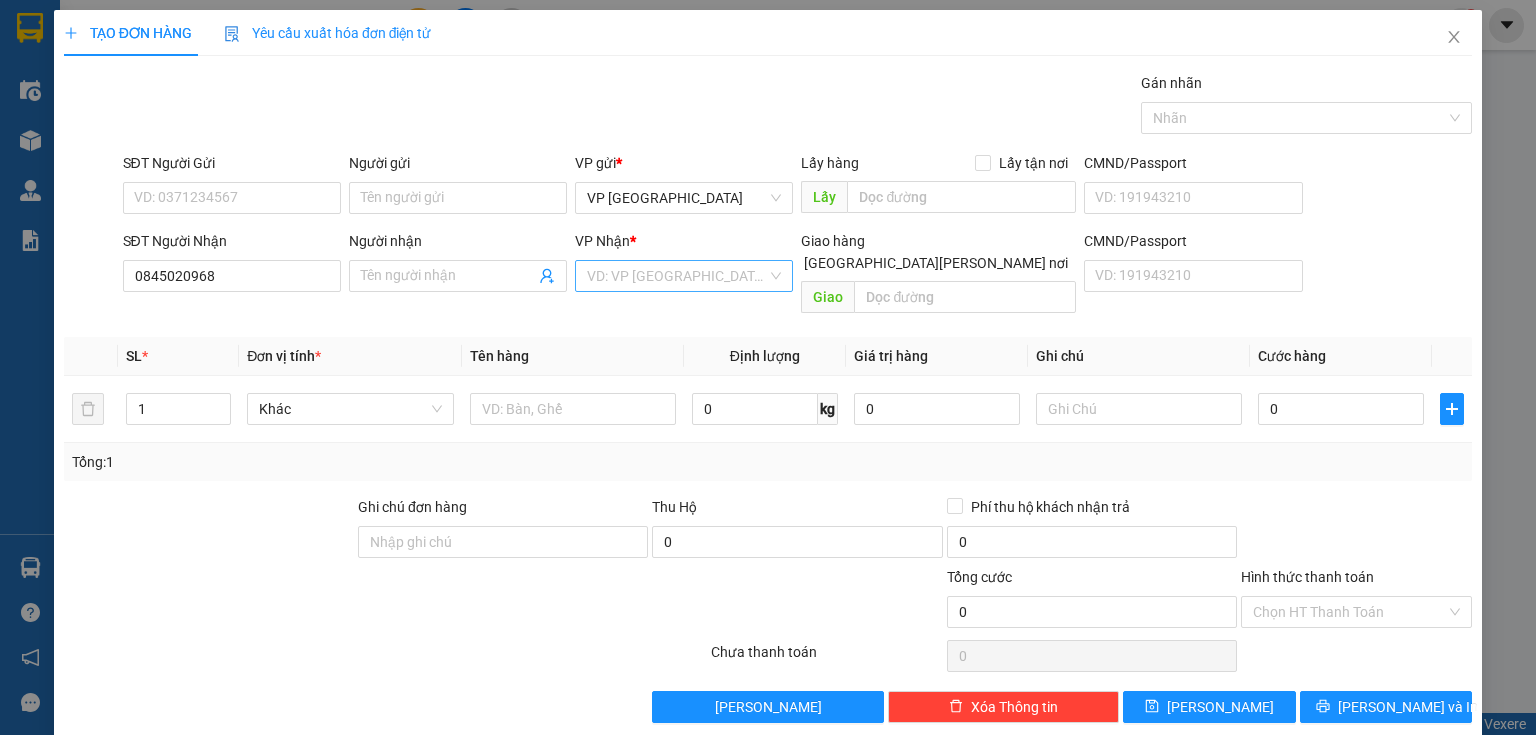 click at bounding box center (677, 276) 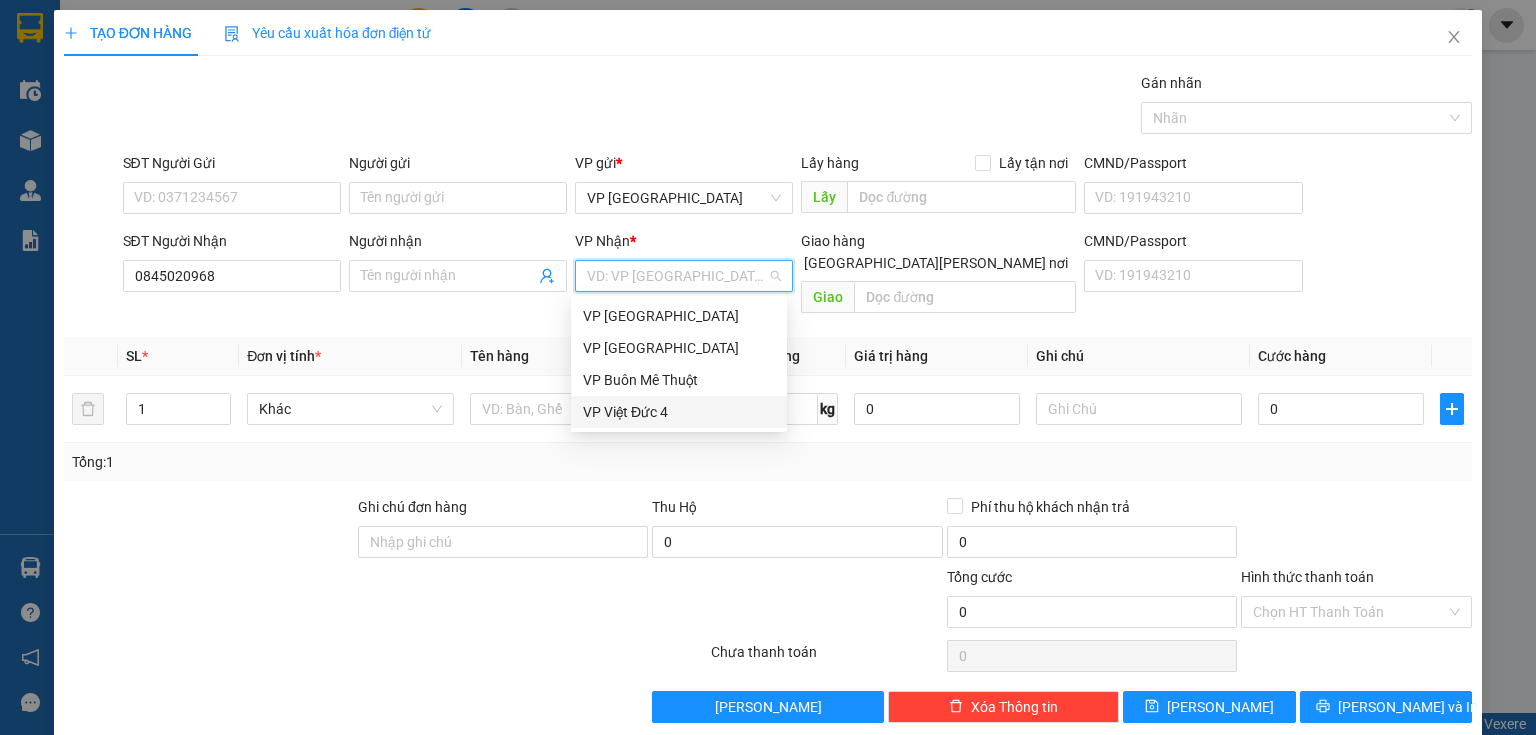 click on "VP Việt Đức 4" at bounding box center [679, 412] 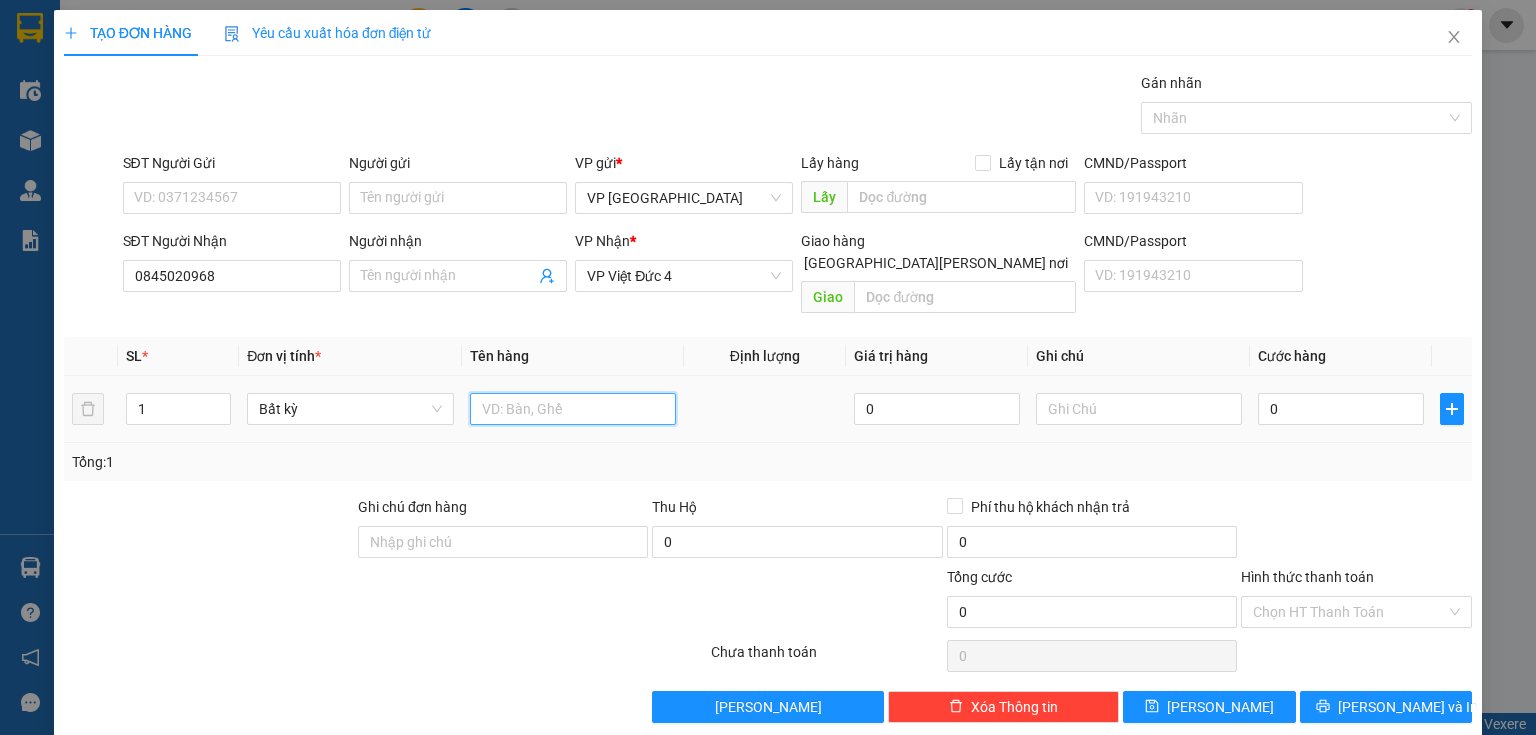 click at bounding box center [573, 409] 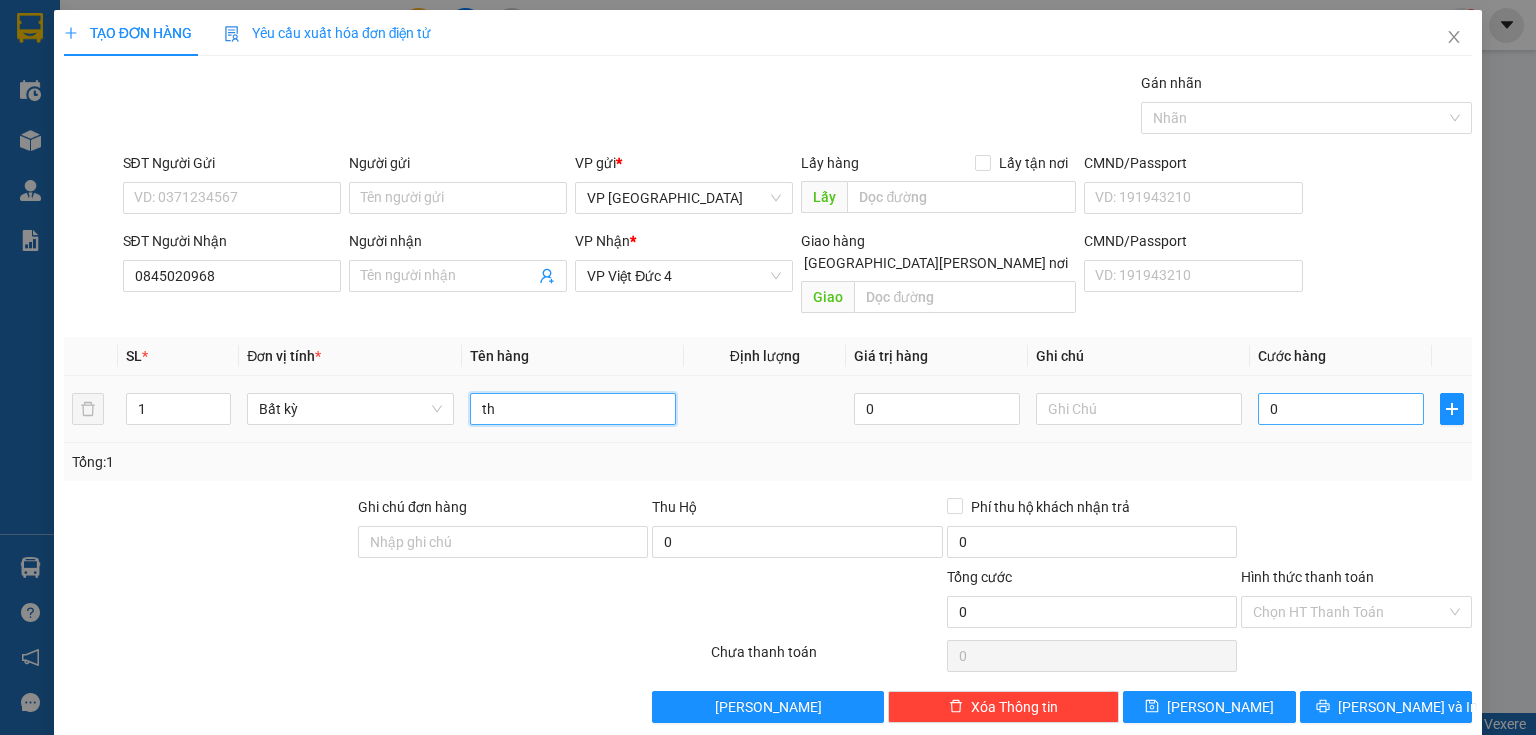 type on "th" 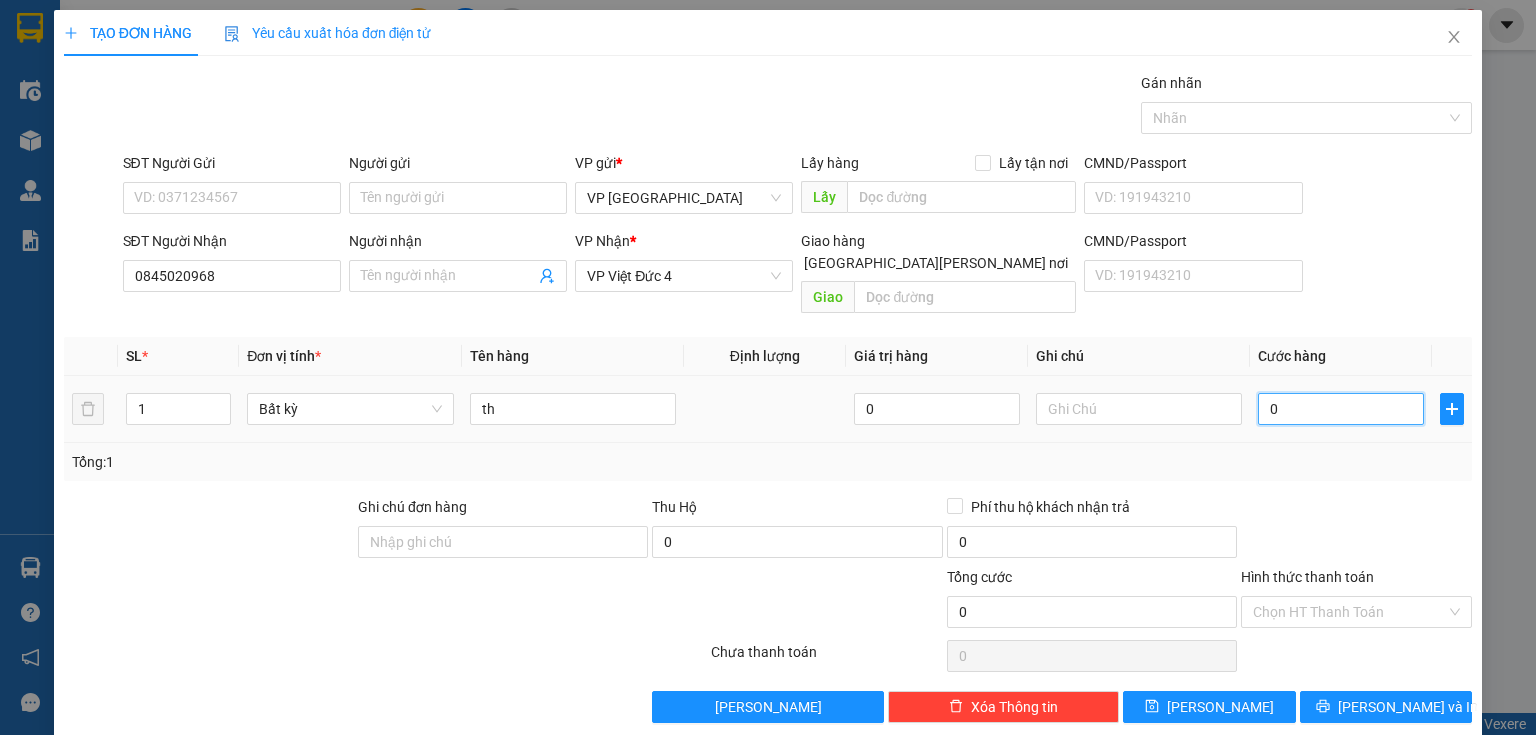 click on "0" at bounding box center (1341, 409) 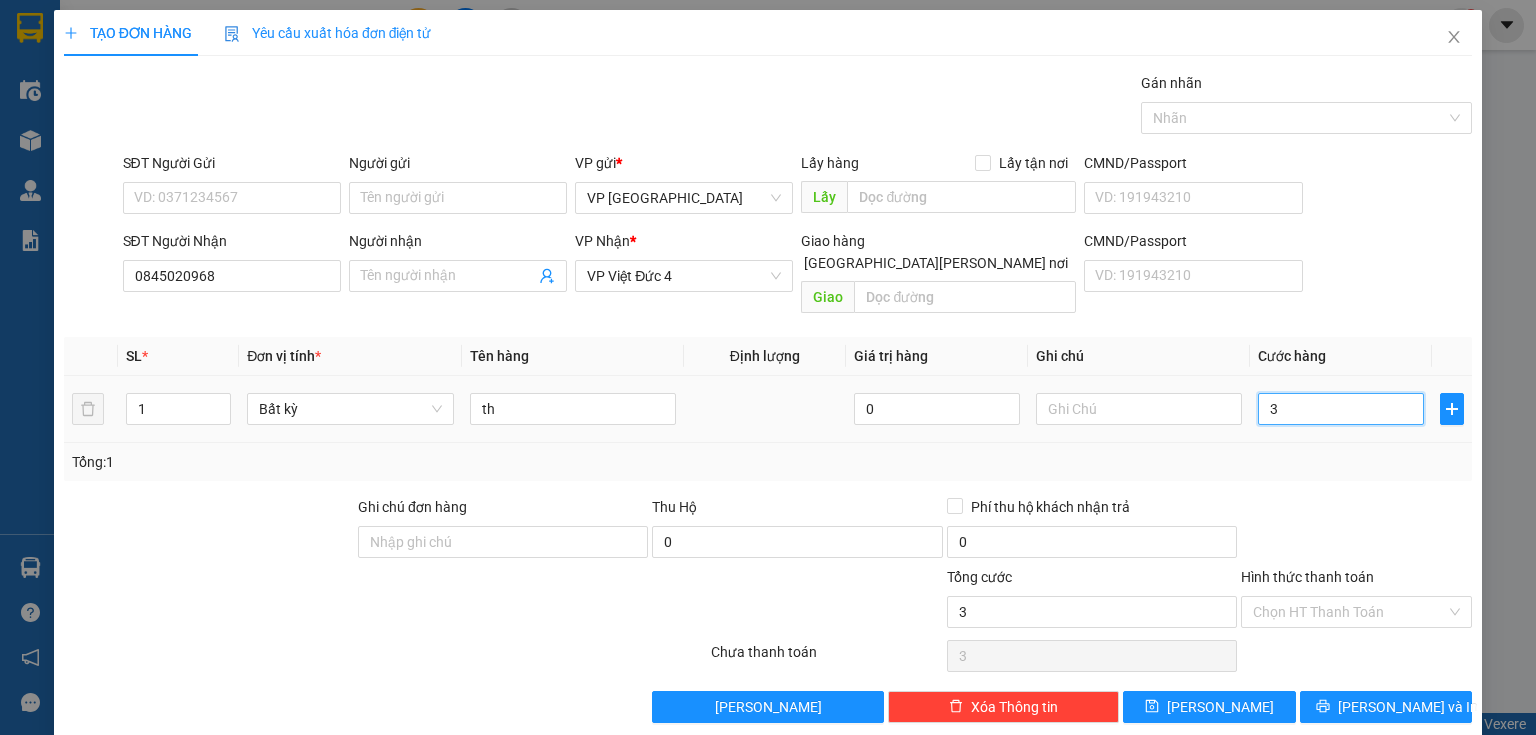 type on "30" 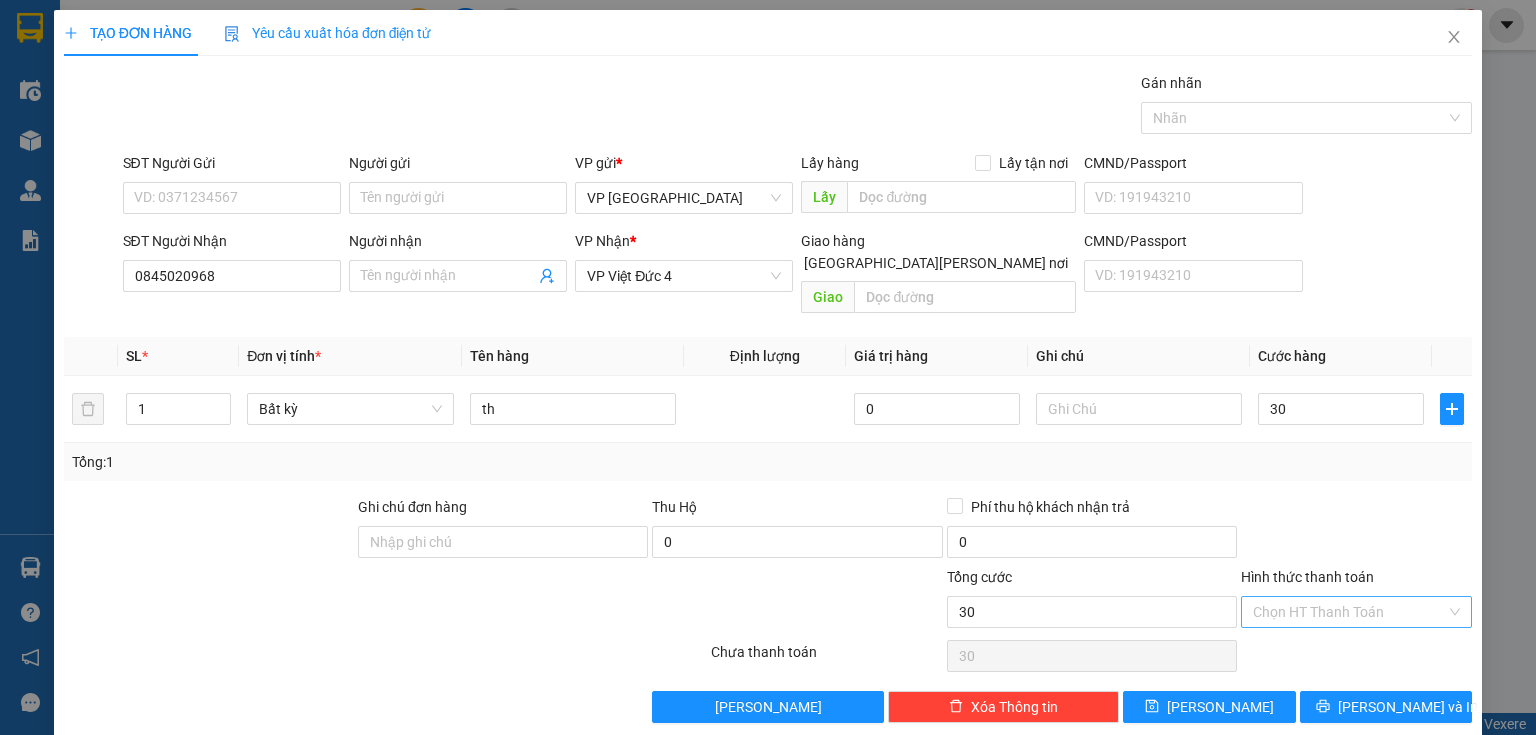 type on "30.000" 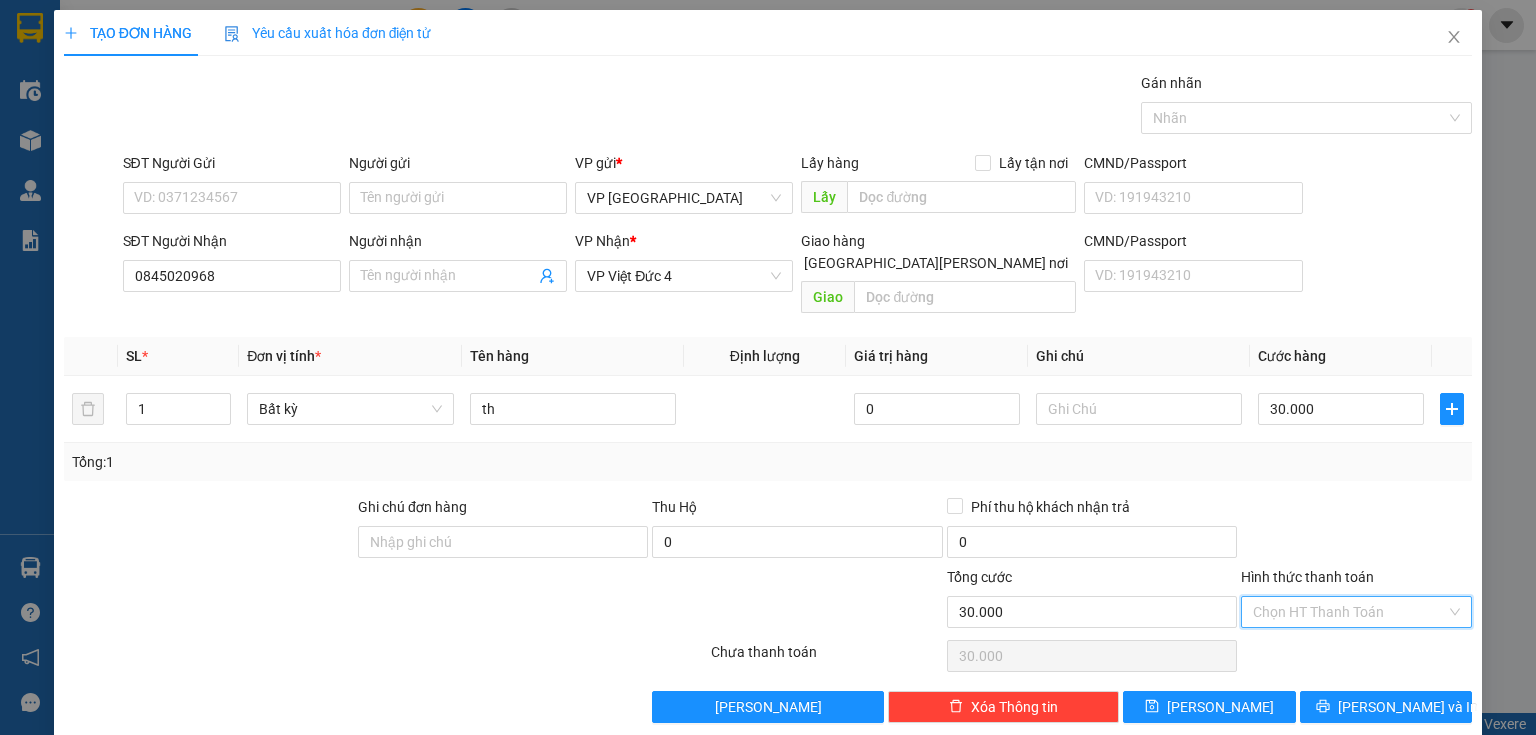 click on "Hình thức thanh toán" at bounding box center [1349, 612] 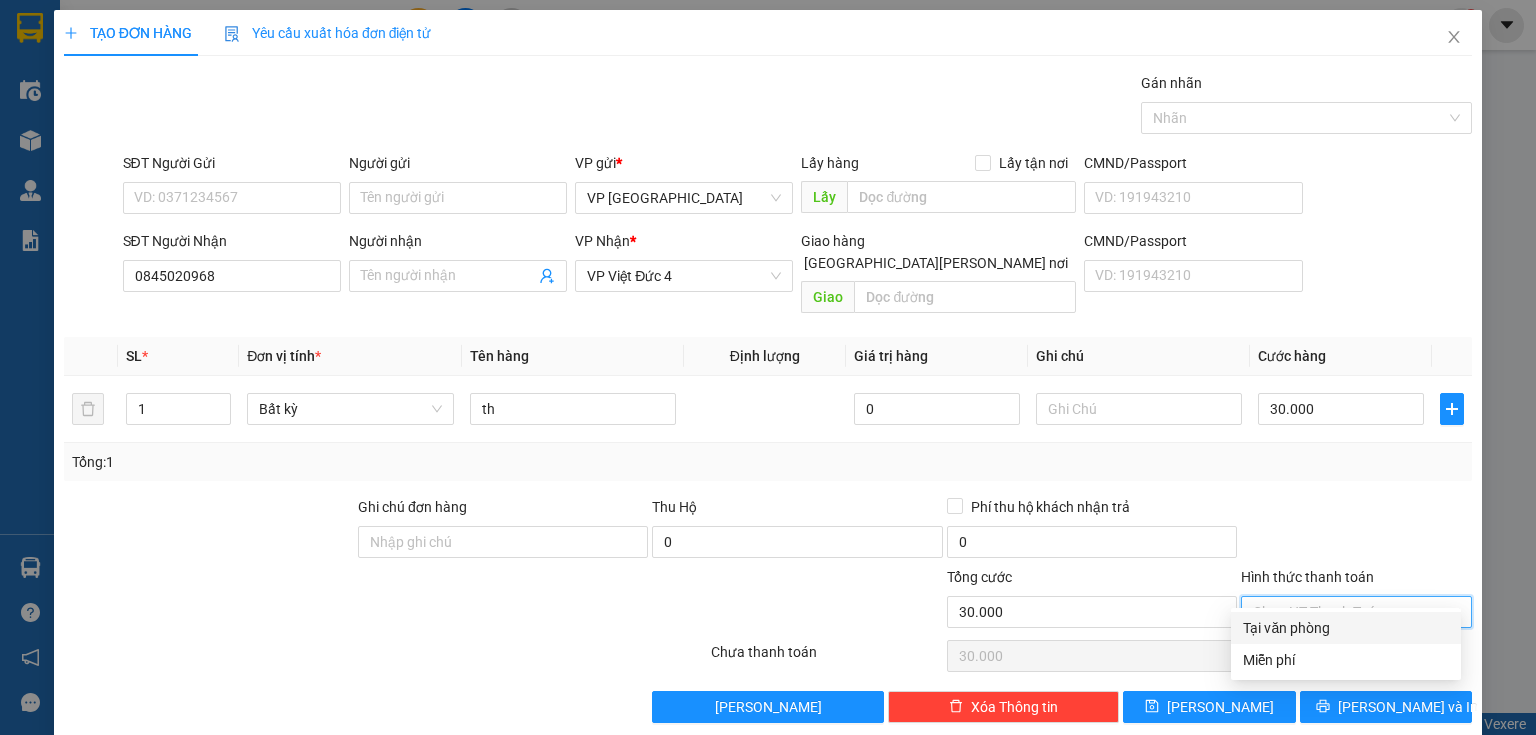 click on "Tại văn phòng" at bounding box center (1346, 628) 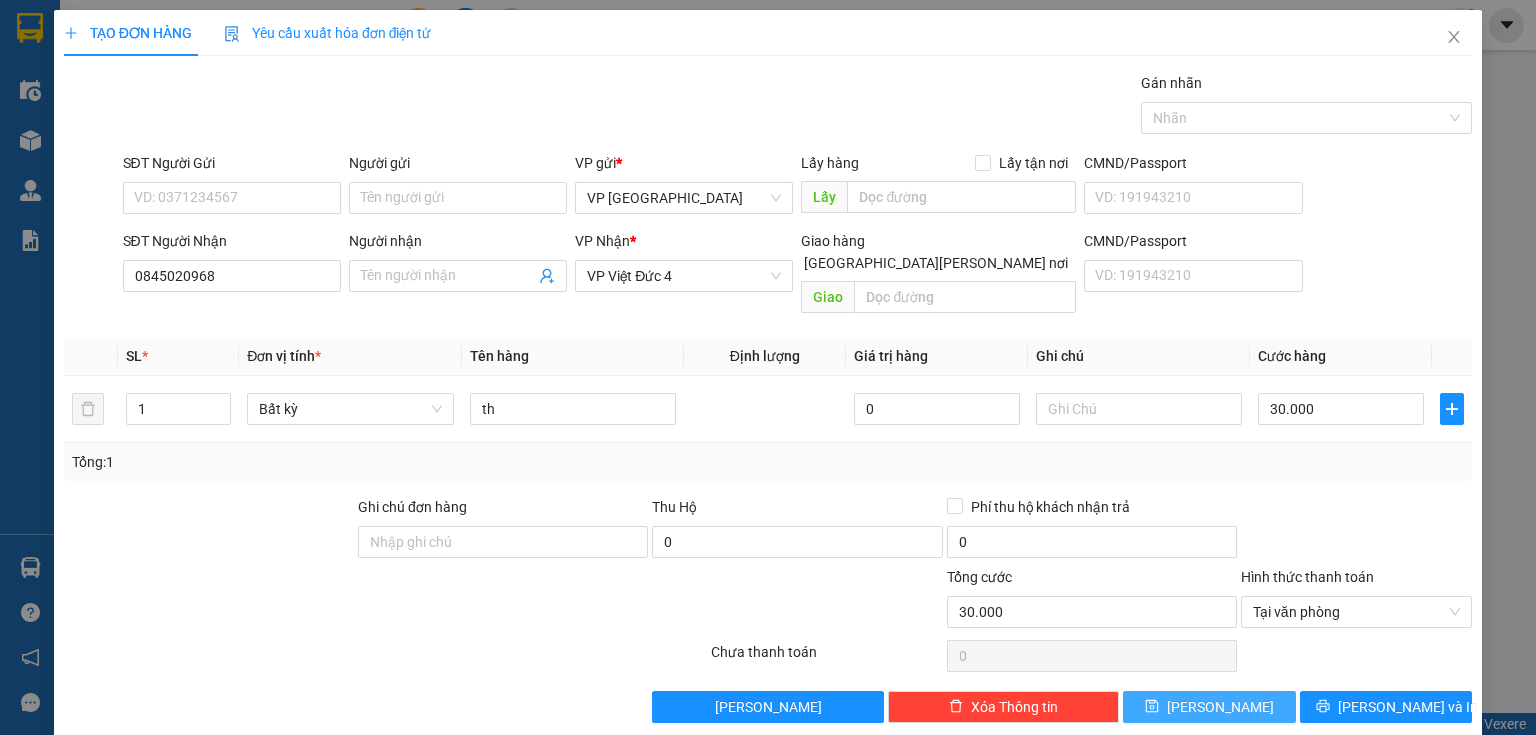drag, startPoint x: 1232, startPoint y: 645, endPoint x: 1234, endPoint y: 671, distance: 26.076809 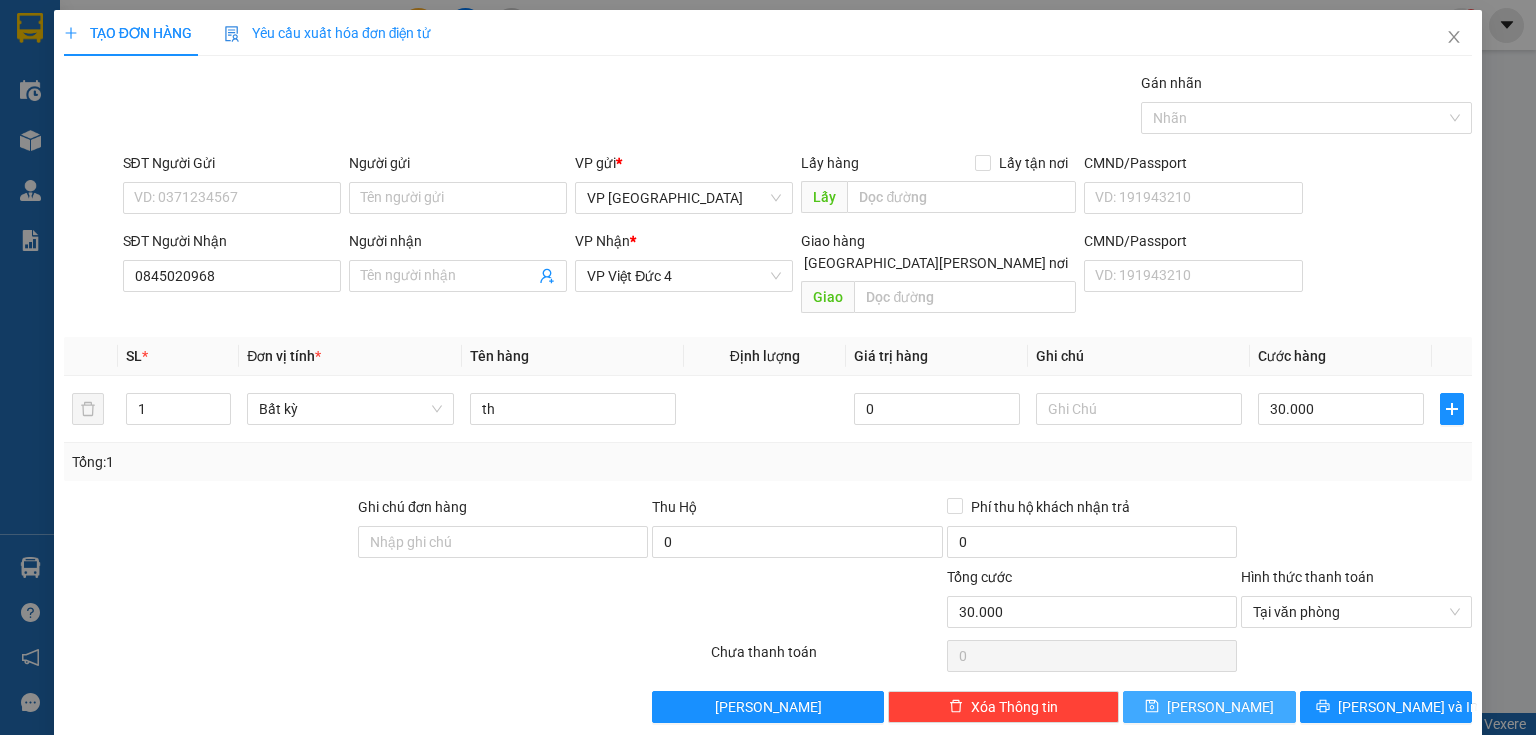 click on "[PERSON_NAME]" at bounding box center (1209, 707) 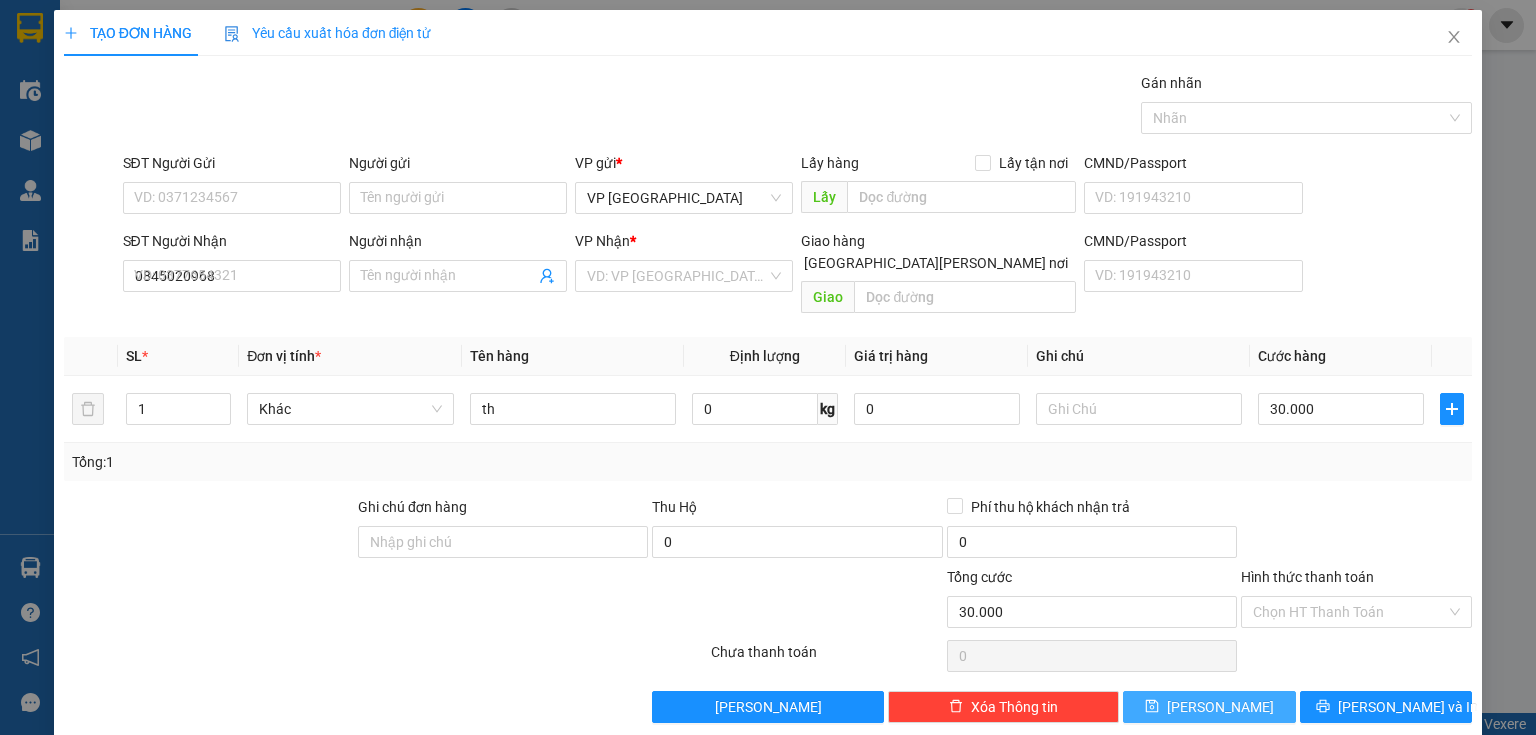 type 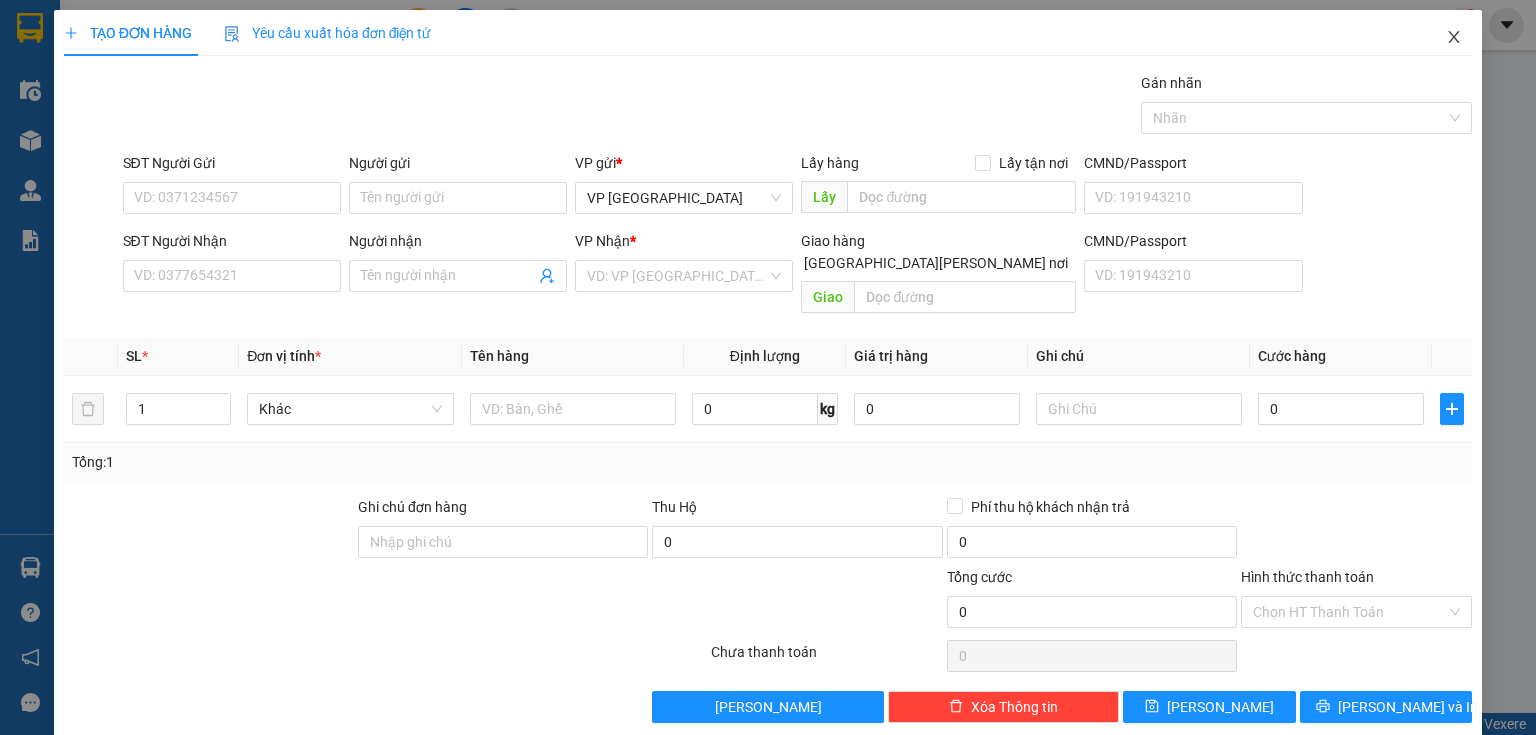 click 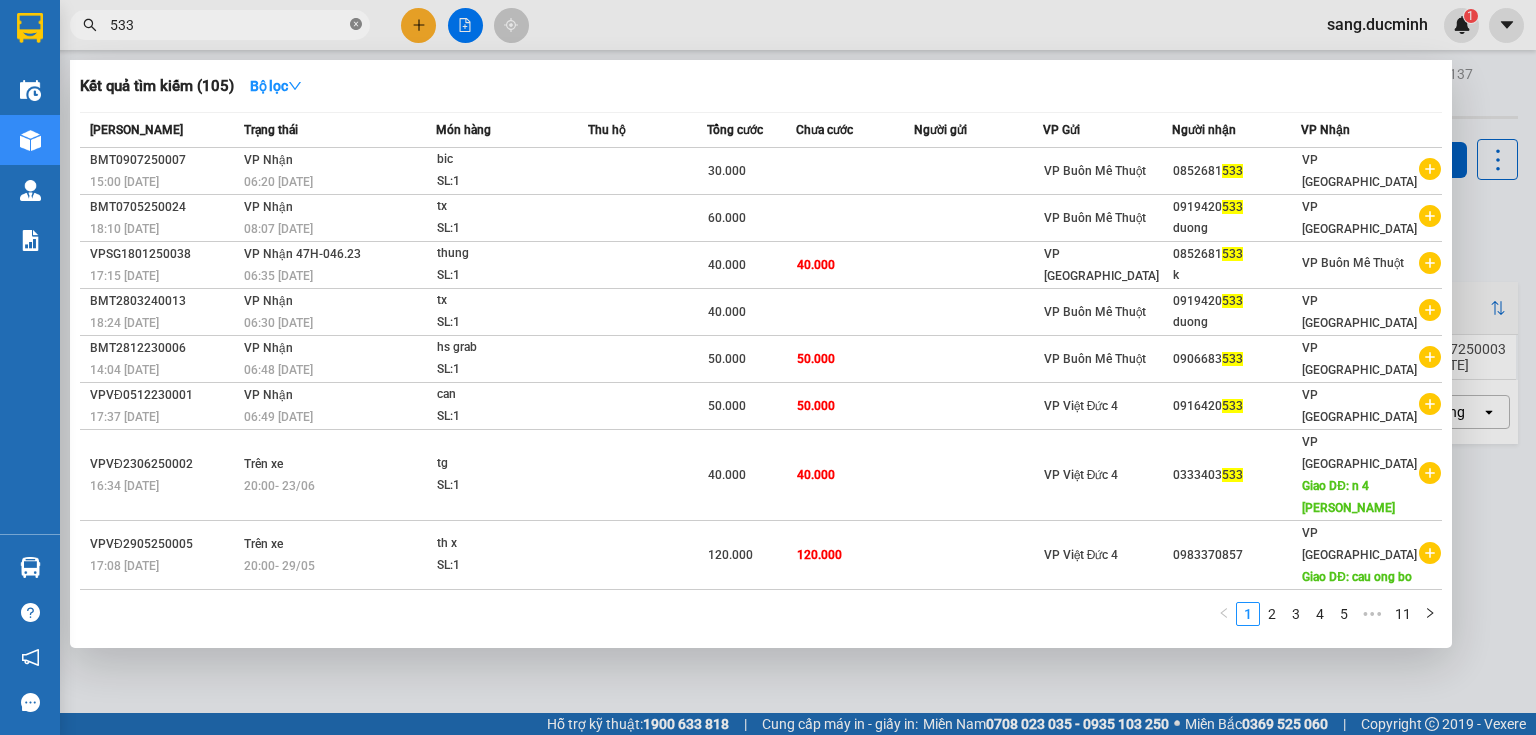 click at bounding box center (356, 25) 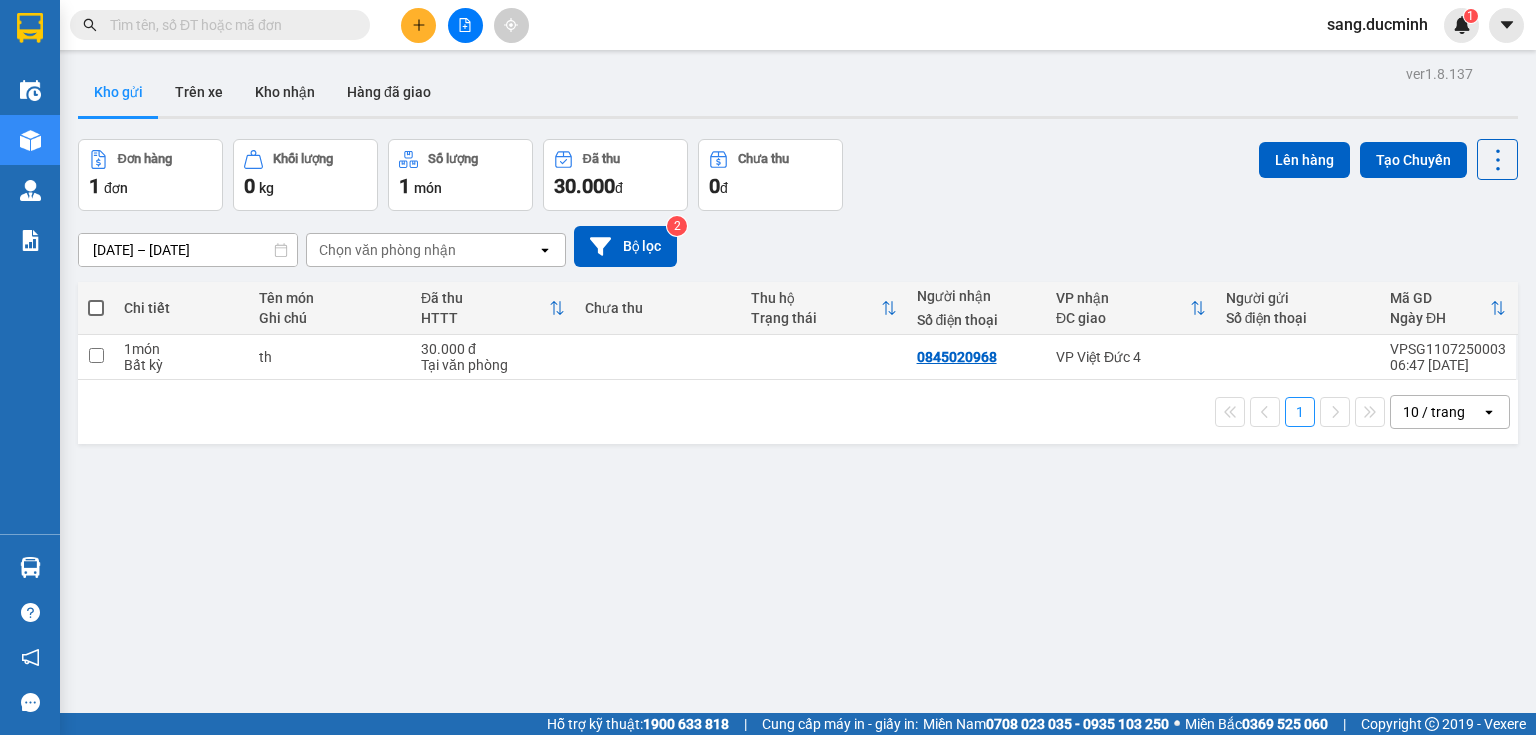 click at bounding box center [228, 25] 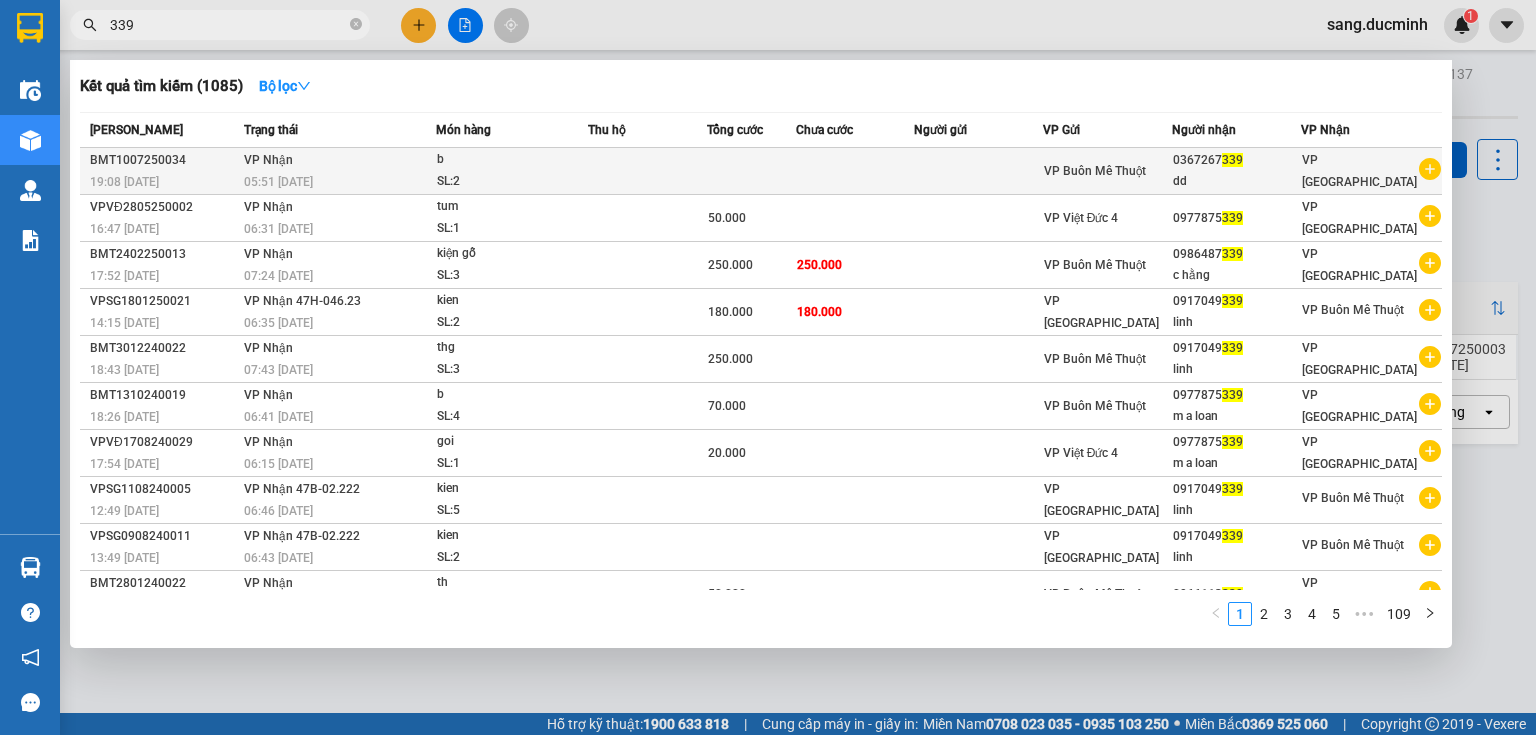 type on "339" 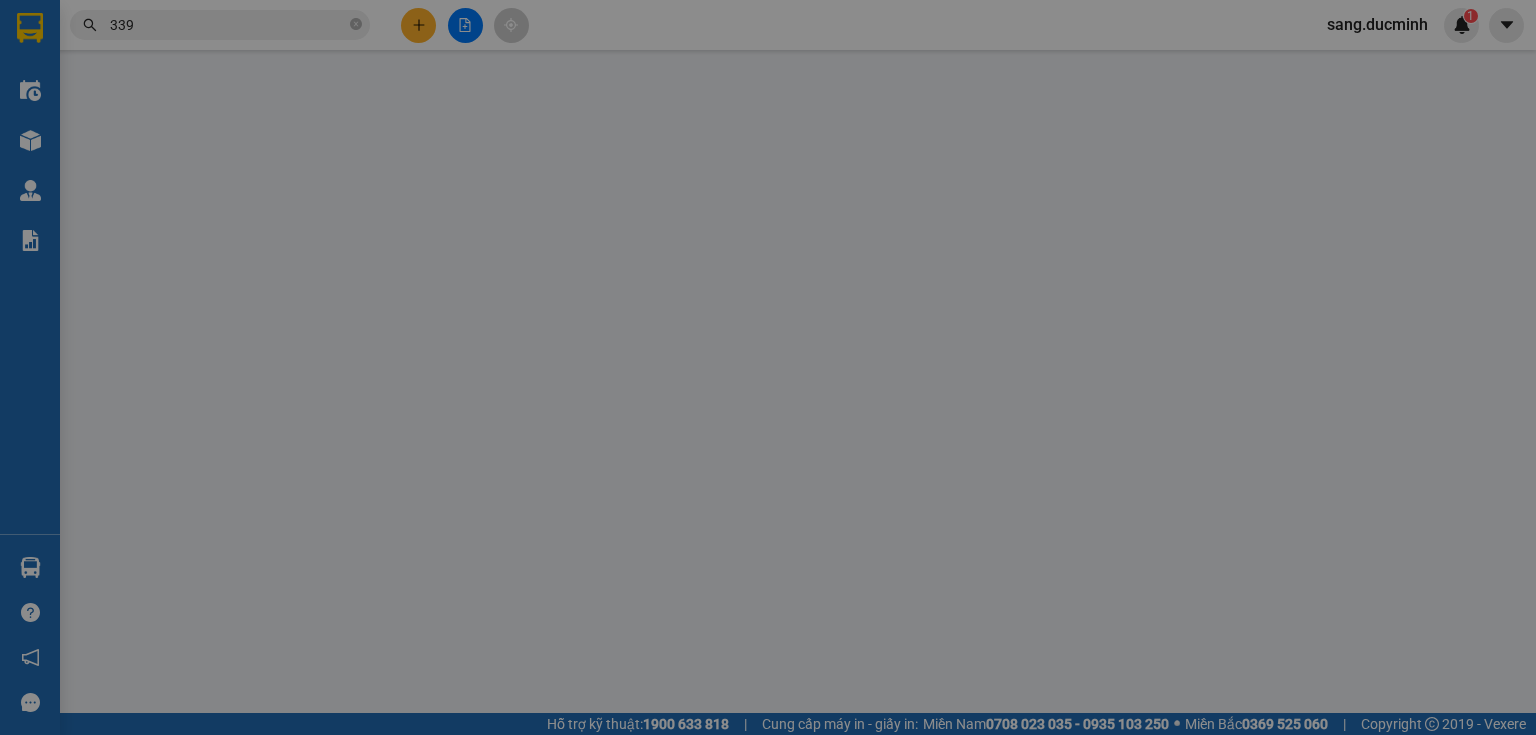 type on "0367267339" 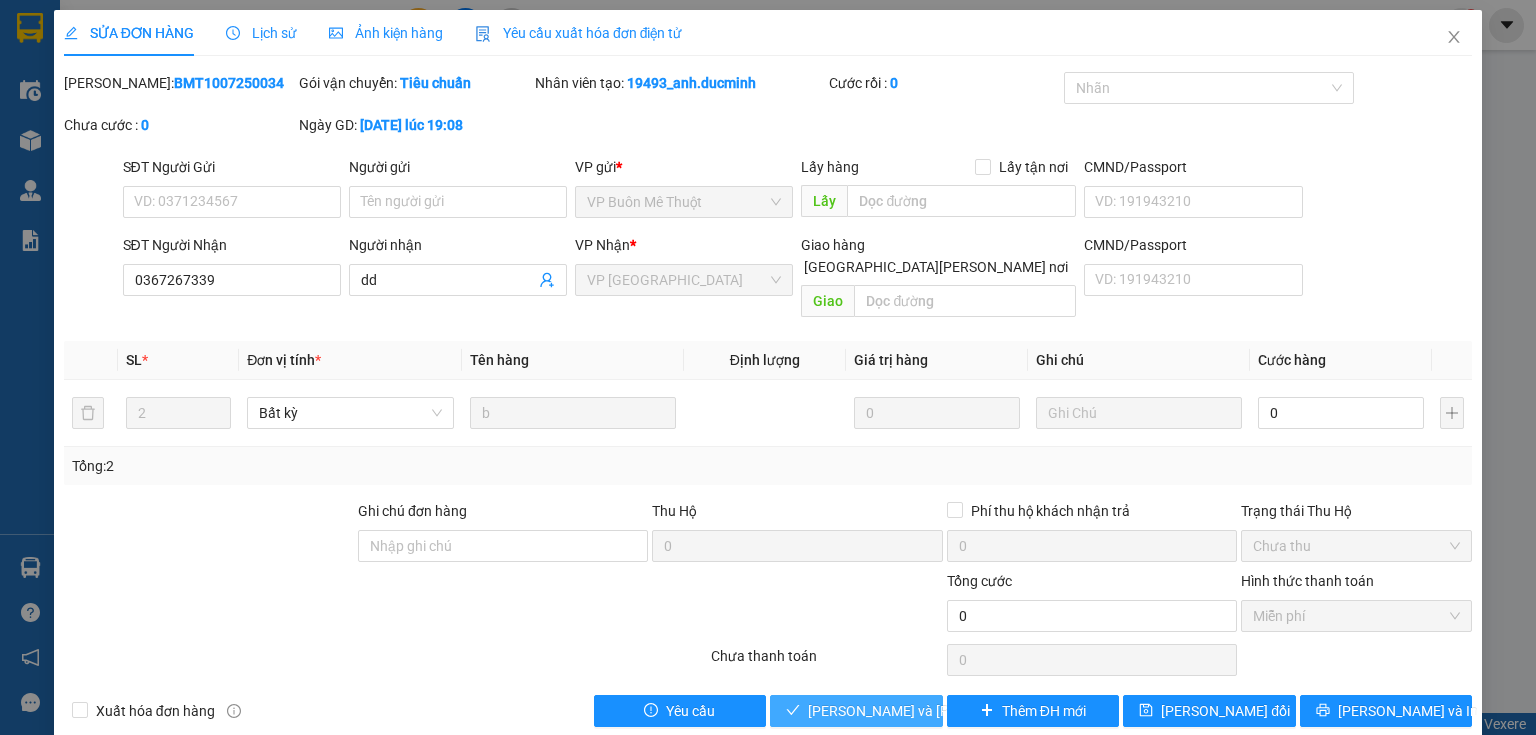 click on "[PERSON_NAME] và Giao hàng" at bounding box center (943, 711) 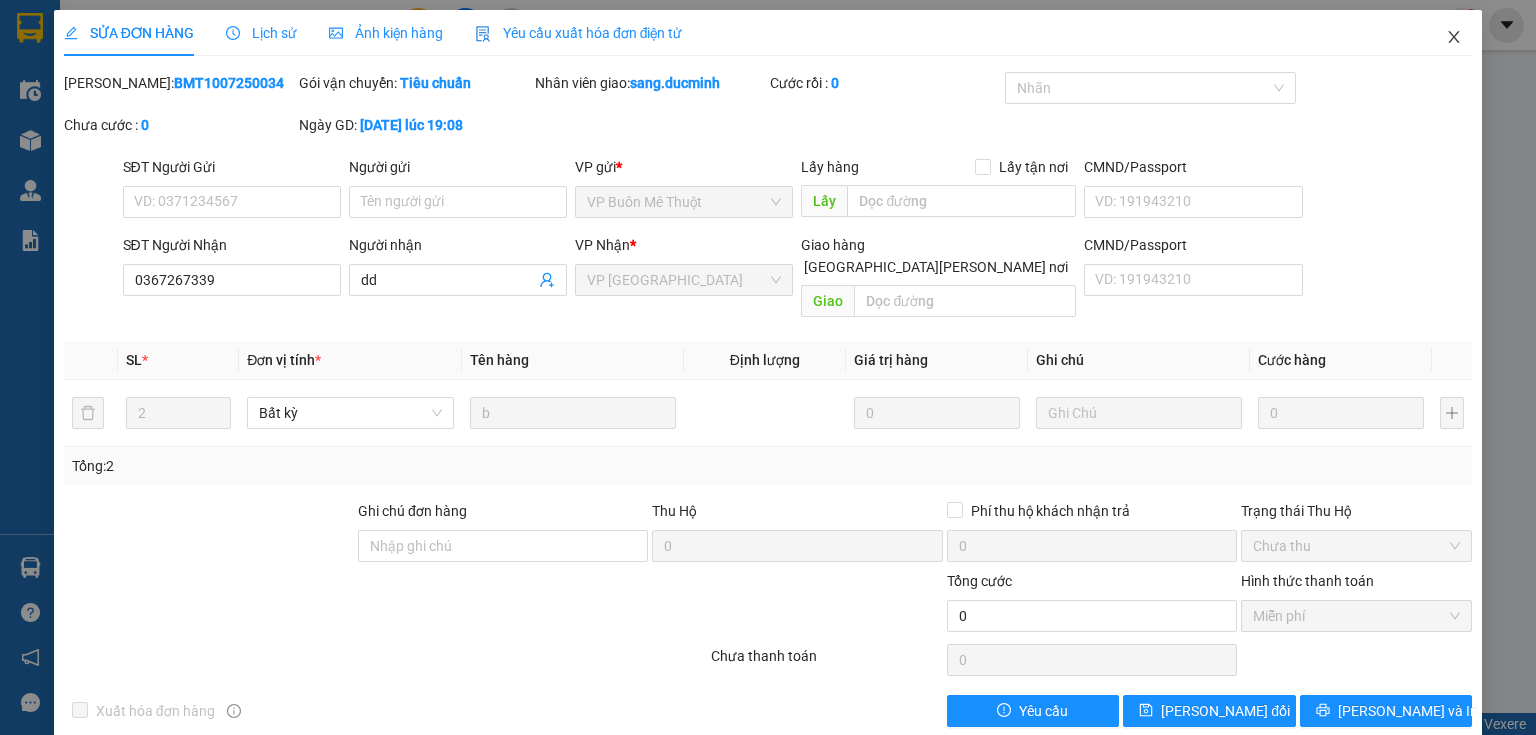 click at bounding box center [1454, 38] 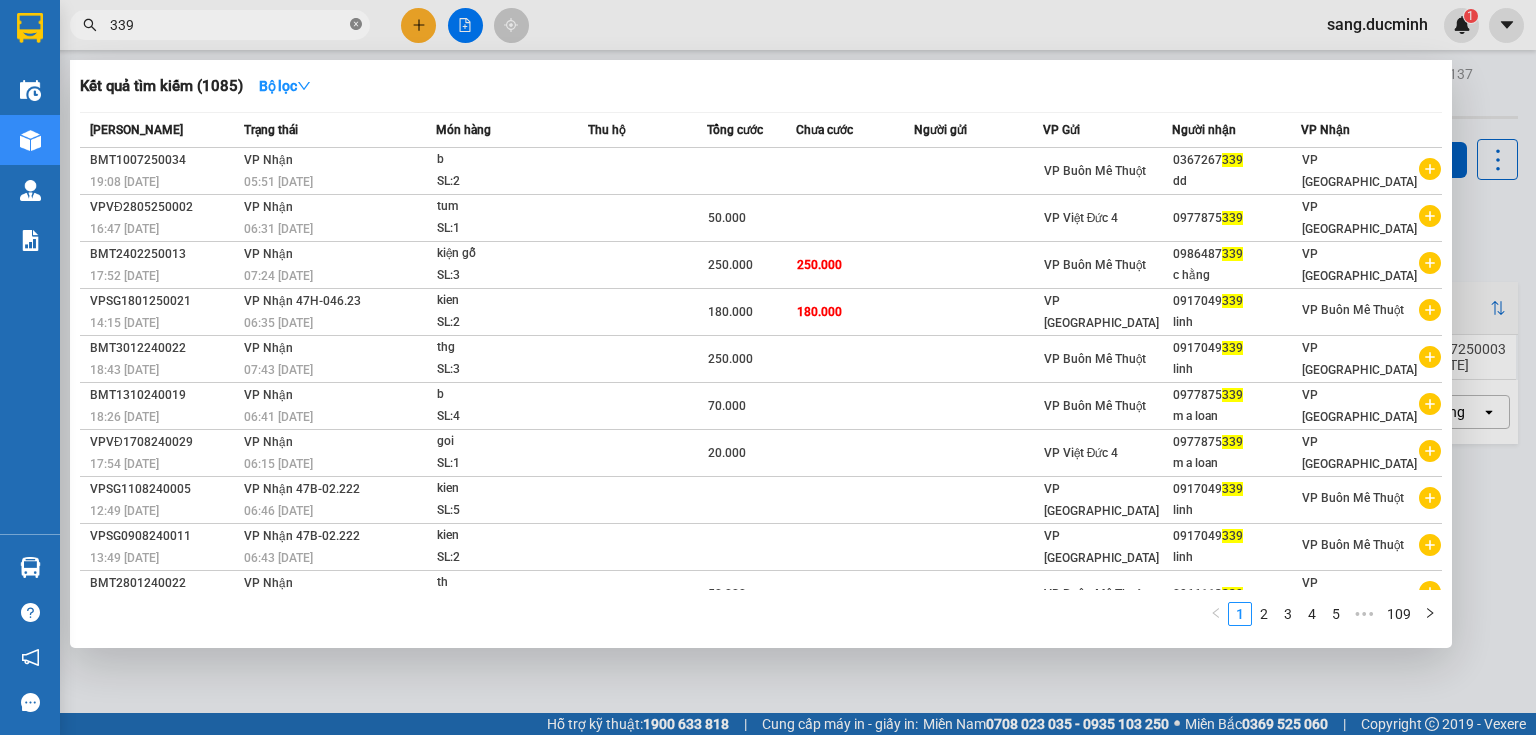 click at bounding box center [356, 25] 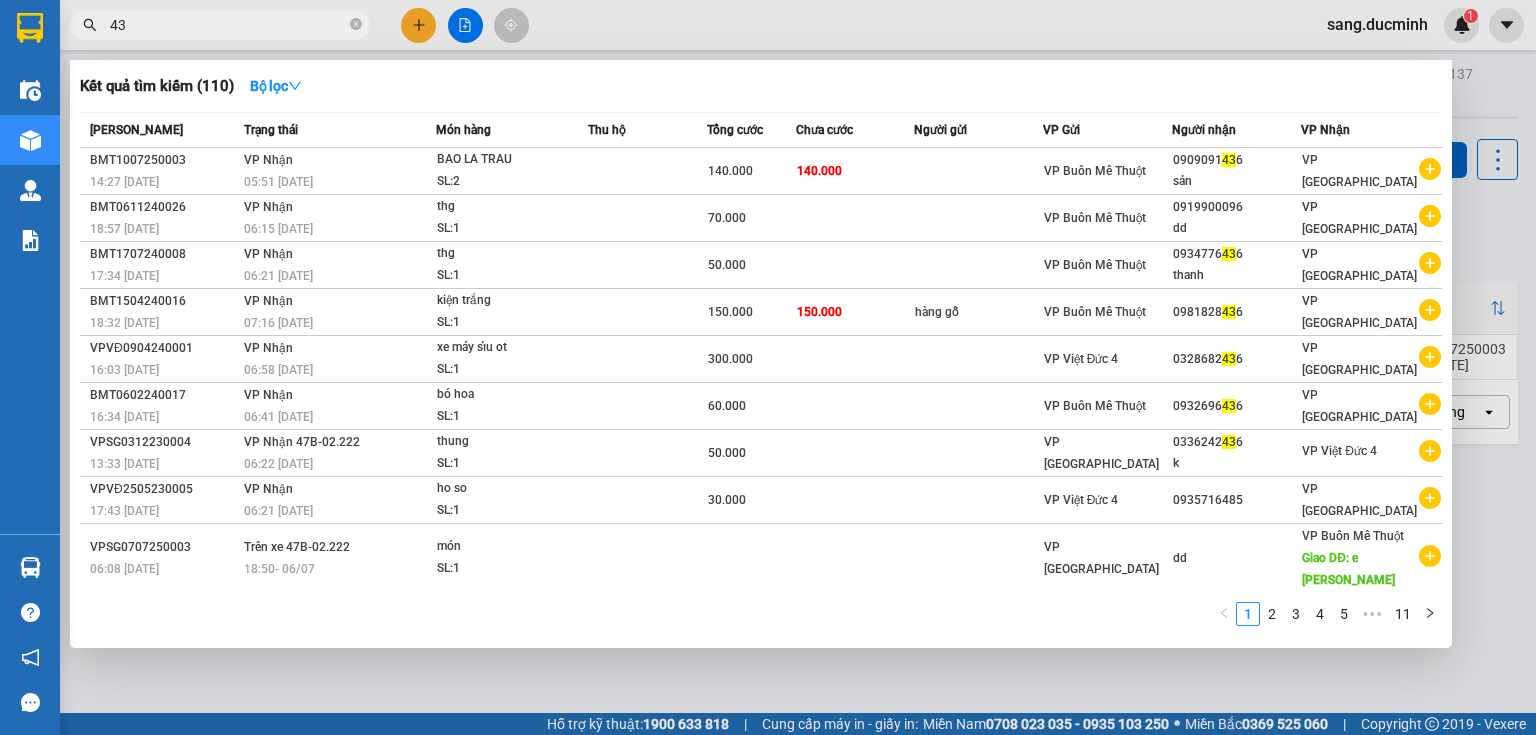 type on "4" 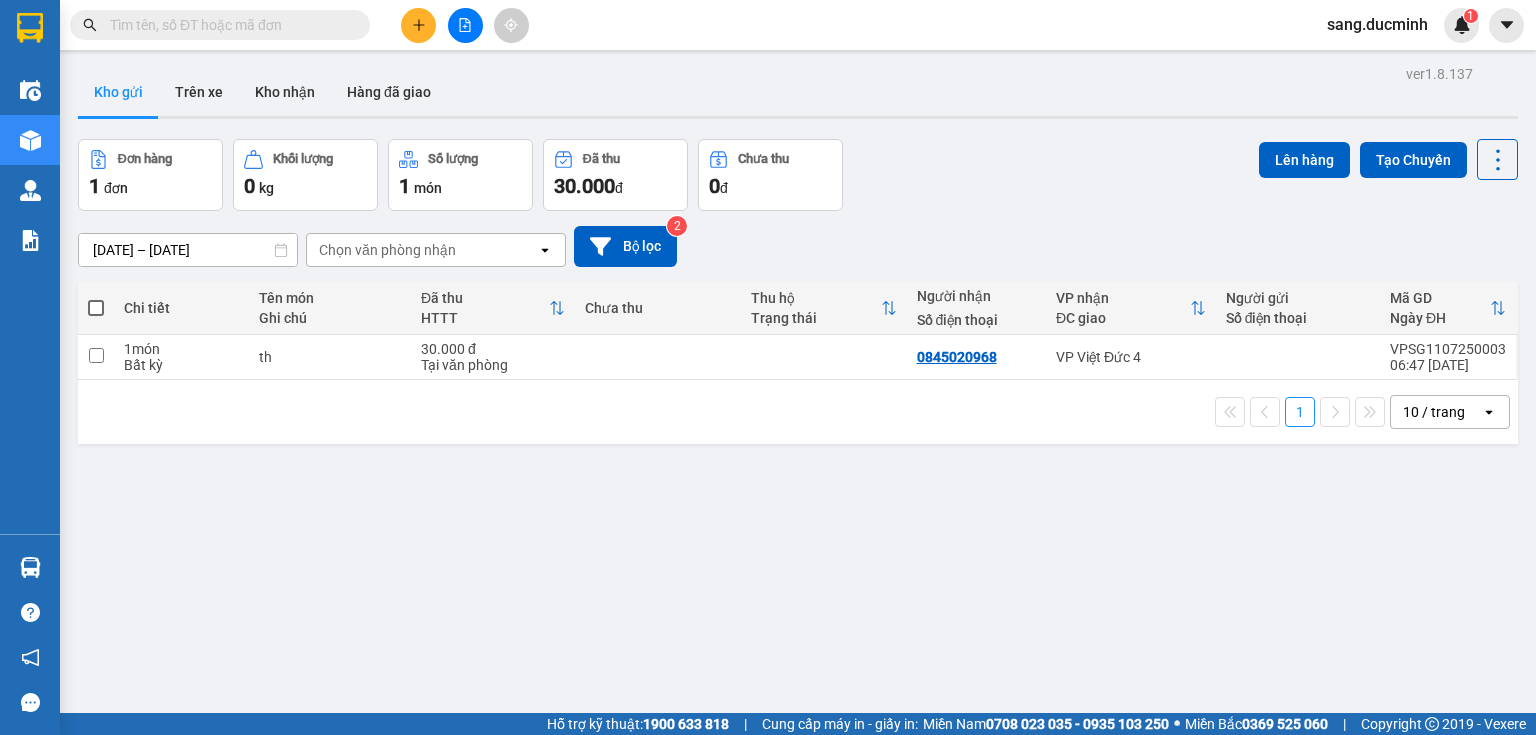 type on "0" 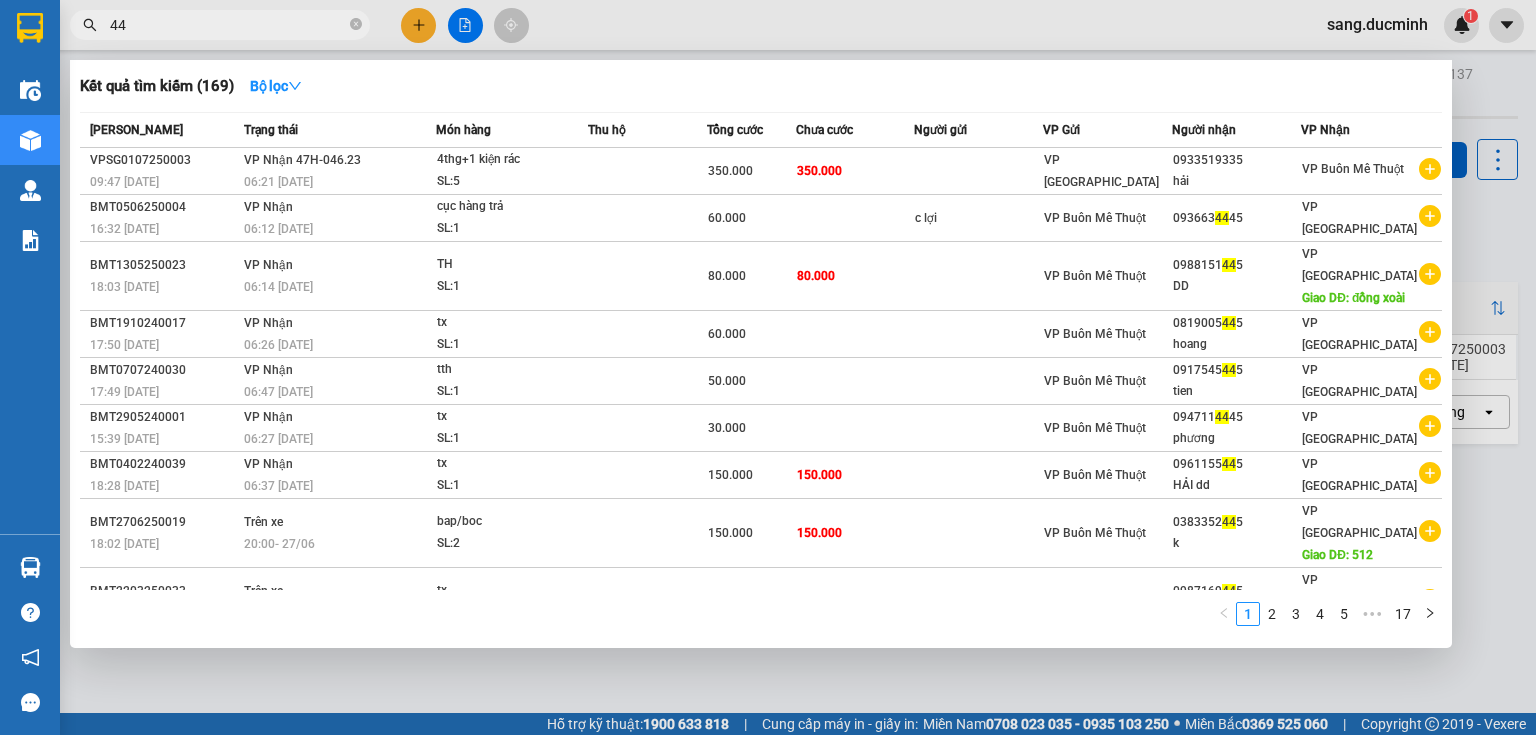 type on "4" 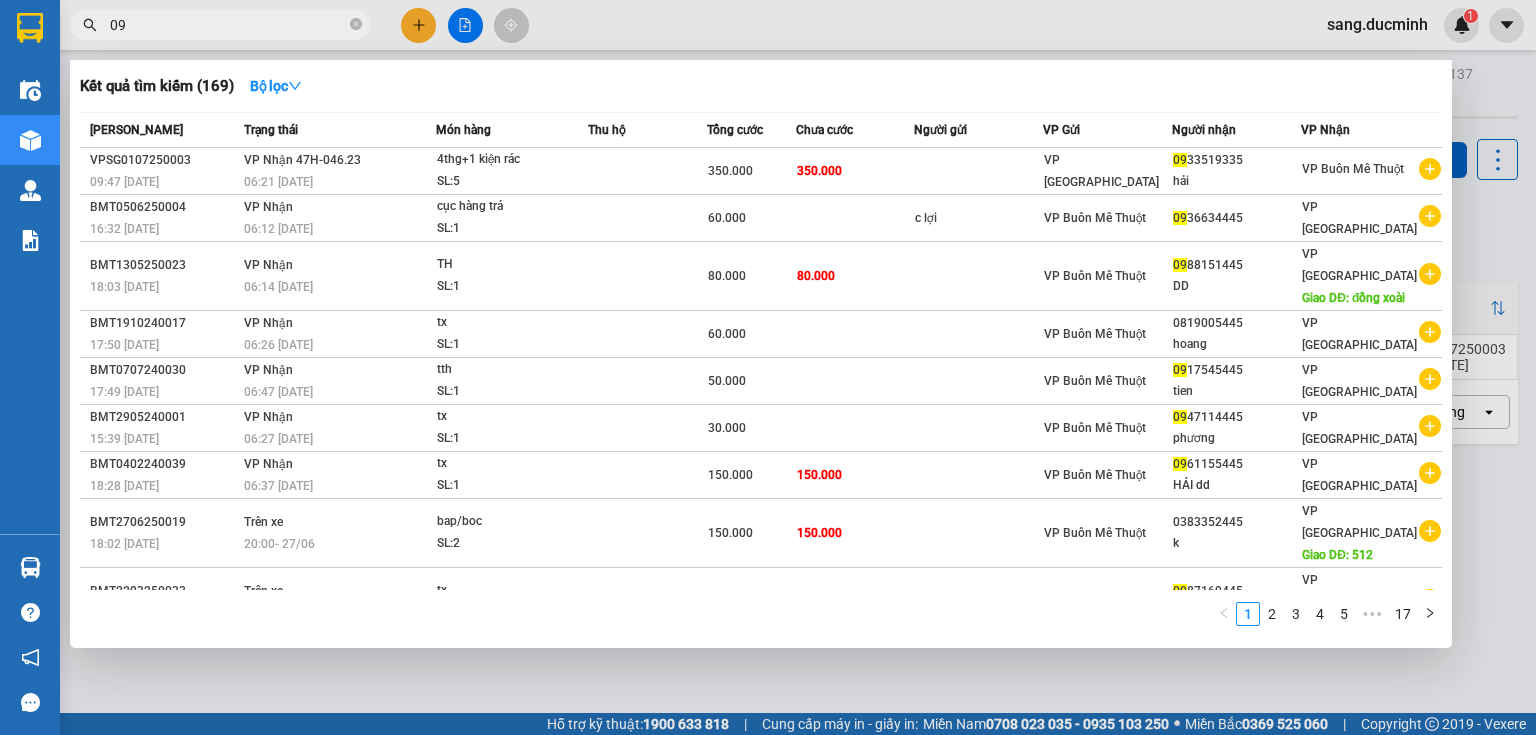 type on "0" 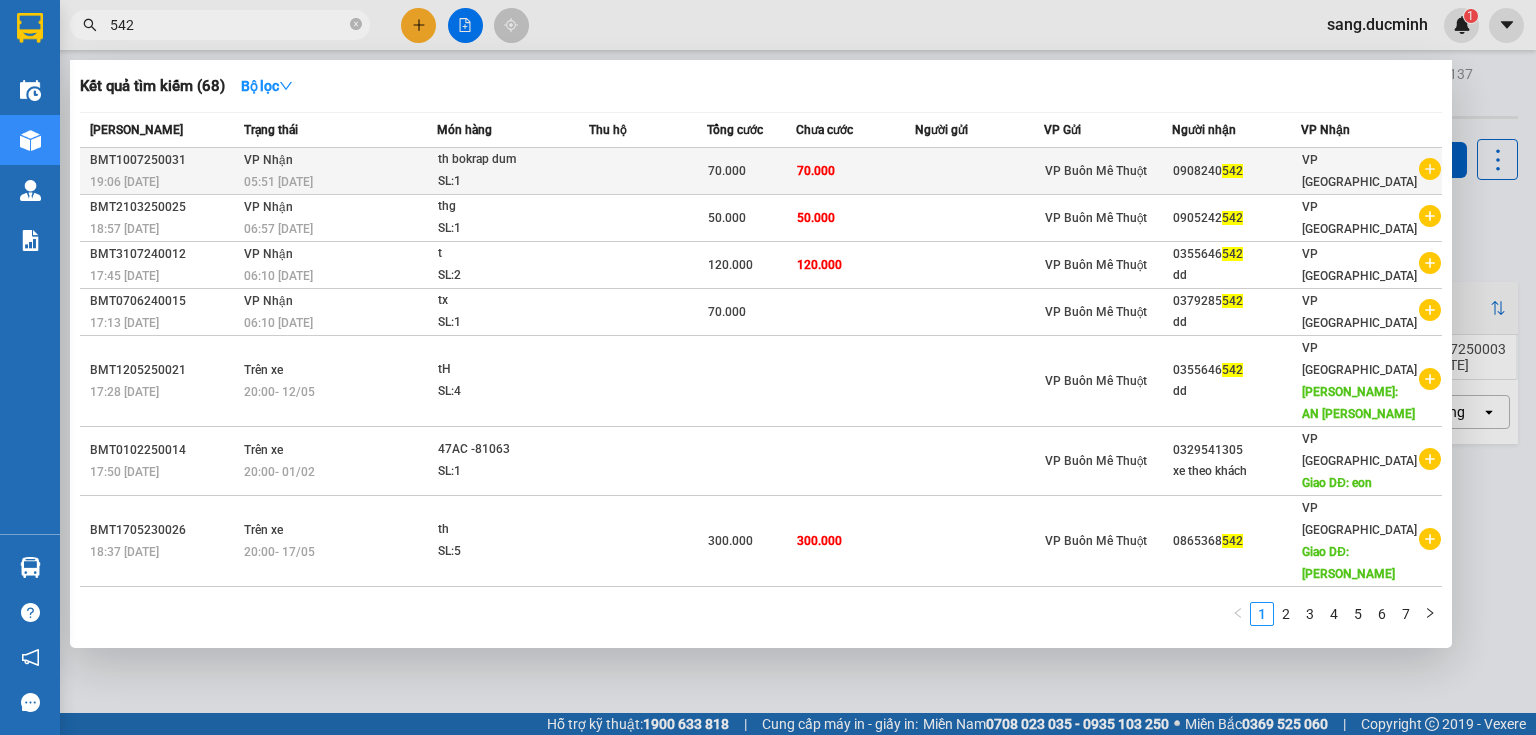 type on "542" 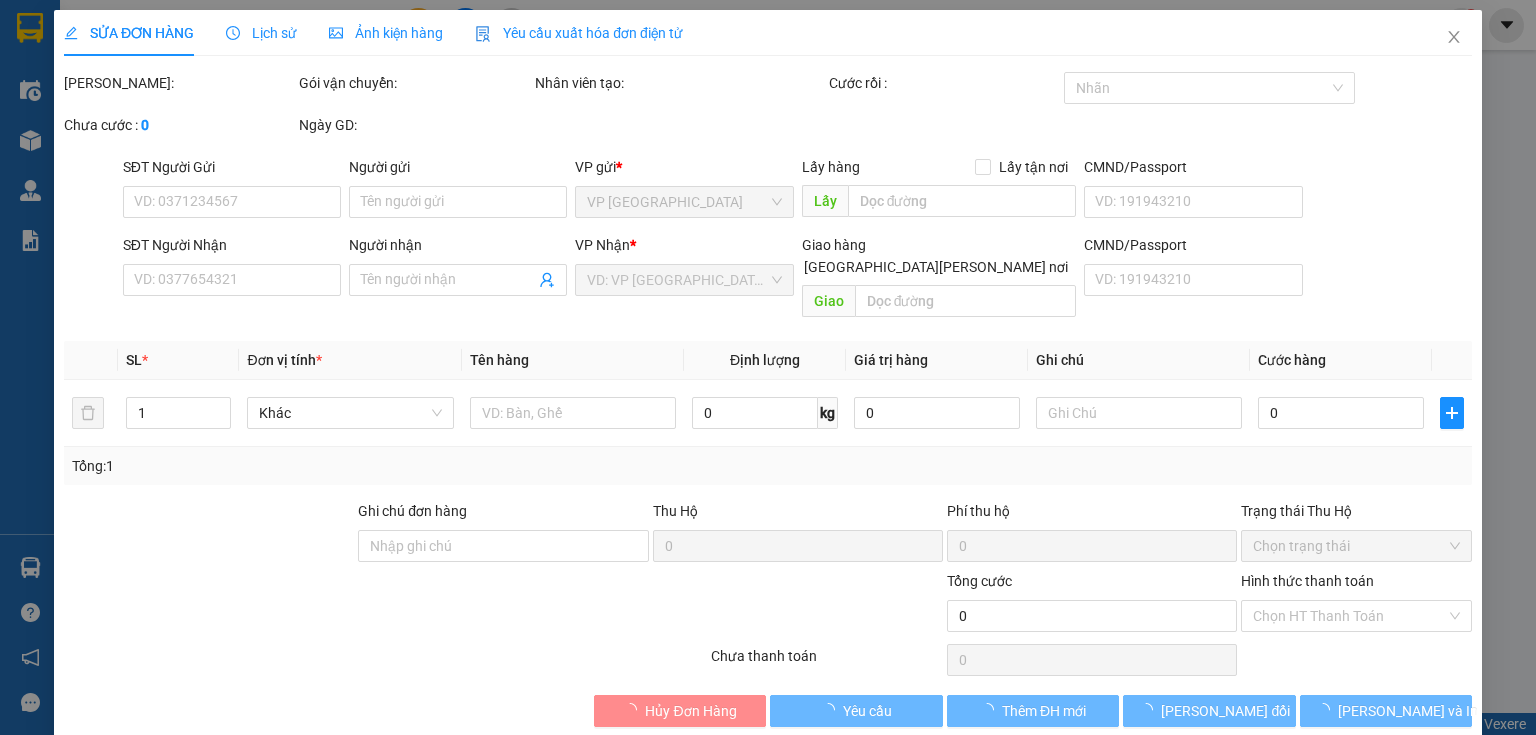 type on "0908240542" 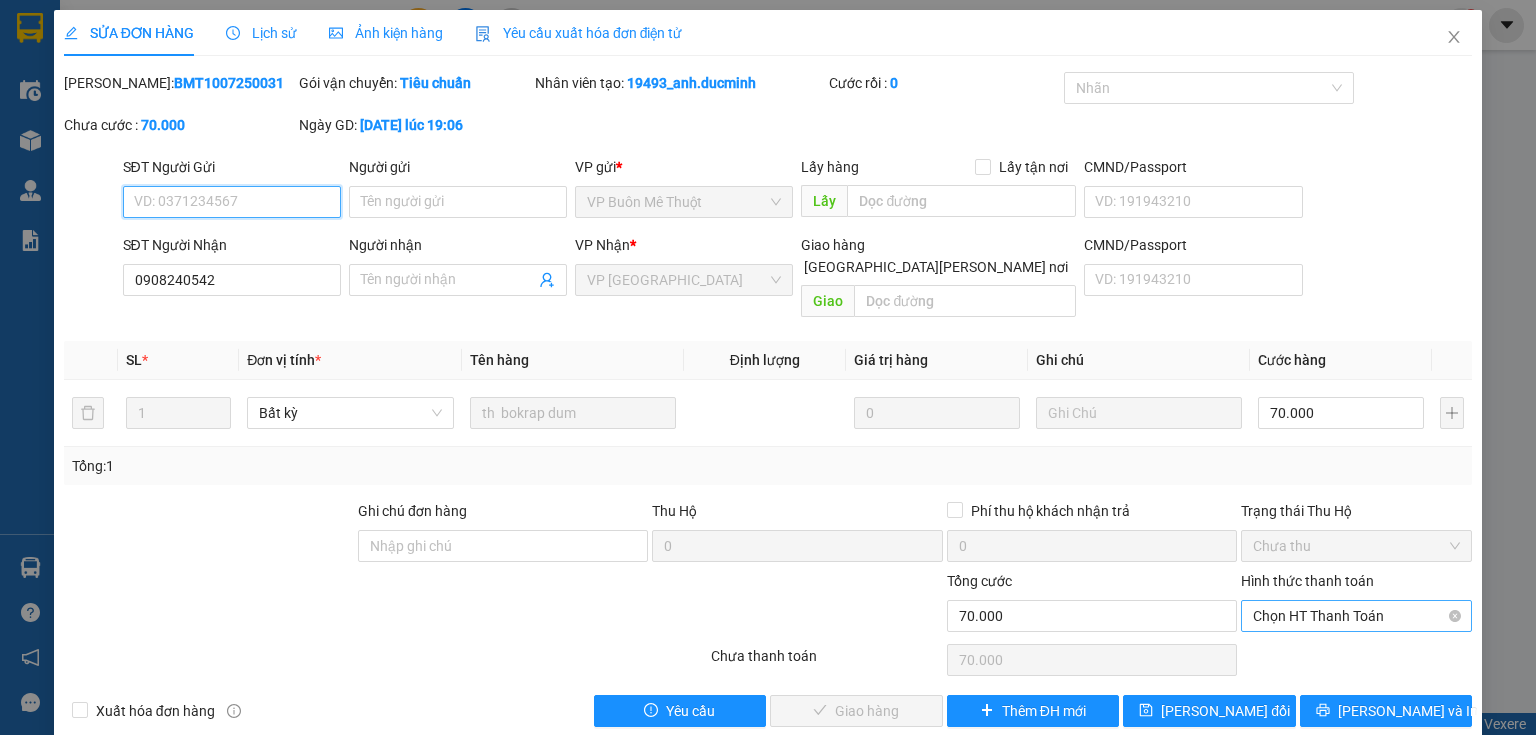 click on "Chọn HT Thanh Toán" at bounding box center (1356, 616) 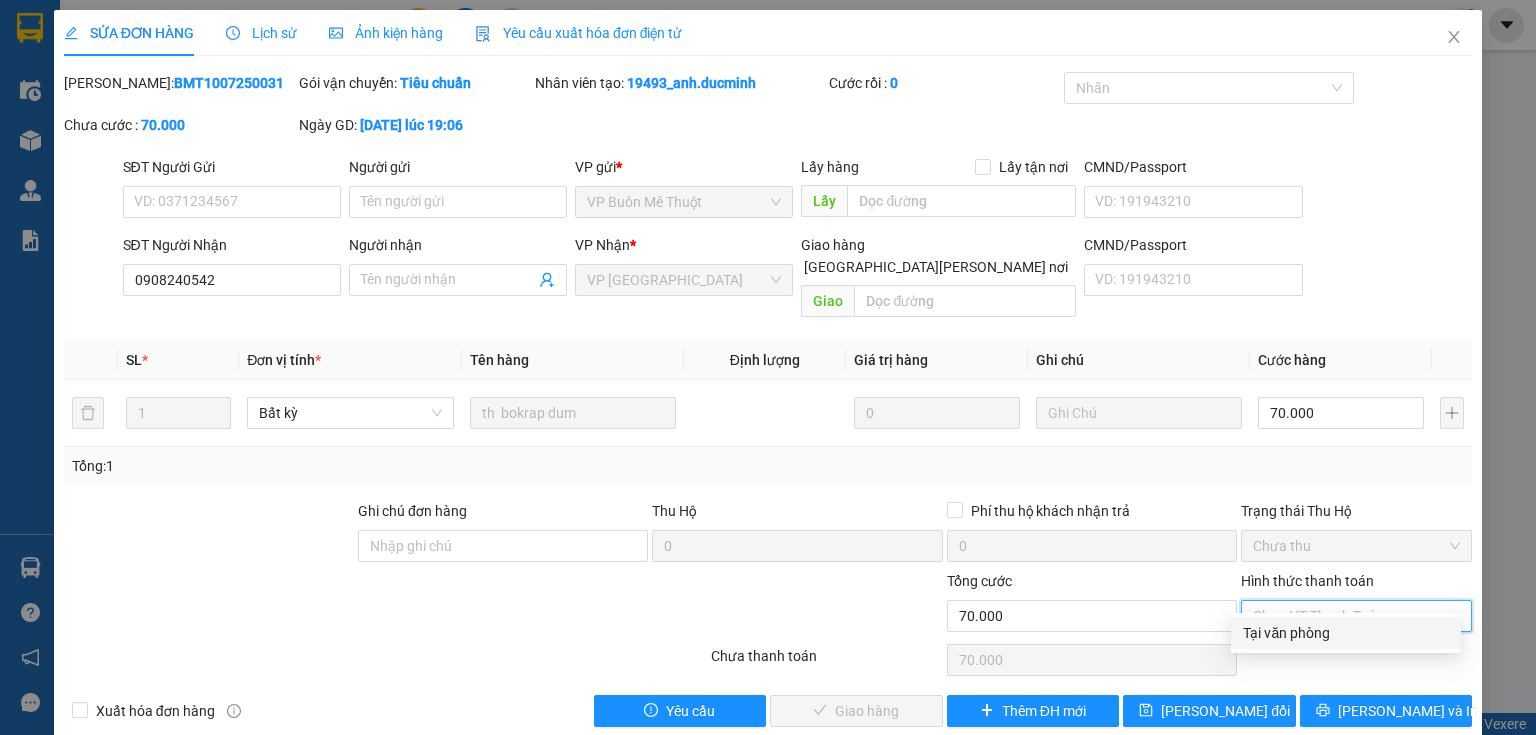 click on "Tại văn phòng" at bounding box center (1346, 633) 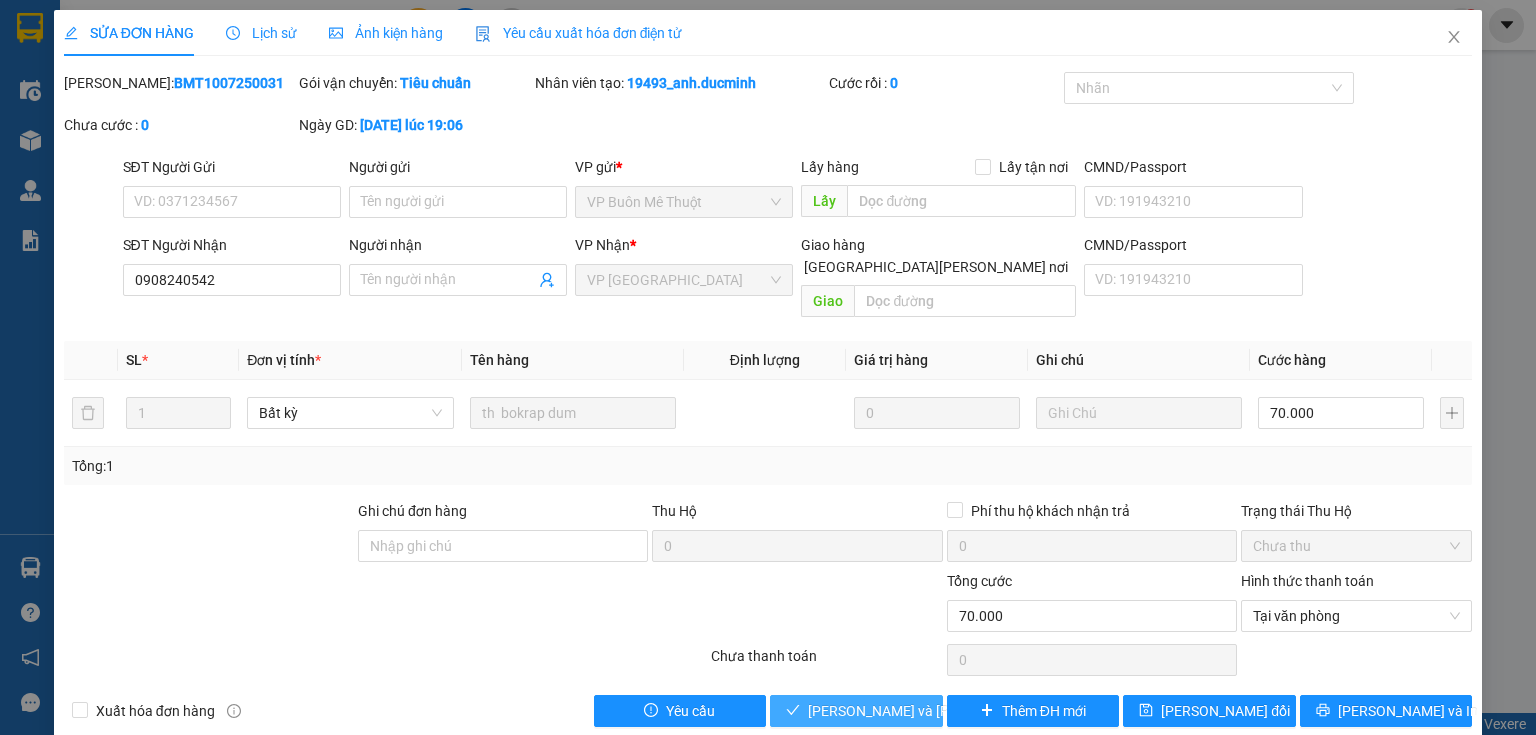 click on "[PERSON_NAME] và Giao hàng" at bounding box center [943, 711] 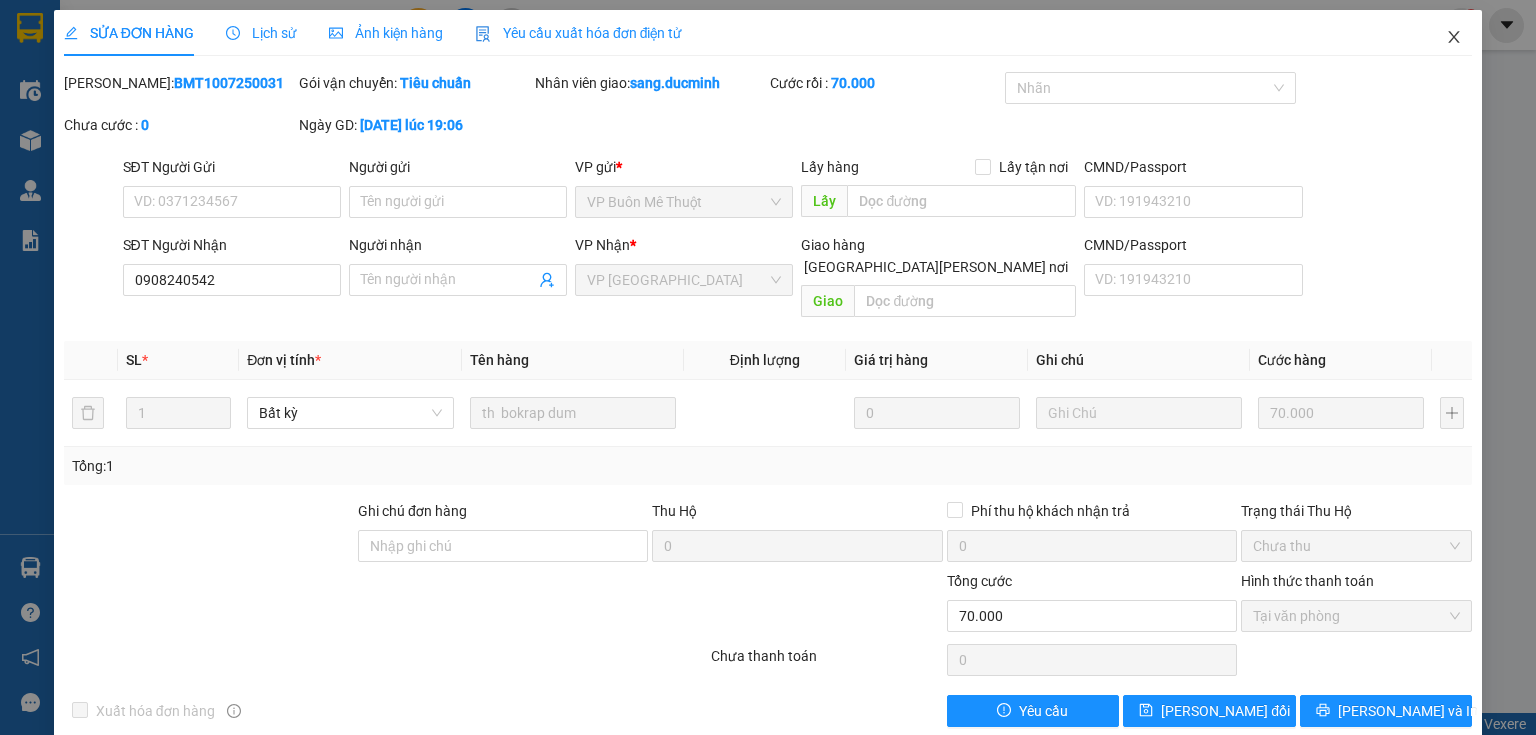 click at bounding box center [1454, 38] 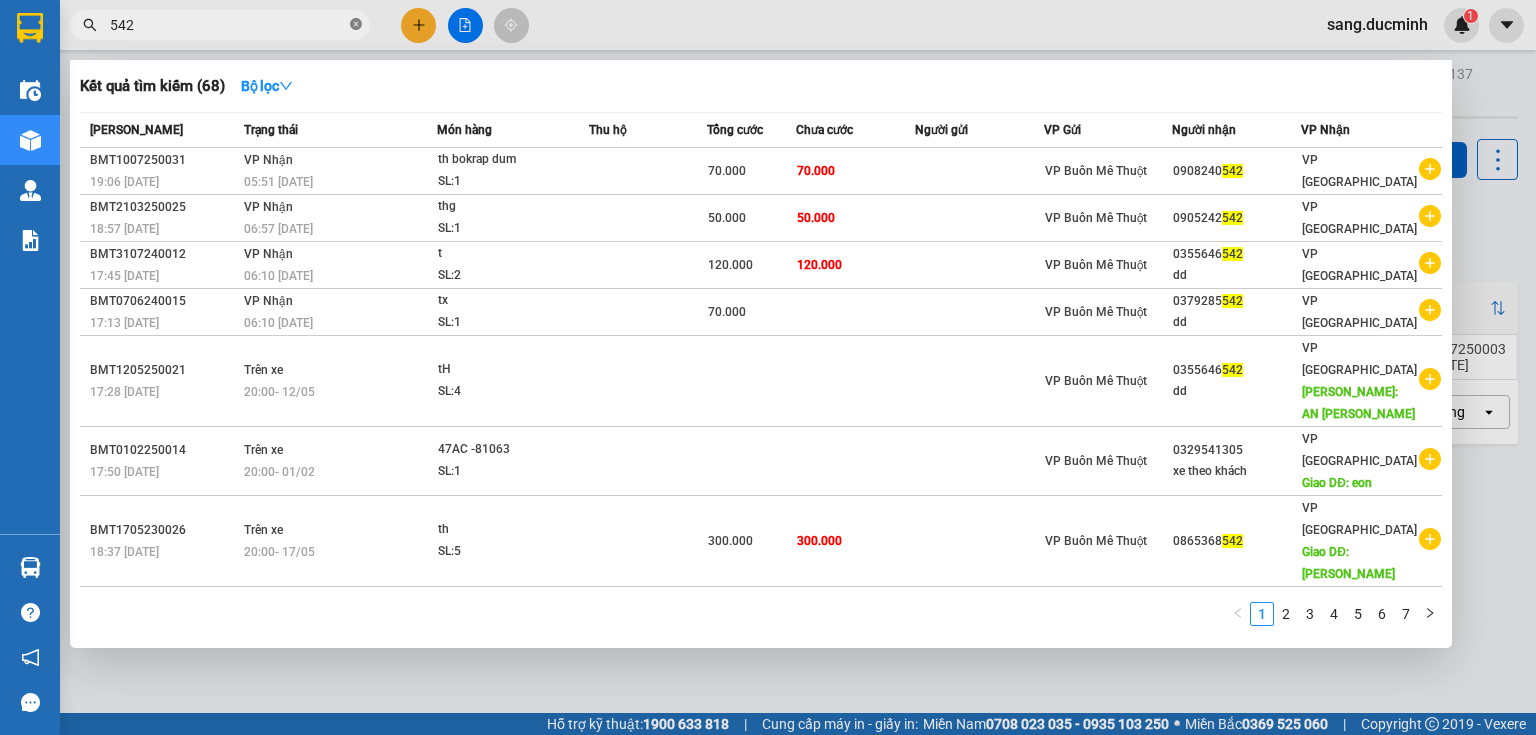 click at bounding box center [356, 25] 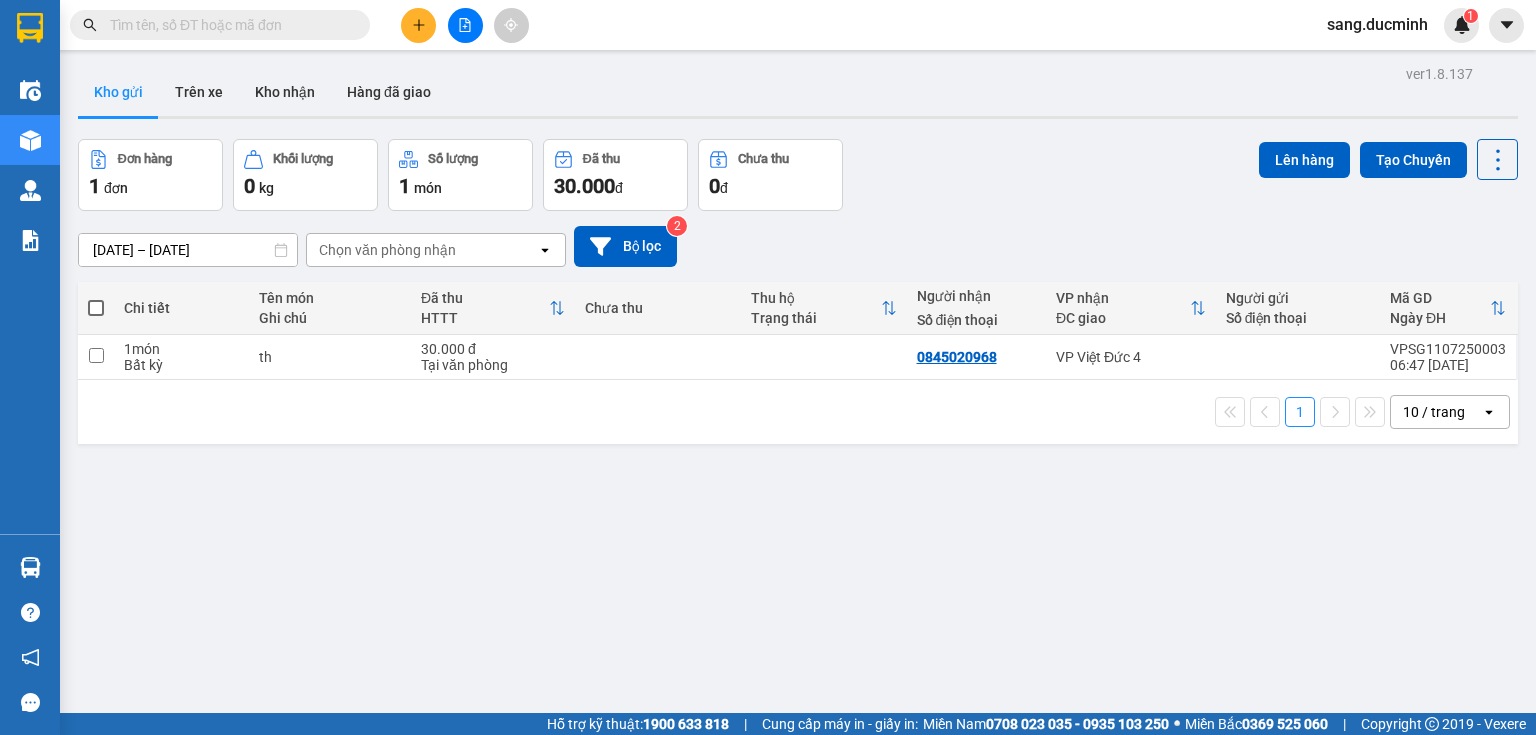 click at bounding box center (228, 25) 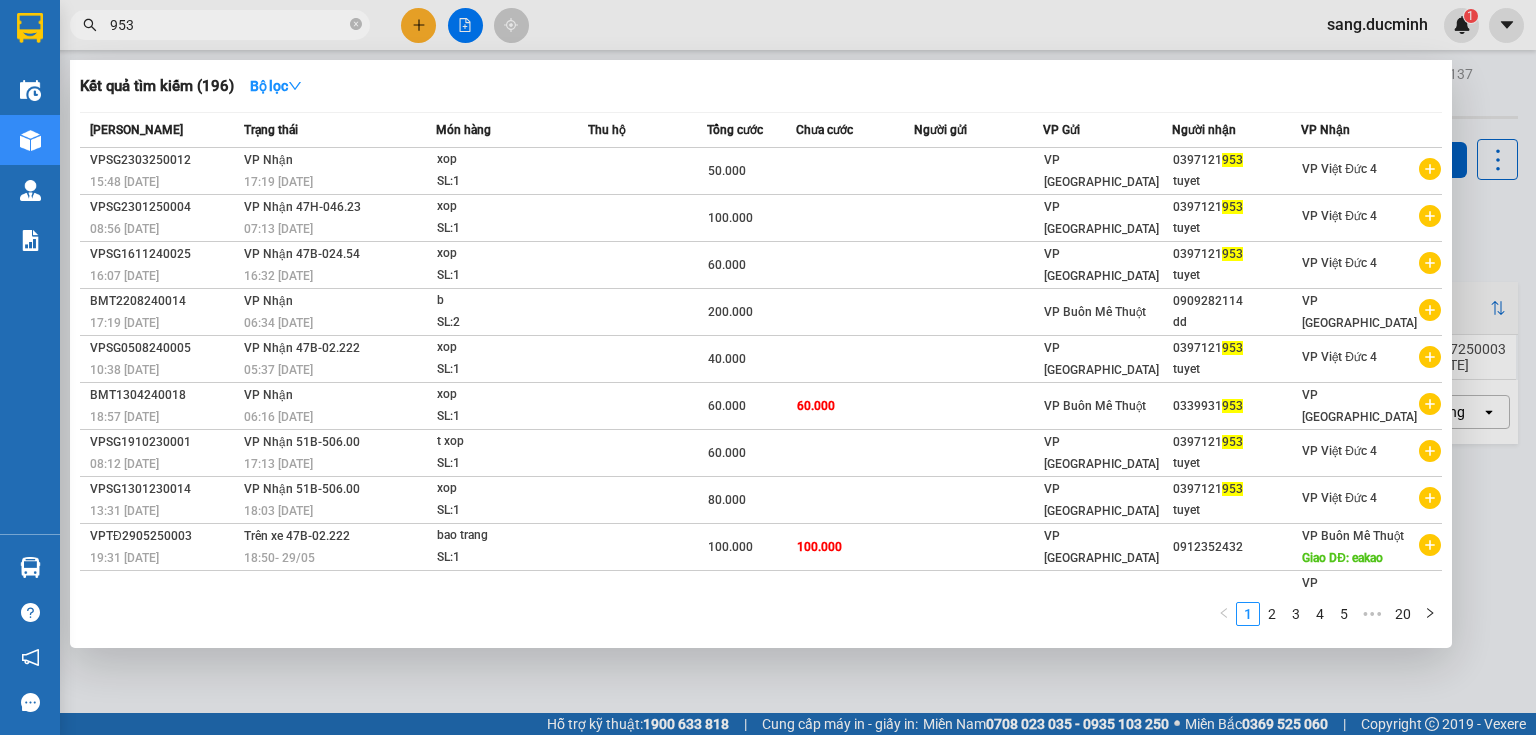 type on "953" 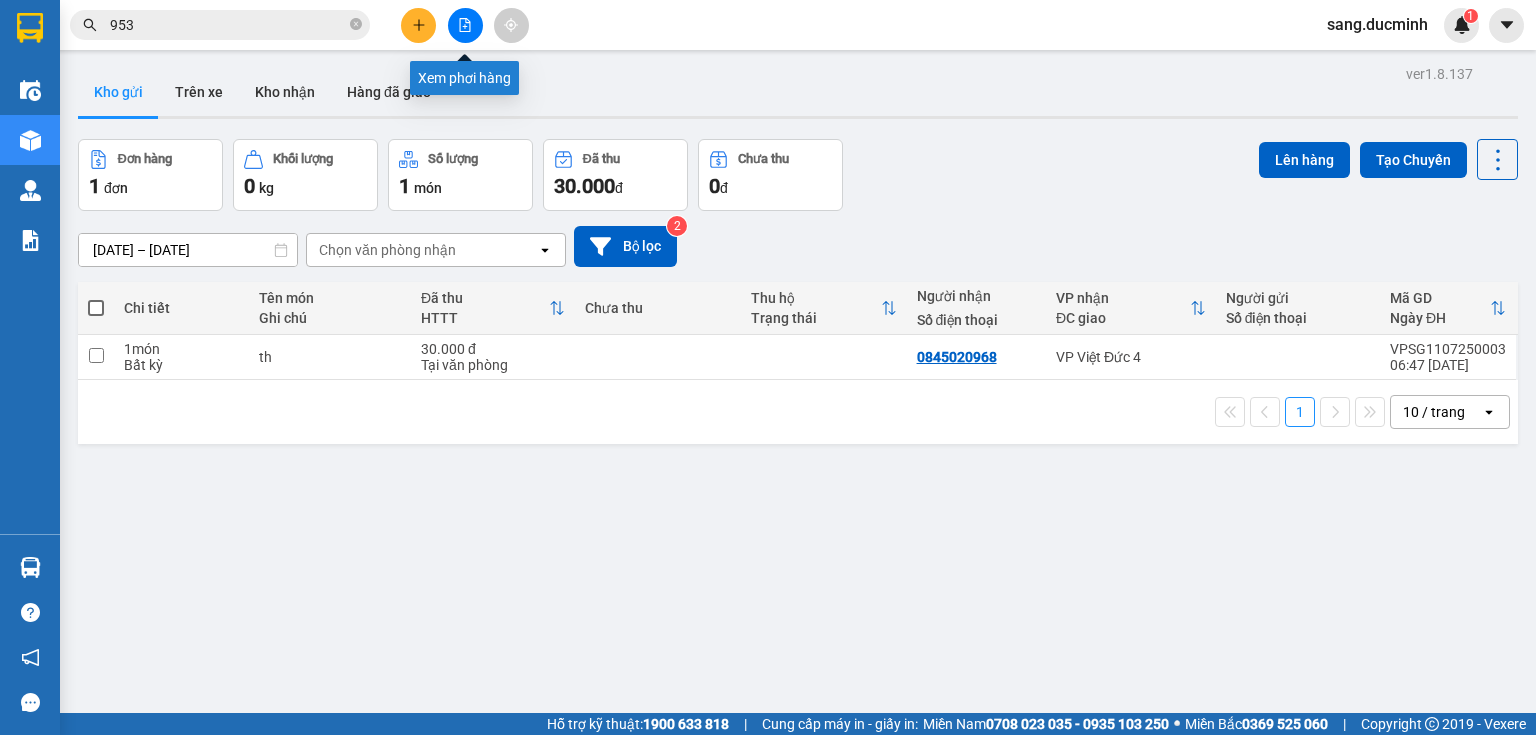 click at bounding box center [465, 25] 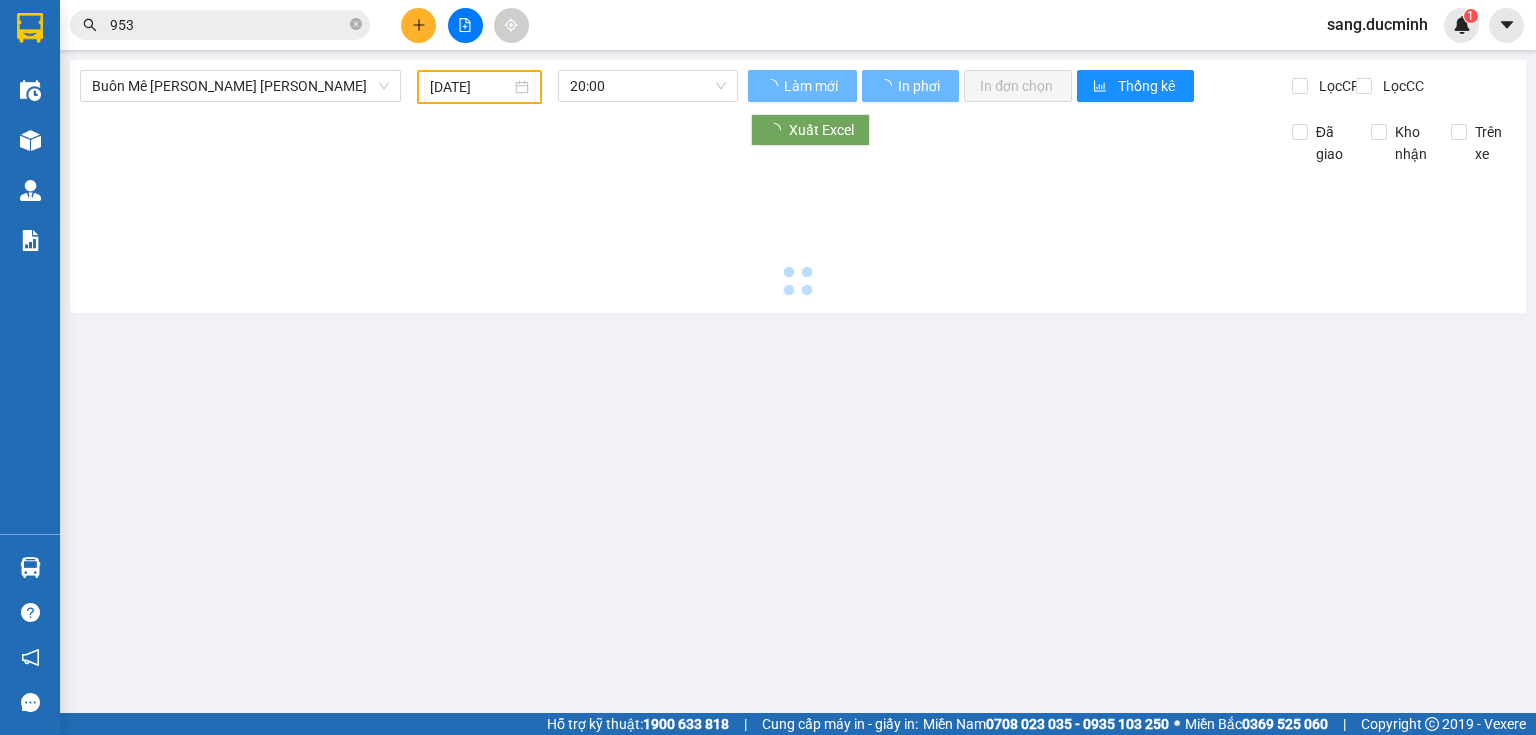 type on "[DATE]" 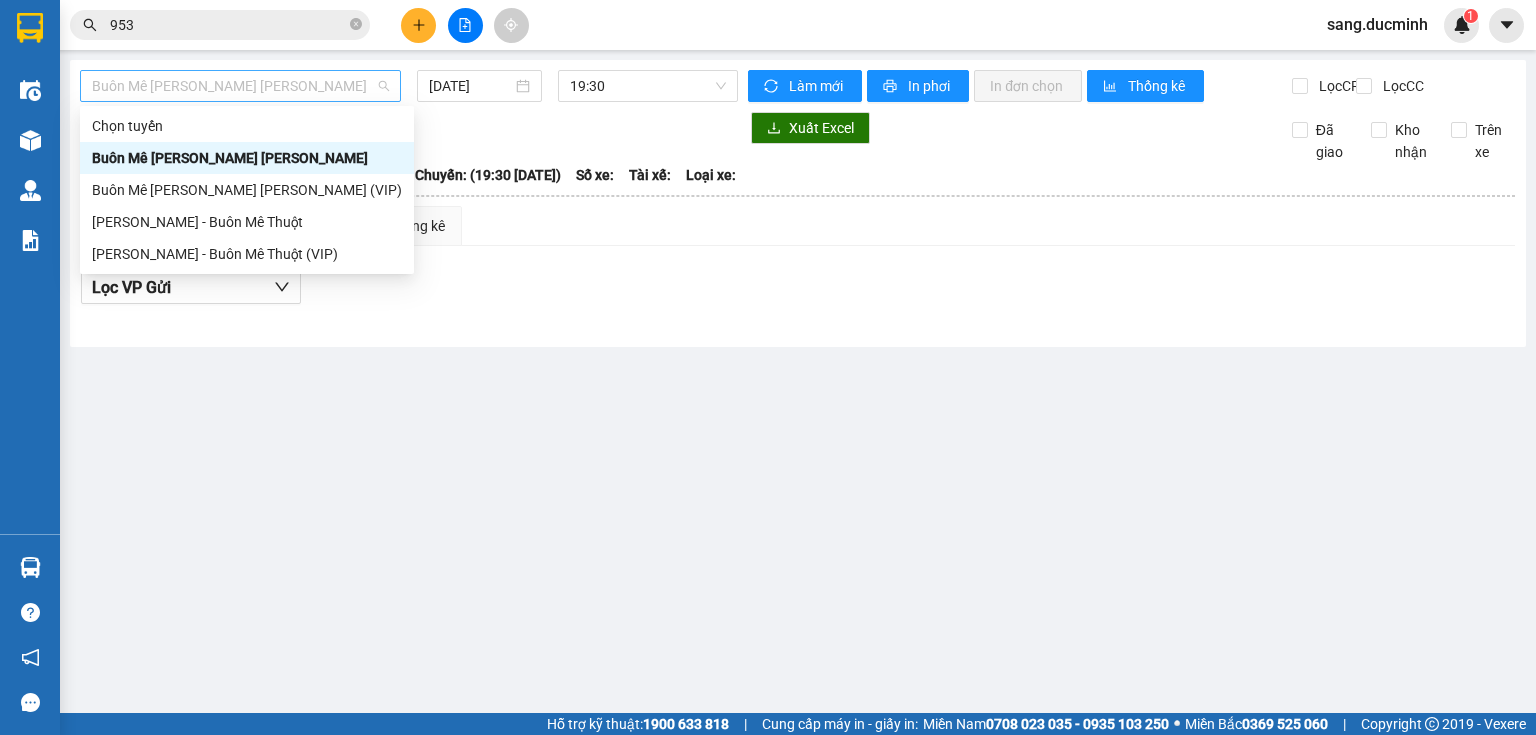 click on "Buôn Mê Thuột - [PERSON_NAME]" at bounding box center (240, 86) 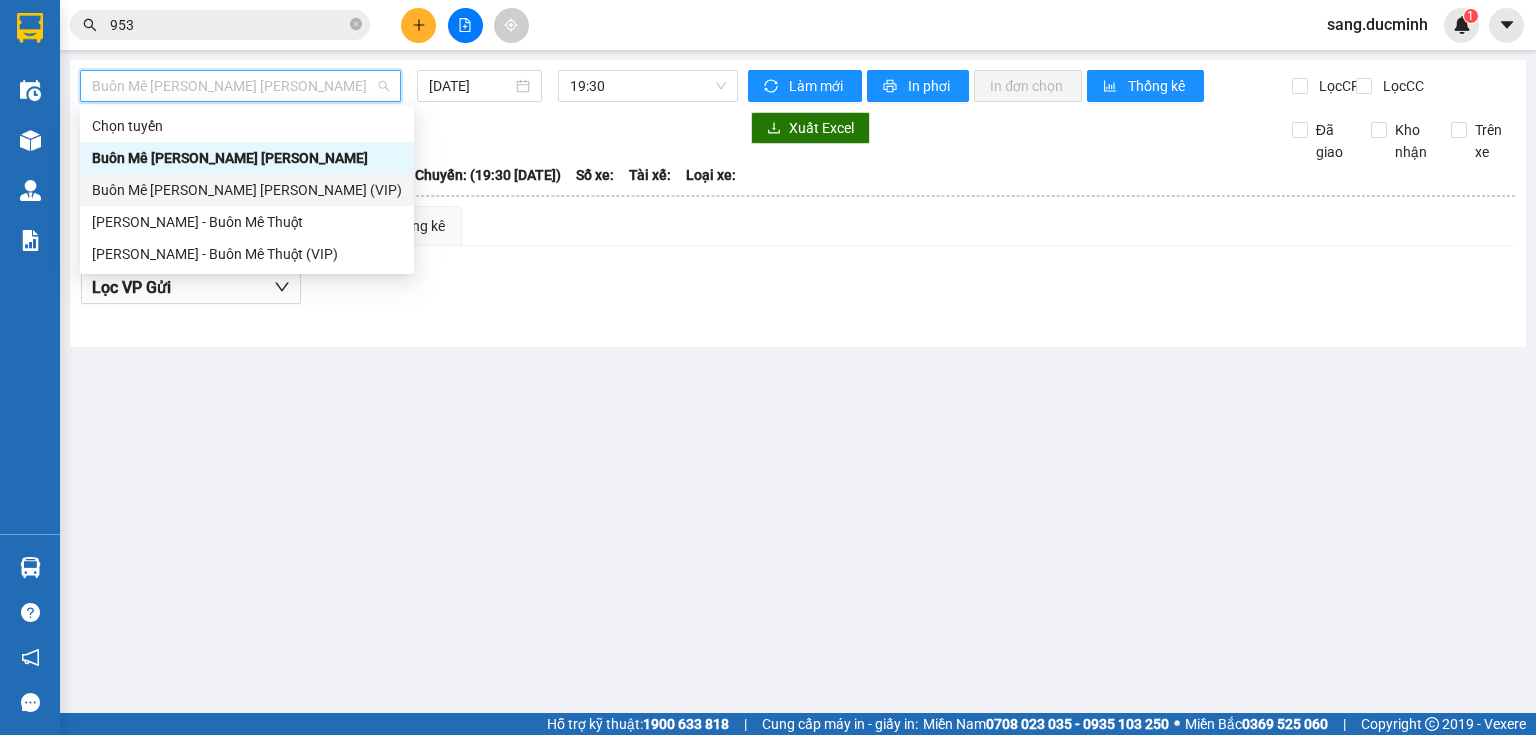 click on "Buôn Mê Thuột - [PERSON_NAME] (VIP)" at bounding box center (247, 190) 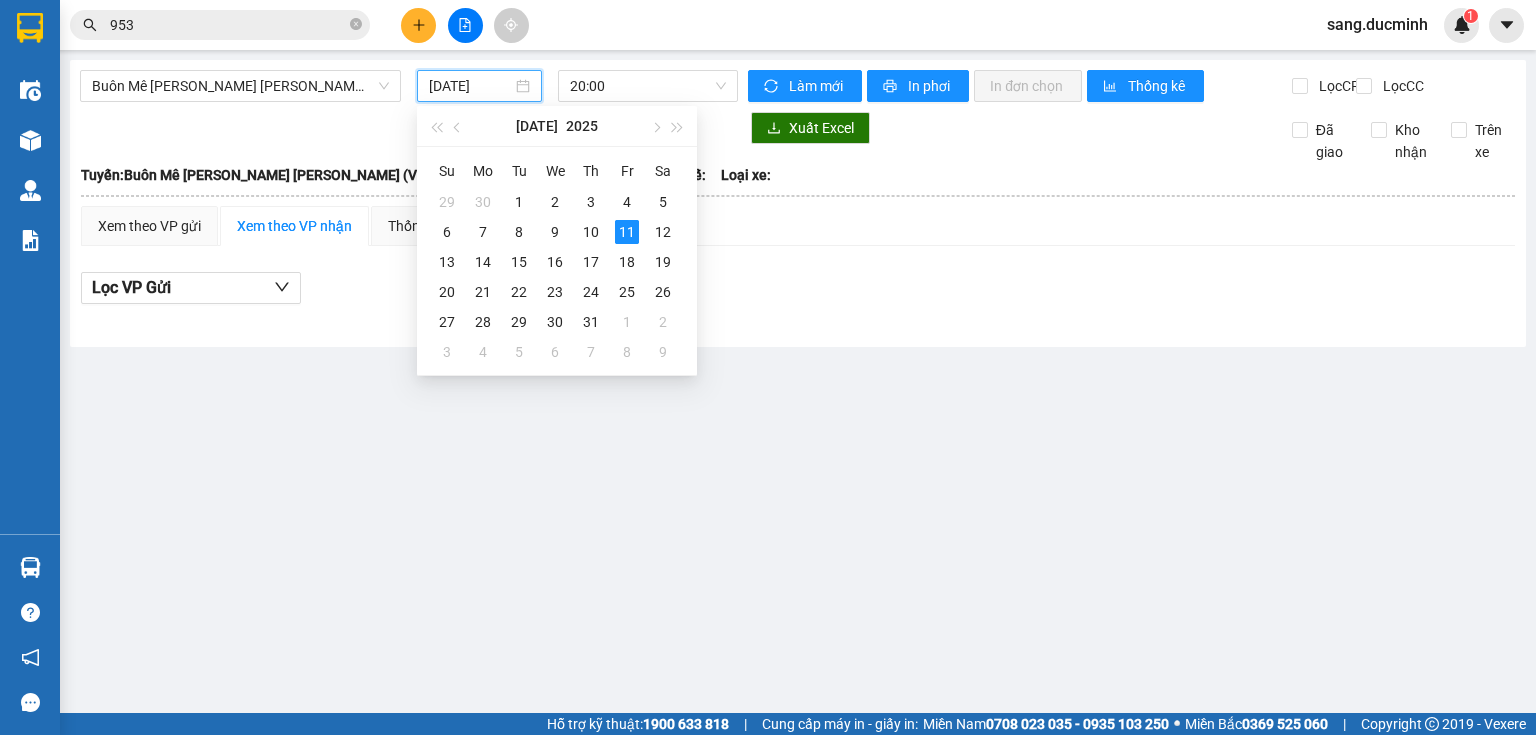 click on "[DATE]" at bounding box center [470, 86] 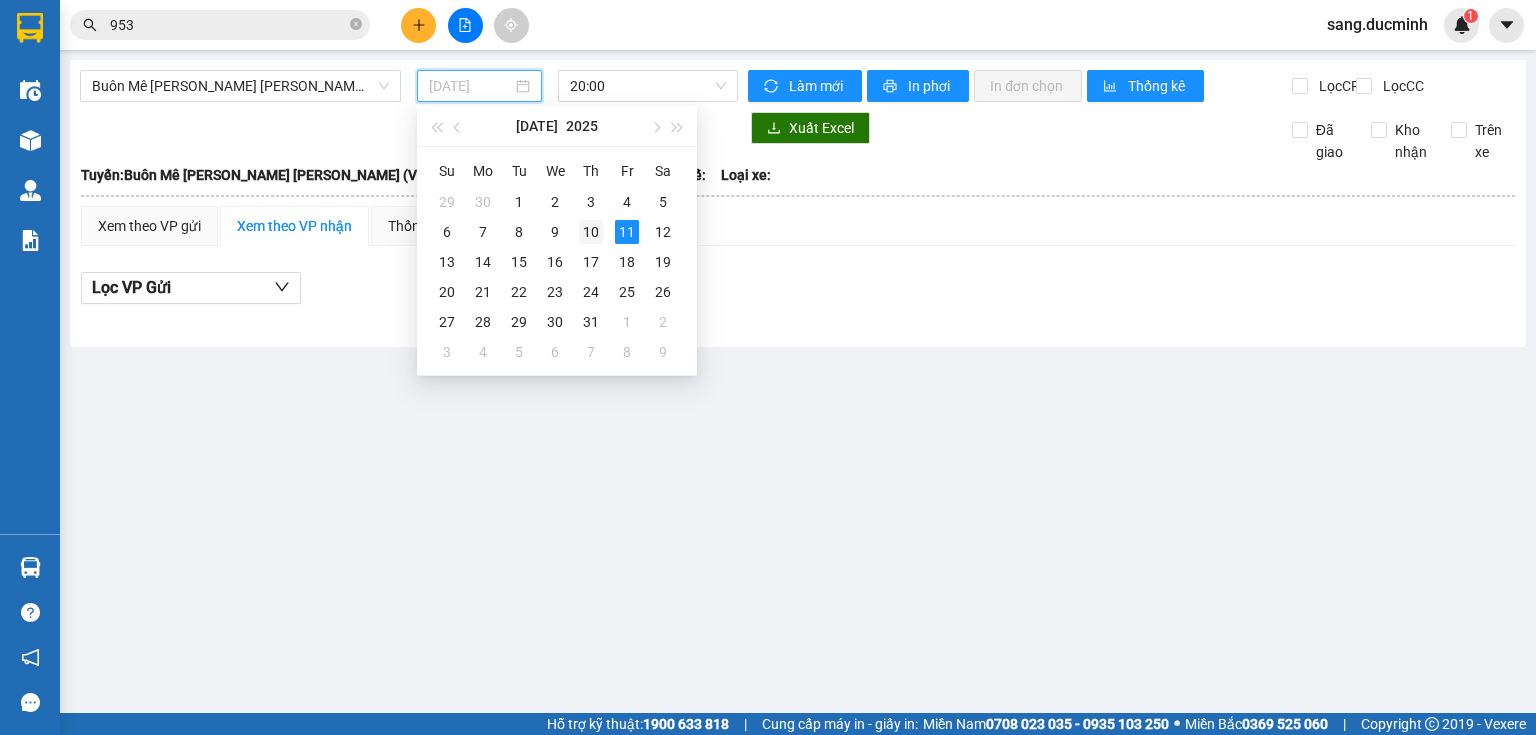 click on "10" at bounding box center [591, 232] 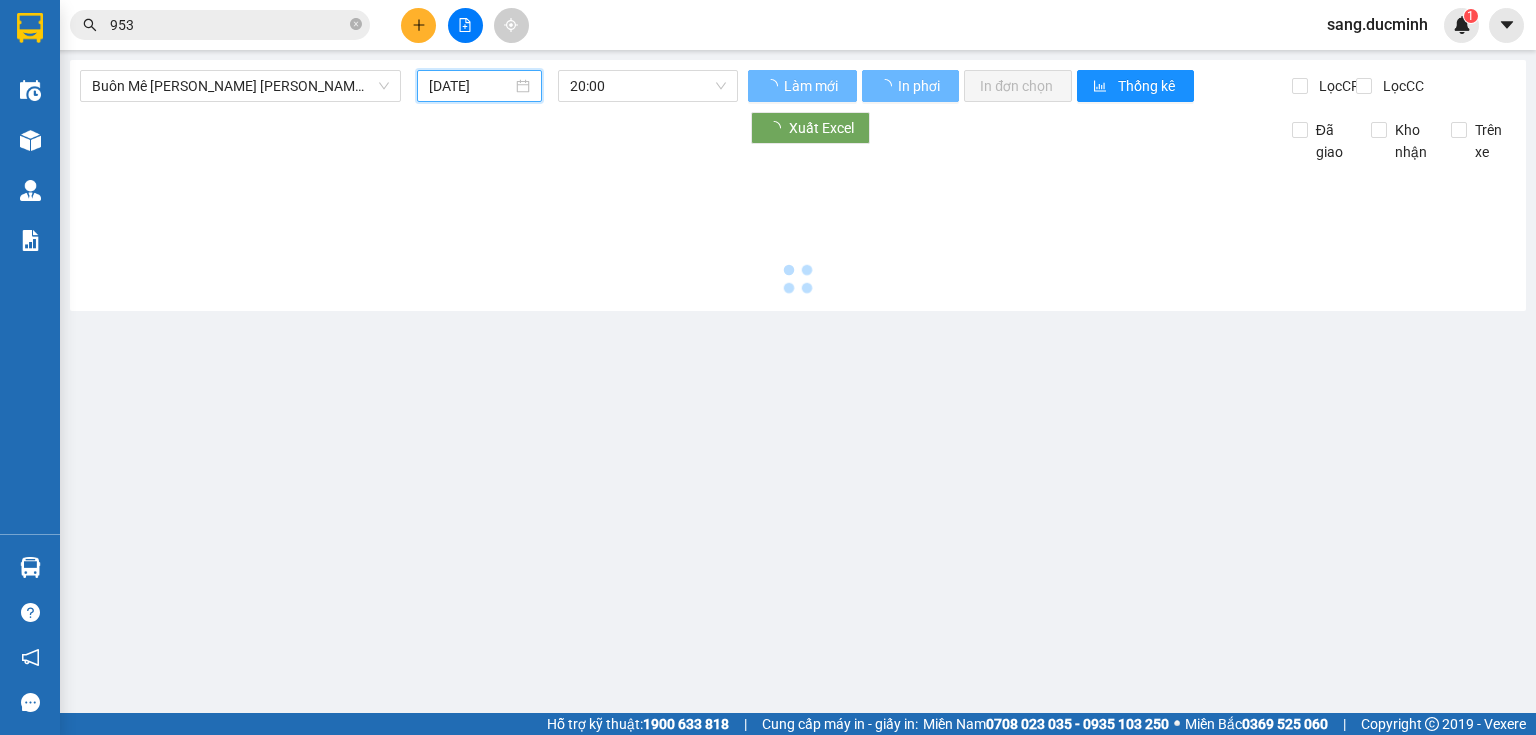 type on "[DATE]" 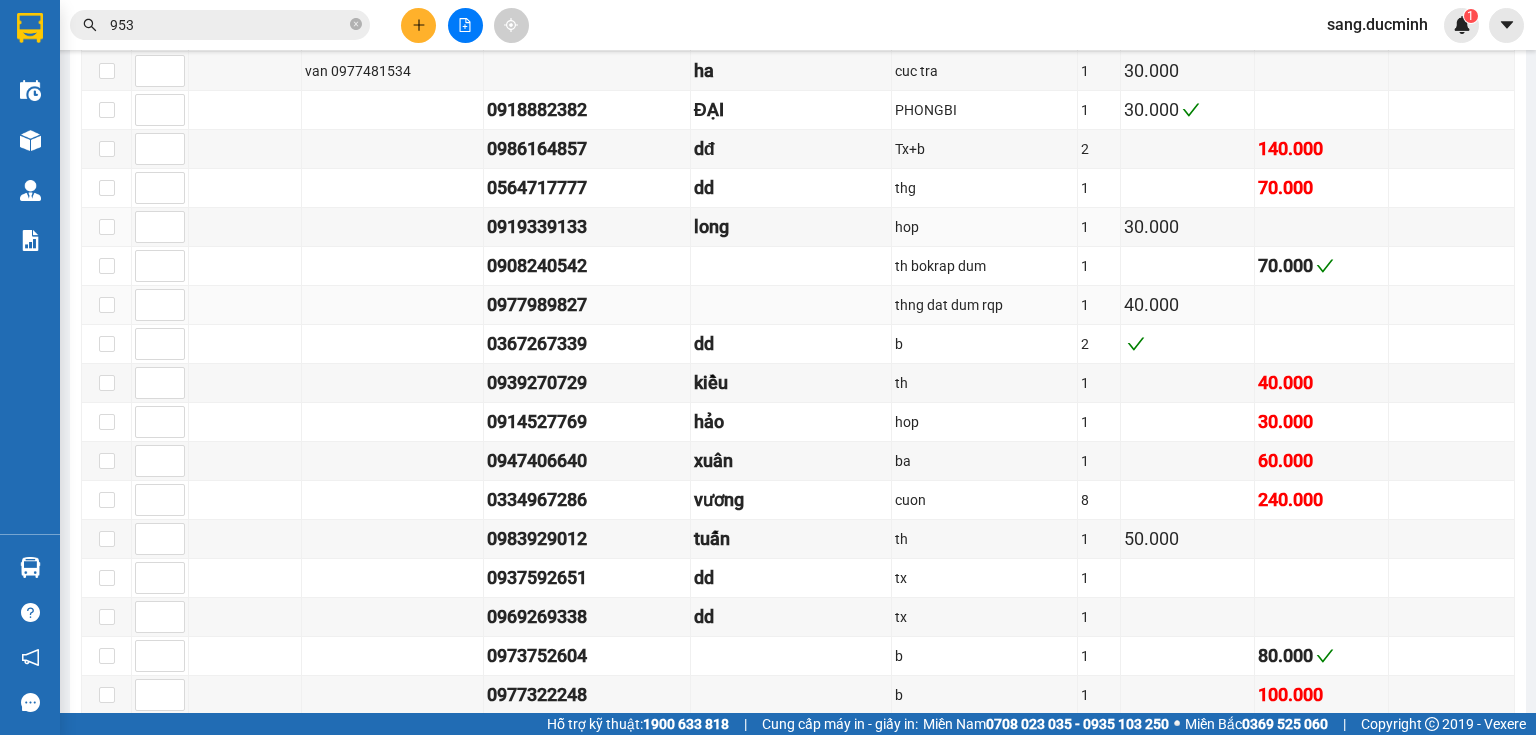 scroll, scrollTop: 1431, scrollLeft: 0, axis: vertical 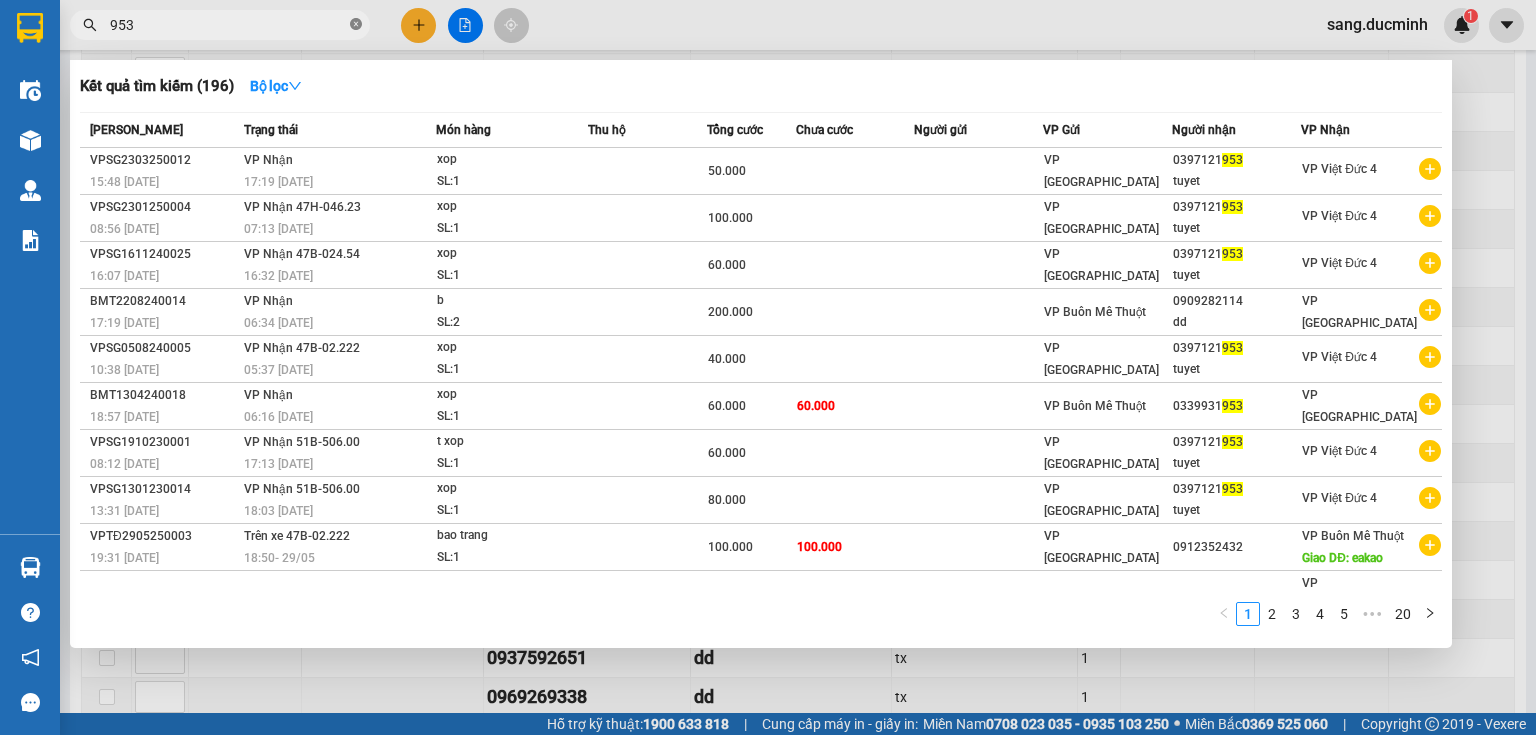 click 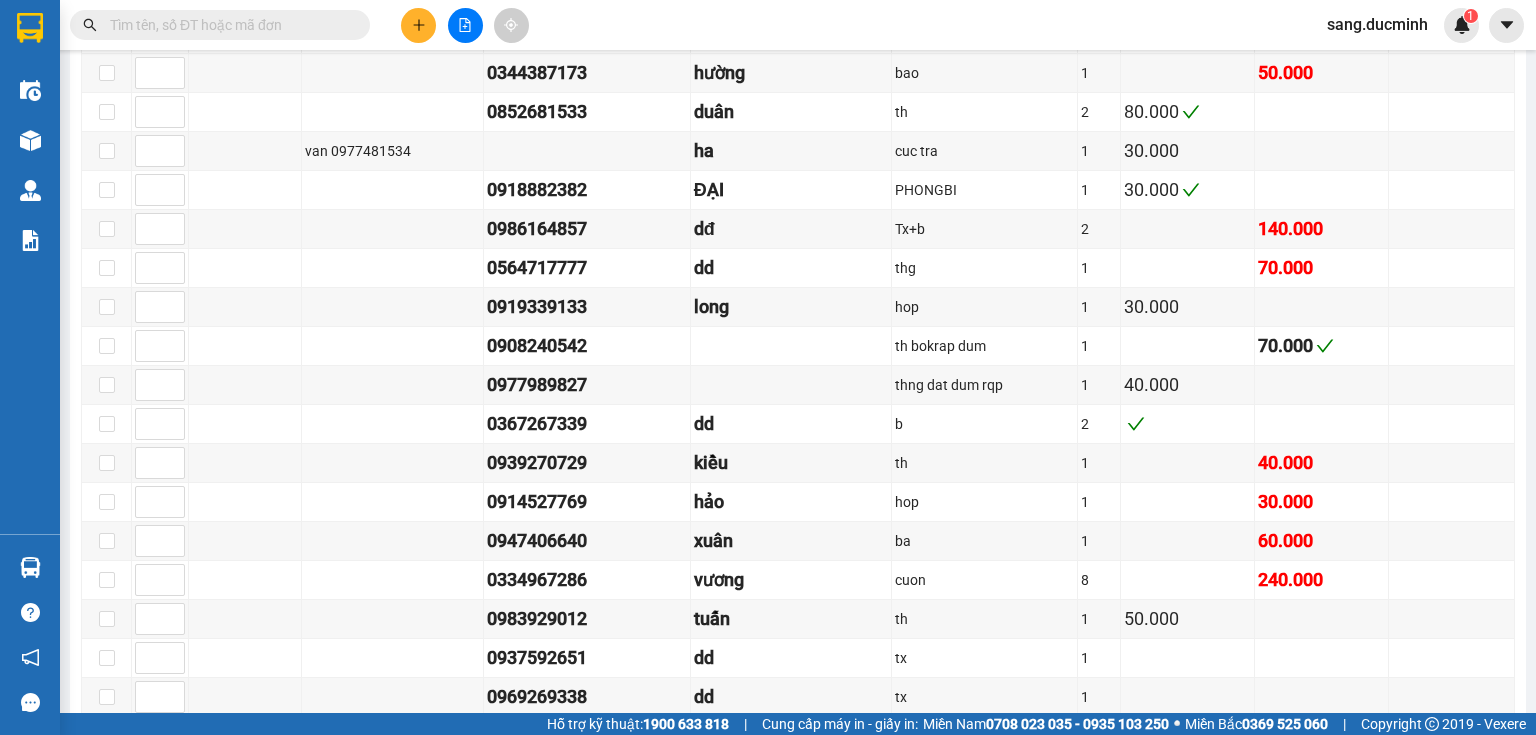click at bounding box center [228, 25] 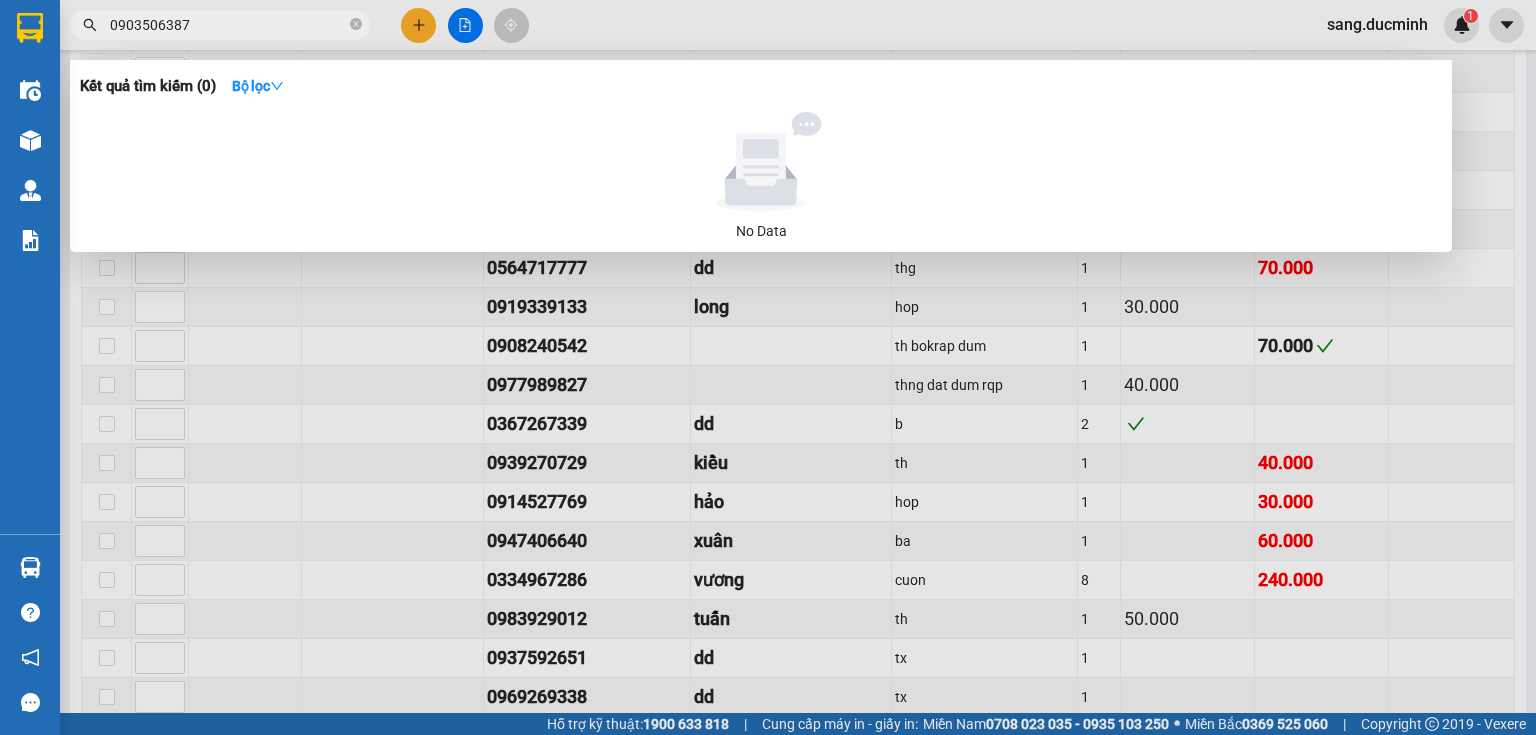 type on "0903506387" 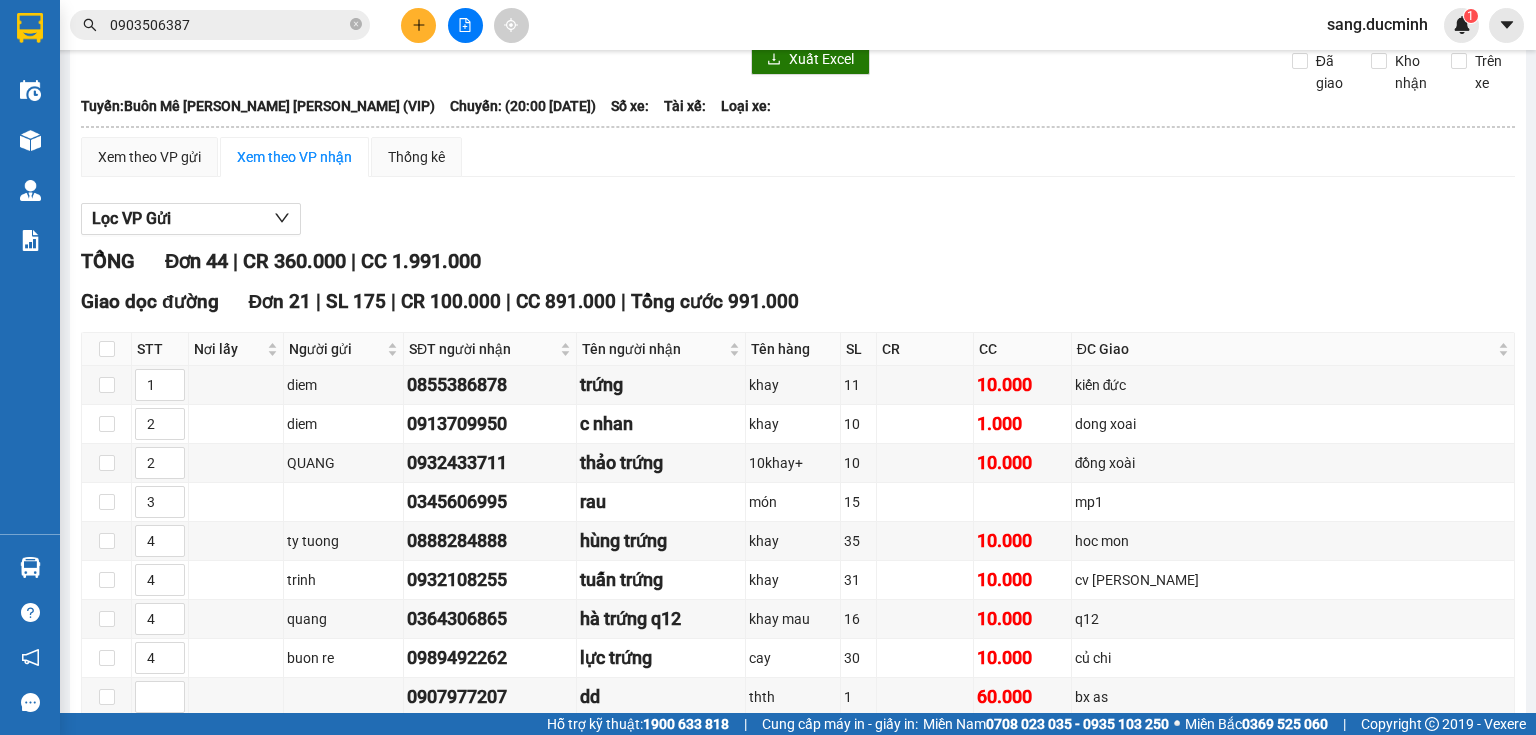 scroll, scrollTop: 0, scrollLeft: 0, axis: both 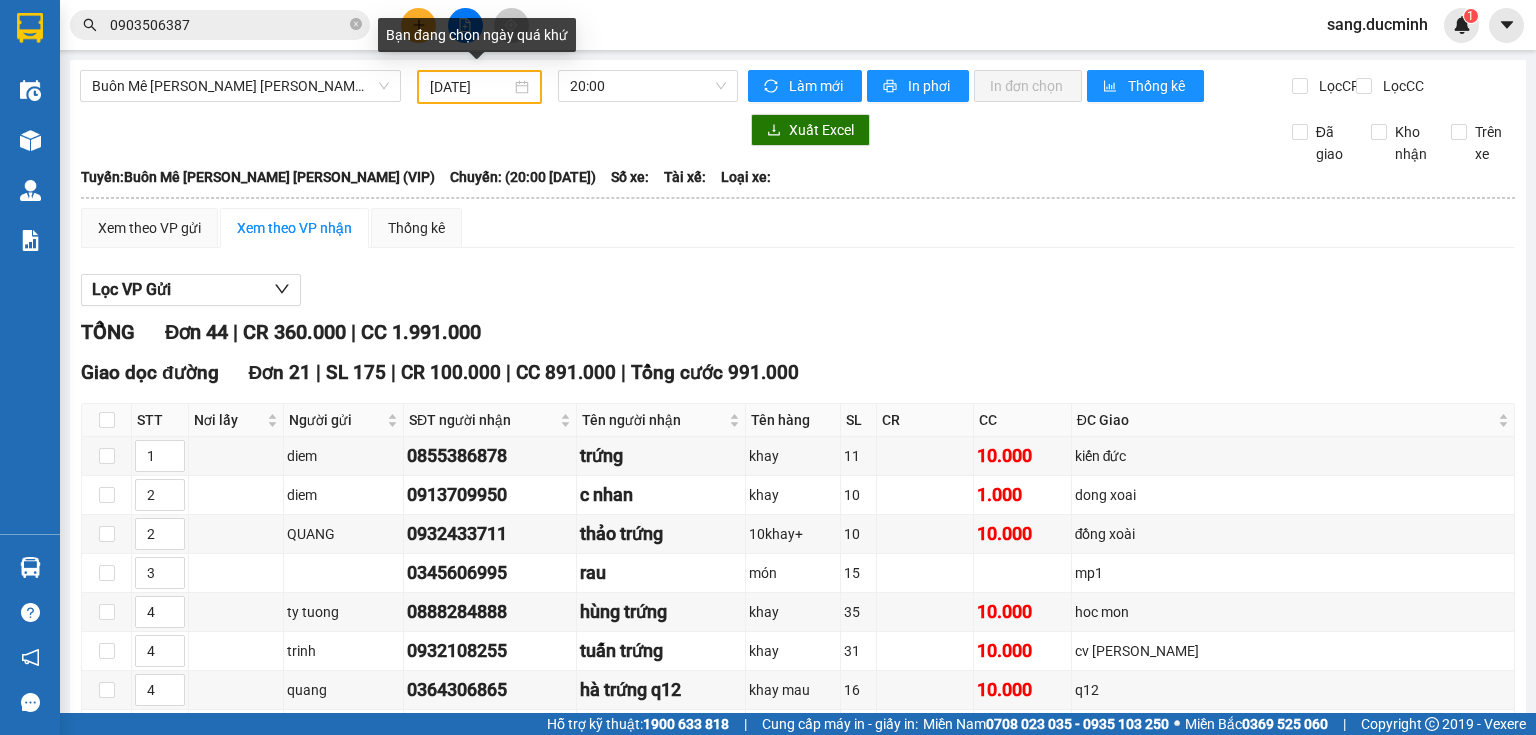 click on "[DATE]" at bounding box center [470, 87] 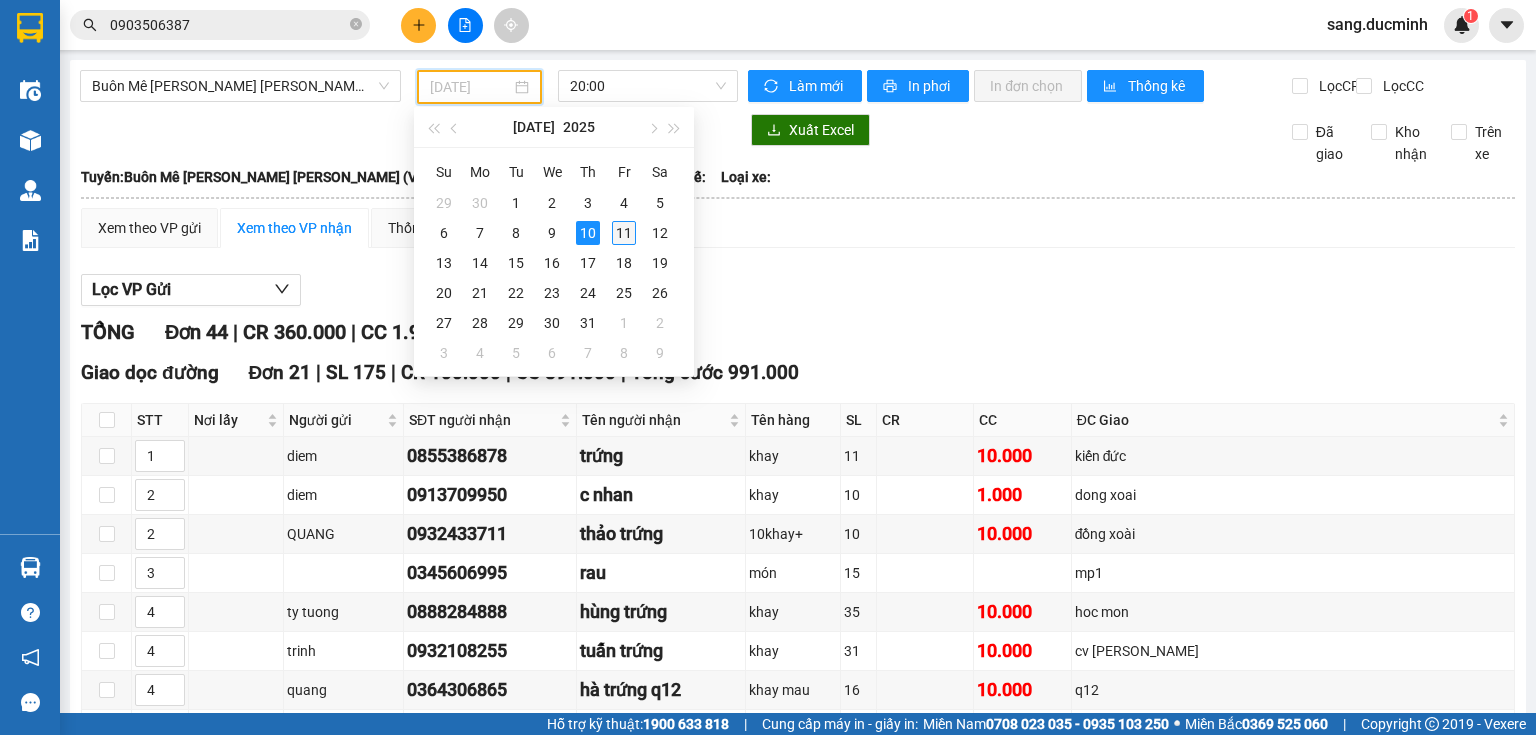 click on "11" at bounding box center [624, 233] 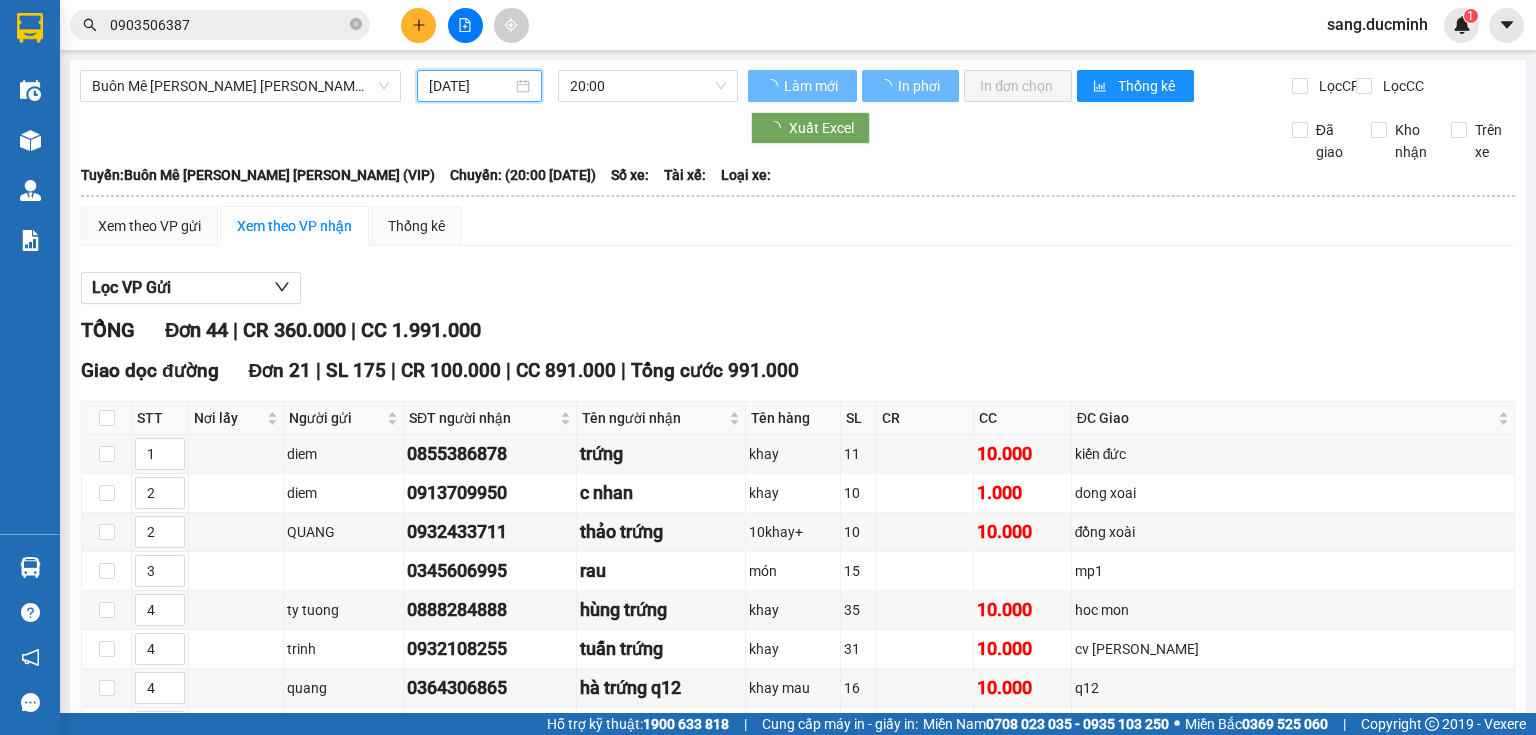 type on "[DATE]" 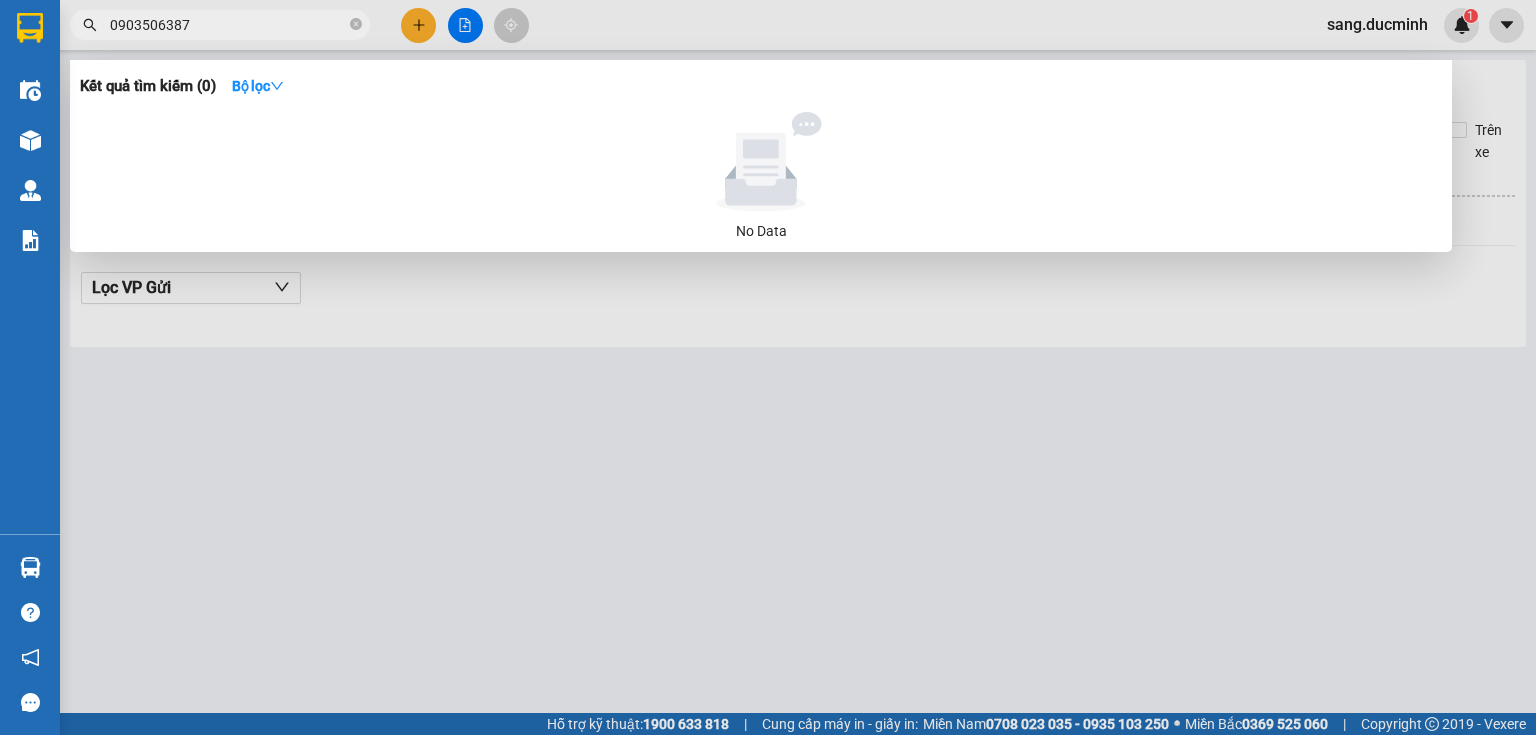 click on "0903506387" at bounding box center (228, 25) 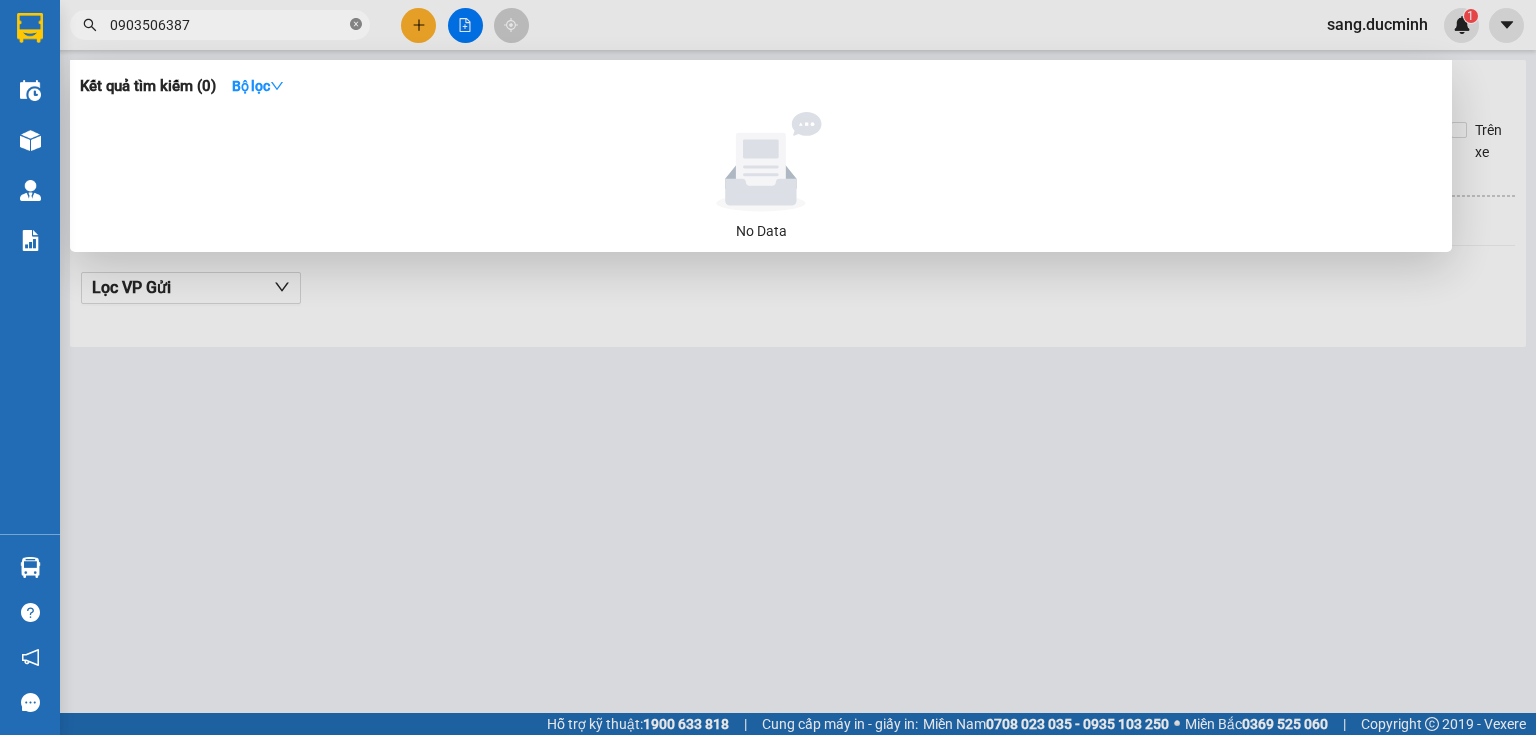 click at bounding box center [356, 25] 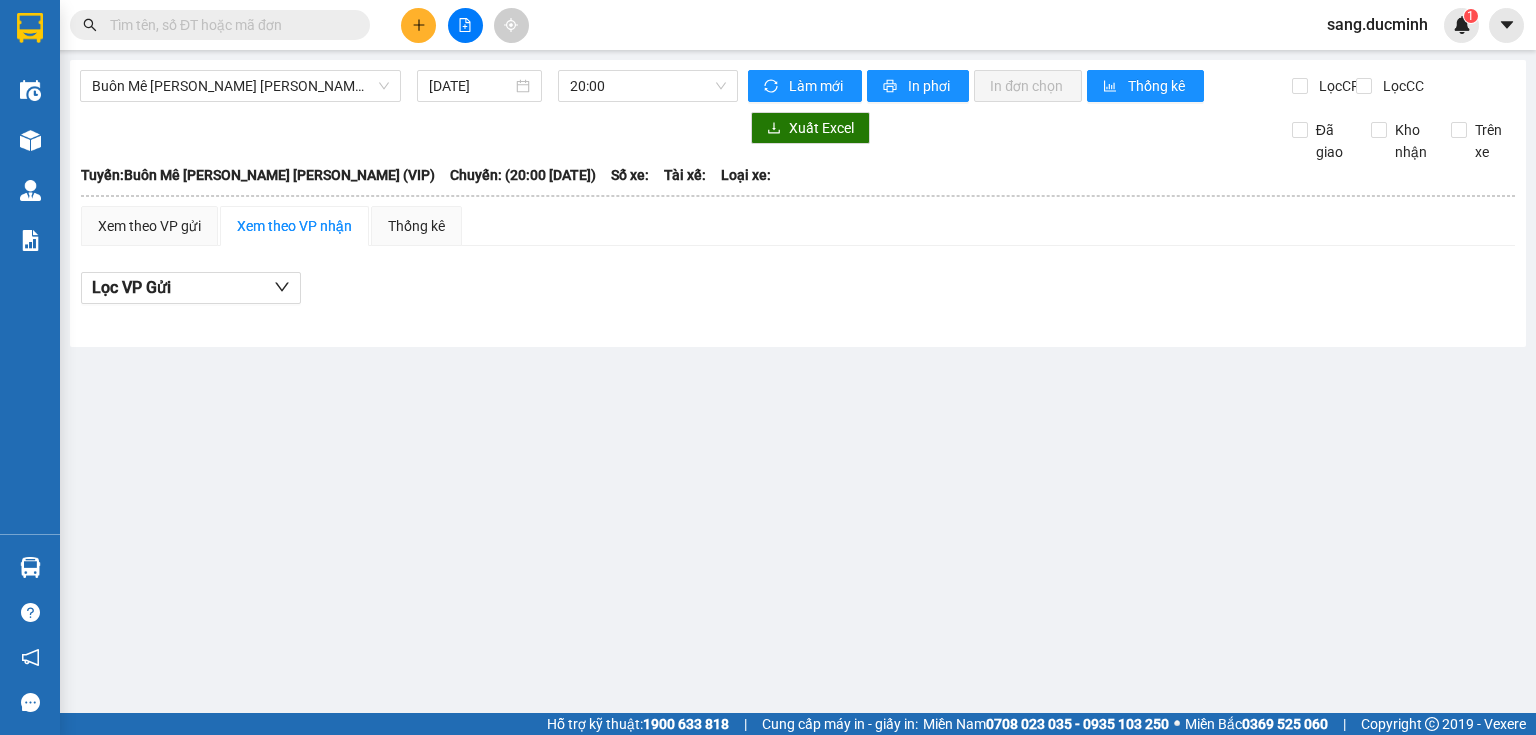 click at bounding box center (228, 25) 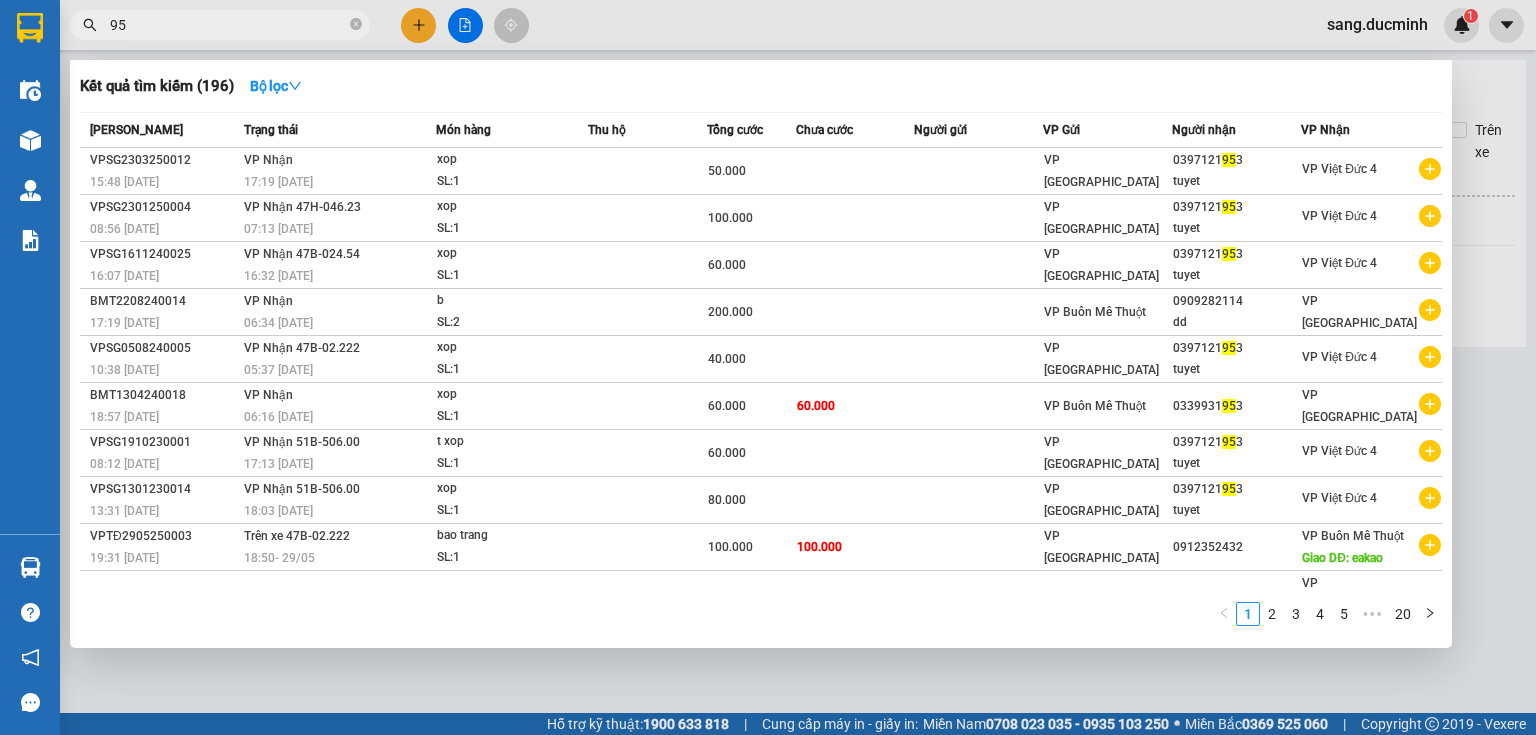 type on "9" 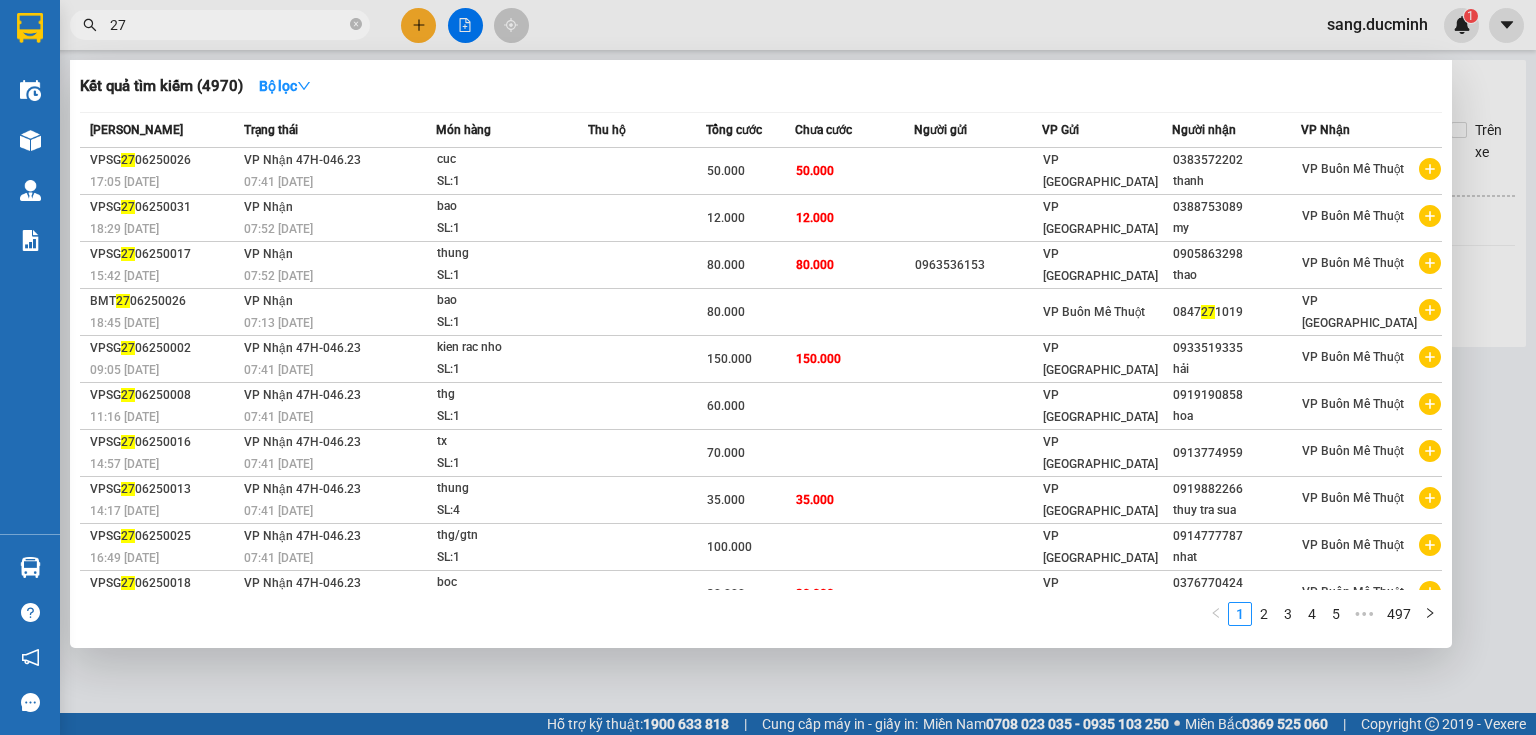 type on "271" 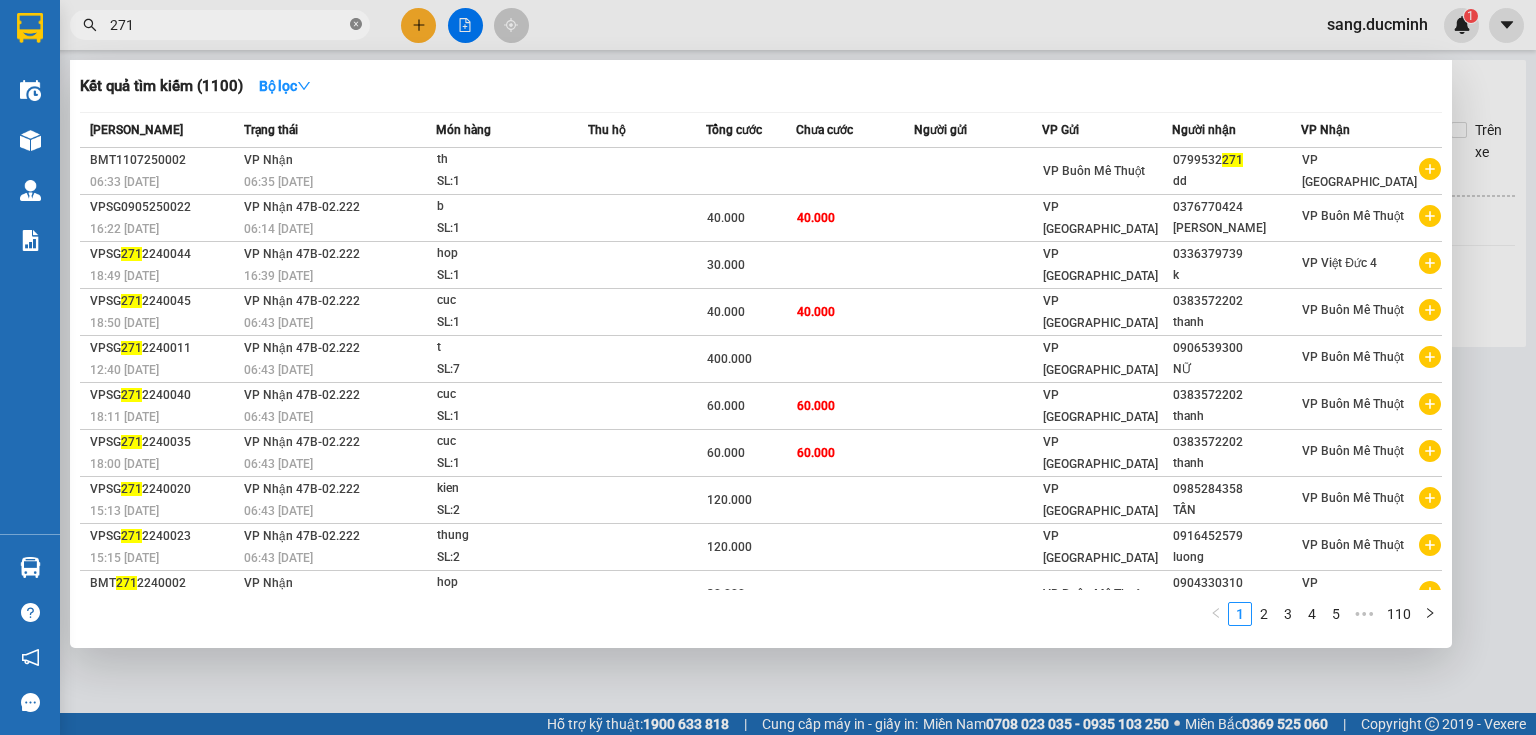 click 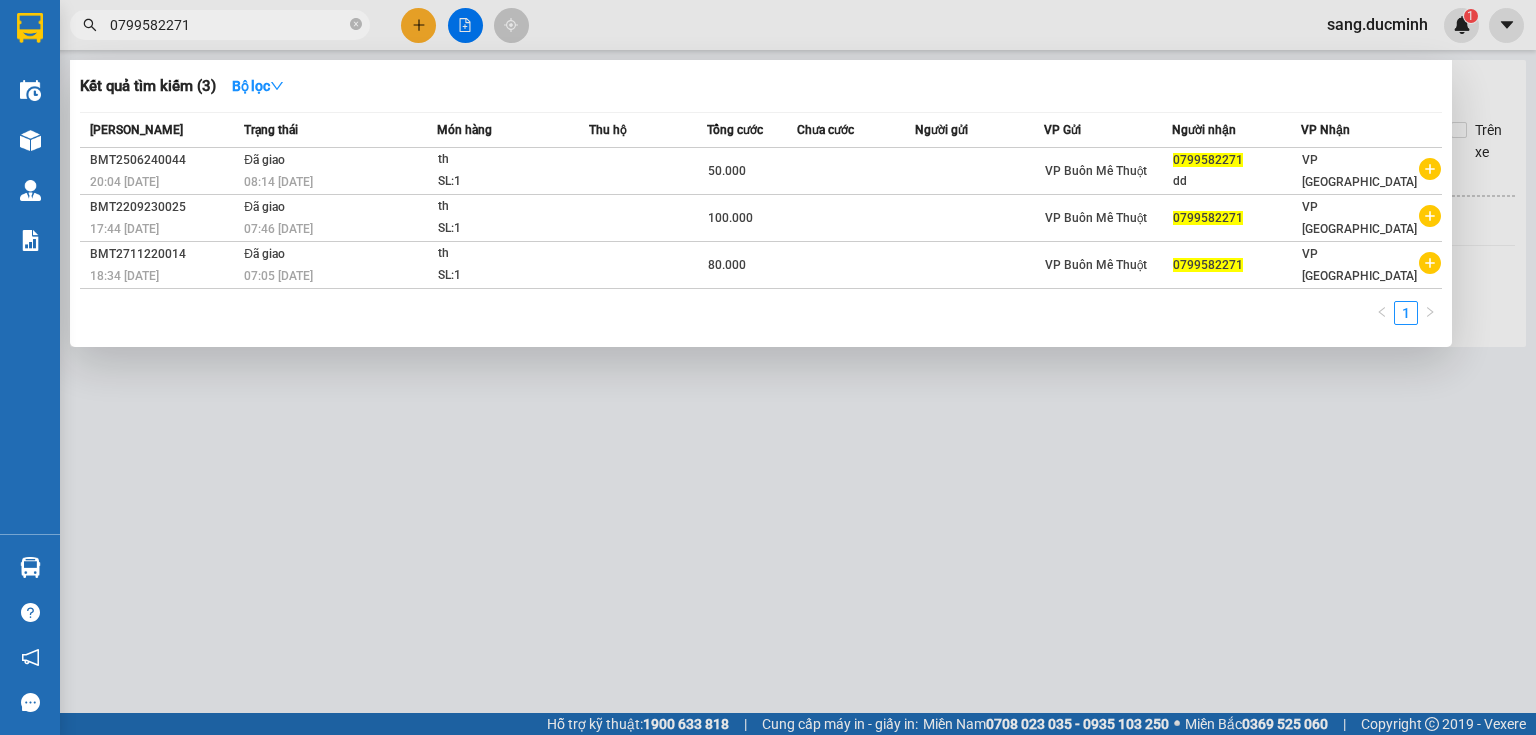 click at bounding box center [768, 367] 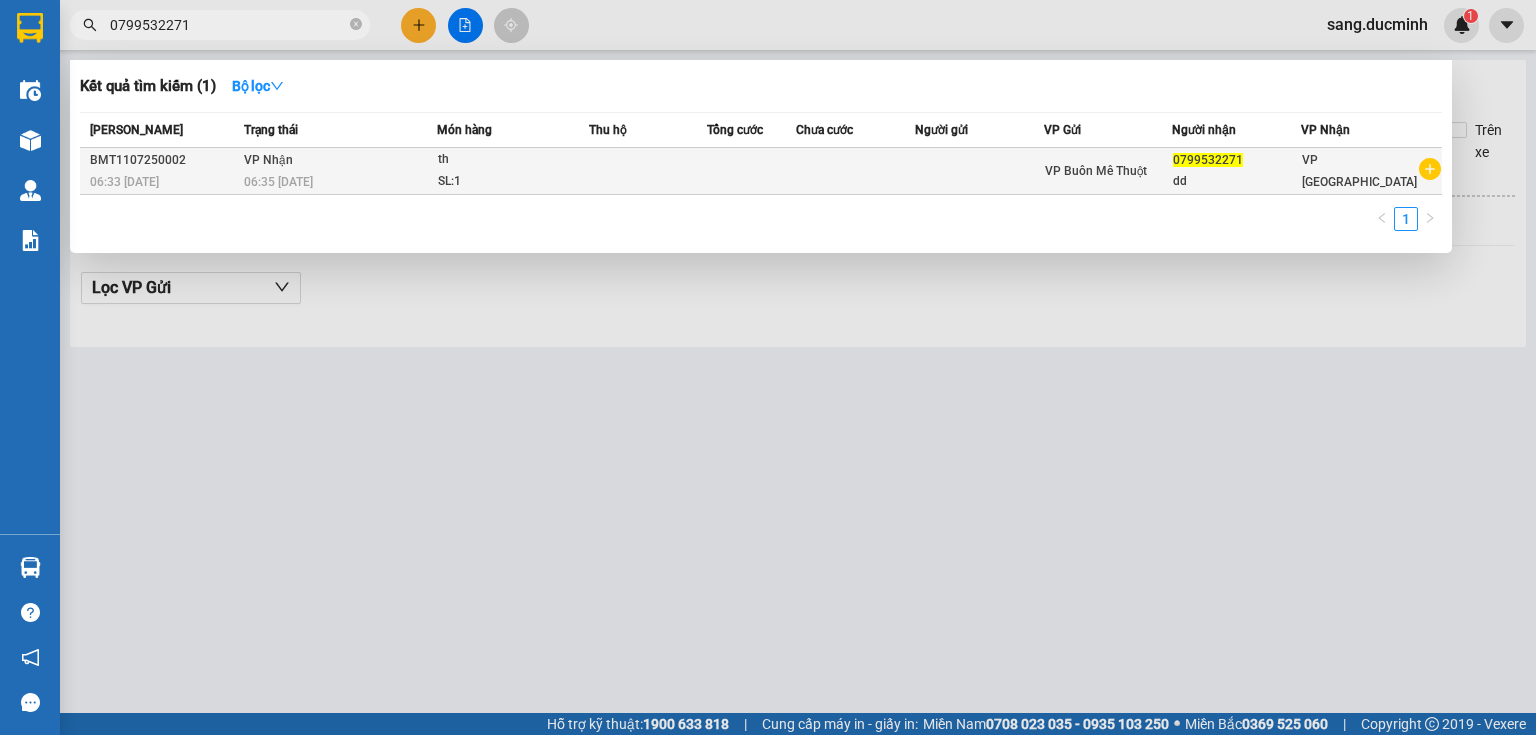 type on "0799532271" 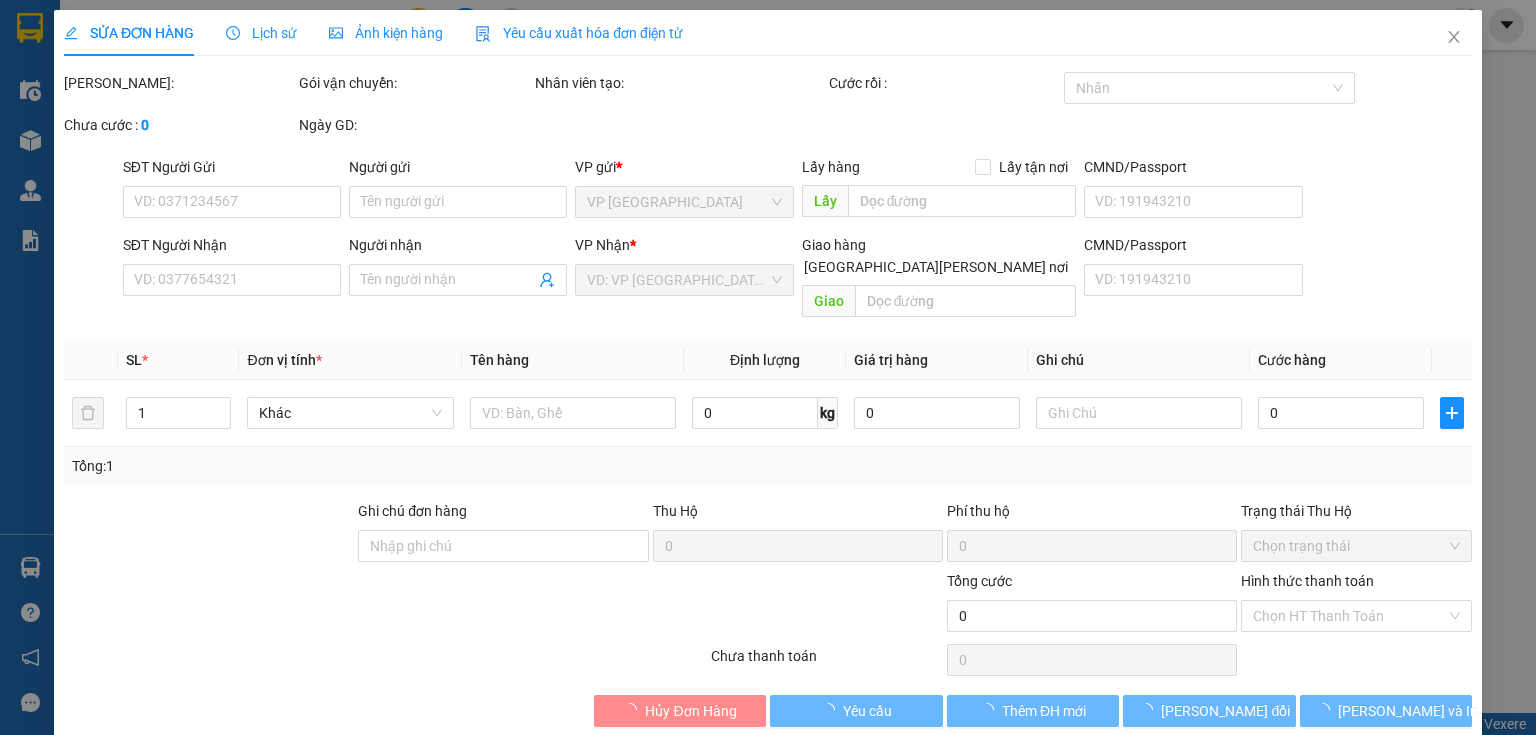 type on "0799532271" 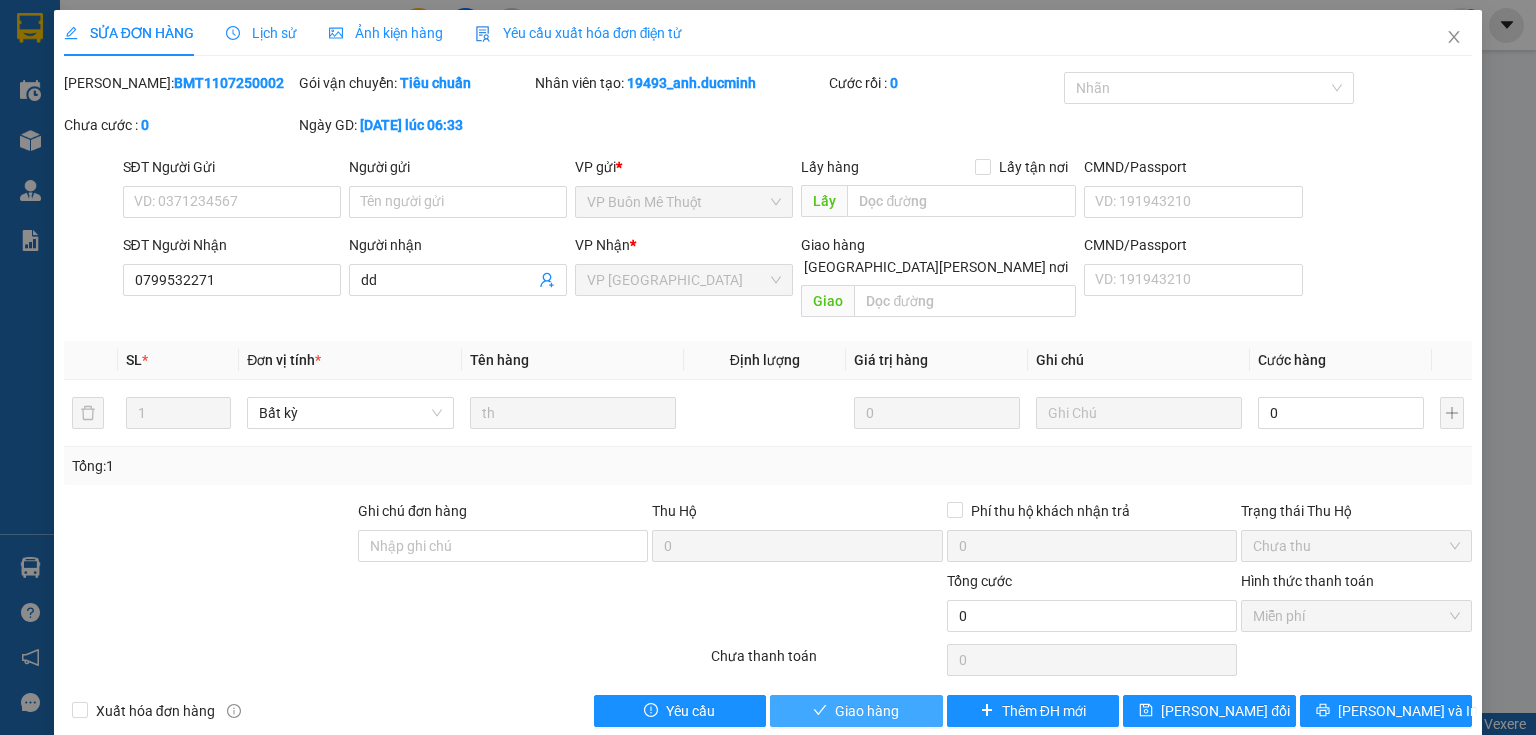 click on "Giao hàng" at bounding box center [867, 711] 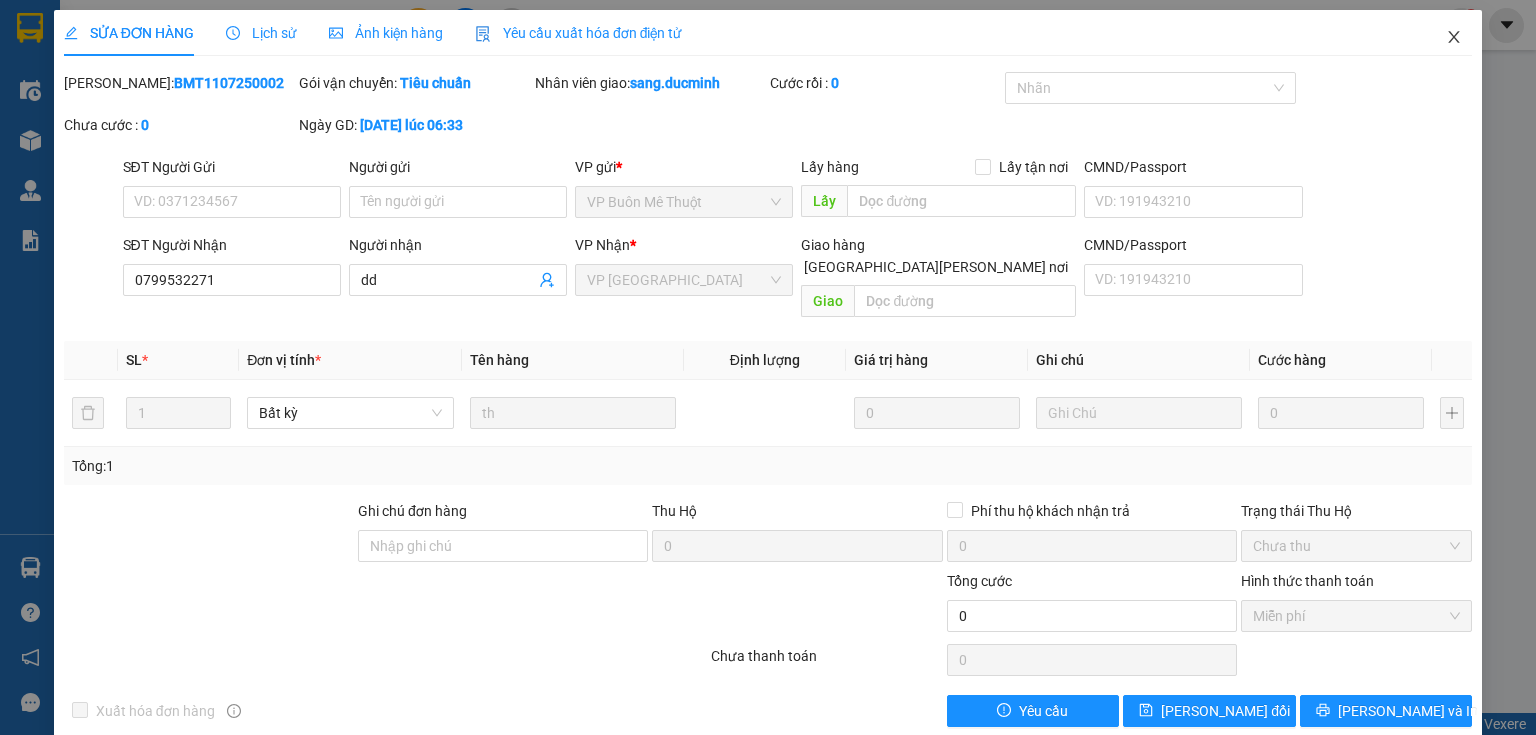 click at bounding box center [1454, 38] 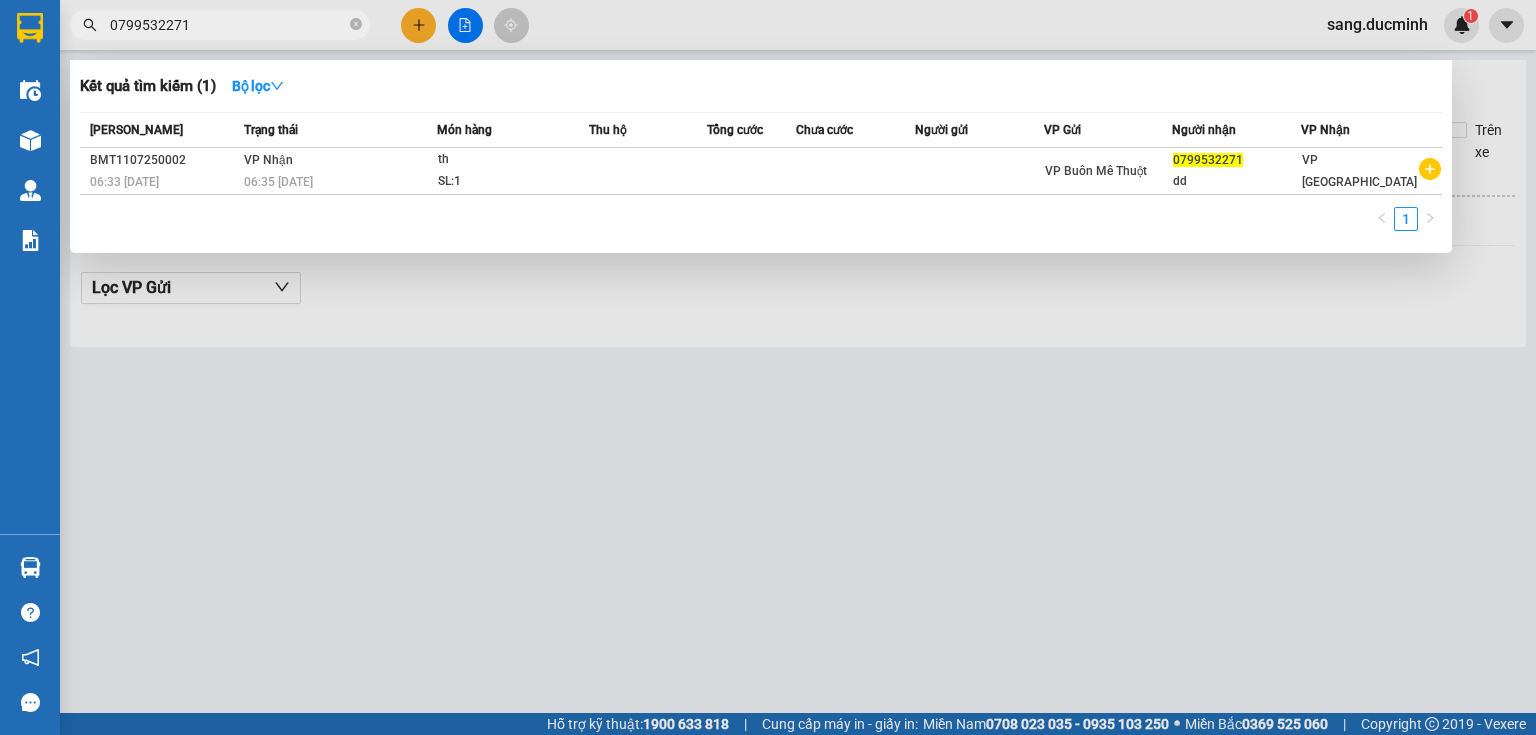 click on "0799532271" at bounding box center (220, 25) 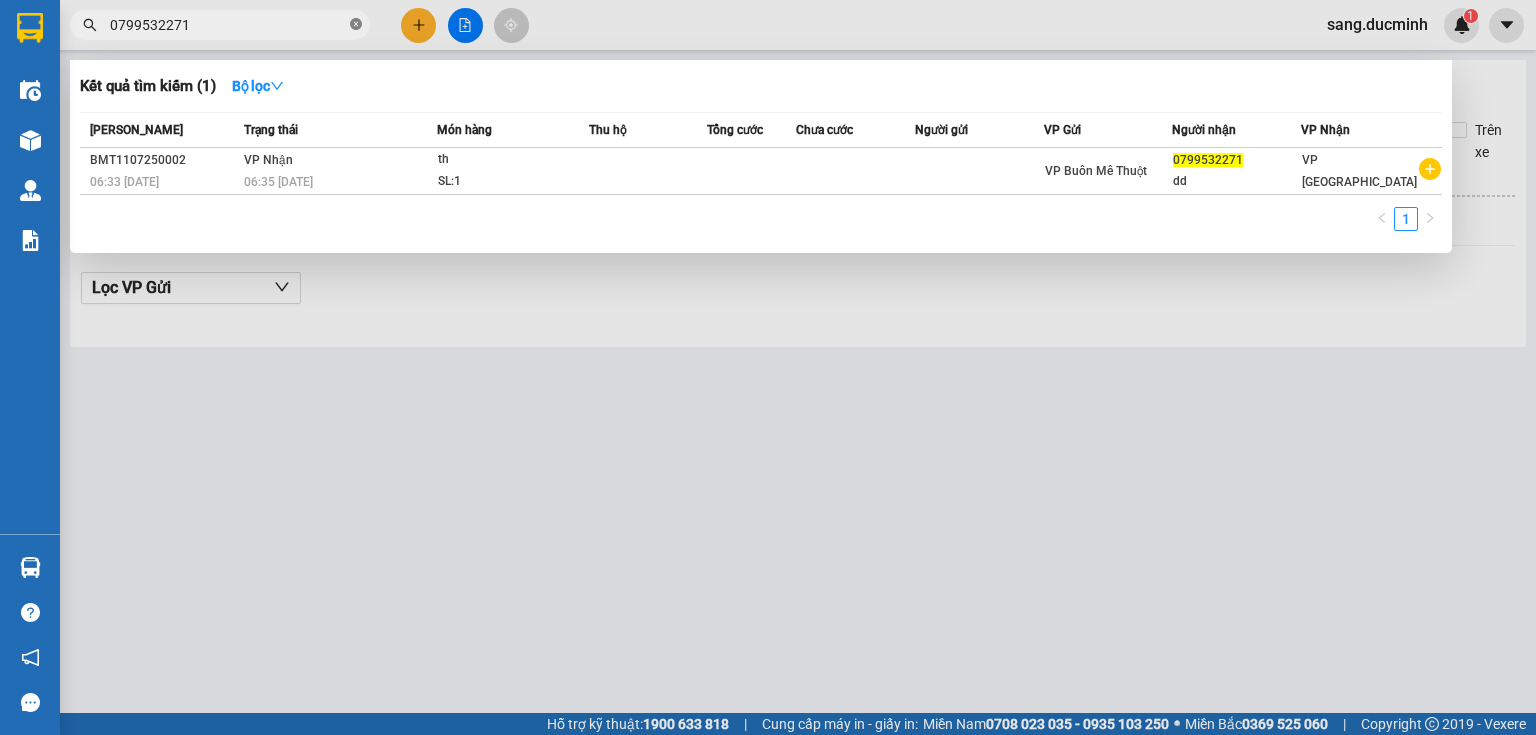 click 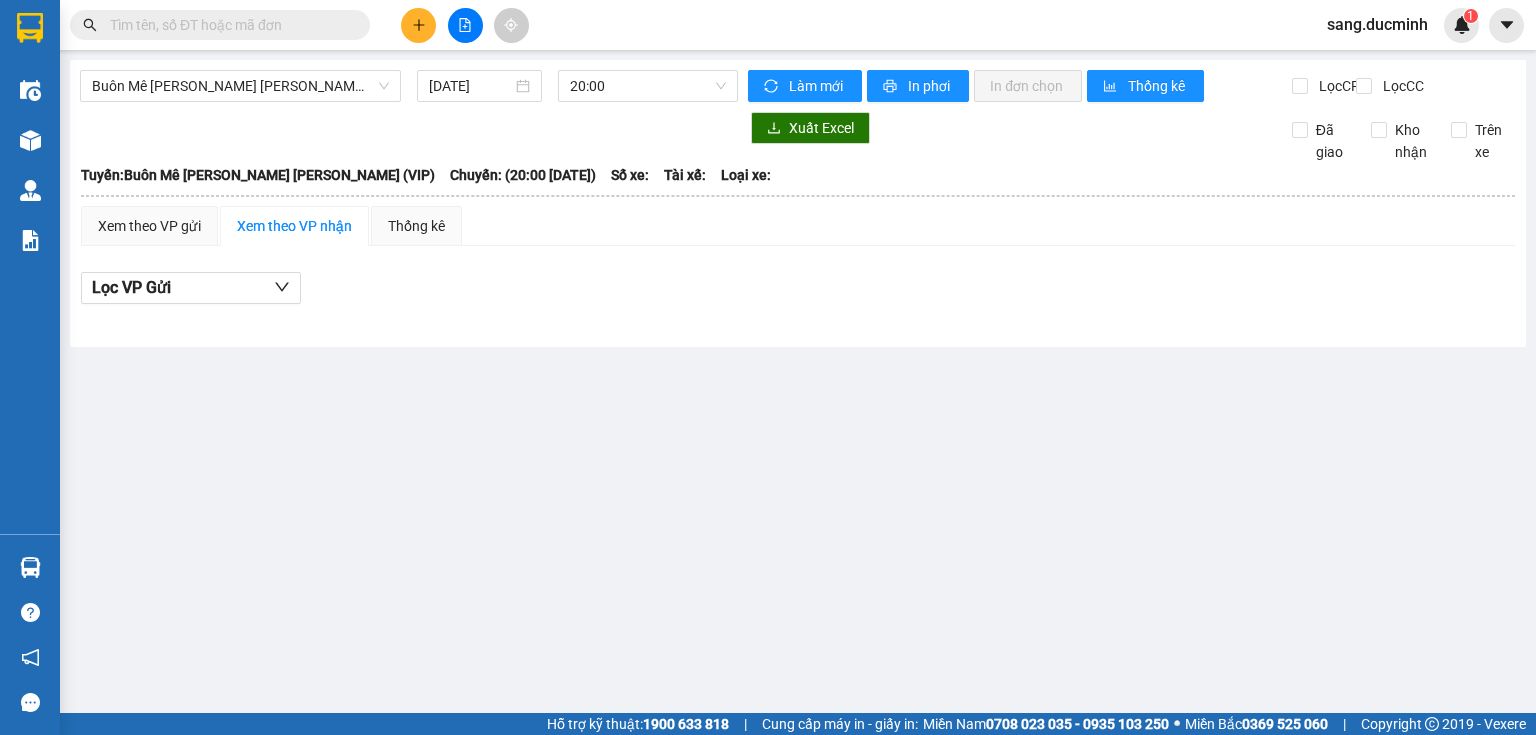 click at bounding box center [228, 25] 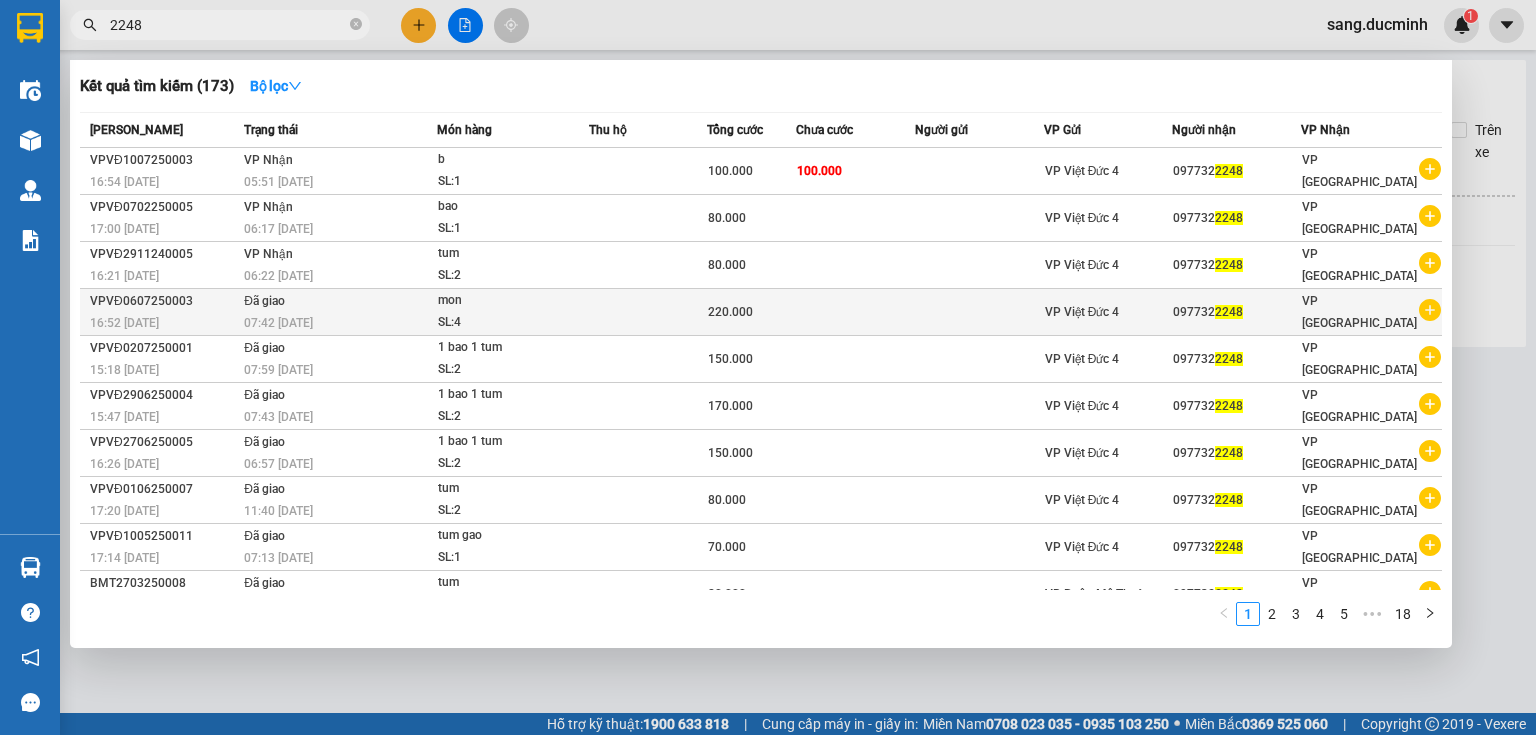 type on "2248" 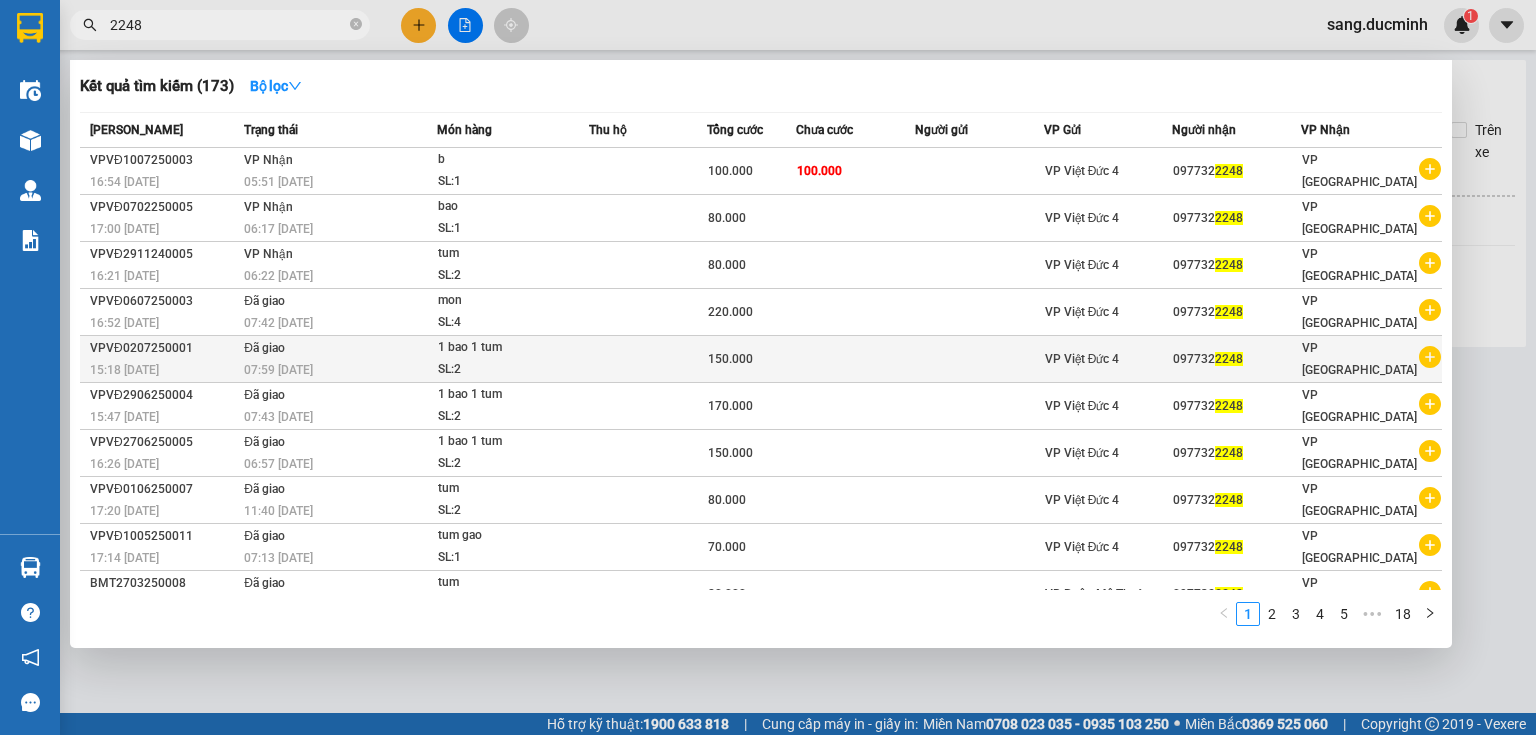 drag, startPoint x: 868, startPoint y: 307, endPoint x: 933, endPoint y: 334, distance: 70.38466 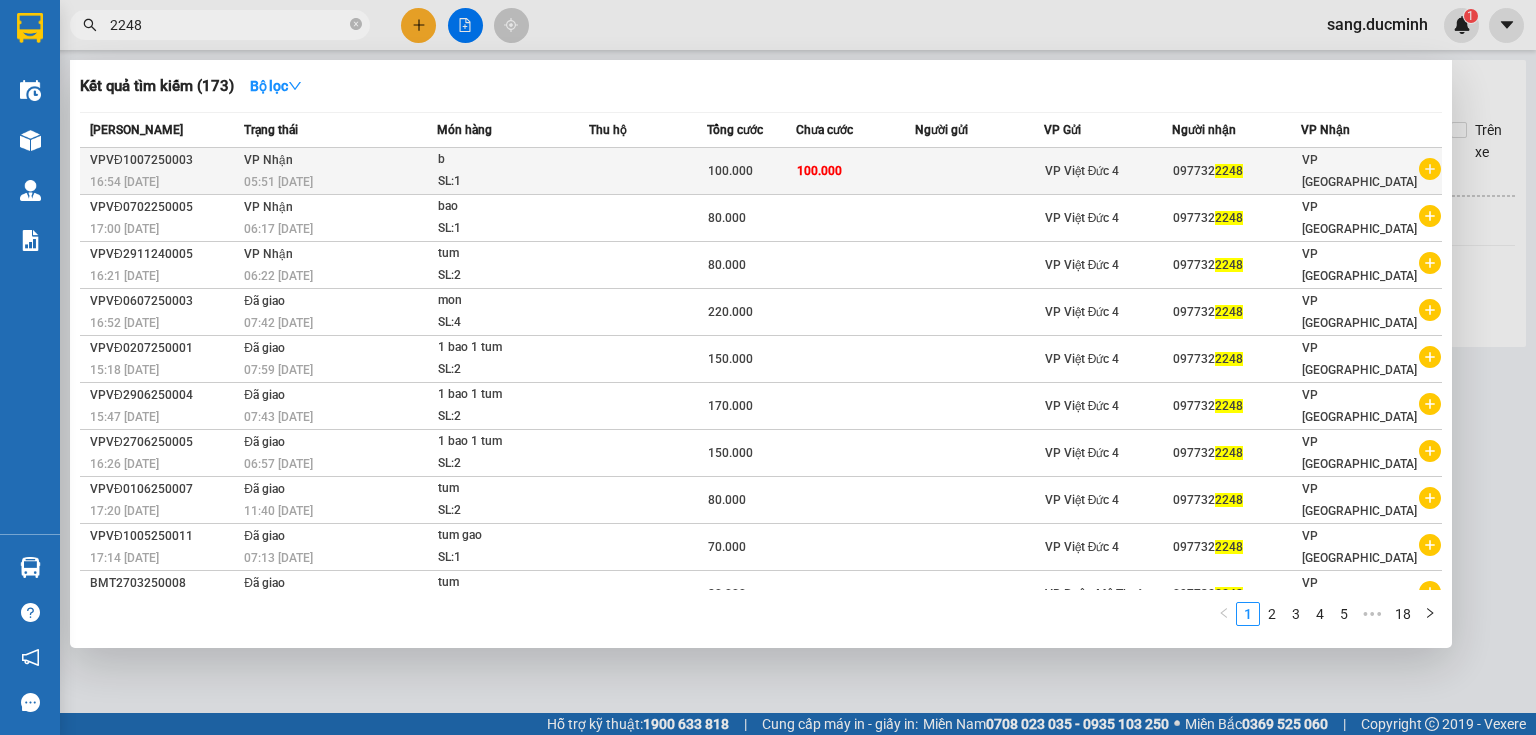 drag, startPoint x: 933, startPoint y: 334, endPoint x: 1212, endPoint y: 169, distance: 324.13885 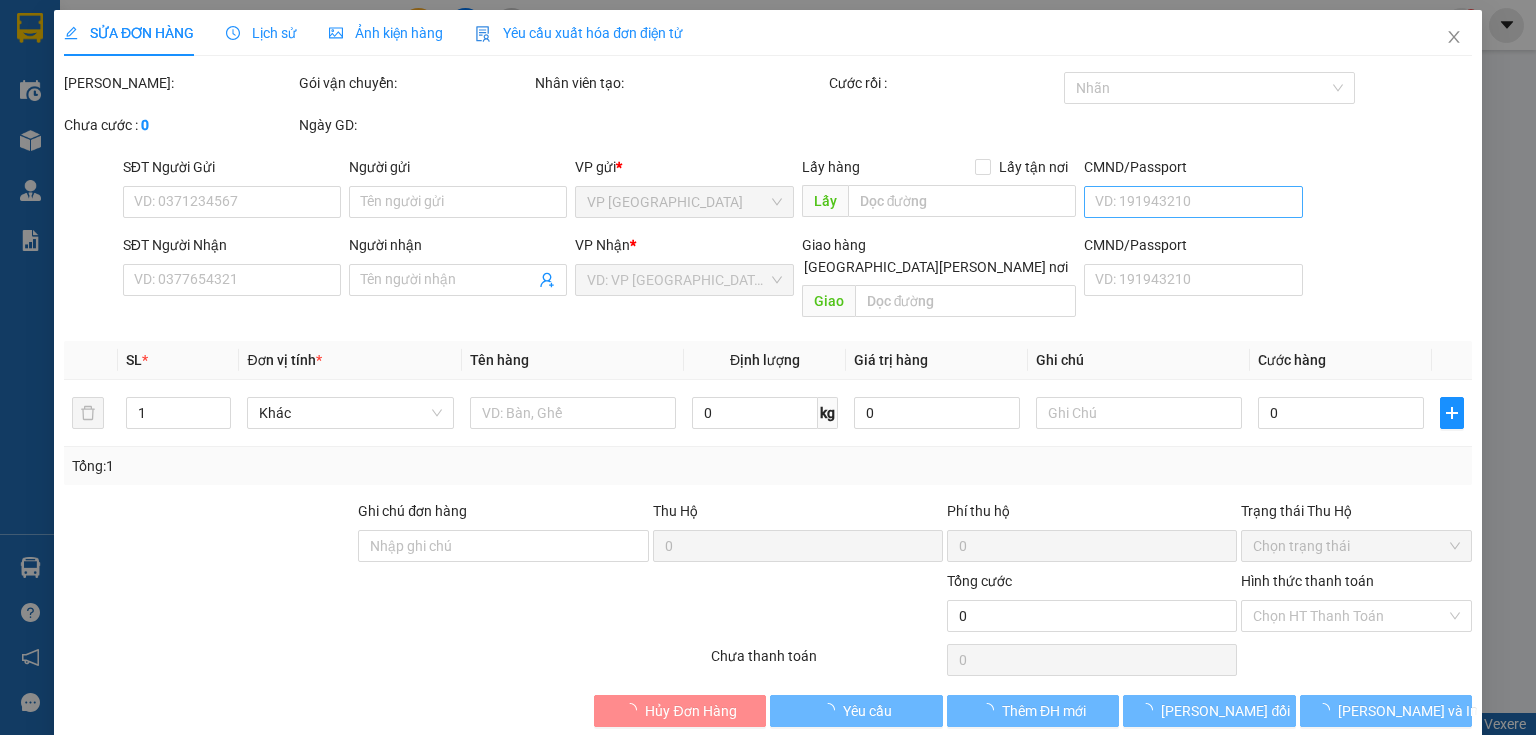 type on "0977322248" 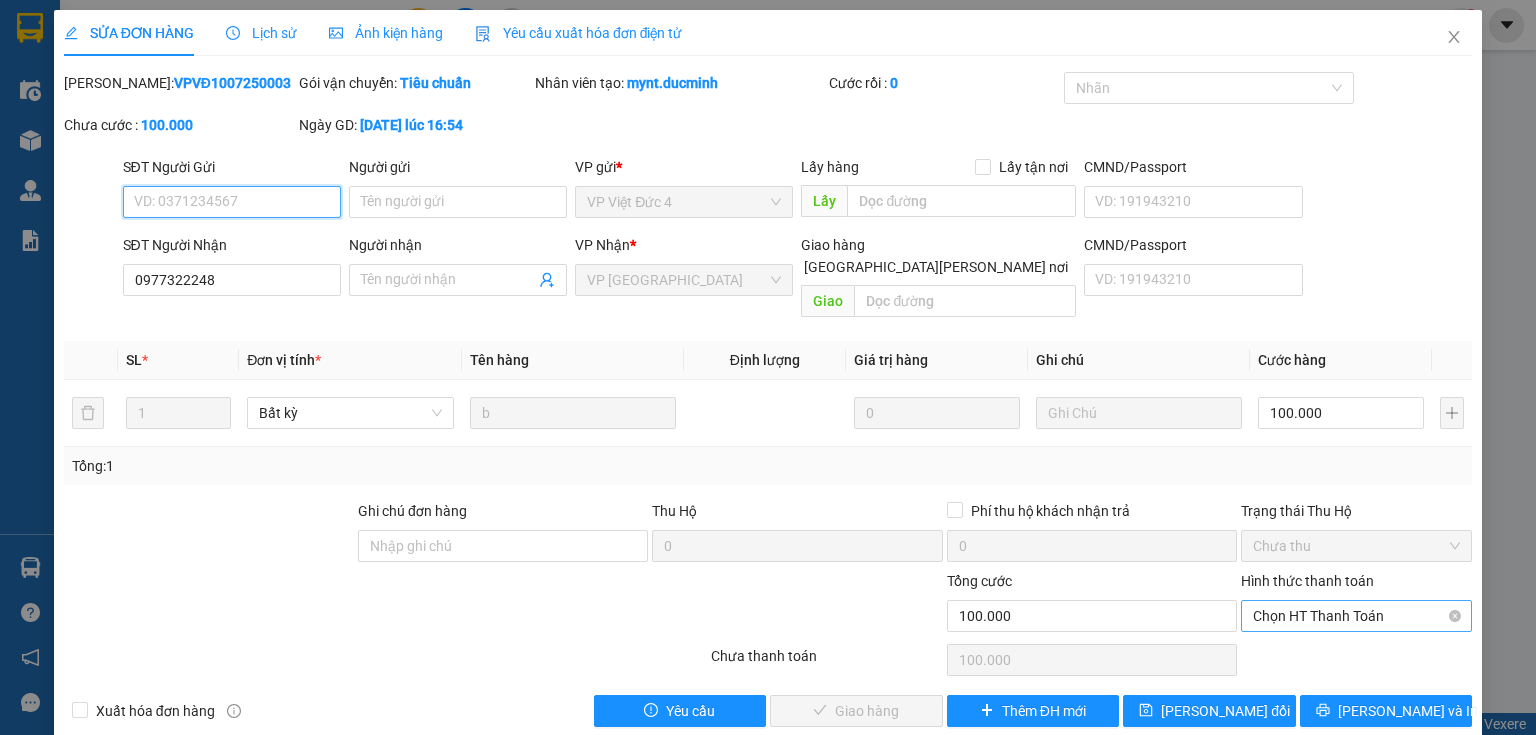 click on "Chọn HT Thanh Toán" at bounding box center (1356, 616) 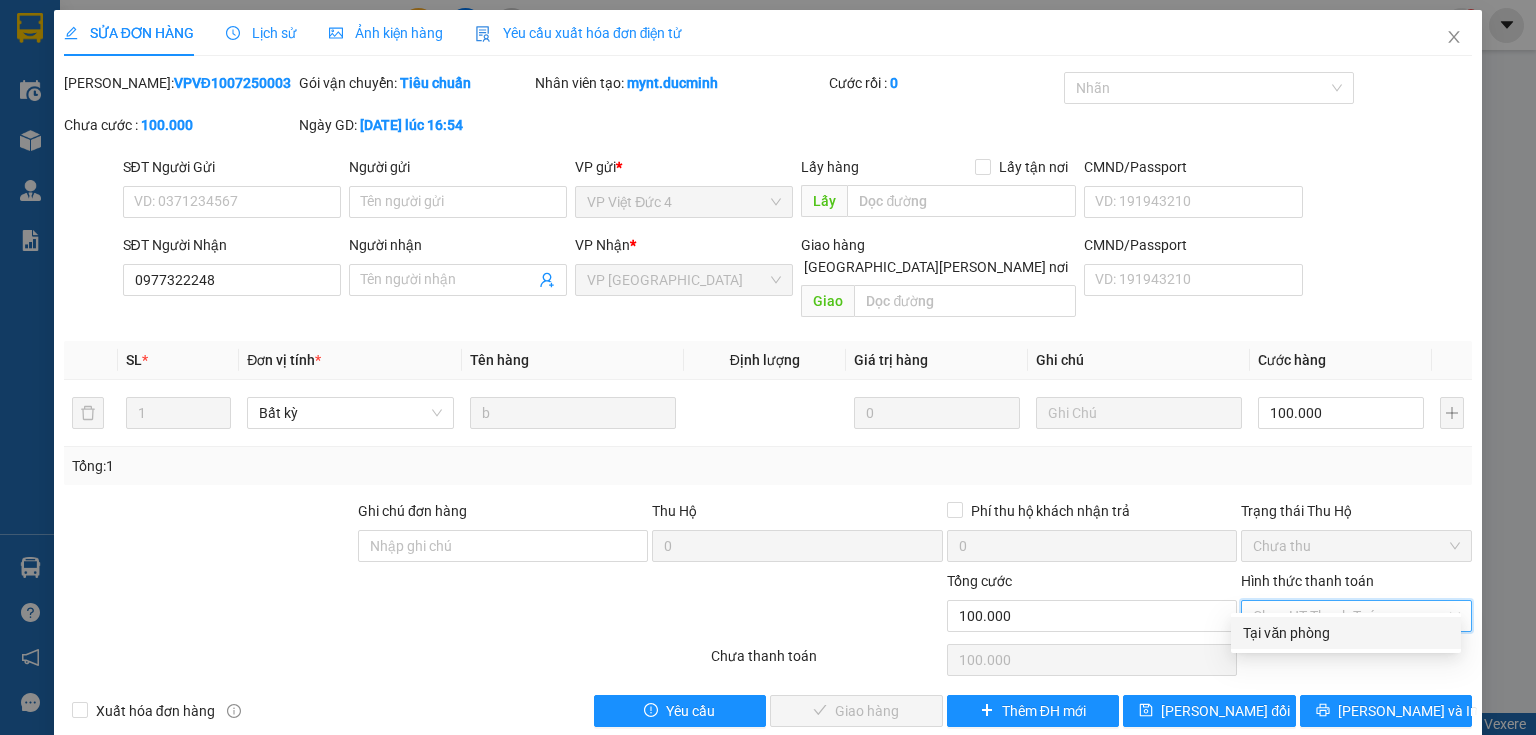 click on "Tại văn phòng" at bounding box center [1346, 633] 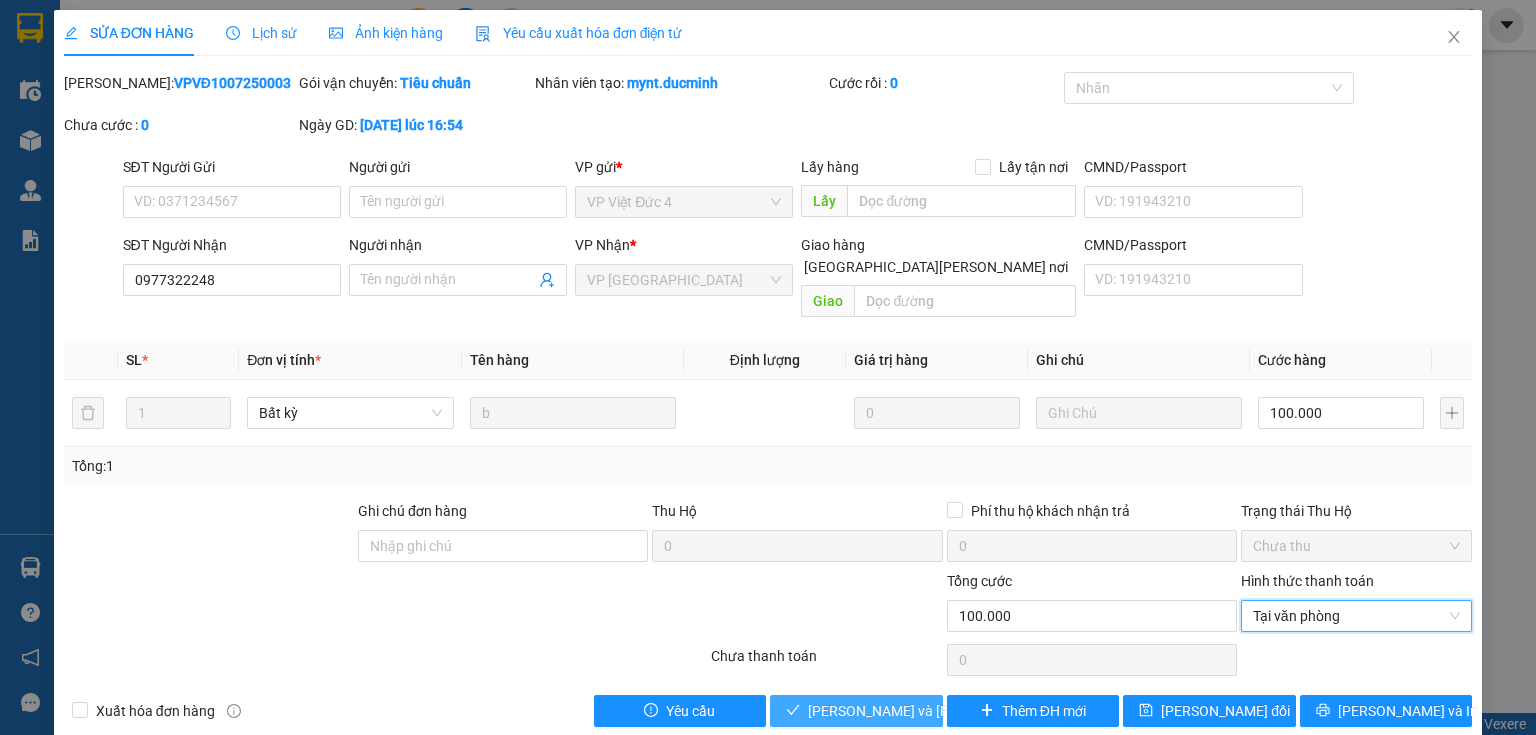 click on "Lưu và Giao hàng" at bounding box center (943, 711) 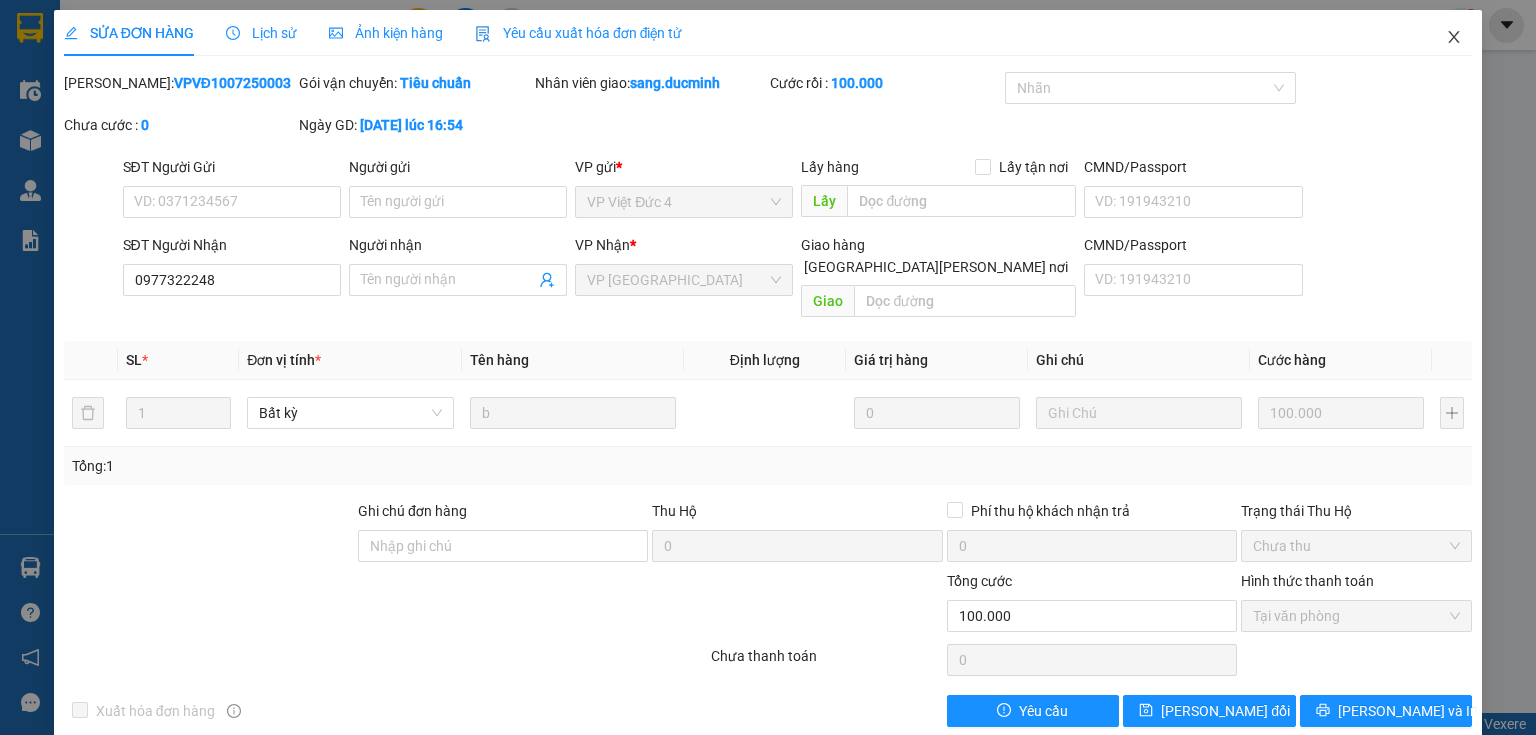 click at bounding box center (1454, 38) 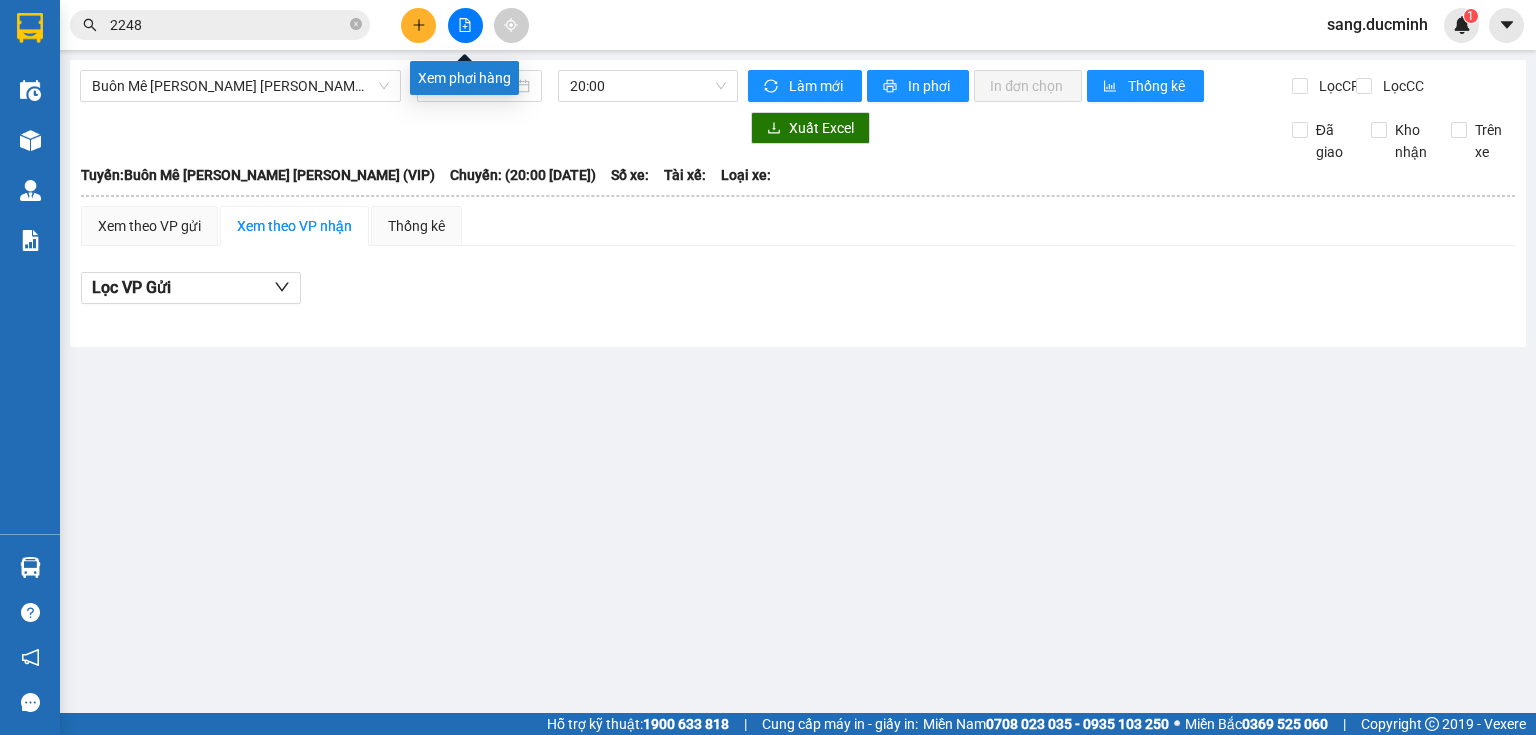 click 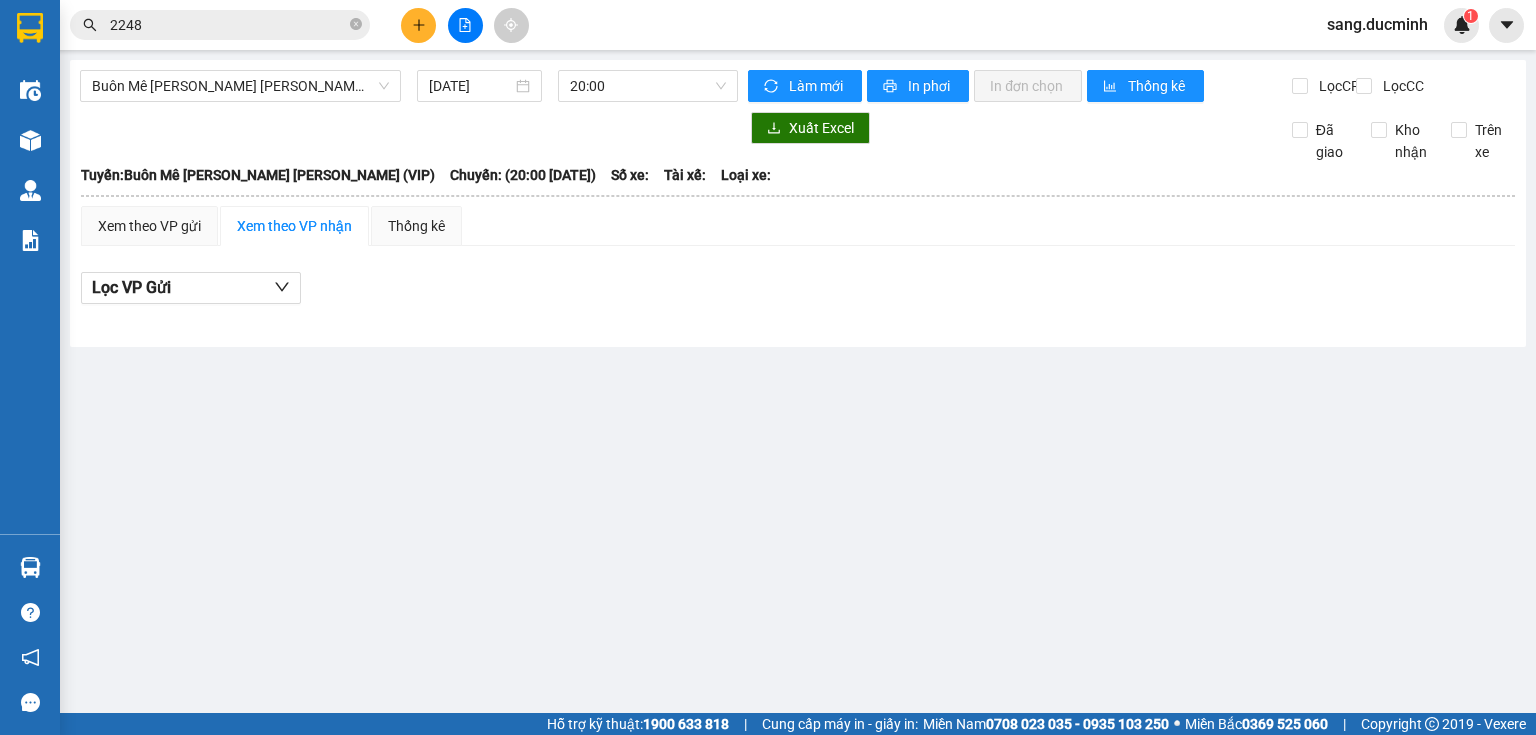 click 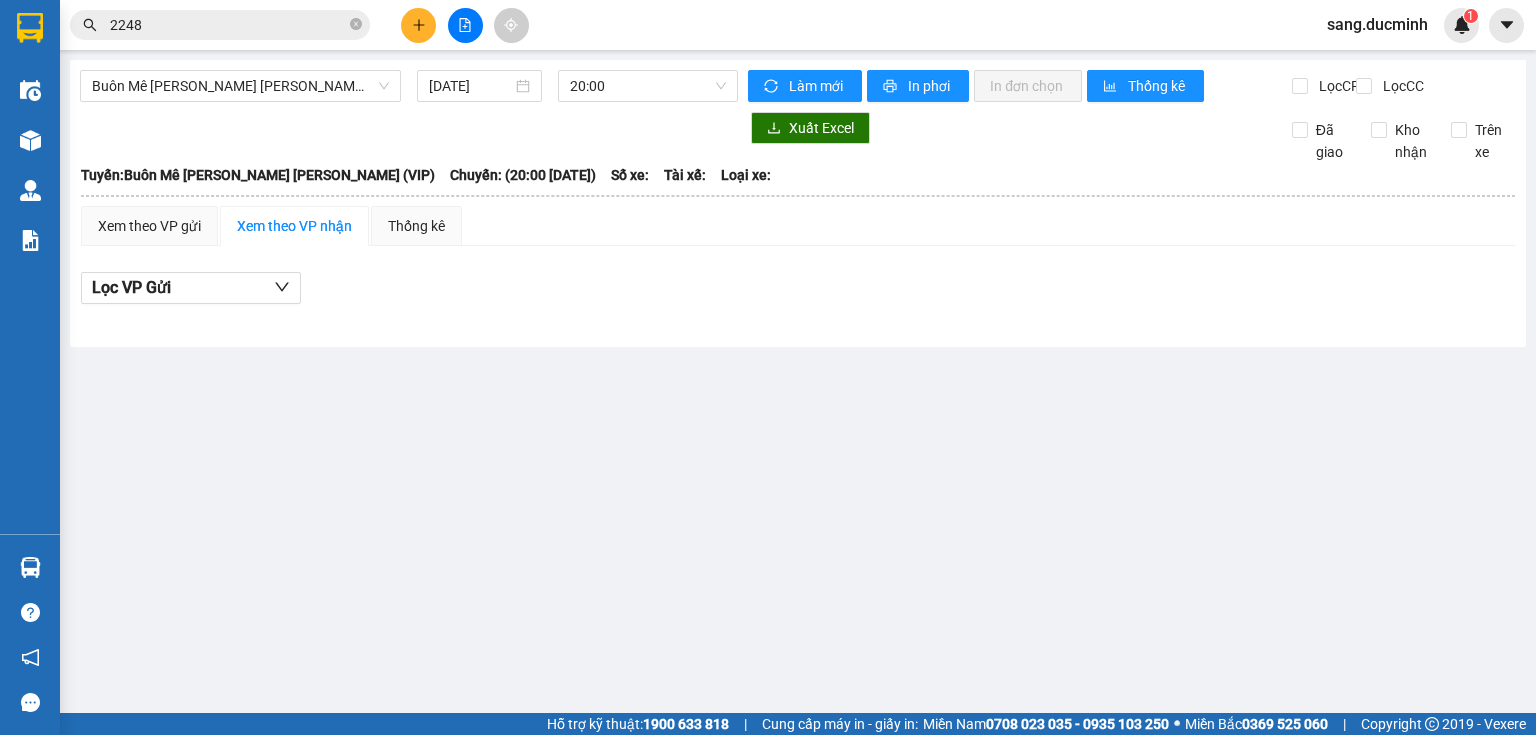 click 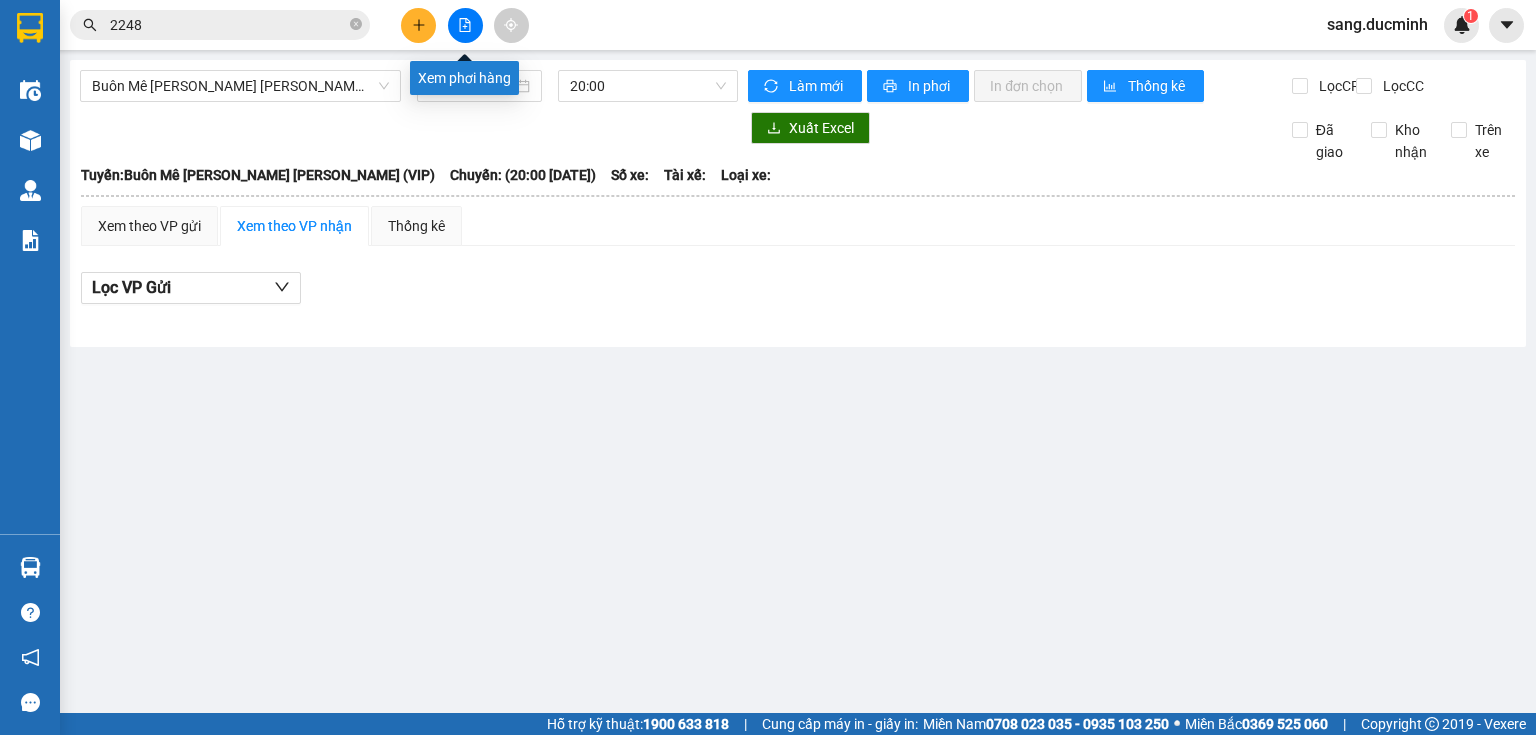 click at bounding box center [465, 25] 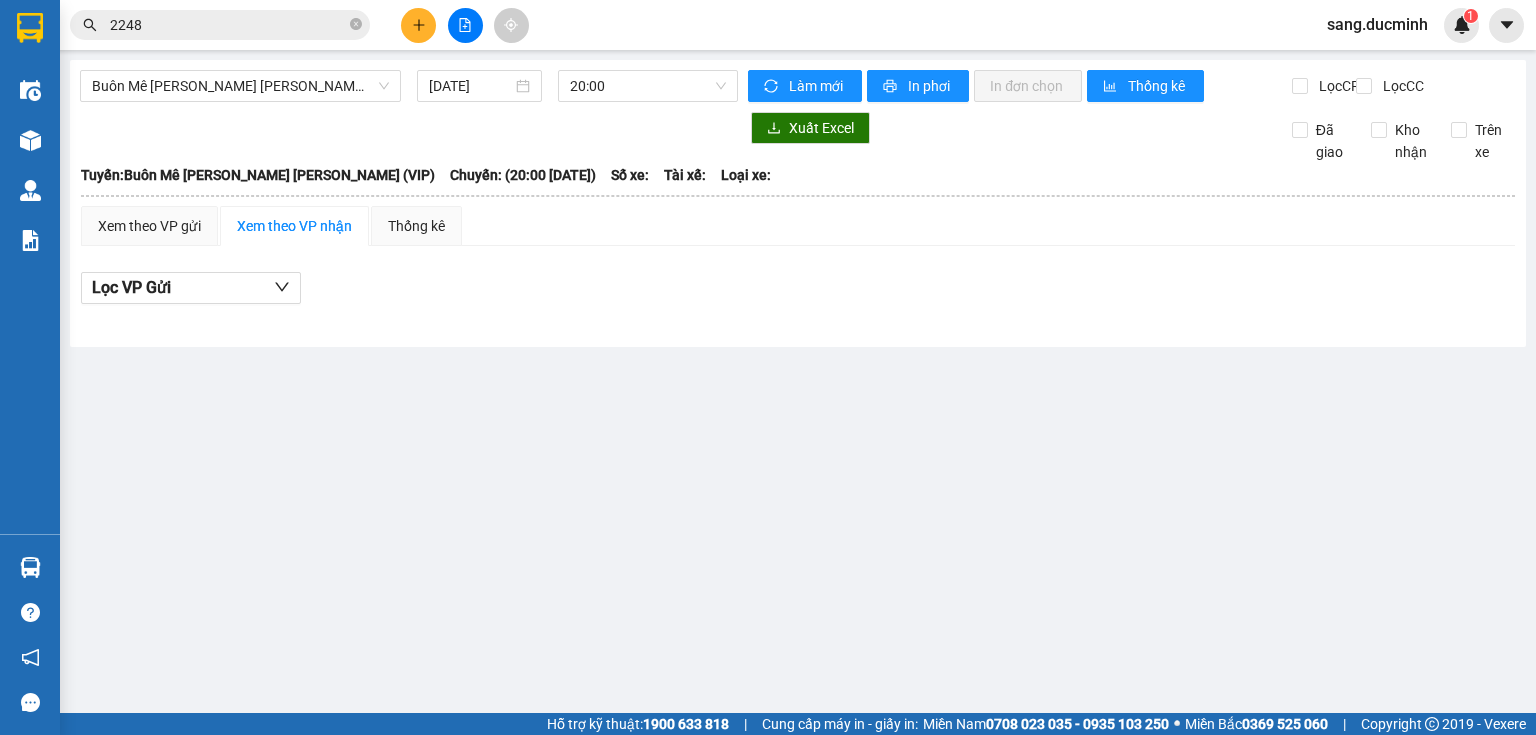 click at bounding box center [465, 25] 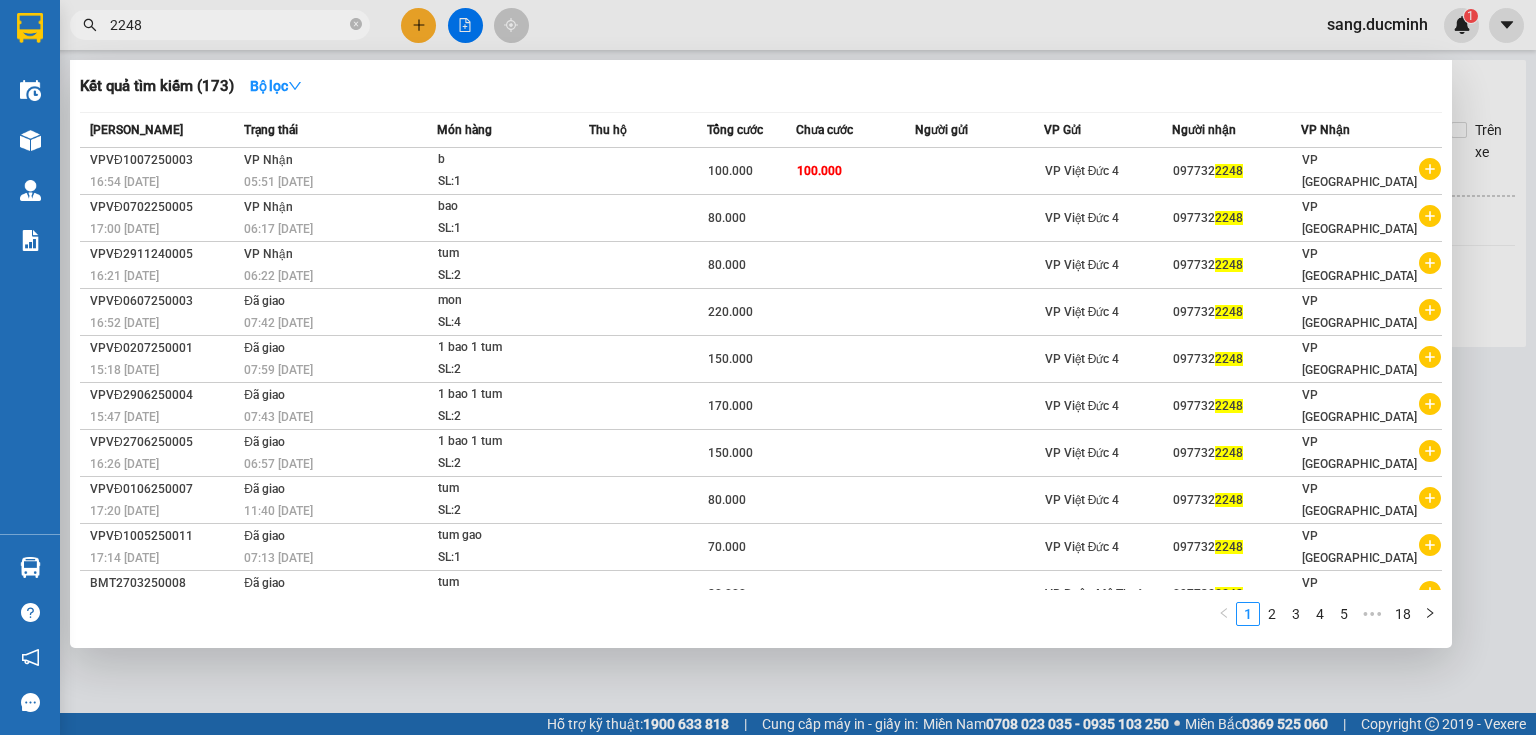 click at bounding box center [356, 25] 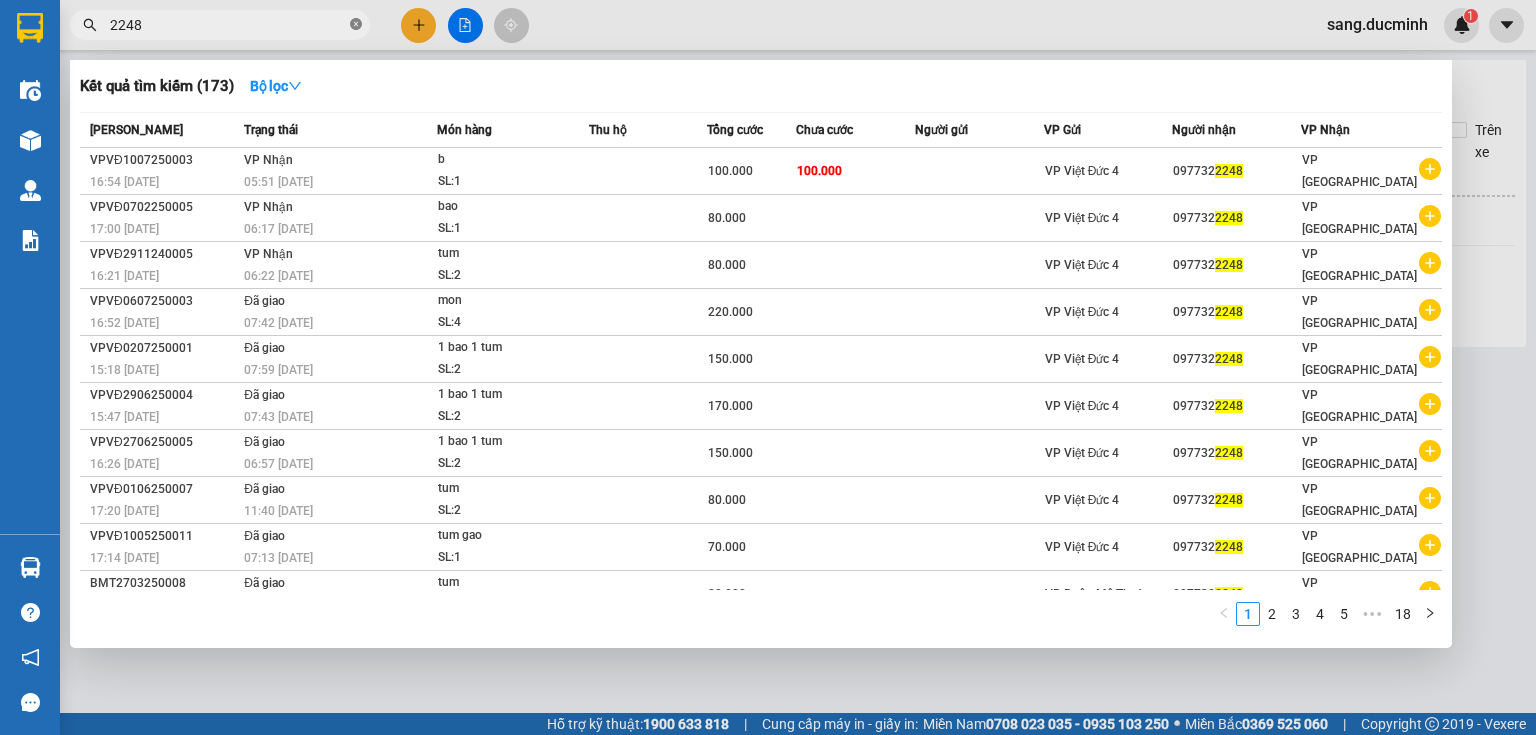 click at bounding box center (356, 25) 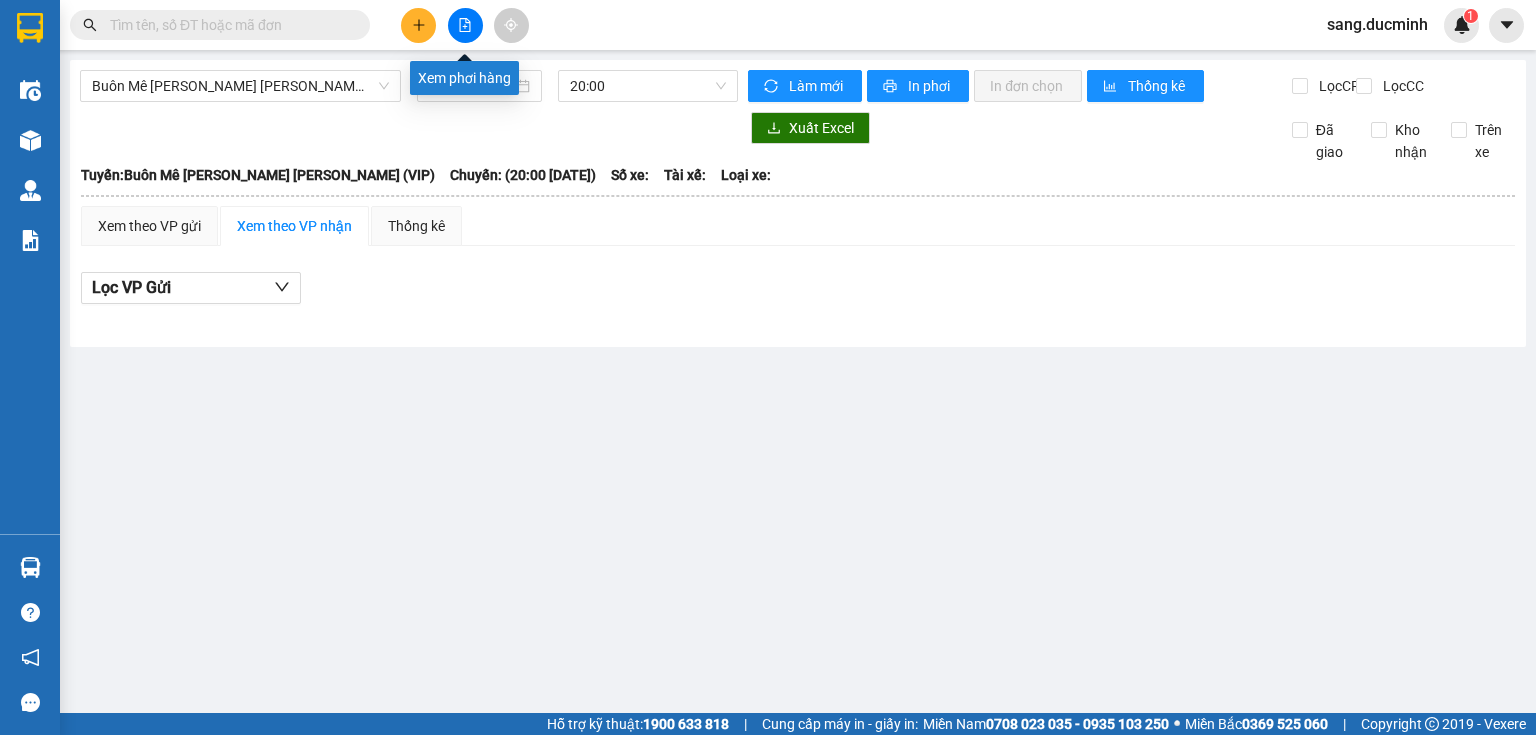 click at bounding box center (465, 25) 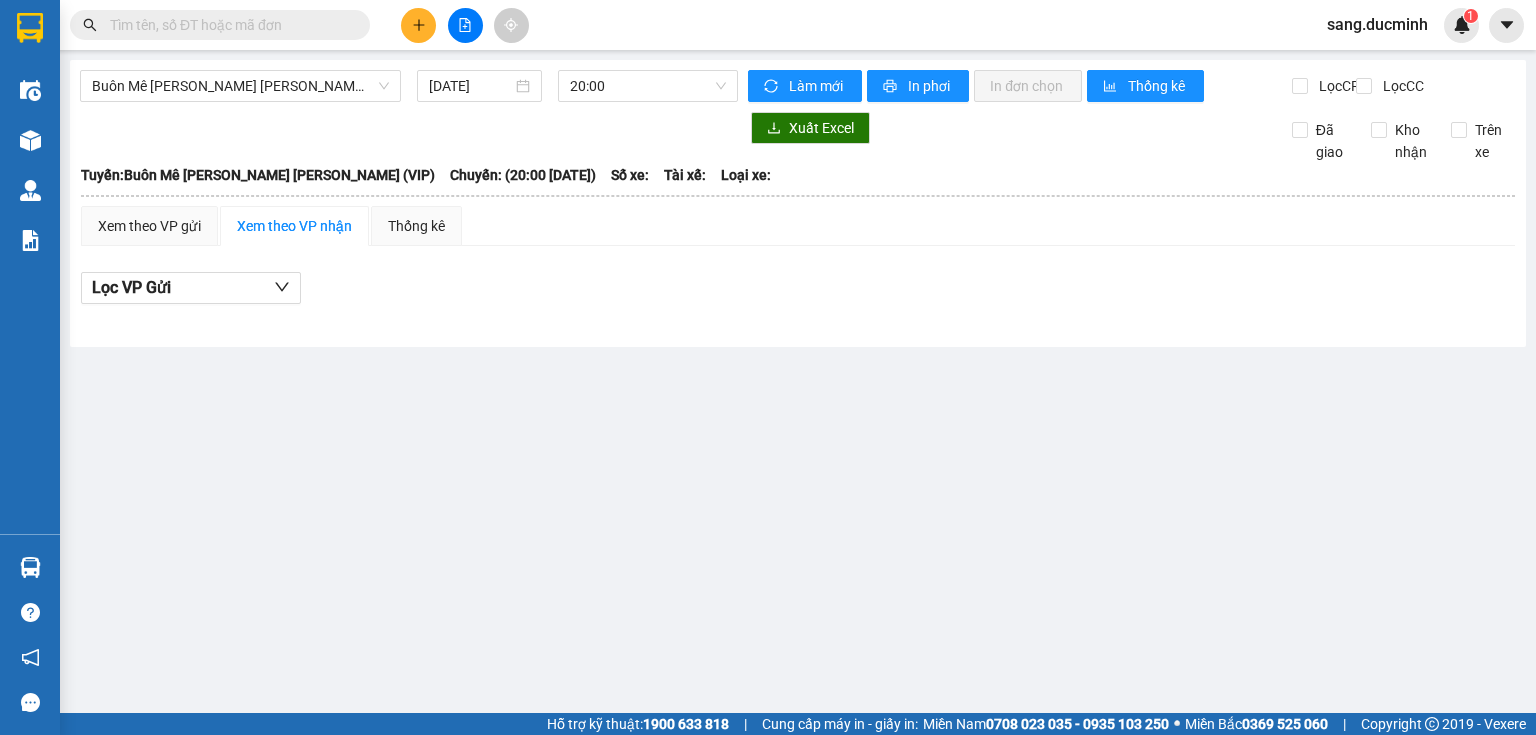 click at bounding box center [465, 25] 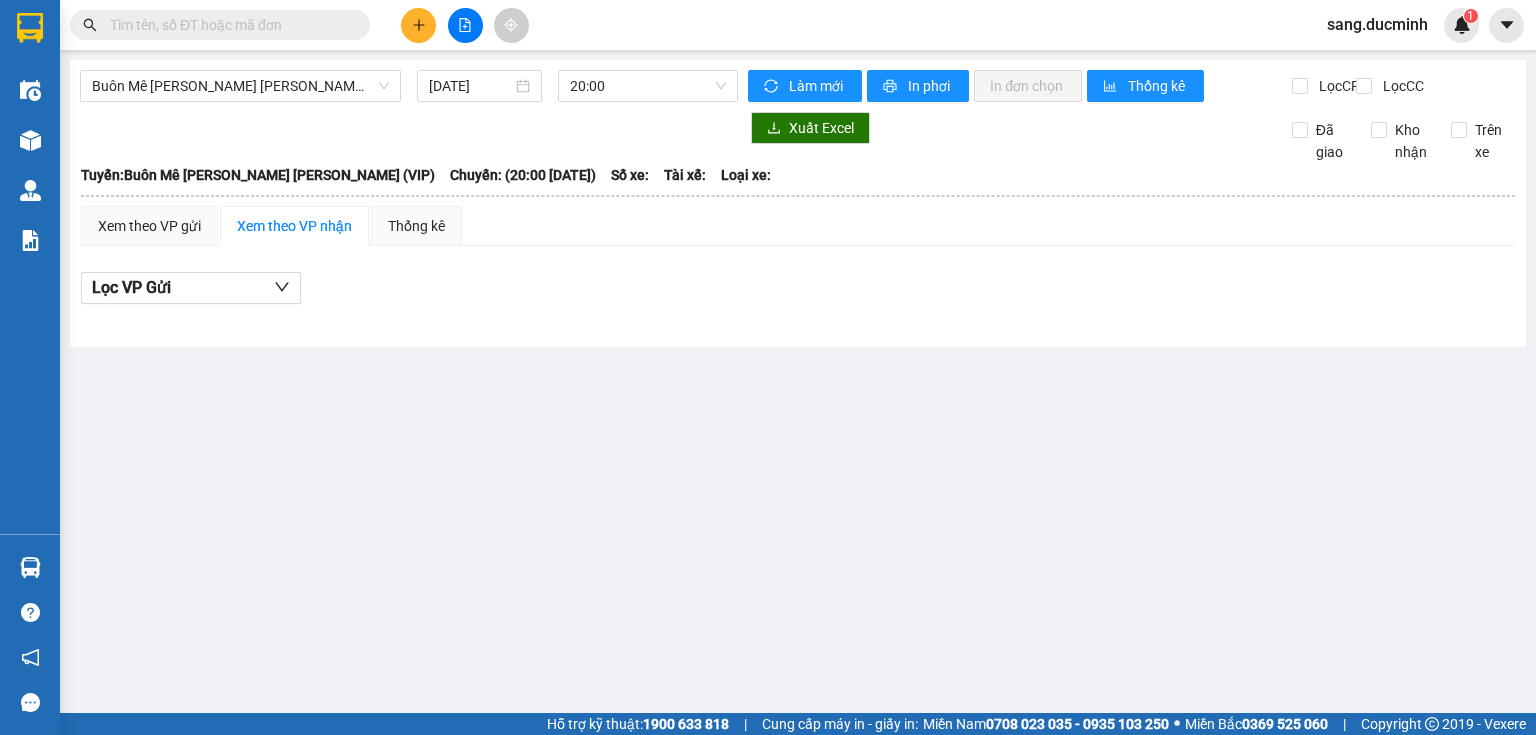 click at bounding box center (465, 25) 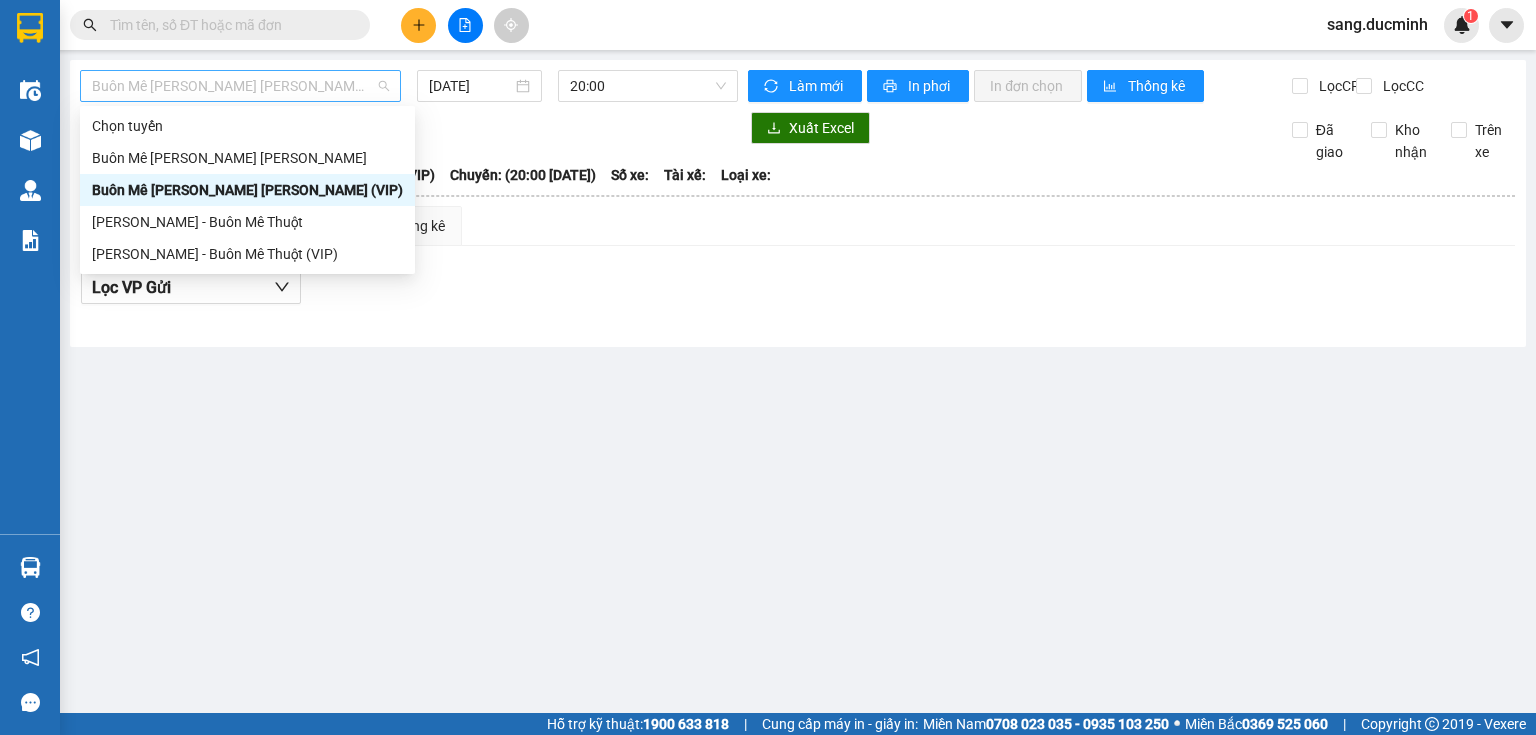 click on "Buôn Mê [PERSON_NAME] [PERSON_NAME] (VIP)" at bounding box center (240, 86) 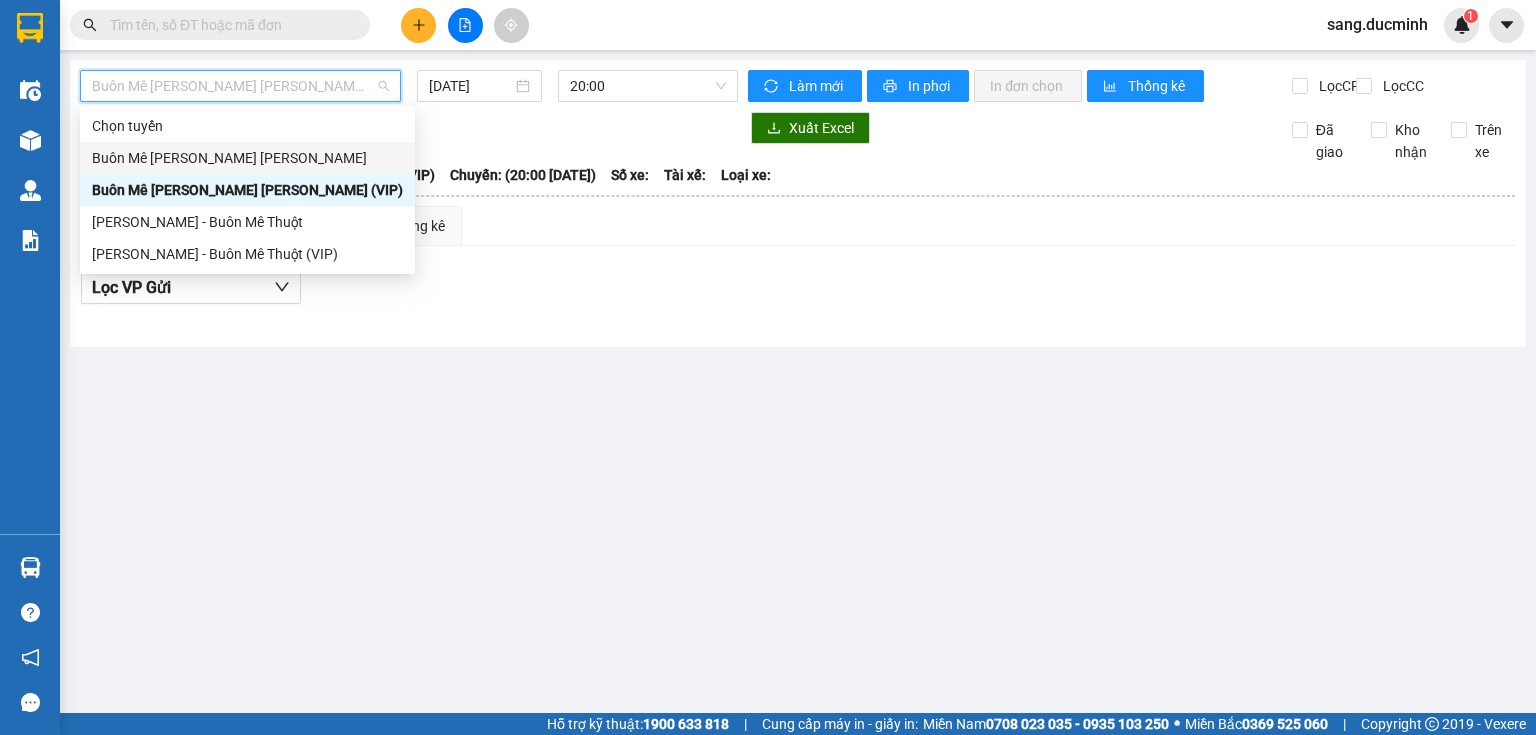 click on "Buôn Mê [PERSON_NAME] [PERSON_NAME]" at bounding box center [247, 158] 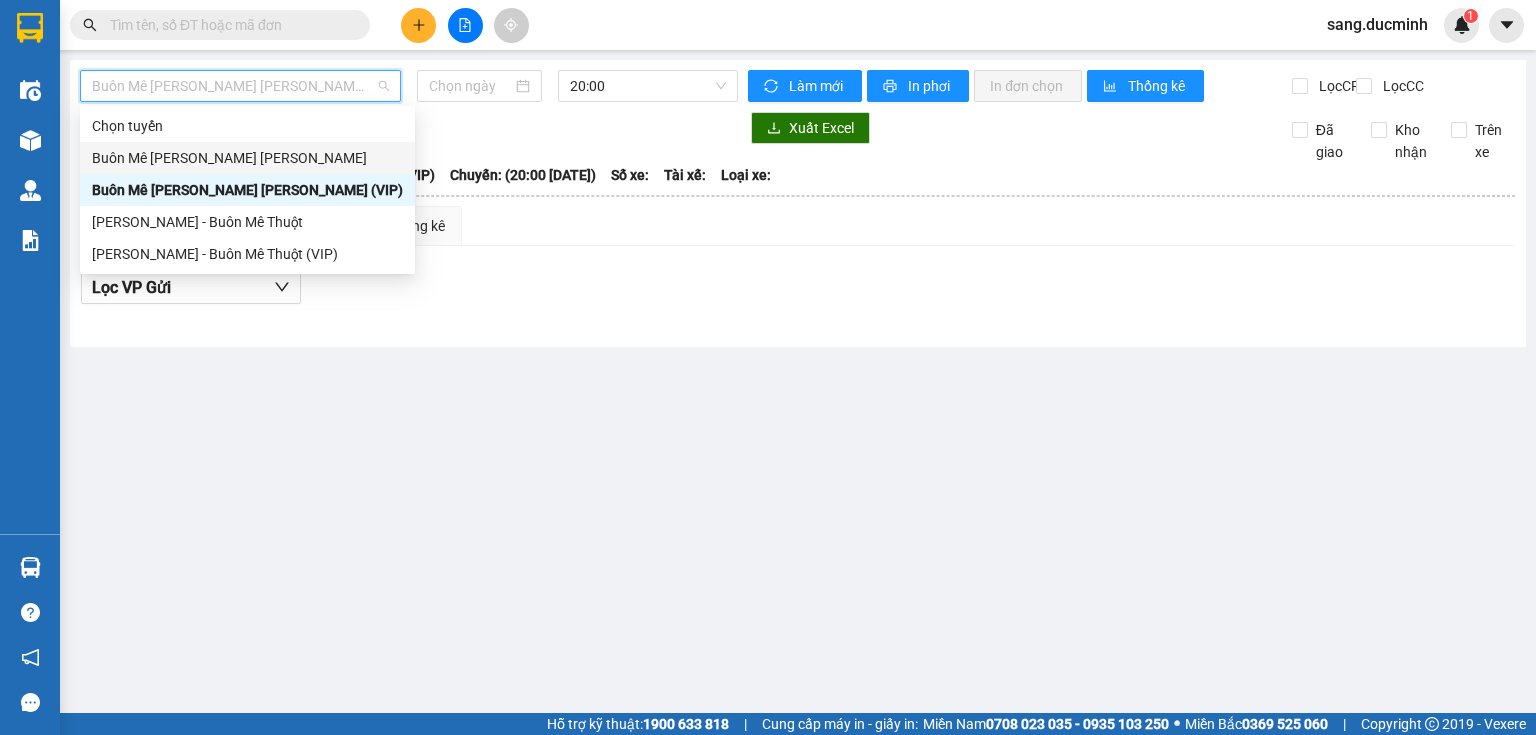 type on "[DATE]" 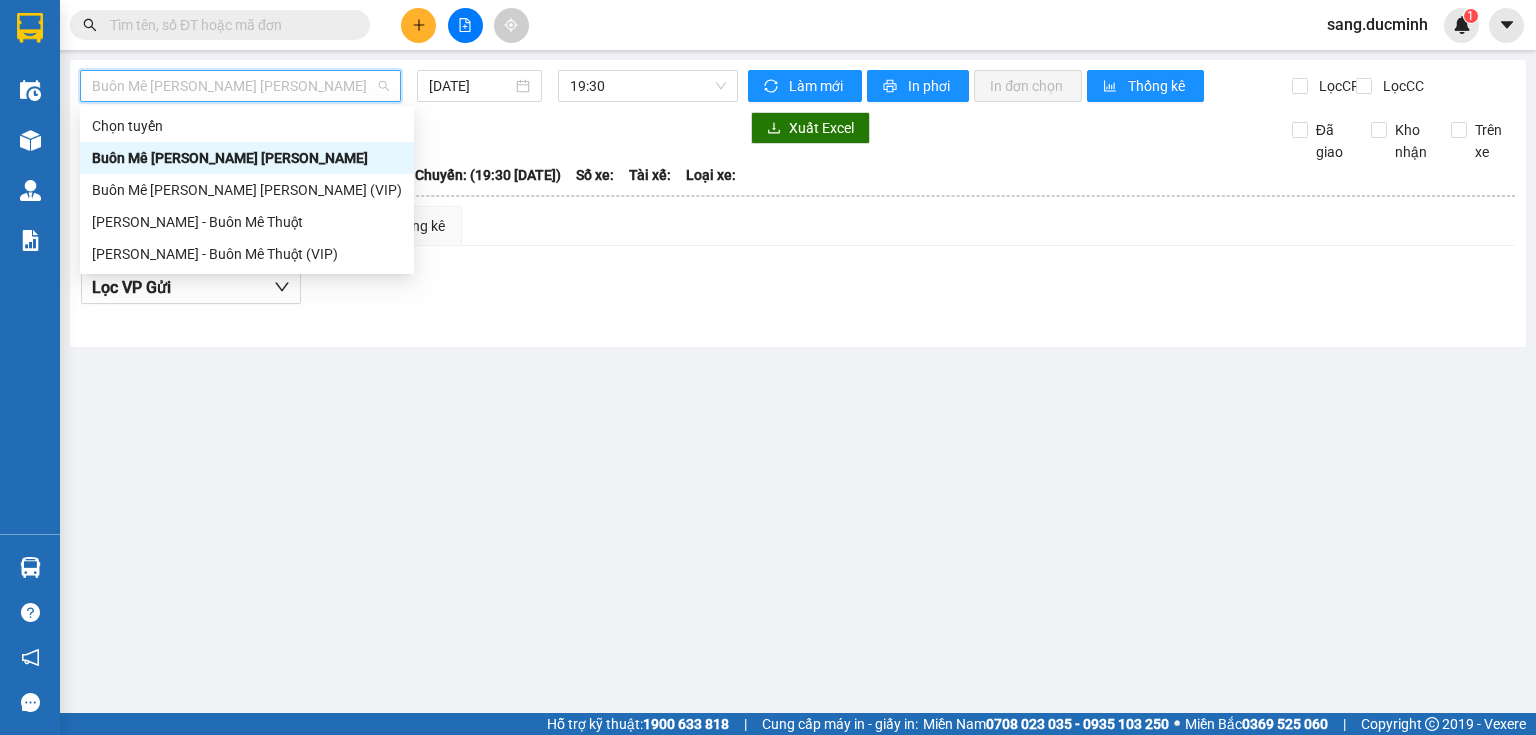 click on "Buôn Mê [PERSON_NAME] [PERSON_NAME]" at bounding box center (240, 86) 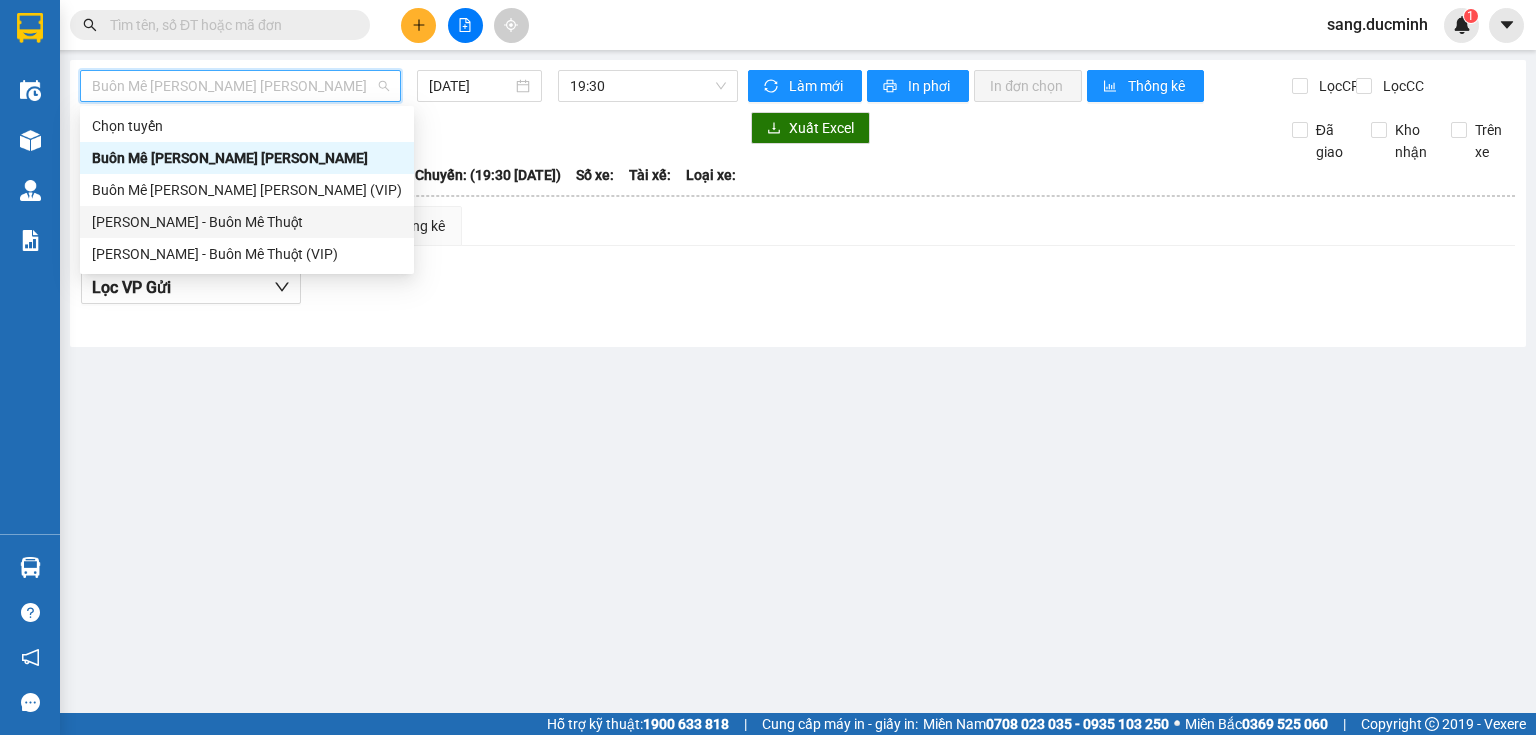 click on "[PERSON_NAME] - Buôn Mê Thuột" at bounding box center [247, 222] 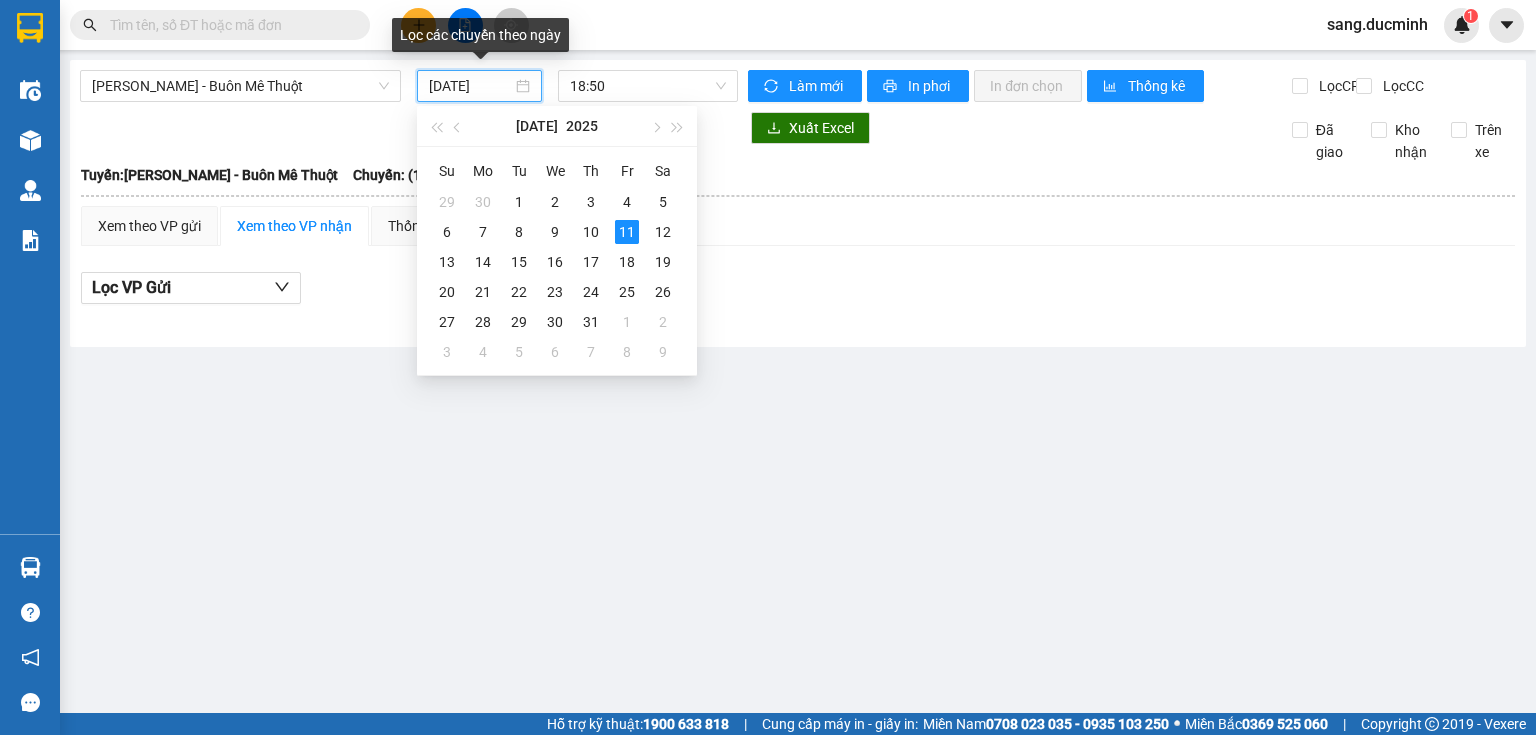 click on "[DATE]" at bounding box center (470, 86) 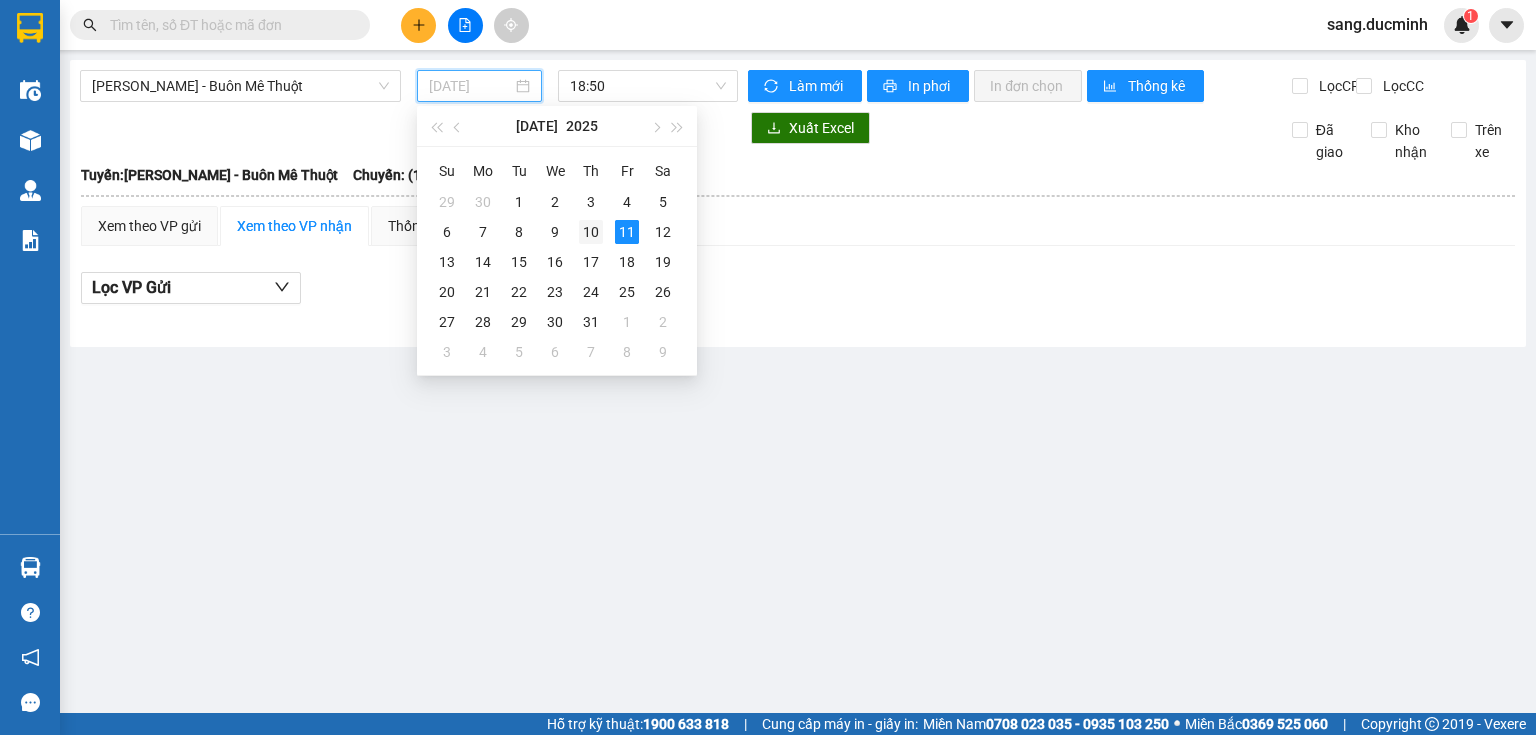 click on "10" at bounding box center [591, 232] 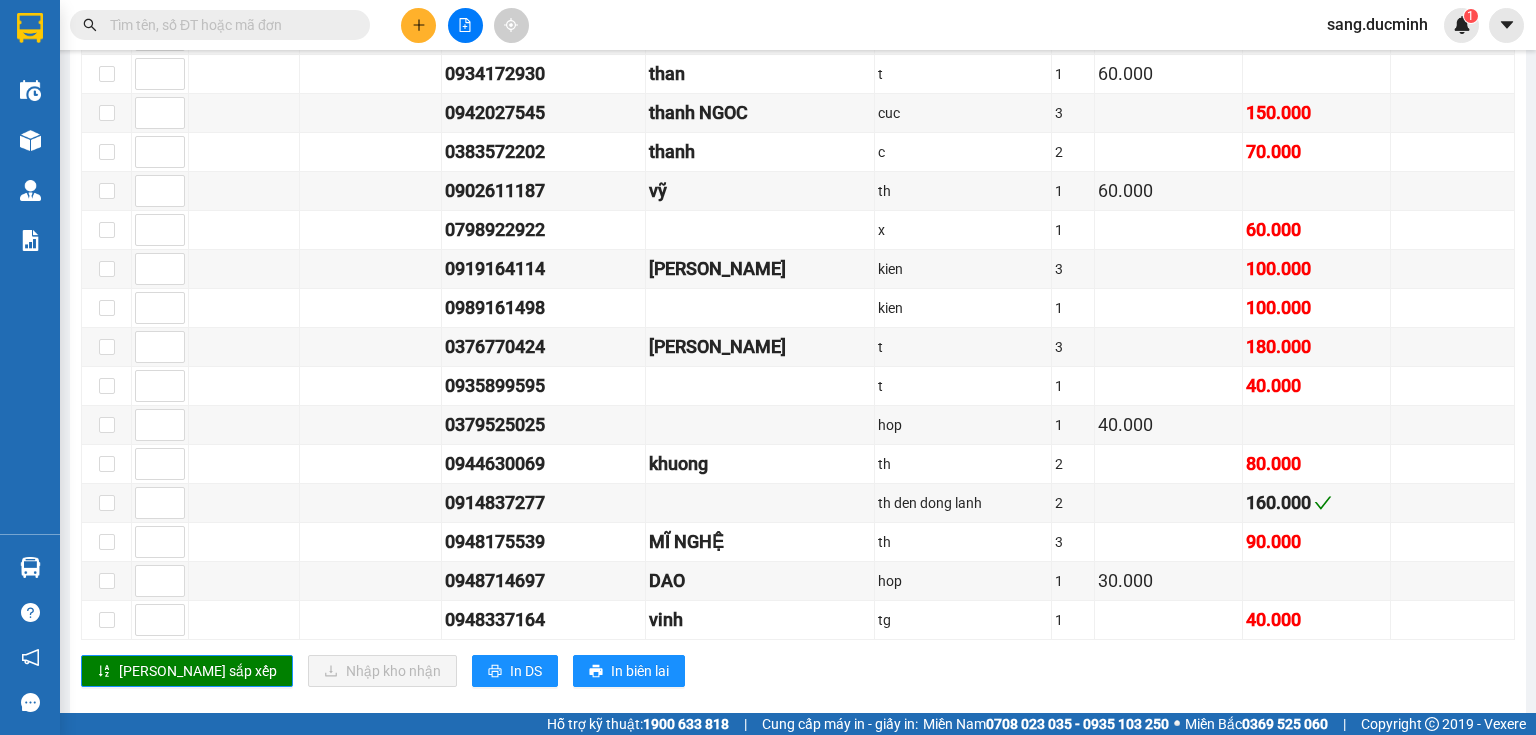 scroll, scrollTop: 1066, scrollLeft: 0, axis: vertical 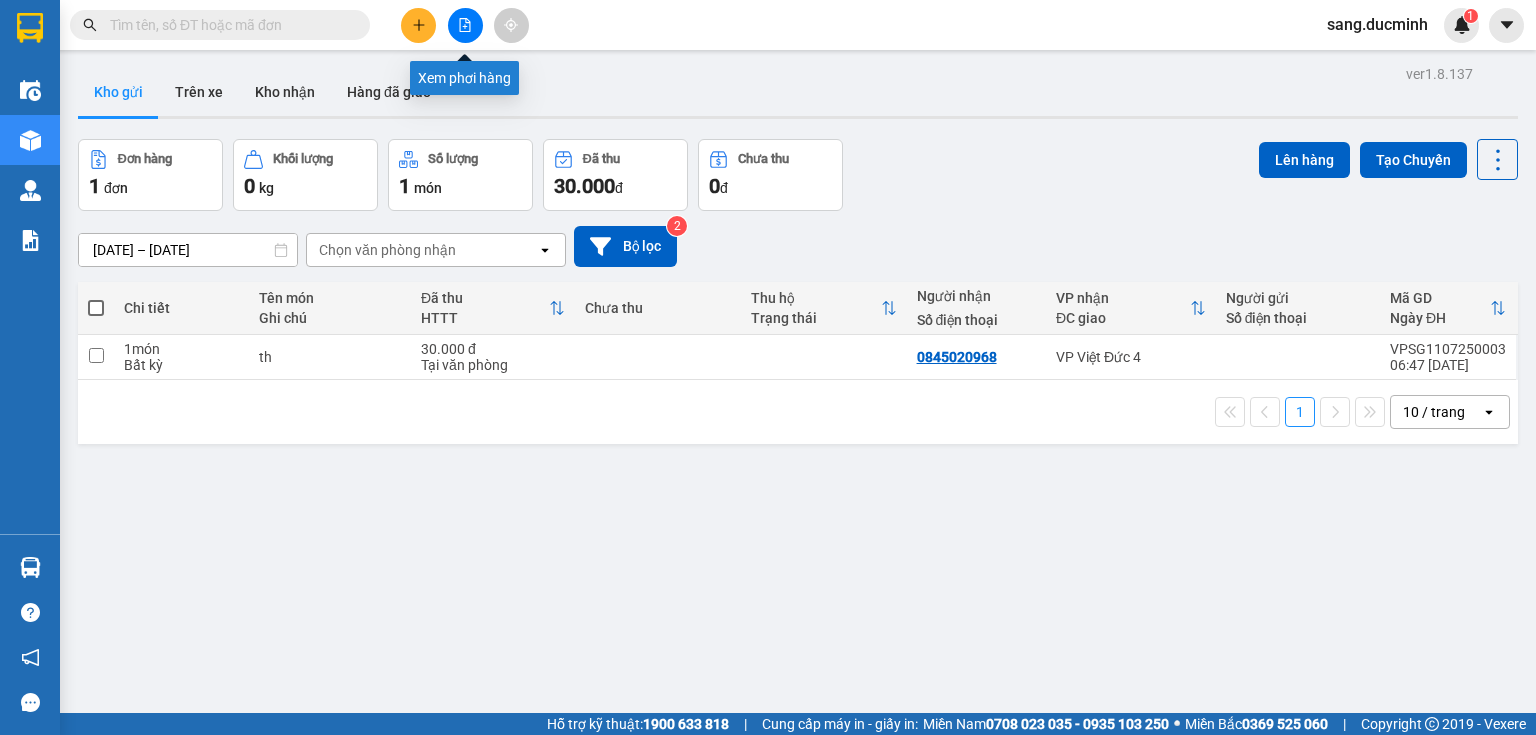click 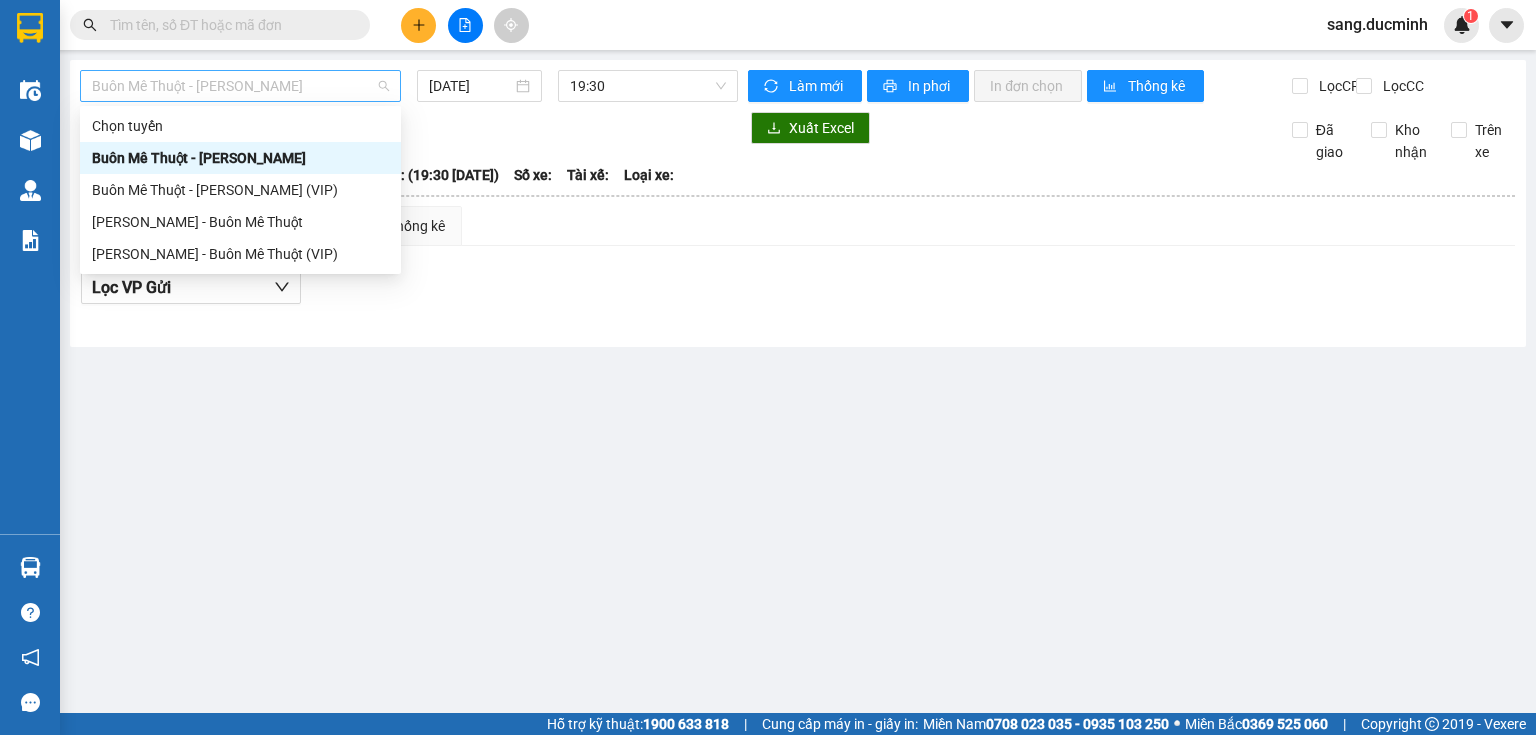 click on "Buôn Mê Thuột - [PERSON_NAME]" at bounding box center [240, 86] 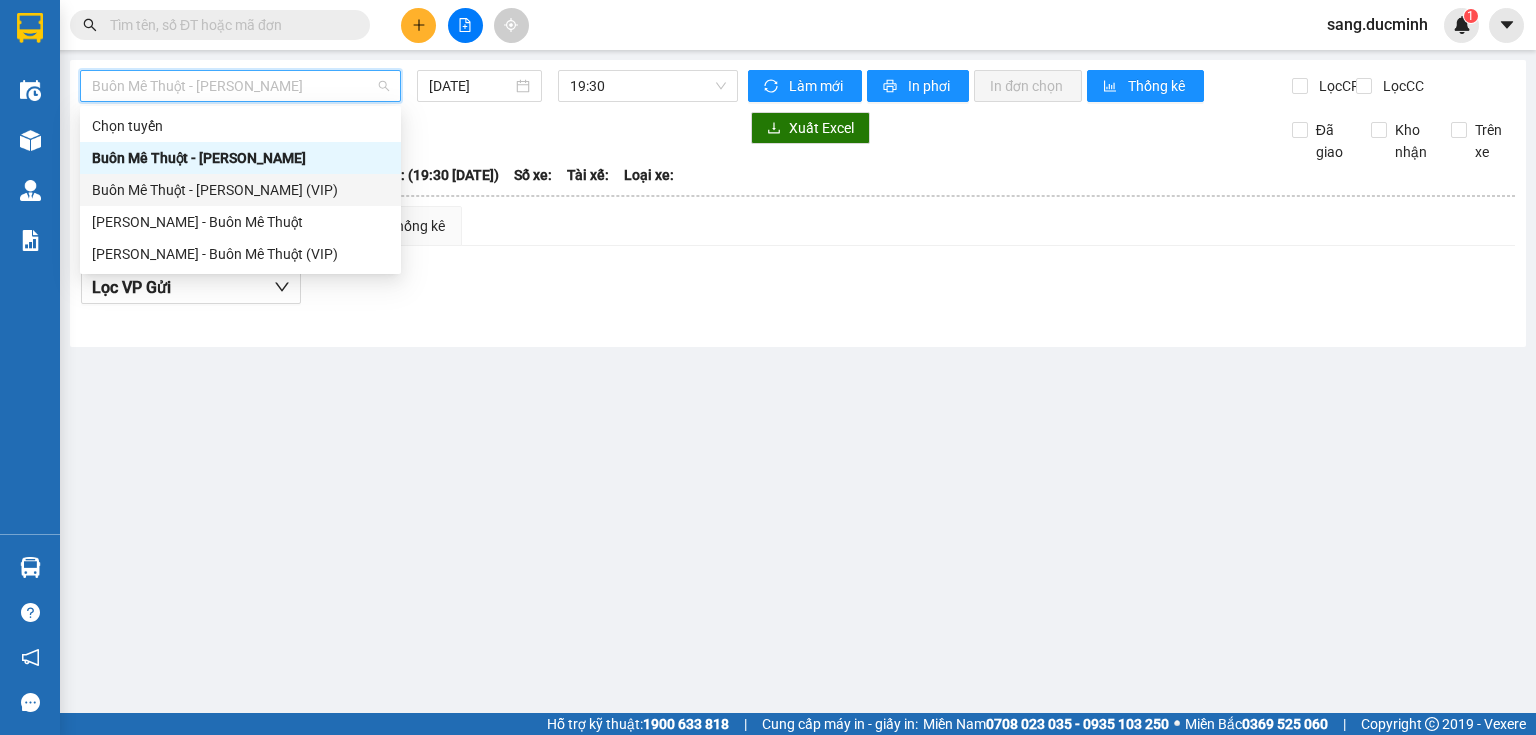 click on "Buôn Mê Thuột - [PERSON_NAME] (VIP)" at bounding box center [240, 190] 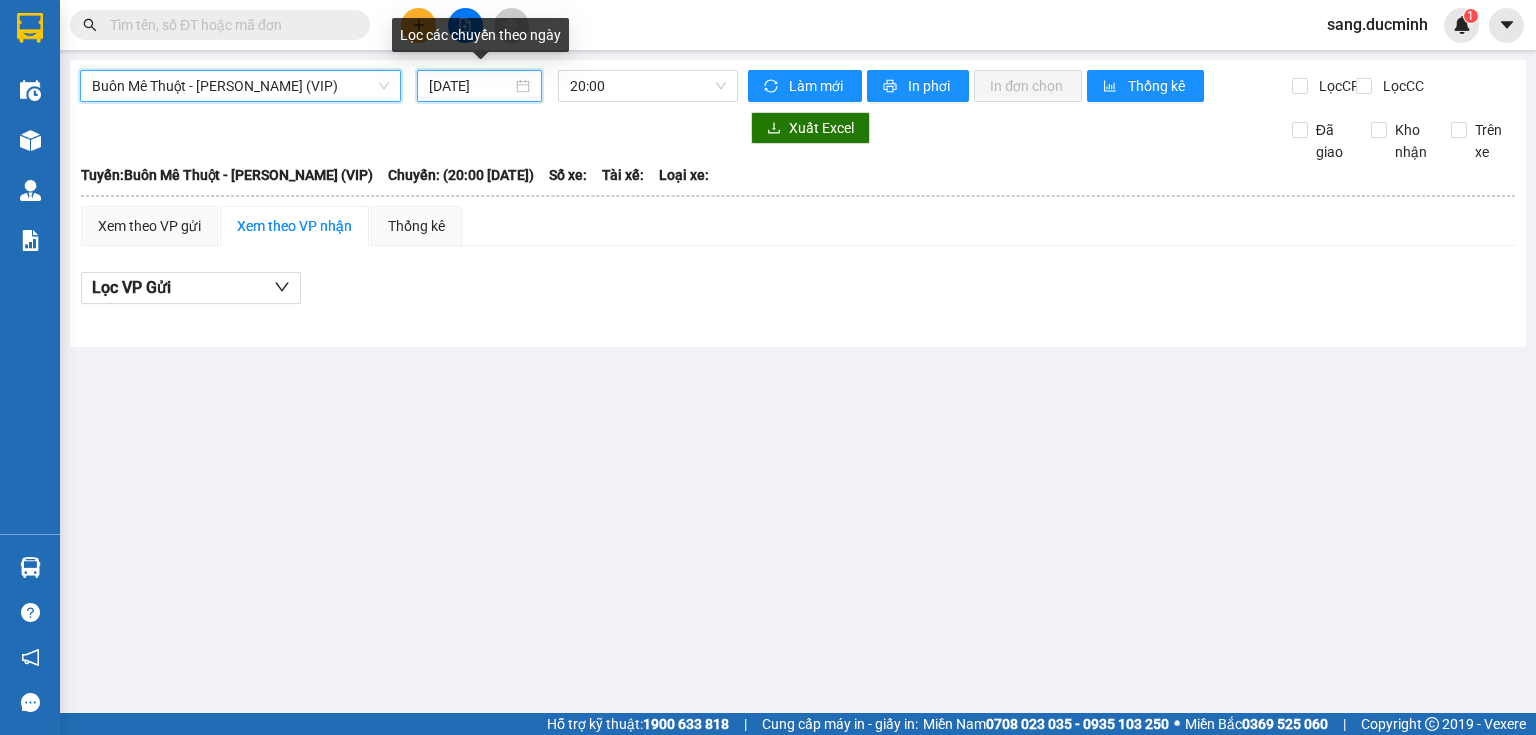 click on "[DATE]" at bounding box center (470, 86) 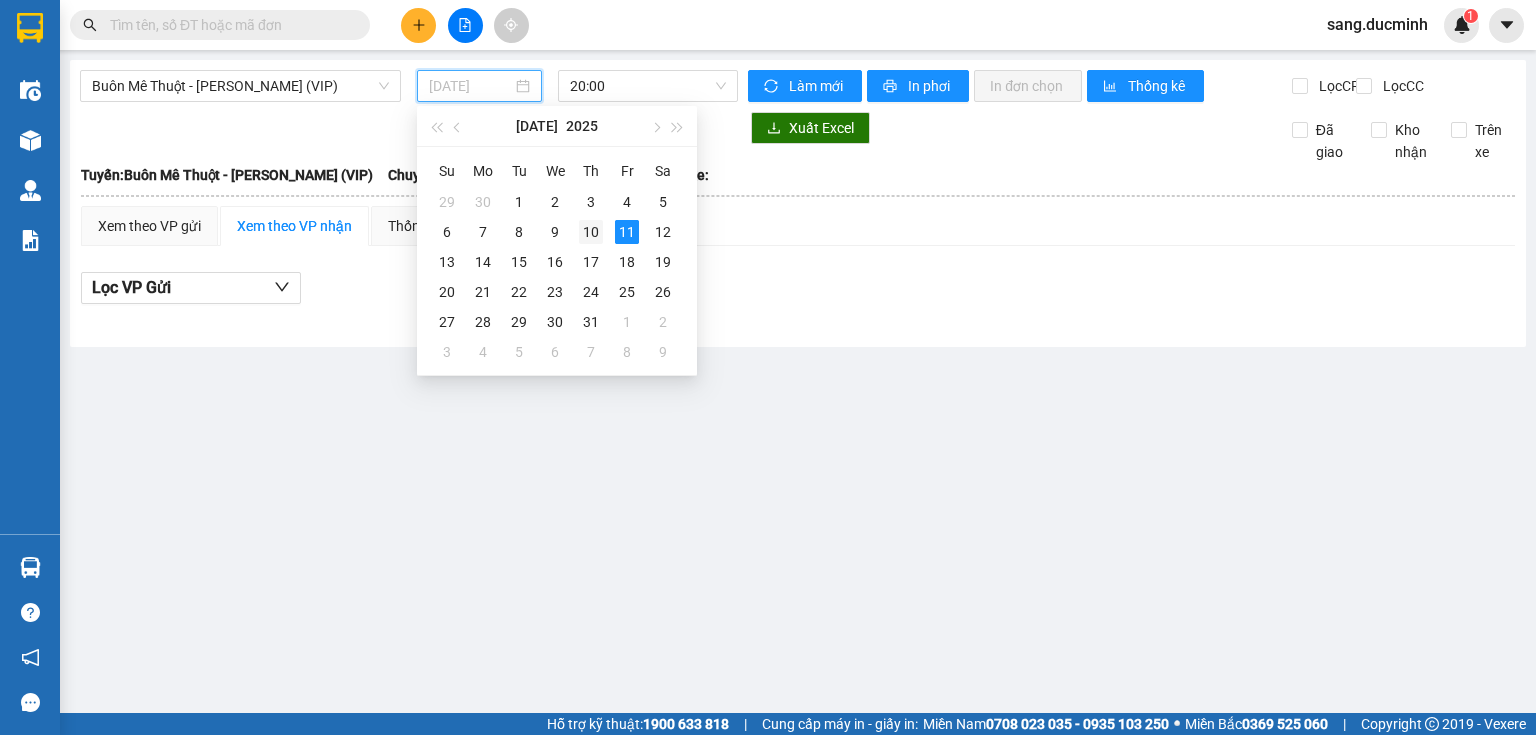 click on "10" at bounding box center [591, 232] 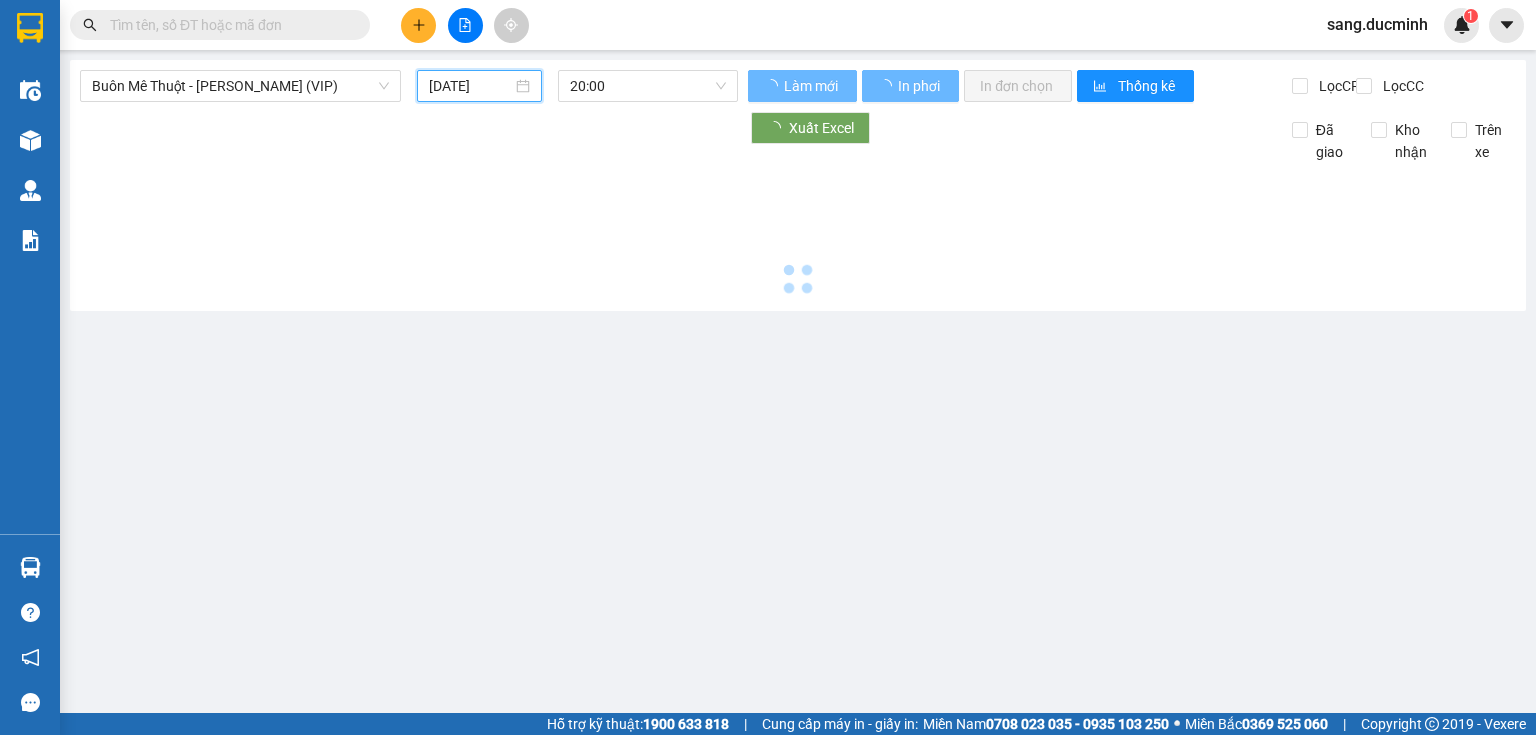 type on "[DATE]" 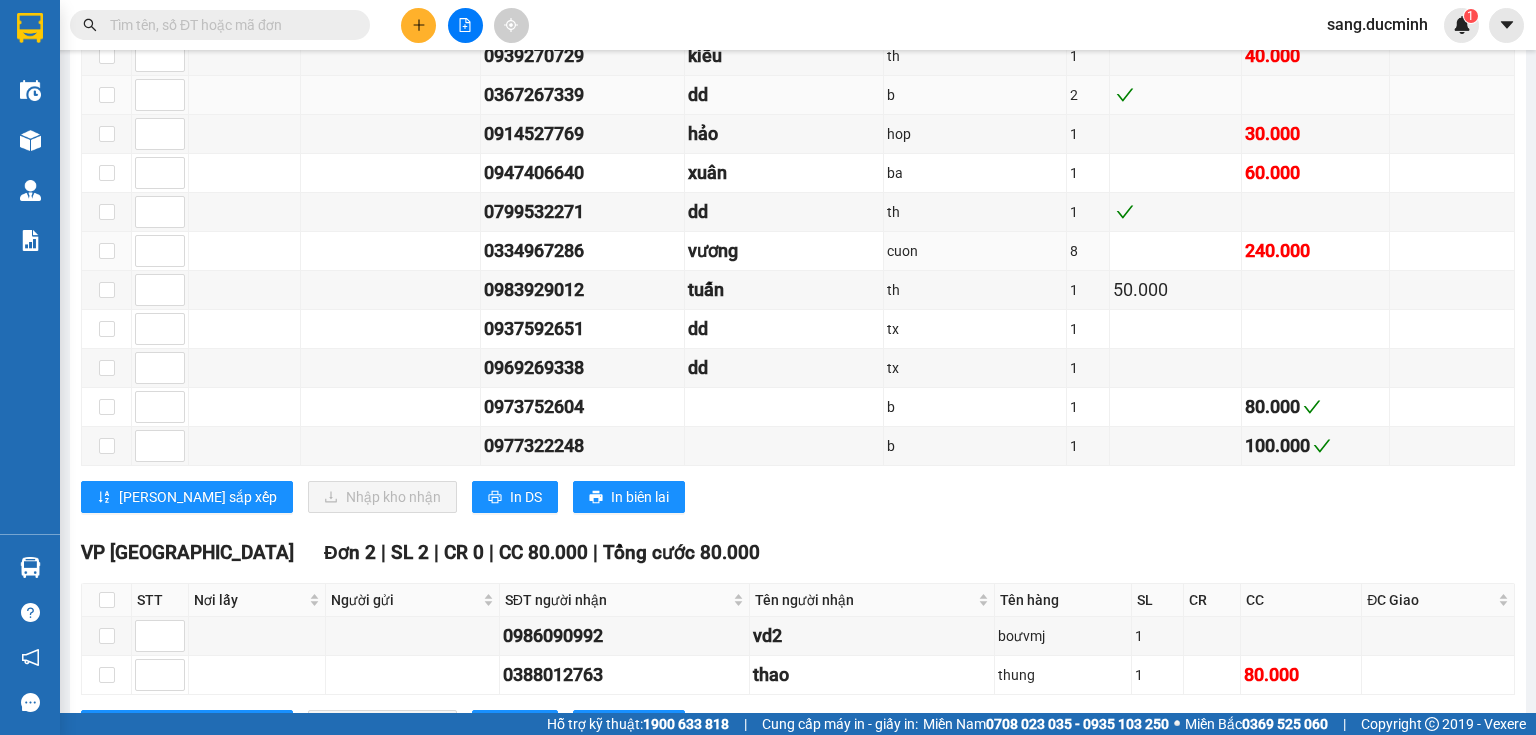 scroll, scrollTop: 1831, scrollLeft: 0, axis: vertical 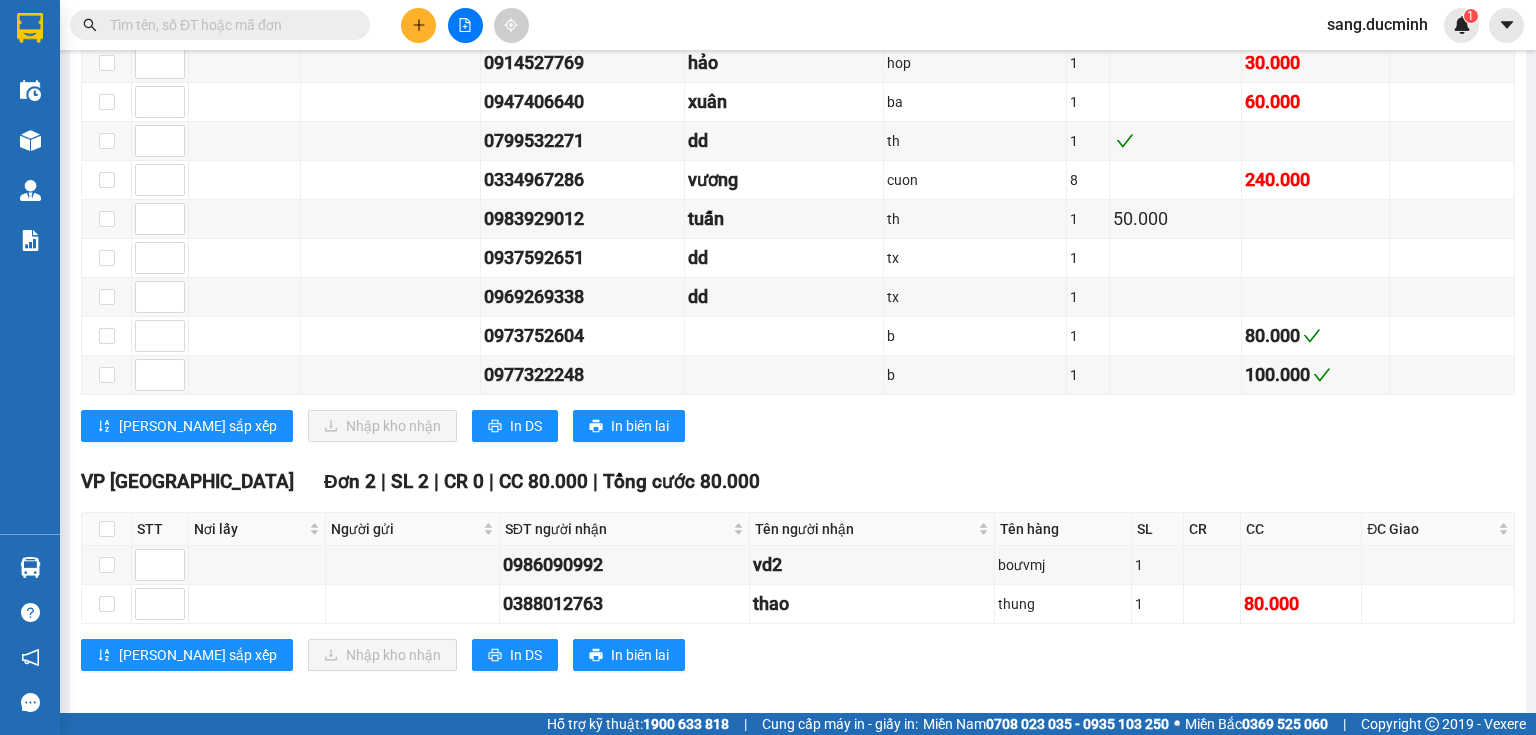 drag, startPoint x: 445, startPoint y: 250, endPoint x: 569, endPoint y: 678, distance: 445.6007 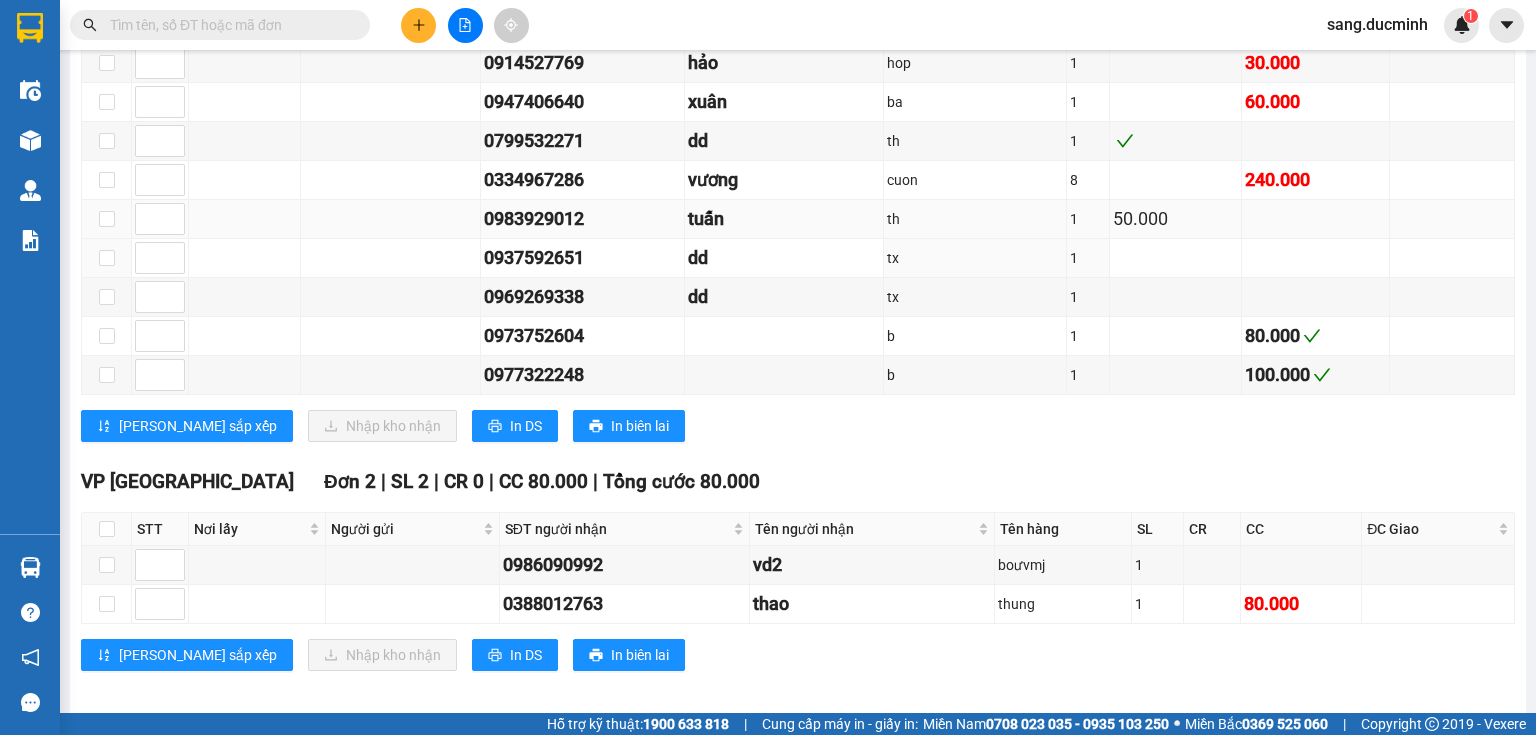 drag, startPoint x: 372, startPoint y: 214, endPoint x: 355, endPoint y: 228, distance: 22.022715 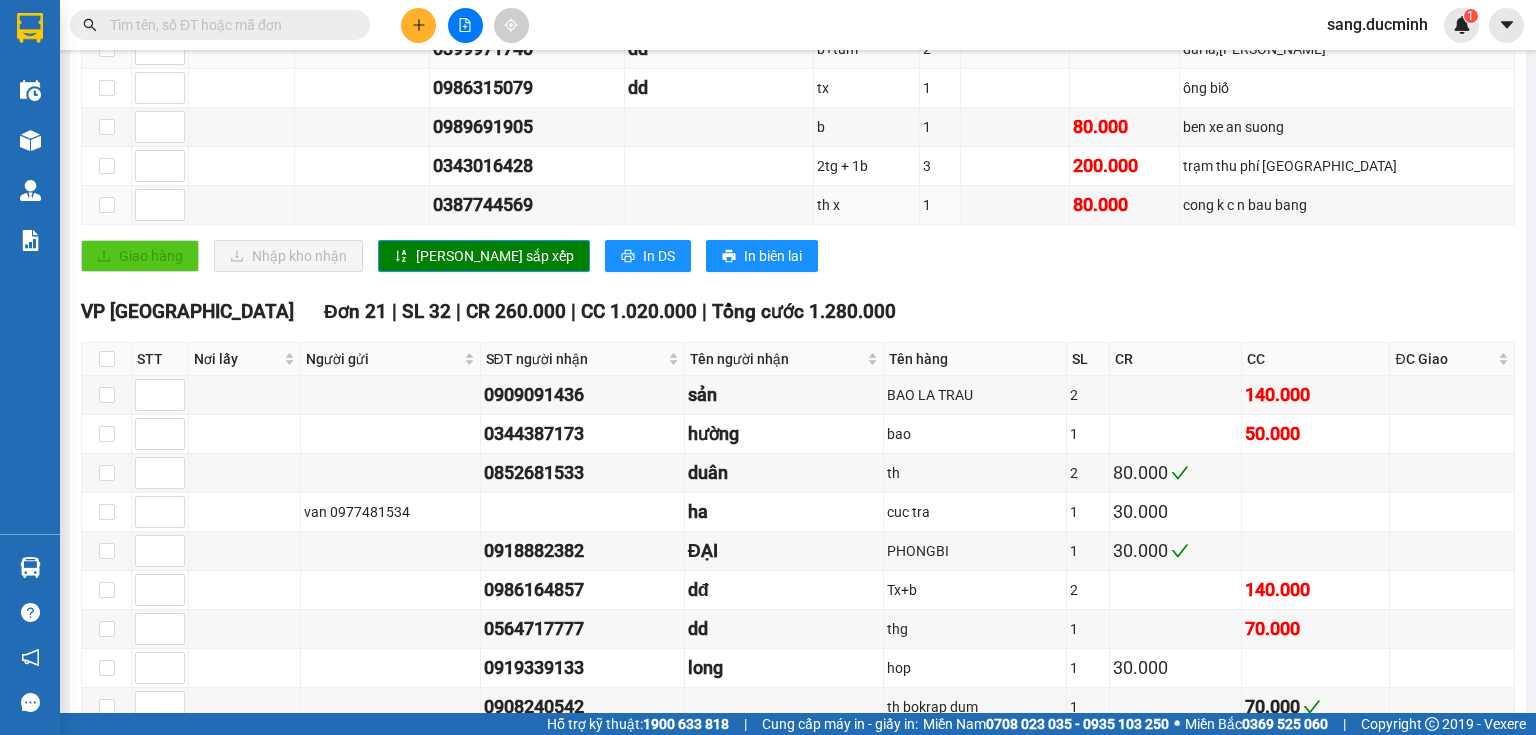 scroll, scrollTop: 871, scrollLeft: 0, axis: vertical 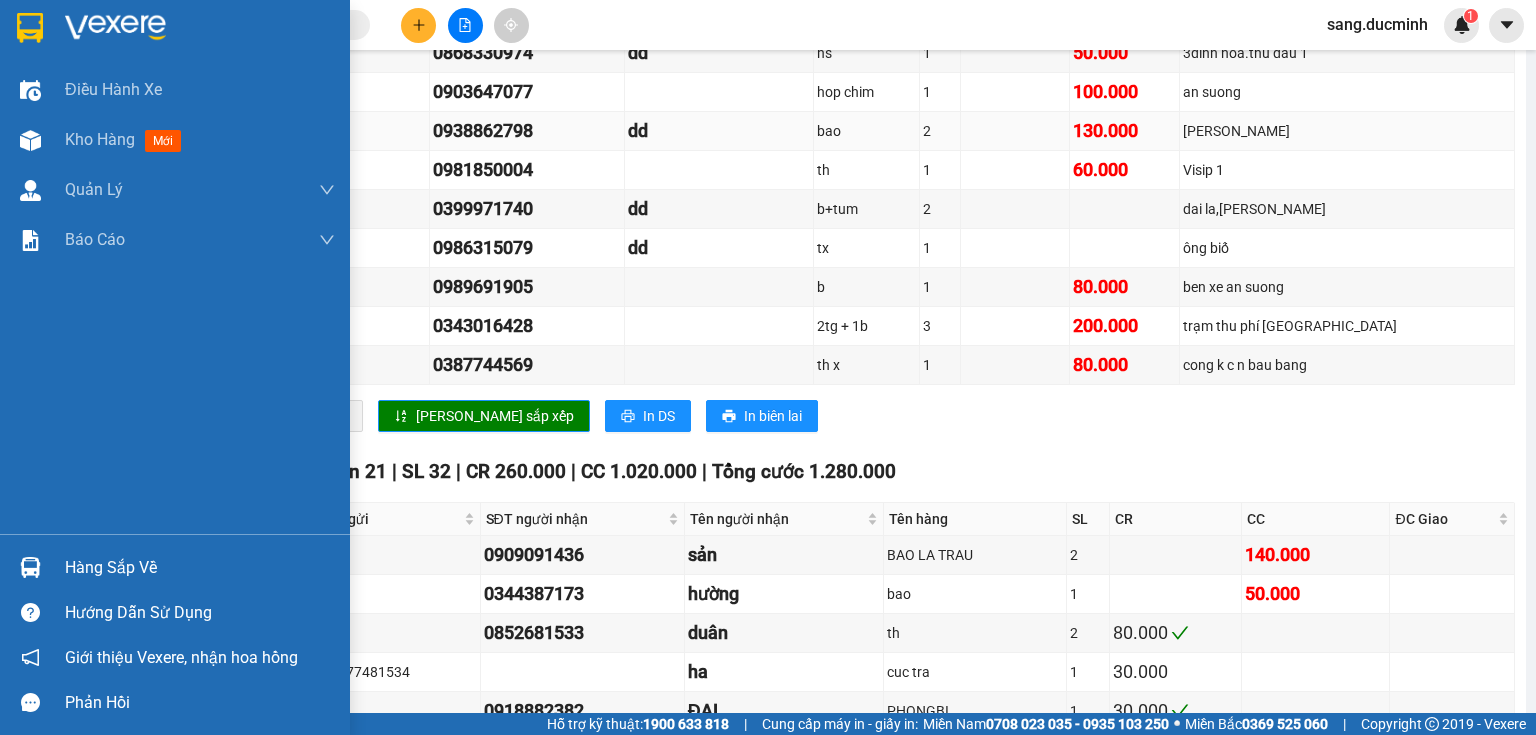 drag, startPoint x: 36, startPoint y: 74, endPoint x: 455, endPoint y: 148, distance: 425.48444 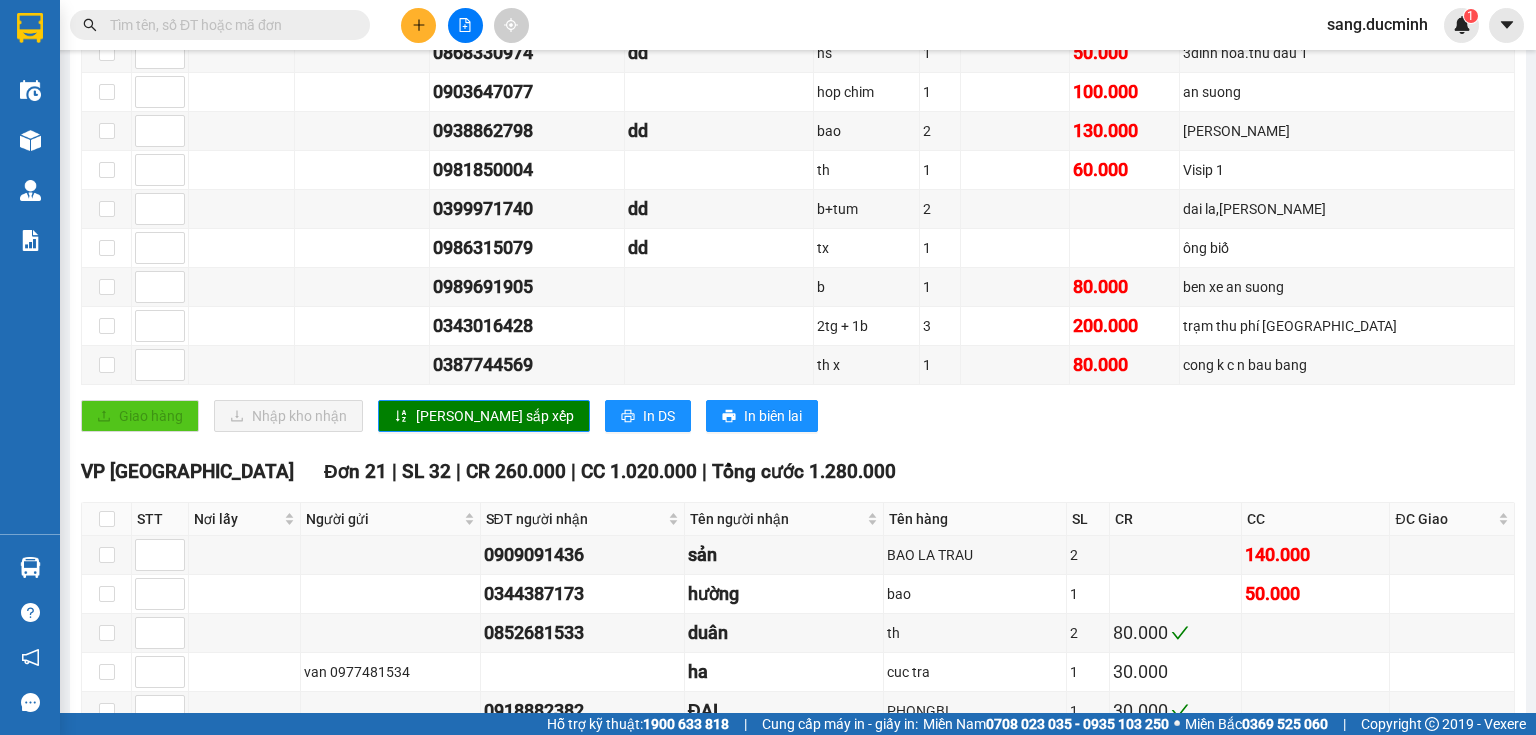 click at bounding box center (228, 25) 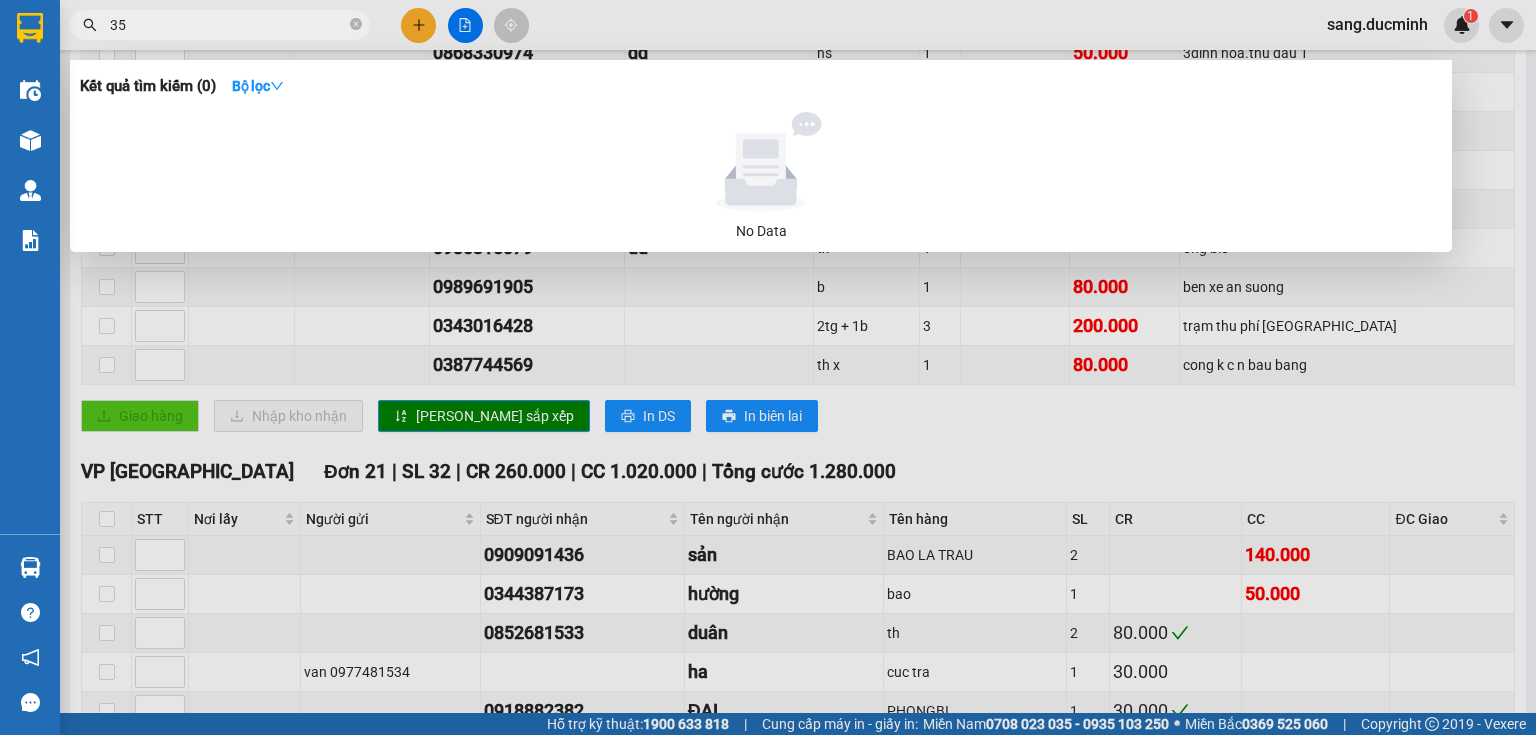 type on "350" 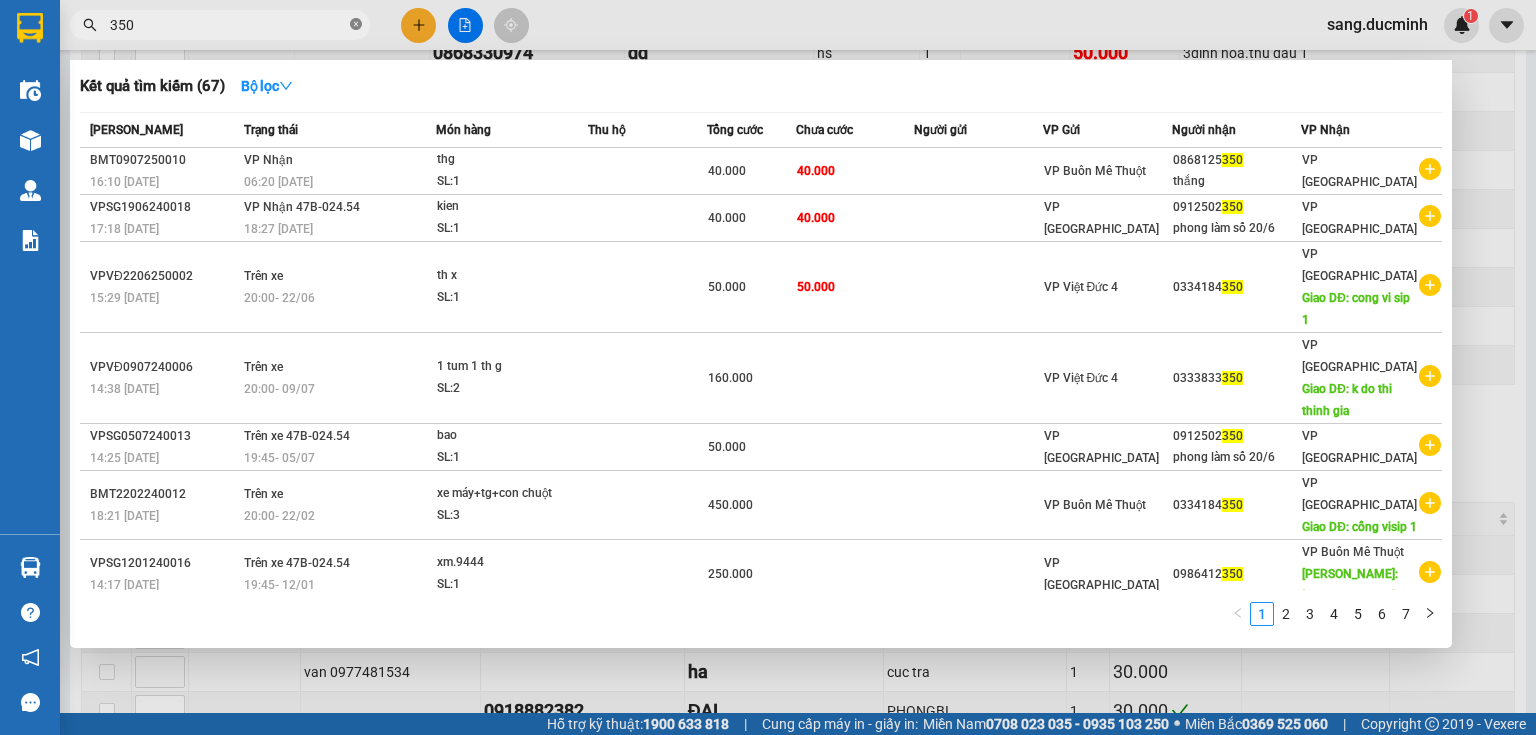 click 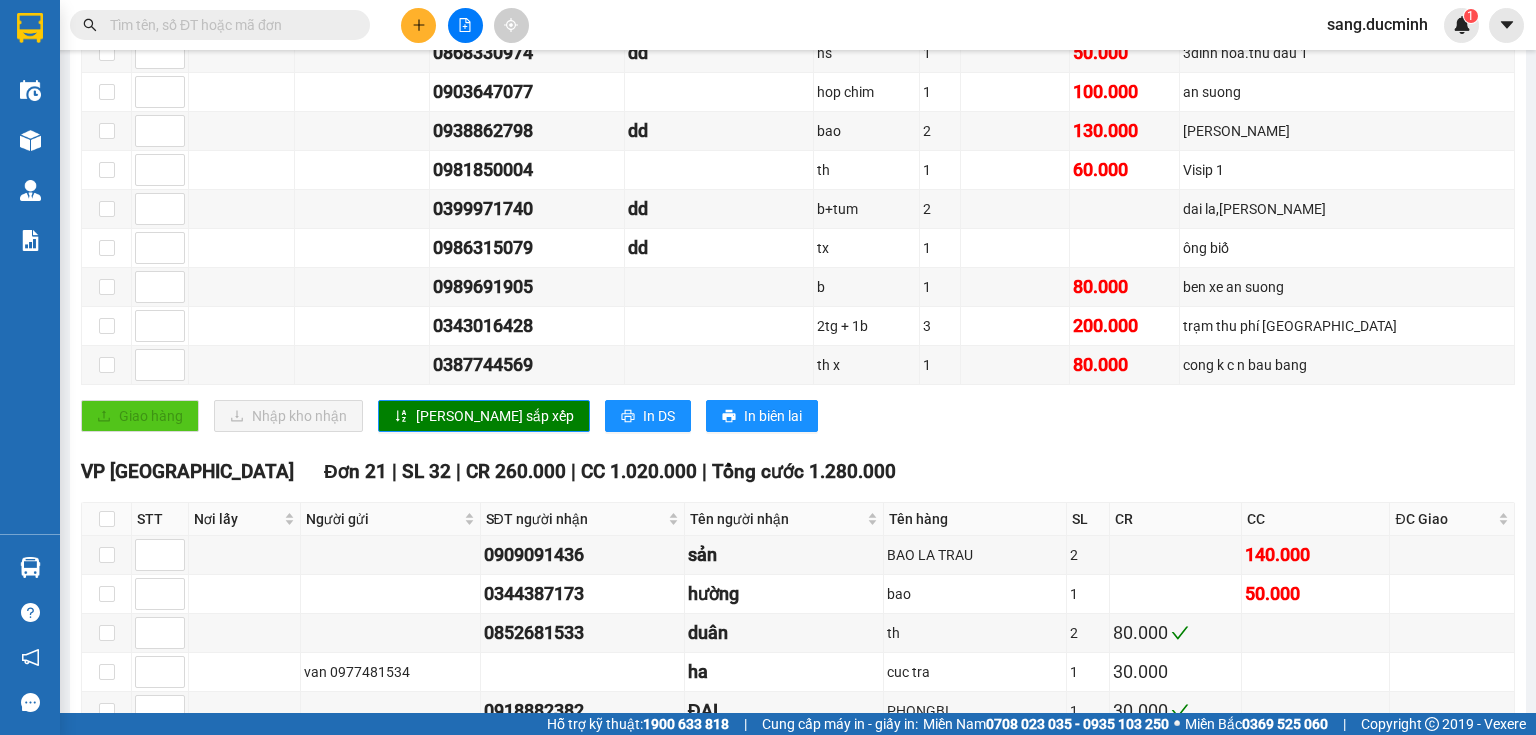 click at bounding box center [228, 25] 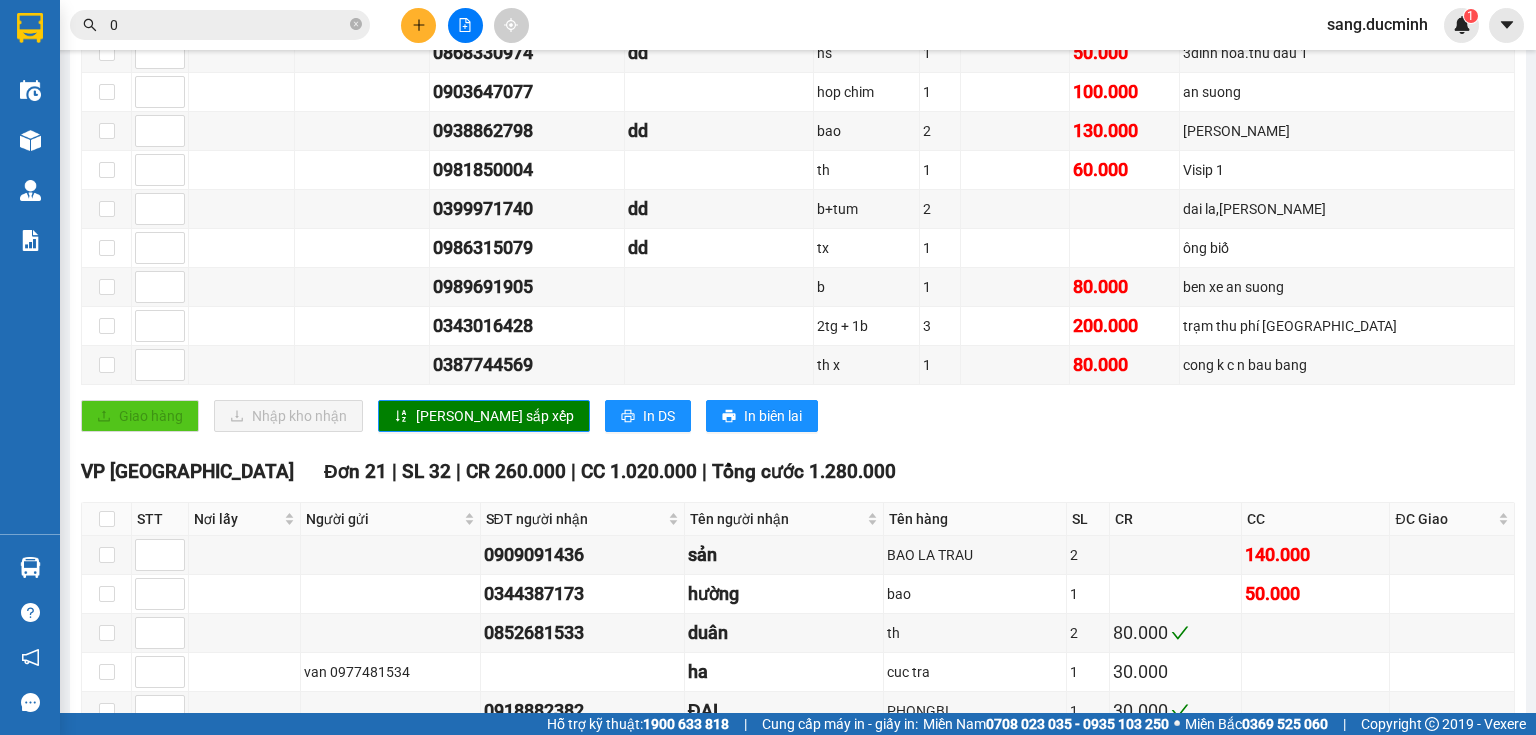 click on "0" at bounding box center [228, 25] 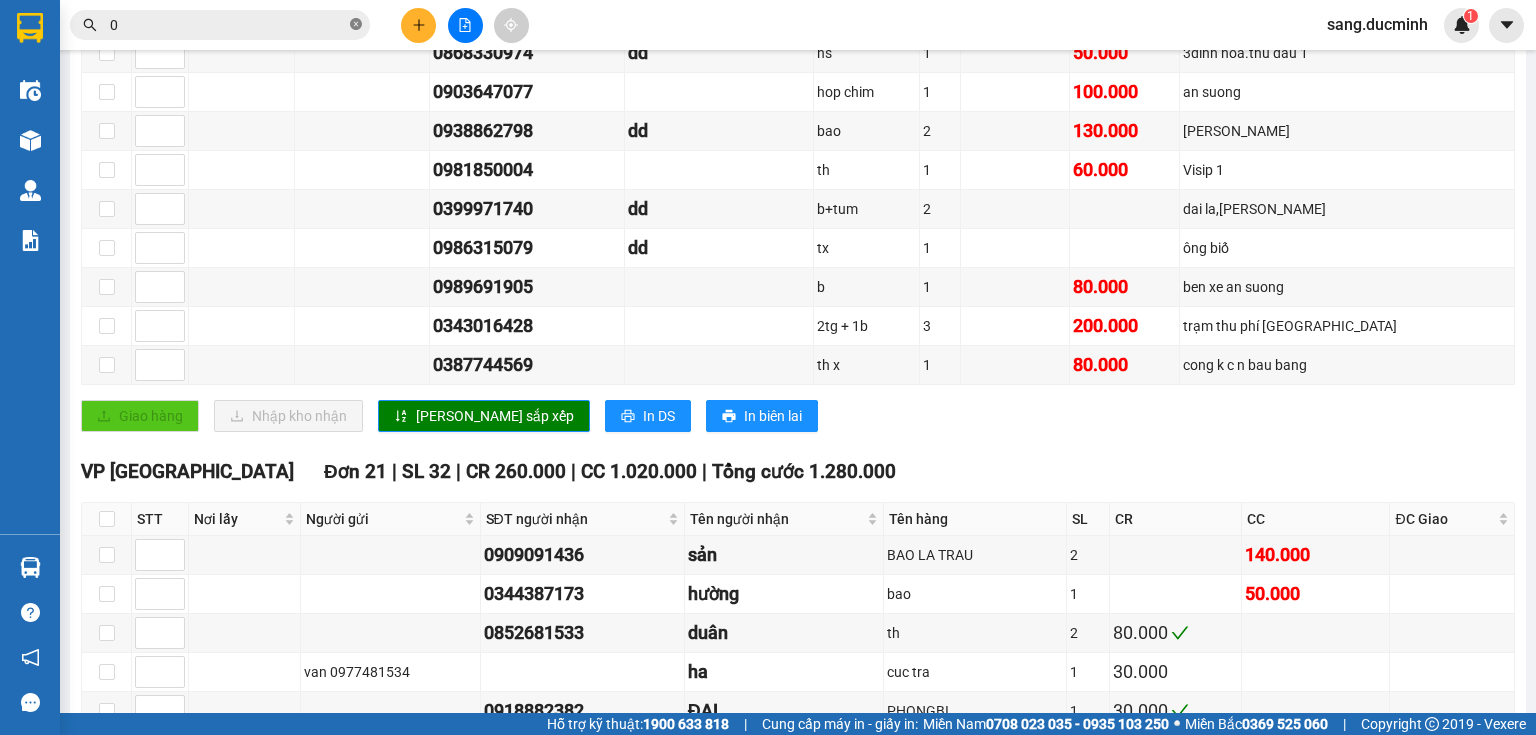 click at bounding box center [356, 25] 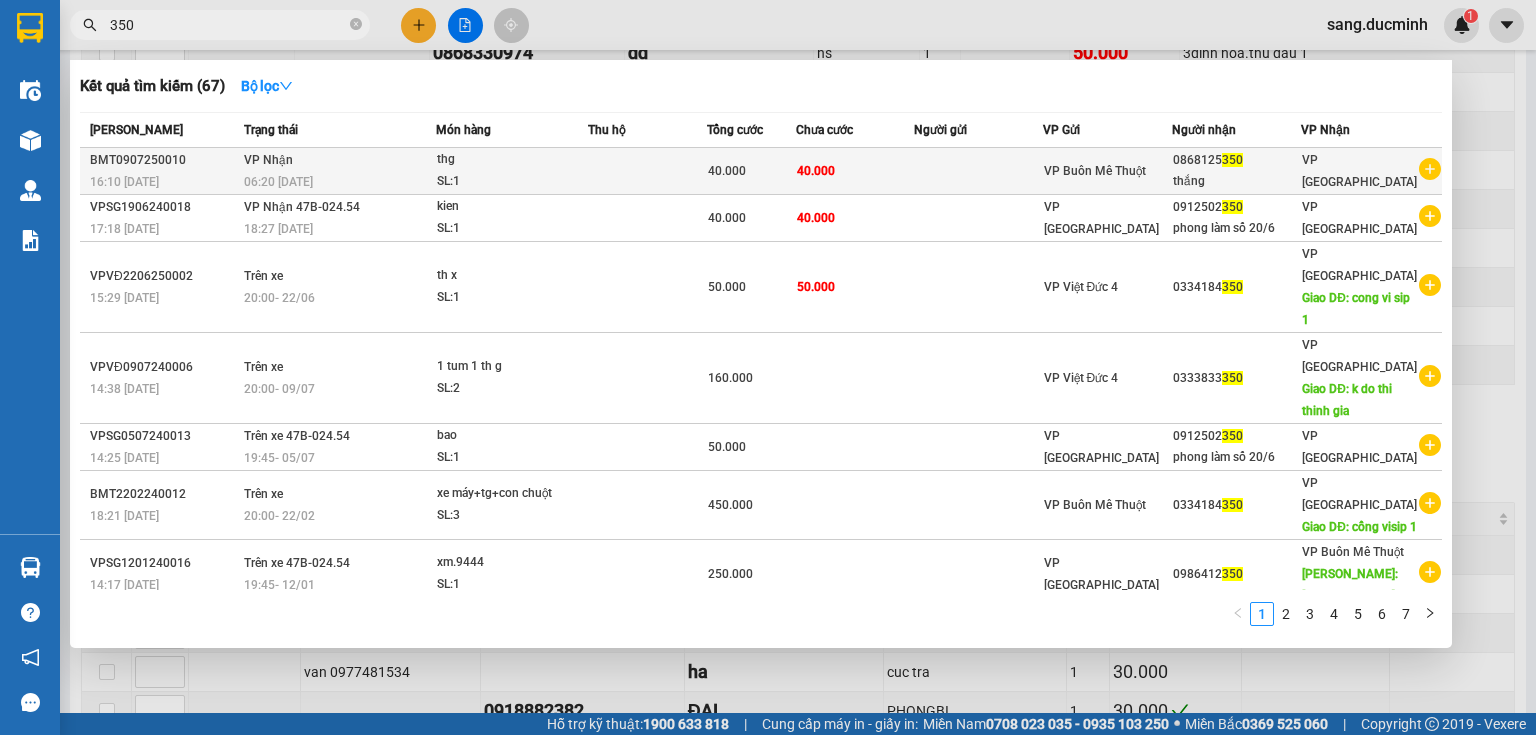 type on "350" 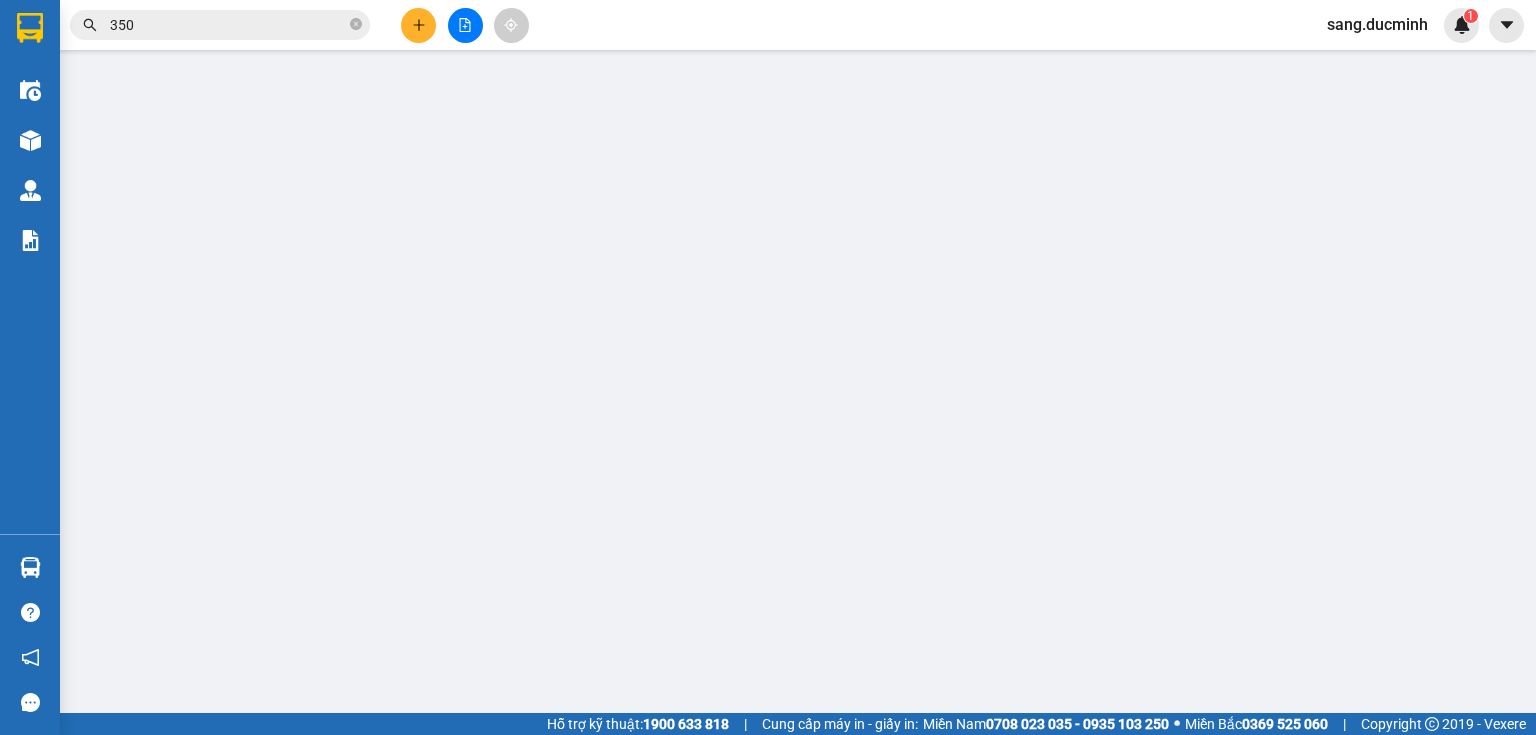 scroll, scrollTop: 0, scrollLeft: 0, axis: both 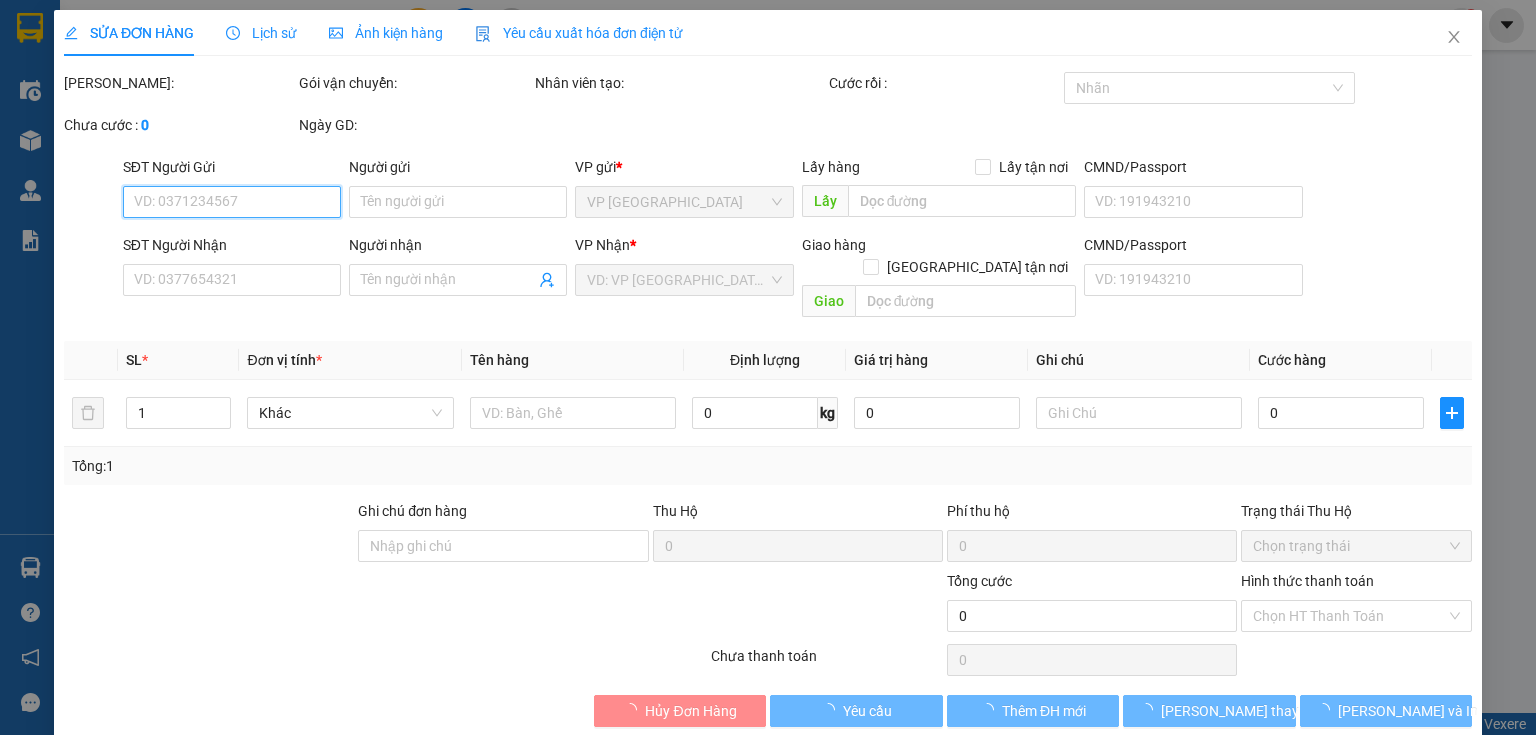 type on "0868125350" 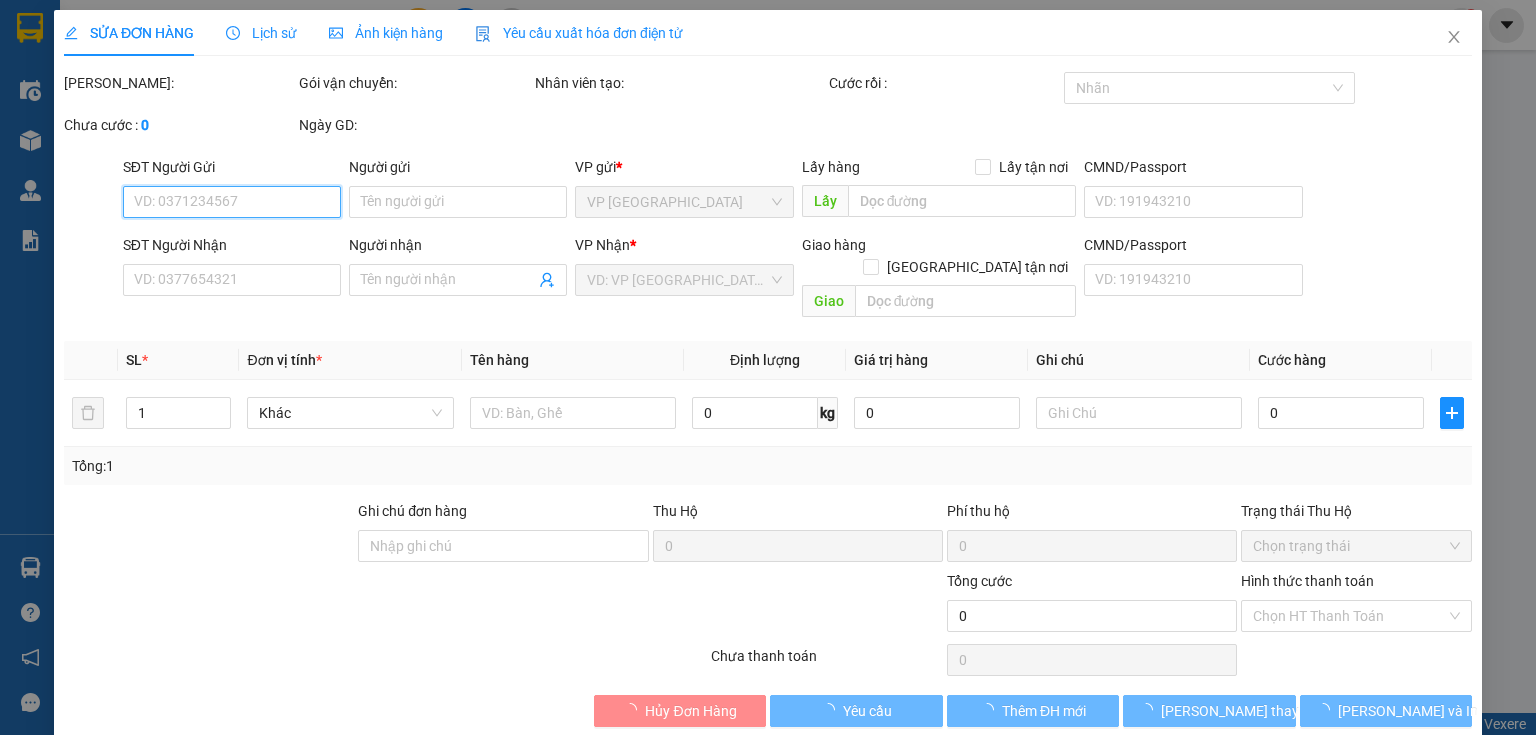 type on "thắng" 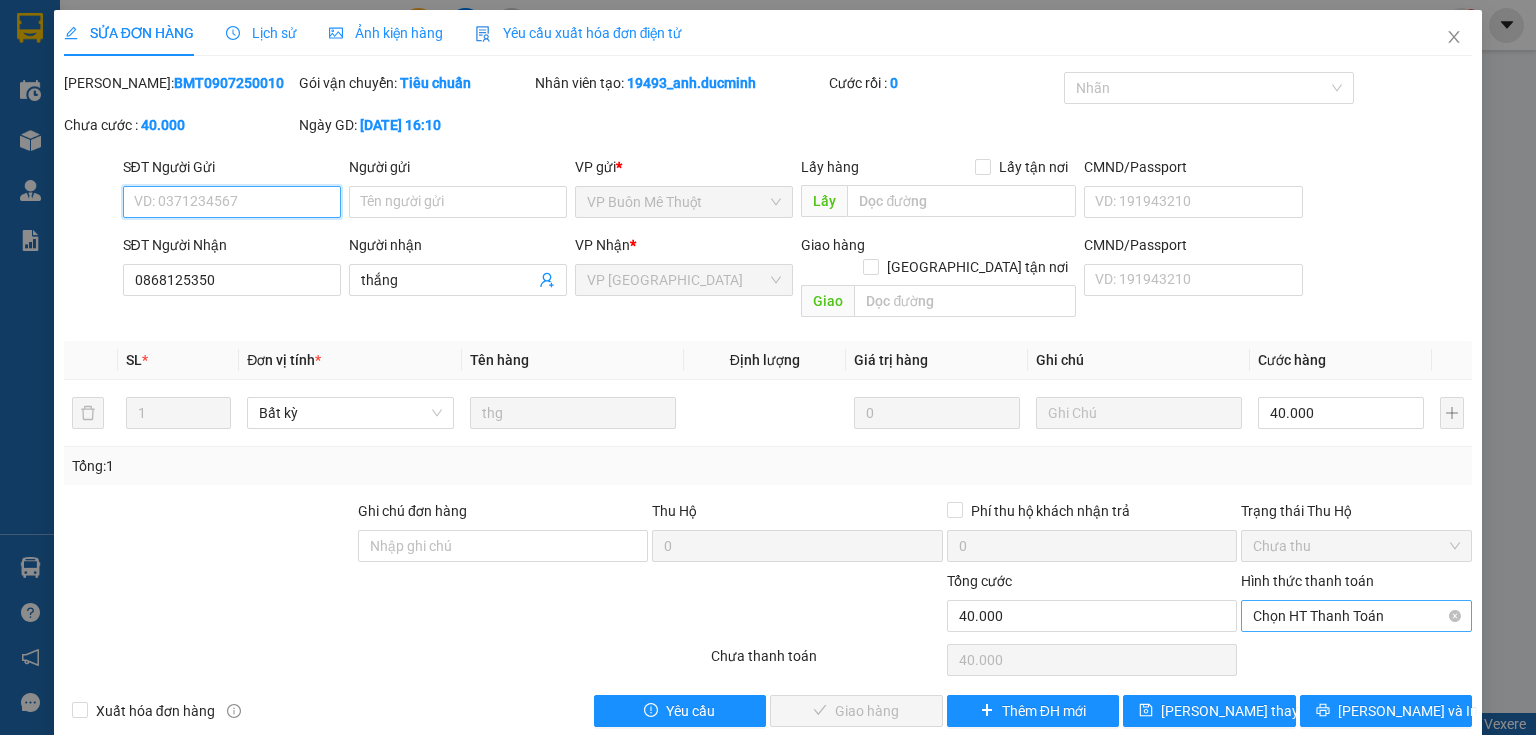 click on "Chọn HT Thanh Toán" at bounding box center (1356, 616) 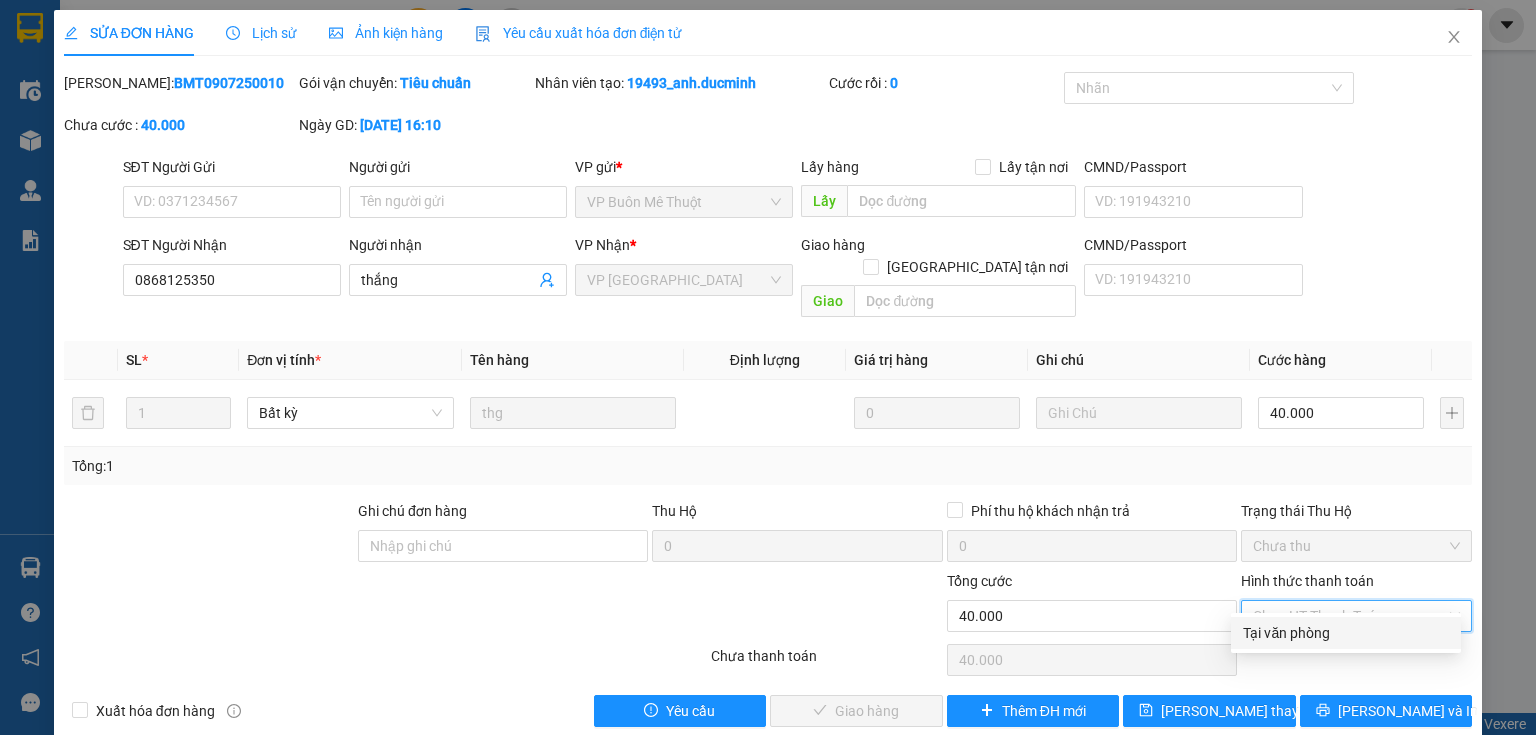 click on "Tại văn phòng" at bounding box center (1346, 633) 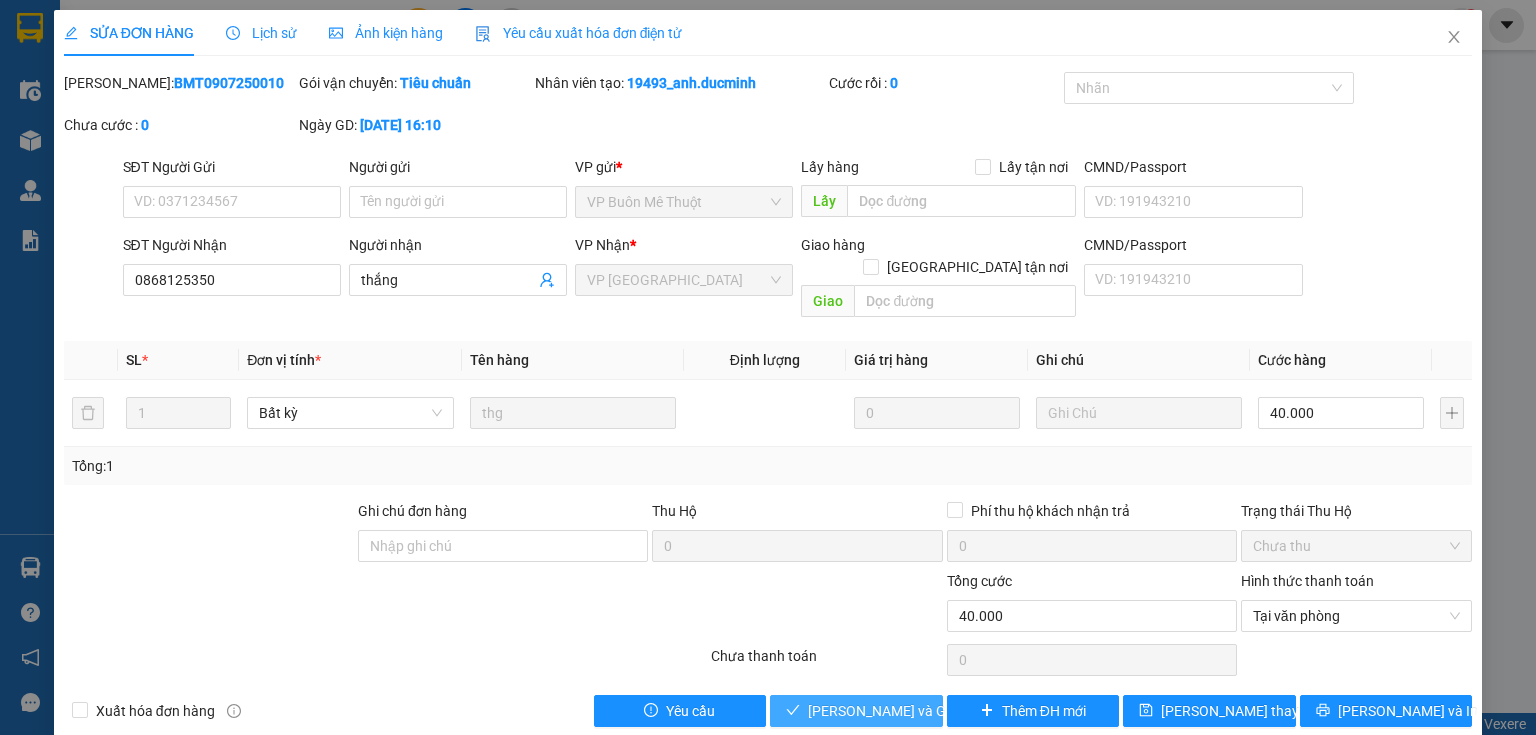 click on "[PERSON_NAME] và Giao hàng" at bounding box center [904, 711] 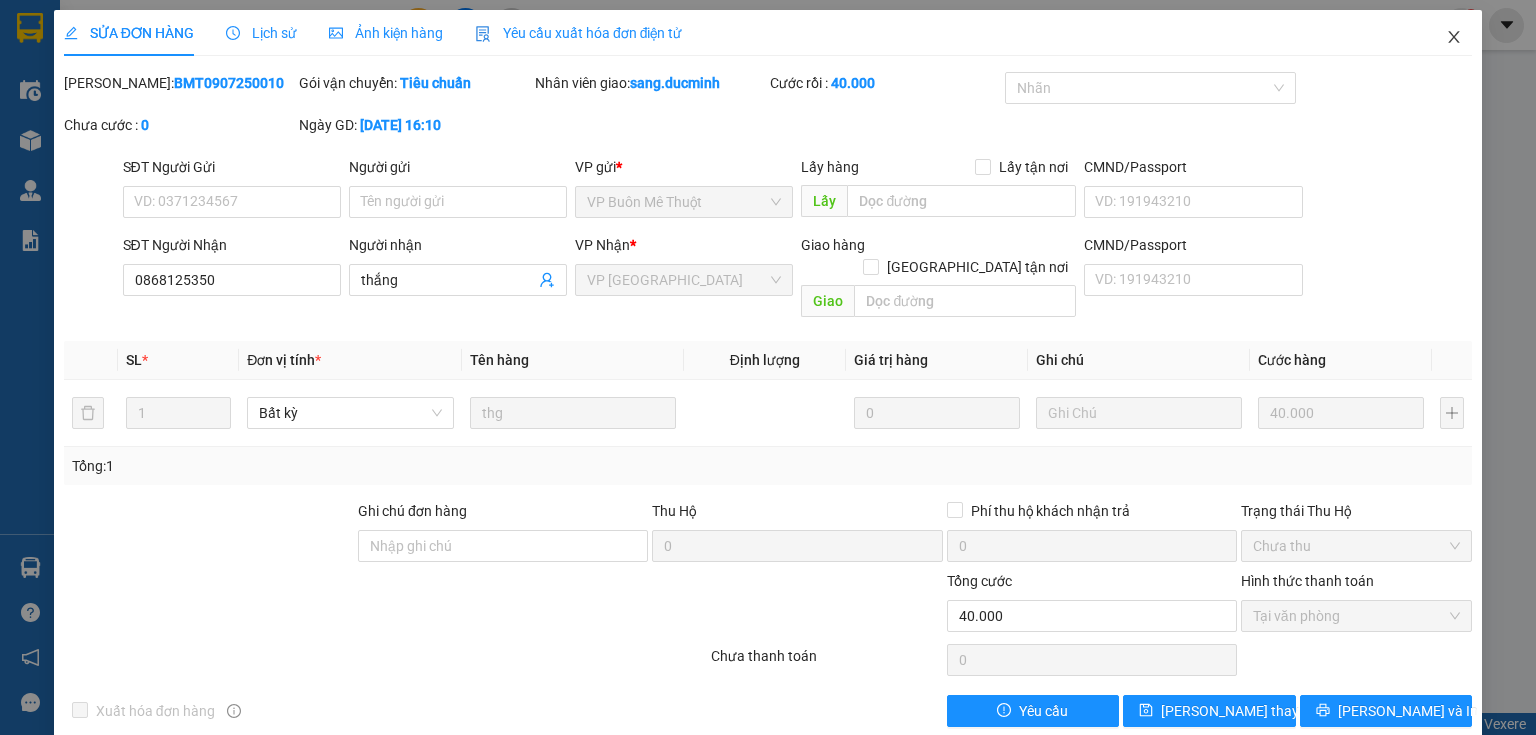 click 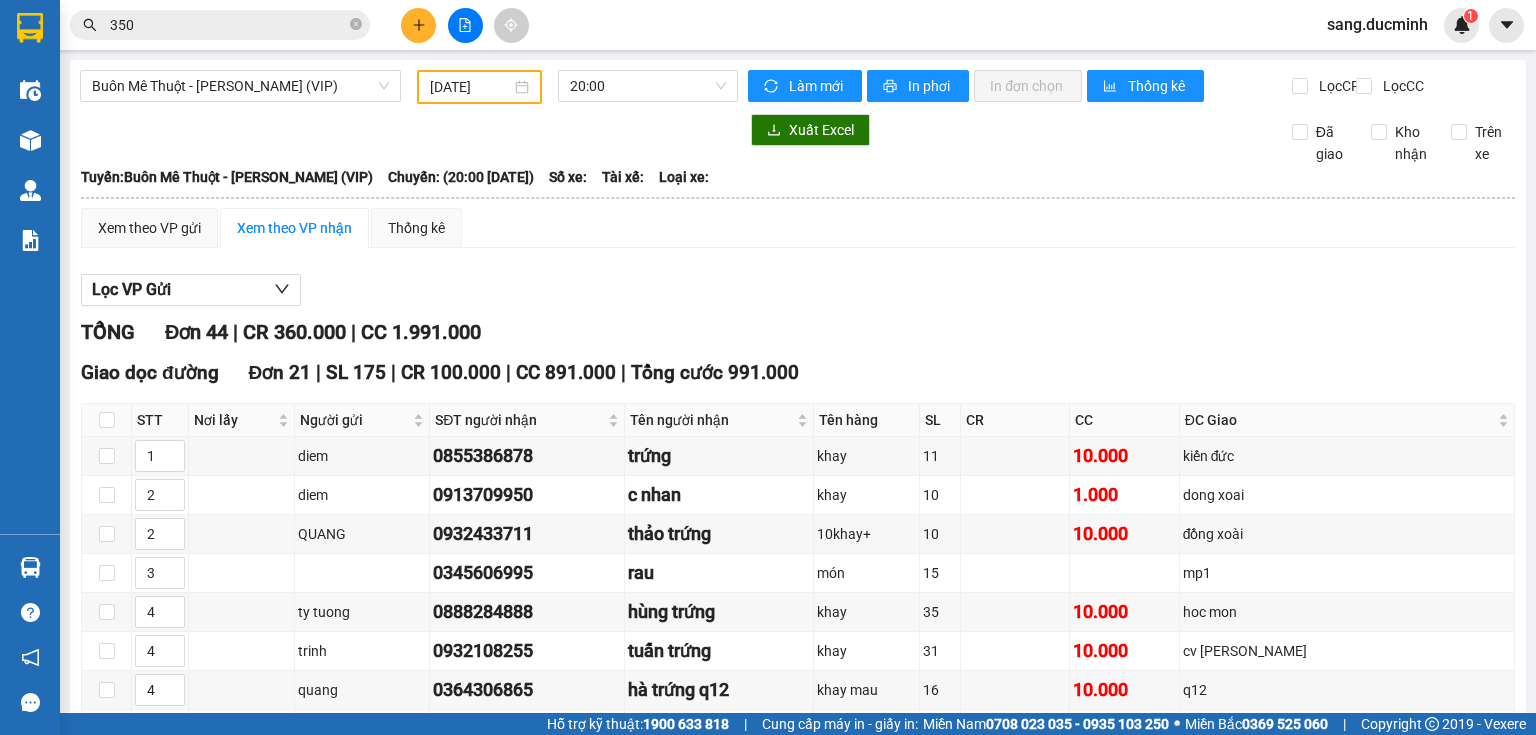 click on "sang.ducminh" at bounding box center (1377, 24) 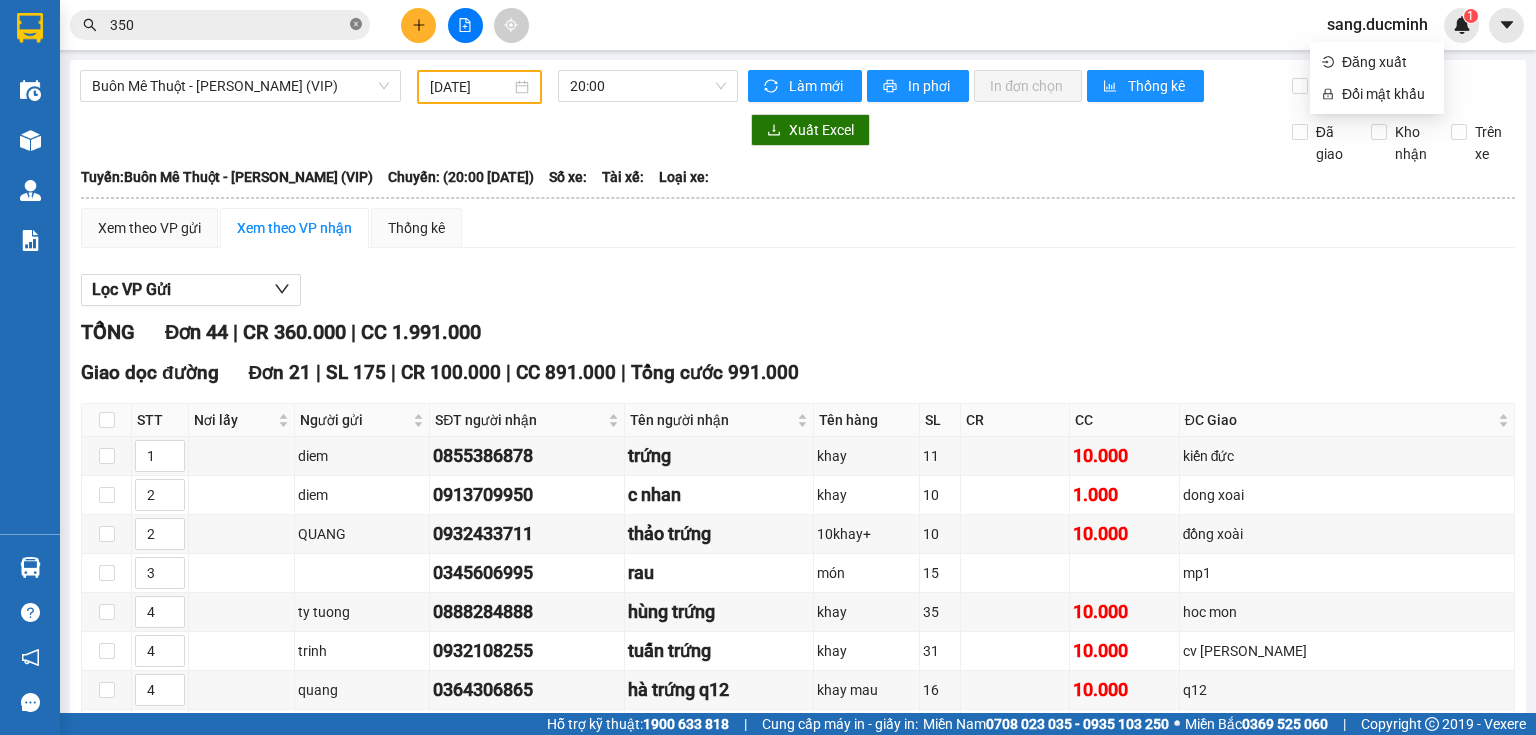 click 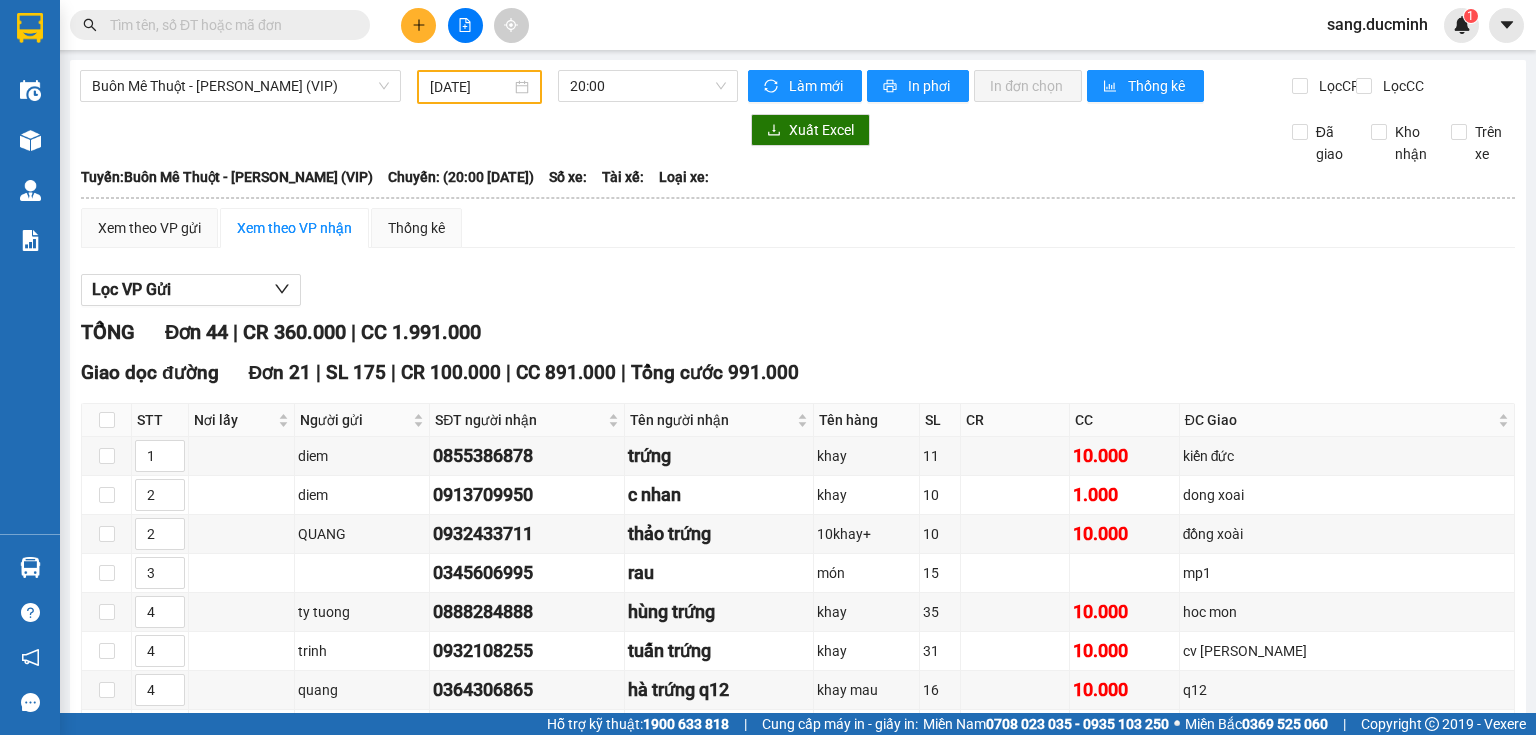 click at bounding box center (228, 25) 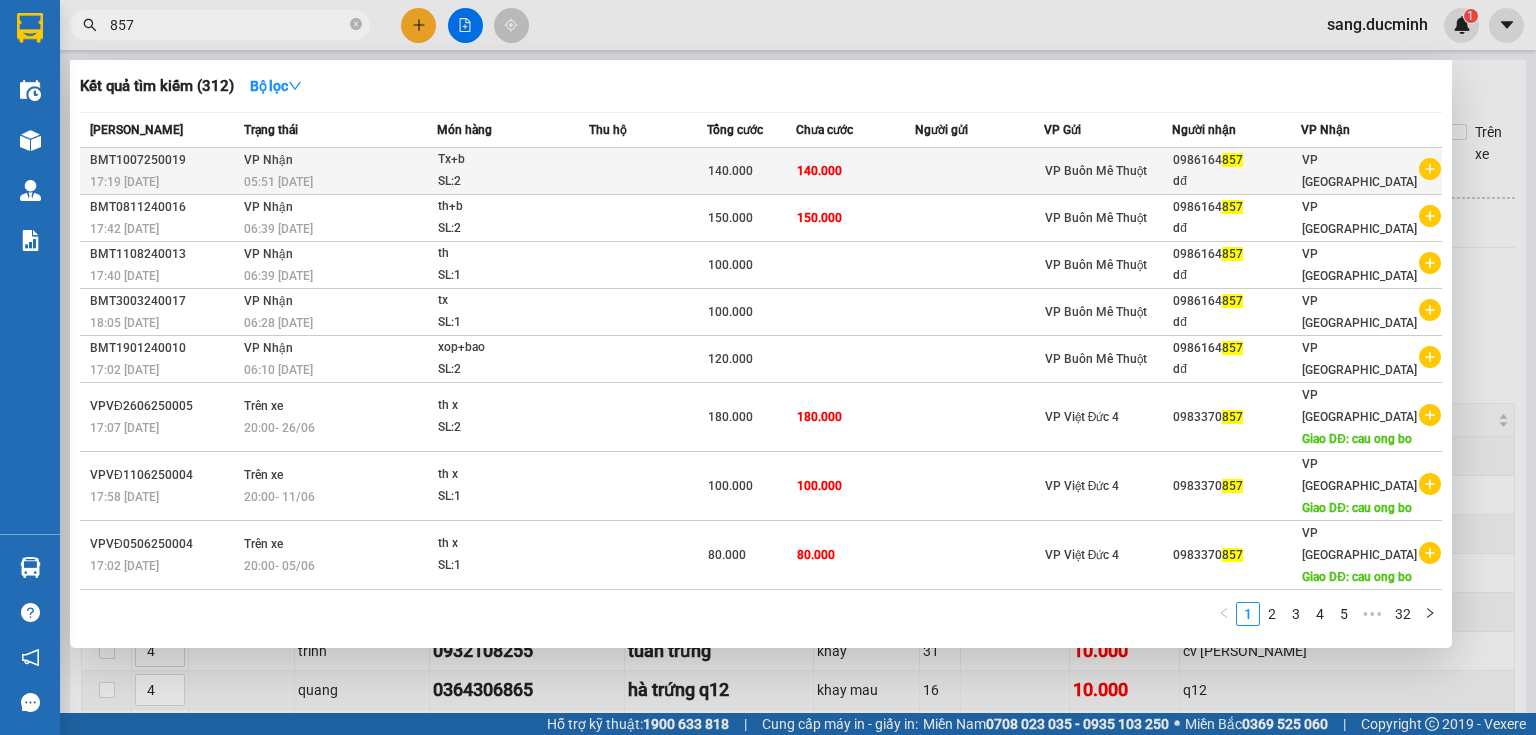 type on "857" 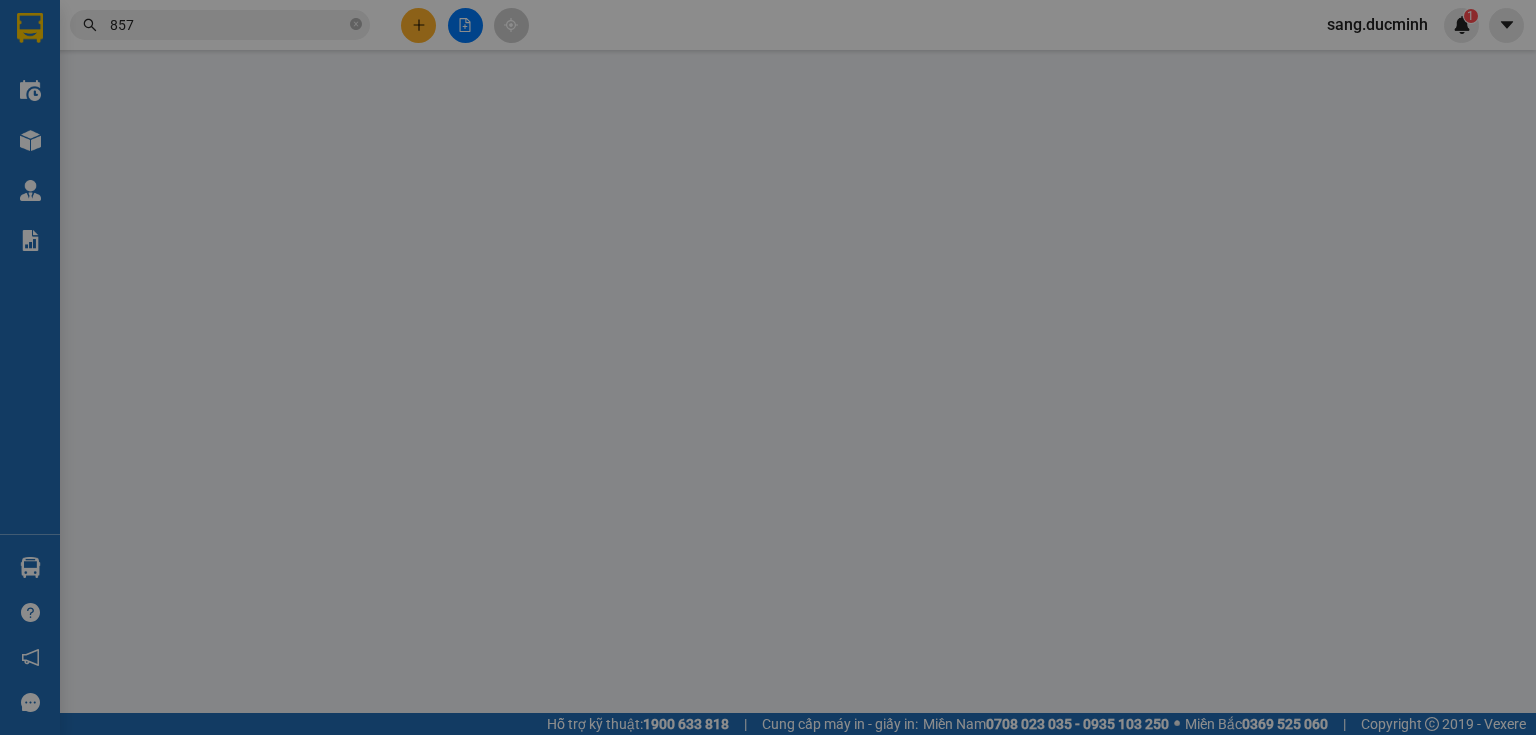 type on "0986164857" 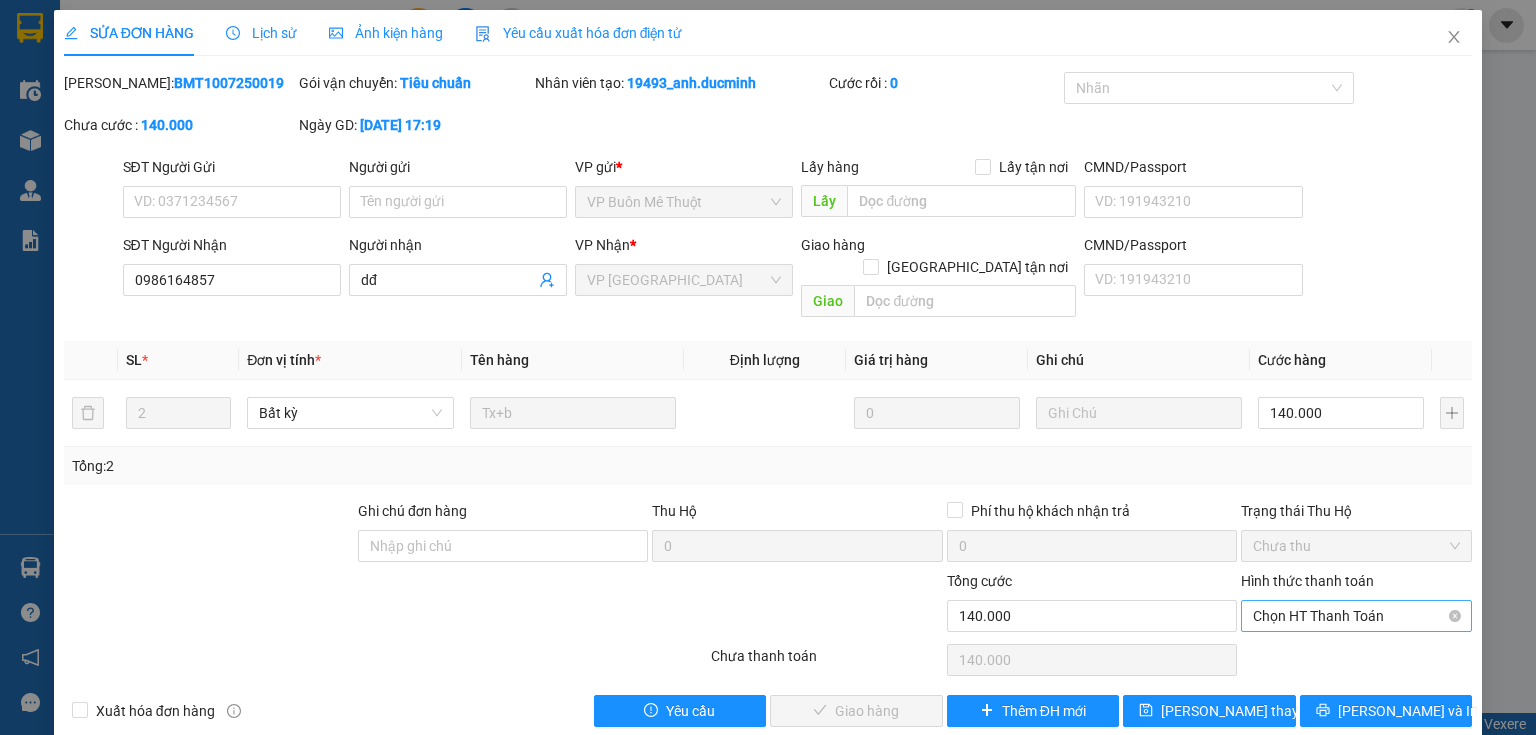 click on "Chọn HT Thanh Toán" at bounding box center (1356, 616) 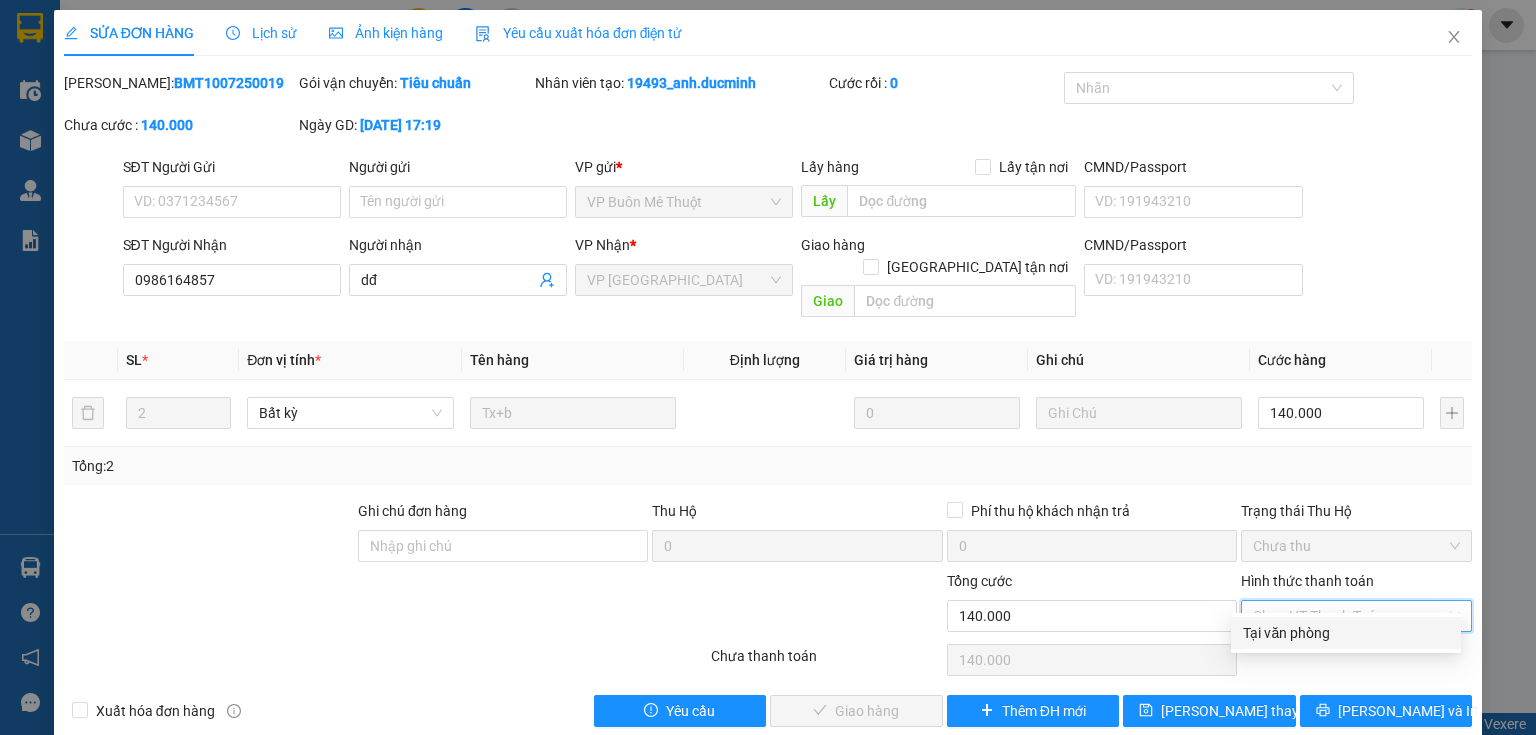 click on "Tại văn phòng" at bounding box center (1346, 633) 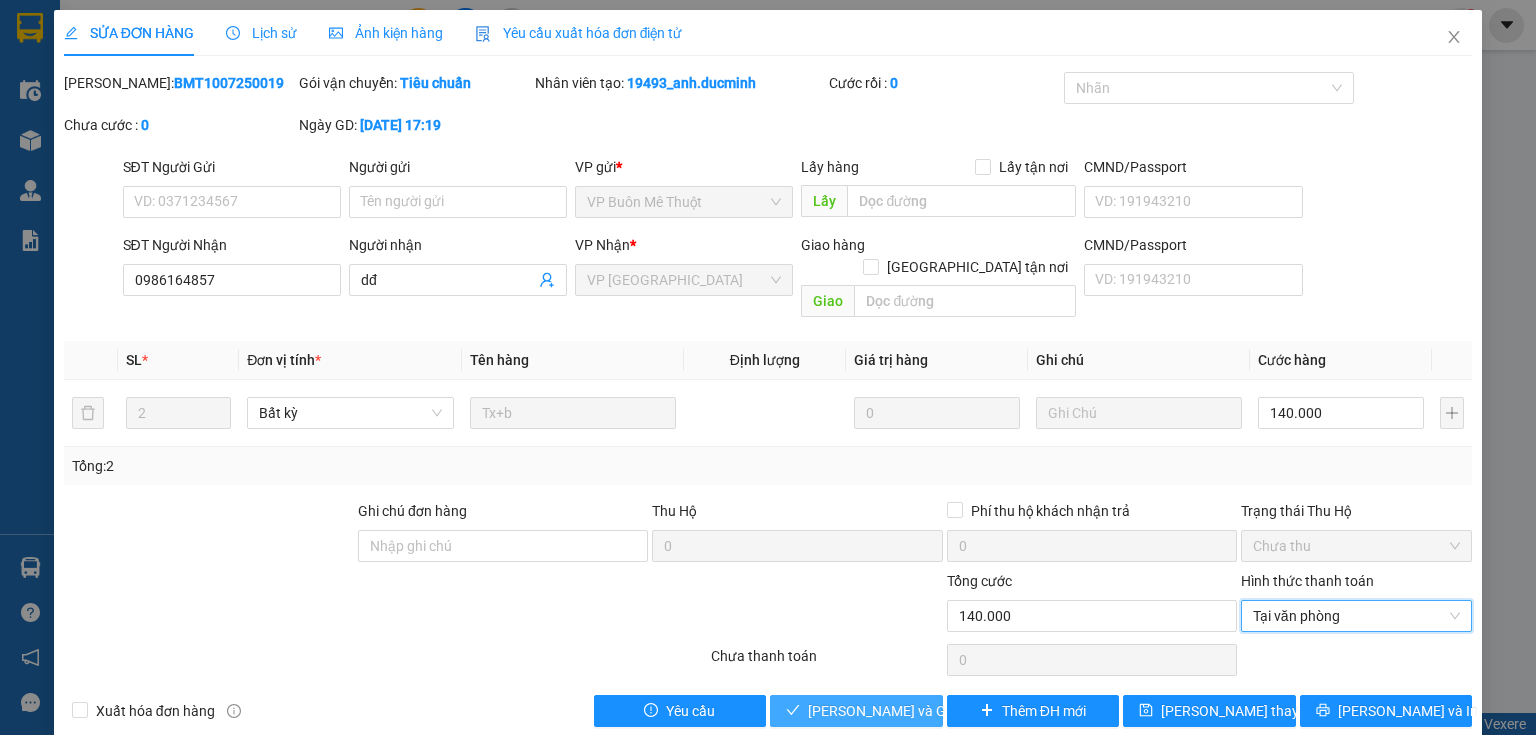 click on "[PERSON_NAME] và Giao hàng" at bounding box center (904, 711) 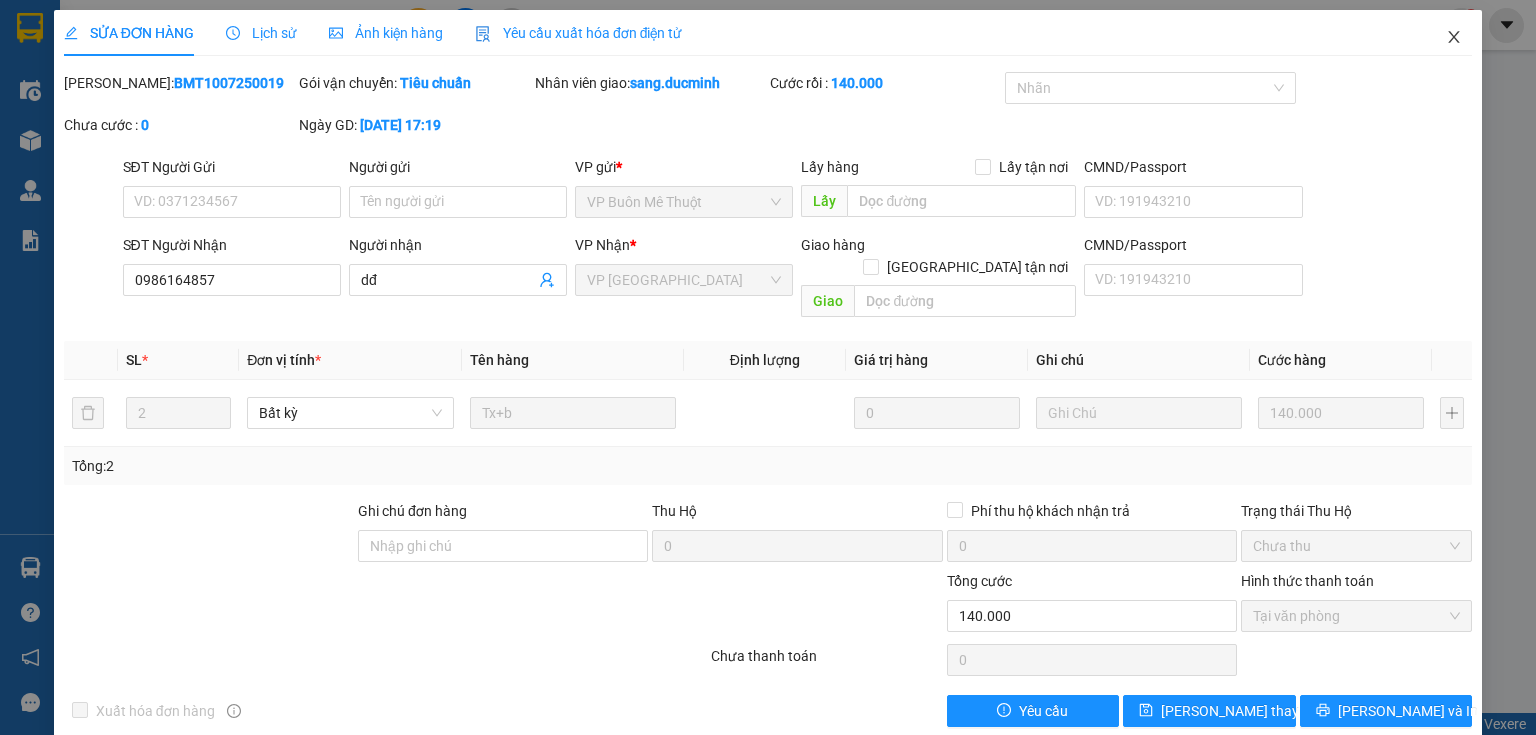 click 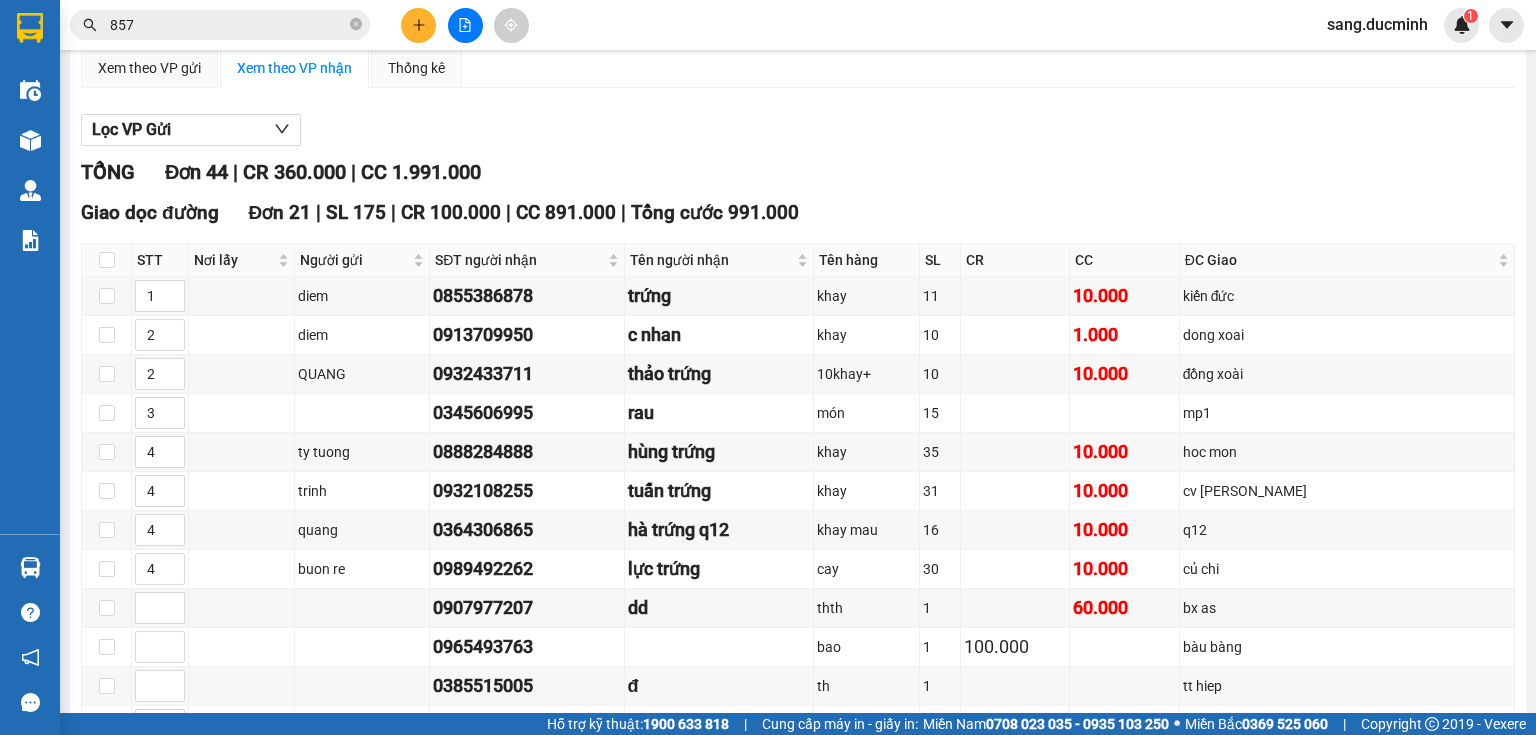 scroll, scrollTop: 80, scrollLeft: 0, axis: vertical 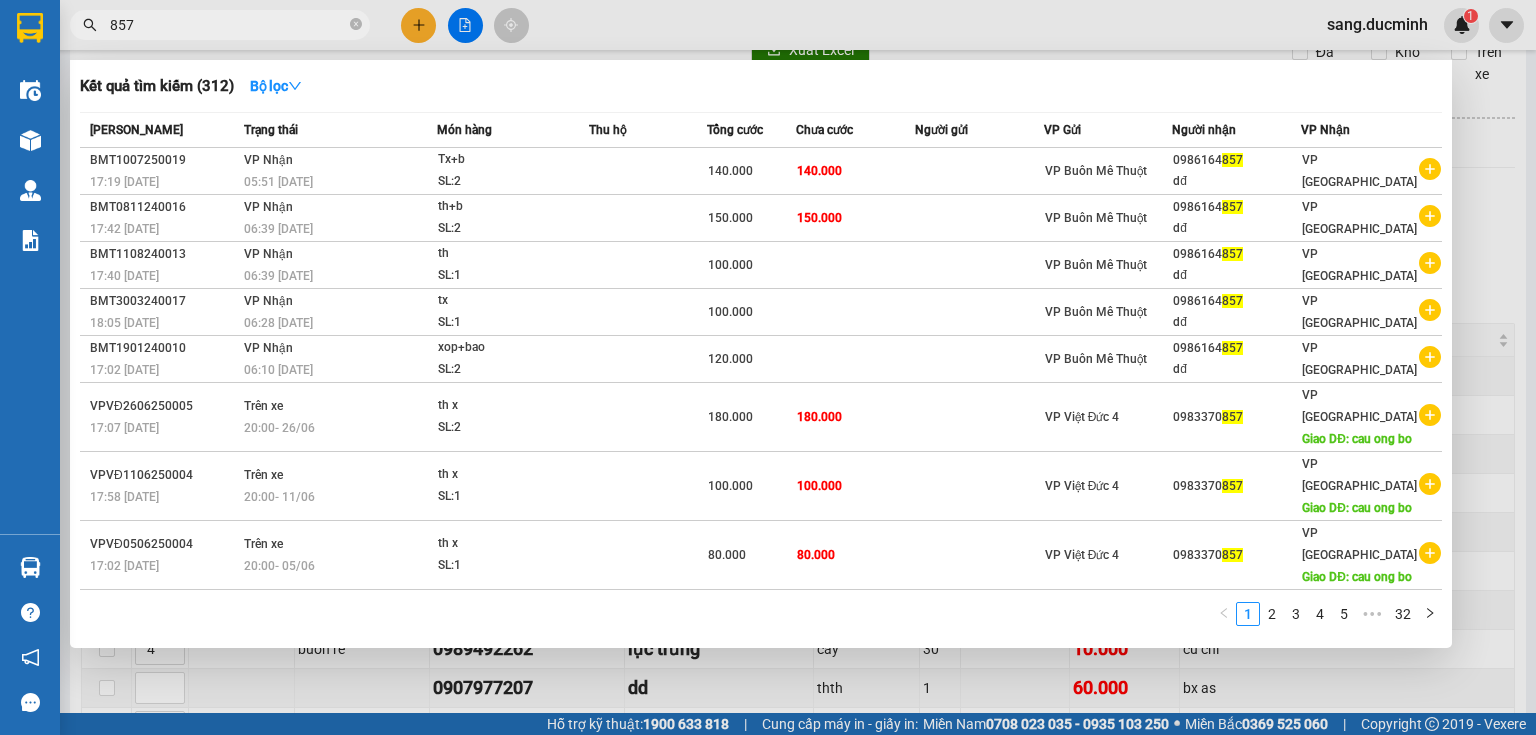 click at bounding box center [356, 25] 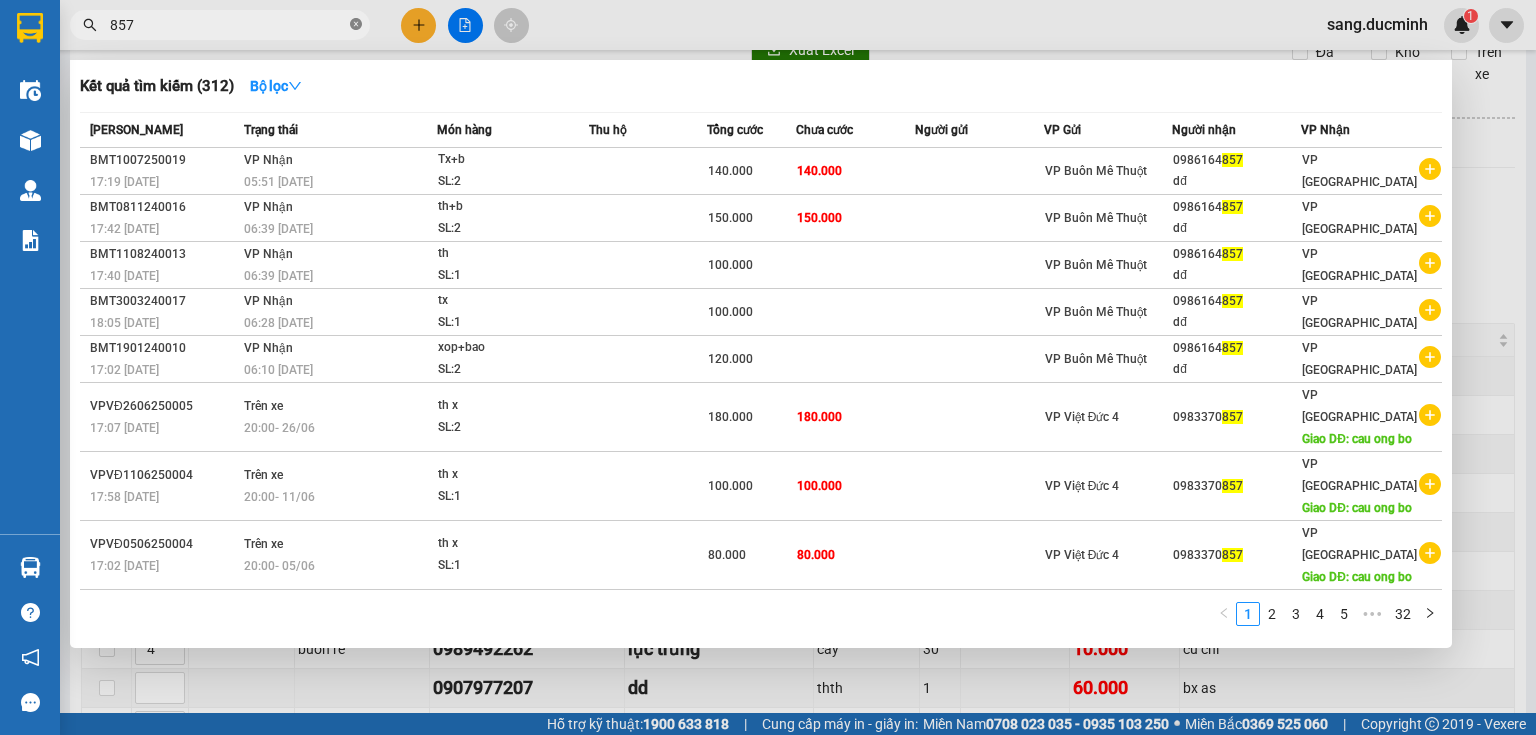 click 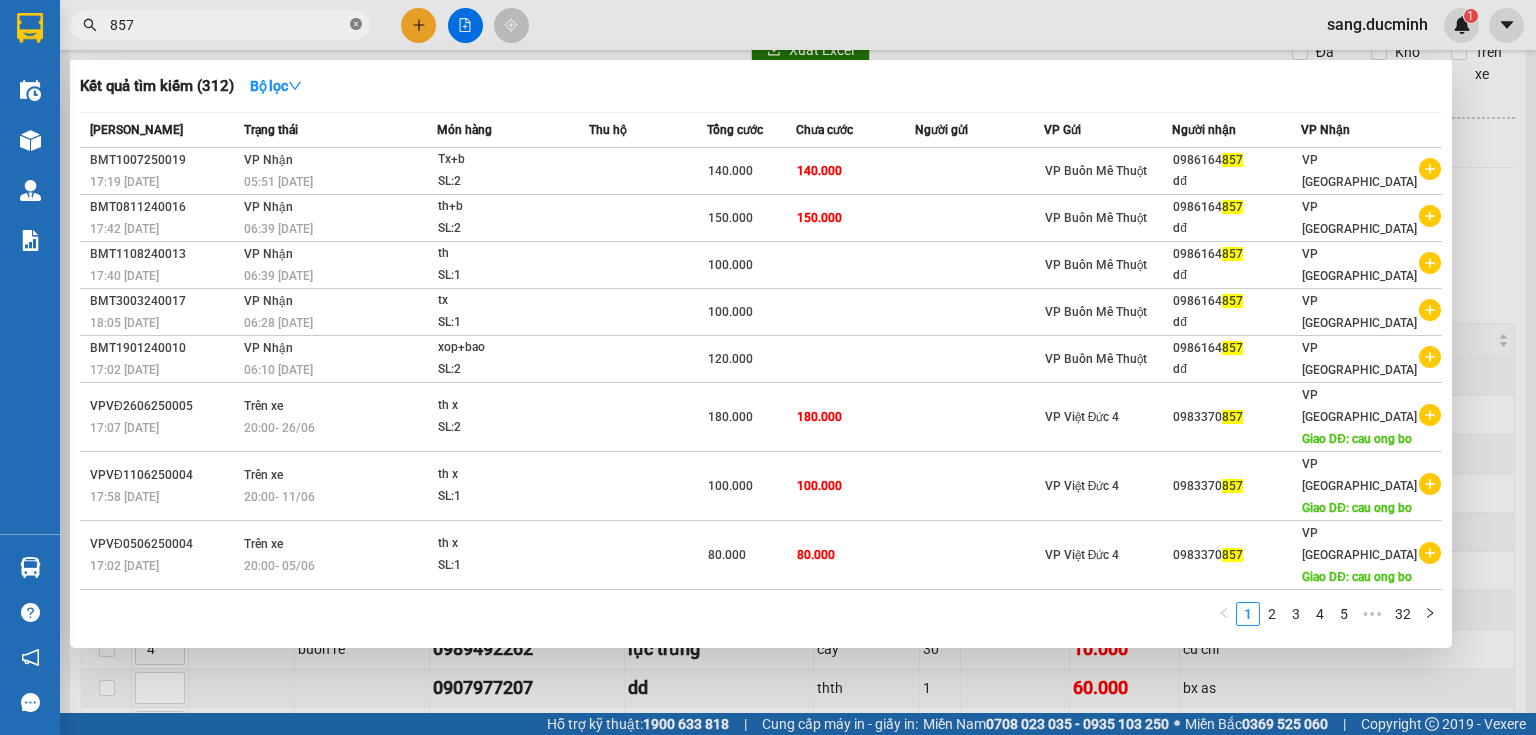 type 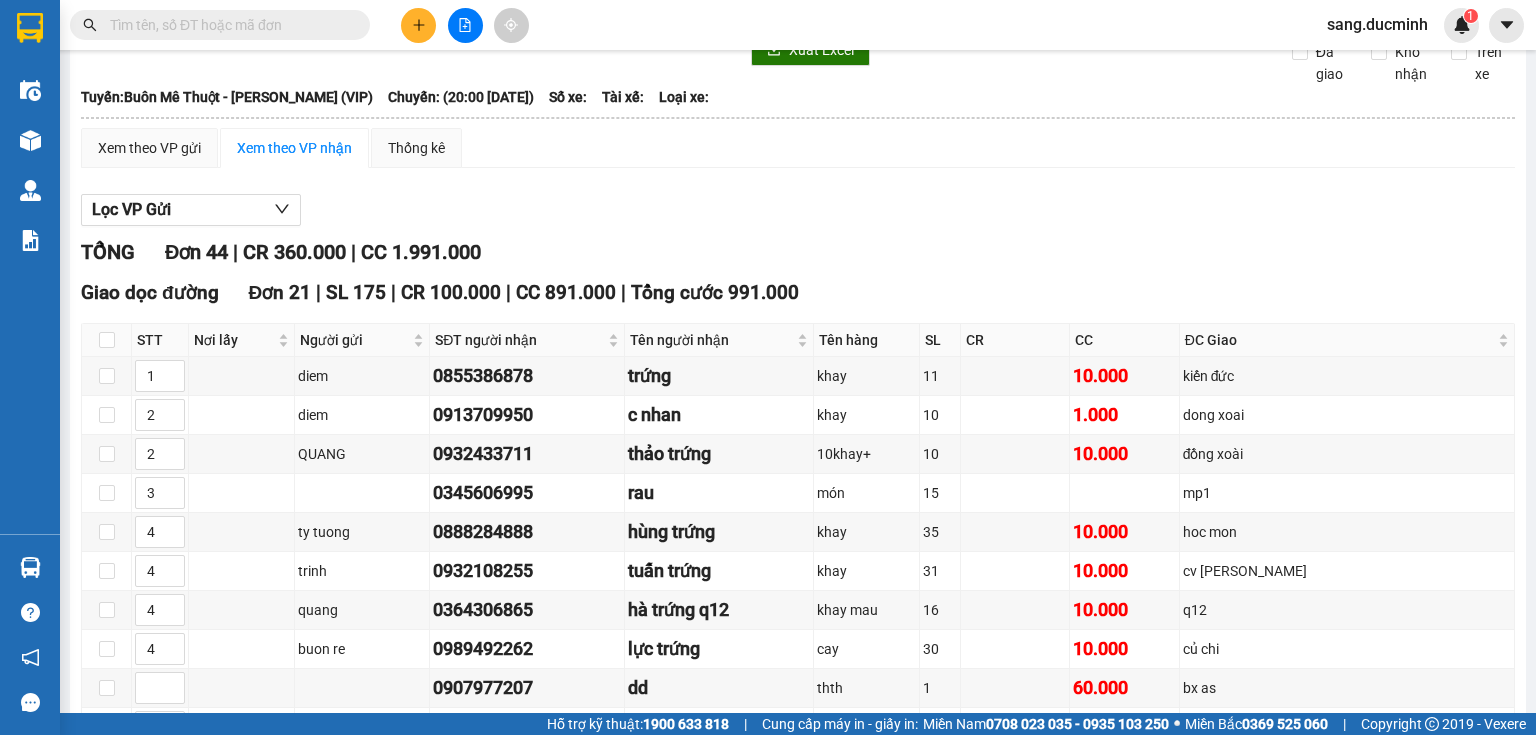 click at bounding box center [220, 25] 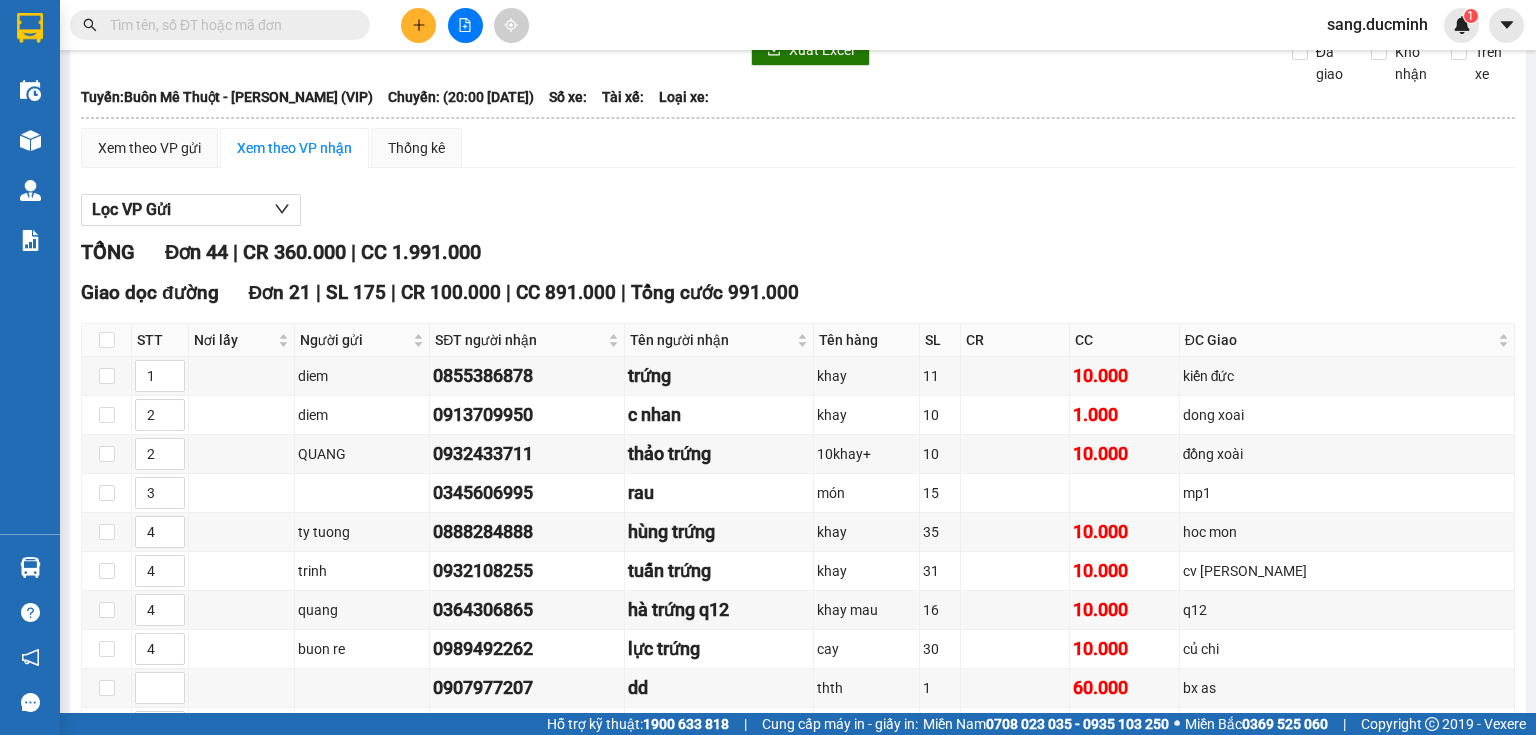click at bounding box center [228, 25] 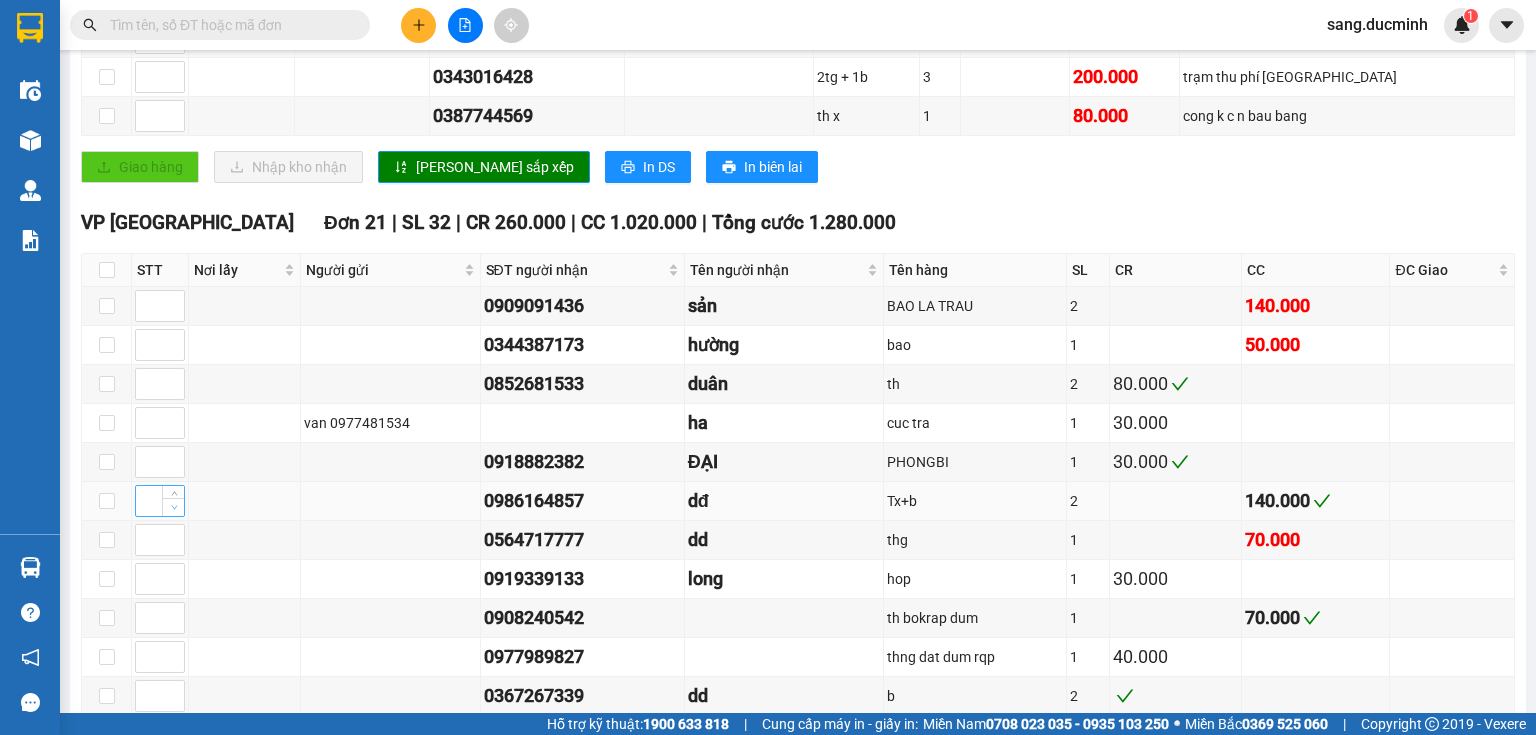 scroll, scrollTop: 1040, scrollLeft: 0, axis: vertical 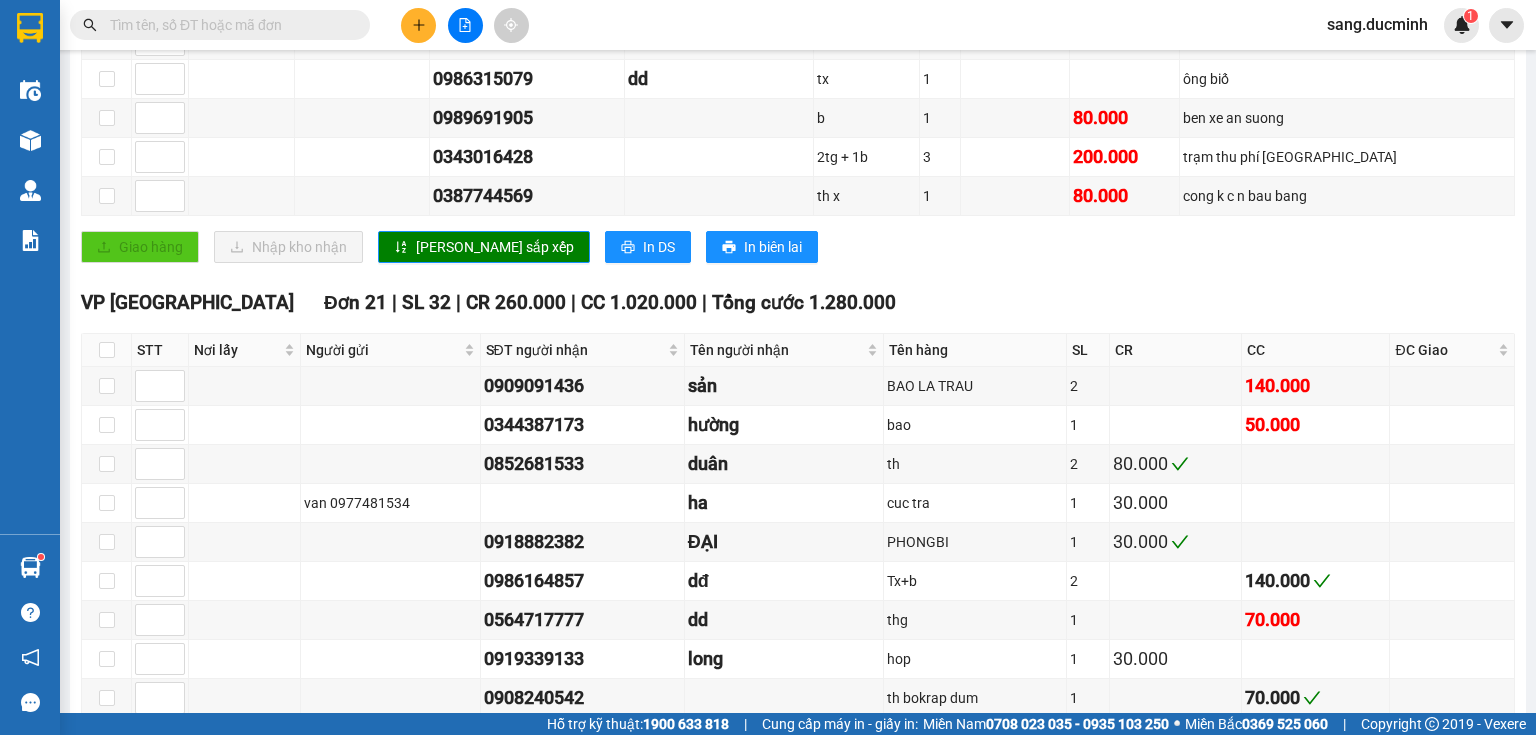 click at bounding box center (228, 25) 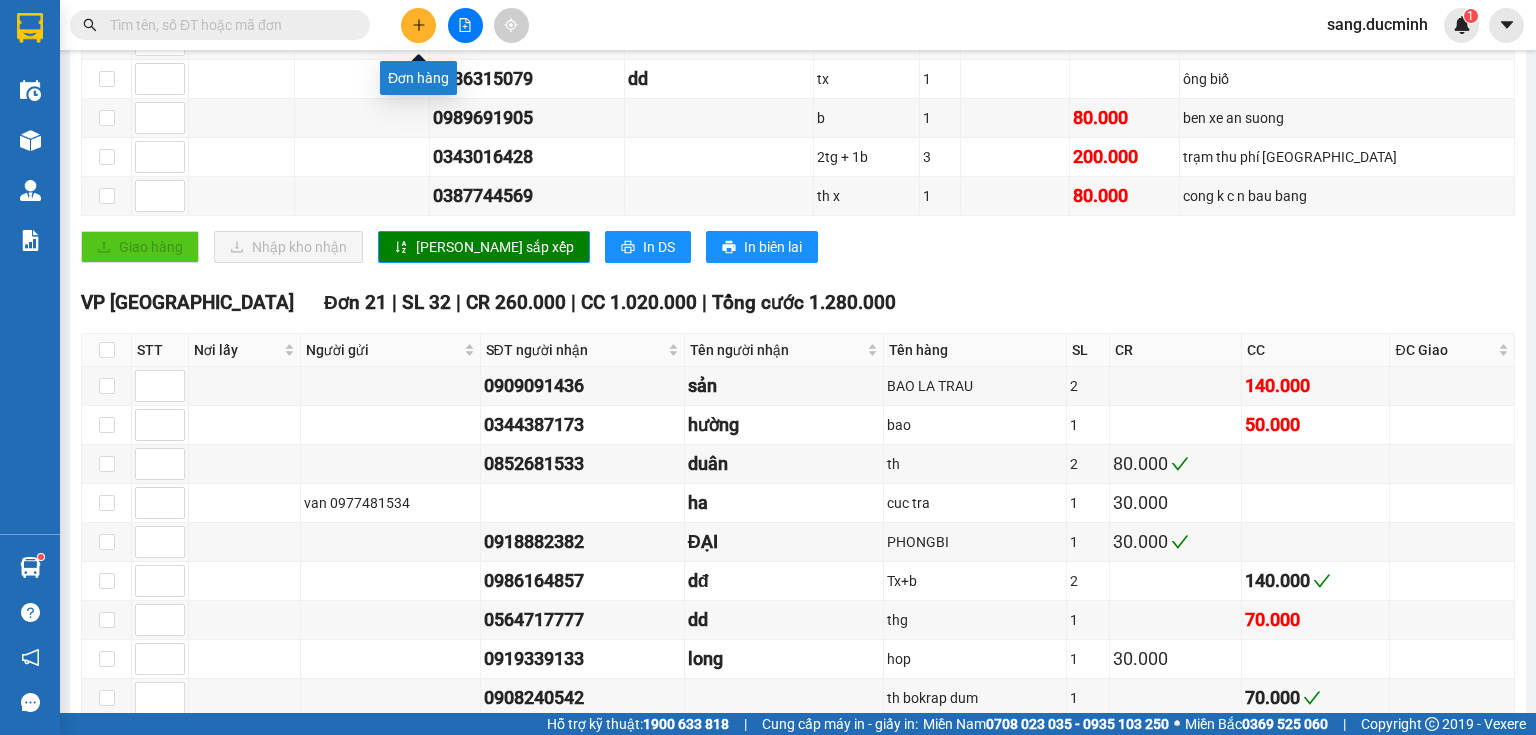 click 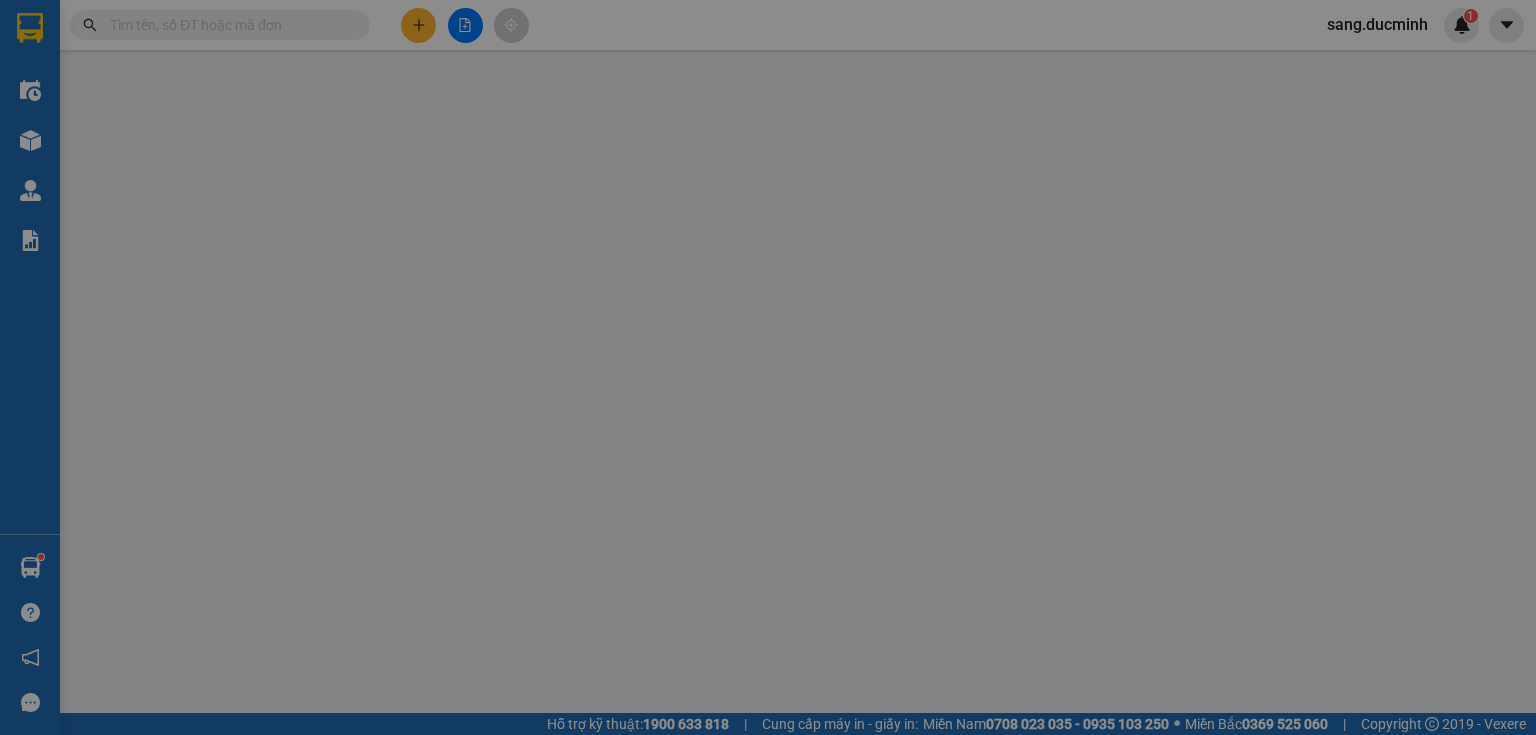scroll, scrollTop: 0, scrollLeft: 0, axis: both 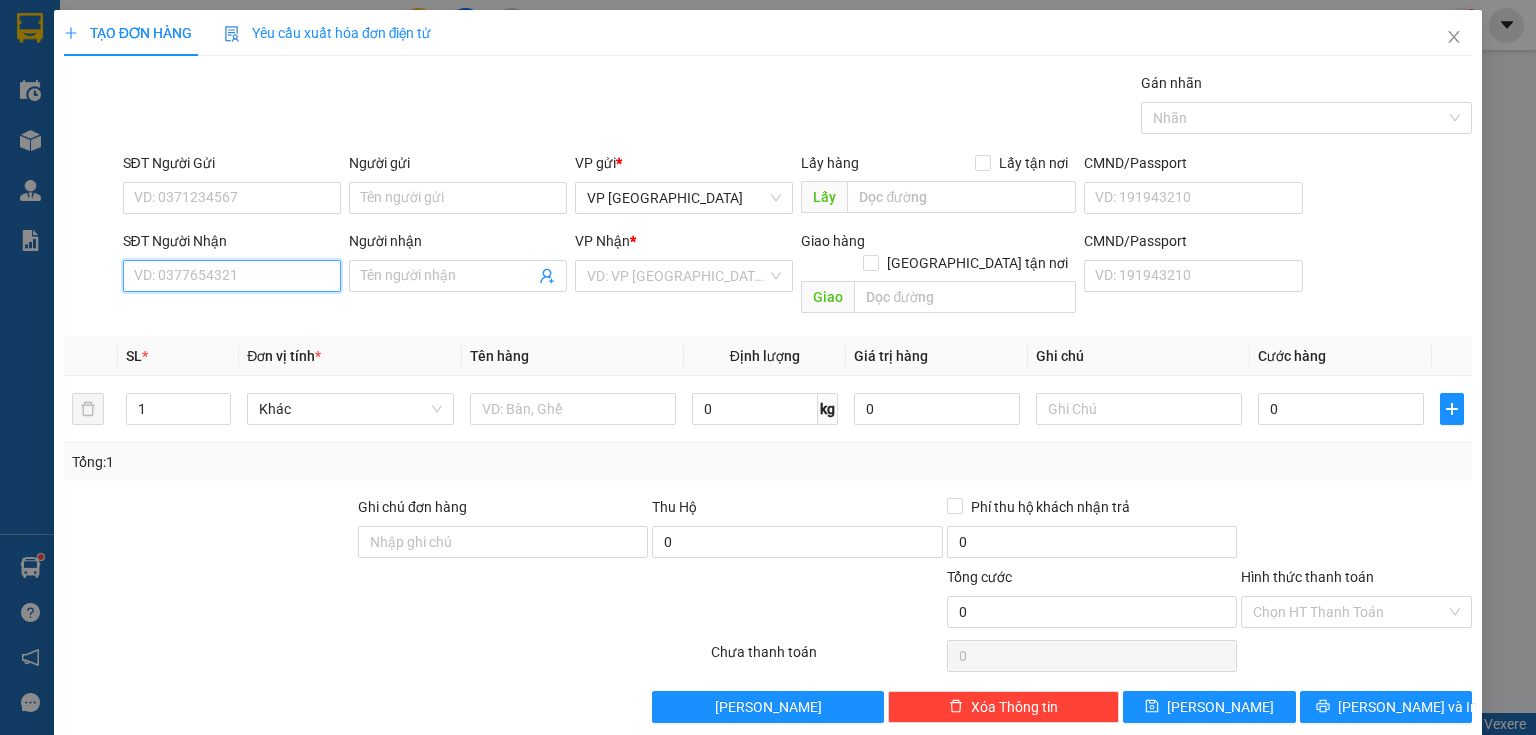 click on "SĐT Người Nhận" at bounding box center [232, 276] 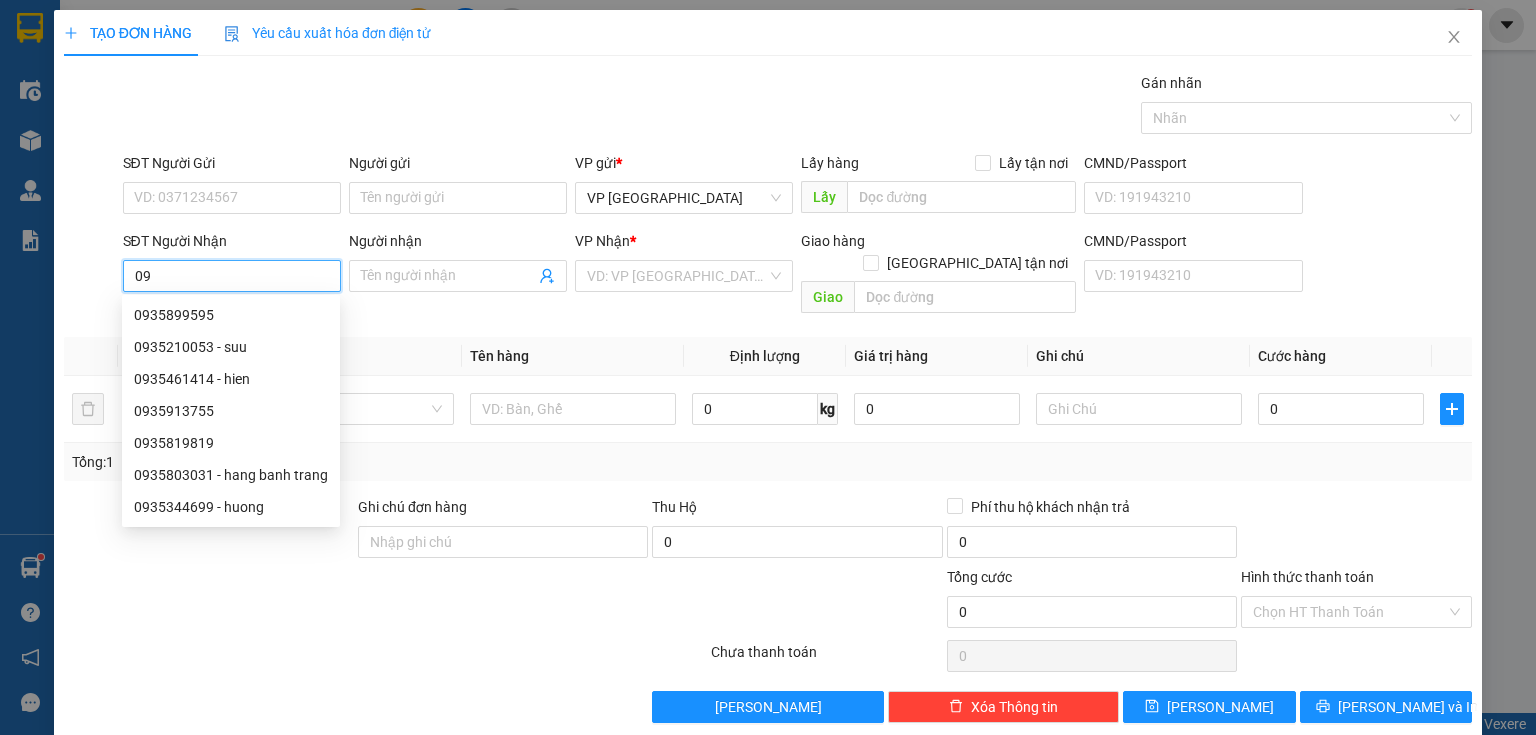 type on "0" 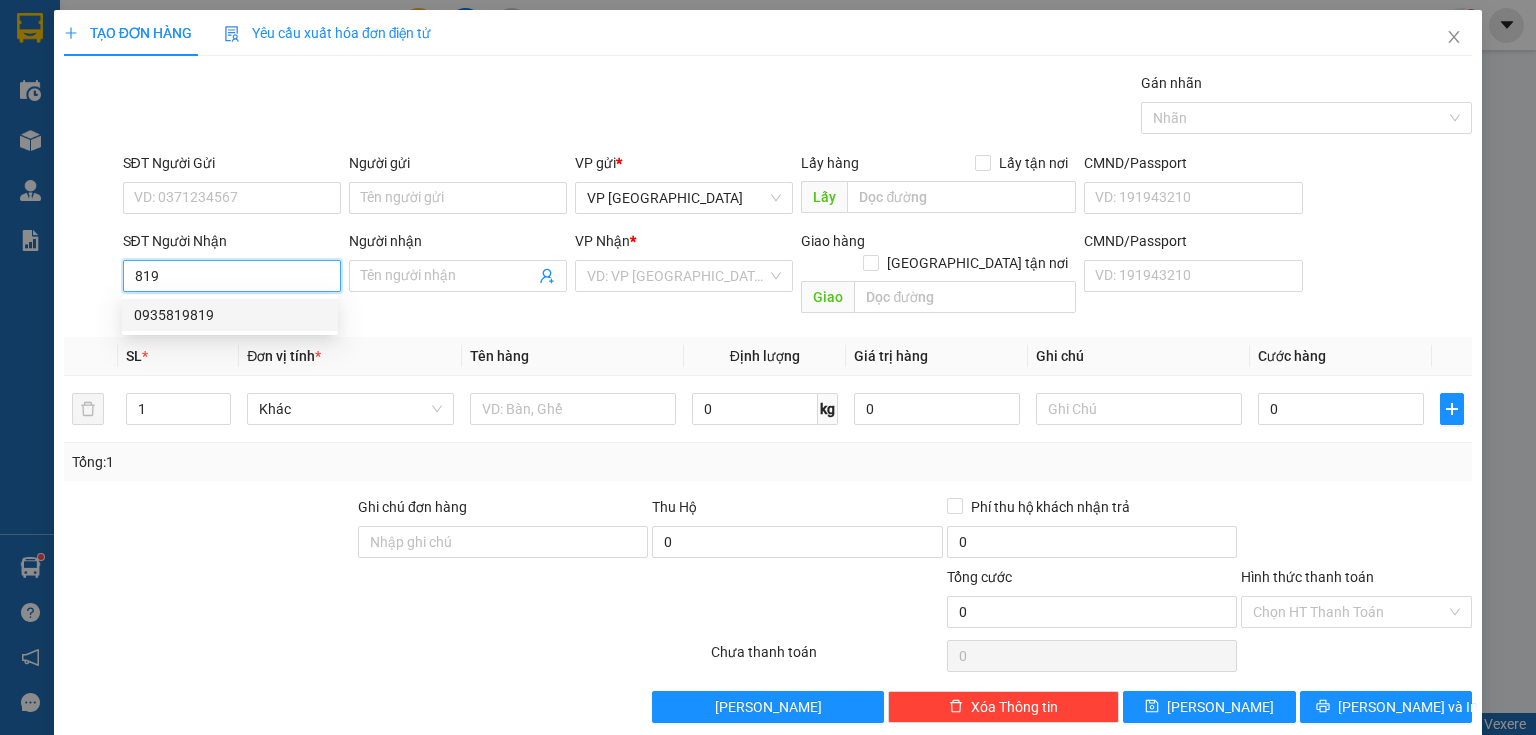 click on "0935819819" at bounding box center [230, 315] 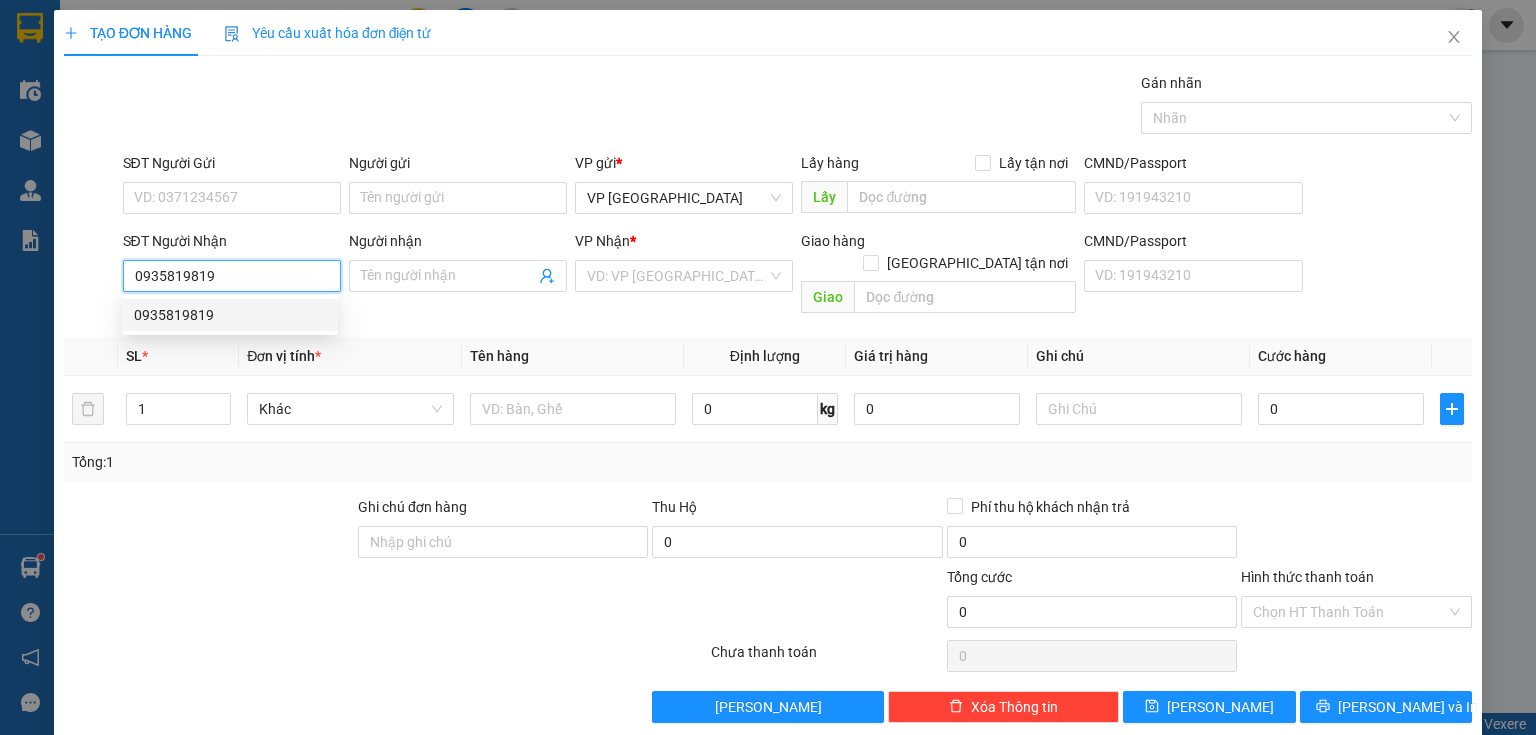 type on "200.000" 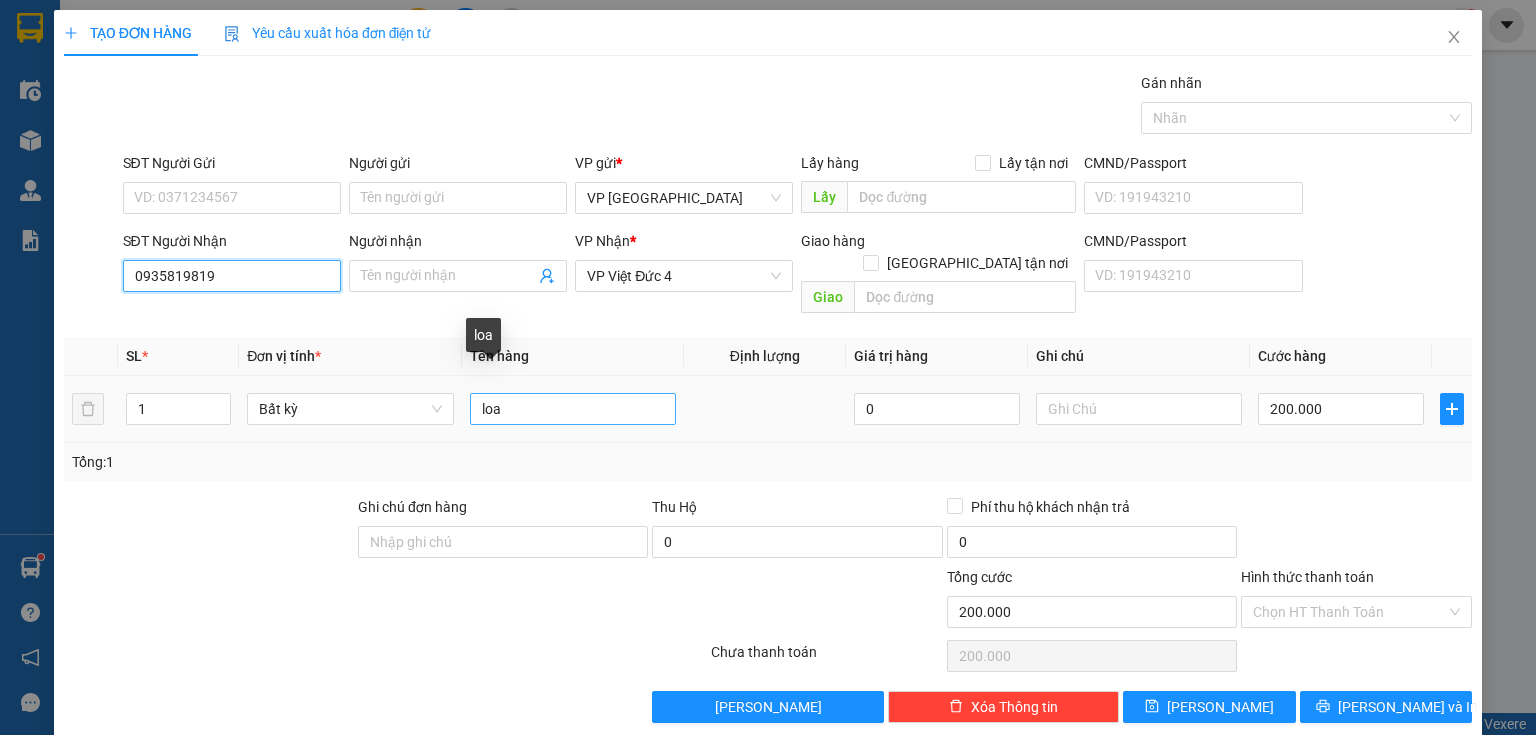 type on "0935819819" 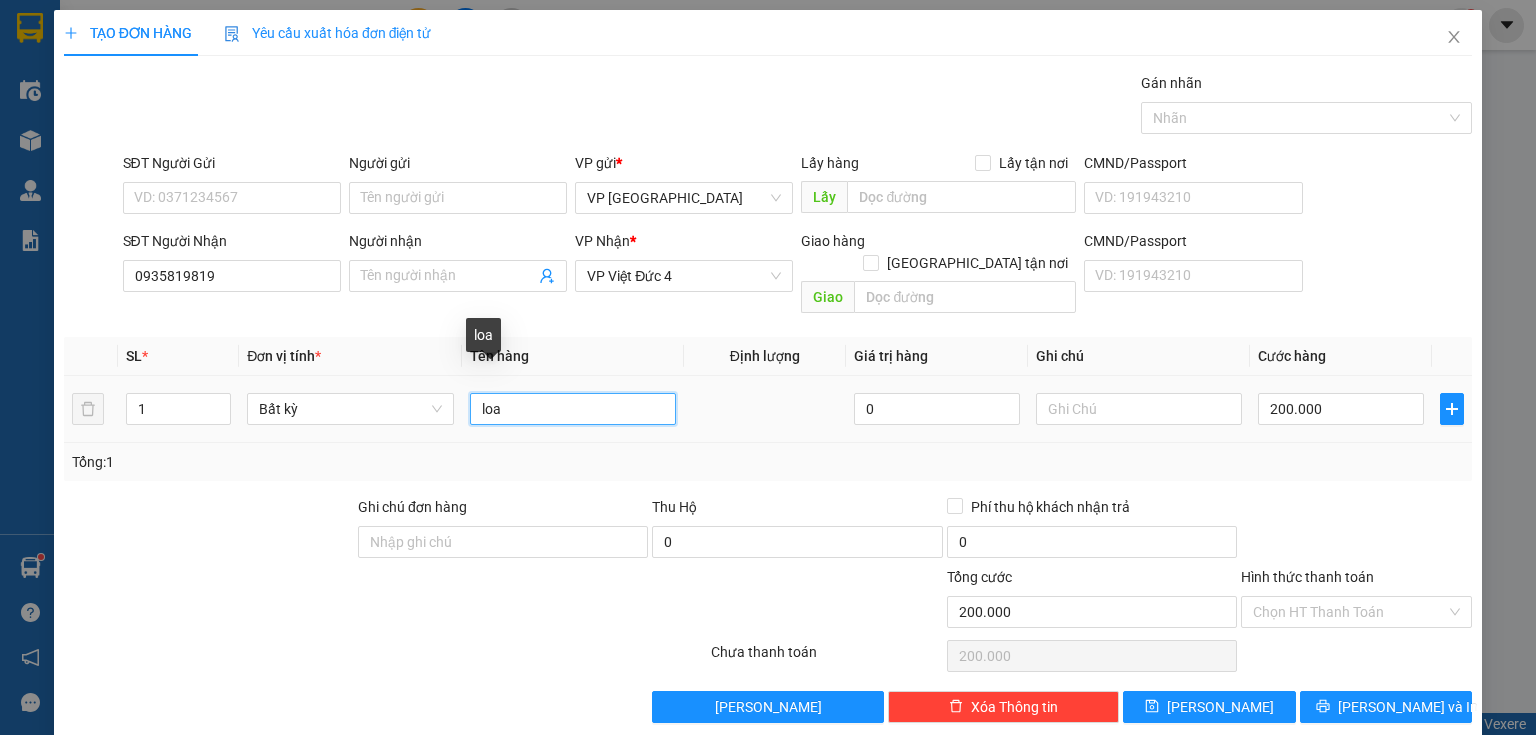 click on "loa" at bounding box center [573, 409] 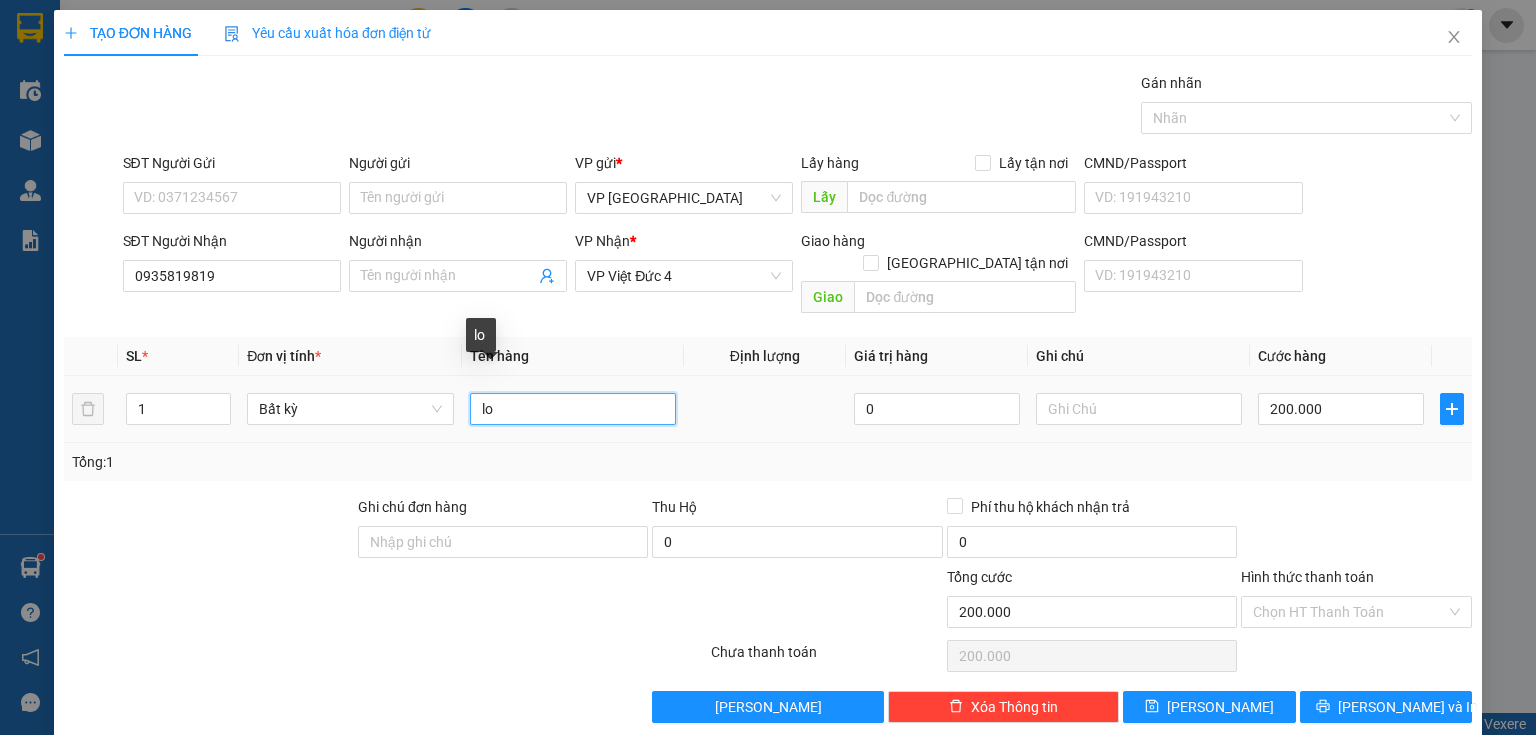 type on "l" 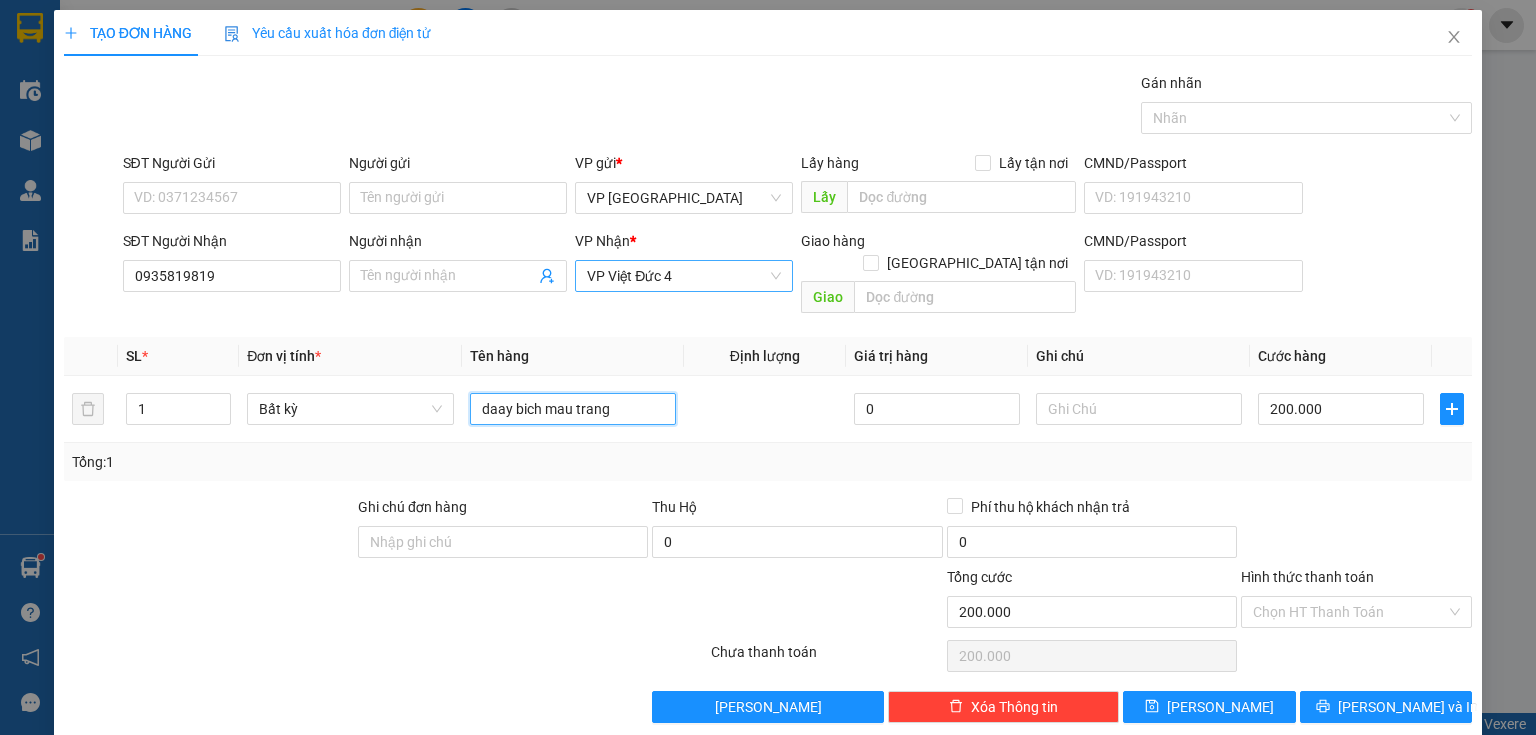 click on "VP Việt Đức 4" at bounding box center (684, 276) 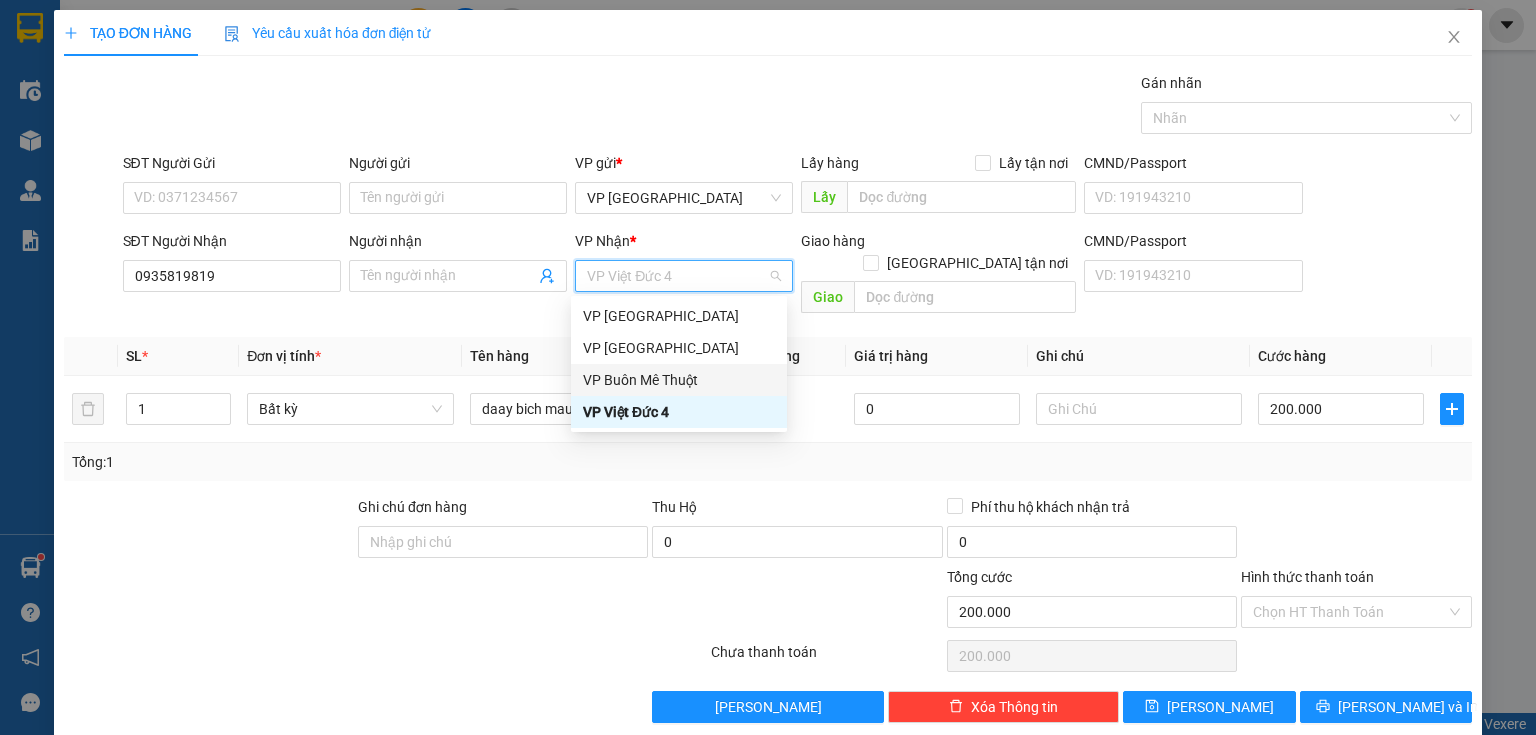 click on "VP Buôn Mê Thuột" at bounding box center (679, 380) 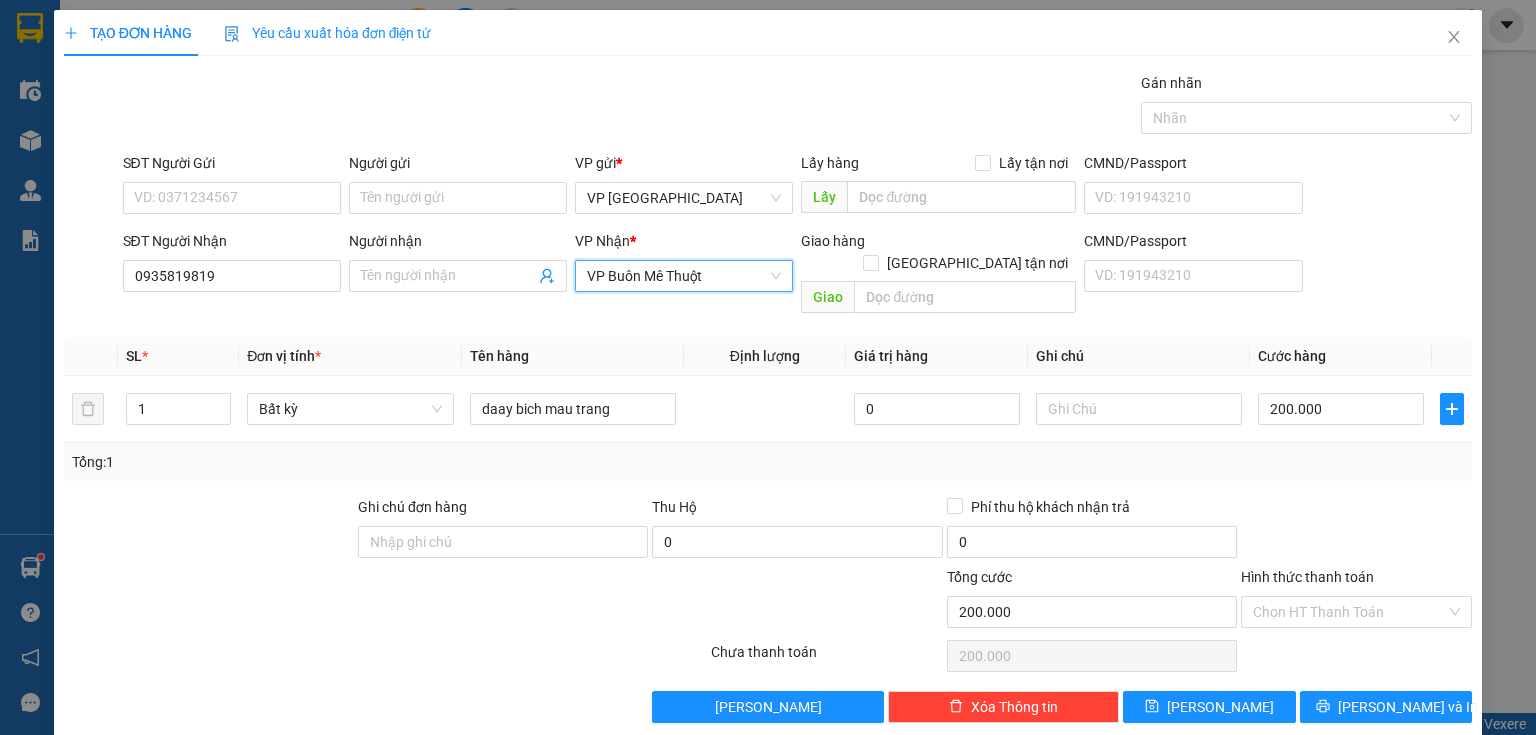 click on "VP Buôn Mê Thuột" at bounding box center (684, 276) 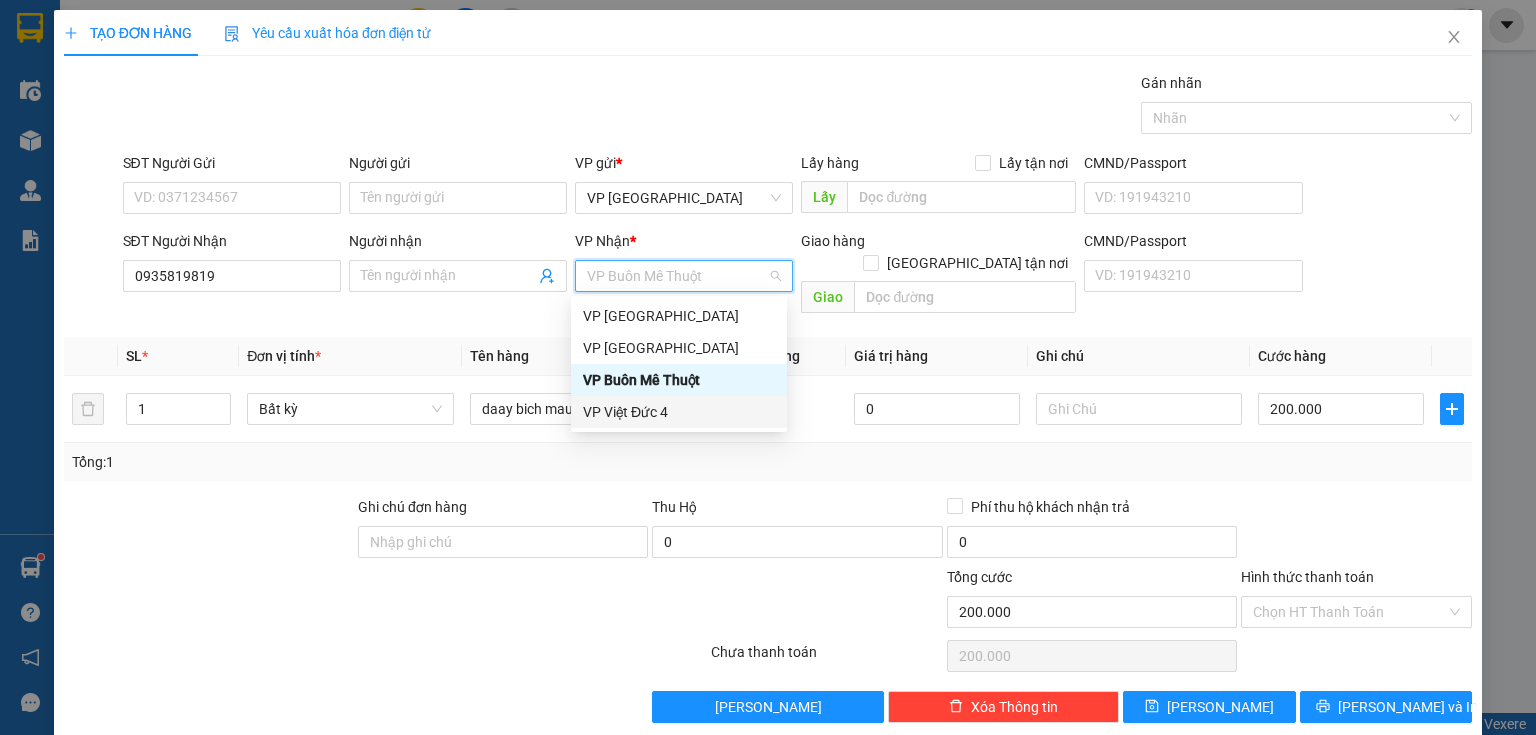 click on "VP Việt Đức 4" at bounding box center (679, 412) 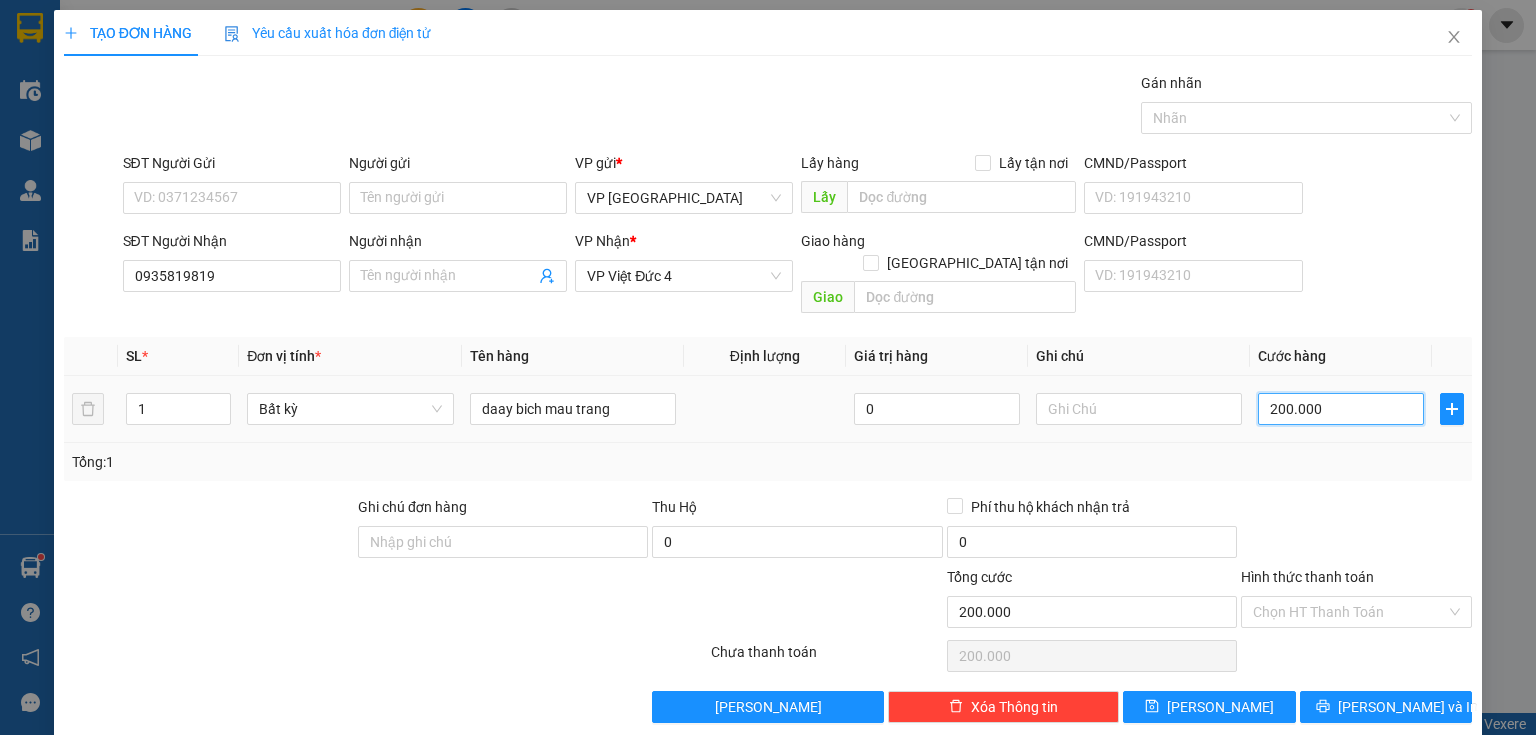 click on "200.000" at bounding box center (1341, 409) 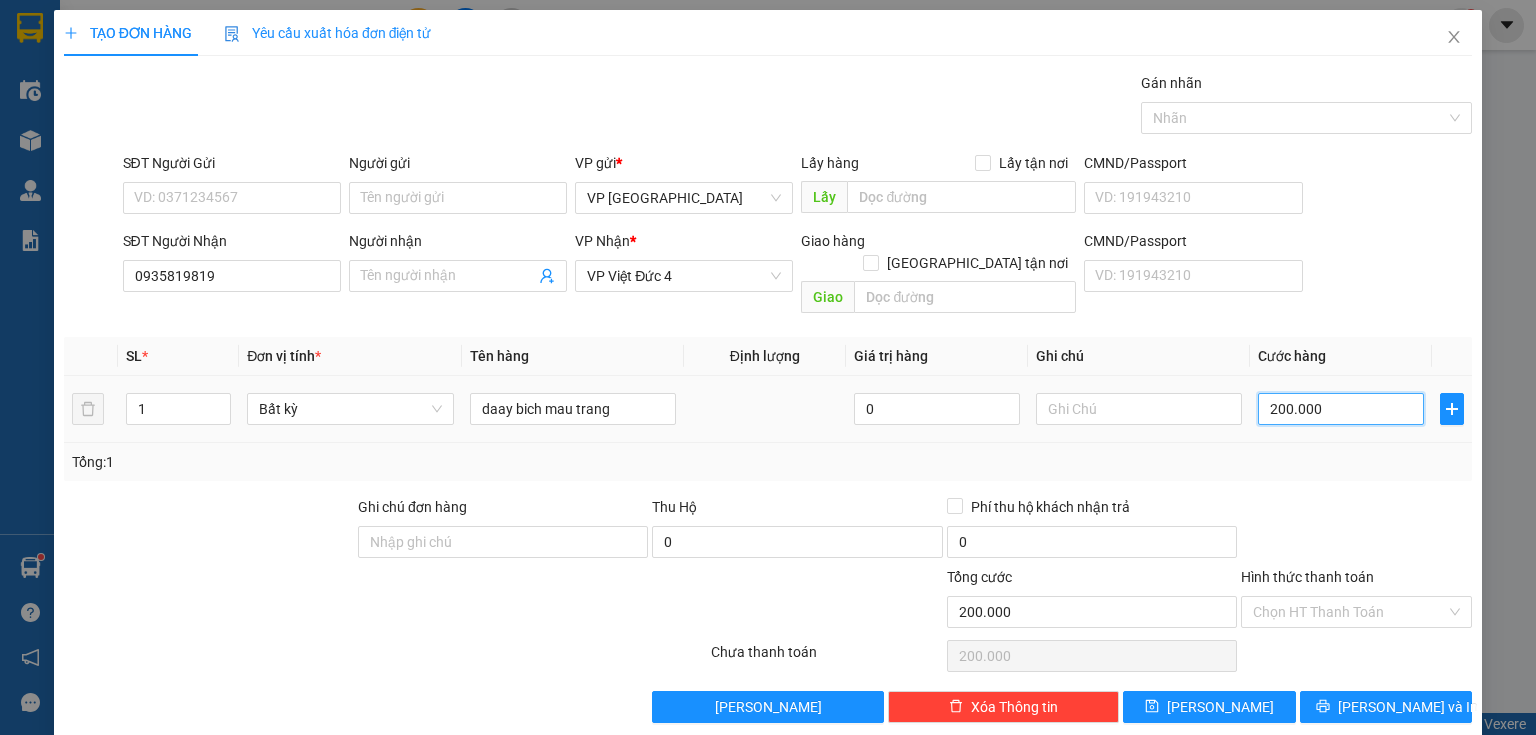 type on "0" 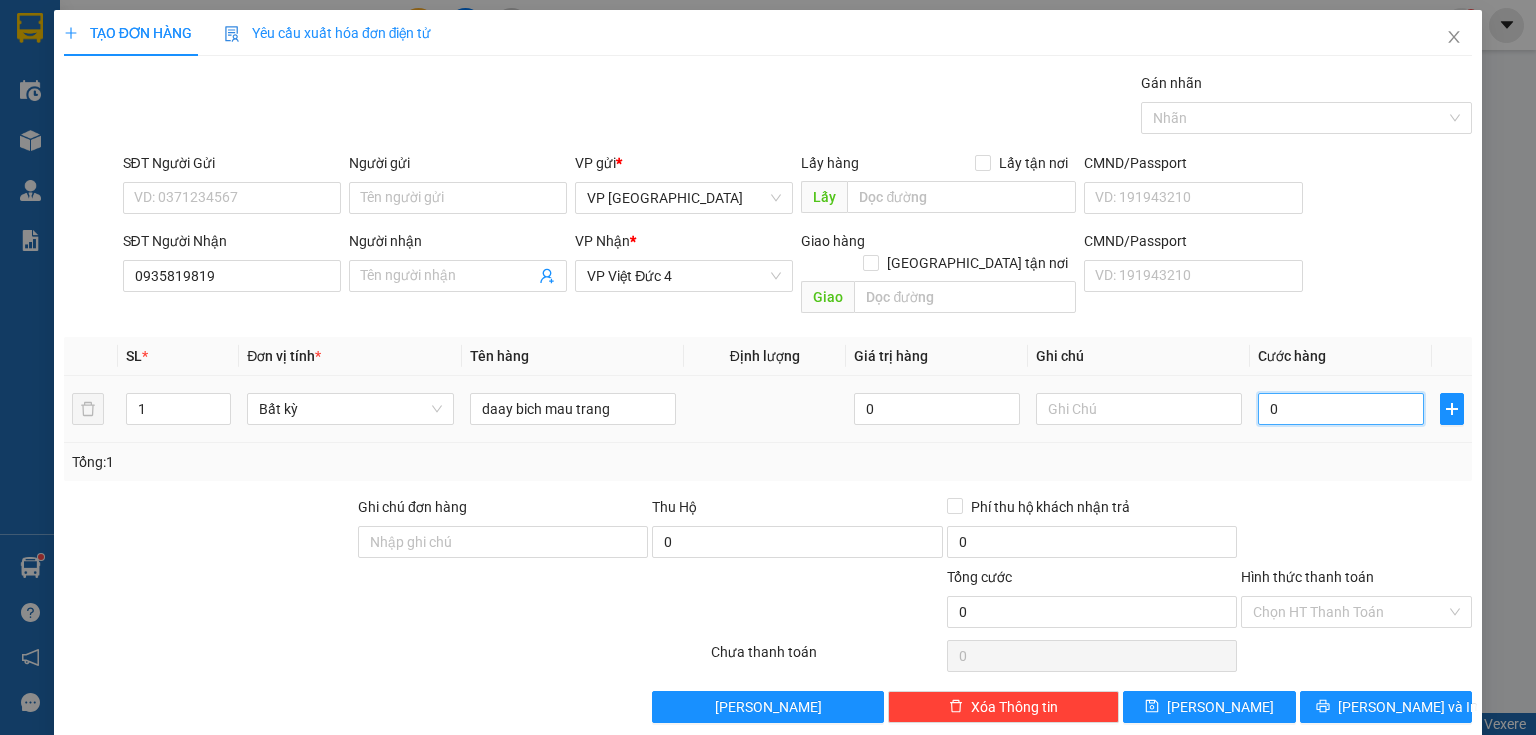type on "5" 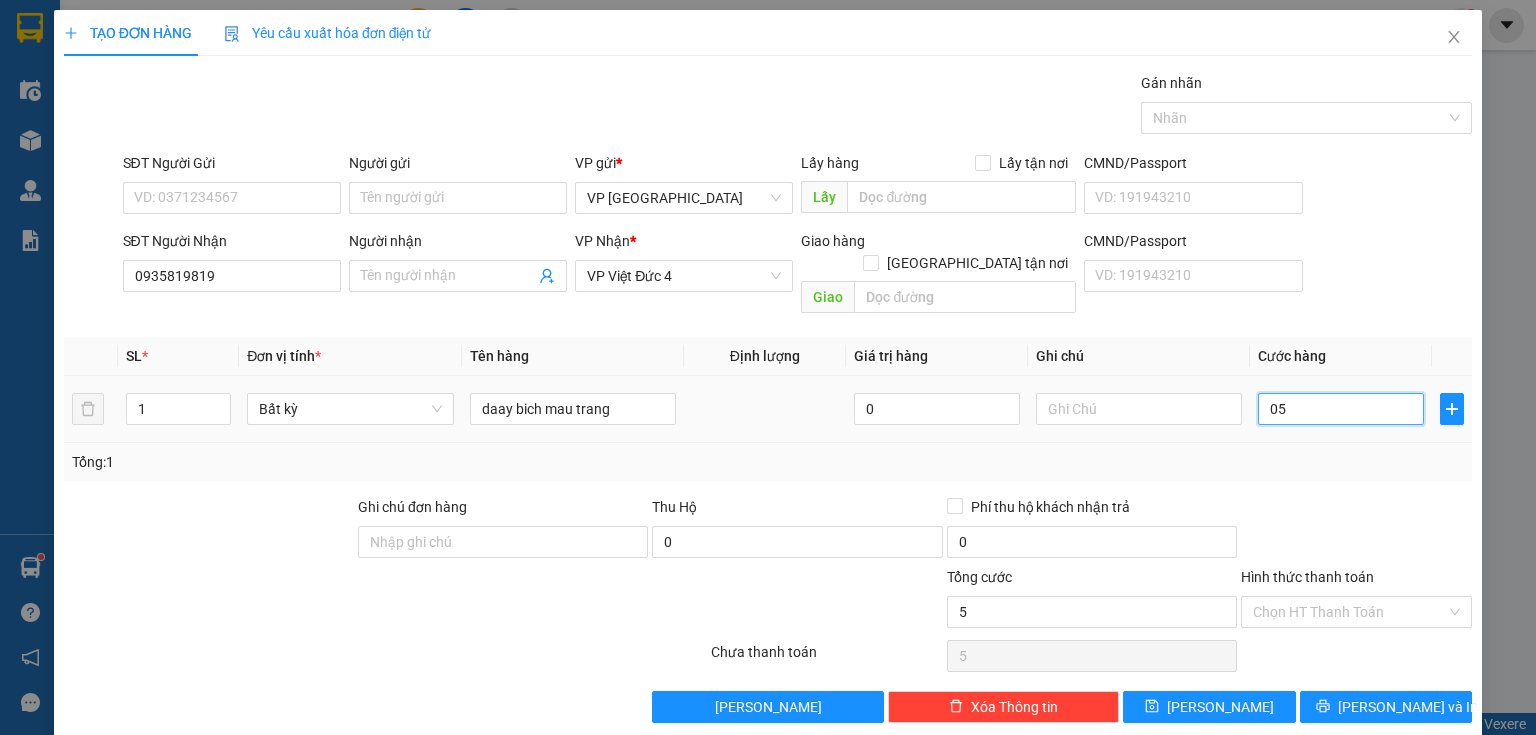 type on "50" 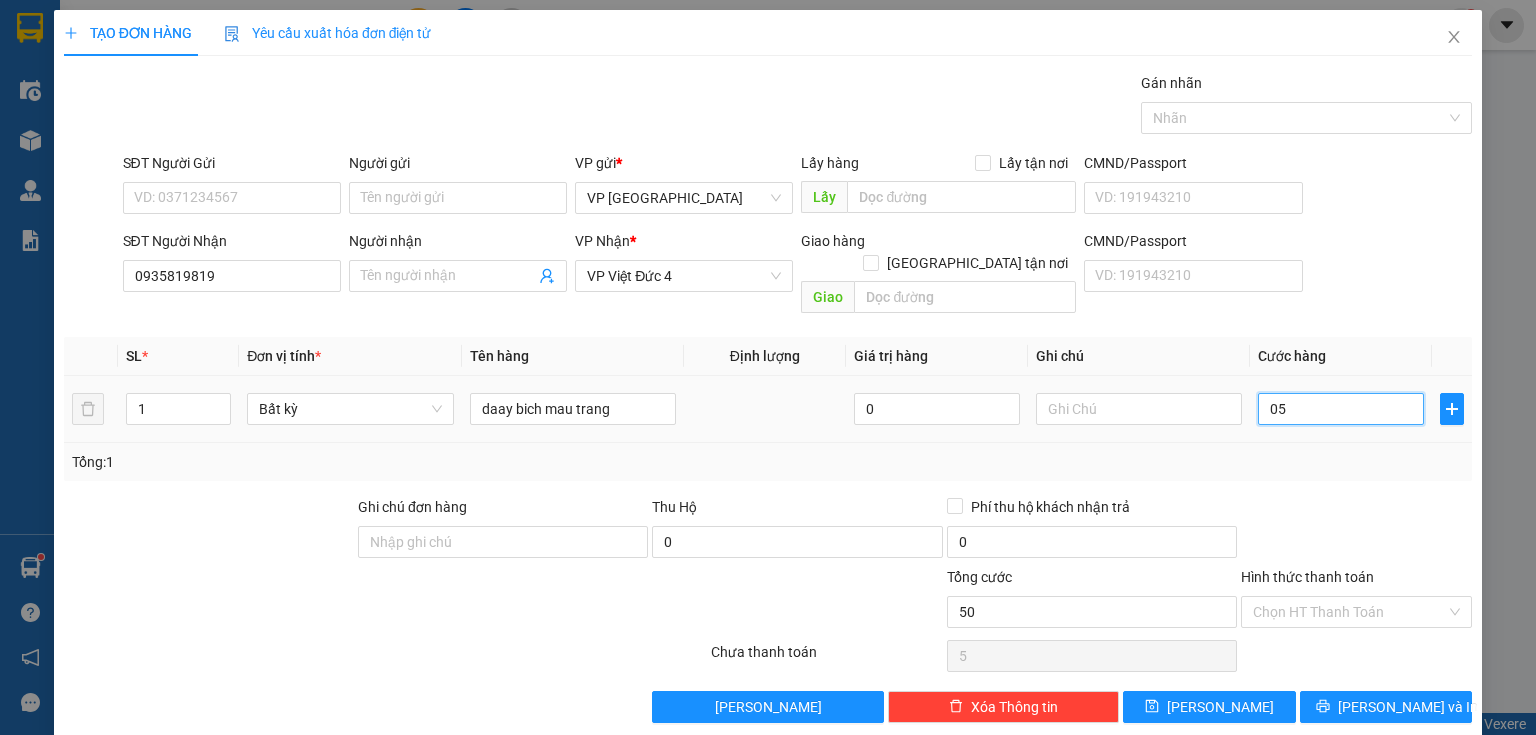 type on "50" 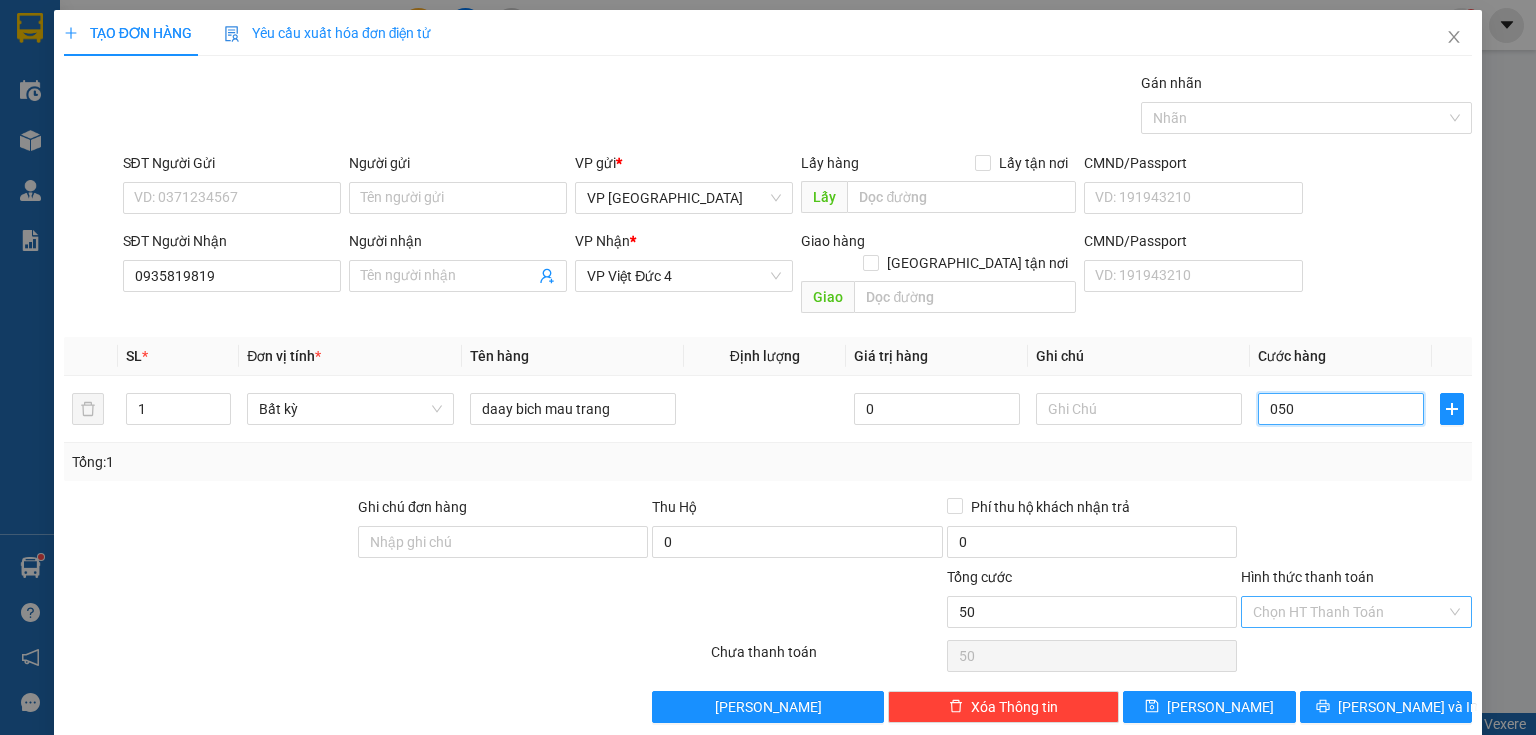 type on "050" 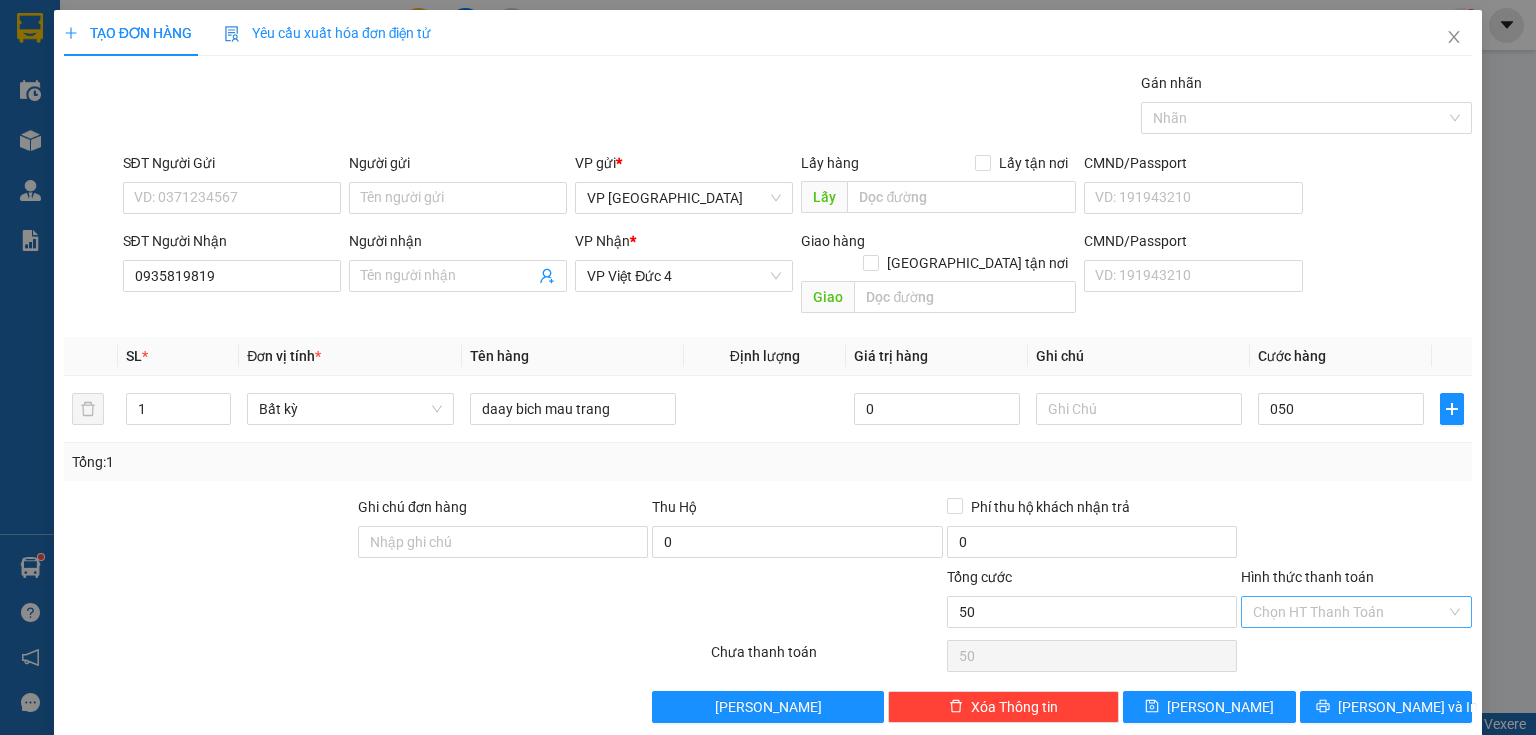 type on "50.000" 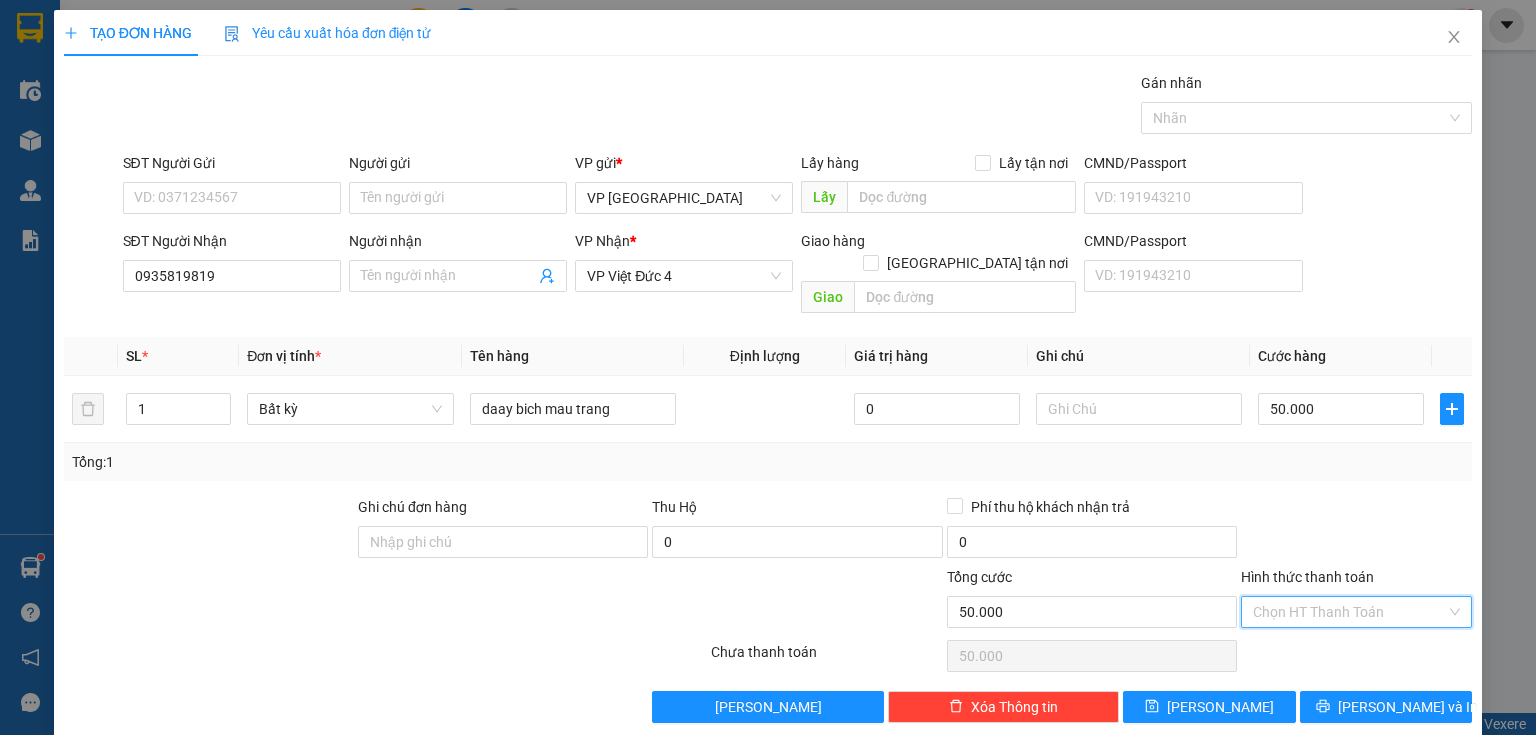 click on "Hình thức thanh toán" at bounding box center [1349, 612] 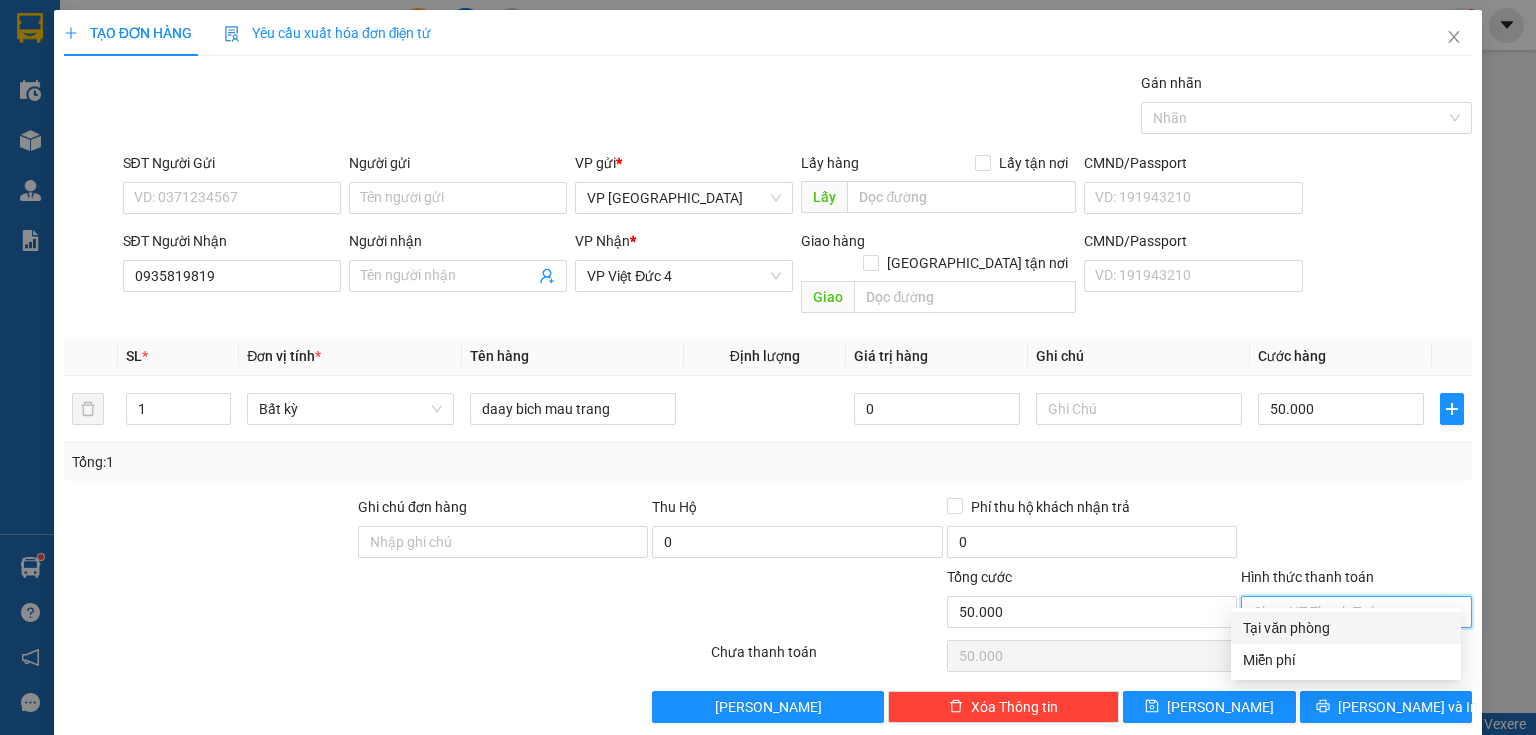 click at bounding box center [1356, 531] 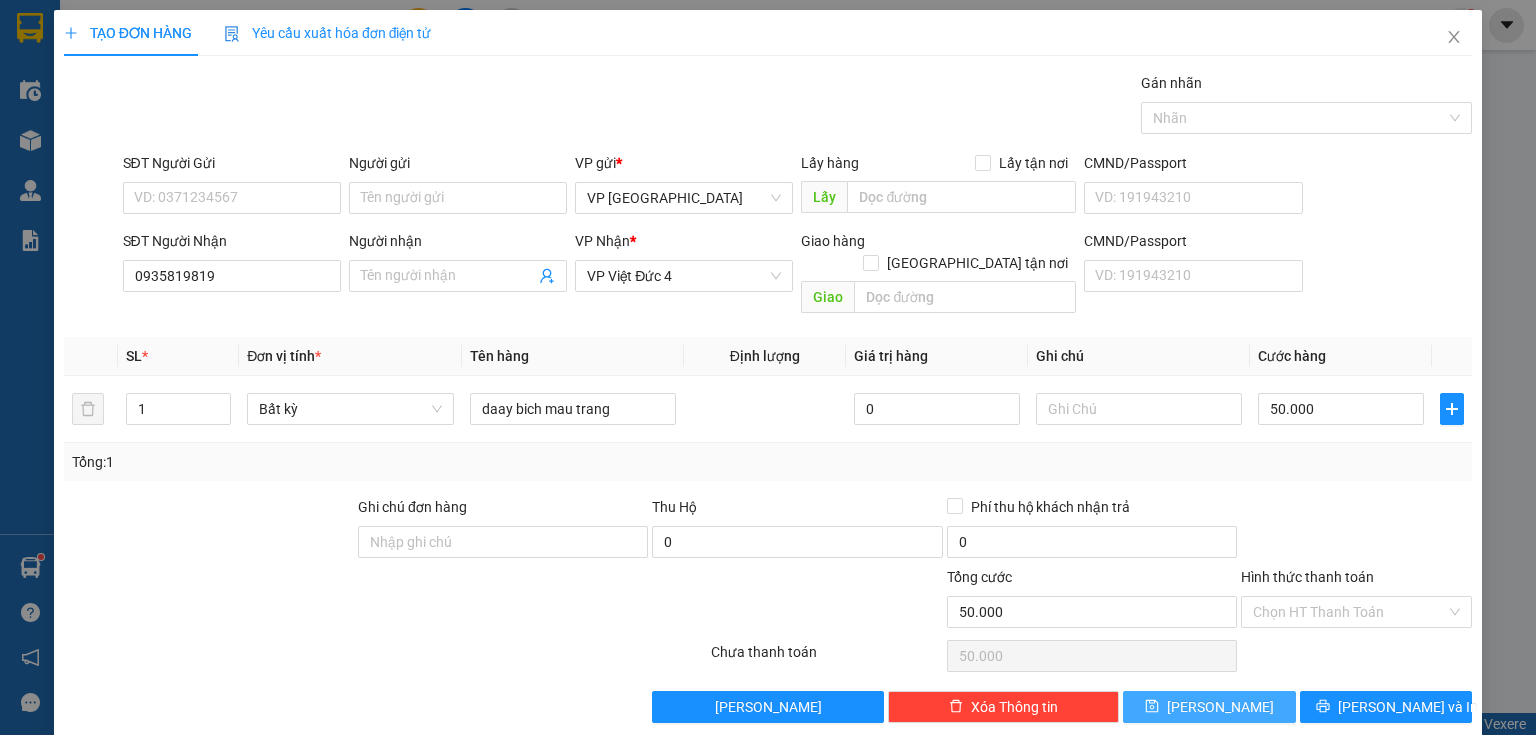 click 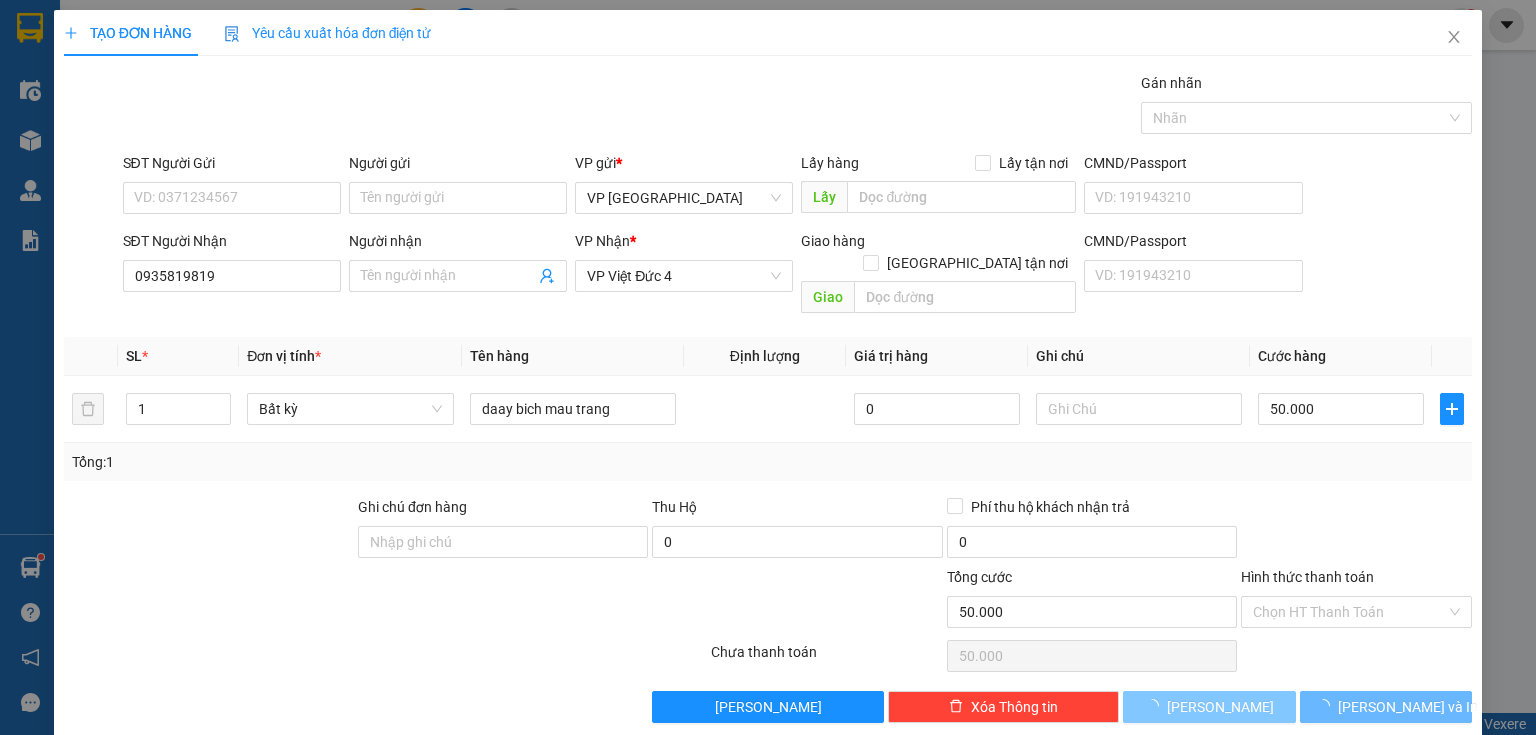 type 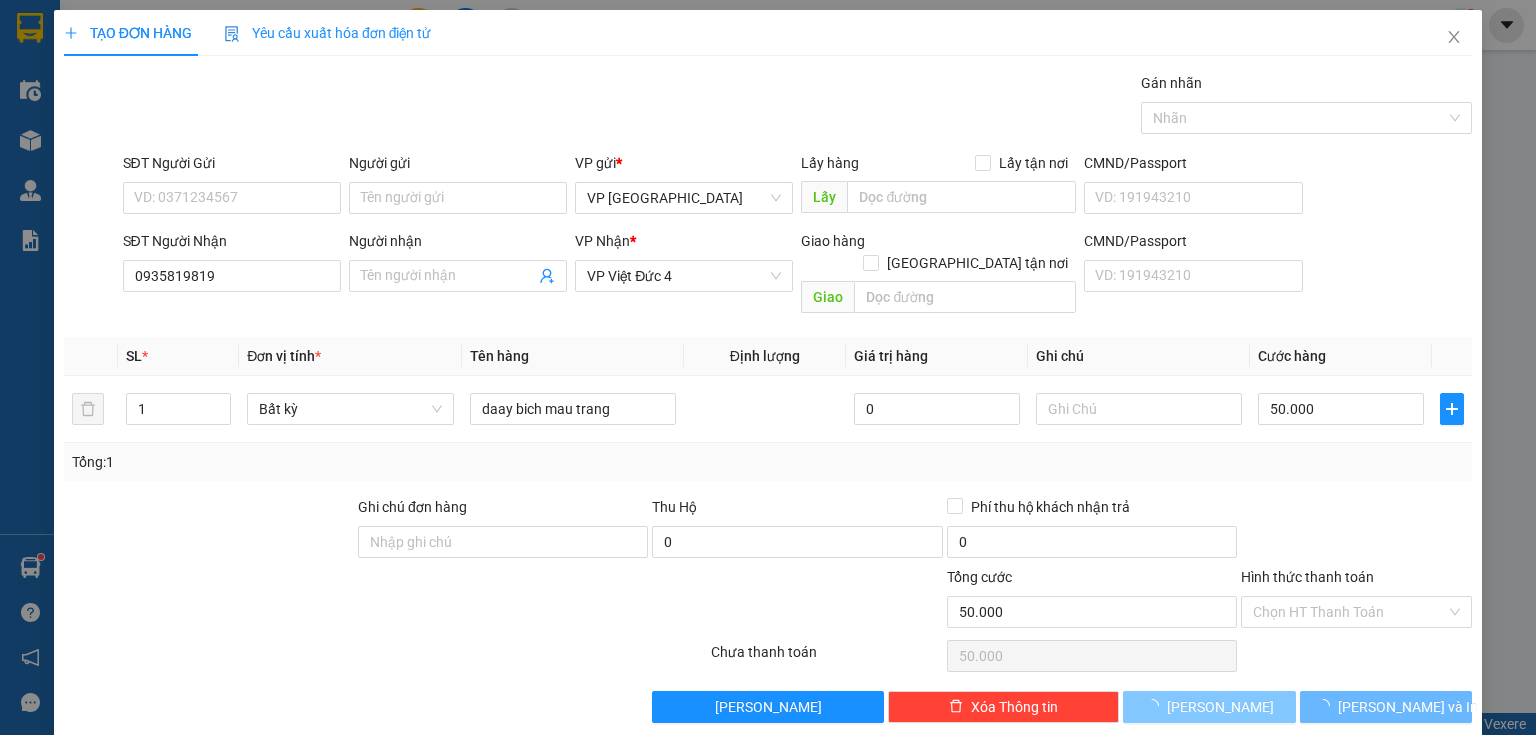 type on "0" 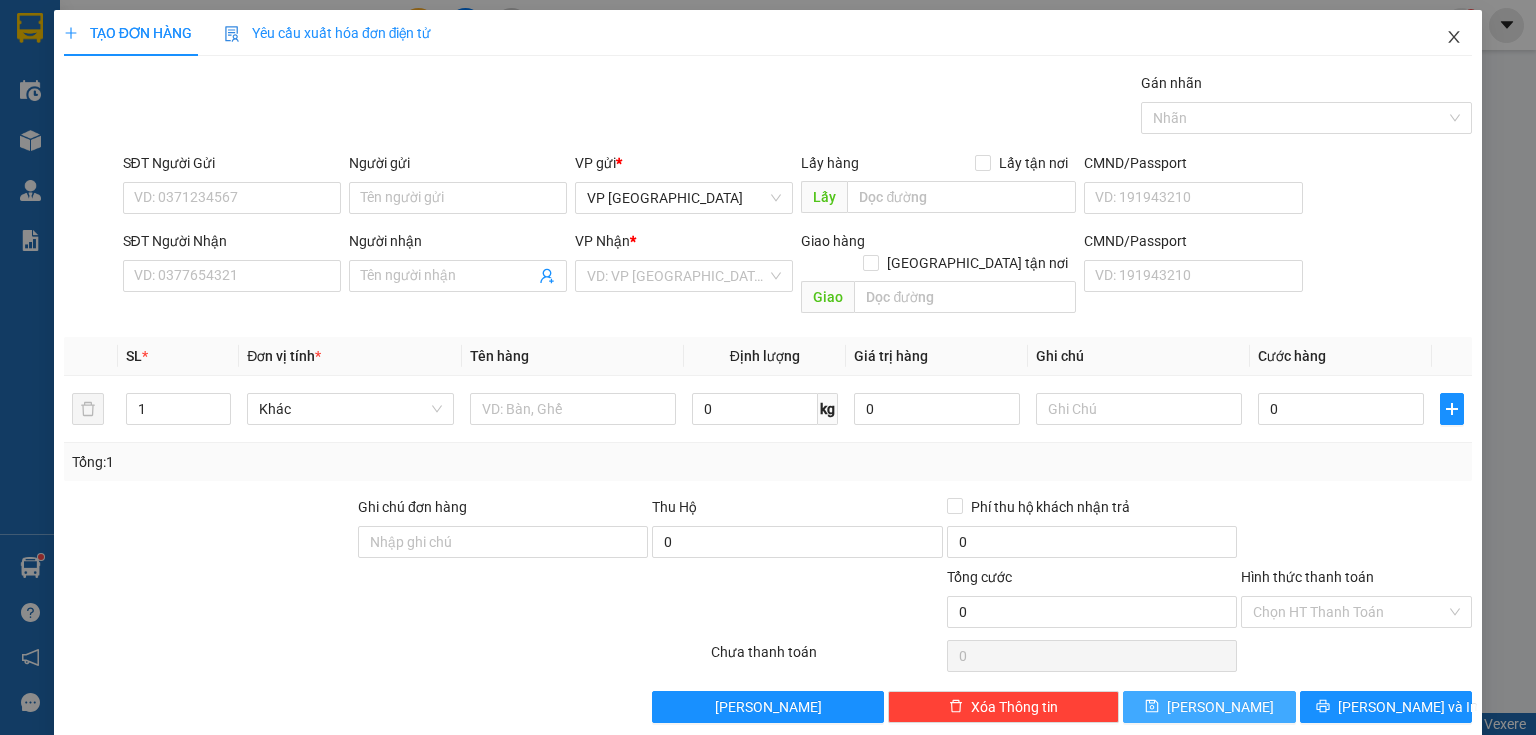 click at bounding box center (1454, 38) 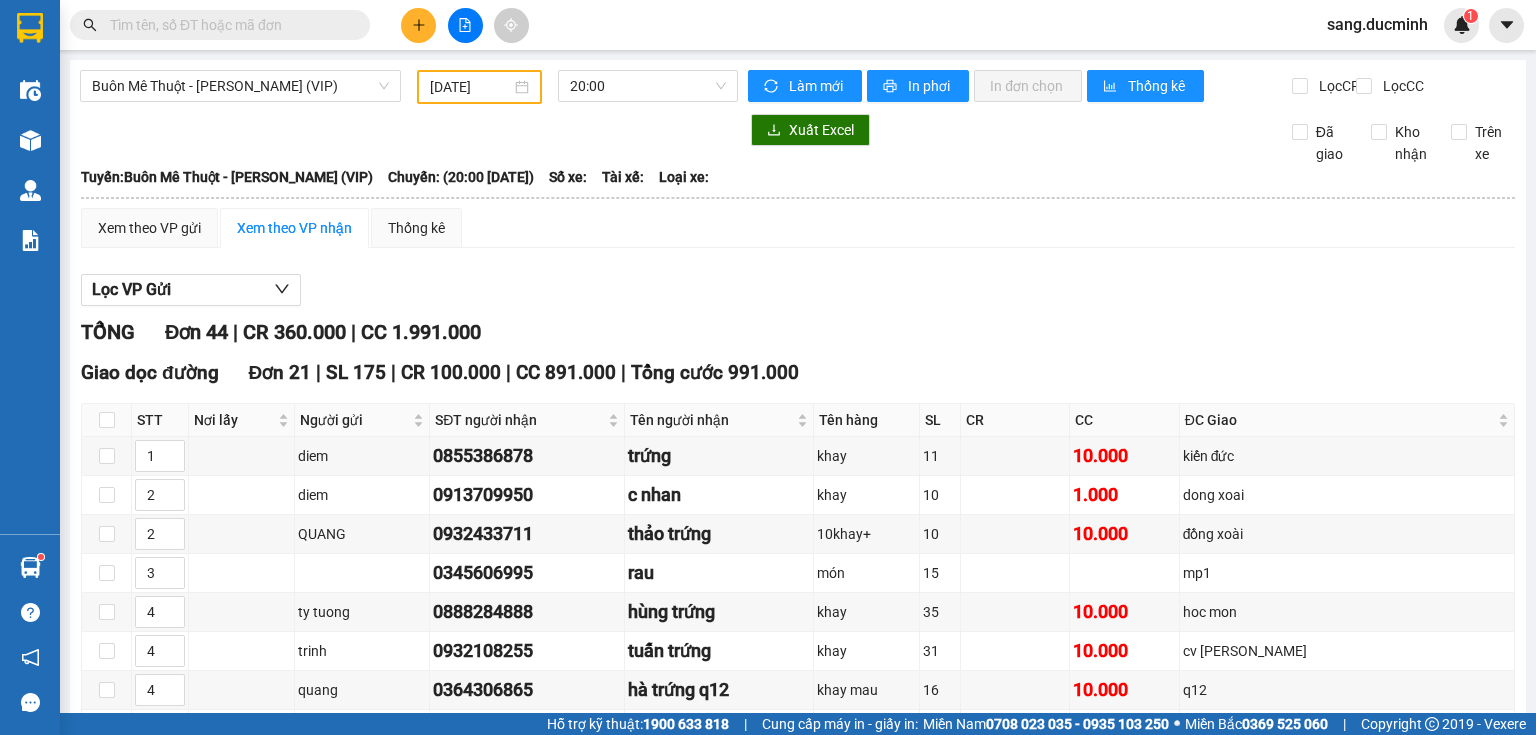 click at bounding box center (220, 25) 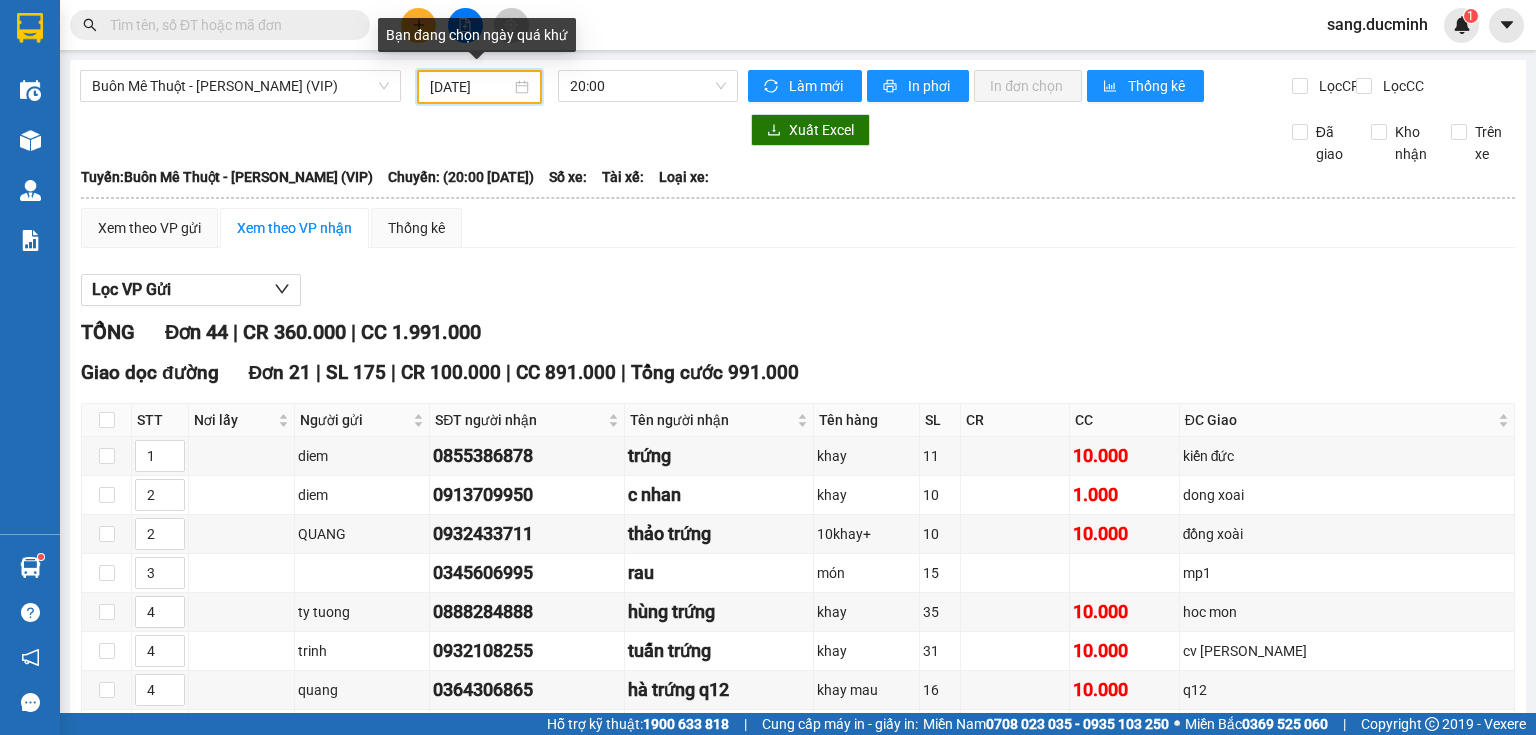 click on "[DATE]" at bounding box center (470, 87) 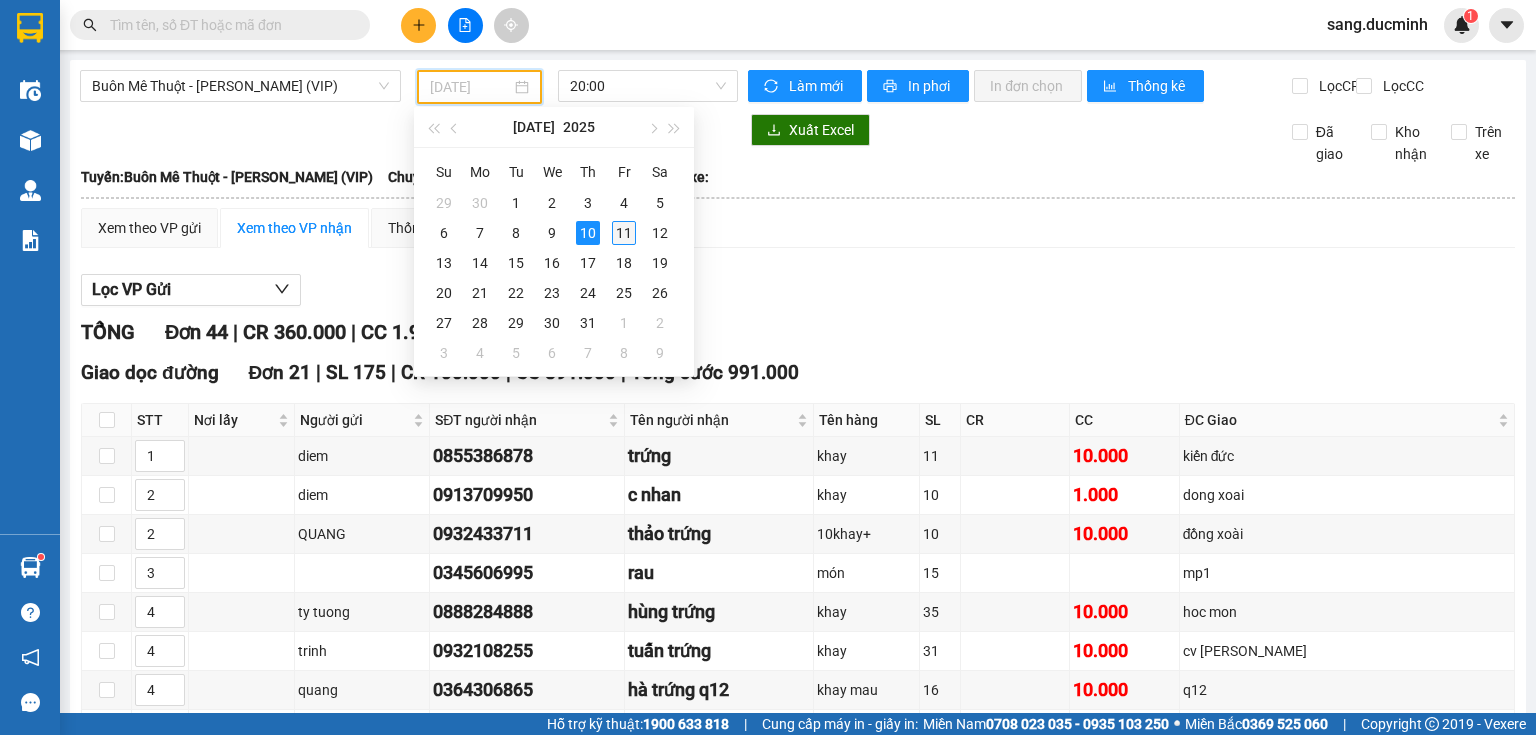 click on "11" at bounding box center (624, 233) 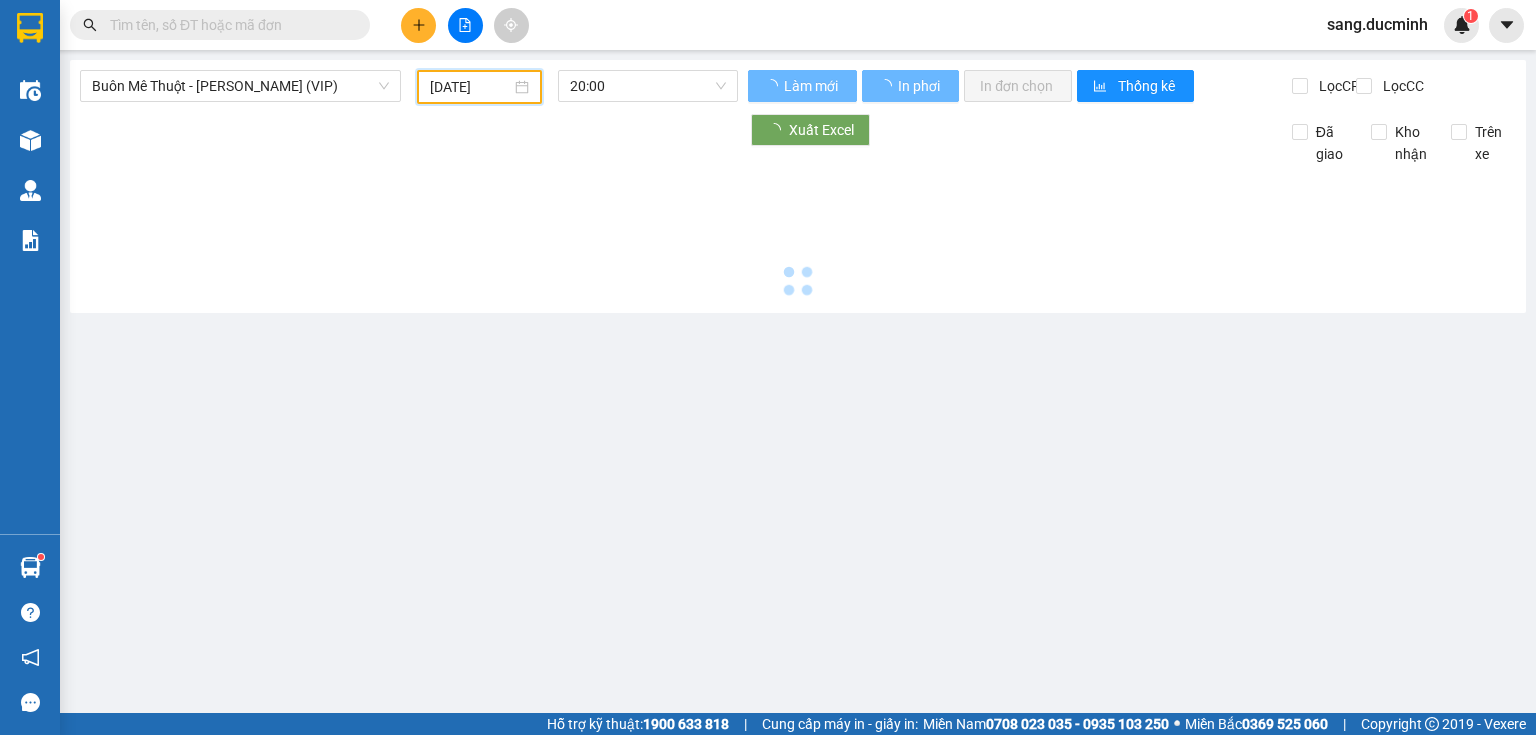 type on "[DATE]" 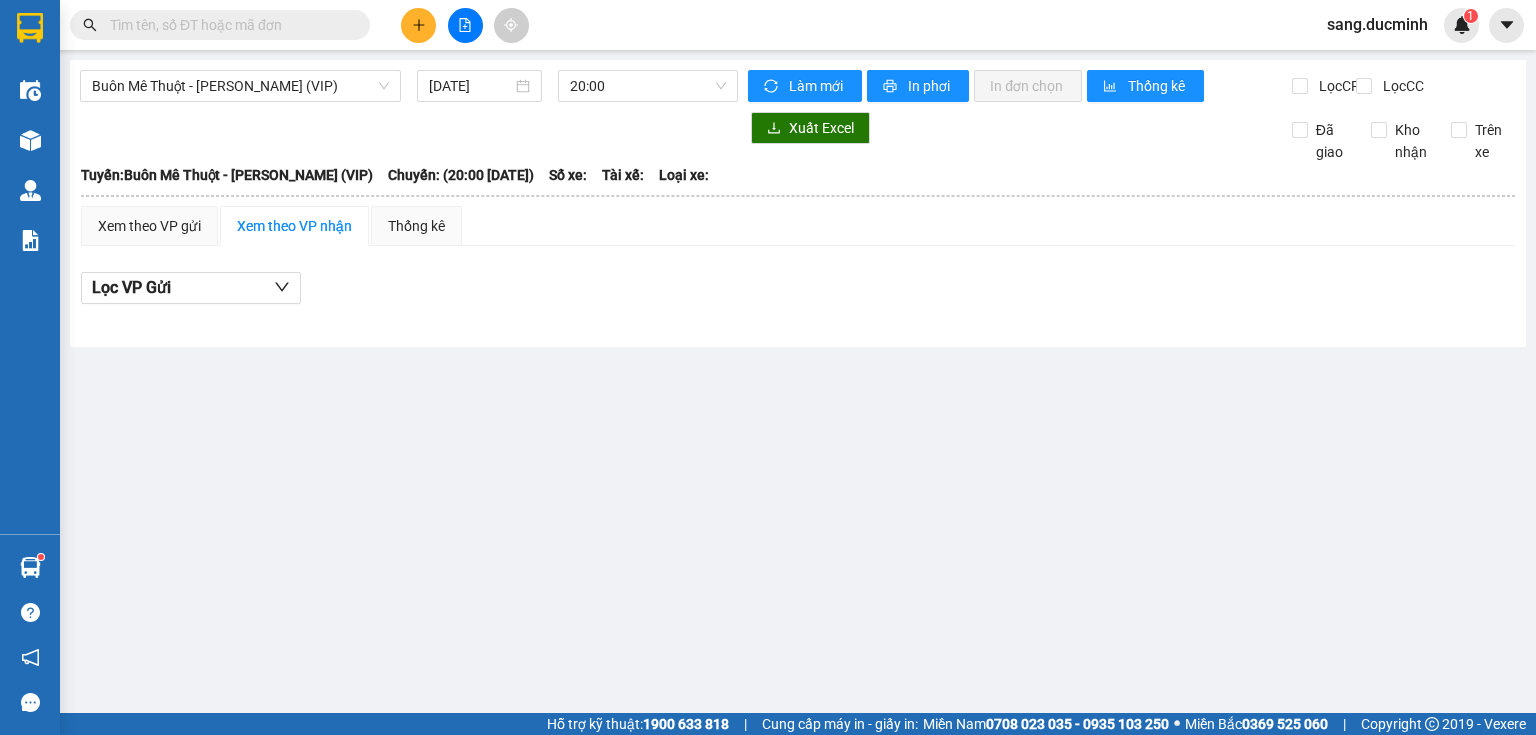 click at bounding box center [228, 25] 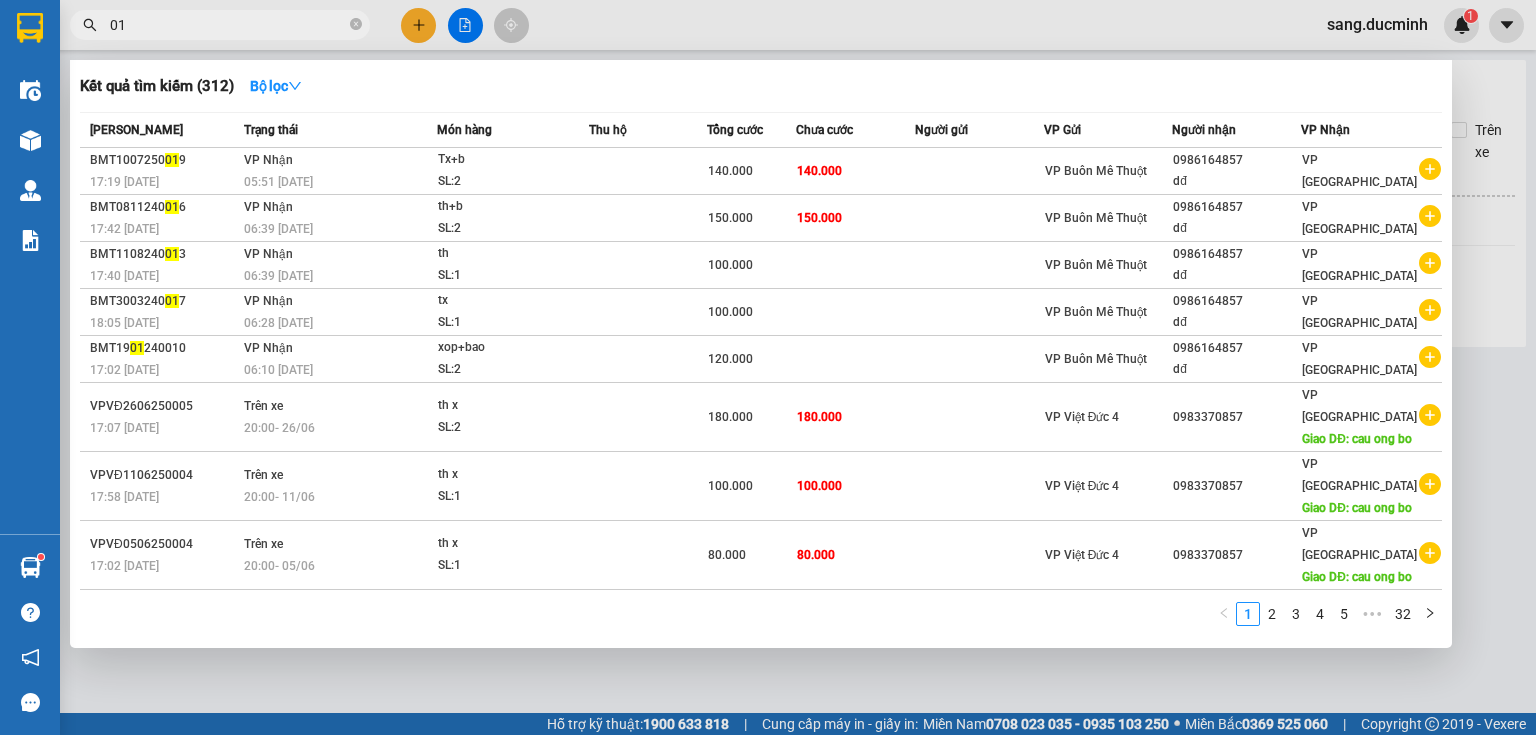 type on "012" 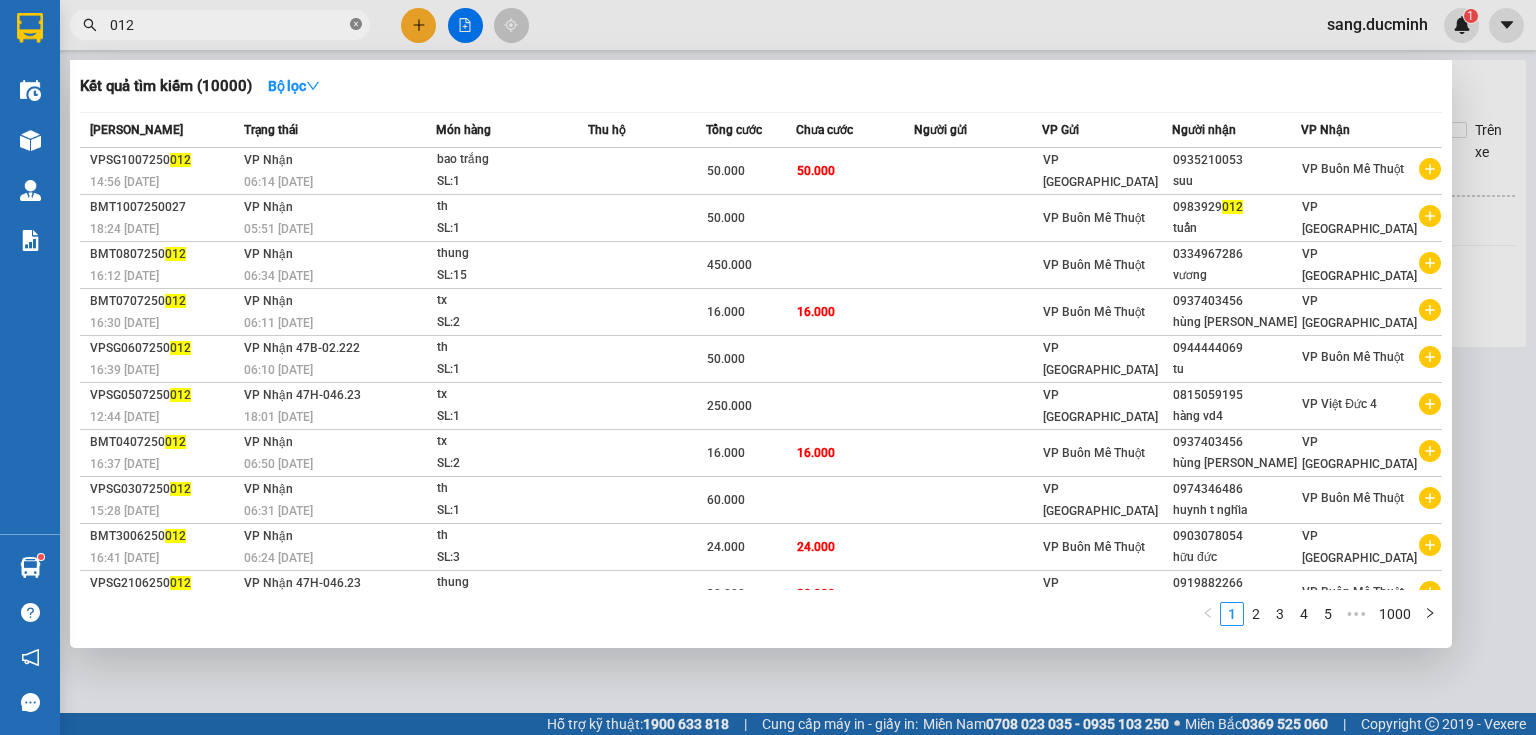 click 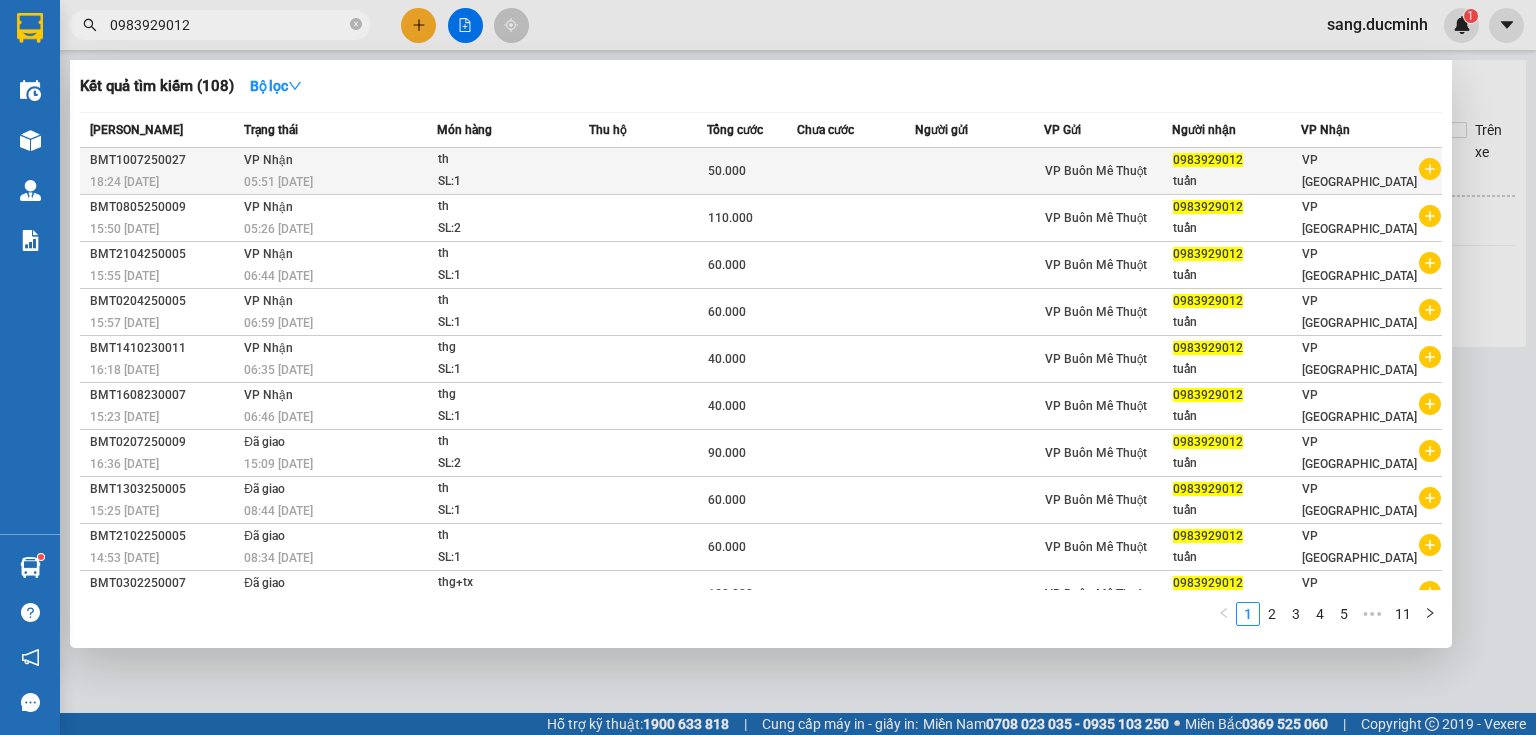 type on "0983929012" 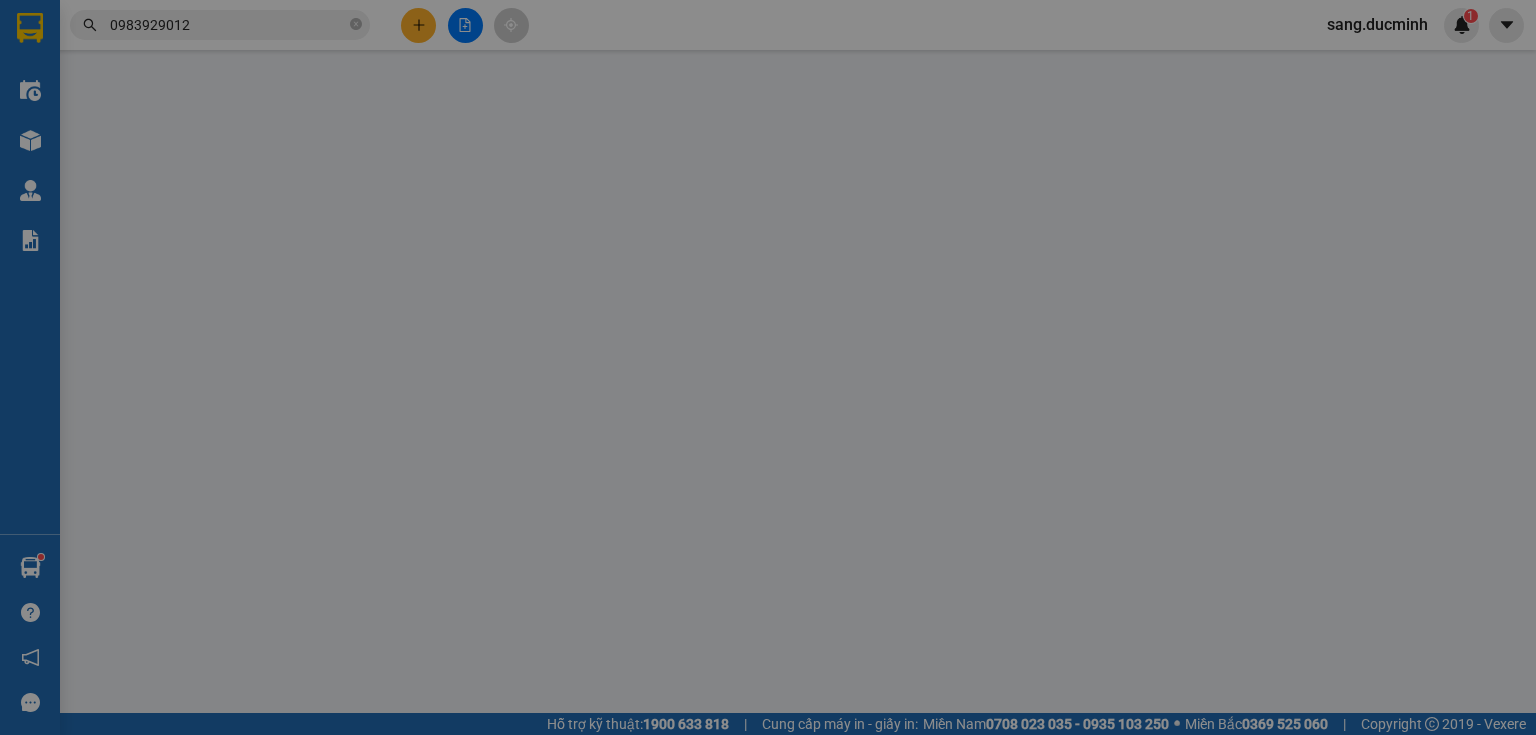 type on "0983929012" 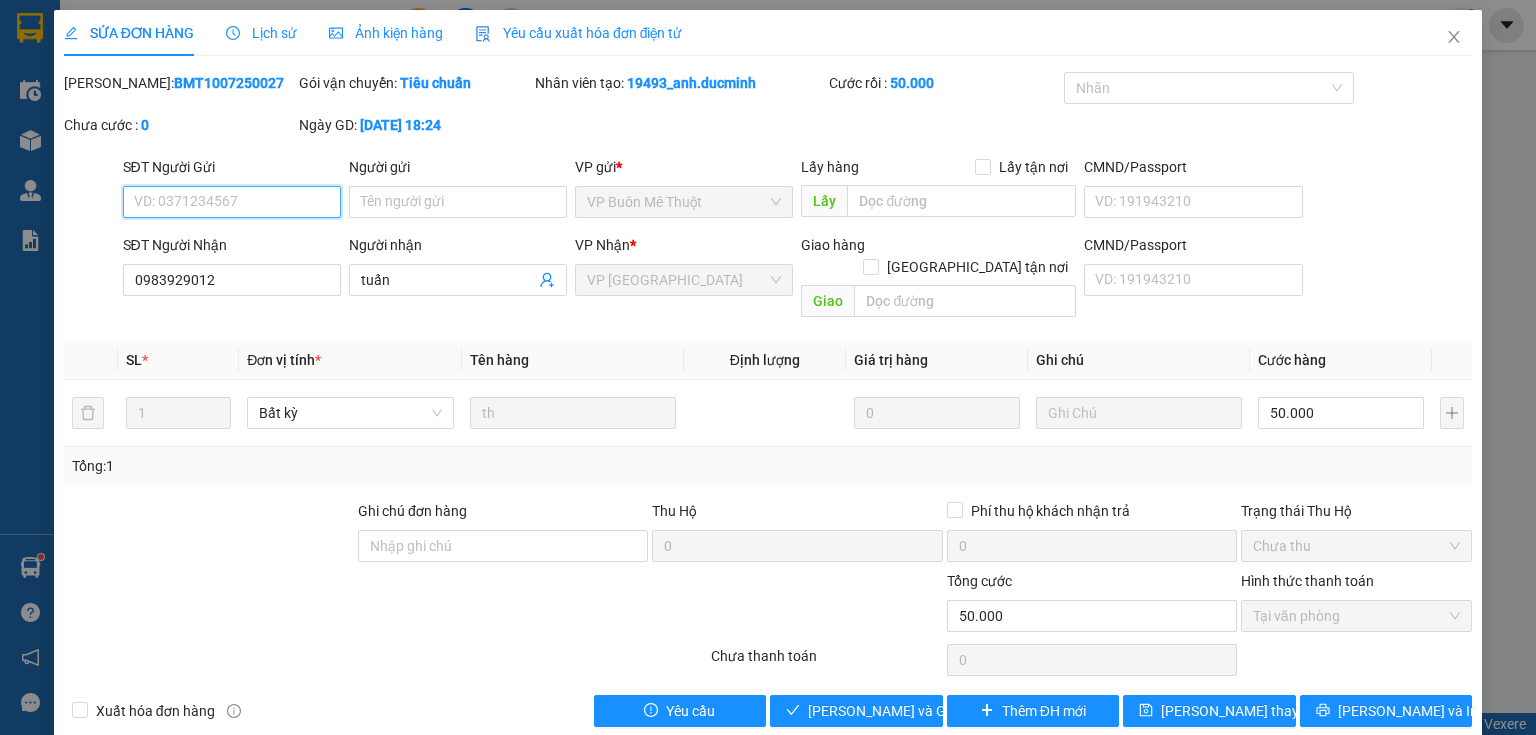 click on "Tại văn phòng" at bounding box center (1356, 616) 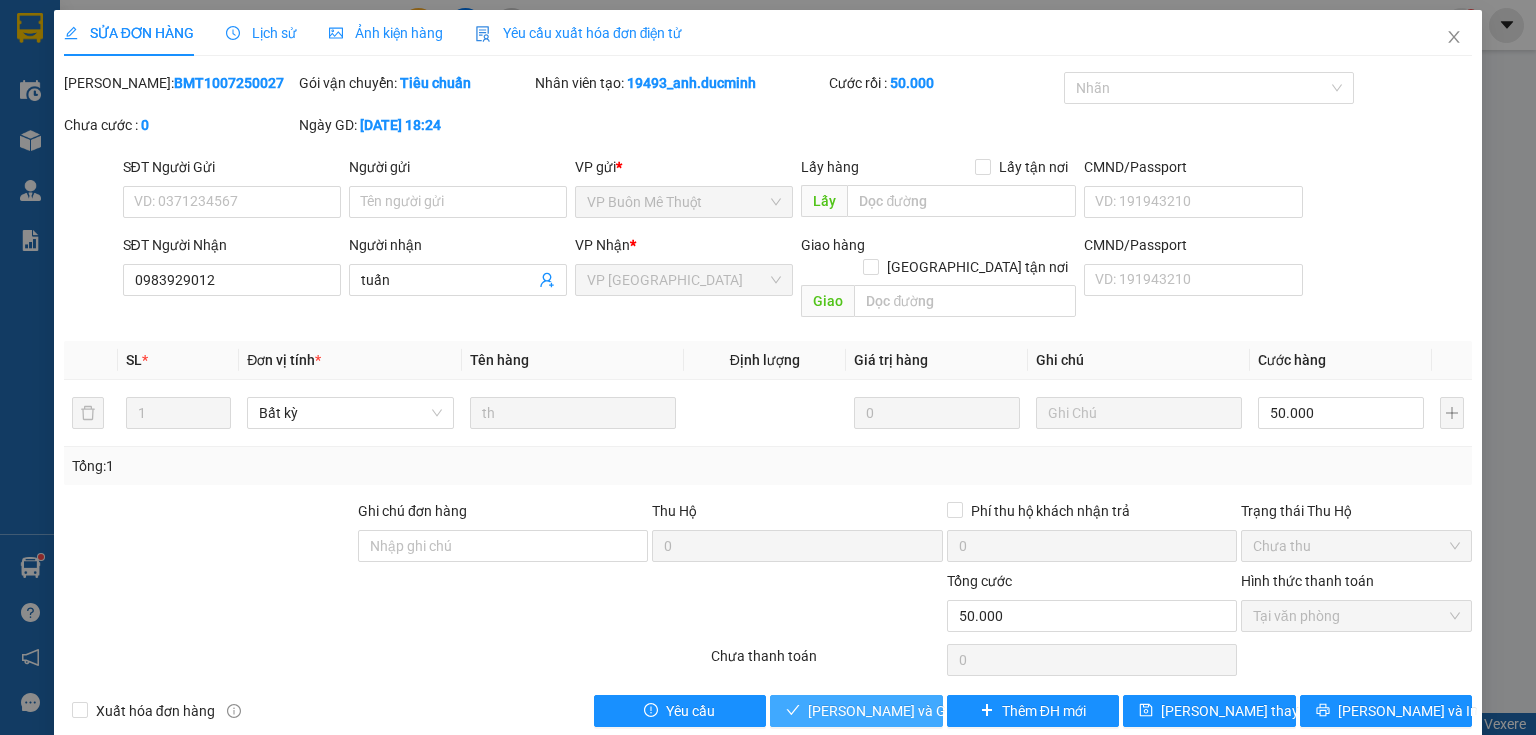 click on "[PERSON_NAME] và [PERSON_NAME] hàng" at bounding box center [904, 711] 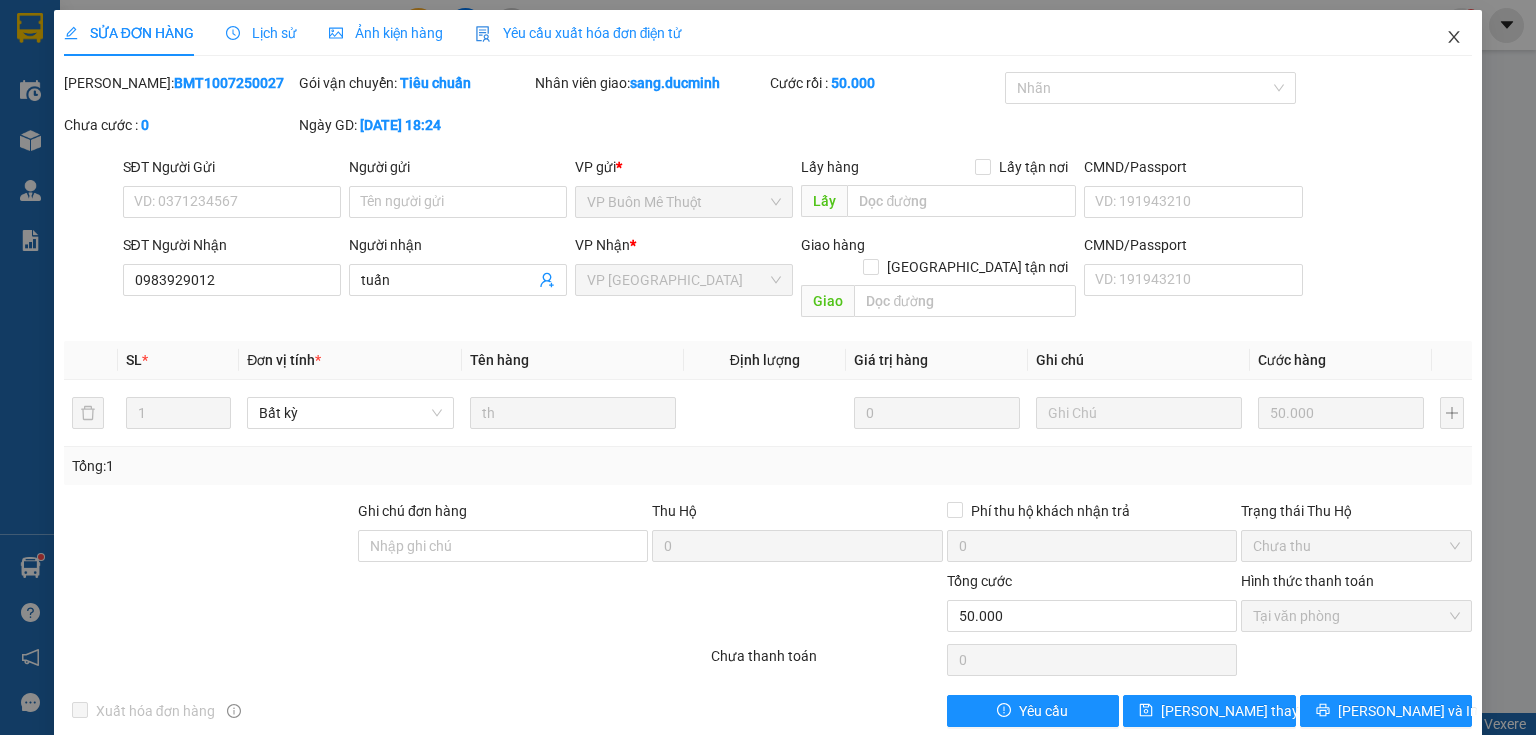 click 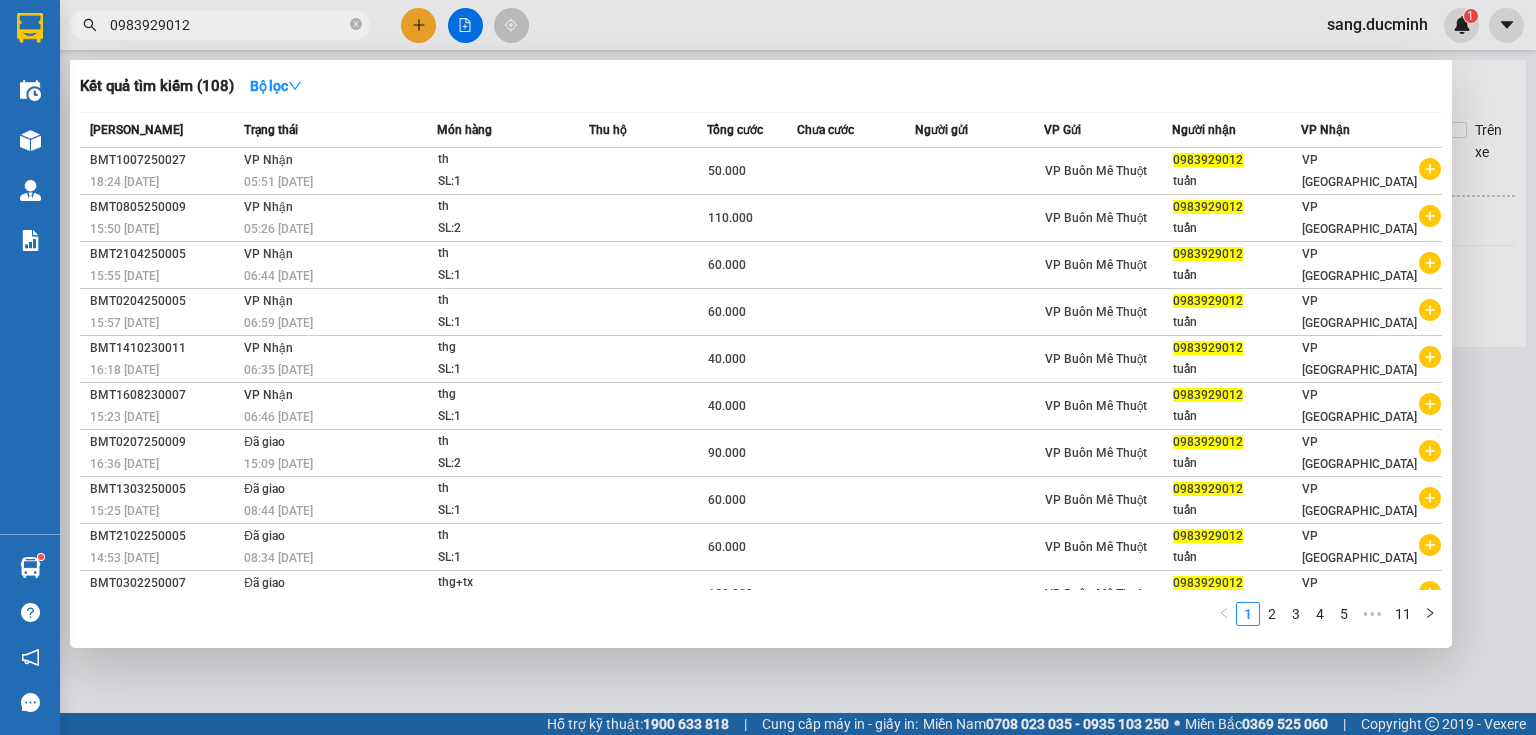 click at bounding box center [356, 25] 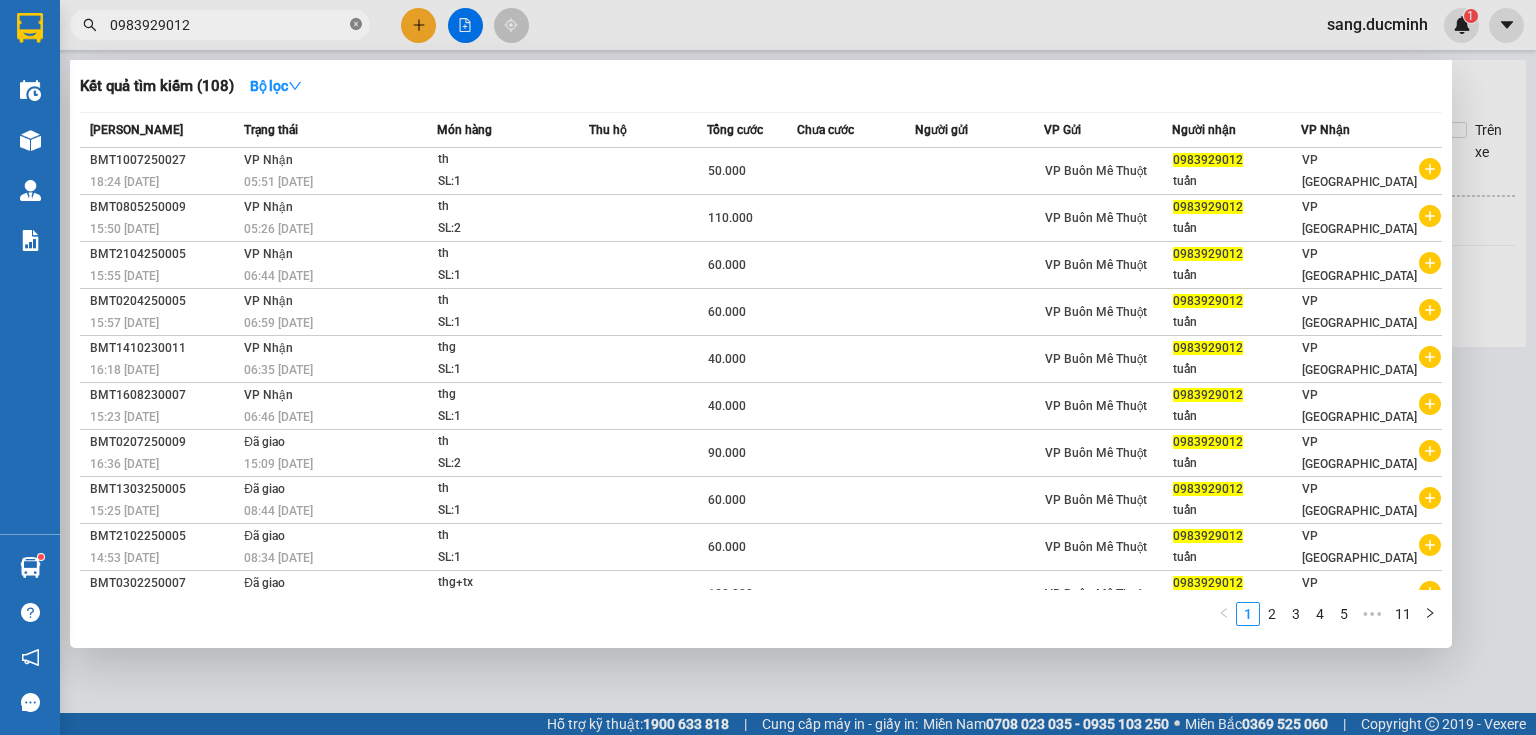 click 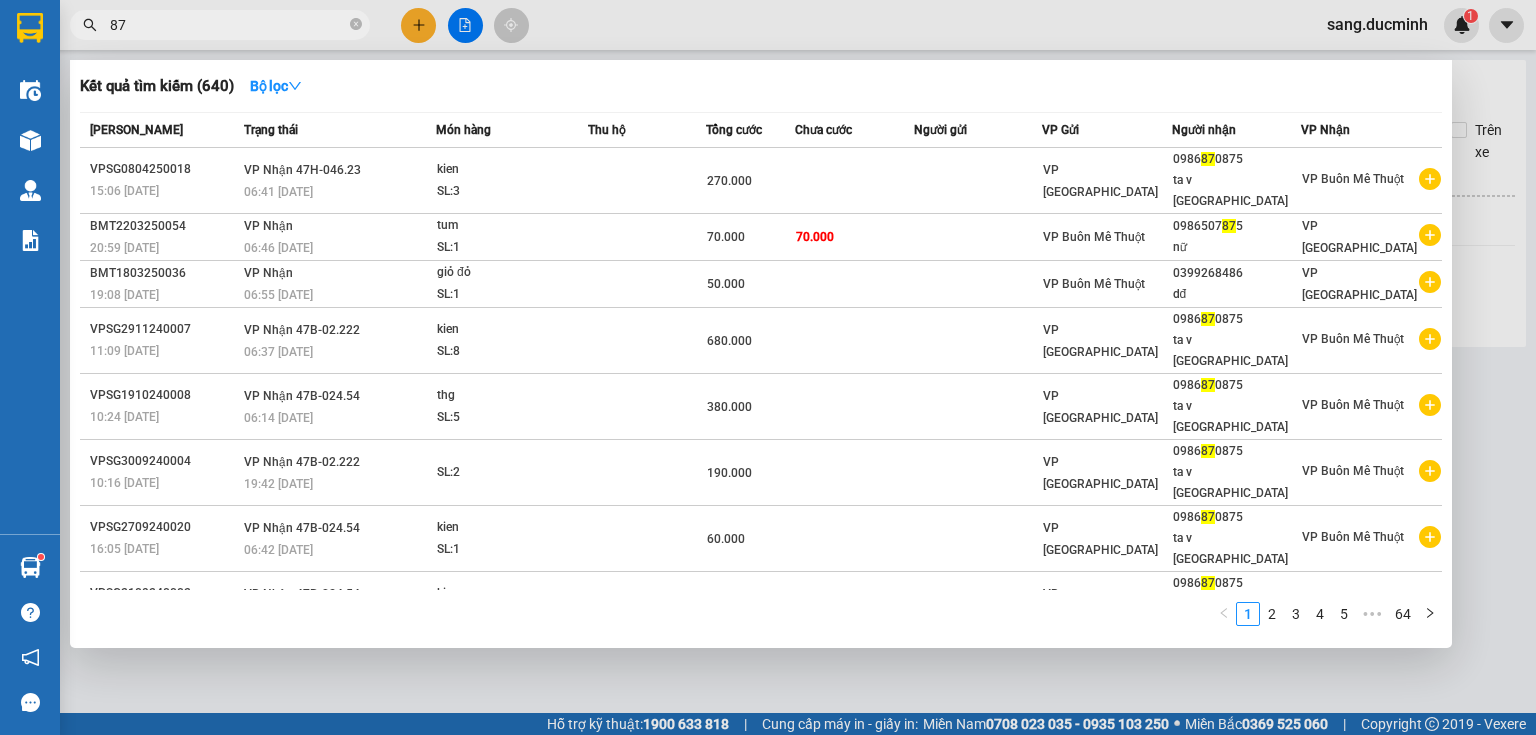 type on "8" 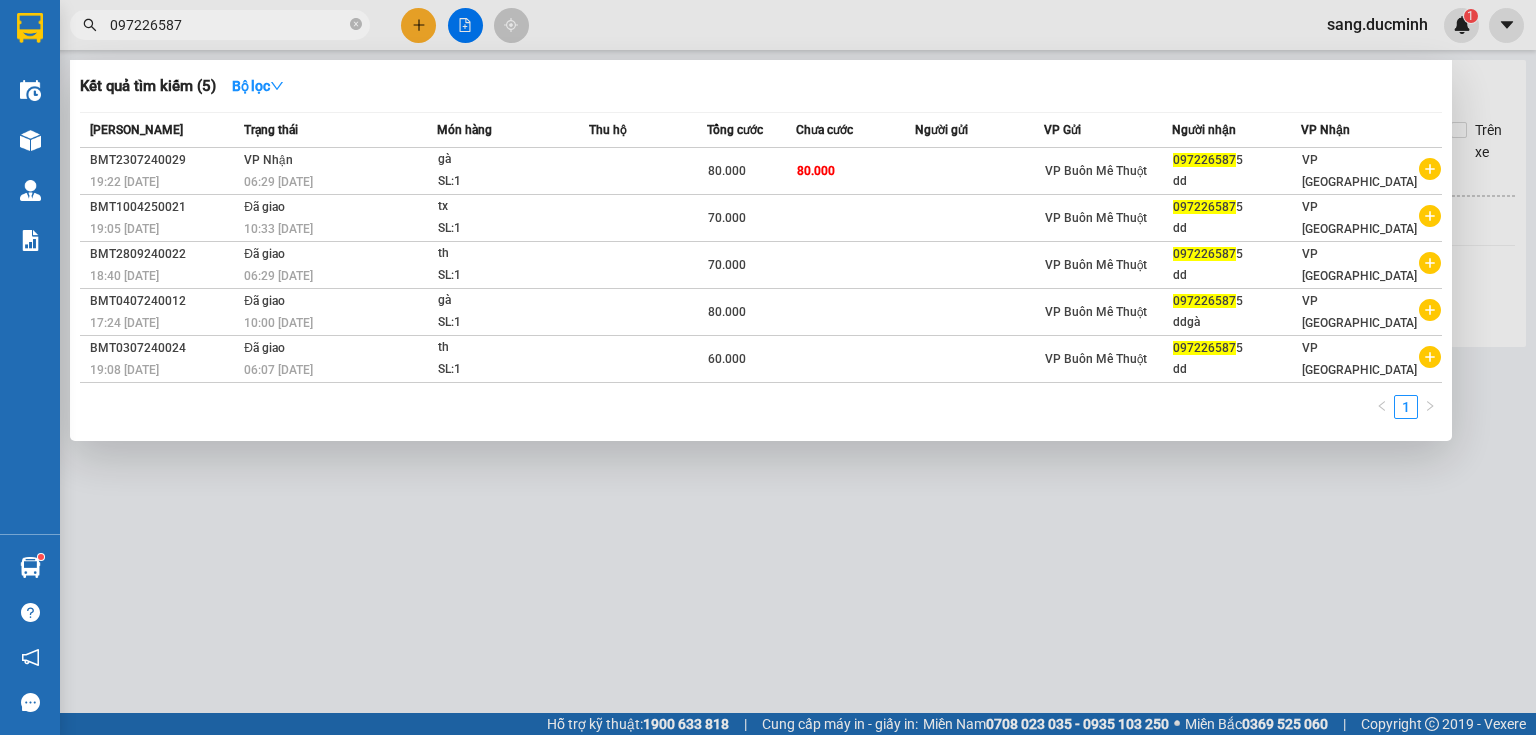 type on "0972265875" 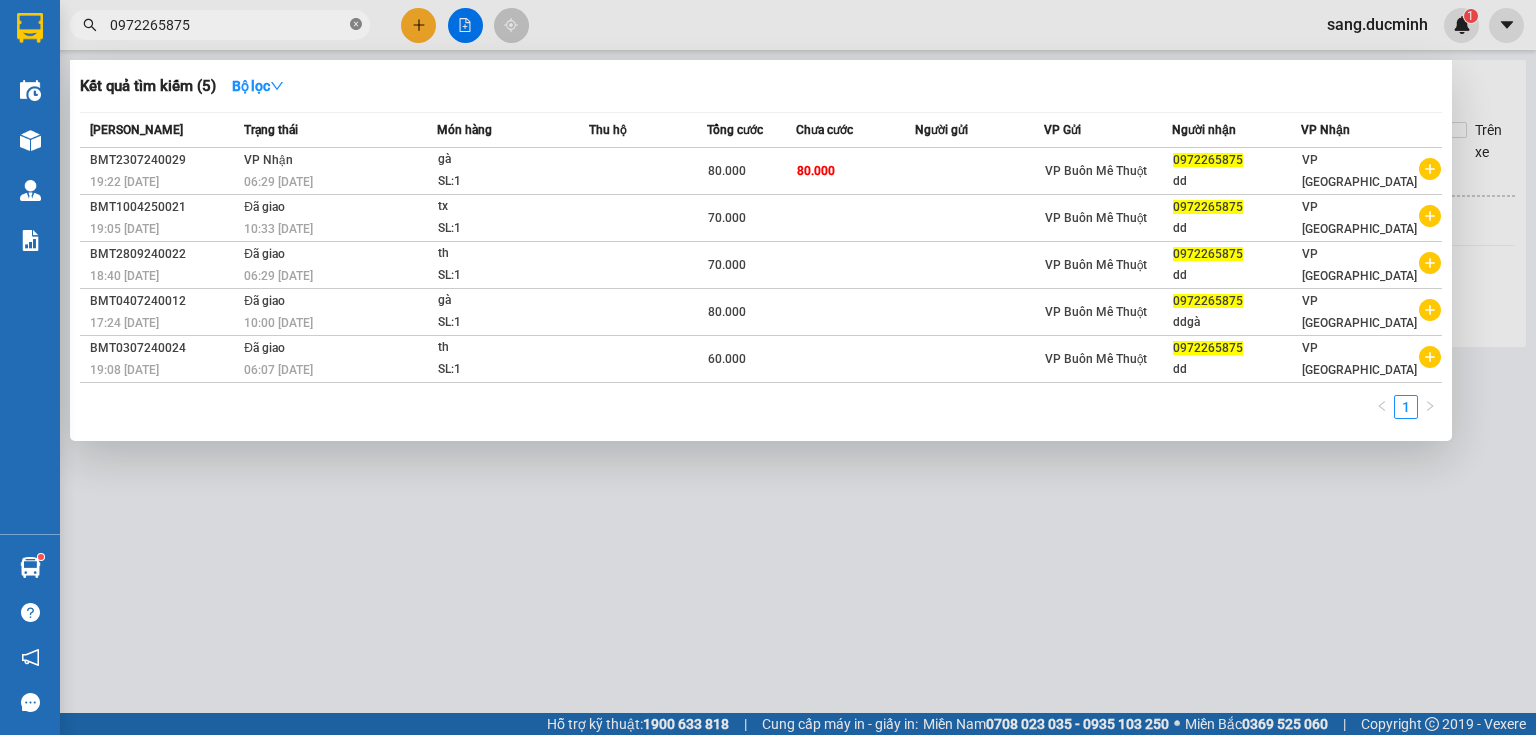click at bounding box center (356, 25) 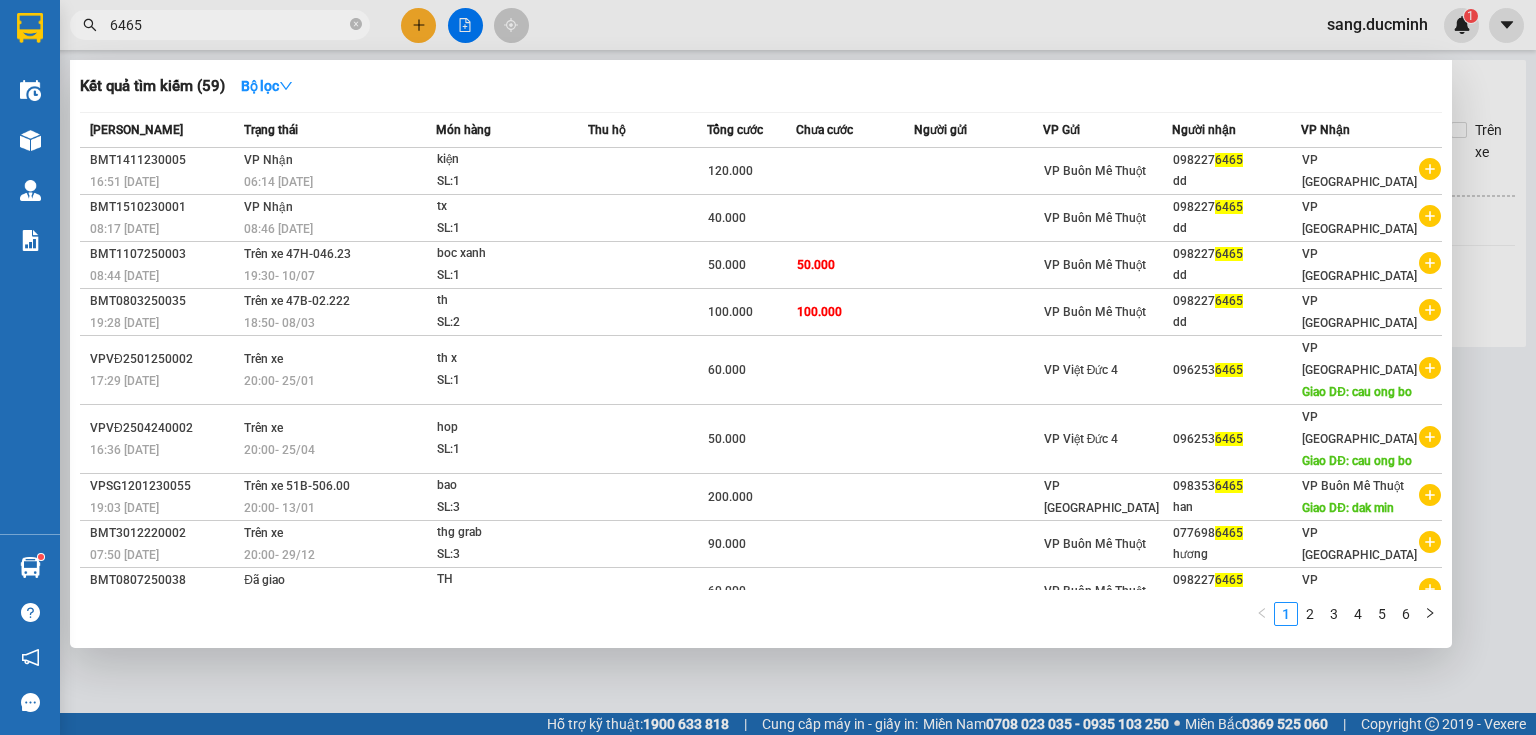 type on "6465" 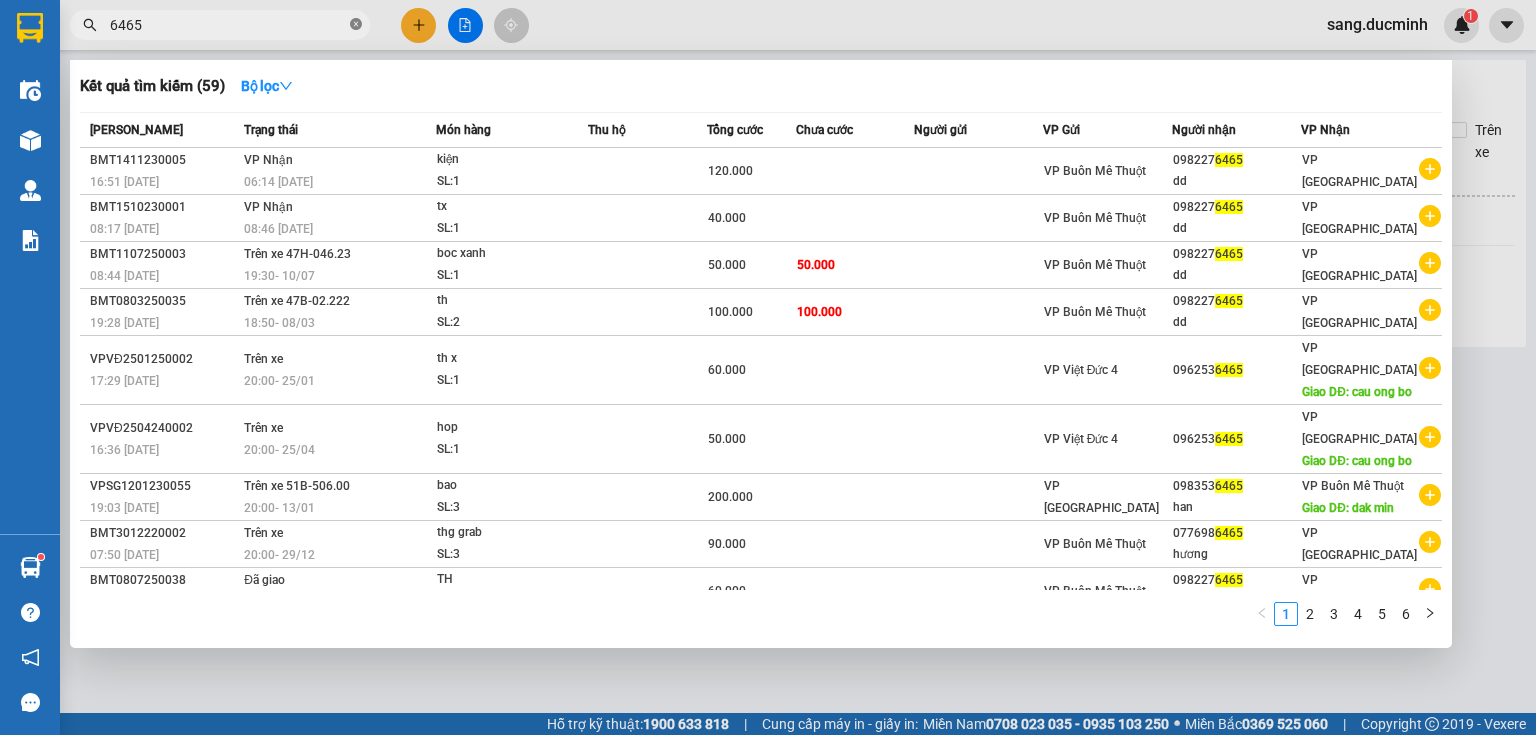 click at bounding box center [356, 25] 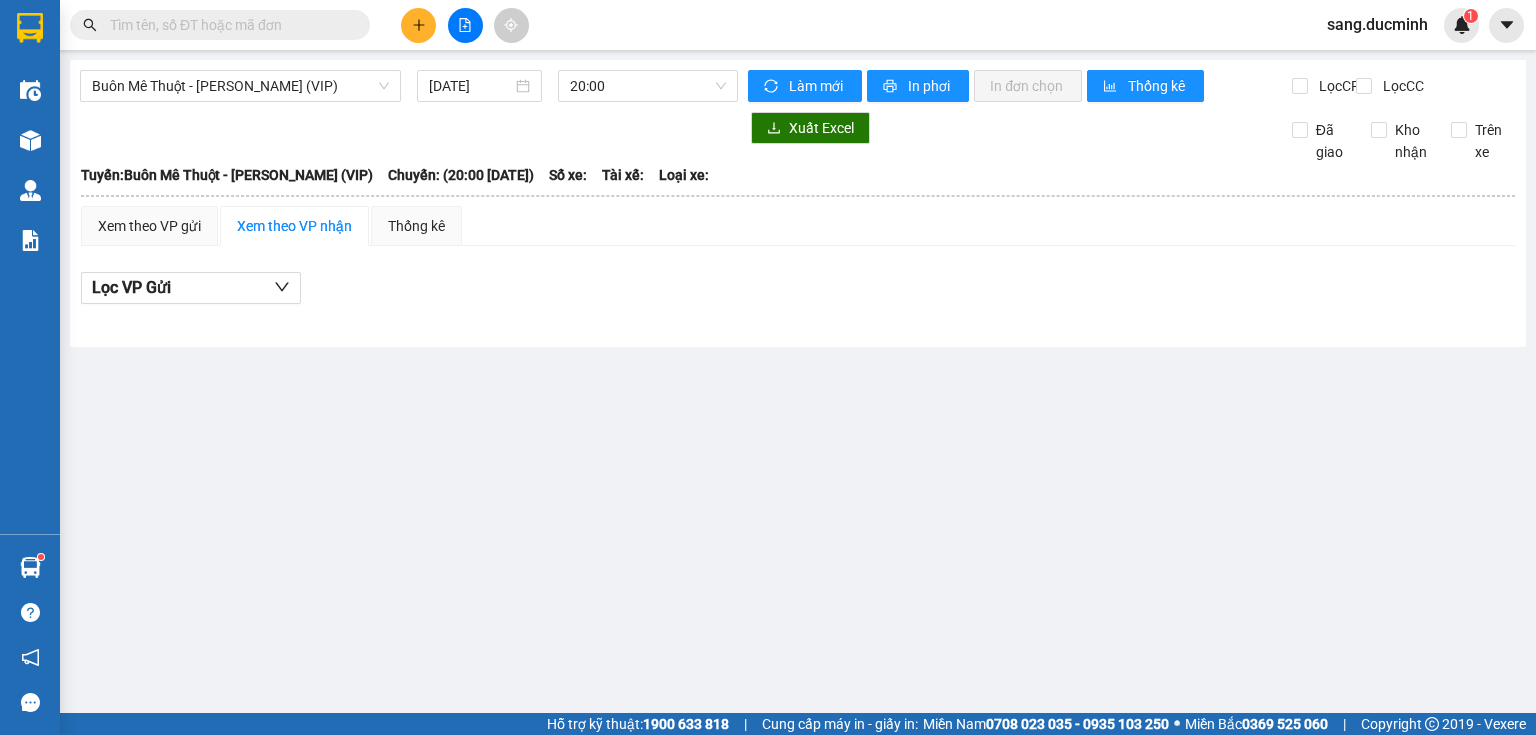 click at bounding box center (228, 25) 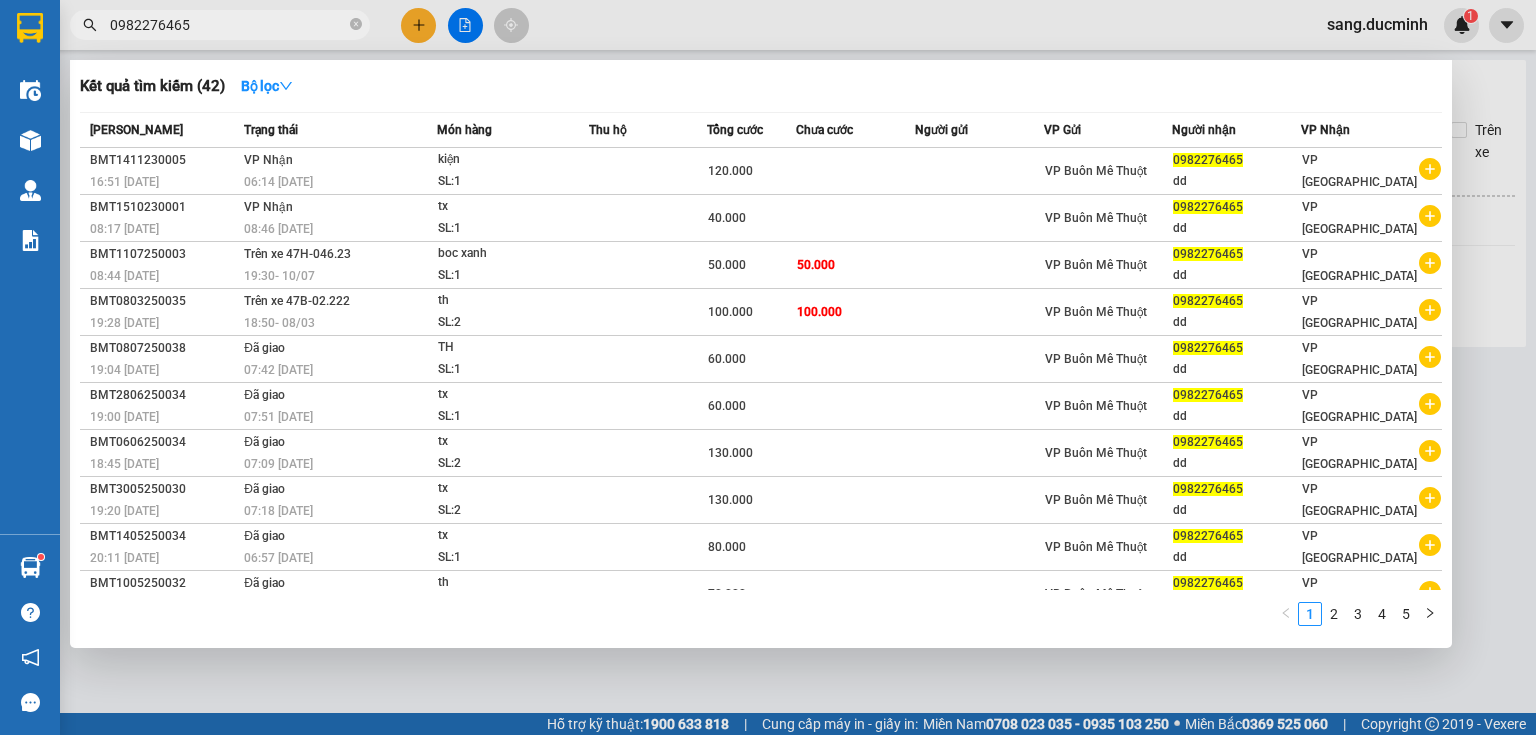 type on "0982276465" 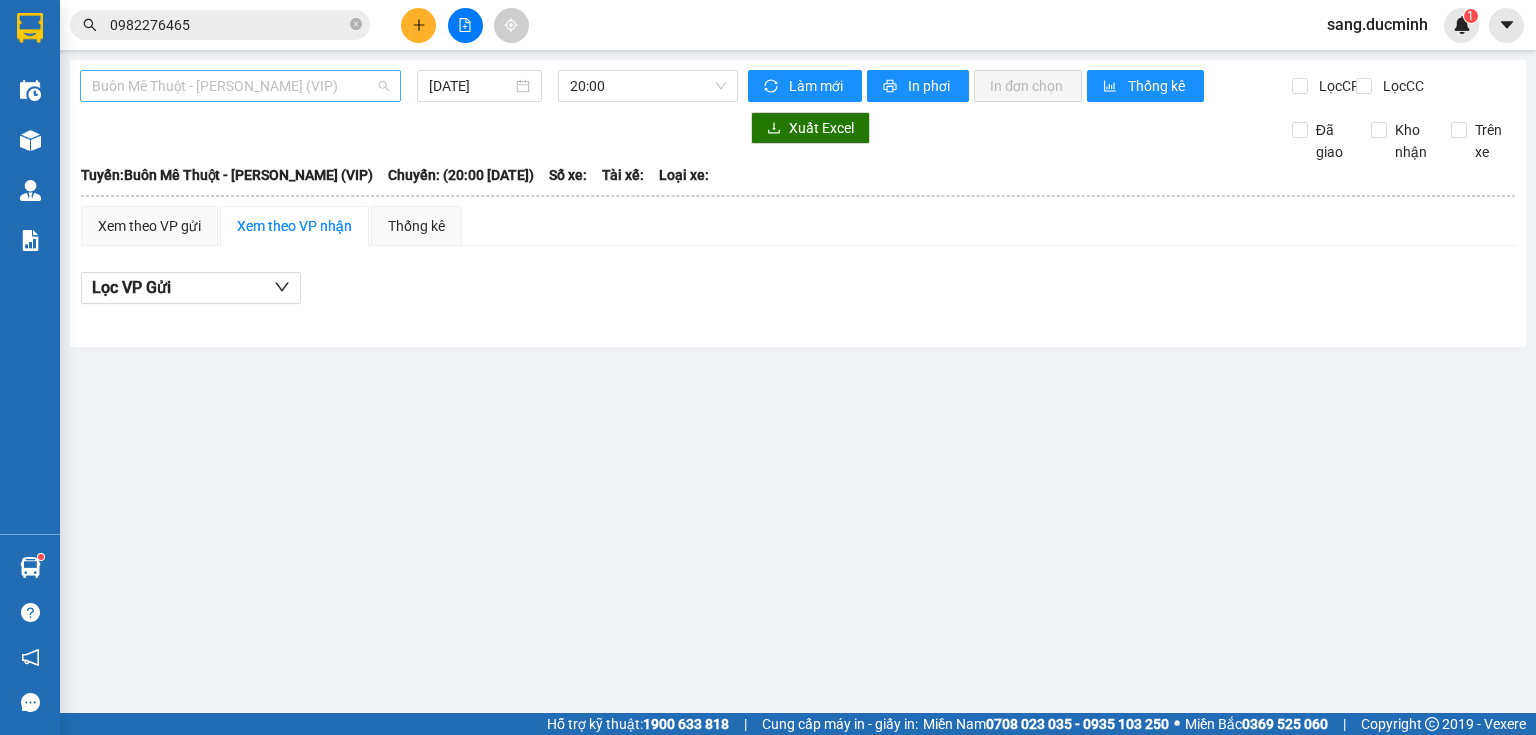 click on "Buôn Mê [PERSON_NAME] [PERSON_NAME] (VIP)" at bounding box center [240, 86] 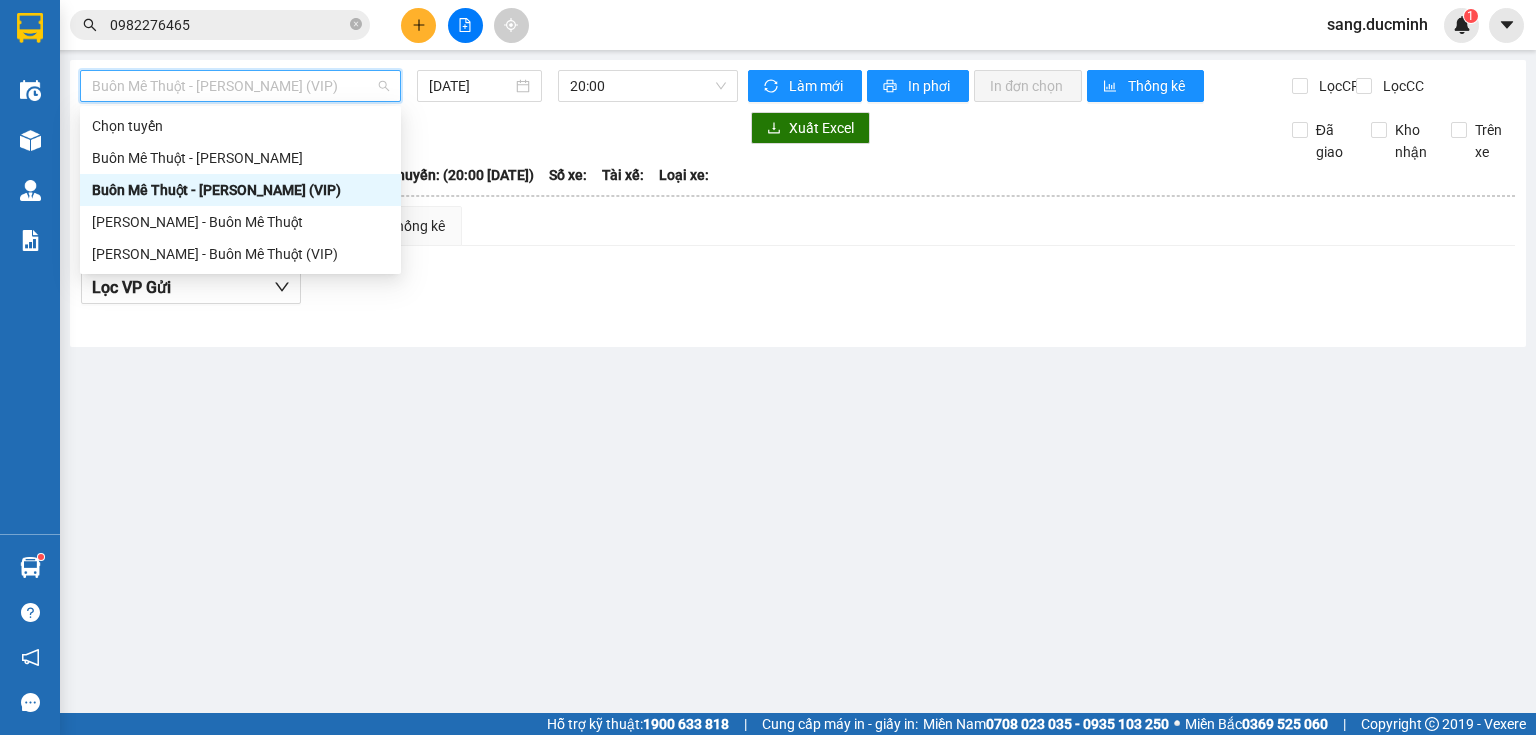 click on "Buôn Mê [PERSON_NAME] [PERSON_NAME] (VIP)" at bounding box center (240, 190) 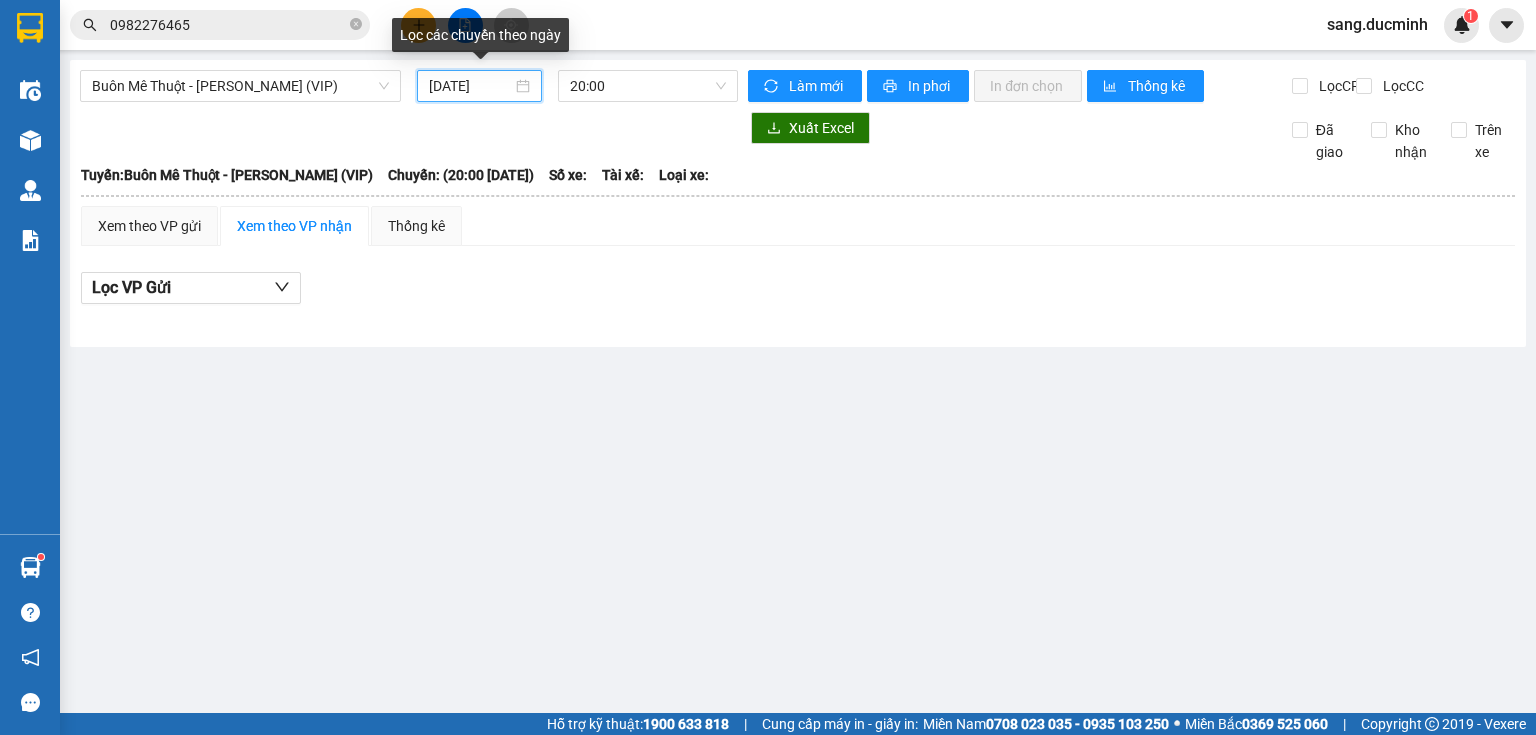 click on "[DATE]" at bounding box center (470, 86) 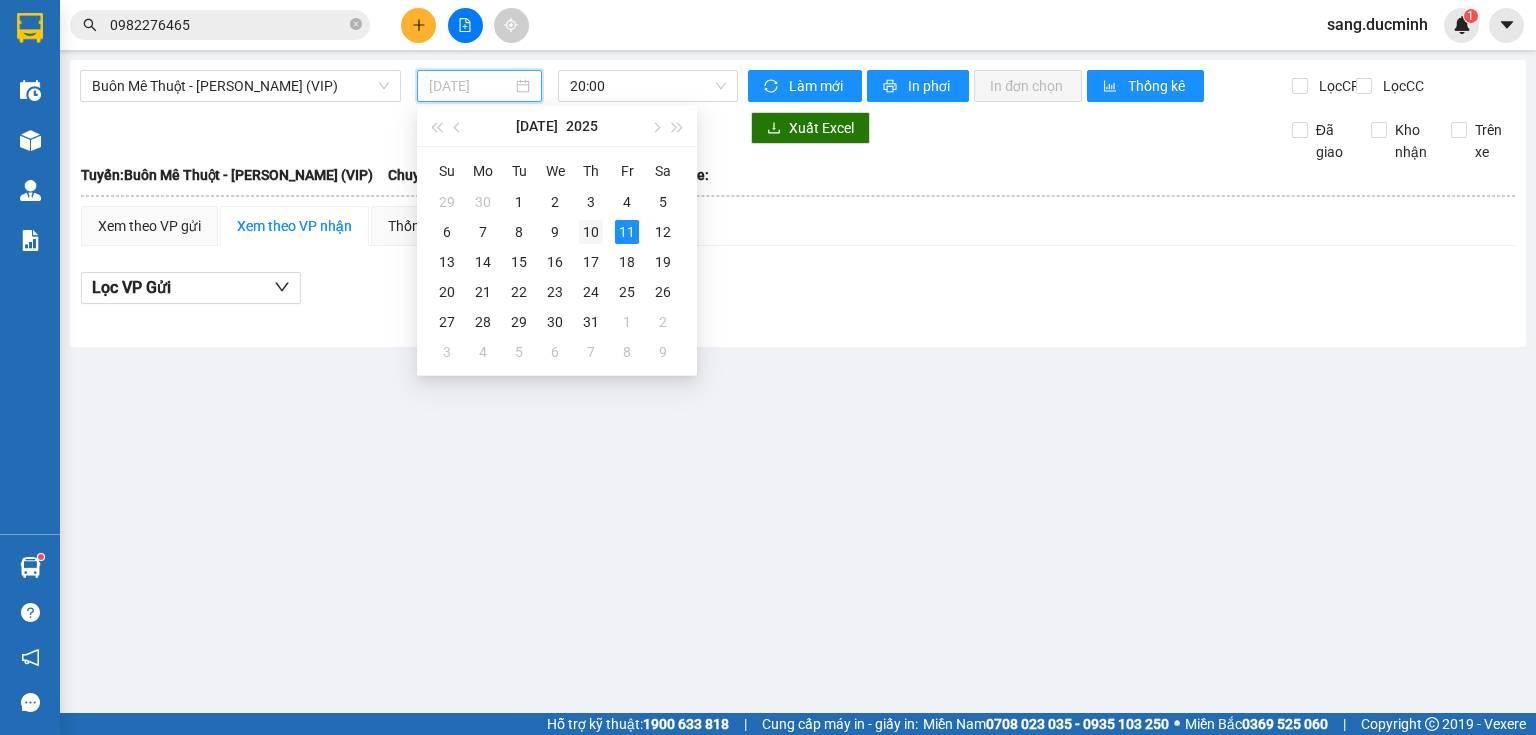 click on "10" at bounding box center [591, 232] 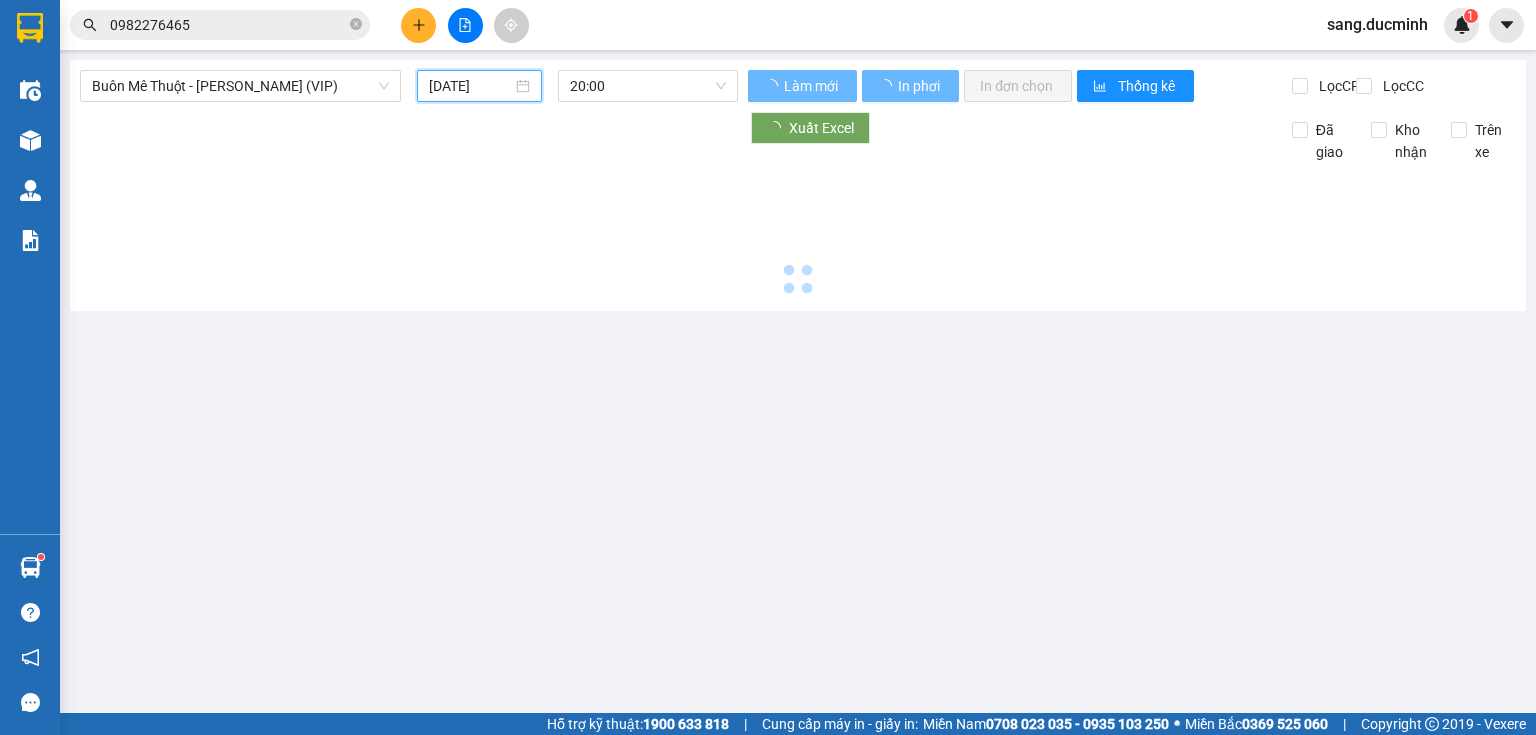 type on "[DATE]" 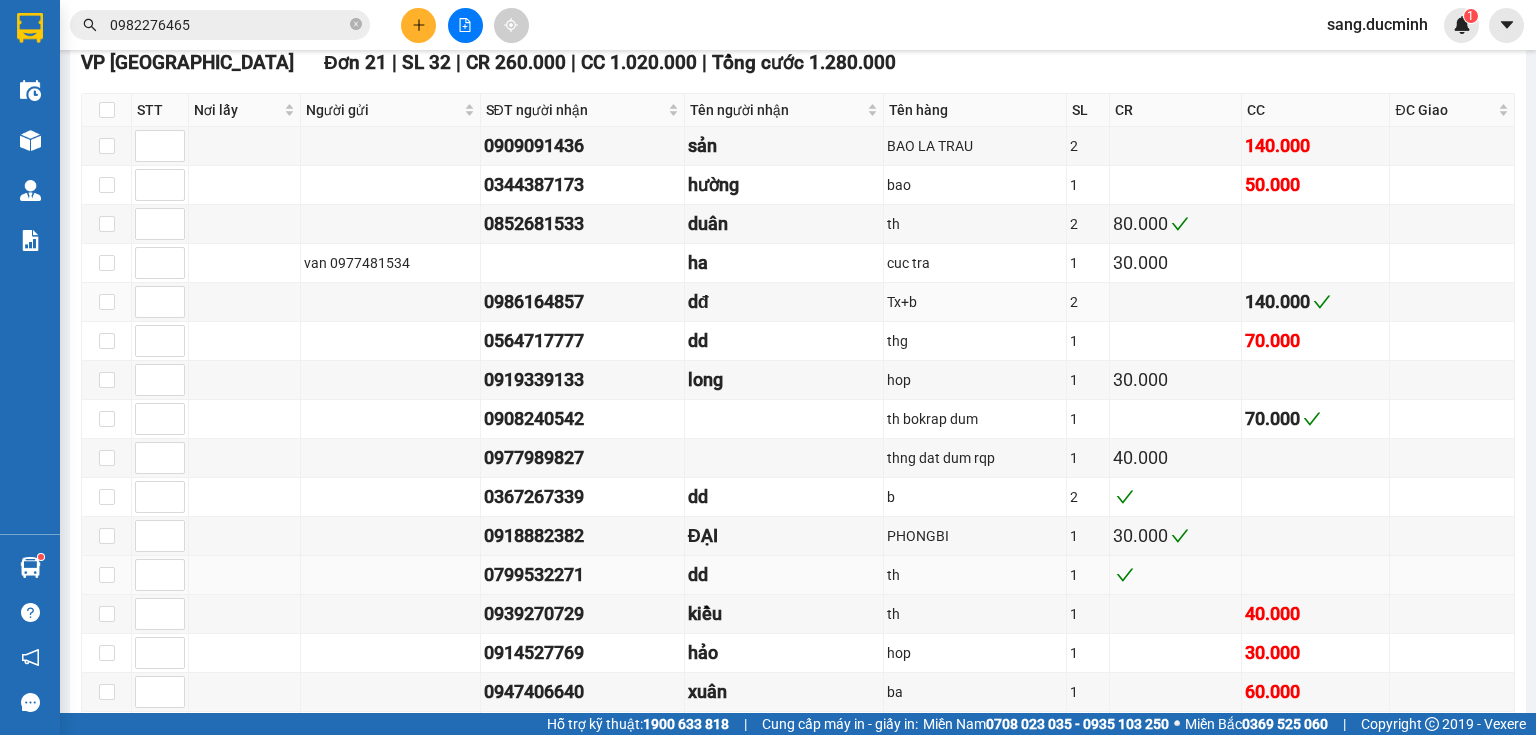 scroll, scrollTop: 1200, scrollLeft: 0, axis: vertical 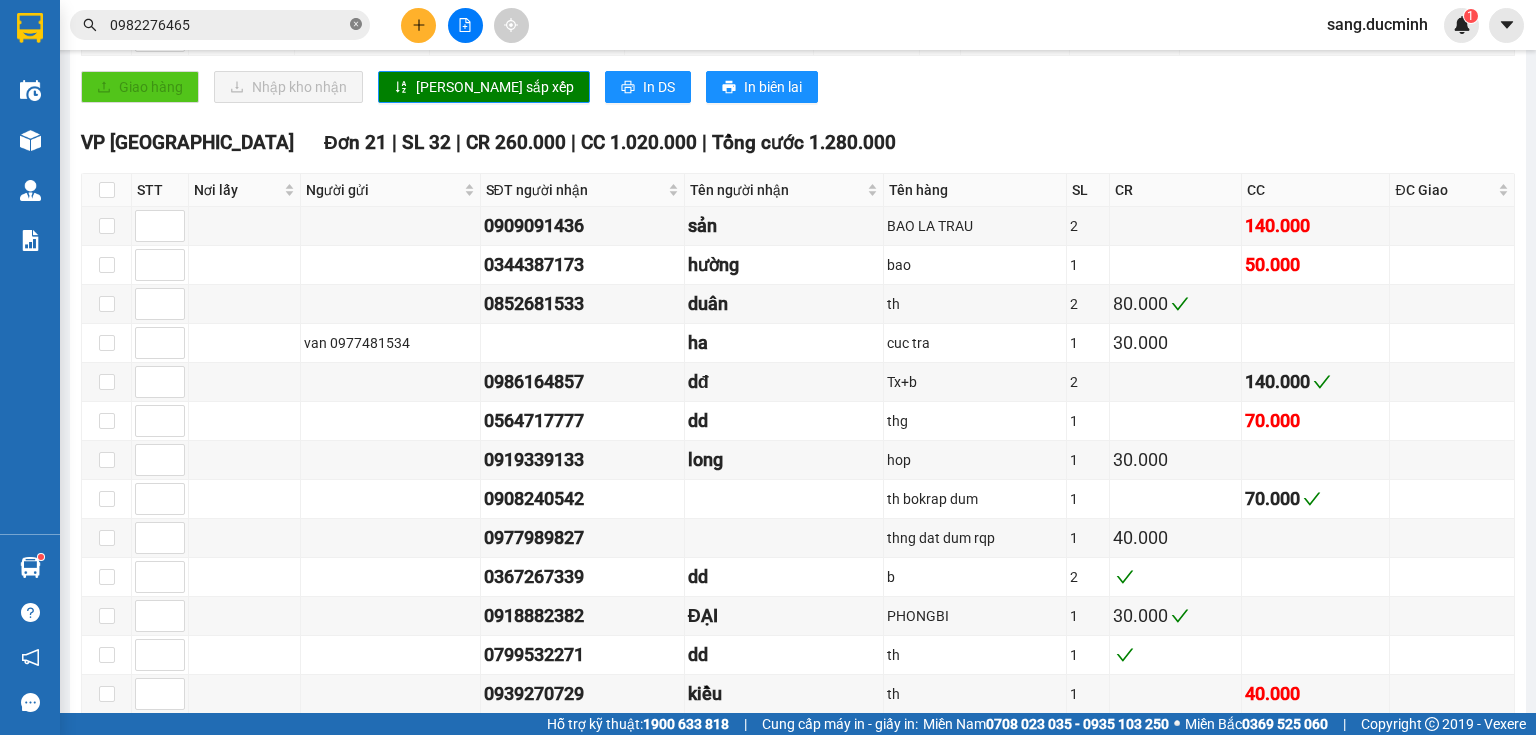 click at bounding box center [356, 25] 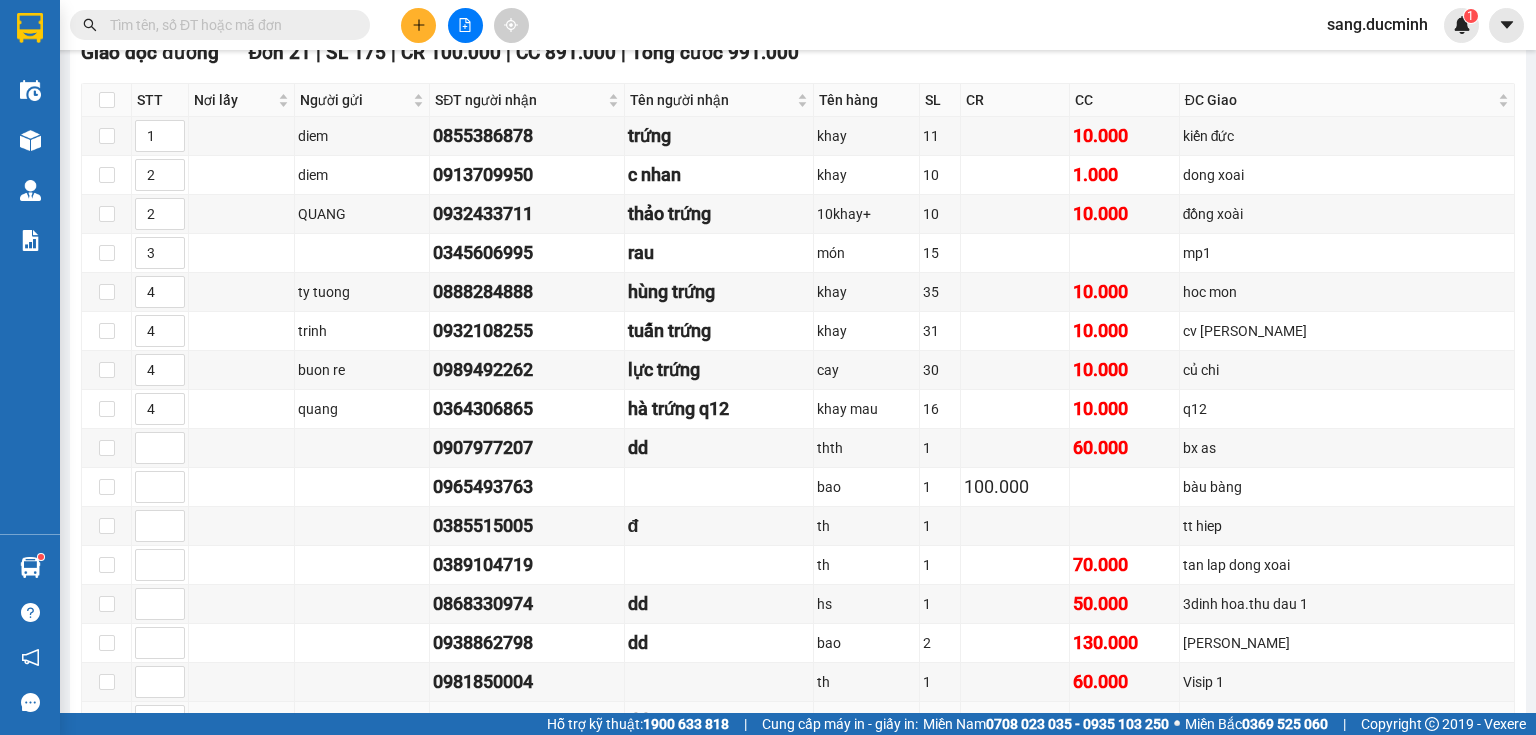 scroll, scrollTop: 0, scrollLeft: 0, axis: both 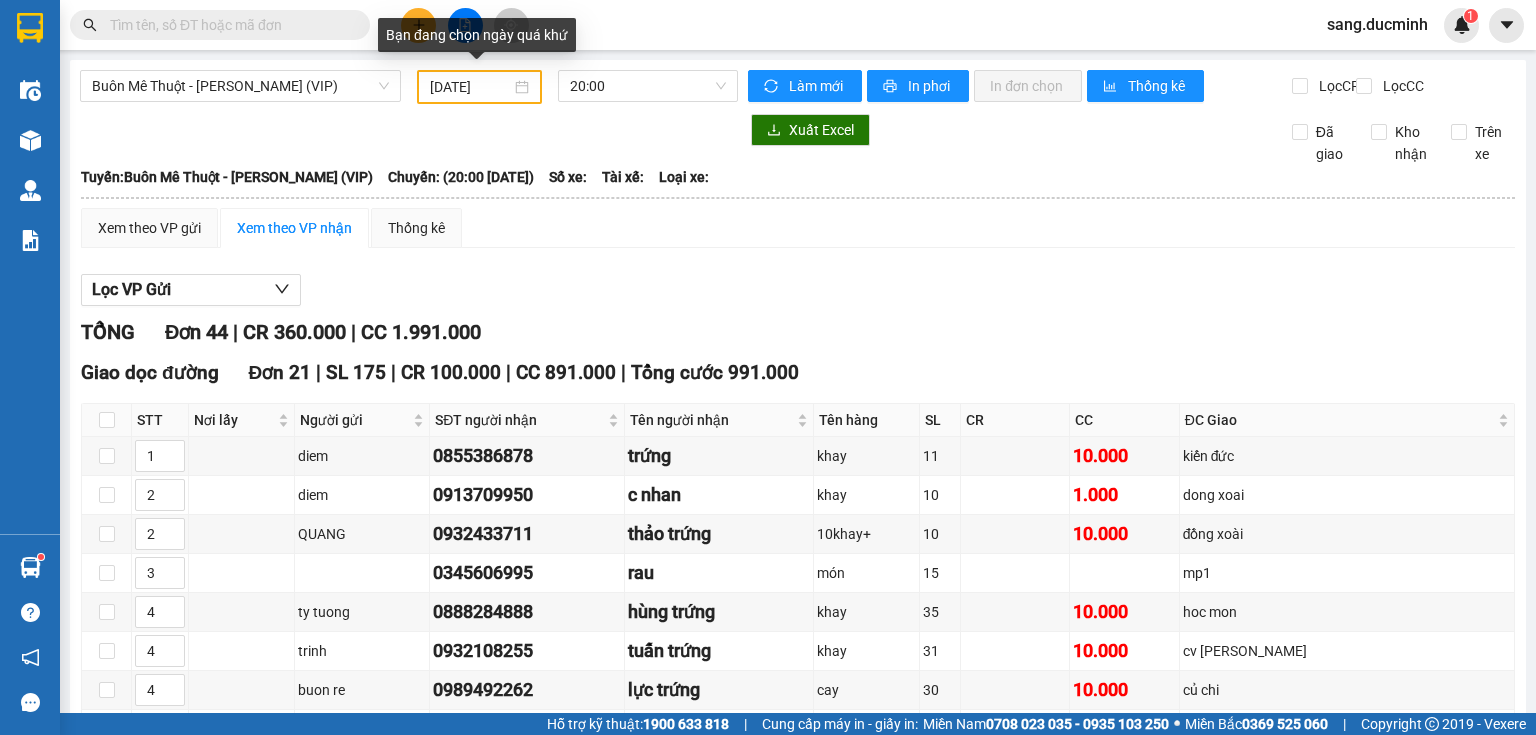 click on "[DATE]" at bounding box center (470, 87) 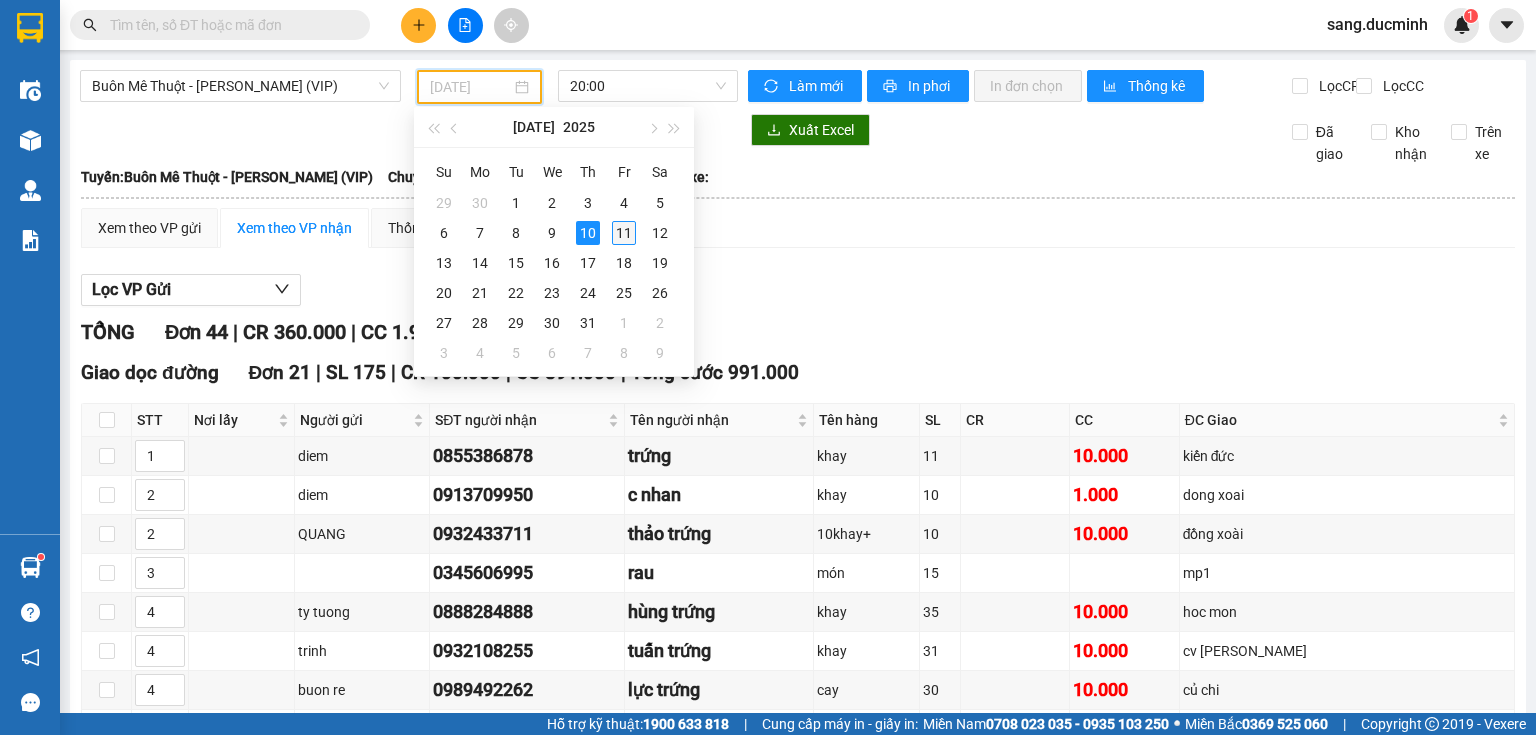 click on "11" at bounding box center [624, 233] 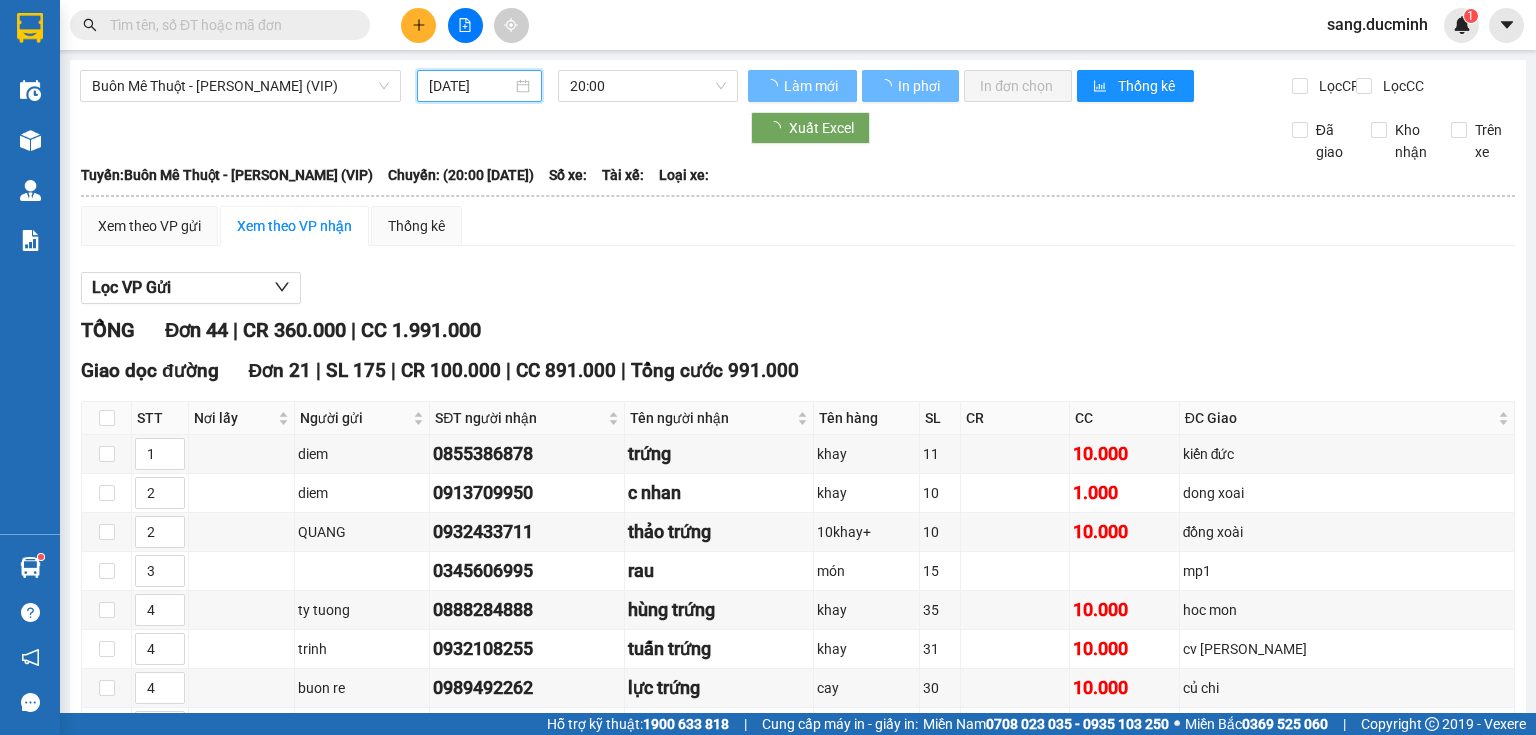 type on "[DATE]" 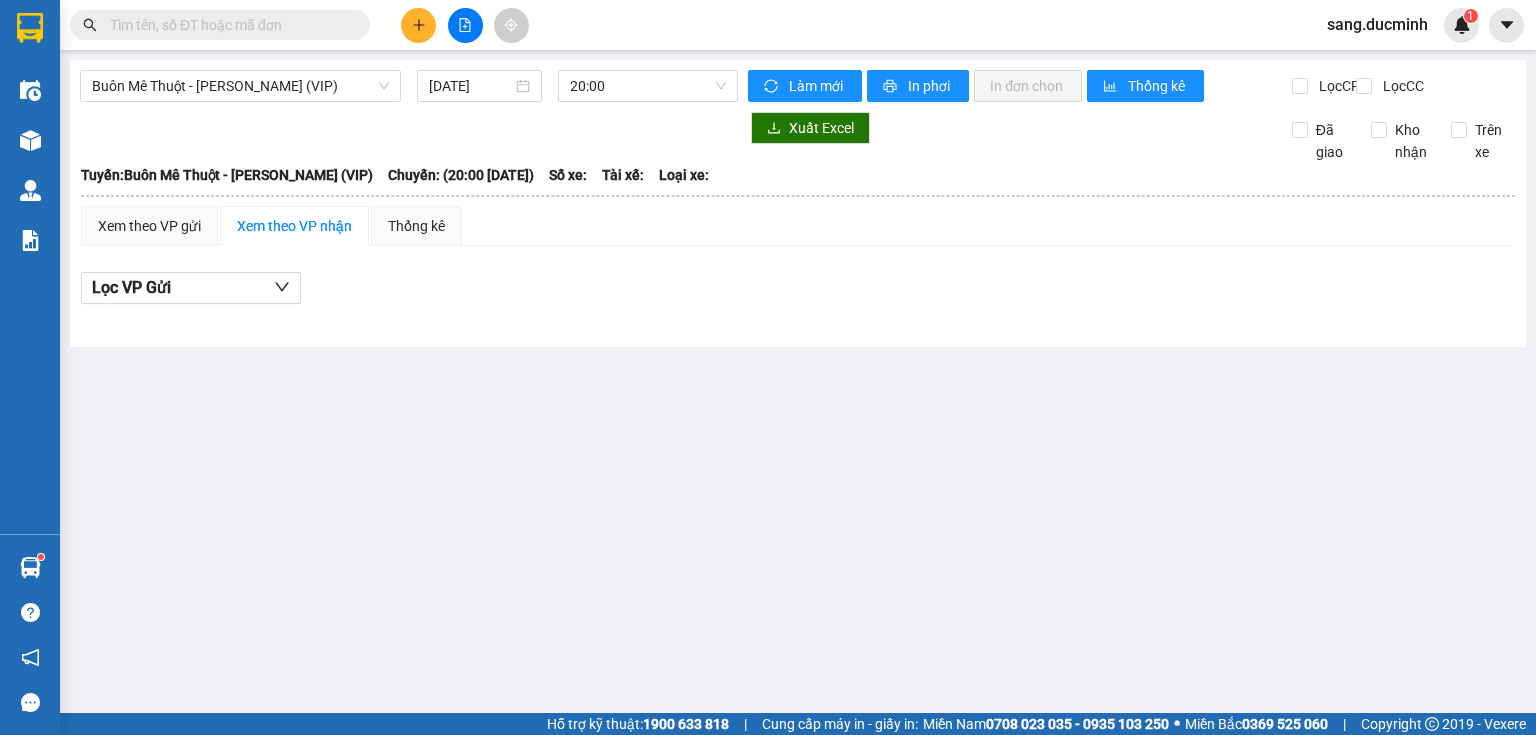 click at bounding box center (228, 25) 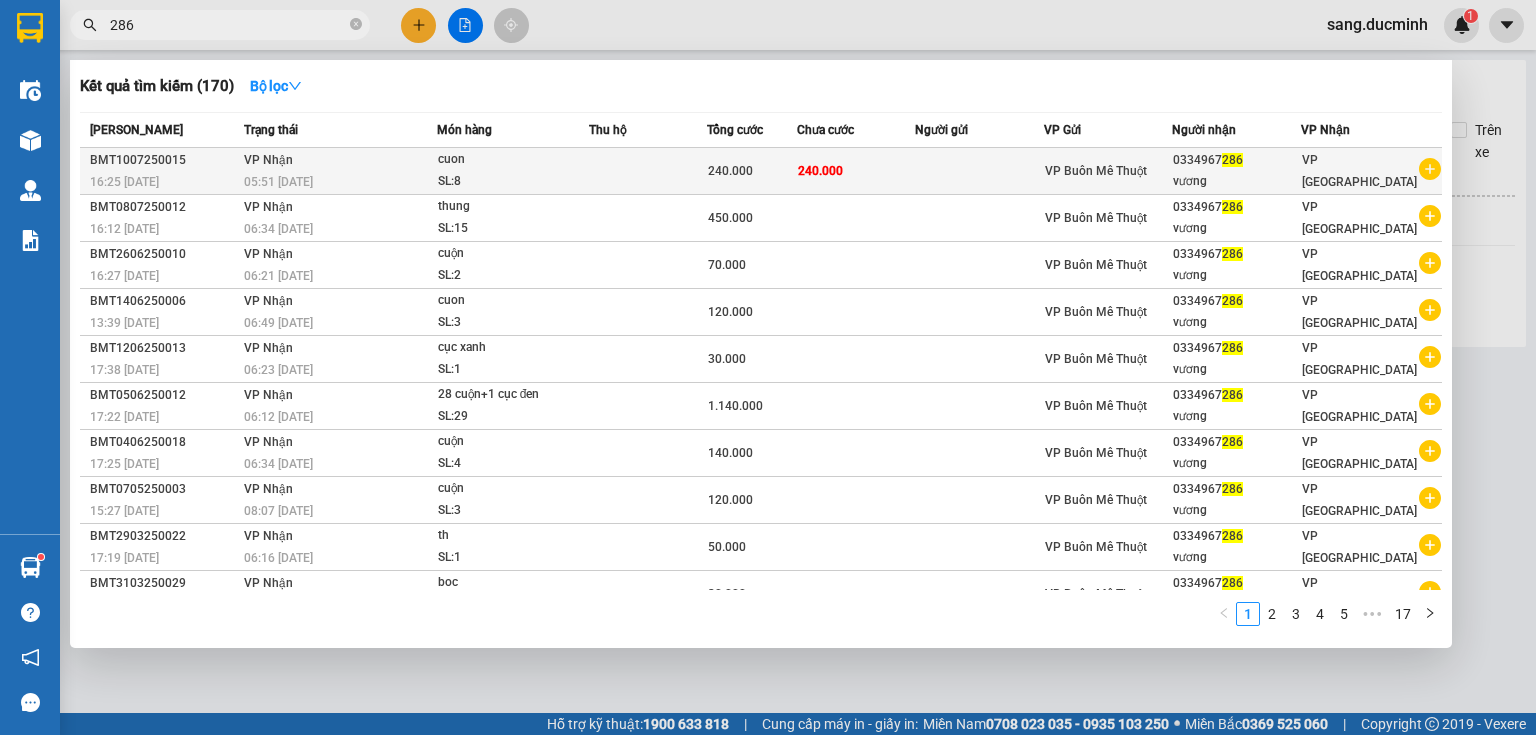 type on "286" 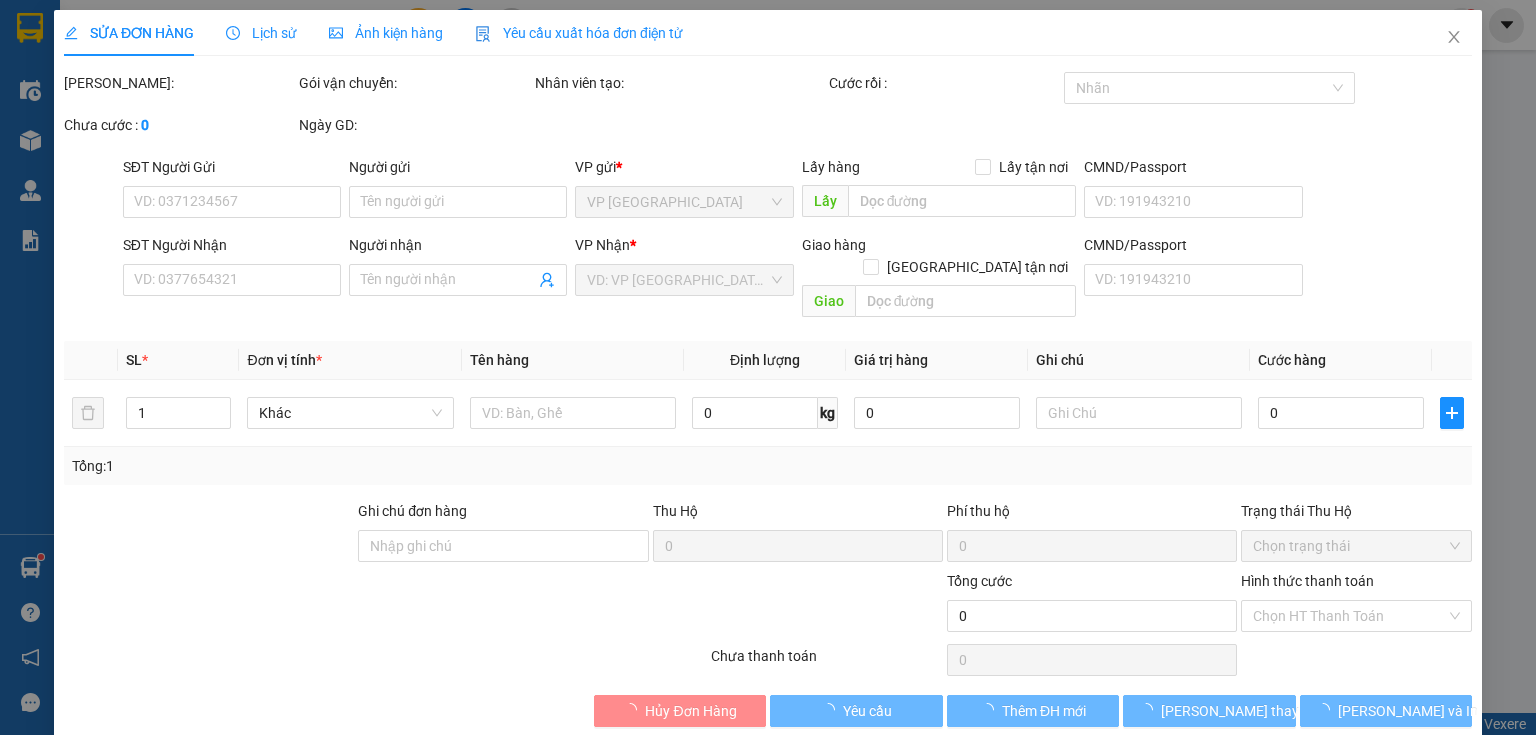 type on "0334967286" 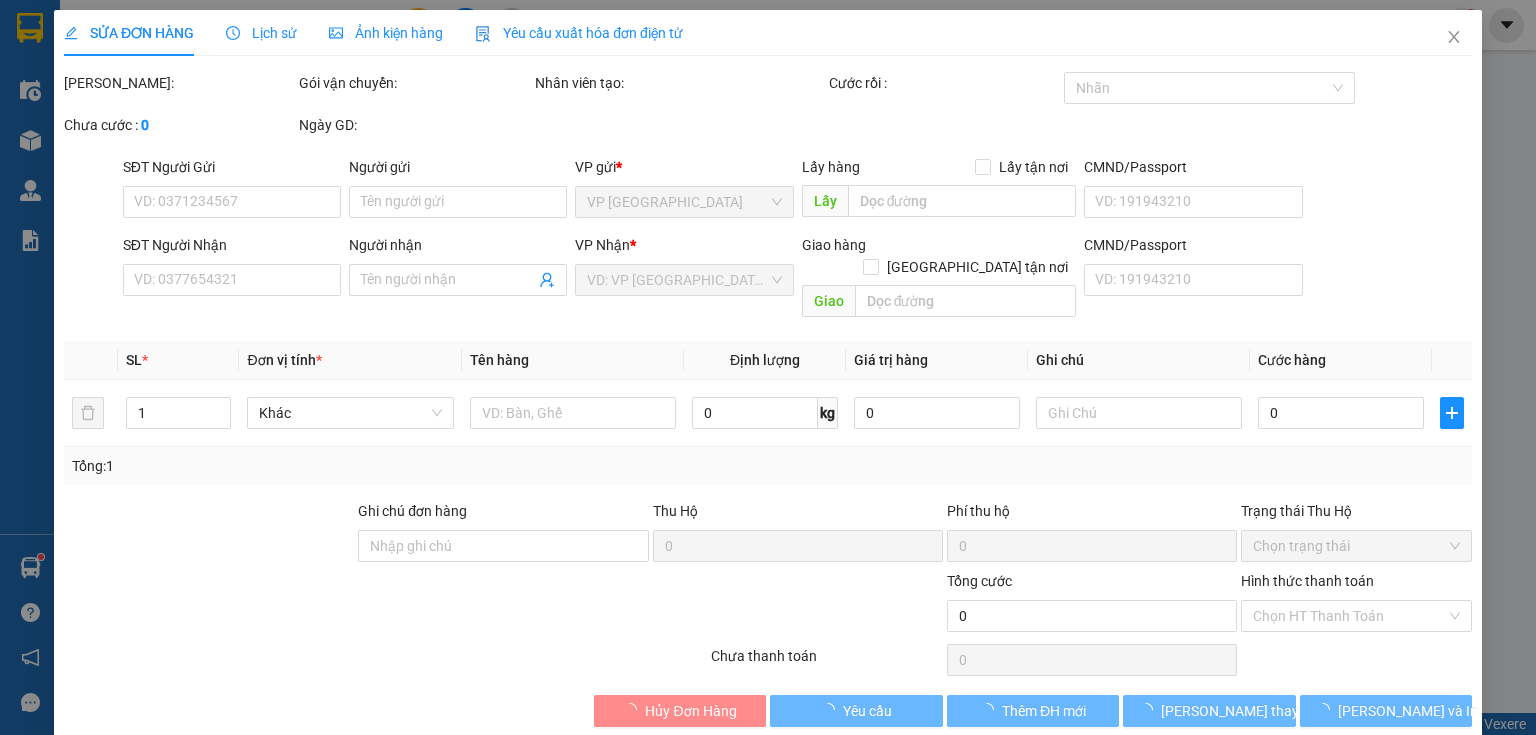 type on "vương" 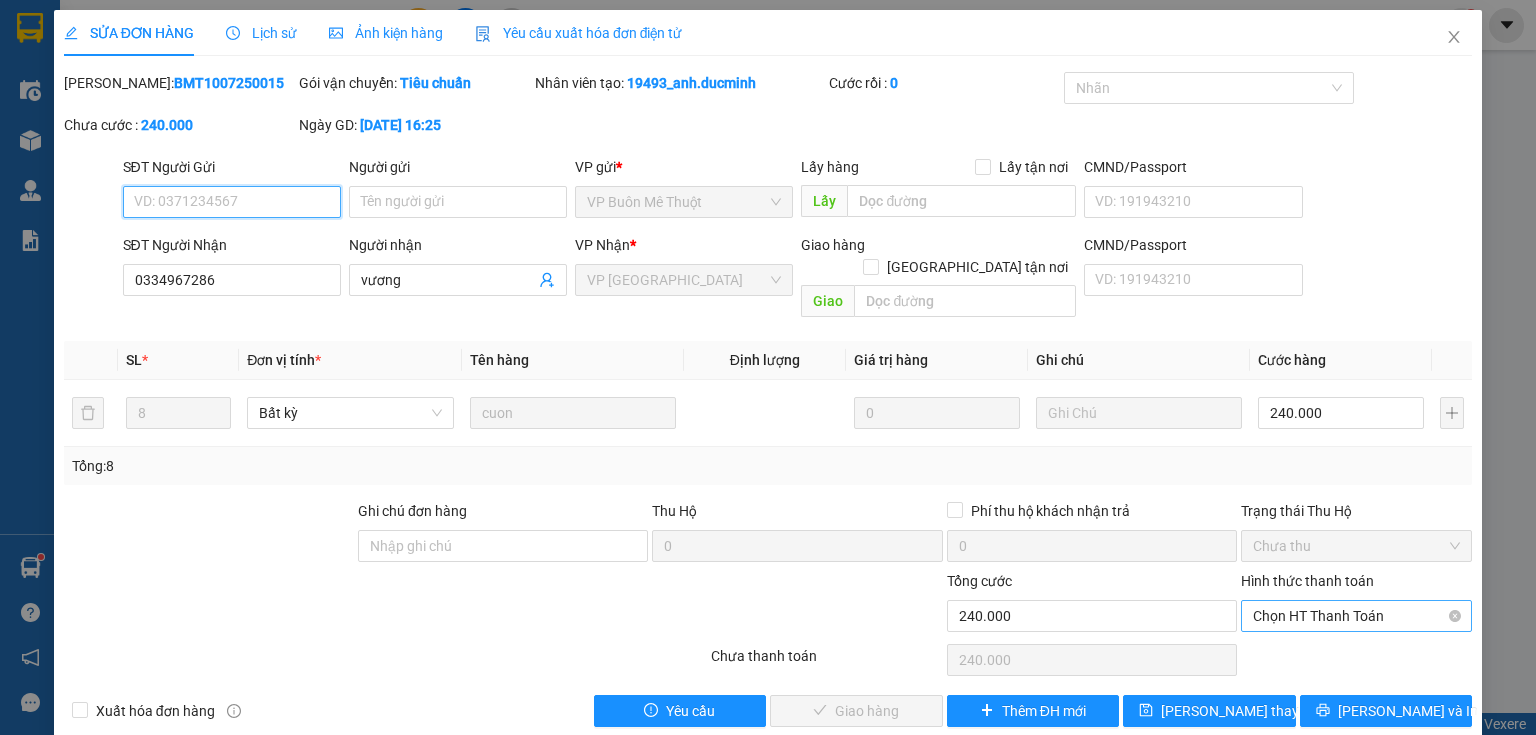 click on "Chọn HT Thanh Toán" at bounding box center (1356, 616) 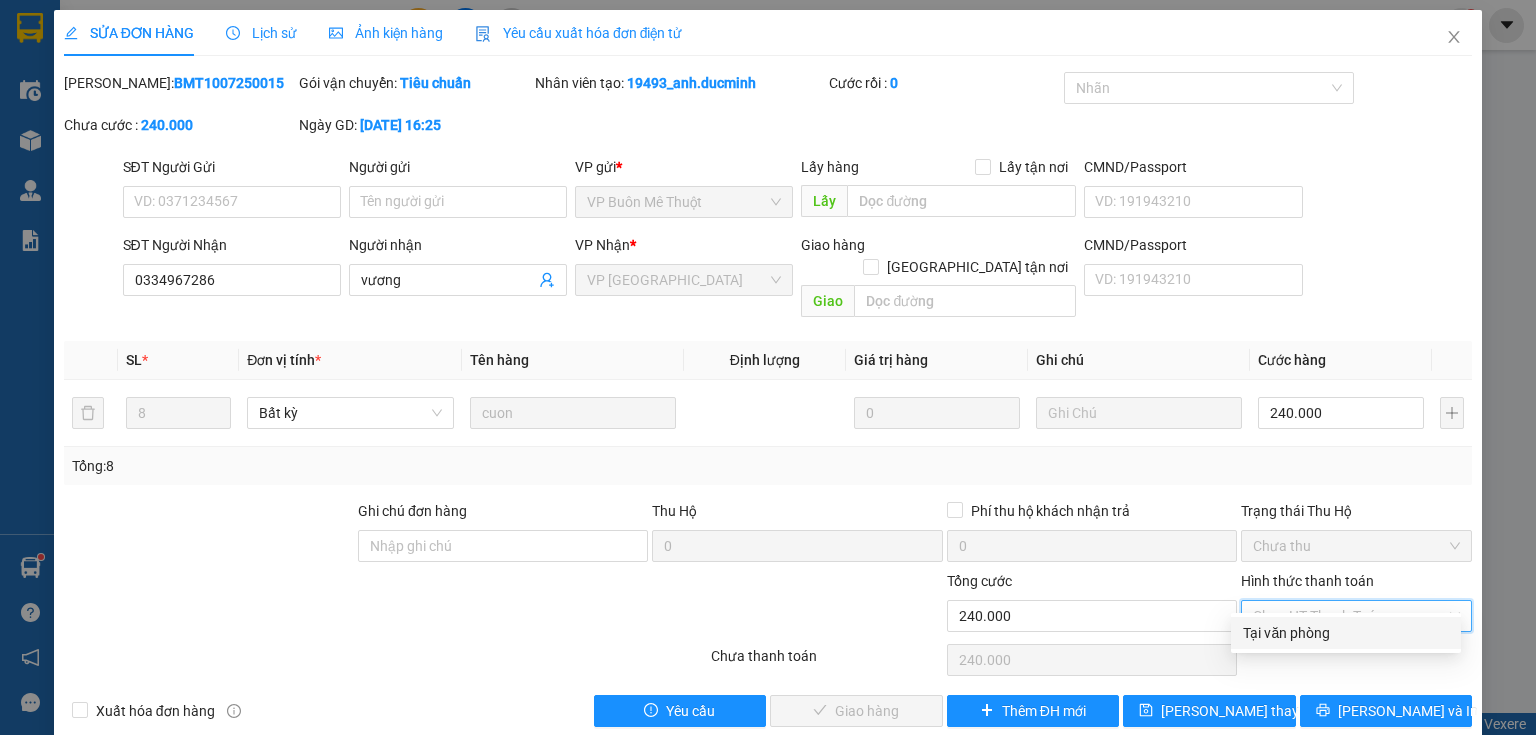 click on "Tại văn phòng" at bounding box center (1346, 633) 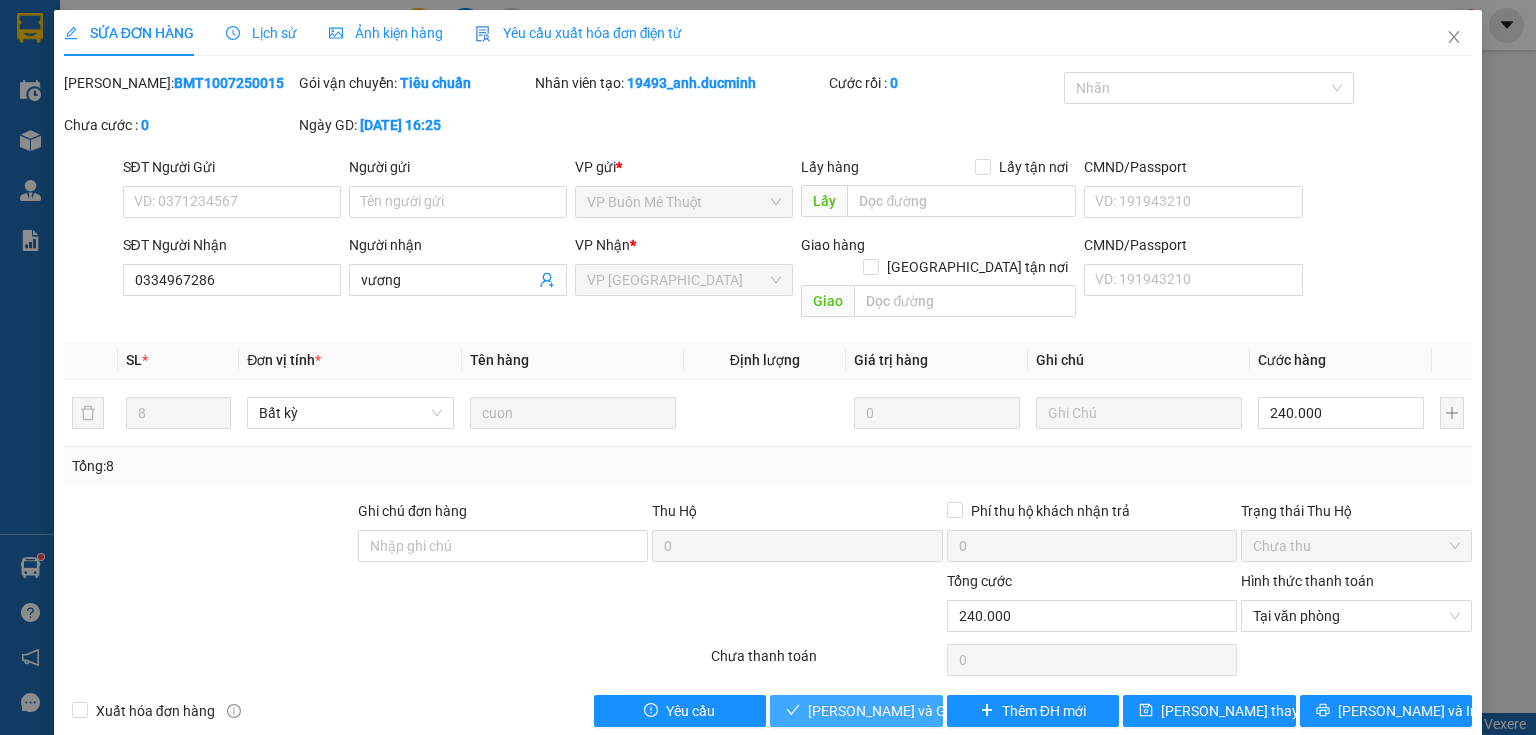 click on "[PERSON_NAME] và [PERSON_NAME] hàng" at bounding box center [904, 711] 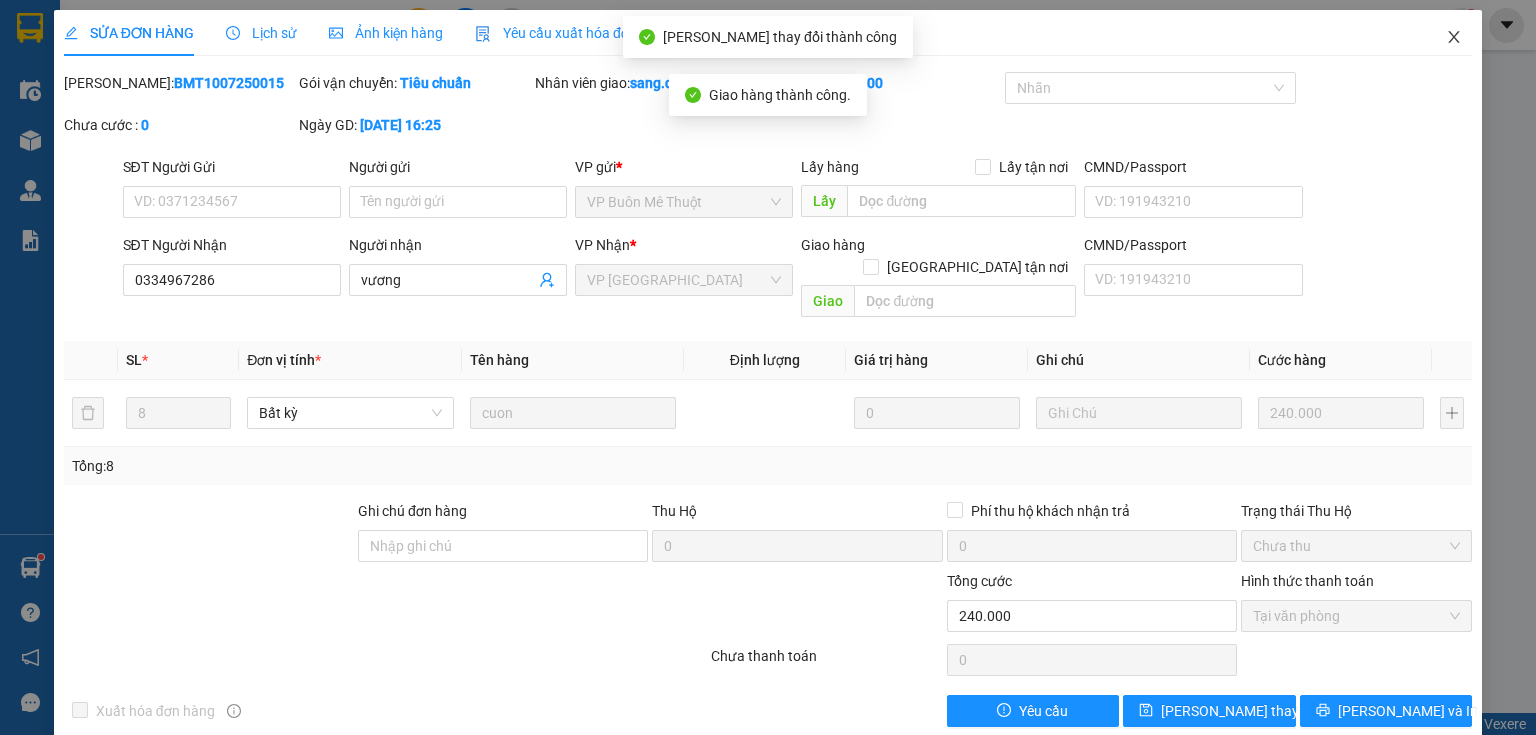 click at bounding box center [1454, 38] 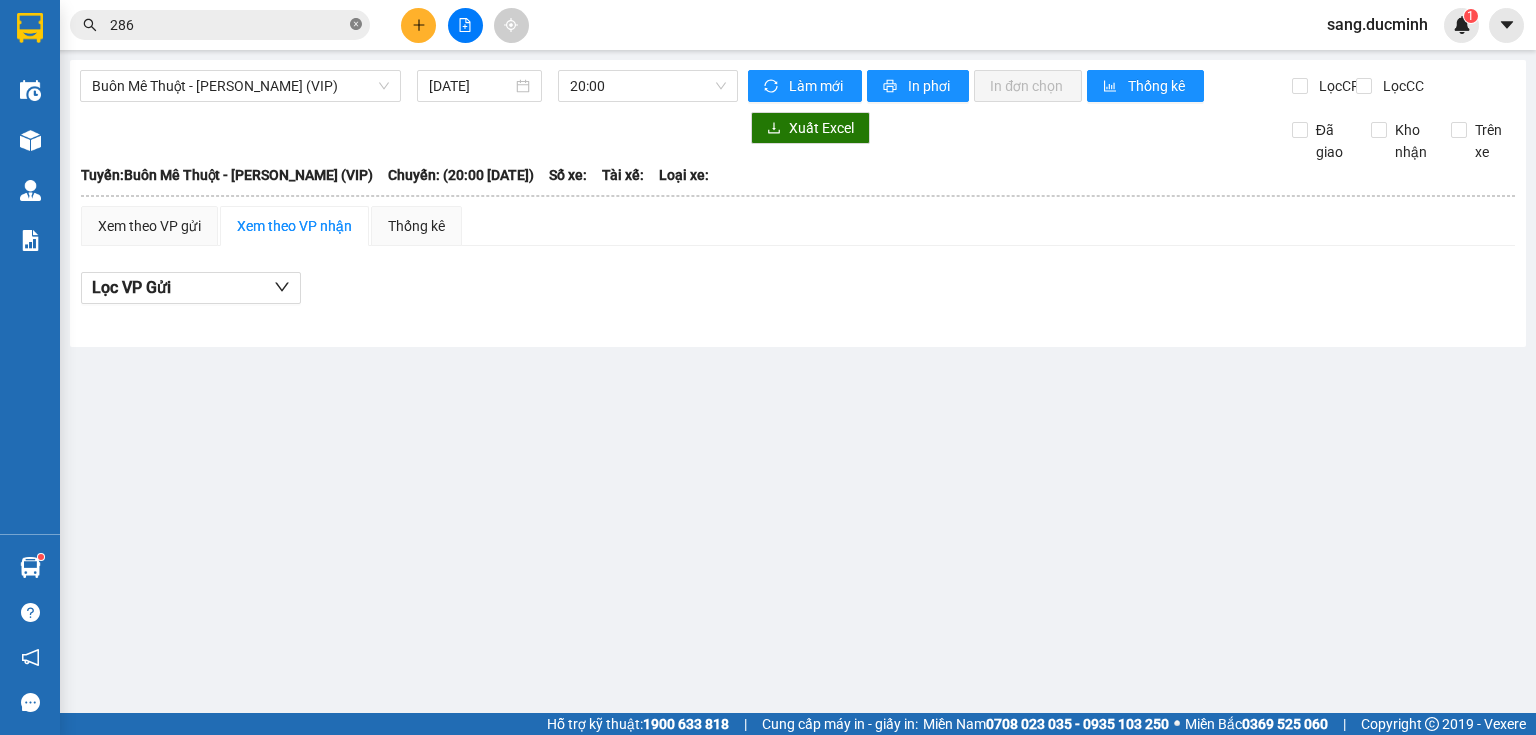 click at bounding box center [356, 25] 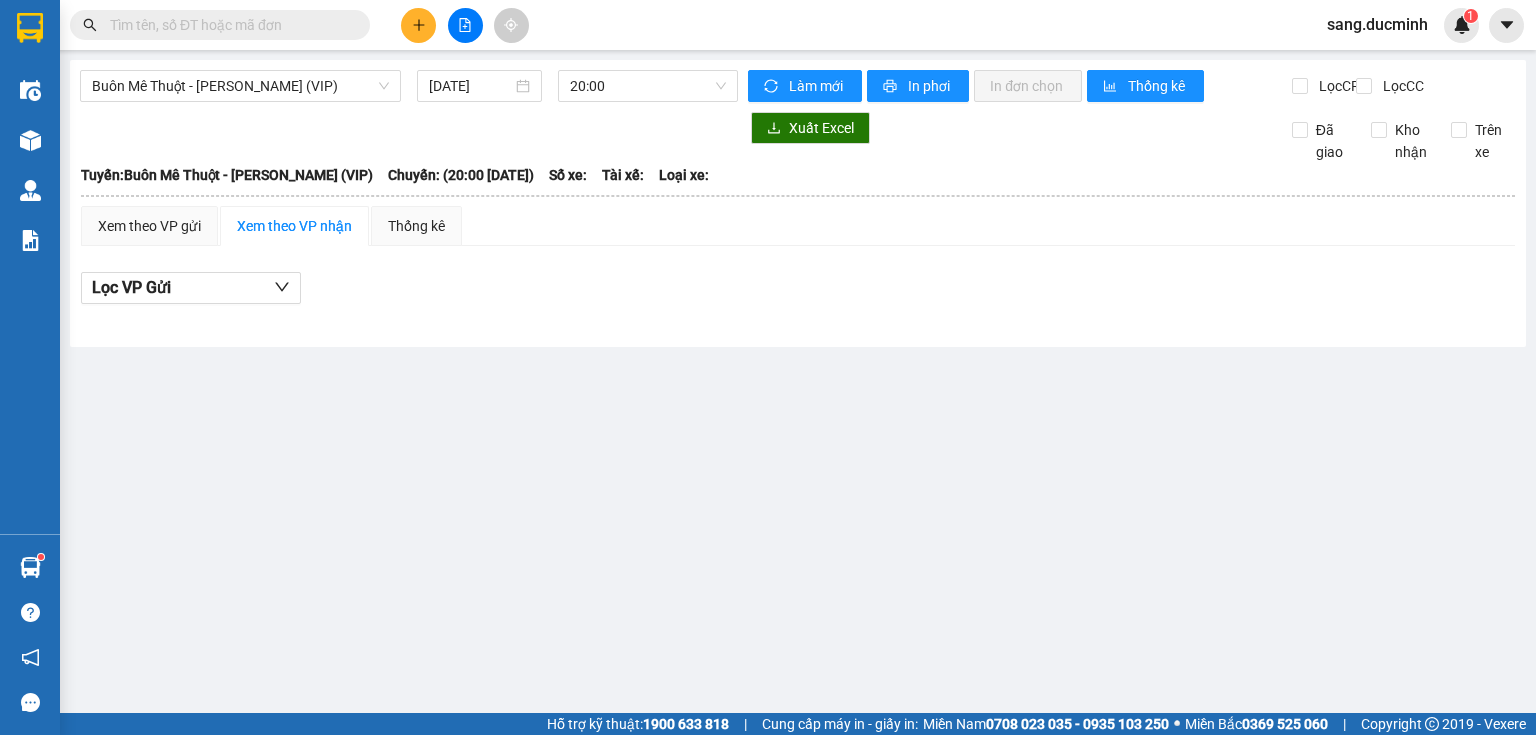 click at bounding box center [228, 25] 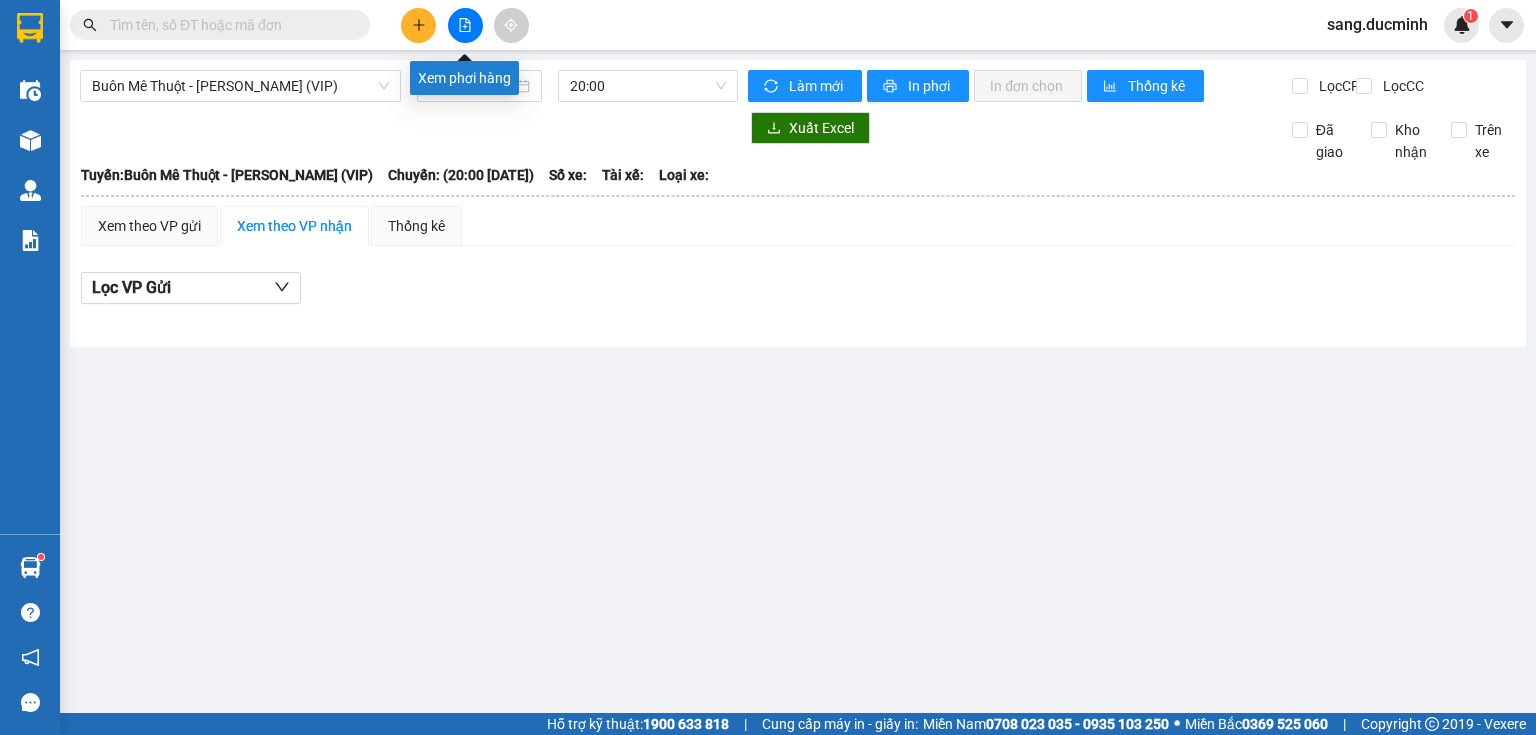 click 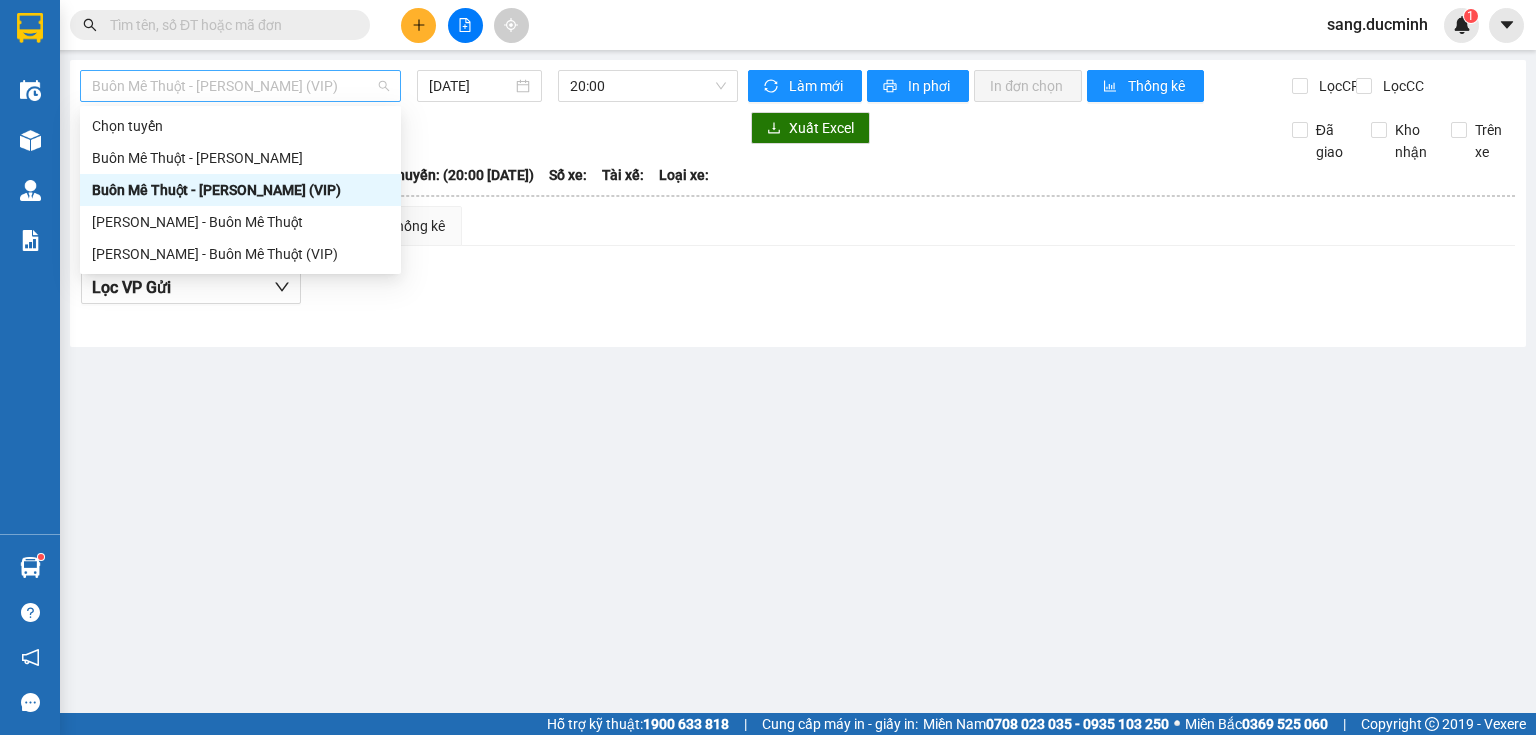 click on "Buôn Mê [PERSON_NAME] [PERSON_NAME] (VIP)" at bounding box center (240, 86) 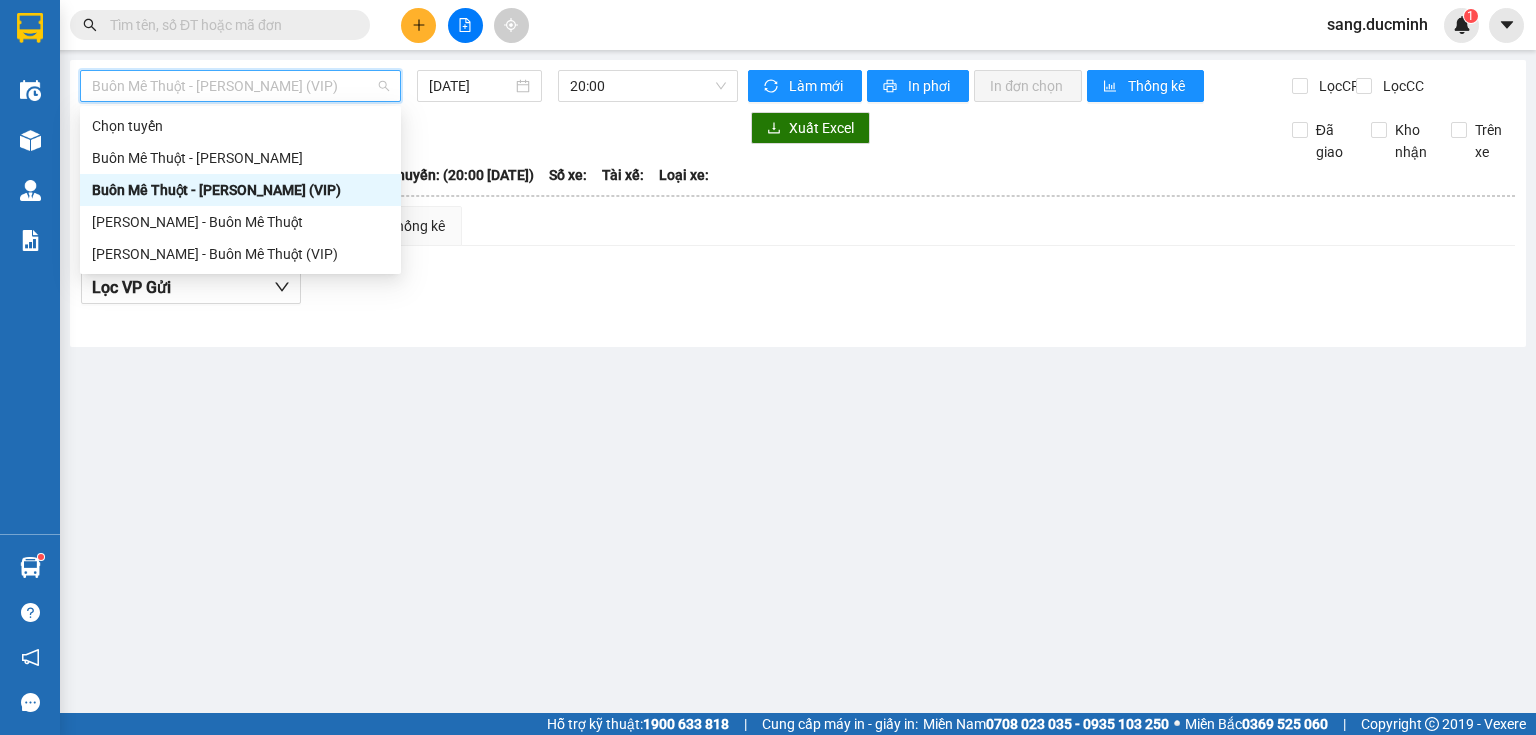 click on "Buôn Mê [PERSON_NAME] [PERSON_NAME] (VIP)" at bounding box center [240, 190] 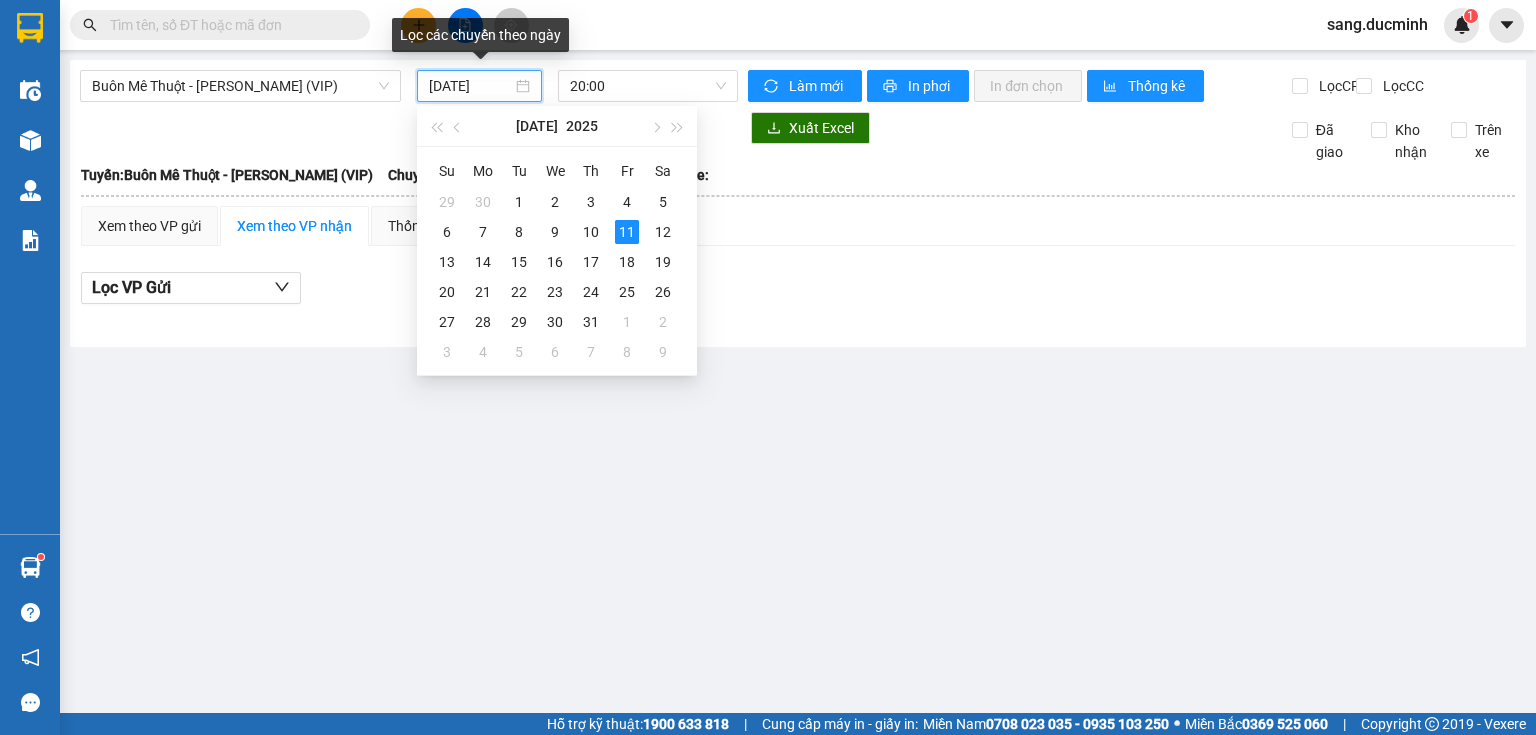 click on "[DATE]" at bounding box center (470, 86) 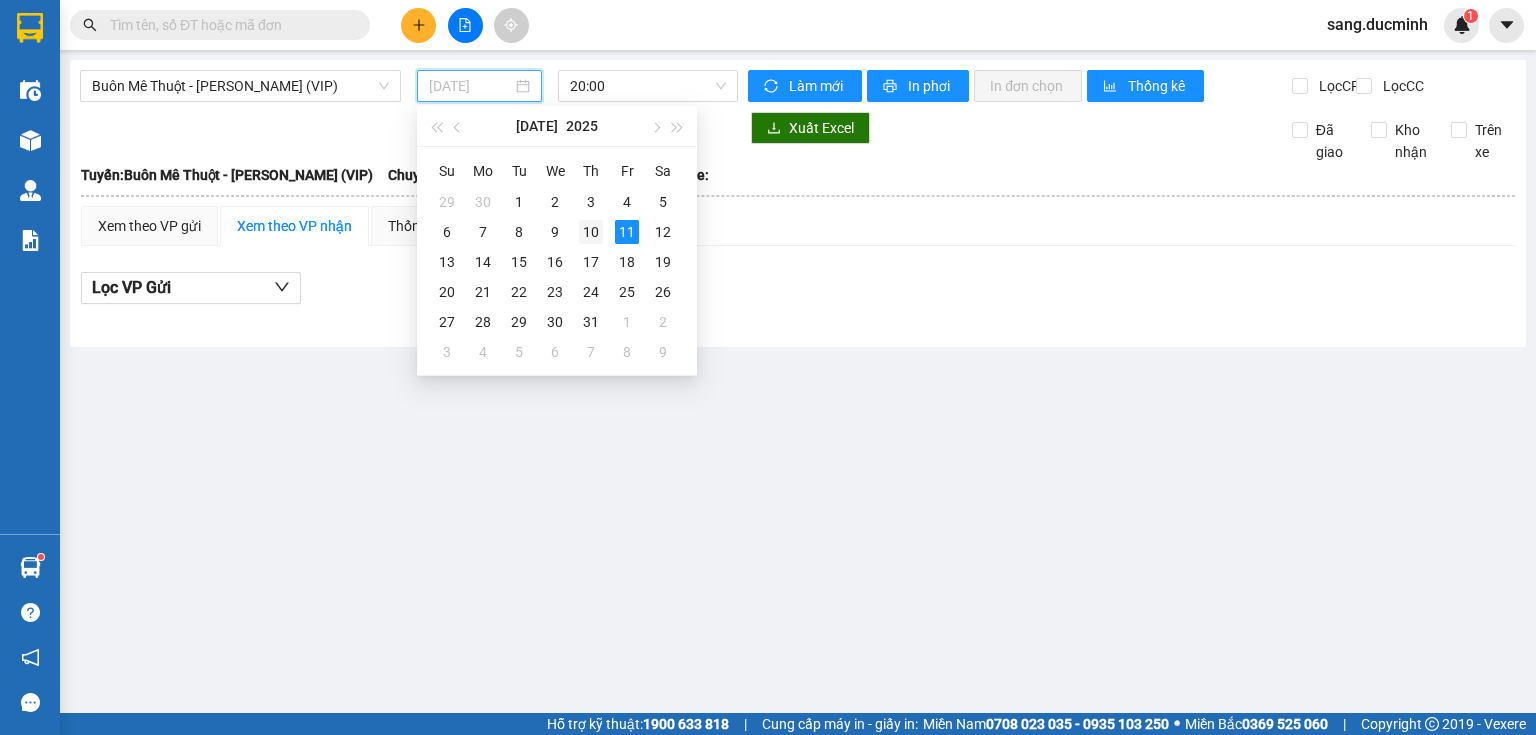 click on "10" at bounding box center (591, 232) 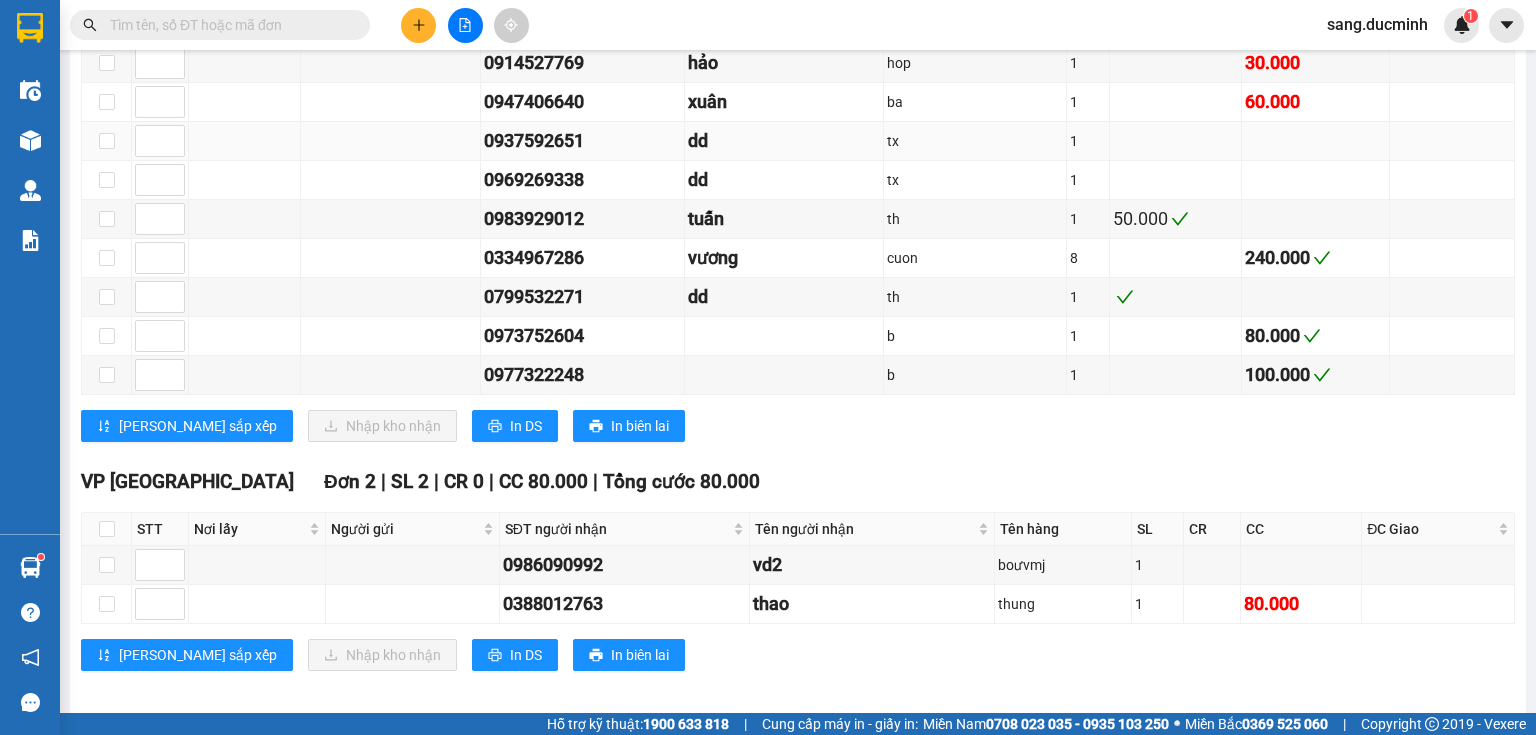 scroll, scrollTop: 1751, scrollLeft: 0, axis: vertical 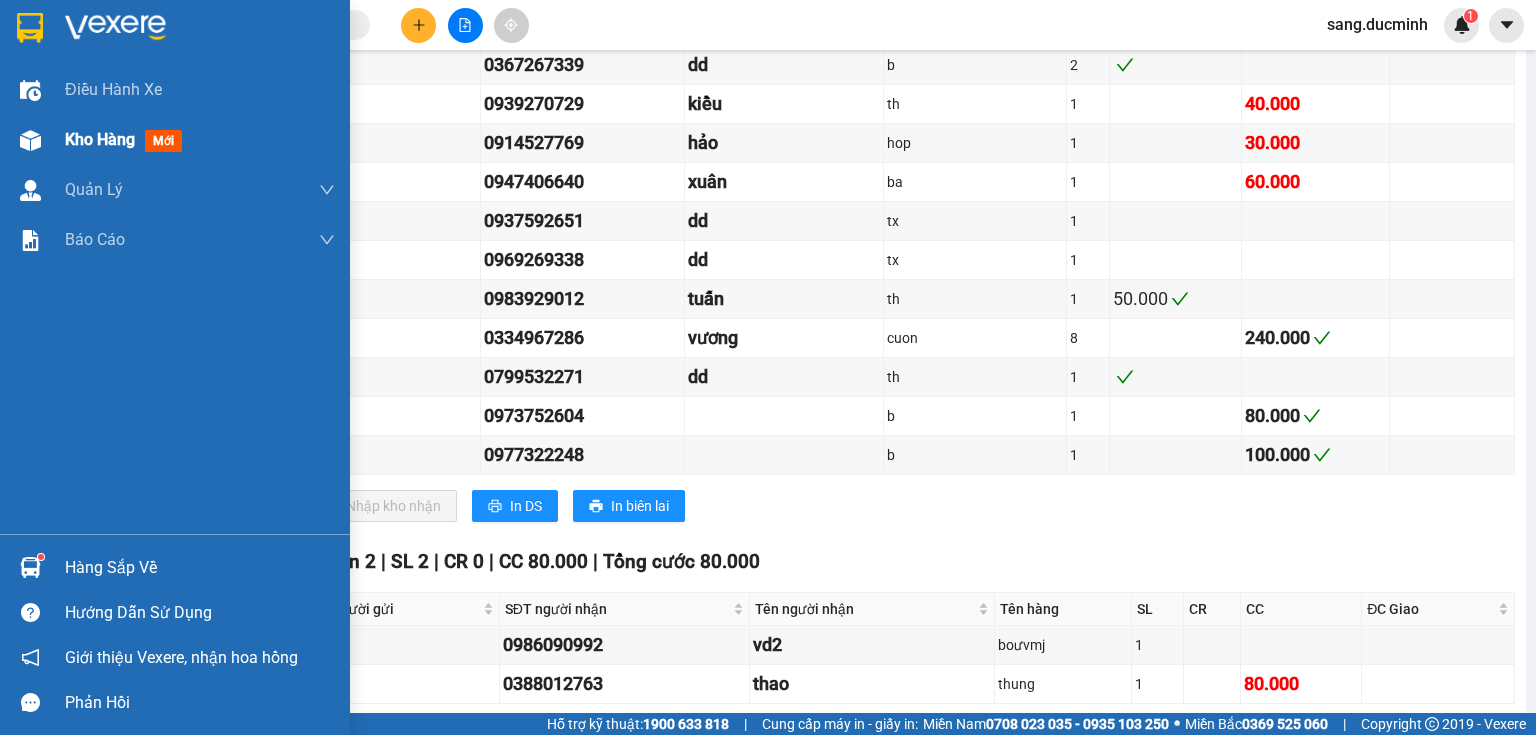 click on "Kho hàng" at bounding box center (100, 139) 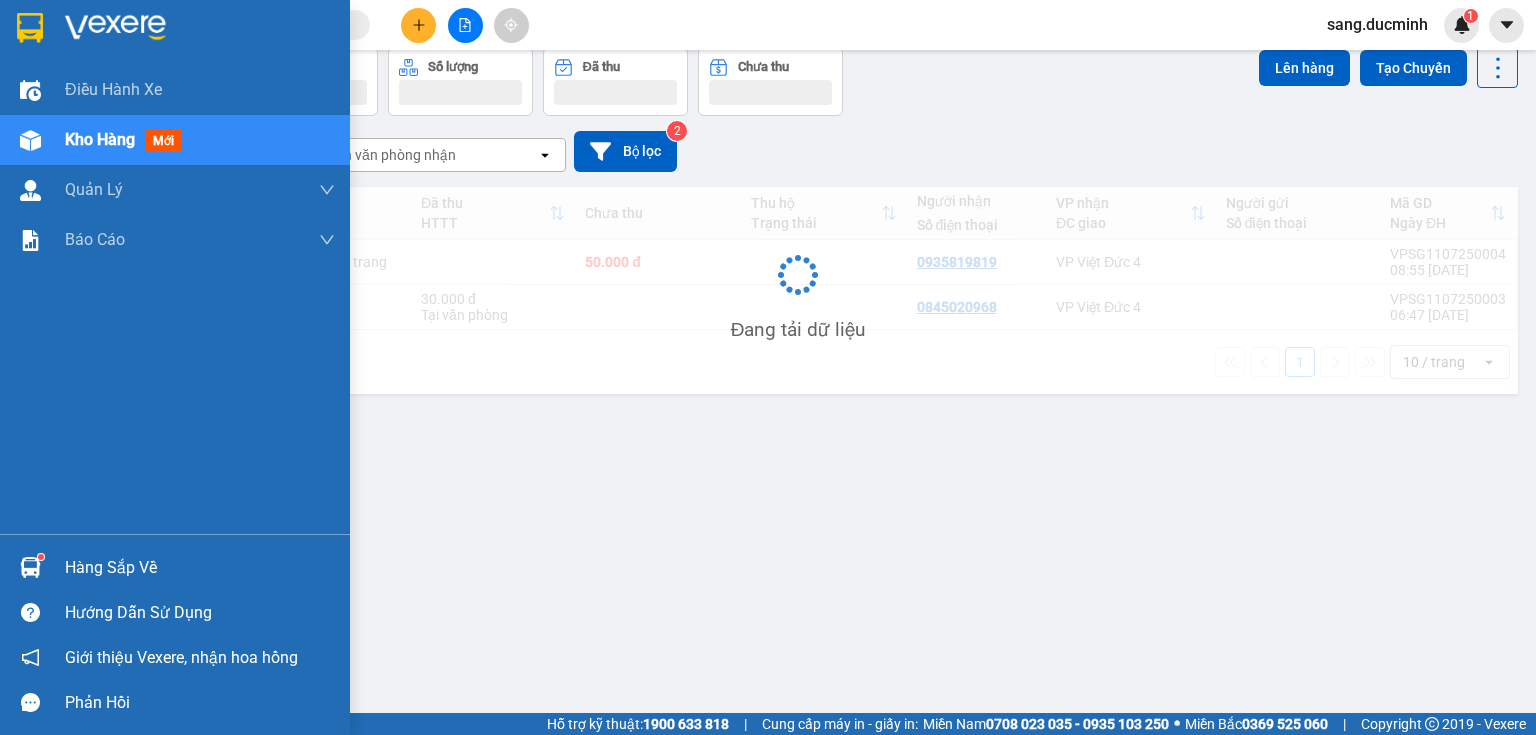 scroll, scrollTop: 92, scrollLeft: 0, axis: vertical 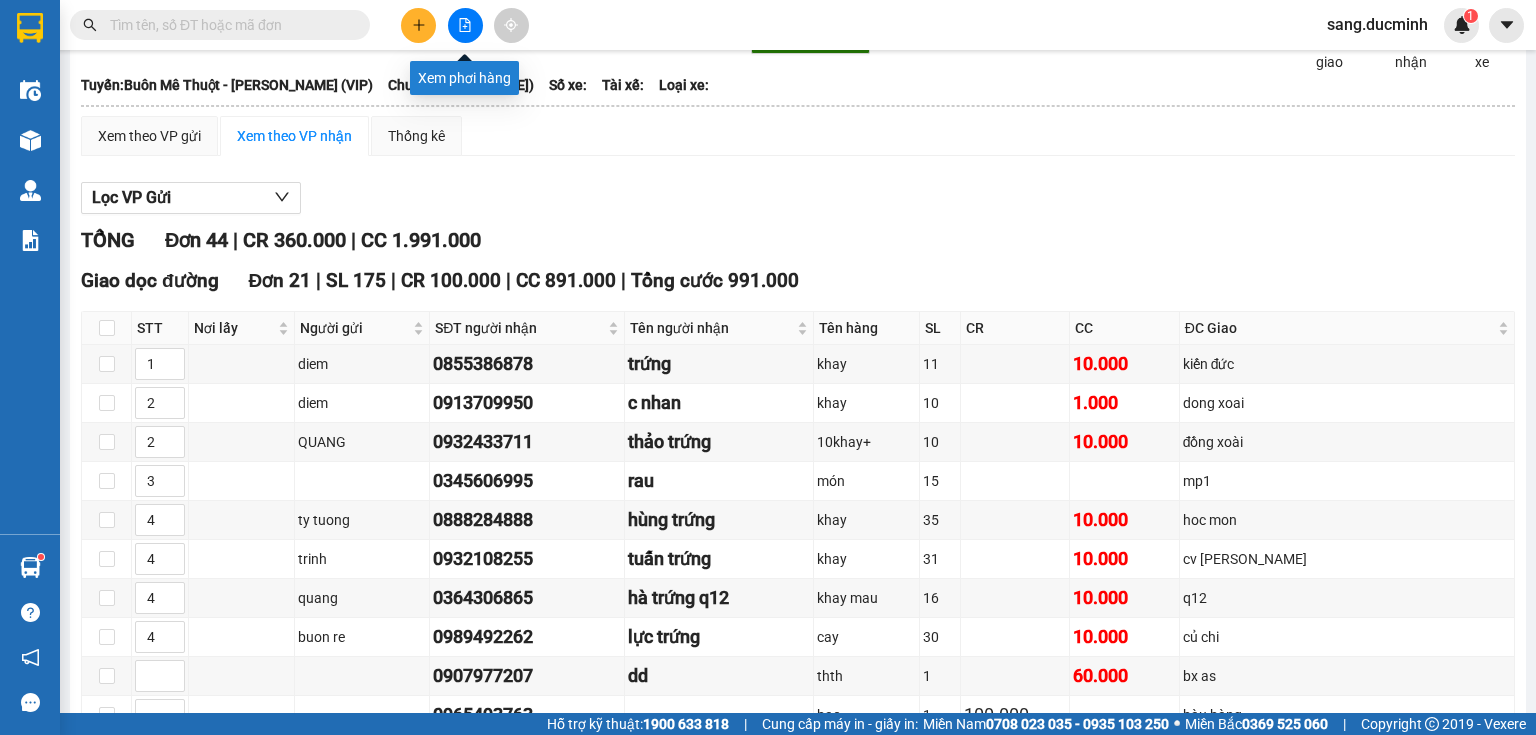click 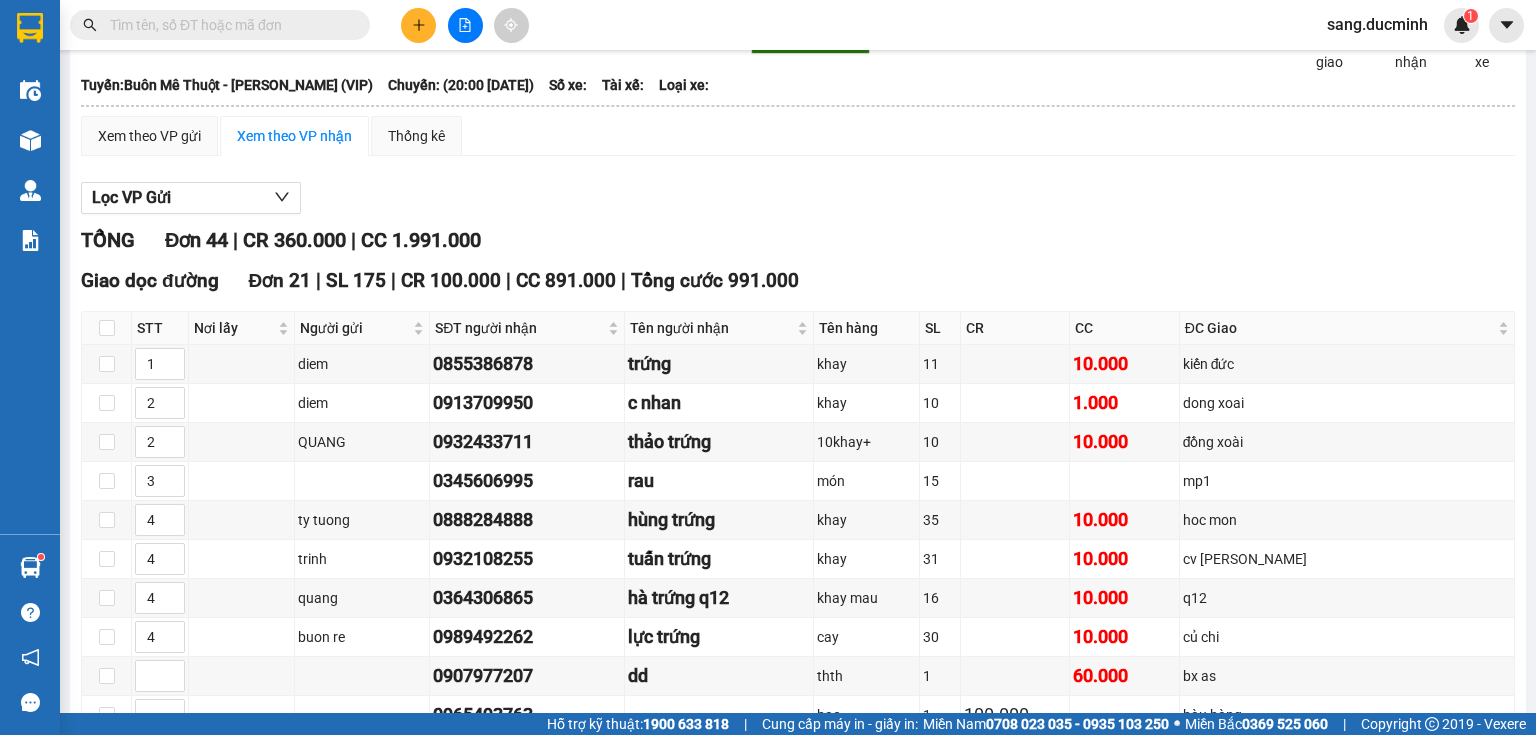 click 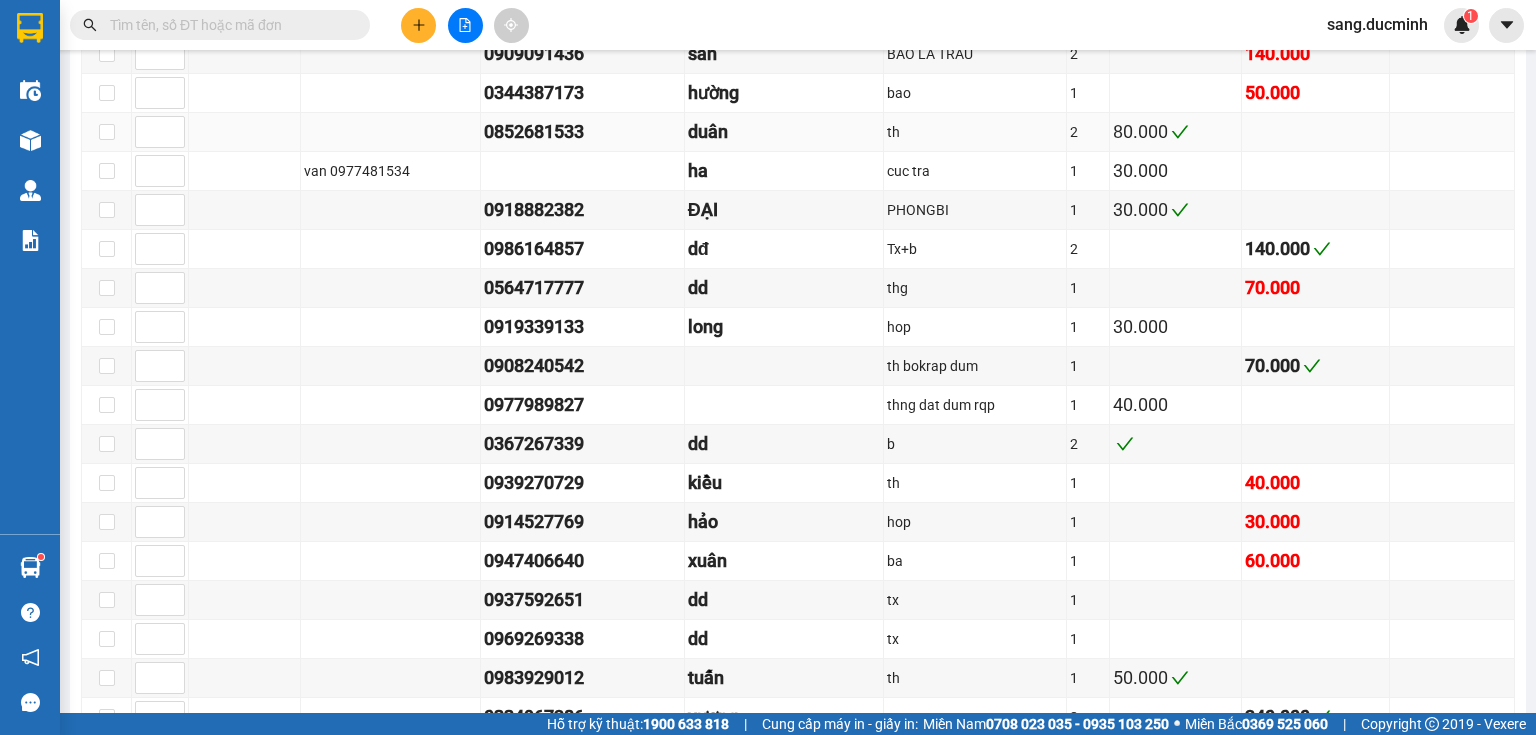 scroll, scrollTop: 1292, scrollLeft: 0, axis: vertical 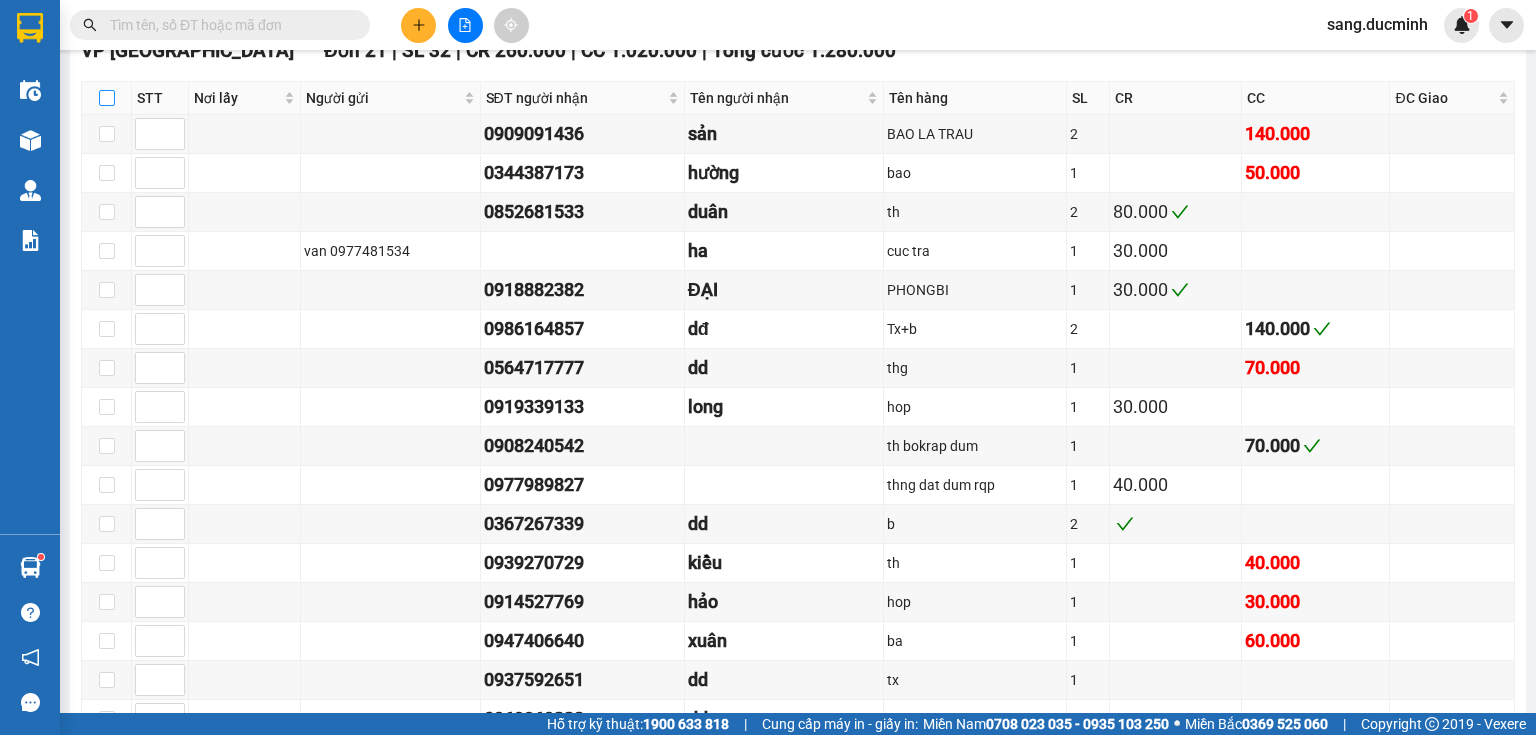 click at bounding box center [107, 98] 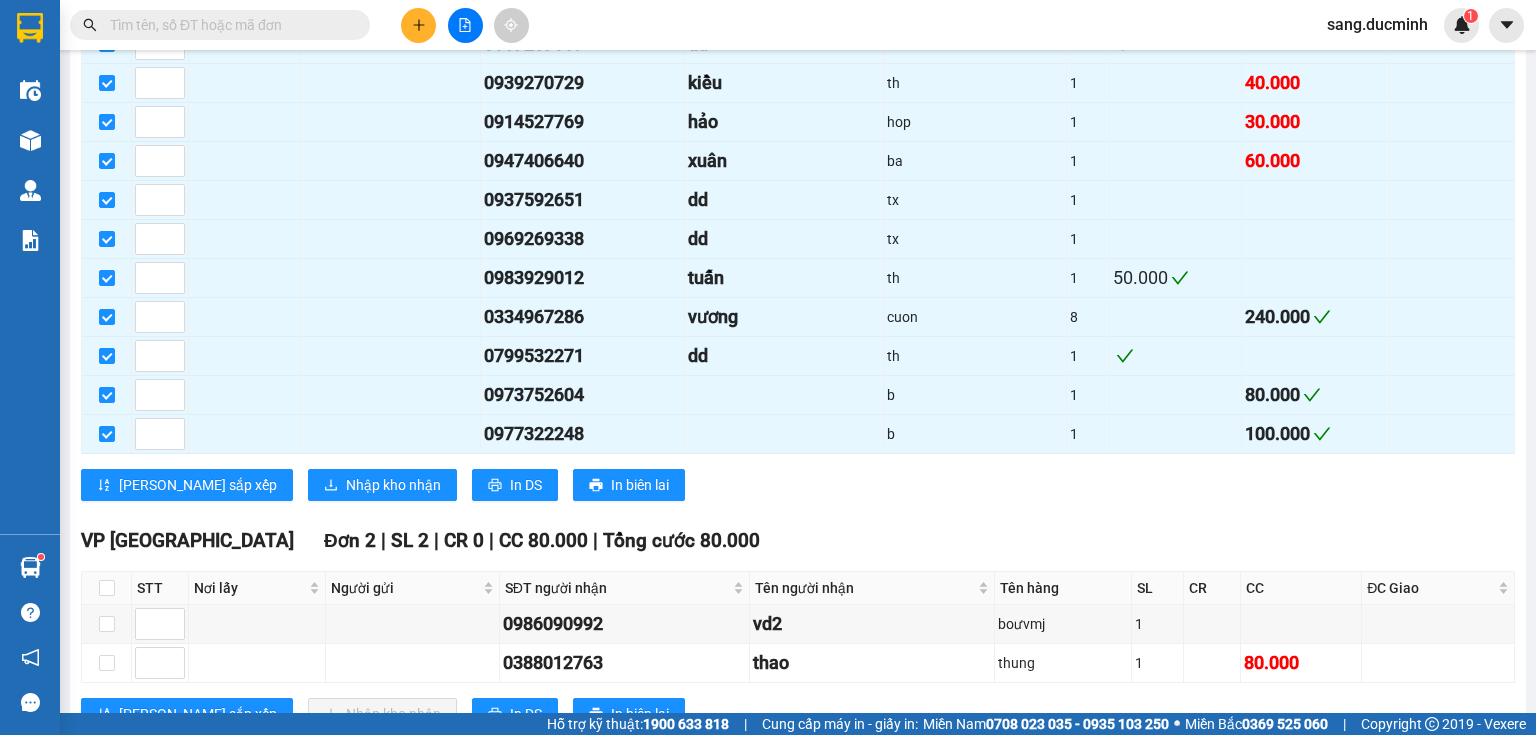 scroll, scrollTop: 1831, scrollLeft: 0, axis: vertical 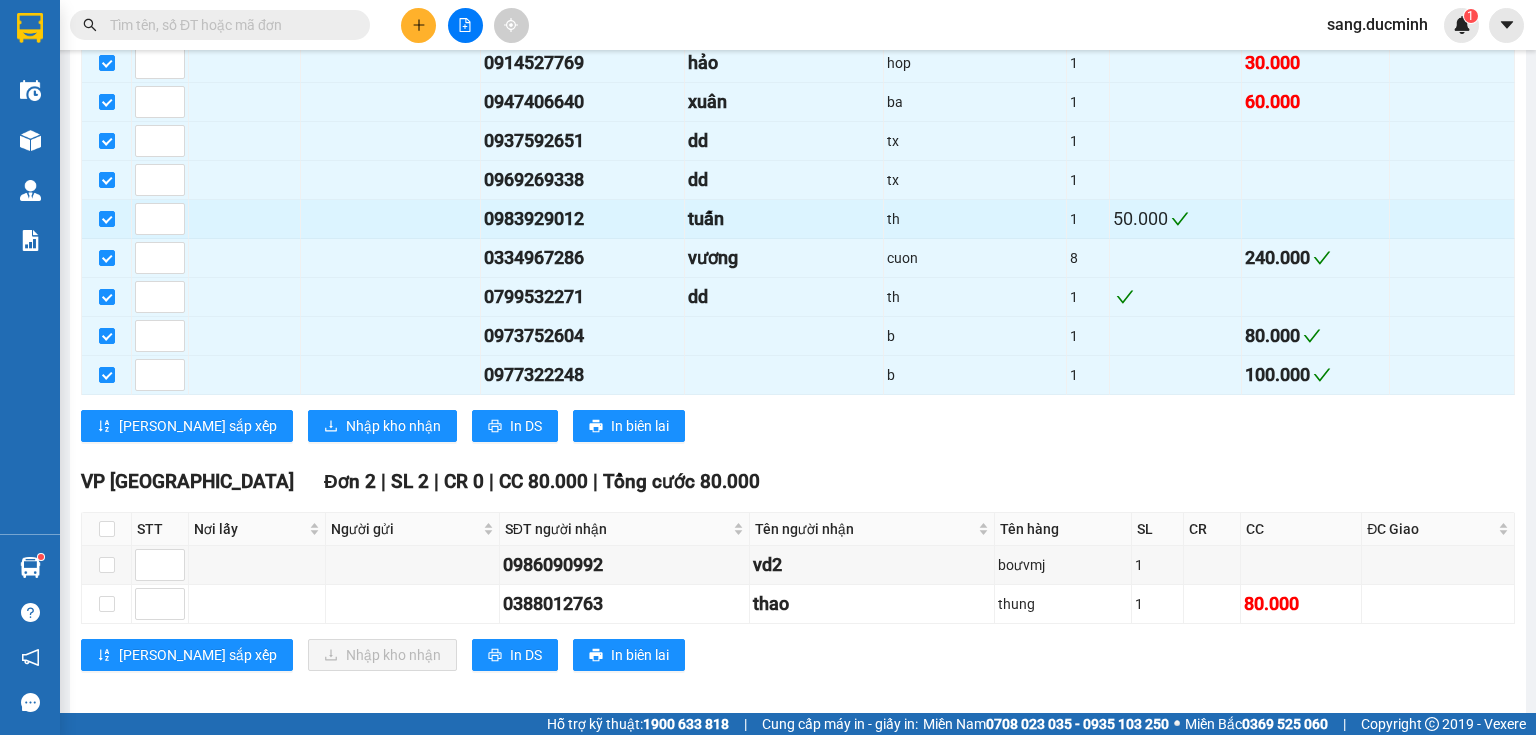 click at bounding box center (245, 219) 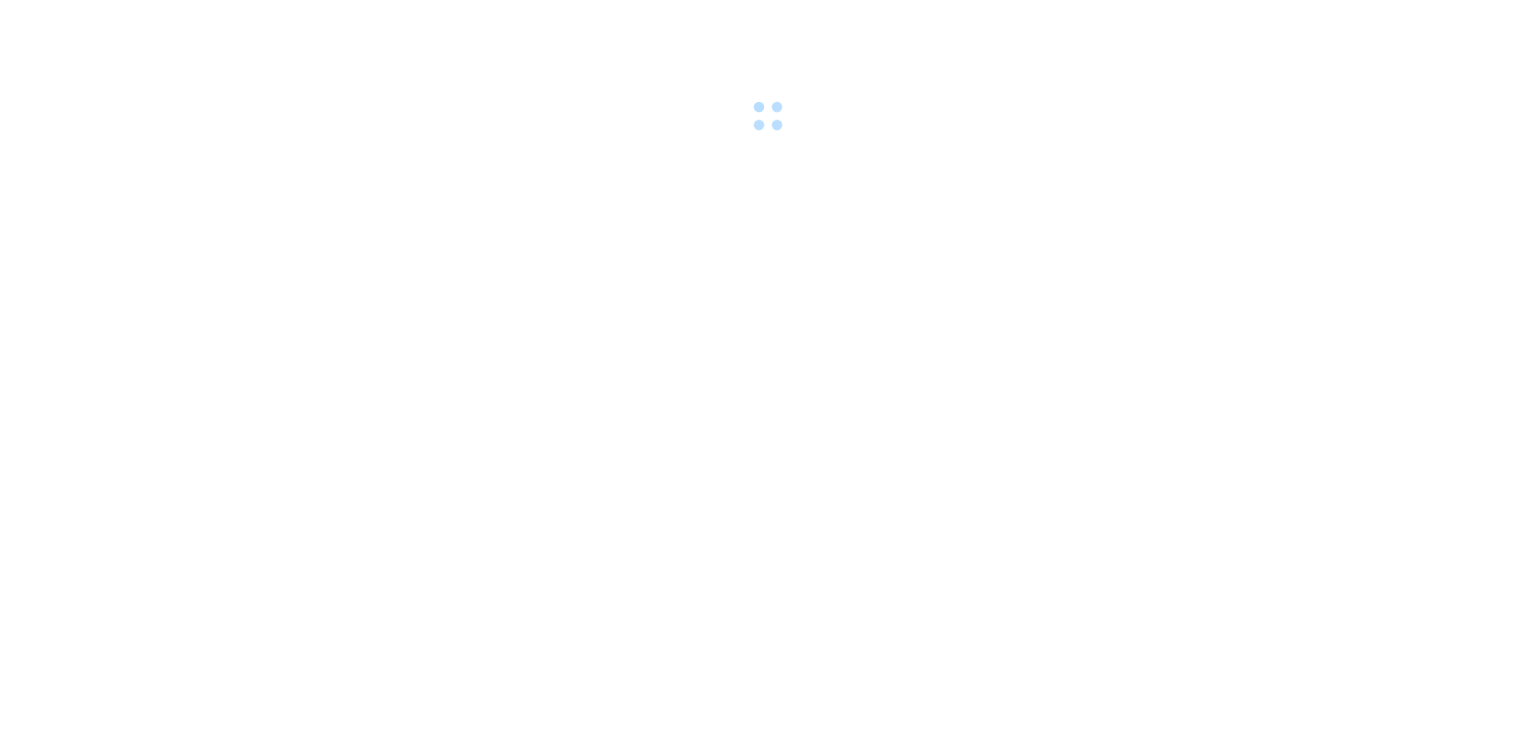 scroll, scrollTop: 0, scrollLeft: 0, axis: both 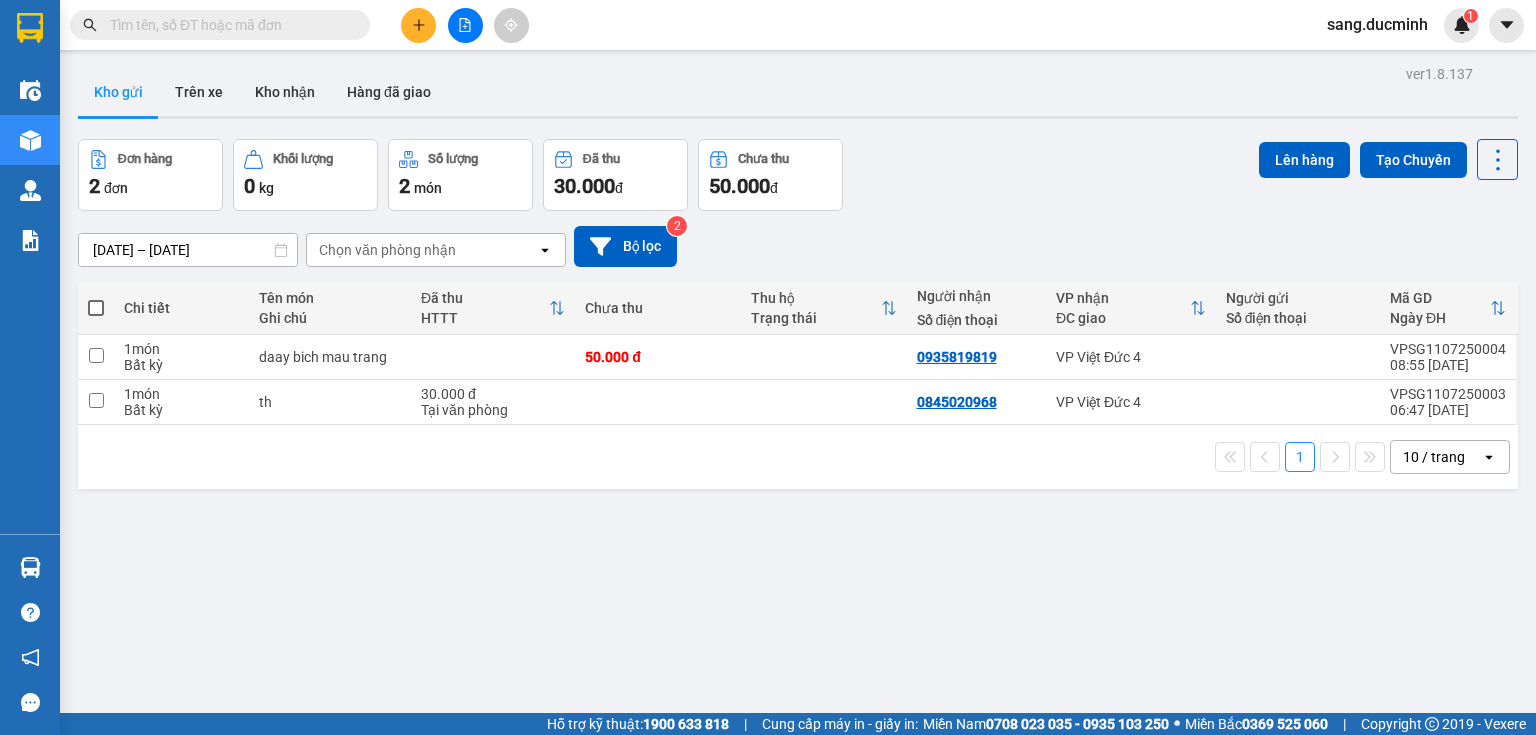 click at bounding box center (228, 25) 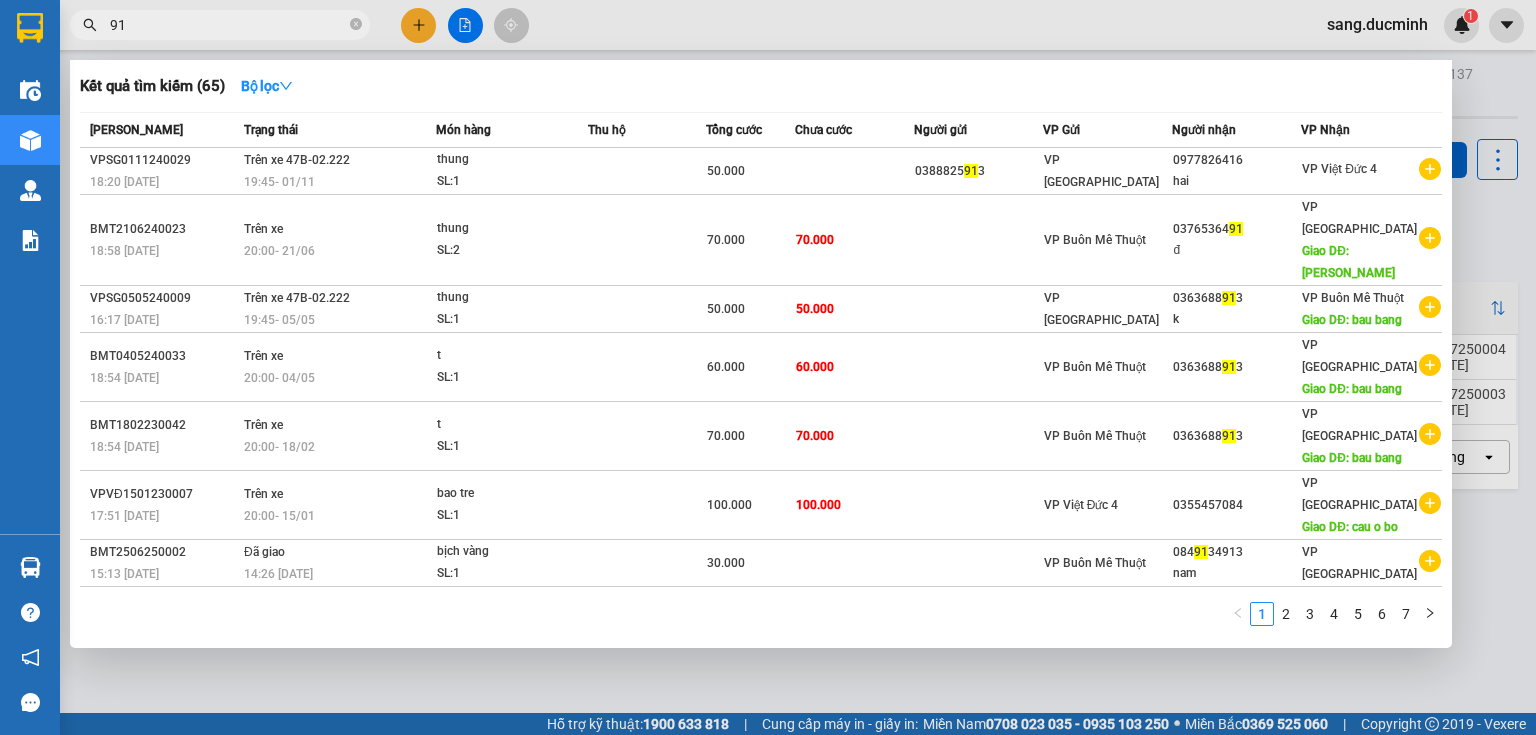 type on "9" 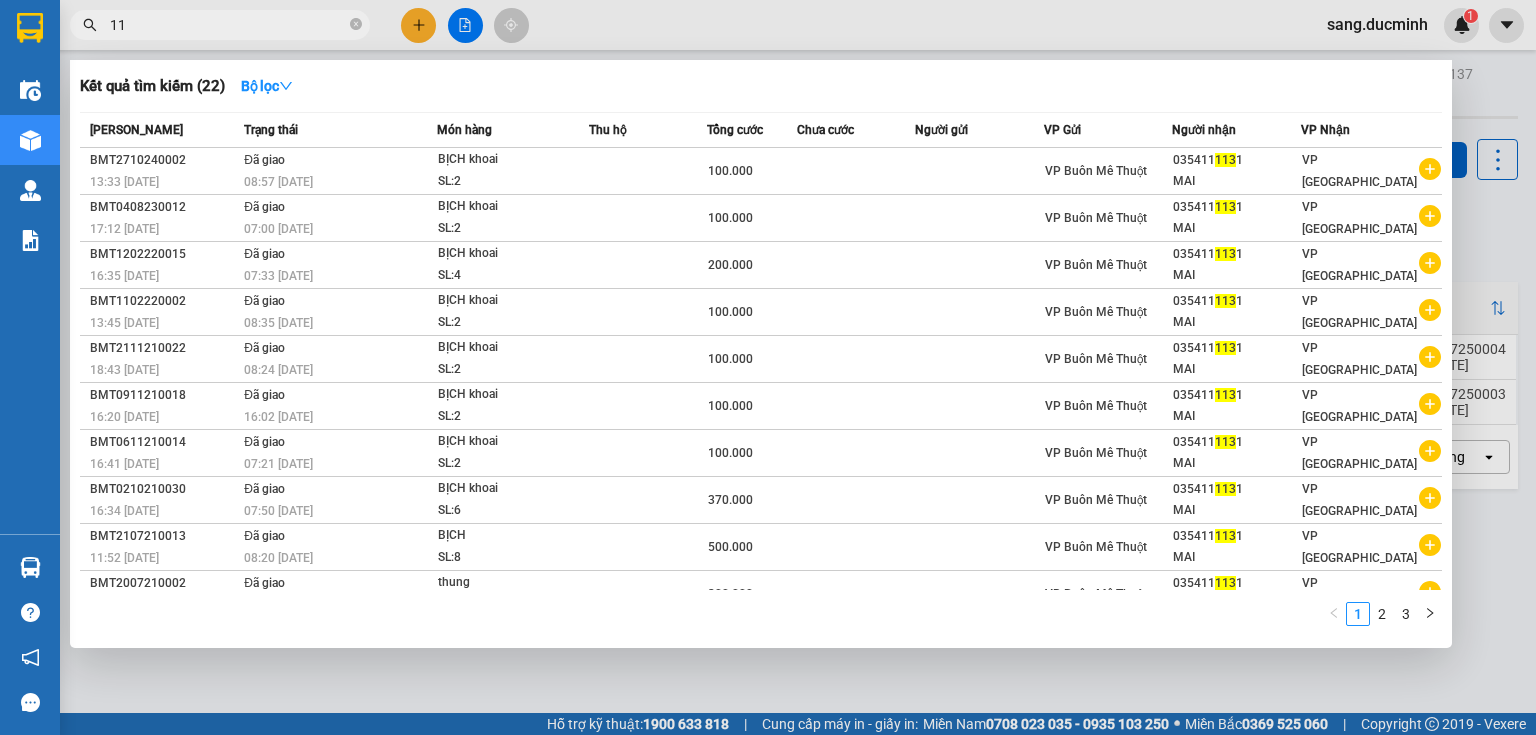 type on "1" 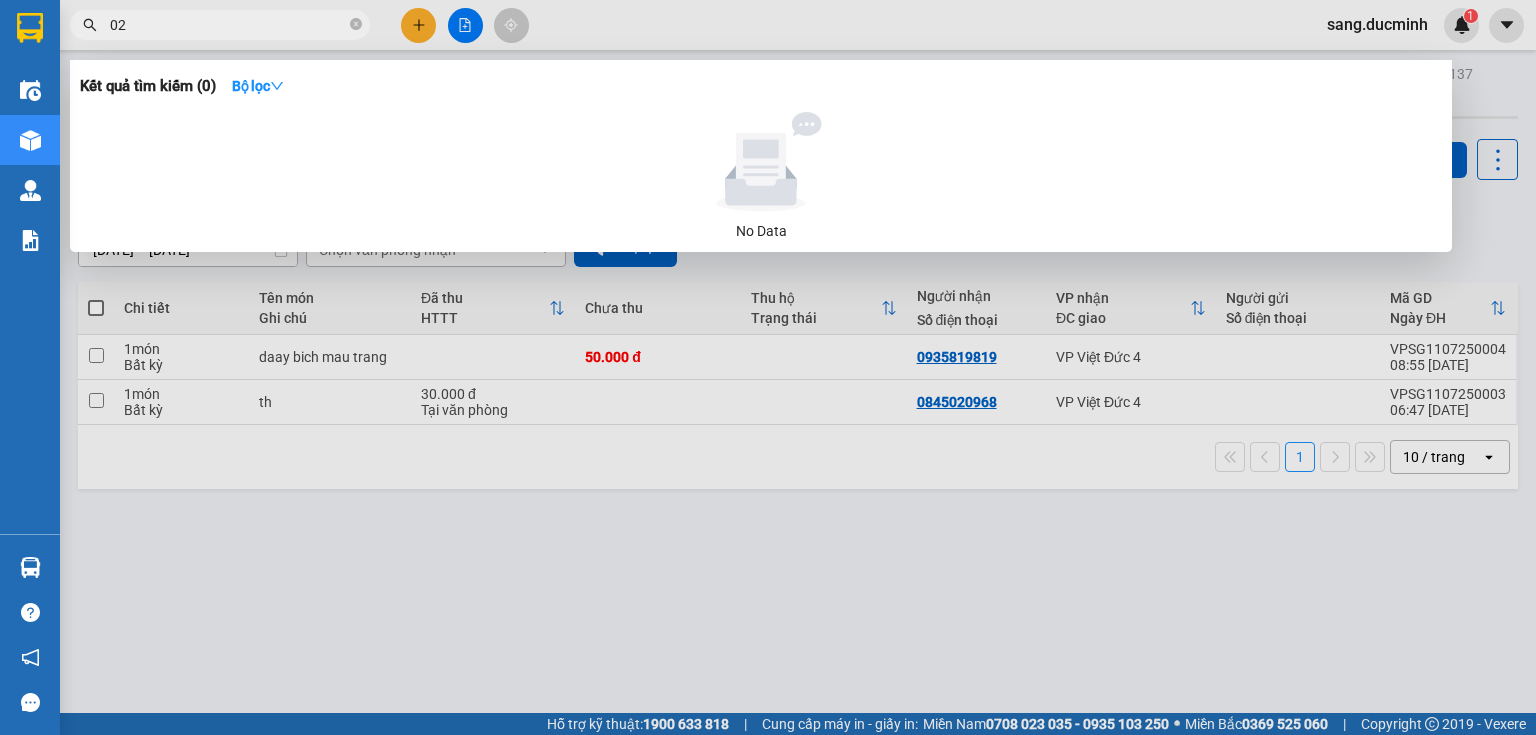 type on "0" 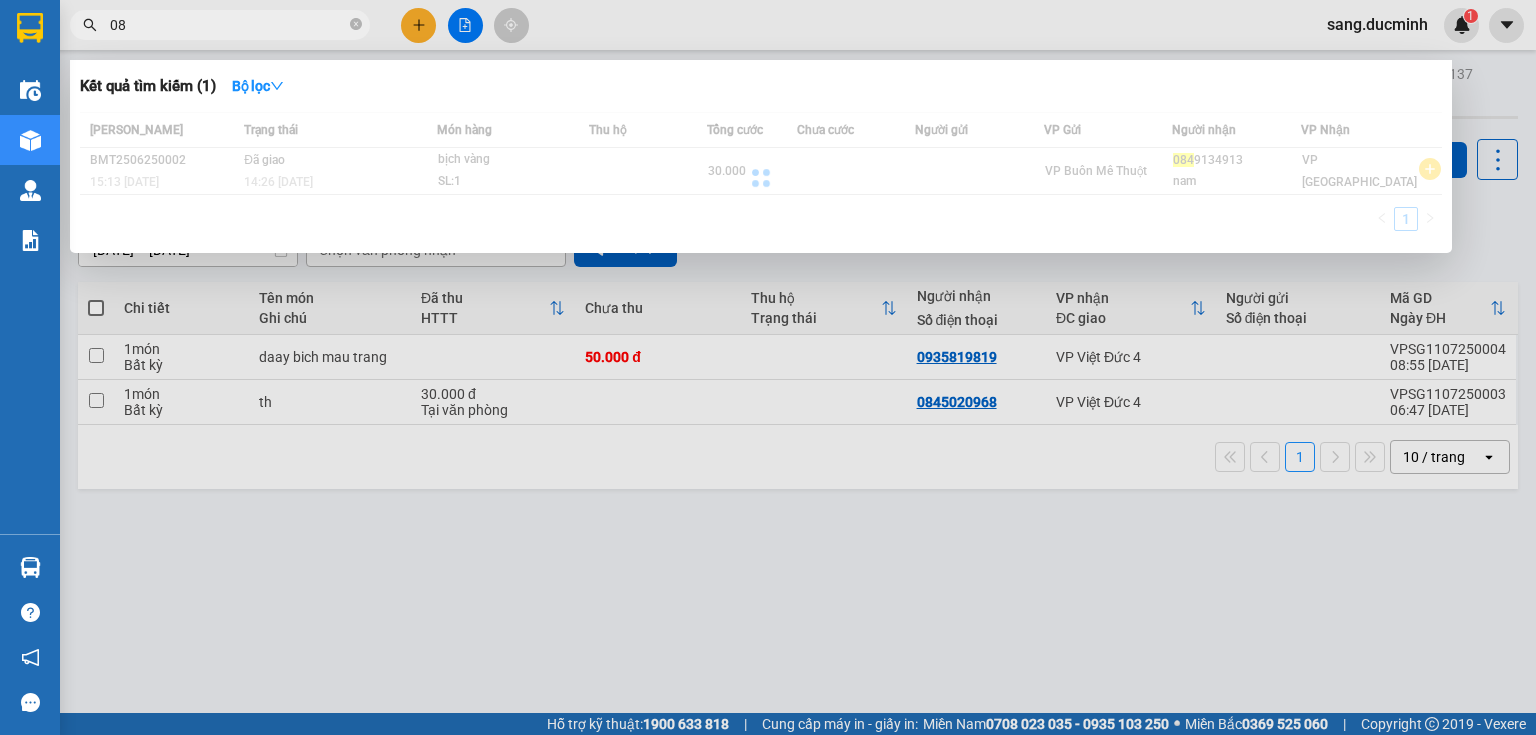 type on "0" 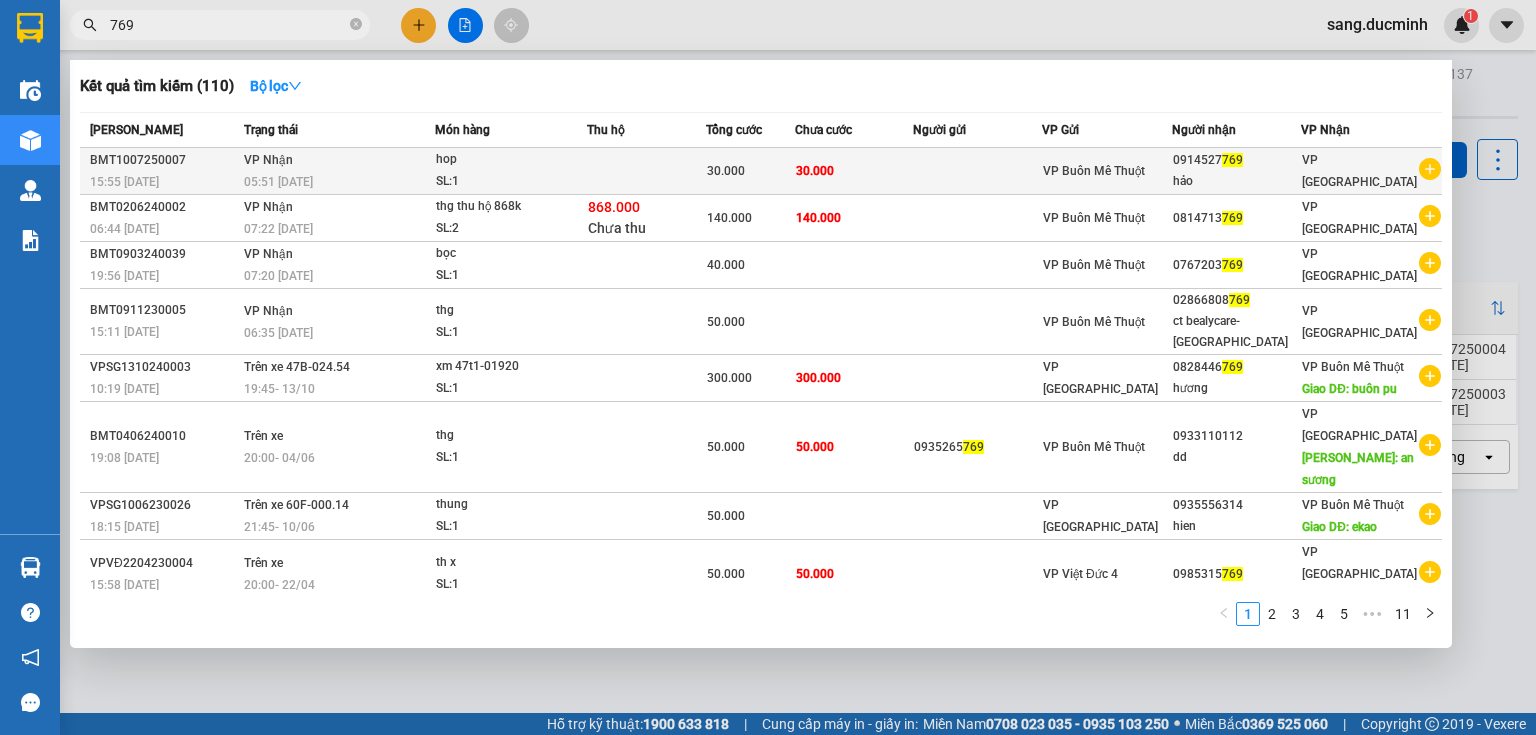 type on "769" 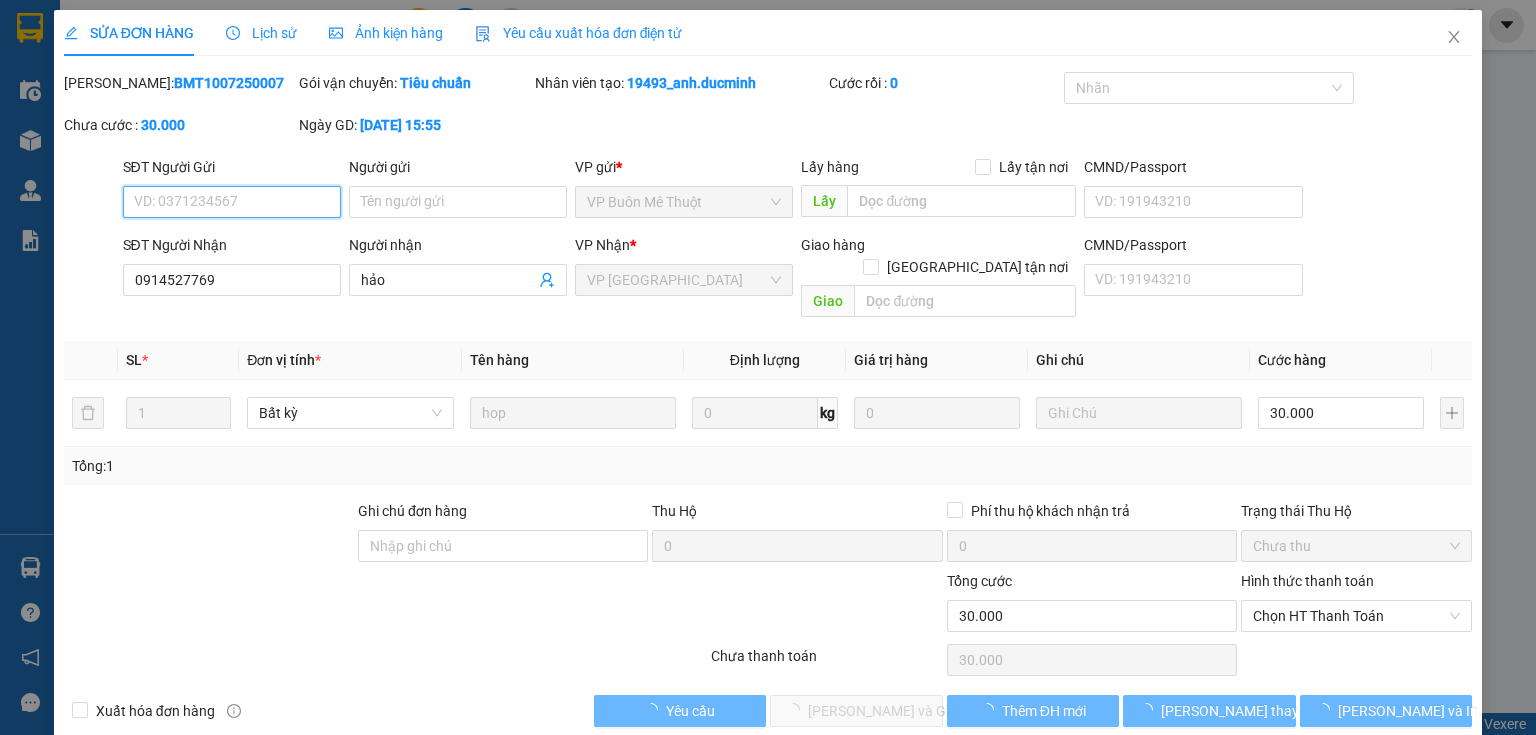 type on "0914527769" 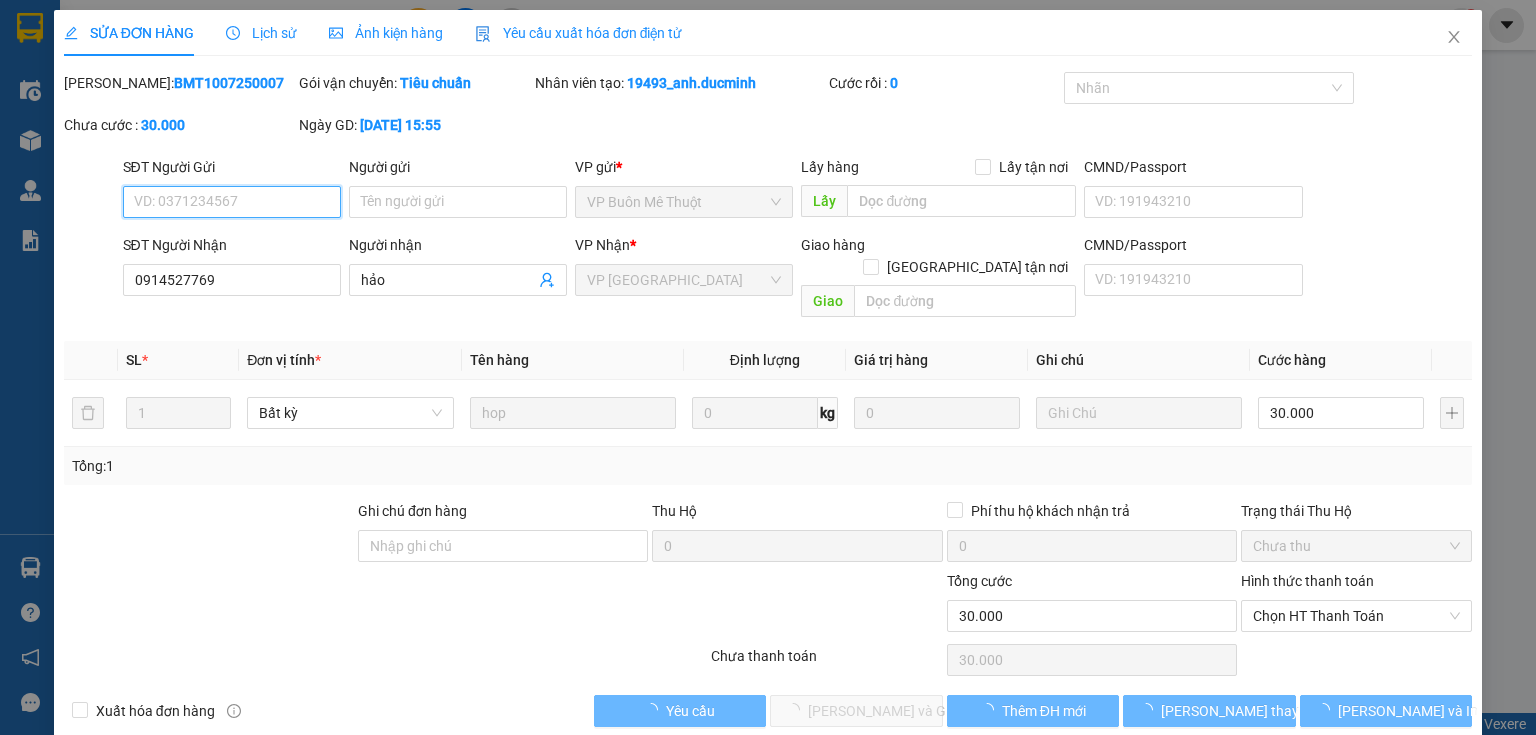 type on "hảo" 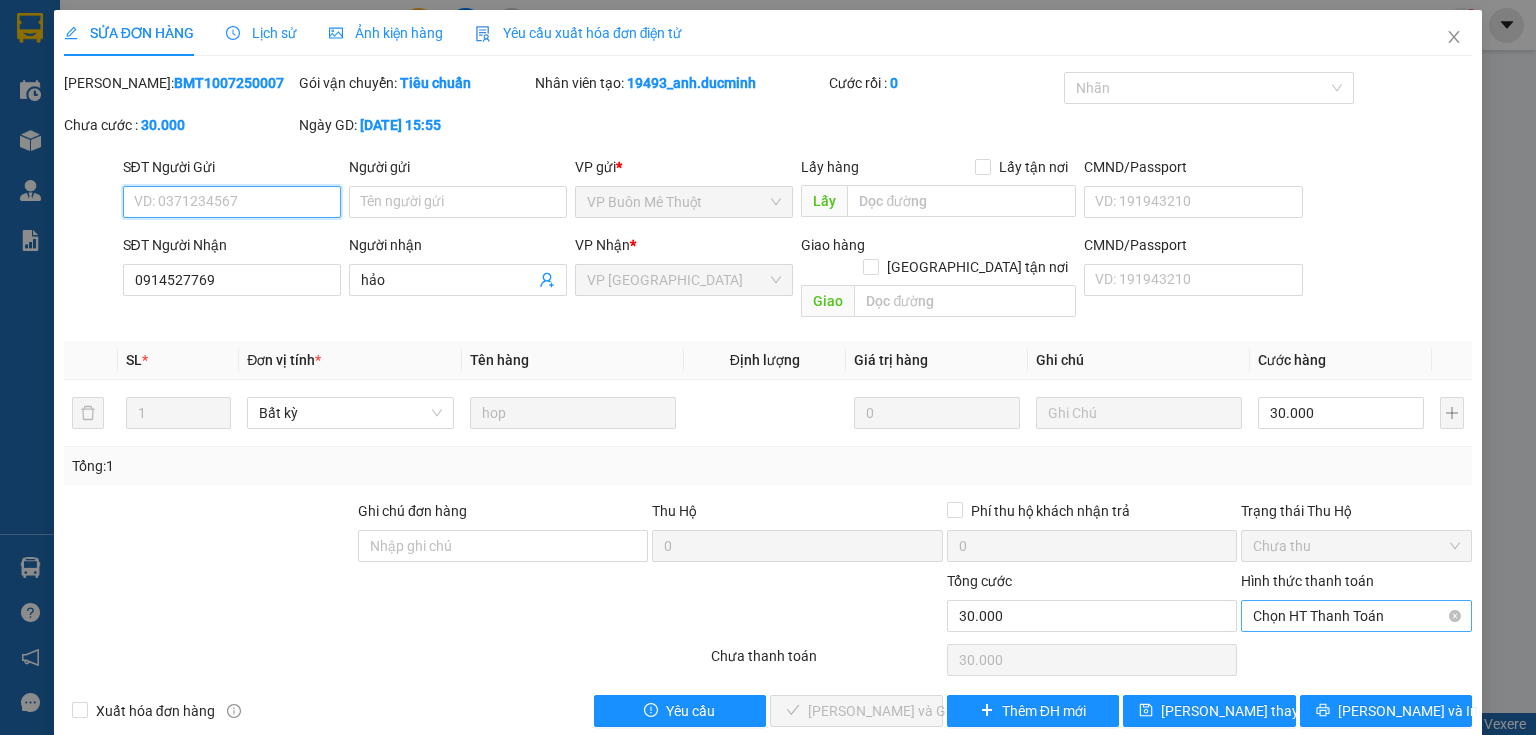 click on "Chọn HT Thanh Toán" at bounding box center (1356, 616) 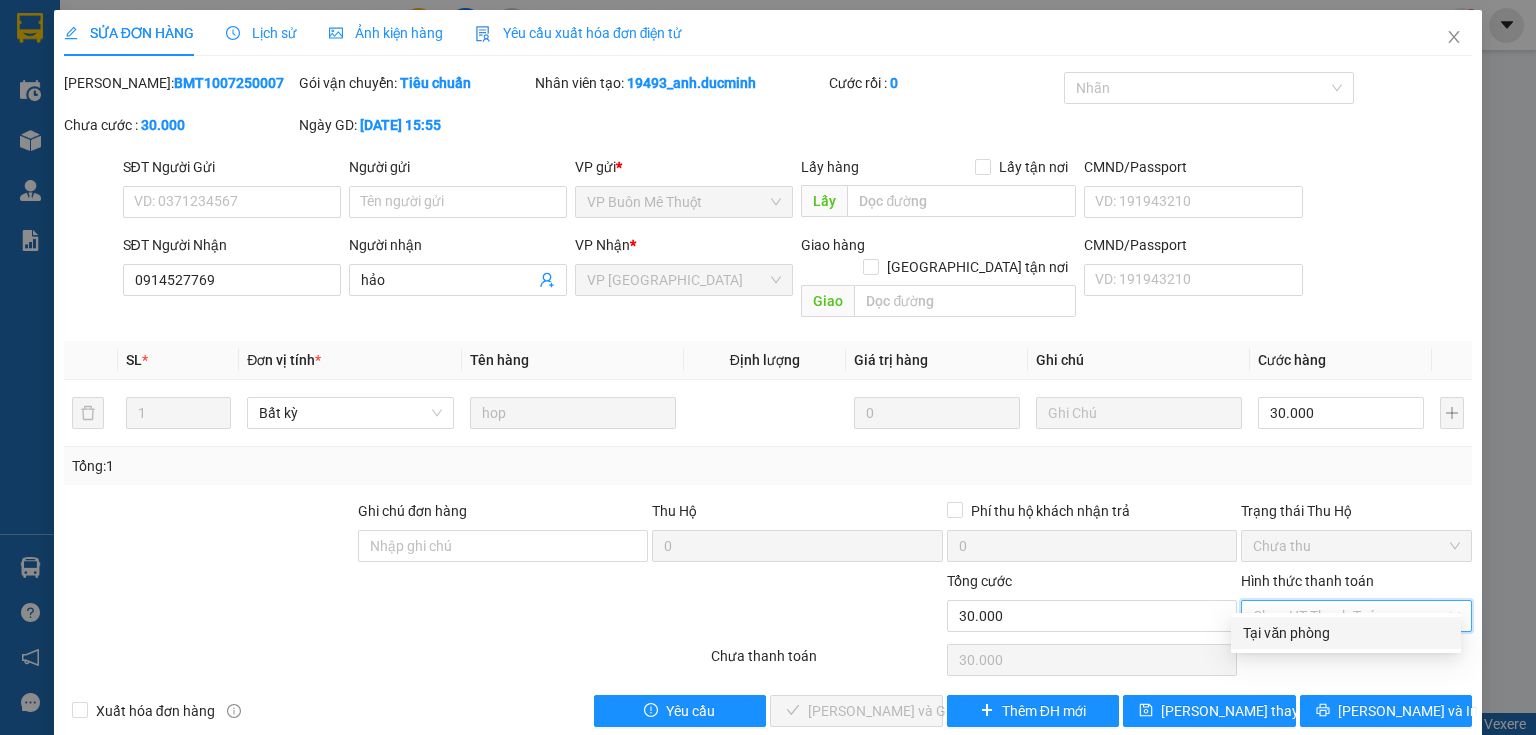 click on "Tại văn phòng" at bounding box center [1346, 633] 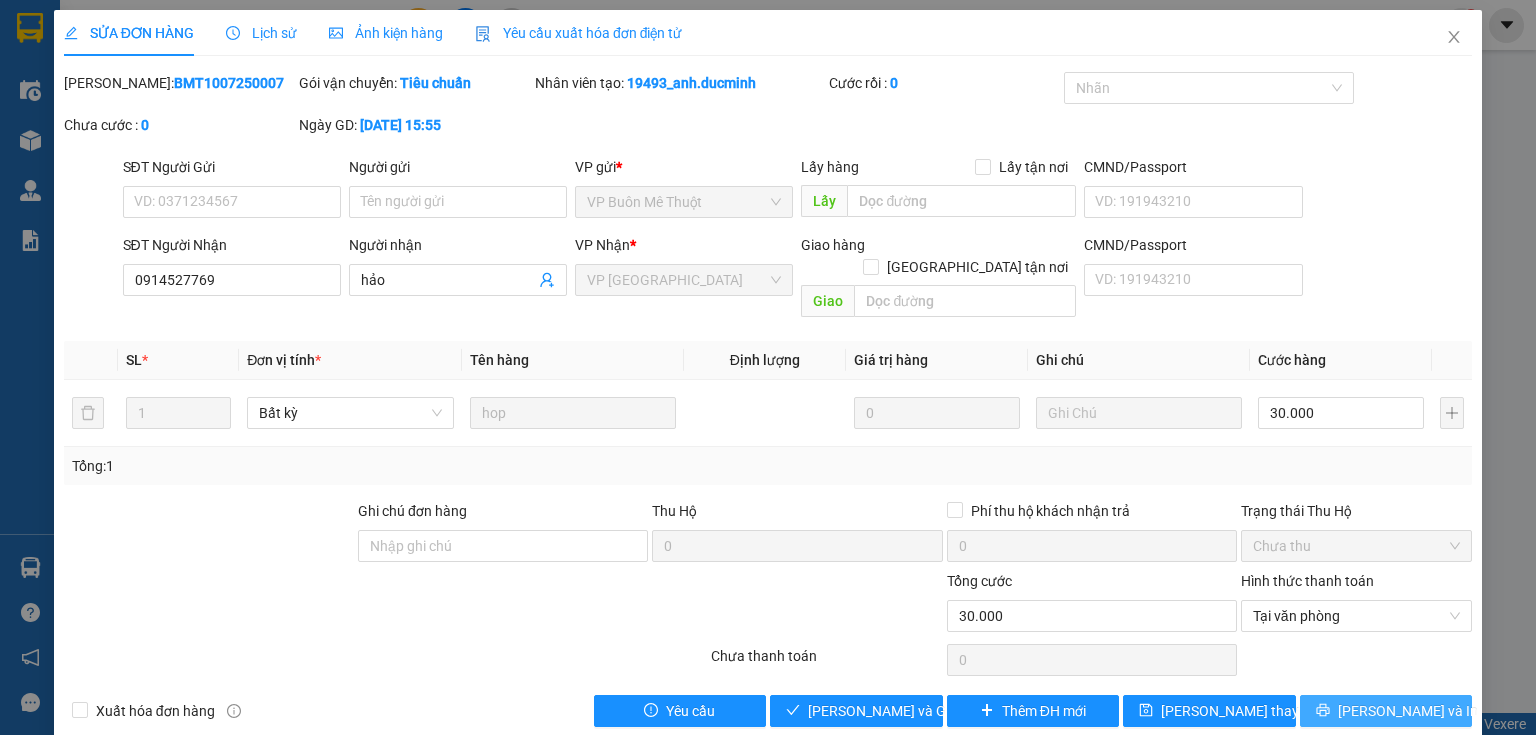 click on "[PERSON_NAME] và In" at bounding box center (1408, 711) 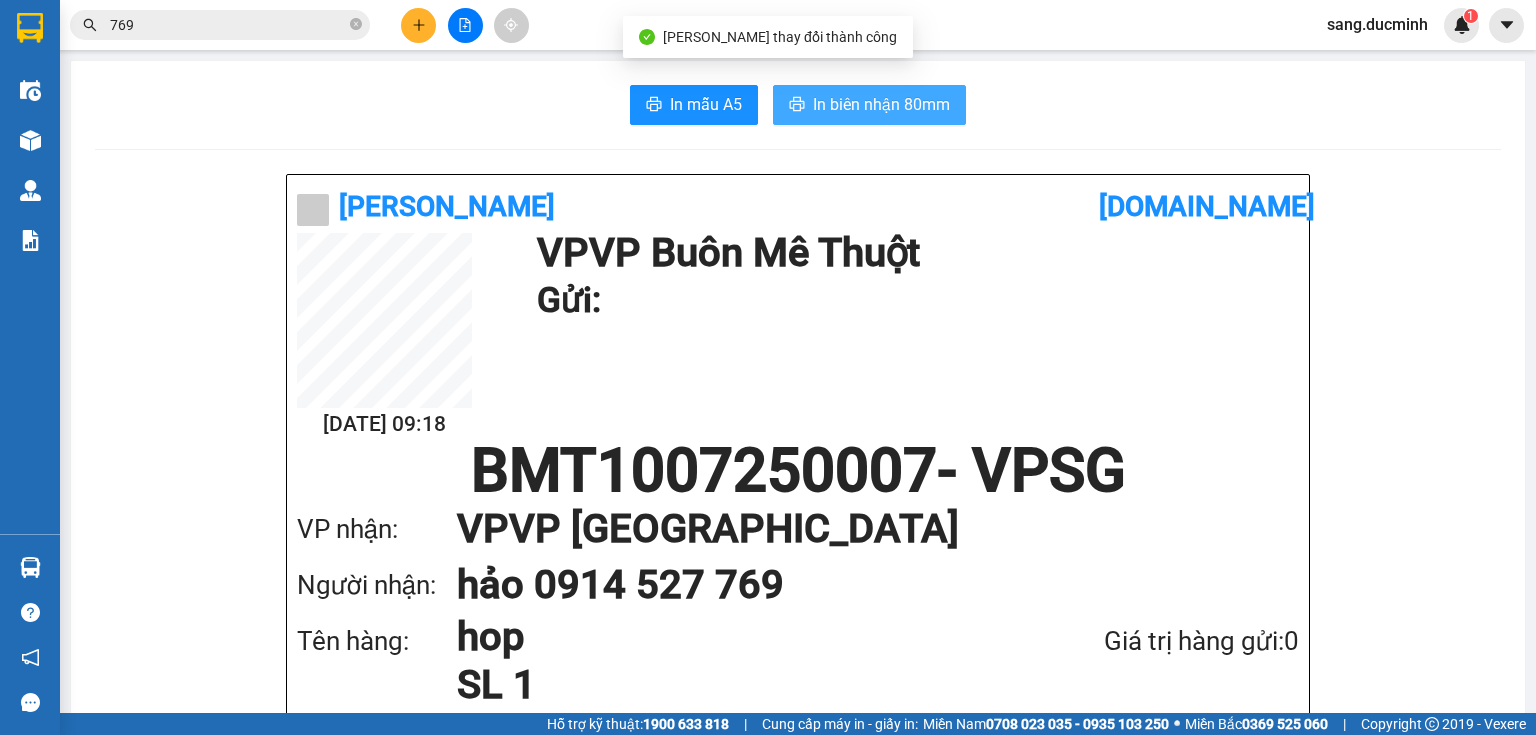 click on "In biên nhận 80mm" at bounding box center [881, 104] 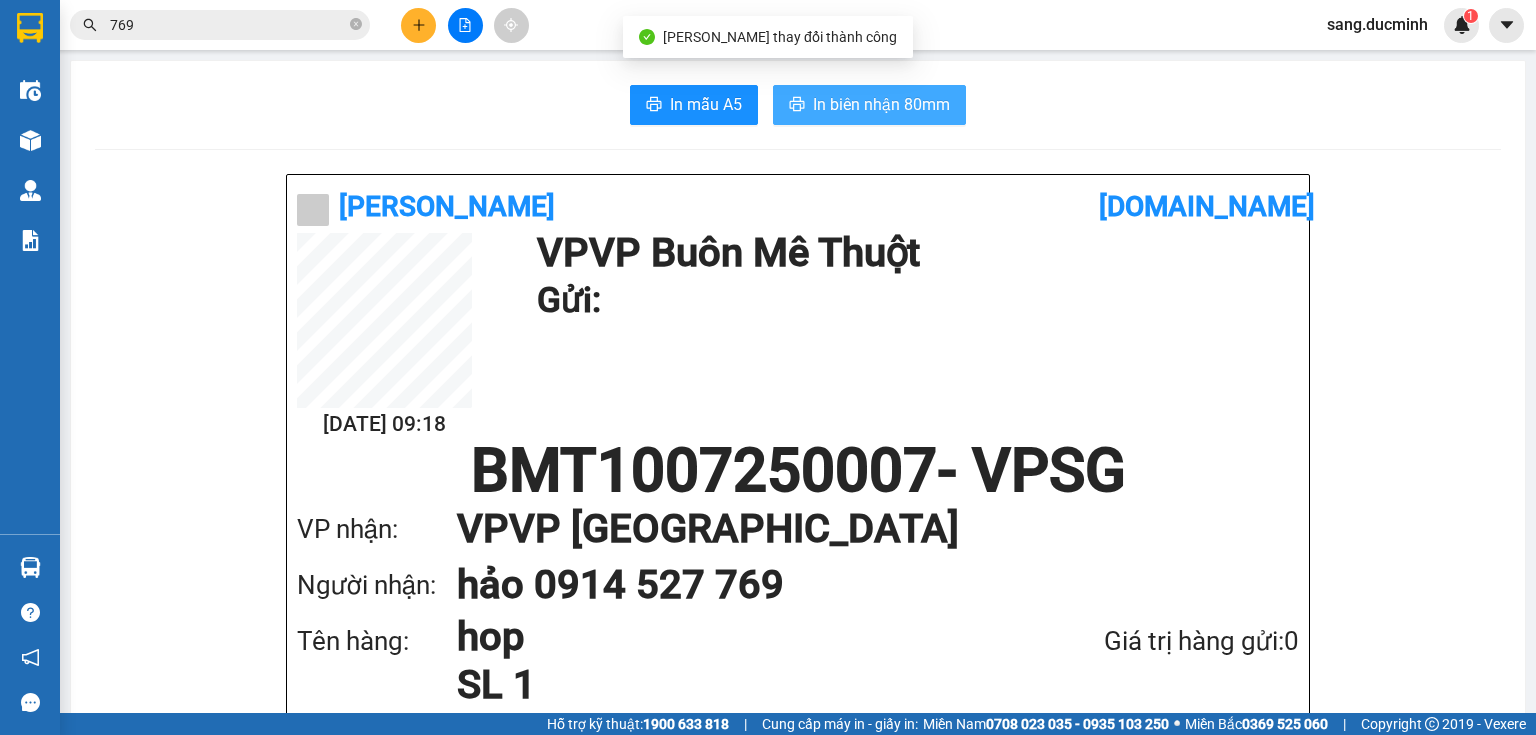 scroll, scrollTop: 0, scrollLeft: 0, axis: both 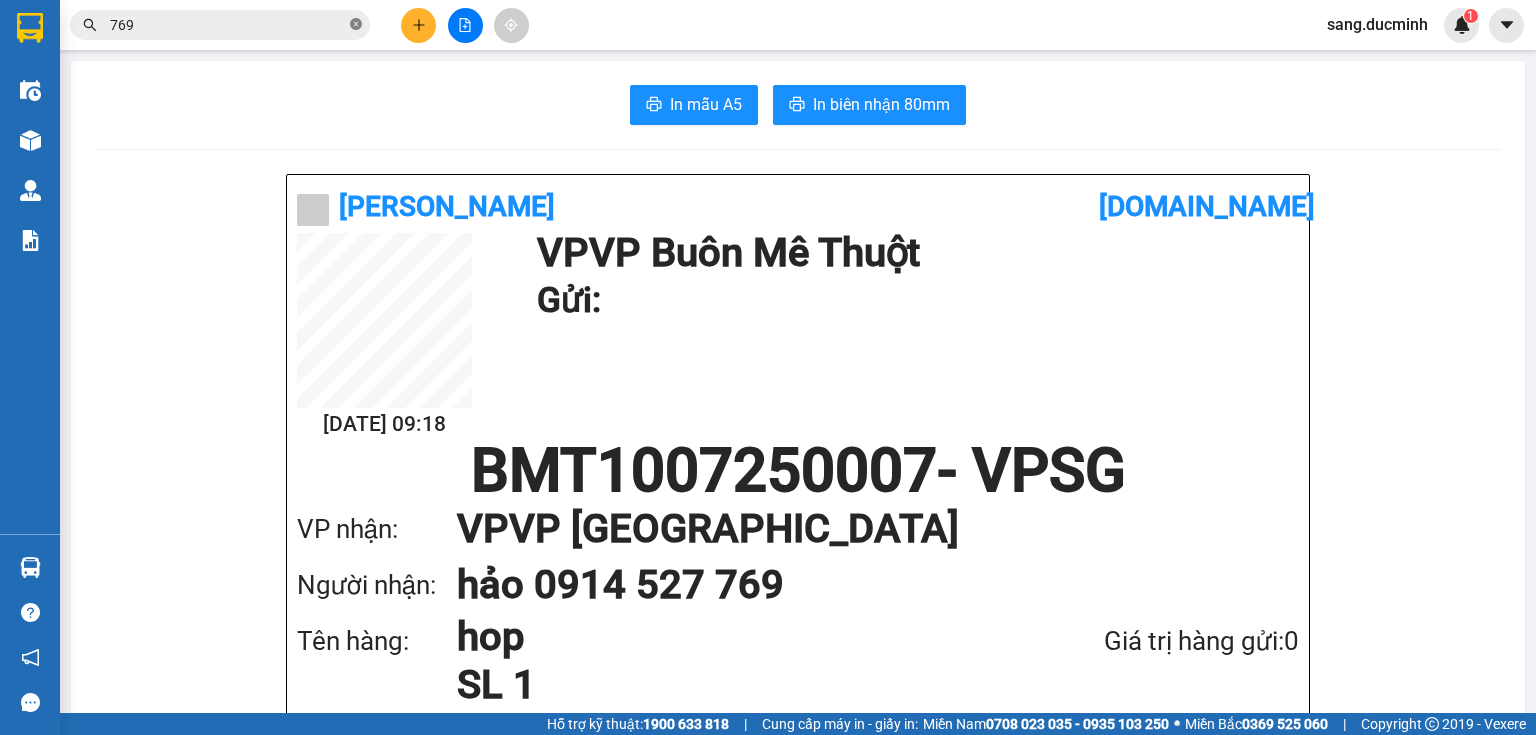 click at bounding box center (356, 25) 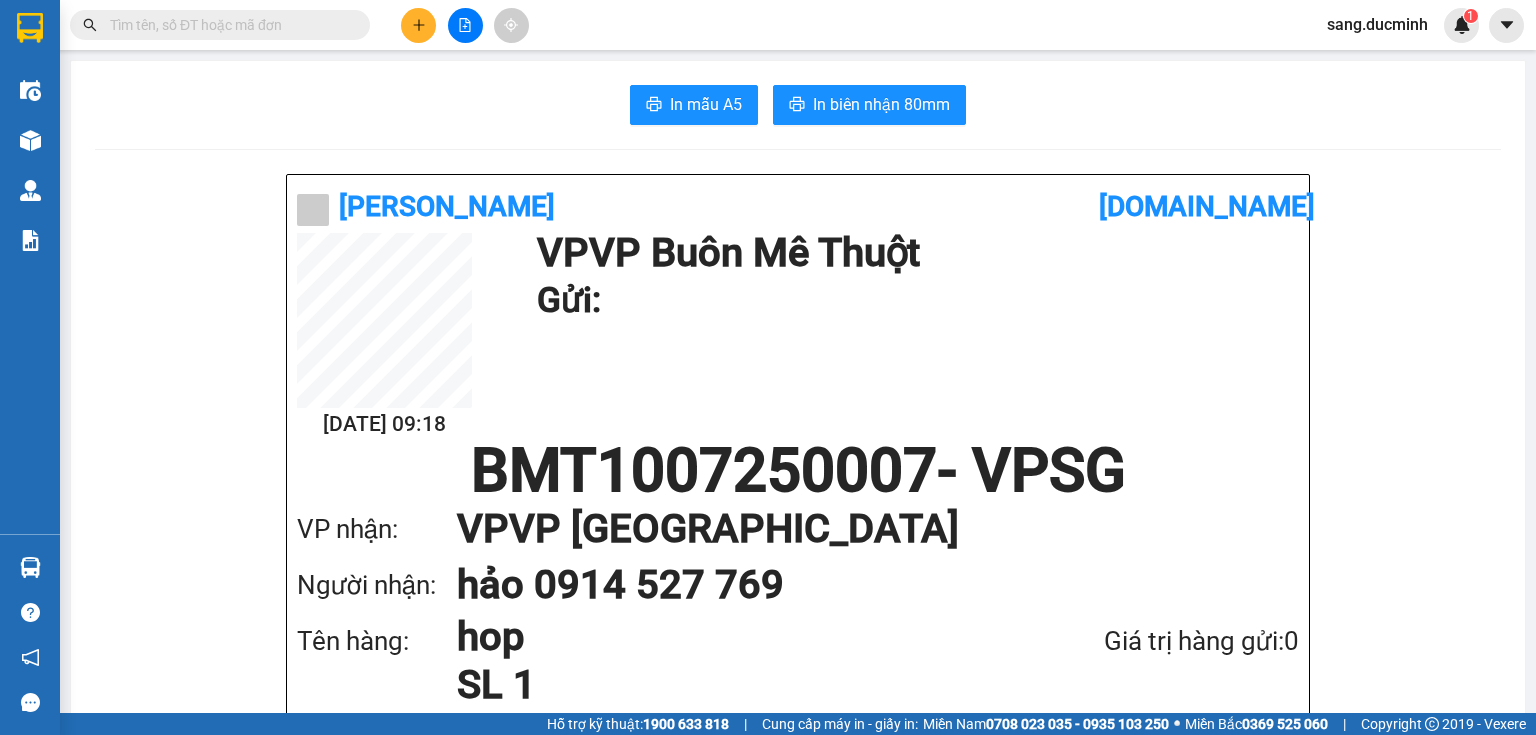 click at bounding box center (228, 25) 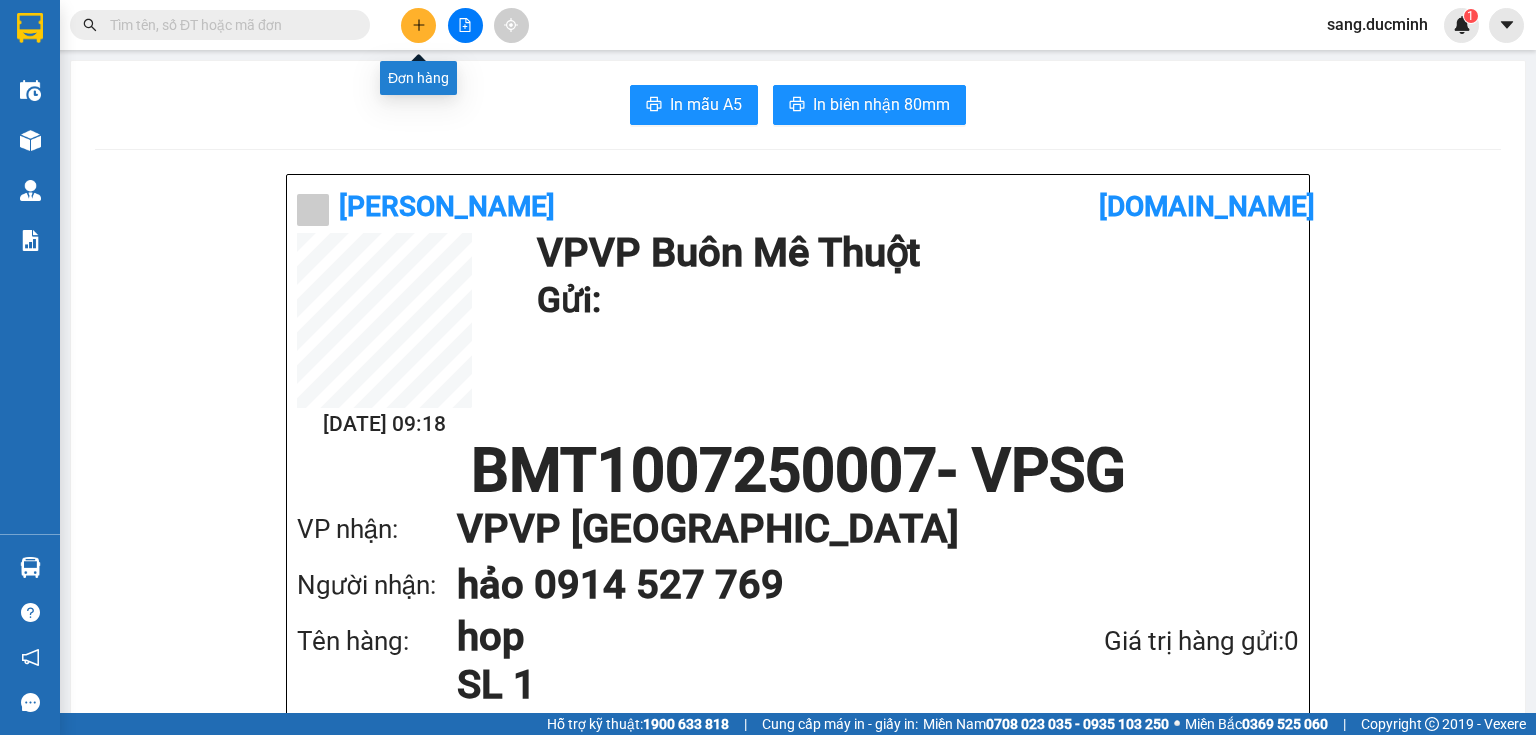 click 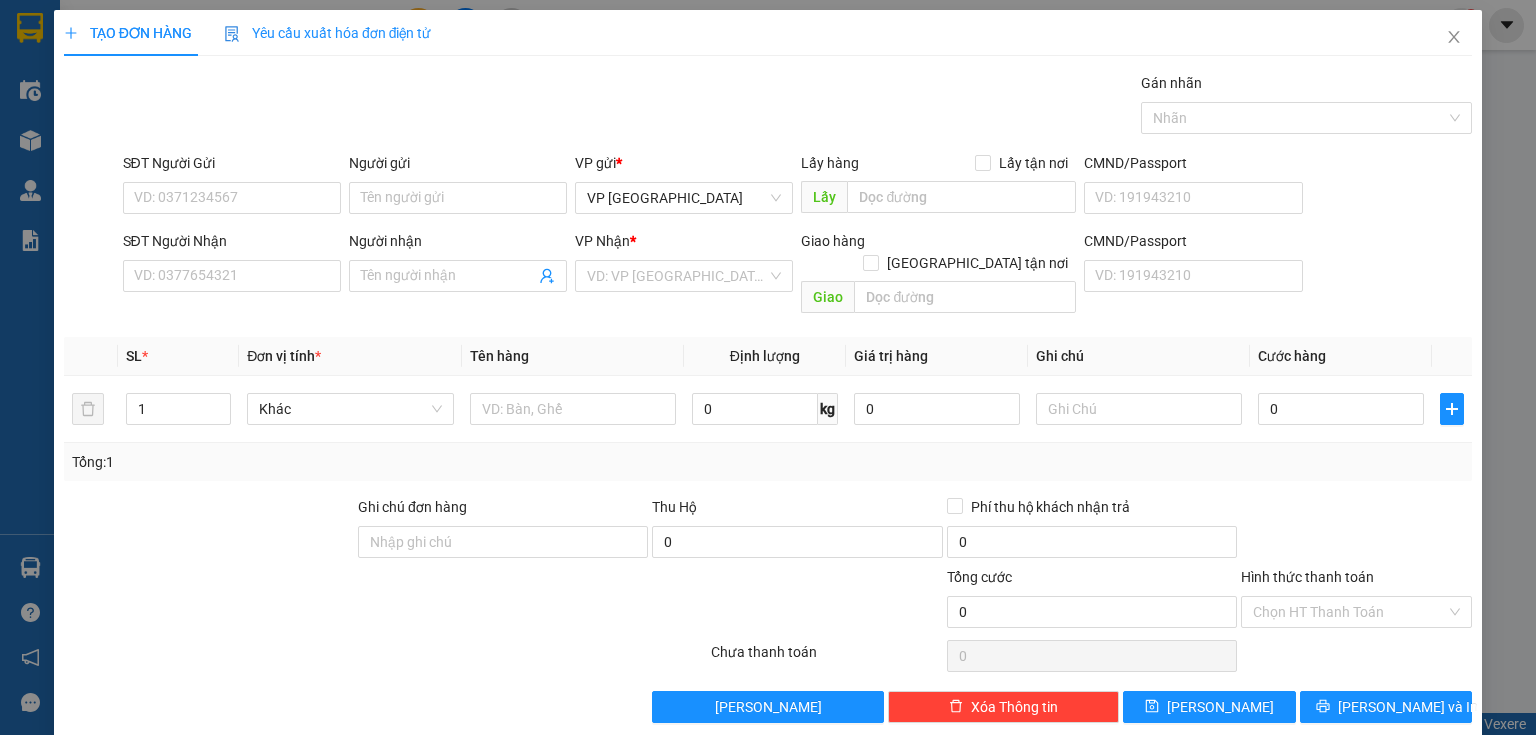 drag, startPoint x: 419, startPoint y: 19, endPoint x: 863, endPoint y: 96, distance: 450.62735 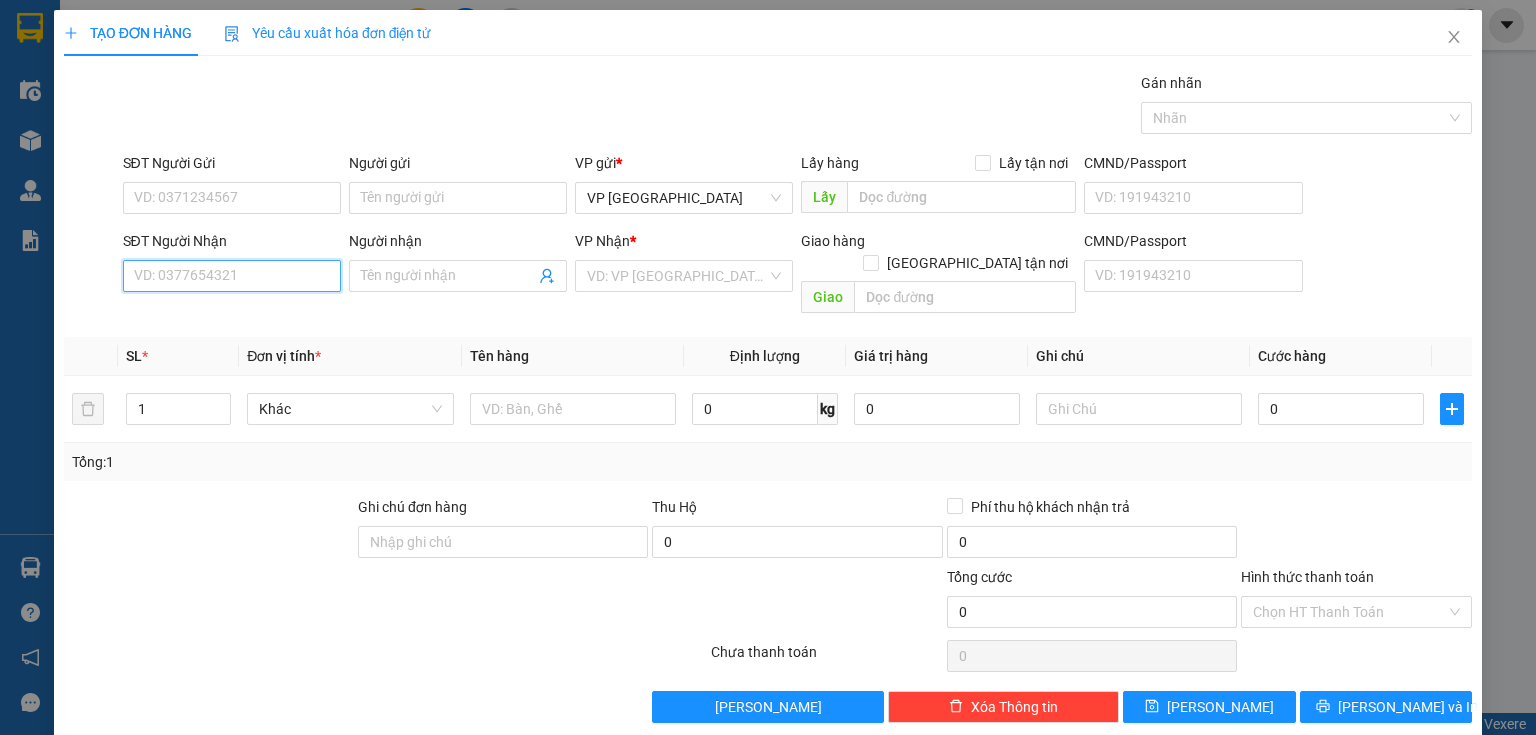 click on "SĐT Người Nhận" at bounding box center [232, 276] 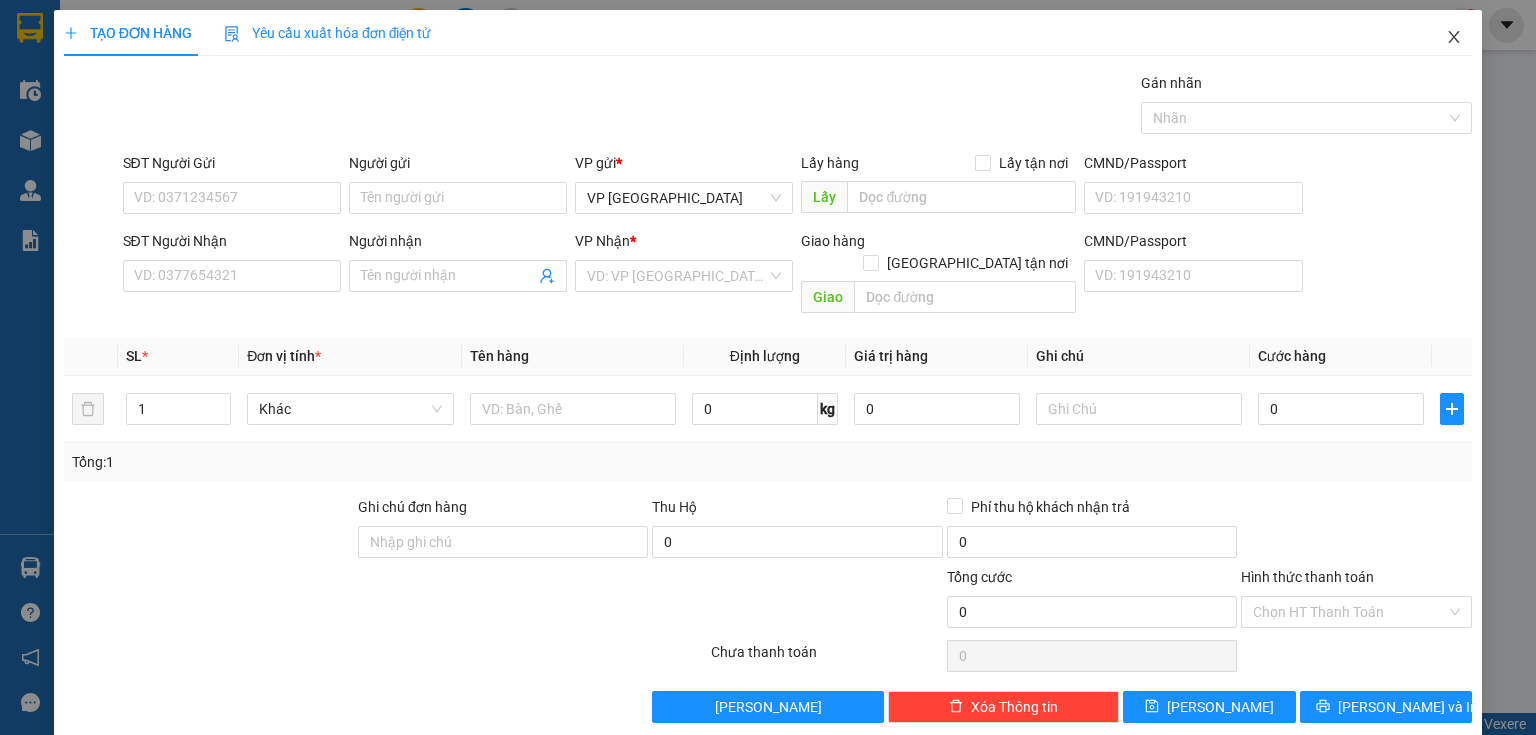 click at bounding box center (1454, 38) 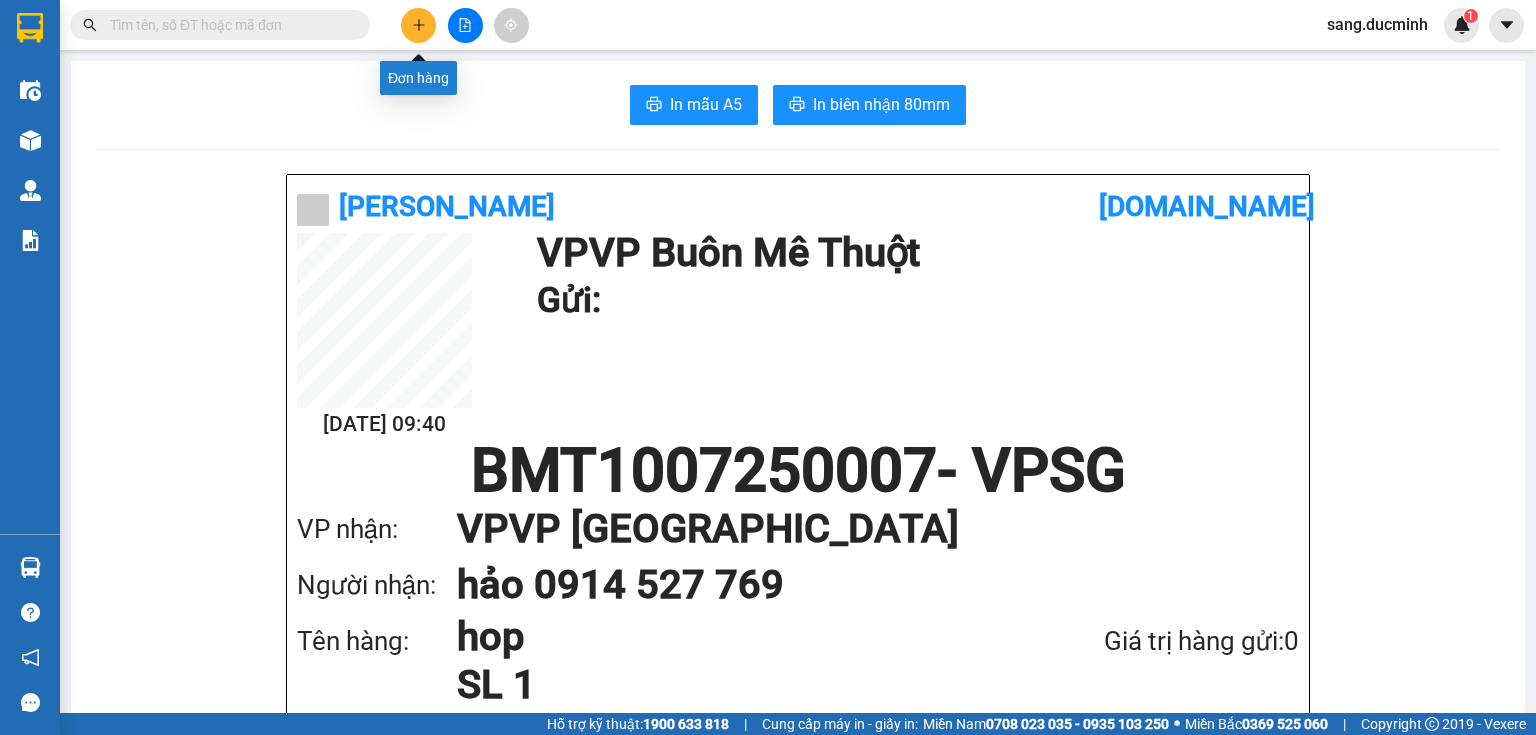 click at bounding box center (418, 25) 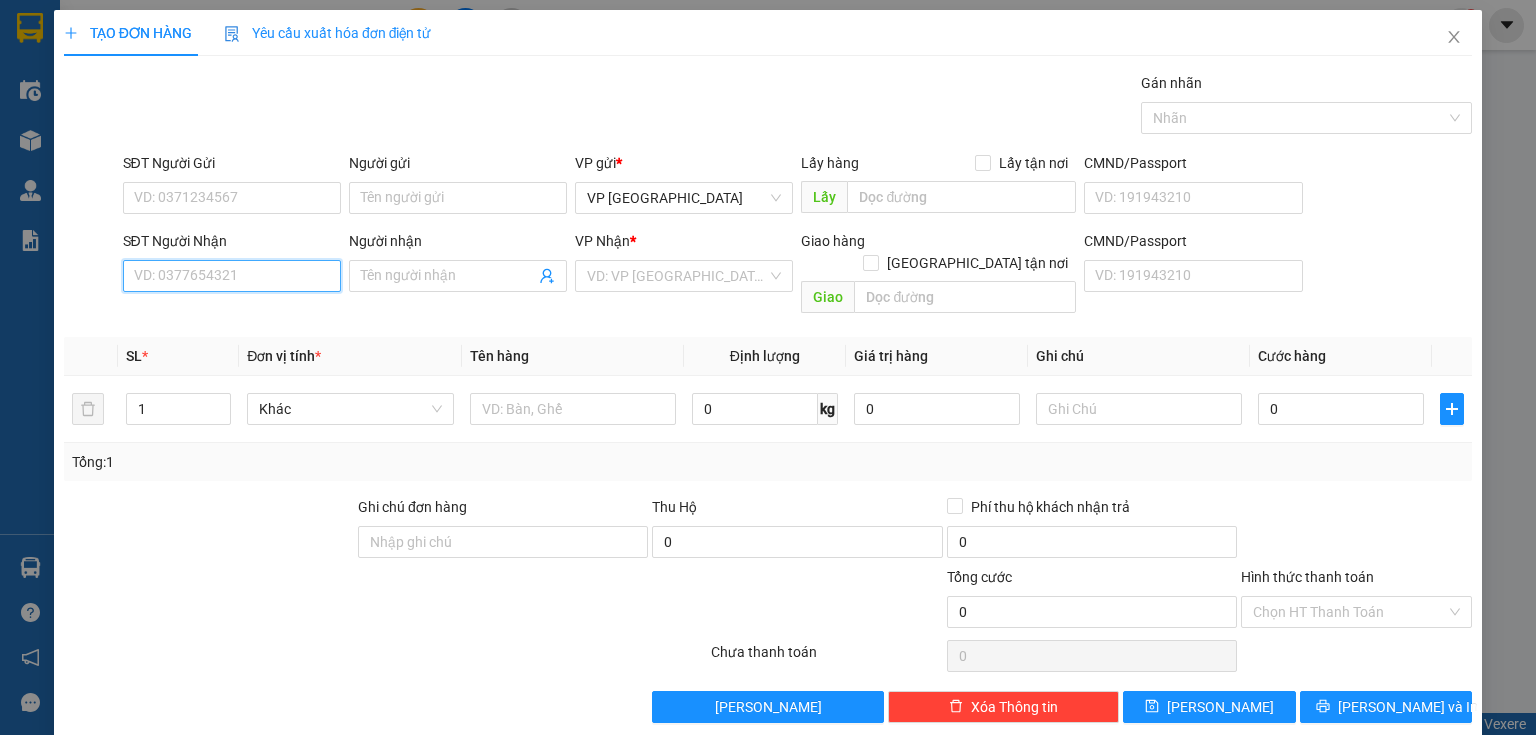 click on "SĐT Người Nhận" at bounding box center (232, 276) 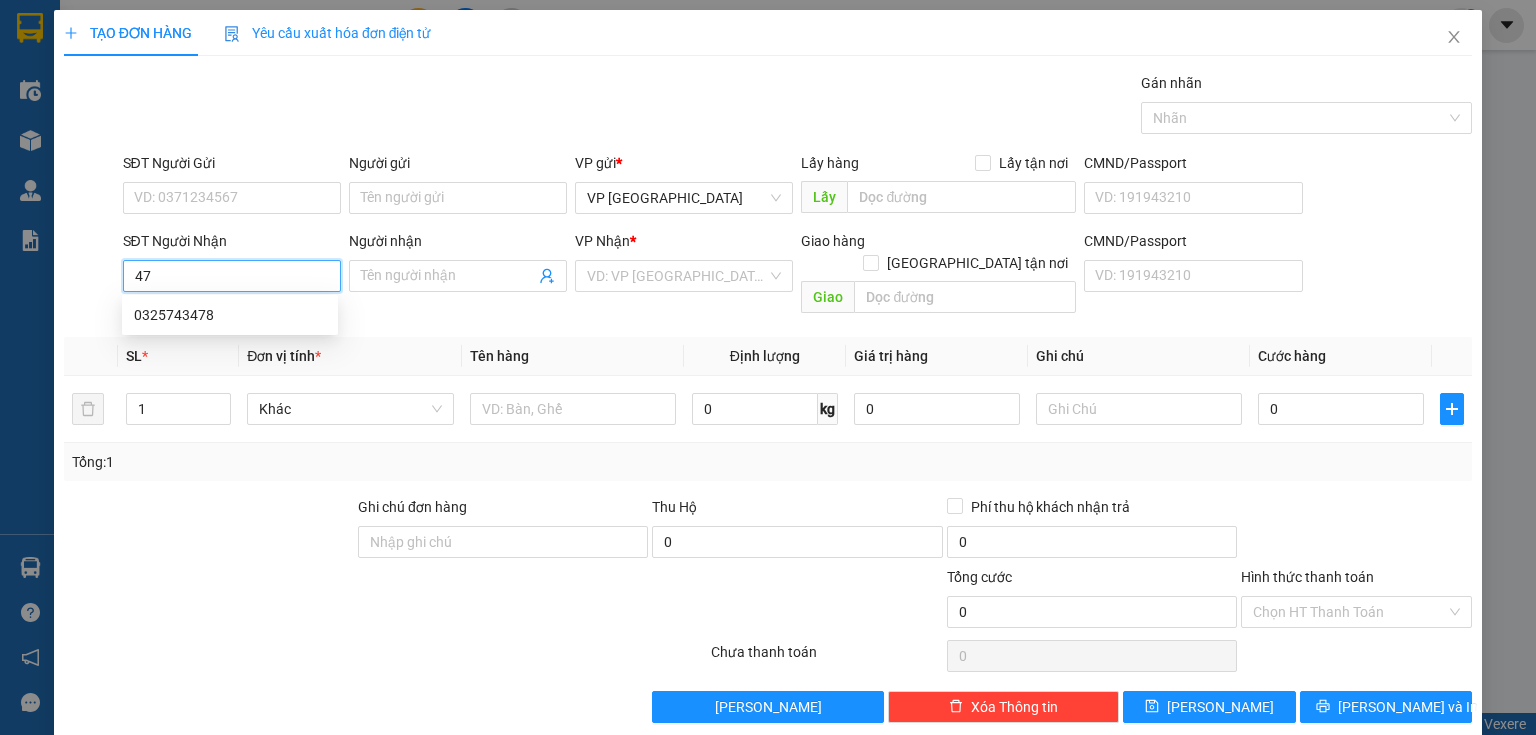 type on "4" 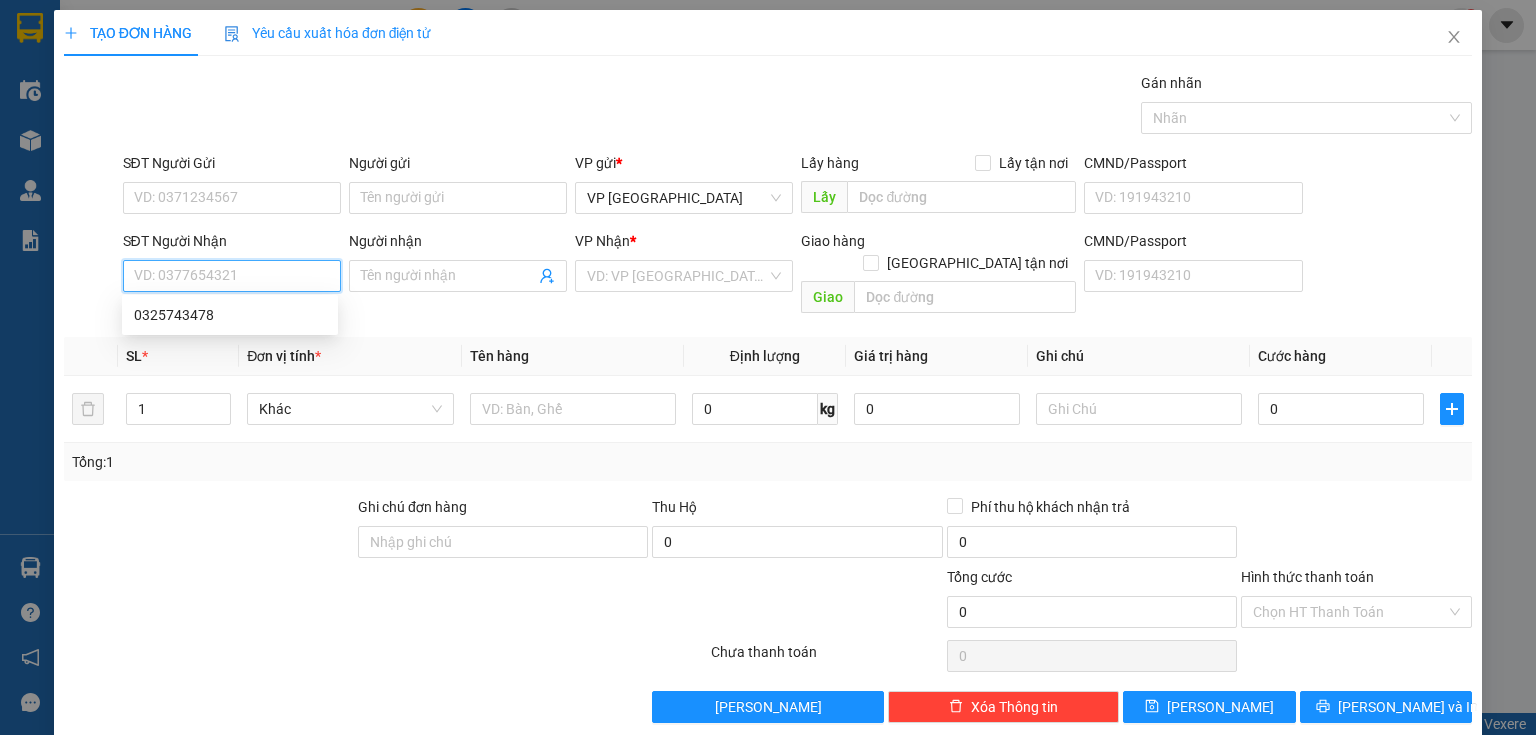 drag, startPoint x: 291, startPoint y: 276, endPoint x: 236, endPoint y: 292, distance: 57.280014 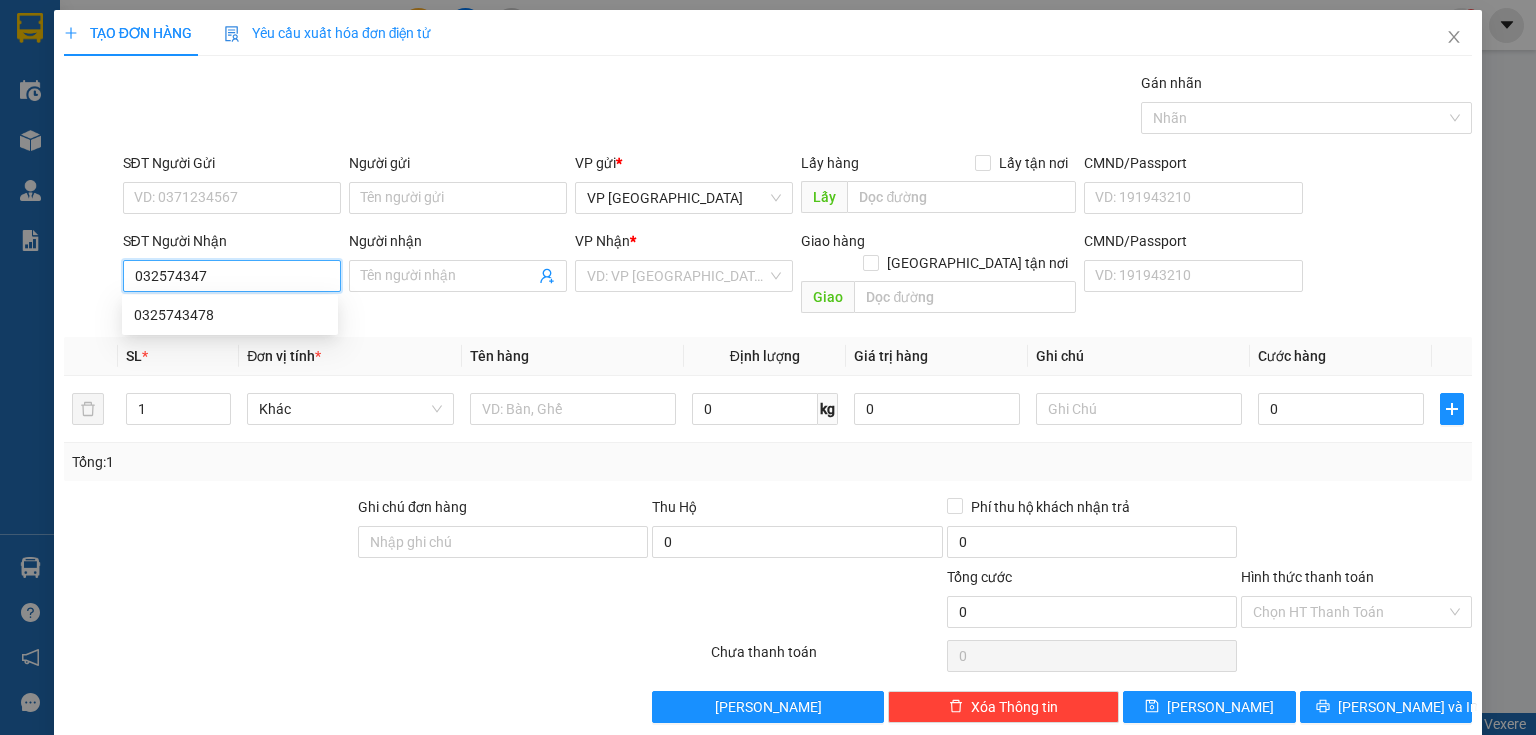 type on "0325743478" 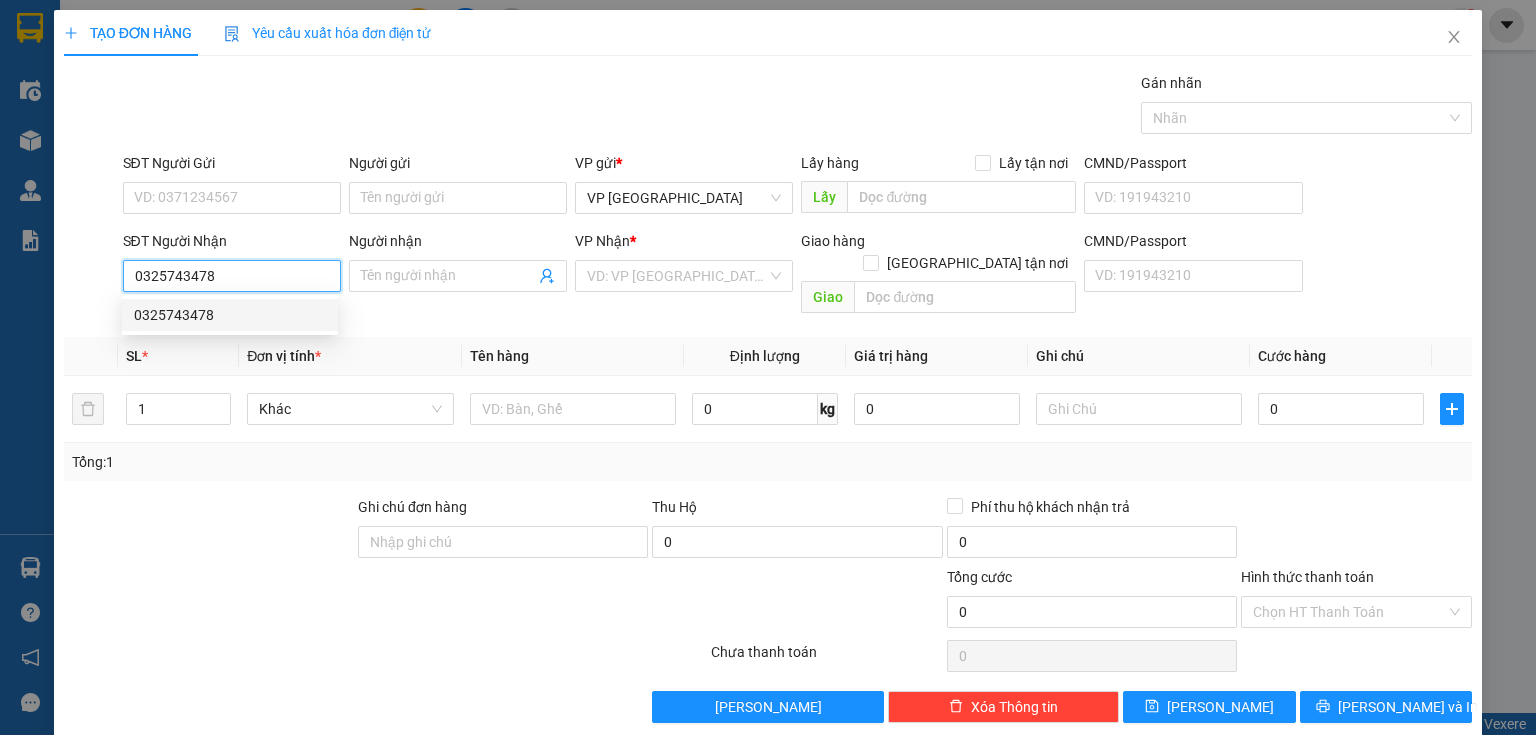 click on "0325743478" at bounding box center (230, 315) 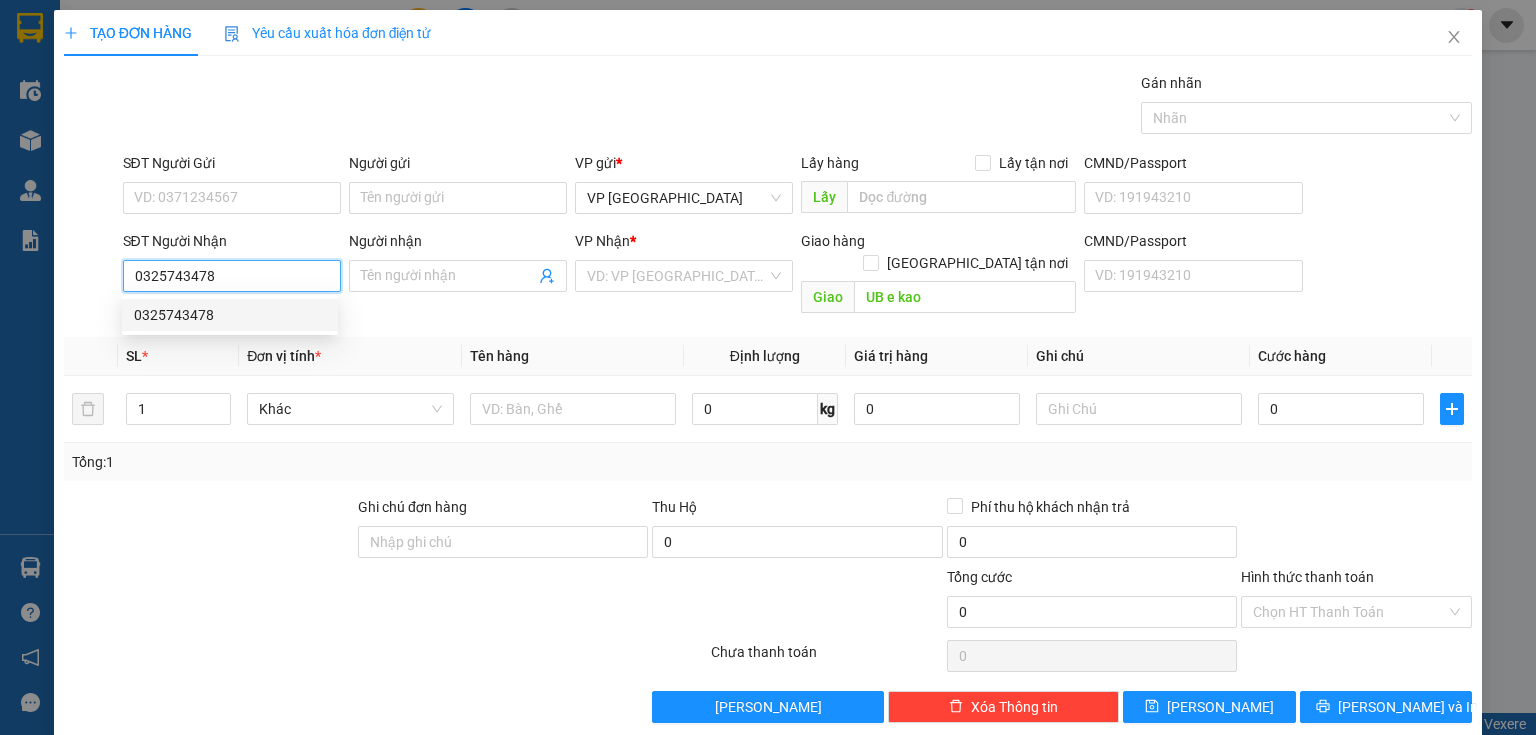 type on "250.000" 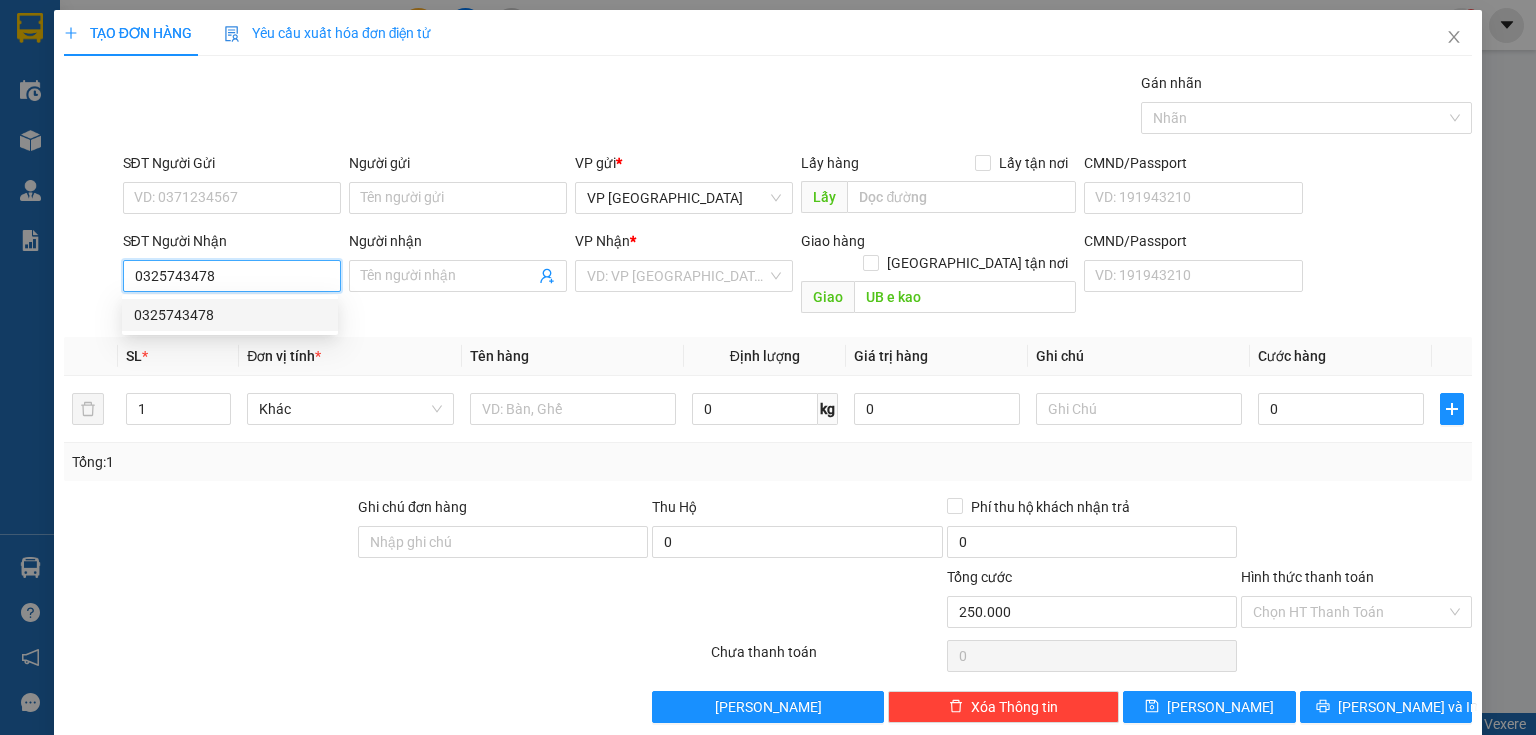 type on "250.000" 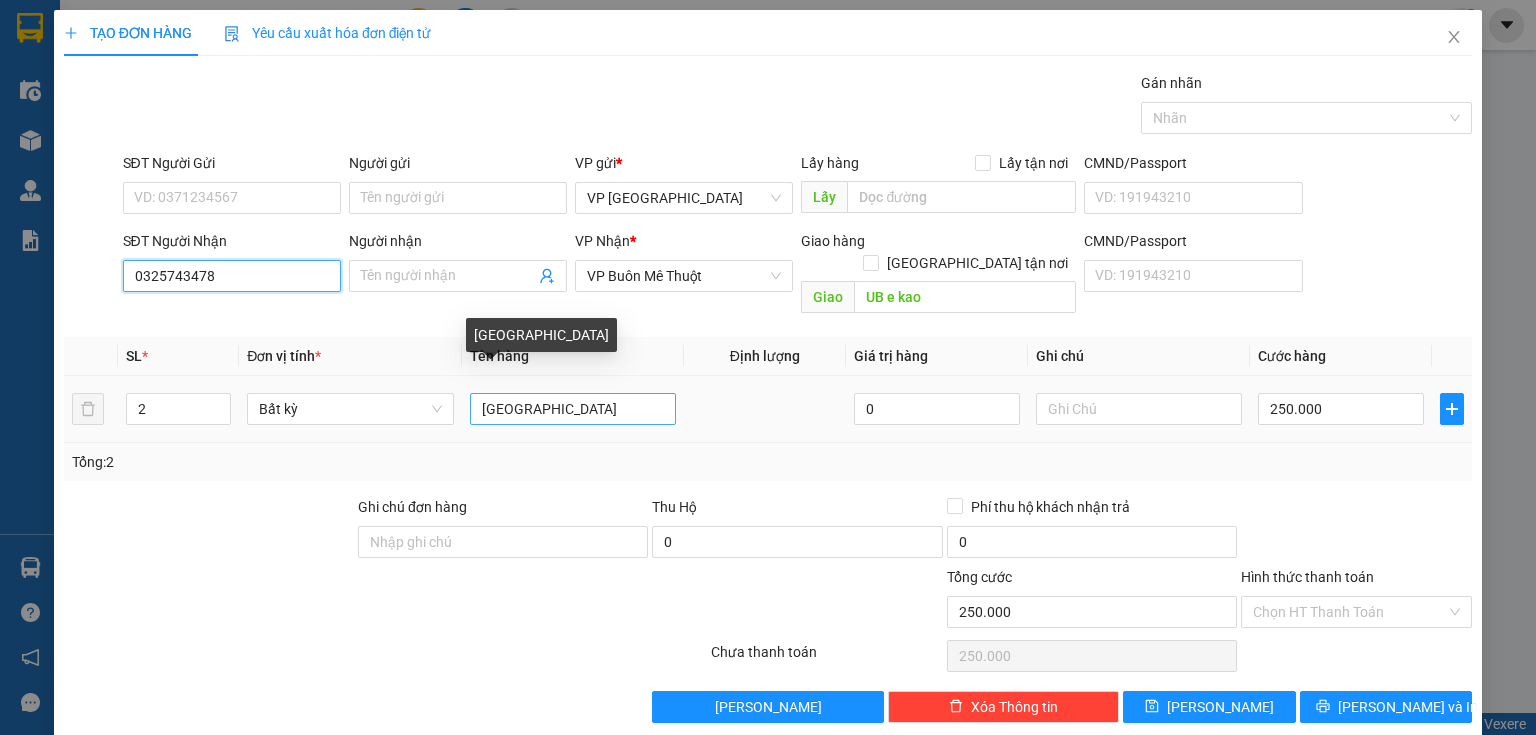 type on "0325743478" 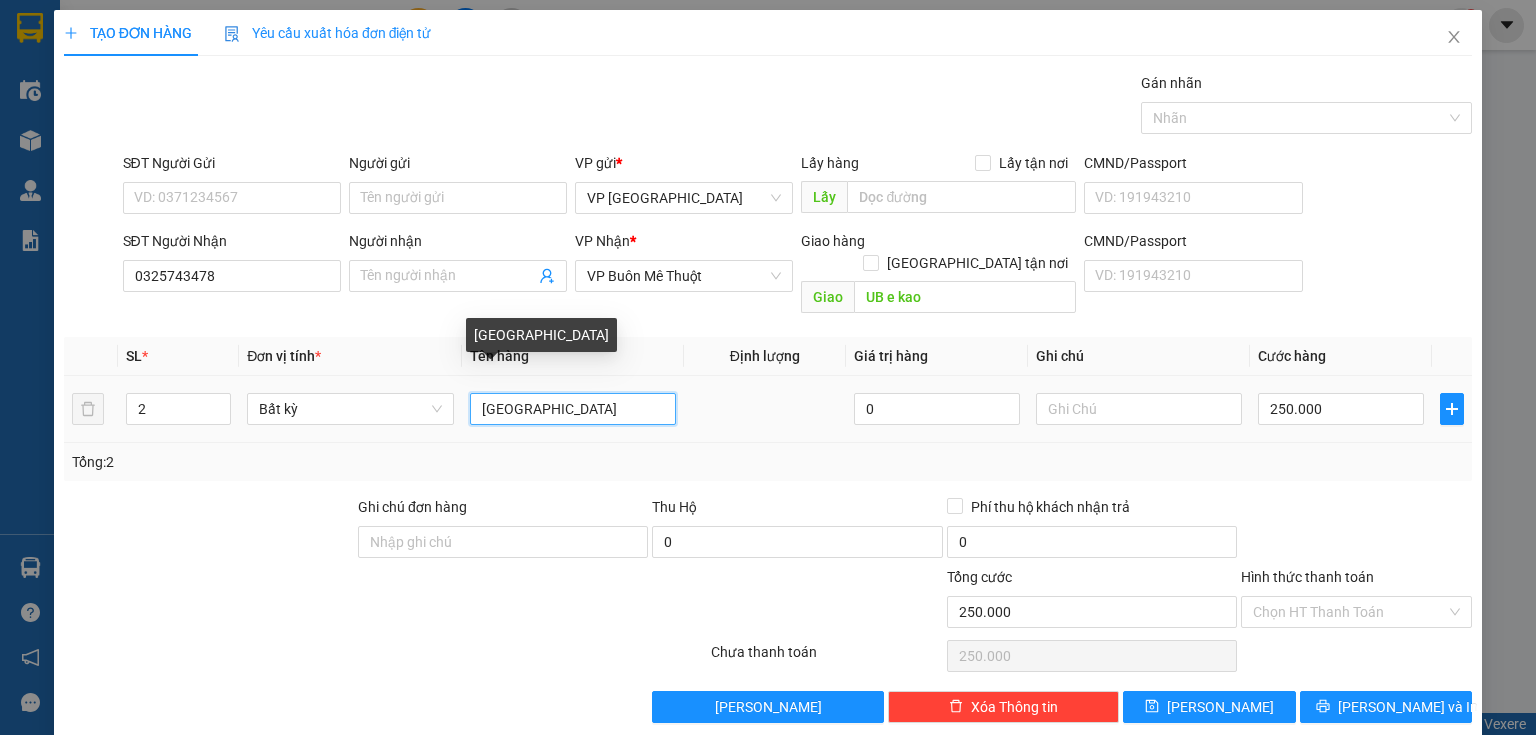 click on "[GEOGRAPHIC_DATA]" at bounding box center [573, 409] 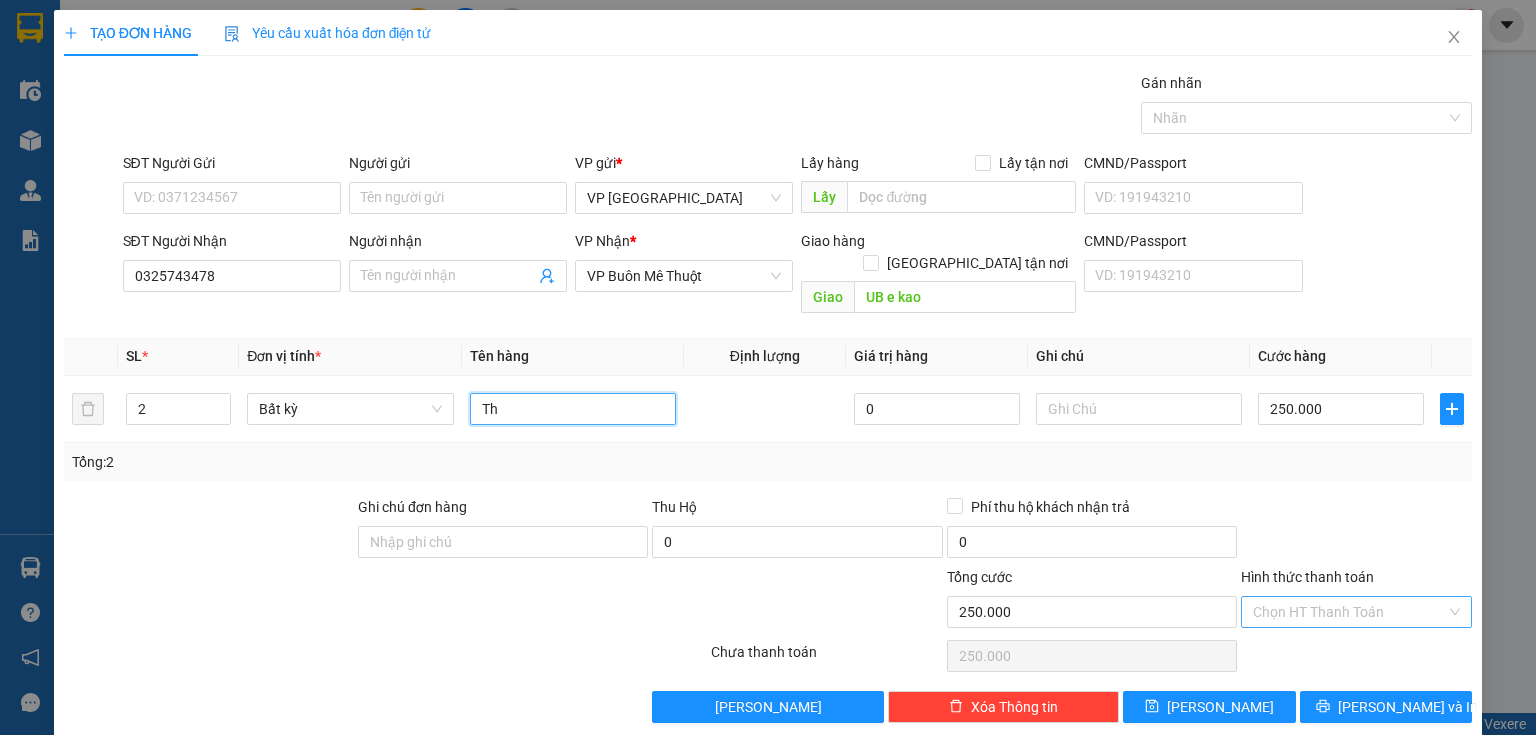 type on "Th" 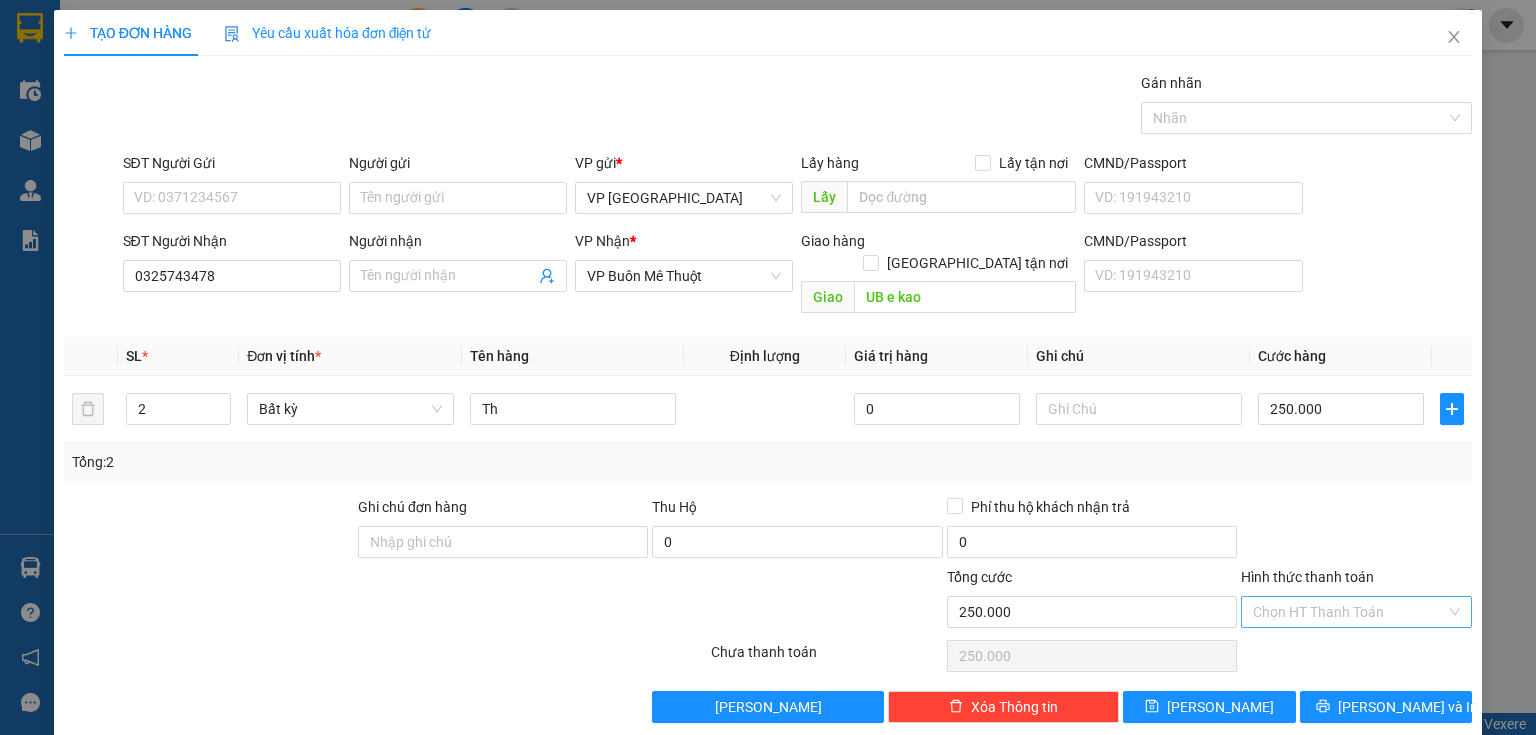 click on "Hình thức thanh toán" at bounding box center [1349, 612] 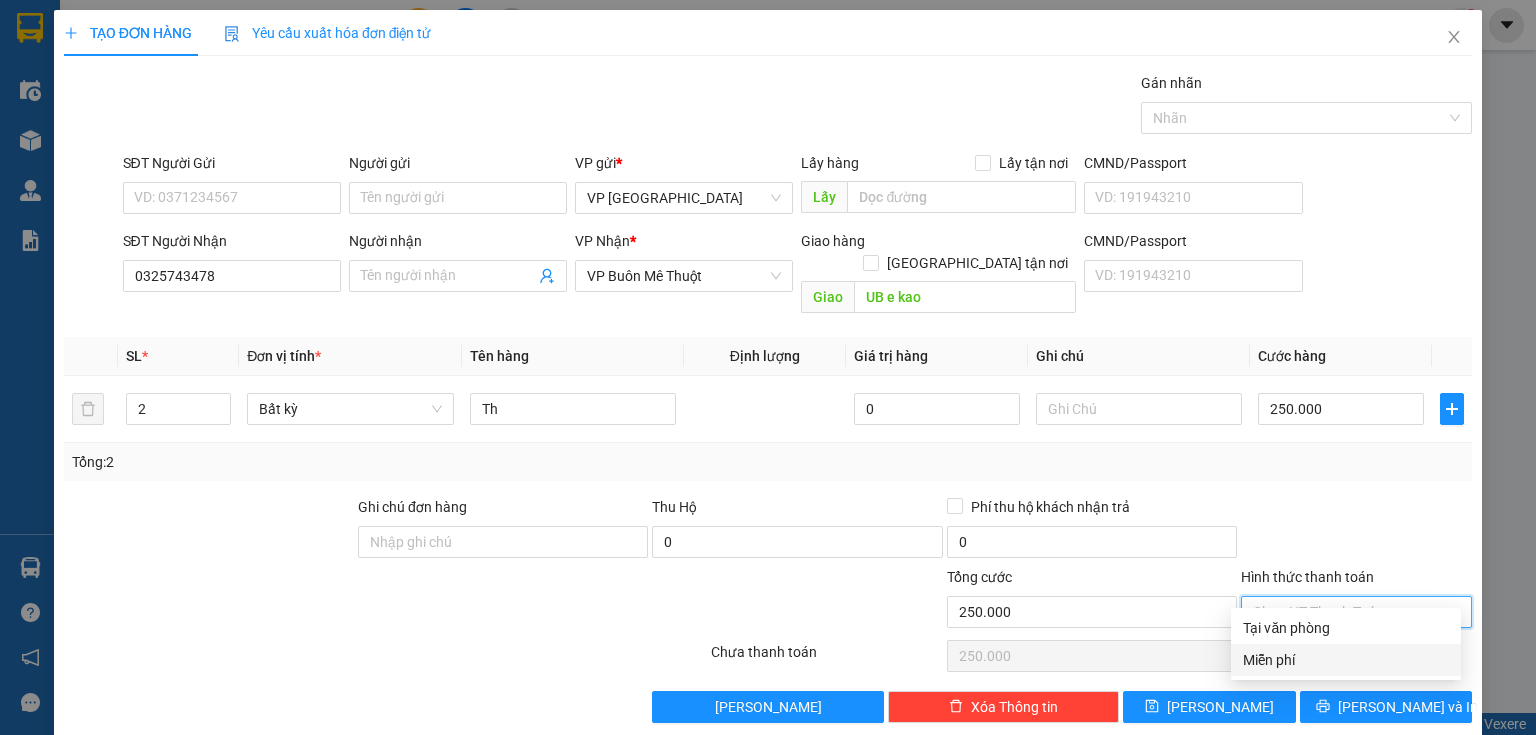 click on "Miễn phí" at bounding box center [1346, 660] 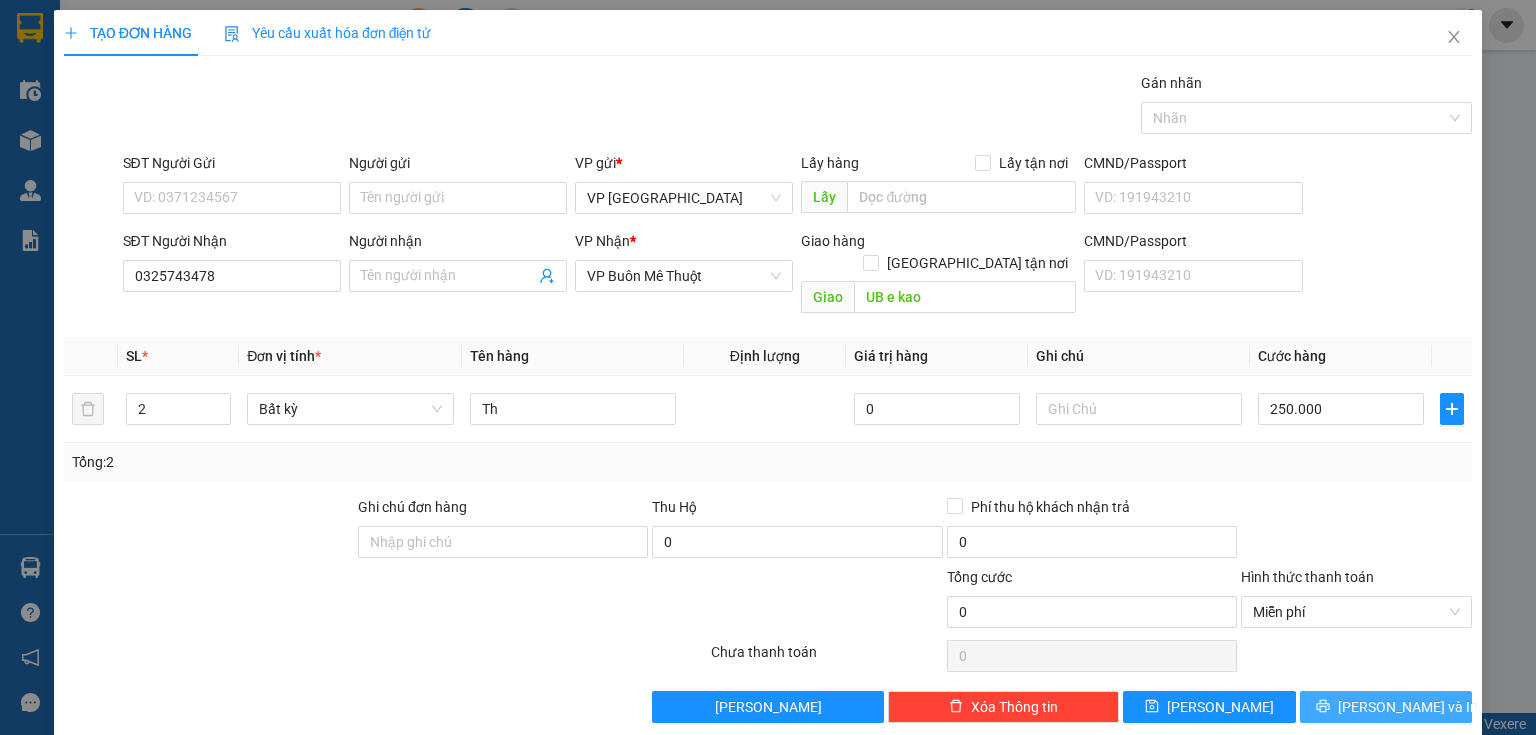 click on "[PERSON_NAME] và In" at bounding box center (1386, 707) 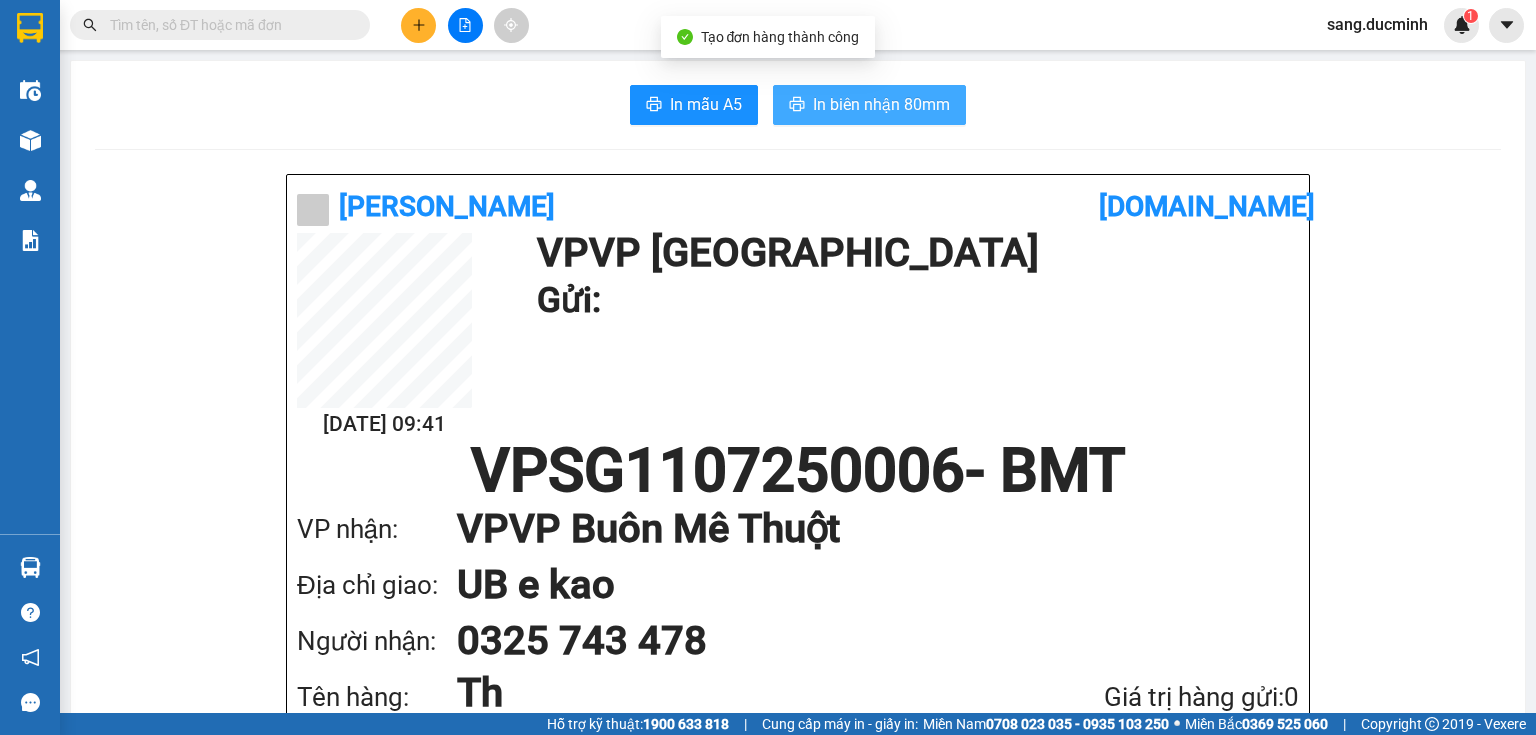 click on "In biên nhận 80mm" at bounding box center [881, 104] 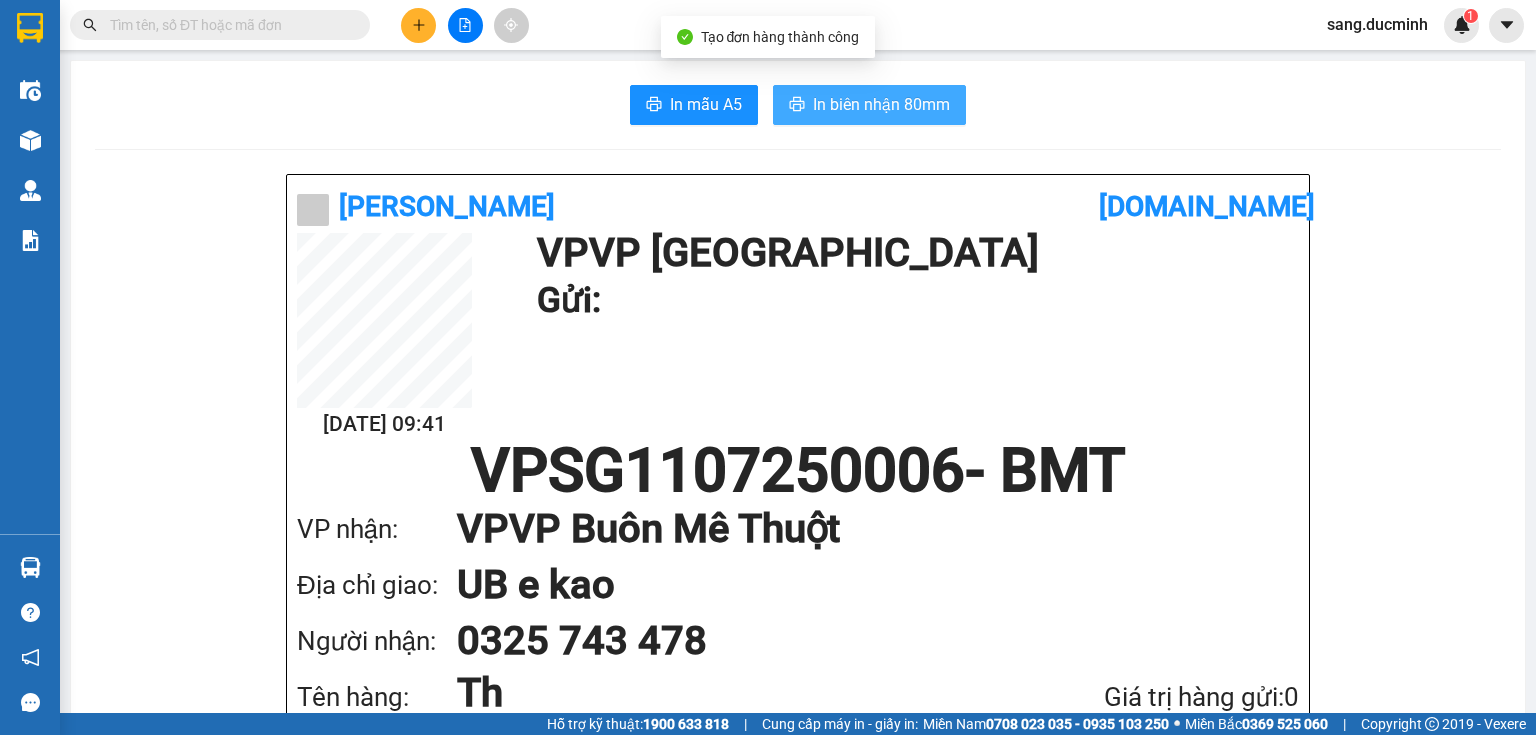 scroll, scrollTop: 0, scrollLeft: 0, axis: both 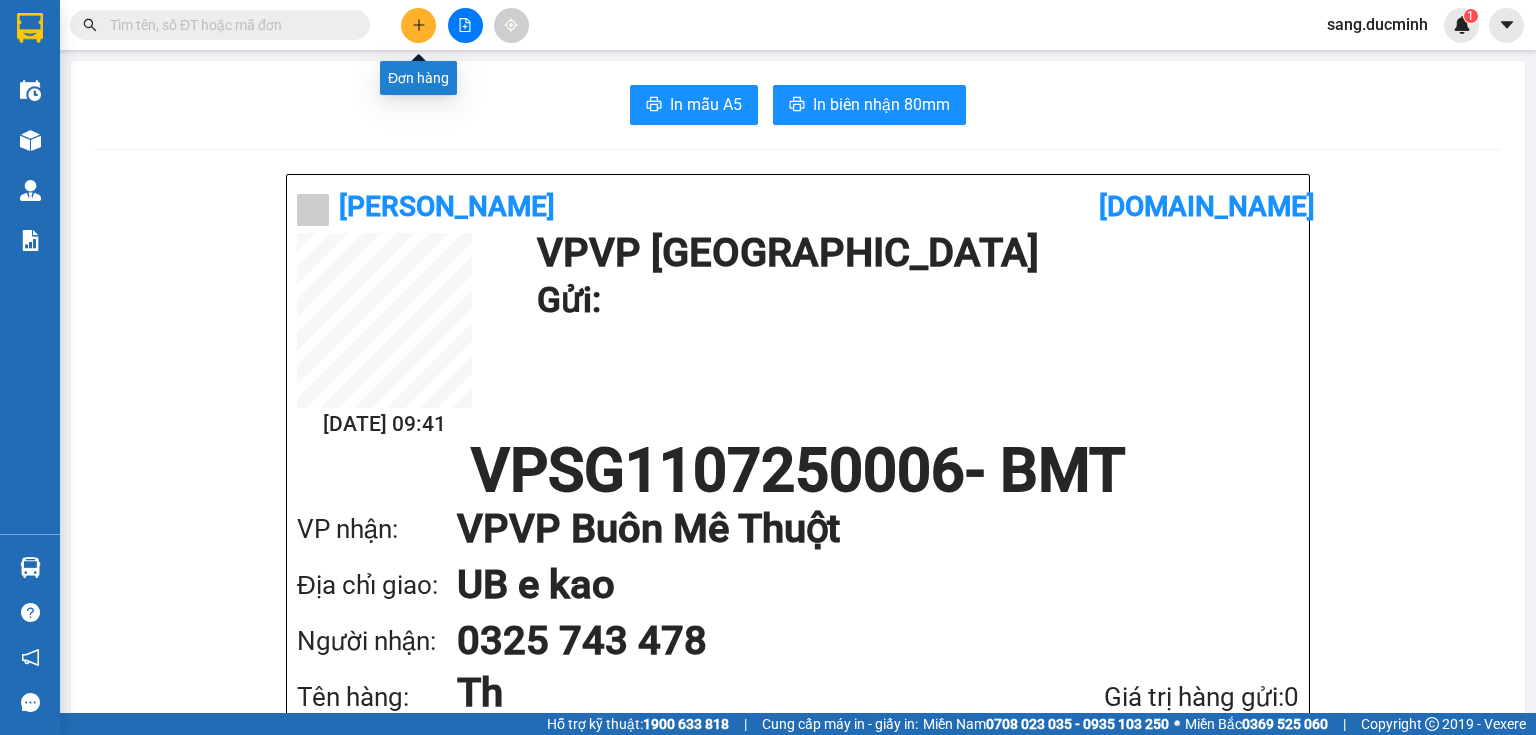 click 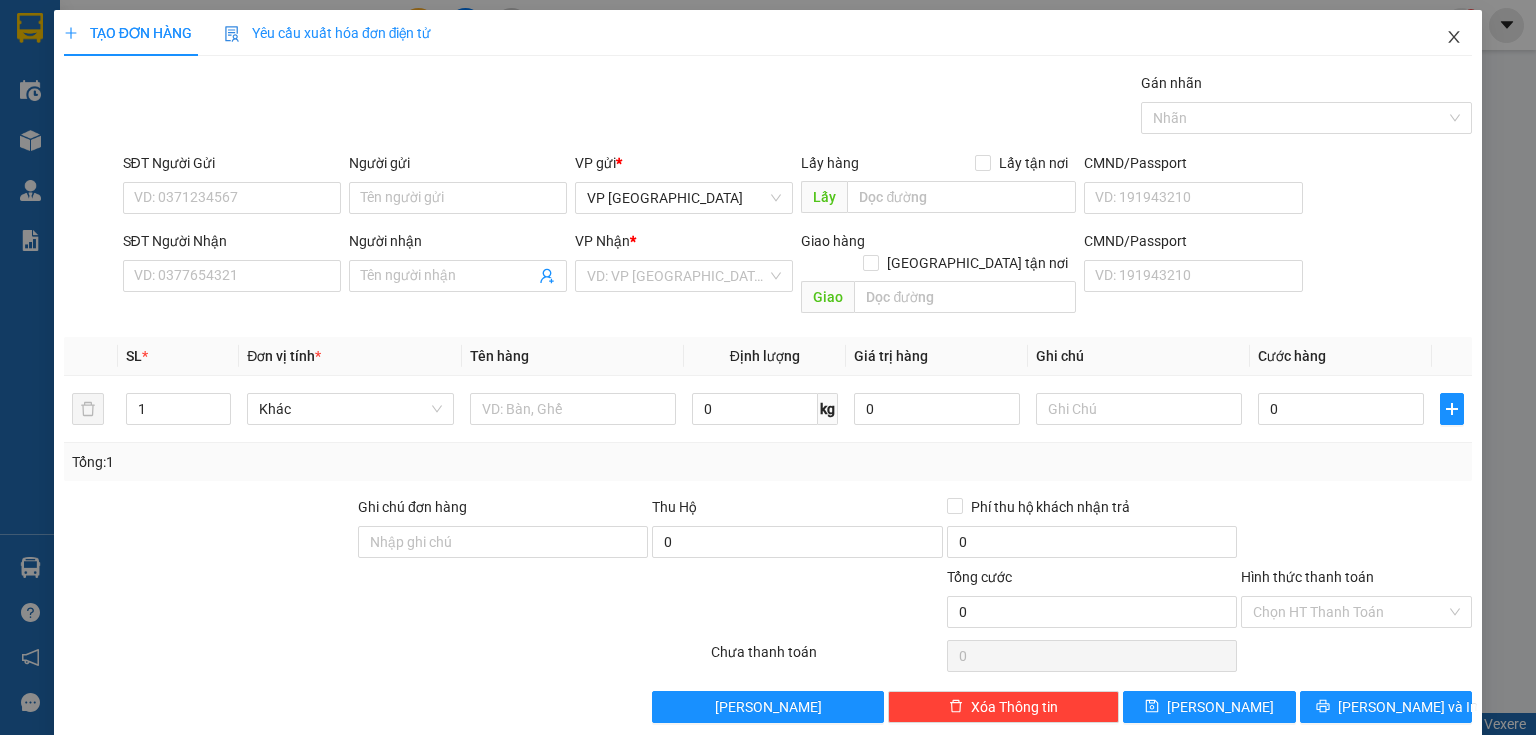 click 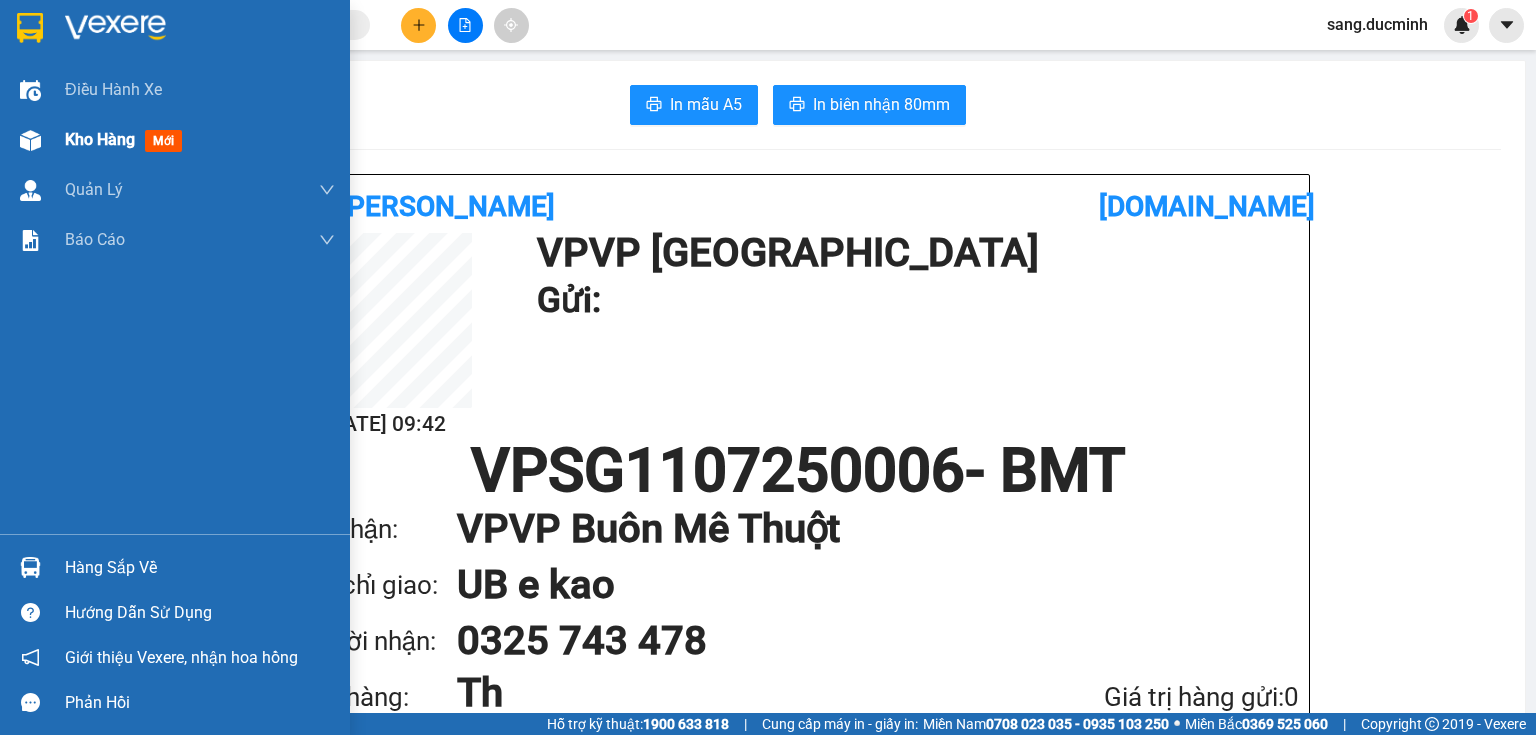 click on "Kho hàng" at bounding box center [100, 139] 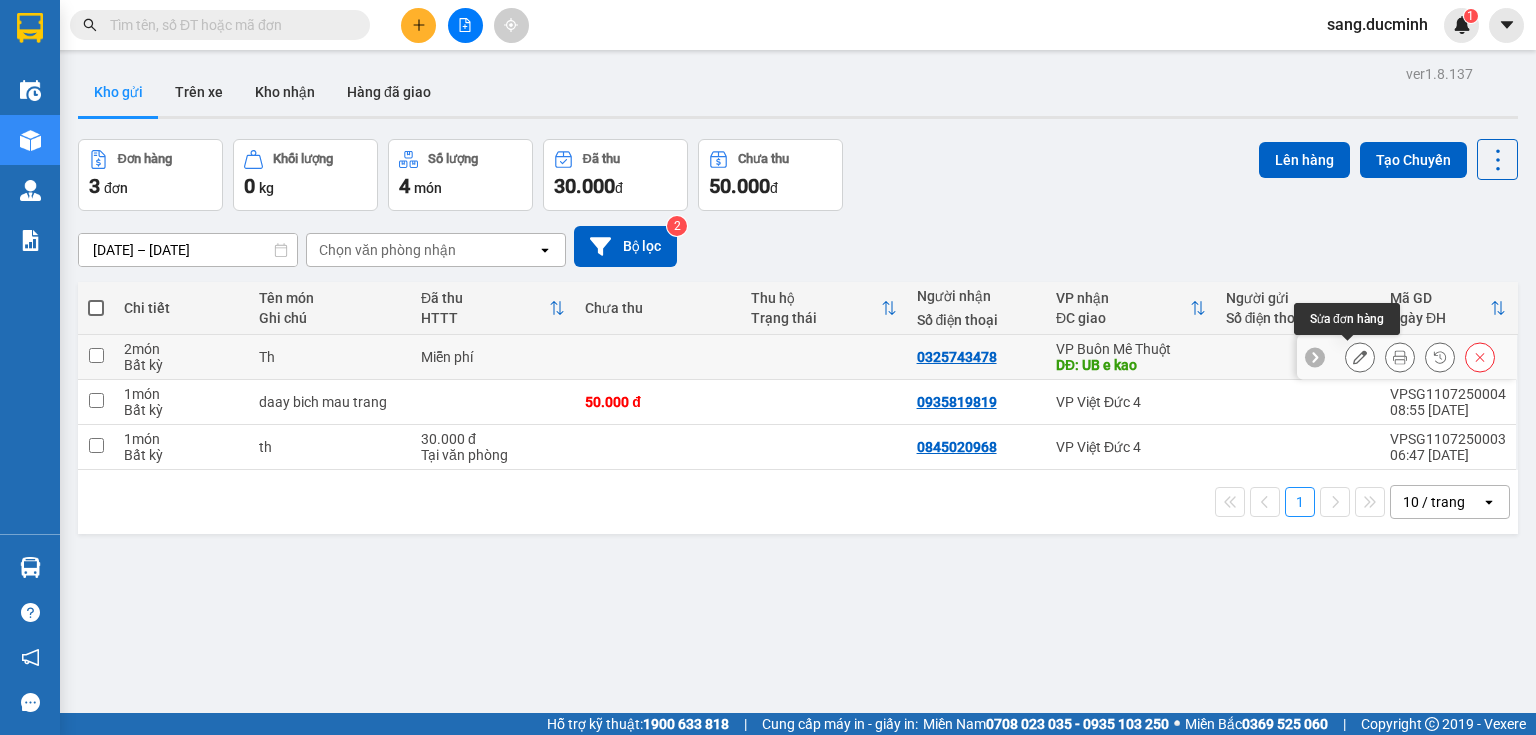 click 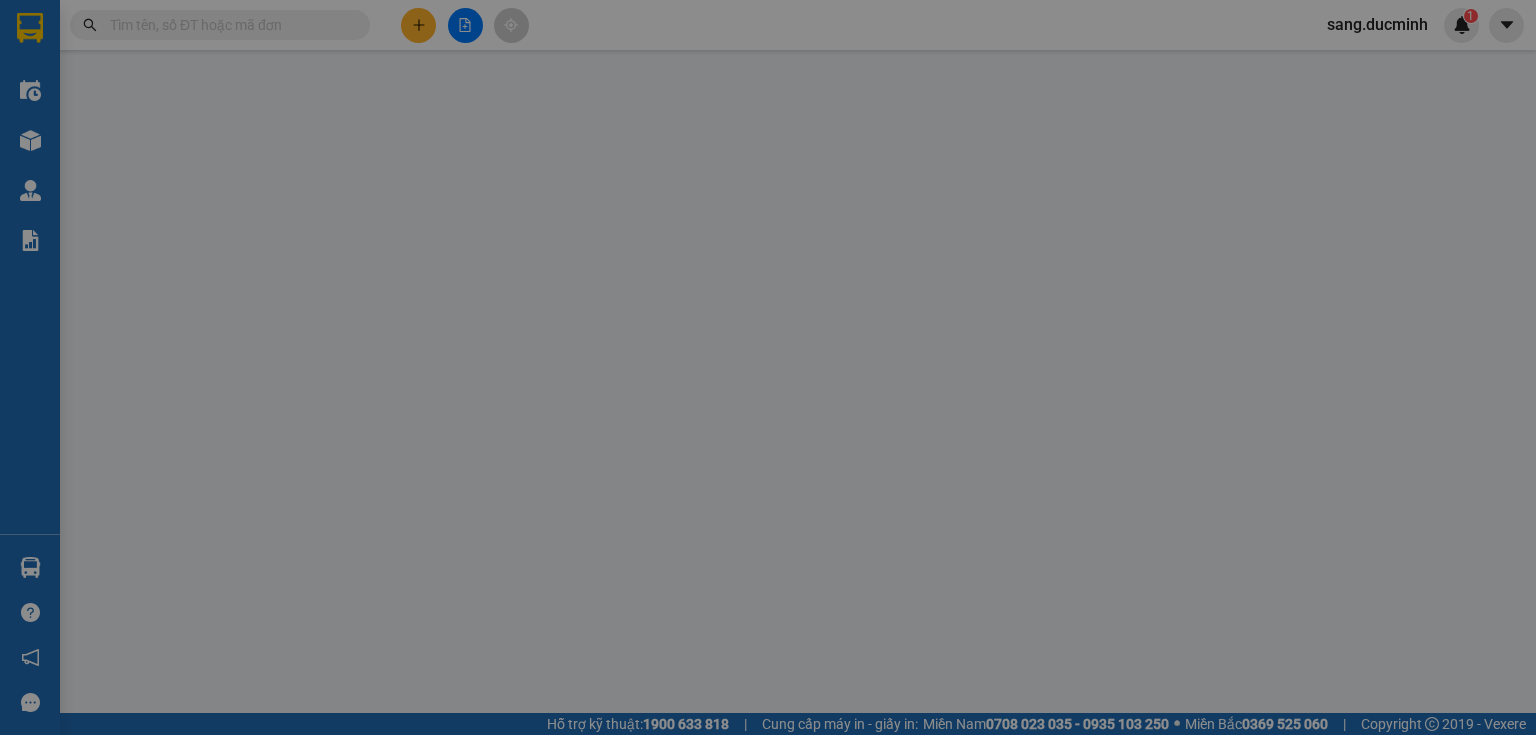 type on "0325743478" 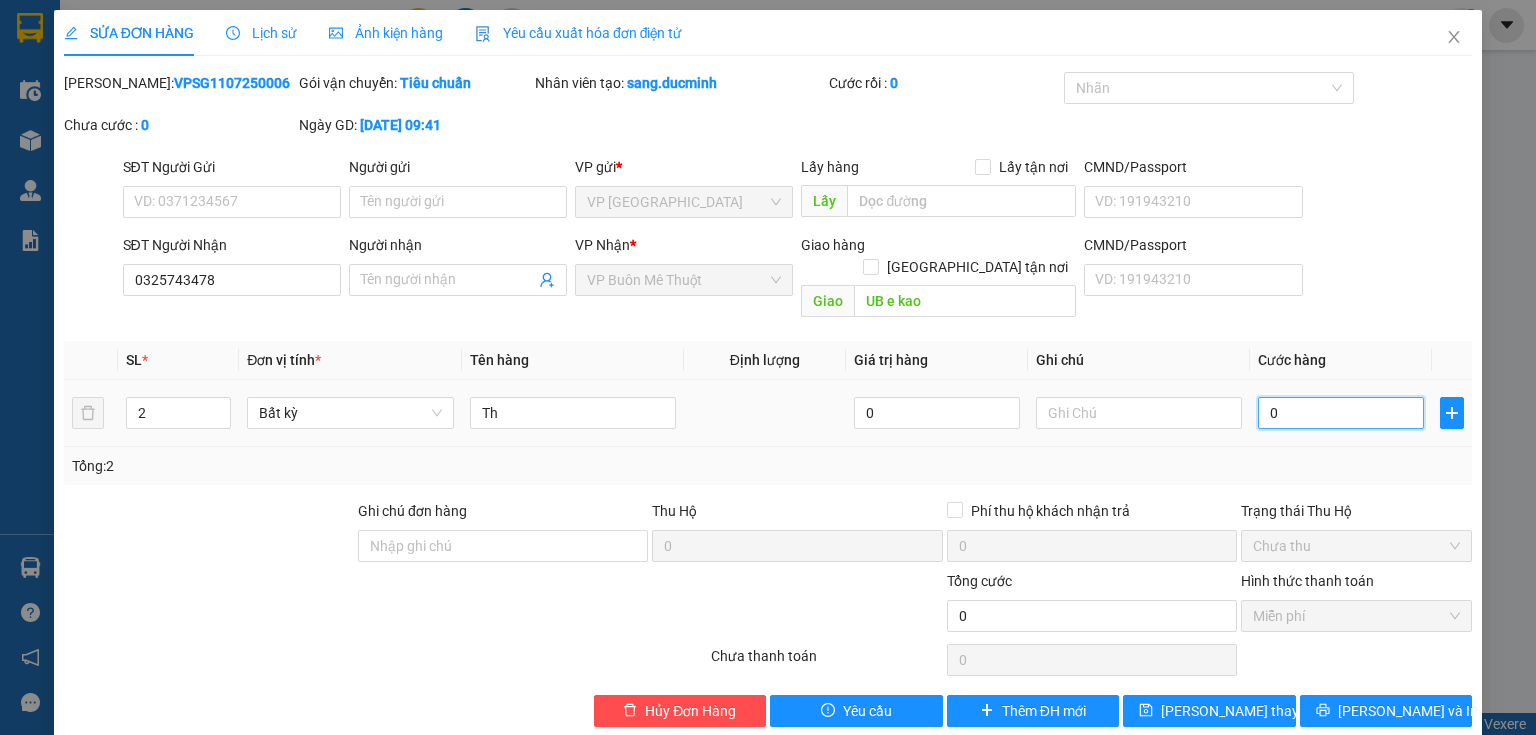click on "0" at bounding box center (1341, 413) 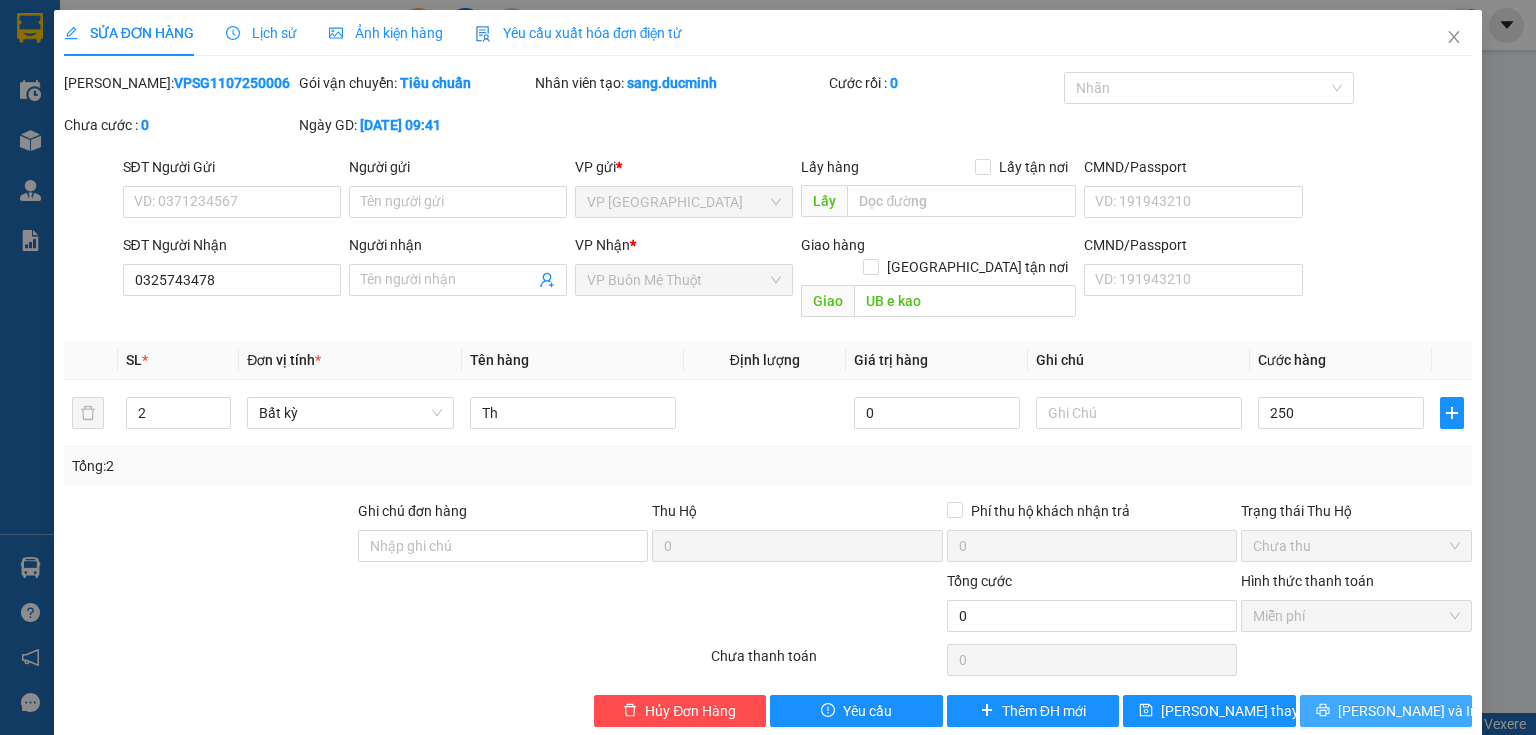type on "250.000" 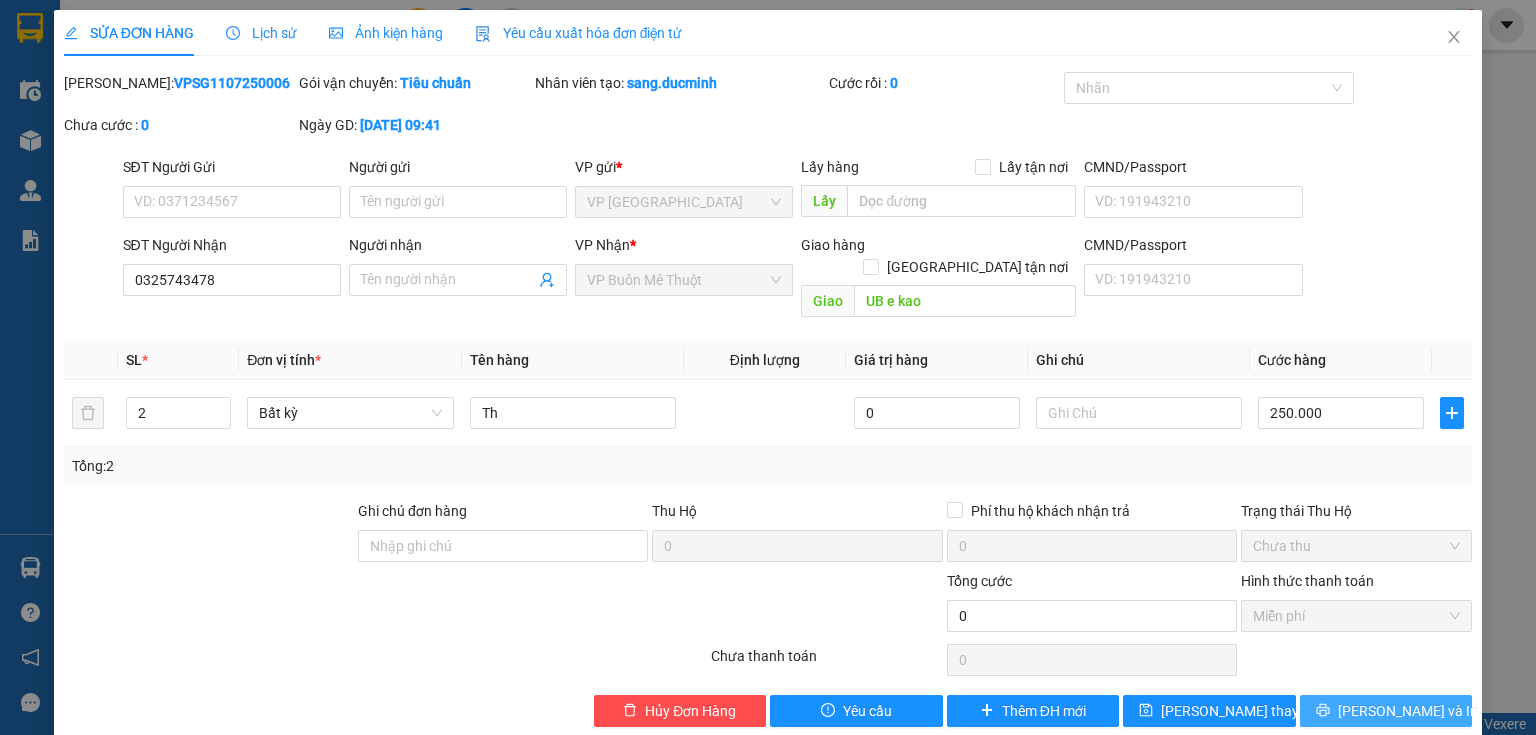 click 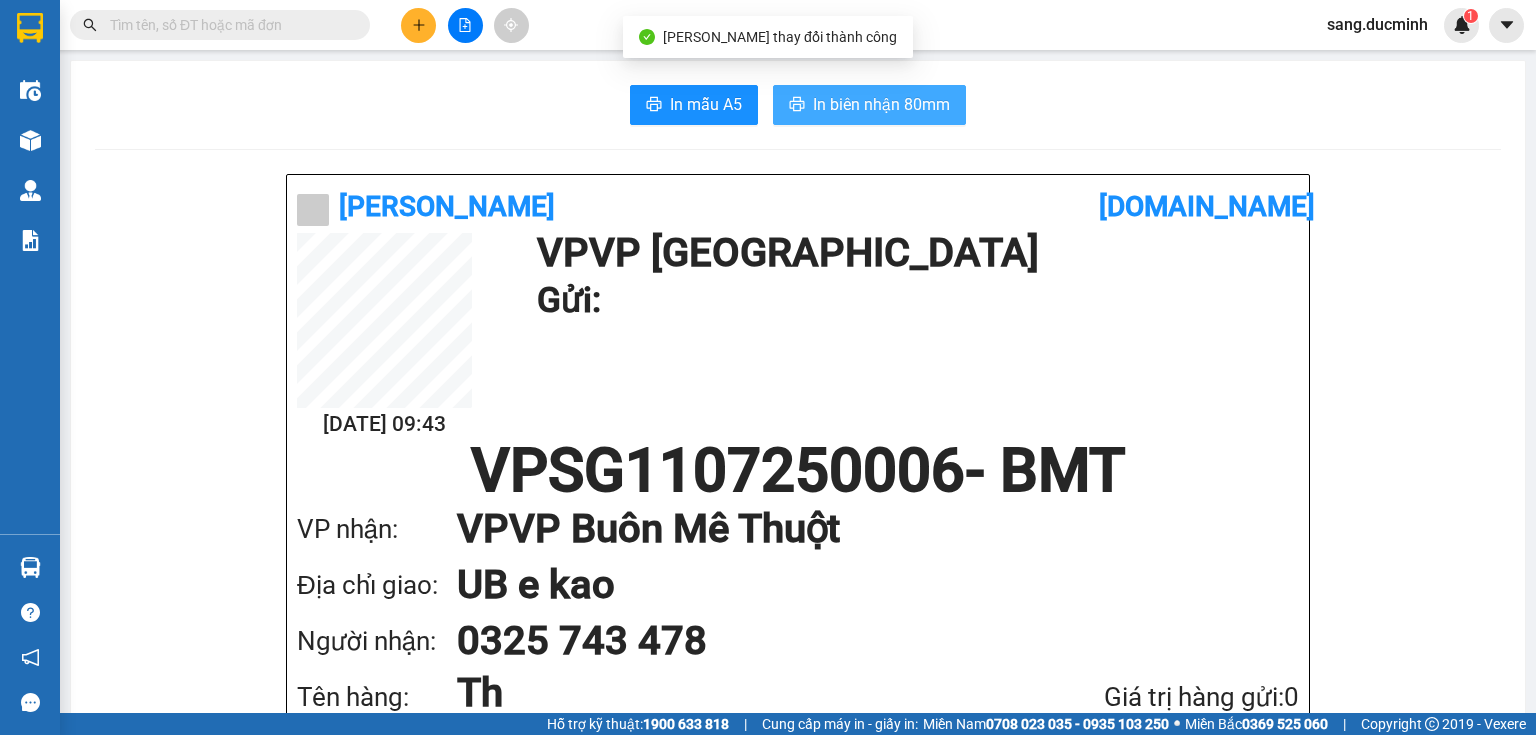 click on "In biên nhận 80mm" at bounding box center [881, 104] 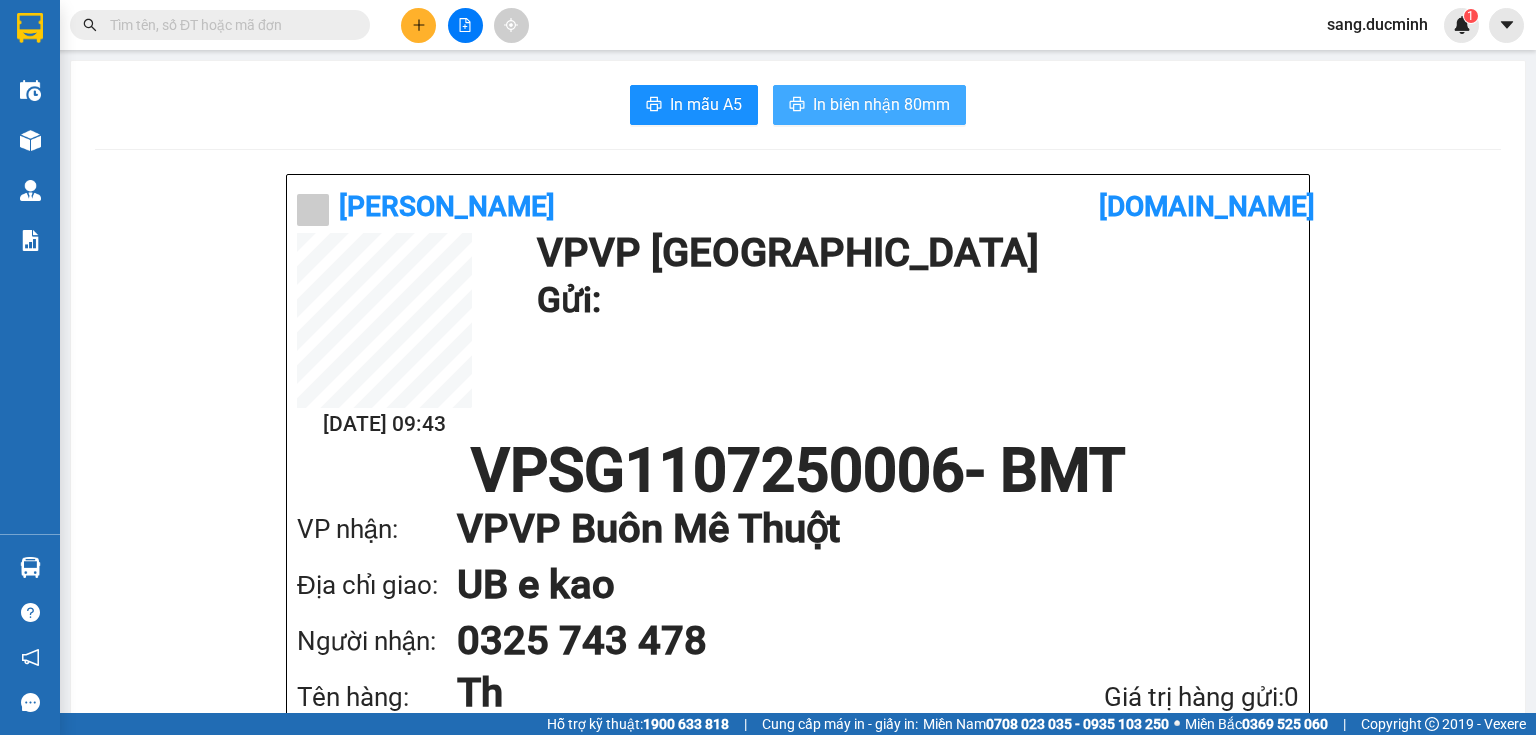 scroll, scrollTop: 0, scrollLeft: 0, axis: both 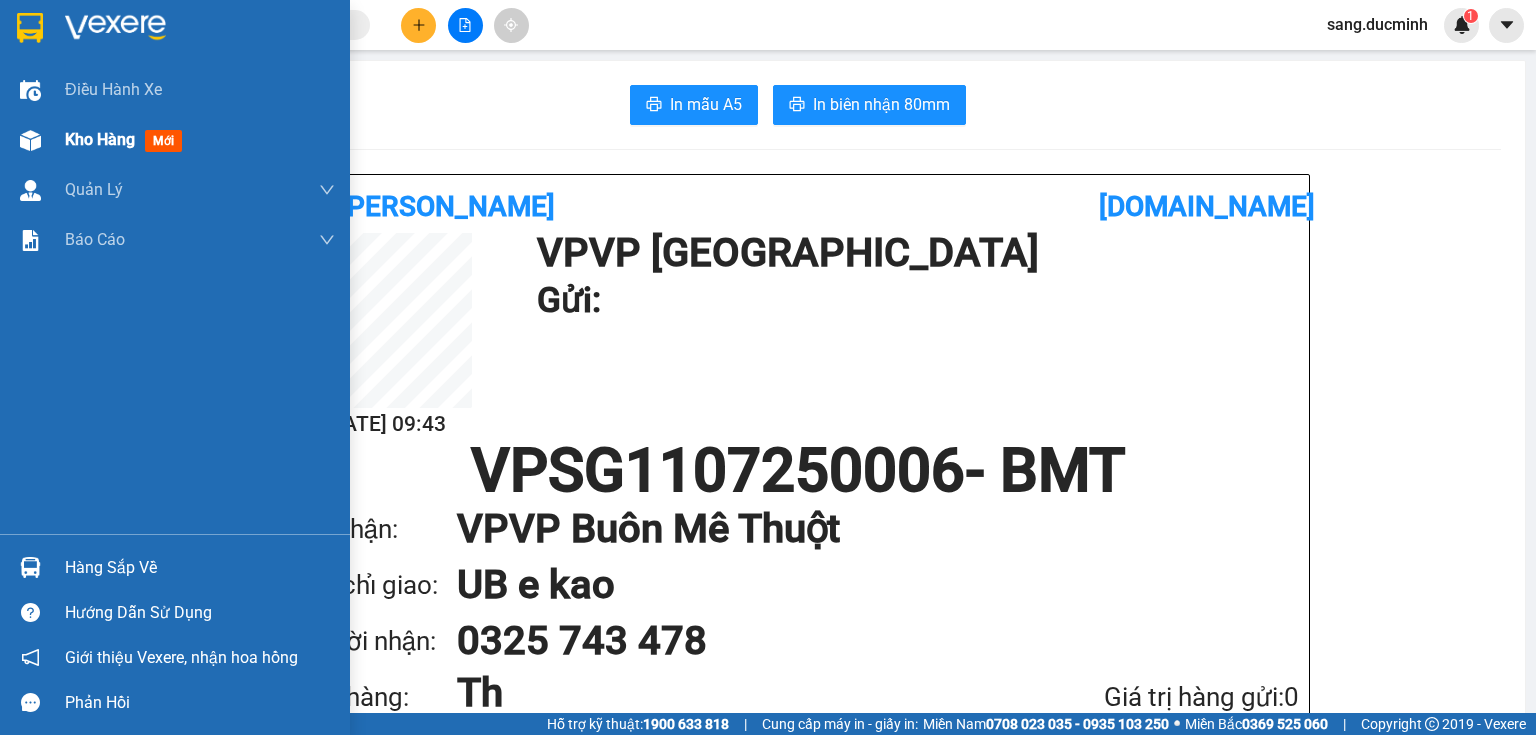 click on "Kho hàng" at bounding box center (100, 139) 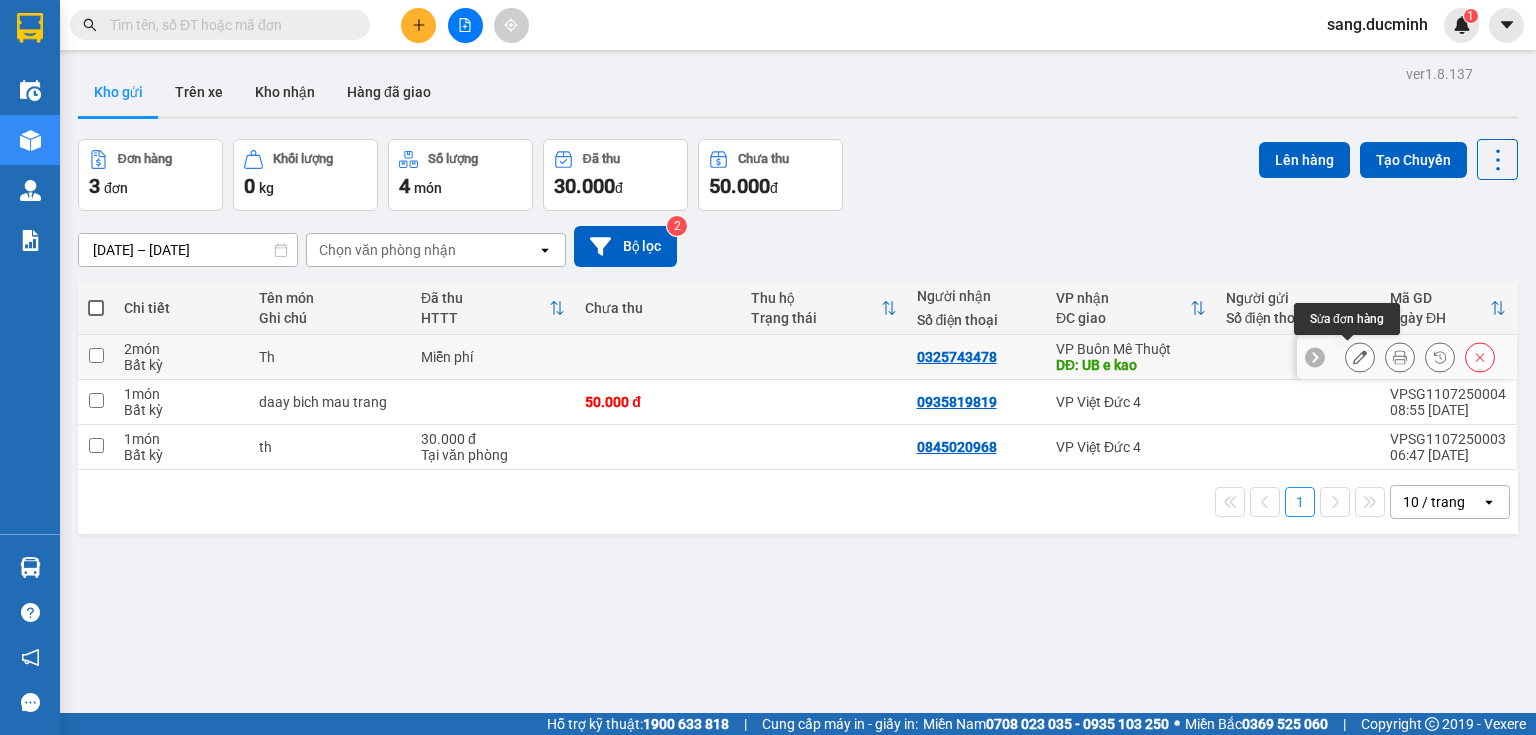 click 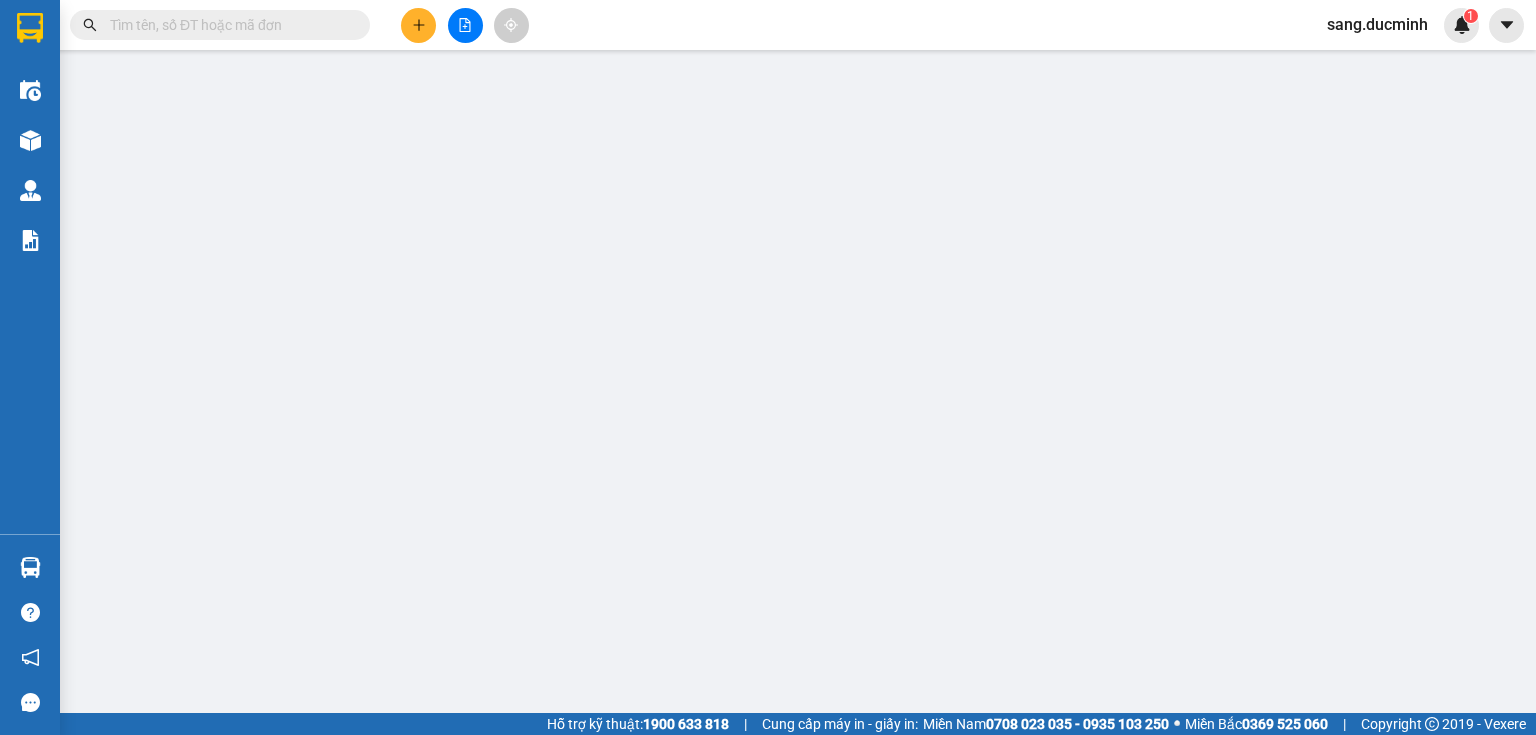 type on "0325743478" 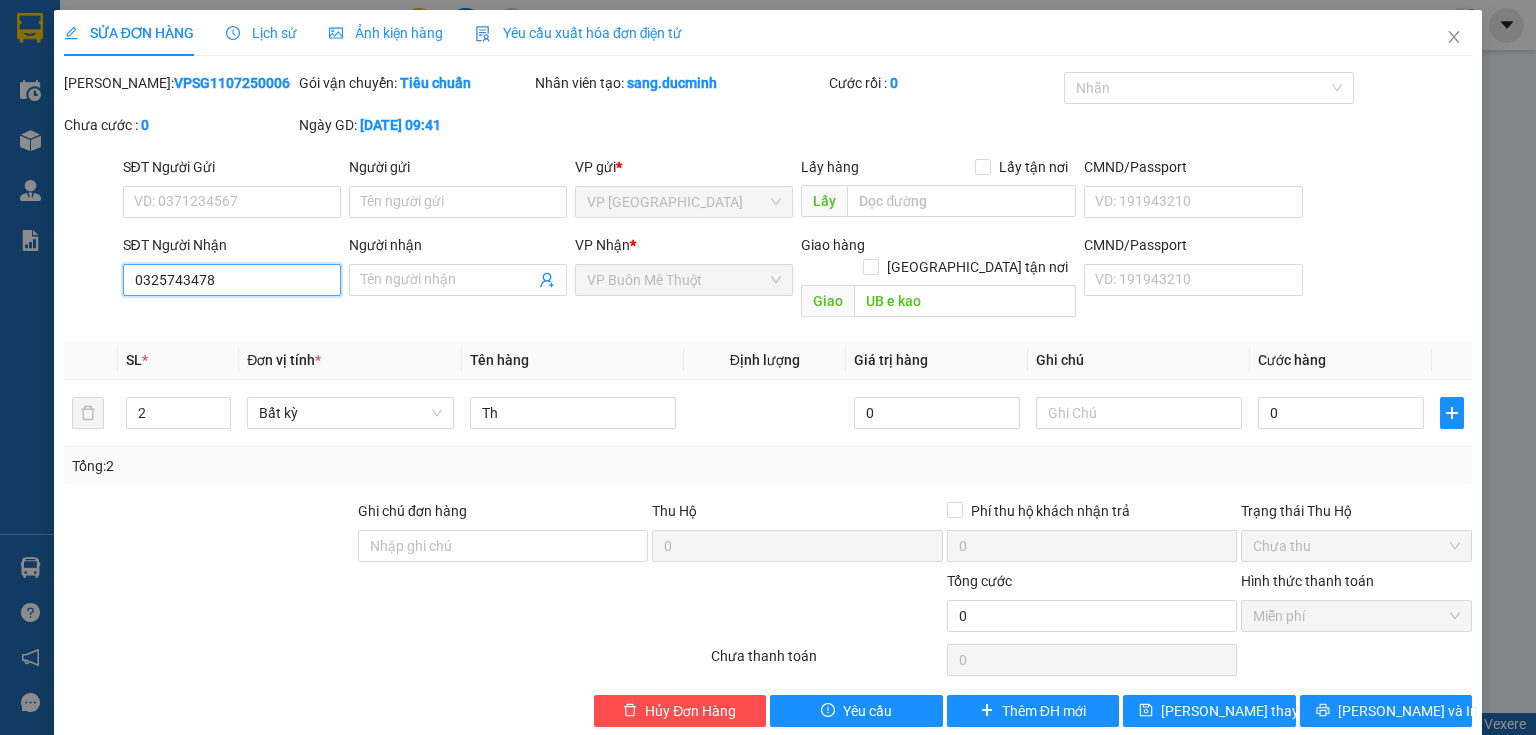 click on "0325743478" at bounding box center [232, 280] 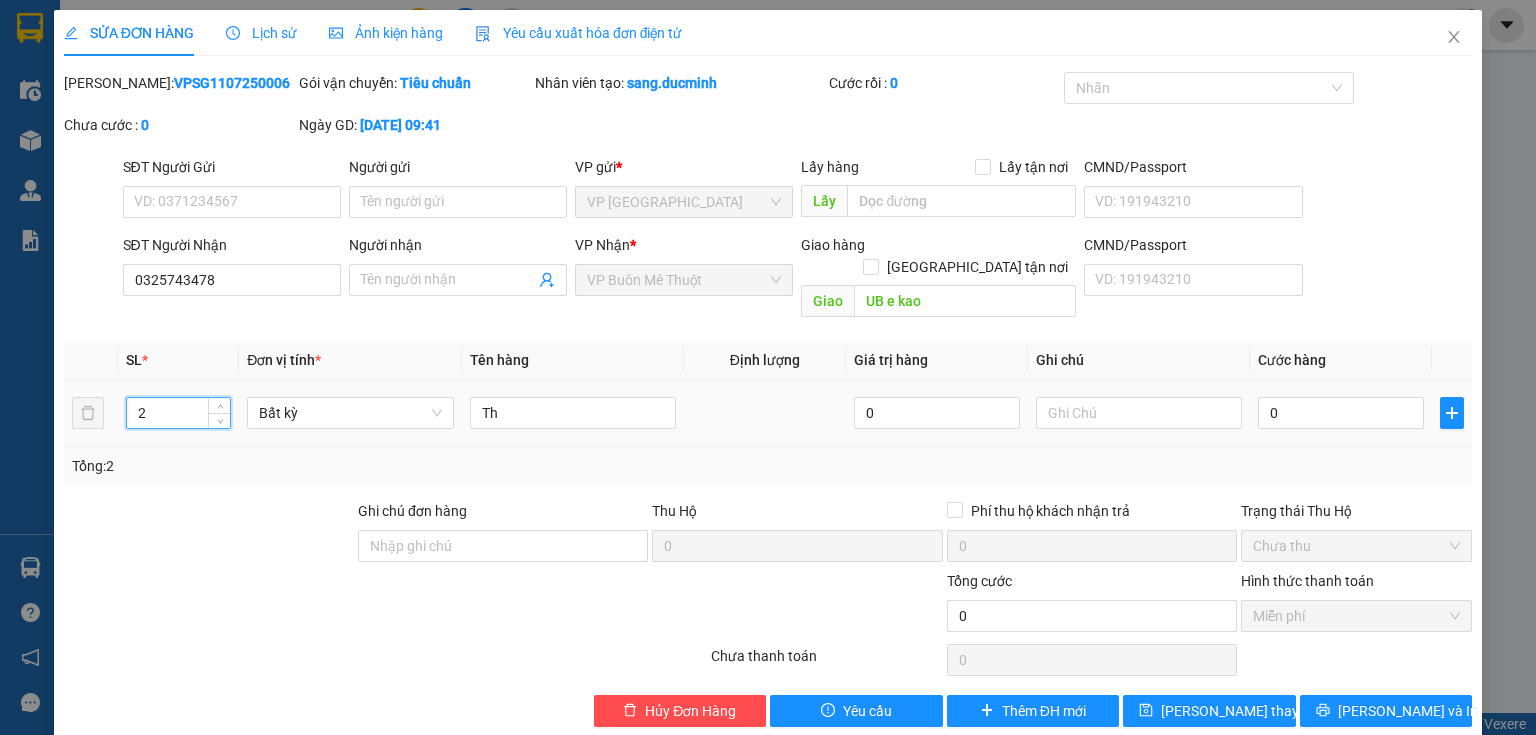 click on "2" at bounding box center (178, 413) 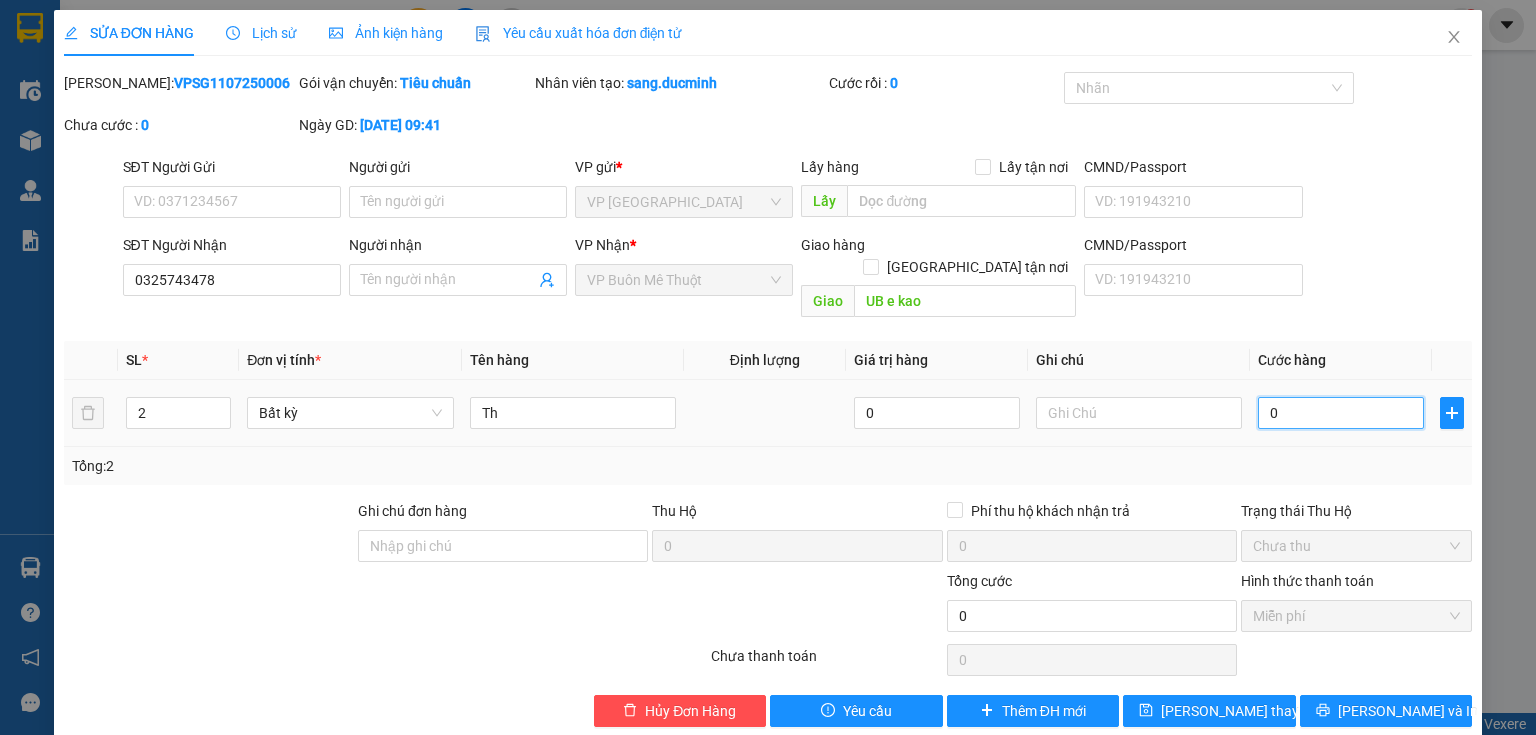 click on "0" at bounding box center (1341, 413) 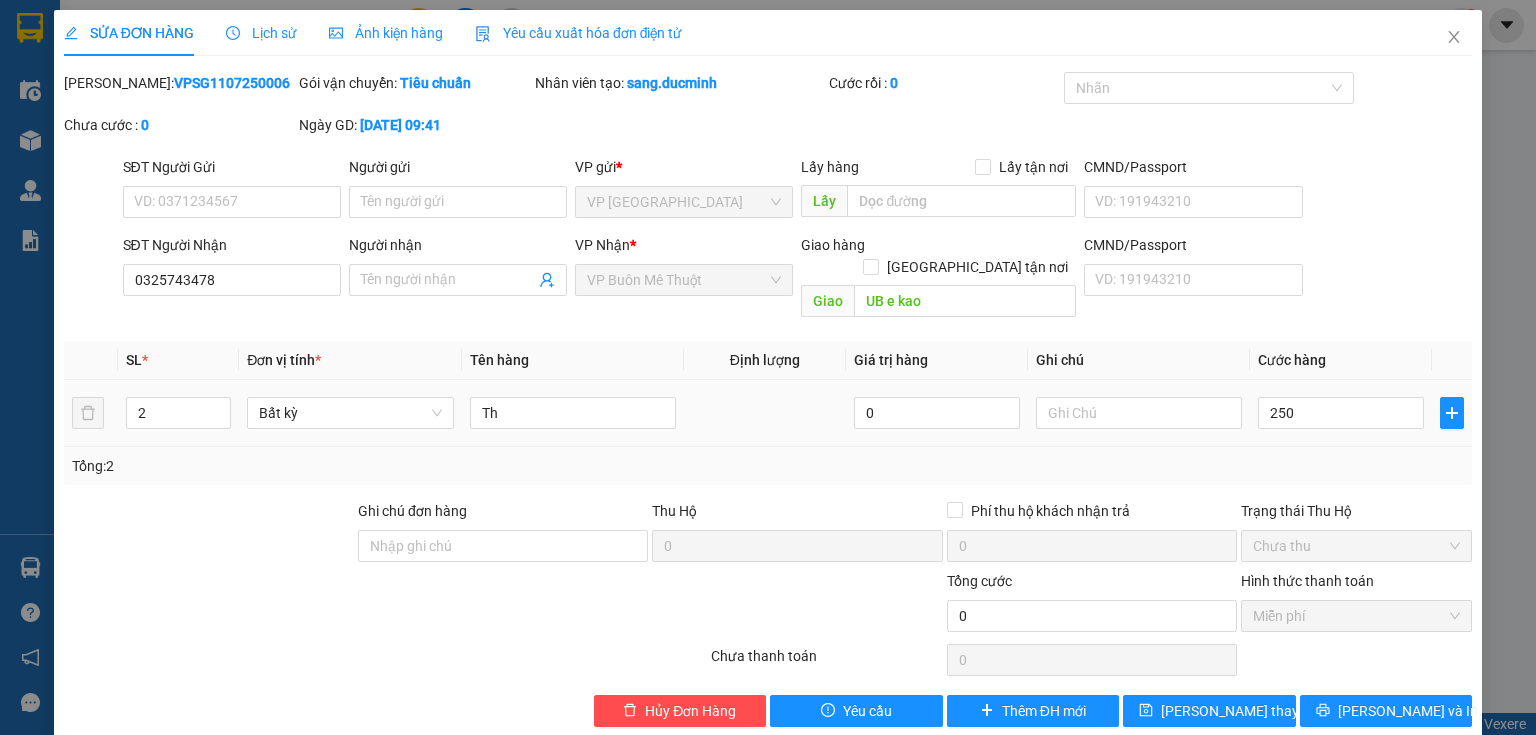 type on "250.000" 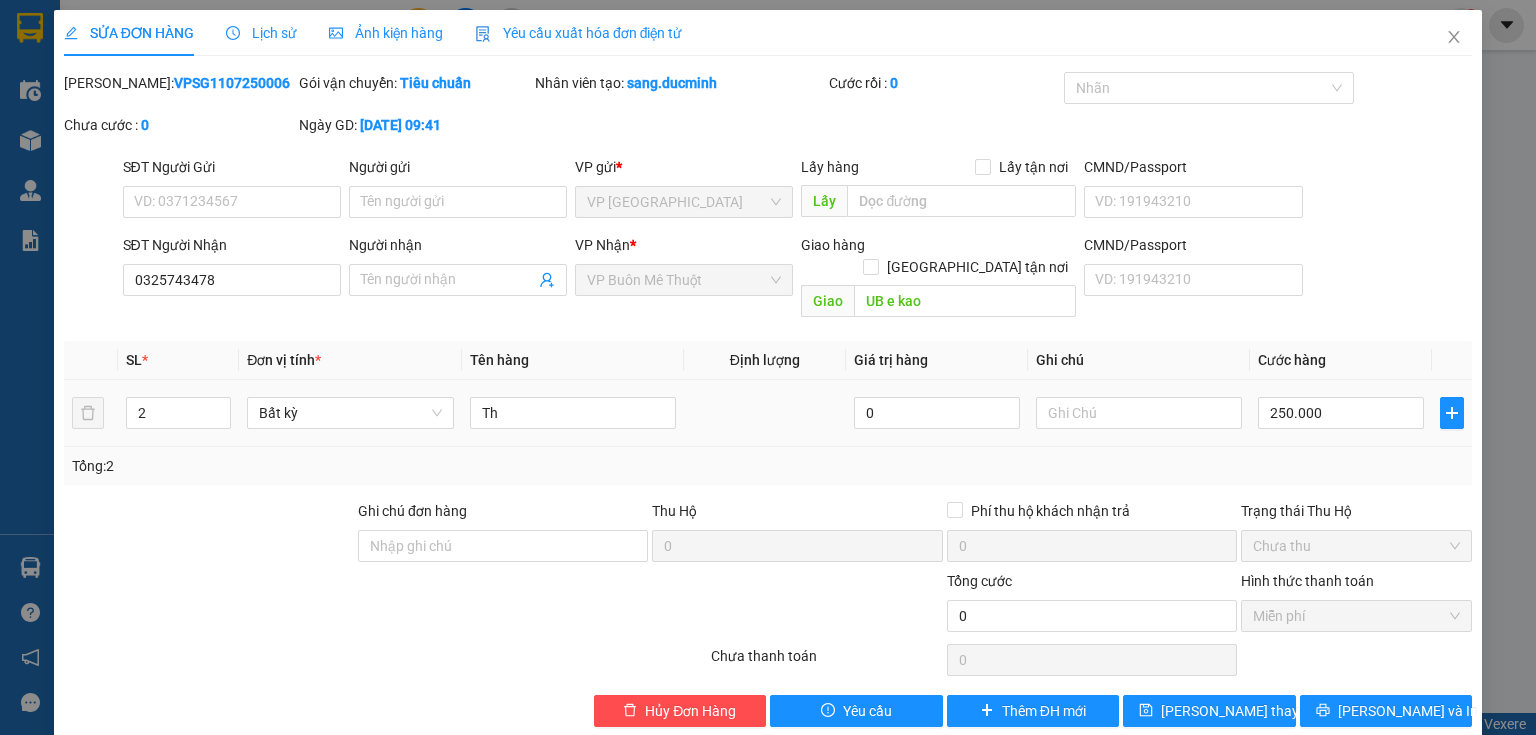 click on "250.000" at bounding box center (1341, 413) 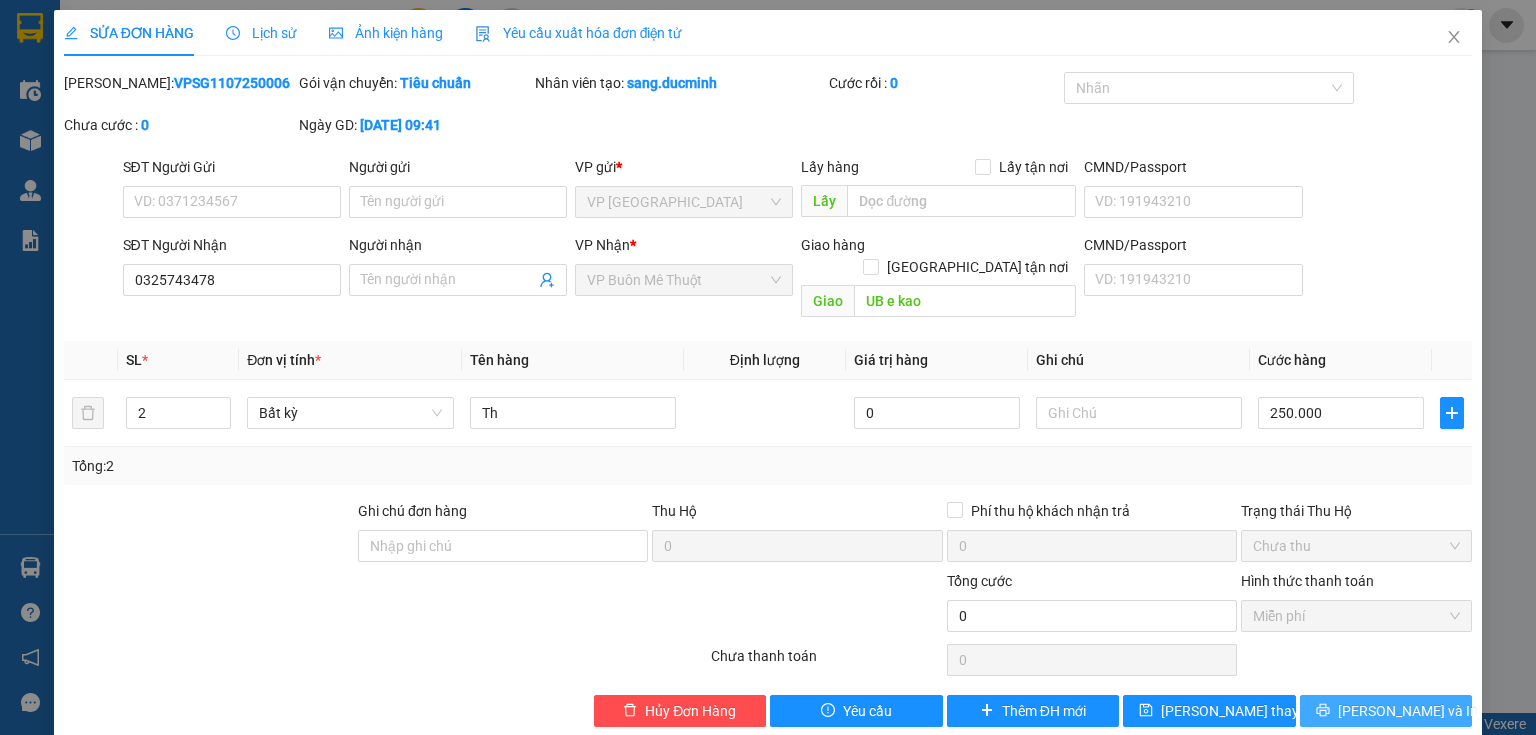 click on "[PERSON_NAME] và In" at bounding box center (1408, 711) 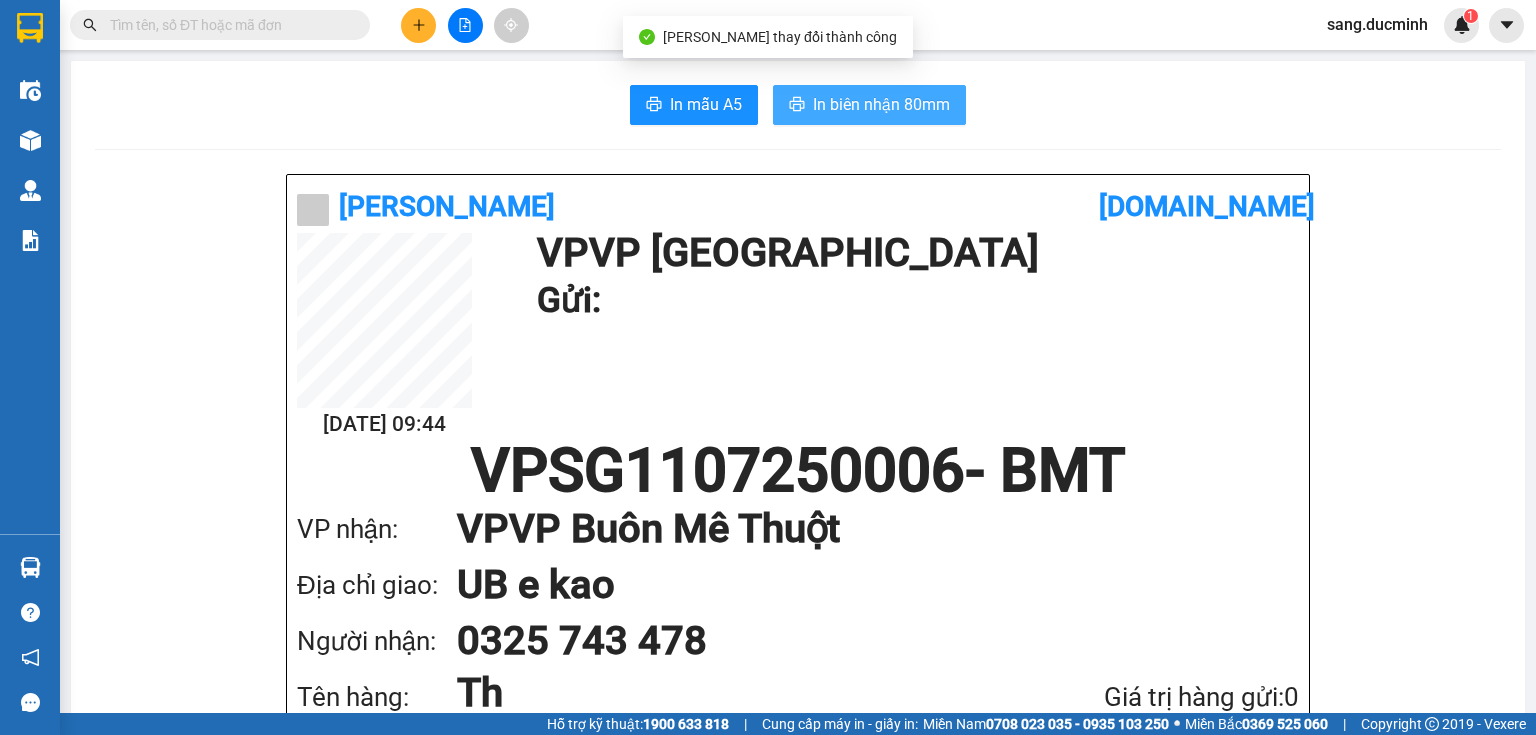 click on "In biên nhận 80mm" at bounding box center [881, 104] 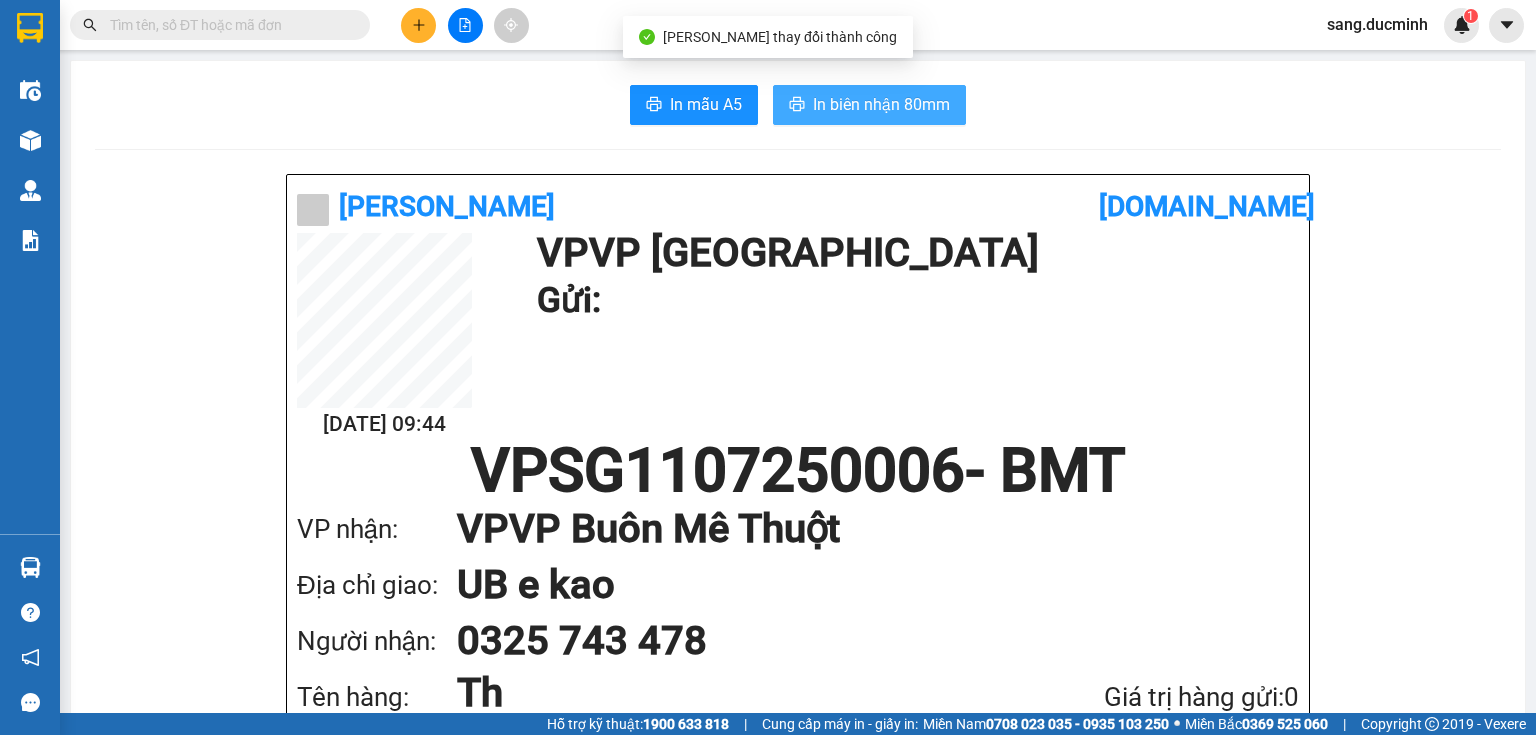 scroll, scrollTop: 0, scrollLeft: 0, axis: both 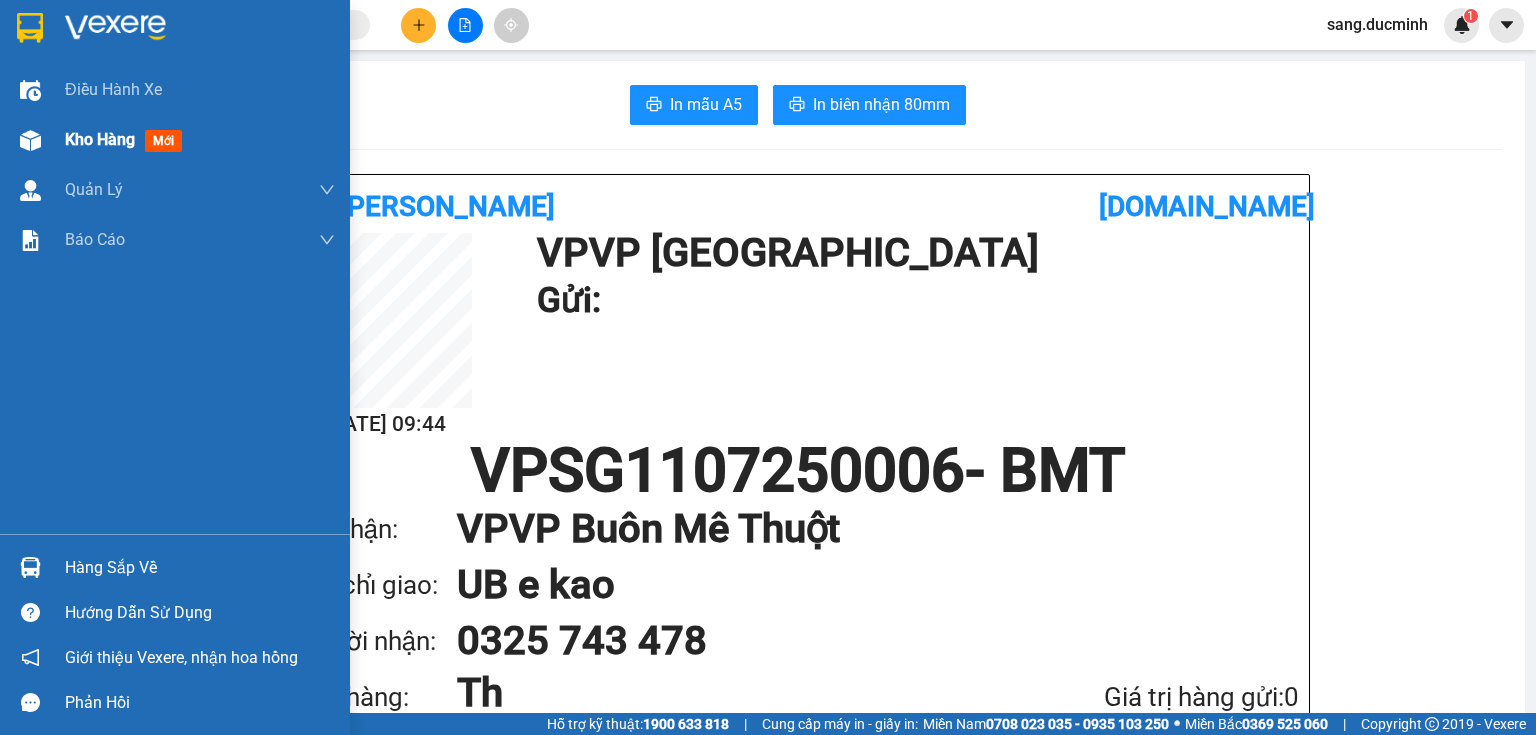 click on "Kho hàng" at bounding box center (100, 139) 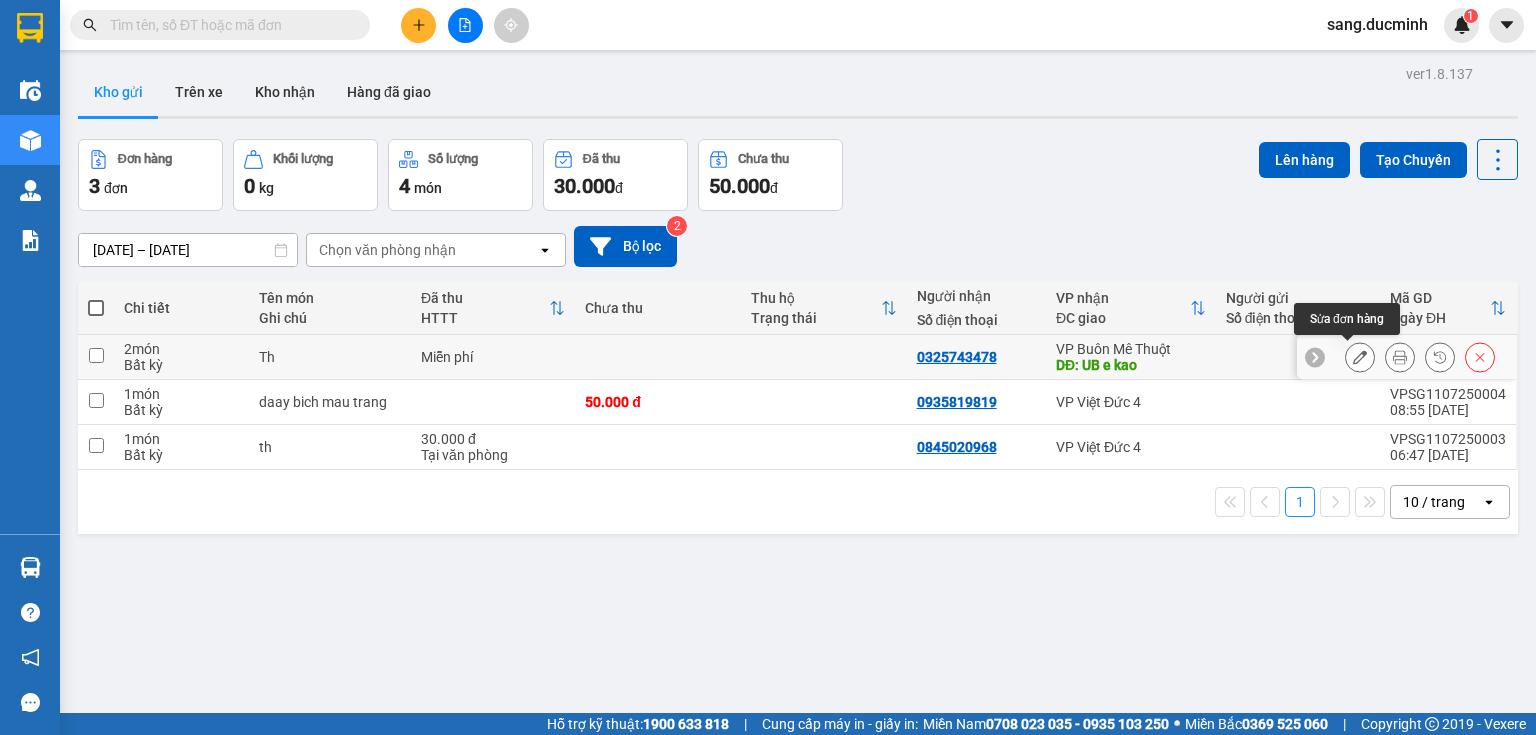 click at bounding box center (1360, 357) 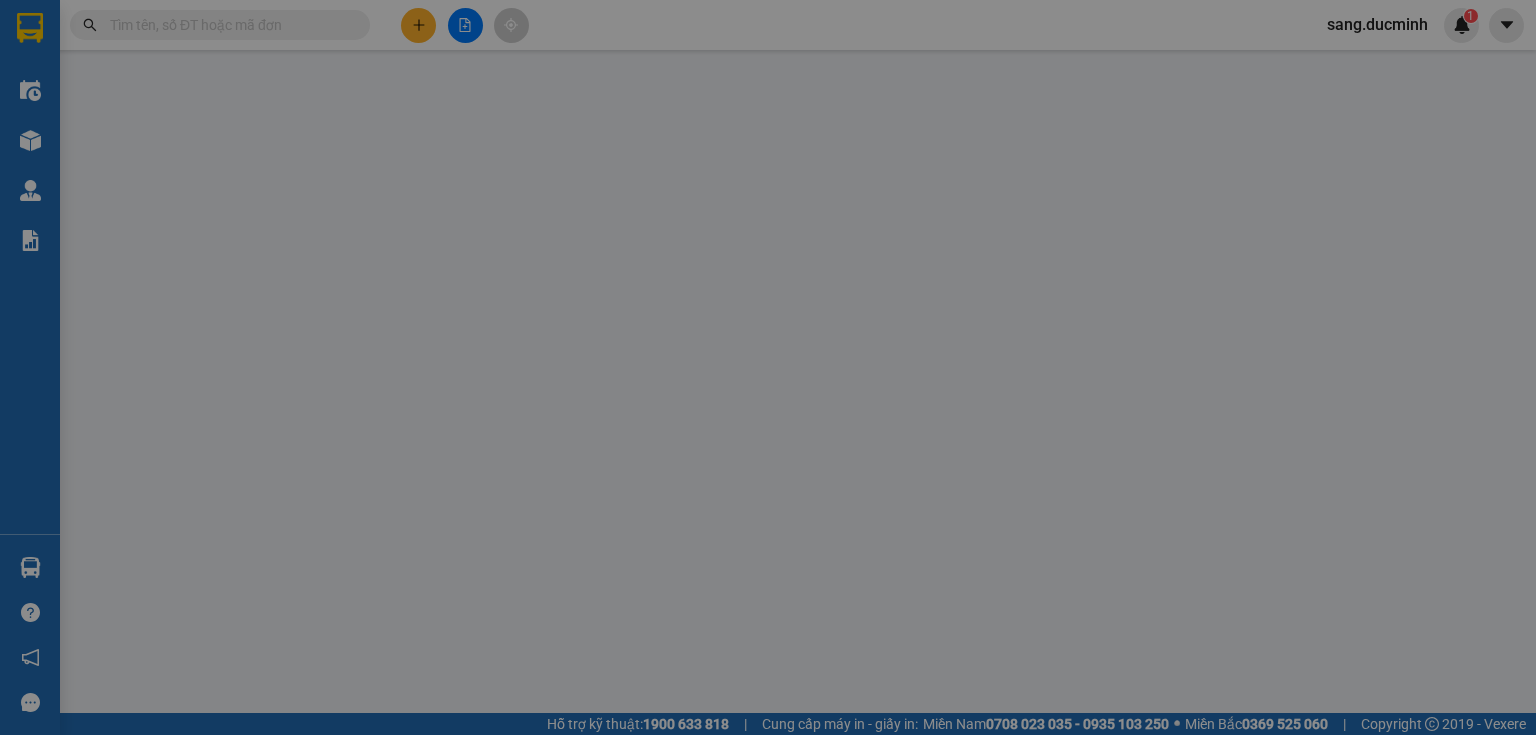 type on "0325743478" 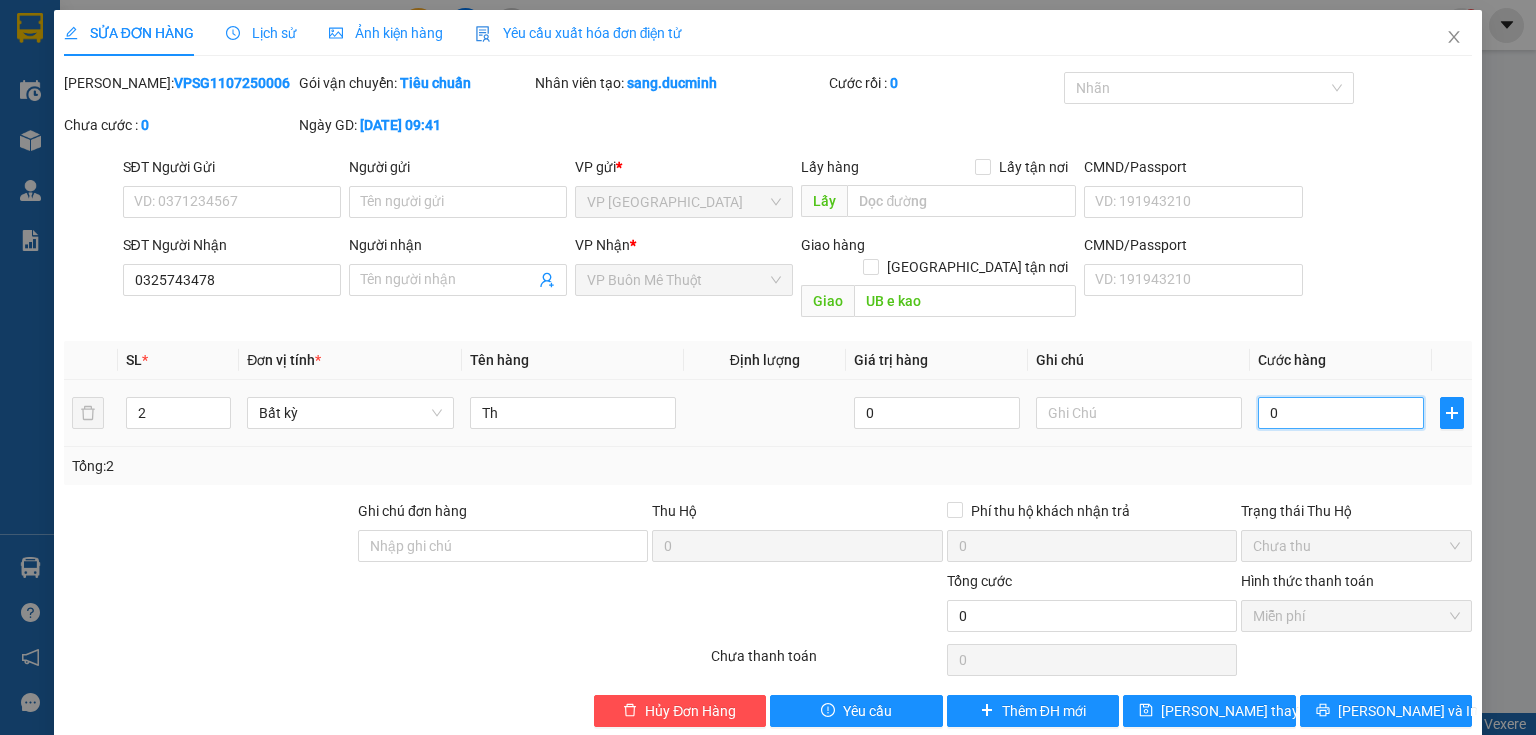 click on "0" at bounding box center [1341, 413] 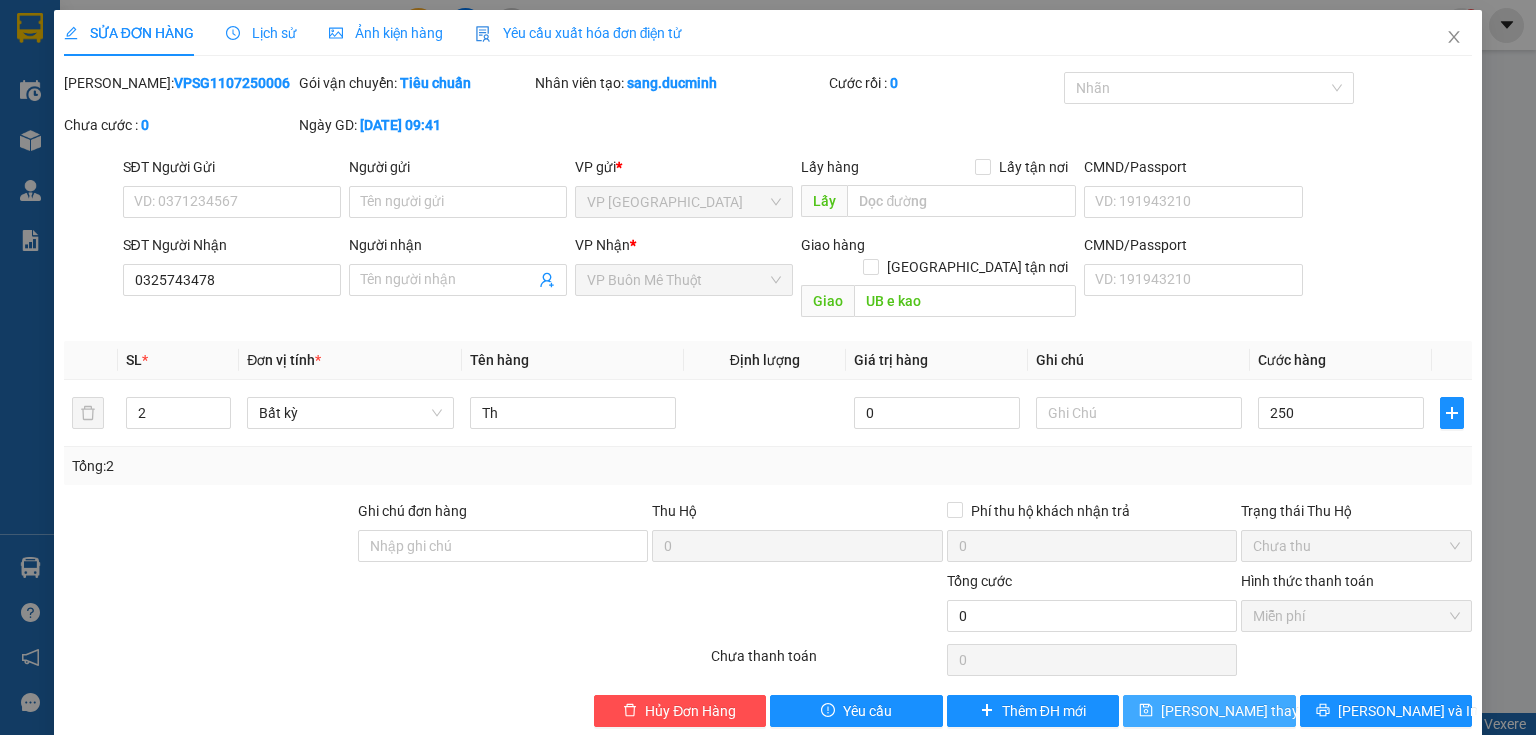 type on "250.000" 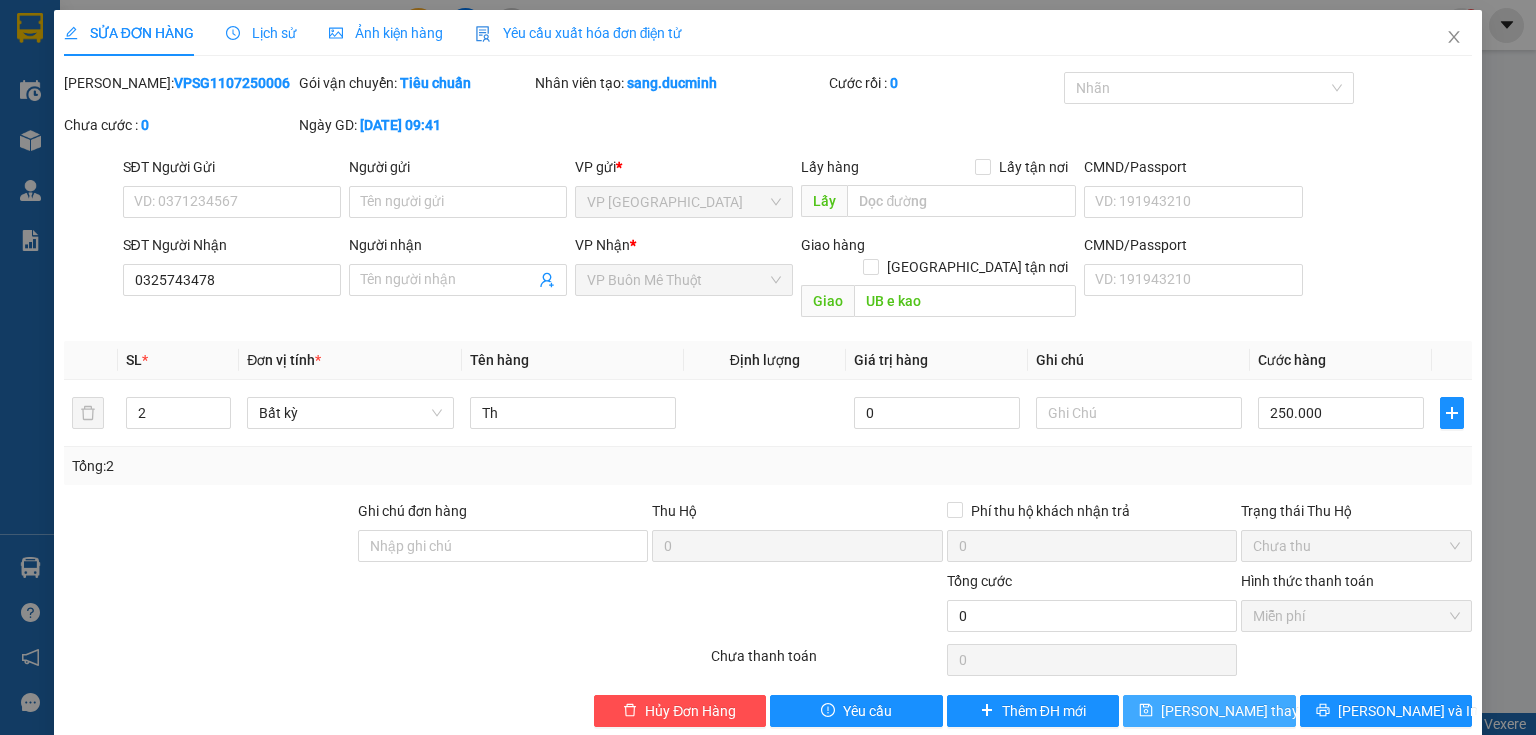 click on "[PERSON_NAME] thay đổi" at bounding box center [1241, 711] 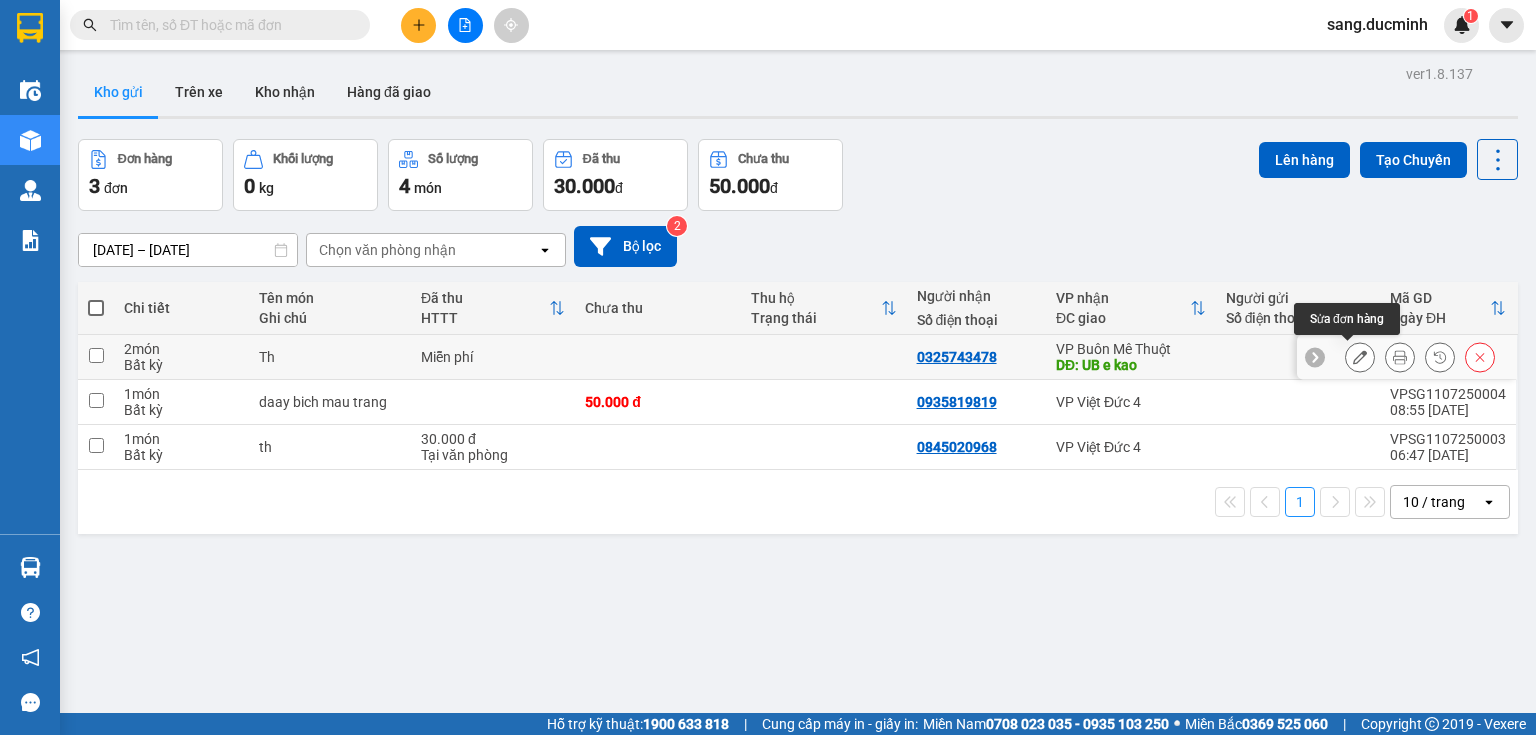 click 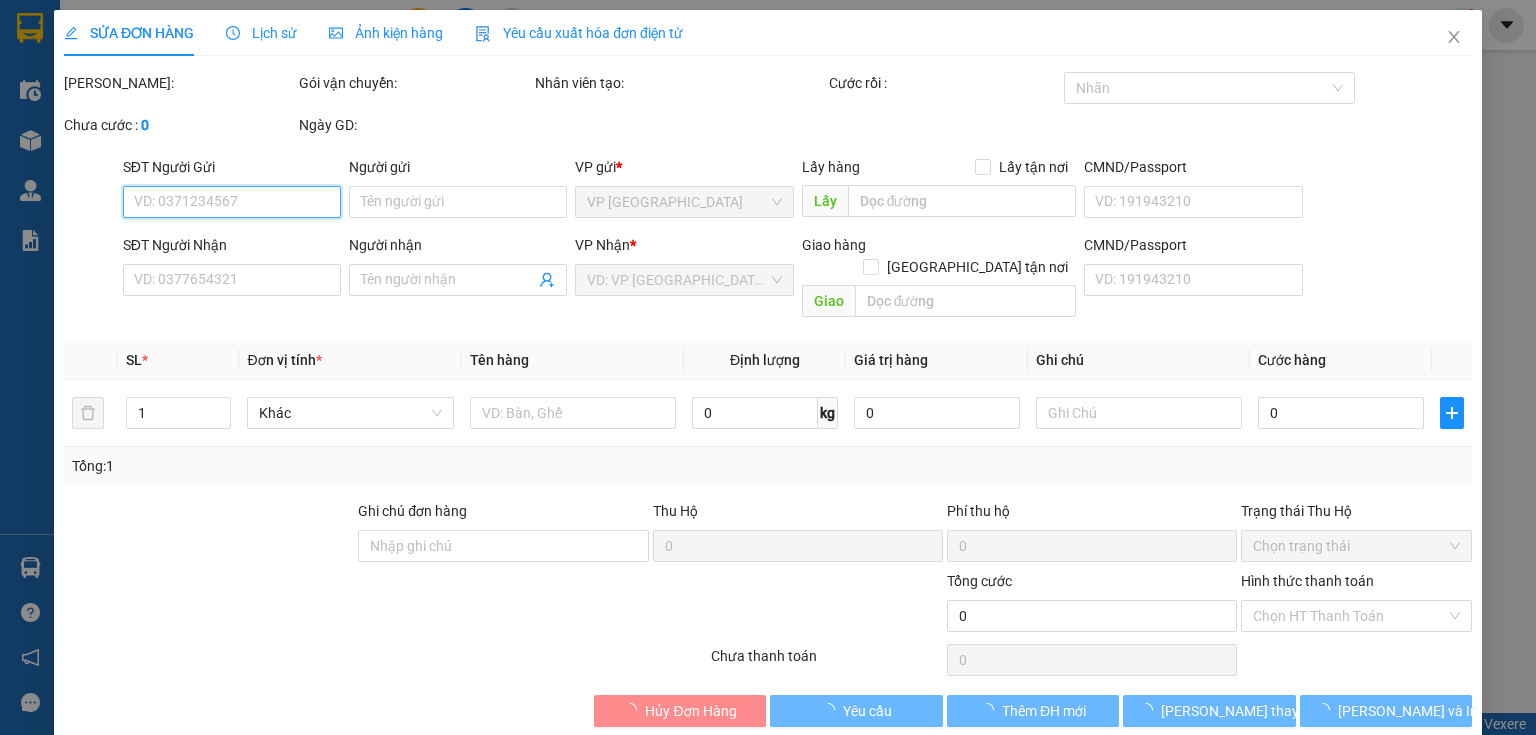 type on "0325743478" 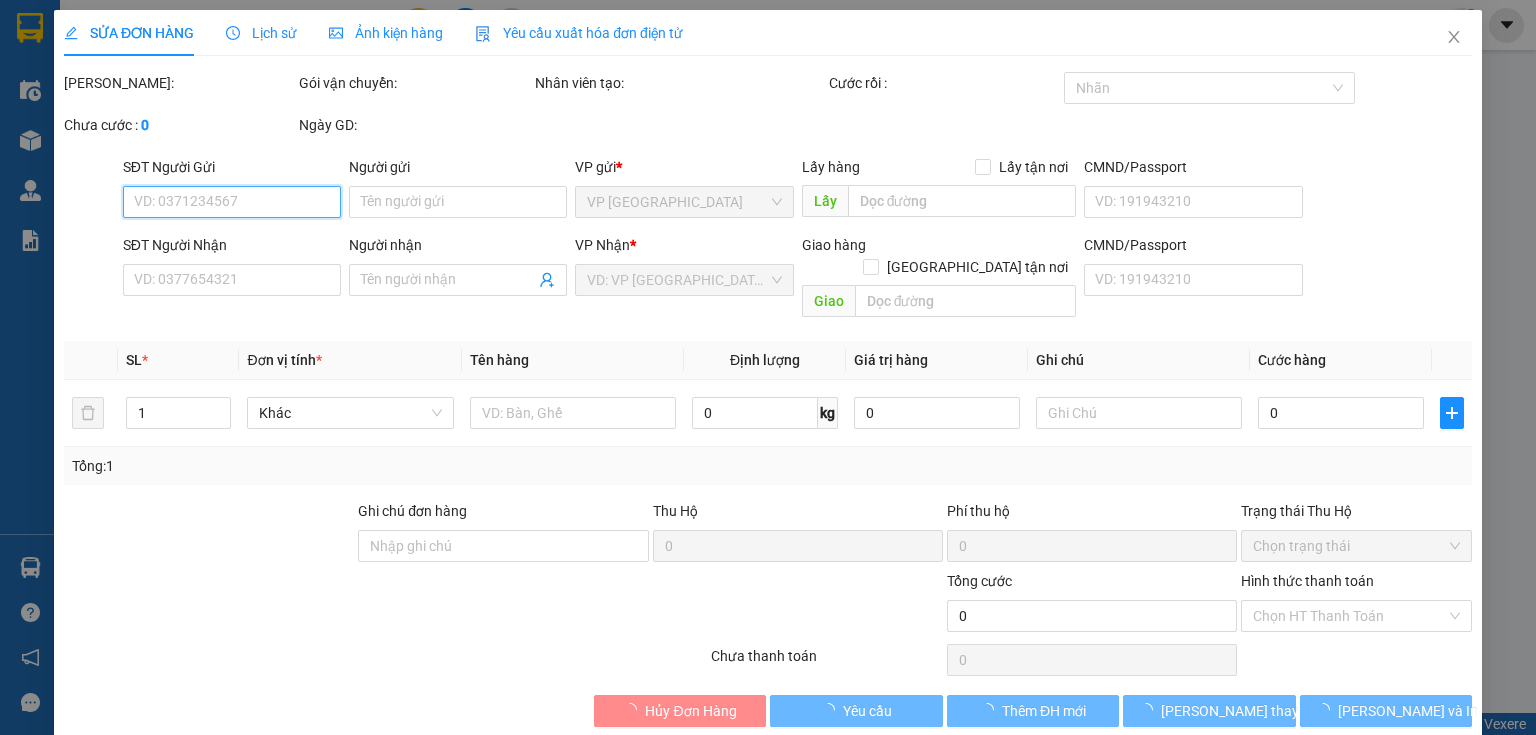 type on "UB e kao" 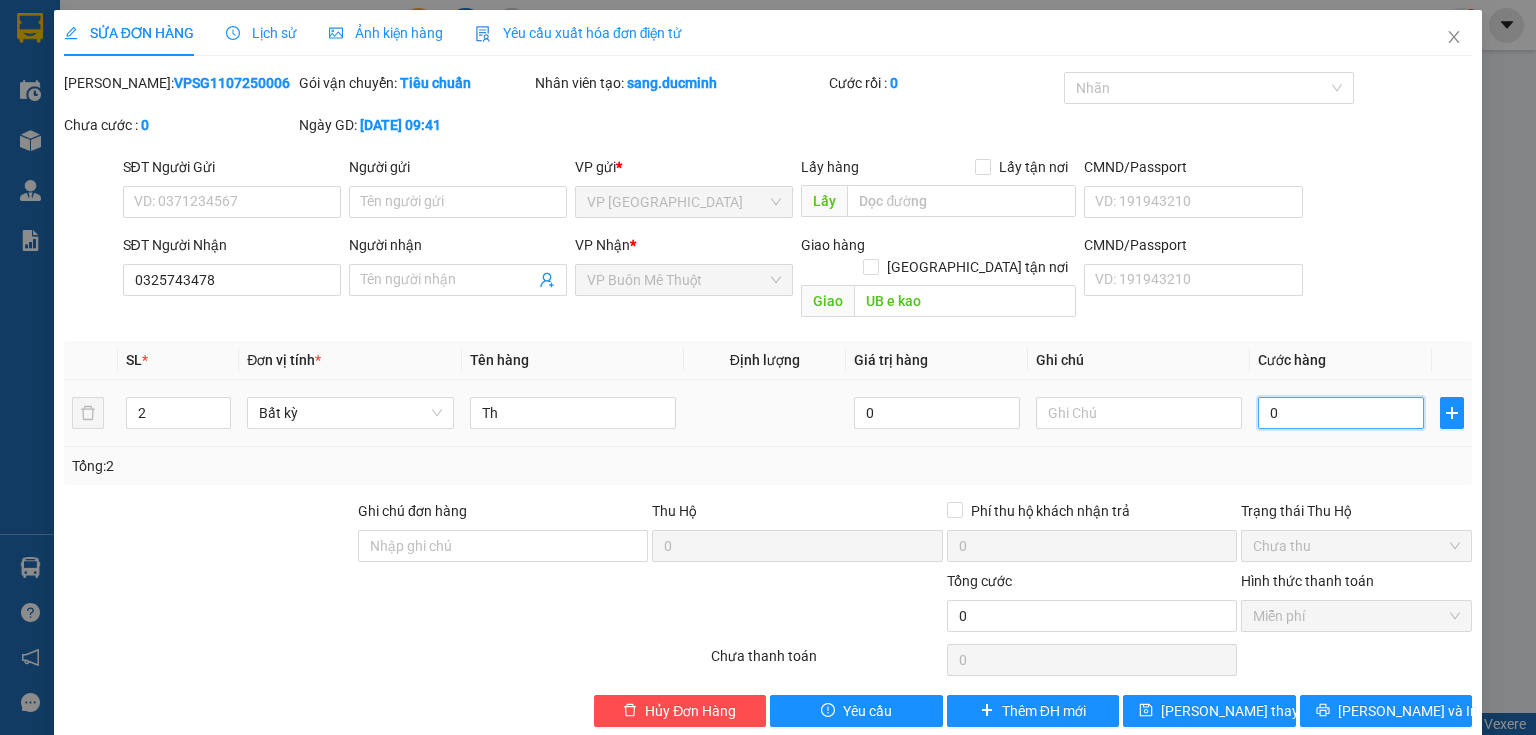 click on "0" at bounding box center [1341, 413] 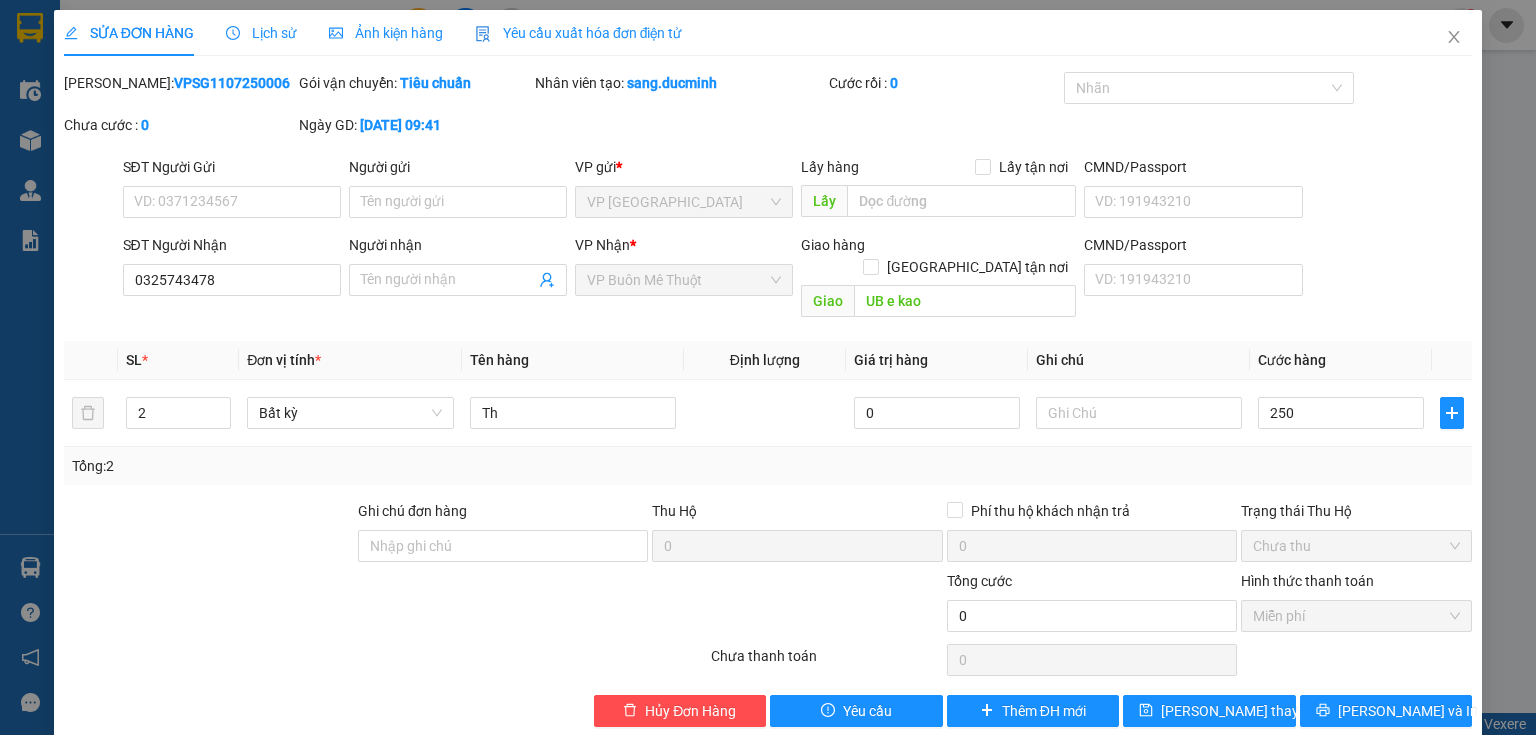 type on "250.000" 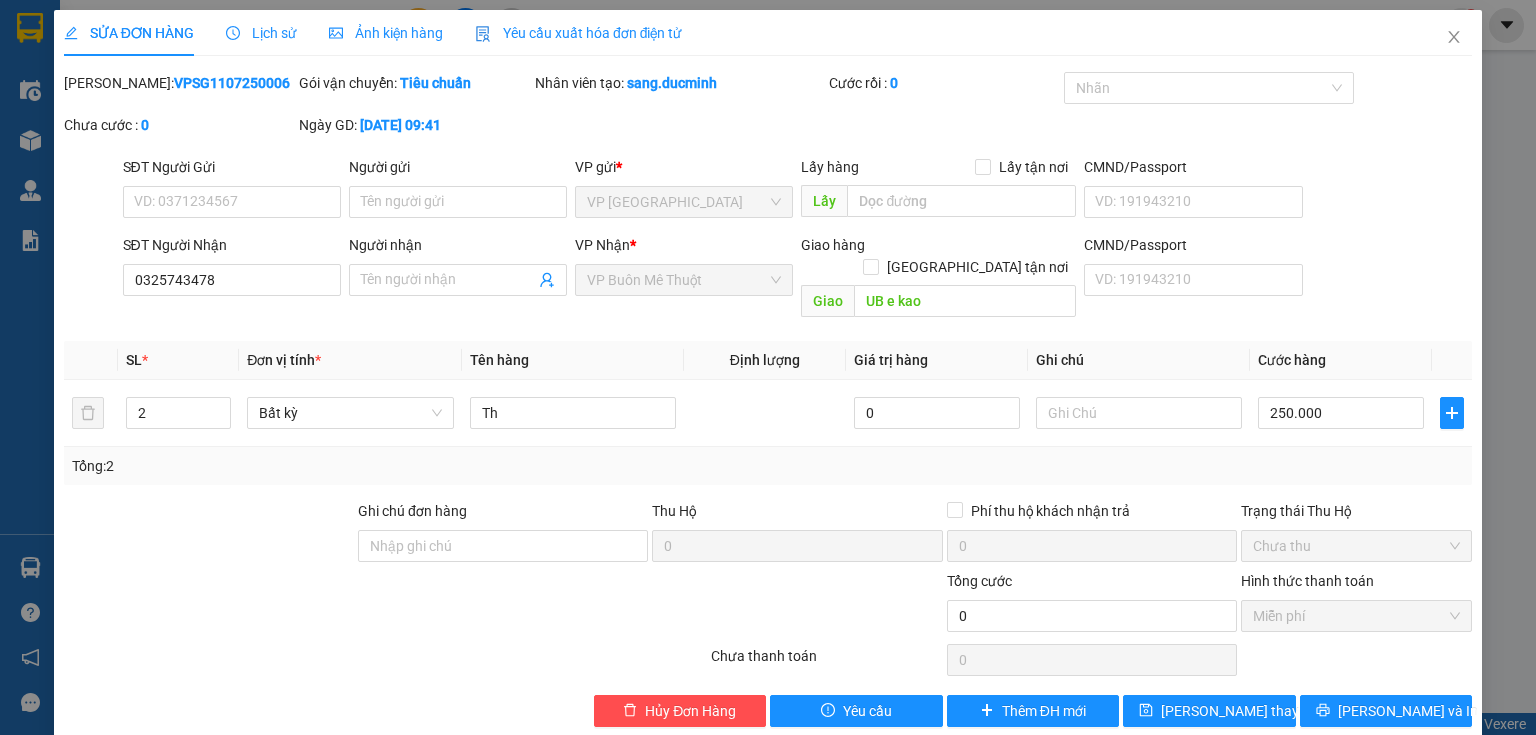 click on "Tổng:  2" at bounding box center [768, 466] 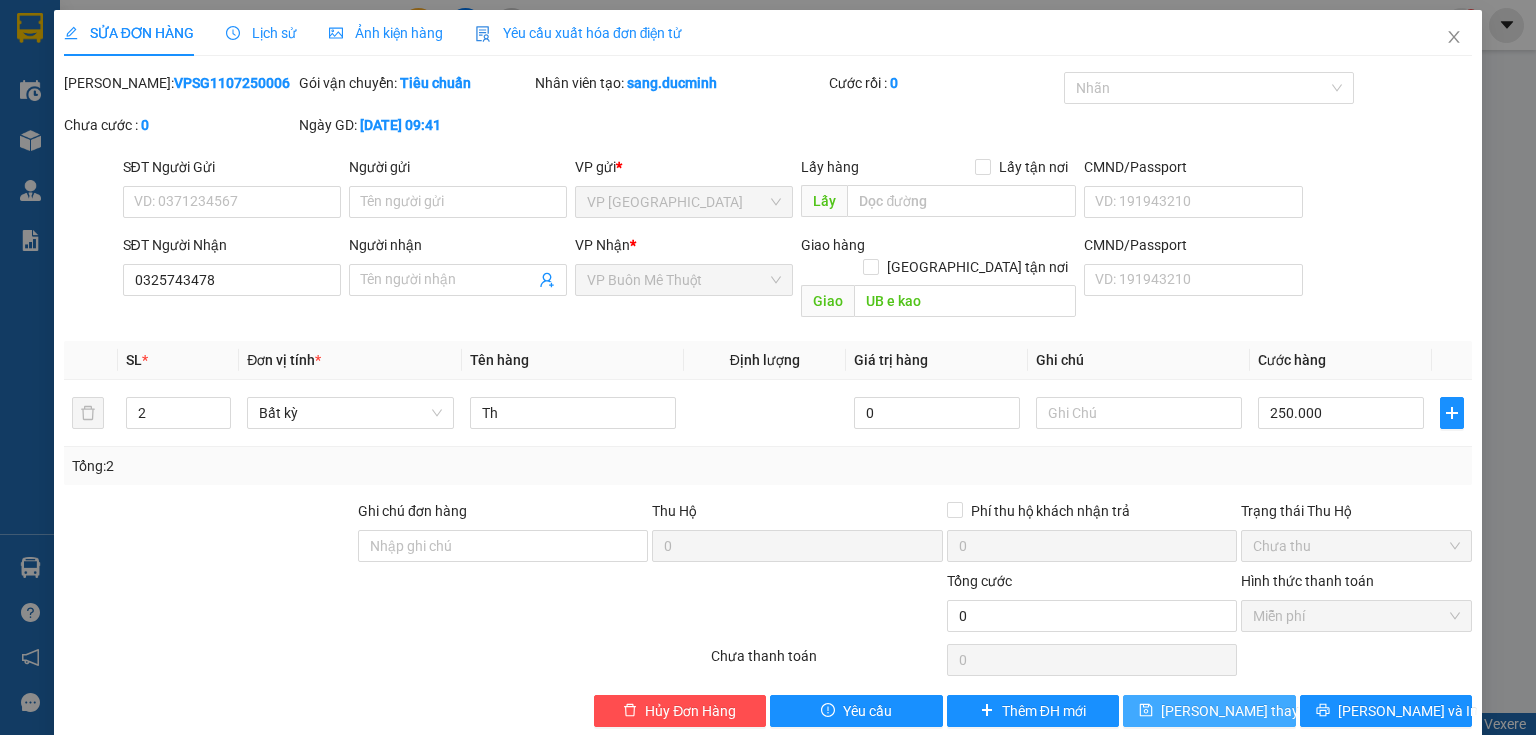 click on "[PERSON_NAME] thay đổi" at bounding box center (1241, 711) 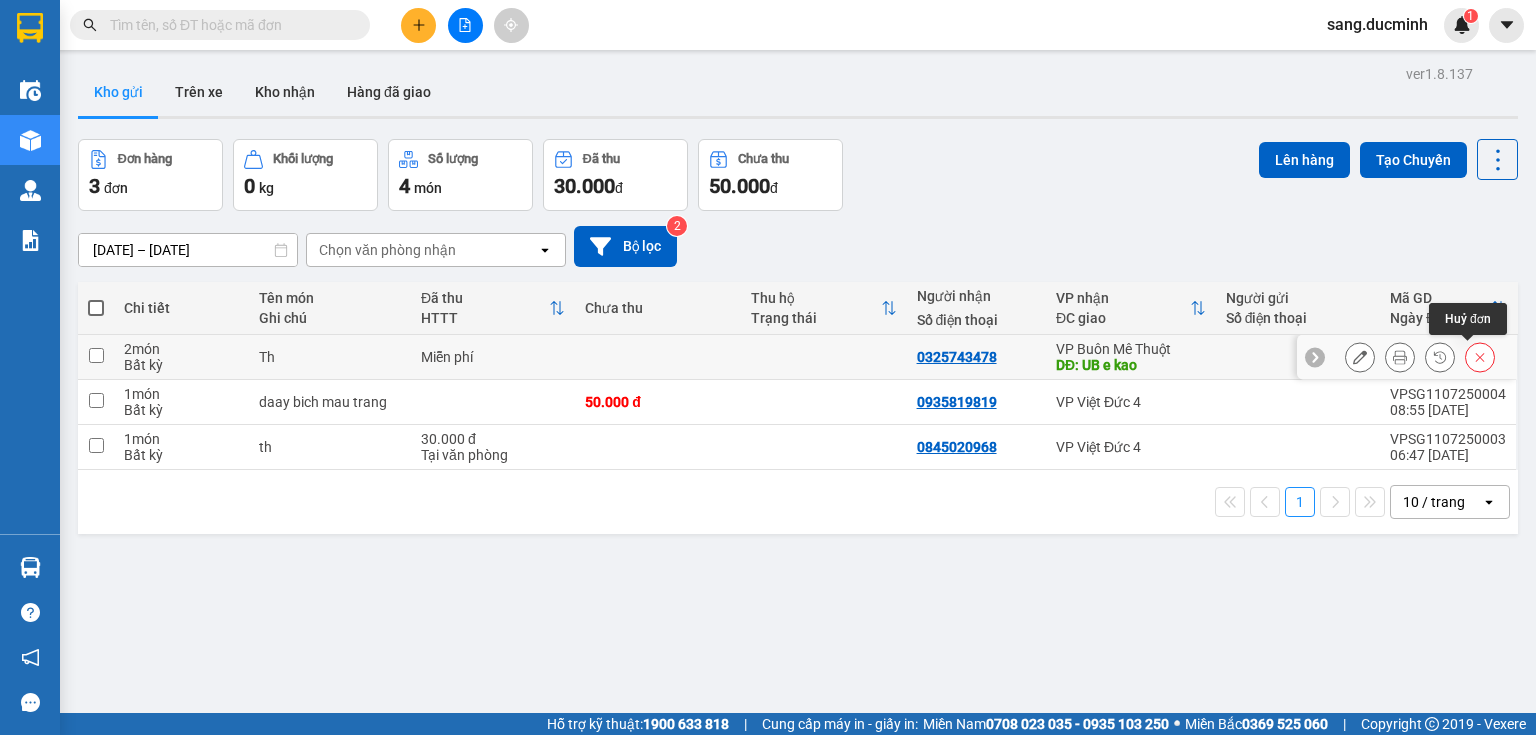 click 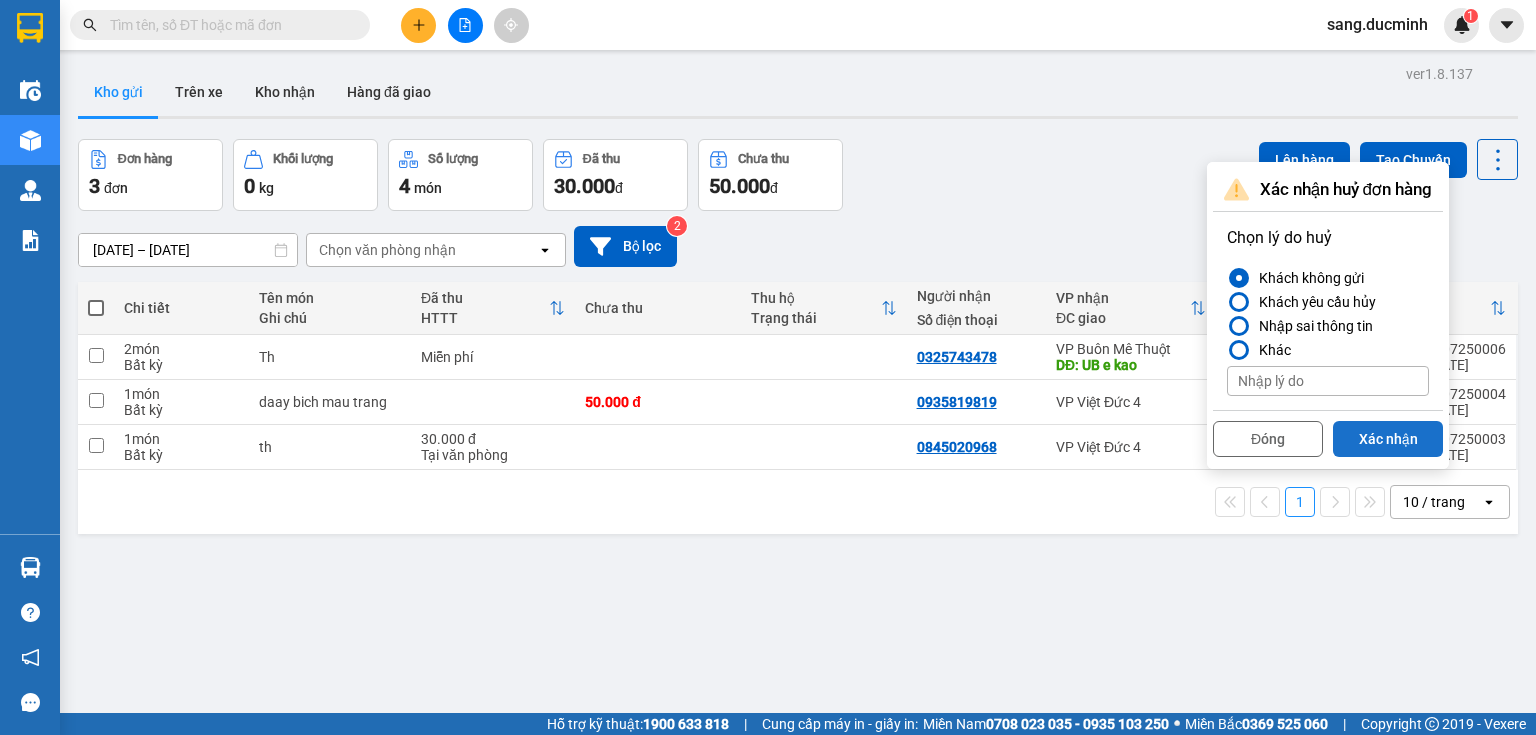 click on "Xác nhận" at bounding box center [1388, 439] 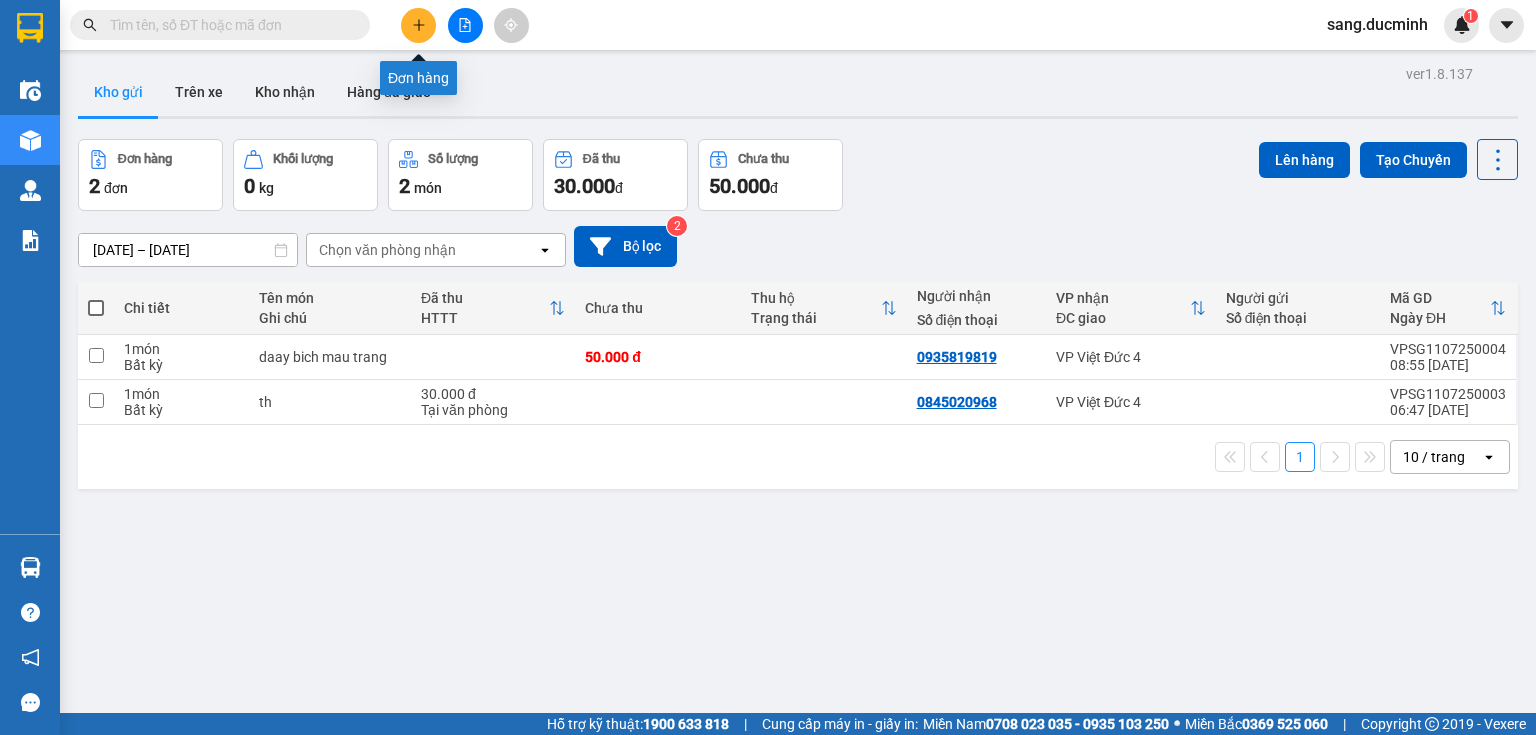 click at bounding box center [418, 25] 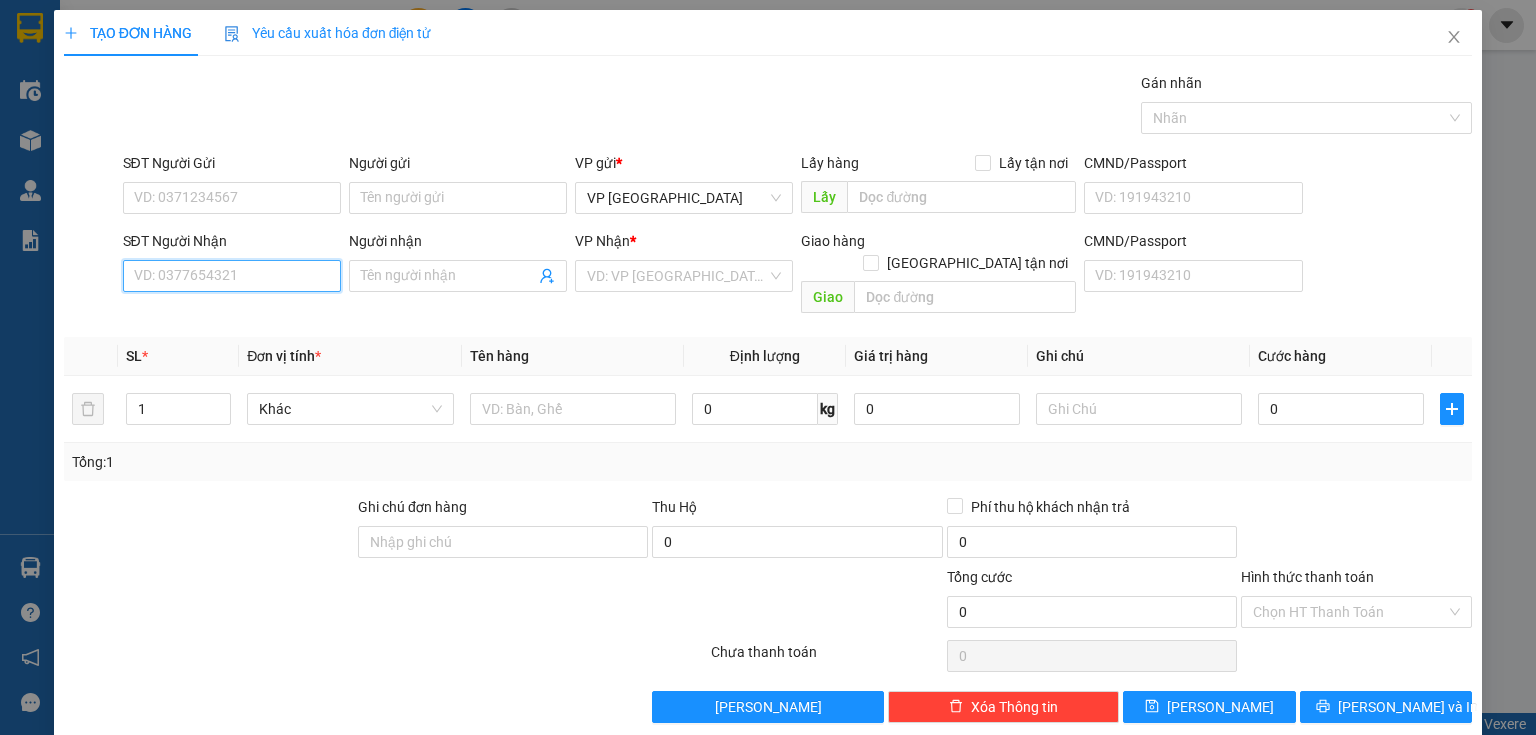 click on "SĐT Người Nhận" at bounding box center (232, 276) 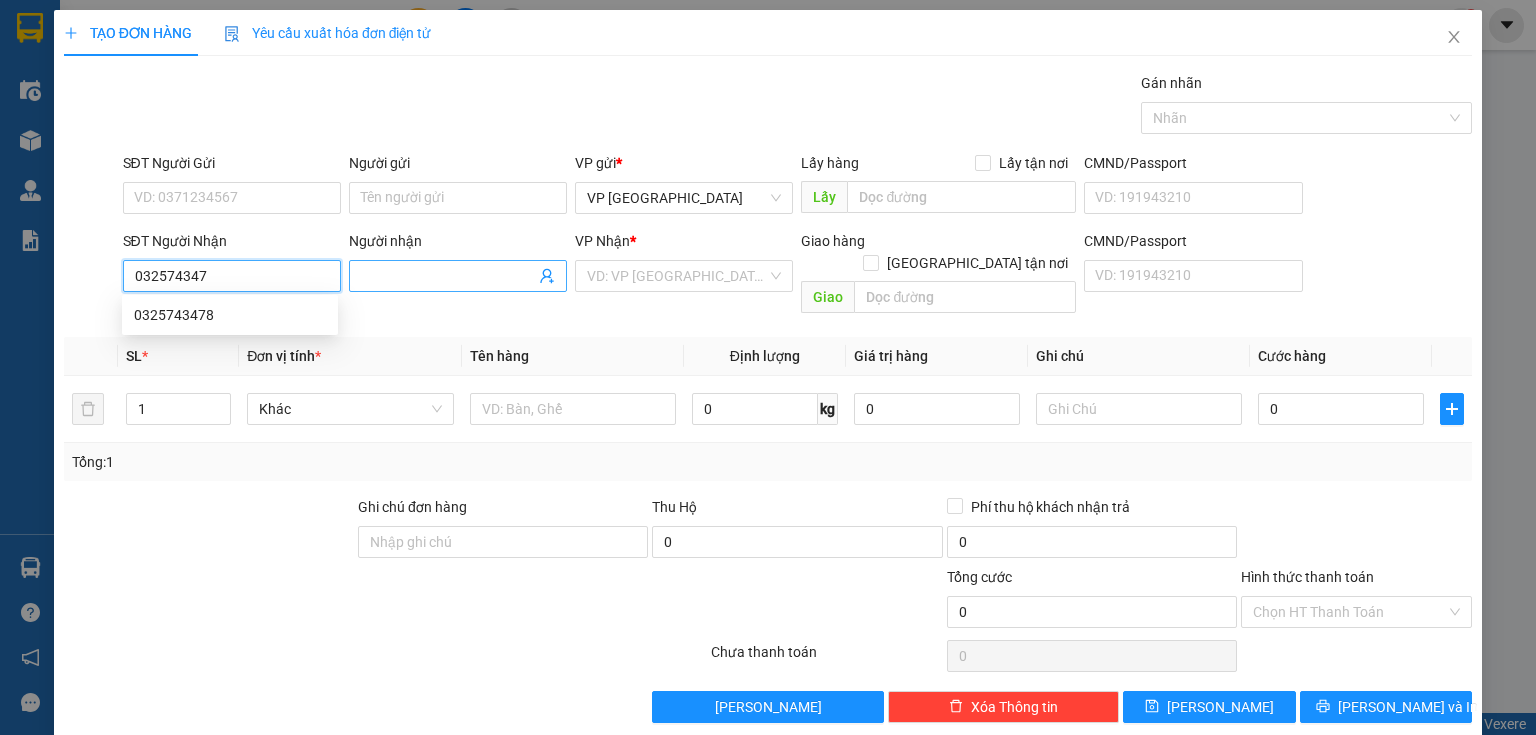 type on "0325743478" 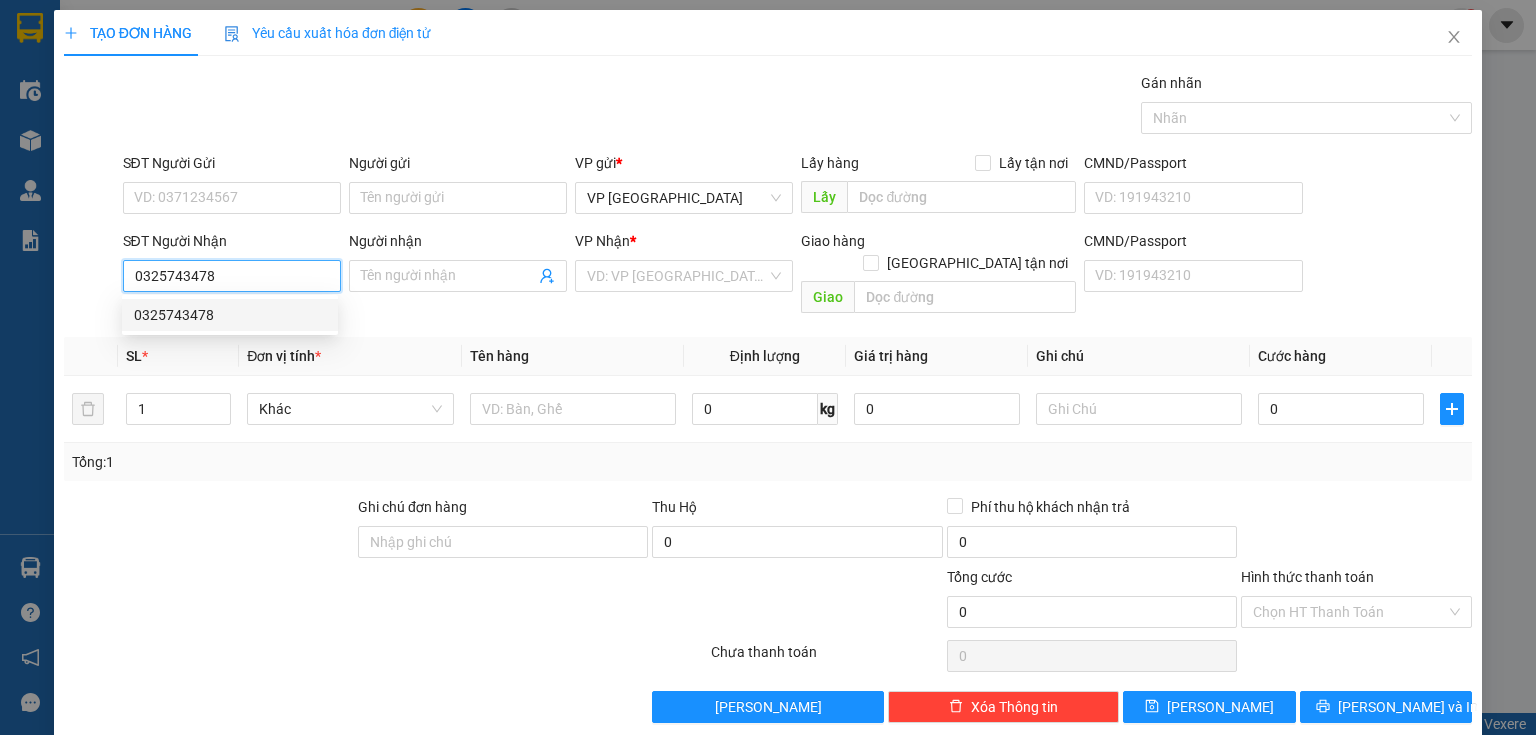 click on "0325743478" at bounding box center [230, 315] 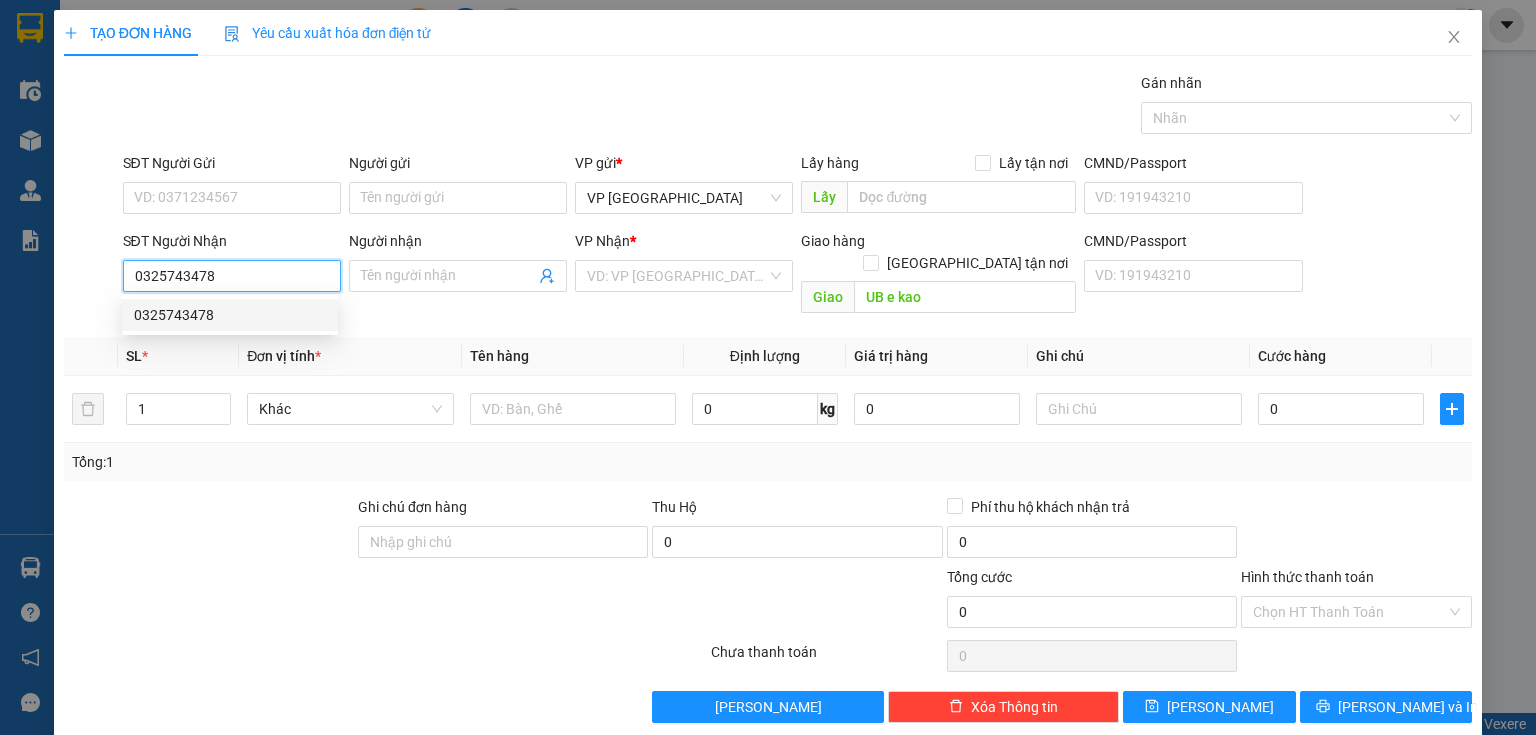 type on "250.000" 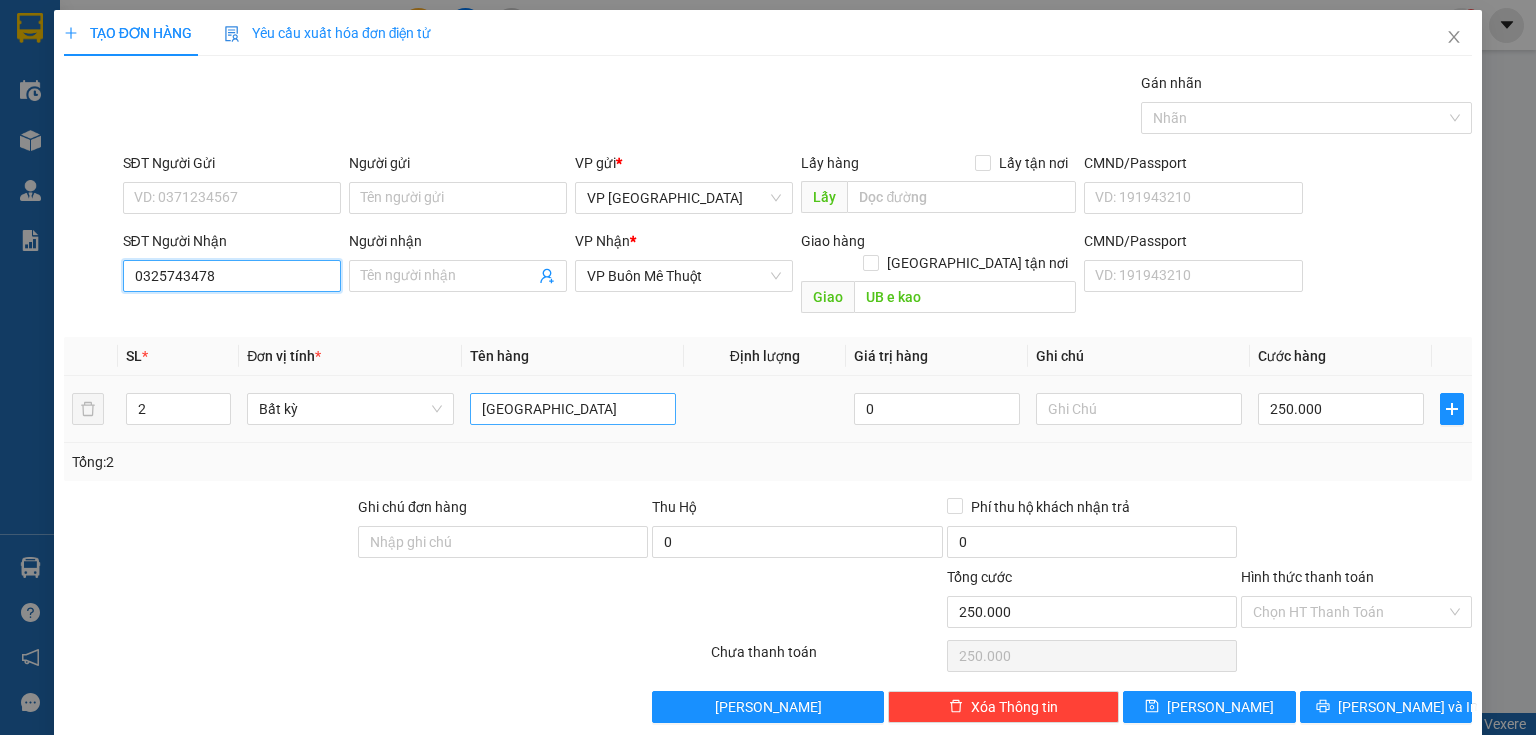 type on "0325743478" 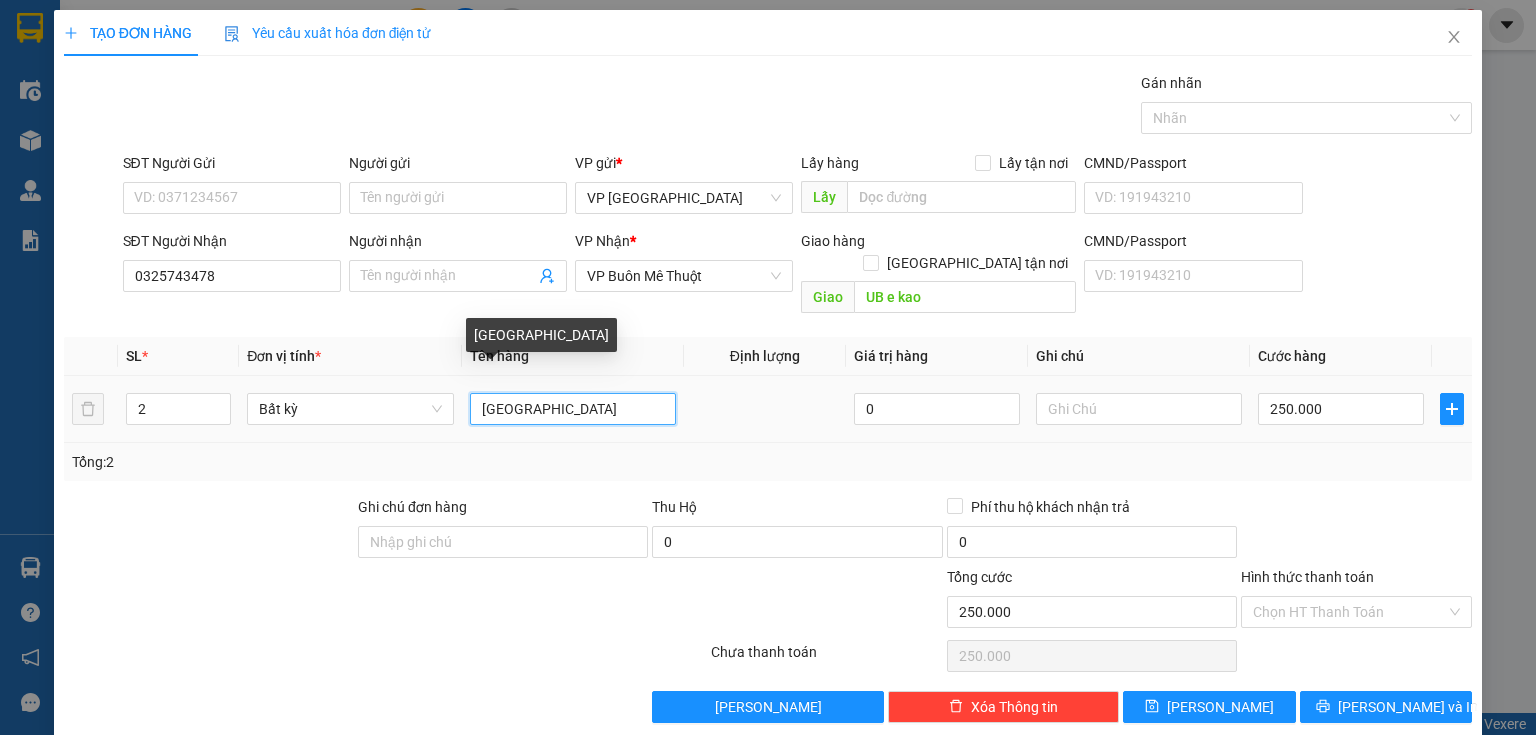 click on "[GEOGRAPHIC_DATA]" at bounding box center [573, 409] 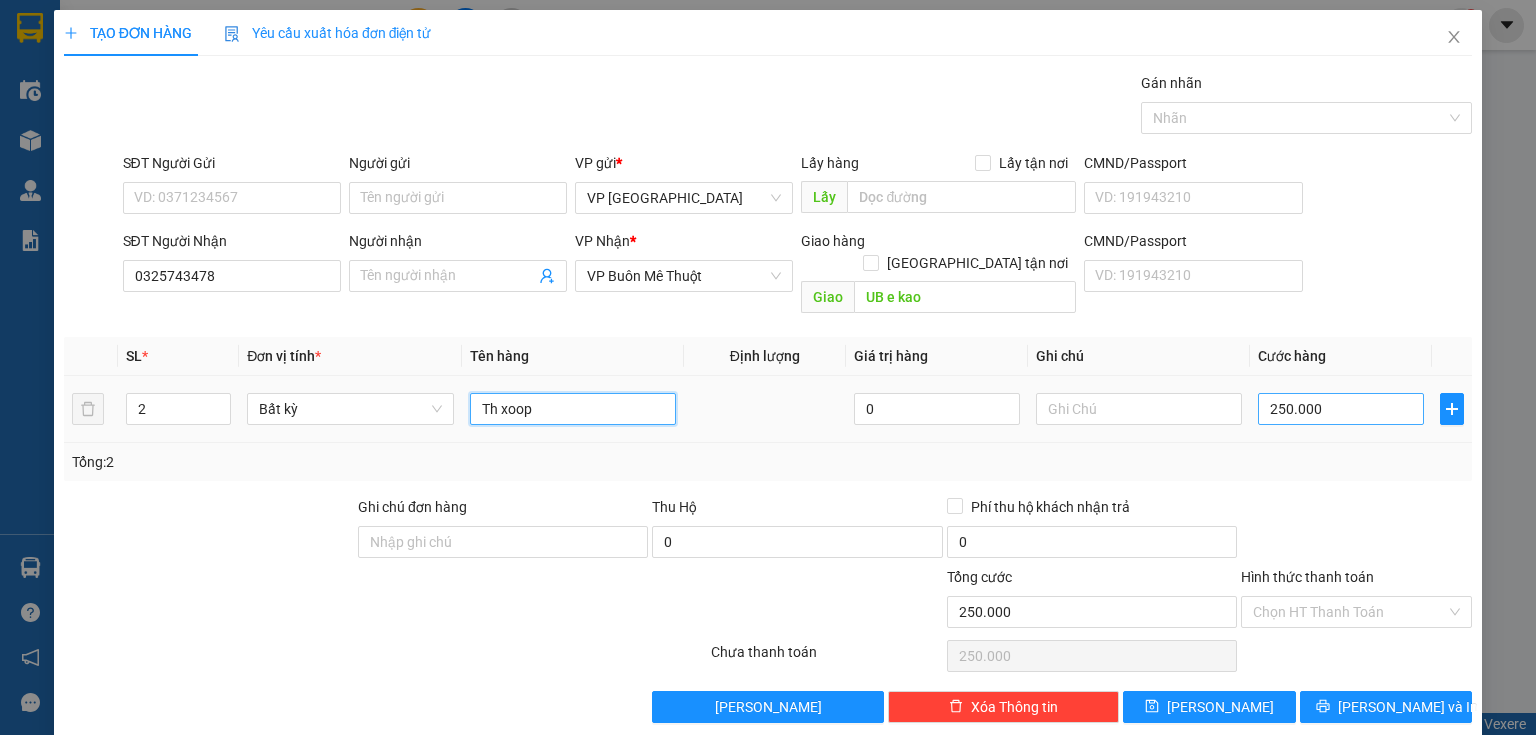 type on "Th xoop" 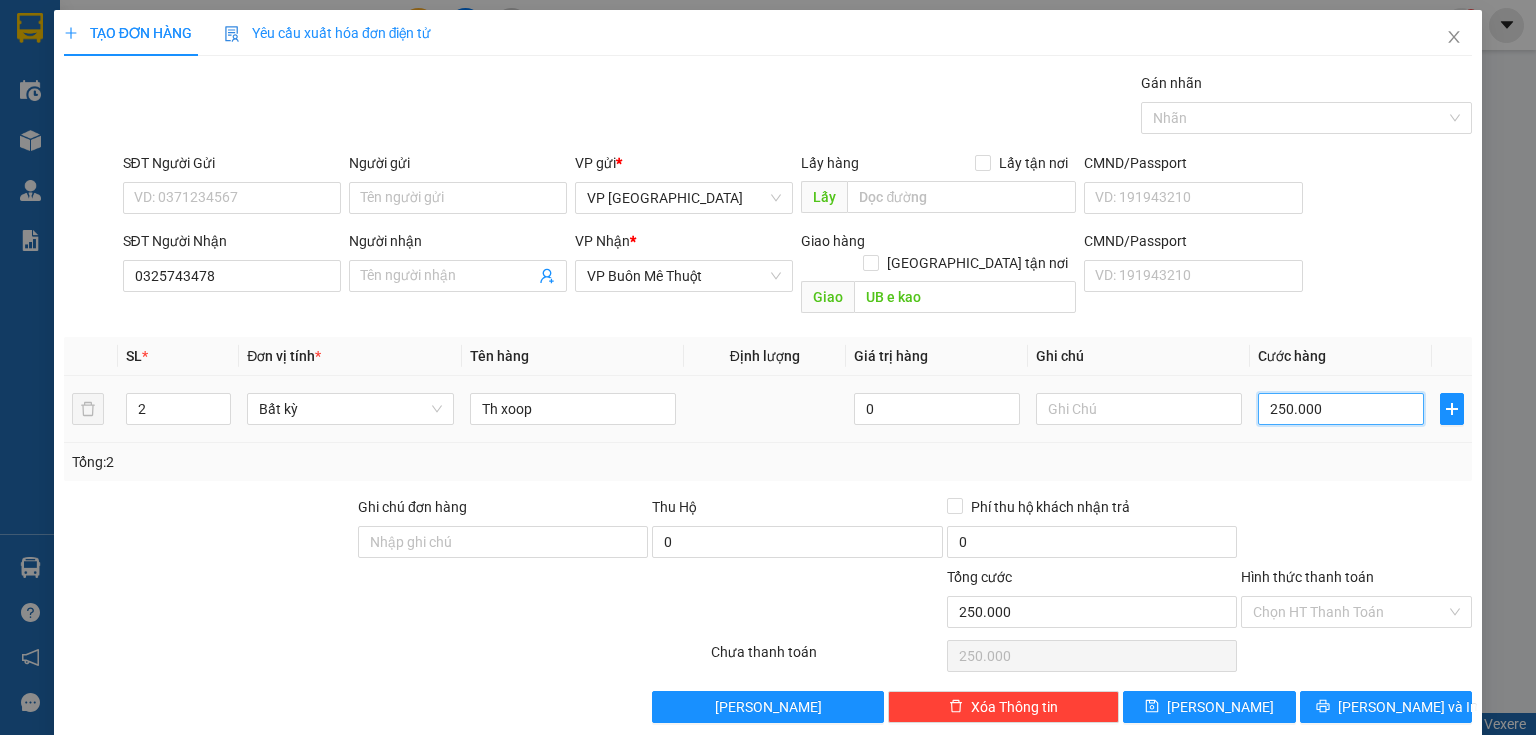click on "250.000" at bounding box center [1341, 409] 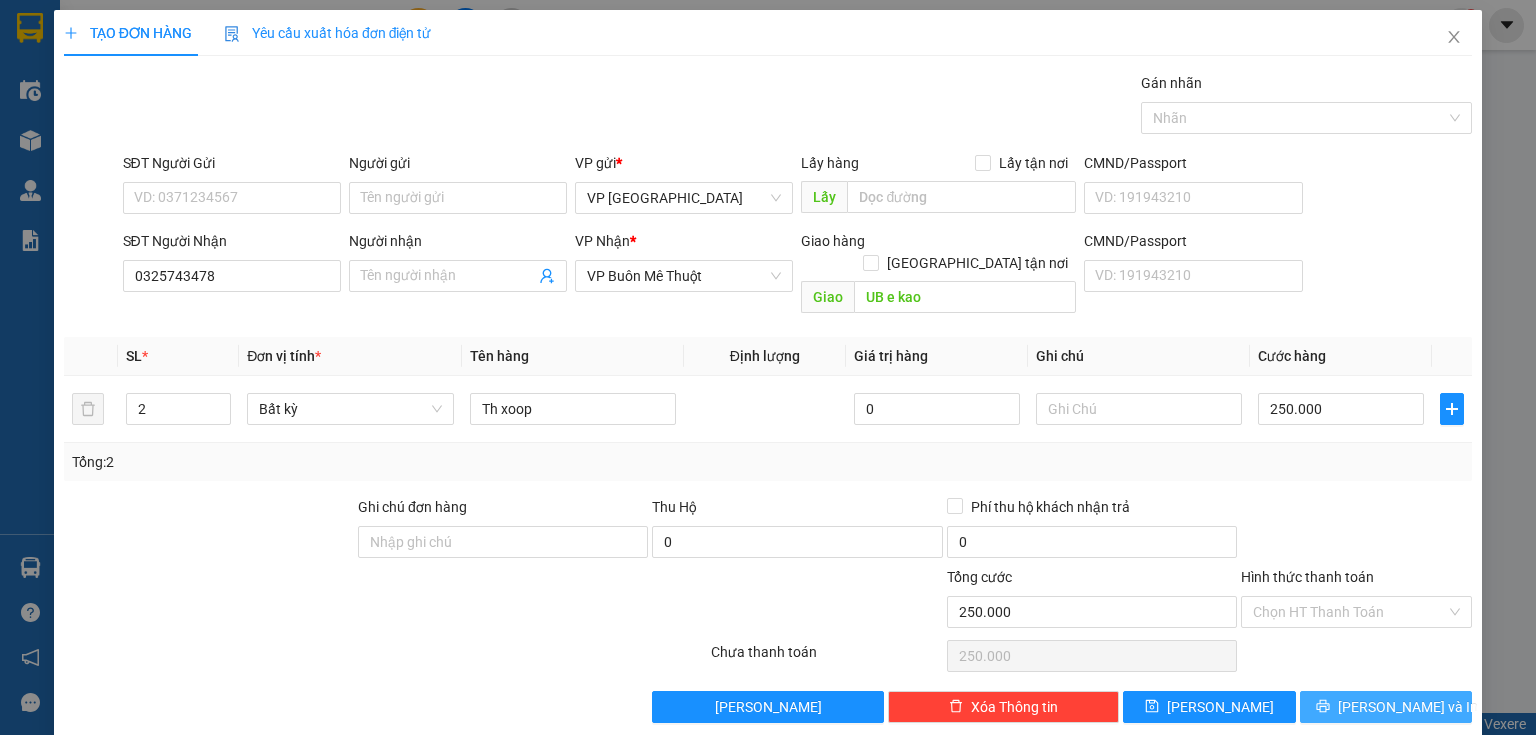 click on "Lưu và In" at bounding box center (1408, 707) 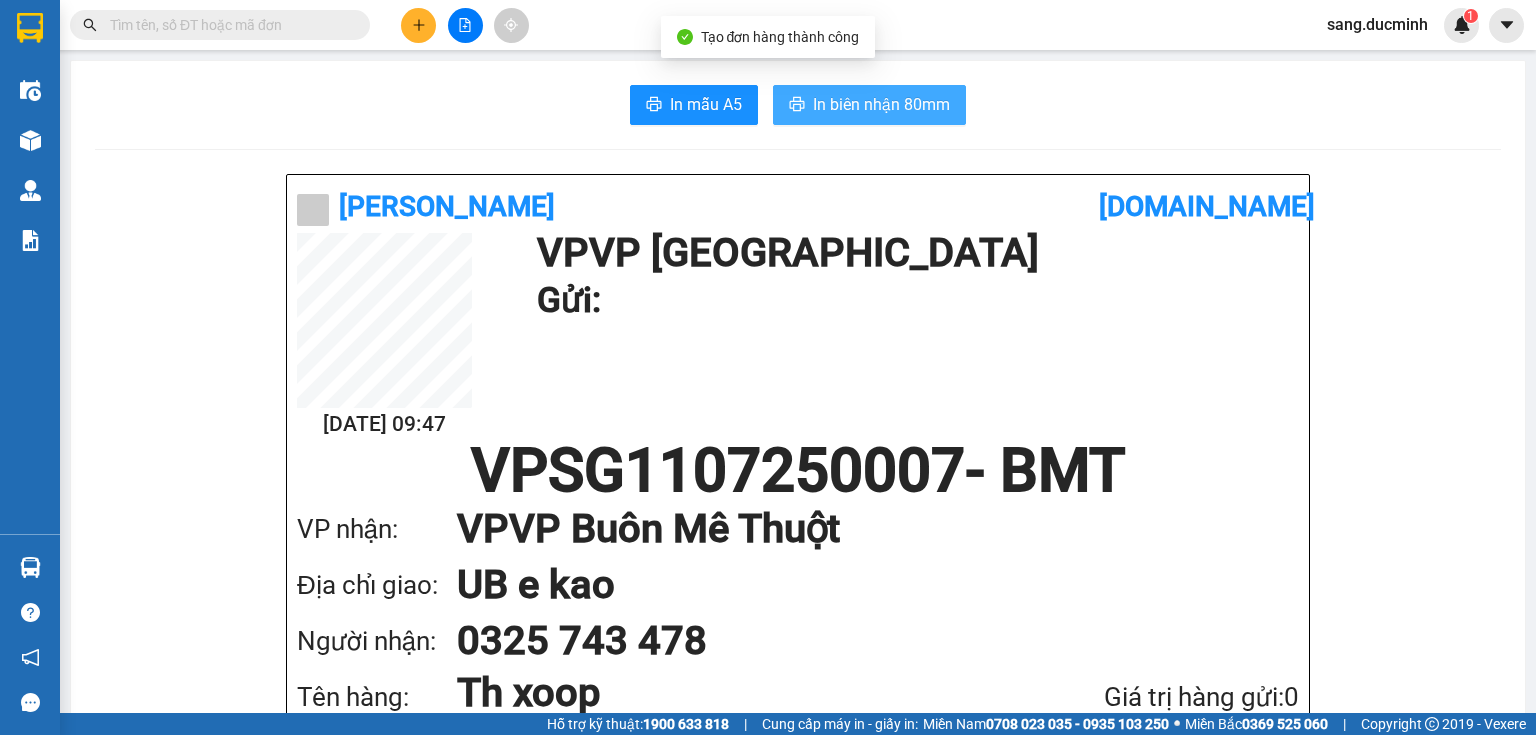 click on "In biên nhận 80mm" at bounding box center [881, 104] 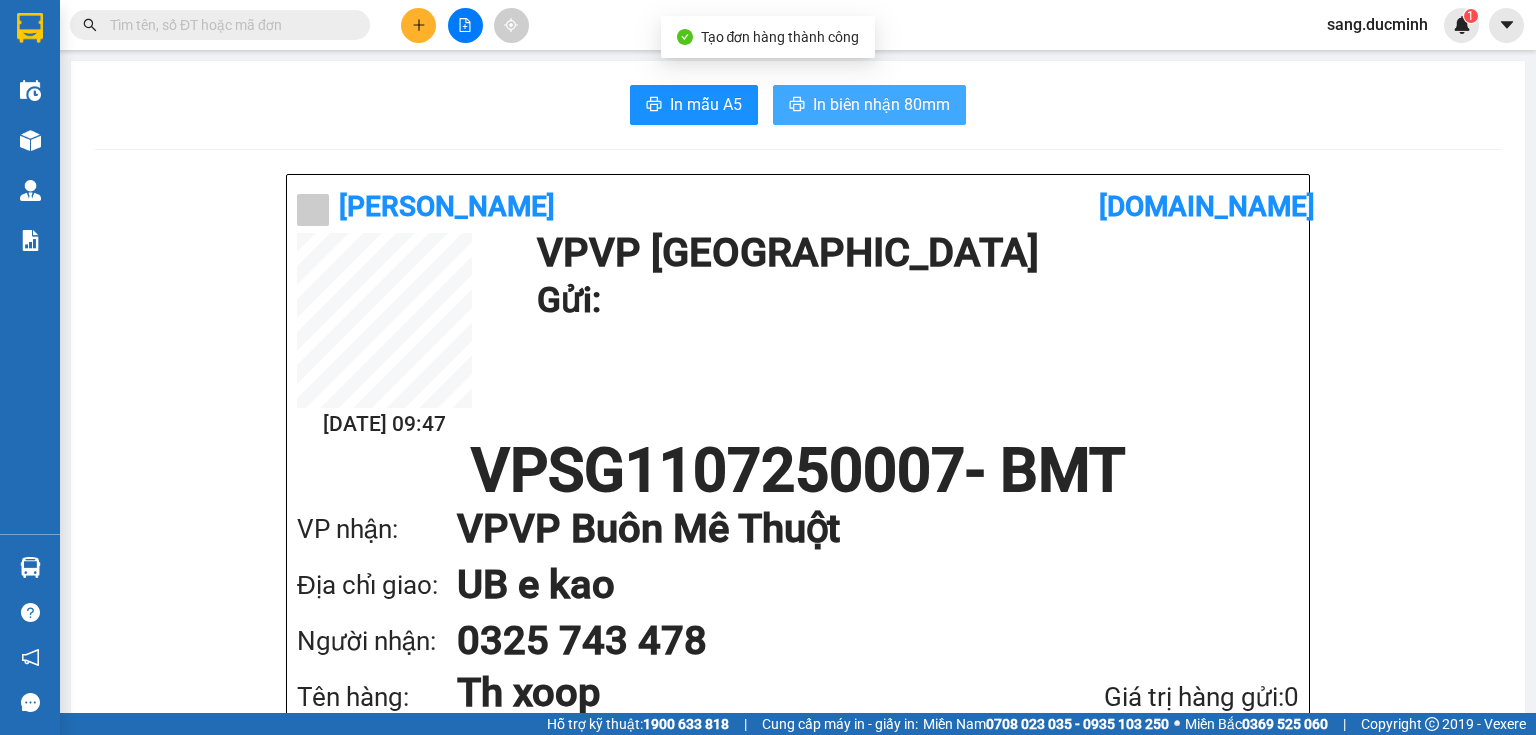 scroll, scrollTop: 0, scrollLeft: 0, axis: both 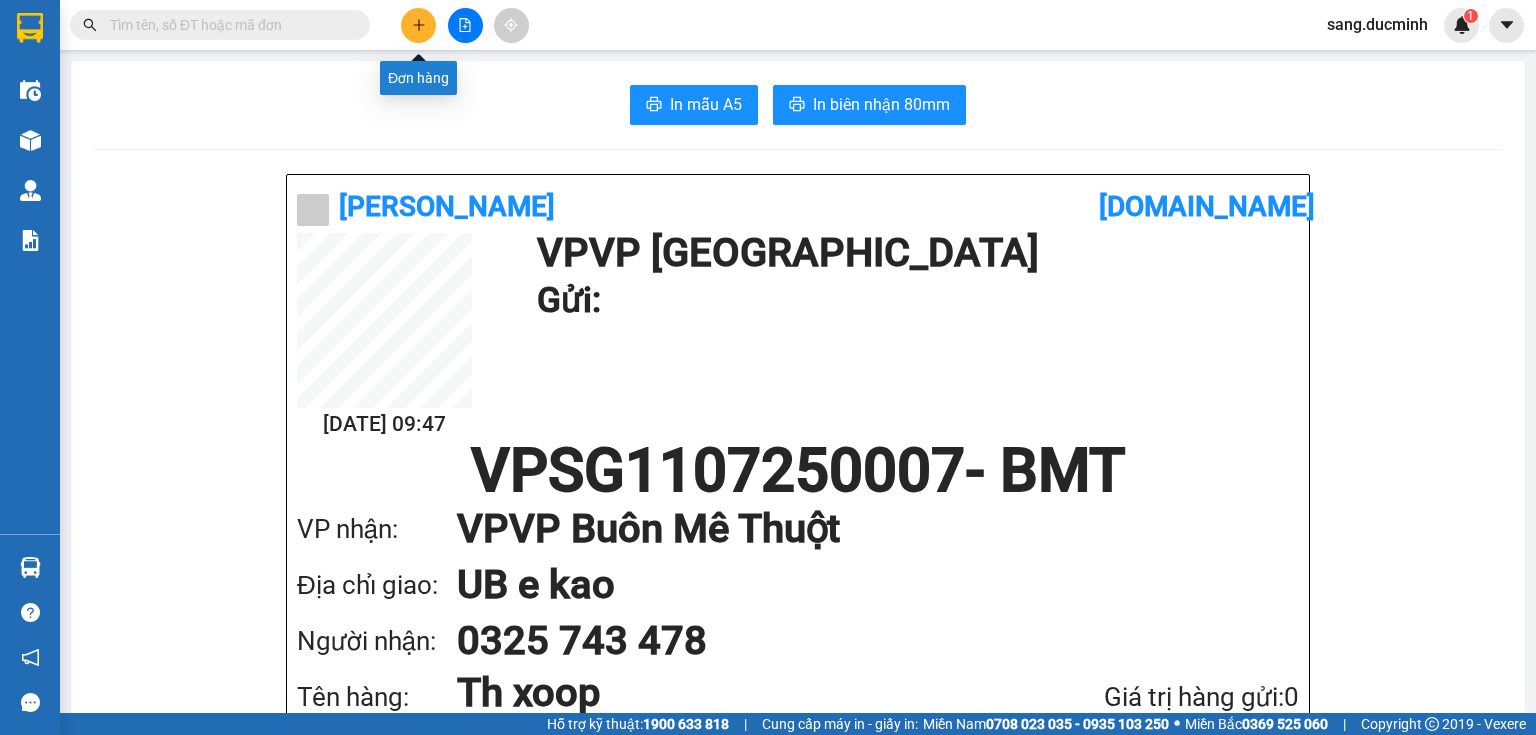 click at bounding box center [418, 25] 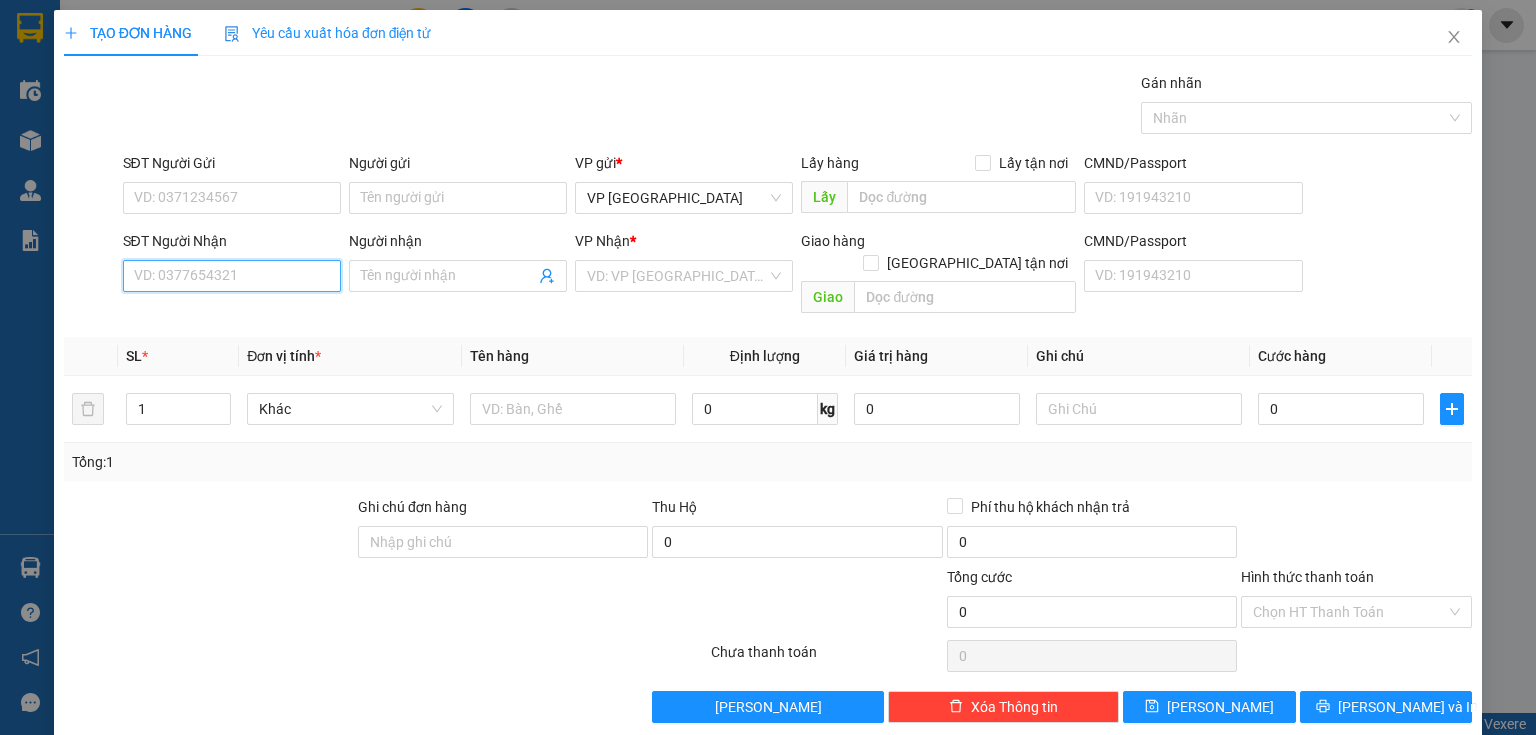 click on "SĐT Người Nhận" at bounding box center [232, 276] 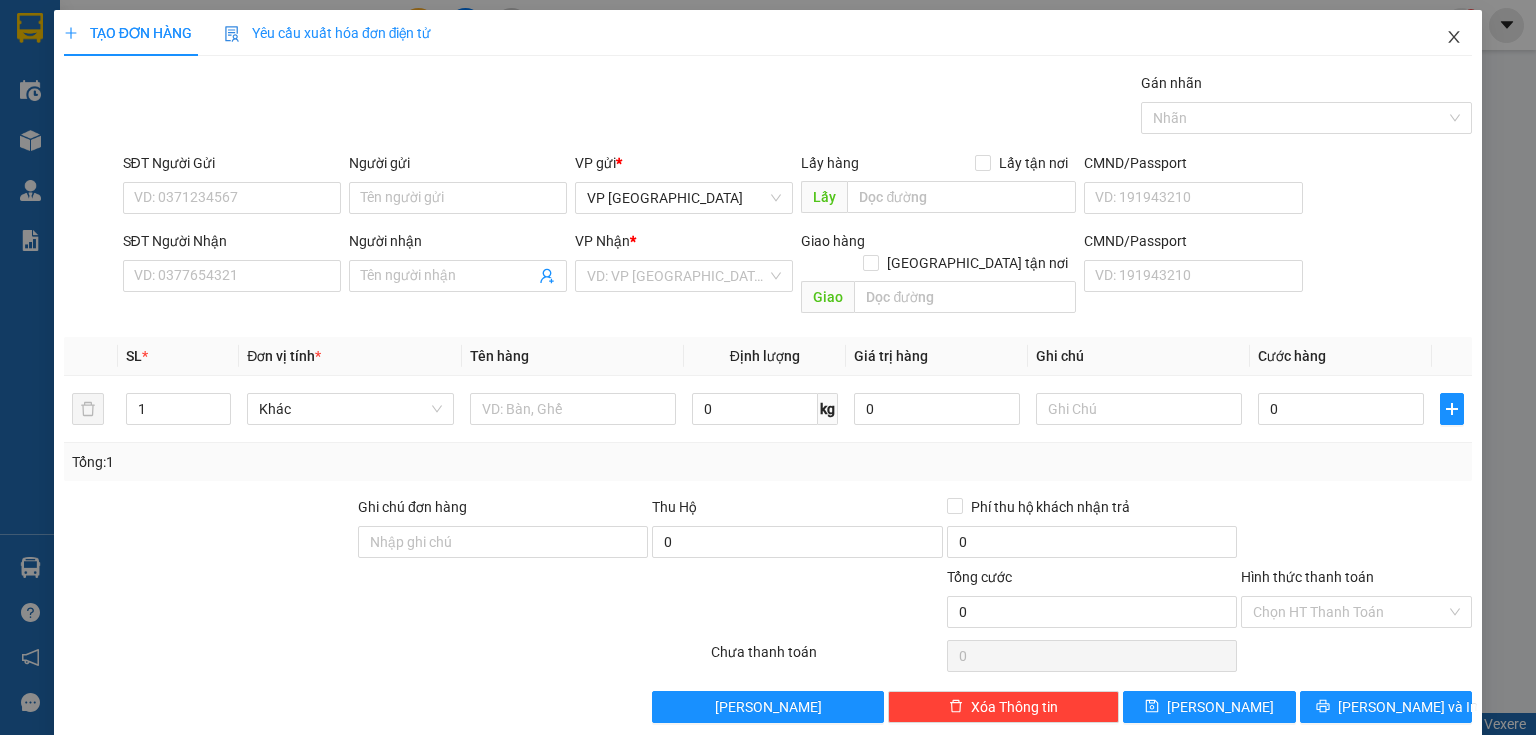 click at bounding box center [1454, 38] 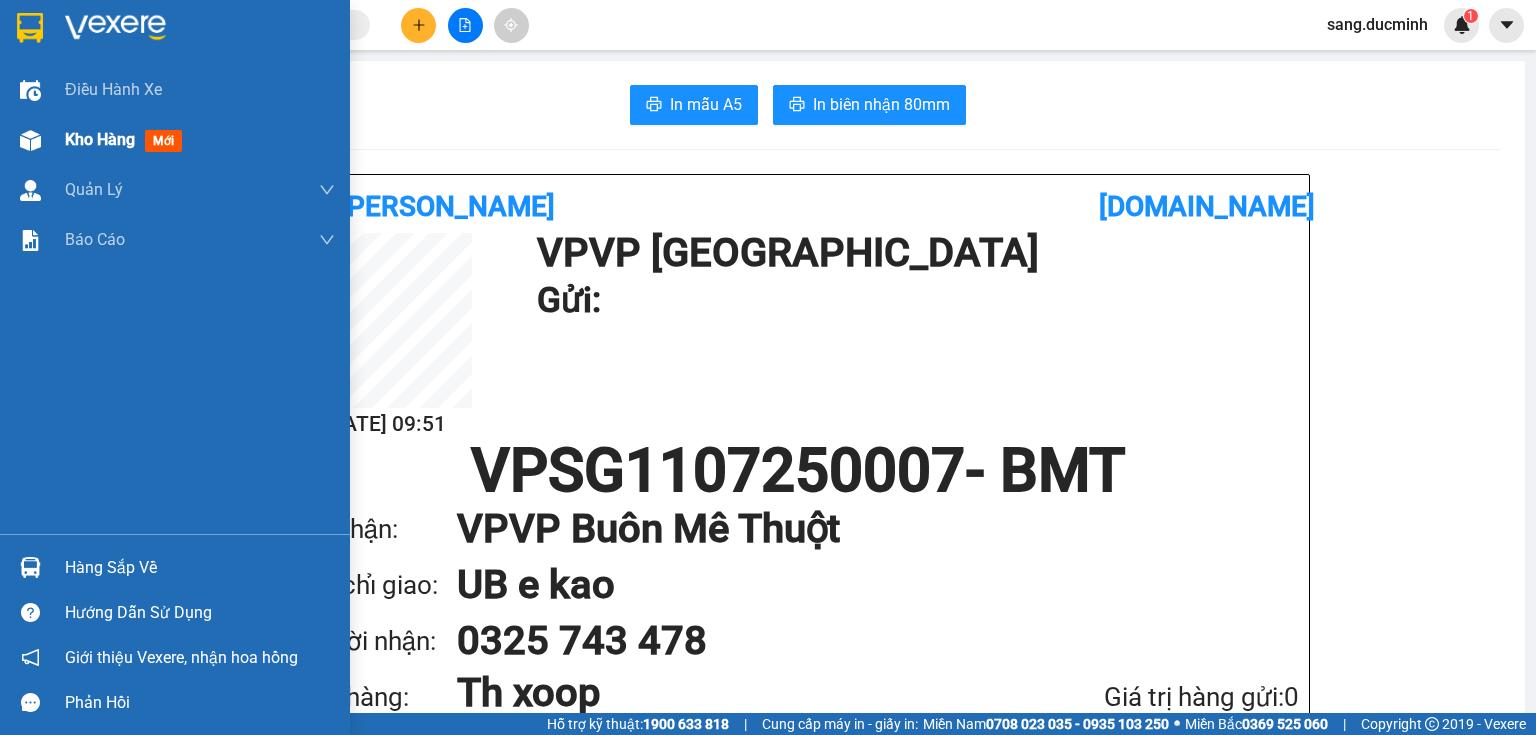 click on "Kho hàng mới" at bounding box center [127, 139] 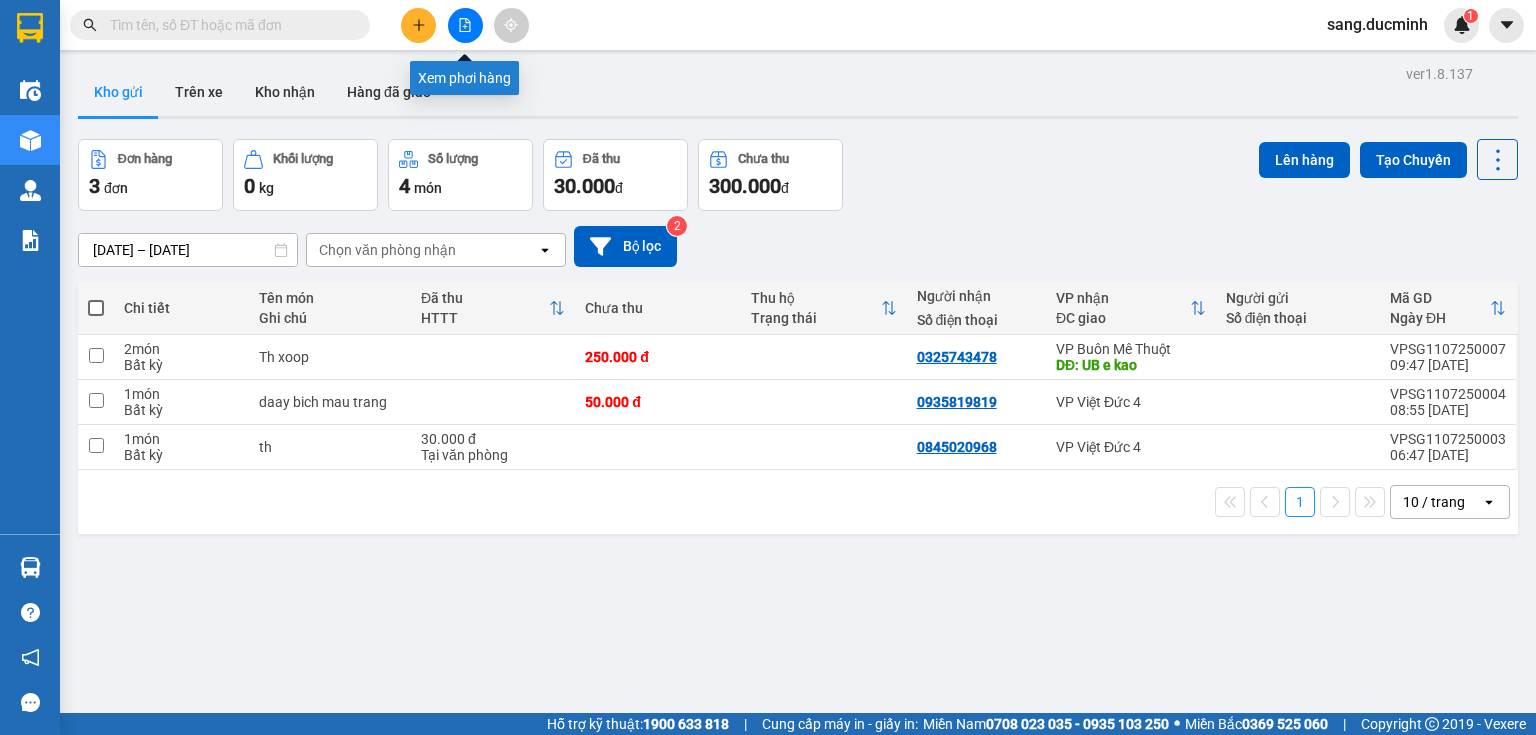 click 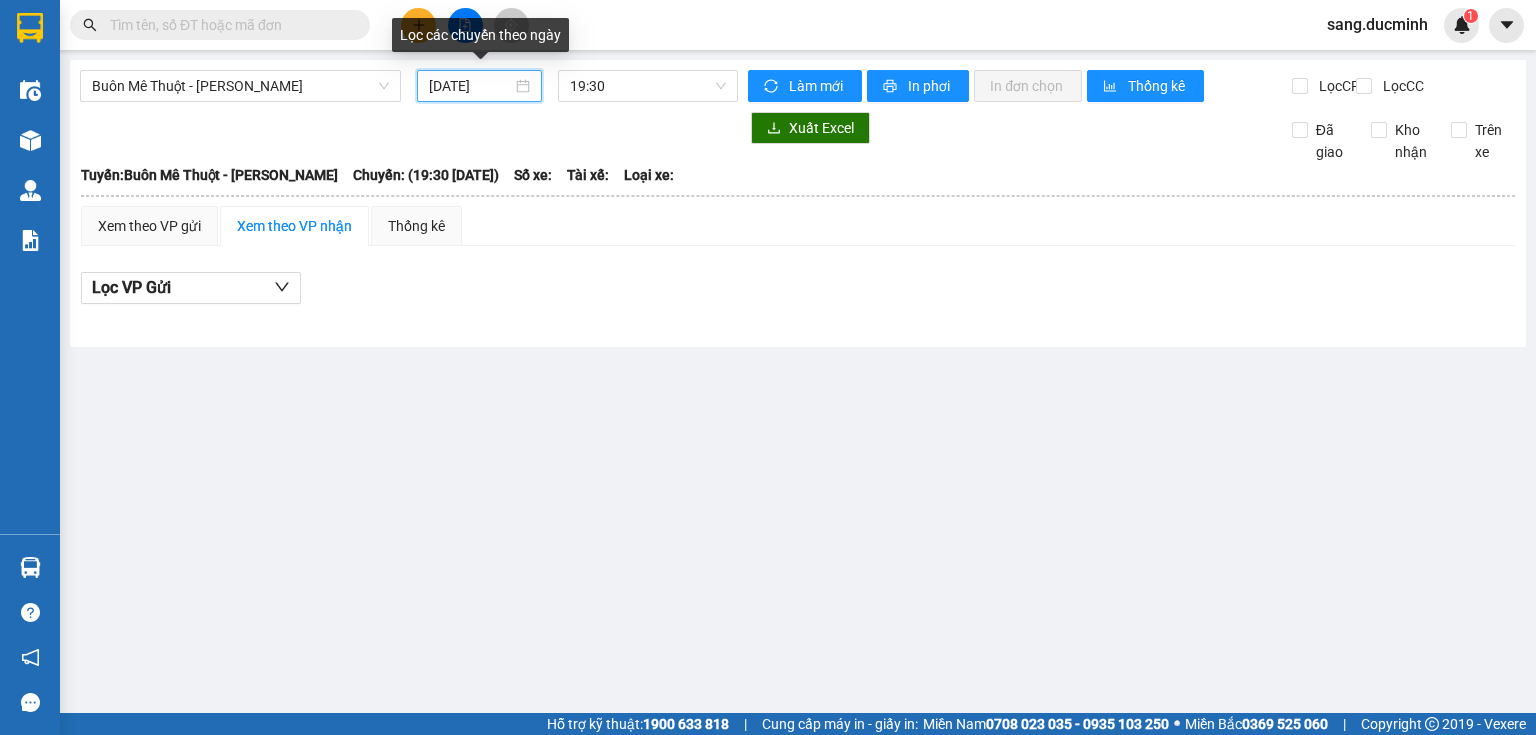 click on "[DATE]" at bounding box center [470, 86] 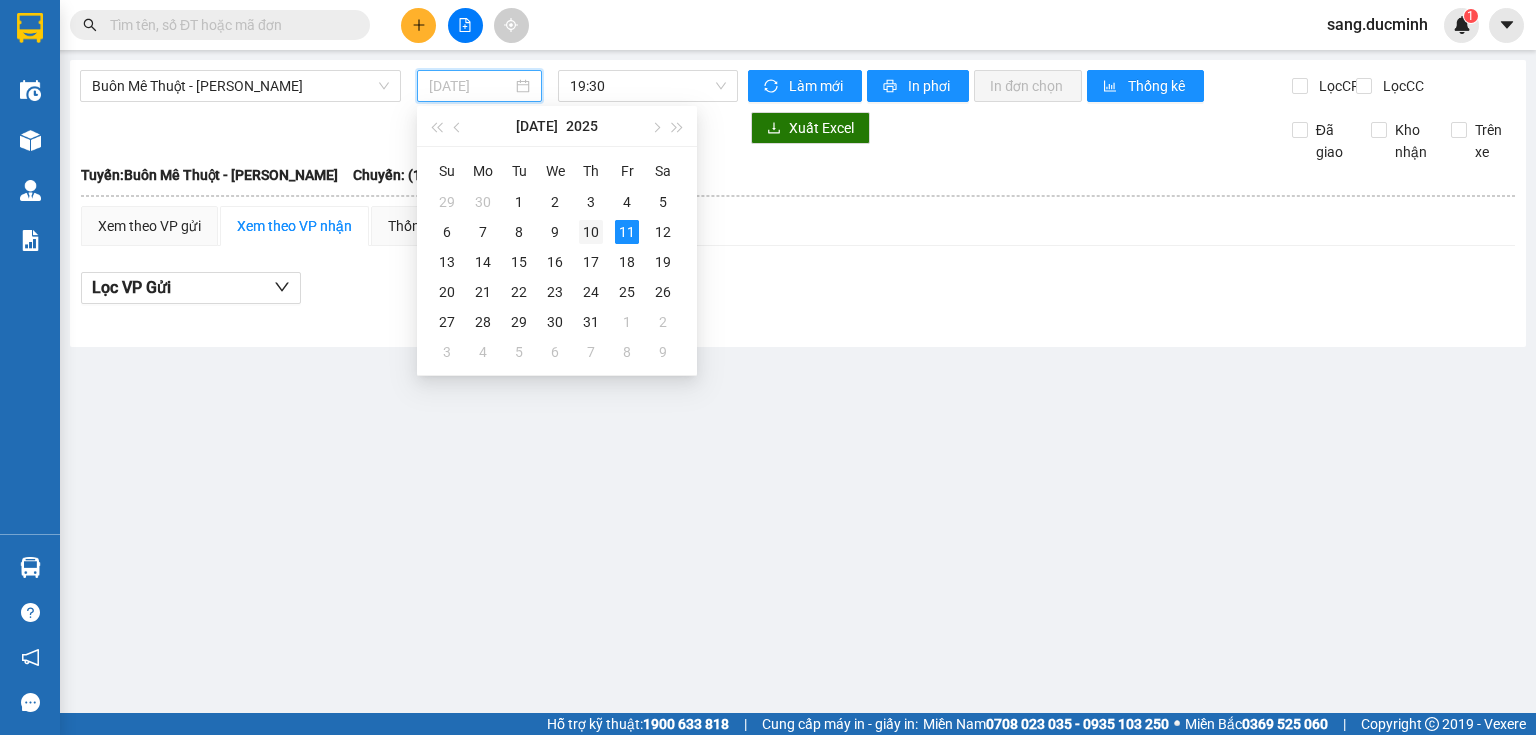 click on "10" at bounding box center [591, 232] 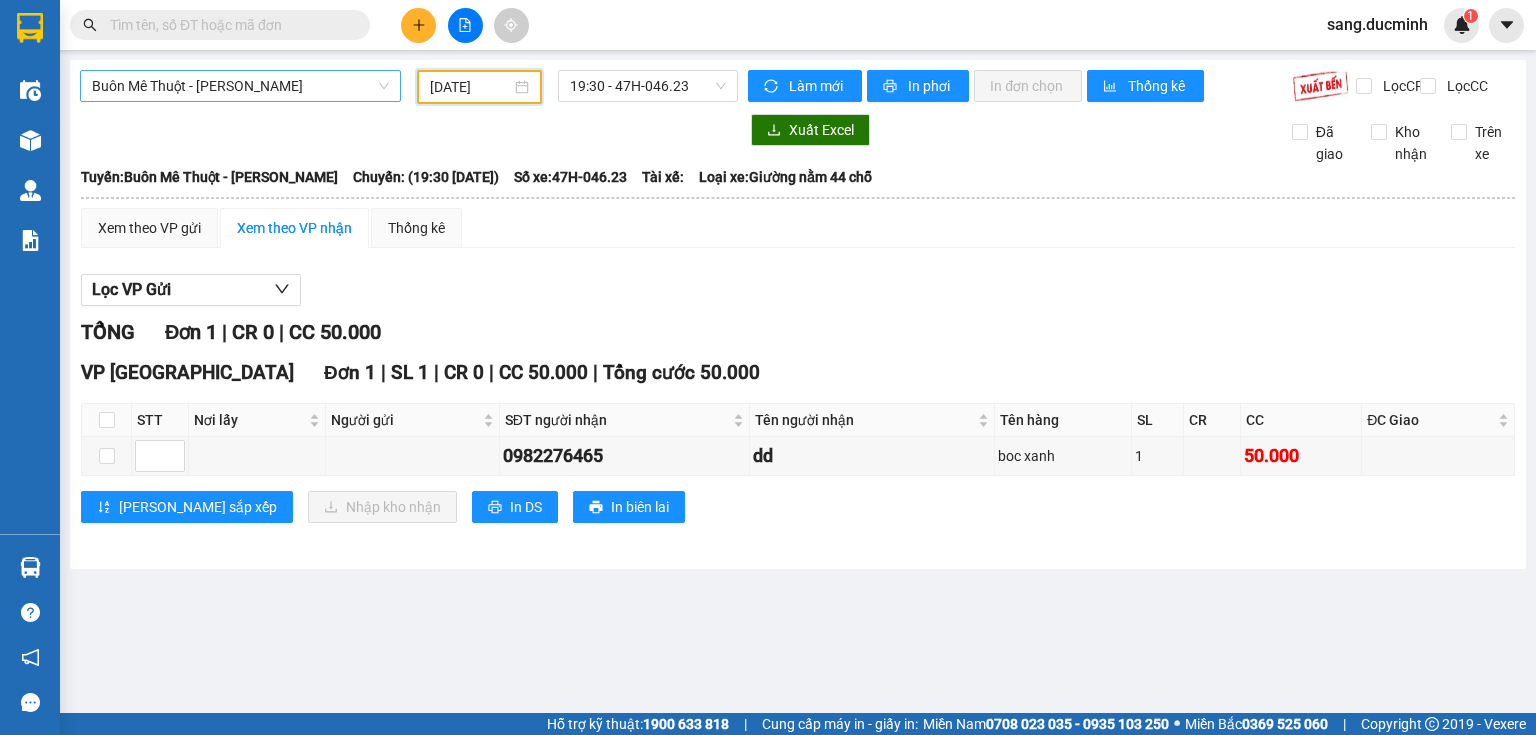 click on "Buôn Mê [PERSON_NAME] [PERSON_NAME]" at bounding box center [240, 86] 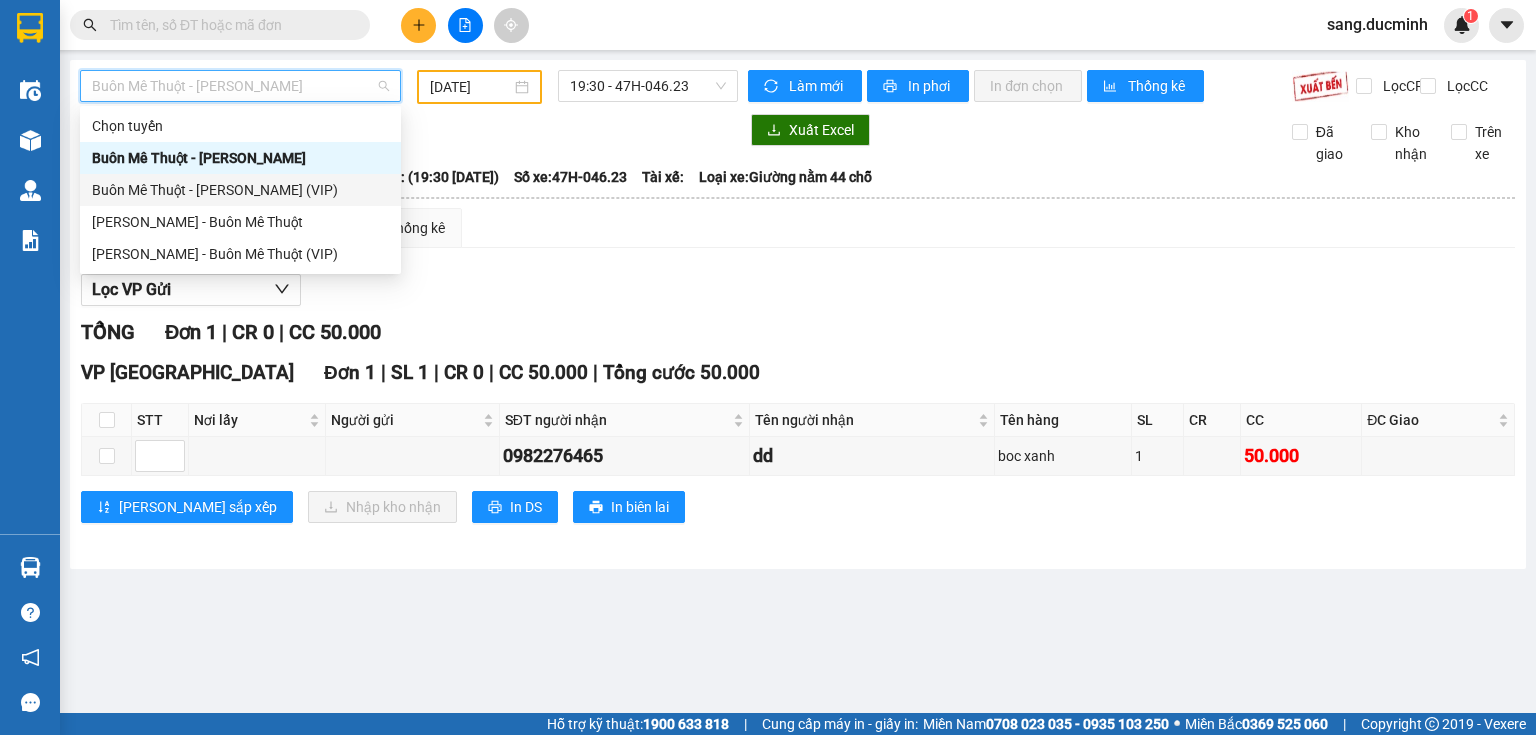 click on "Buôn Mê [PERSON_NAME] [PERSON_NAME] (VIP)" at bounding box center (240, 190) 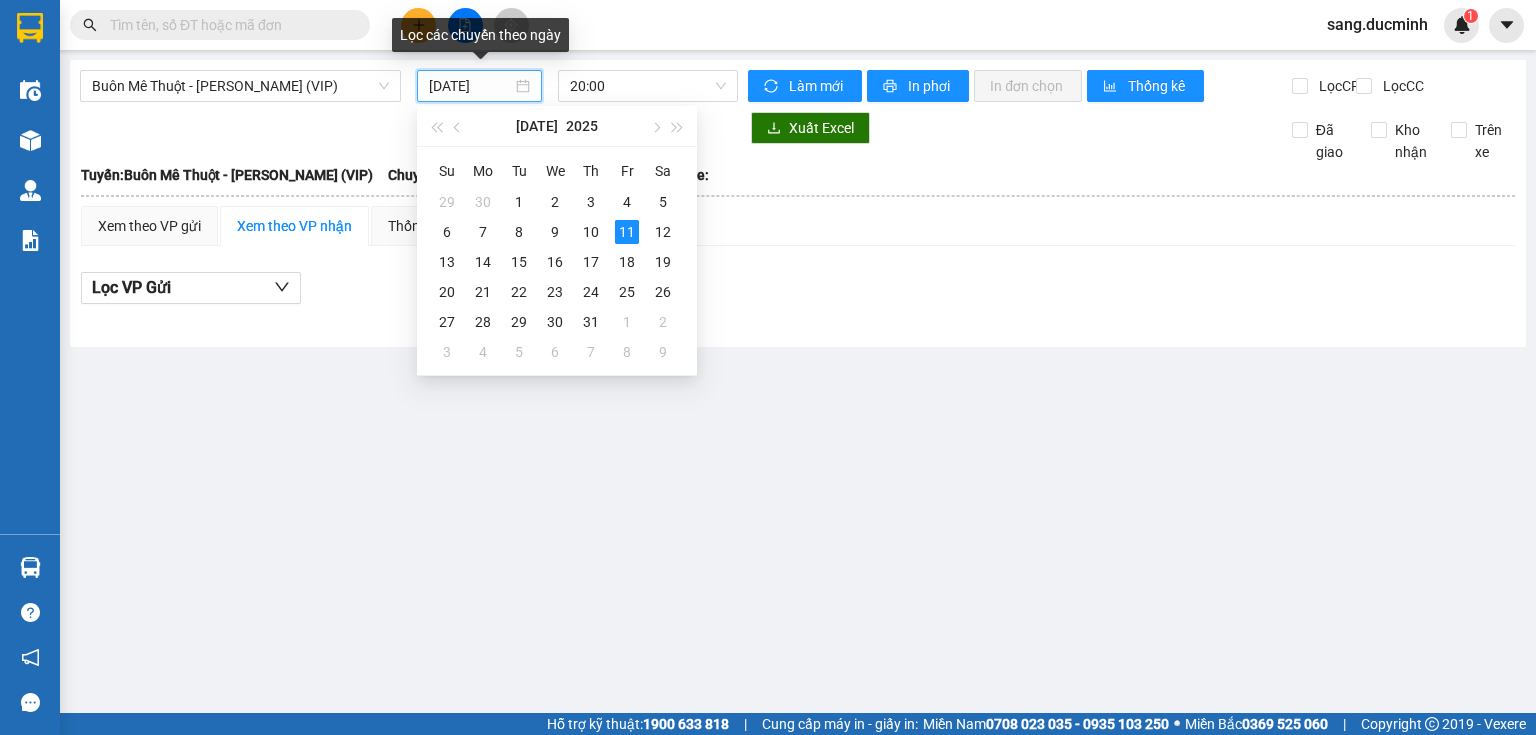 click on "[DATE]" at bounding box center (470, 86) 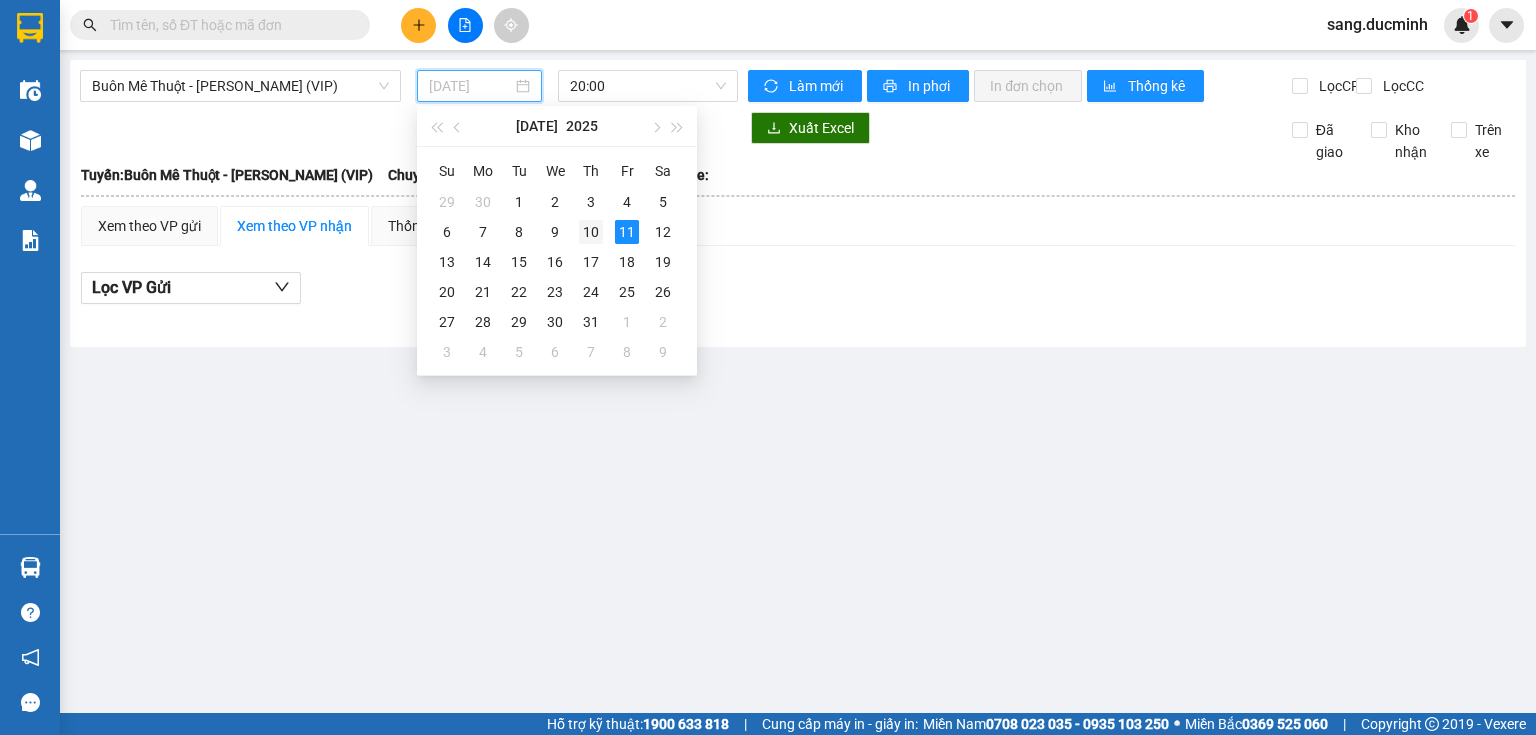 click on "10" at bounding box center (591, 232) 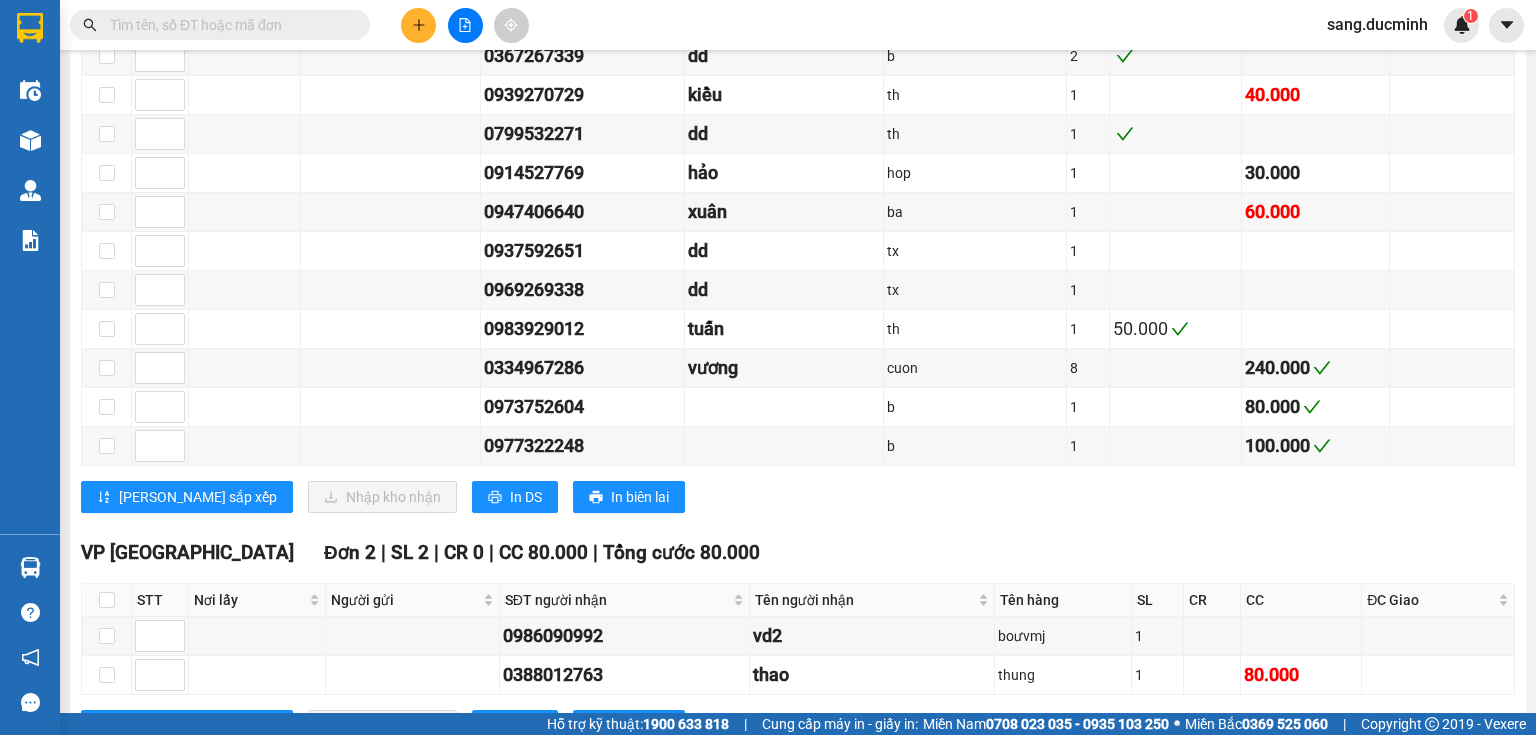 scroll, scrollTop: 1831, scrollLeft: 0, axis: vertical 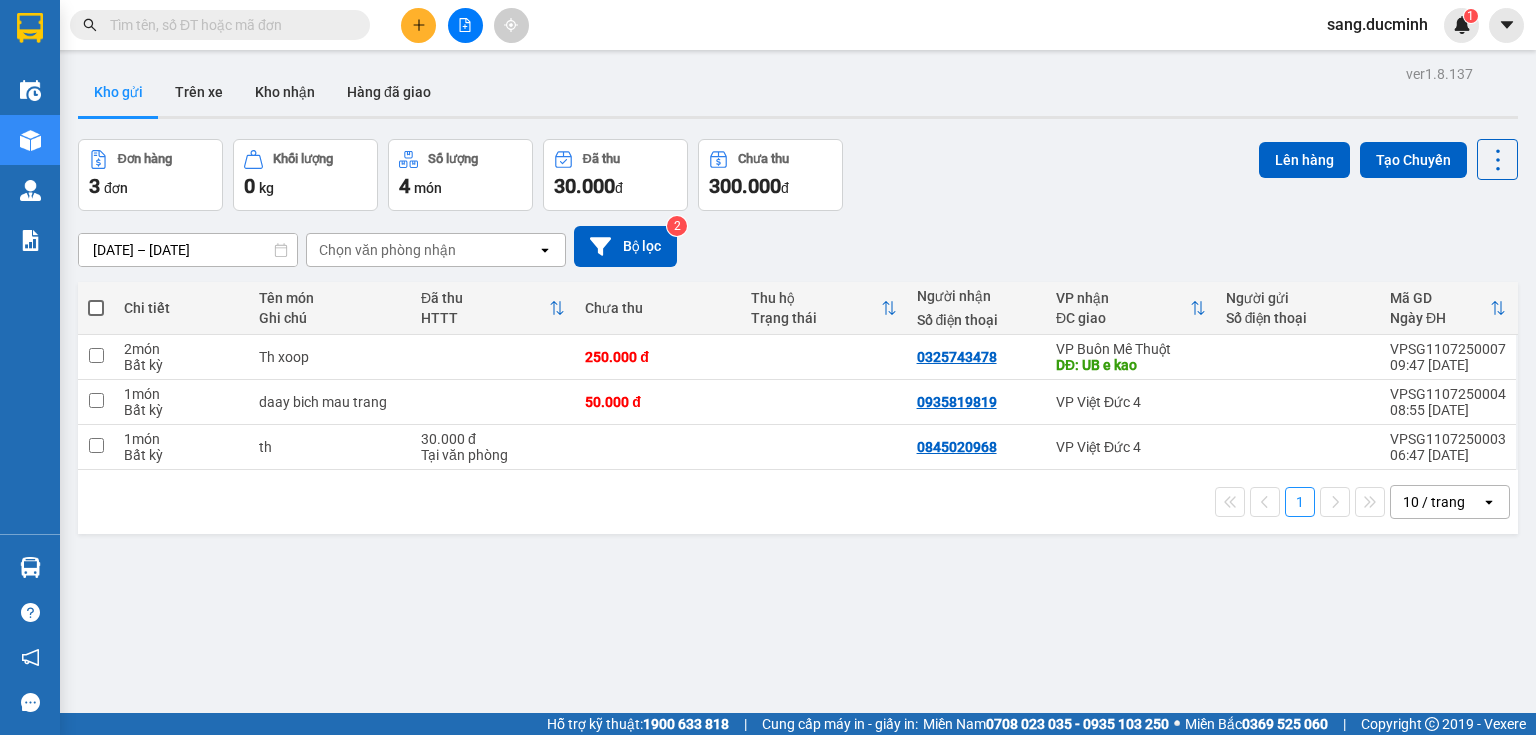 click 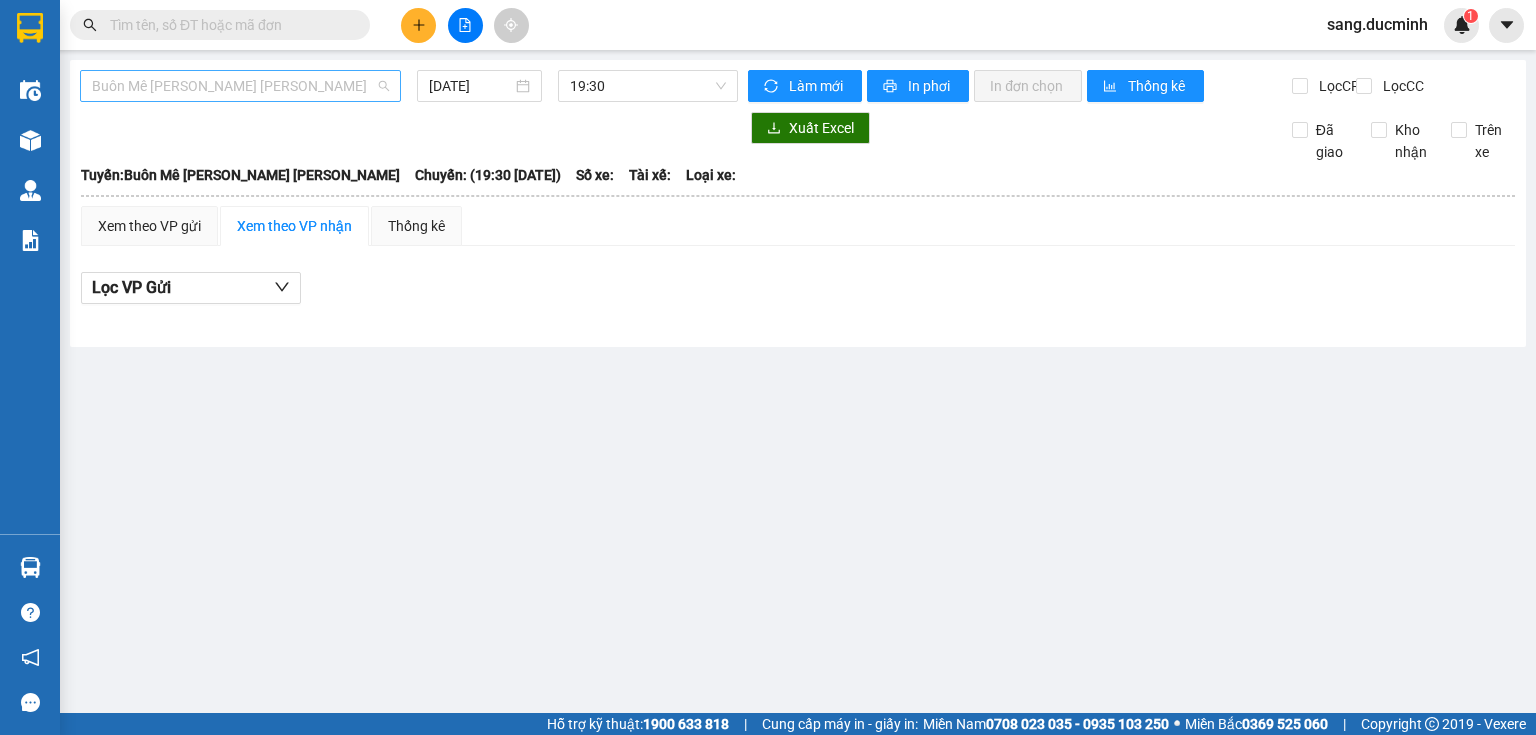 click on "Buôn Mê [PERSON_NAME] [PERSON_NAME]" at bounding box center [240, 86] 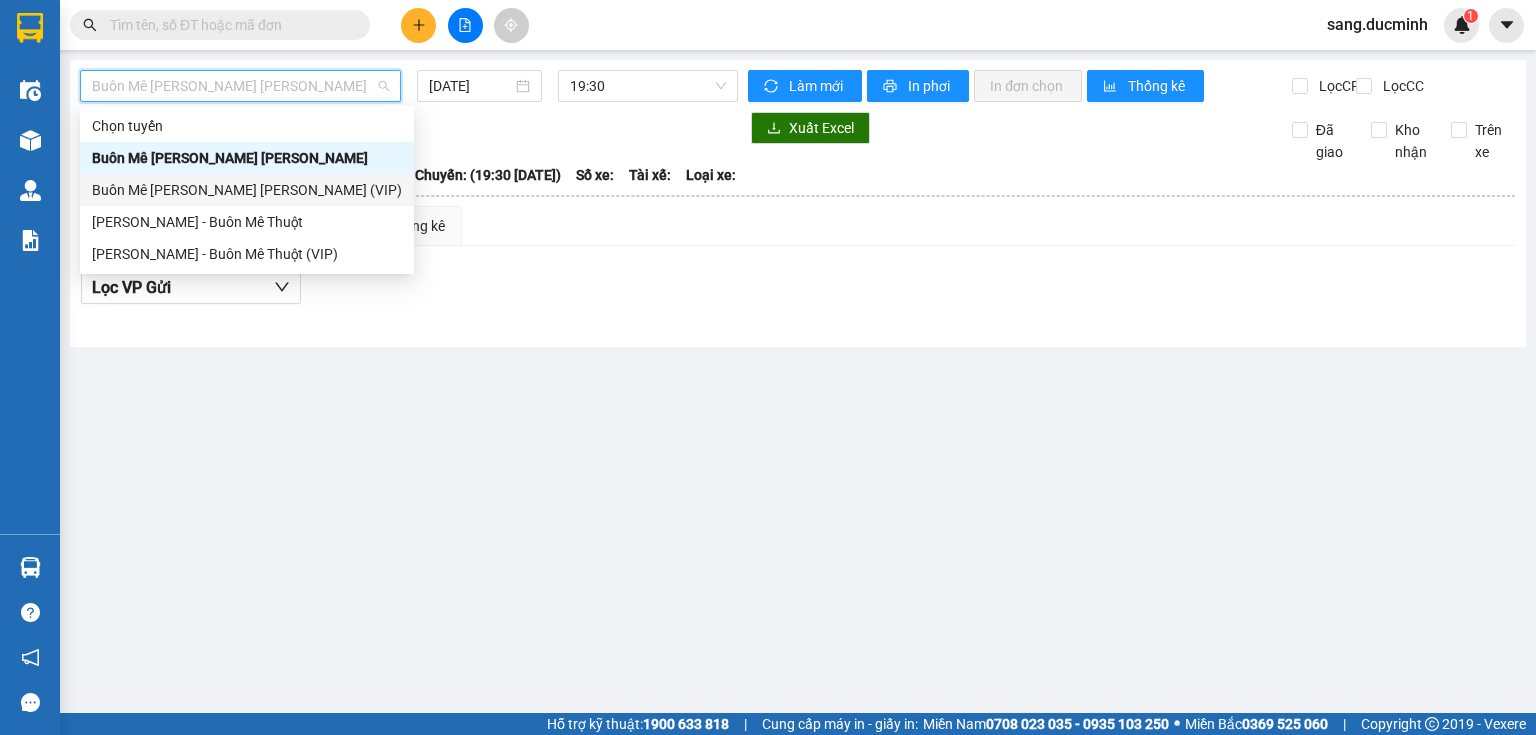 click on "Buôn Mê [PERSON_NAME] [PERSON_NAME] (VIP)" at bounding box center [247, 190] 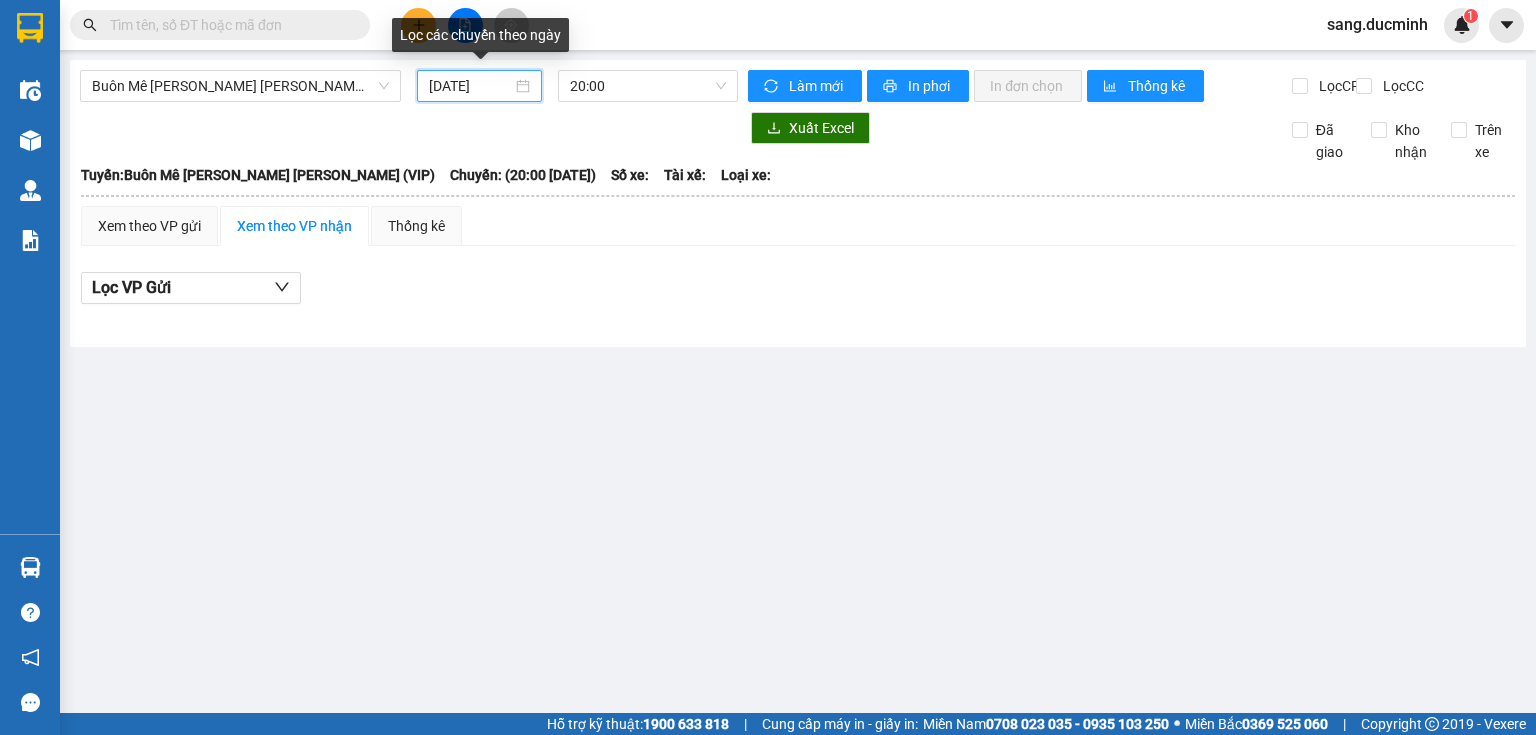 click on "[DATE]" at bounding box center (470, 86) 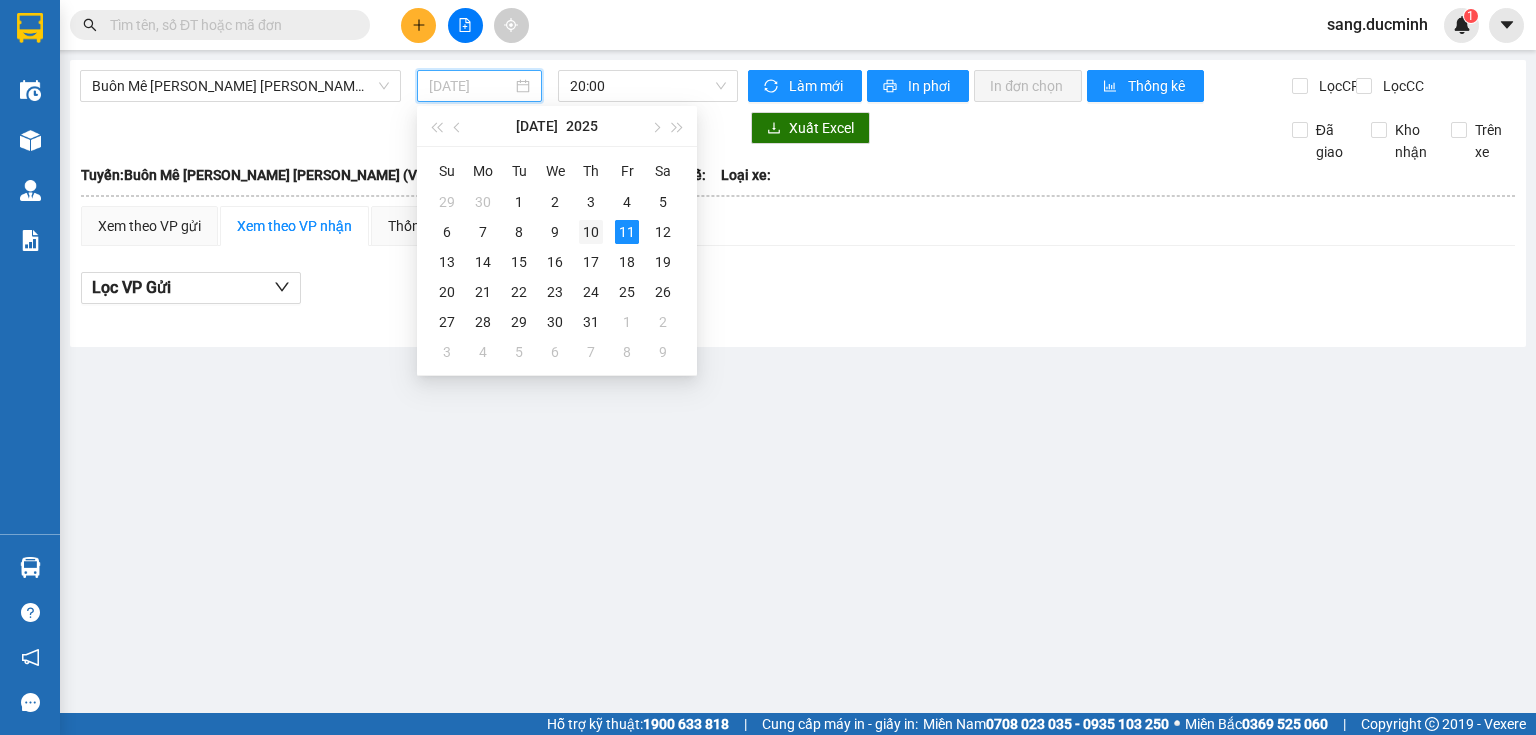 click on "10" at bounding box center (591, 232) 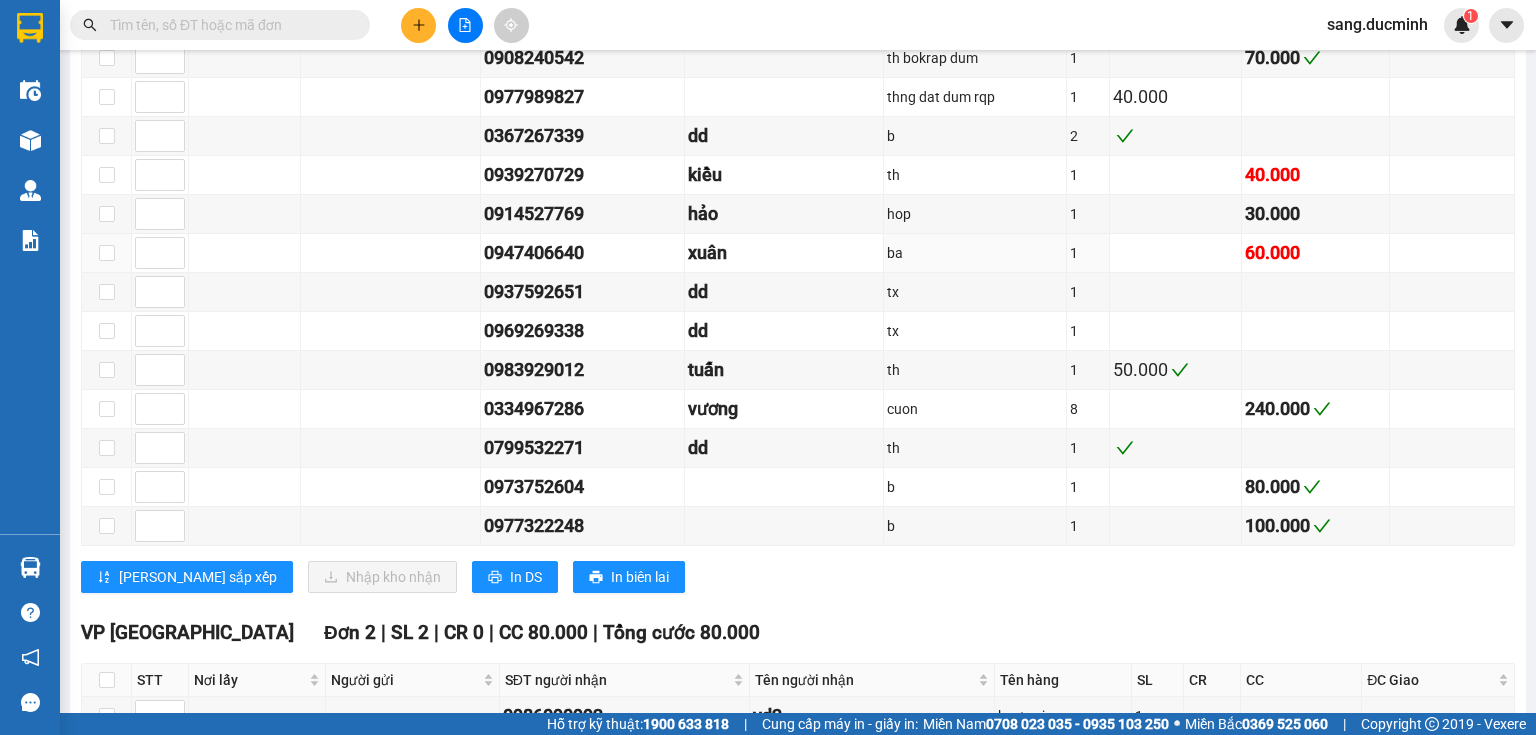 scroll, scrollTop: 1831, scrollLeft: 0, axis: vertical 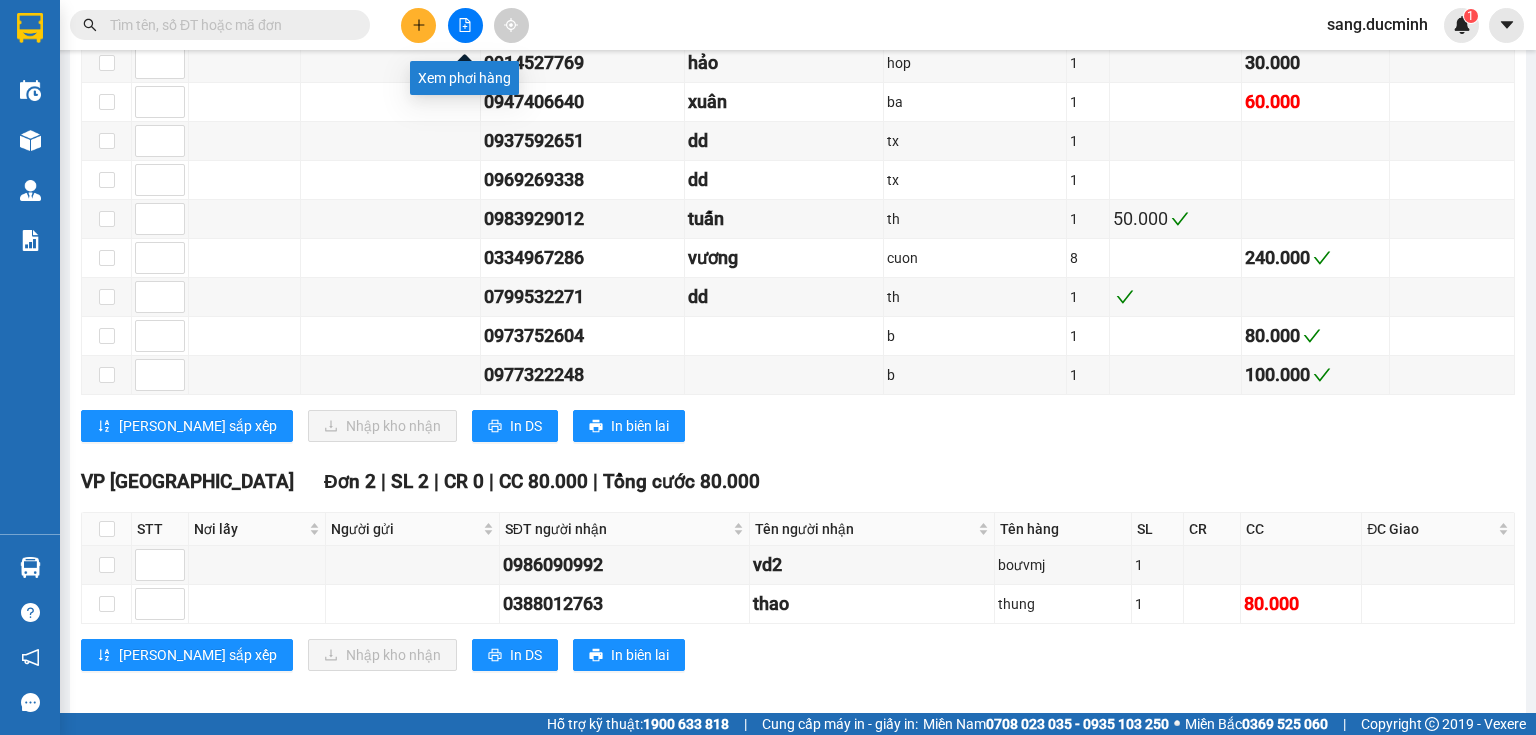 click 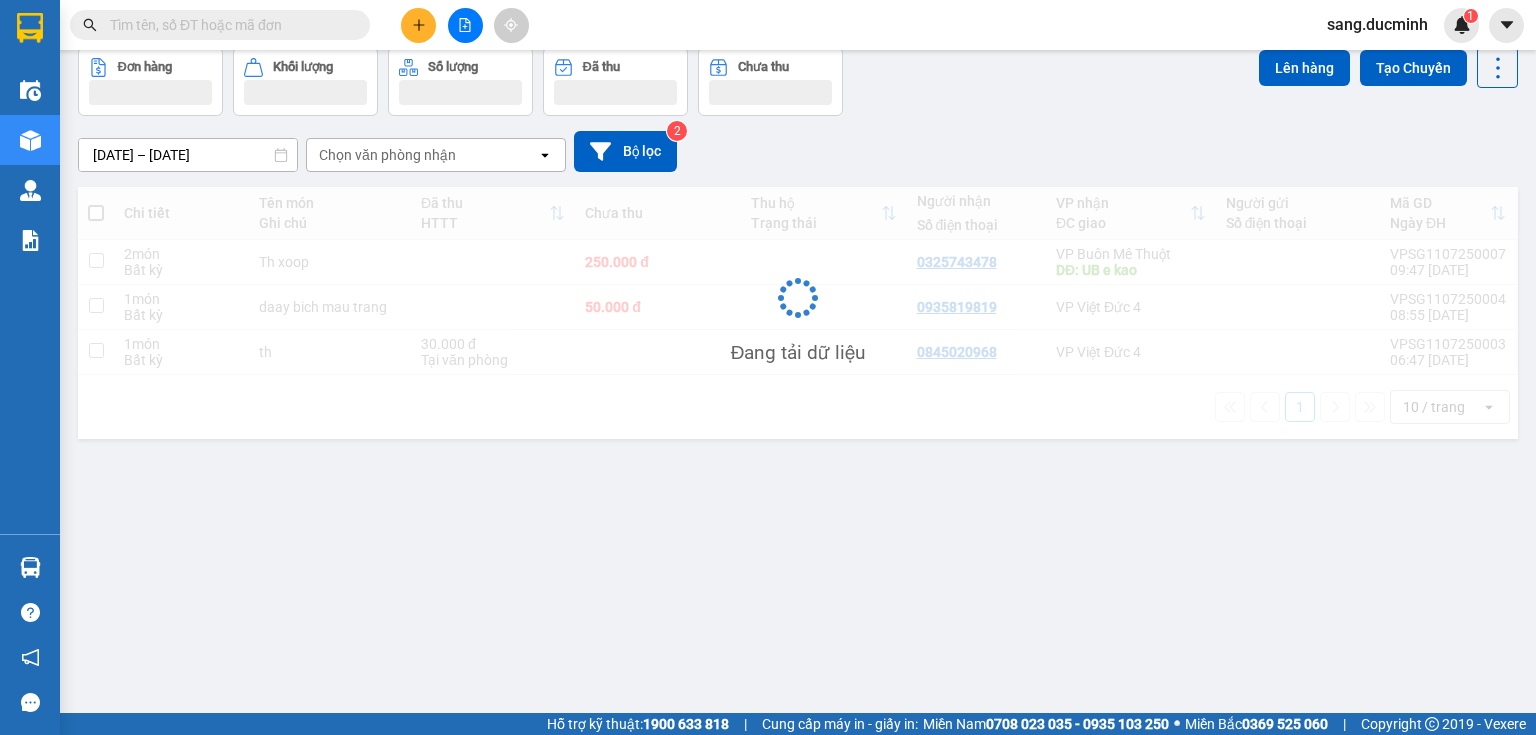 scroll, scrollTop: 92, scrollLeft: 0, axis: vertical 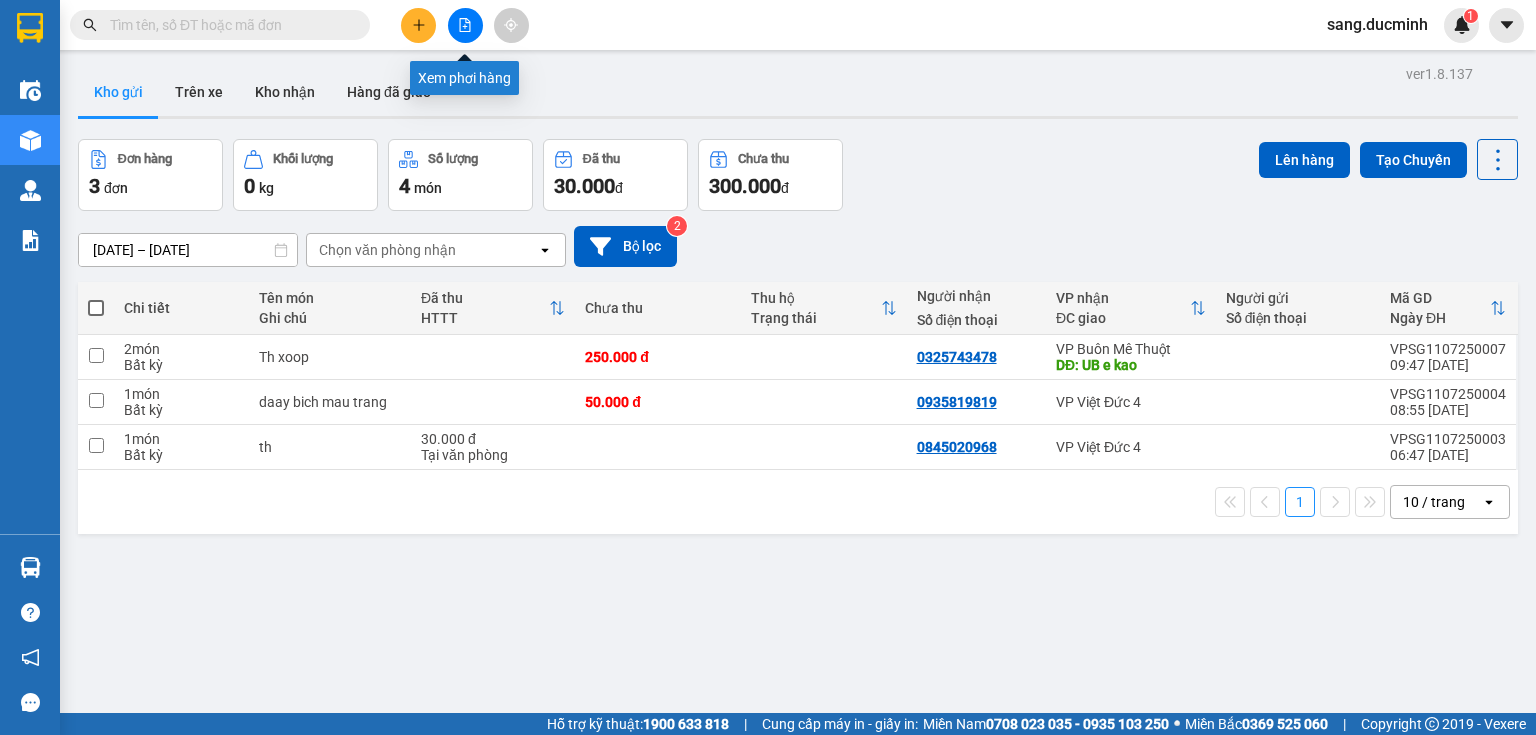 click 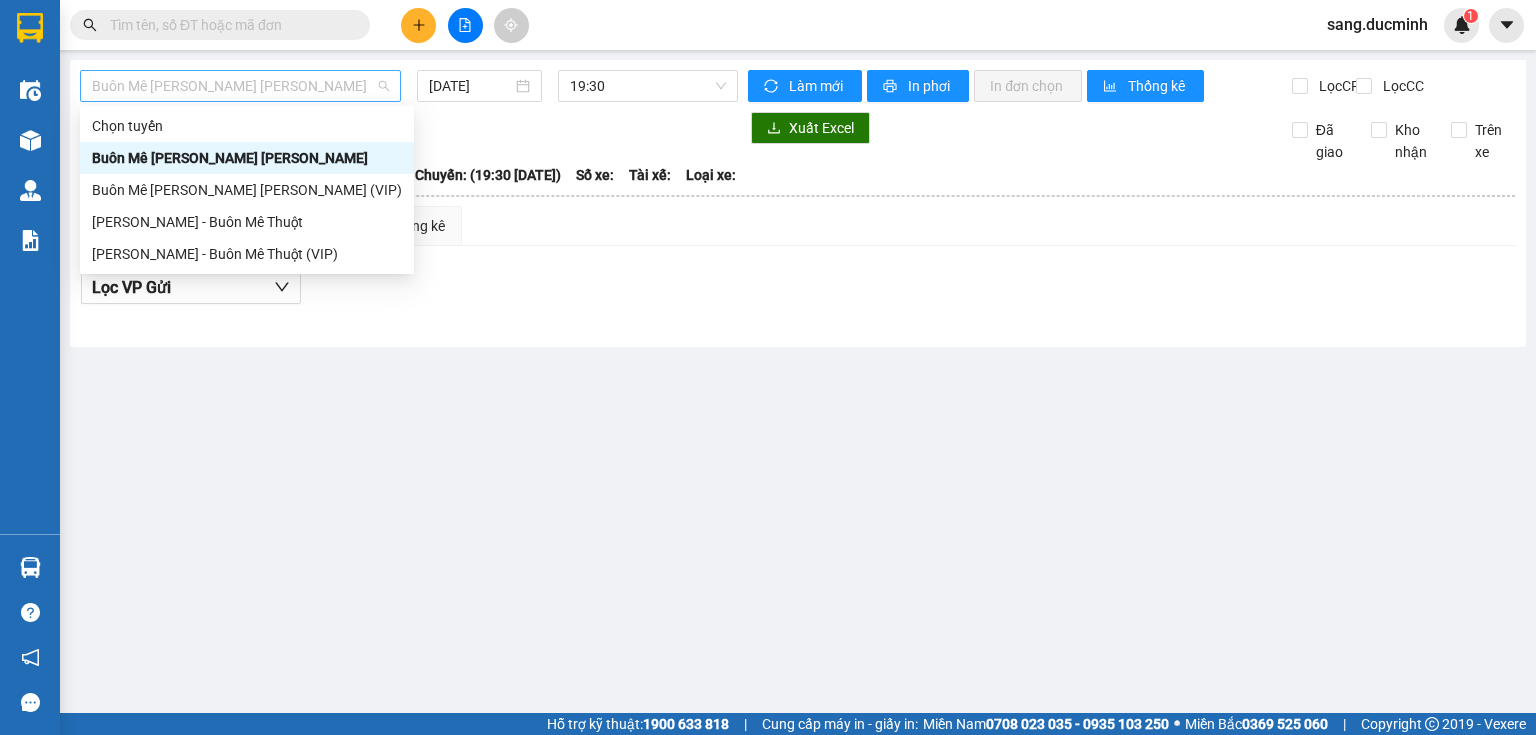 click on "Buôn Mê [PERSON_NAME] [PERSON_NAME]" at bounding box center (240, 86) 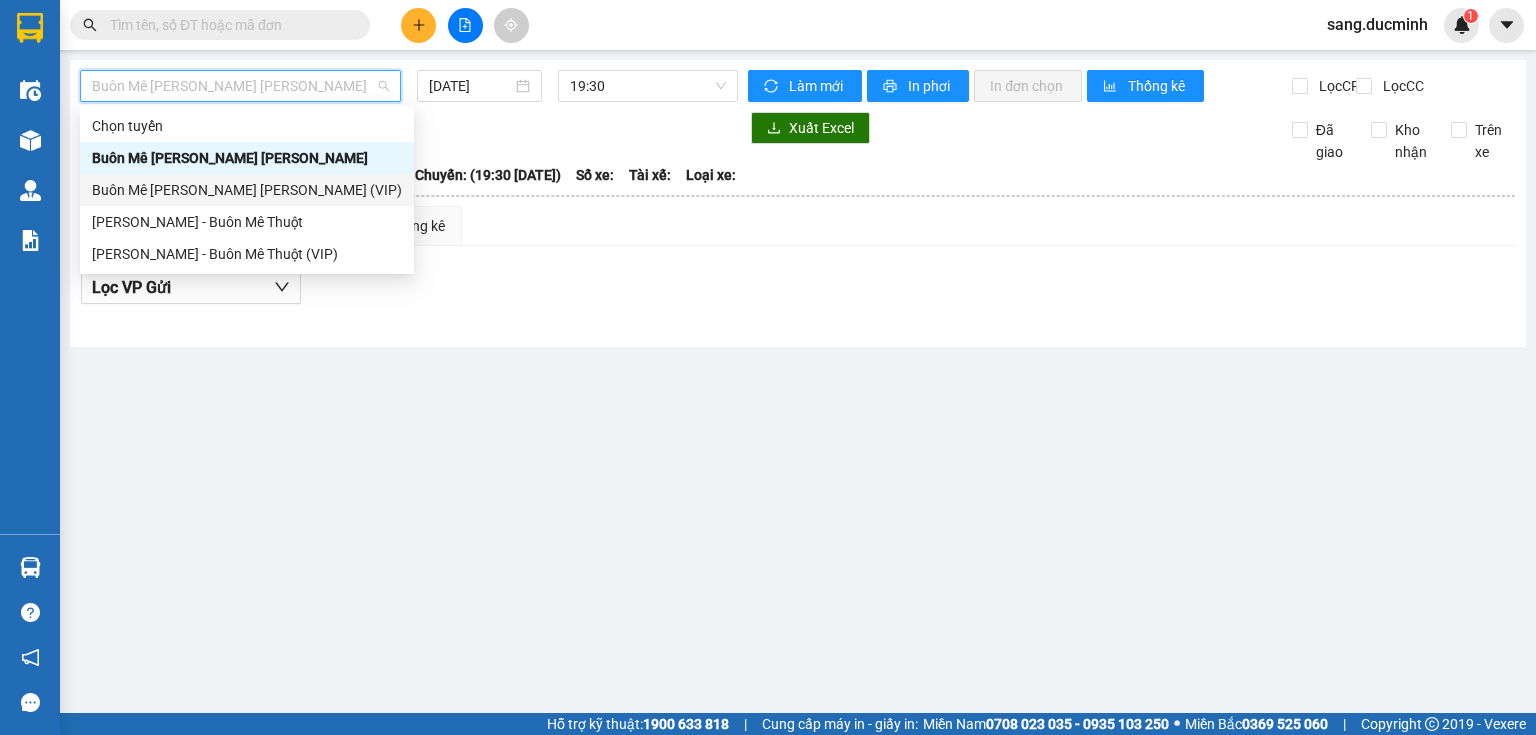click on "Buôn Mê [PERSON_NAME] [PERSON_NAME] (VIP)" at bounding box center (247, 190) 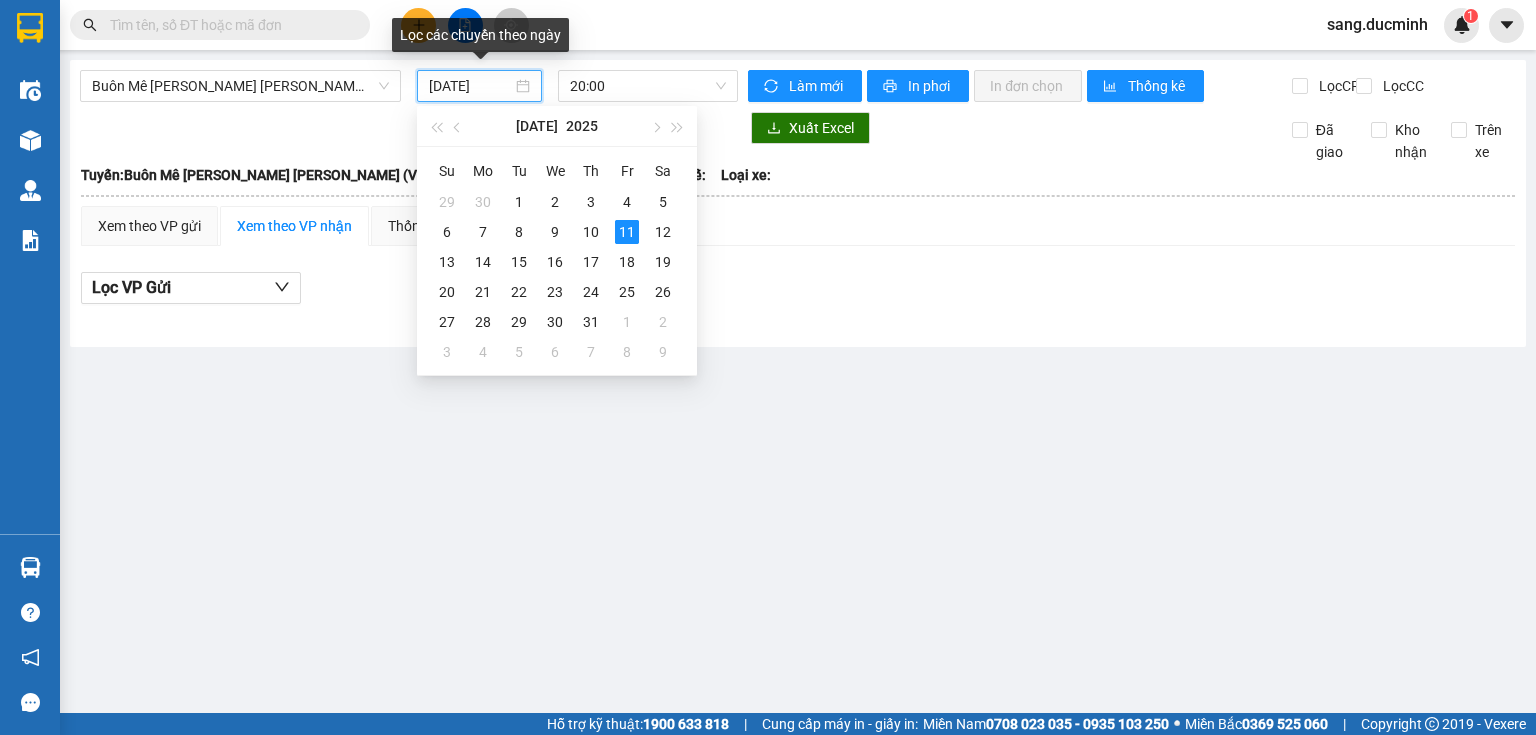 click on "11/07/2025" at bounding box center (470, 86) 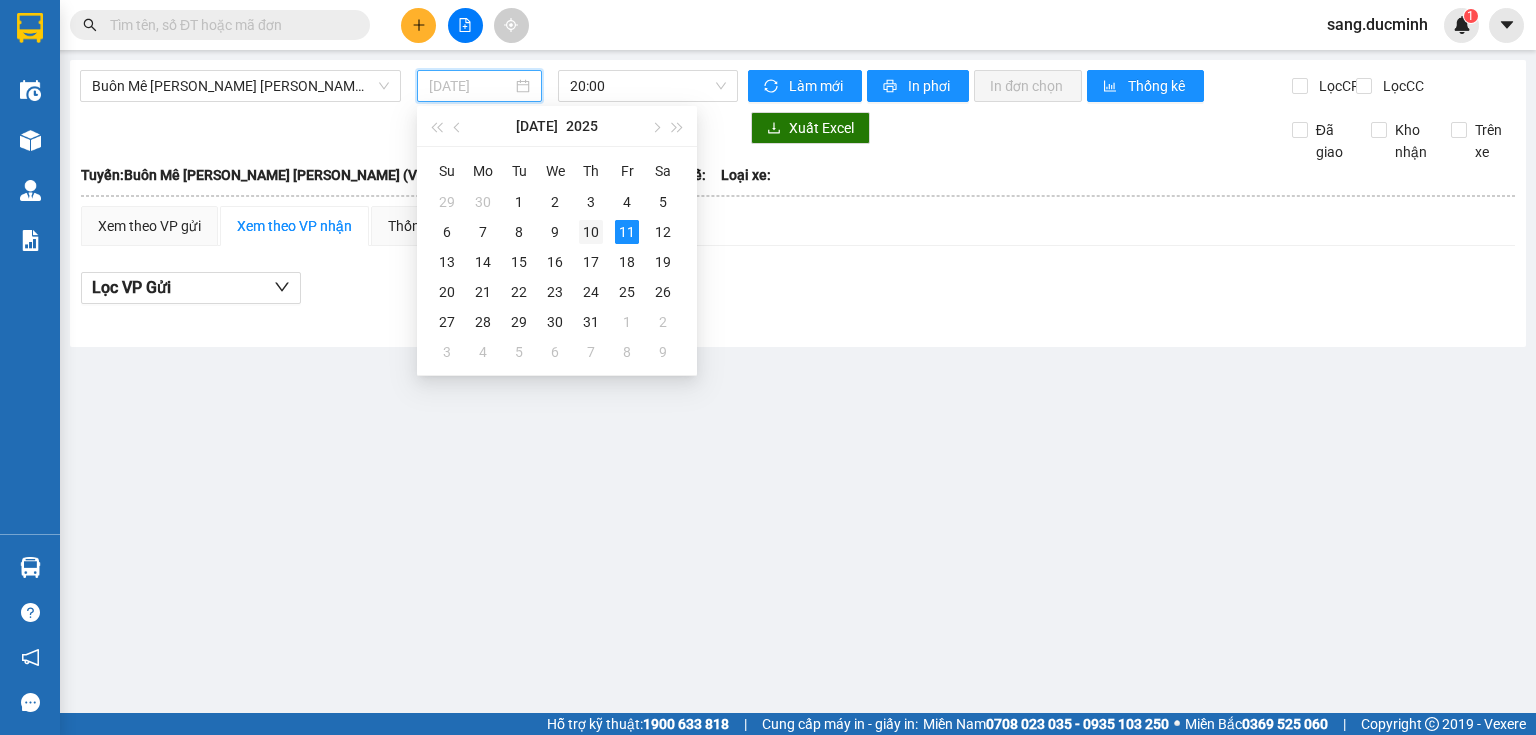 click on "10" at bounding box center (591, 232) 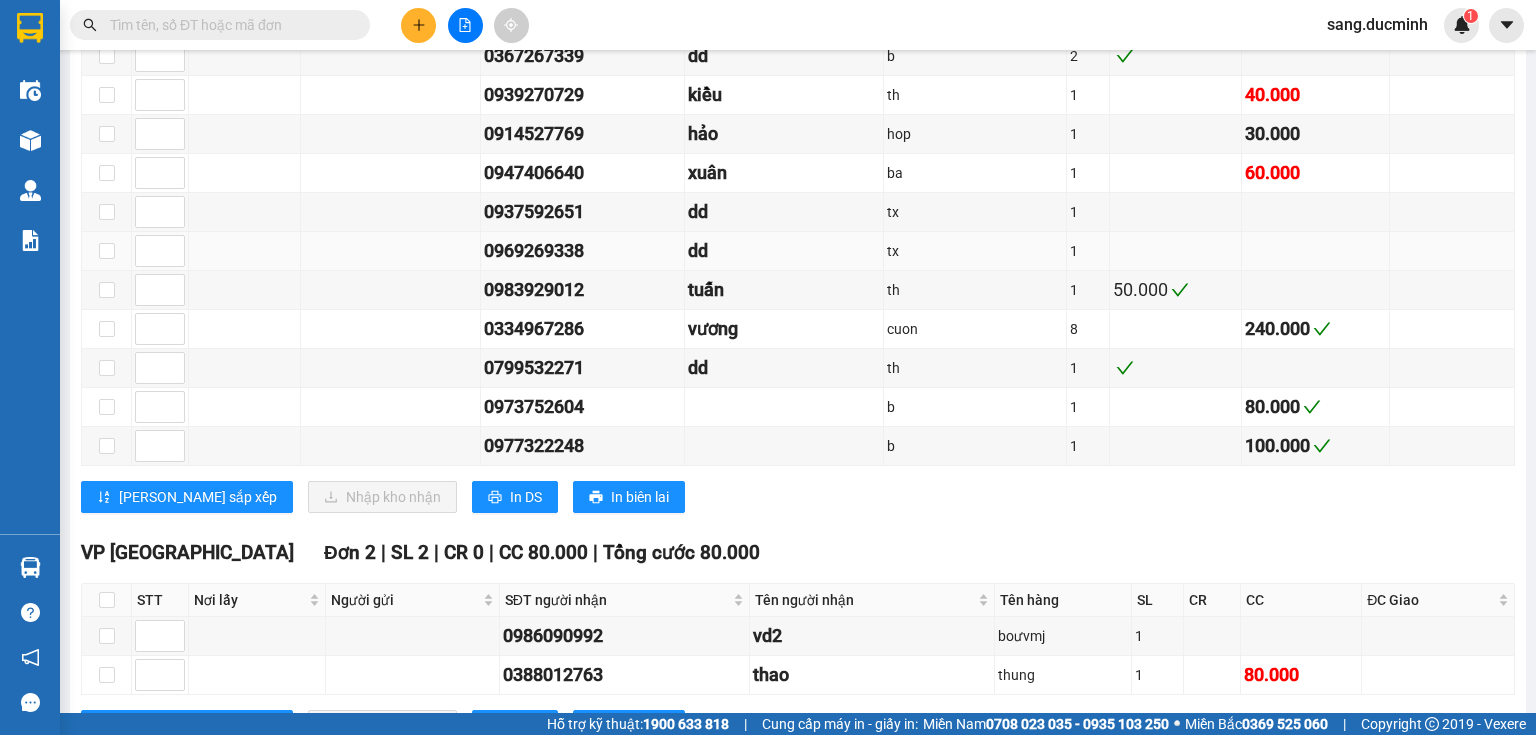 scroll, scrollTop: 1831, scrollLeft: 0, axis: vertical 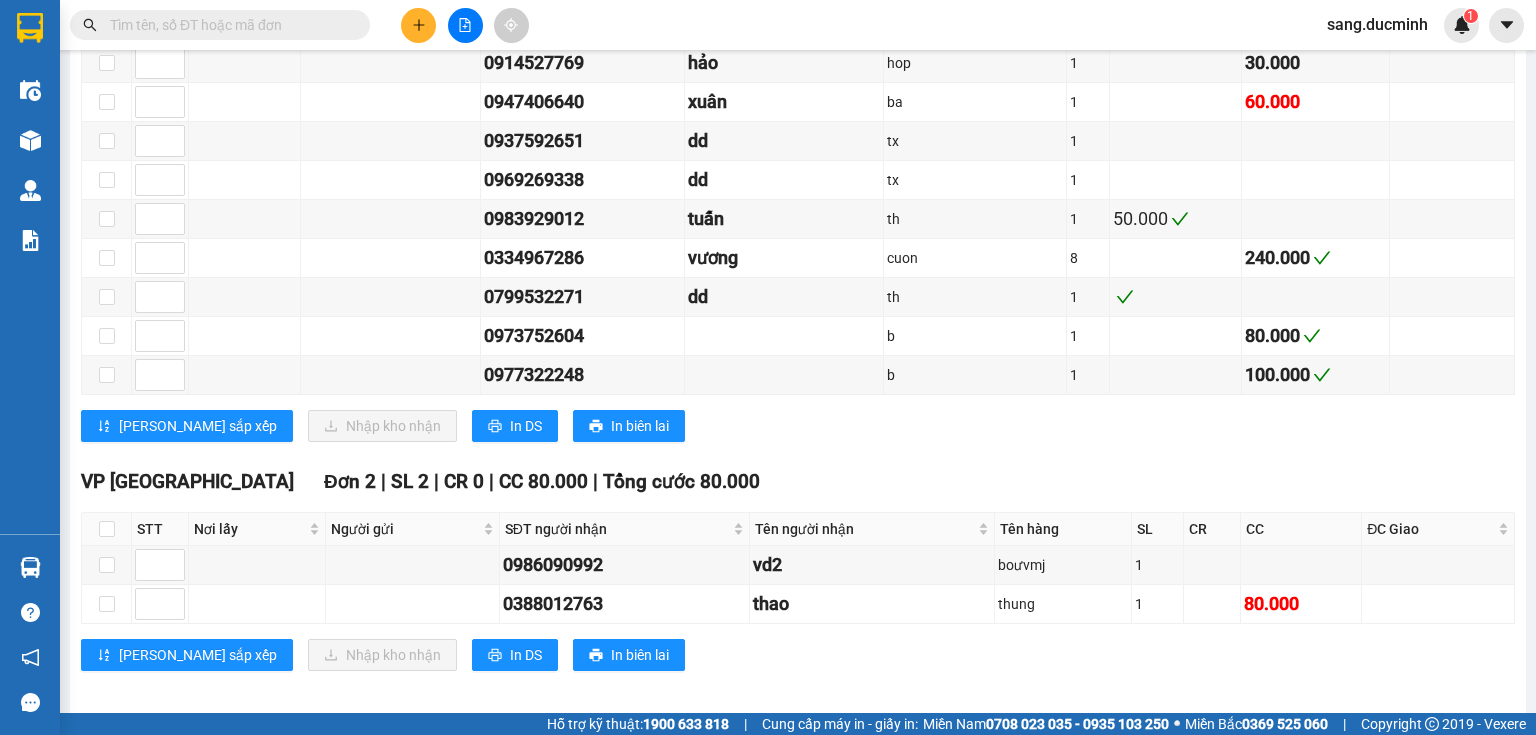 click at bounding box center [228, 25] 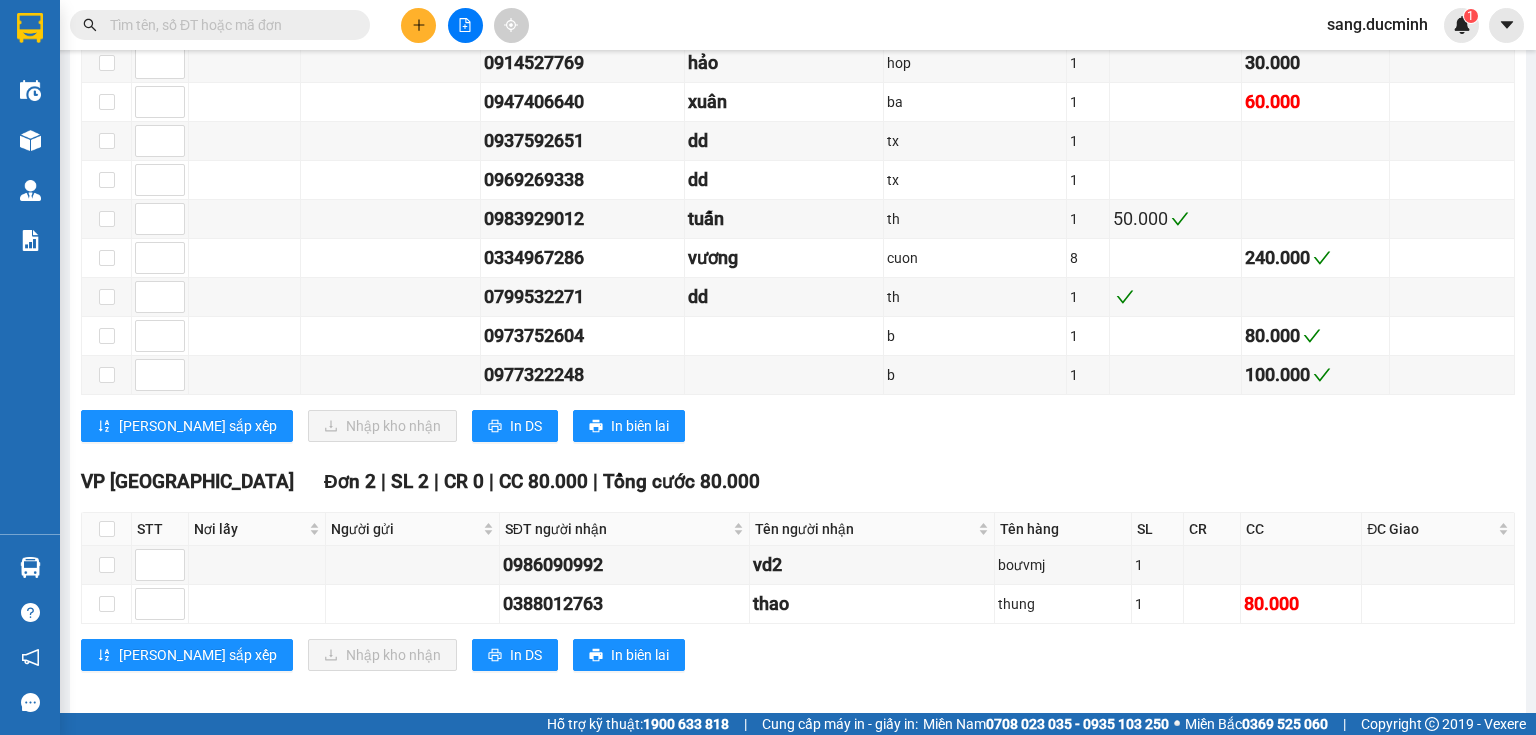 click at bounding box center (228, 25) 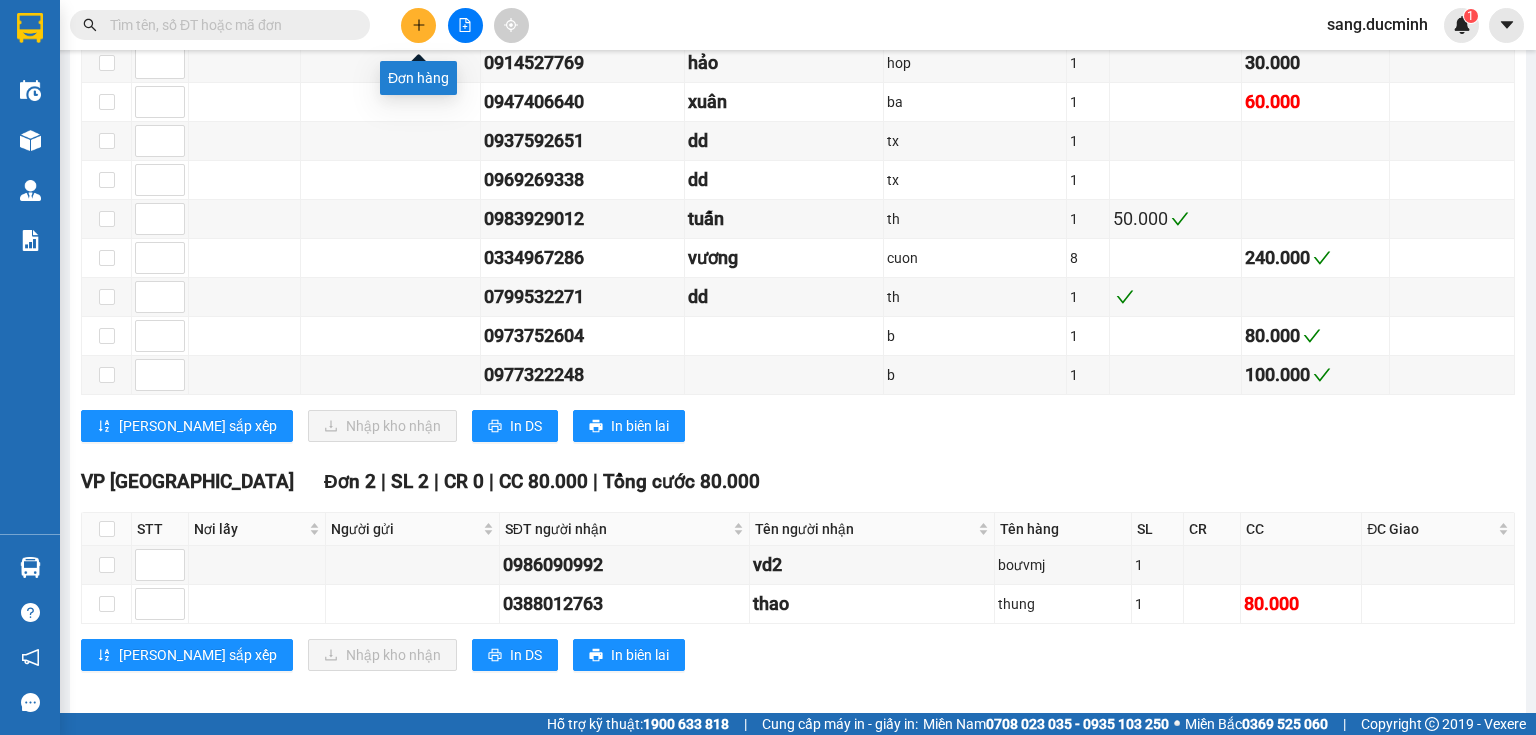 click at bounding box center (418, 25) 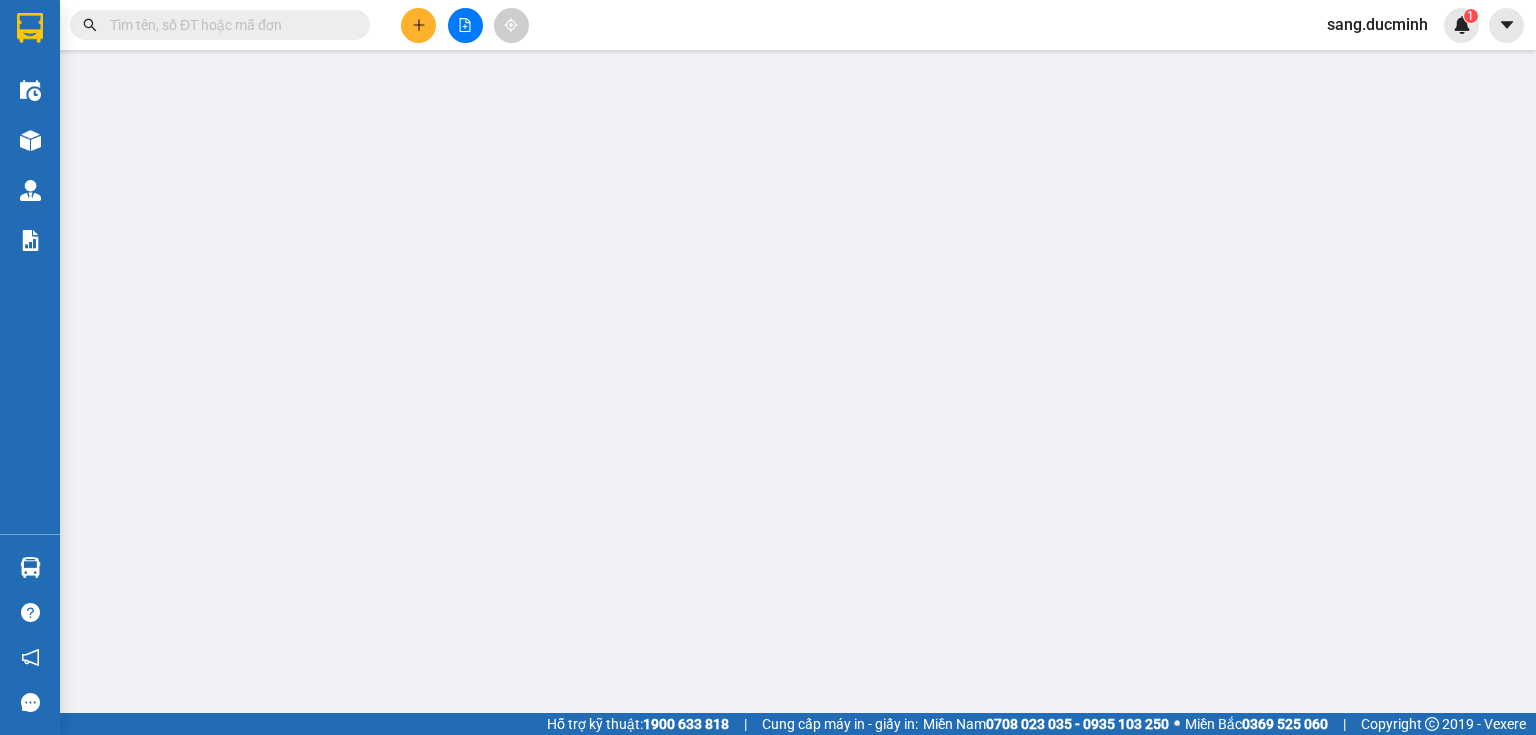 scroll, scrollTop: 0, scrollLeft: 0, axis: both 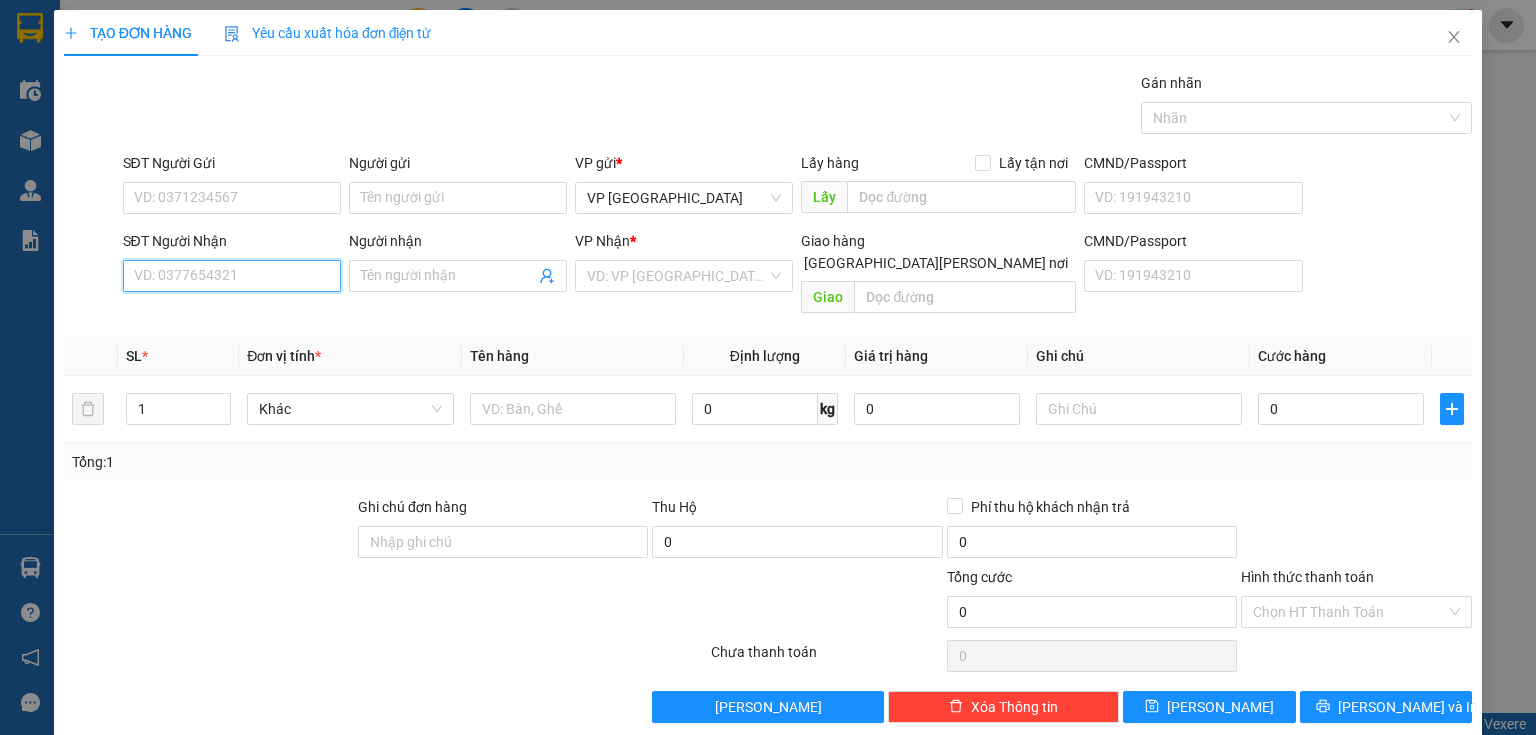click on "SĐT Người Nhận" at bounding box center (232, 276) 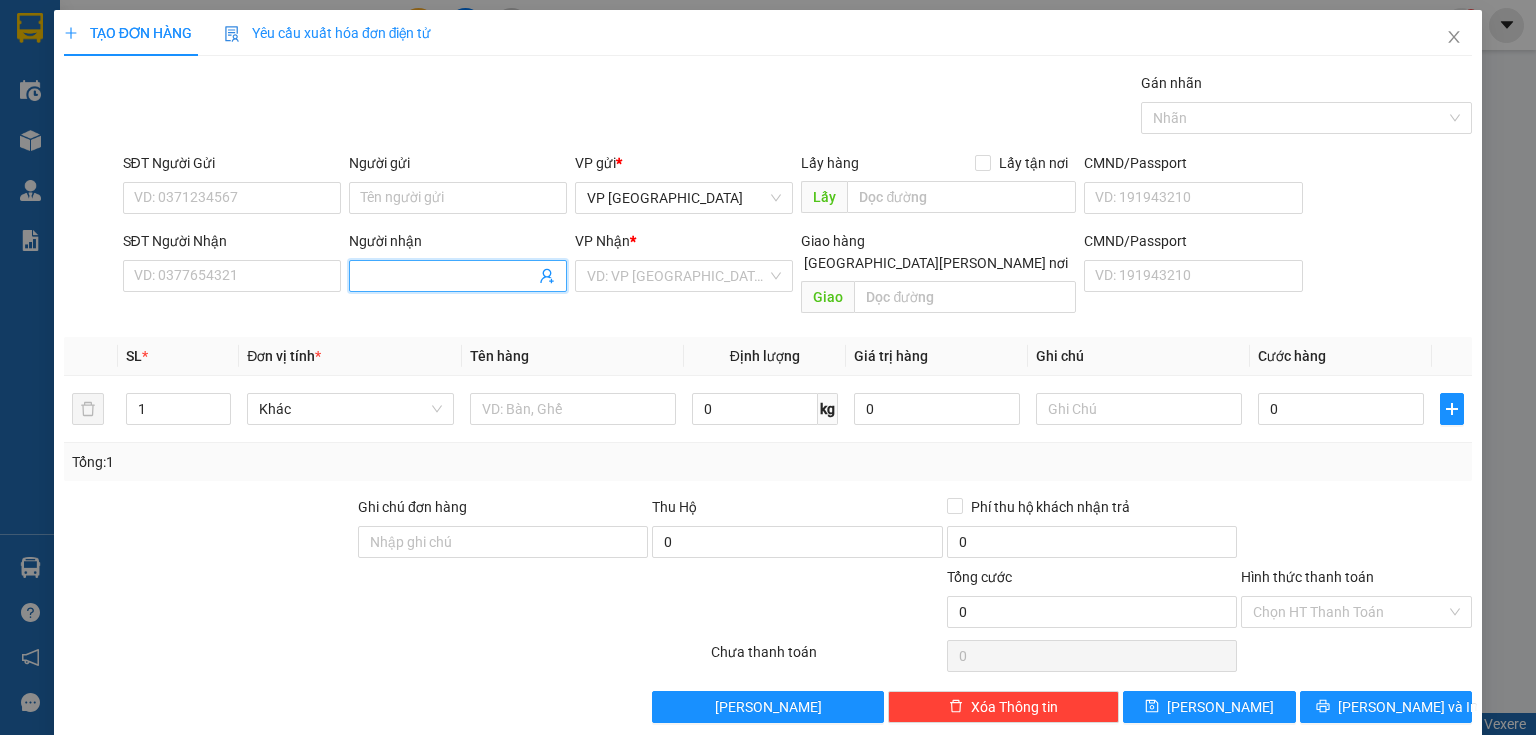 click on "Người nhận" at bounding box center [448, 276] 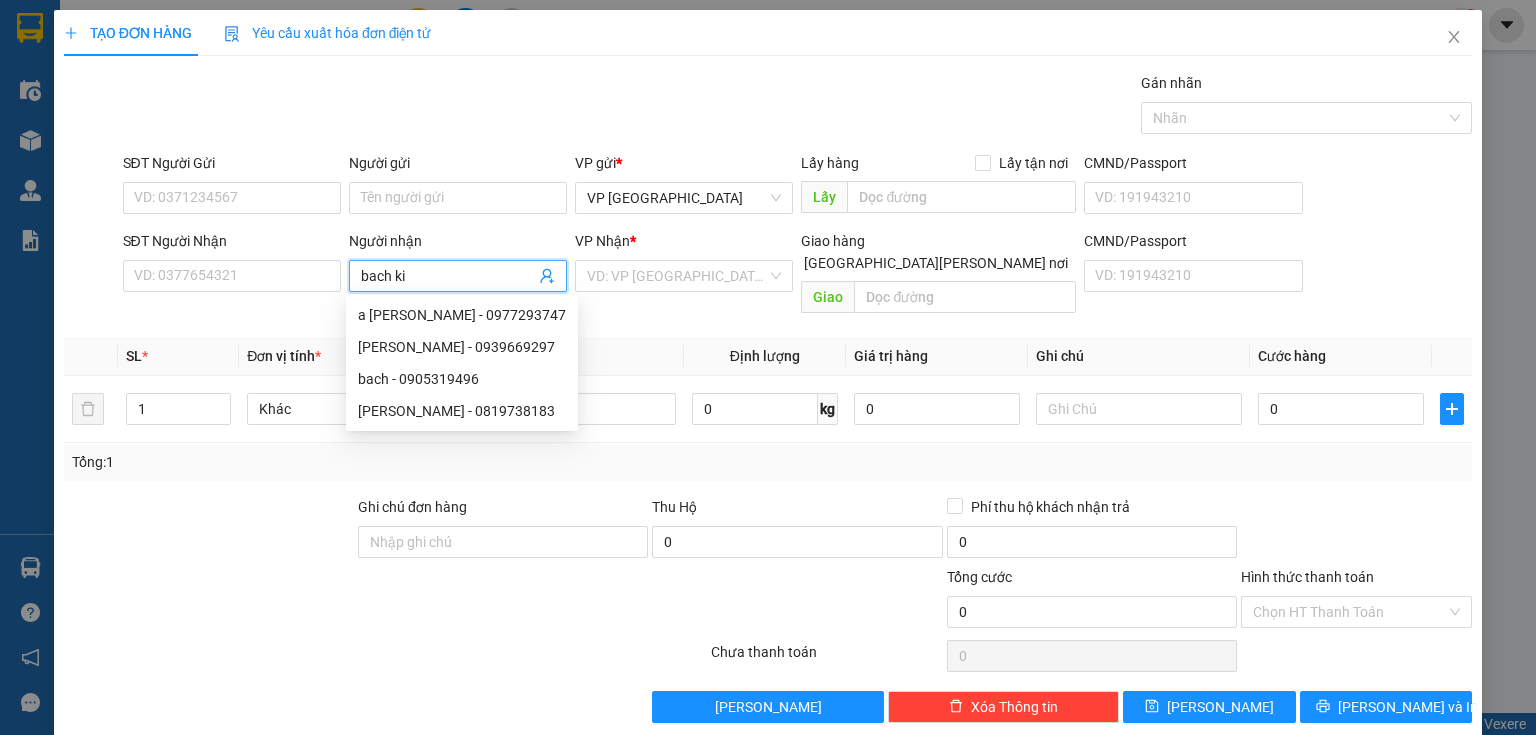 type on "bach kim" 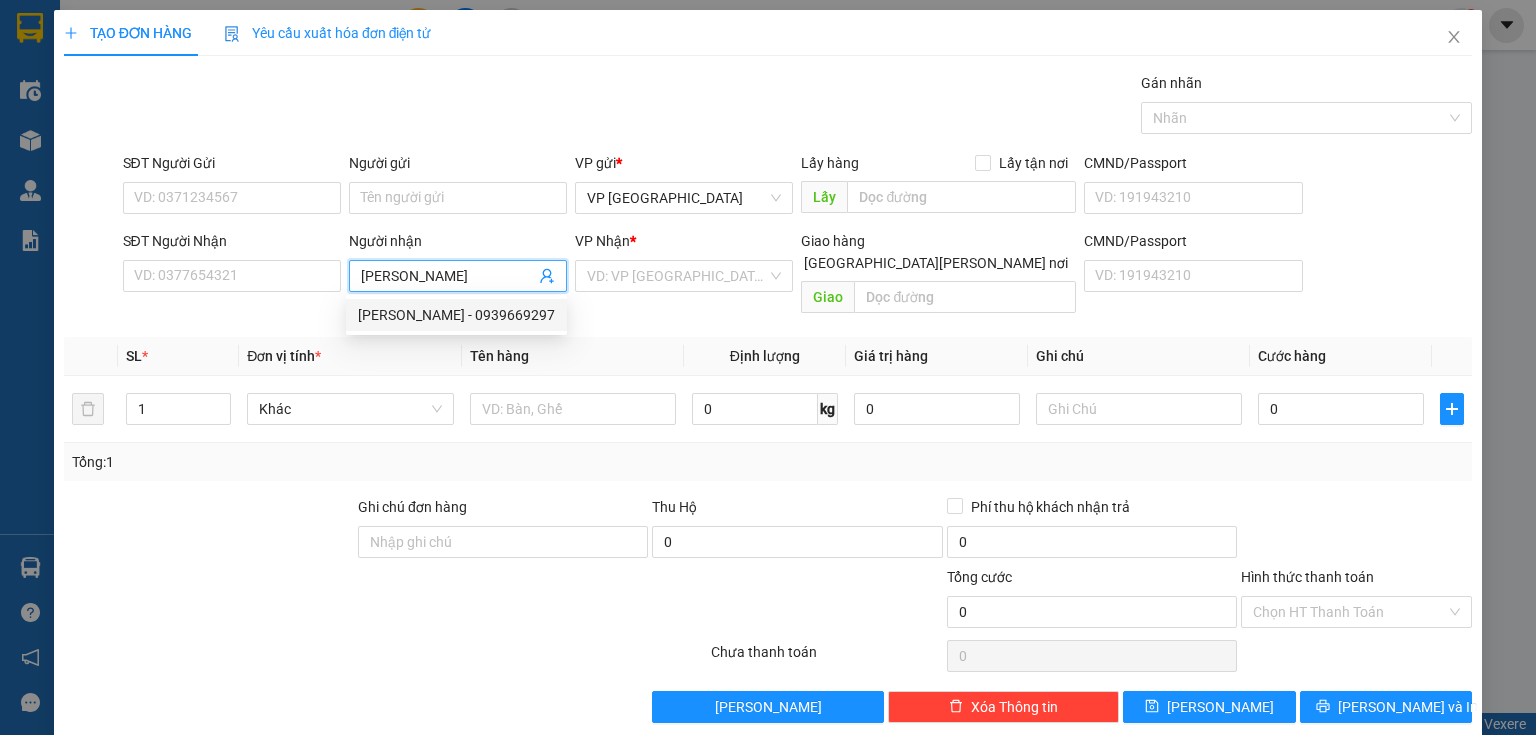 click on "BẠCH KIM - 0939669297" at bounding box center (456, 315) 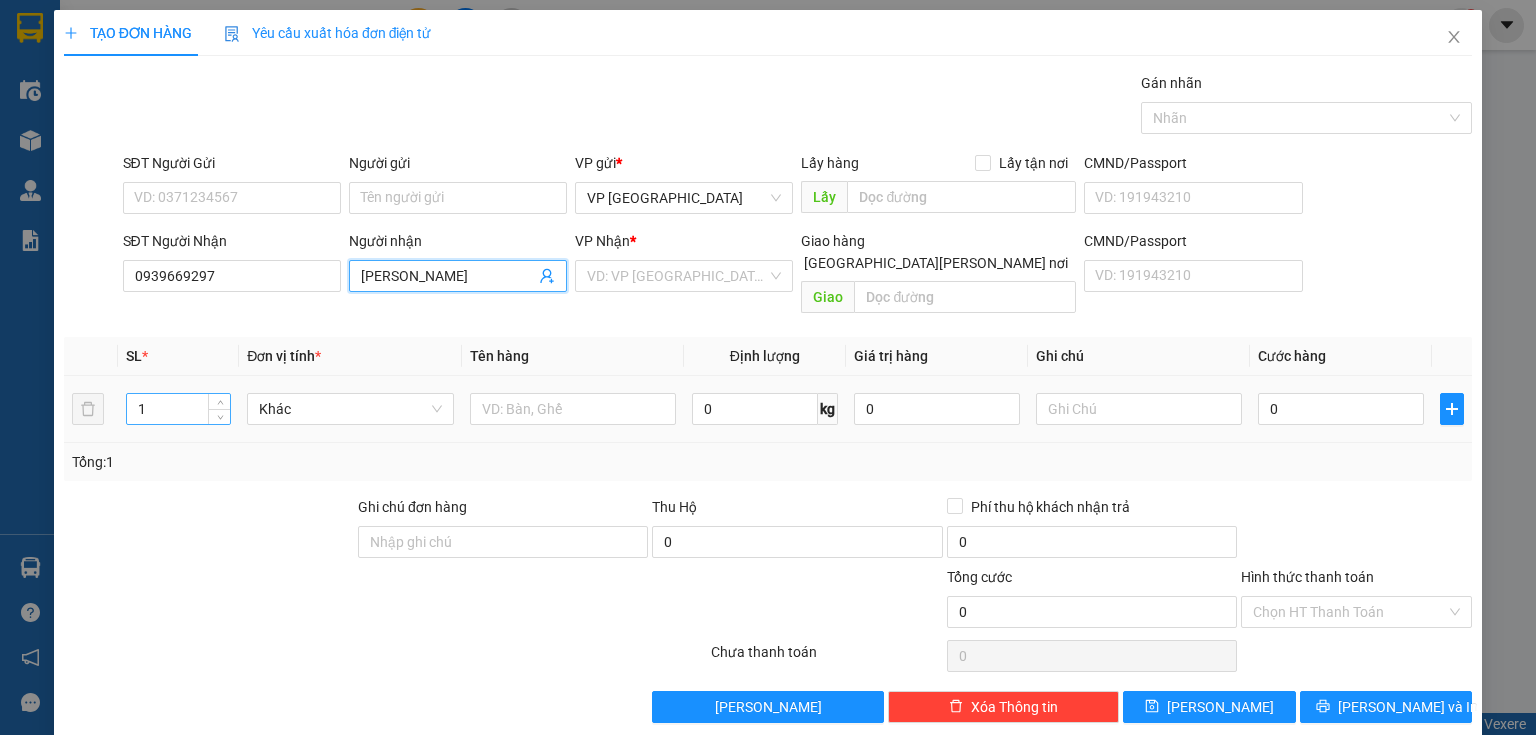 type on "[PERSON_NAME]" 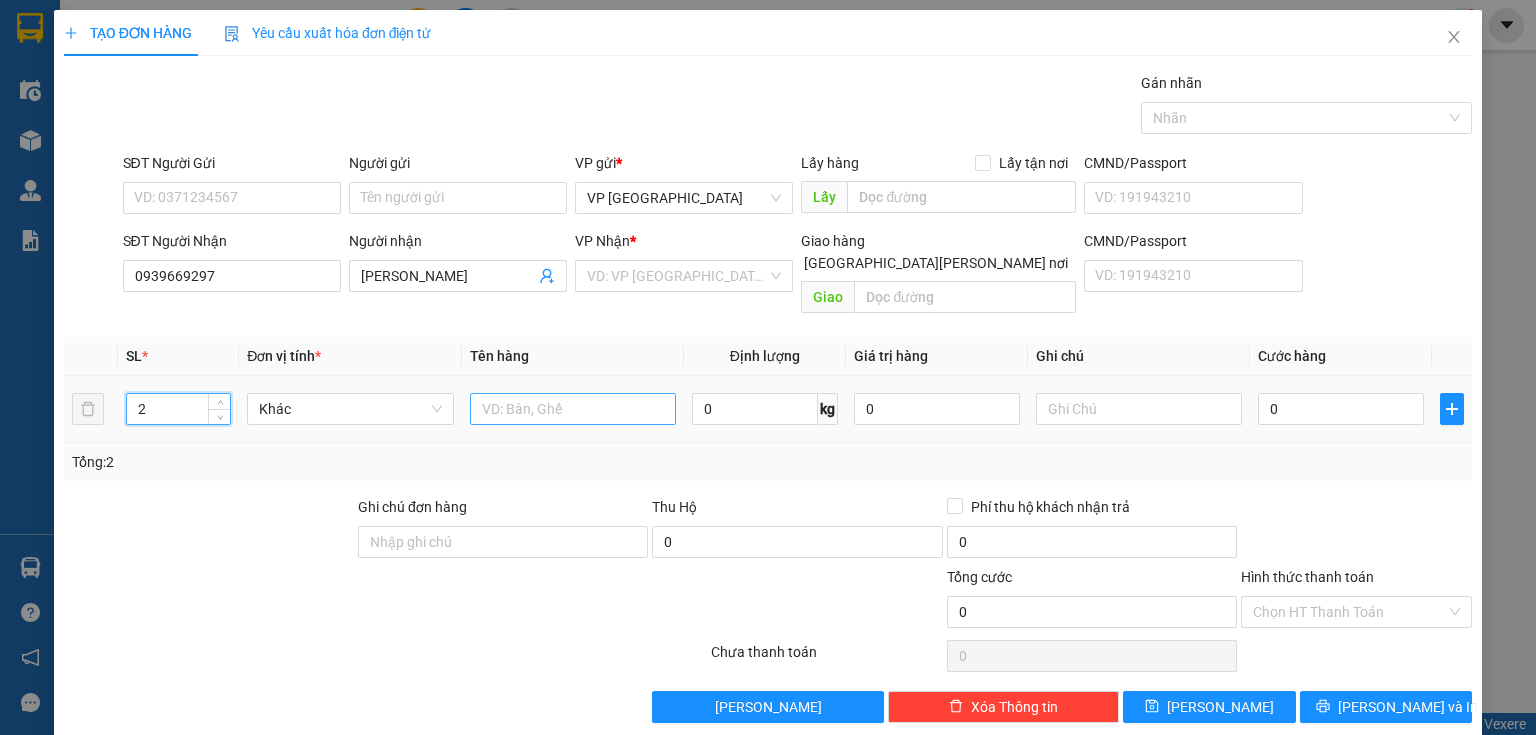 type on "2" 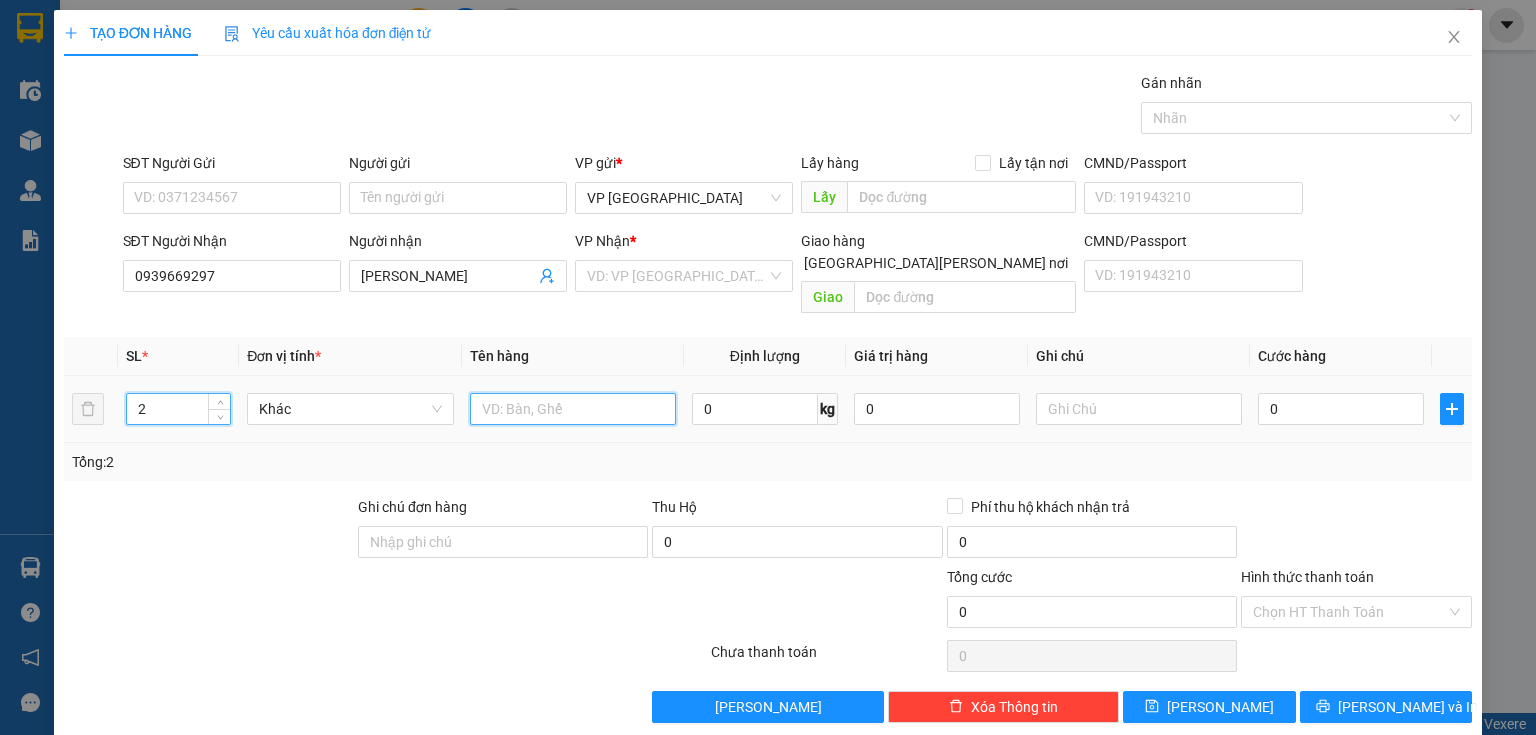 click at bounding box center (573, 409) 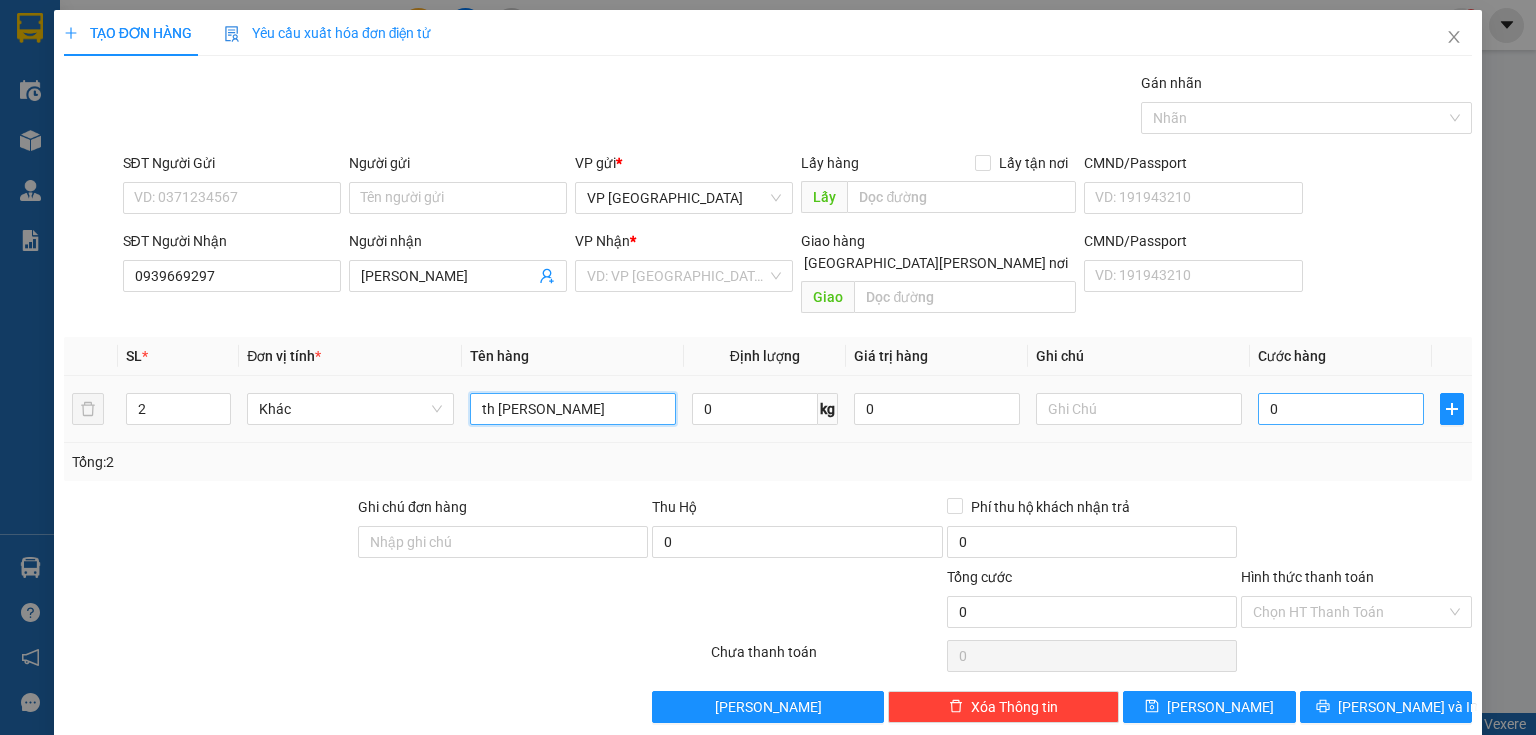 type on "th [PERSON_NAME]" 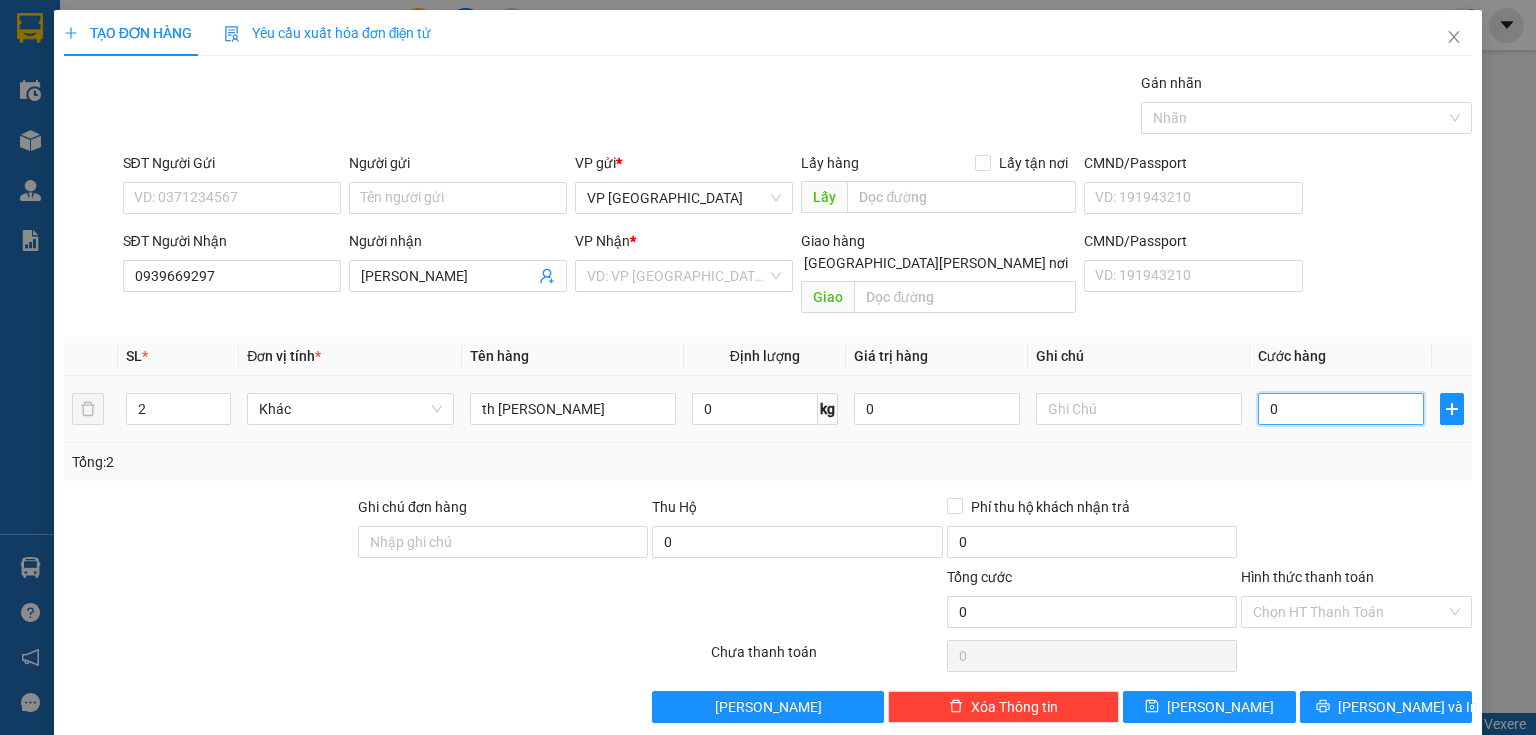click on "0" at bounding box center [1341, 409] 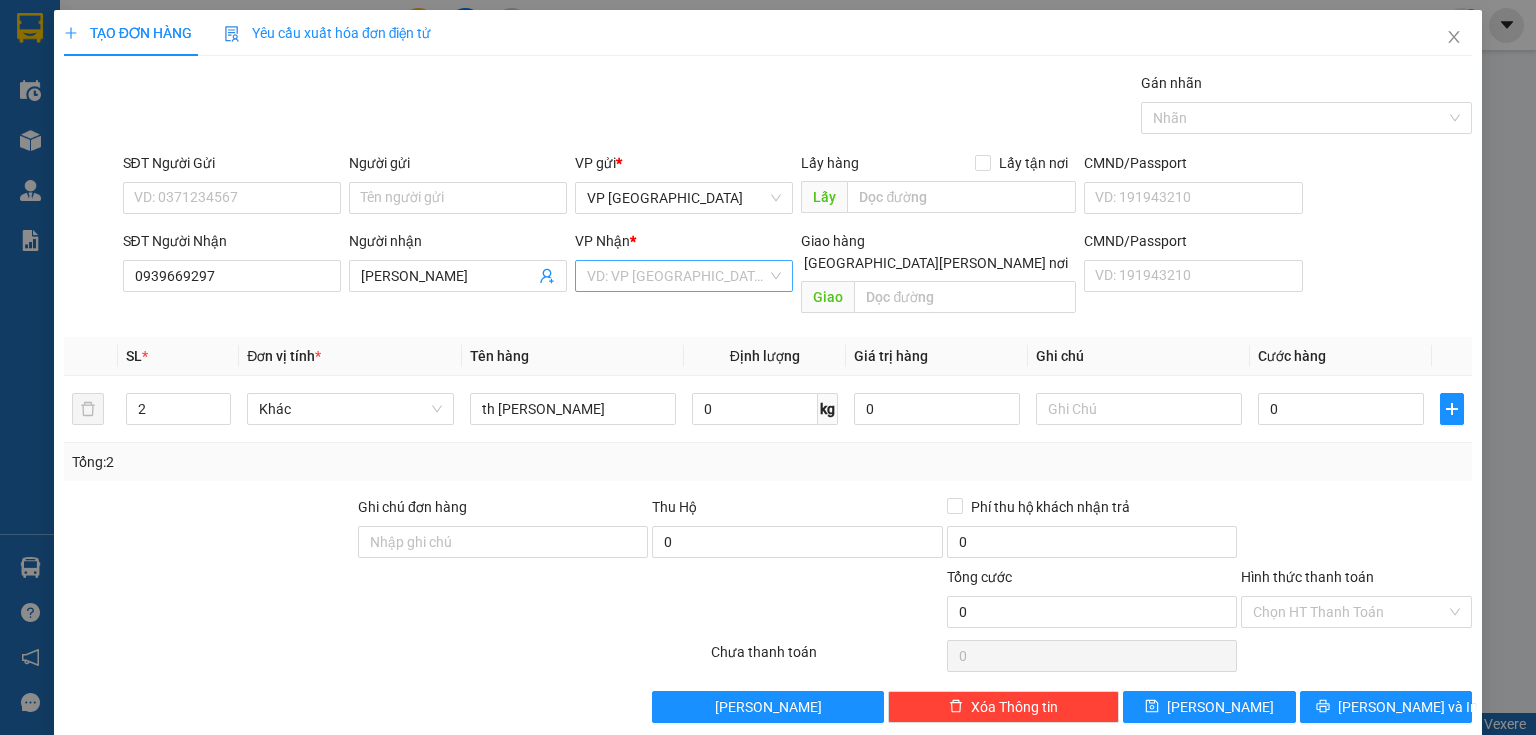 click at bounding box center [677, 276] 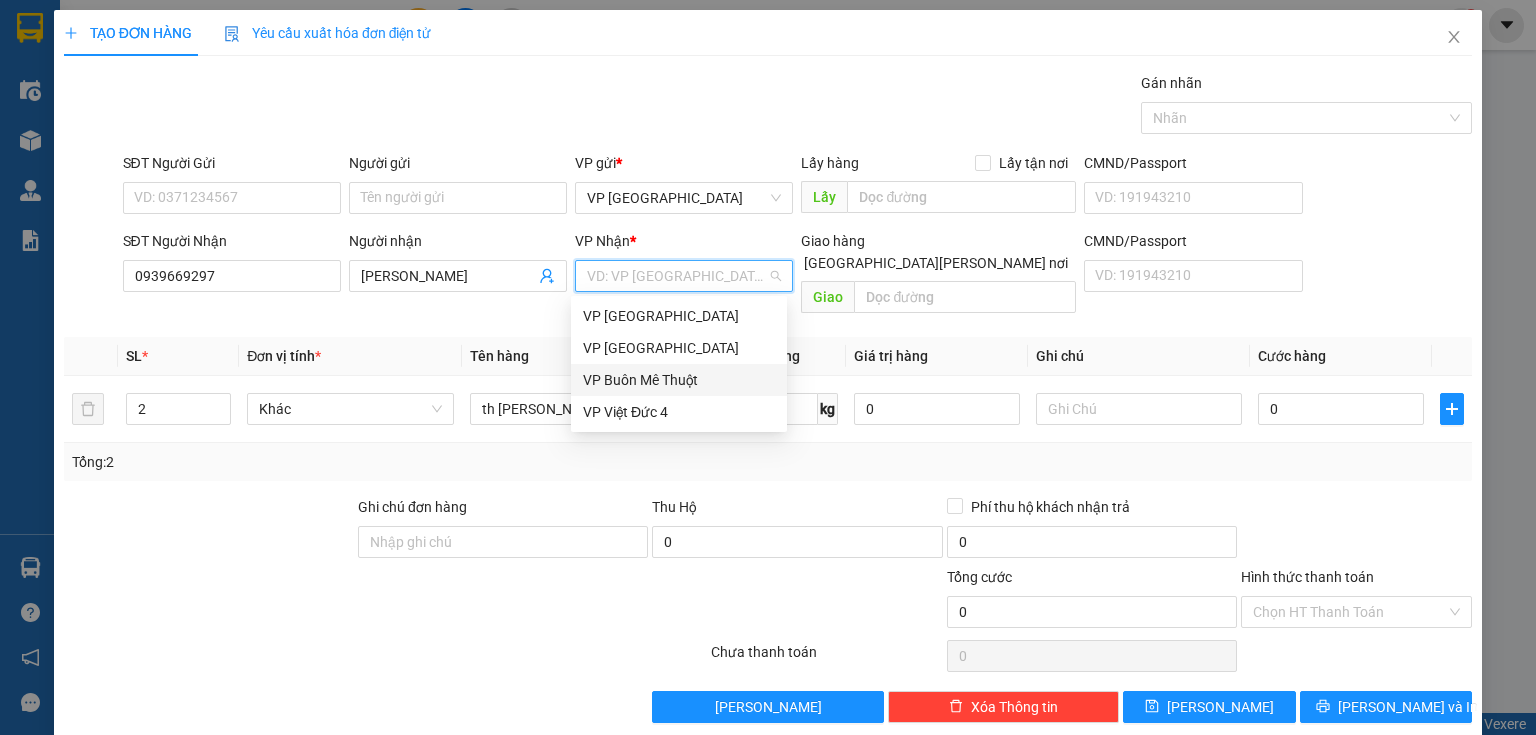 click on "VP Buôn Mê Thuột" at bounding box center [679, 380] 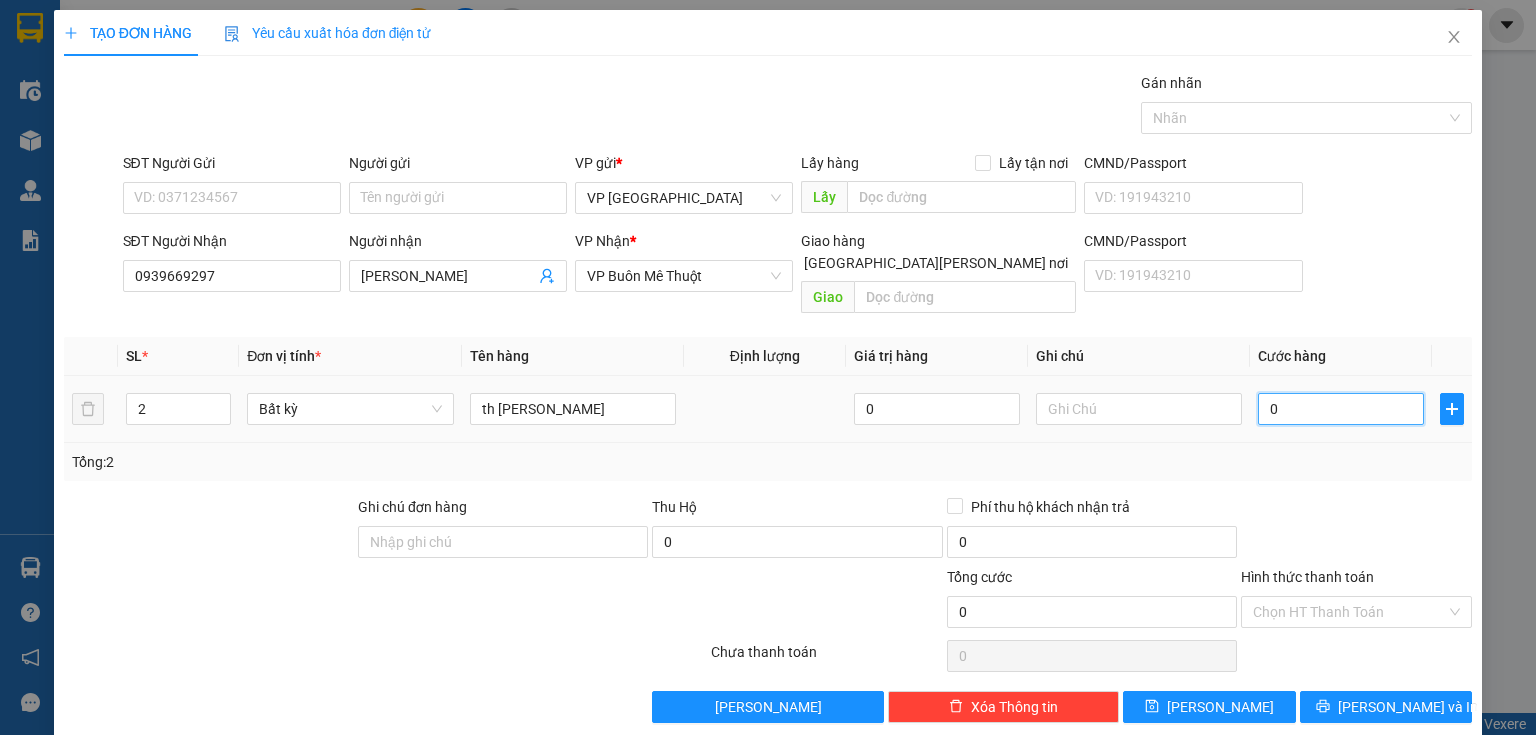 click on "0" at bounding box center (1341, 409) 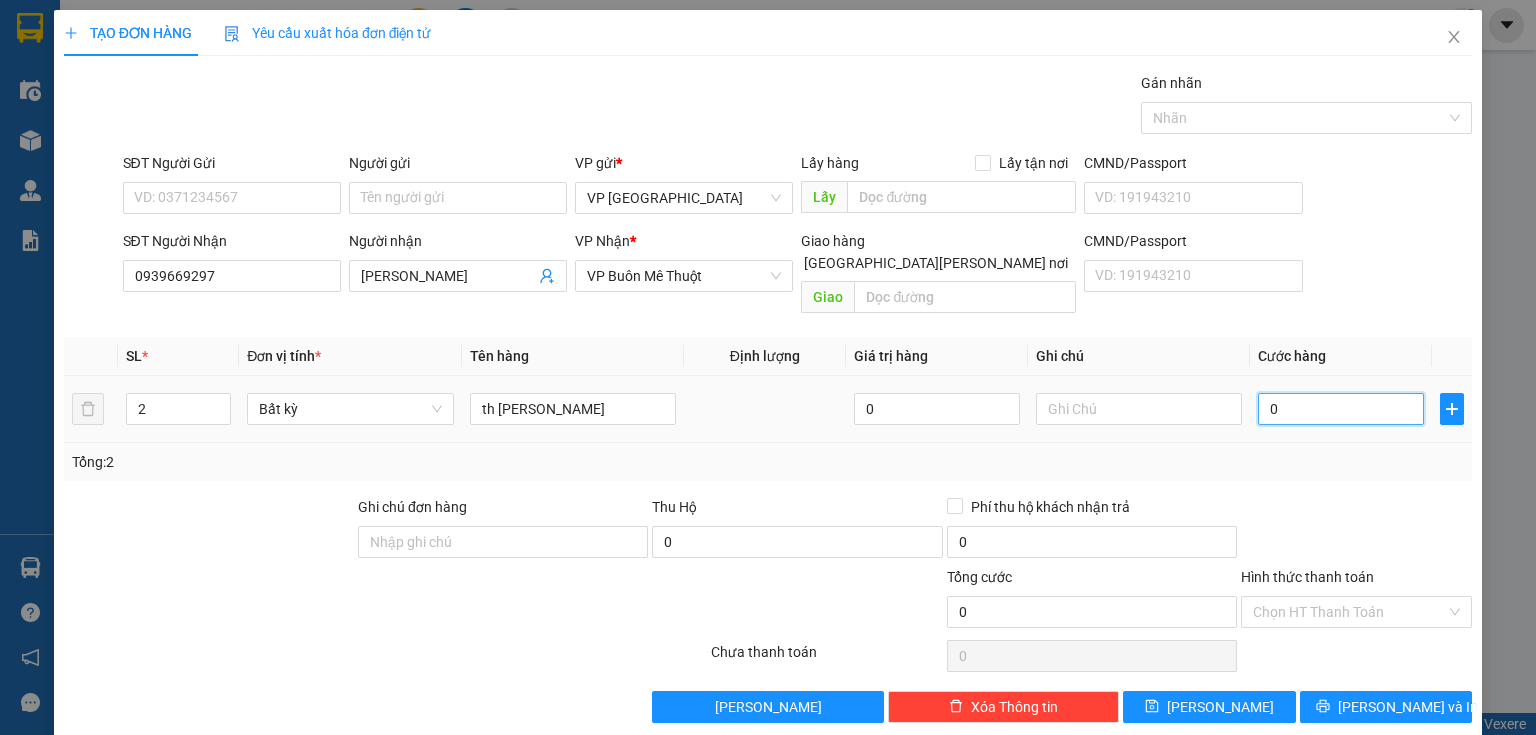 type on "1" 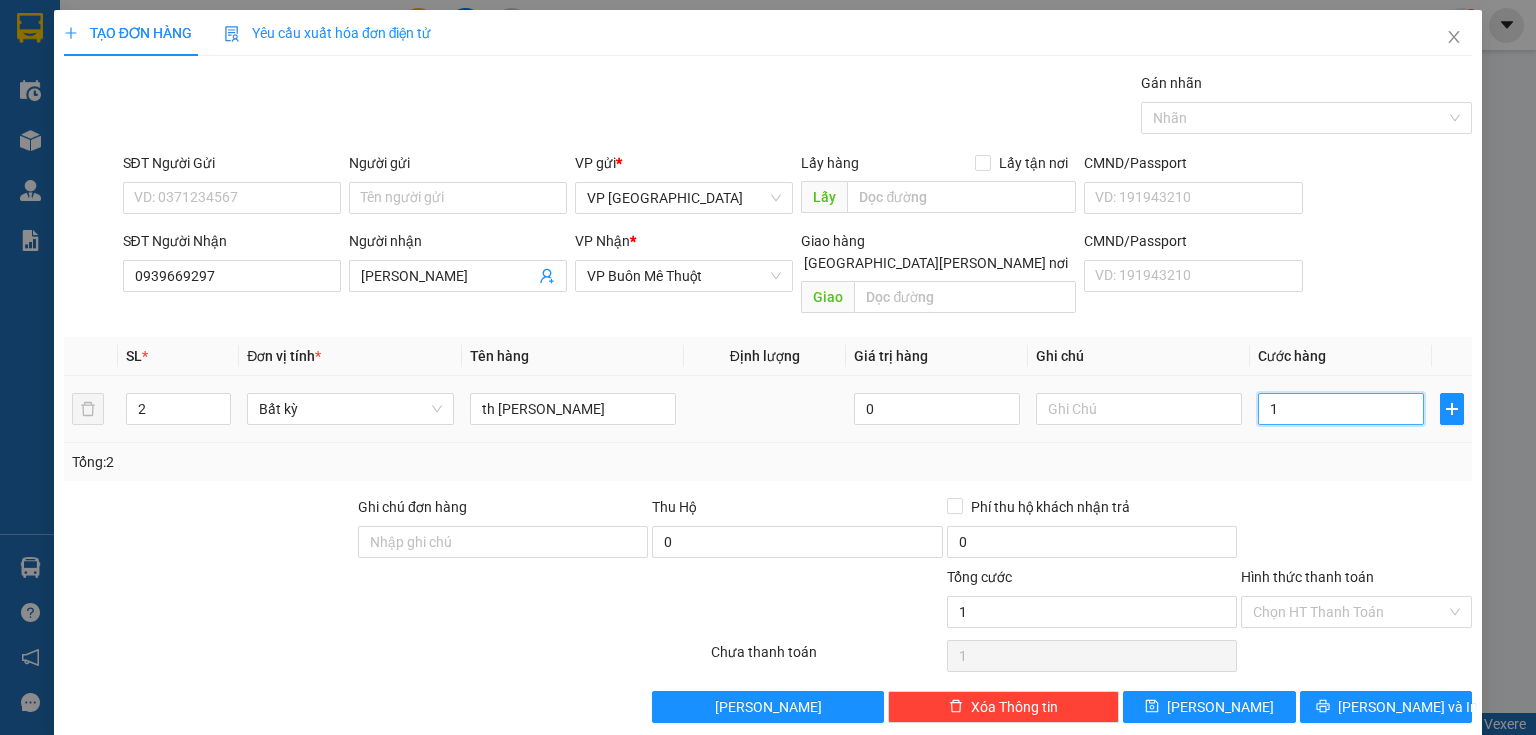 type on "10" 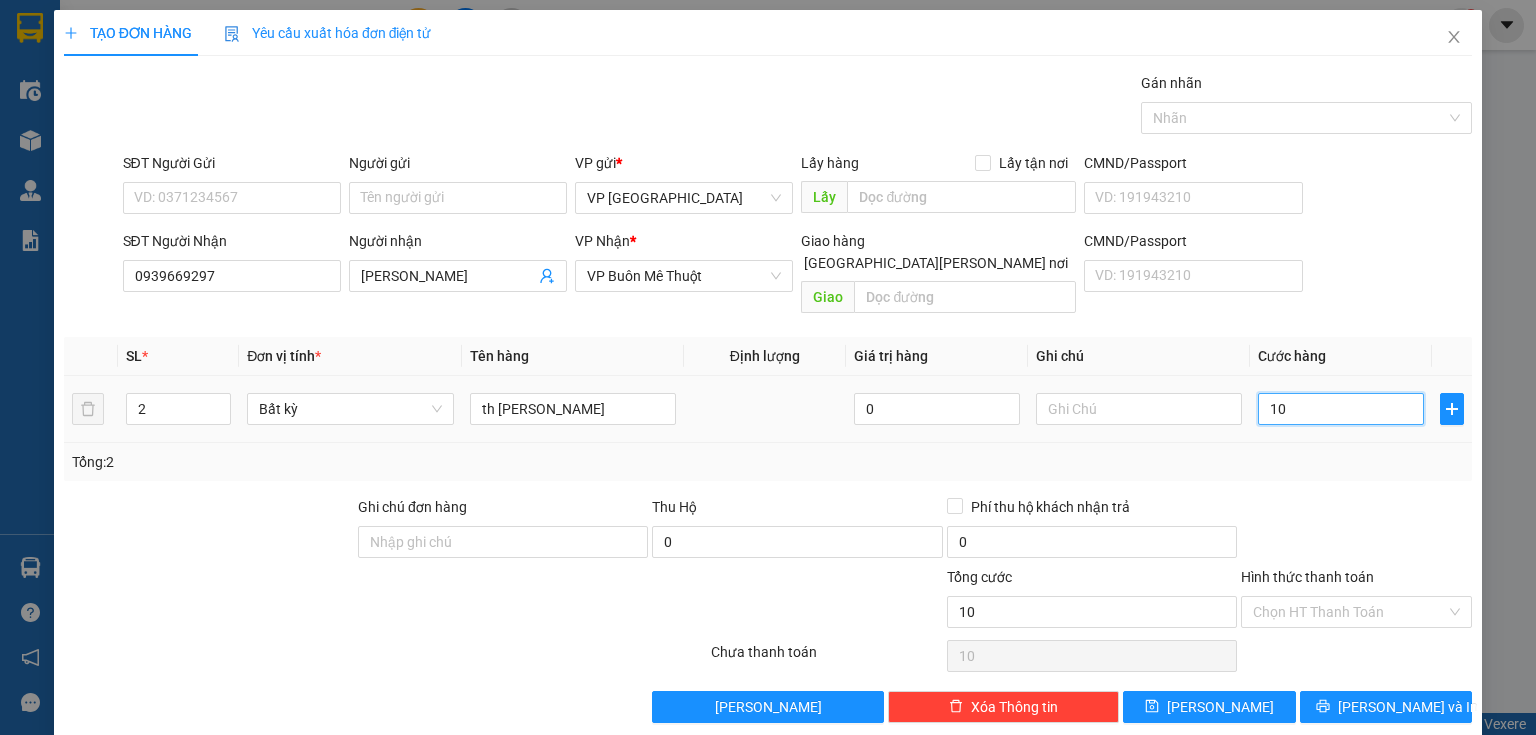 type on "100" 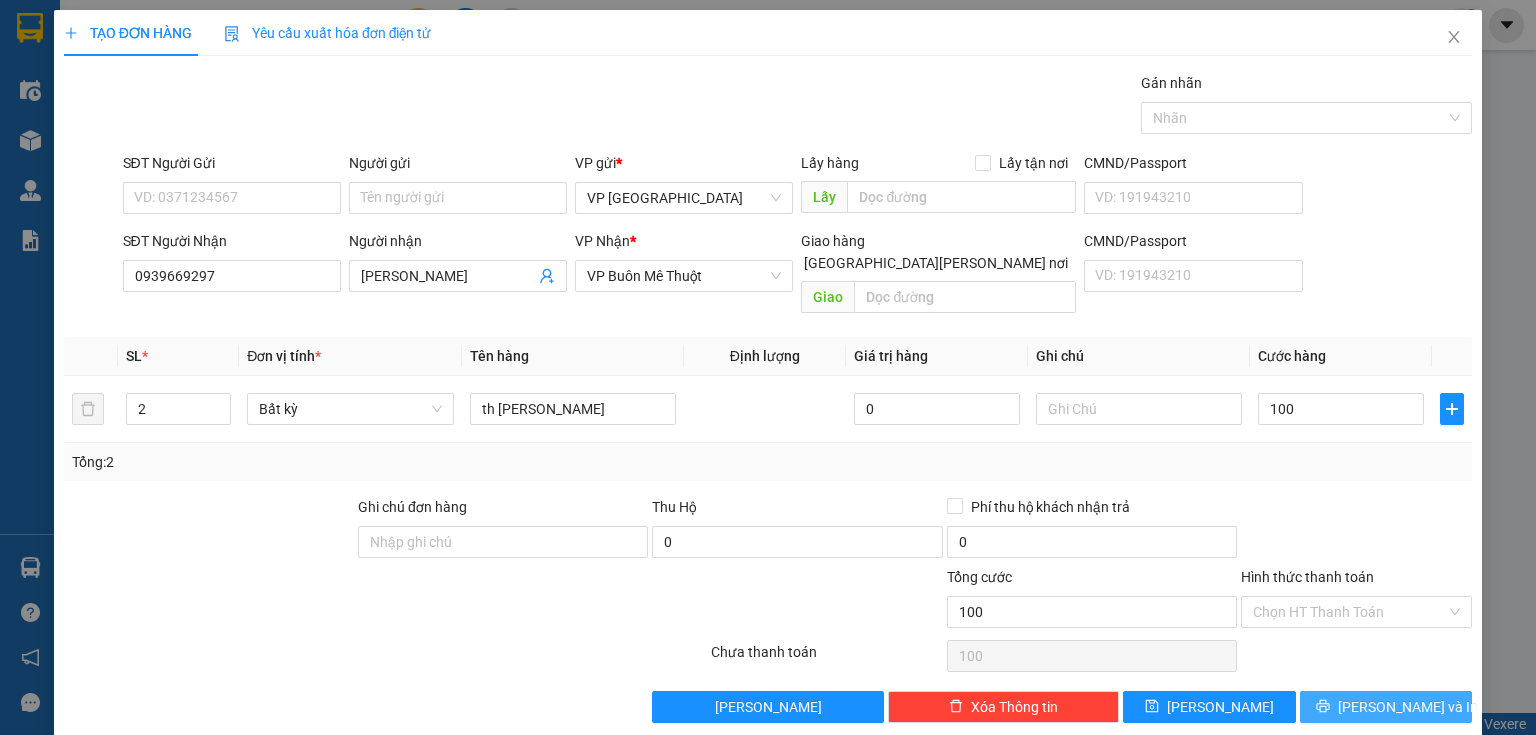 type on "100.000" 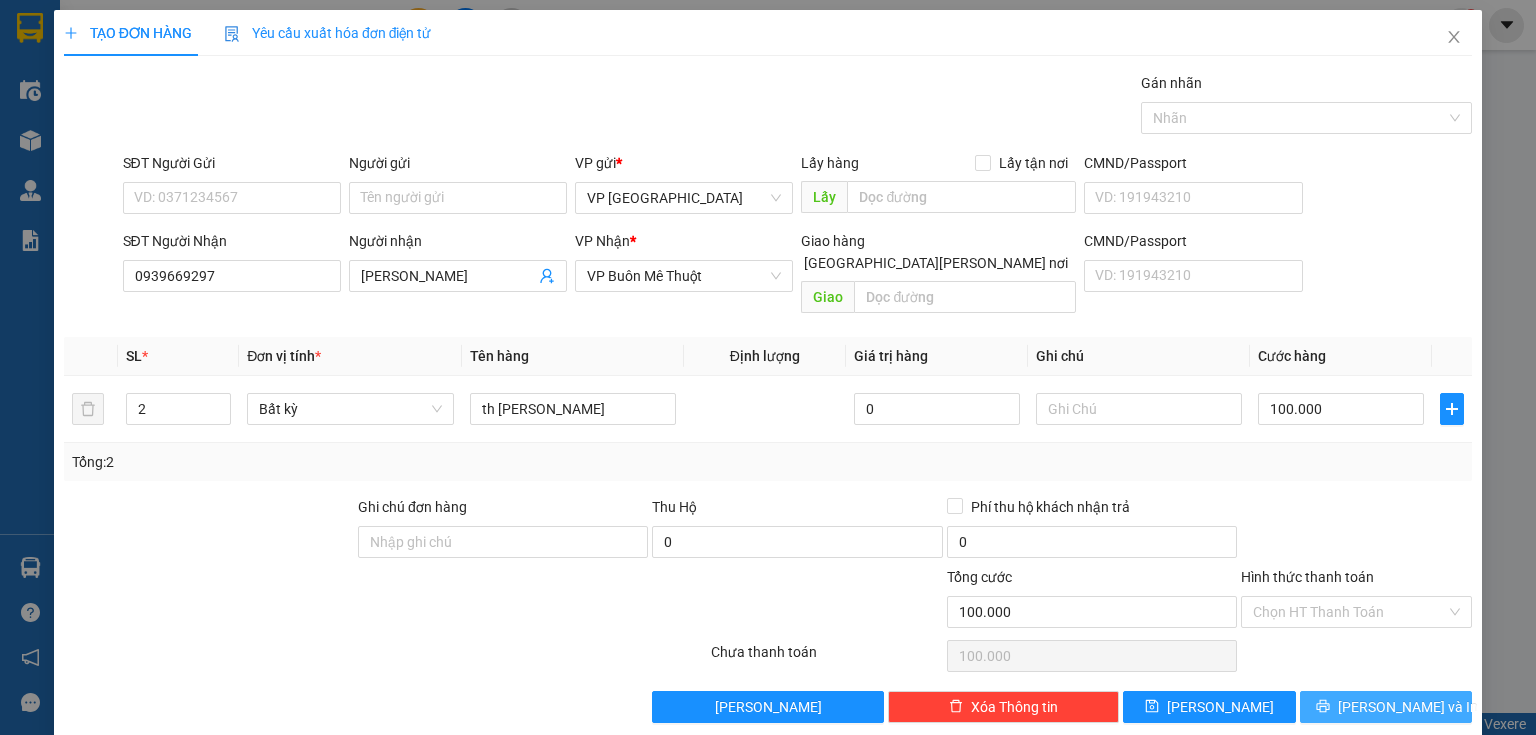 click on "[PERSON_NAME] và In" at bounding box center (1408, 707) 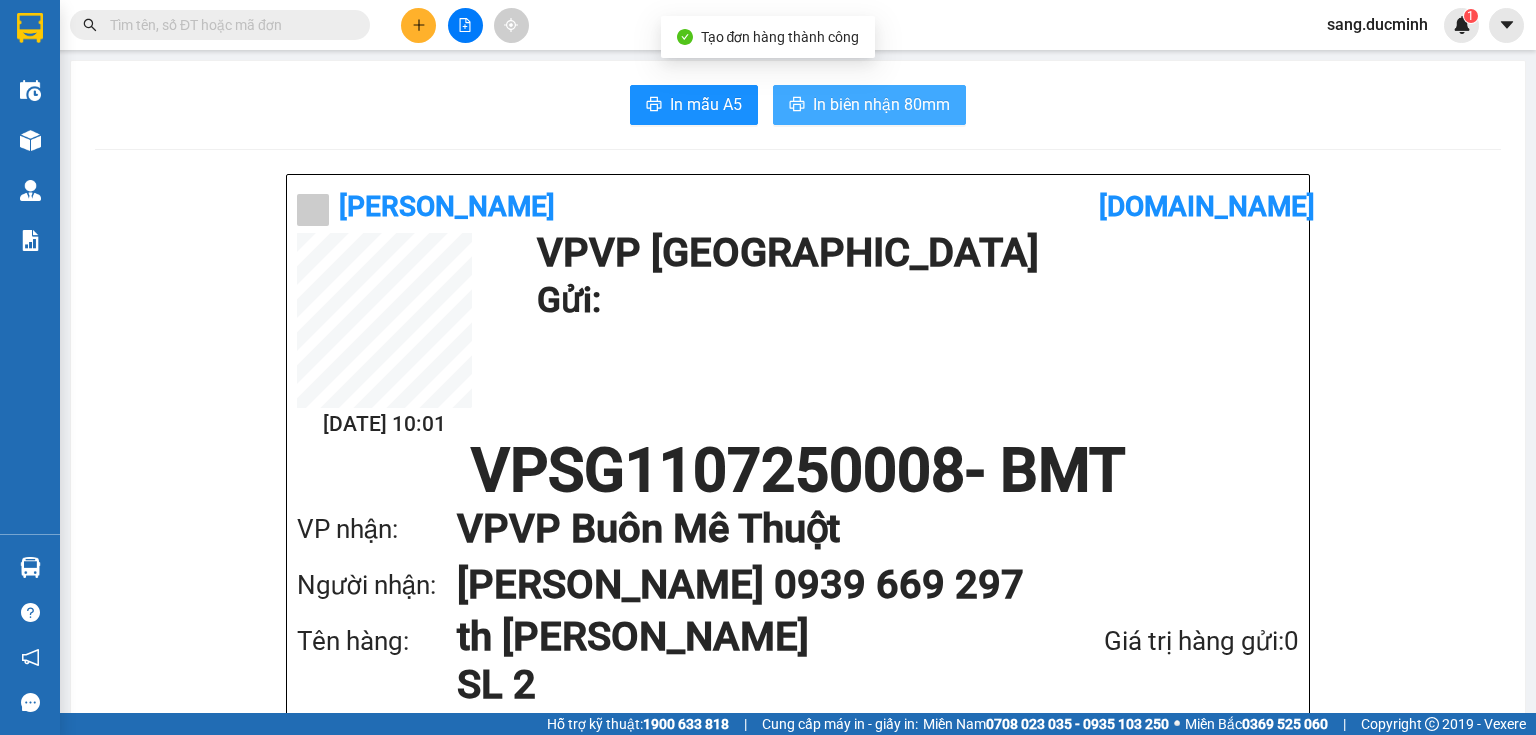 click on "In biên nhận 80mm" at bounding box center [881, 104] 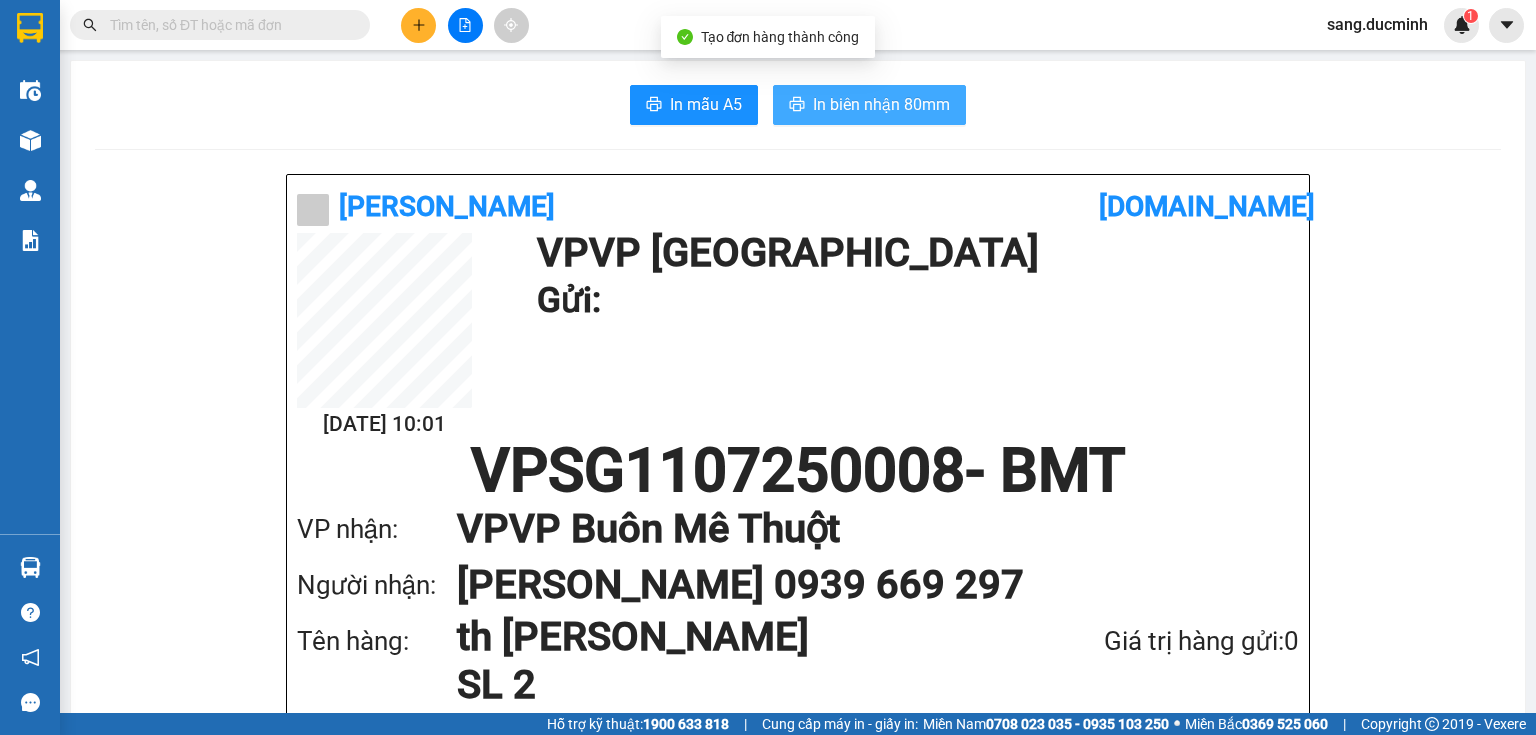 scroll, scrollTop: 0, scrollLeft: 0, axis: both 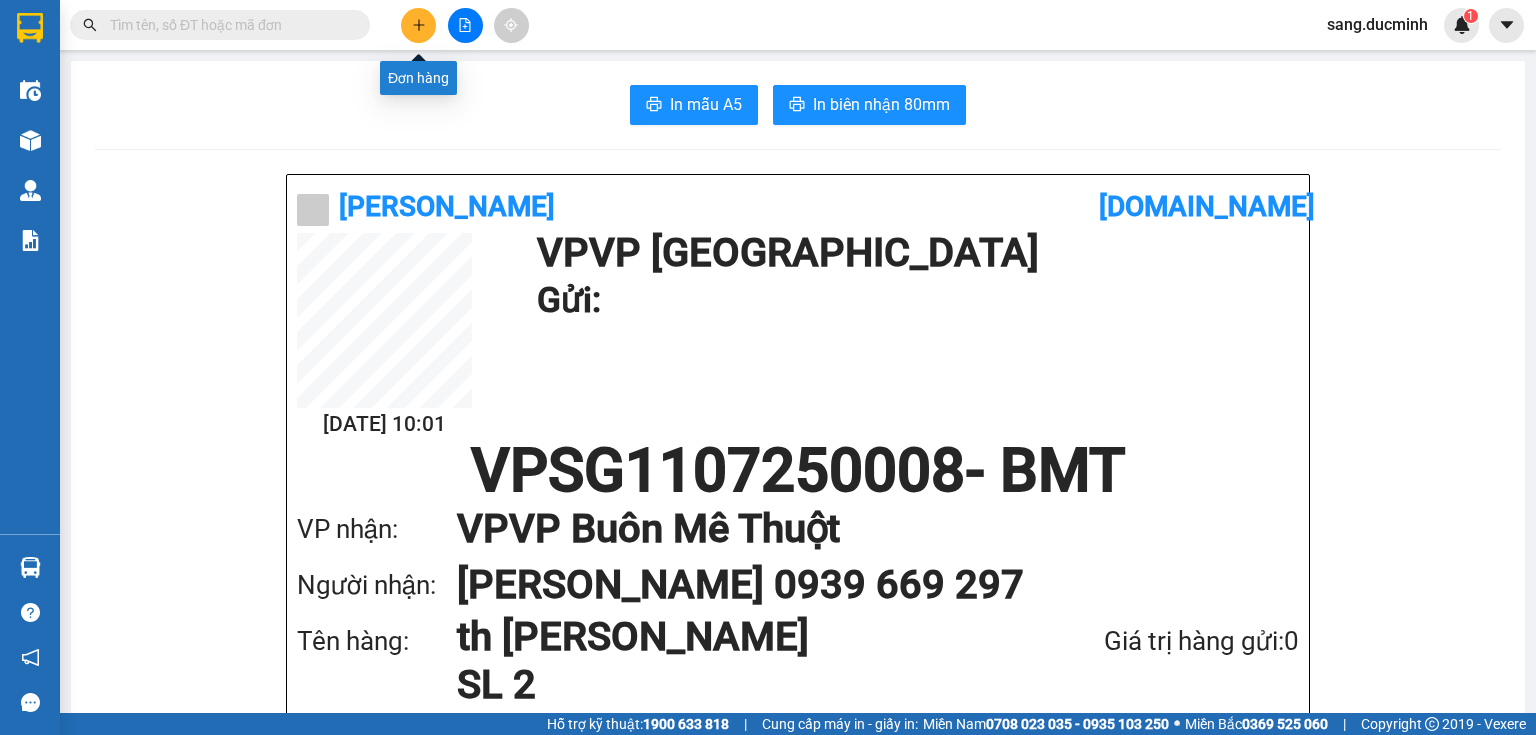 click at bounding box center (418, 25) 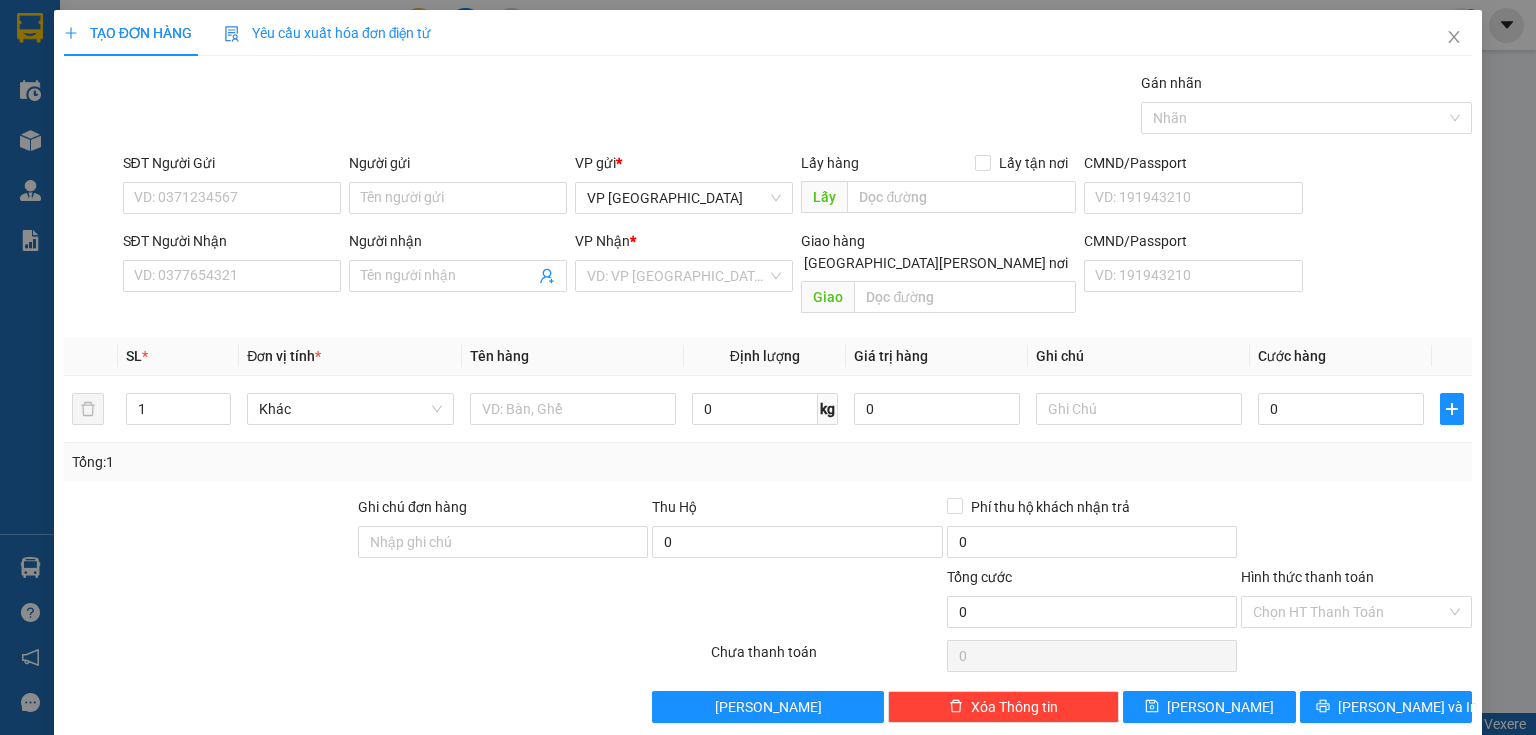 drag, startPoint x: 423, startPoint y: 10, endPoint x: 755, endPoint y: 74, distance: 338.1124 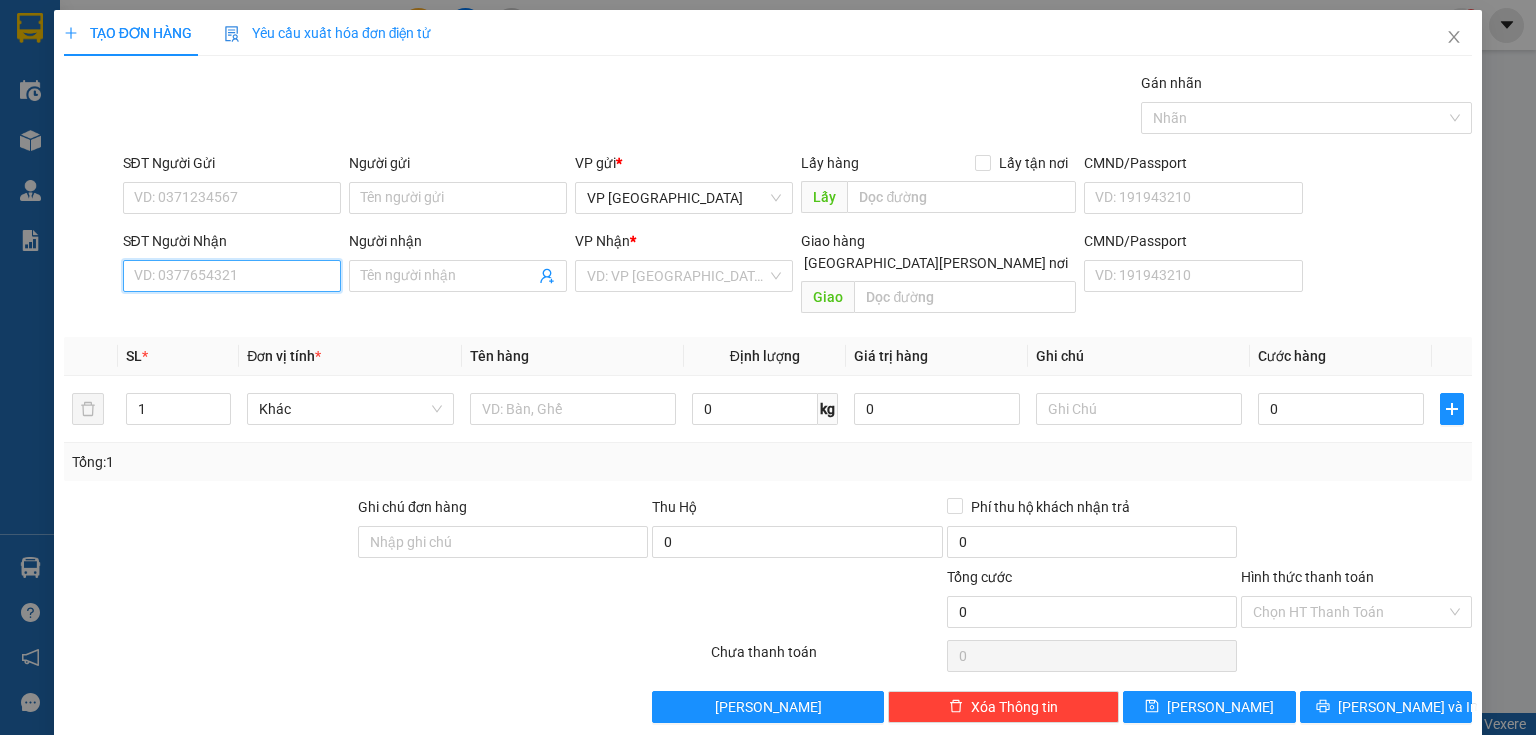 click on "SĐT Người Nhận" at bounding box center [232, 276] 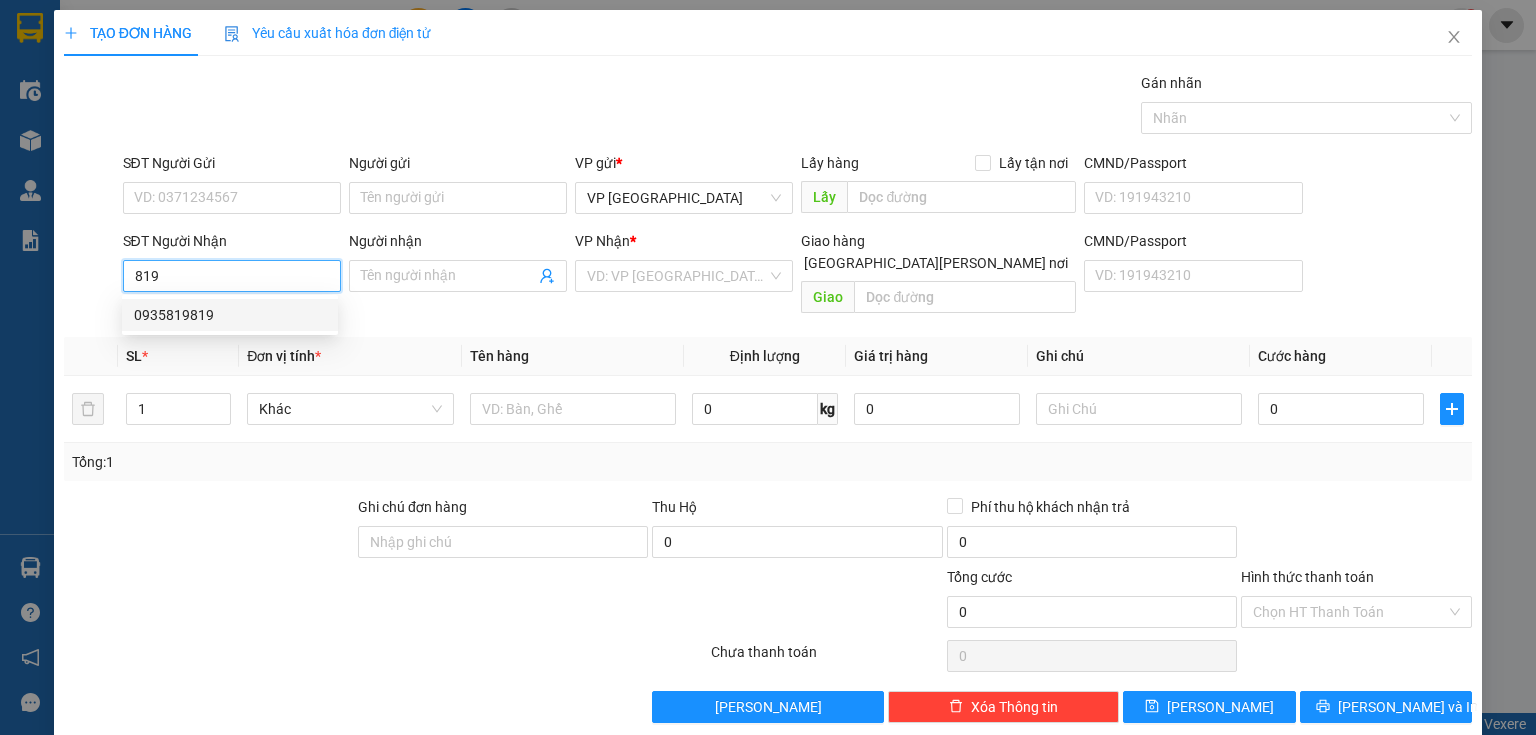 click on "819" at bounding box center [232, 276] 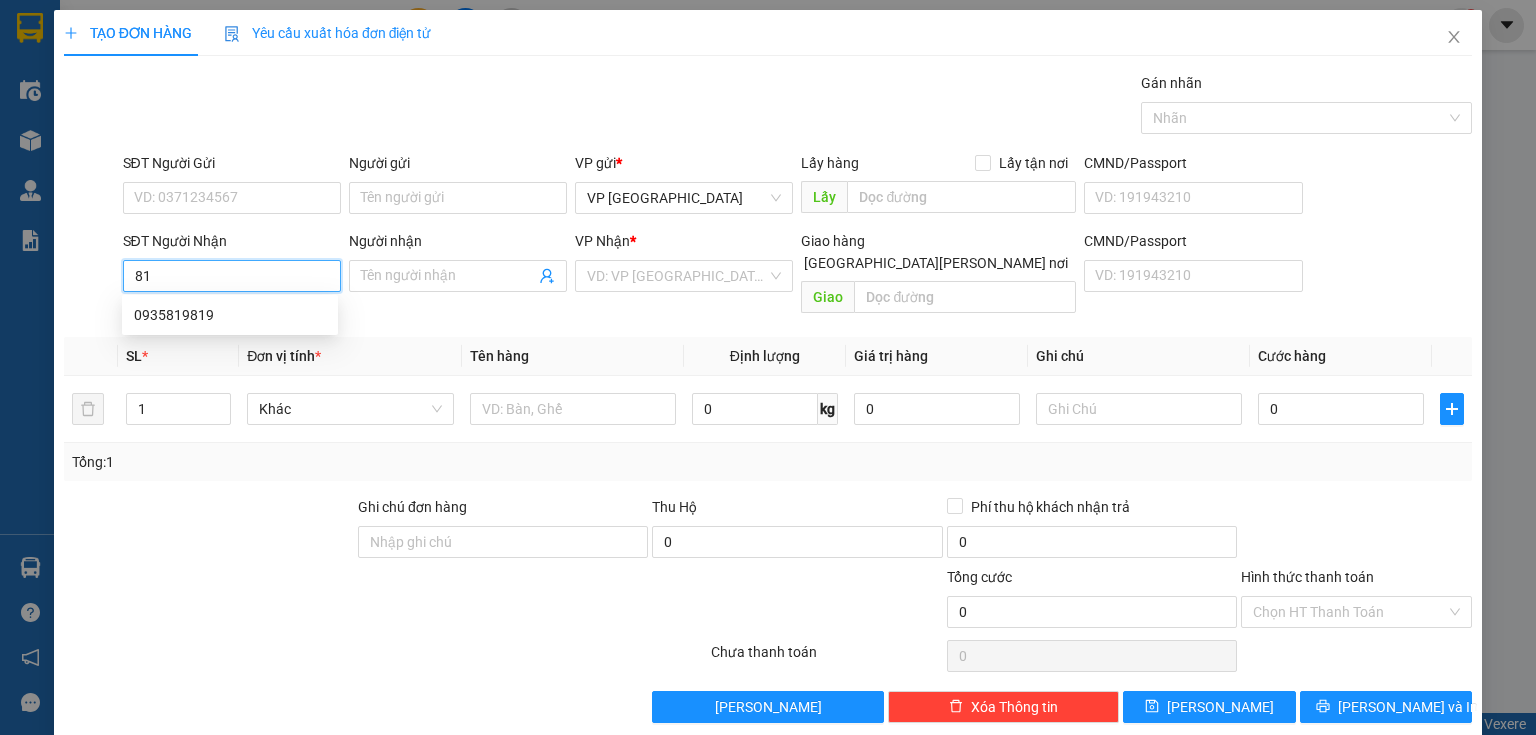 type on "8" 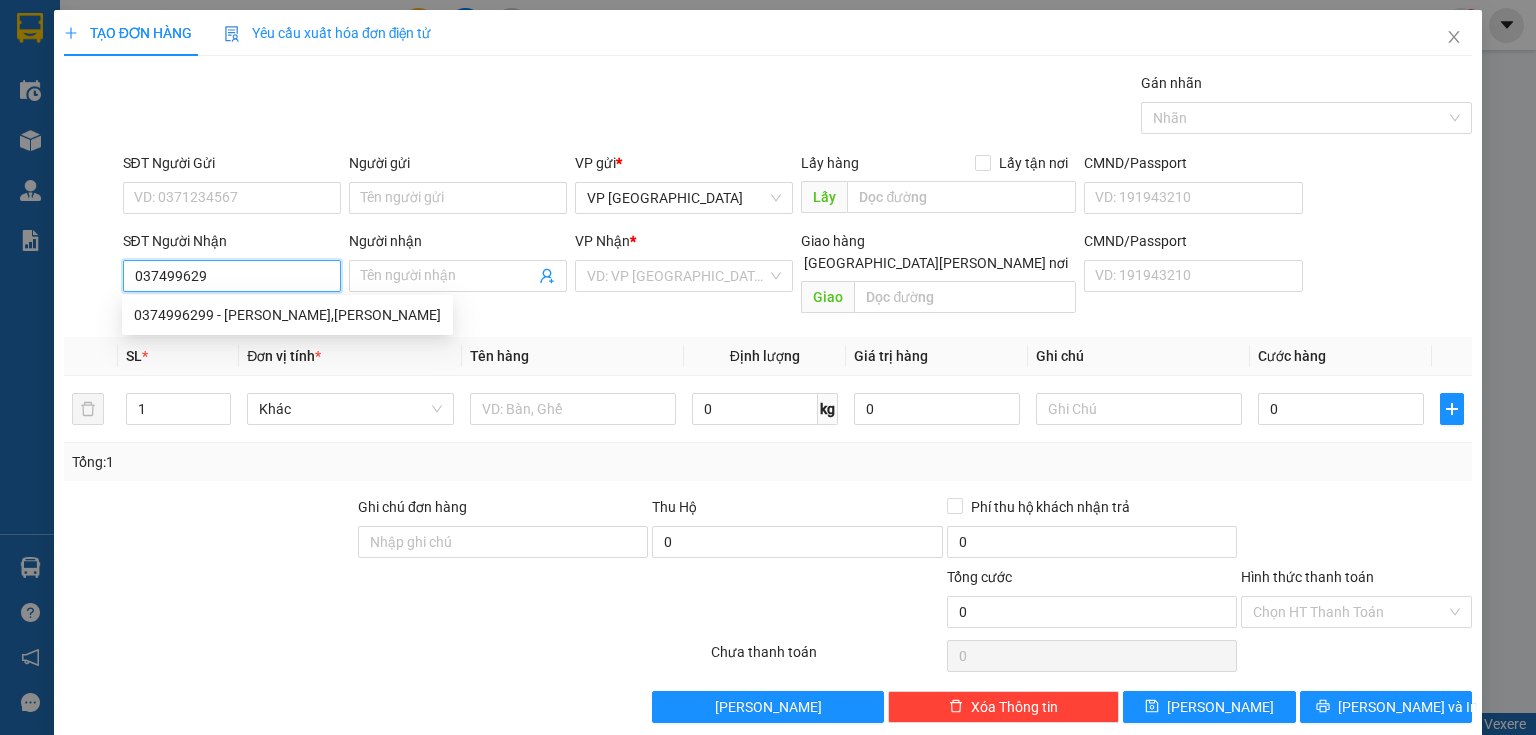 type on "0374996299" 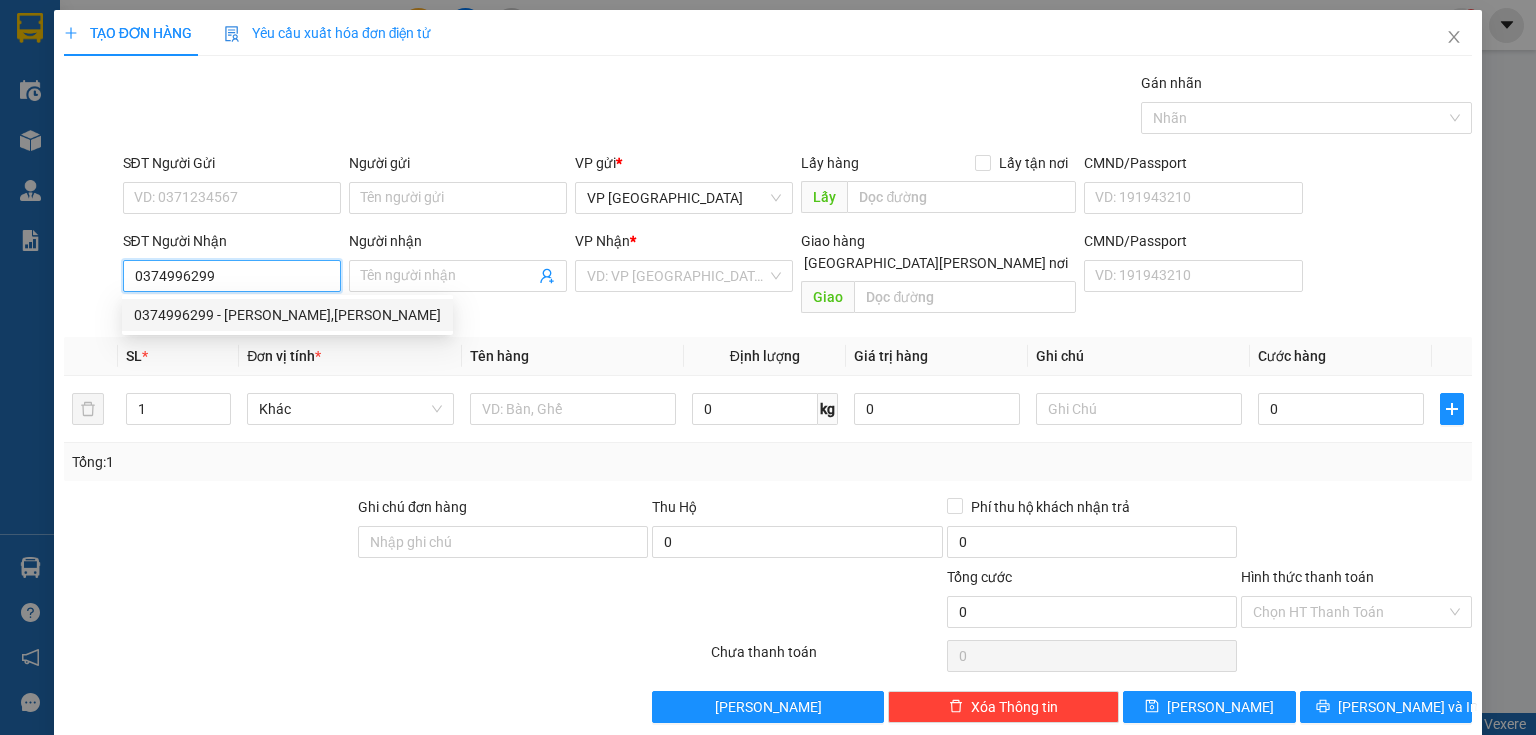 click on "0374996299 - hong le,duc chinh" at bounding box center (287, 315) 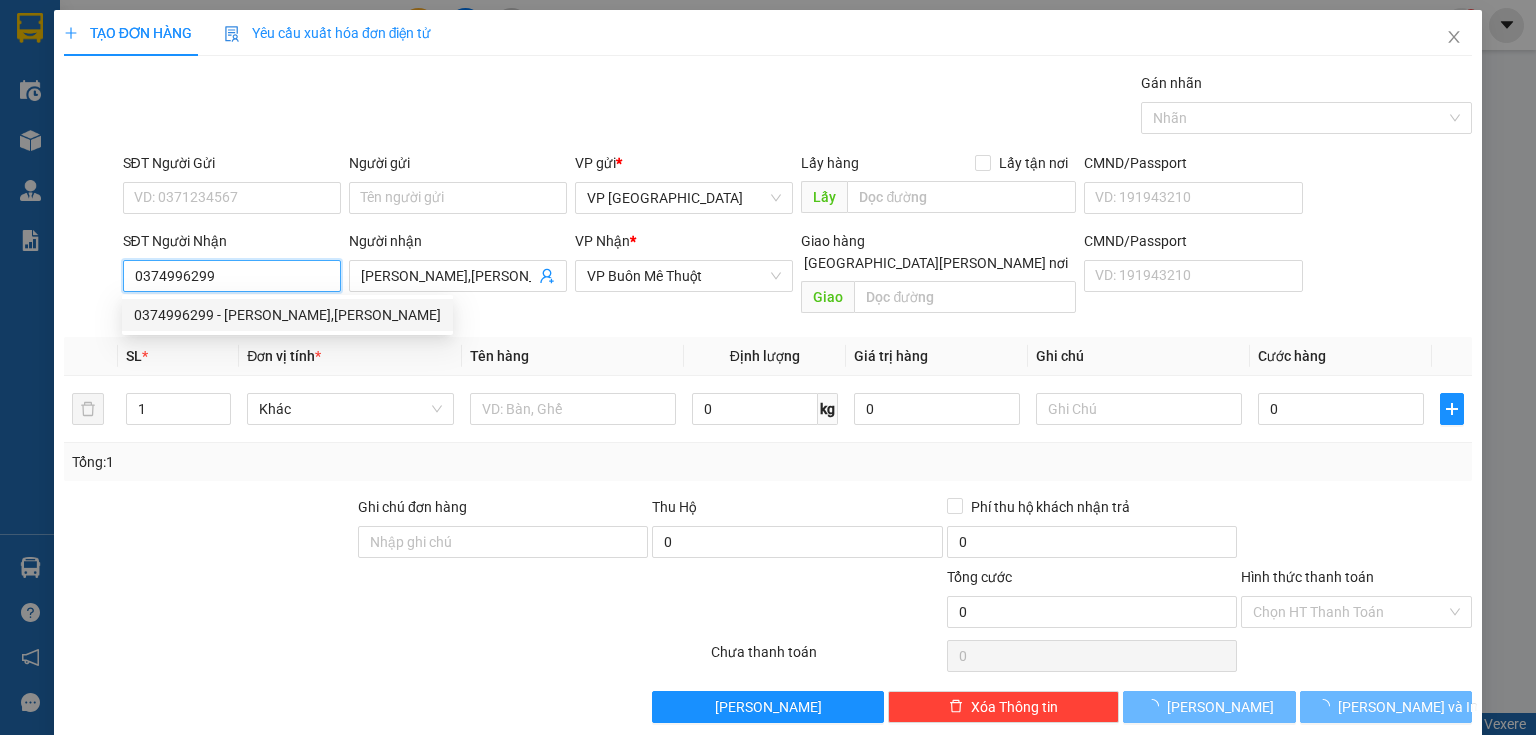 type on "360.000" 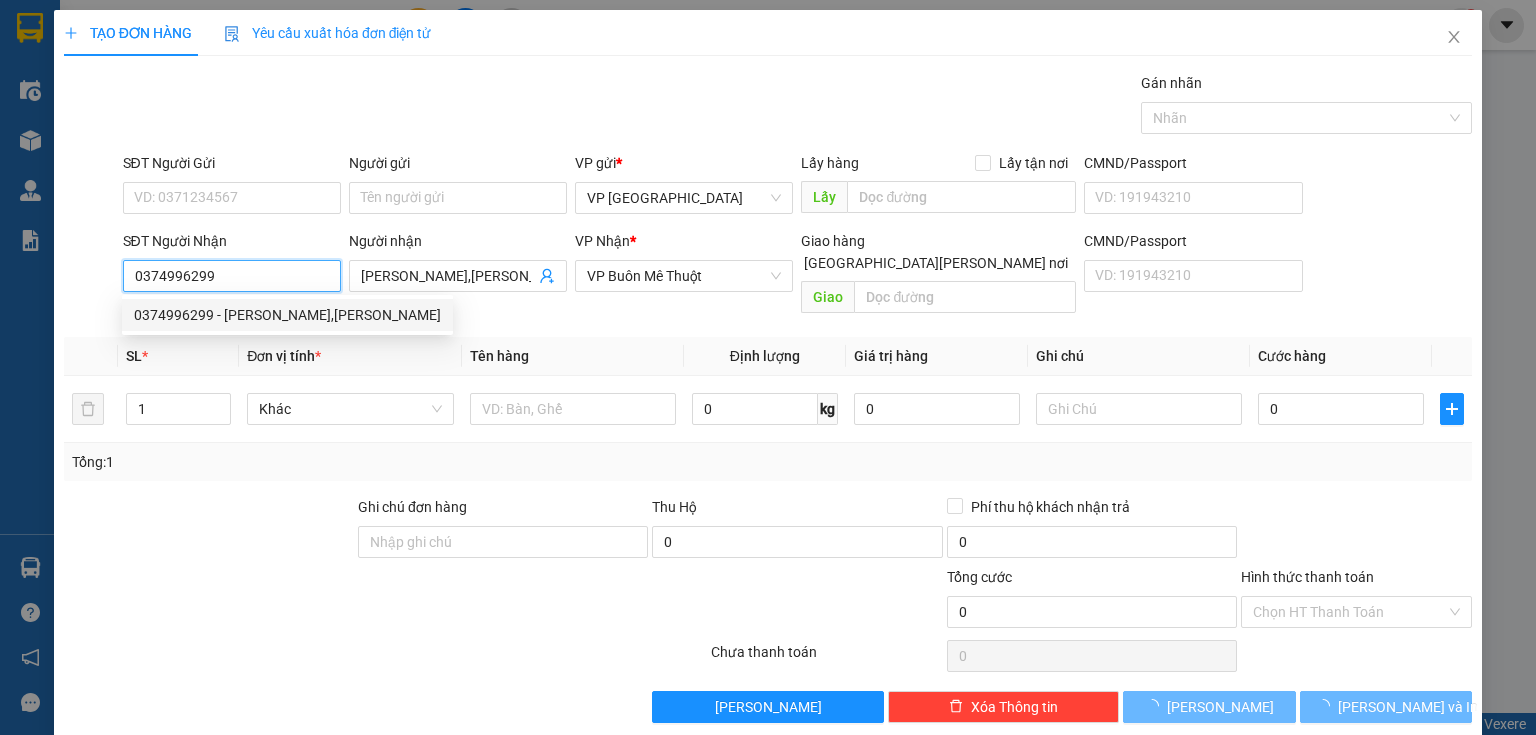 type on "360.000" 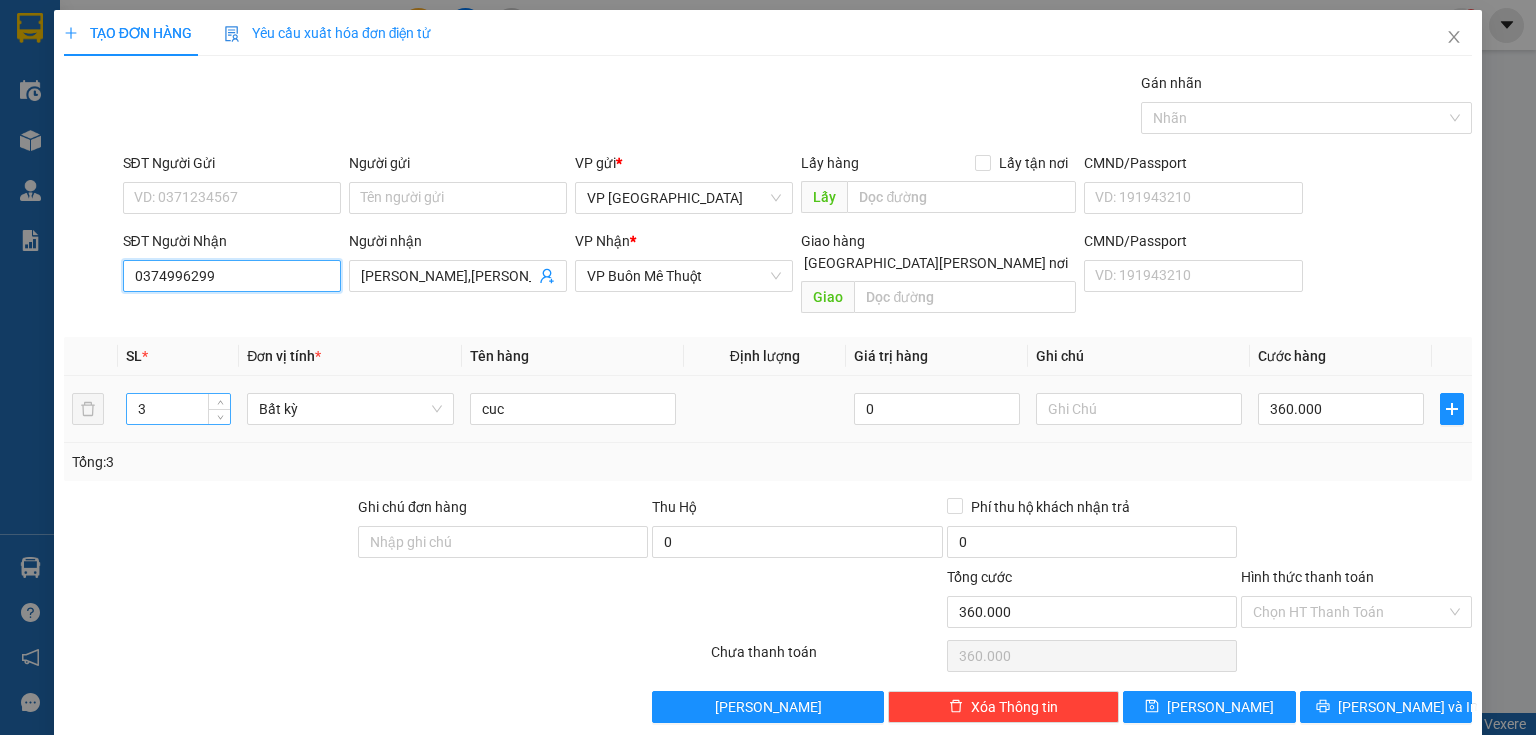 type on "0374996299" 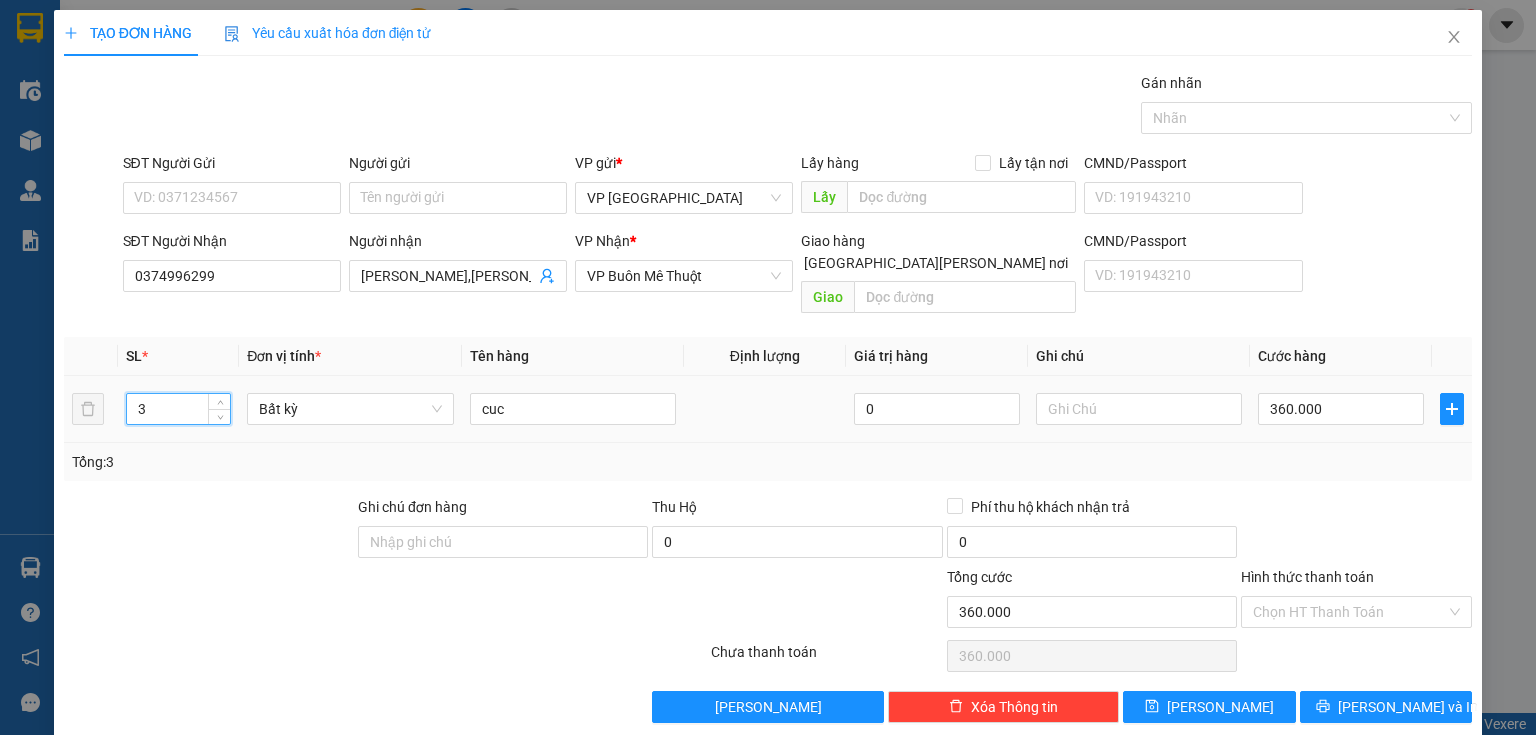 click on "3" at bounding box center (178, 409) 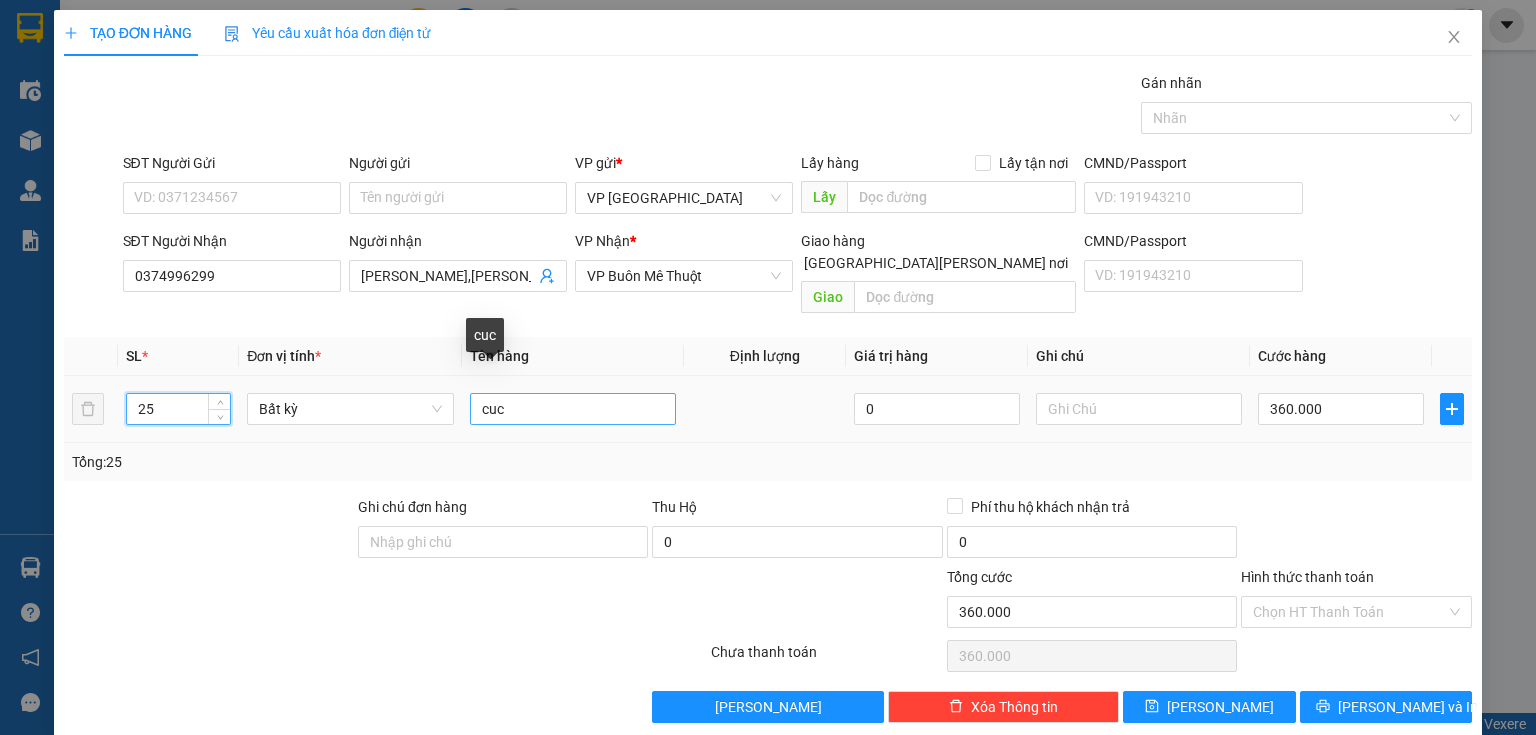 type on "25" 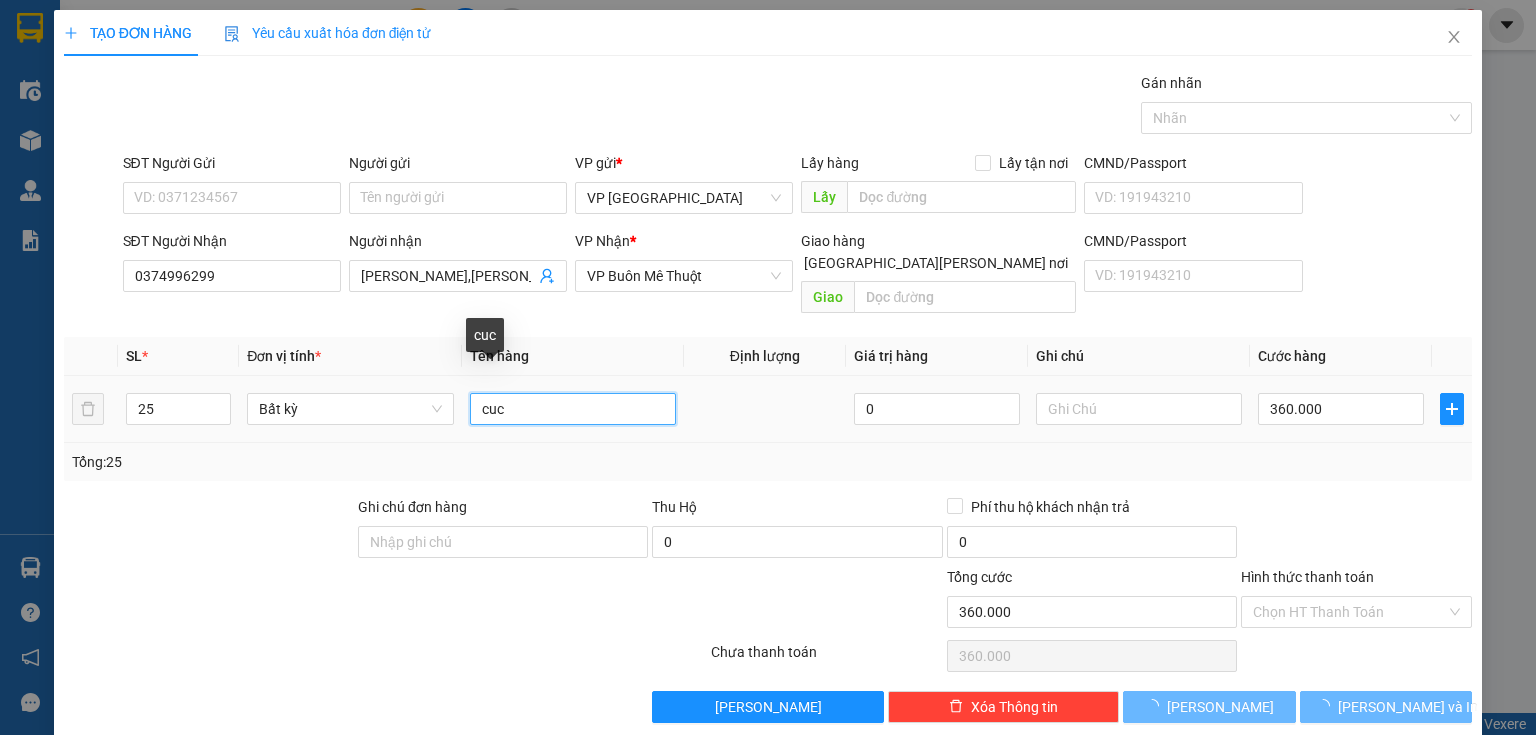 click on "cuc" at bounding box center (573, 409) 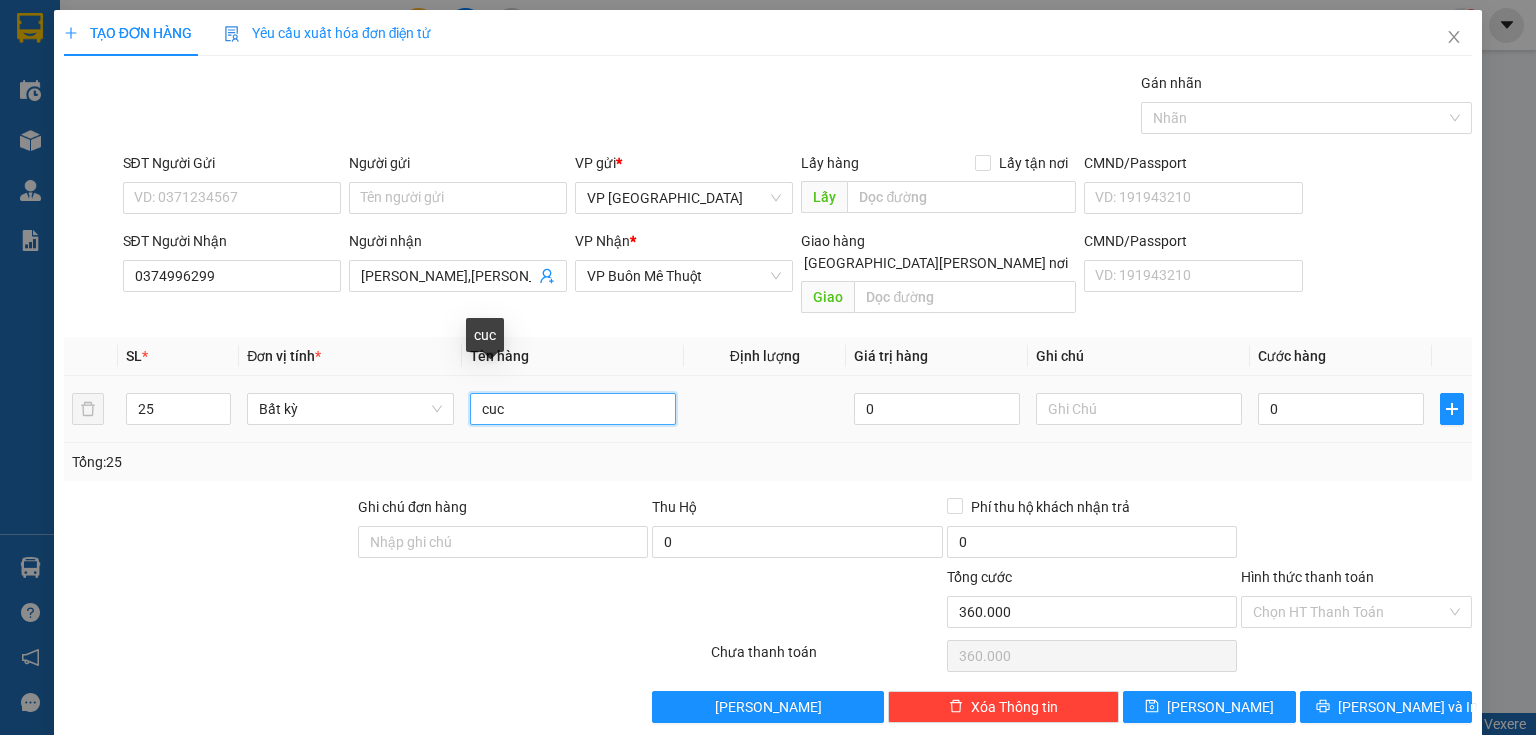 type on "0" 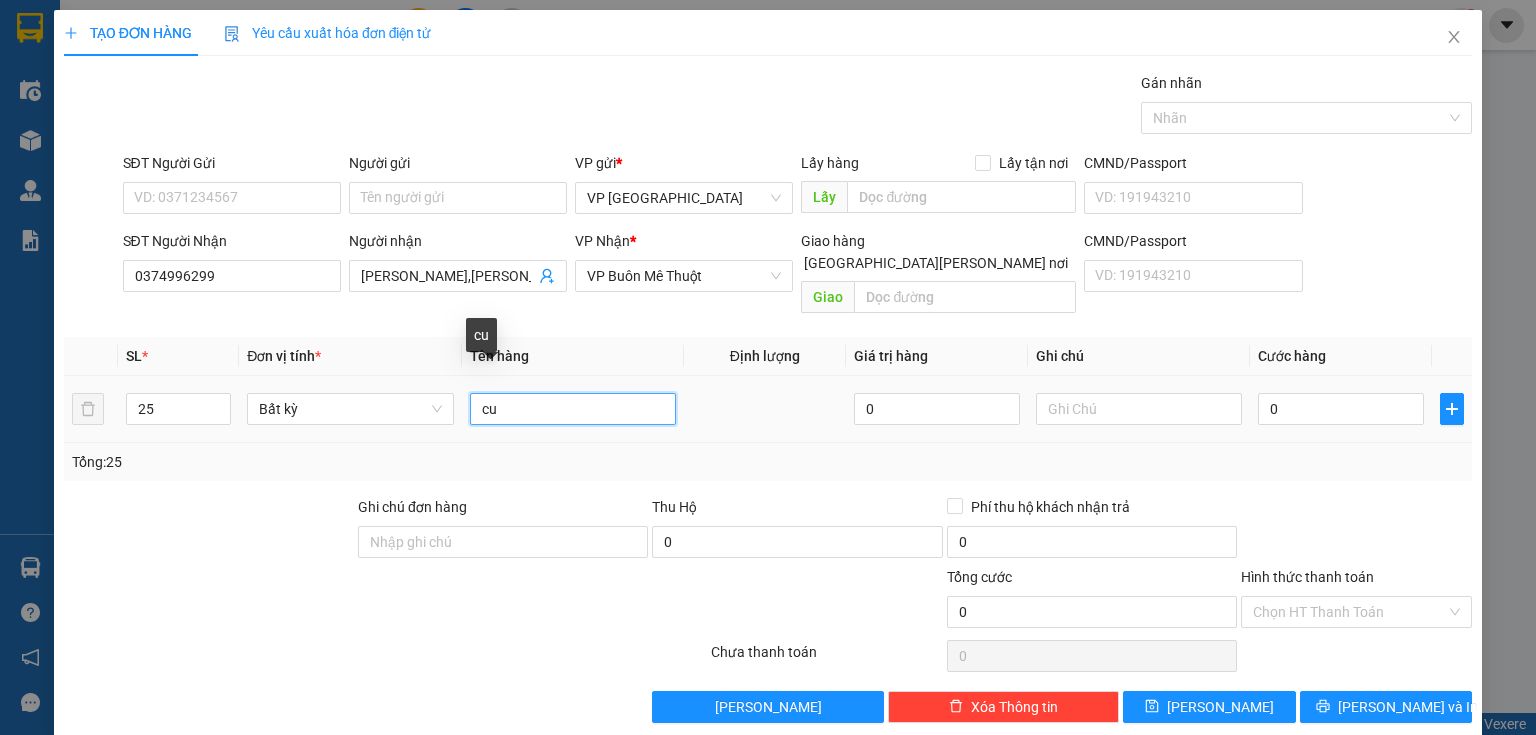 type on "c" 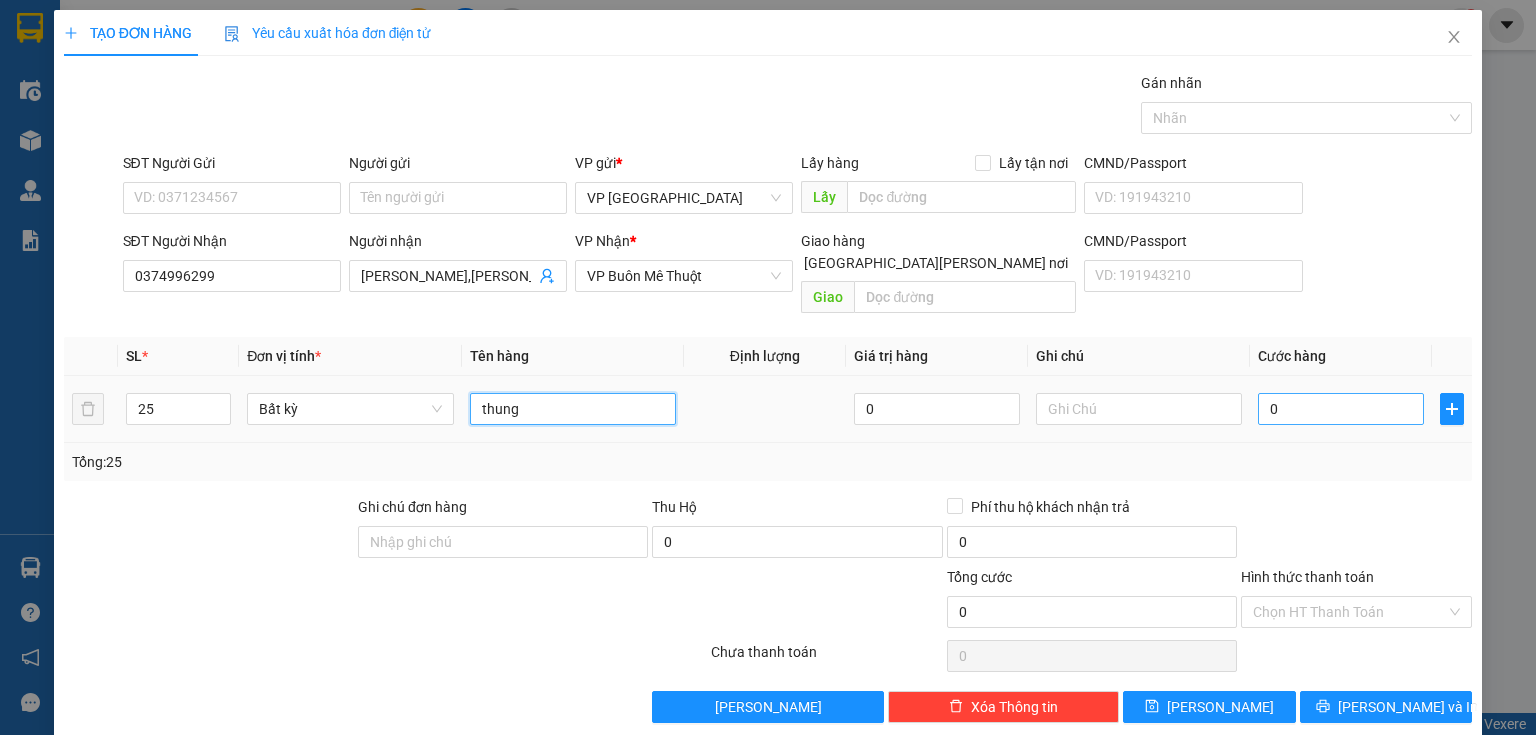 type on "thung" 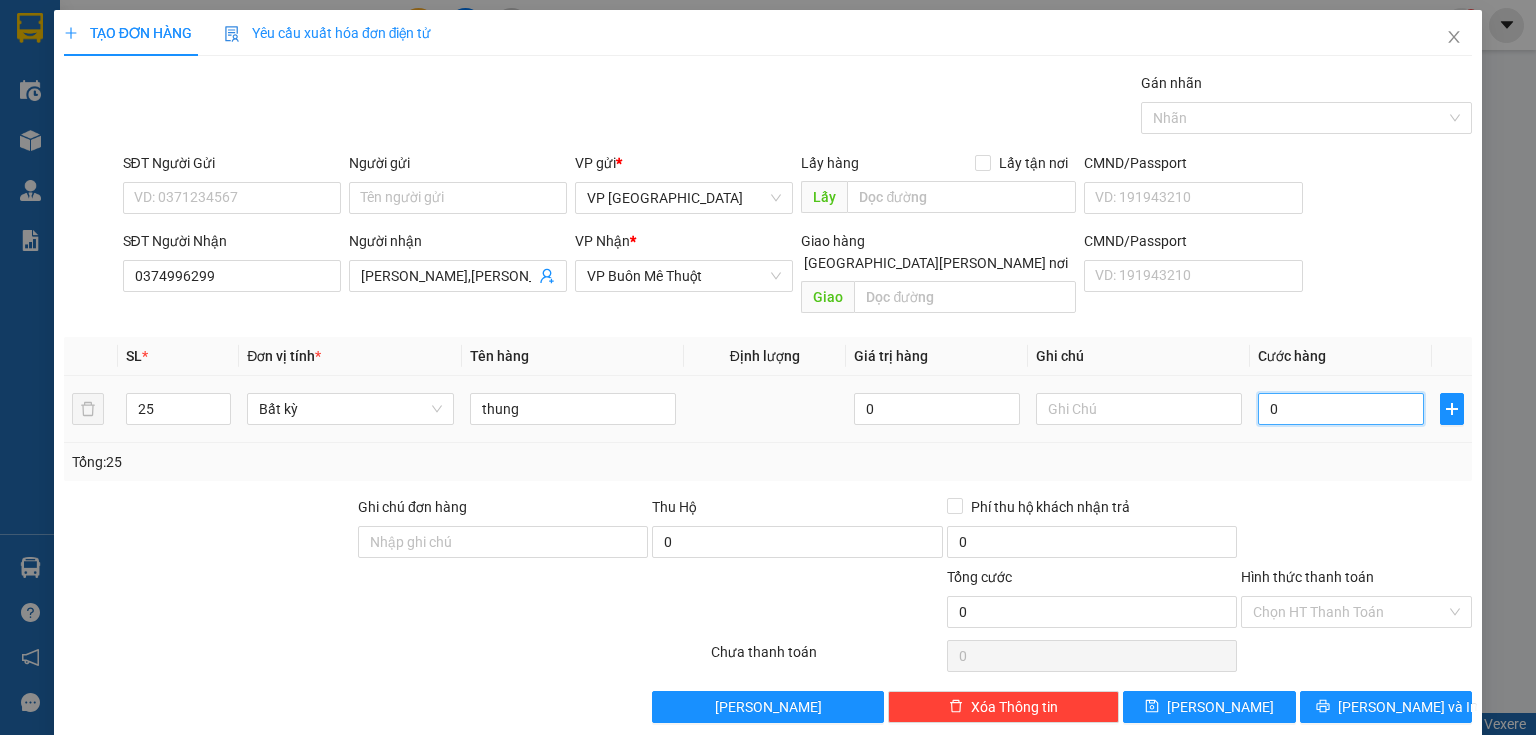 click on "0" at bounding box center (1341, 409) 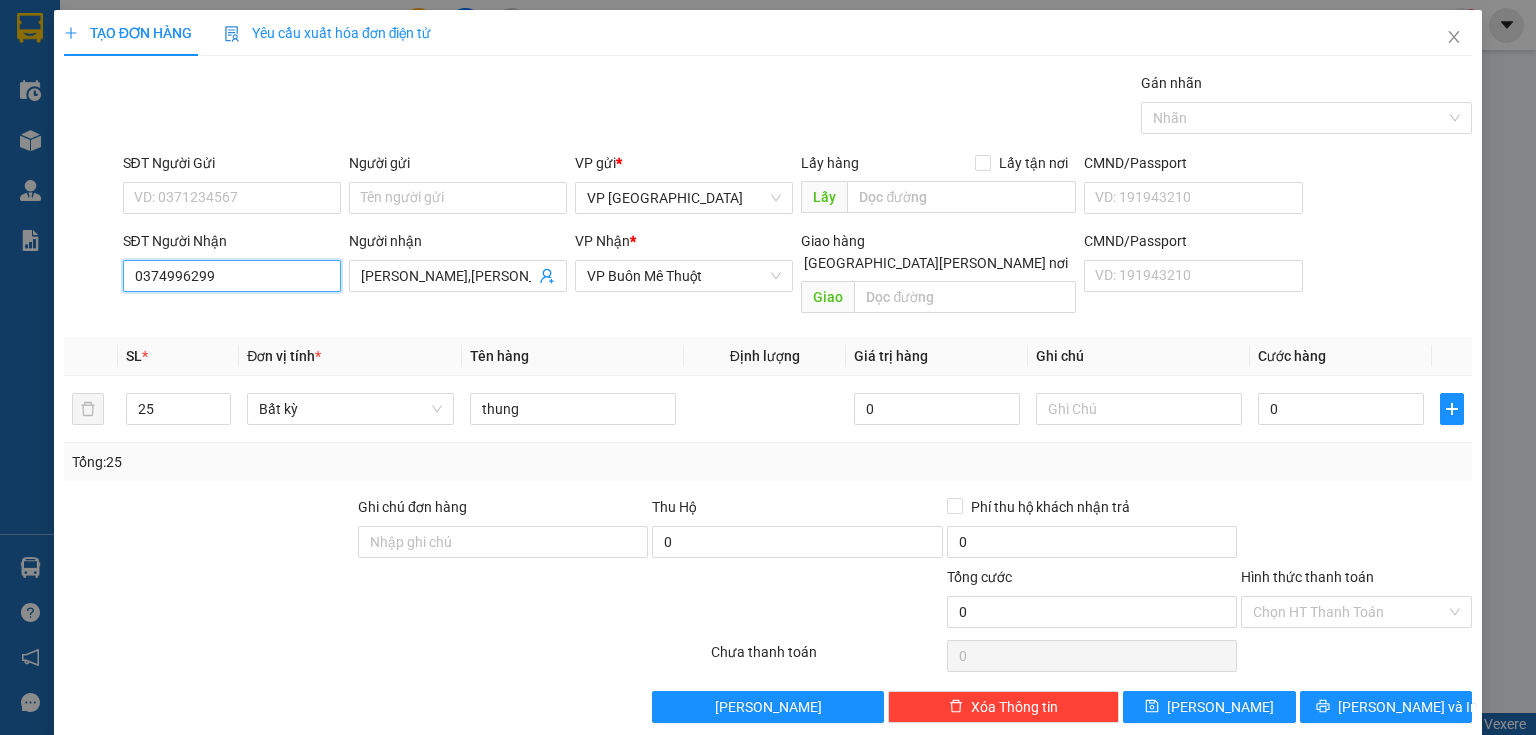 click on "0374996299" at bounding box center (232, 276) 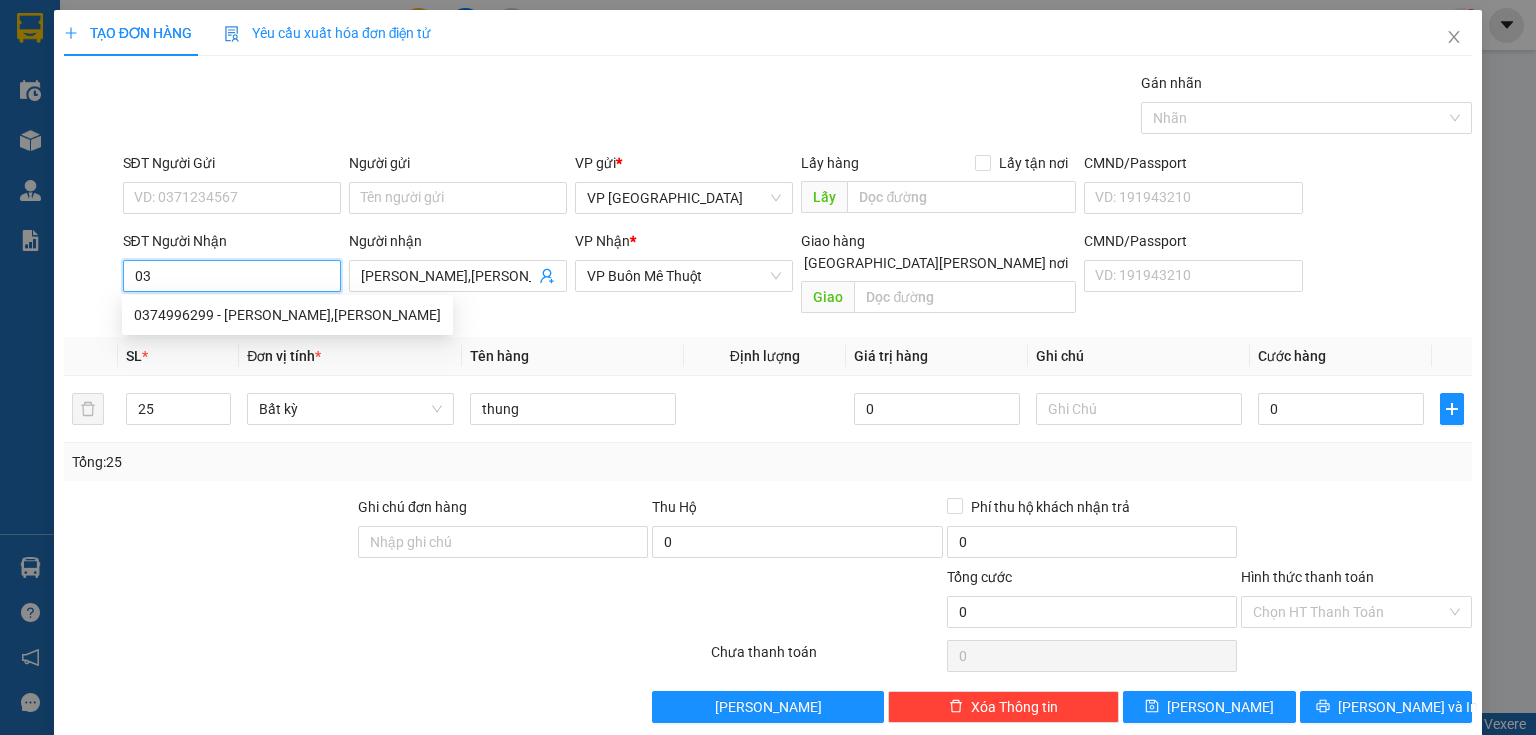type on "0" 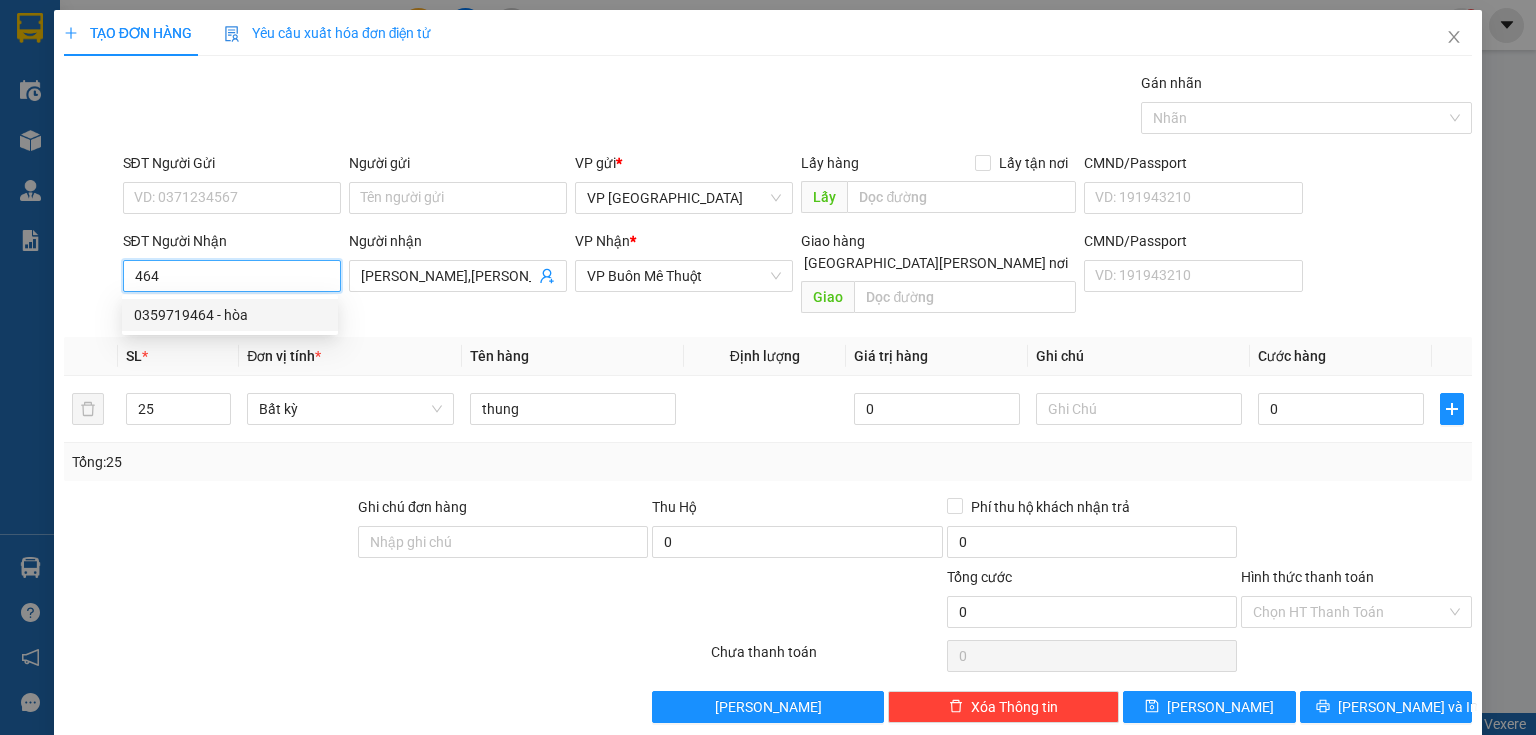 click on "0359719464 - hòa" at bounding box center [230, 315] 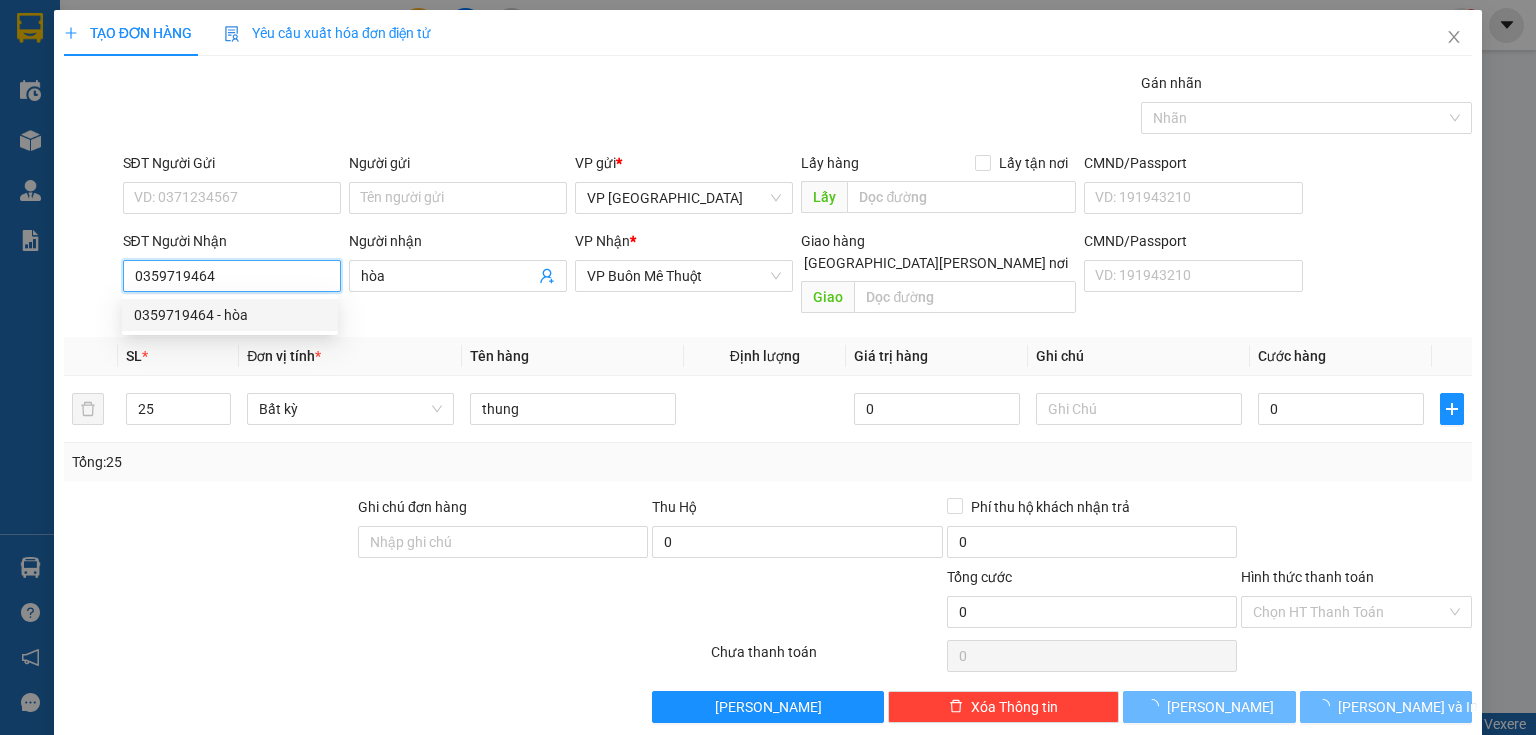 type on "140.000" 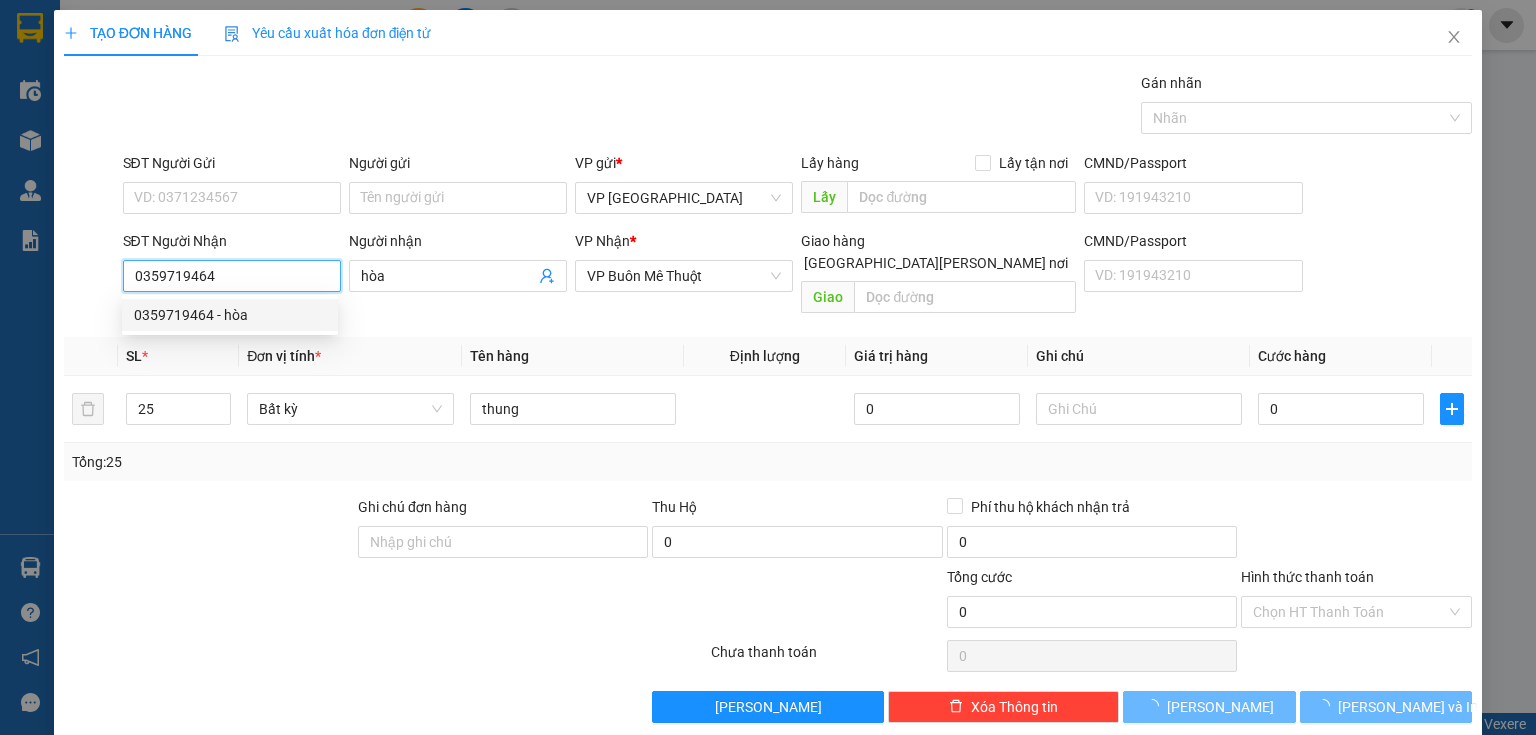 type on "140.000" 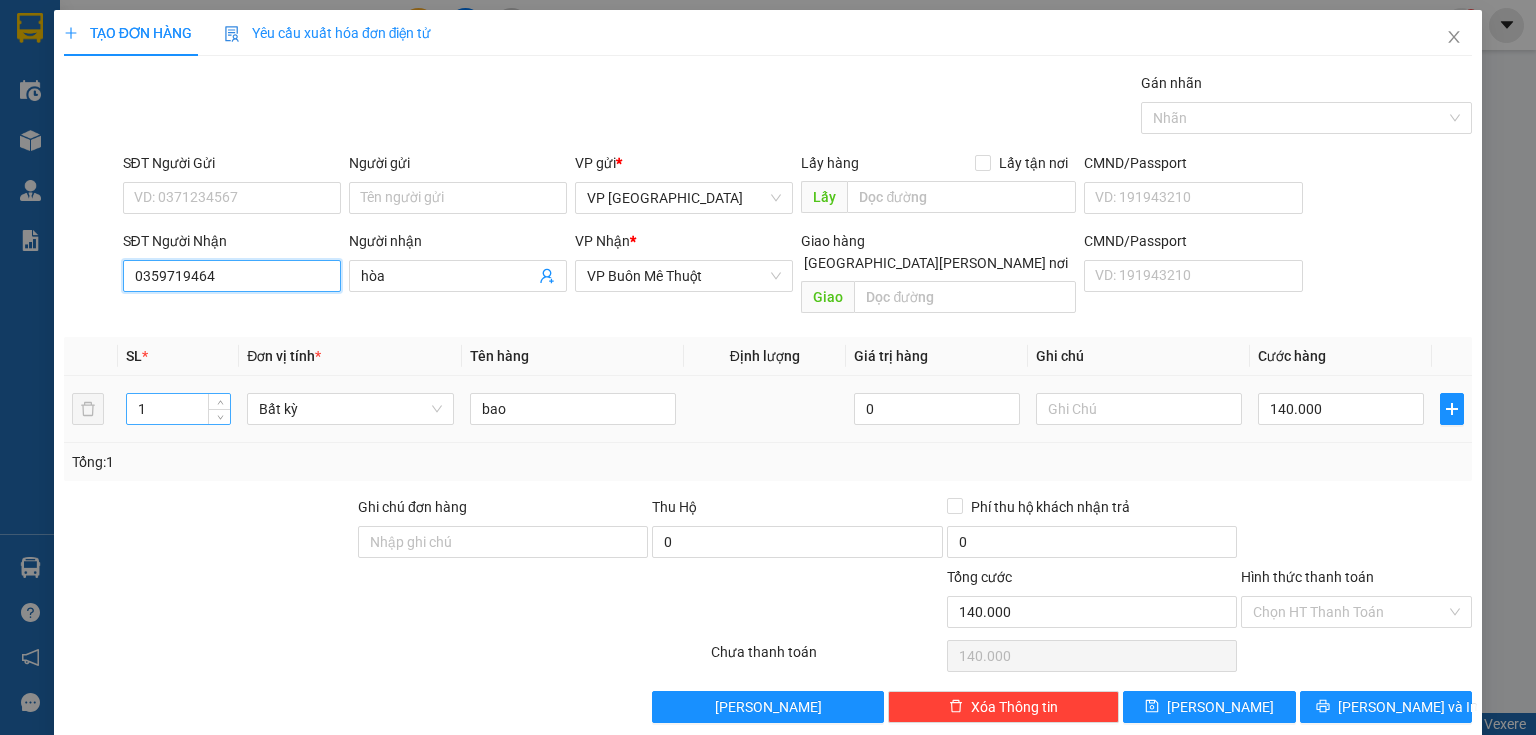 type on "0359719464" 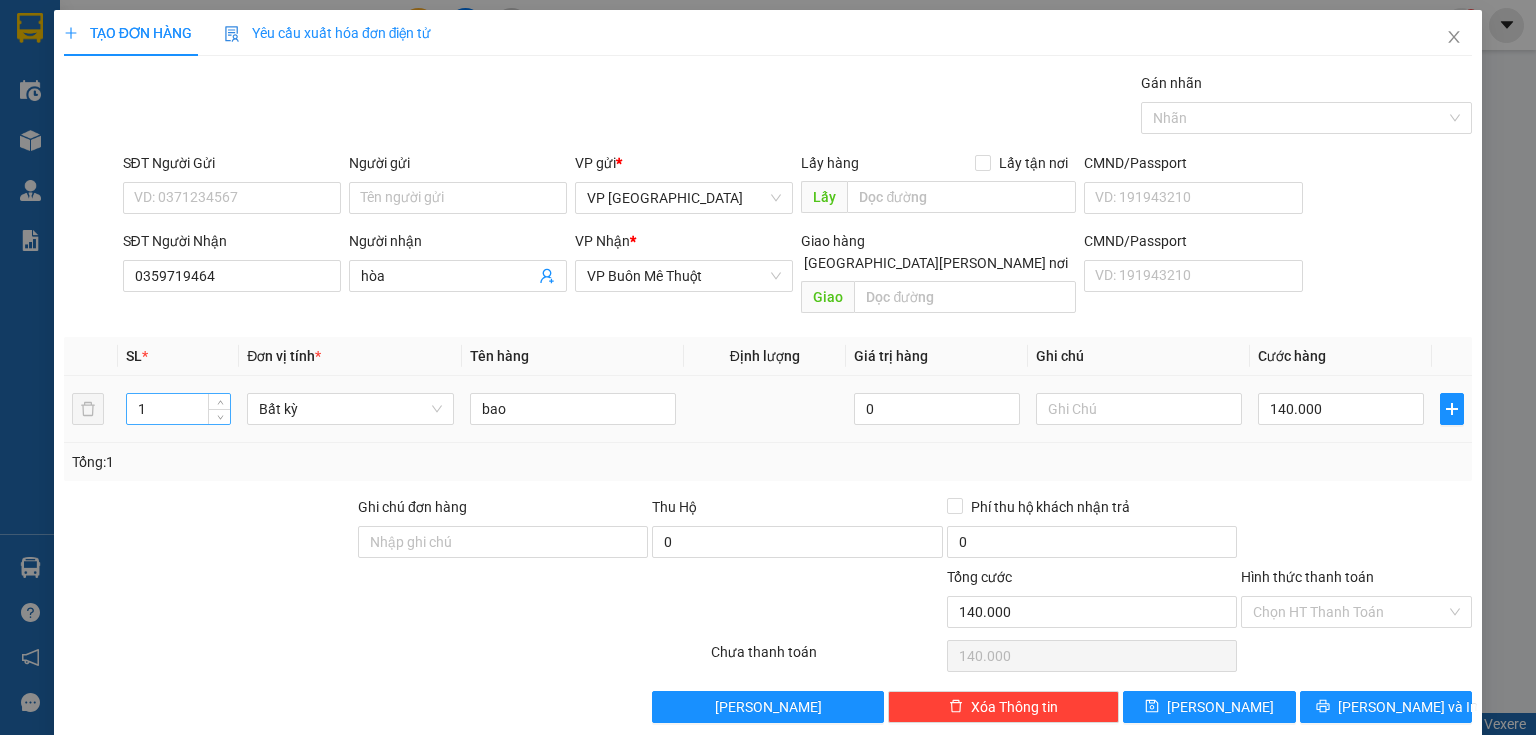 click on "1" at bounding box center (178, 409) 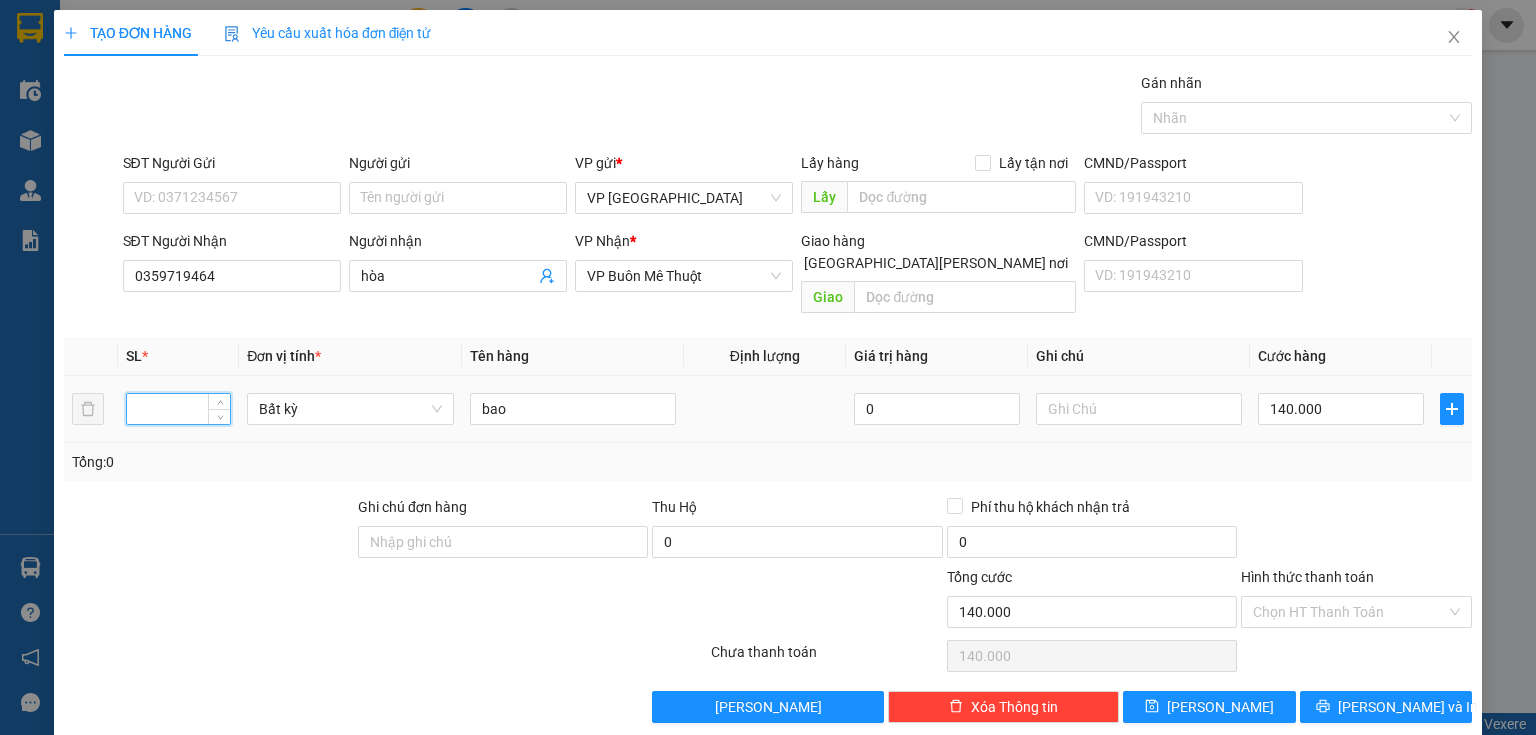 type on "1" 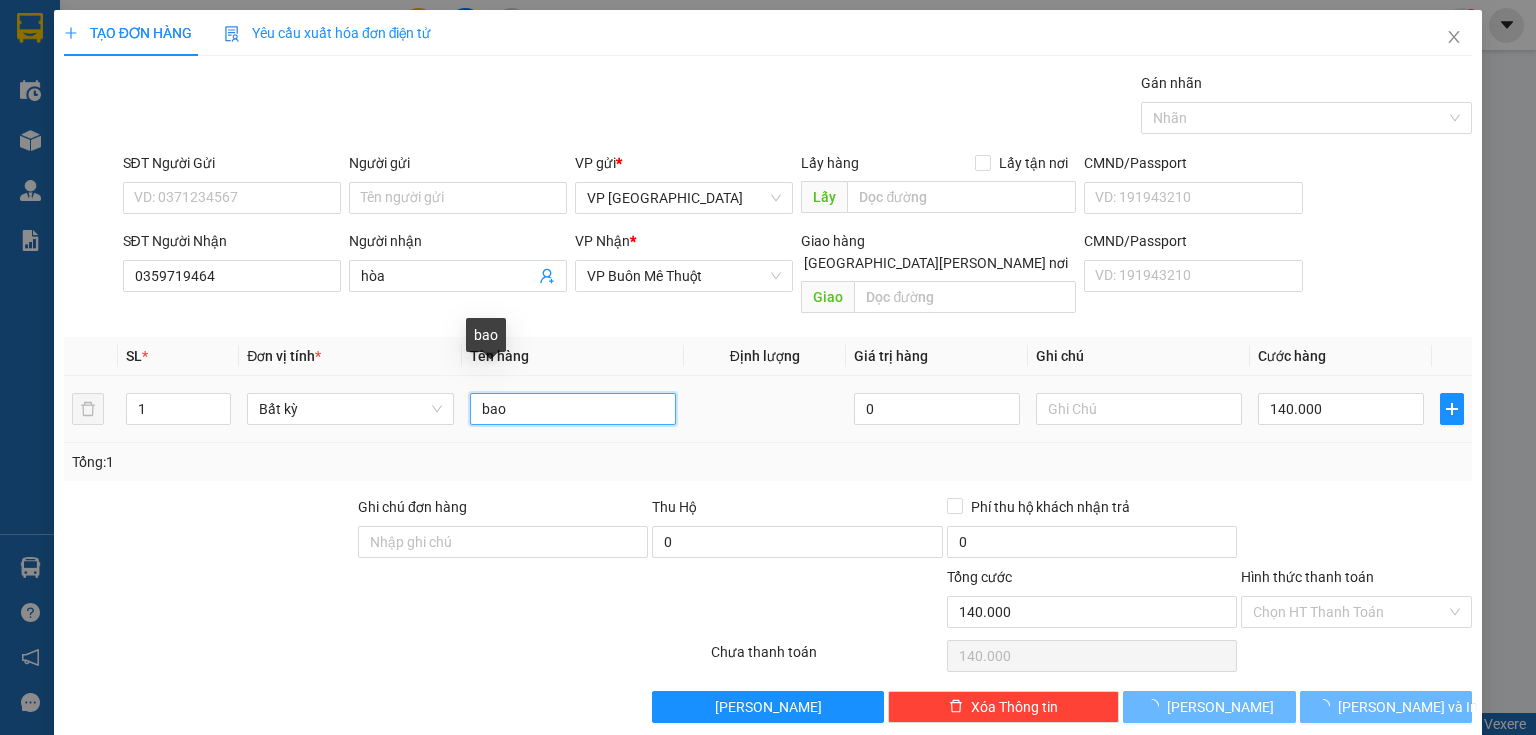 drag, startPoint x: 505, startPoint y: 388, endPoint x: 497, endPoint y: 364, distance: 25.298222 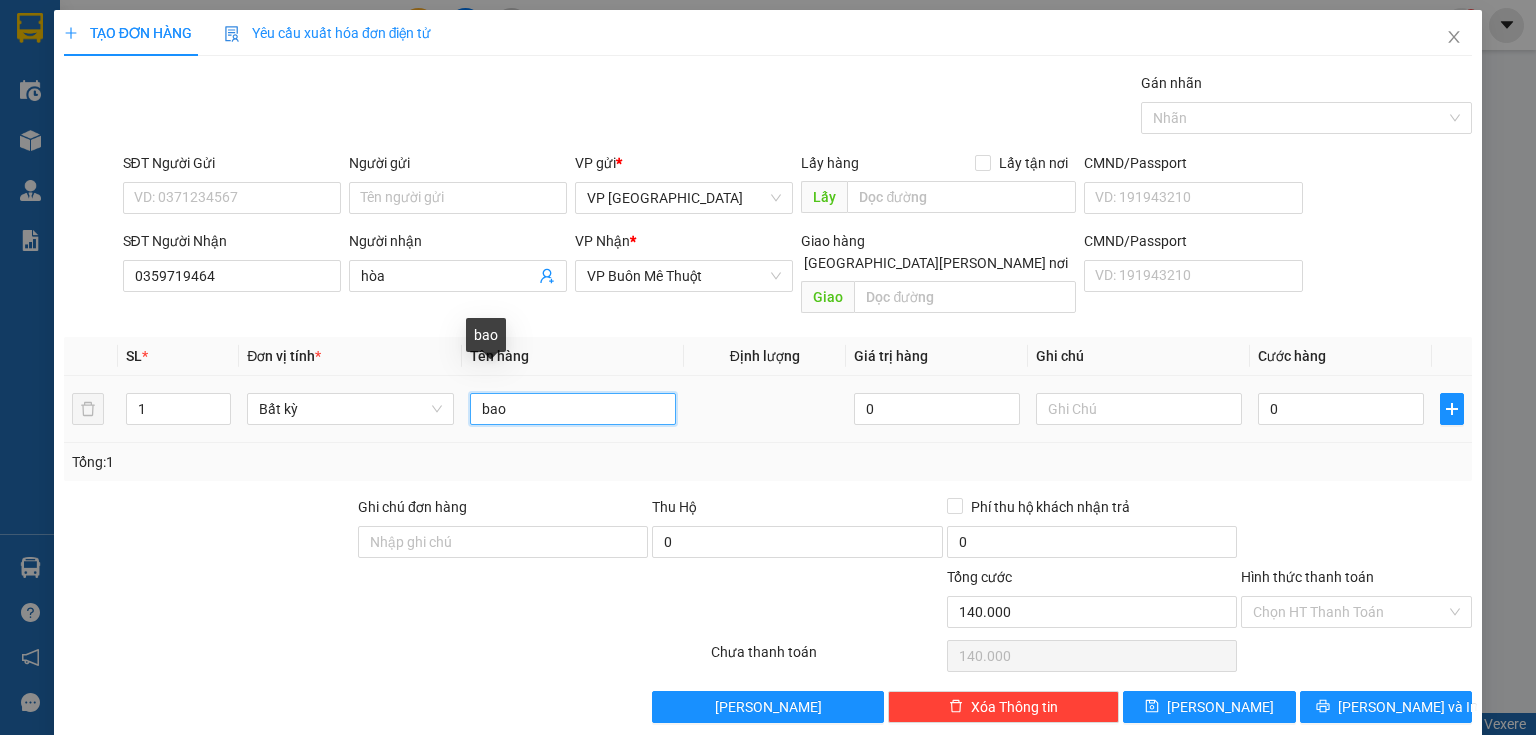 type on "0" 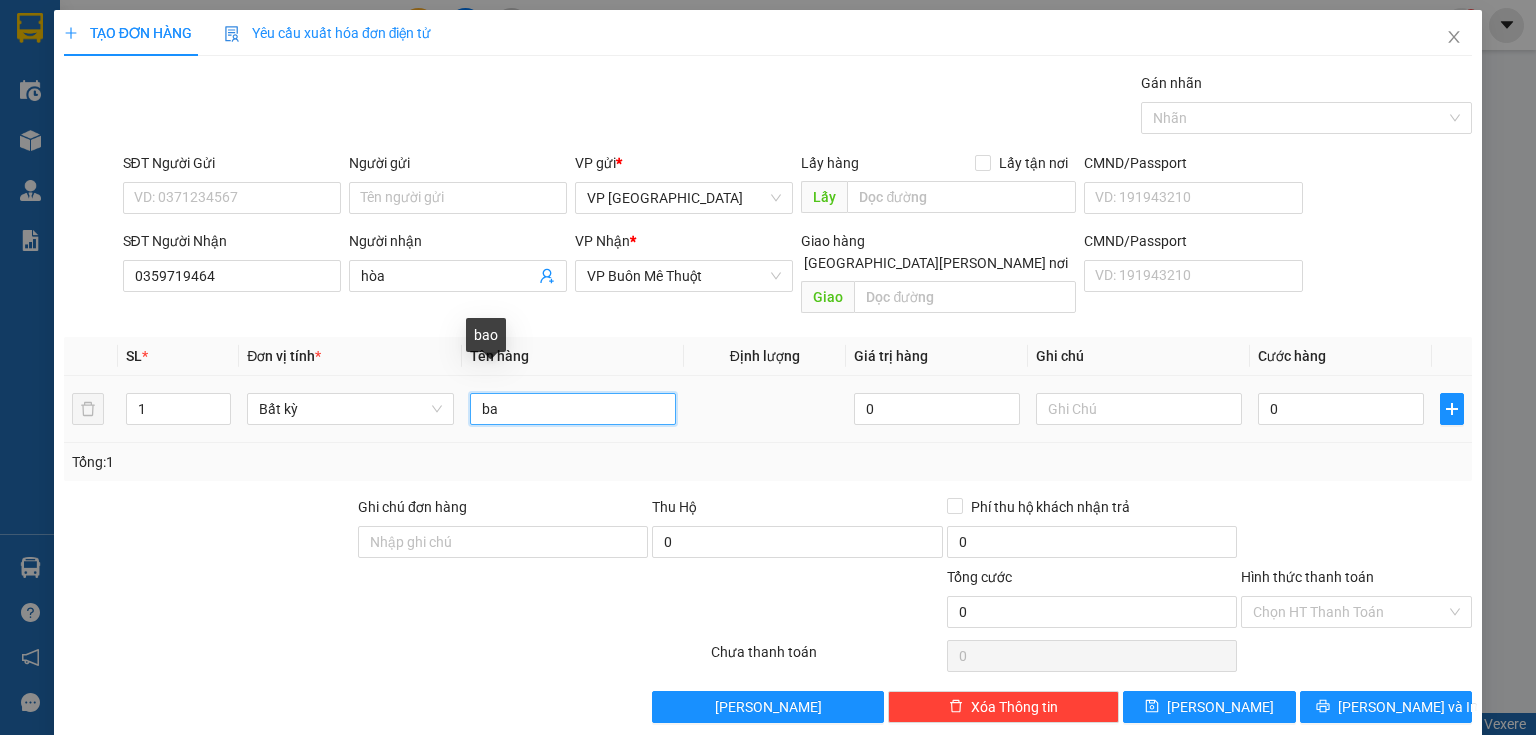 type on "b" 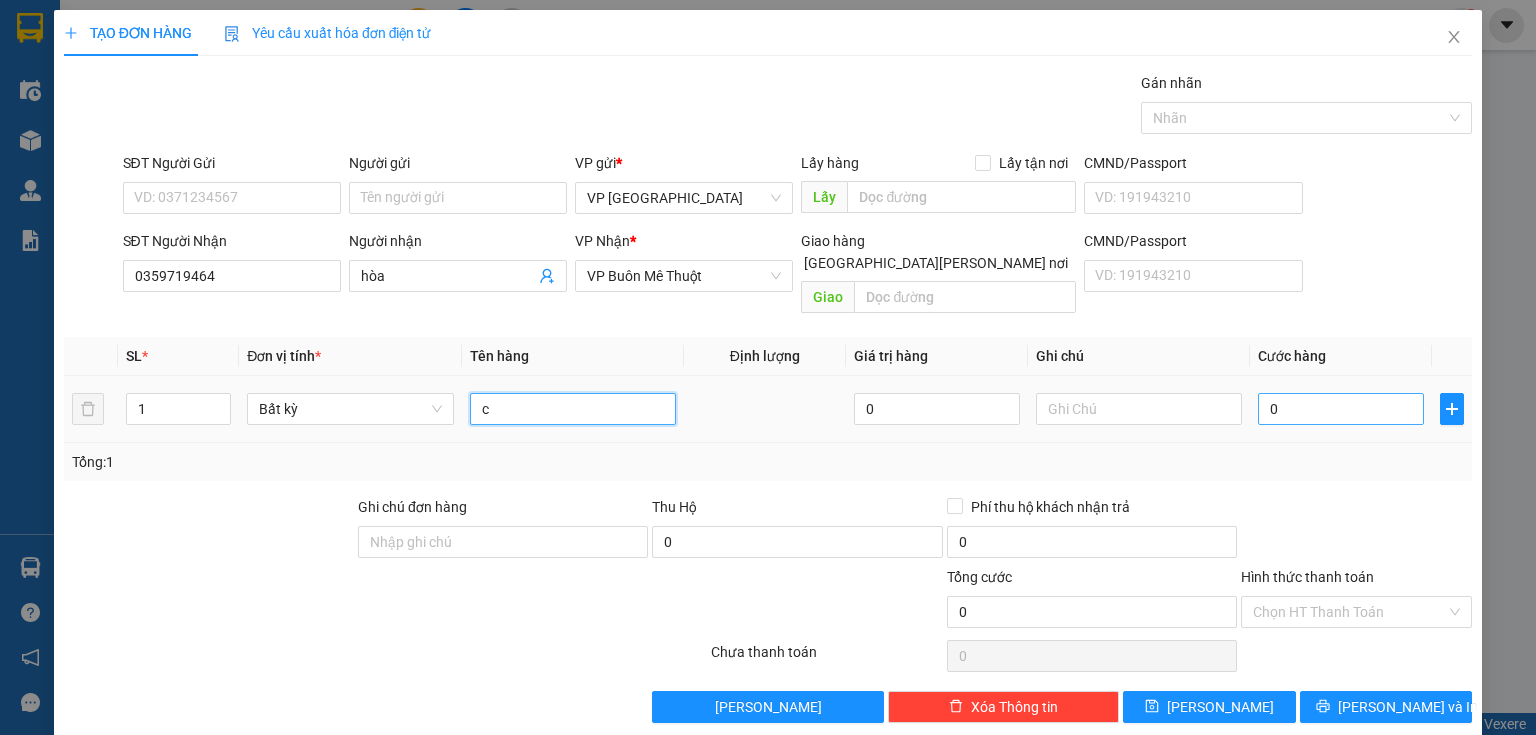 type on "c" 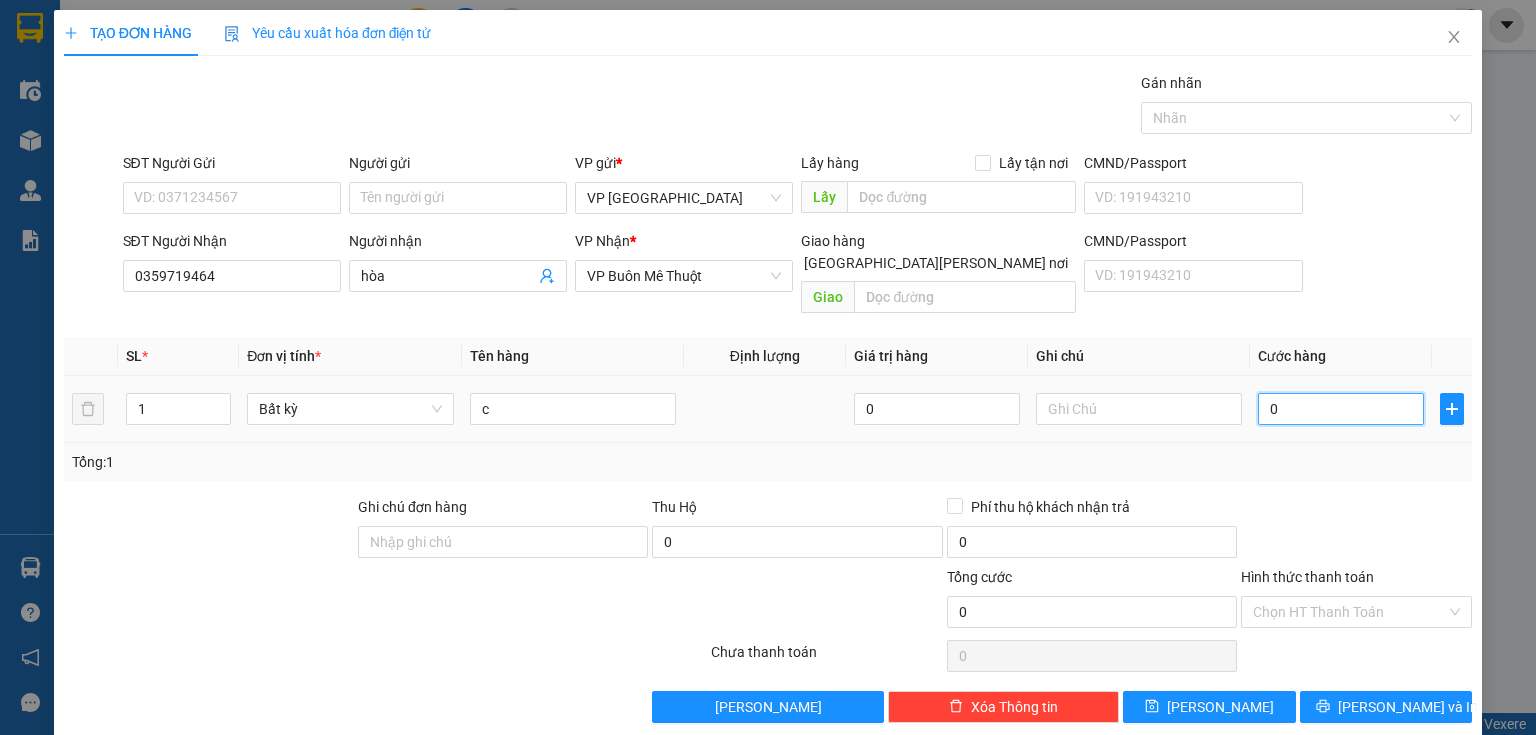 drag, startPoint x: 1280, startPoint y: 385, endPoint x: 1261, endPoint y: 379, distance: 19.924858 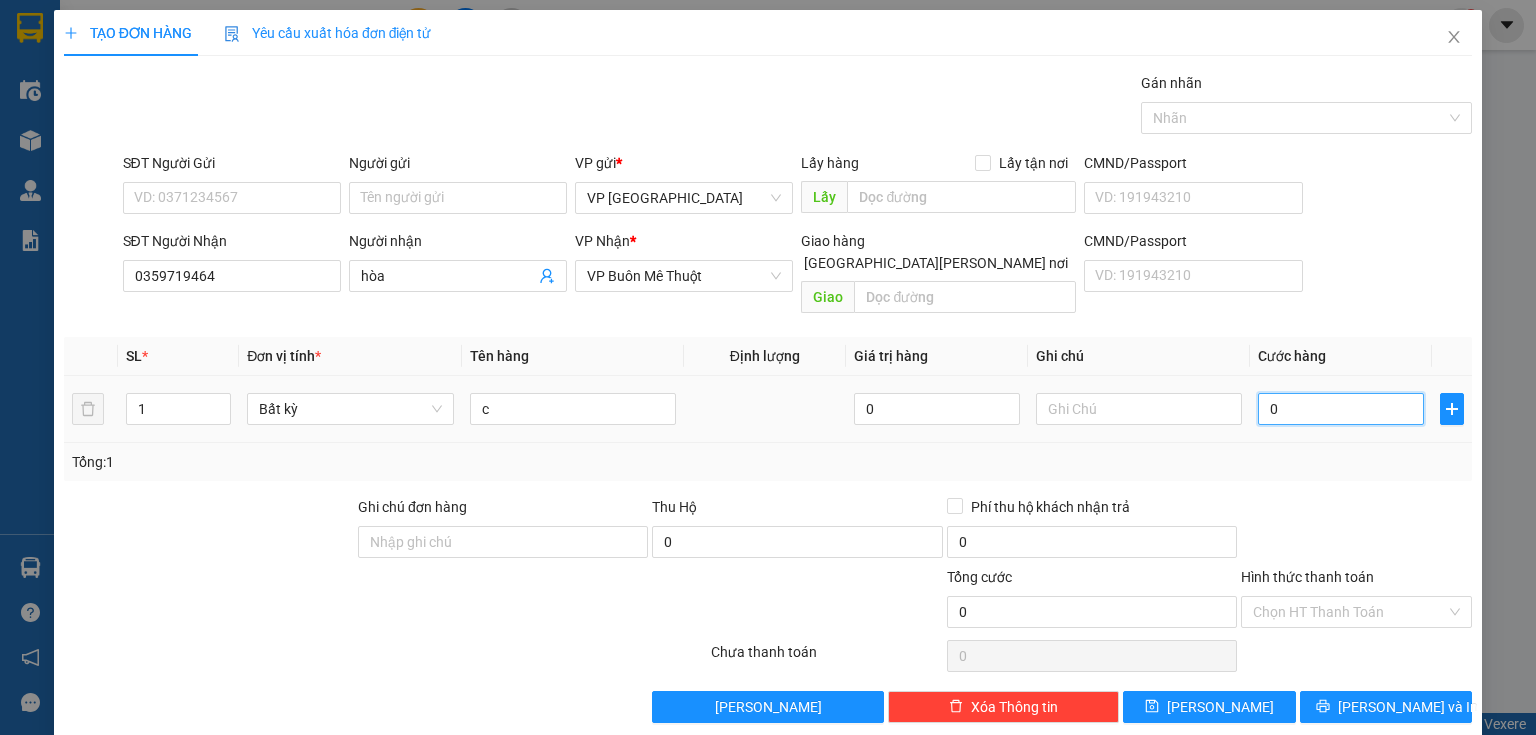 type on "6" 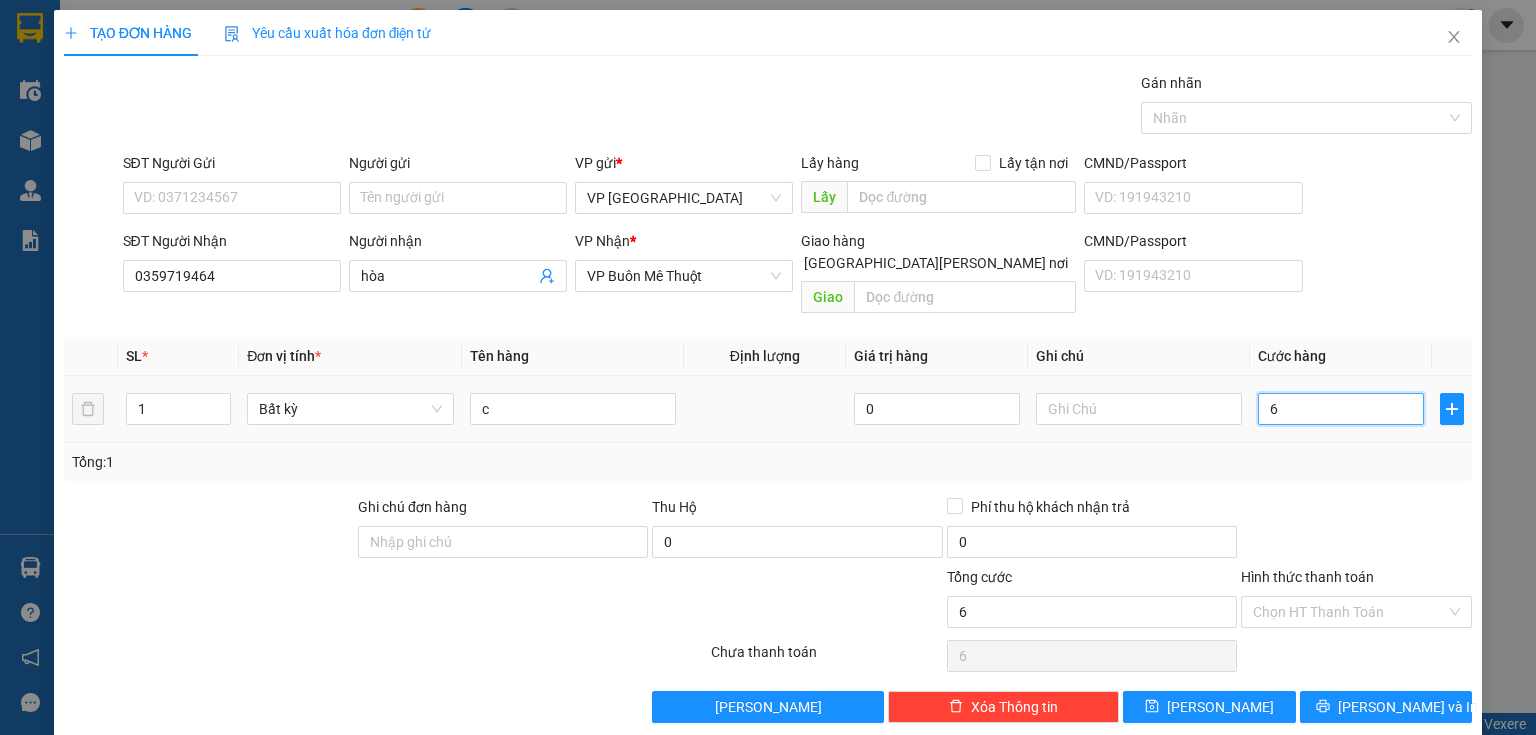 type on "60" 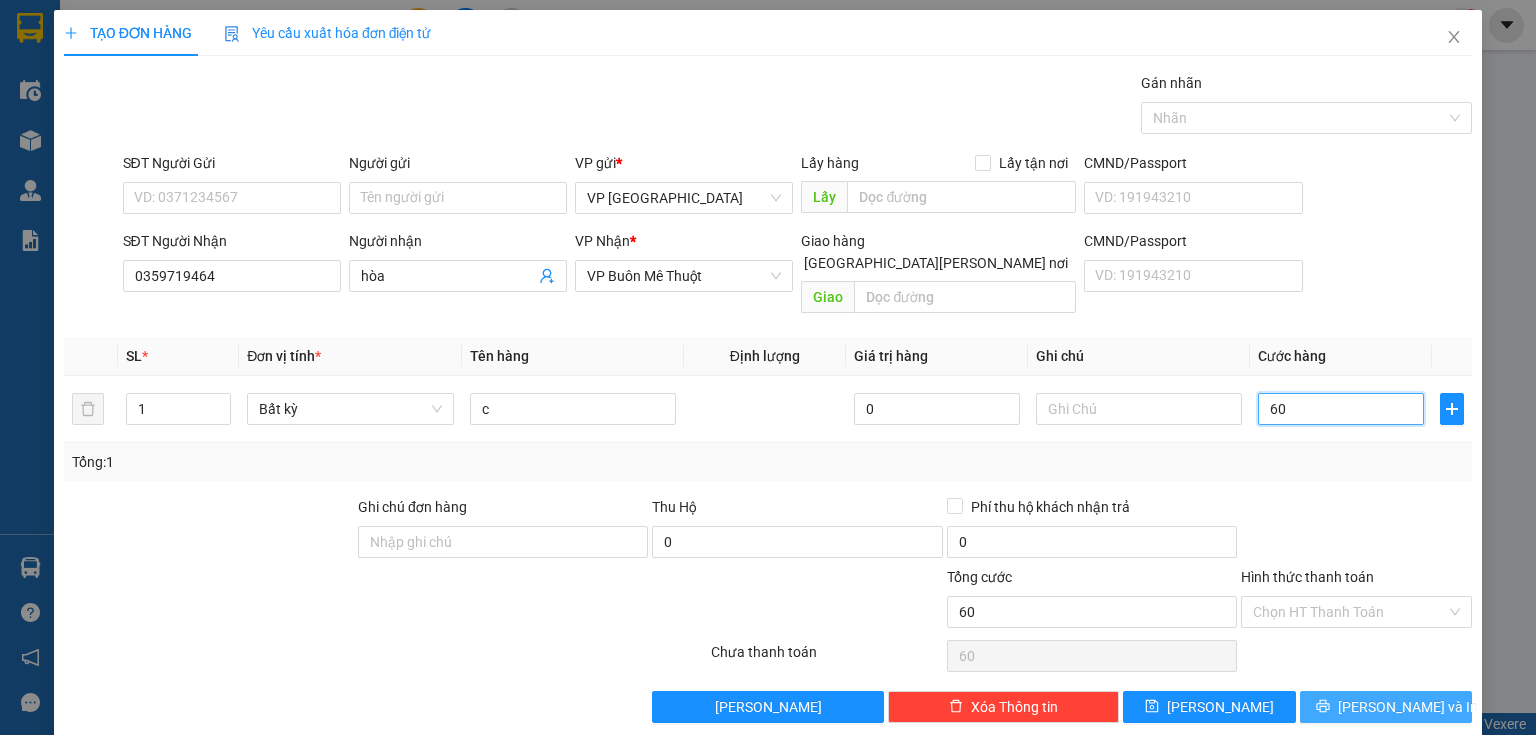 type on "60" 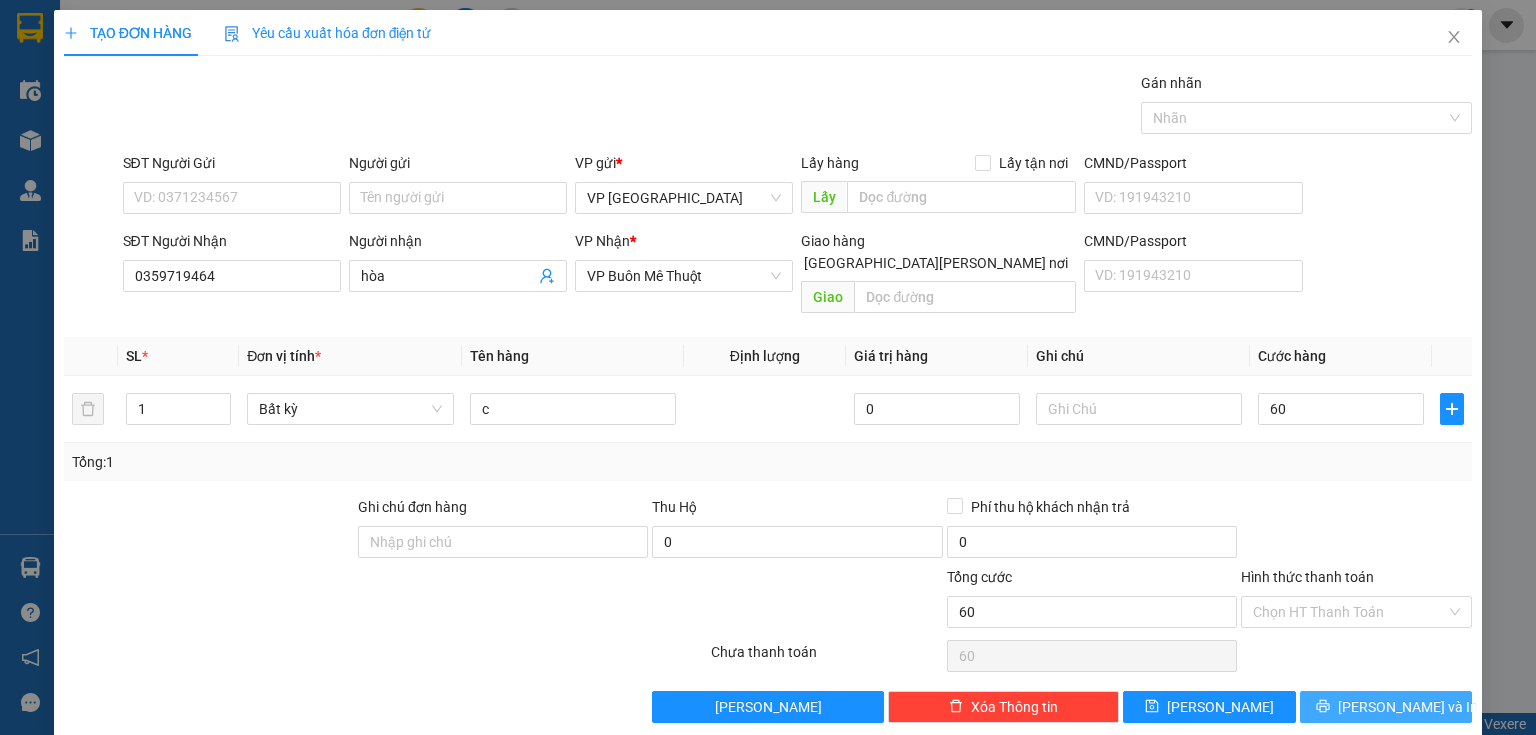 type on "60.000" 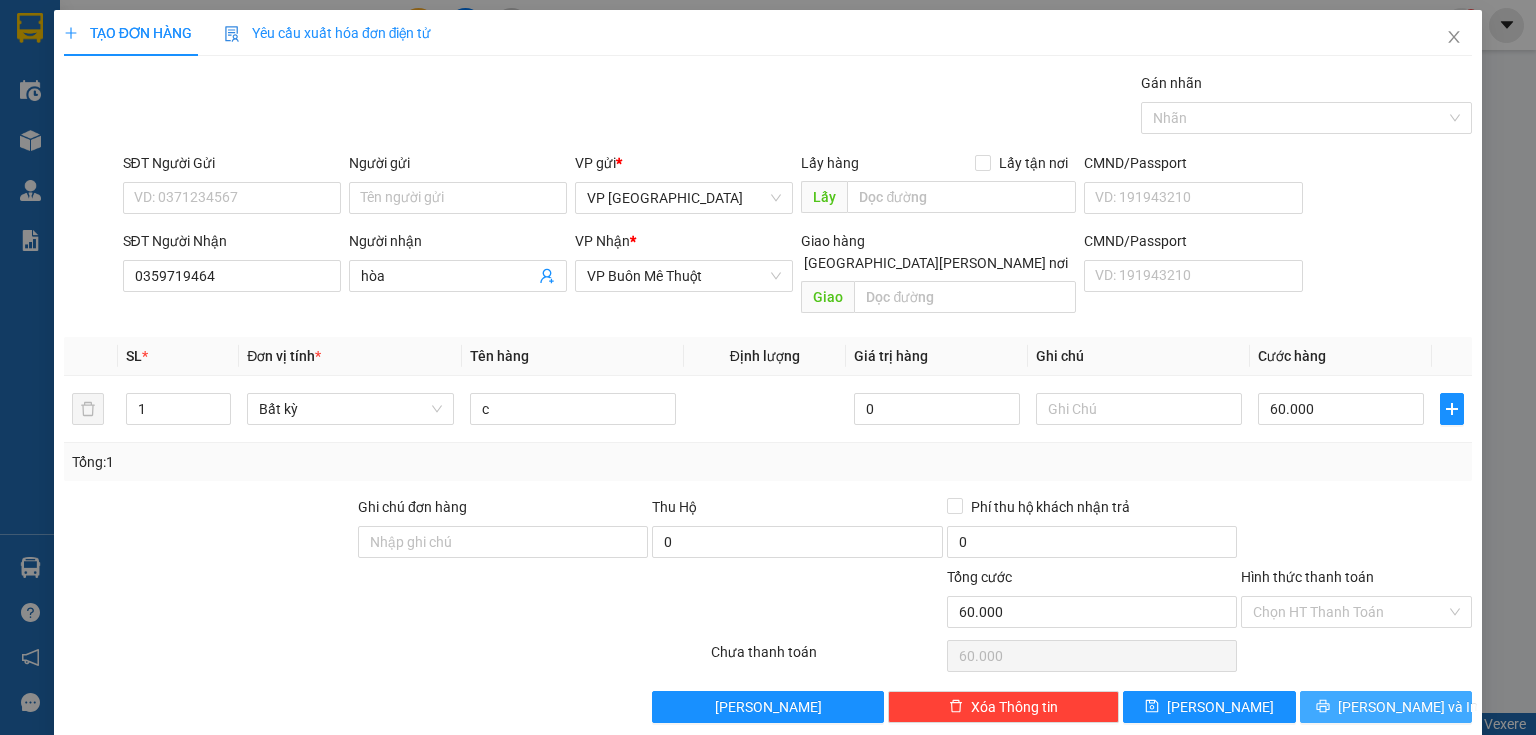 click on "[PERSON_NAME] và In" at bounding box center [1408, 707] 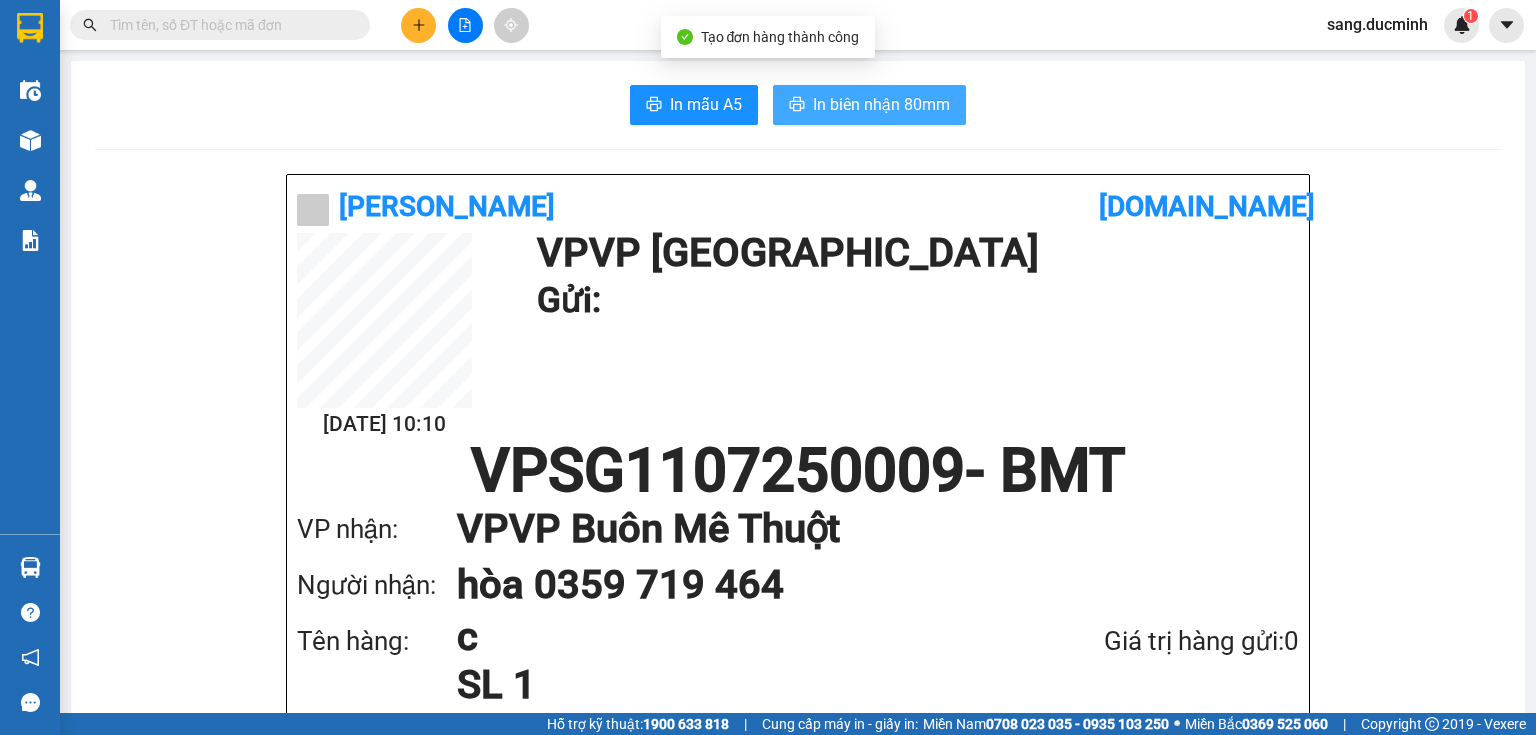 click on "In biên nhận 80mm" at bounding box center (881, 104) 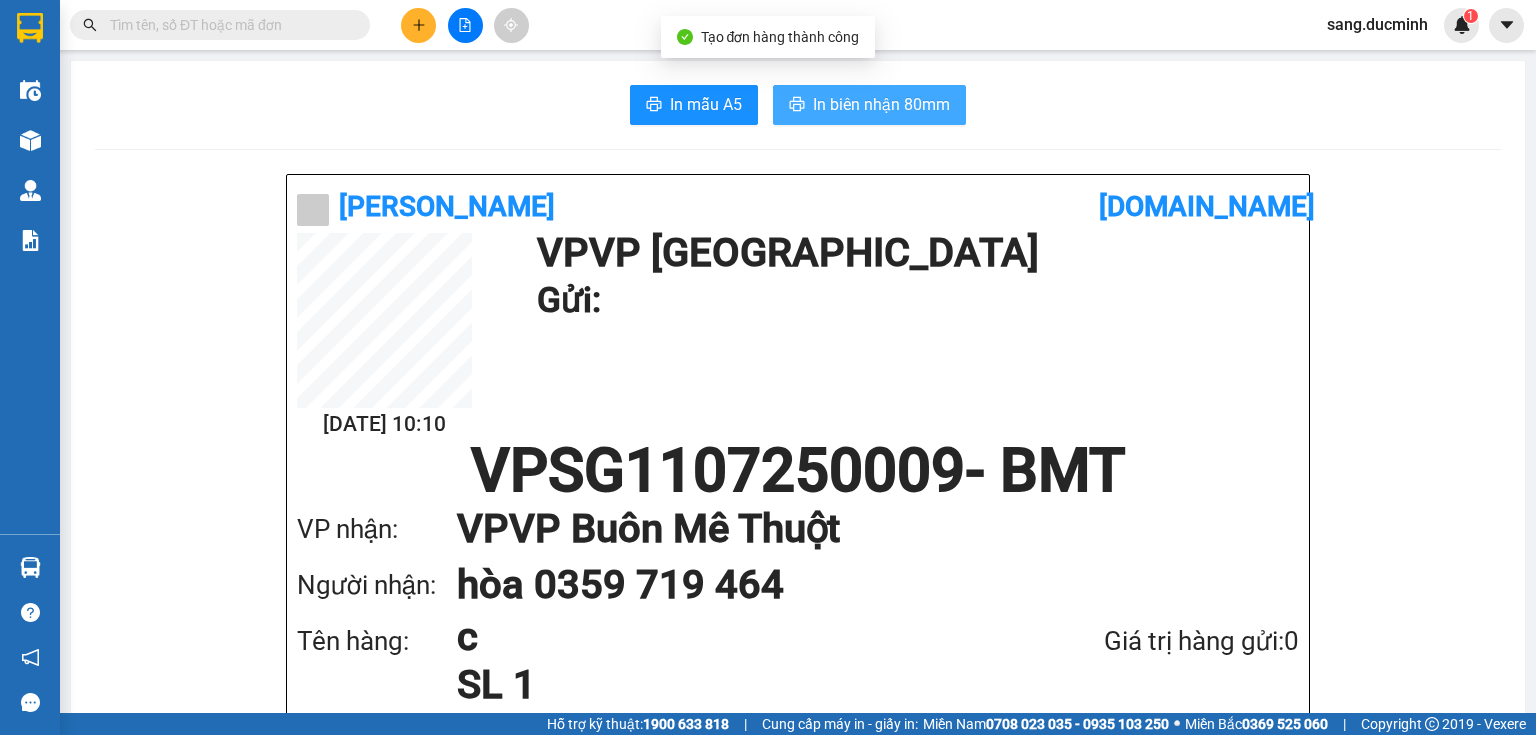 scroll, scrollTop: 0, scrollLeft: 0, axis: both 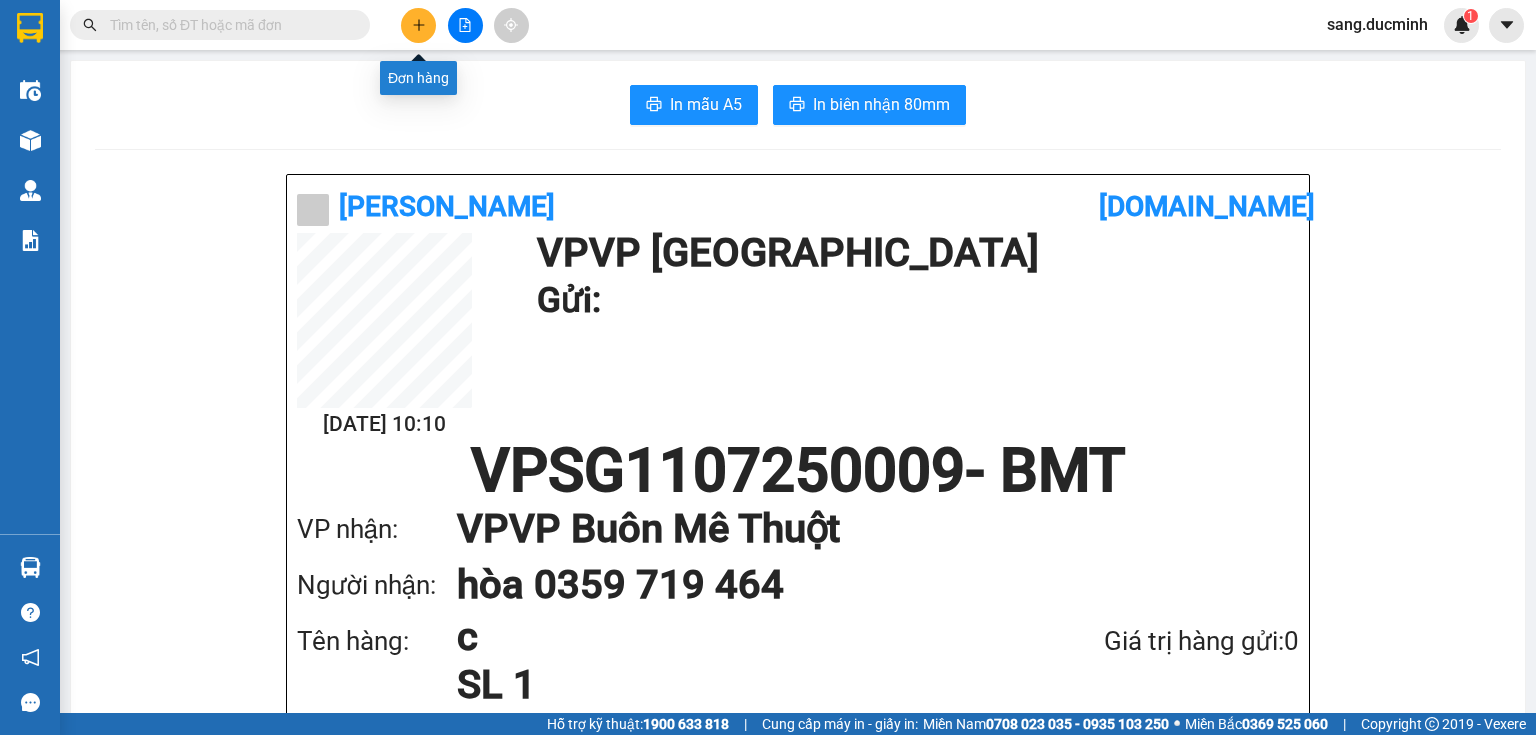 click at bounding box center [418, 25] 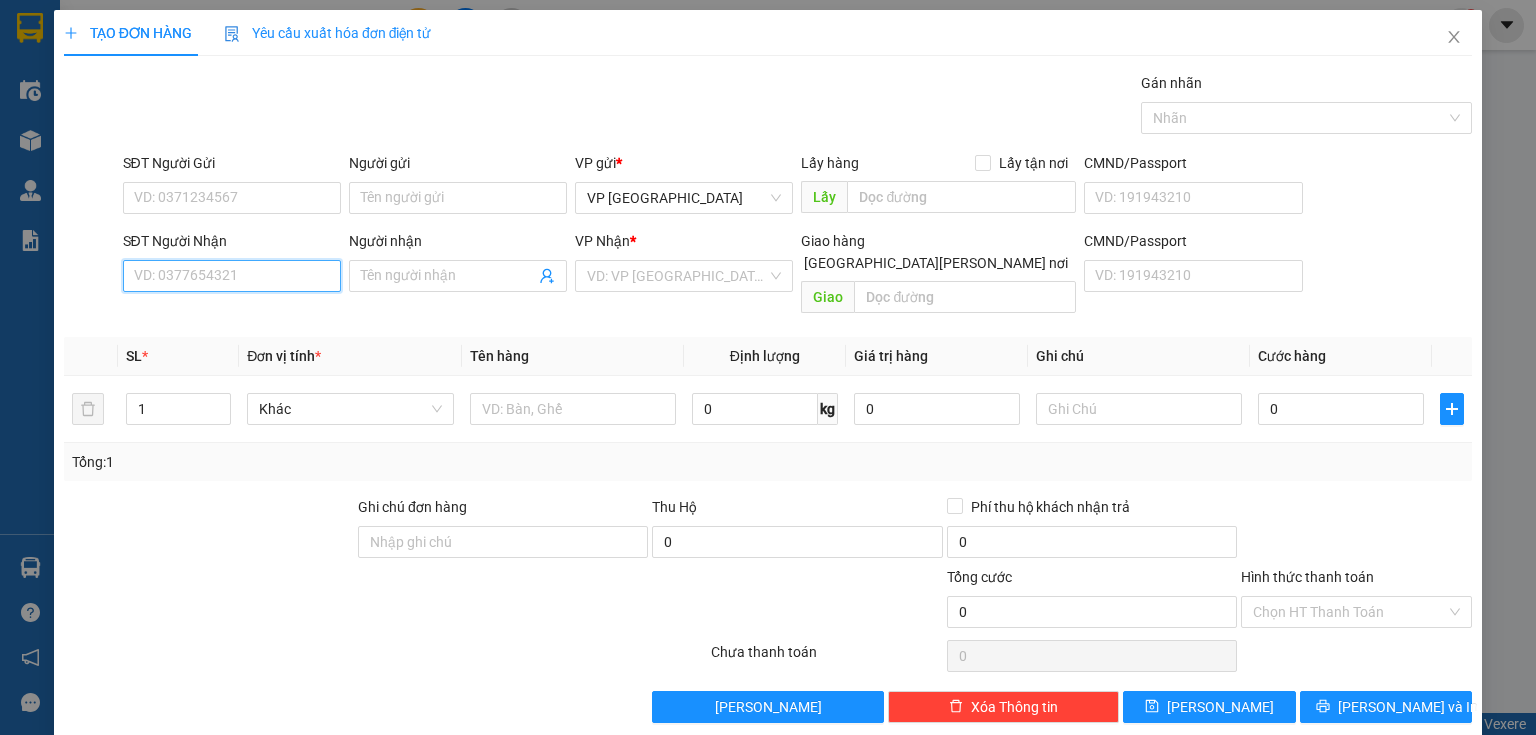 drag, startPoint x: 239, startPoint y: 272, endPoint x: 214, endPoint y: 268, distance: 25.317978 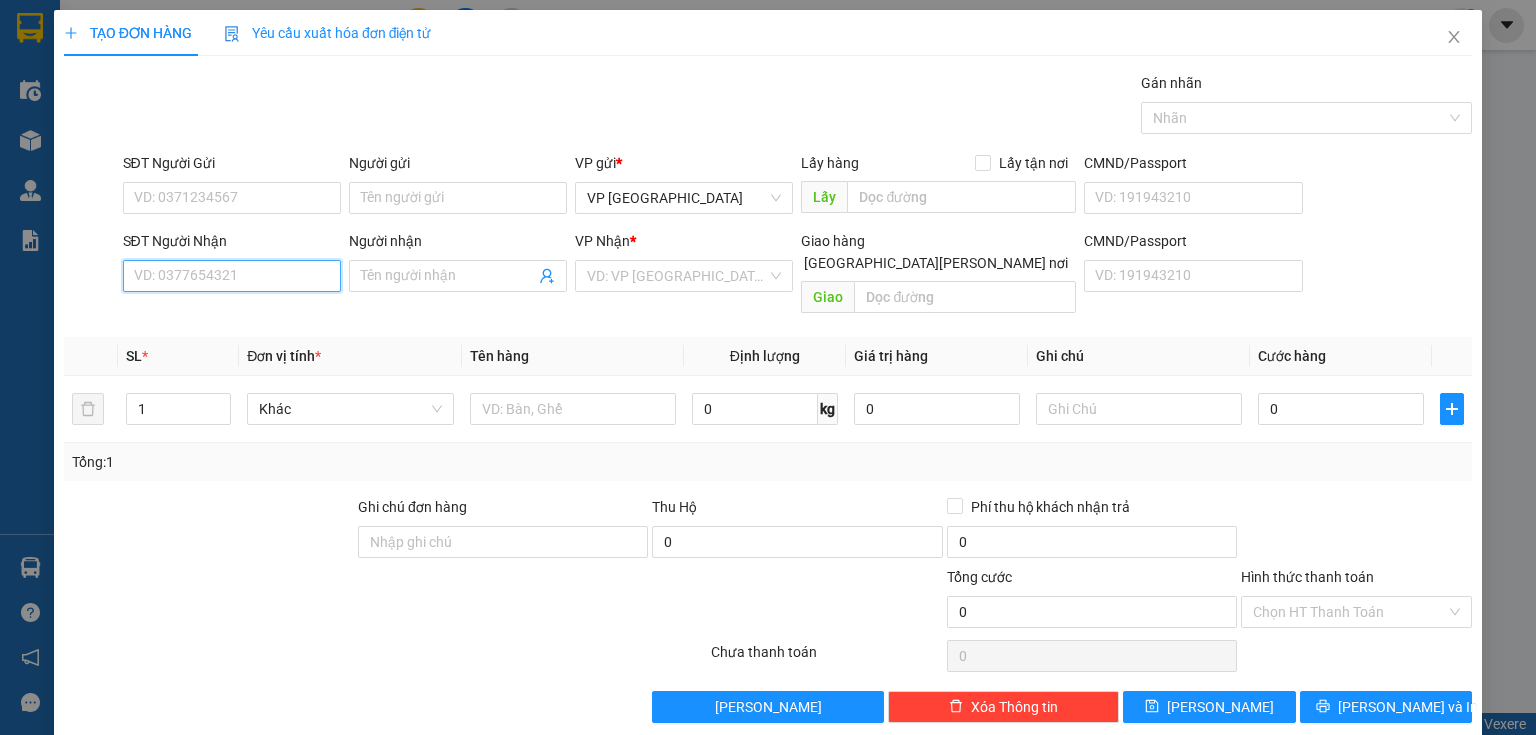 click on "SĐT Người Nhận" at bounding box center [232, 276] 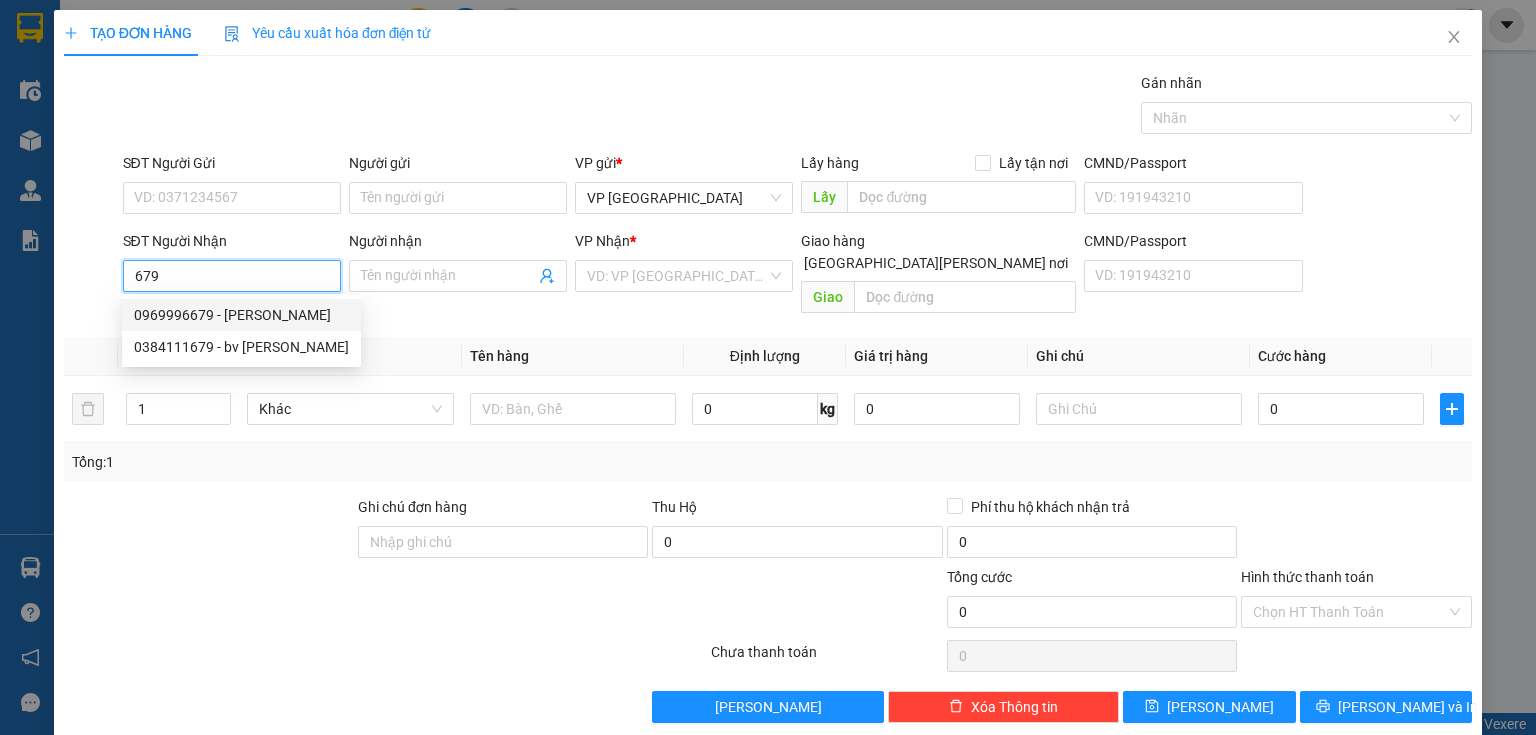 click on "0969996679 - tuan y wang" at bounding box center [241, 315] 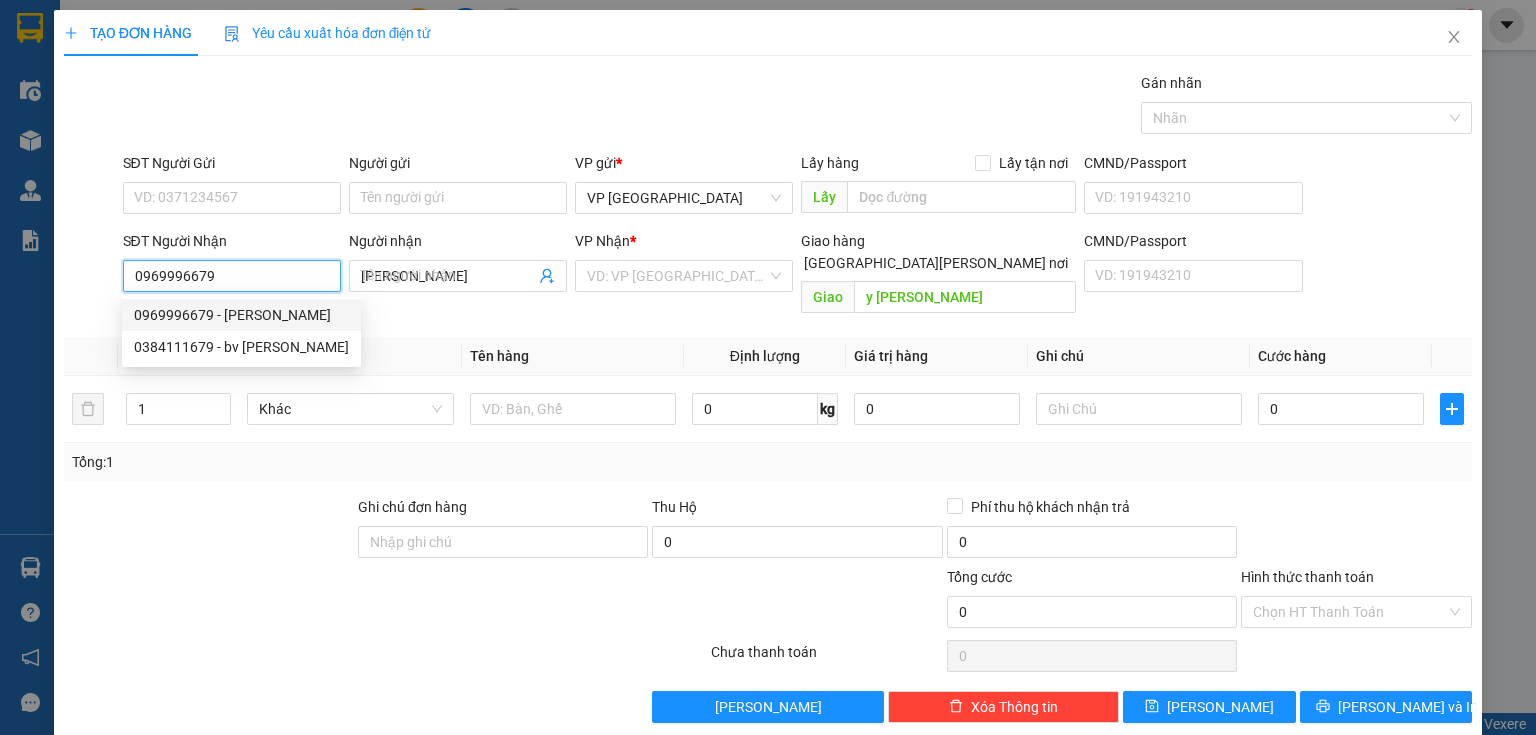type on "24.000" 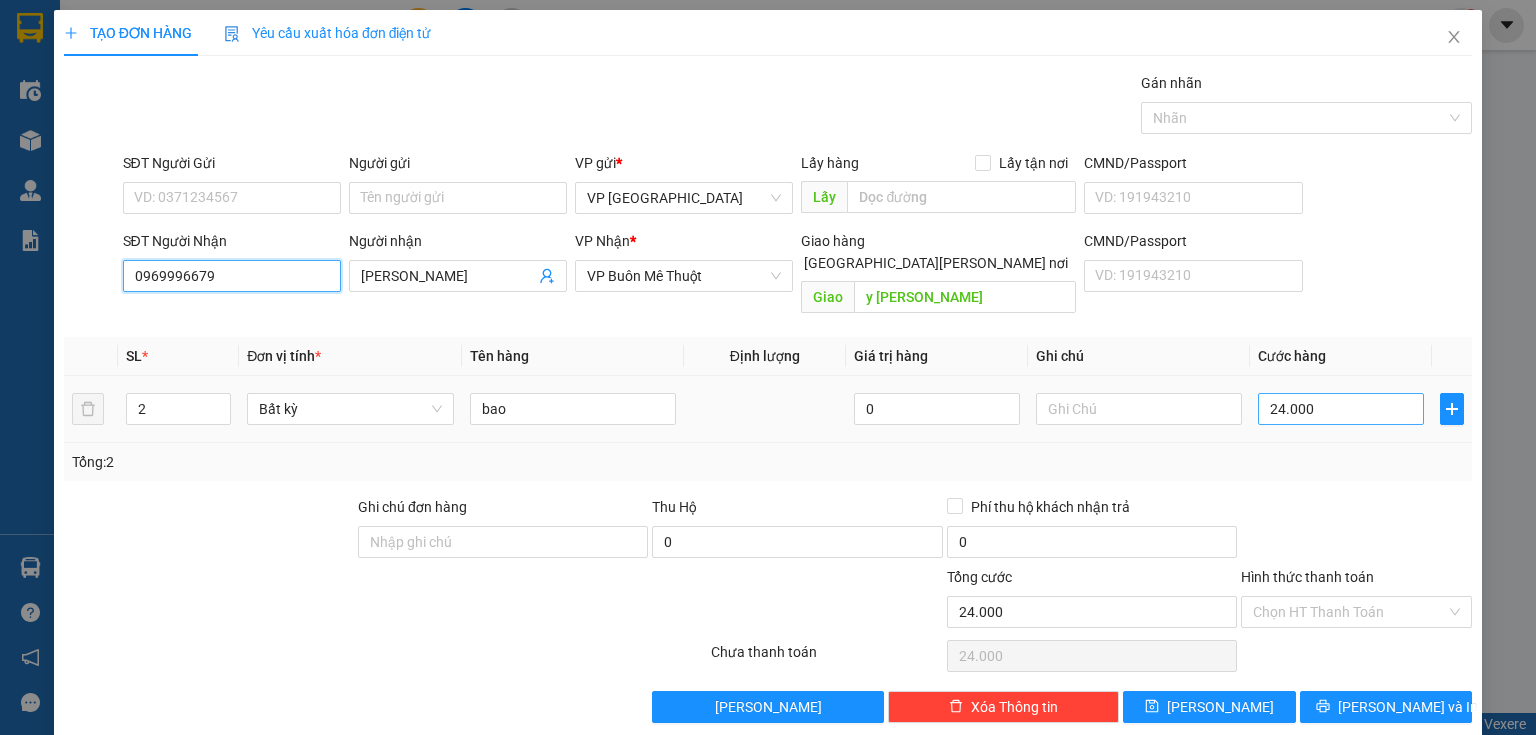 type on "0969996679" 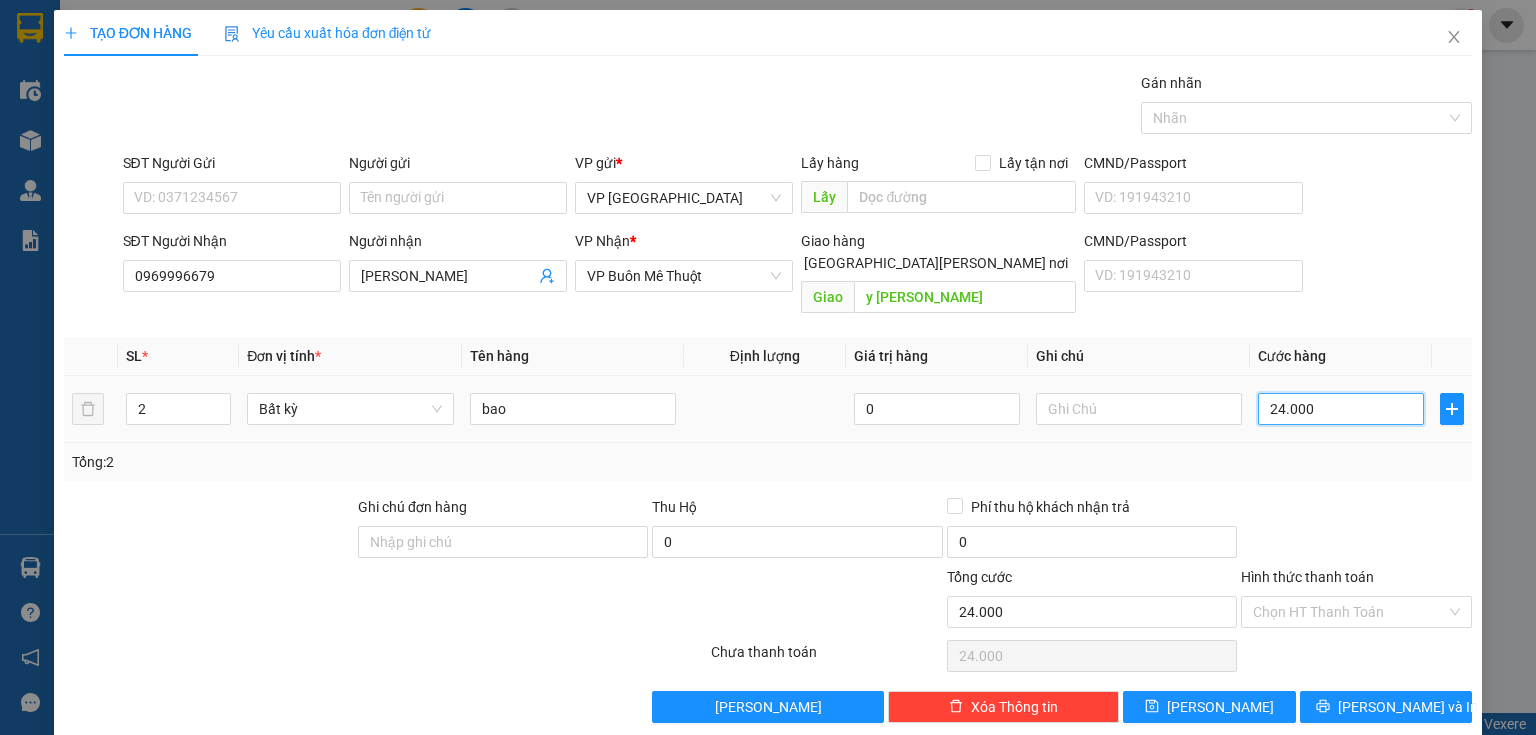 click on "24.000" at bounding box center (1341, 409) 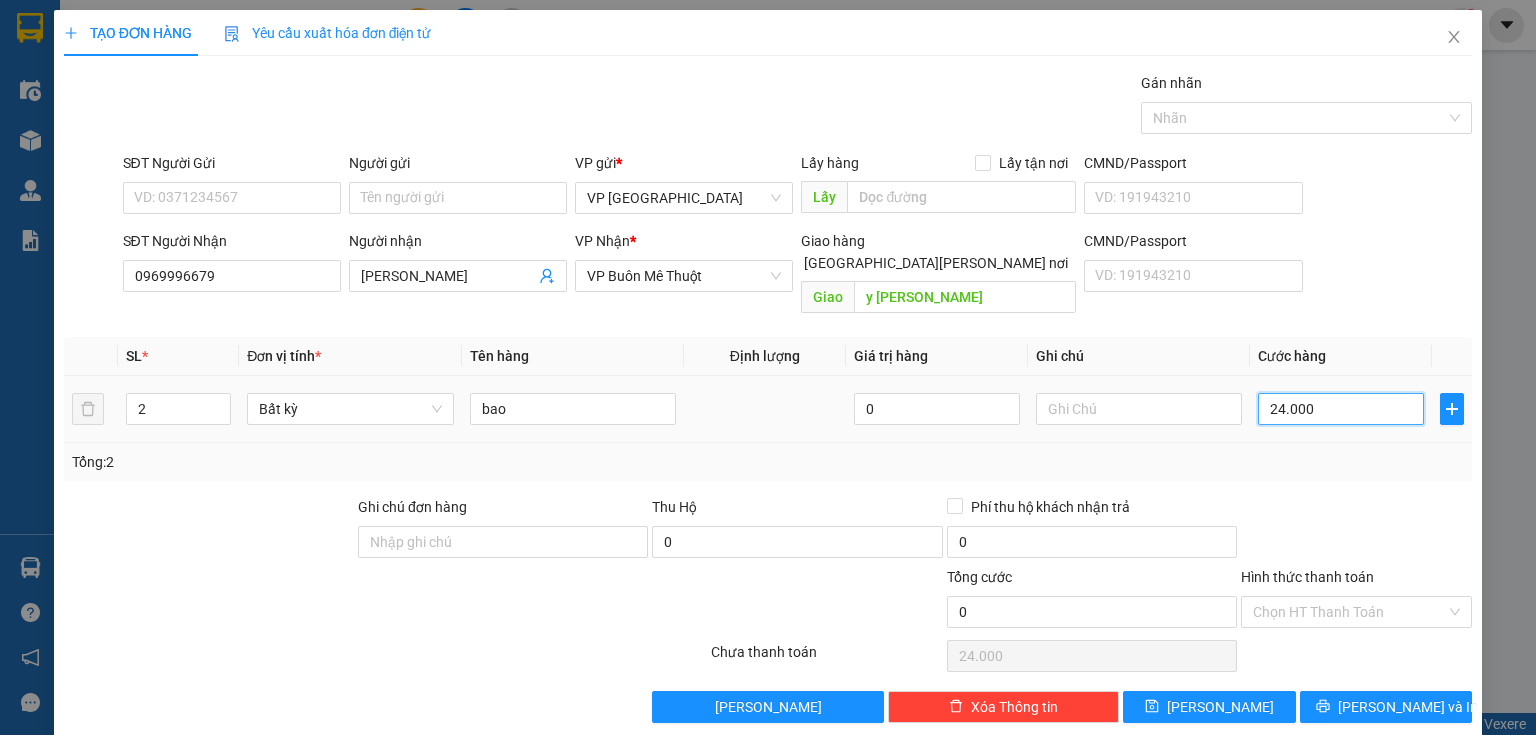 type on "0" 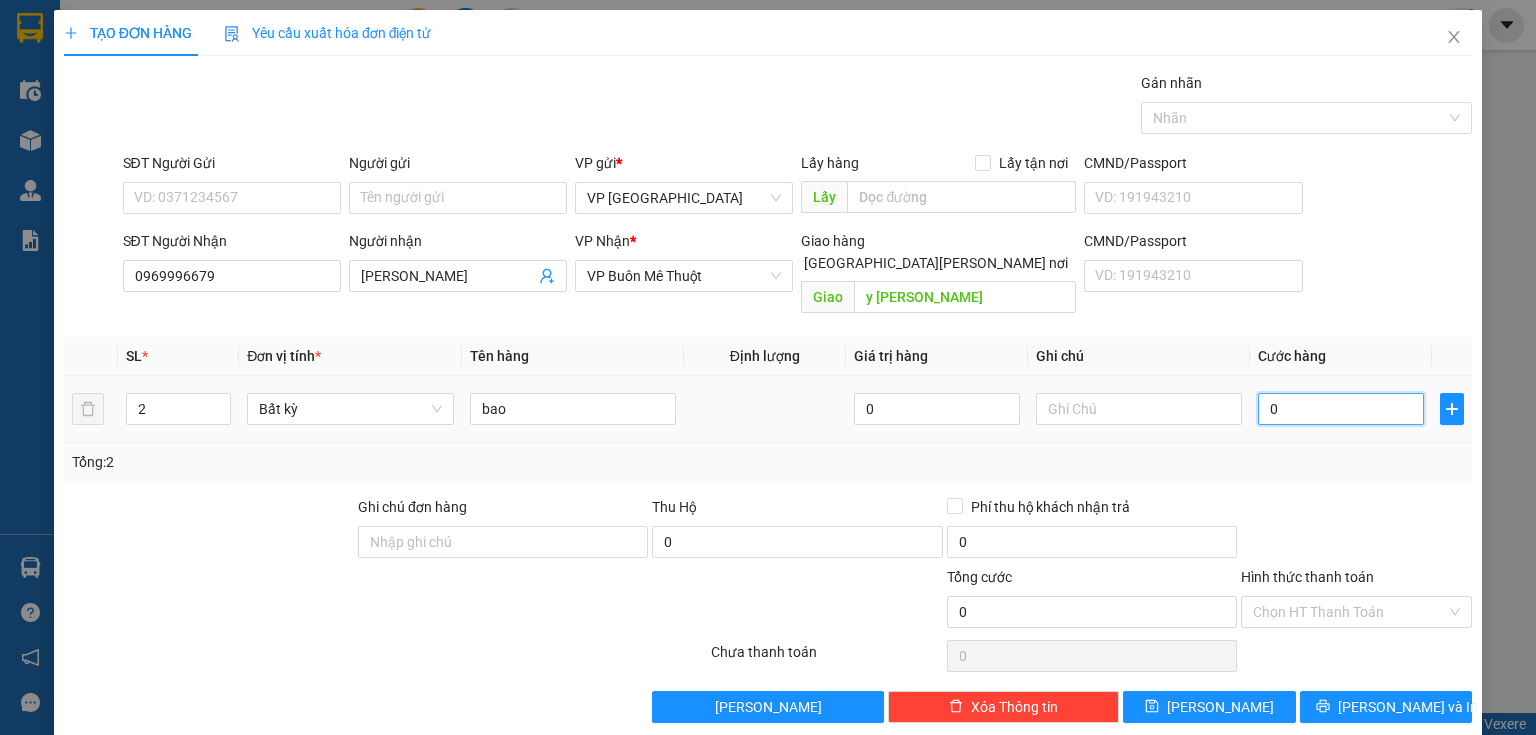 type on "0" 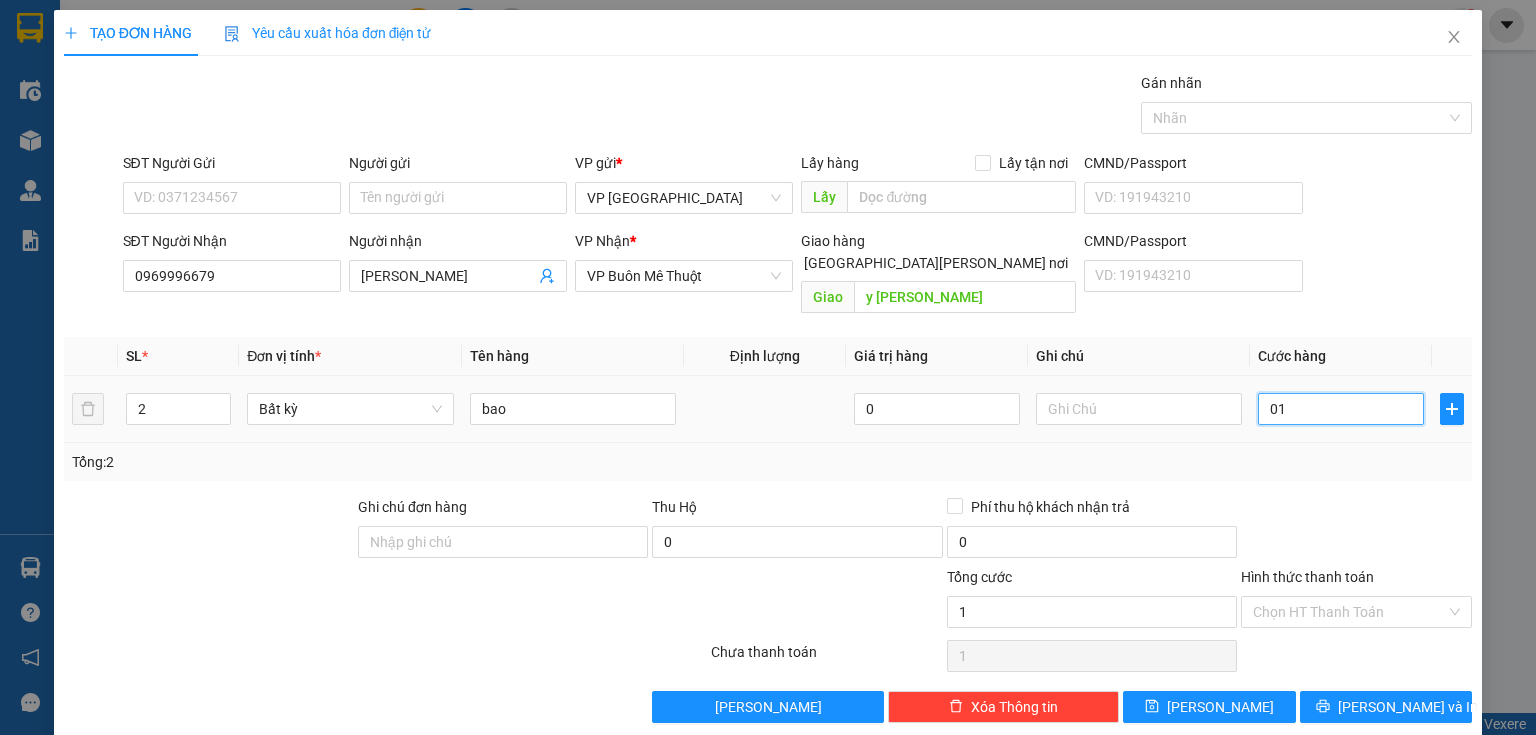 type on "12" 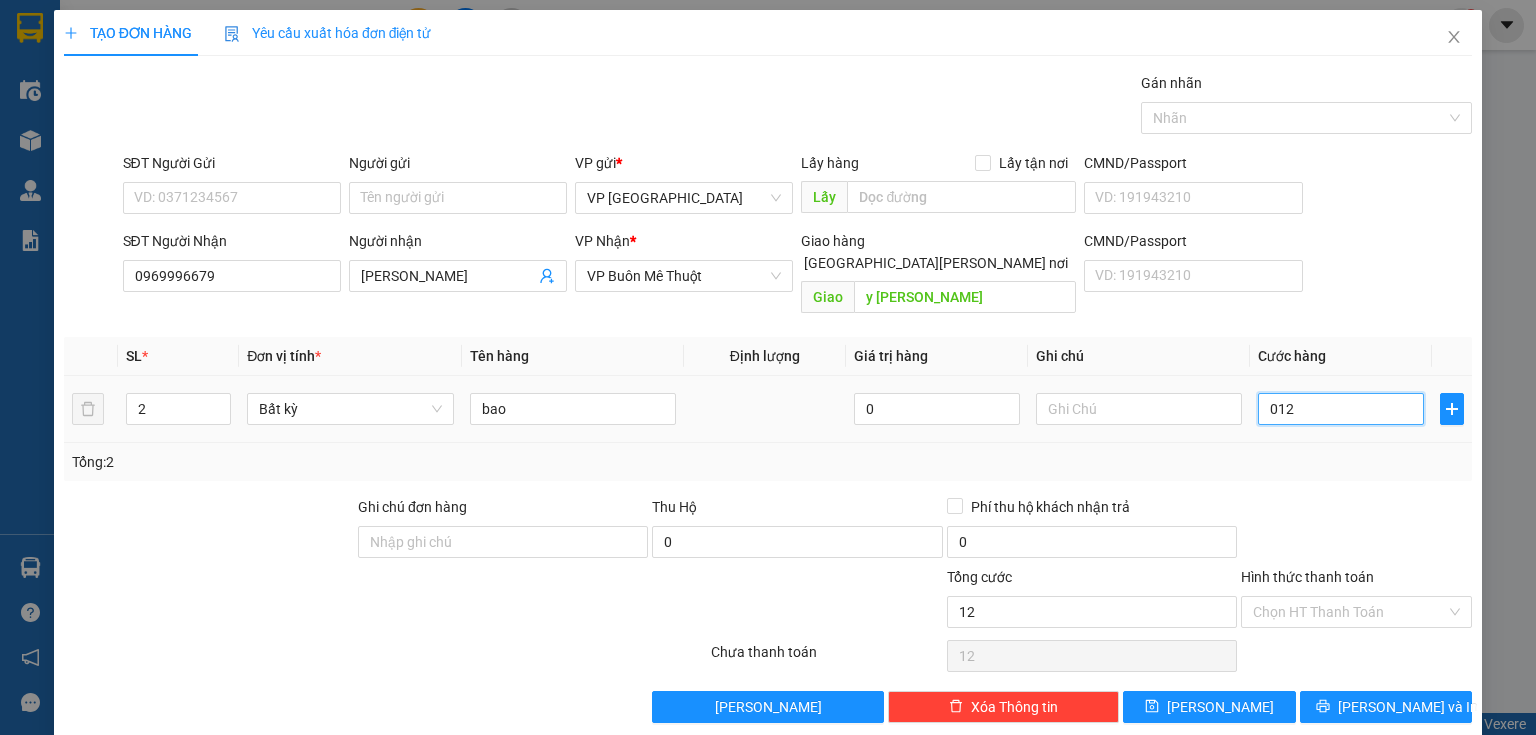 type on "120" 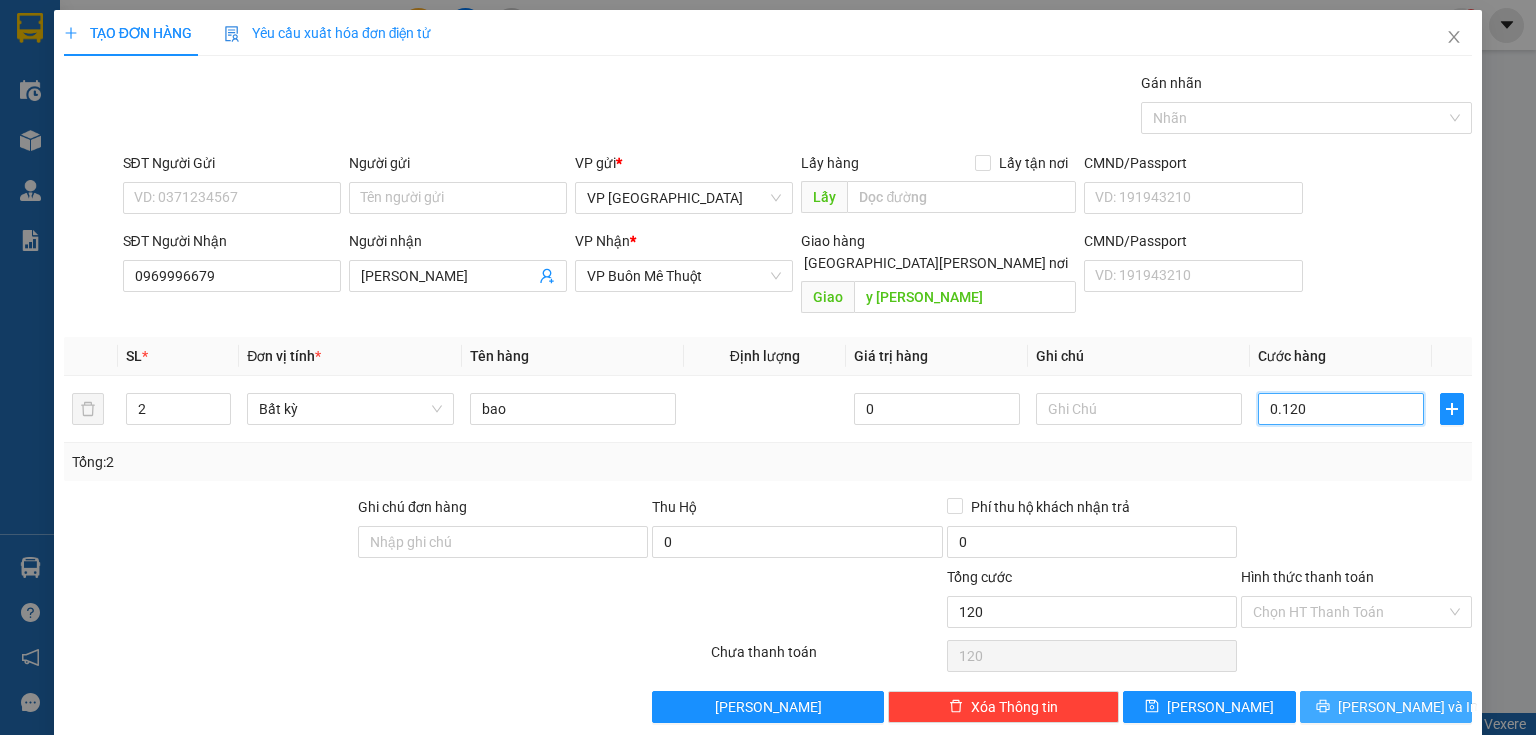type on "0.120" 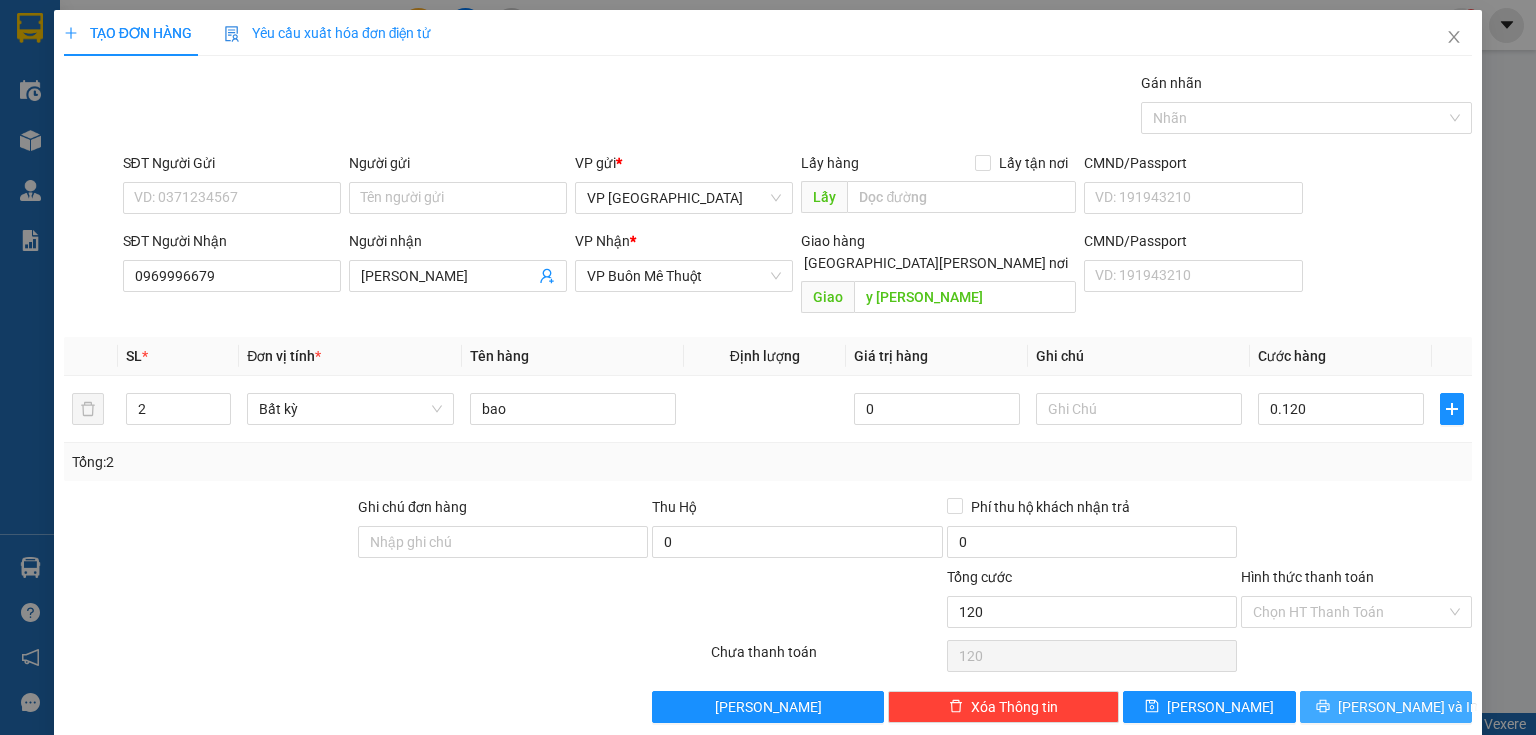 type on "120.000" 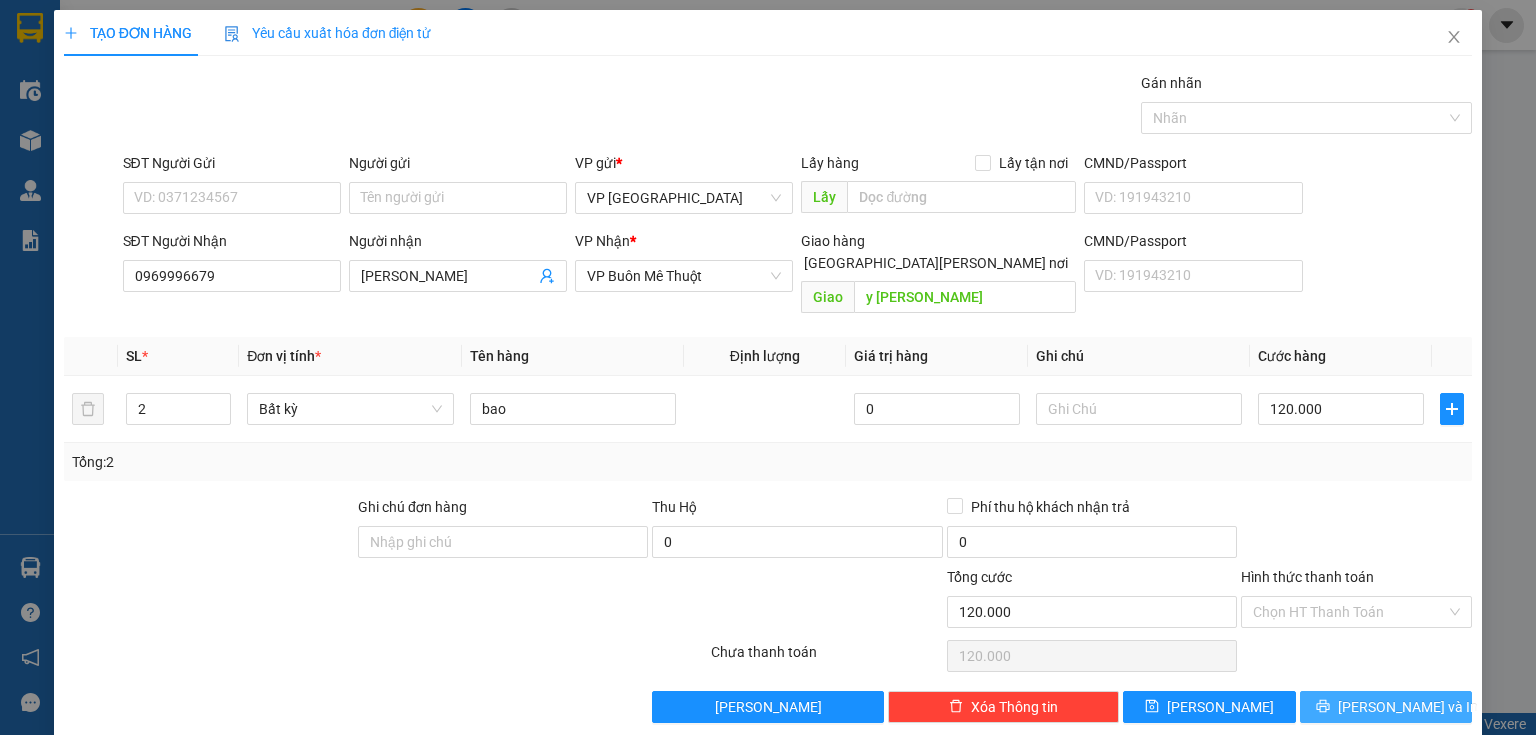 click 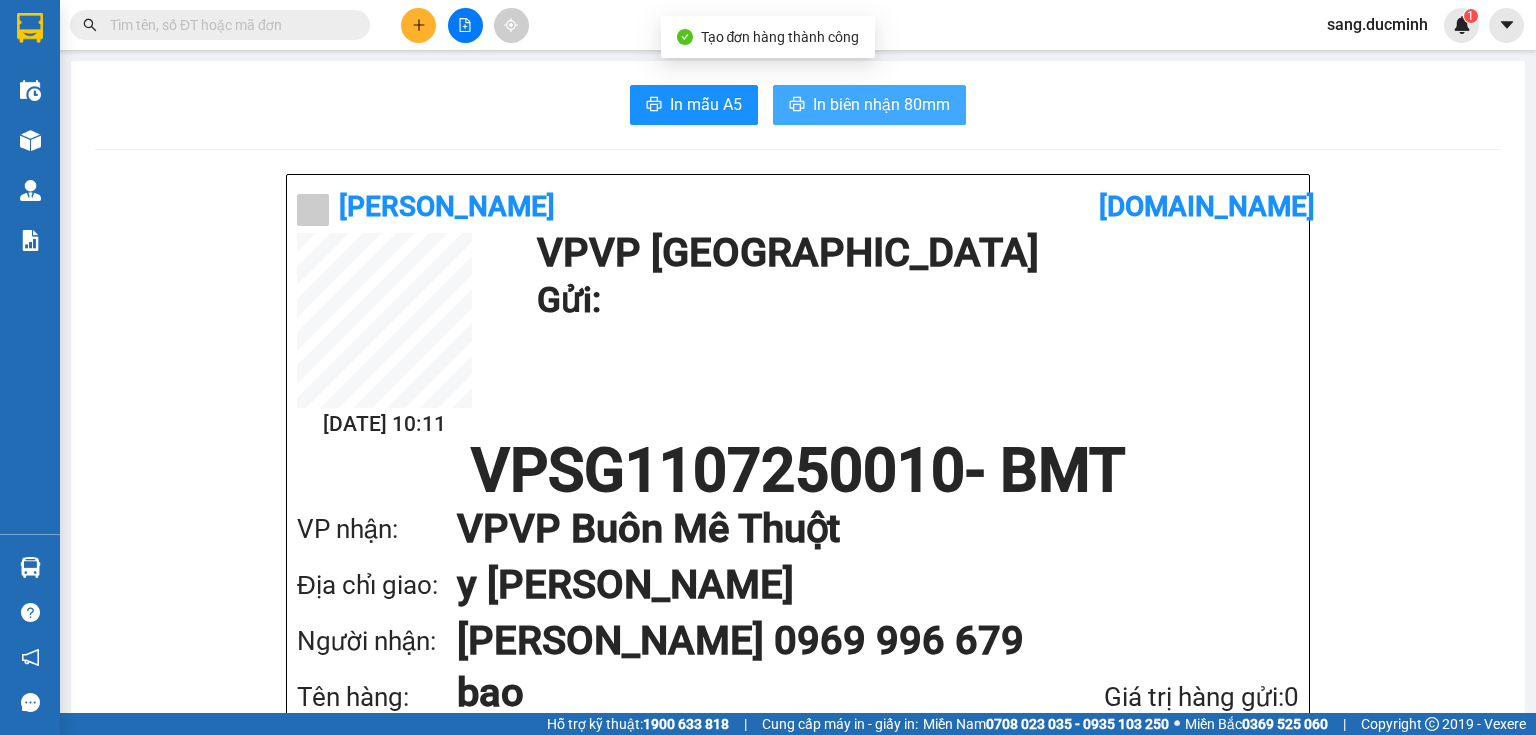 click on "In biên nhận 80mm" at bounding box center (869, 105) 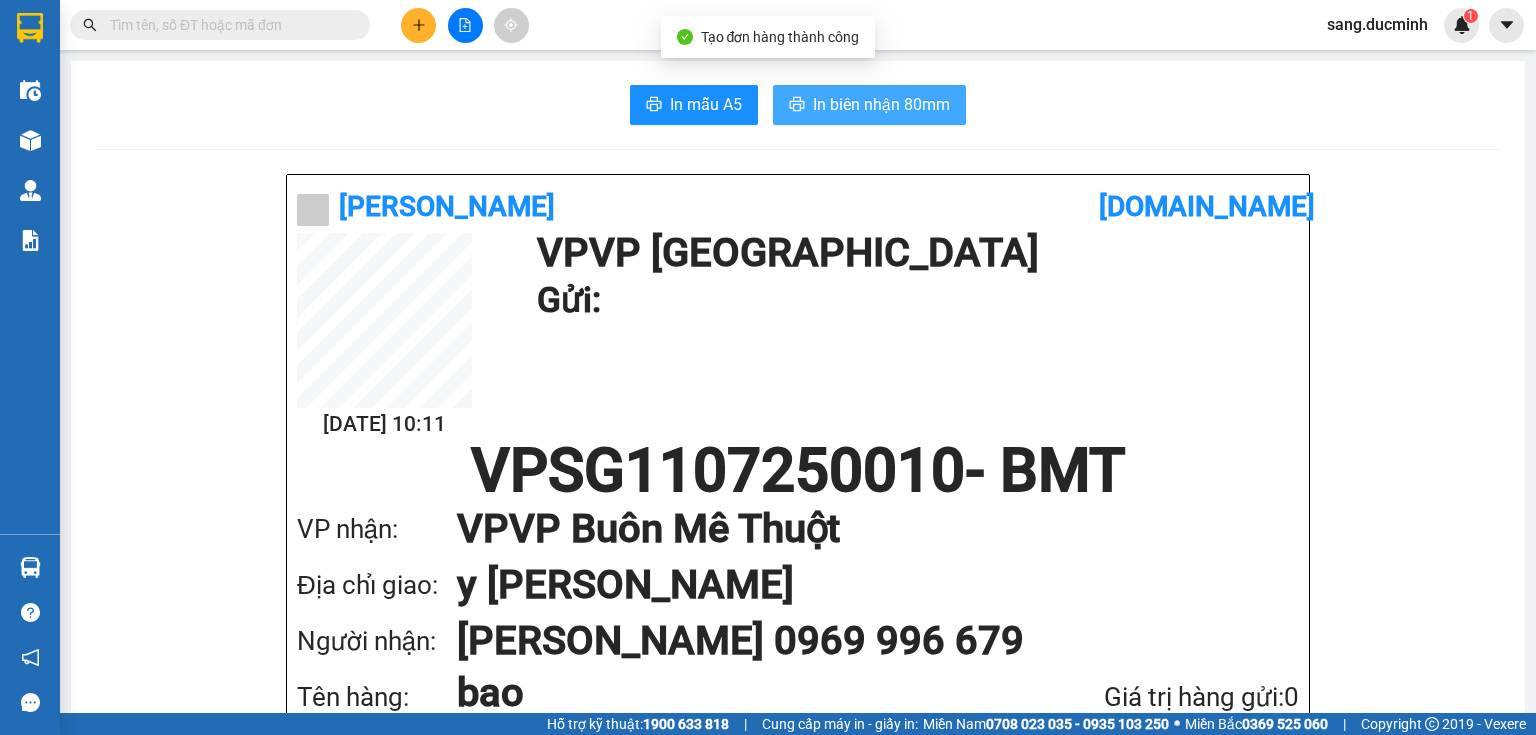 scroll, scrollTop: 0, scrollLeft: 0, axis: both 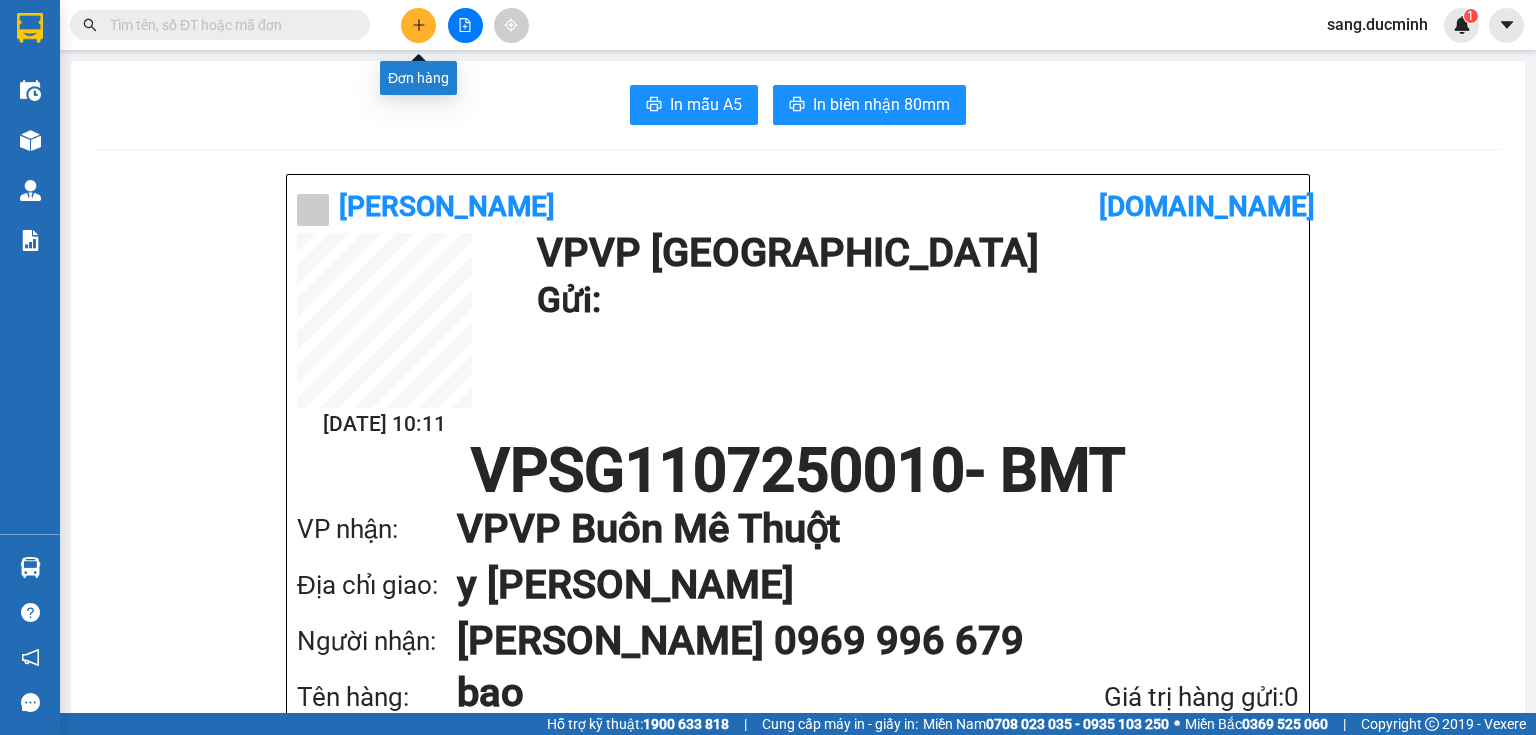 click 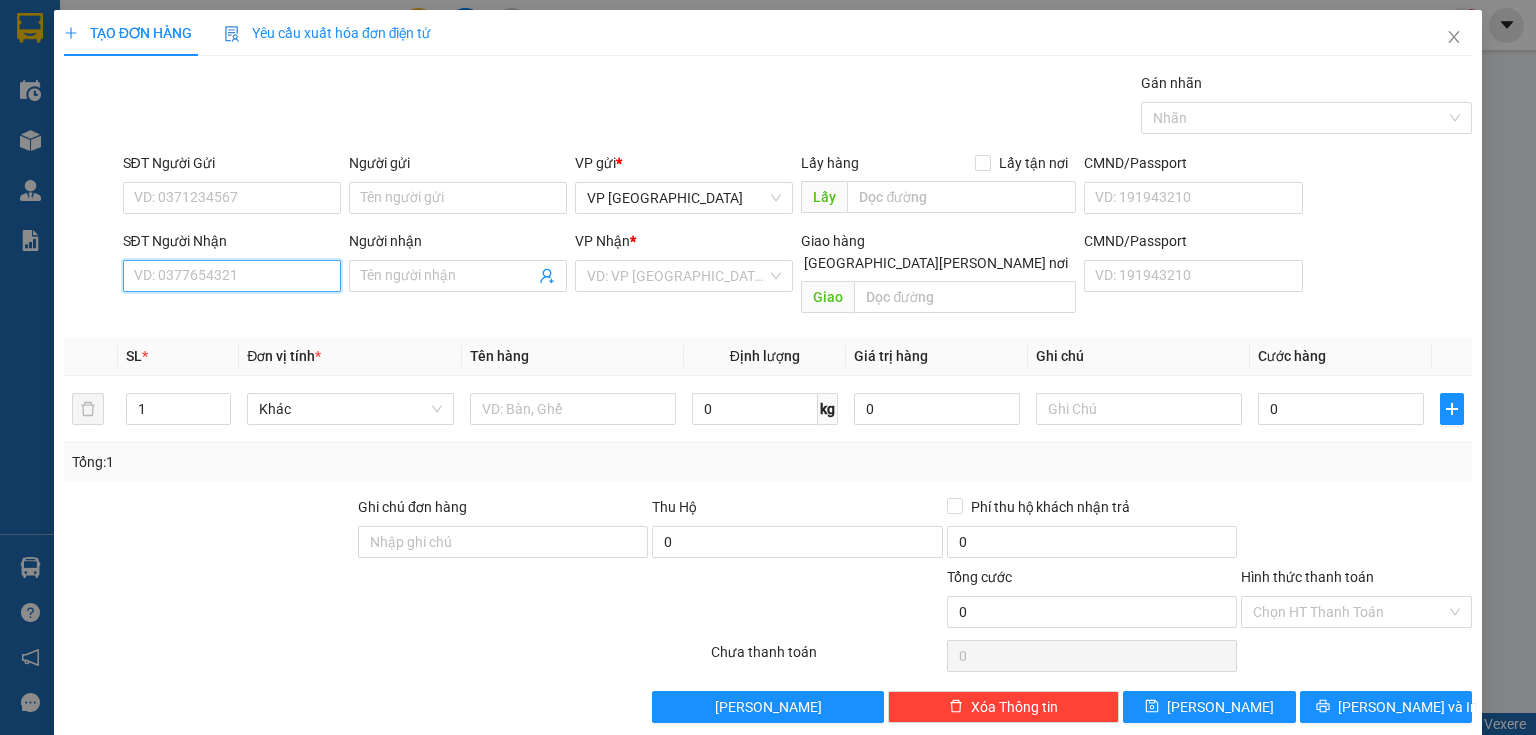 click on "SĐT Người Nhận" at bounding box center [232, 276] 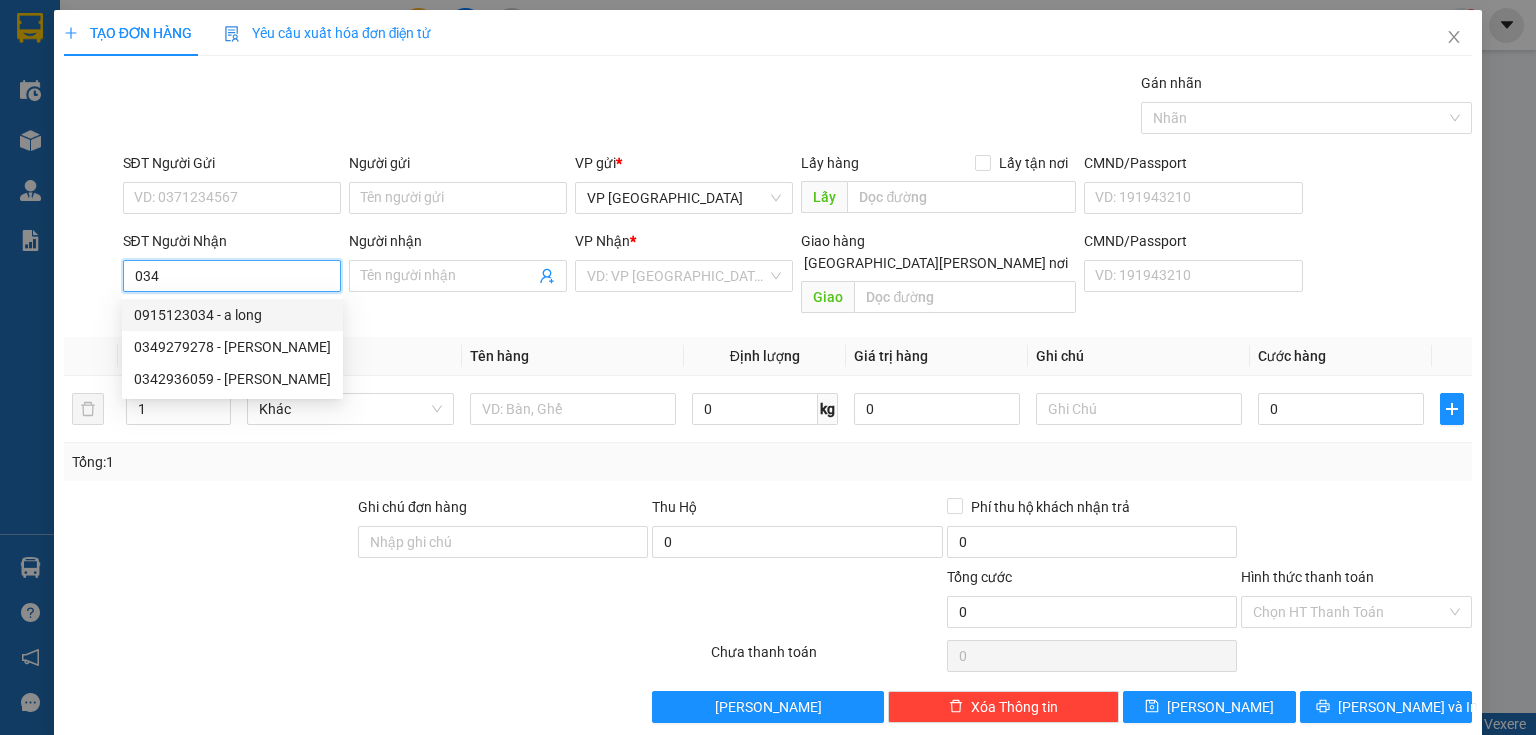 click on "0915123034 - a long" at bounding box center [232, 315] 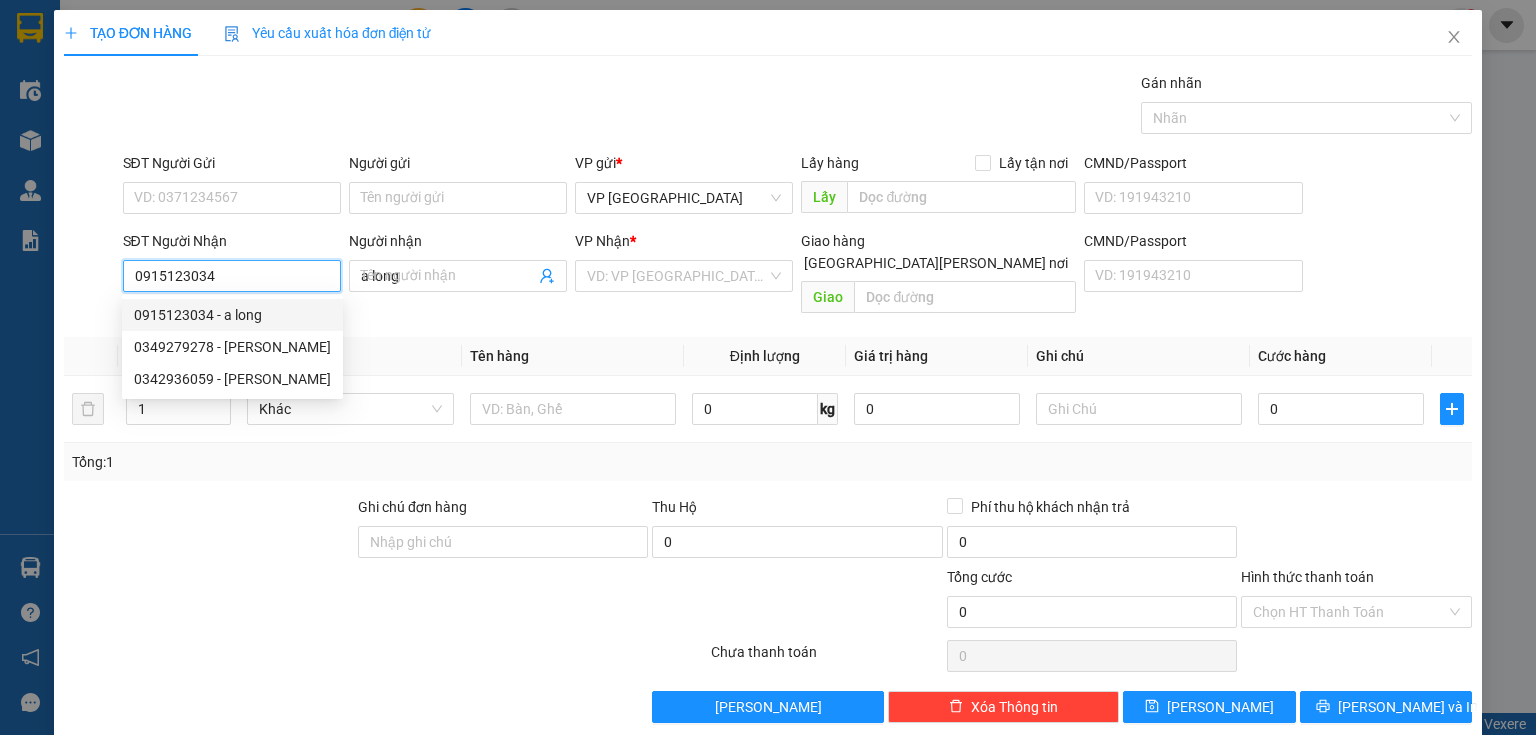 type on "150.000" 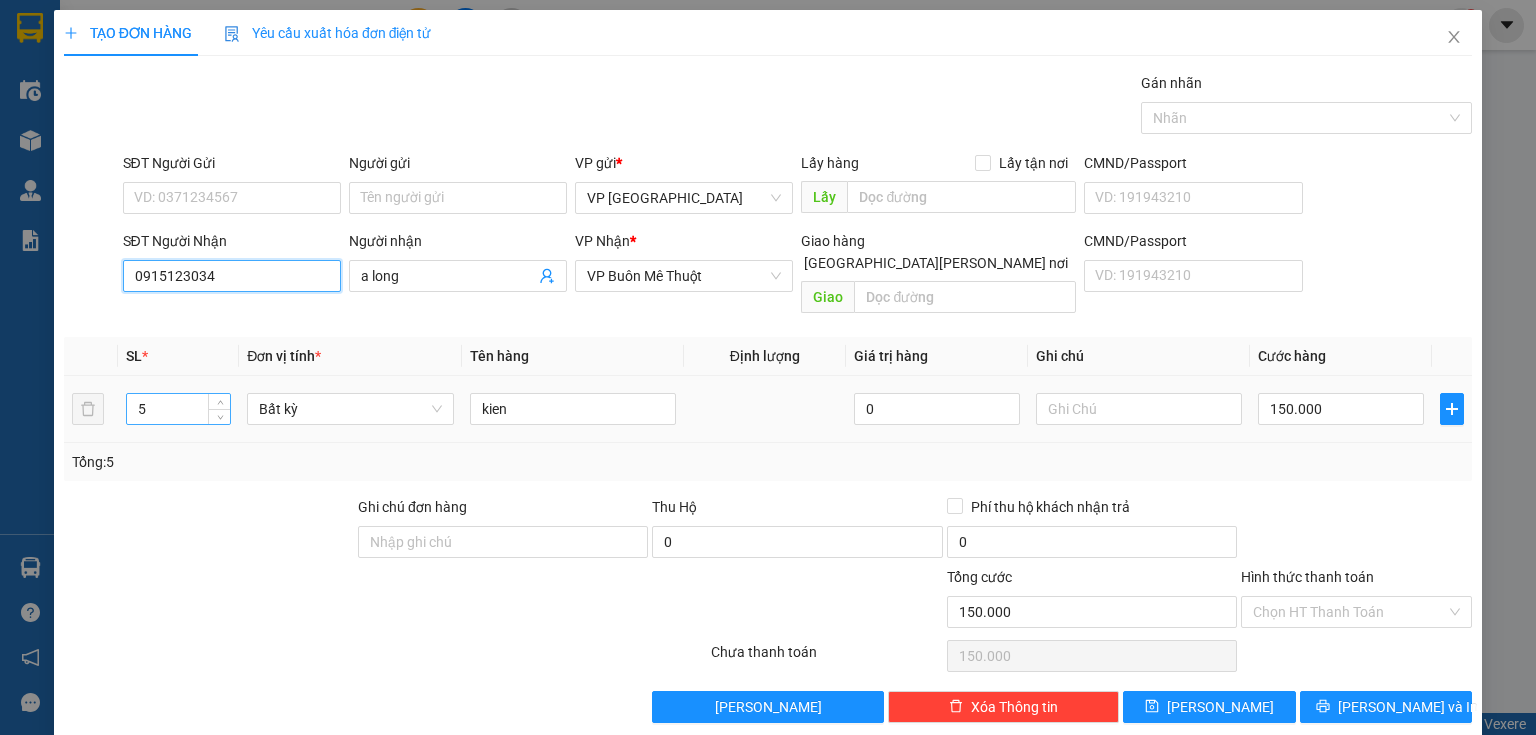 type on "0915123034" 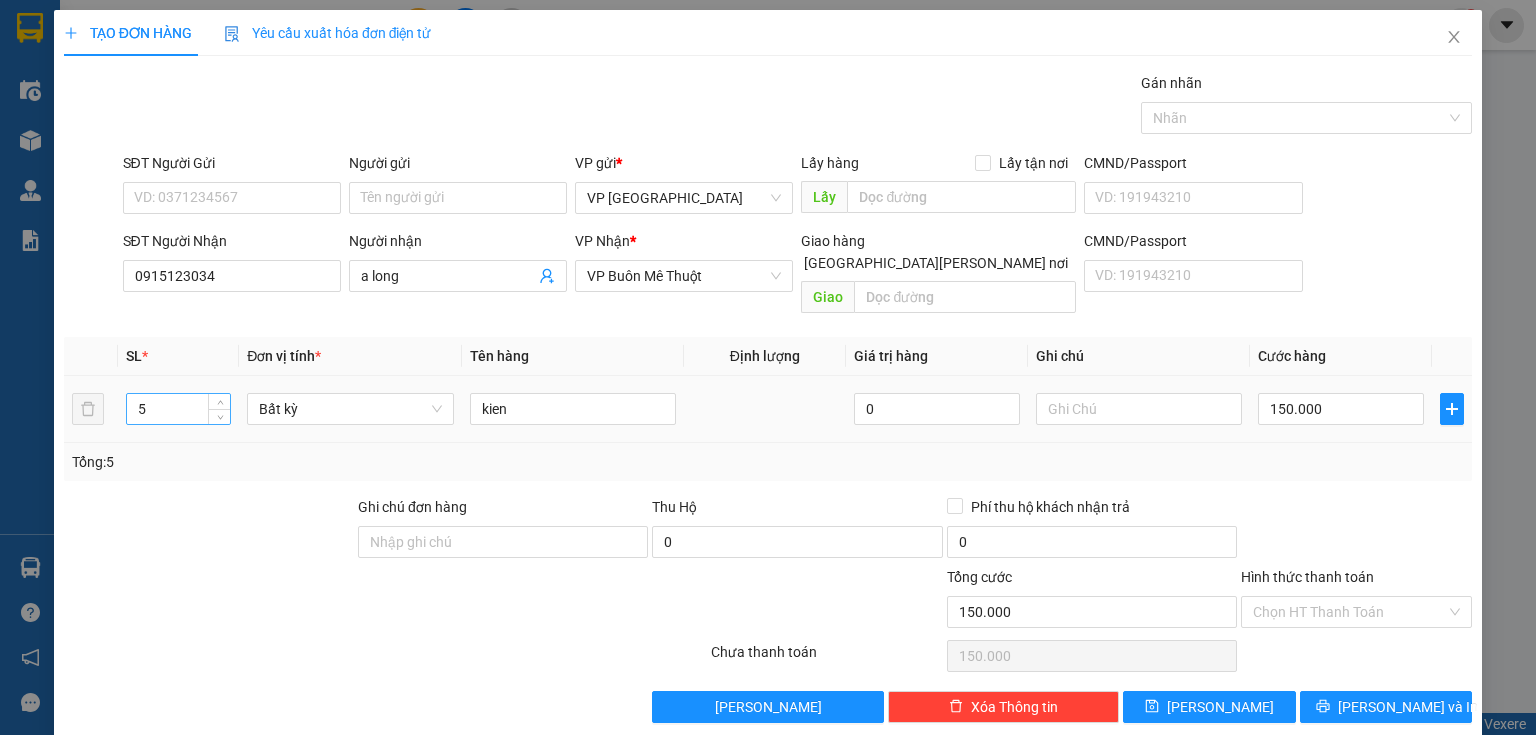 click on "5" at bounding box center (178, 409) 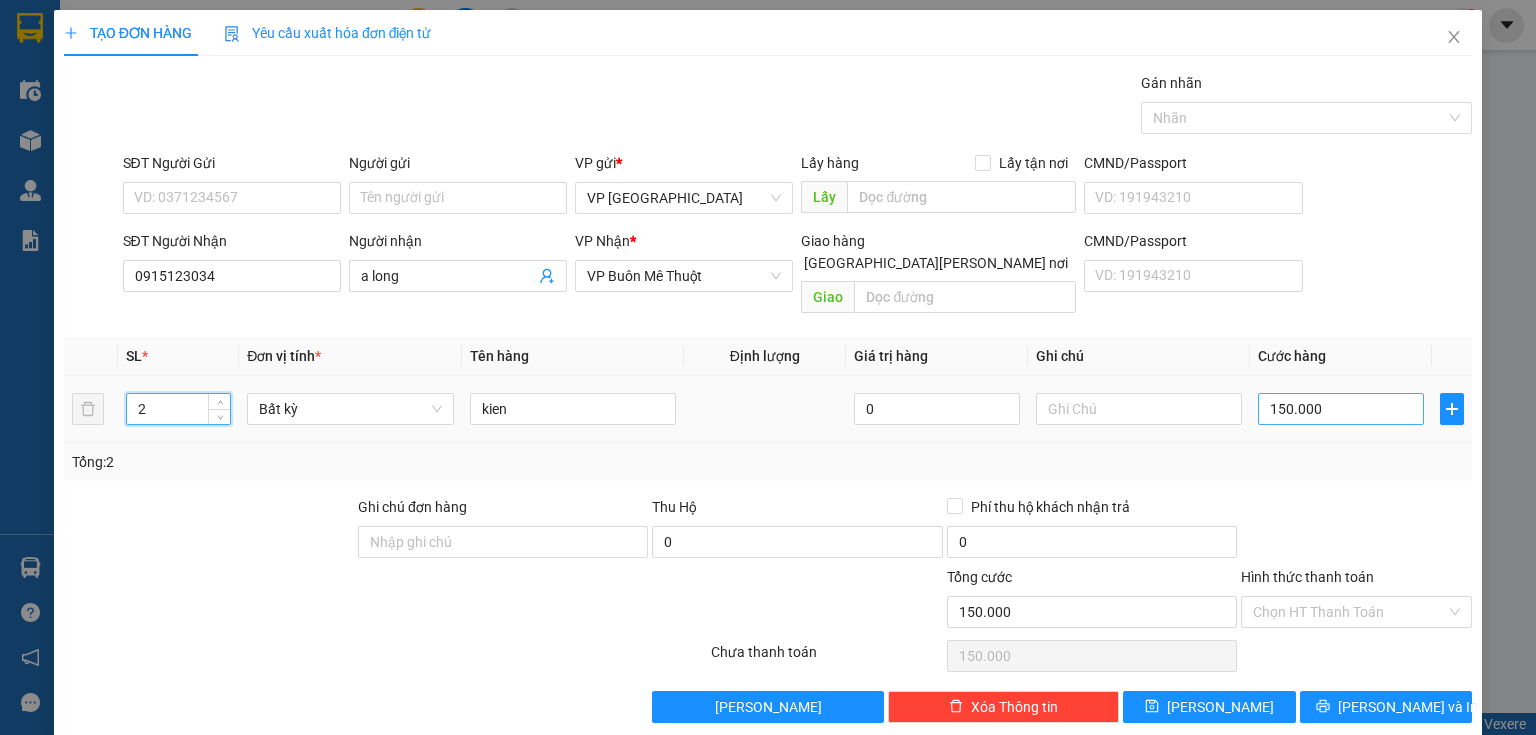 type on "2" 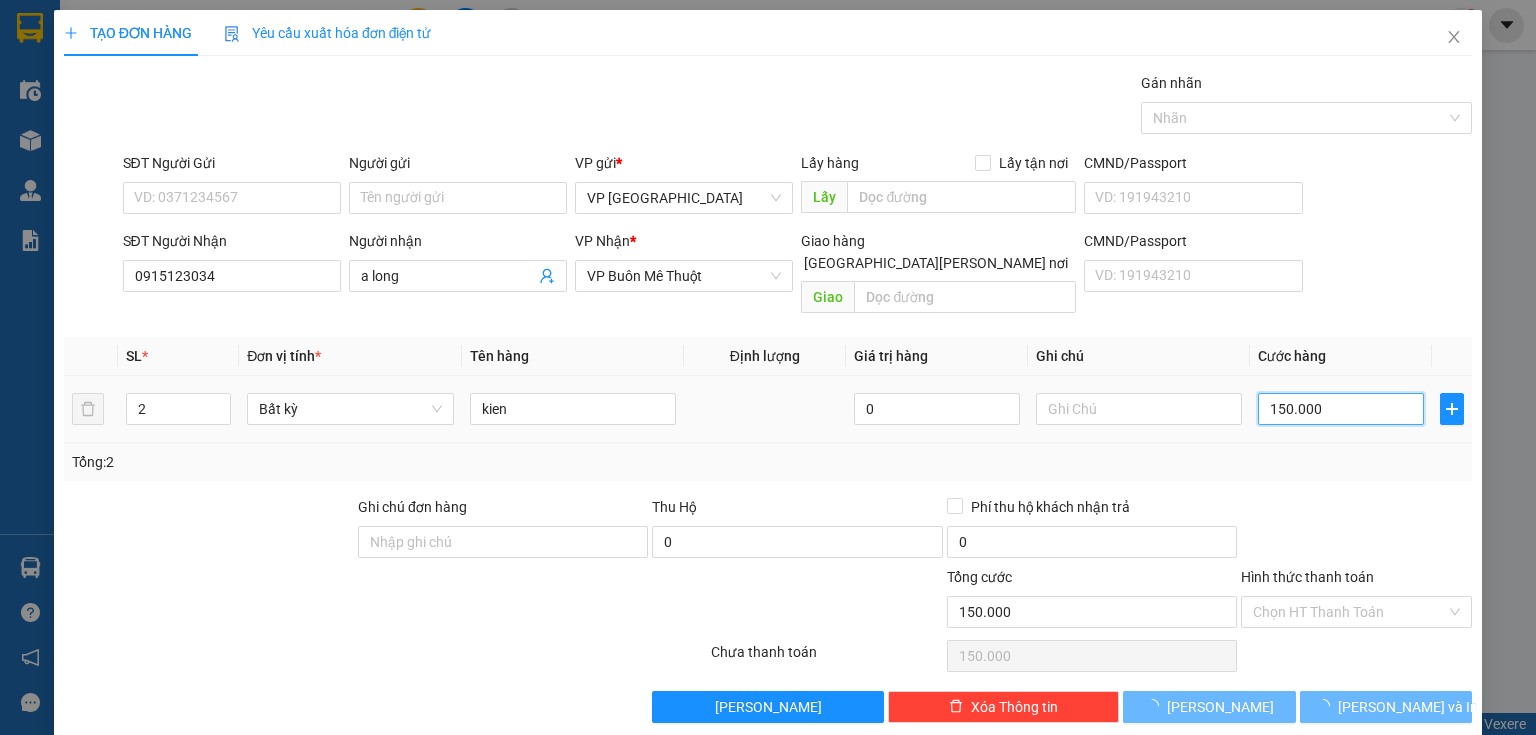 click on "150.000" at bounding box center [1341, 409] 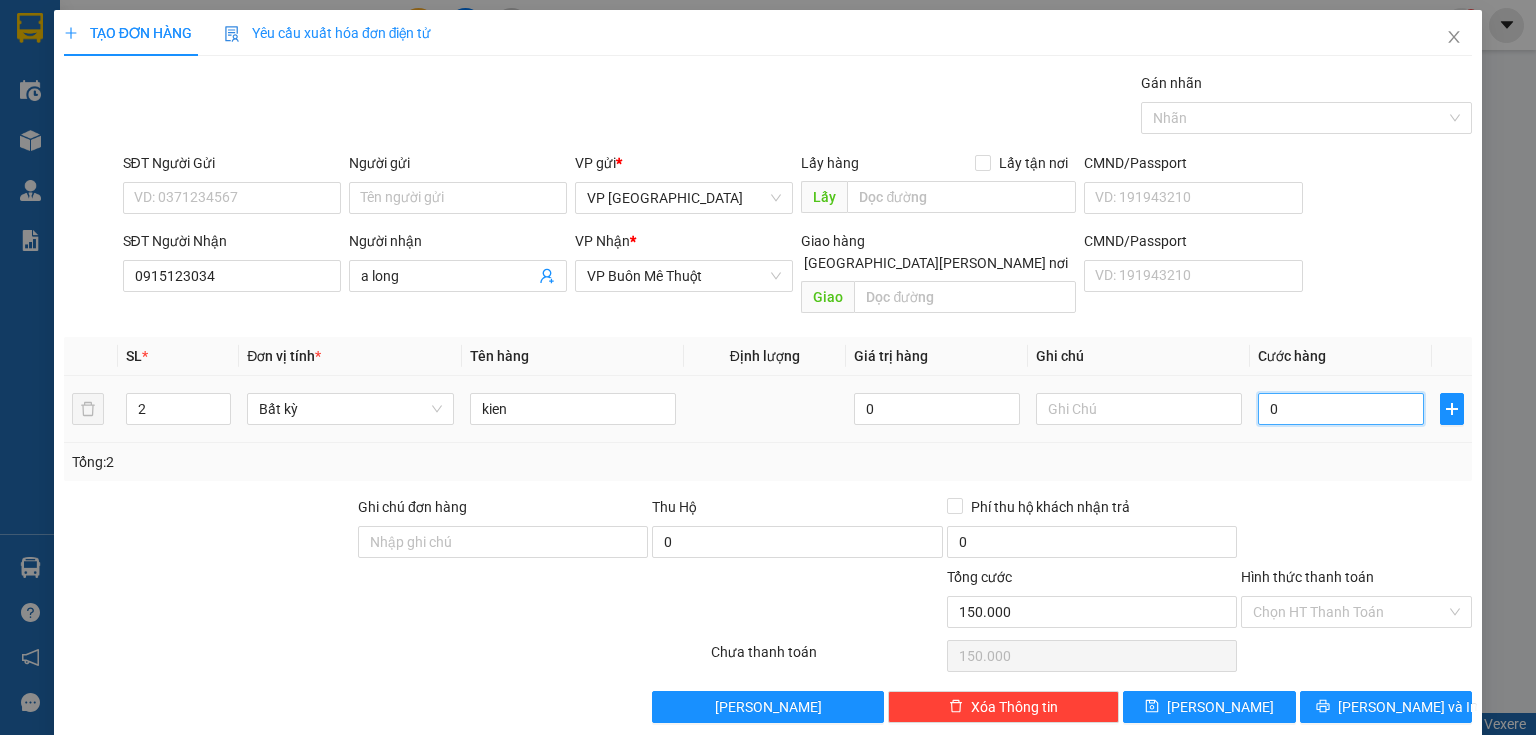 type on "0" 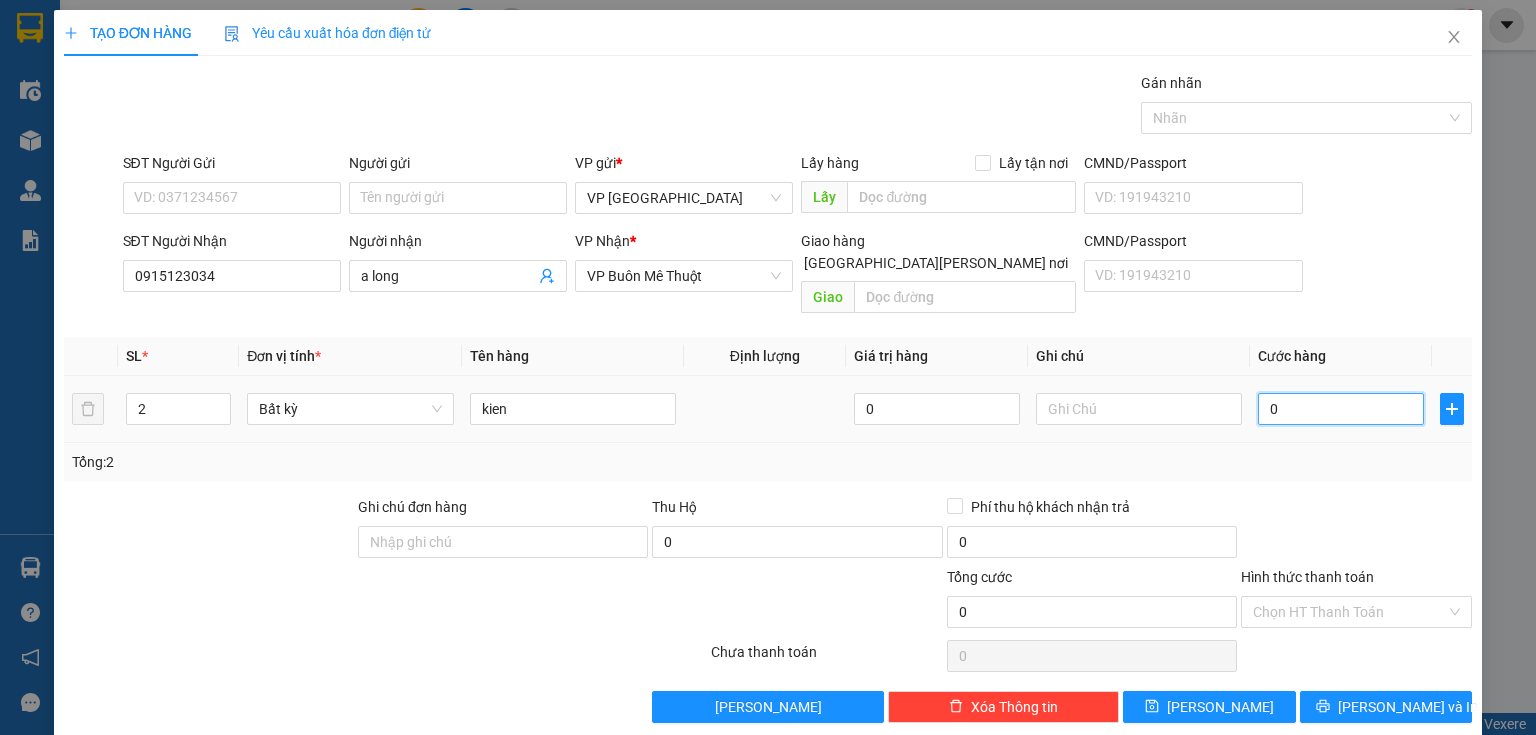 type on "8" 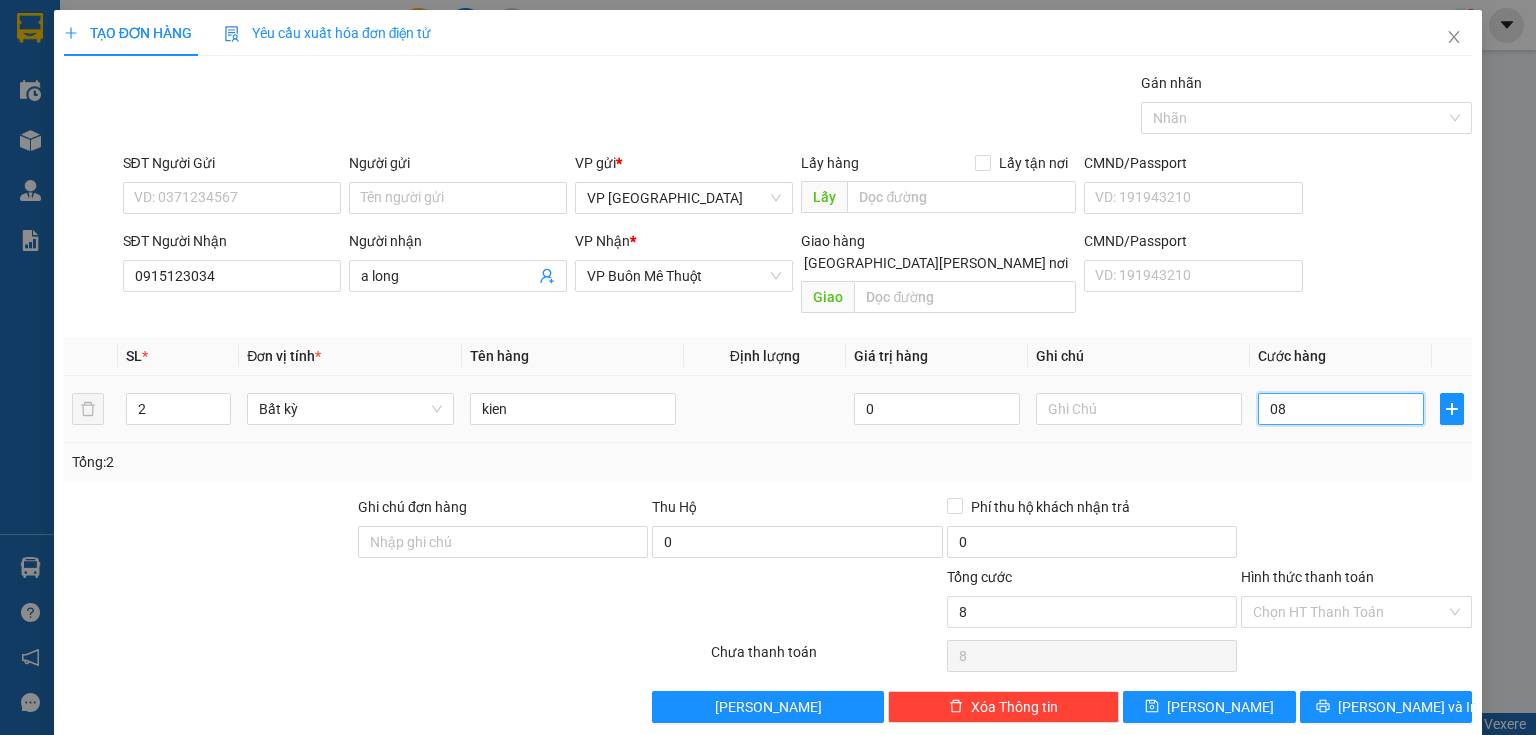 type on "80" 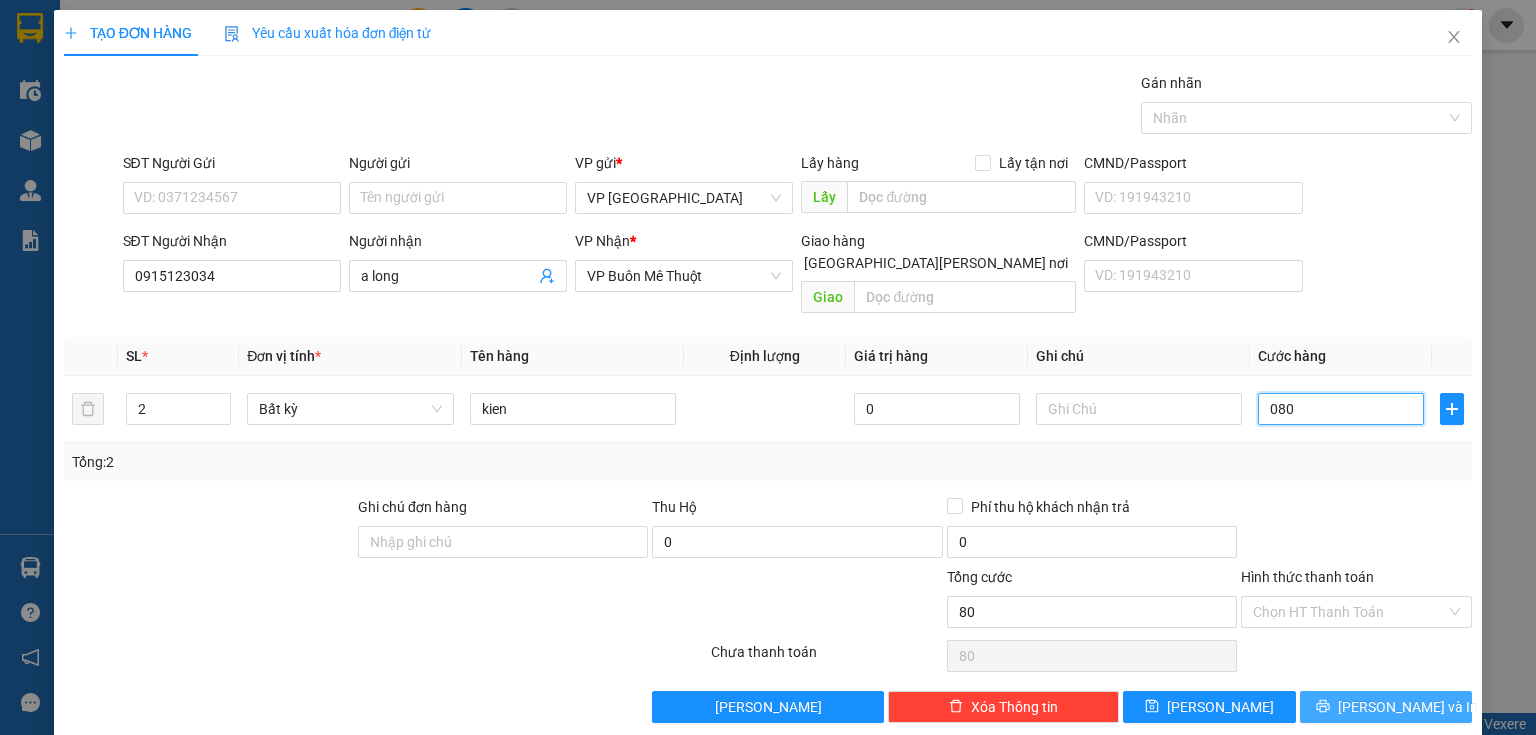 type on "080" 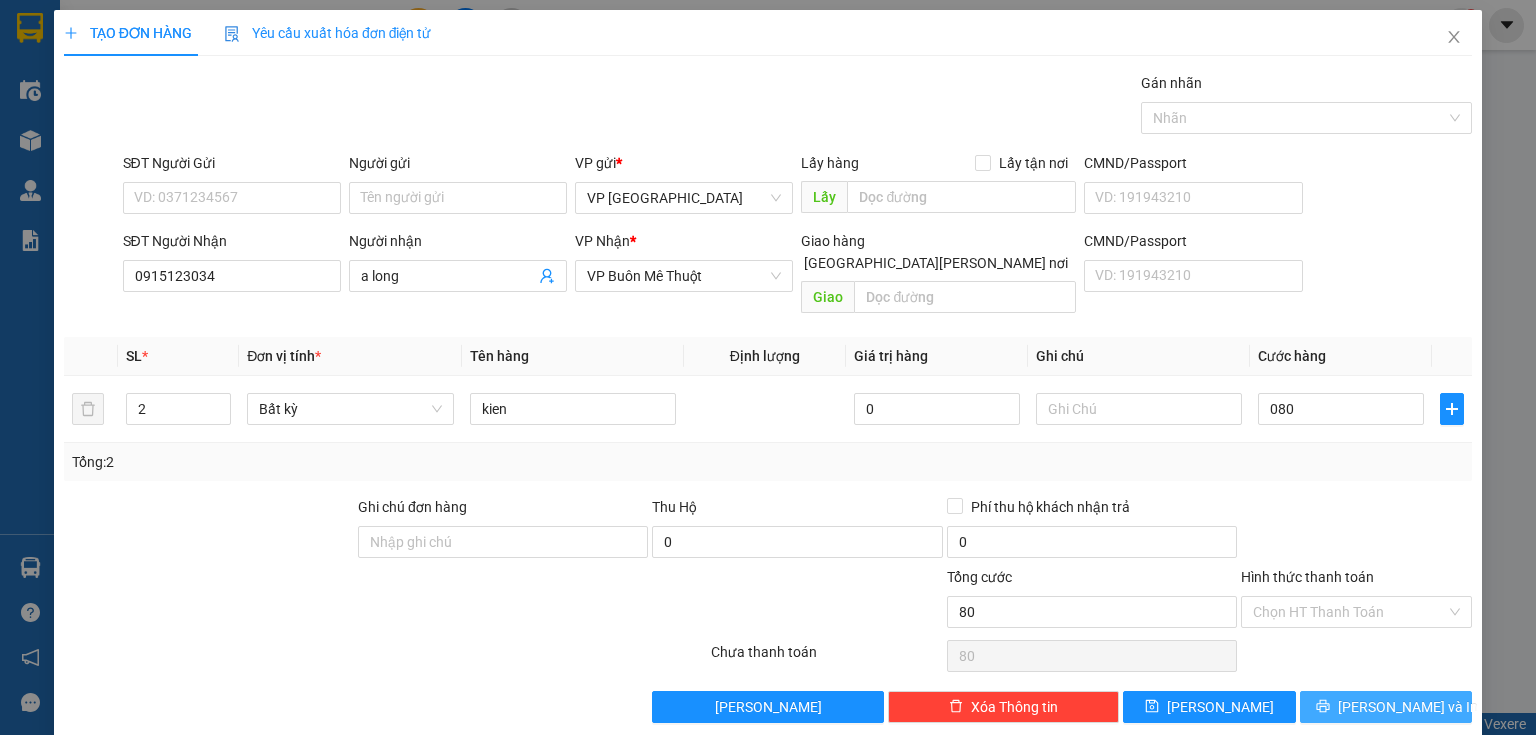 type on "80.000" 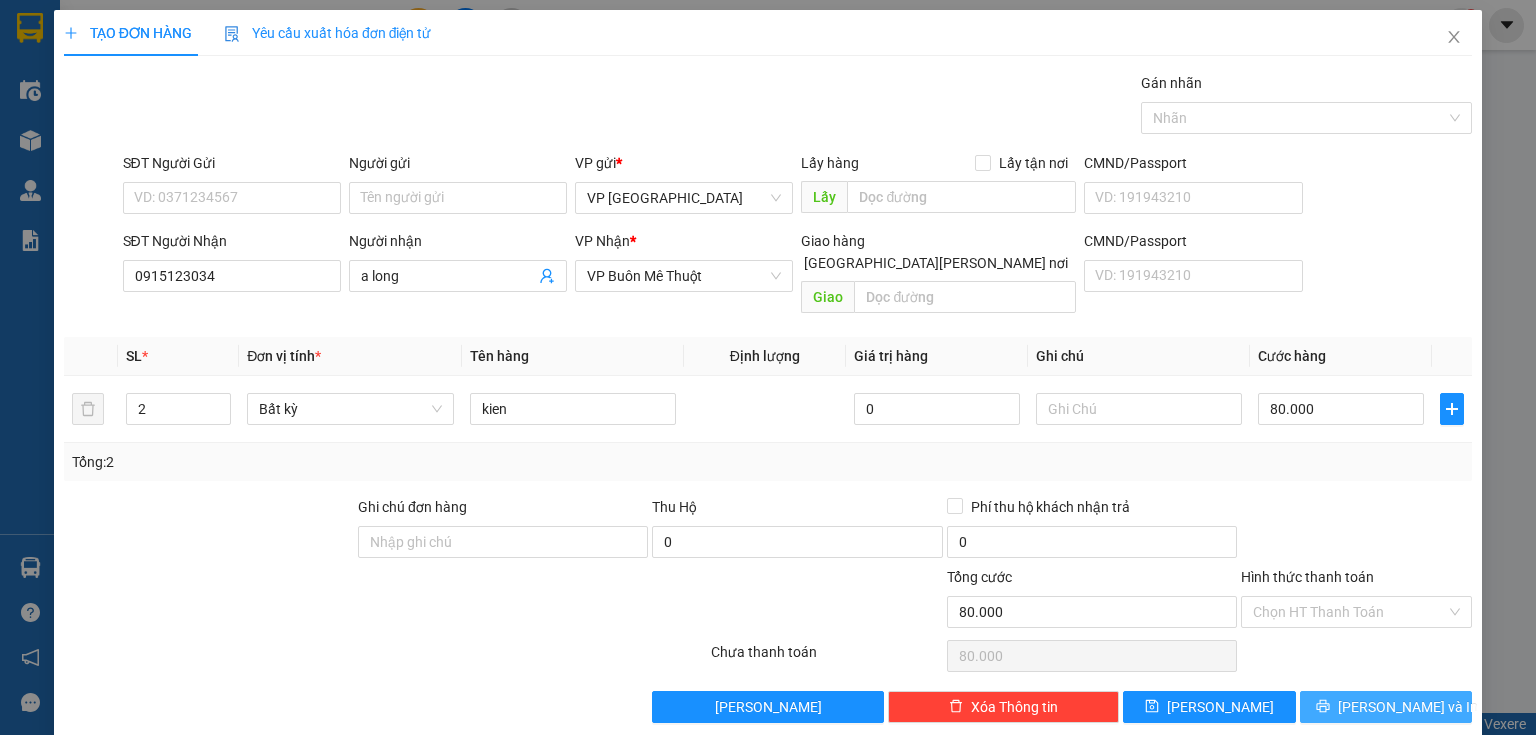 click on "[PERSON_NAME] và In" at bounding box center [1408, 707] 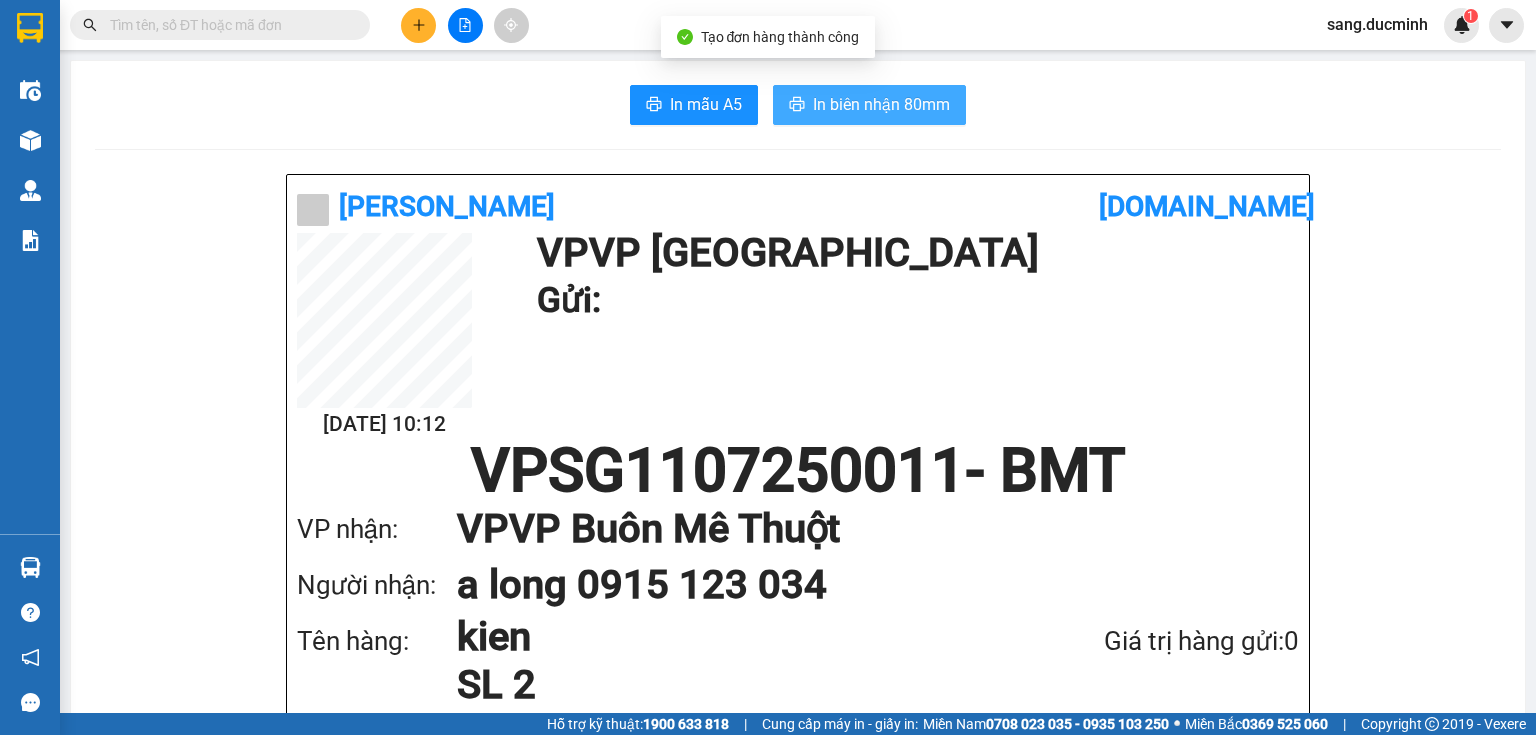 click on "In biên nhận 80mm" at bounding box center (881, 104) 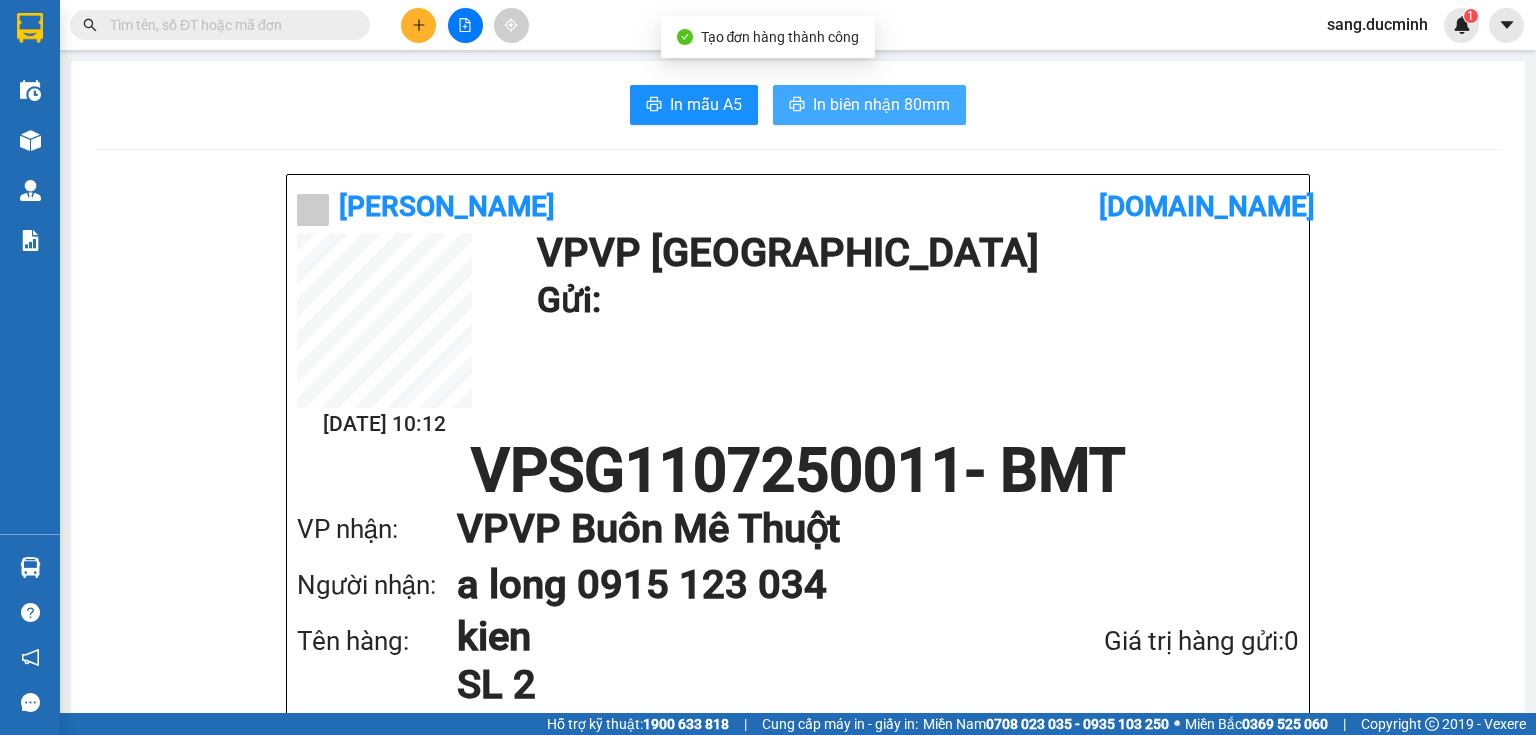 scroll, scrollTop: 0, scrollLeft: 0, axis: both 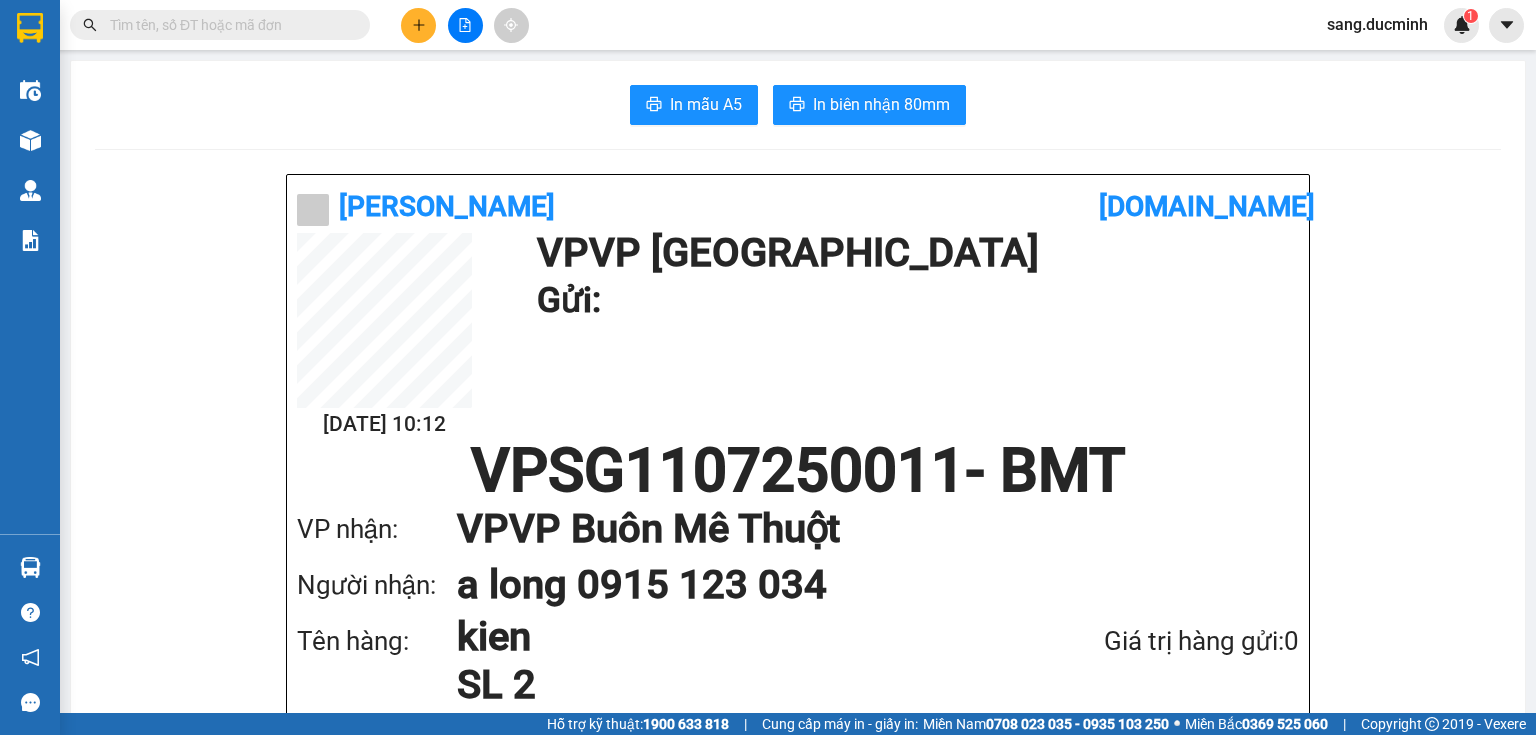 click at bounding box center (228, 25) 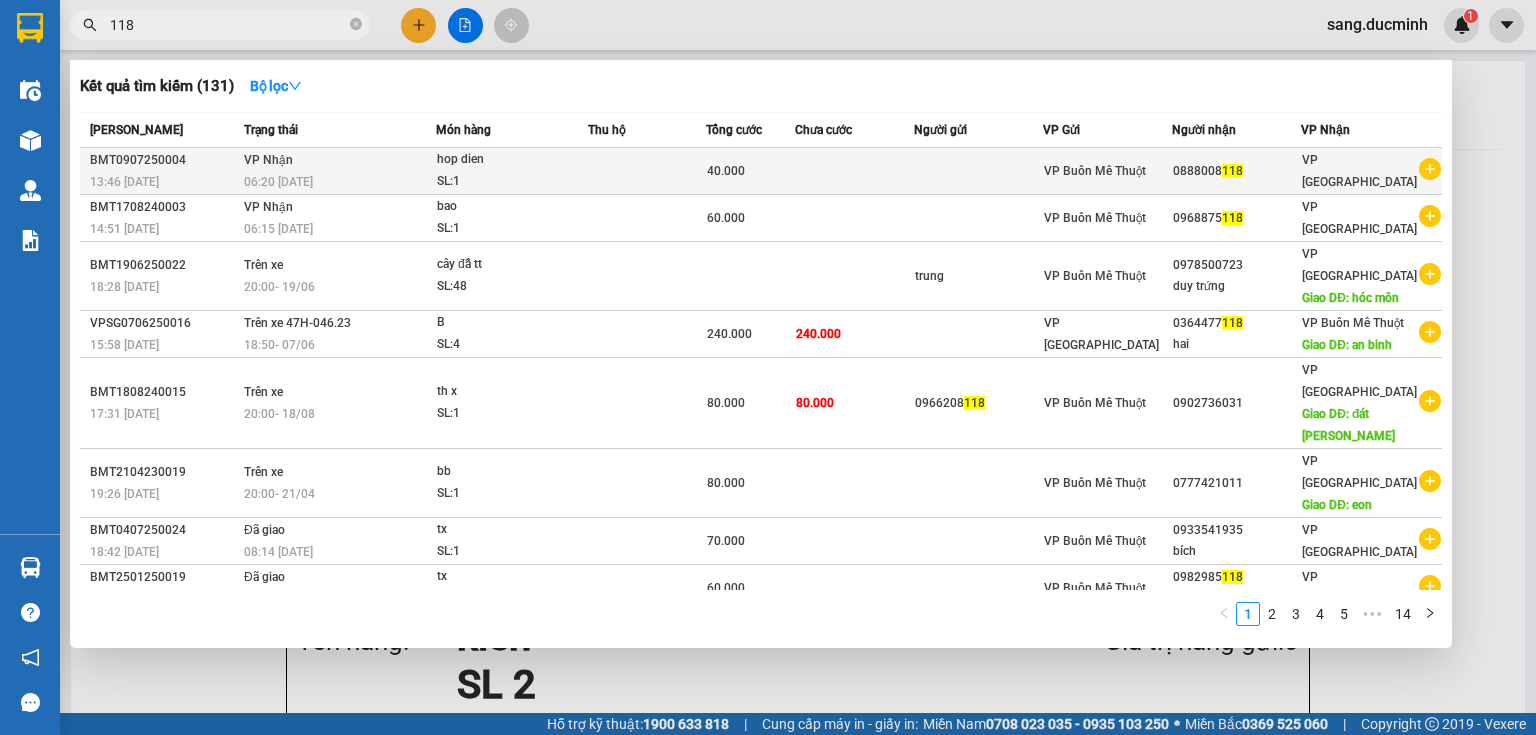 type on "118" 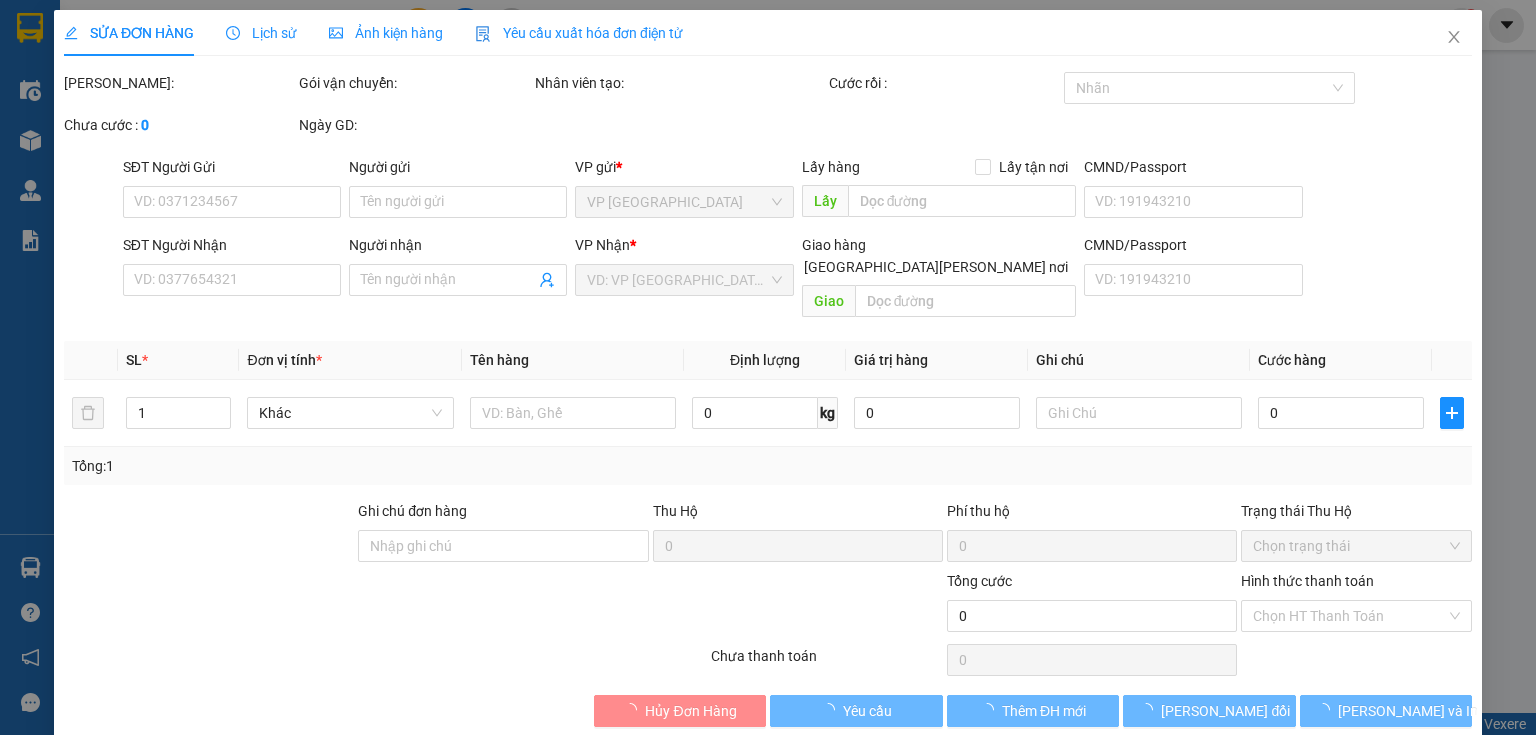 type on "0888008118" 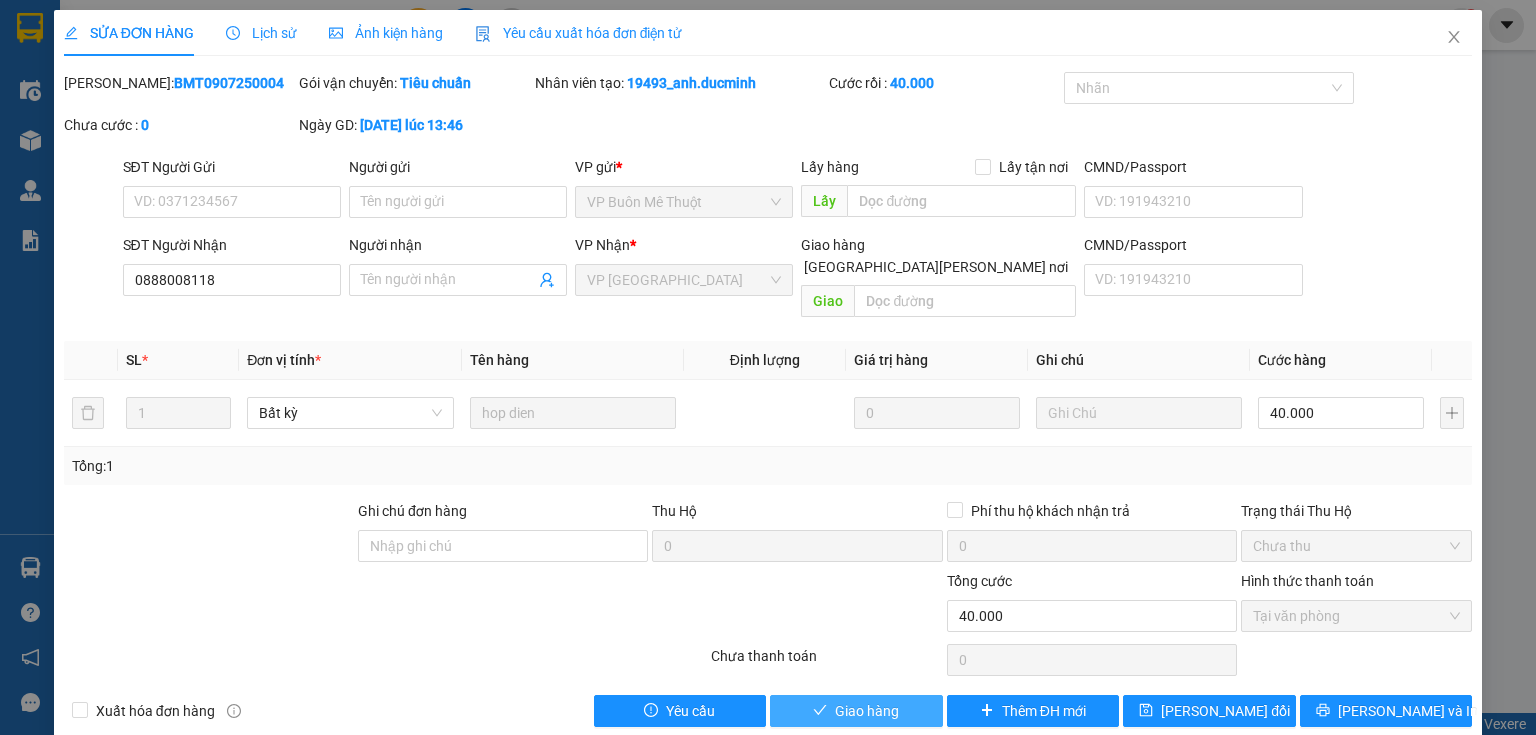 click on "Giao hàng" at bounding box center [867, 711] 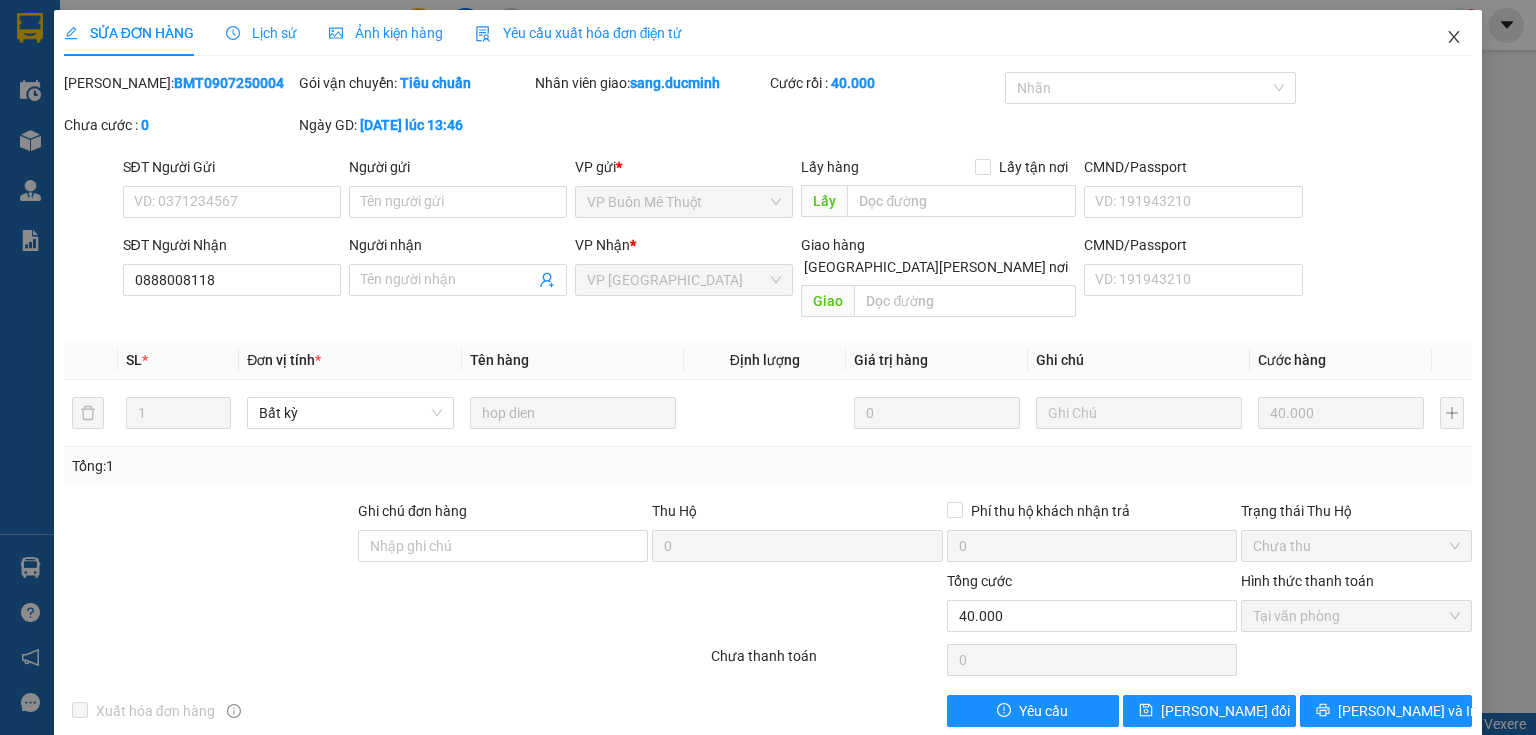 click 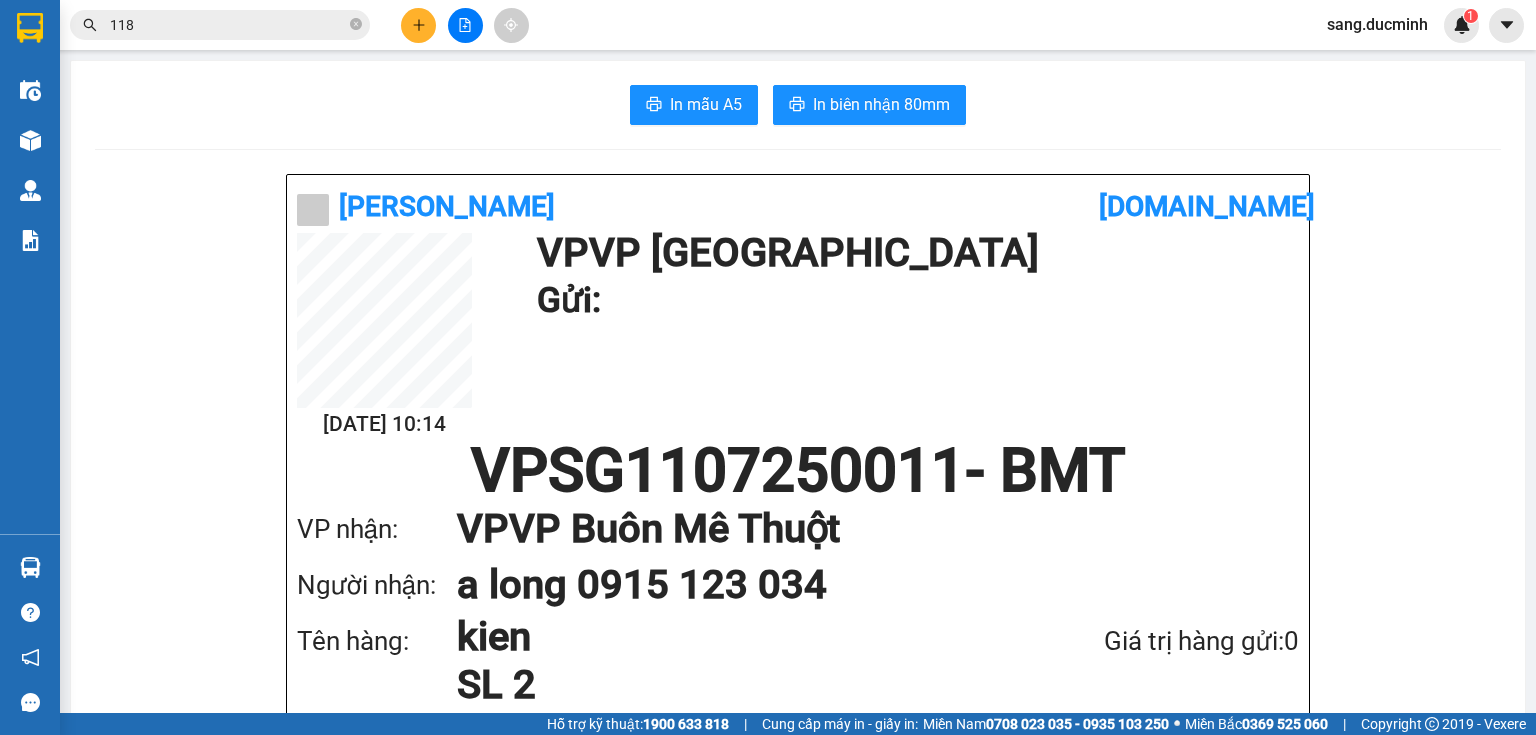 click at bounding box center [356, 25] 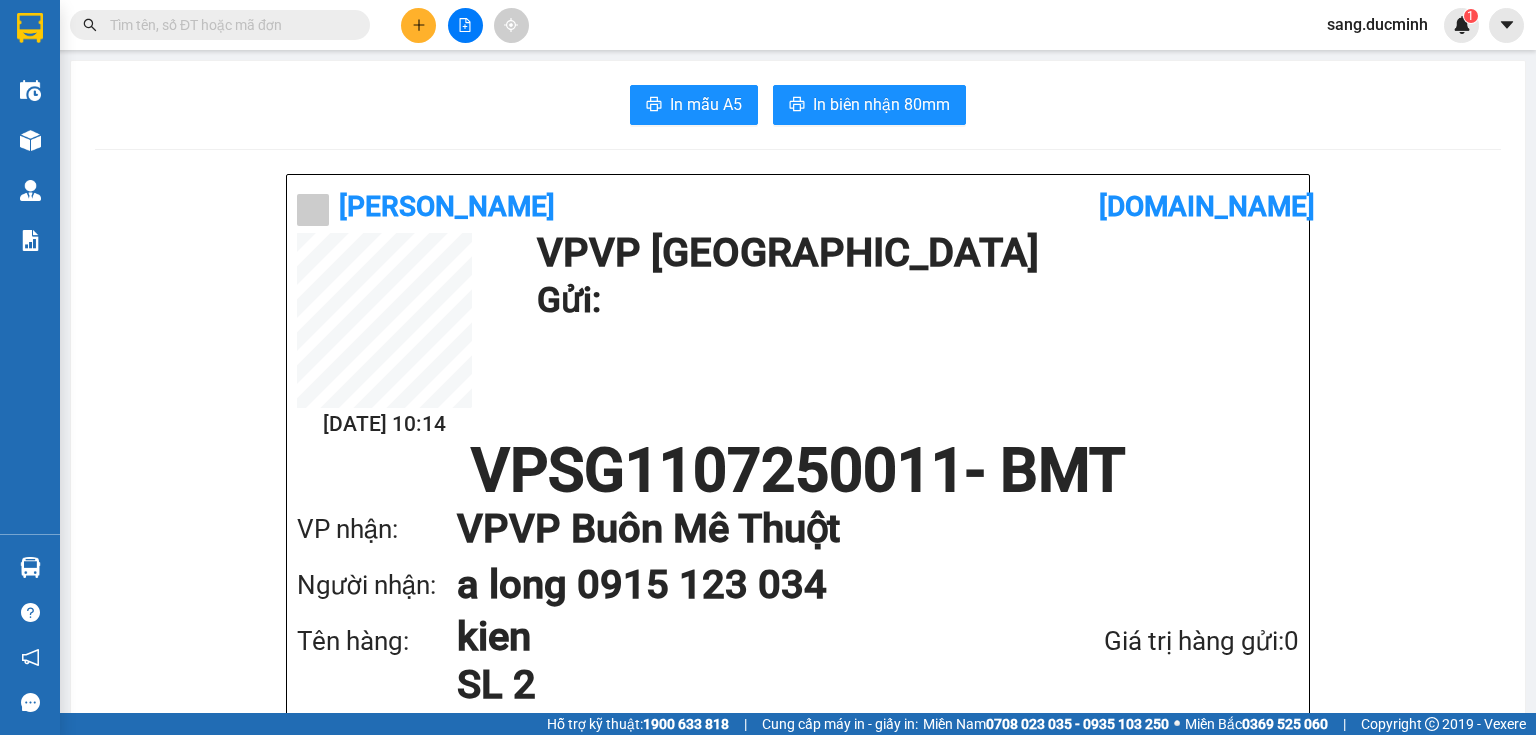 click at bounding box center (228, 25) 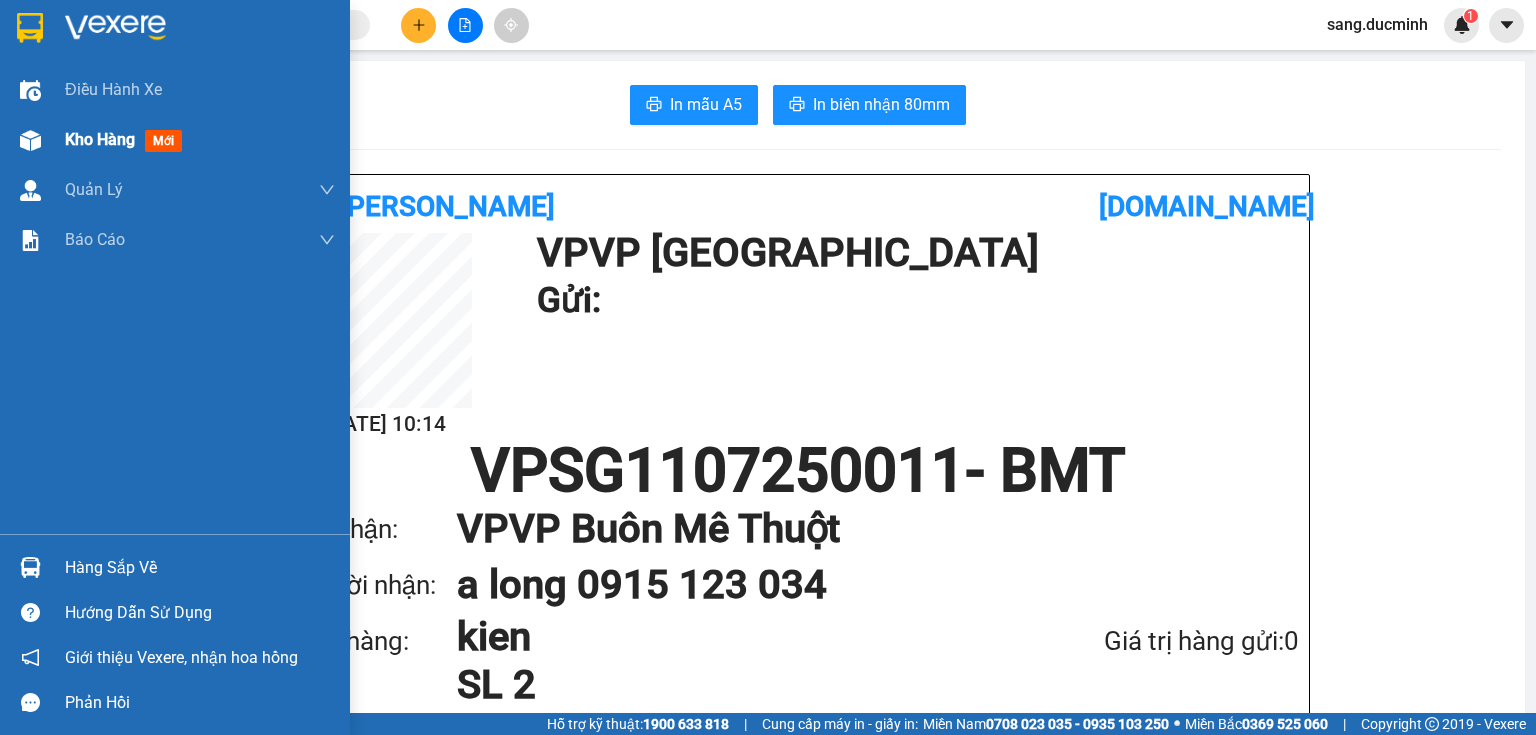 click on "Kho hàng mới" at bounding box center [175, 140] 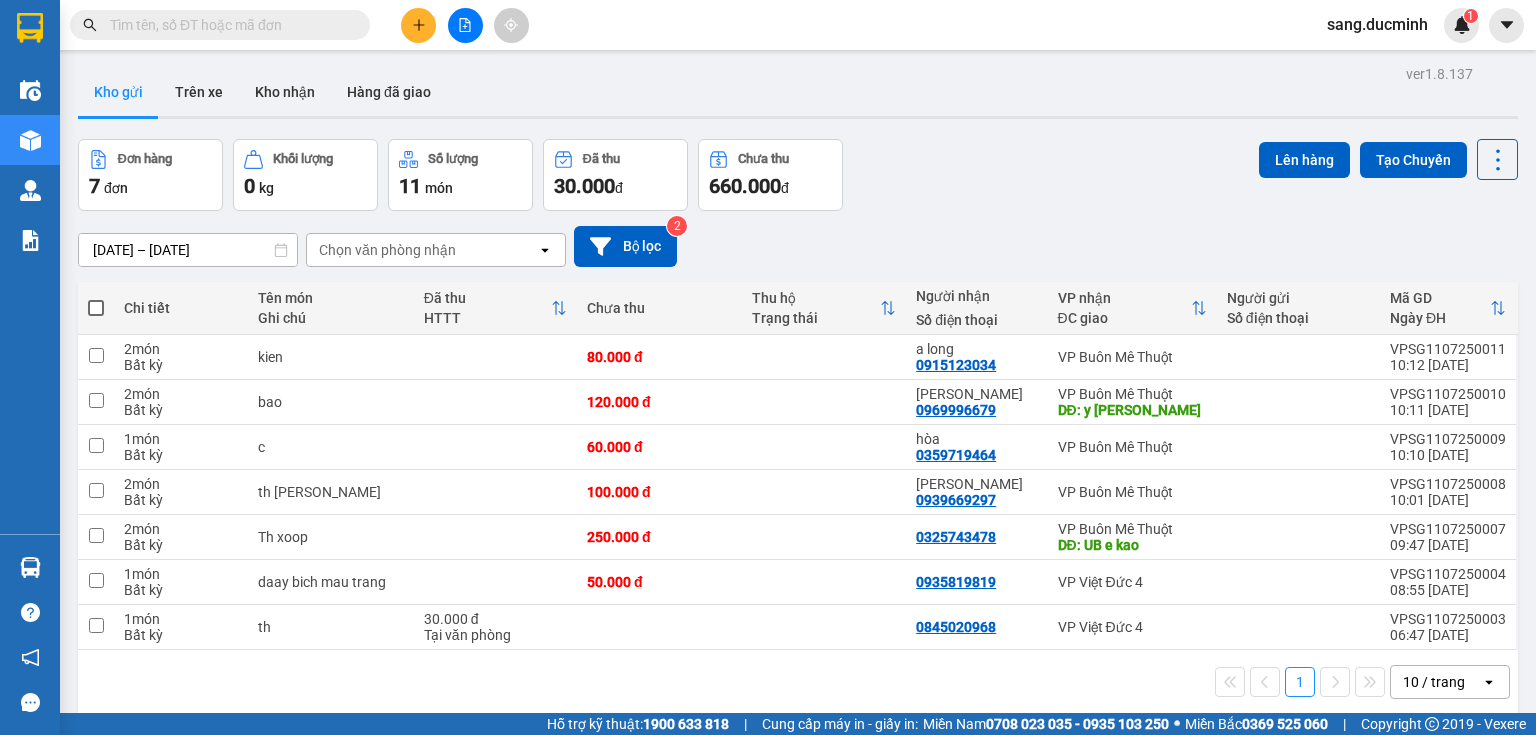 click at bounding box center [228, 25] 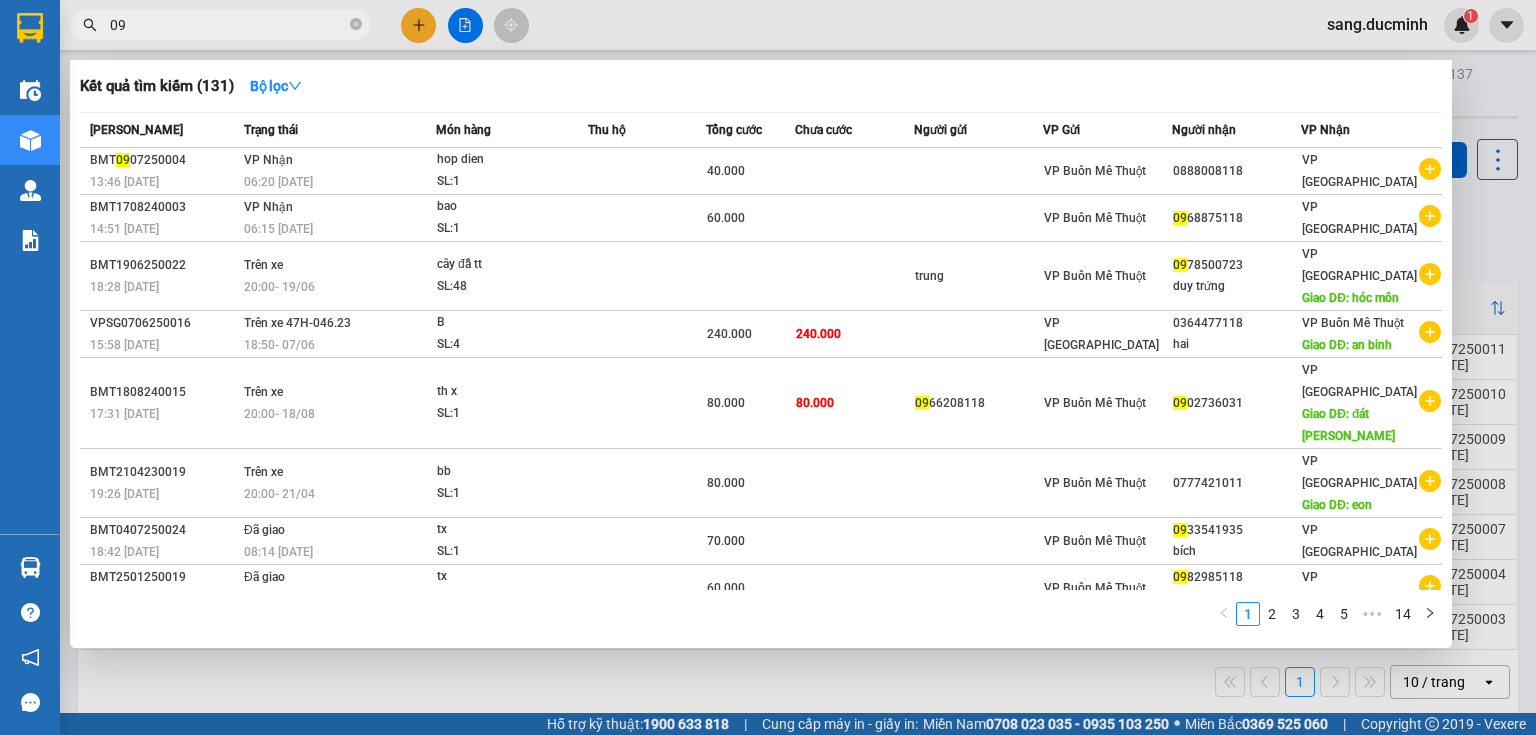 type on "0" 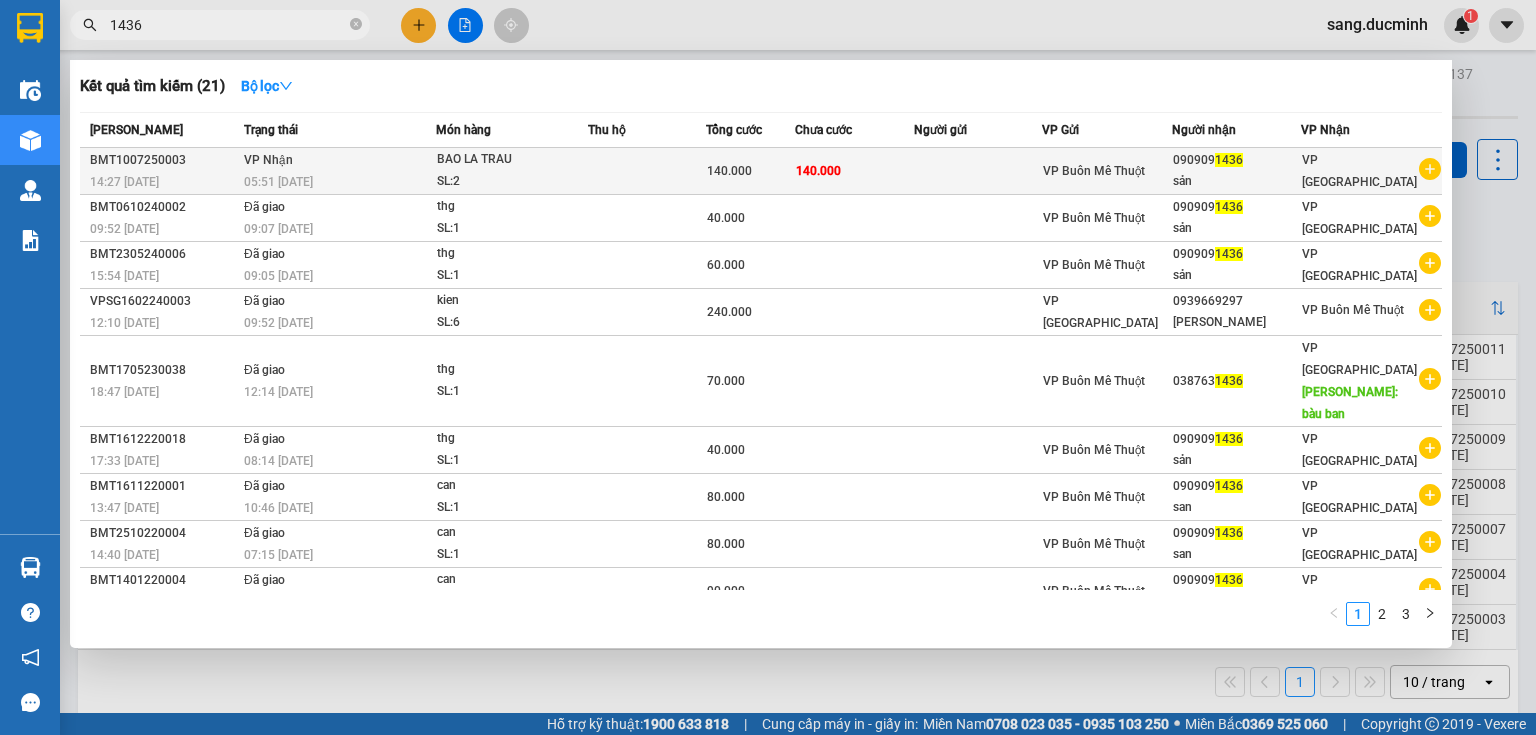 type on "1436" 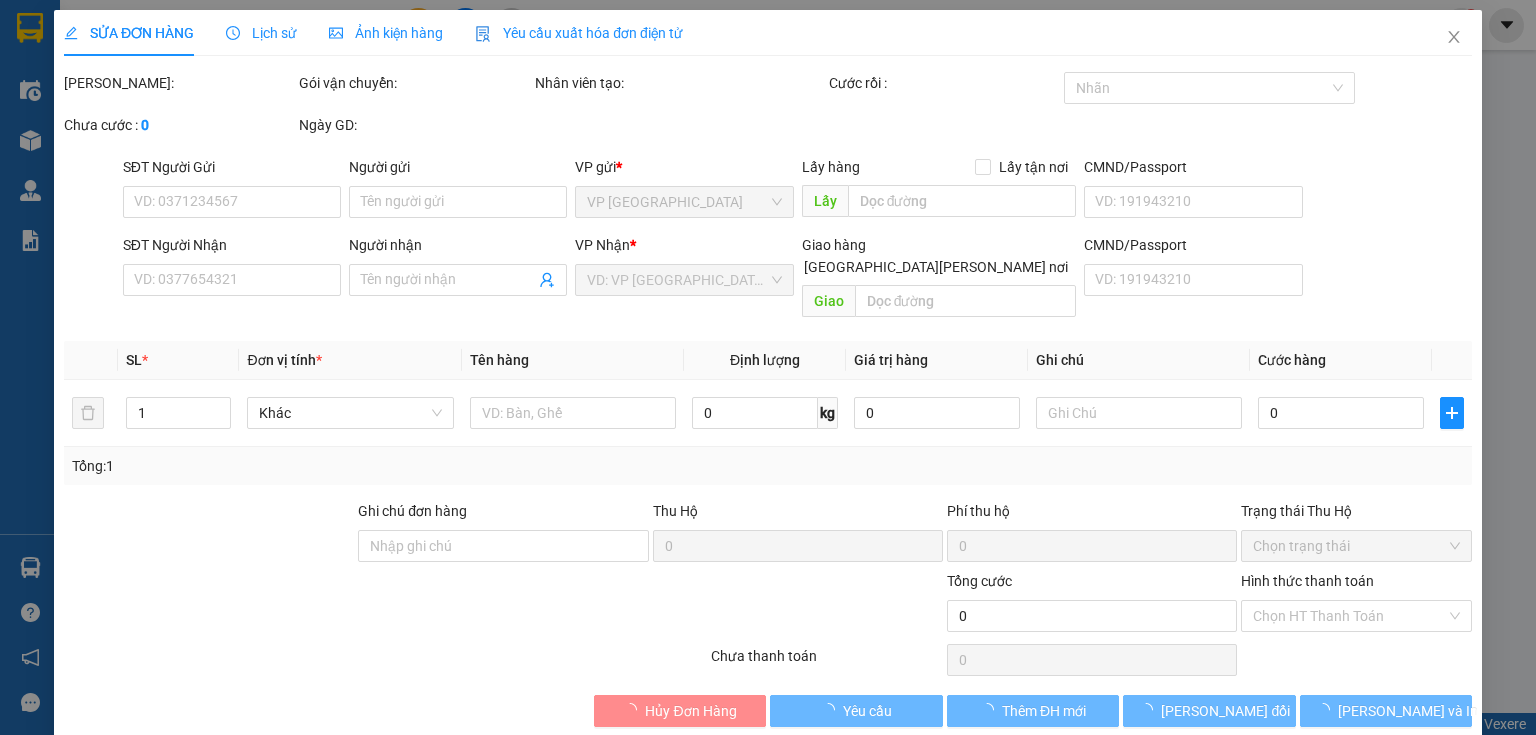 type on "0909091436" 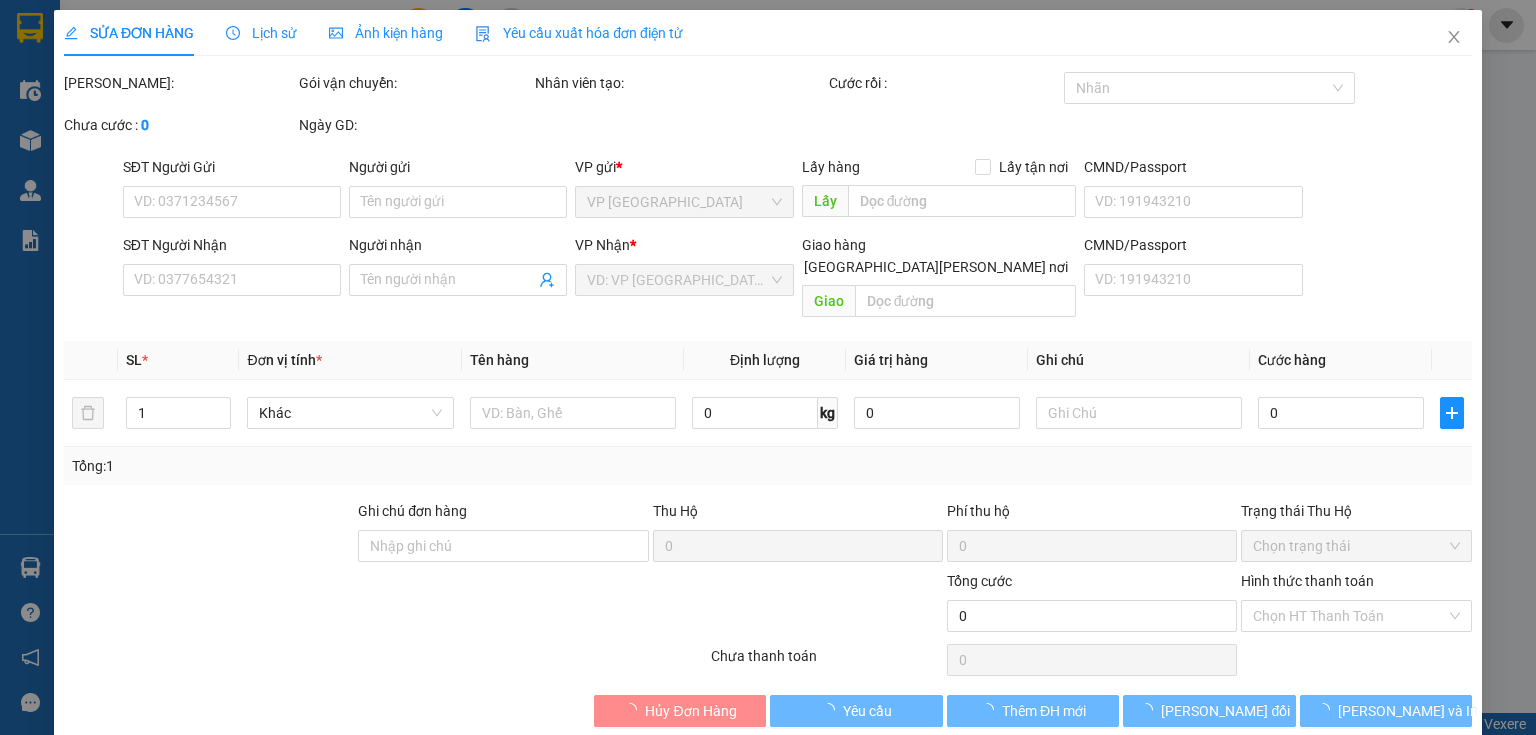 type on "sản" 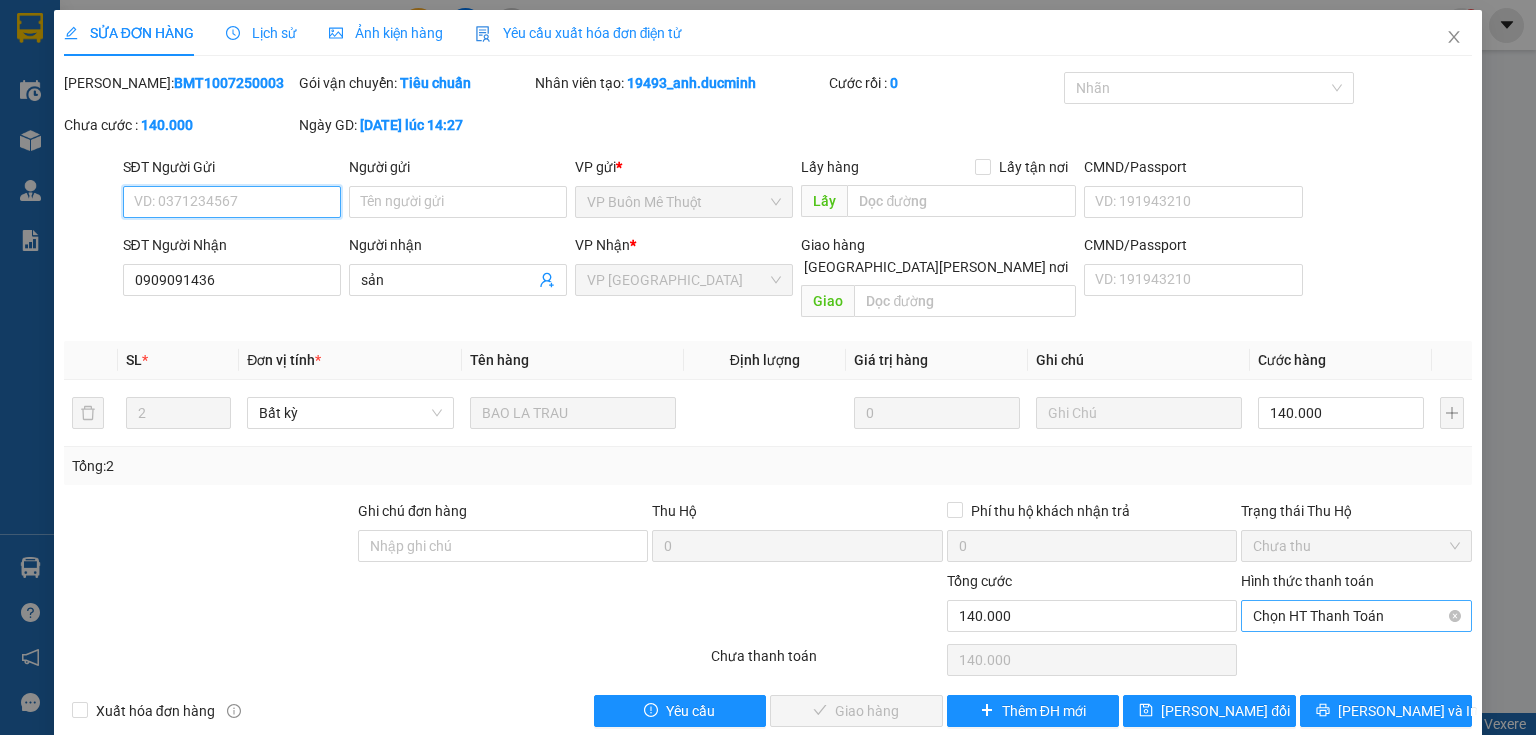 click on "Chọn HT Thanh Toán" at bounding box center (1356, 616) 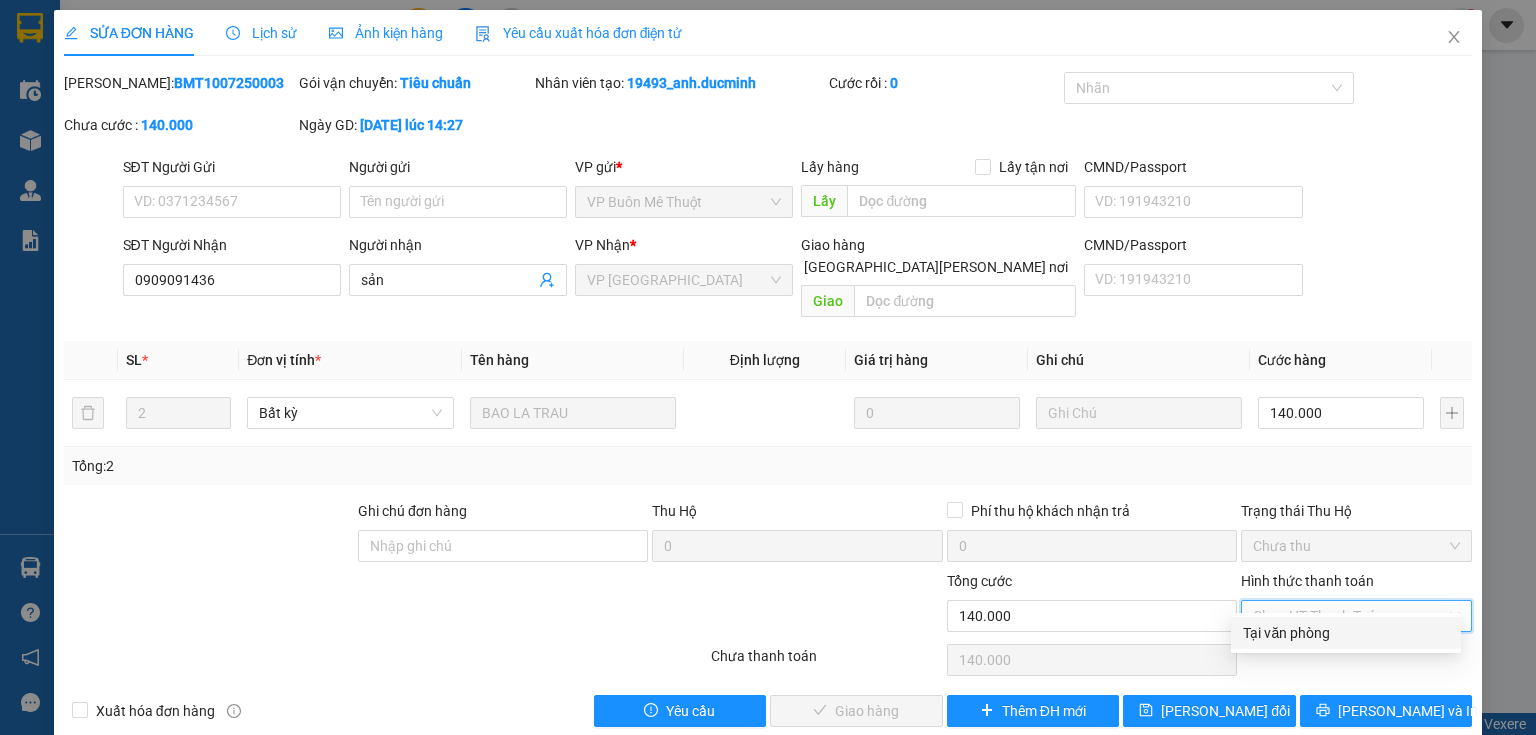 click on "Tại văn phòng" at bounding box center (1346, 633) 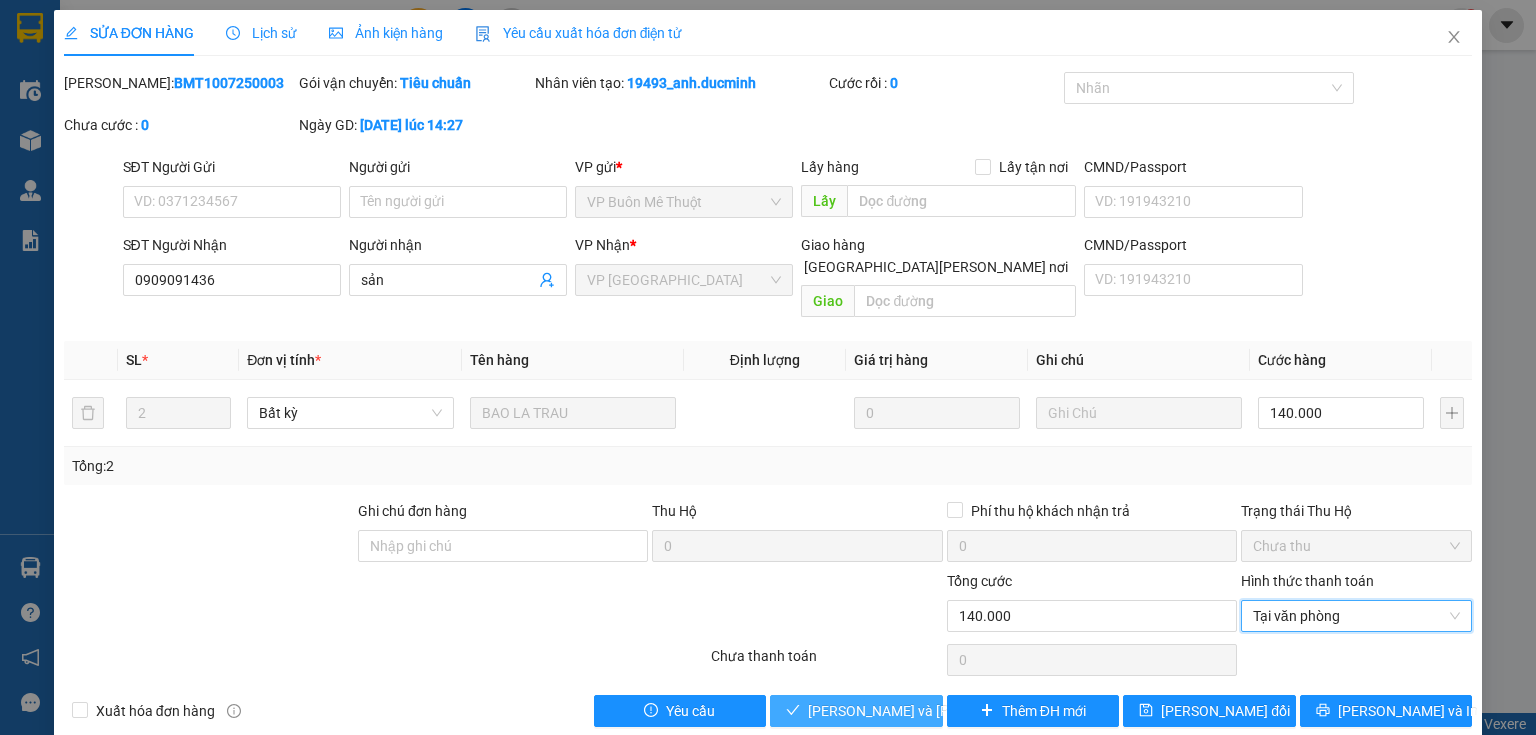click on "[PERSON_NAME] và [PERSON_NAME] hàng" at bounding box center (943, 711) 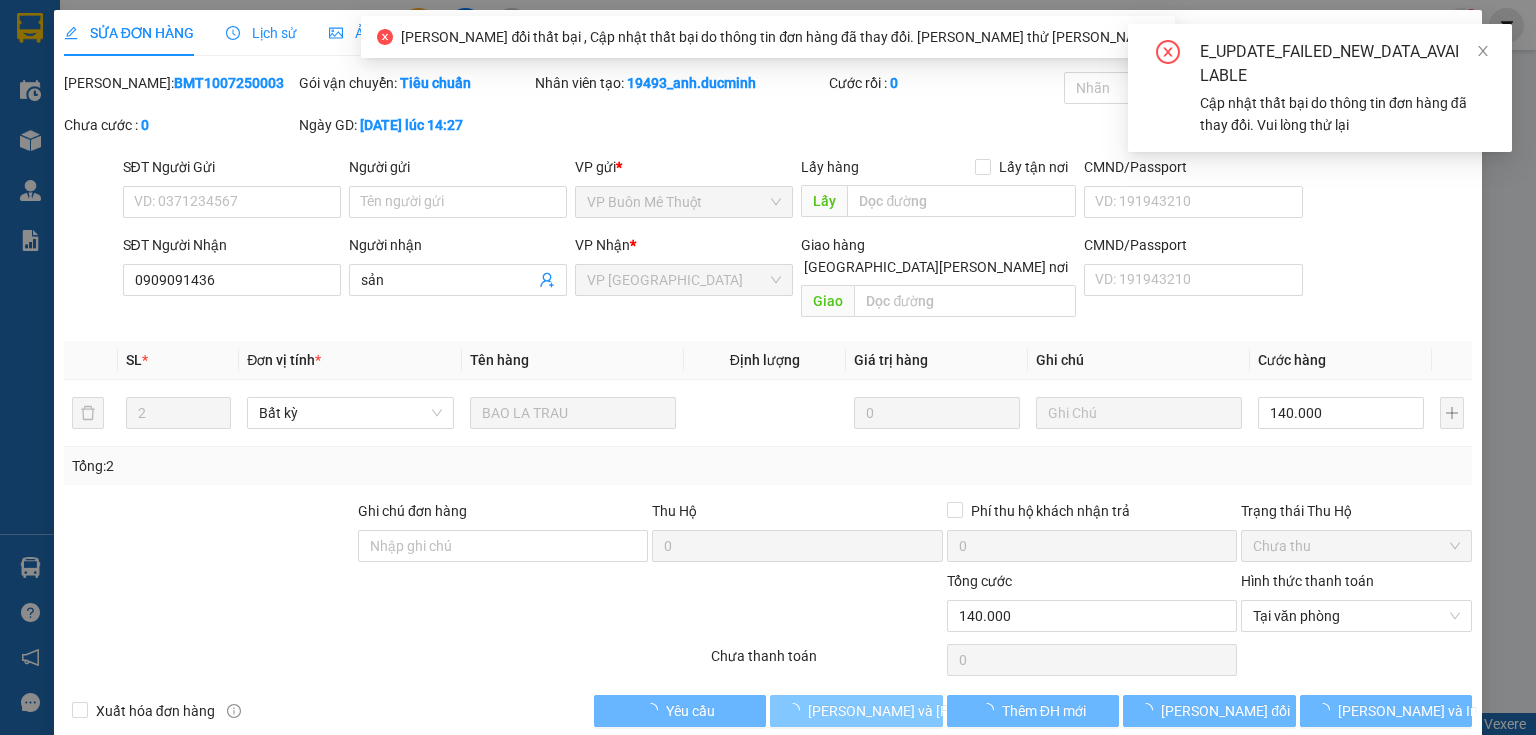 type on "100.000" 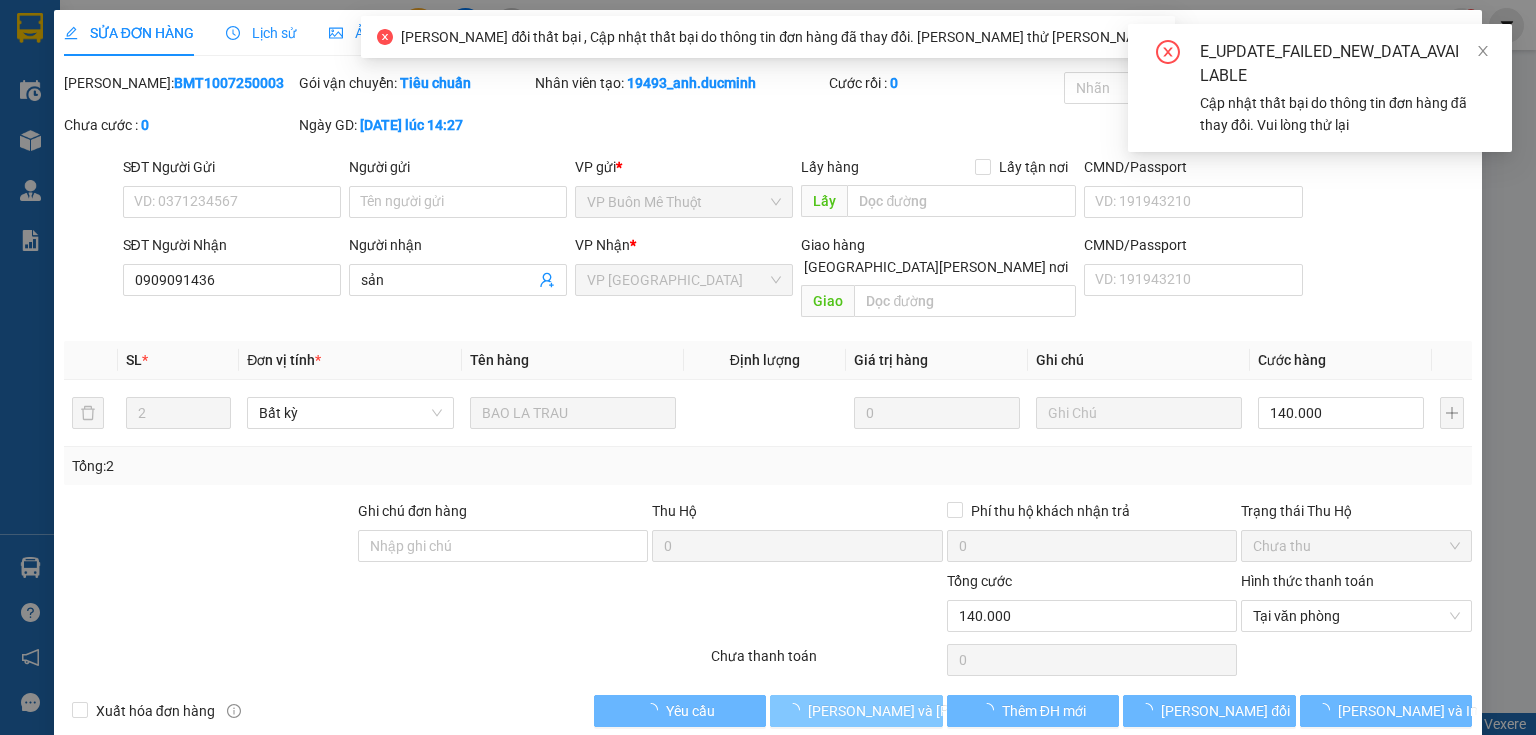 type on "100.000" 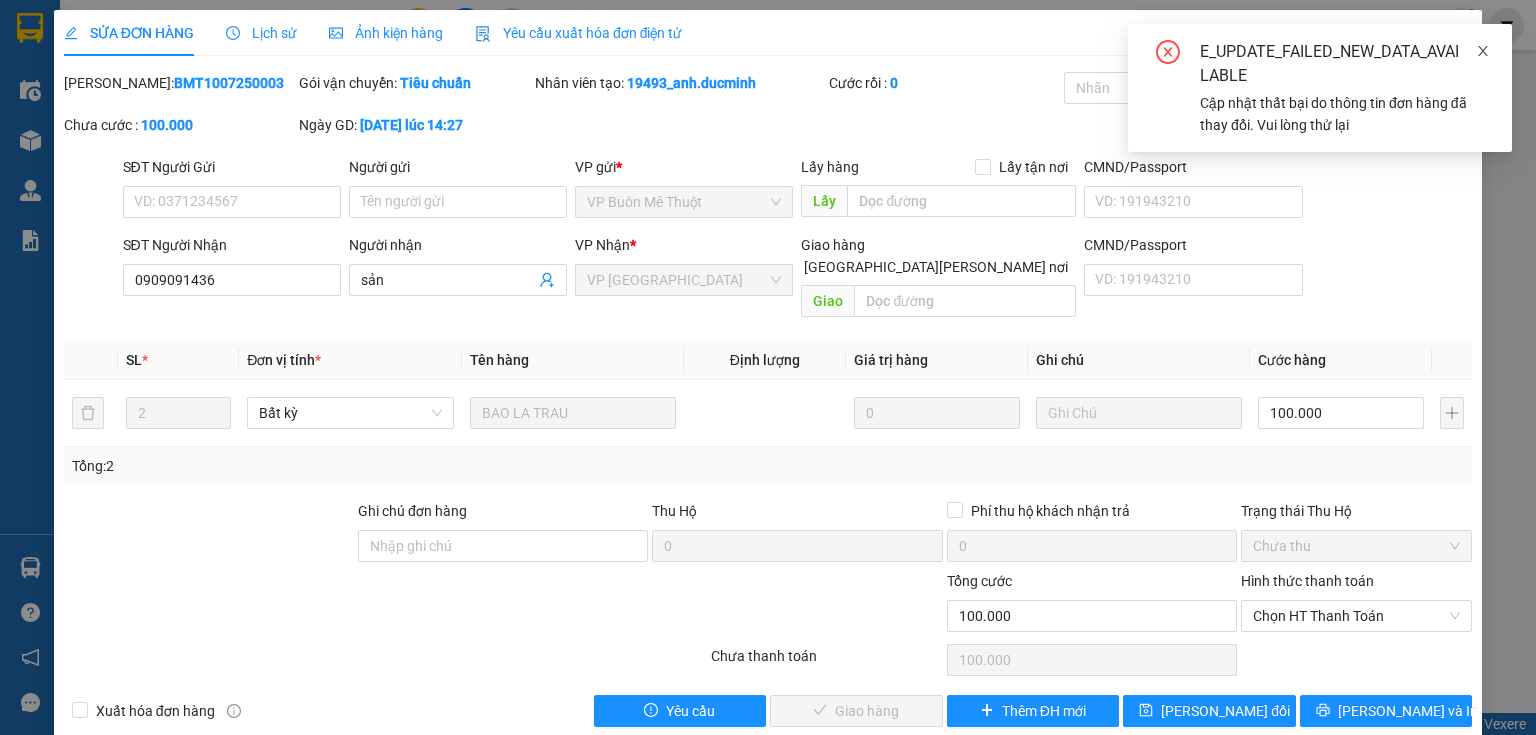 click 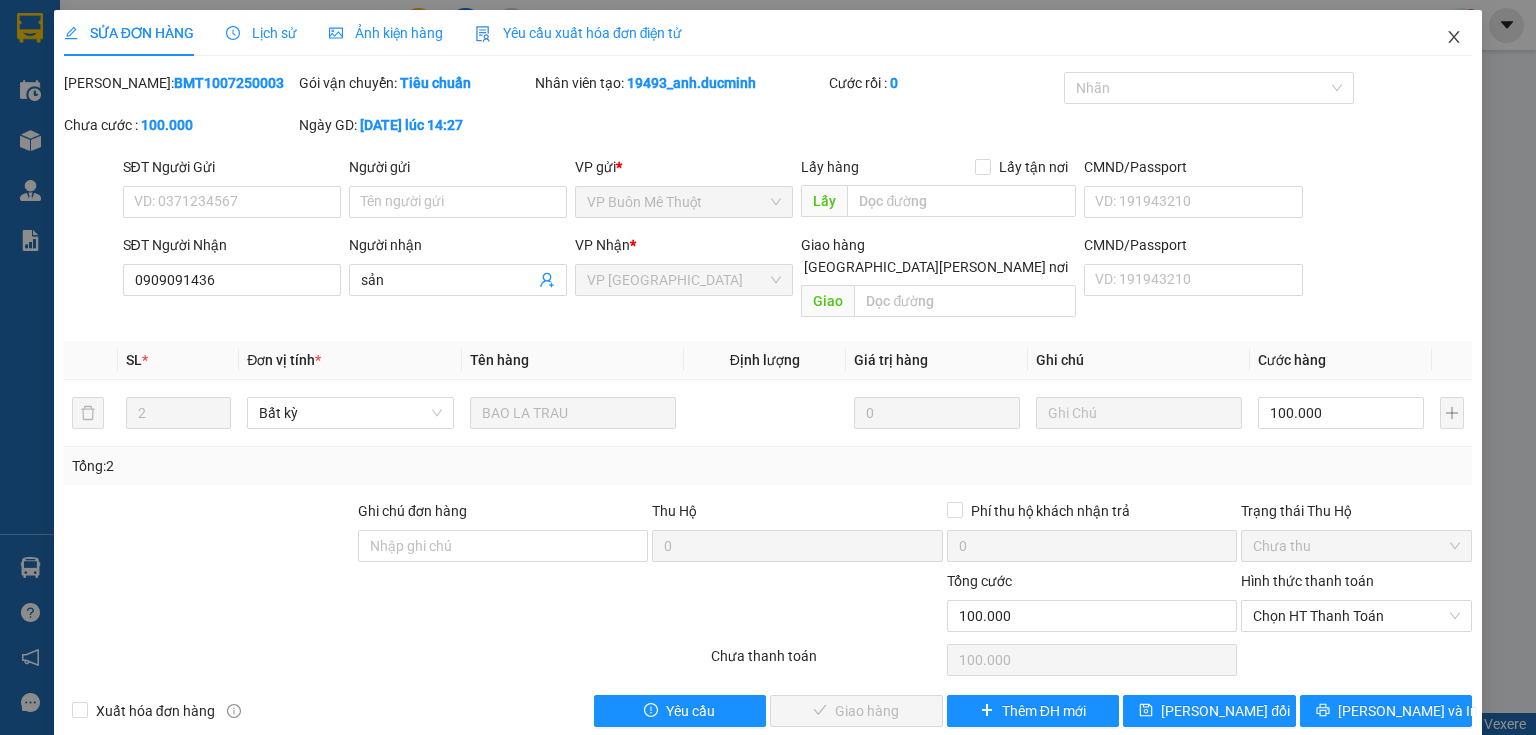 click at bounding box center [1454, 38] 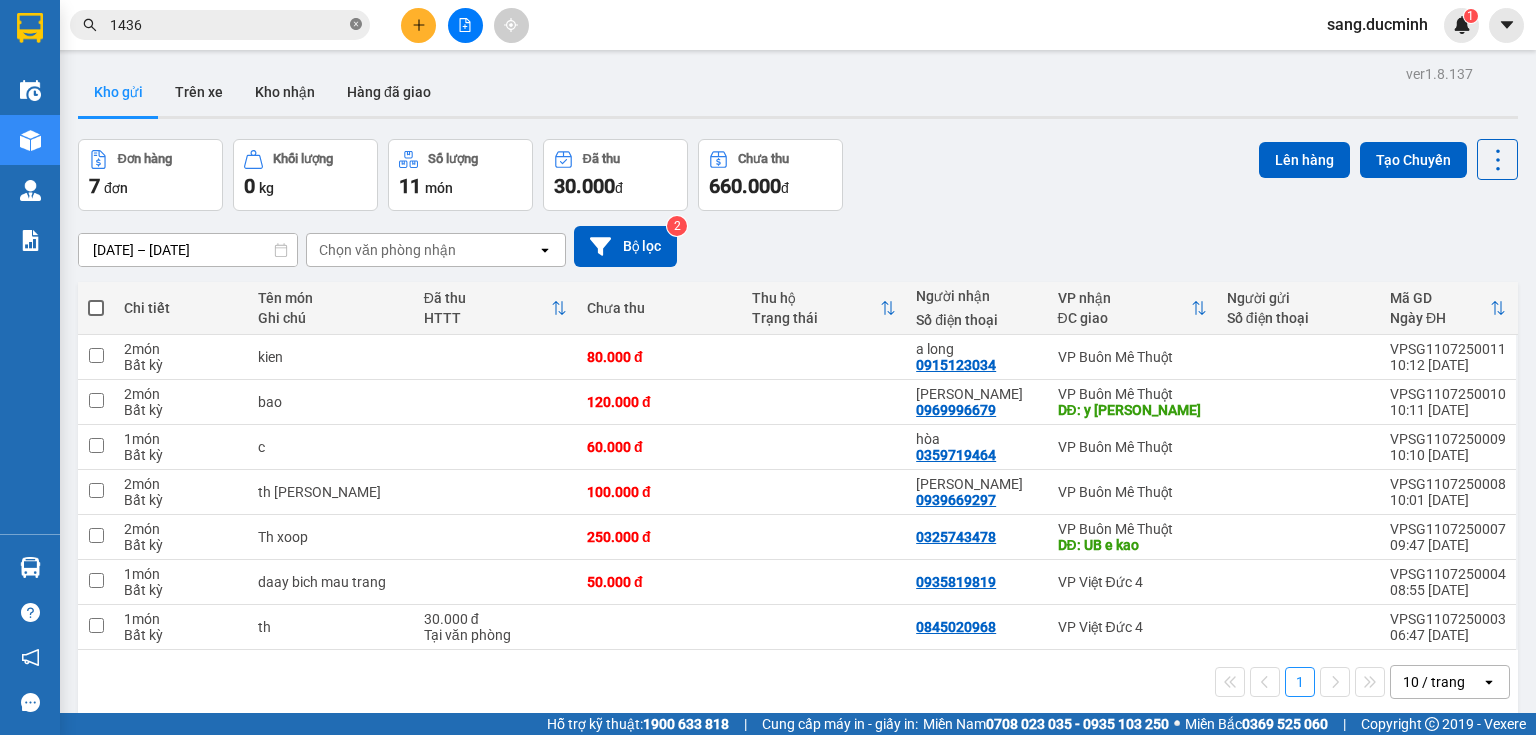click at bounding box center (356, 25) 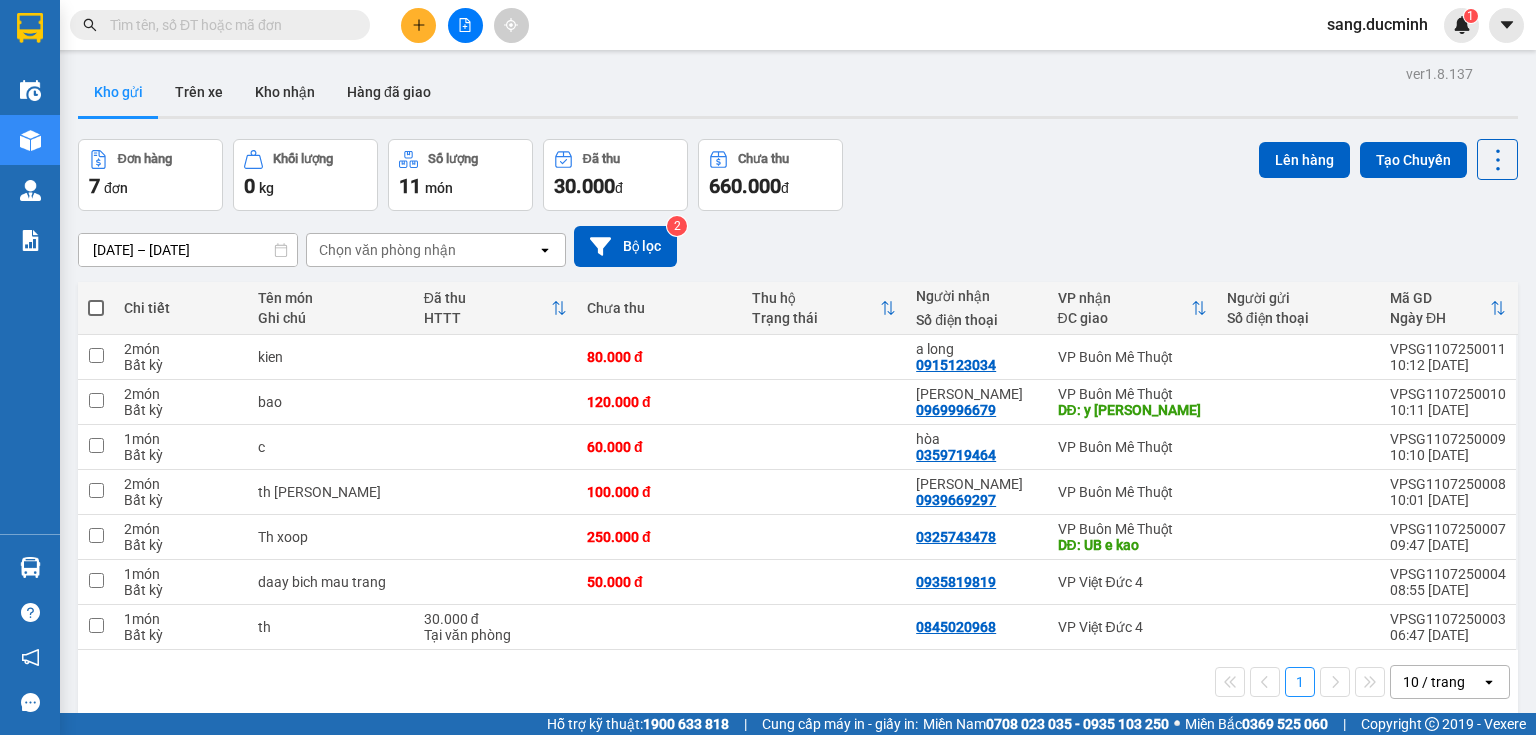 click at bounding box center (228, 25) 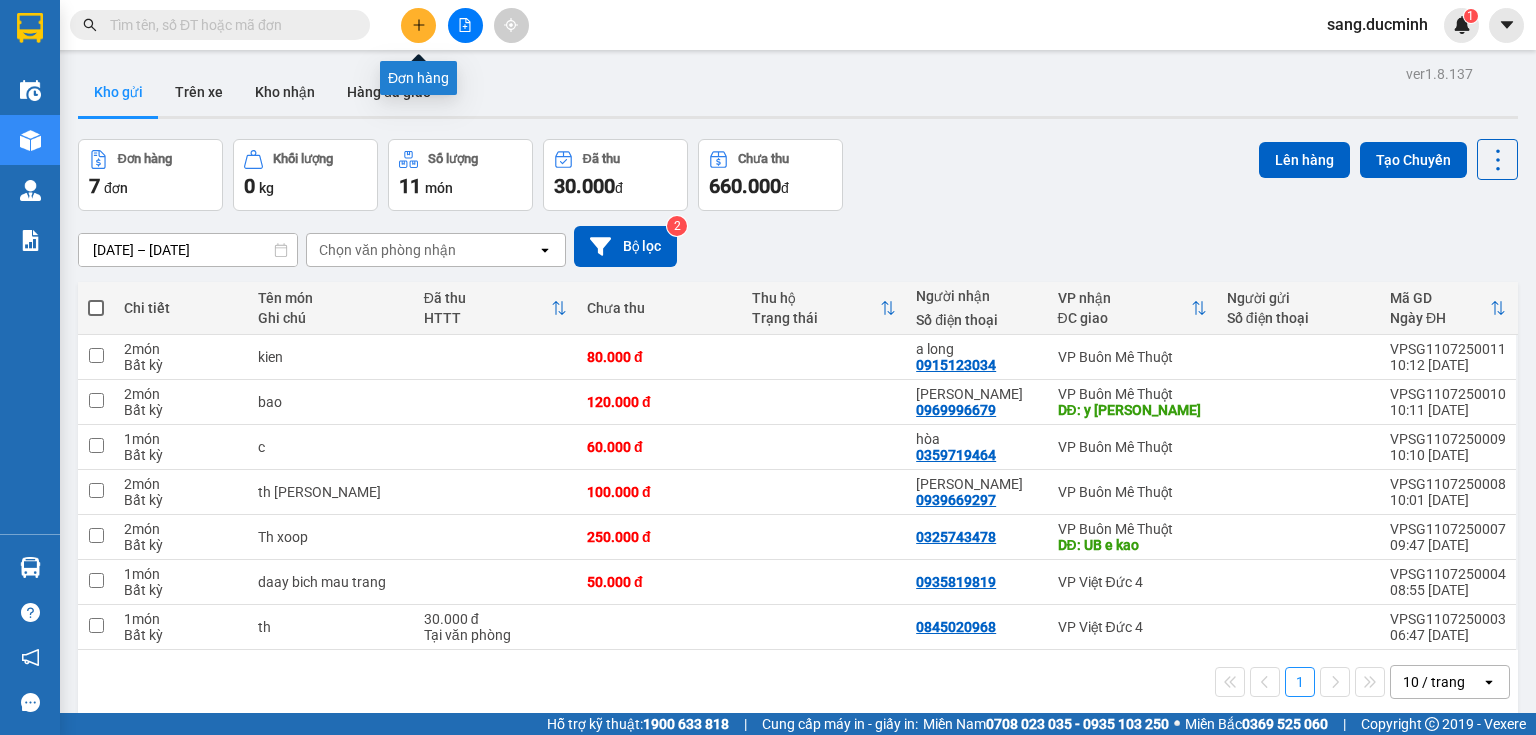 click at bounding box center [418, 25] 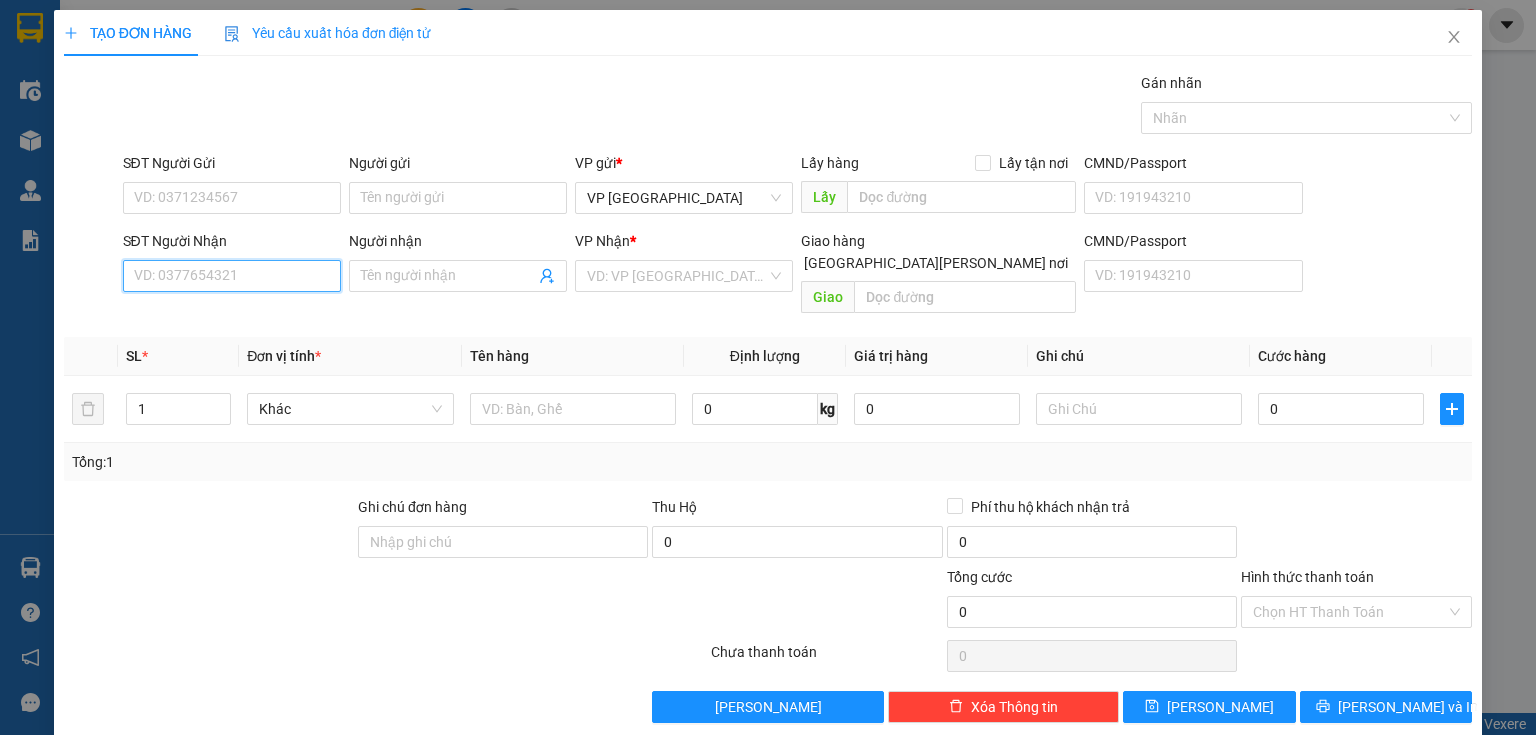 click on "SĐT Người Nhận" at bounding box center (232, 276) 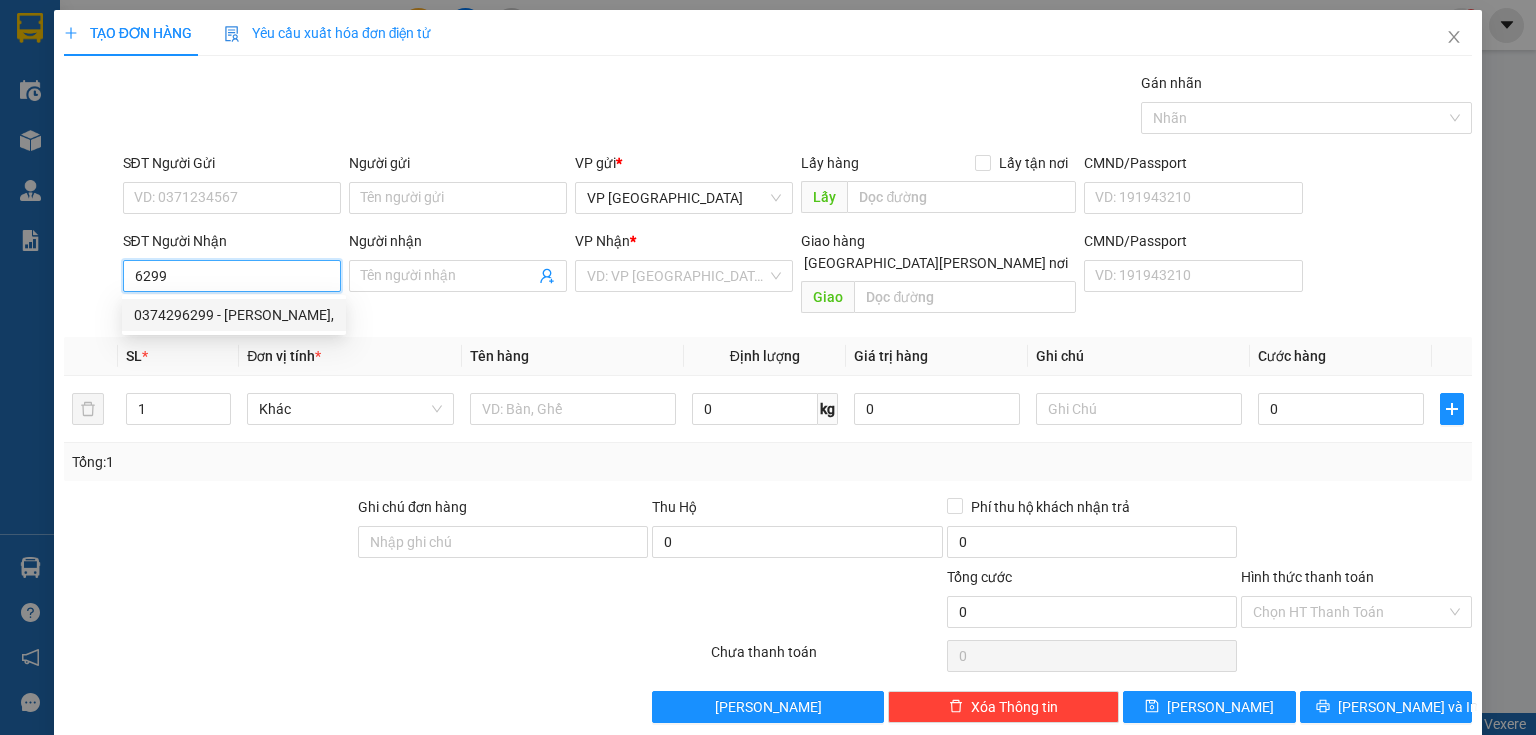 click on "0374296299 - hong le," at bounding box center (234, 315) 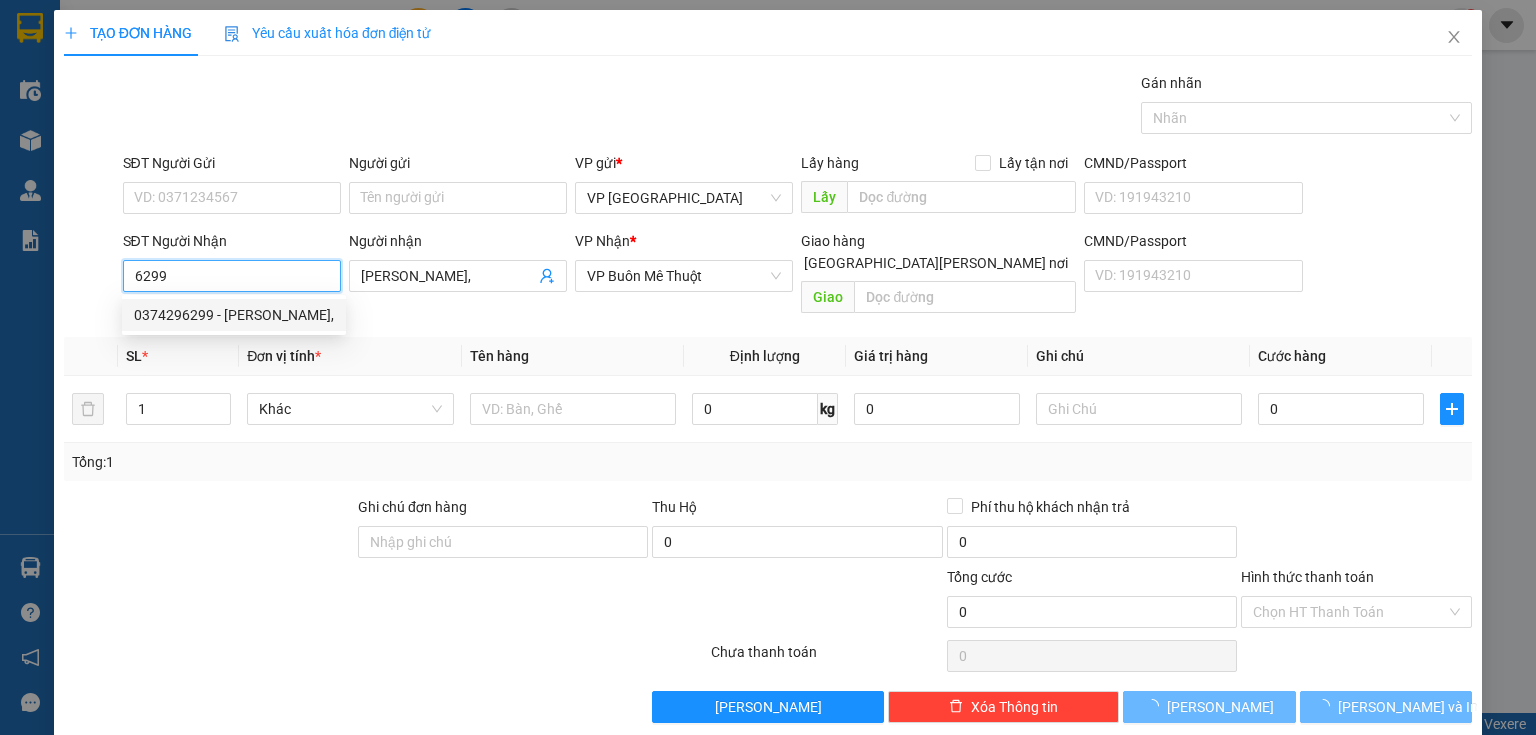 type on "0374296299" 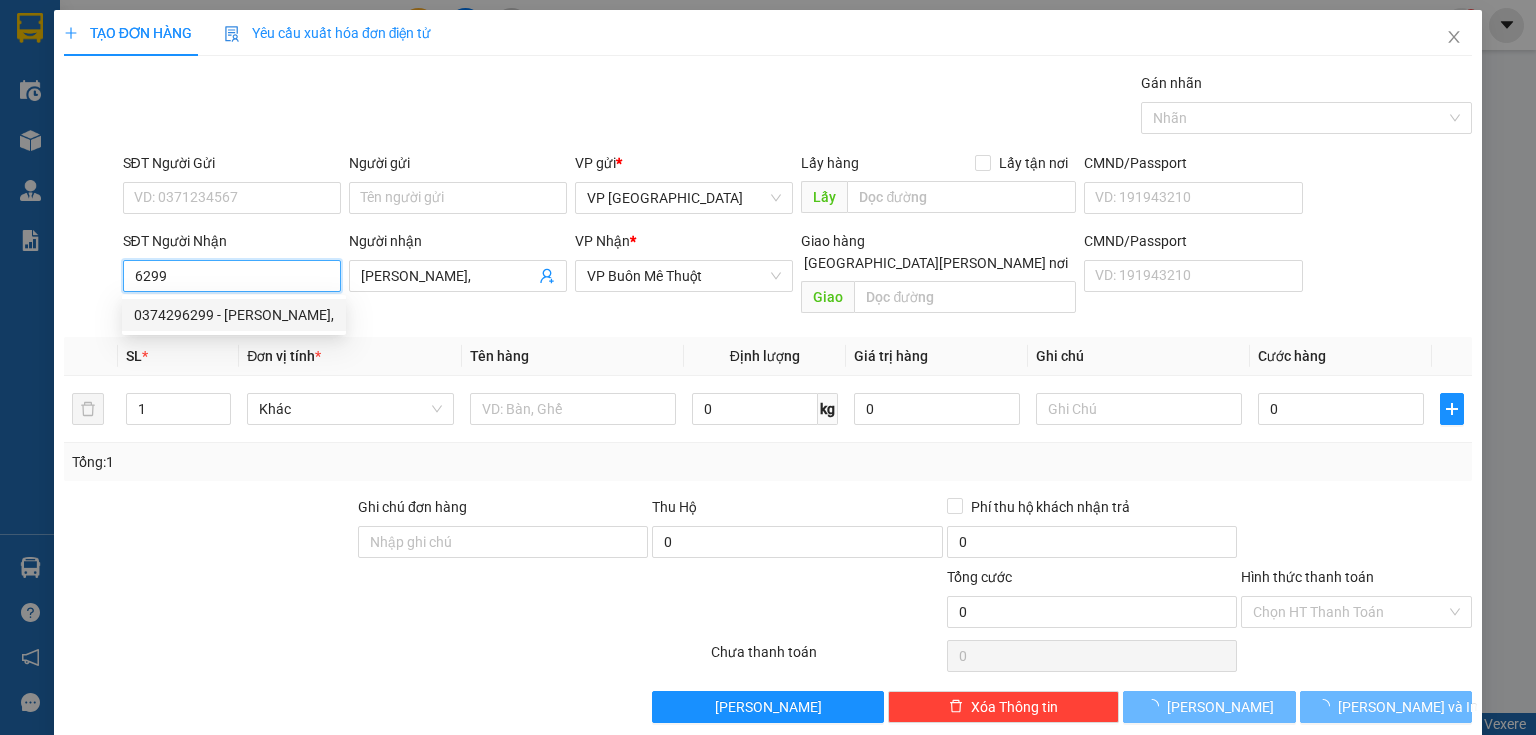 type on "[PERSON_NAME]," 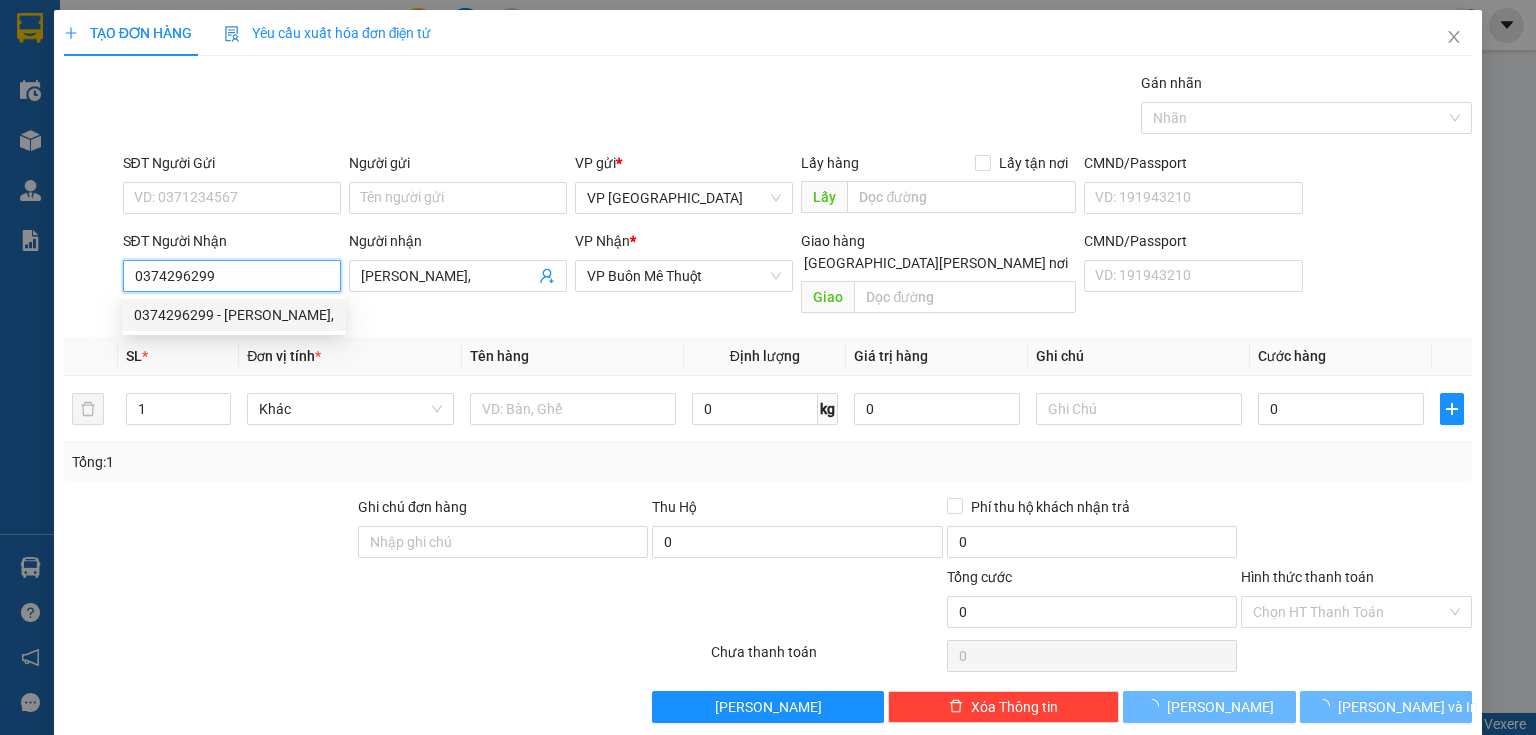 type on "10.000" 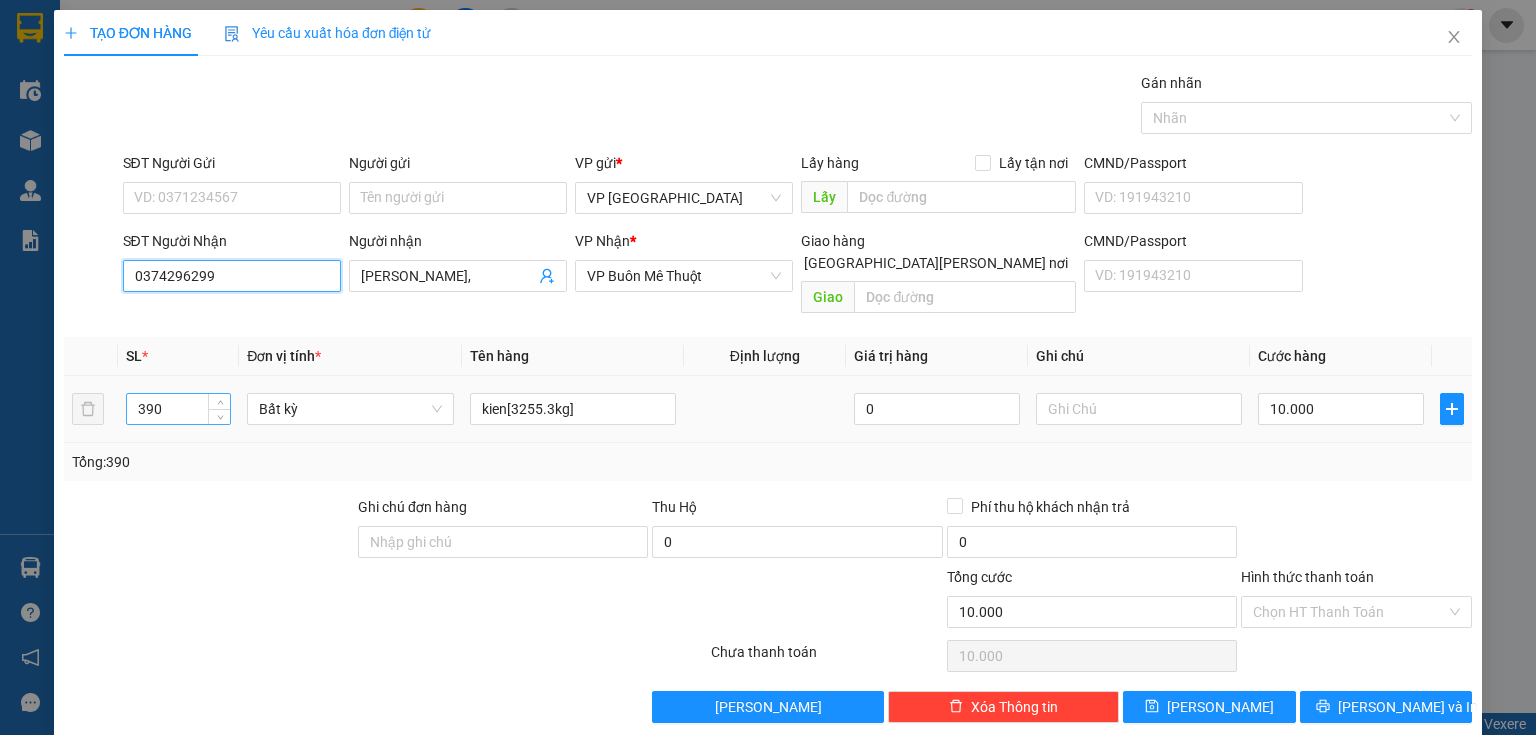 type on "0374296299" 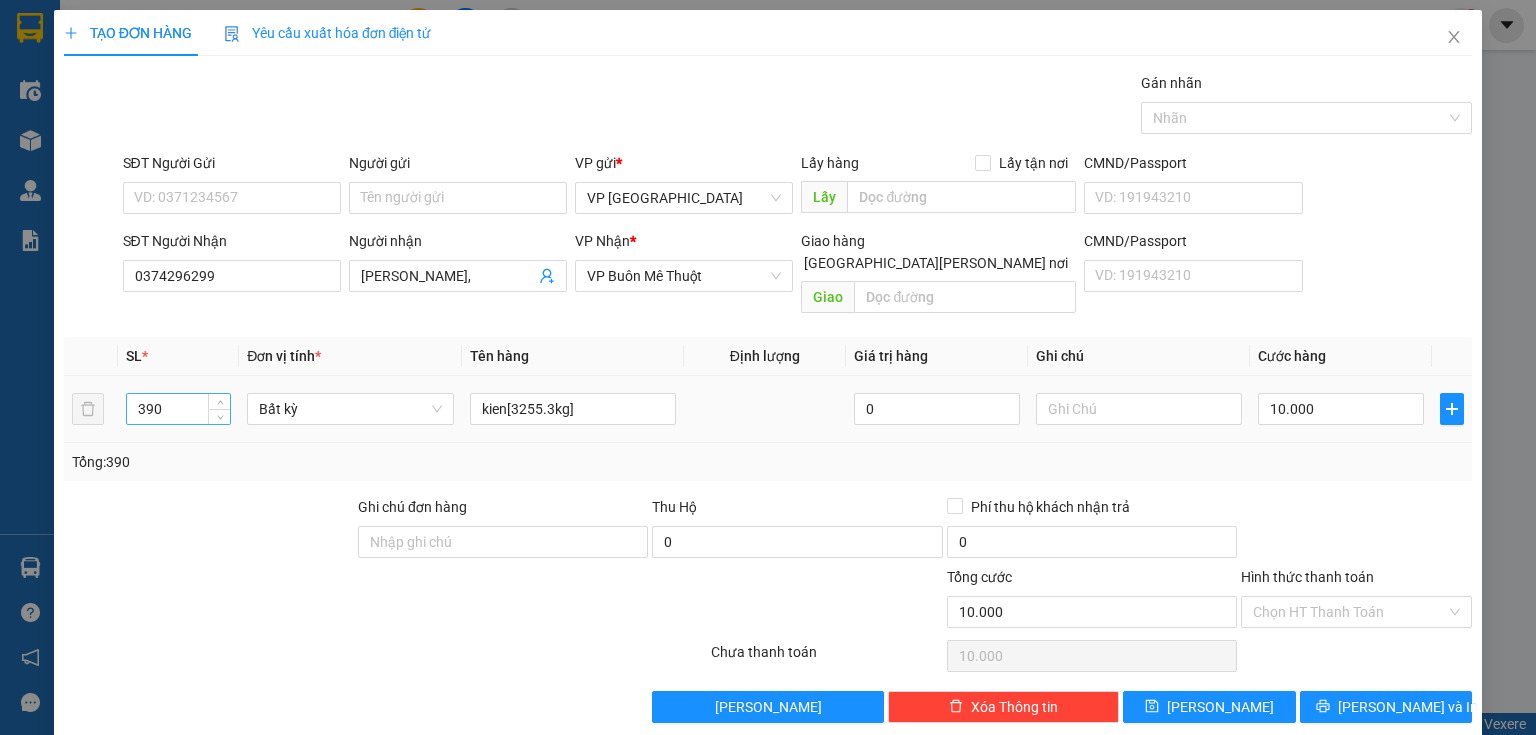 click on "390" at bounding box center [178, 409] 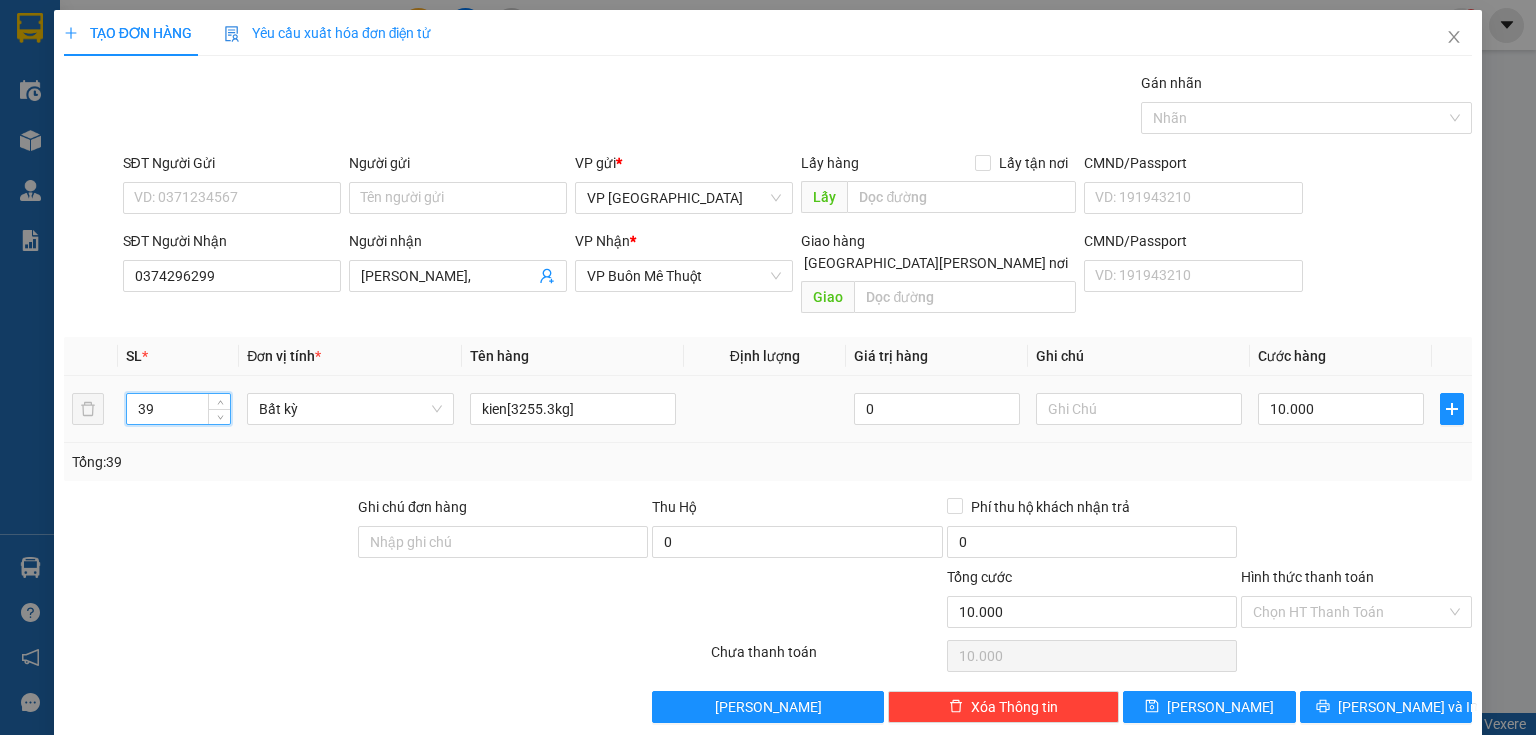 type on "3" 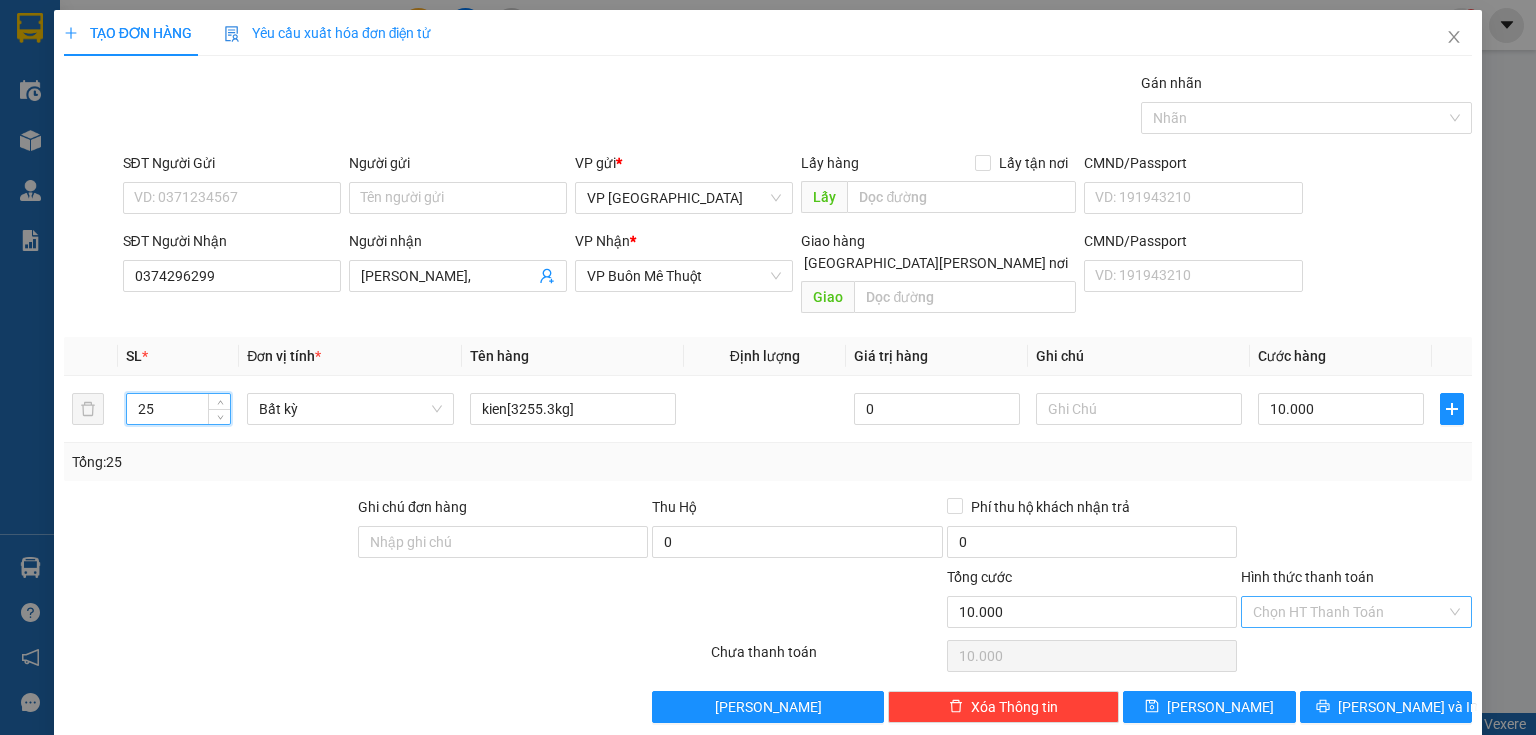 type on "25" 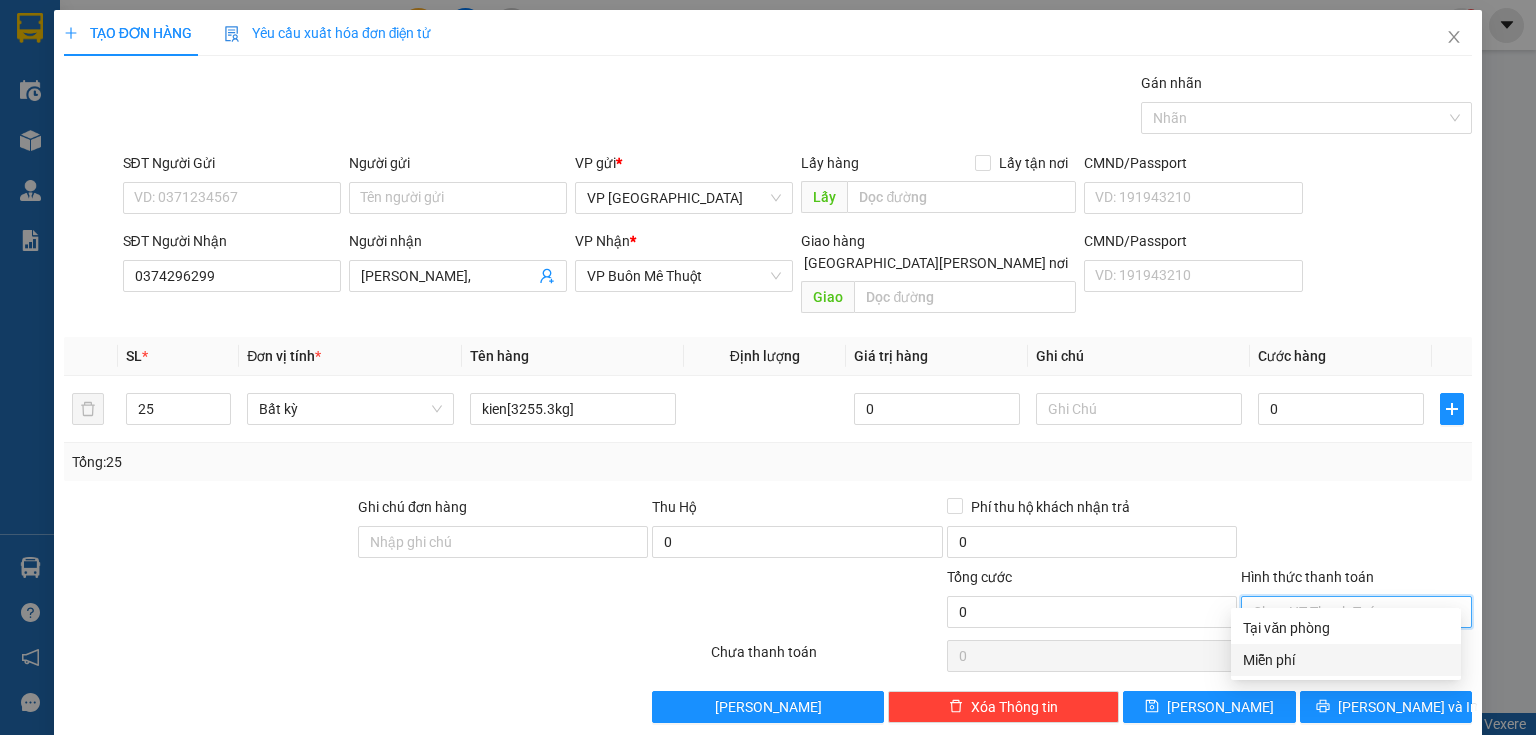 click on "Miễn phí" at bounding box center [1346, 660] 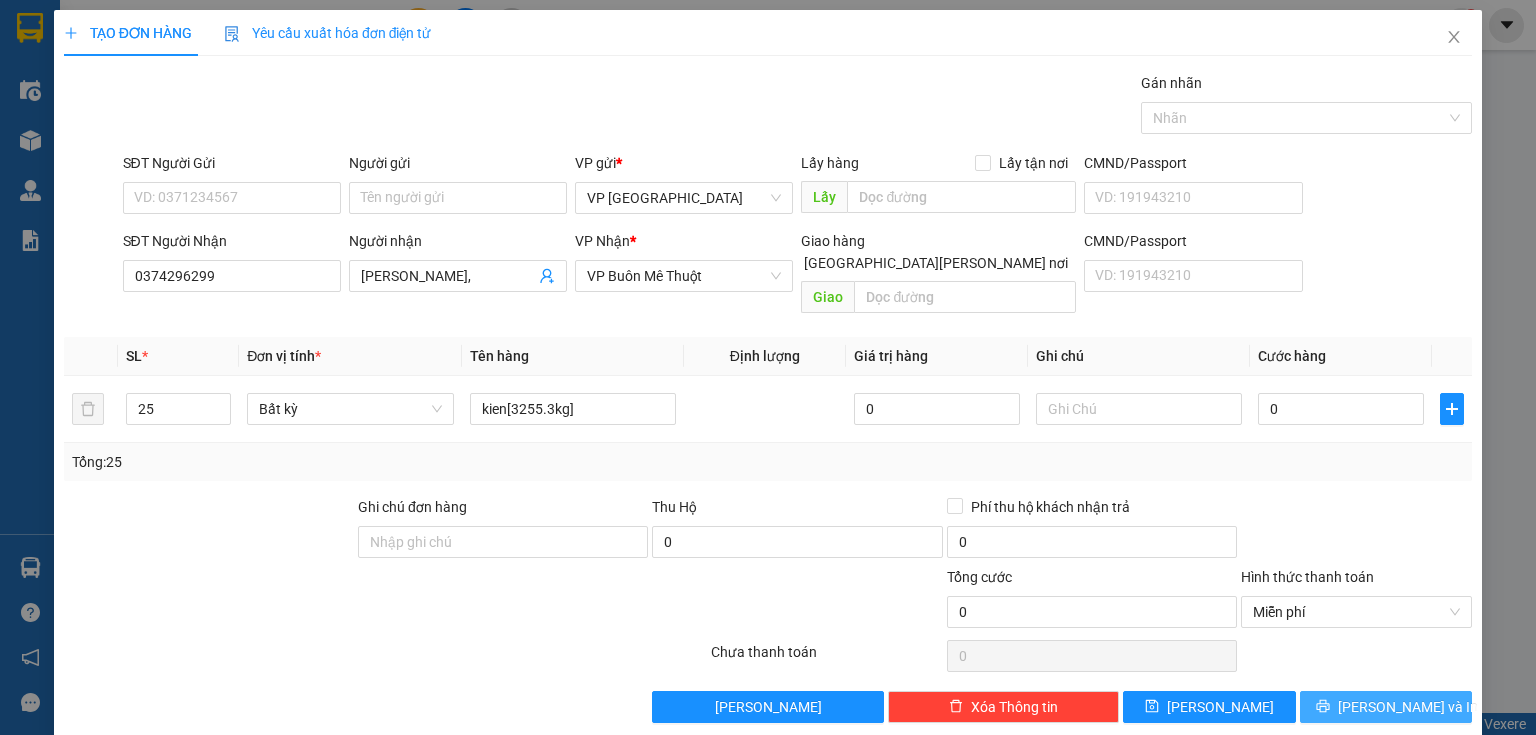 click on "[PERSON_NAME] và In" at bounding box center [1408, 707] 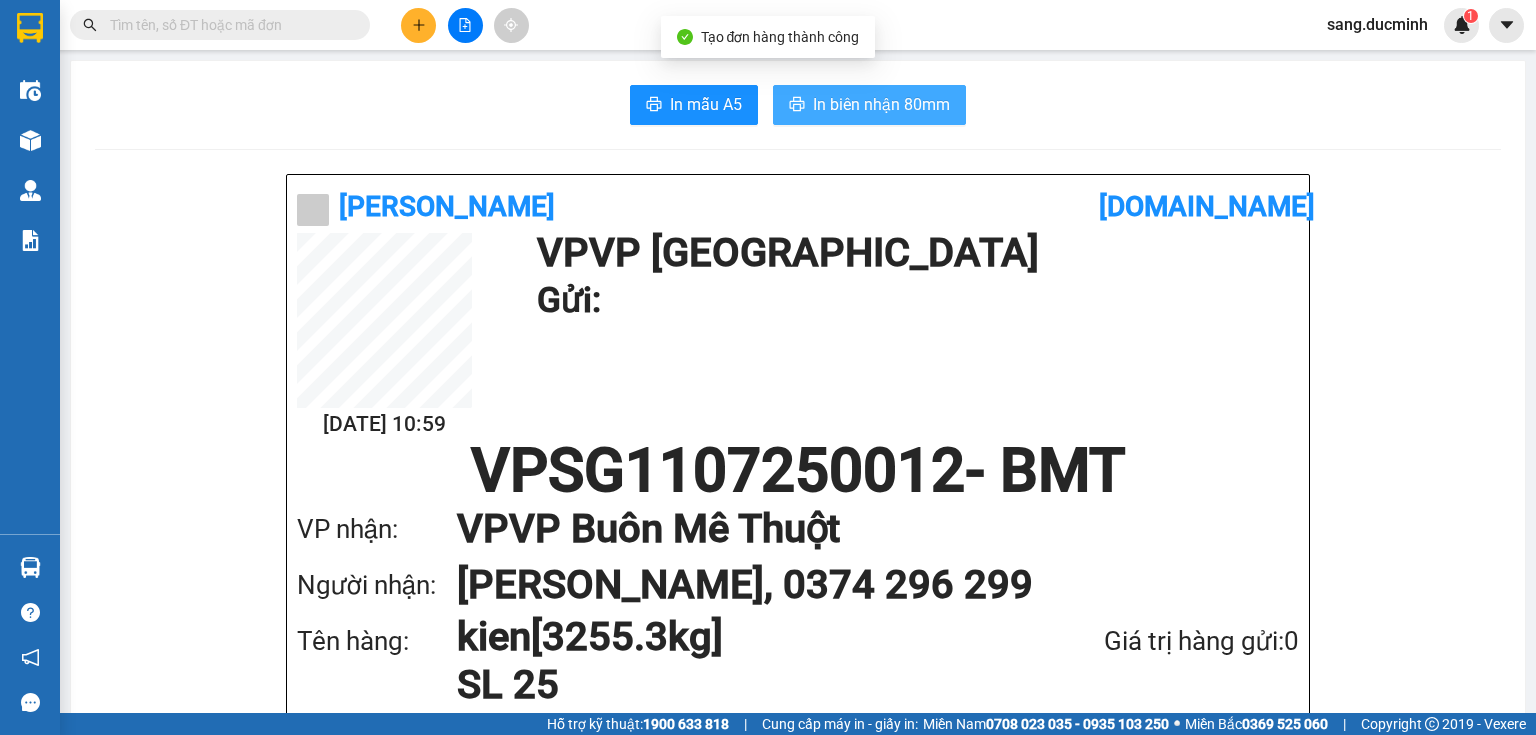 click on "In biên nhận 80mm" at bounding box center (869, 105) 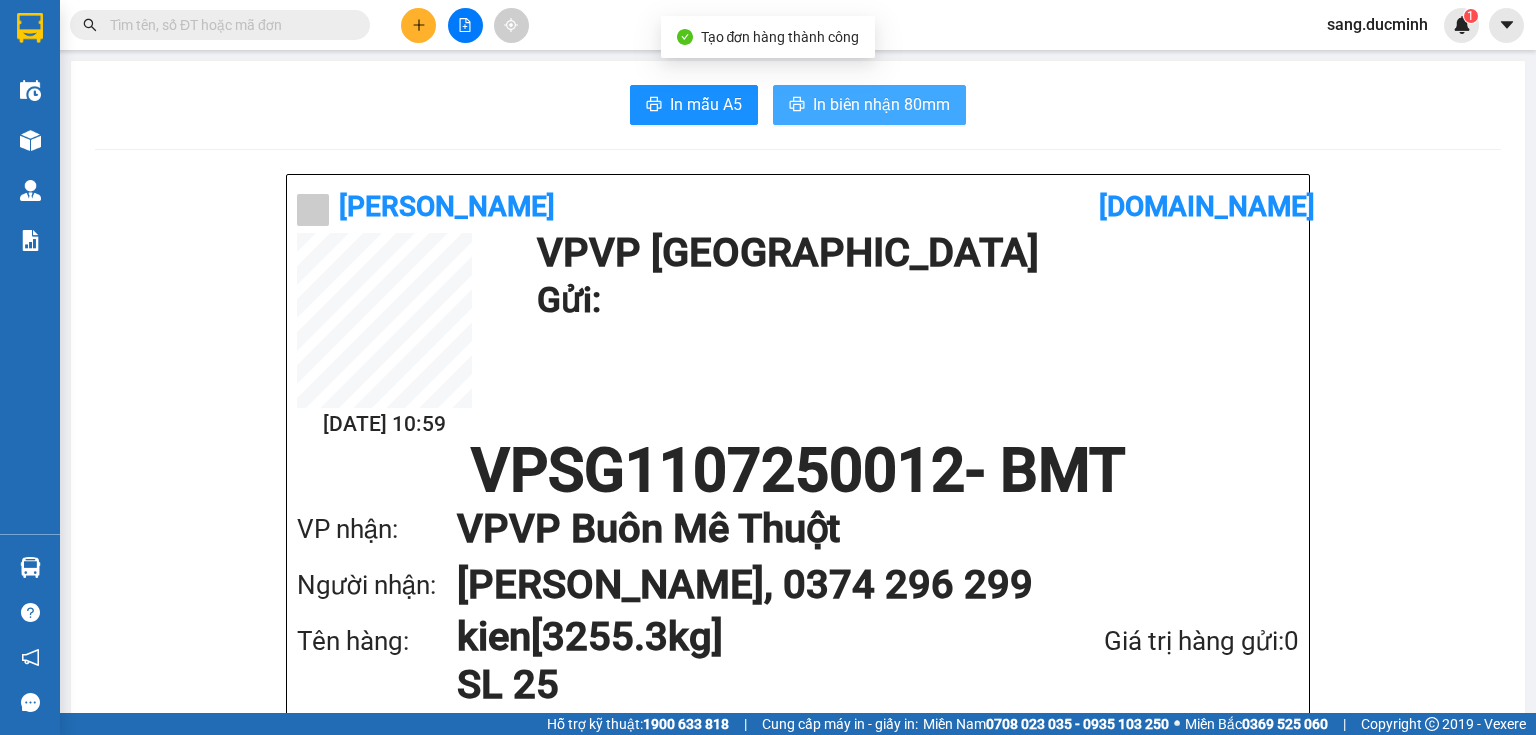 scroll, scrollTop: 0, scrollLeft: 0, axis: both 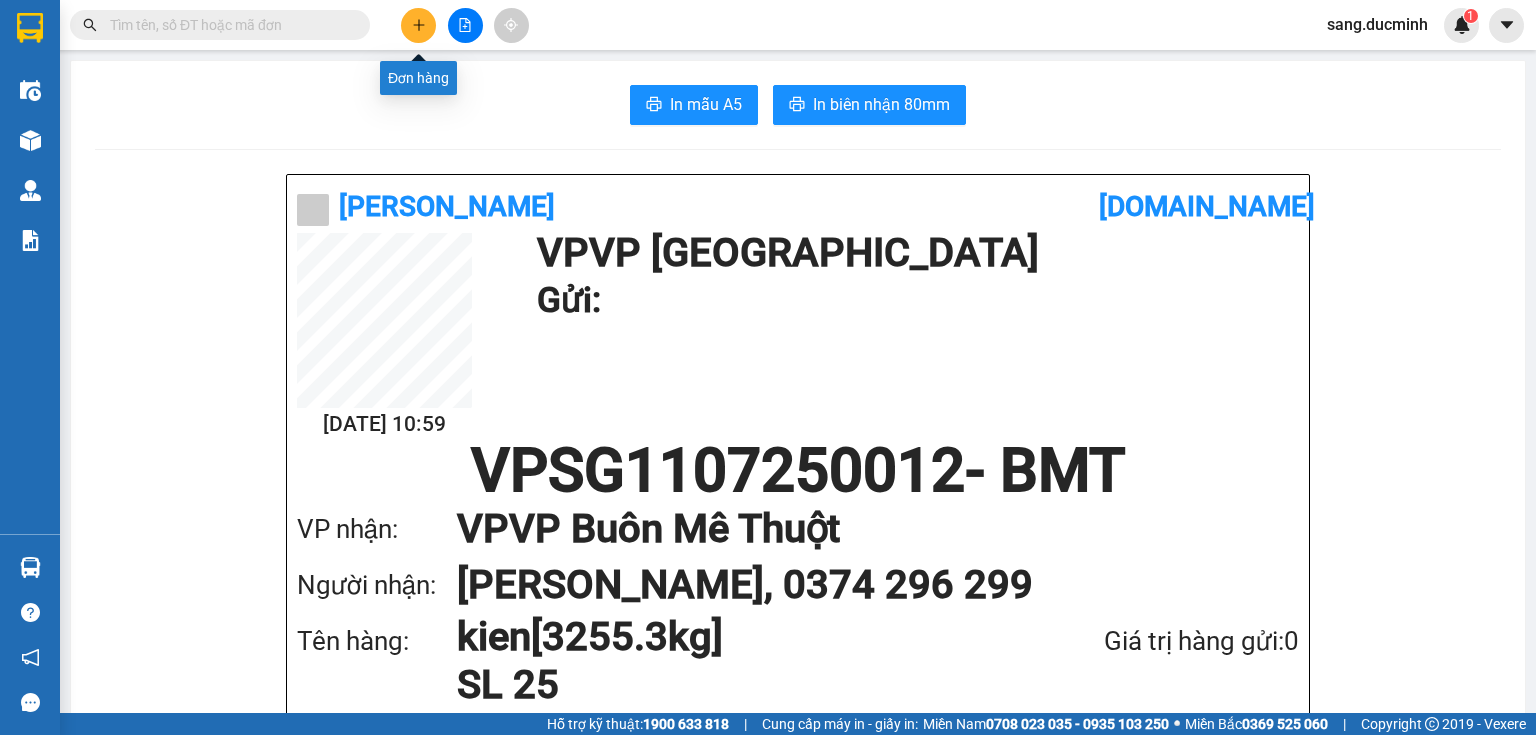 click 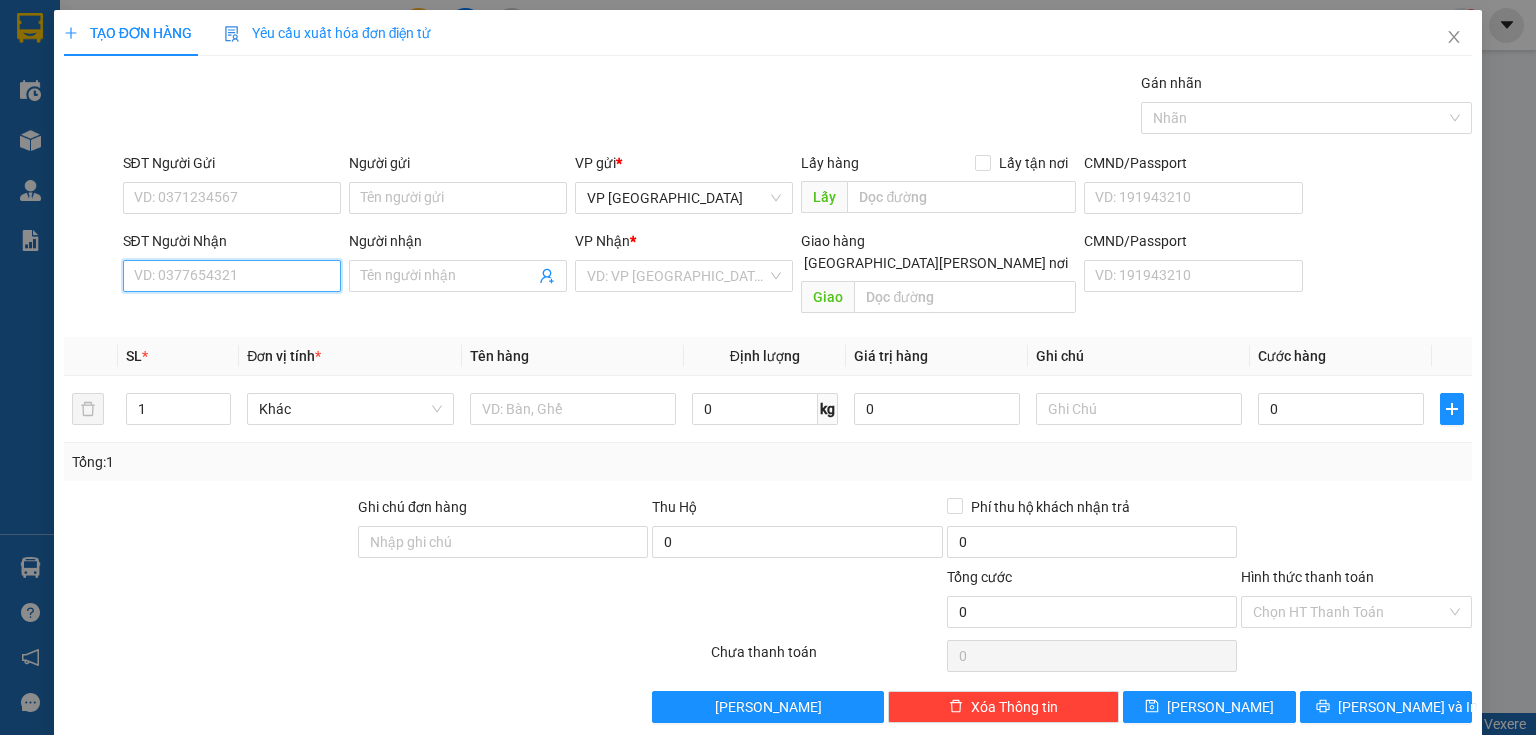 click on "SĐT Người Nhận" at bounding box center (232, 276) 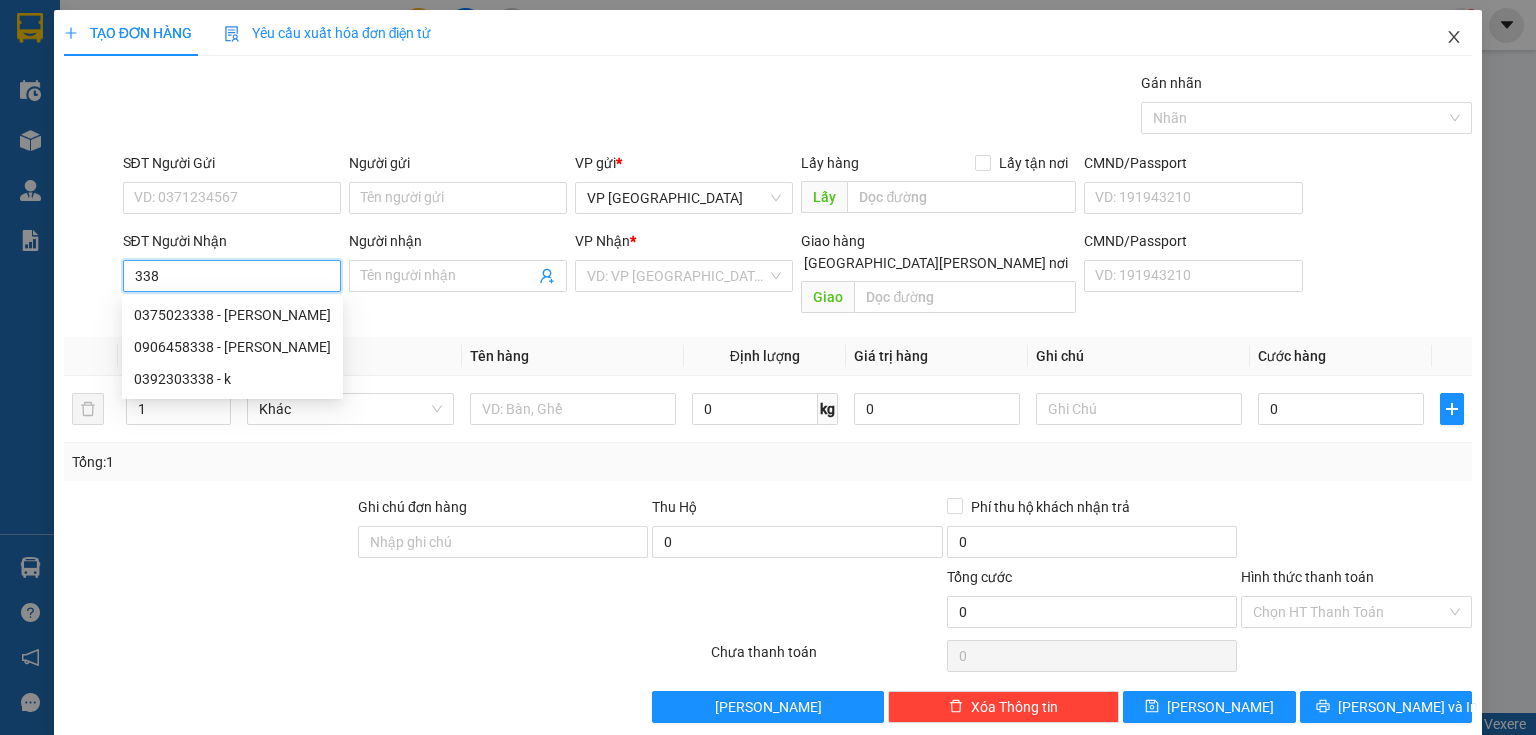 type on "338" 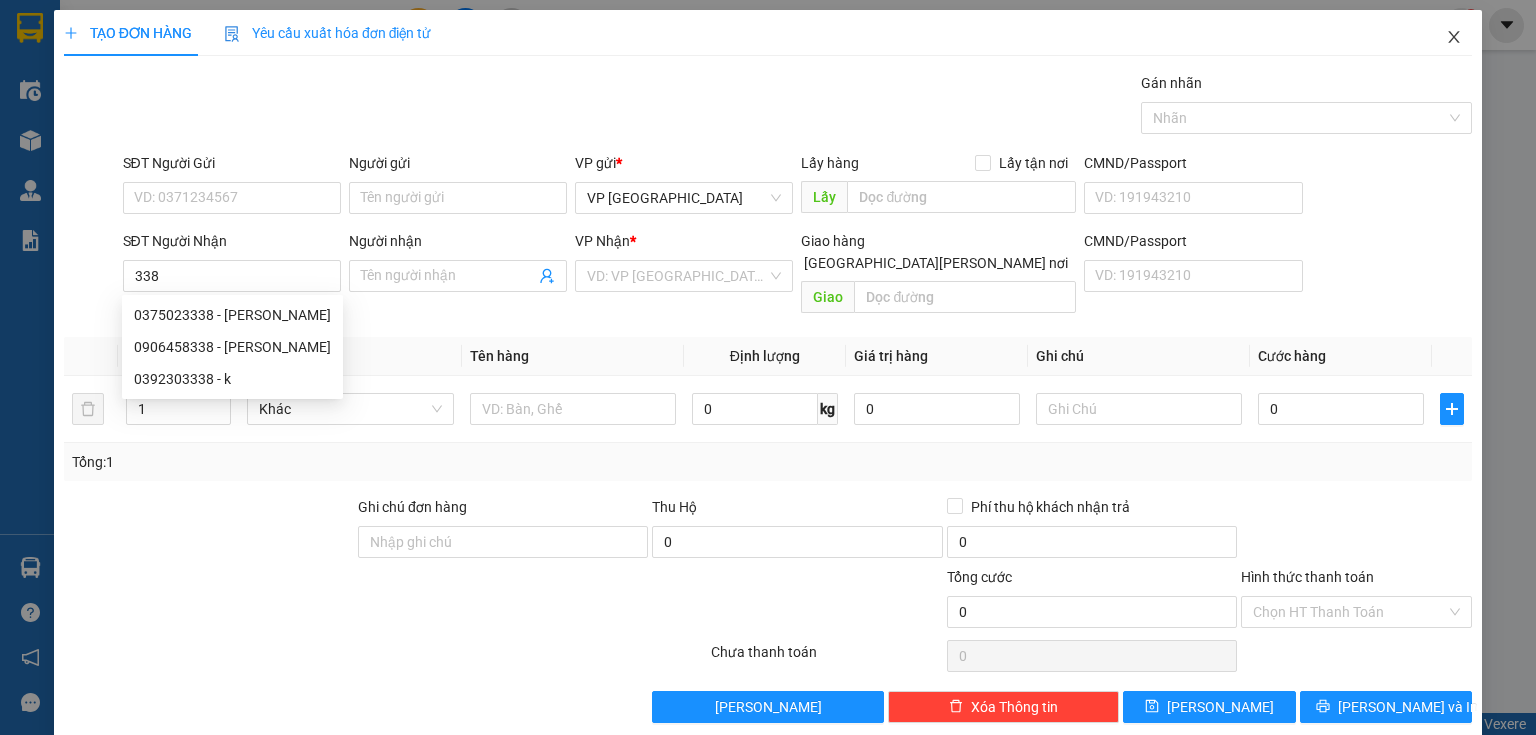 click 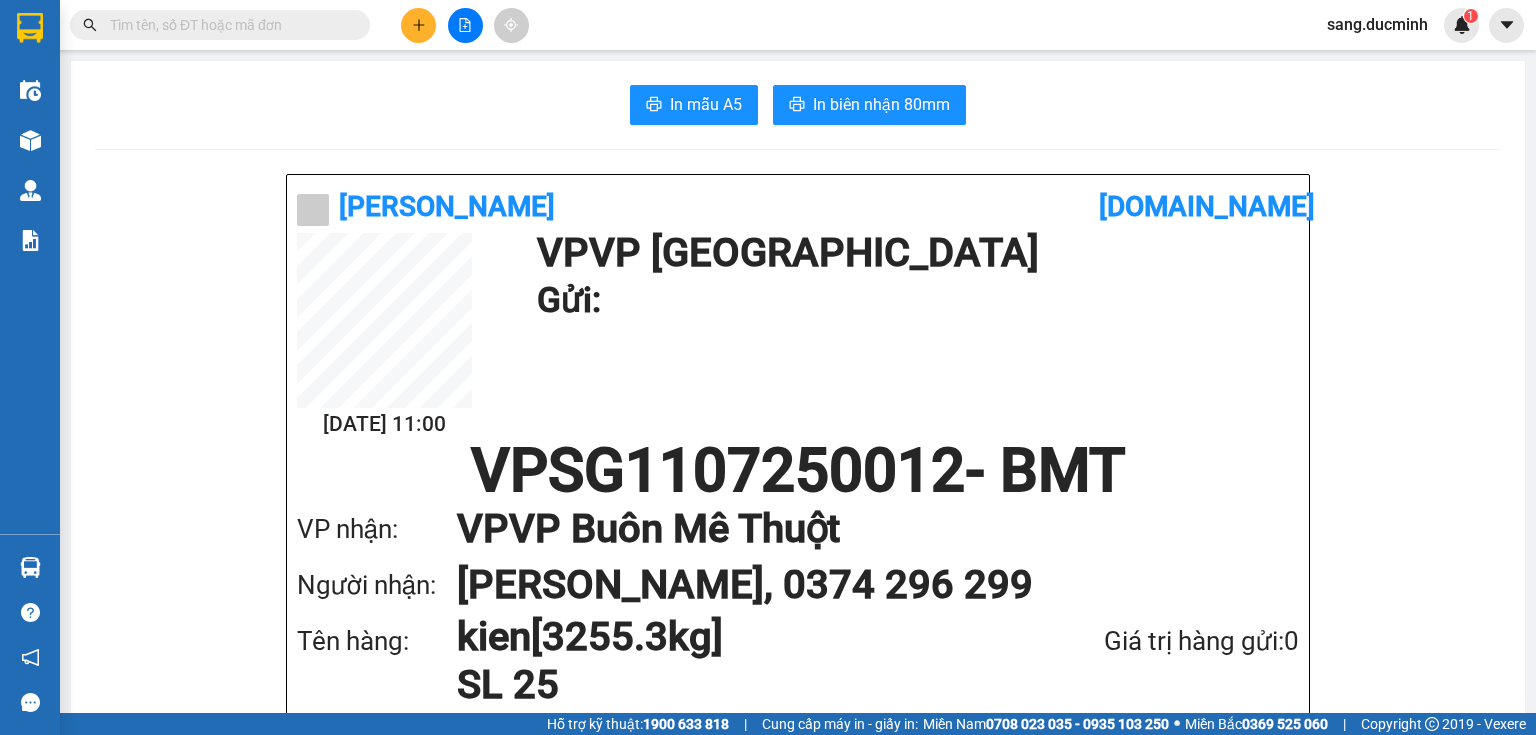 click at bounding box center (228, 25) 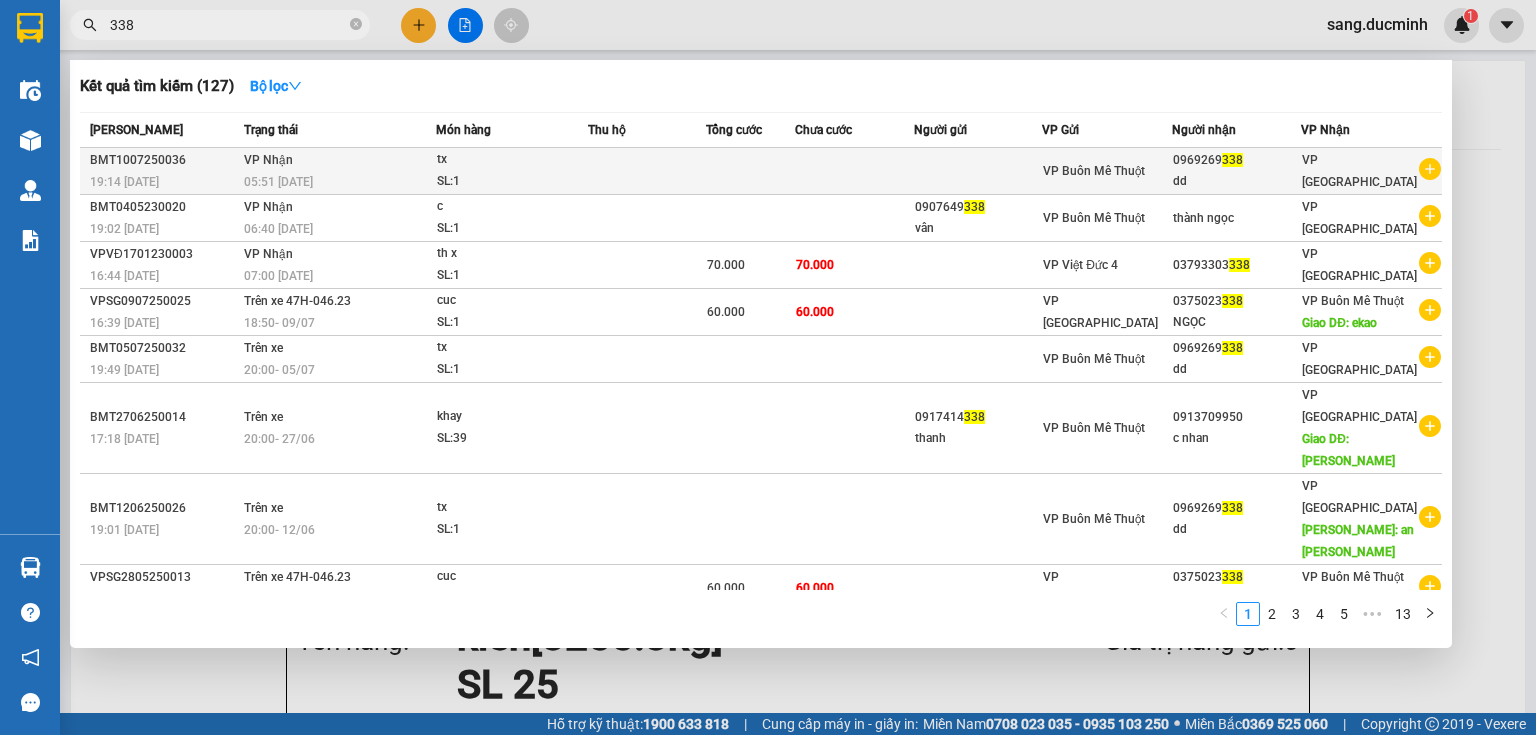 type on "338" 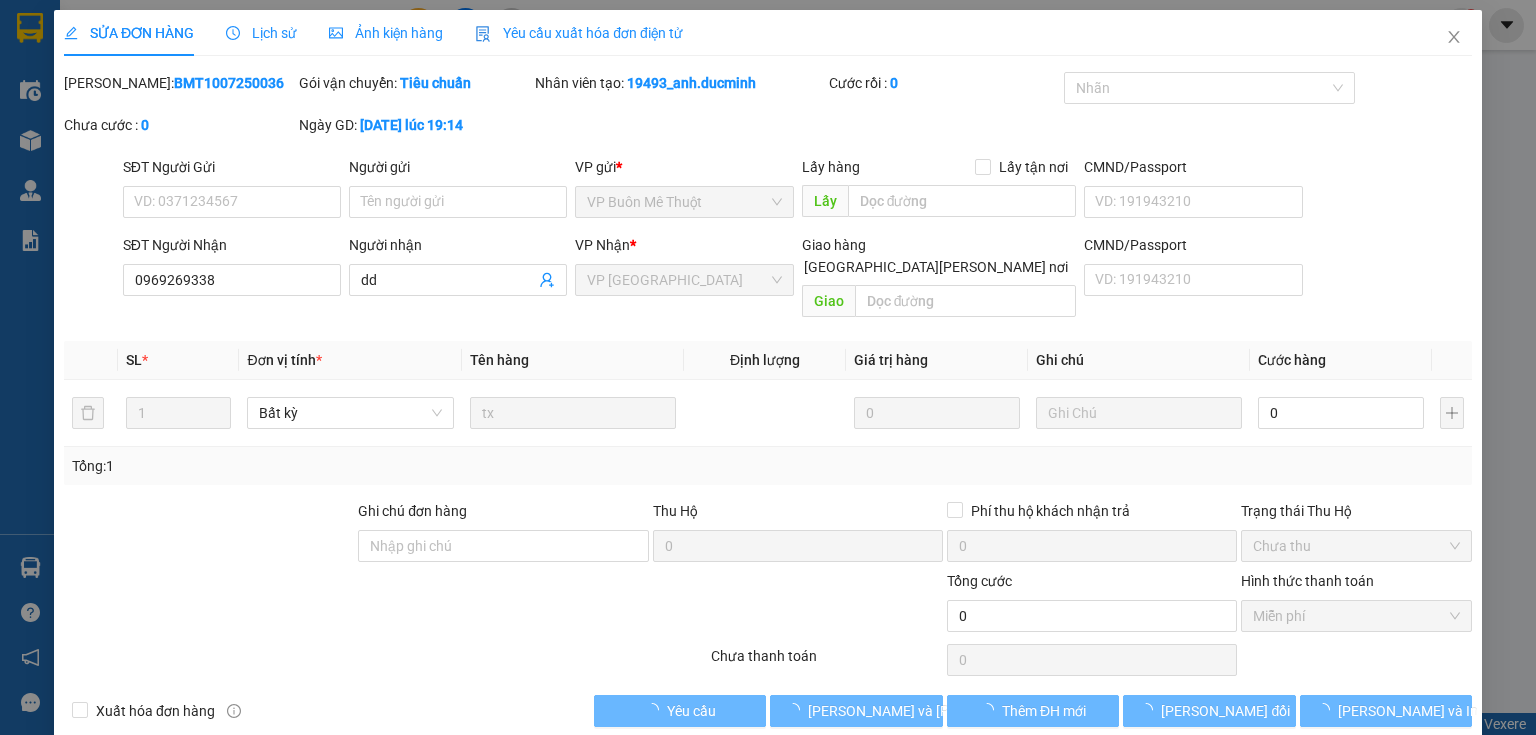 type on "0969269338" 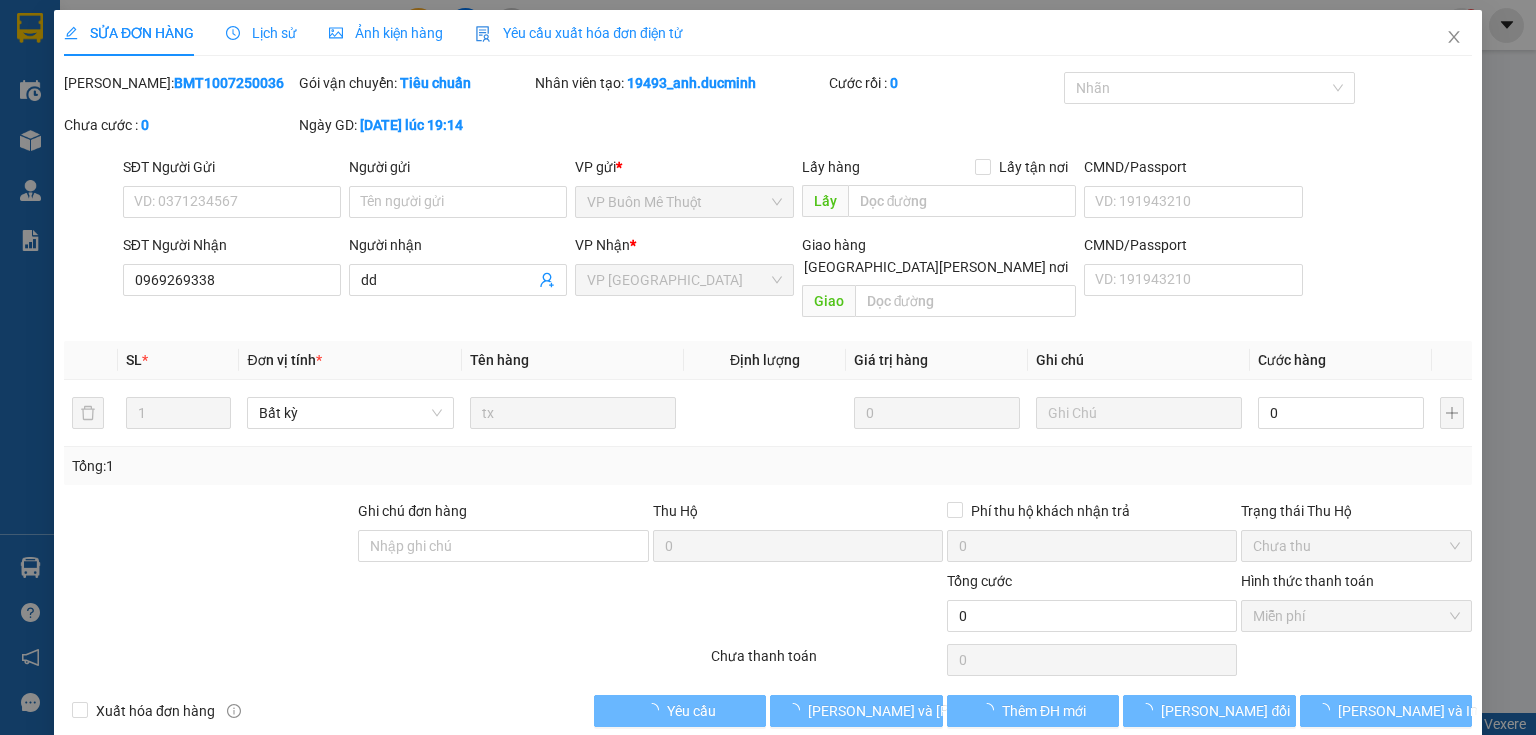 type on "dd" 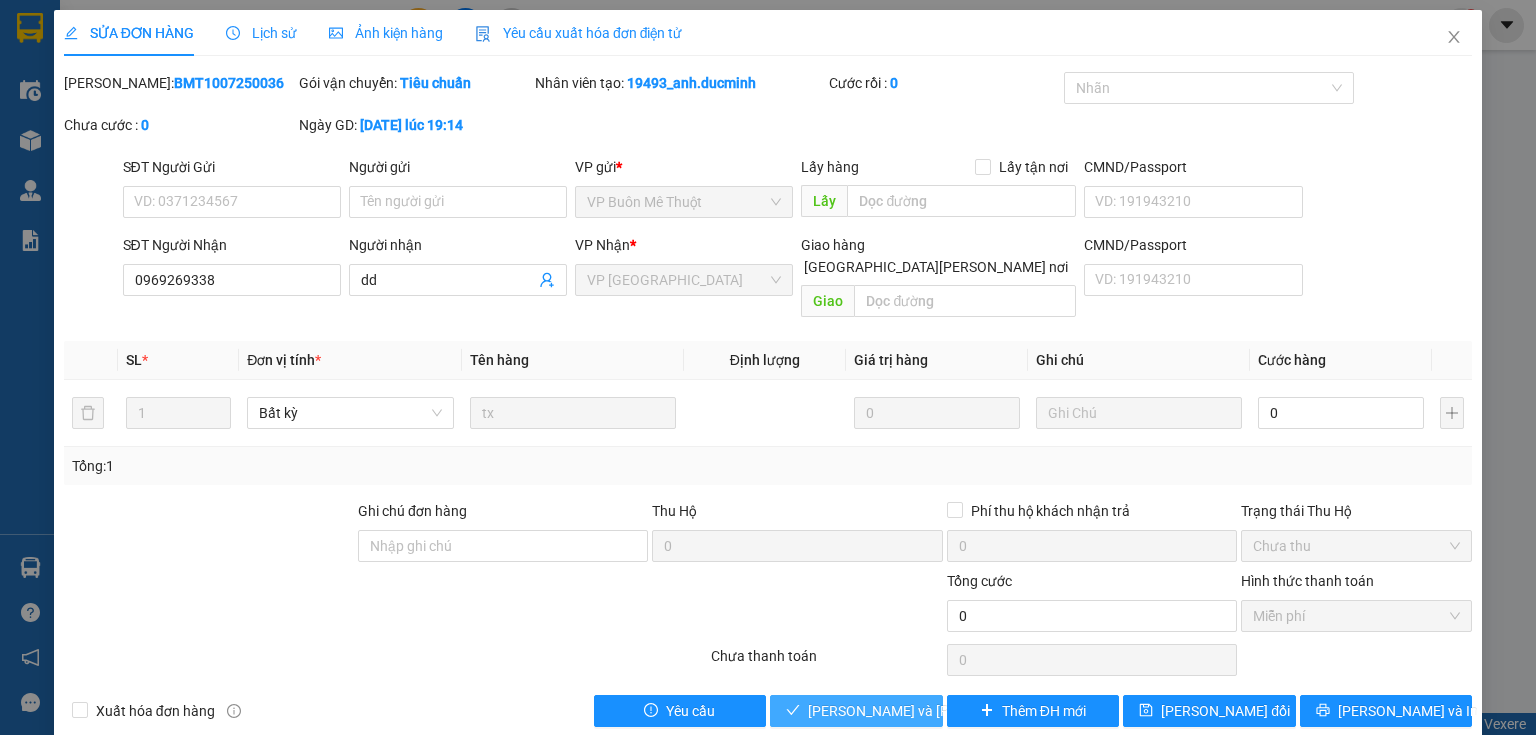 click on "[PERSON_NAME] và [PERSON_NAME] hàng" at bounding box center [943, 711] 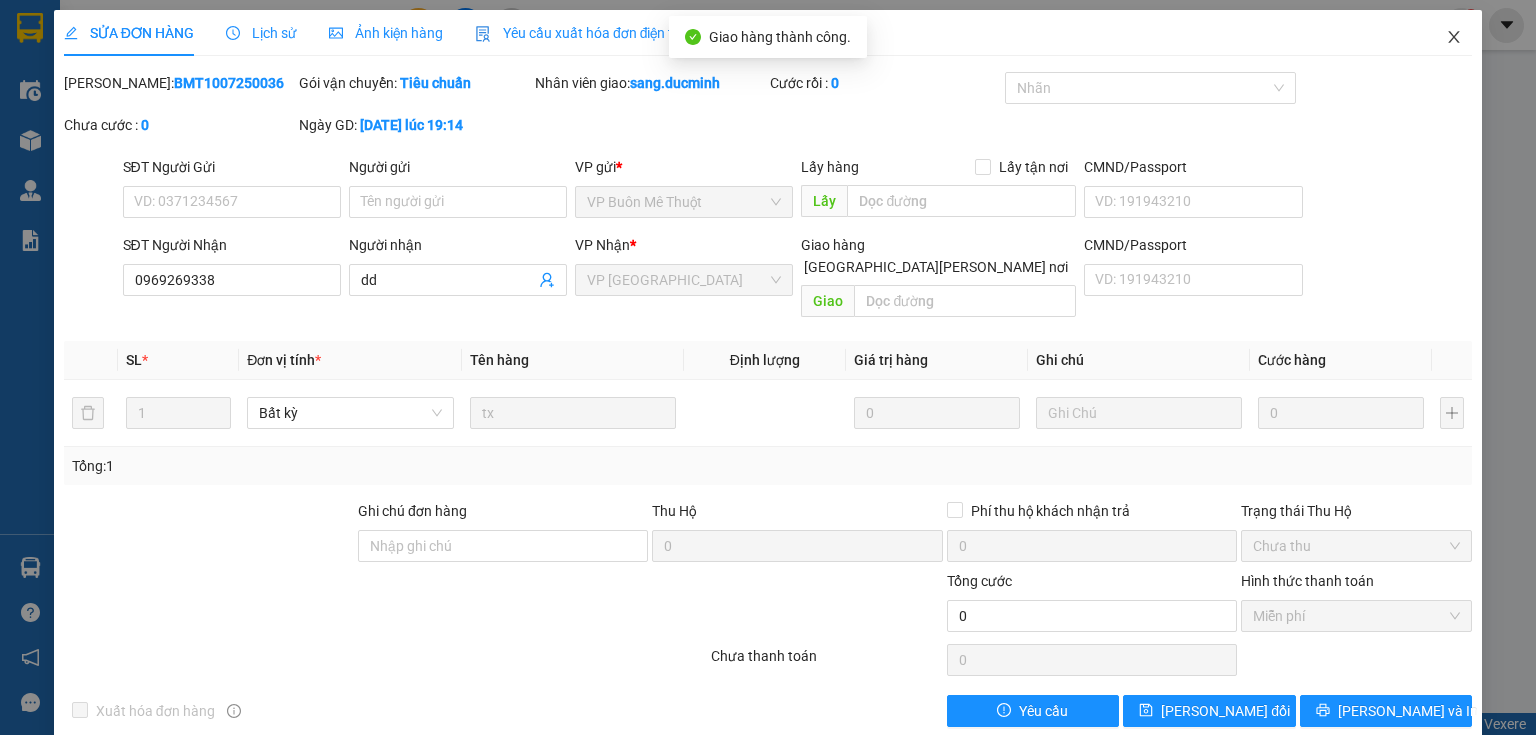 click at bounding box center (1454, 38) 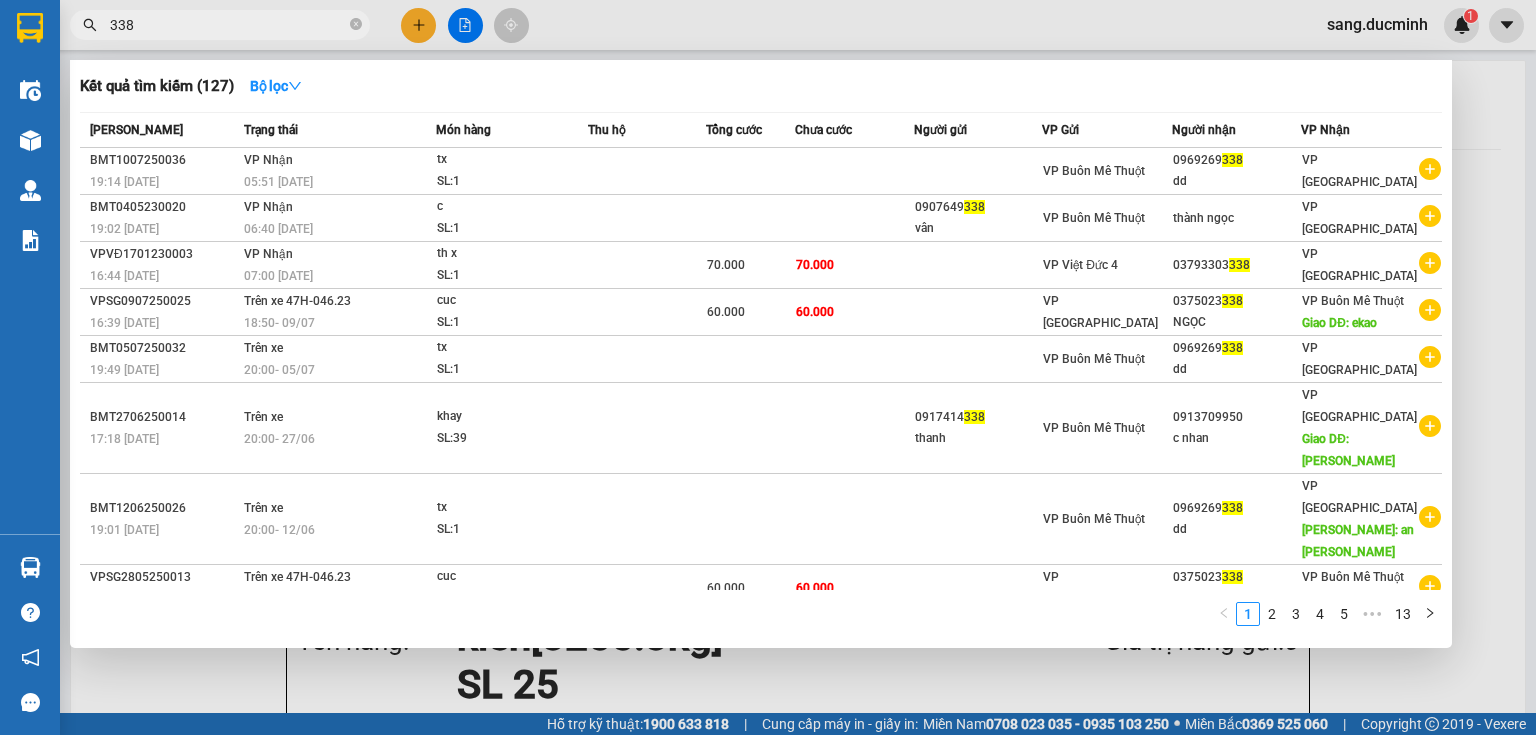 click at bounding box center [356, 25] 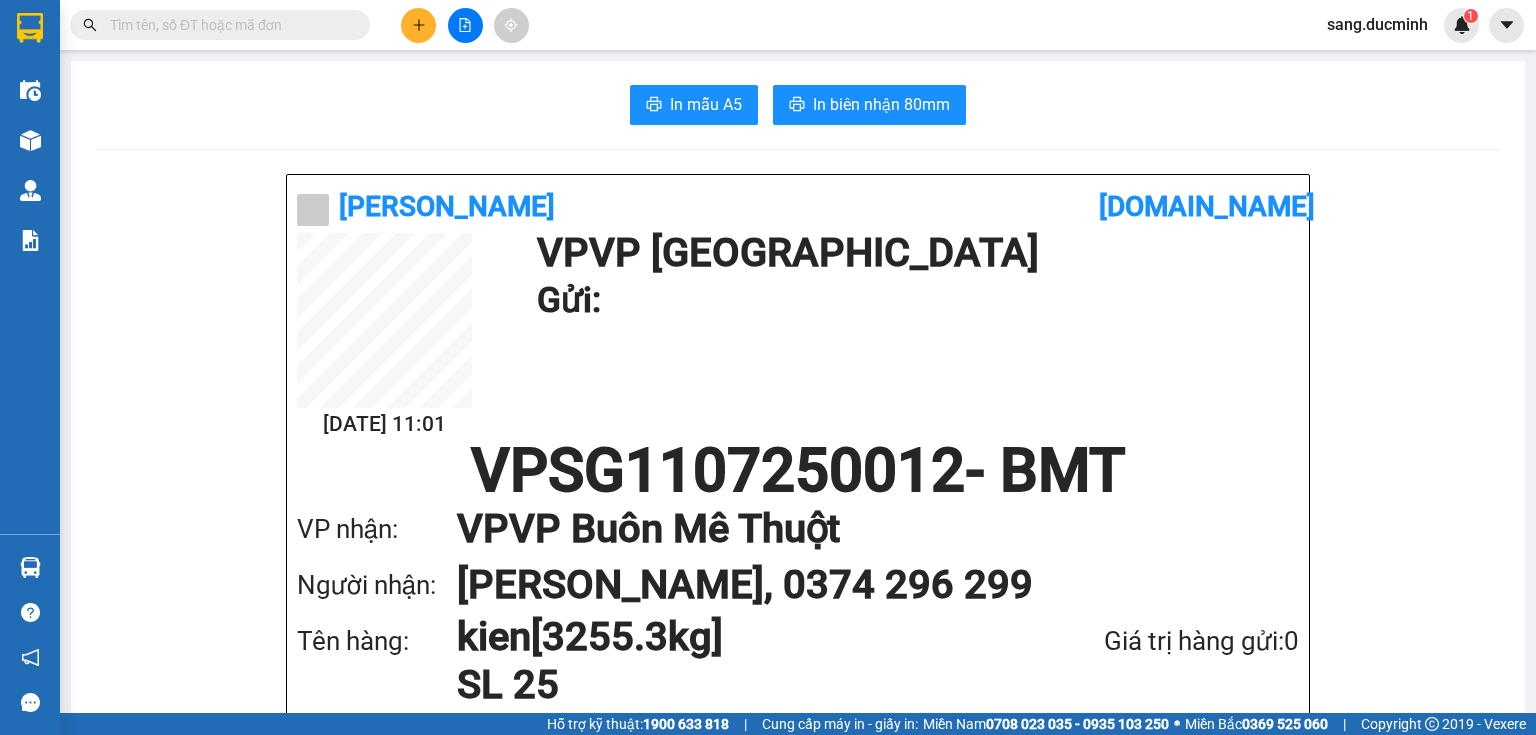 click at bounding box center (228, 25) 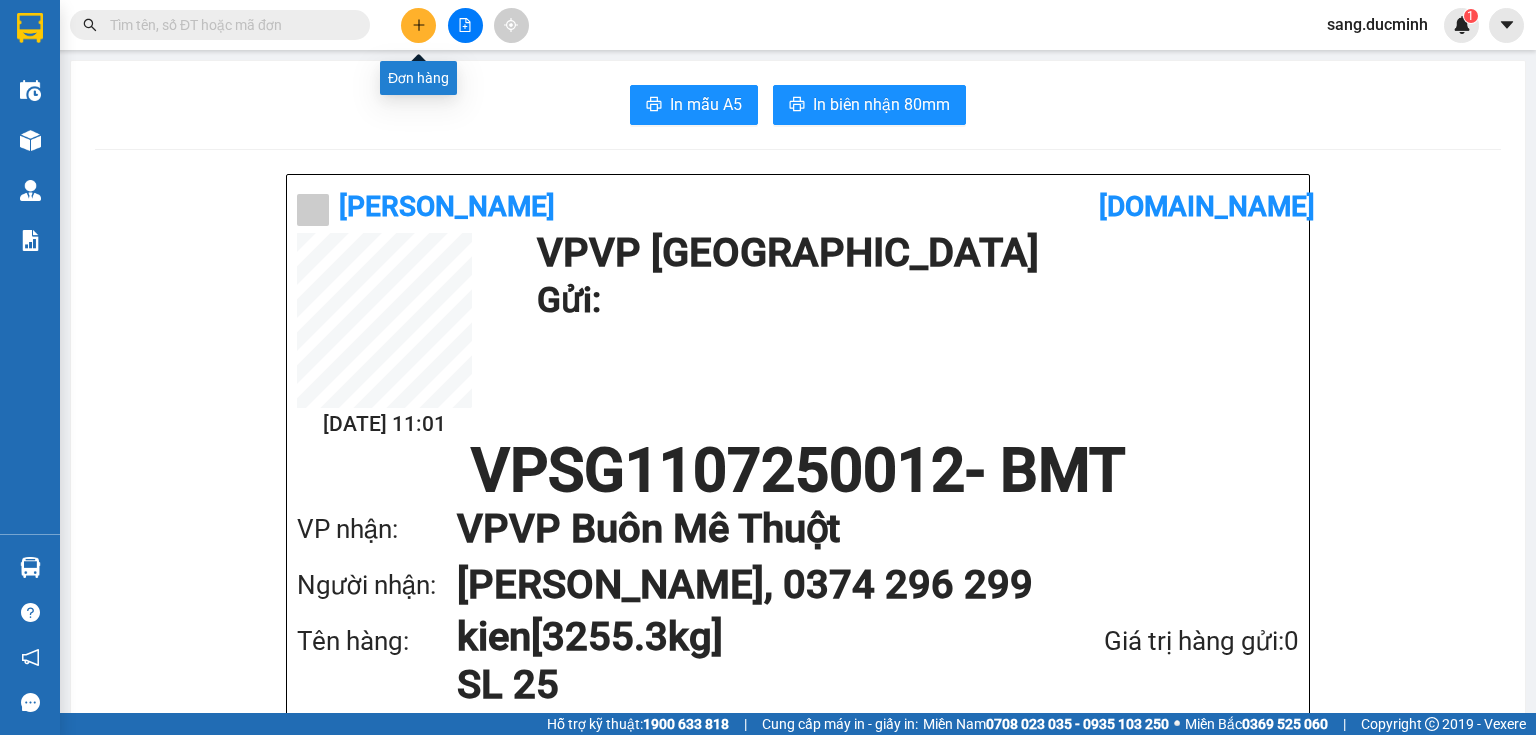 click 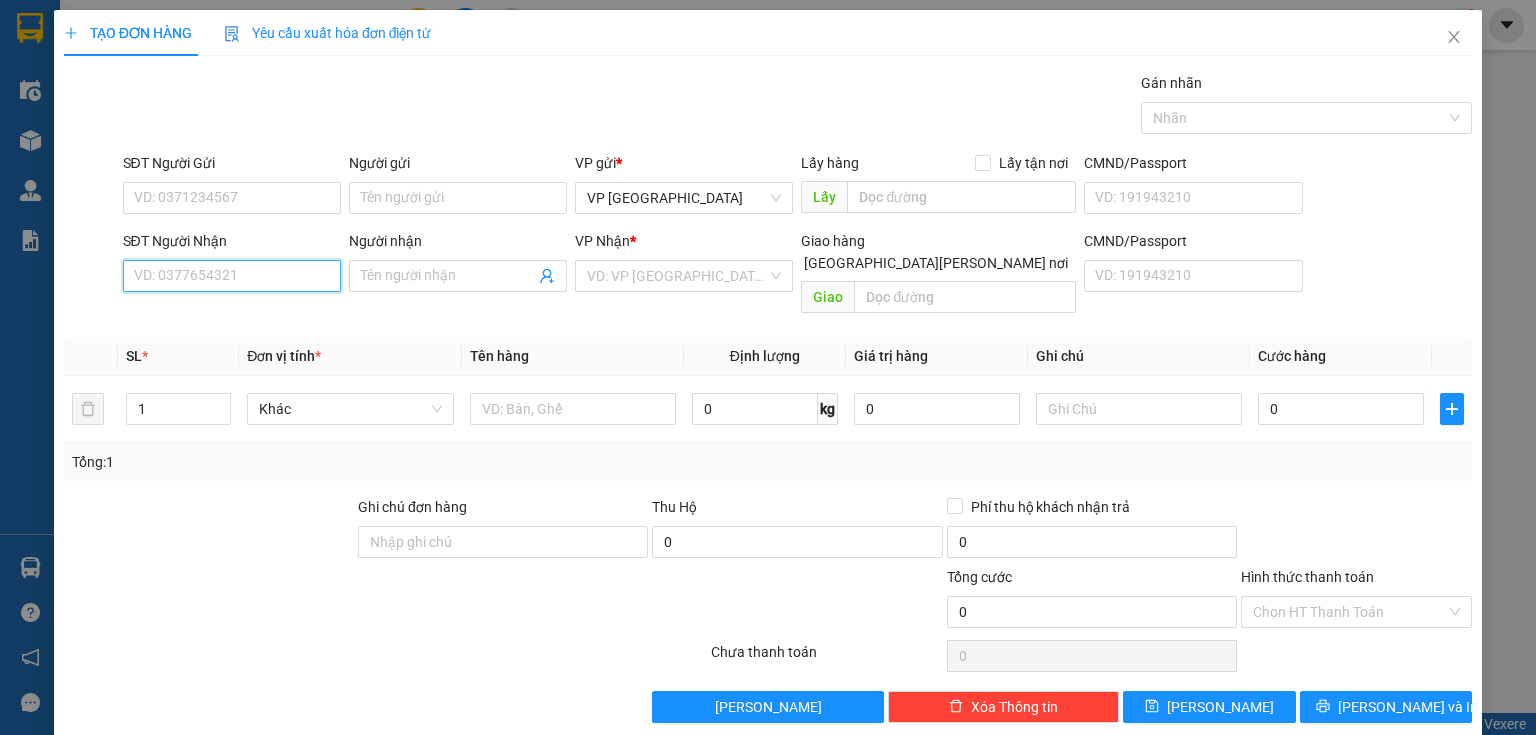 click on "SĐT Người Nhận" at bounding box center [232, 276] 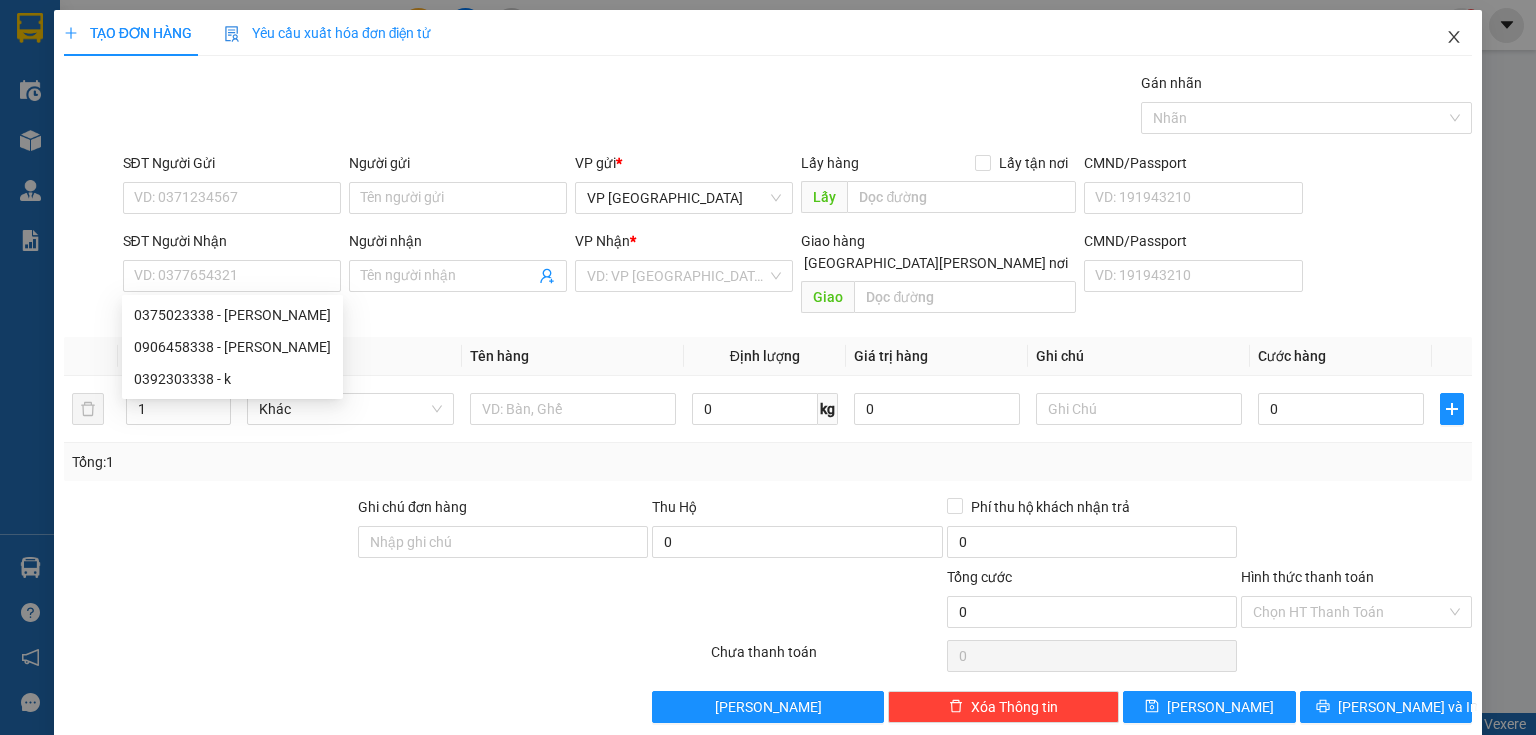 click at bounding box center (1454, 38) 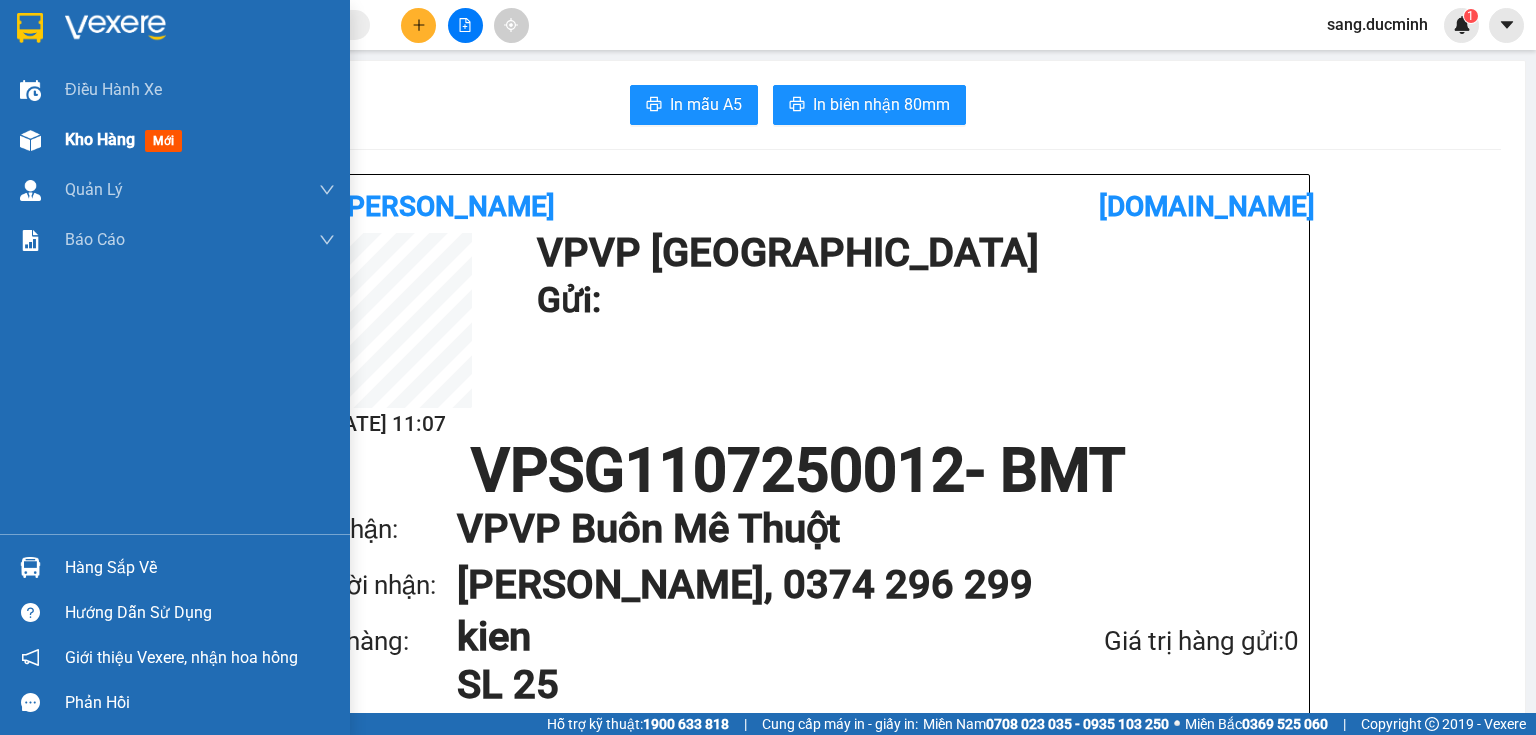 click on "Kho hàng mới" at bounding box center (200, 140) 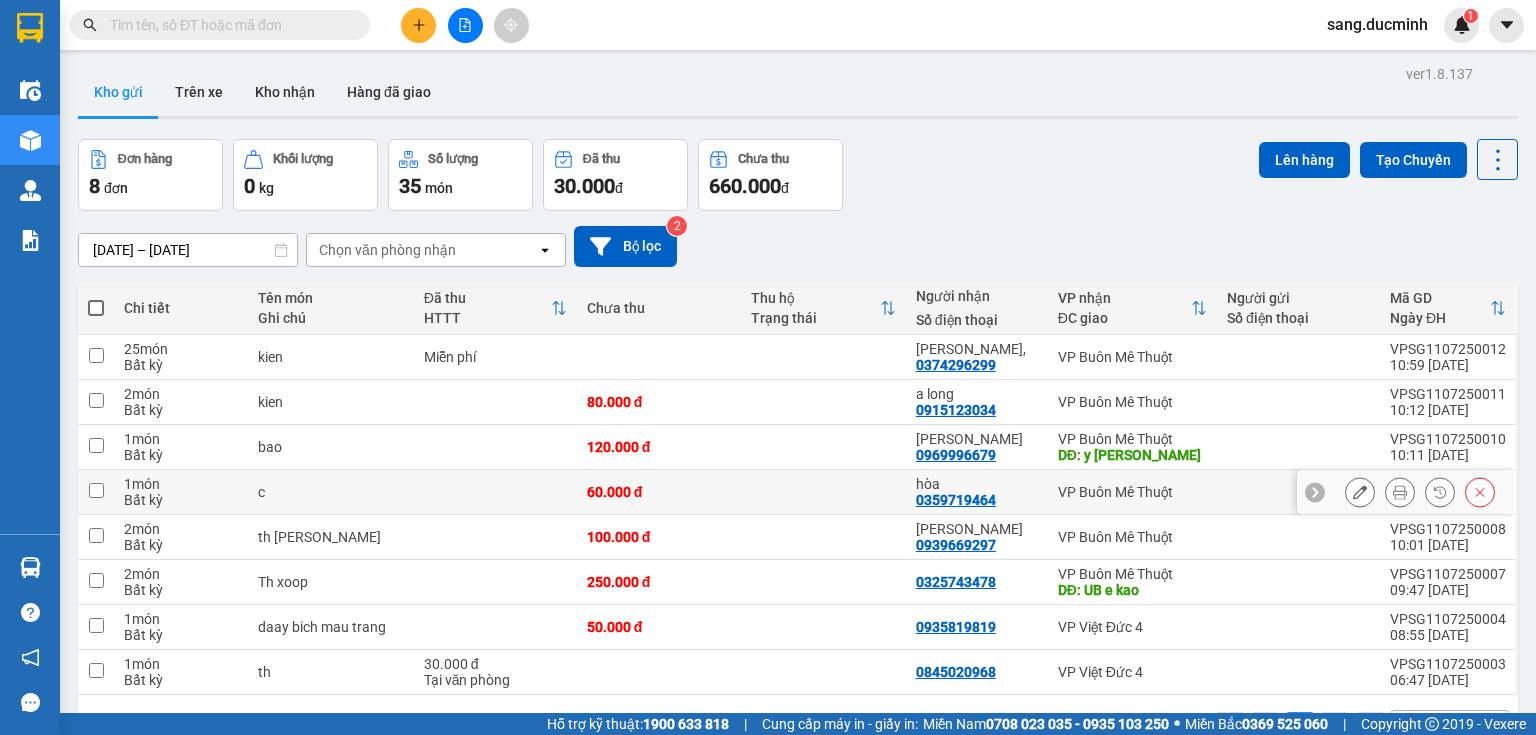 scroll, scrollTop: 92, scrollLeft: 0, axis: vertical 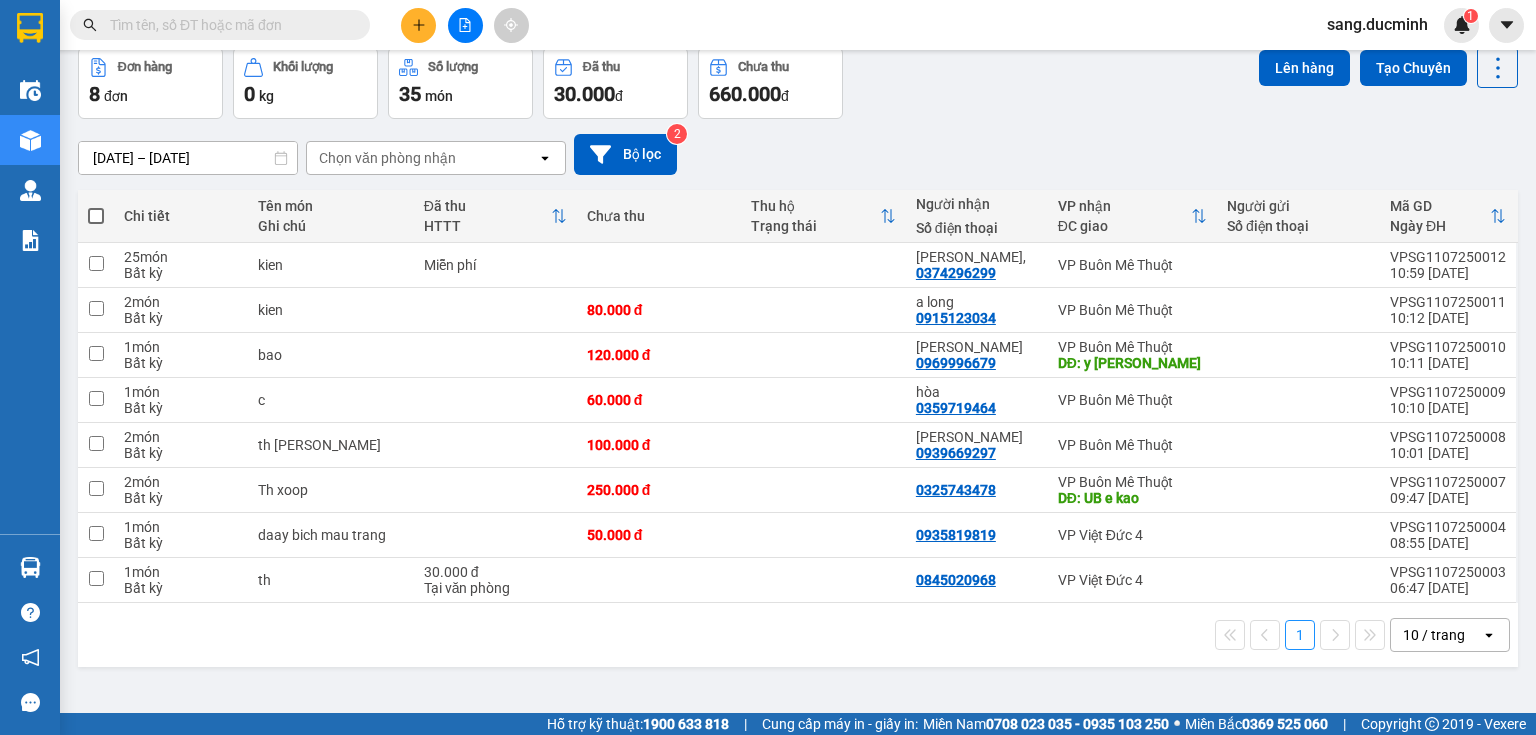 click at bounding box center [220, 25] 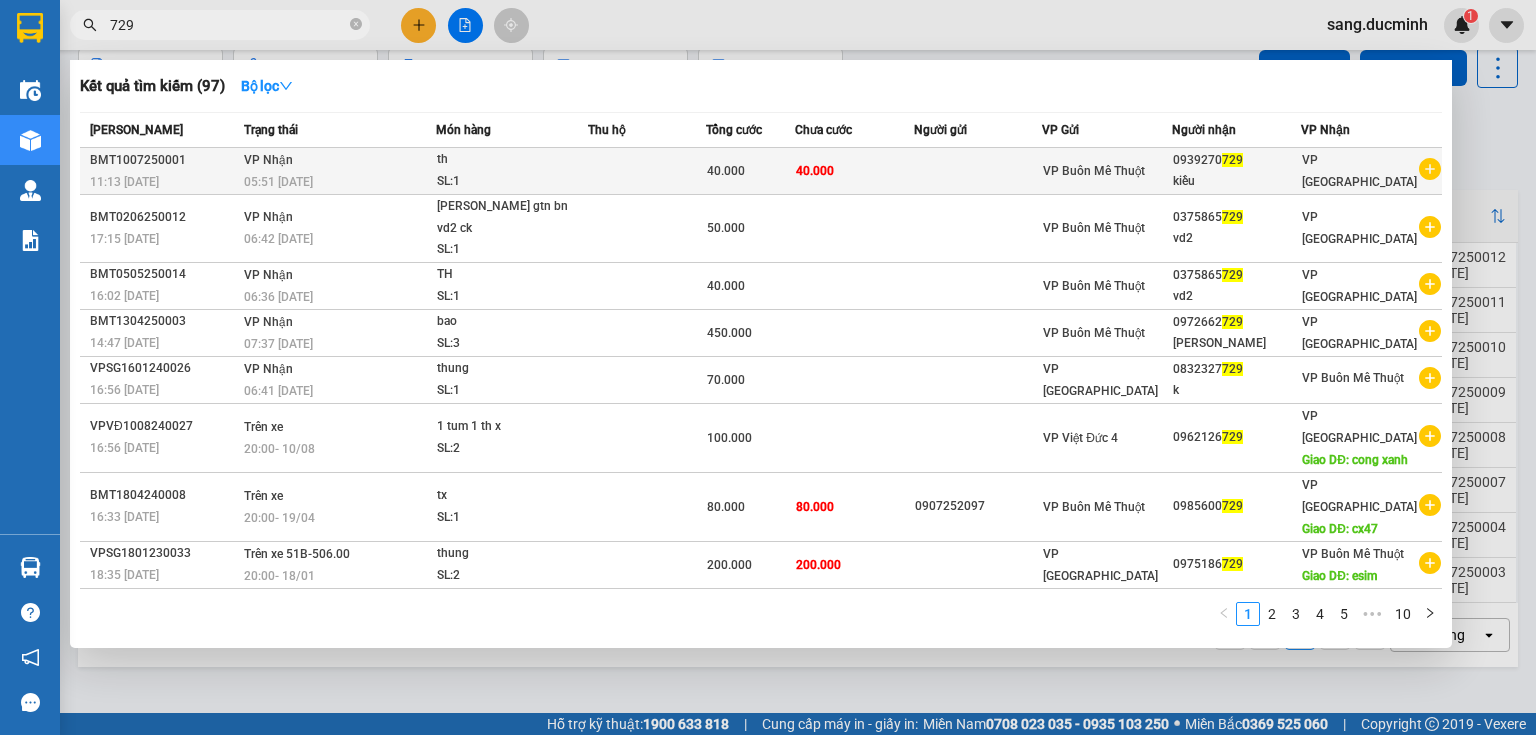 type on "729" 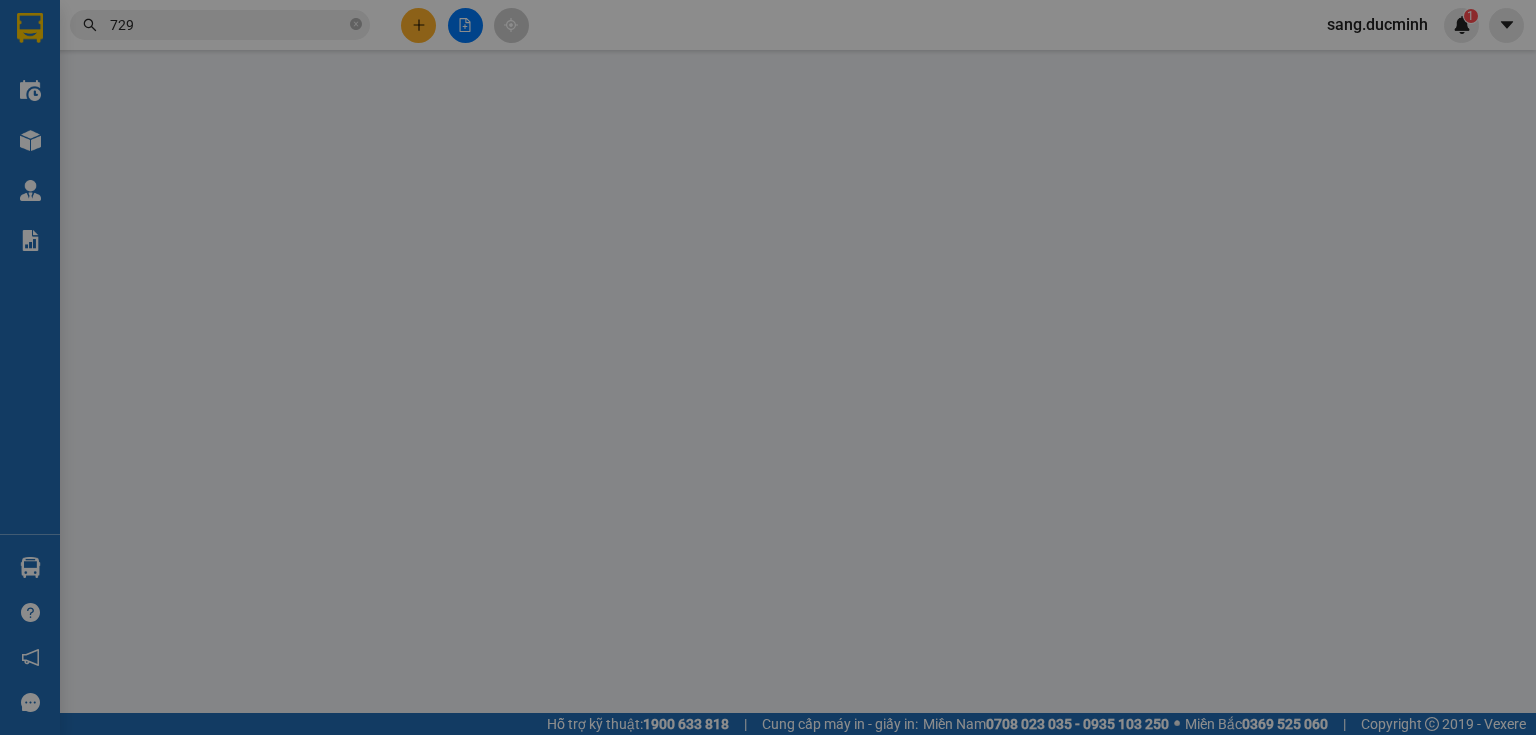 scroll, scrollTop: 0, scrollLeft: 0, axis: both 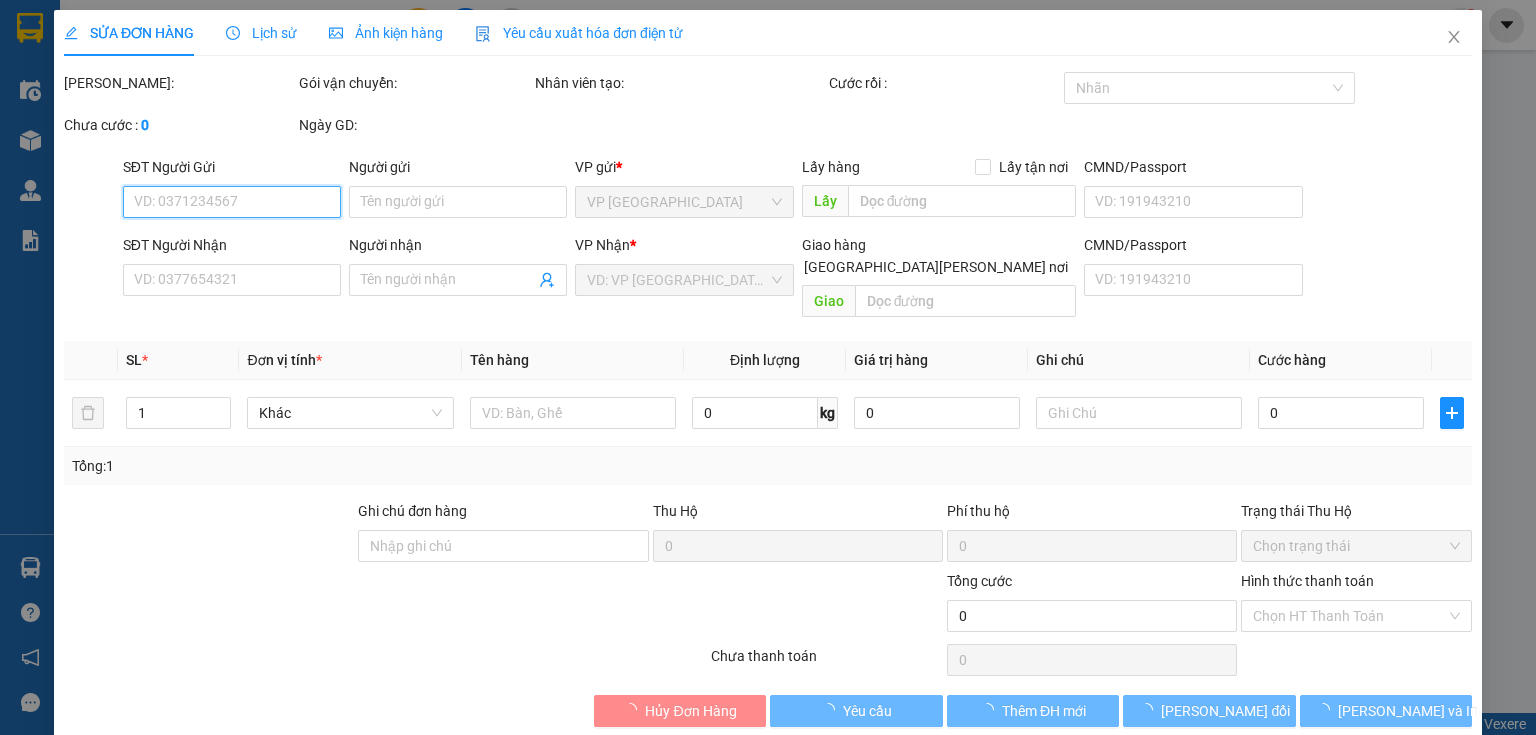 type on "0939270729" 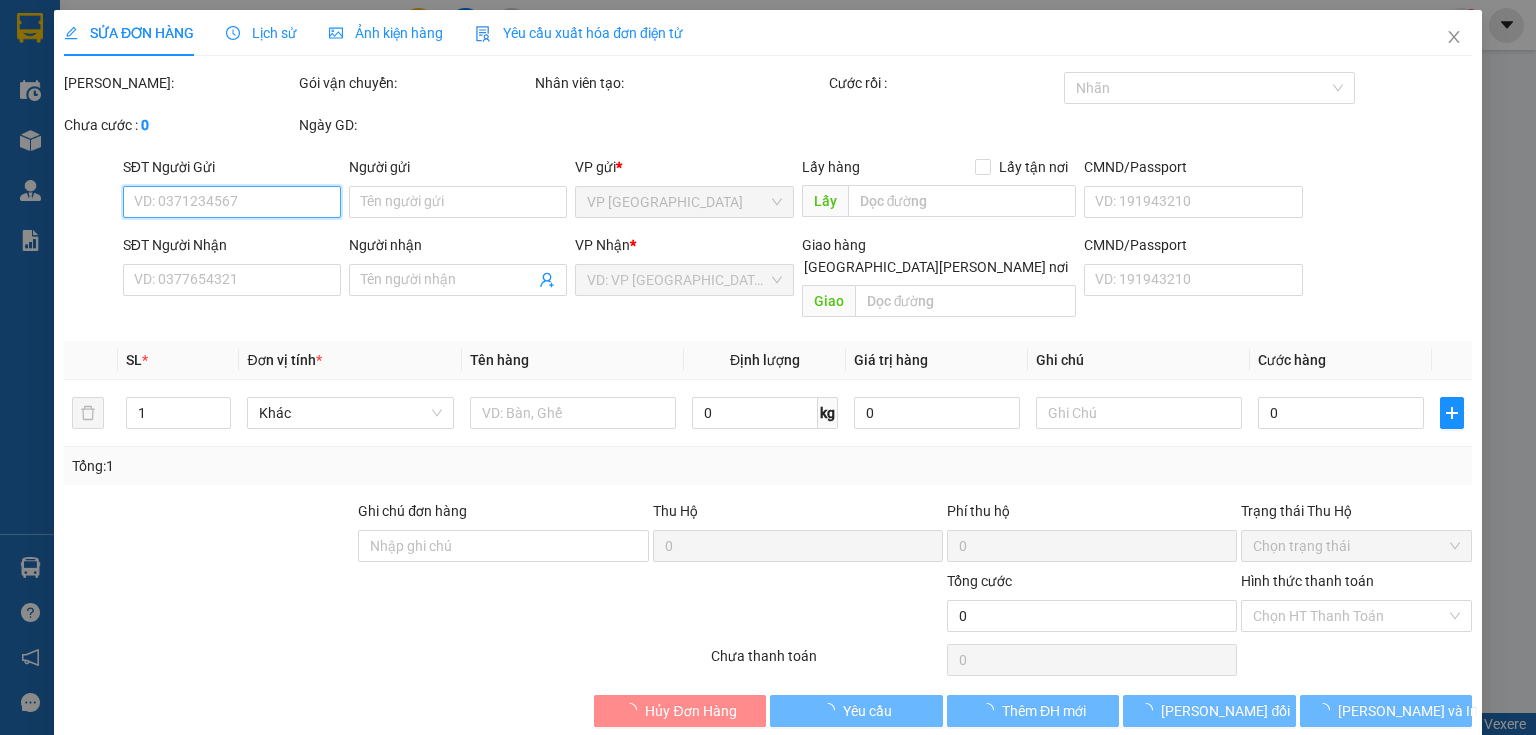 type on "kiều" 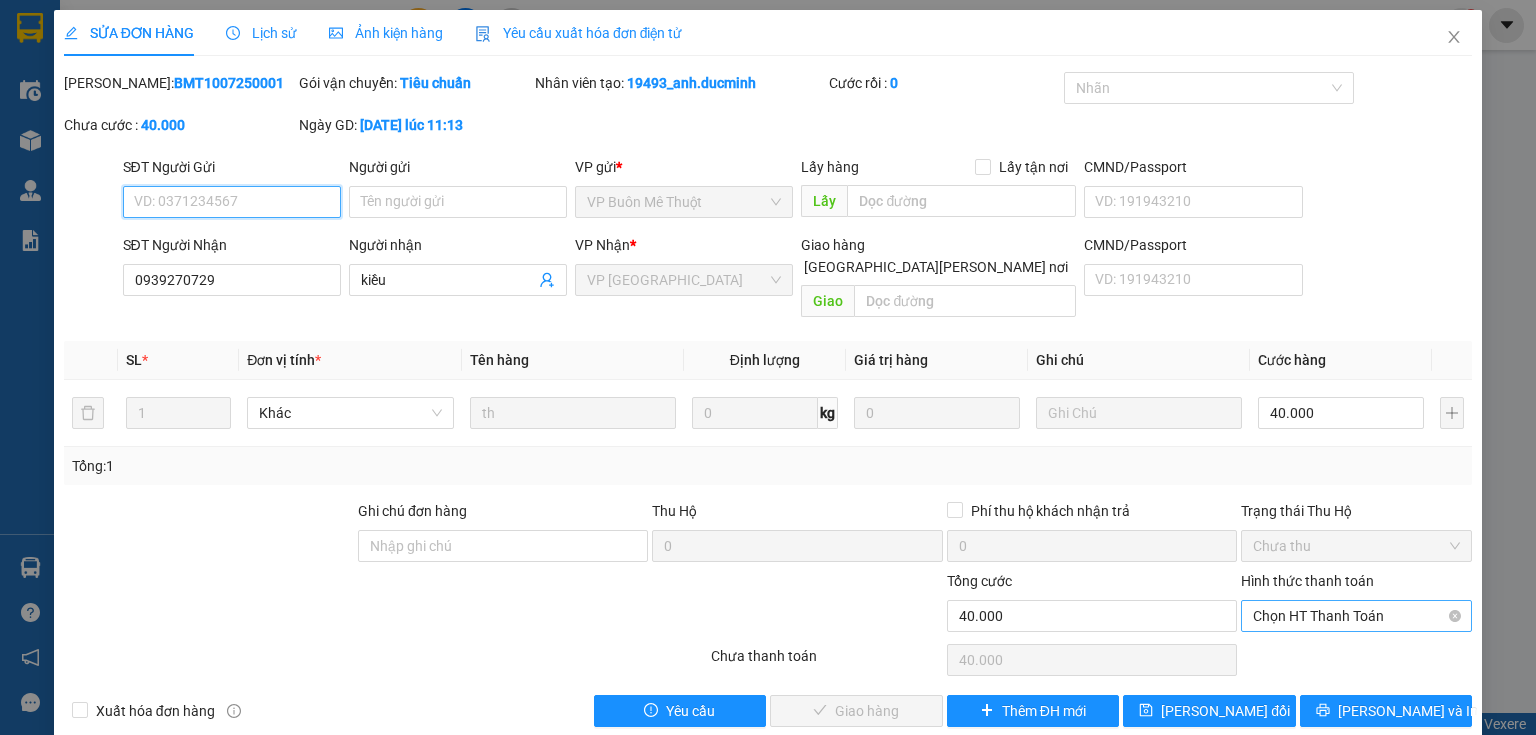 click on "Chọn HT Thanh Toán" at bounding box center [1356, 616] 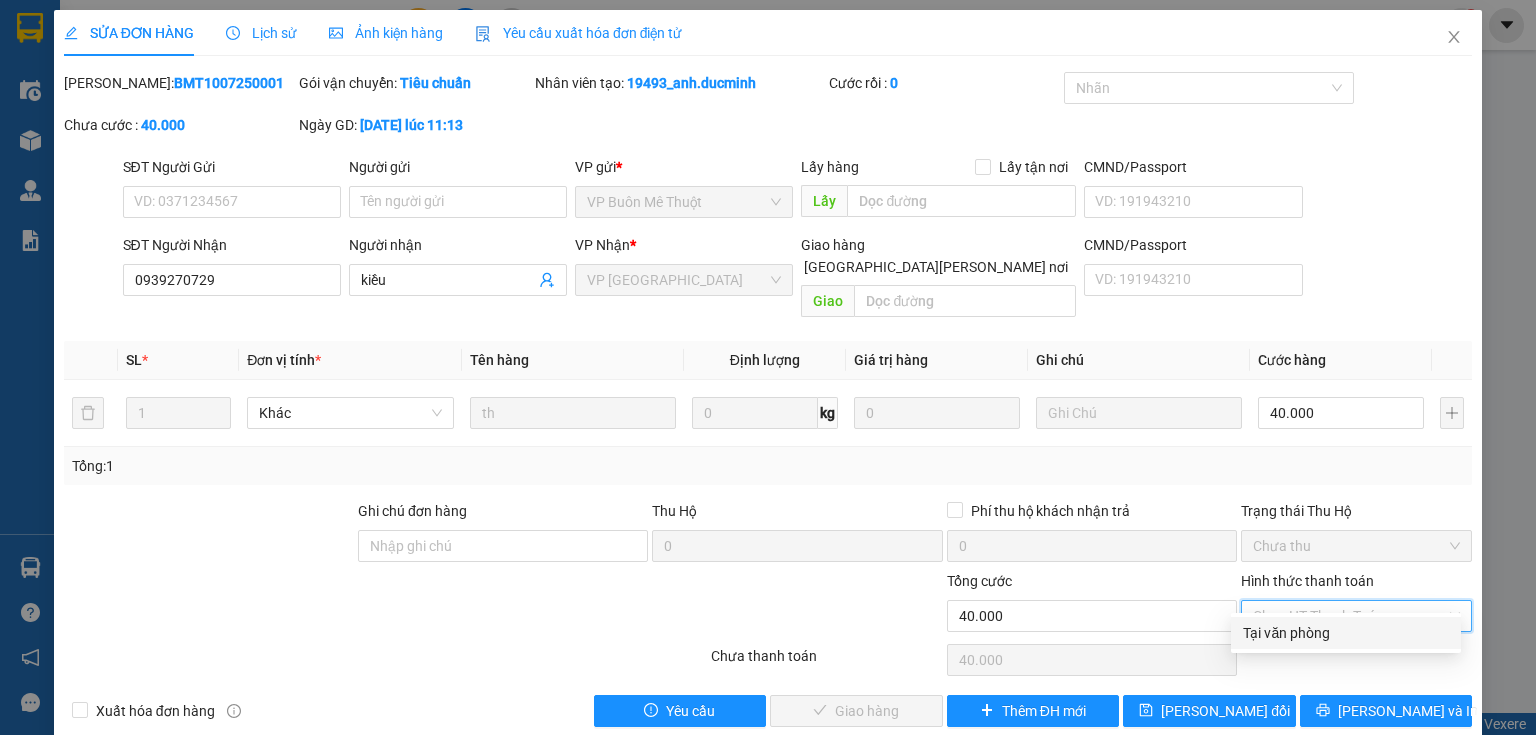 click on "Tại văn phòng" at bounding box center (1346, 633) 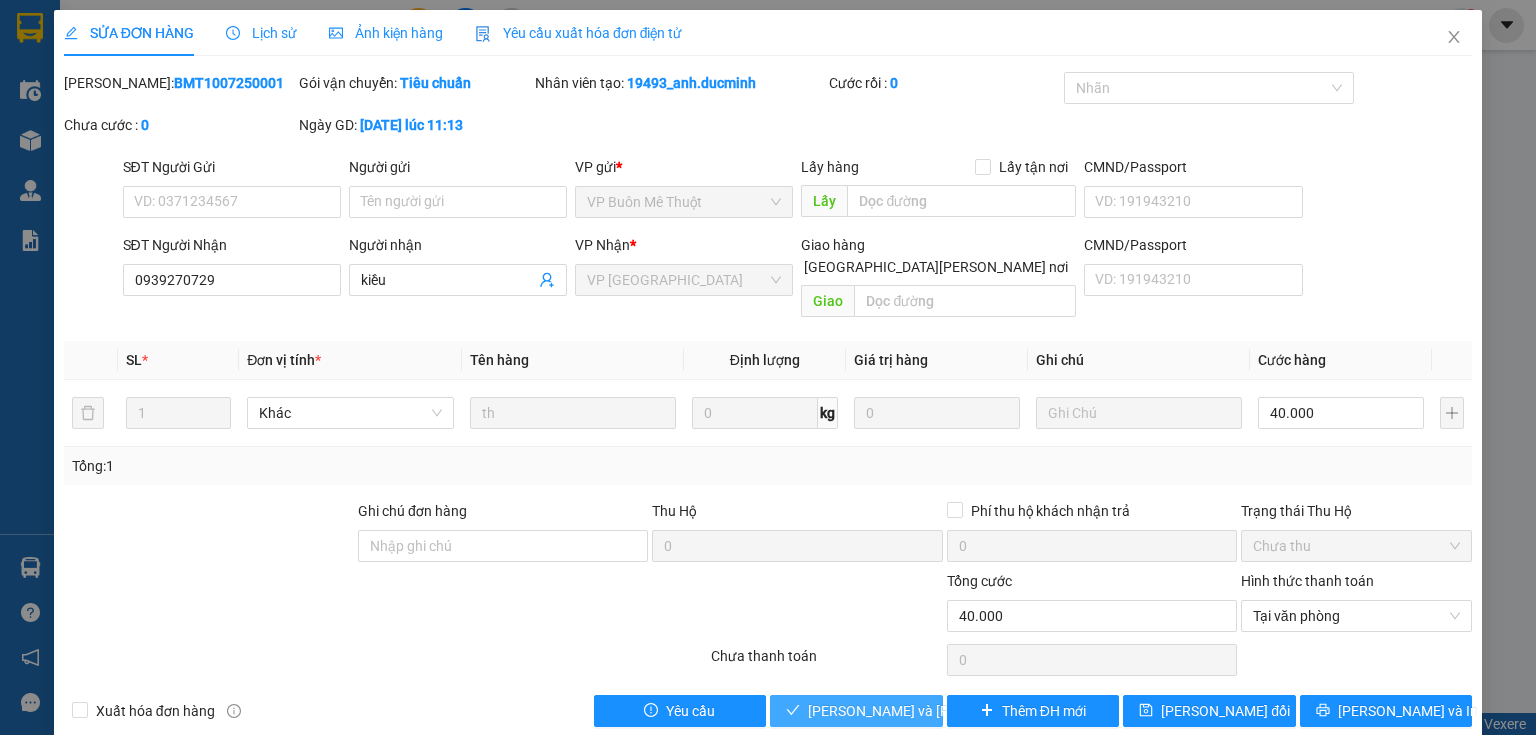 click on "[PERSON_NAME] và [PERSON_NAME] hàng" at bounding box center (943, 711) 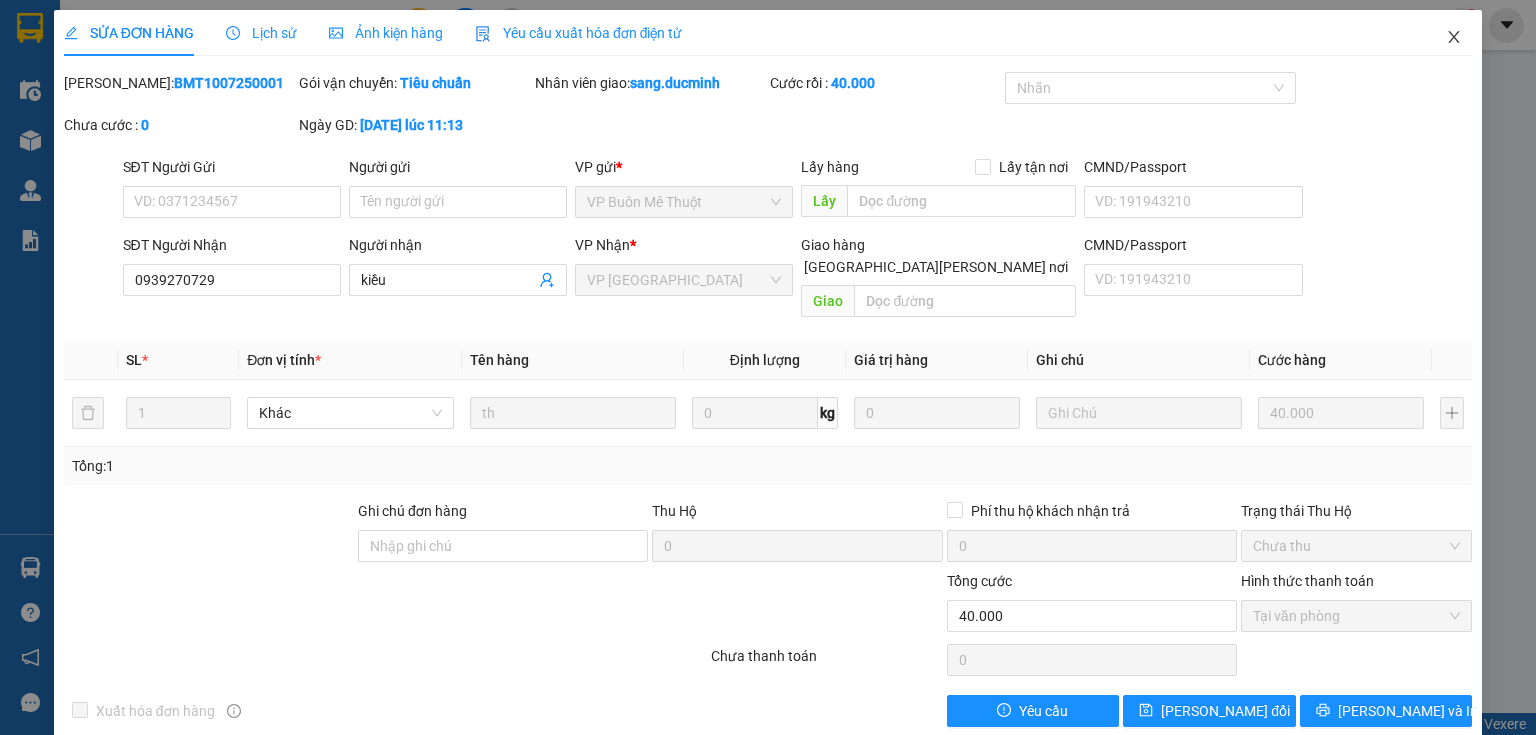 click 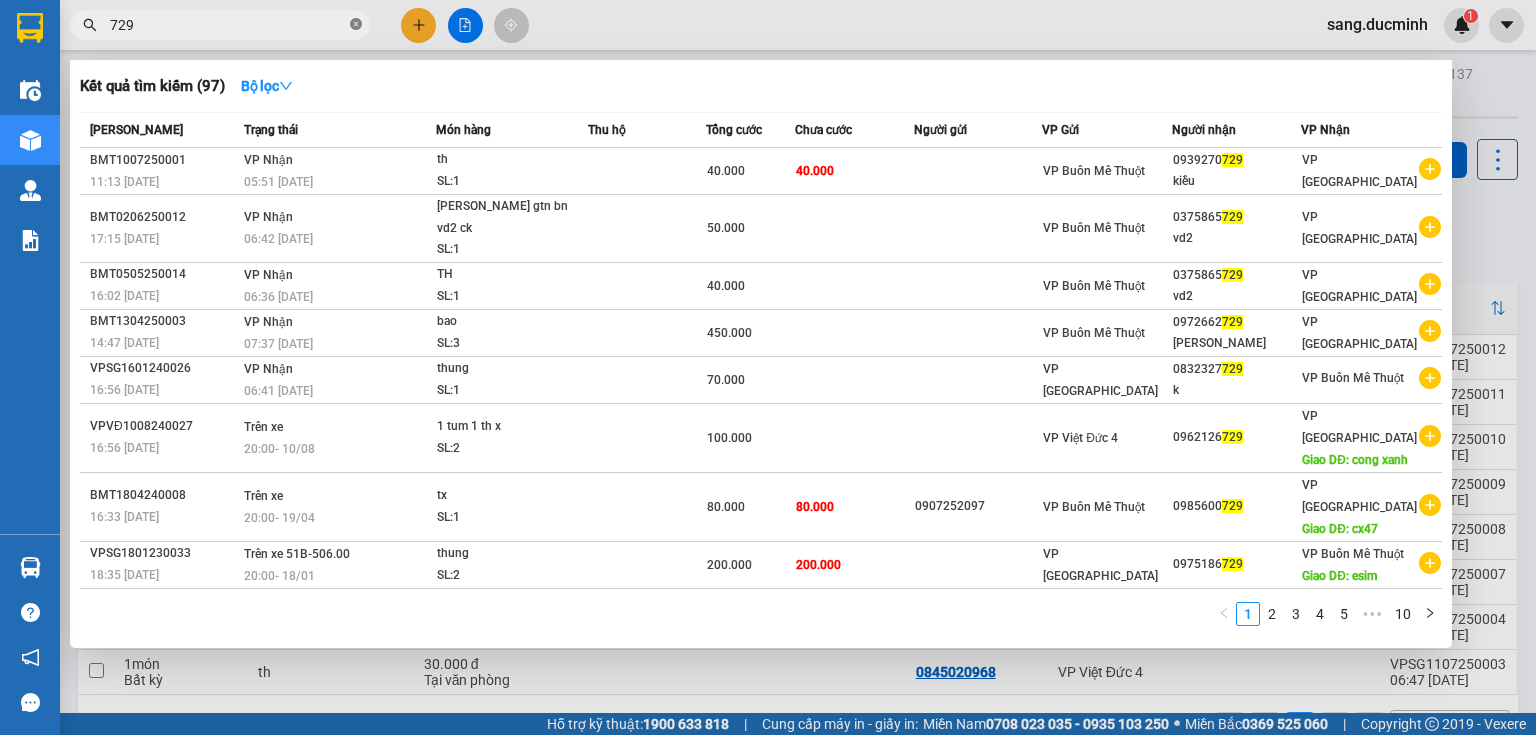 click 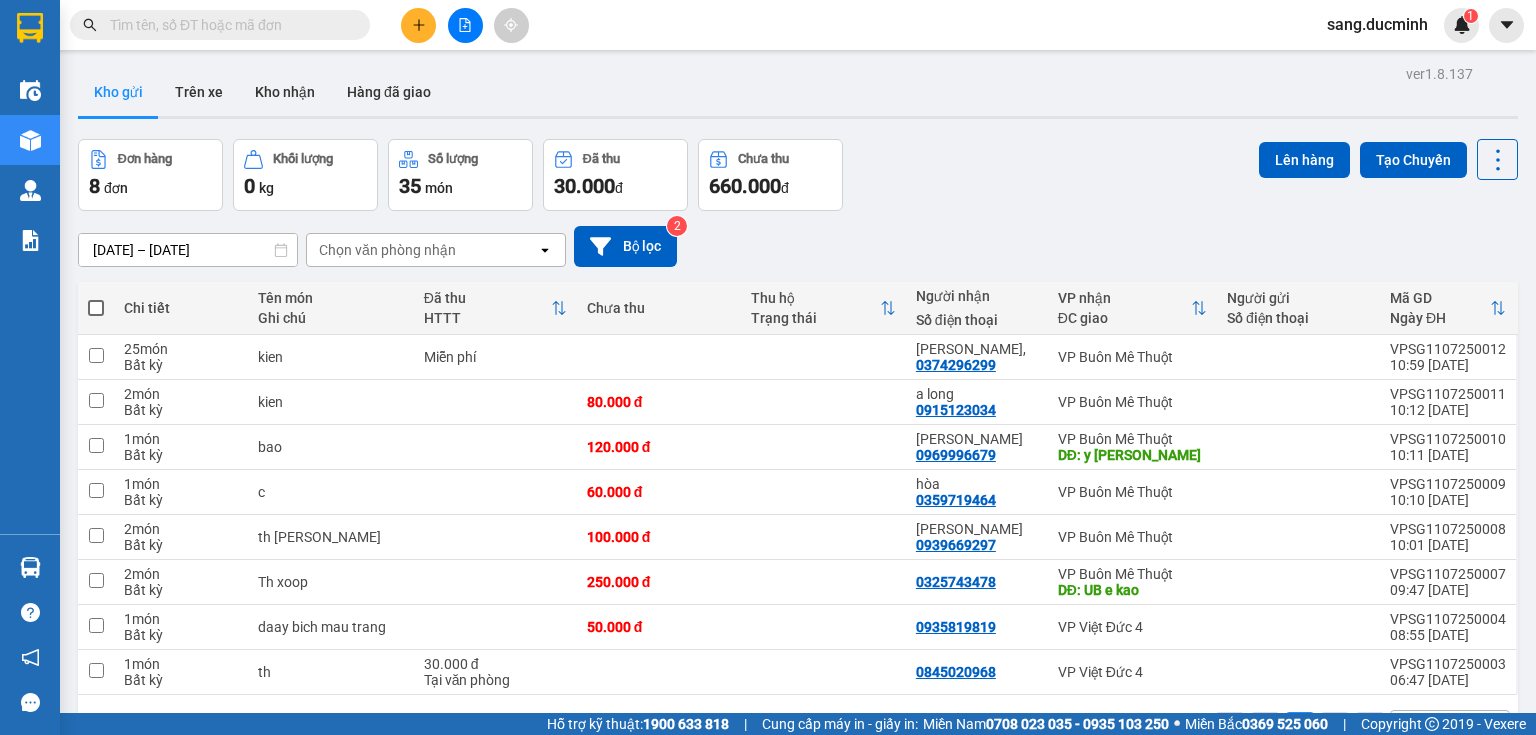 click at bounding box center [228, 25] 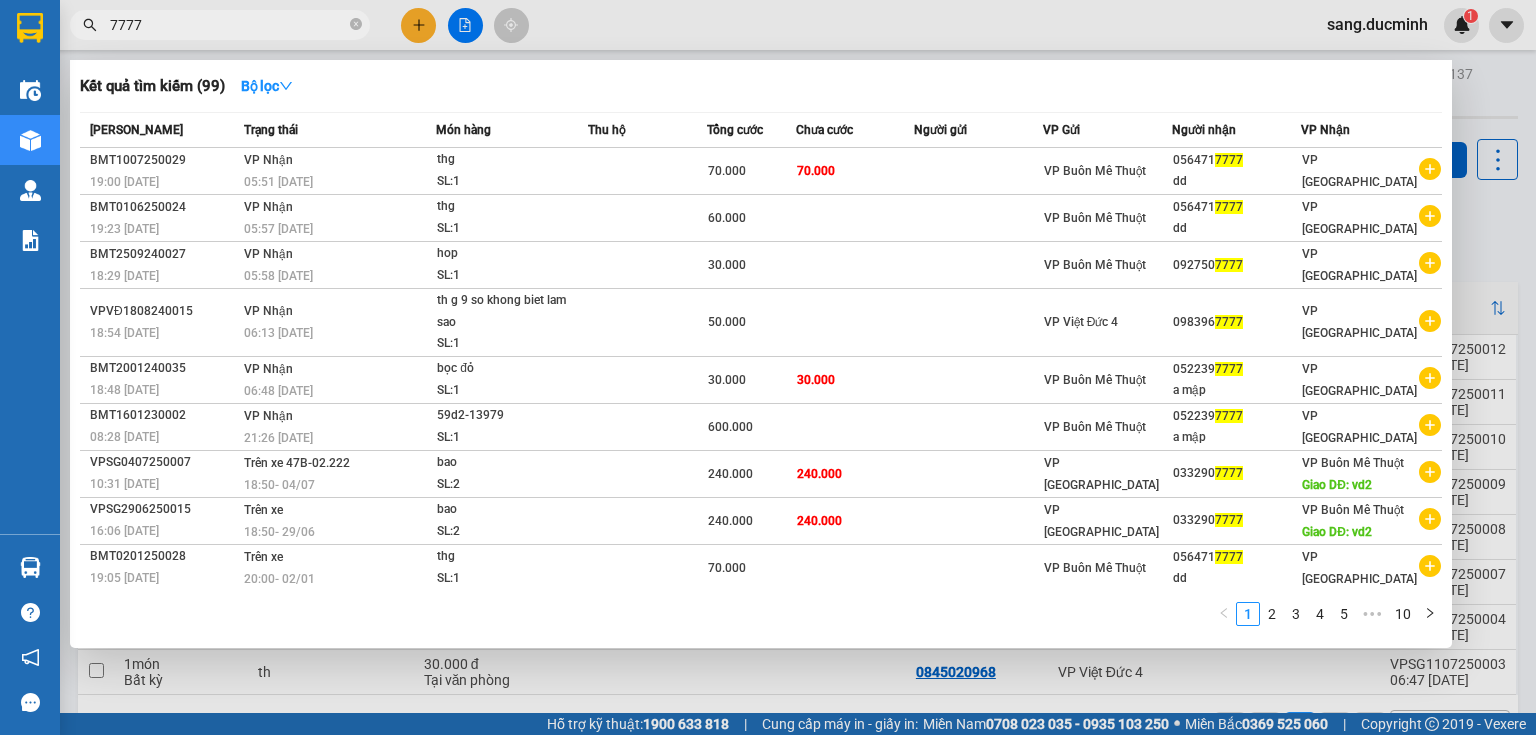 type on "7777" 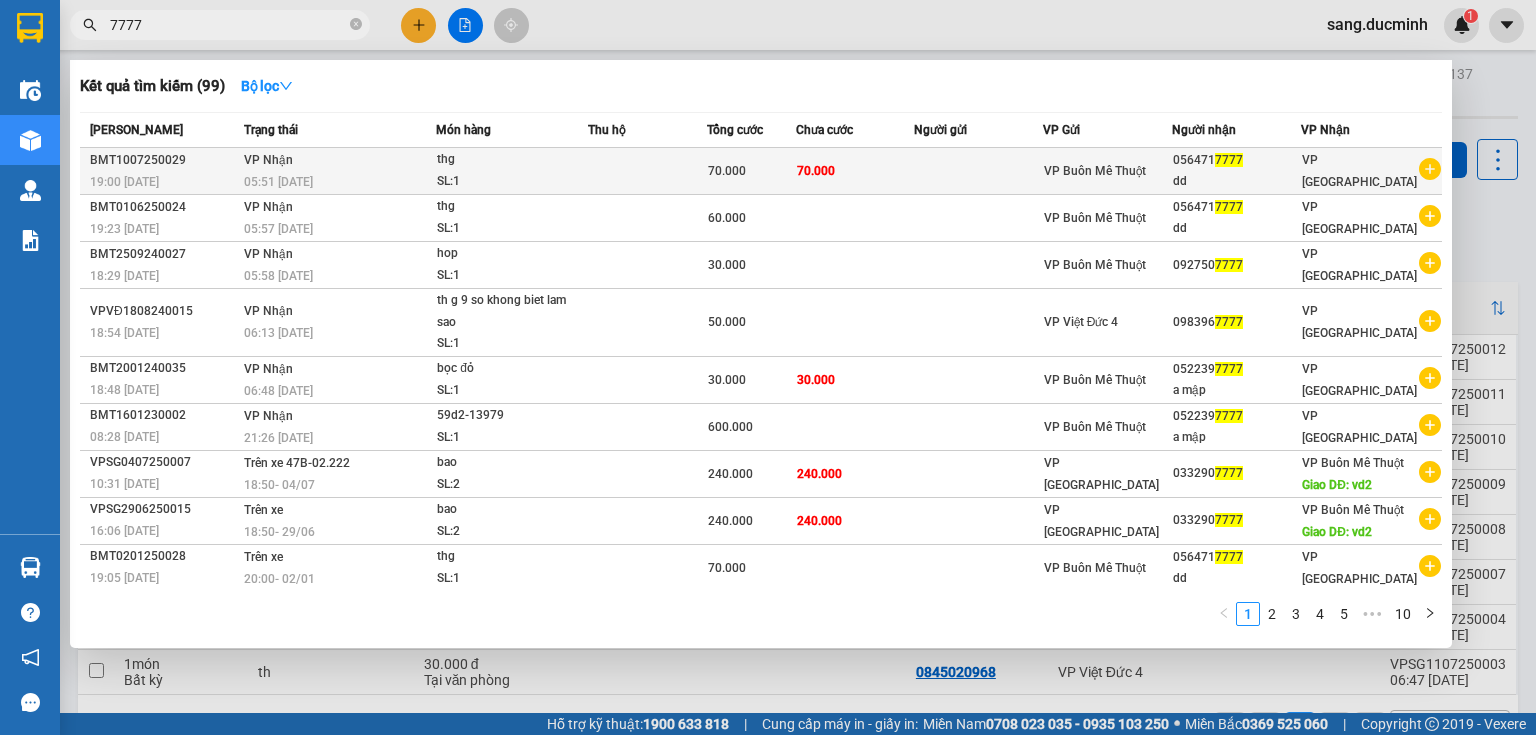 click on "056471 7777" at bounding box center (1236, 160) 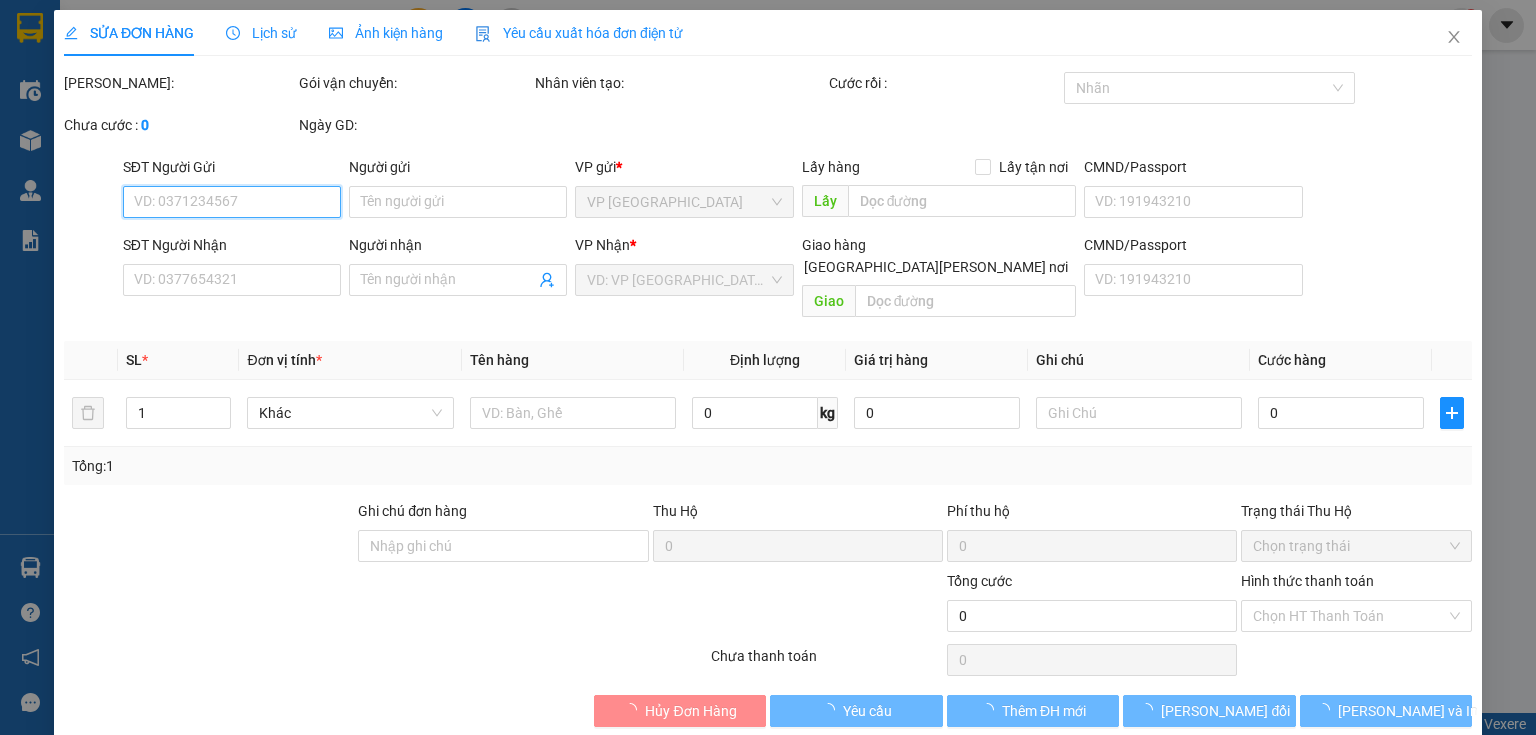 type on "0564717777" 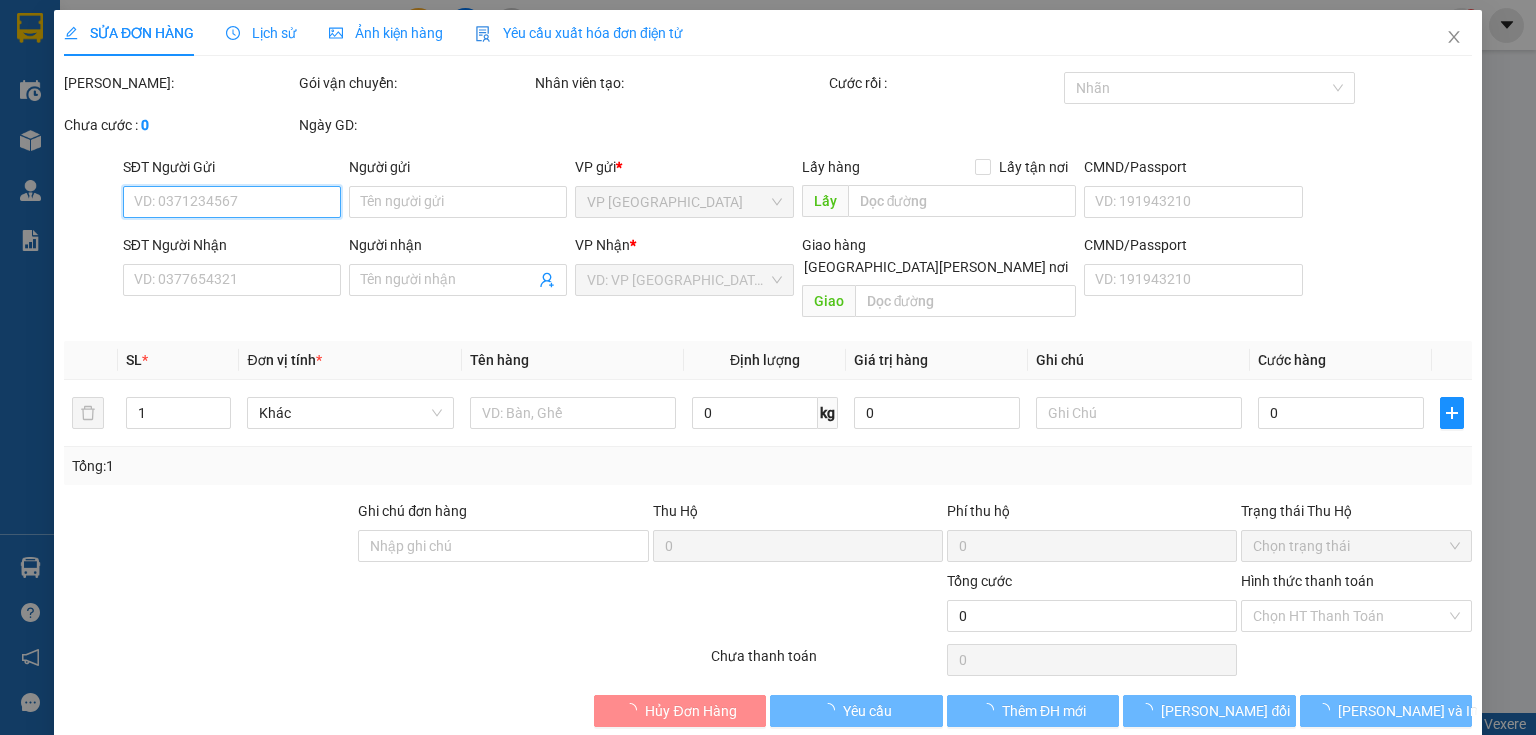 type on "dd" 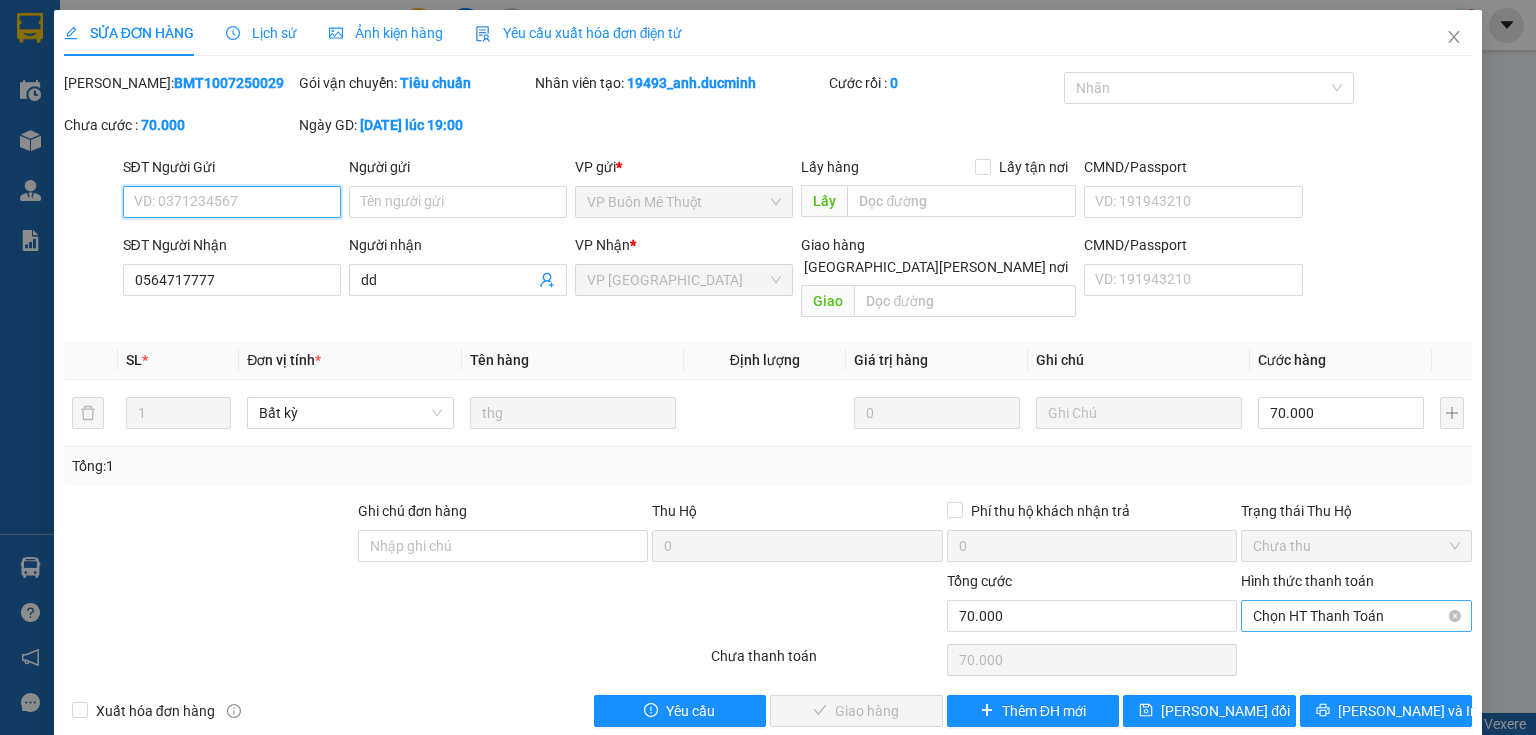 click on "Chọn HT Thanh Toán" at bounding box center [1356, 616] 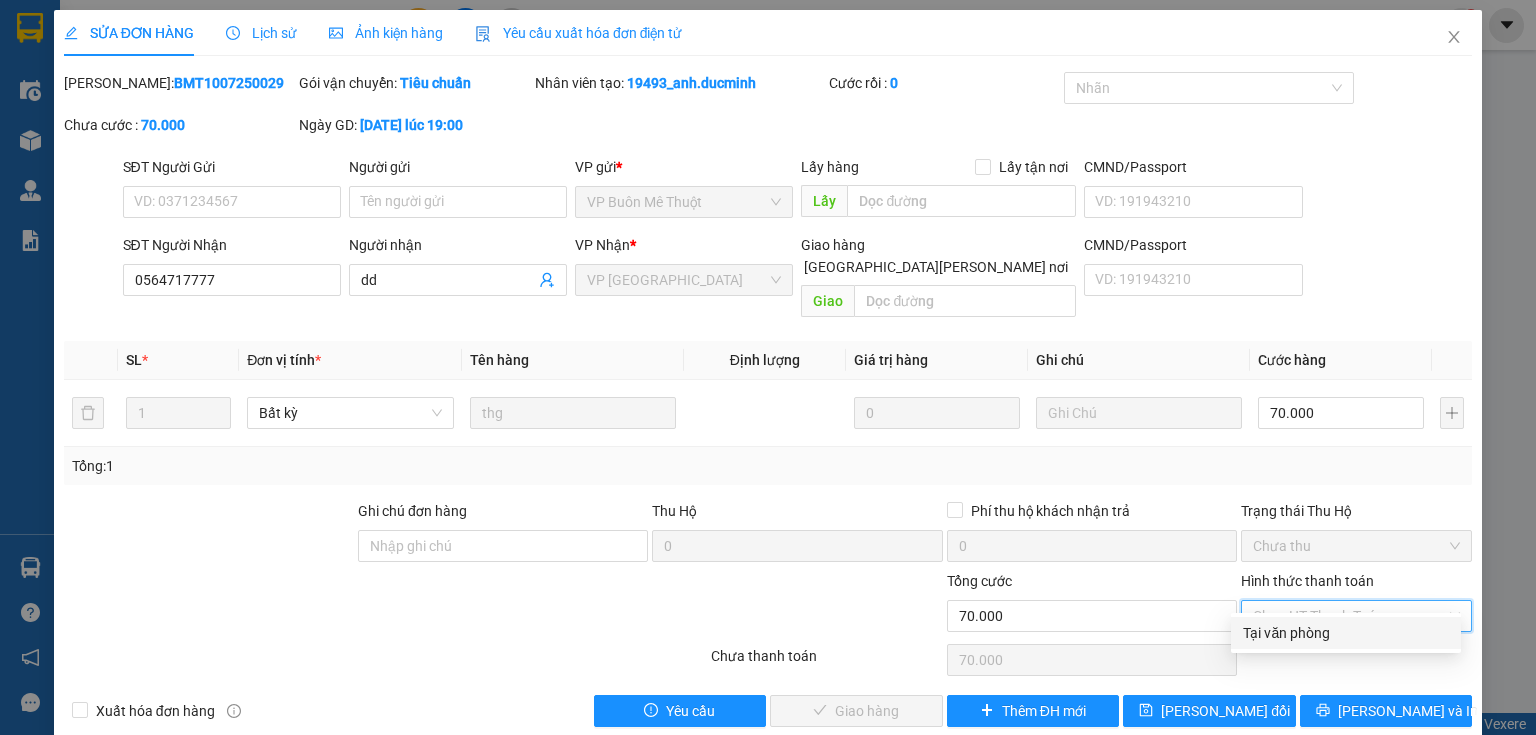 click on "Tại văn phòng" at bounding box center (1346, 633) 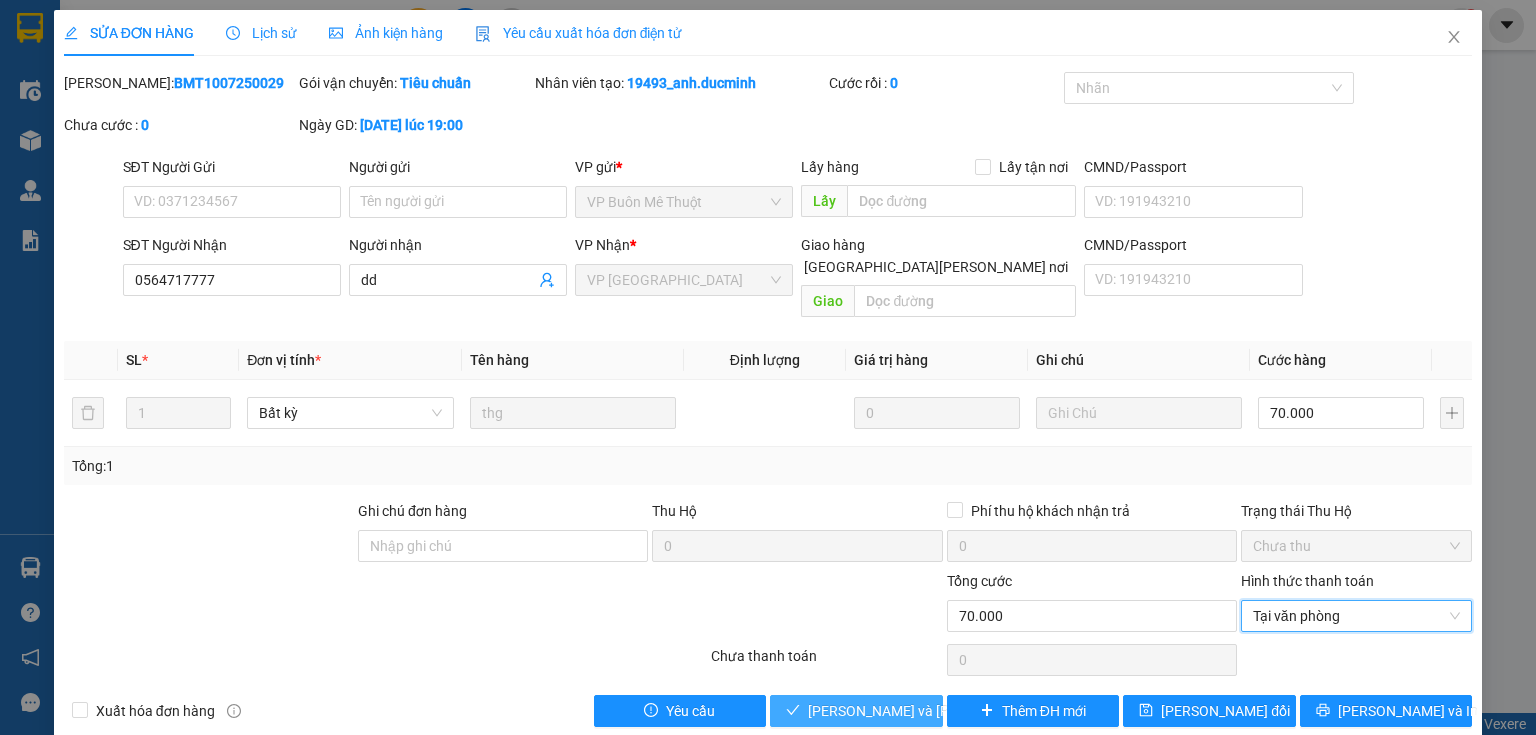 click on "[PERSON_NAME] và [PERSON_NAME] hàng" at bounding box center [943, 711] 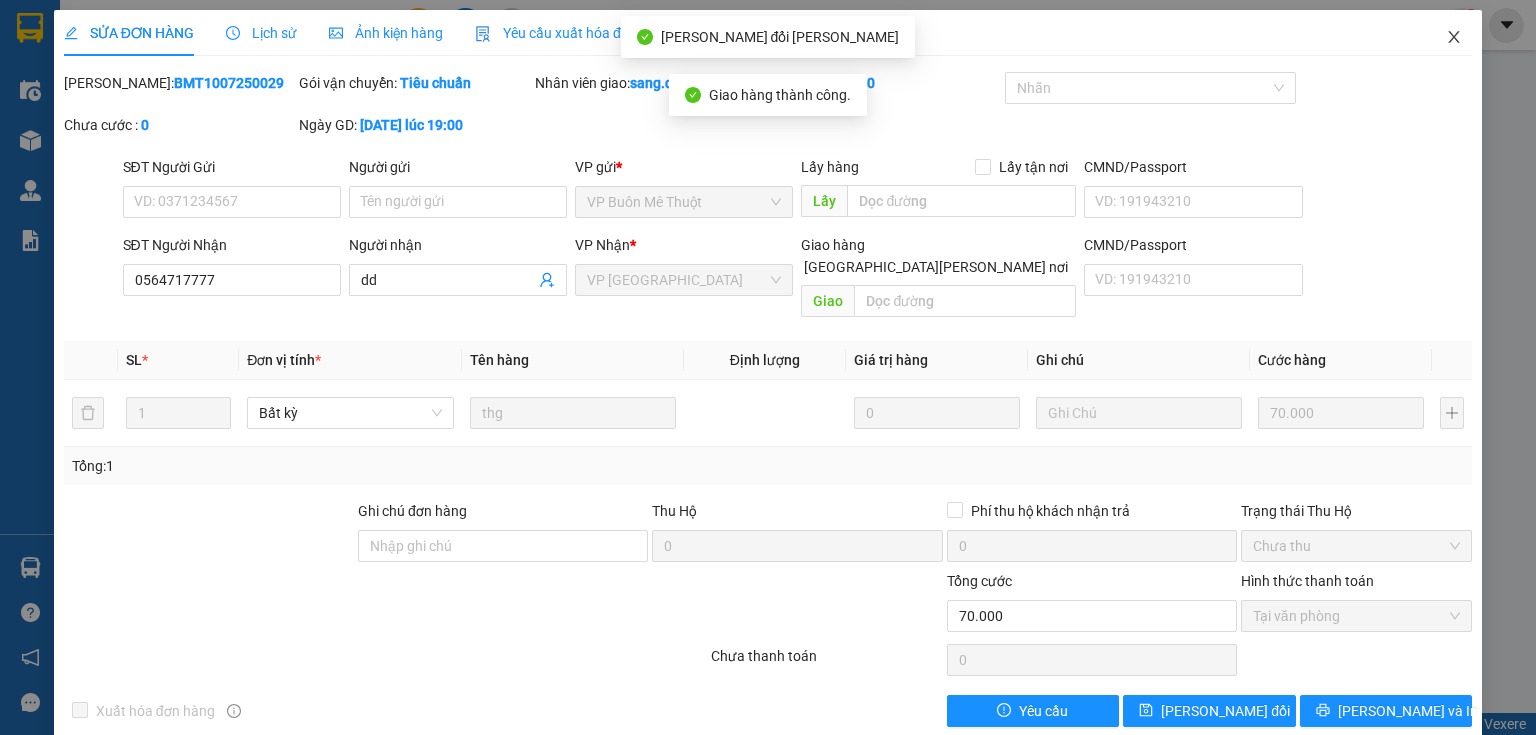 click at bounding box center [1454, 38] 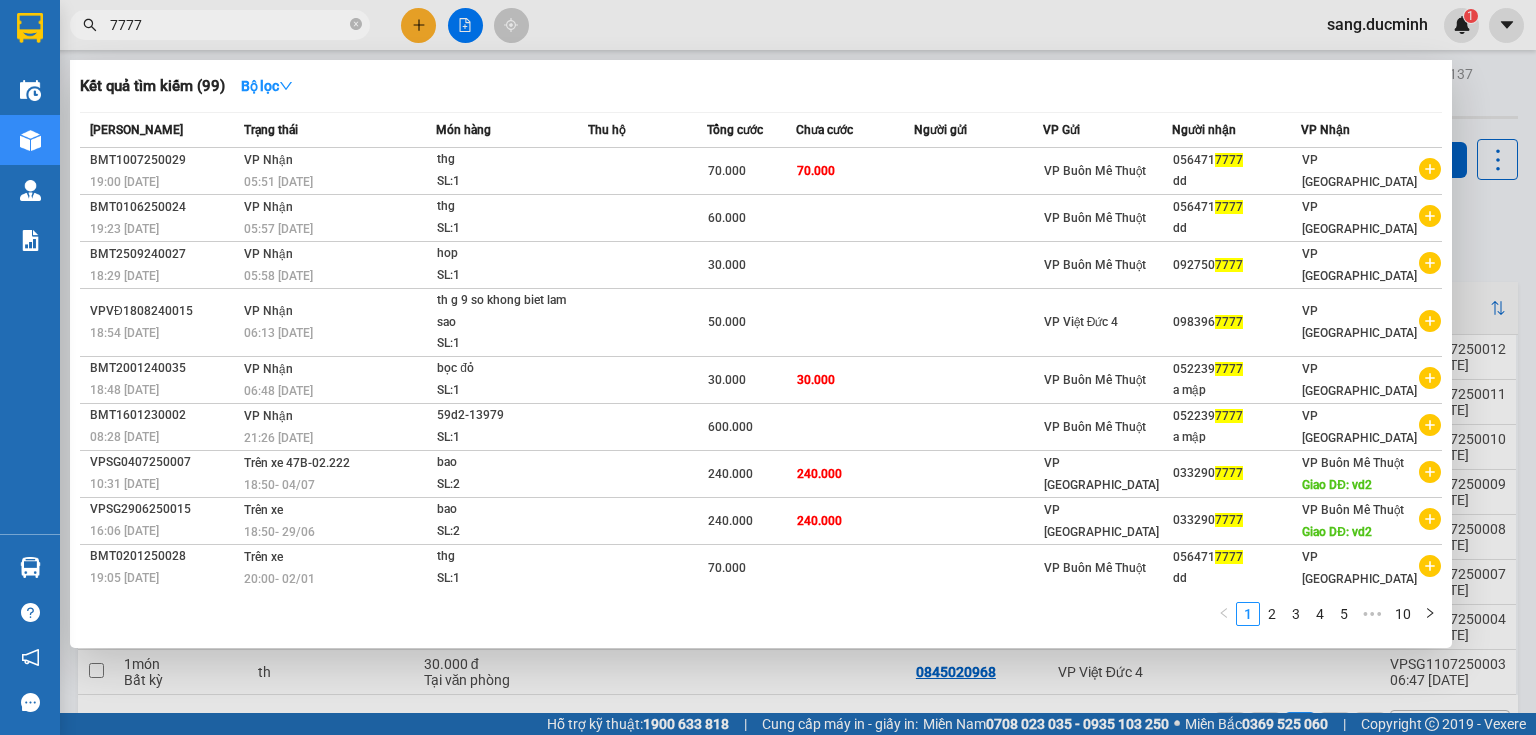 click on "7777" at bounding box center (220, 25) 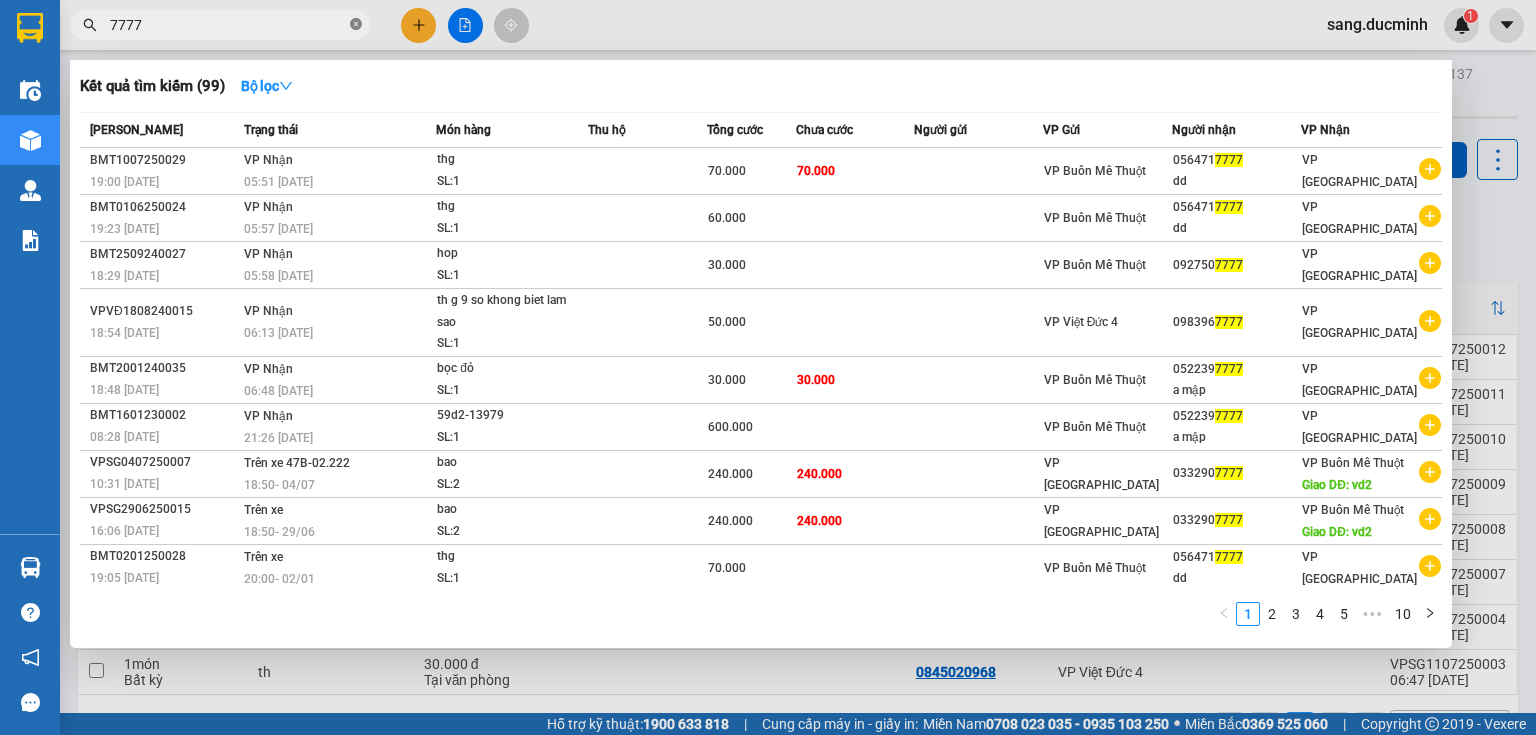 click at bounding box center (356, 25) 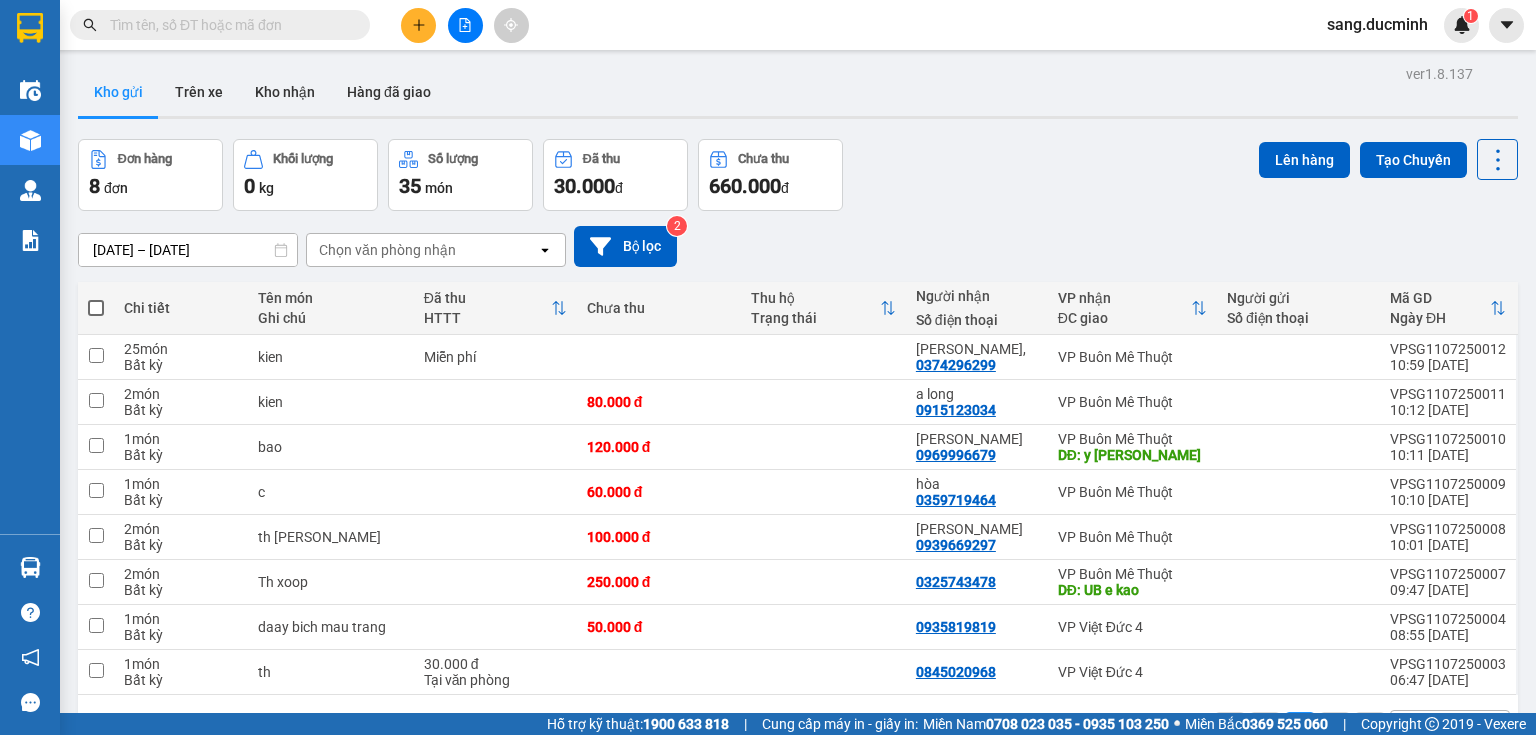 click at bounding box center [228, 25] 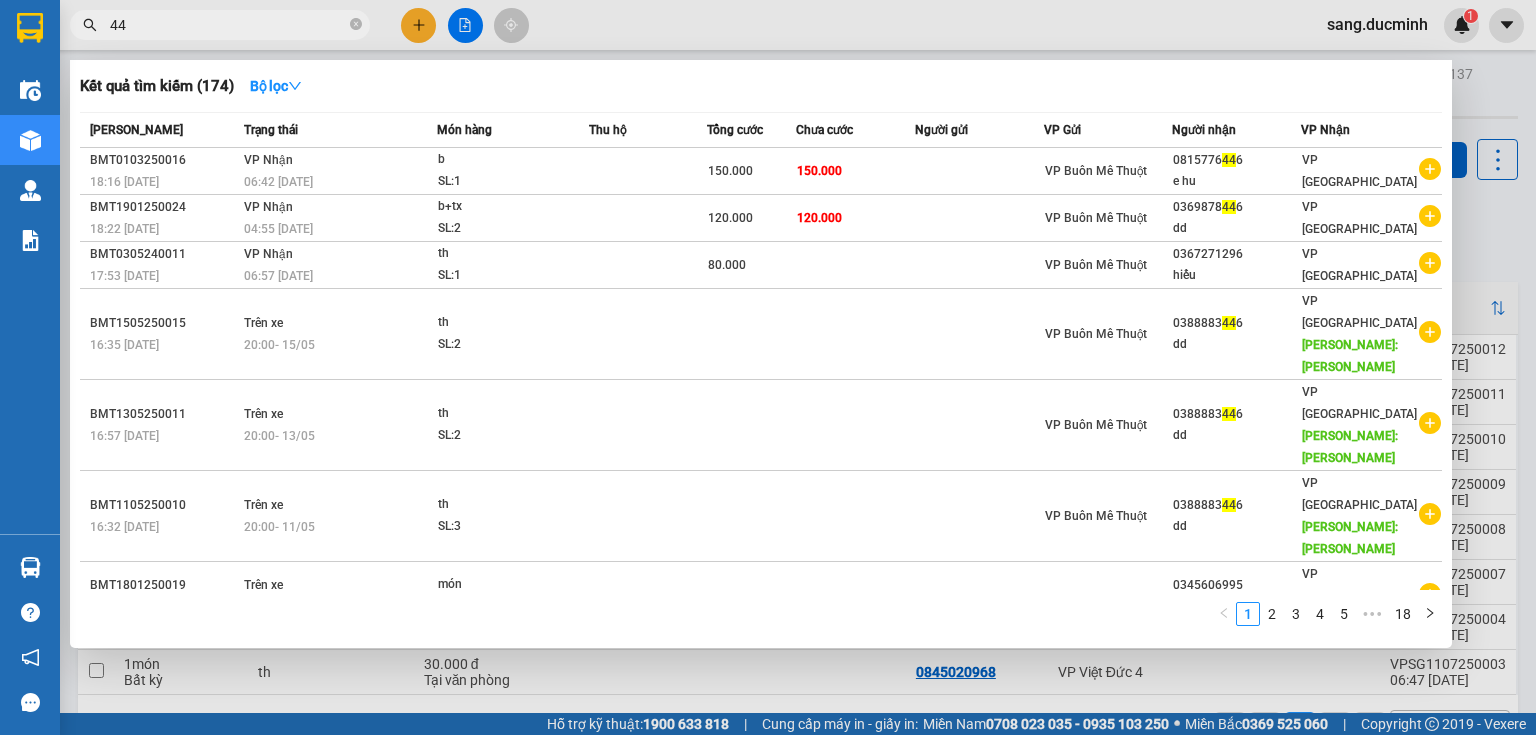 type on "4" 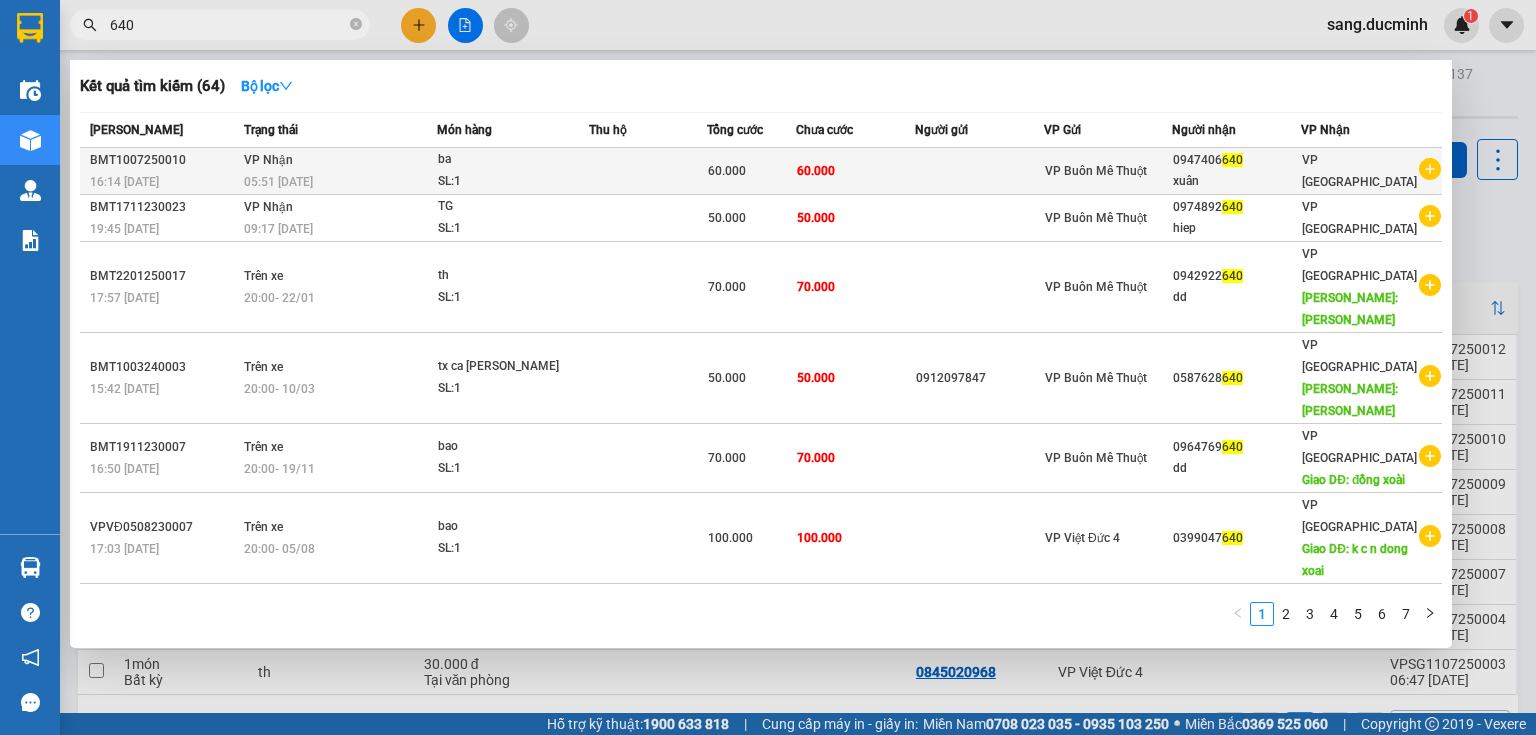 type on "640" 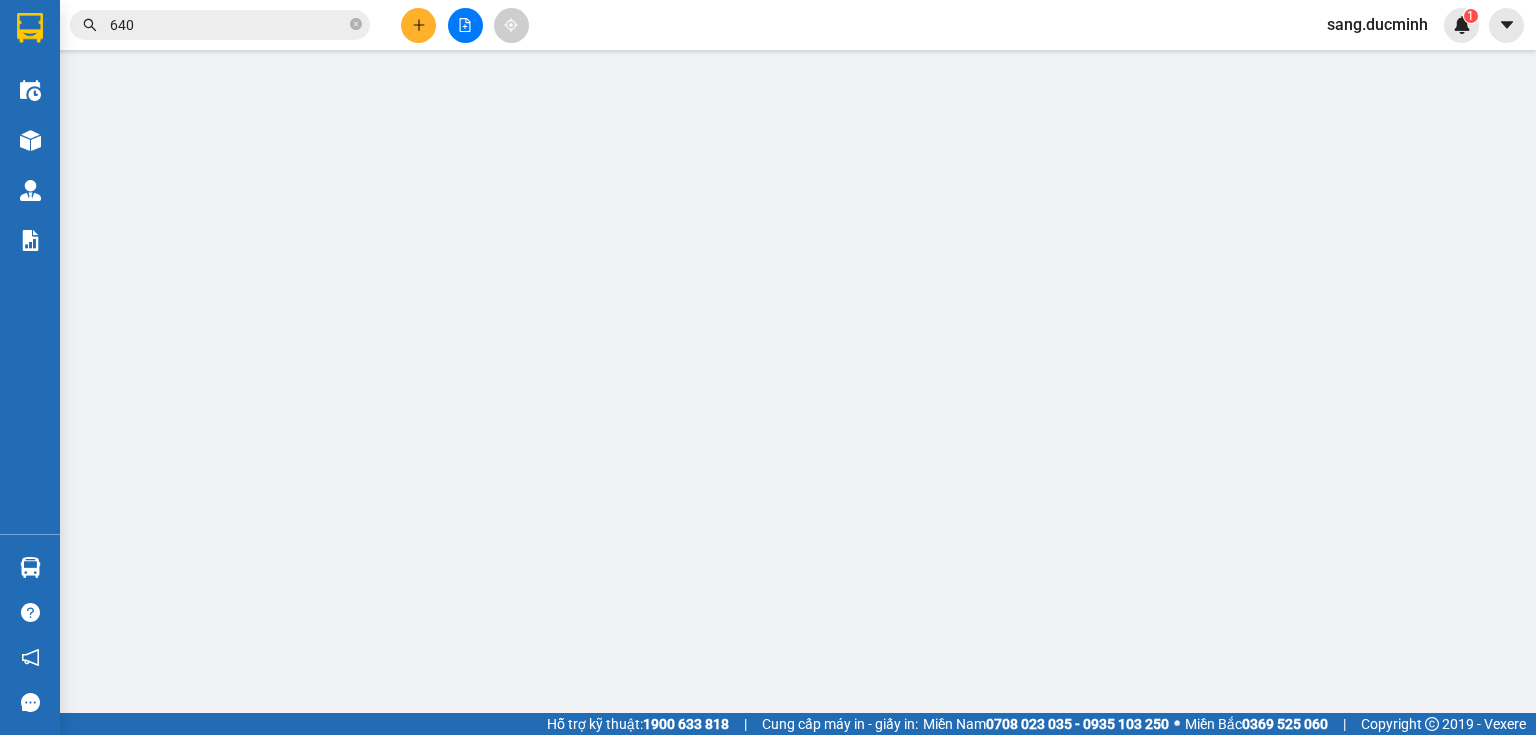 type on "0947406640" 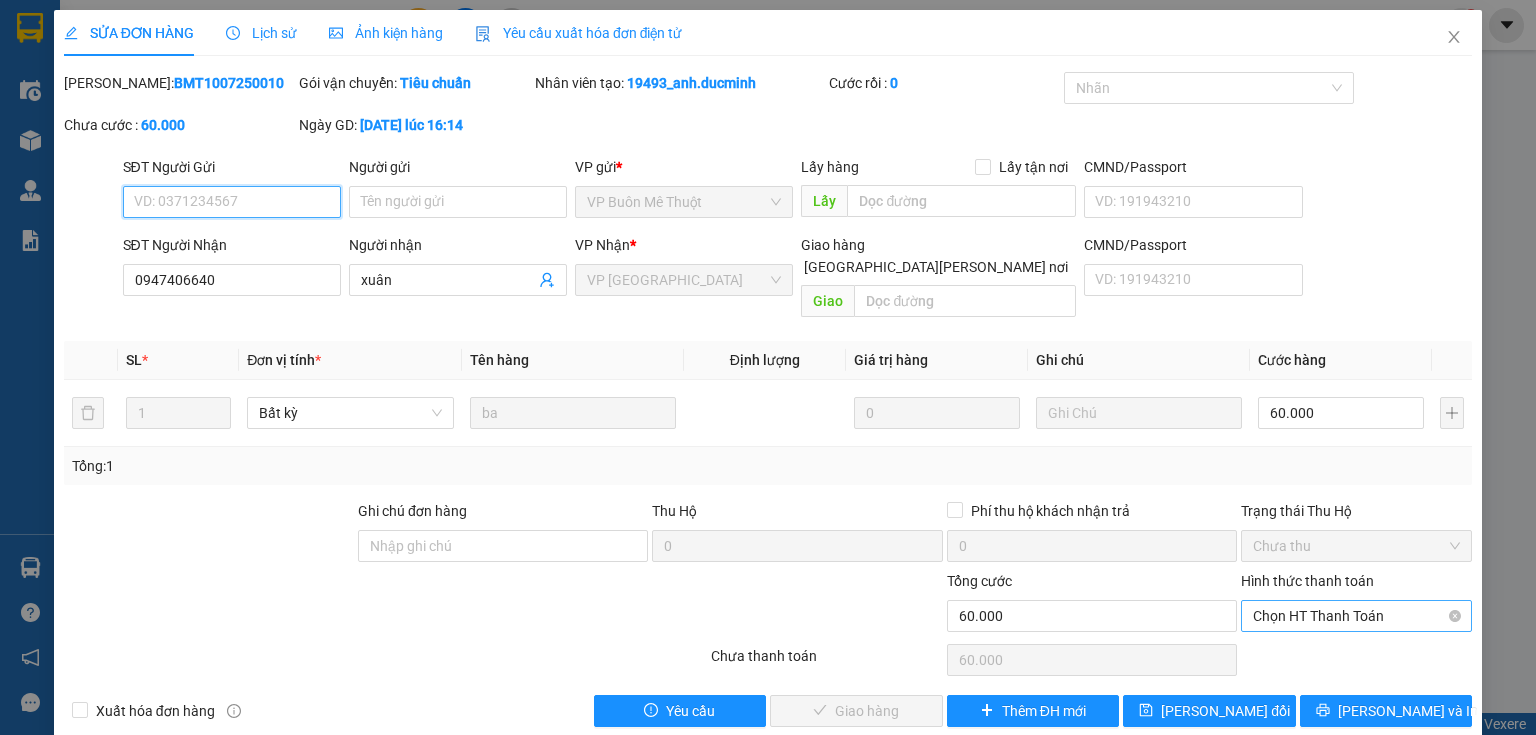 click on "Chọn HT Thanh Toán" at bounding box center (1356, 616) 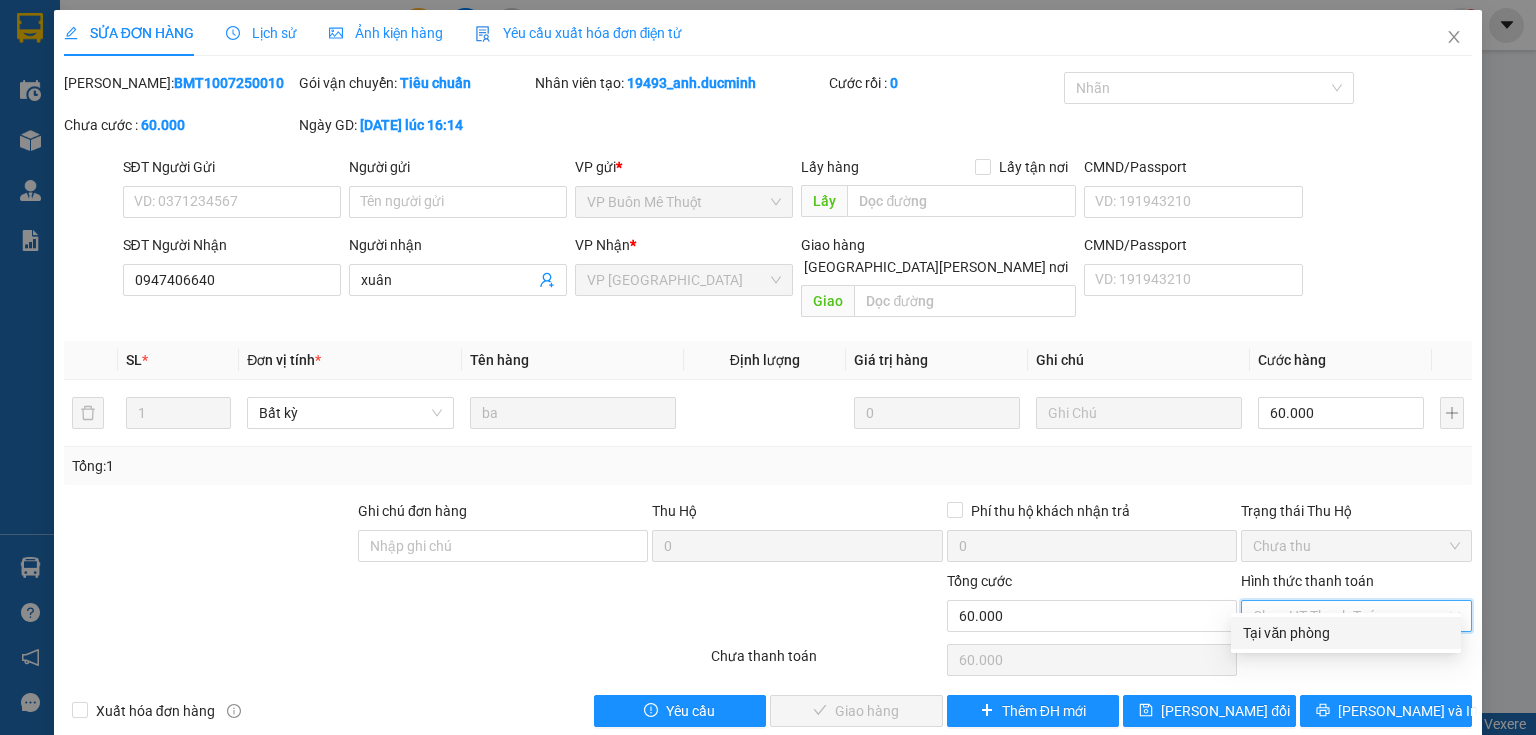 click on "Tại văn phòng" at bounding box center [1346, 633] 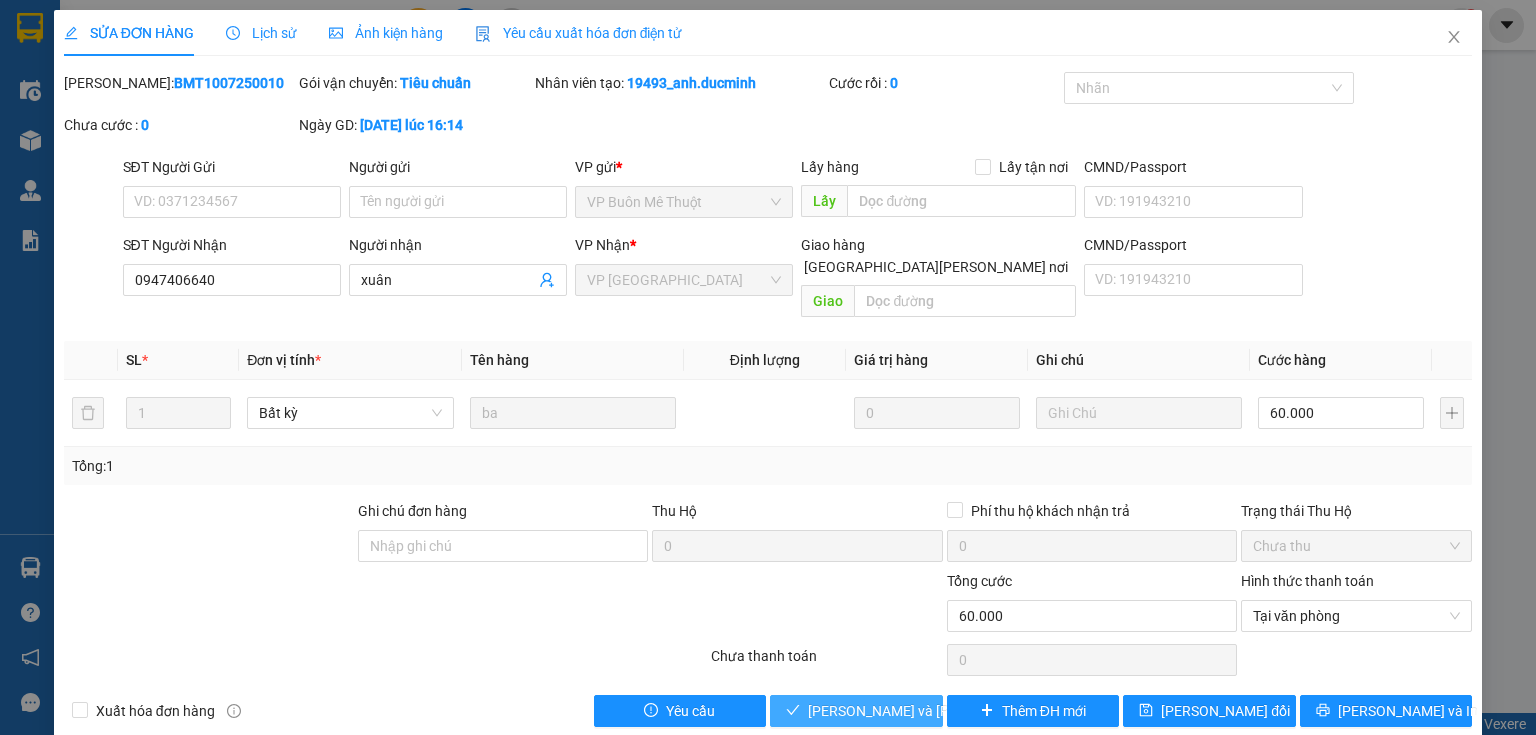 click on "[PERSON_NAME] và [PERSON_NAME] hàng" at bounding box center [943, 711] 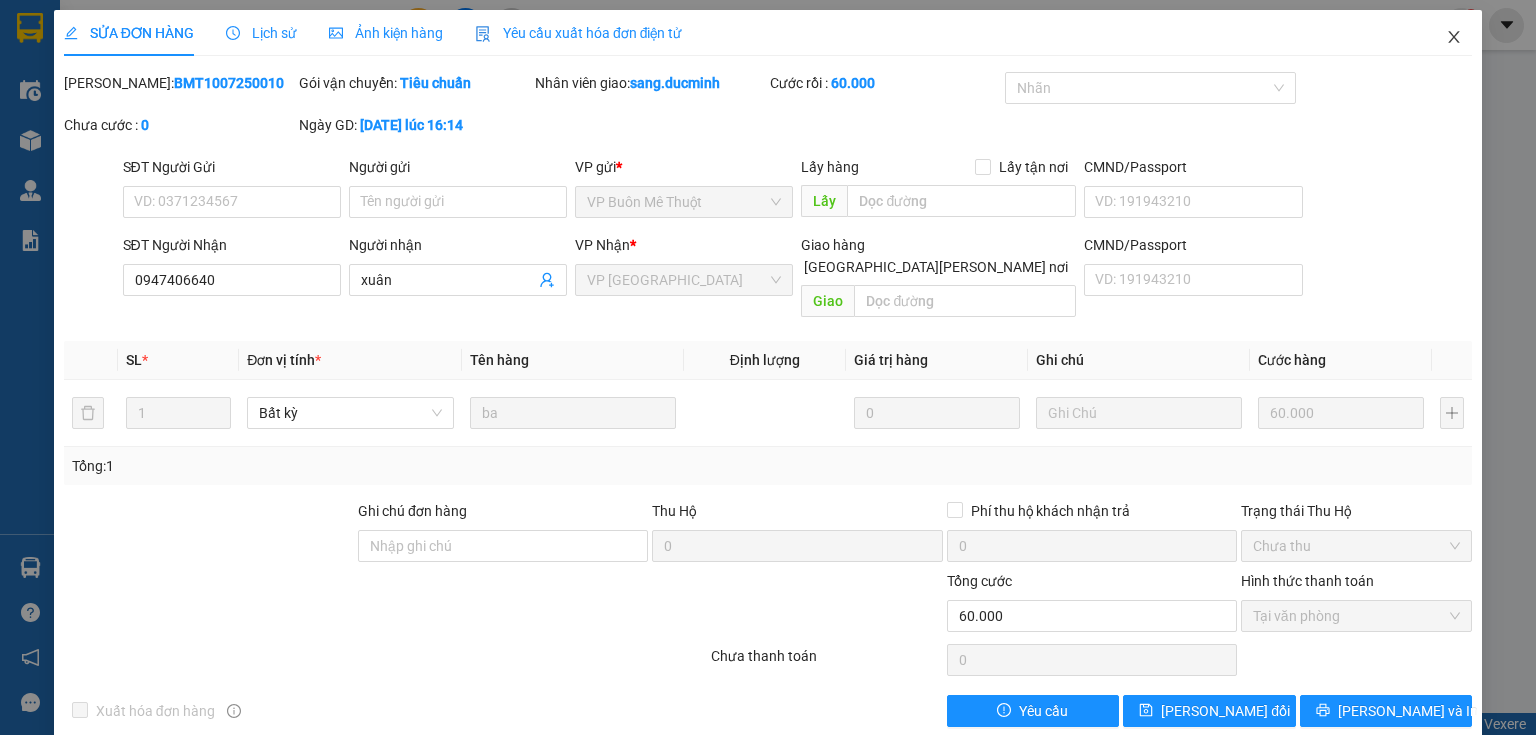 click at bounding box center [1454, 38] 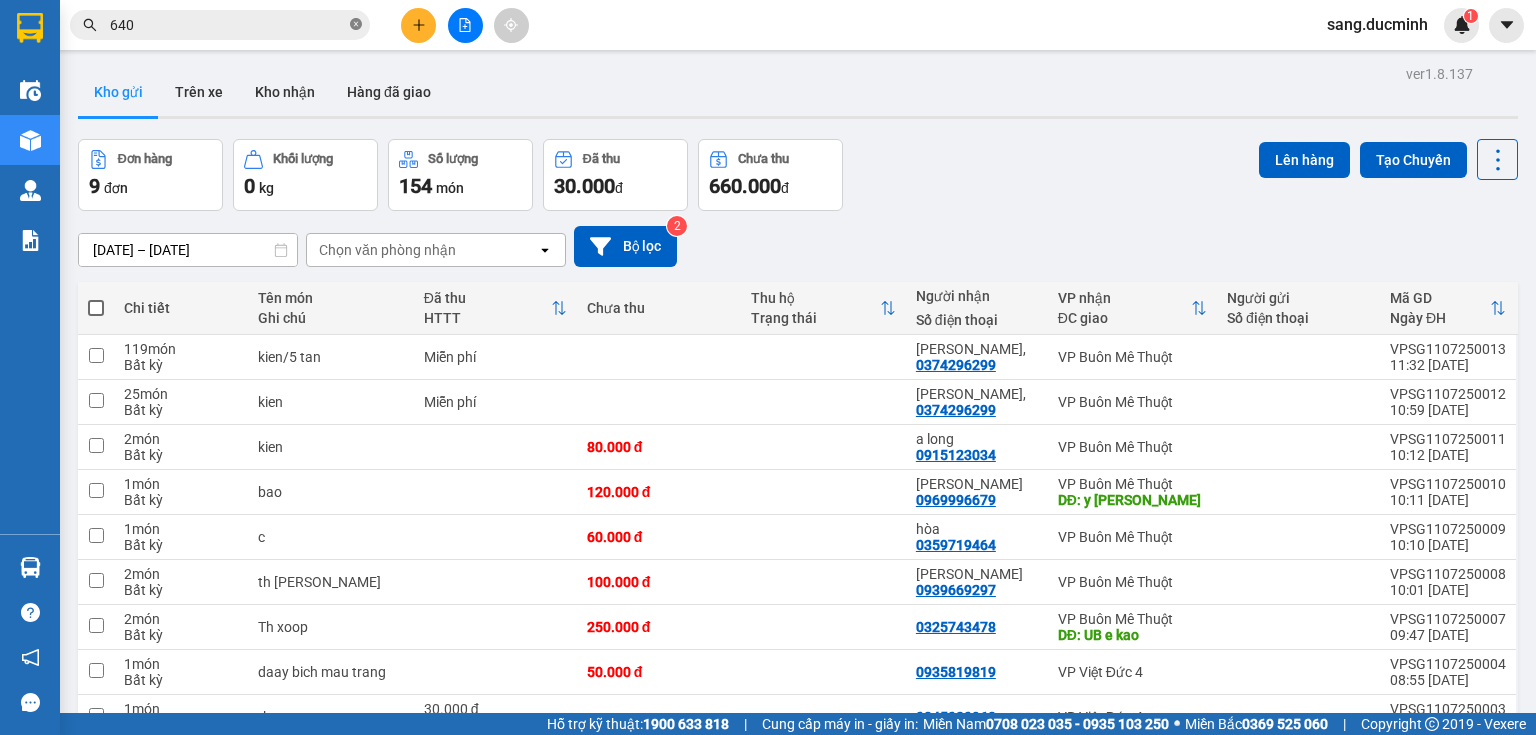 click at bounding box center (356, 25) 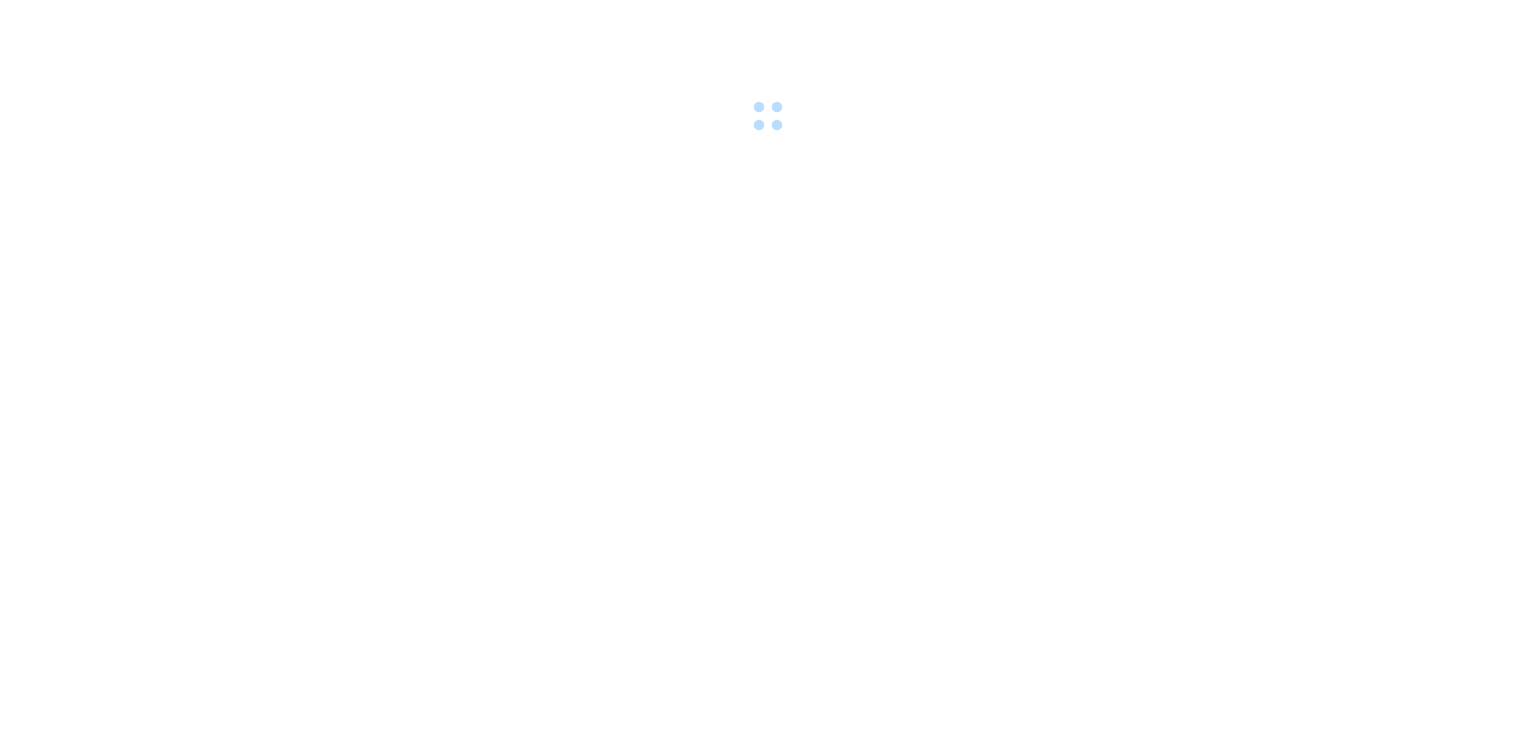 scroll, scrollTop: 0, scrollLeft: 0, axis: both 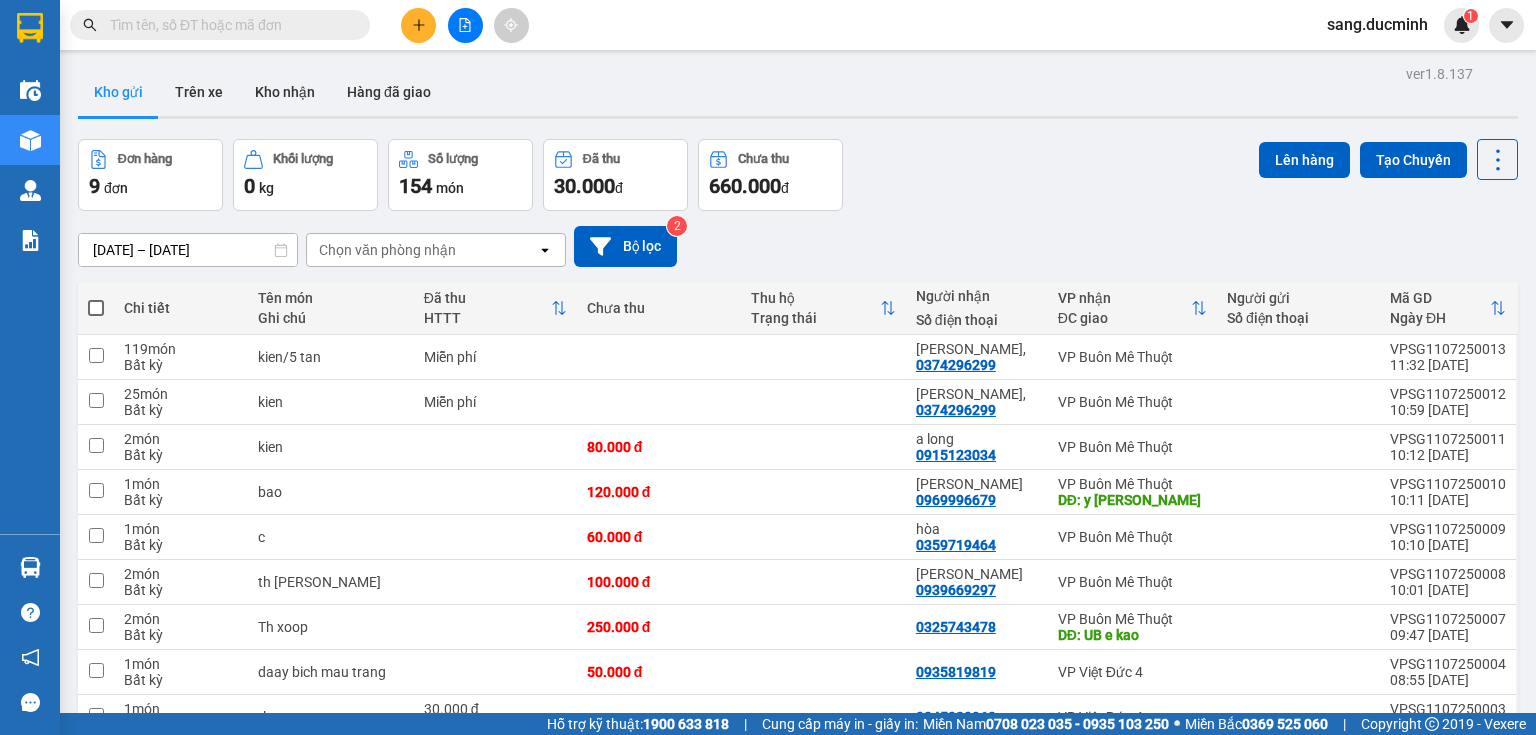 click 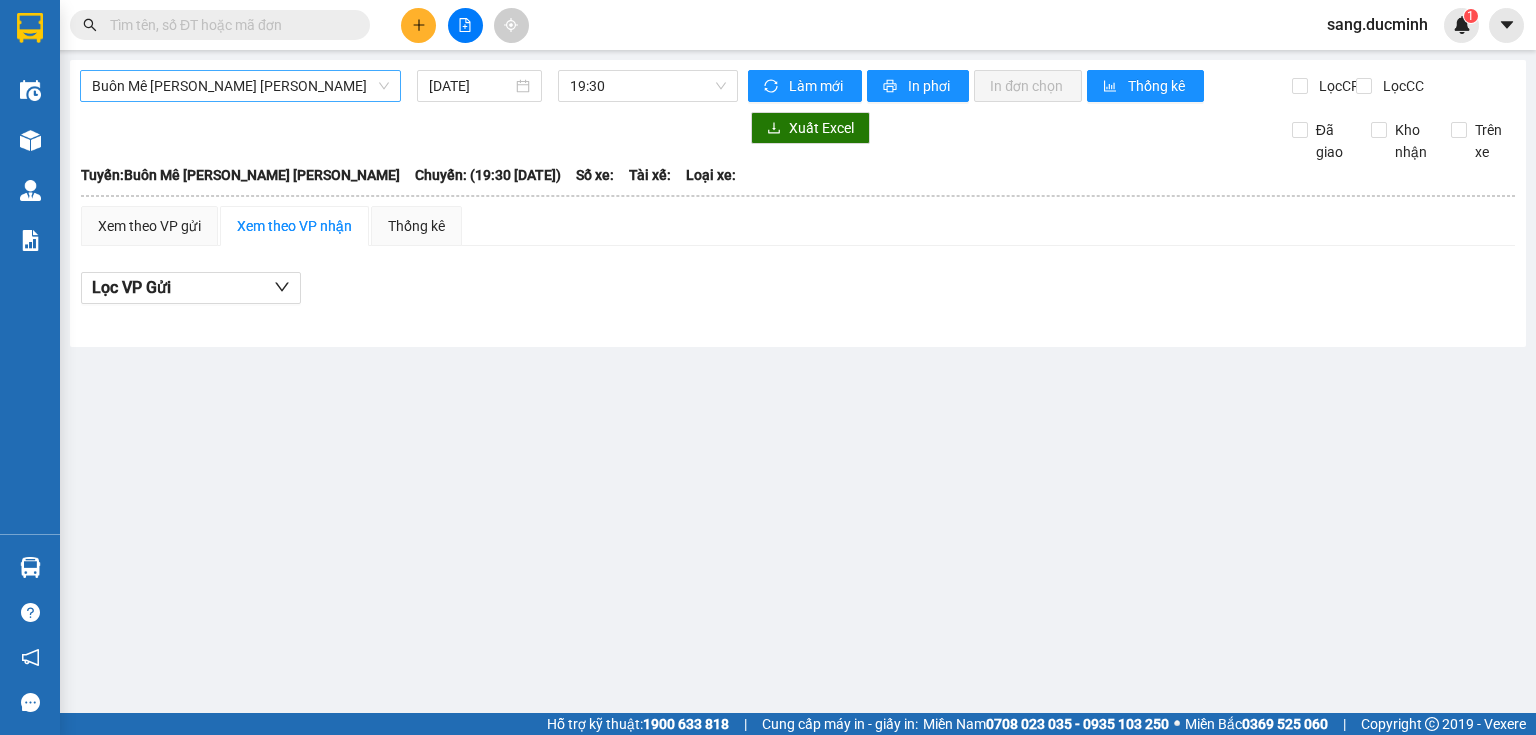 click on "Buôn Mê [PERSON_NAME] [PERSON_NAME]" at bounding box center (240, 86) 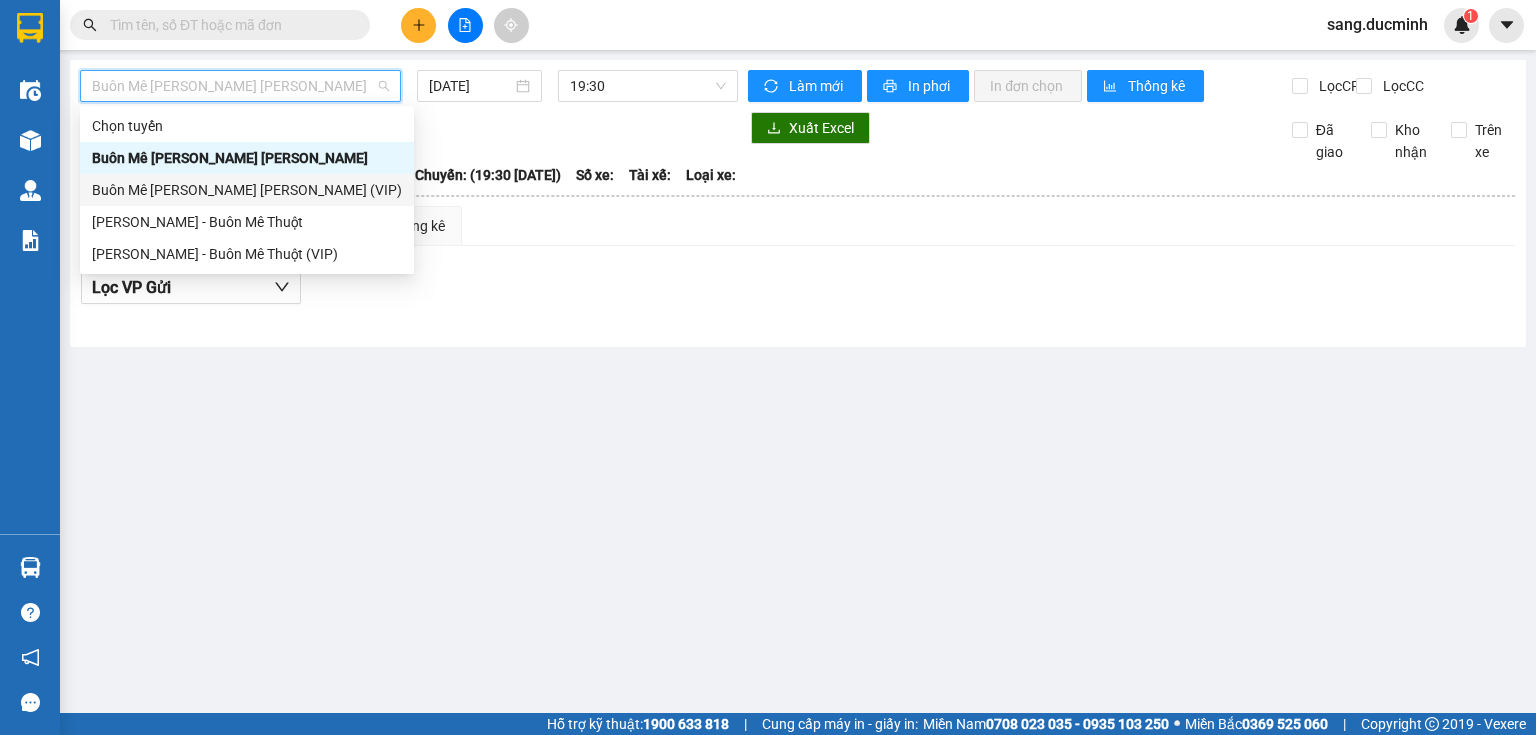 click on "Buôn Mê [PERSON_NAME] [PERSON_NAME] (VIP)" at bounding box center [247, 190] 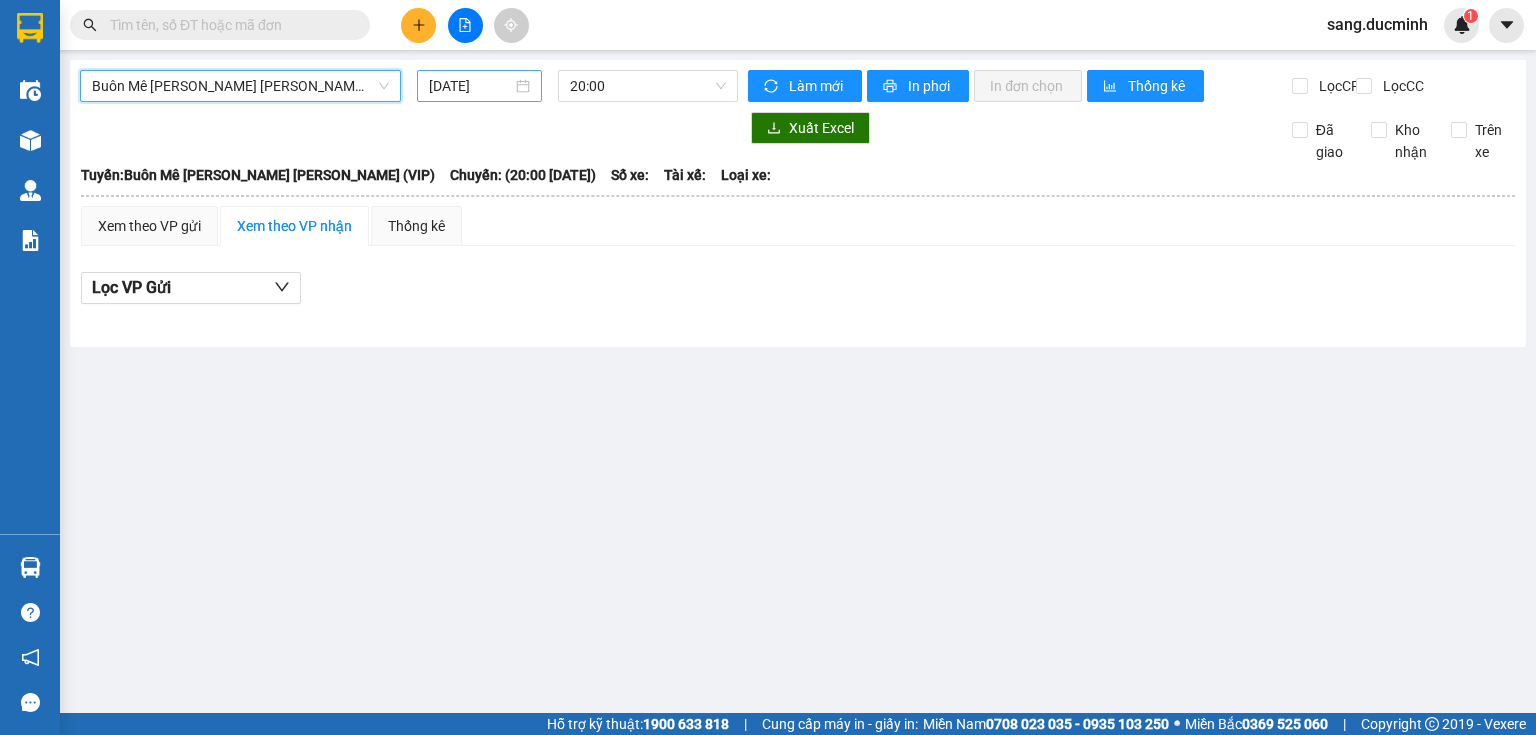 click on "[DATE]" at bounding box center (470, 86) 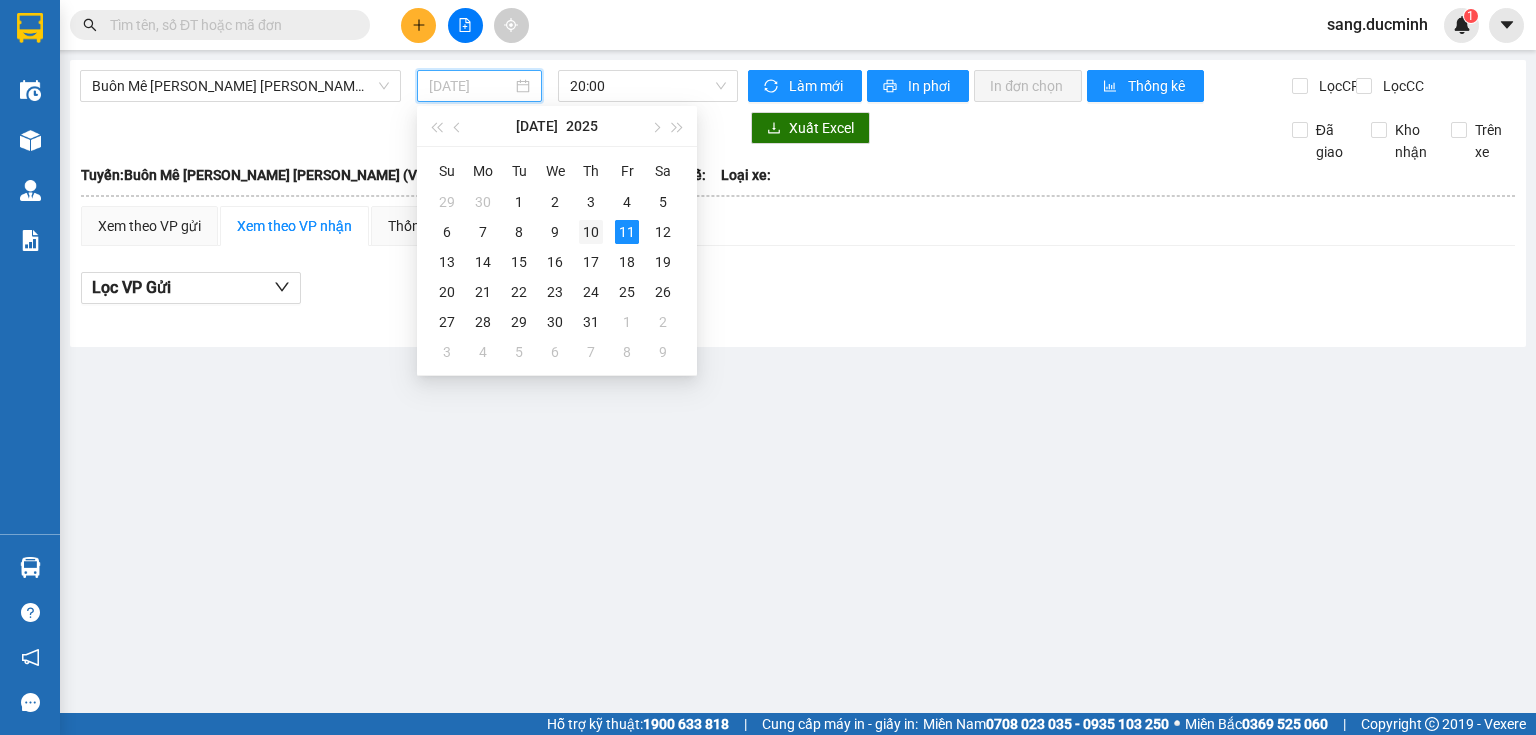click on "10" at bounding box center (591, 232) 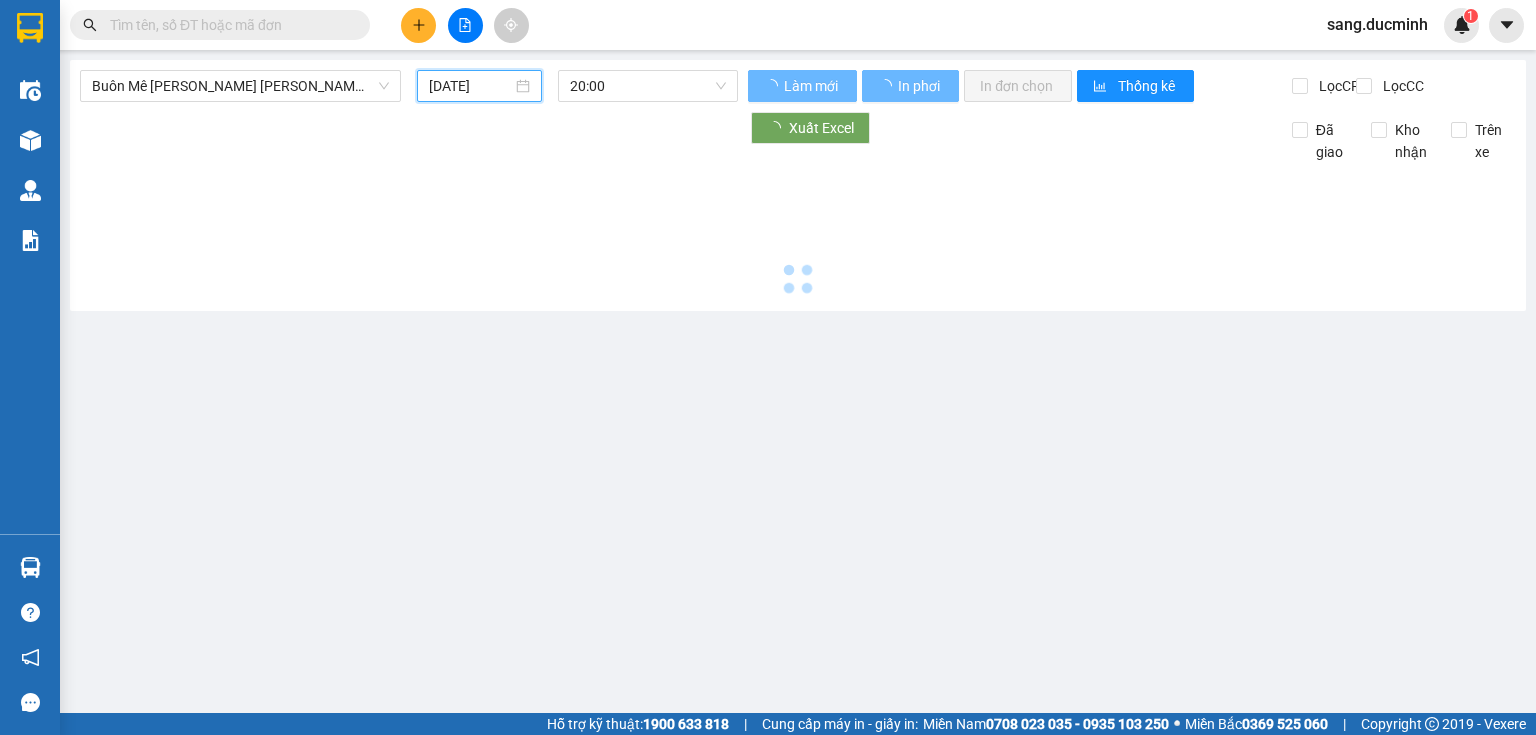 type on "[DATE]" 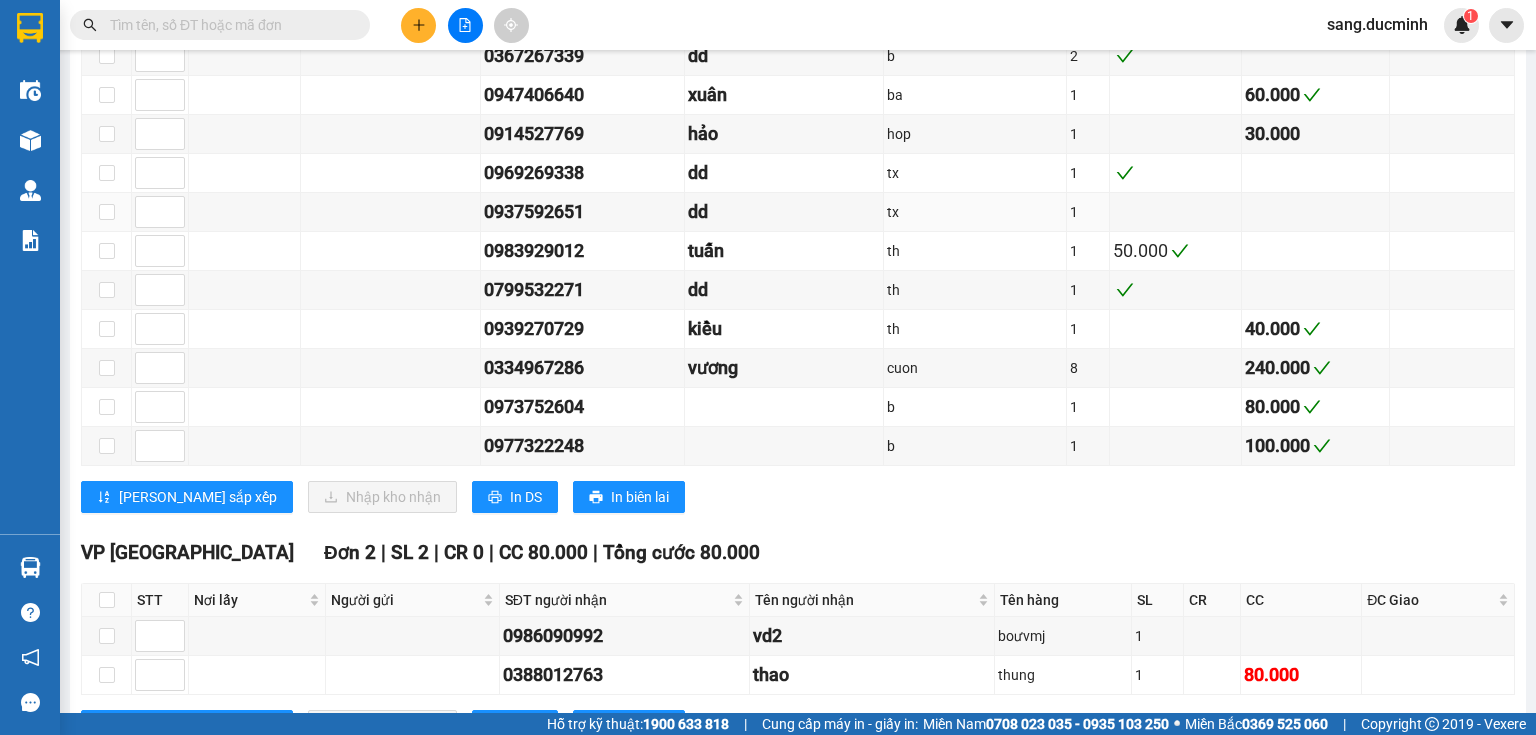 scroll, scrollTop: 1831, scrollLeft: 0, axis: vertical 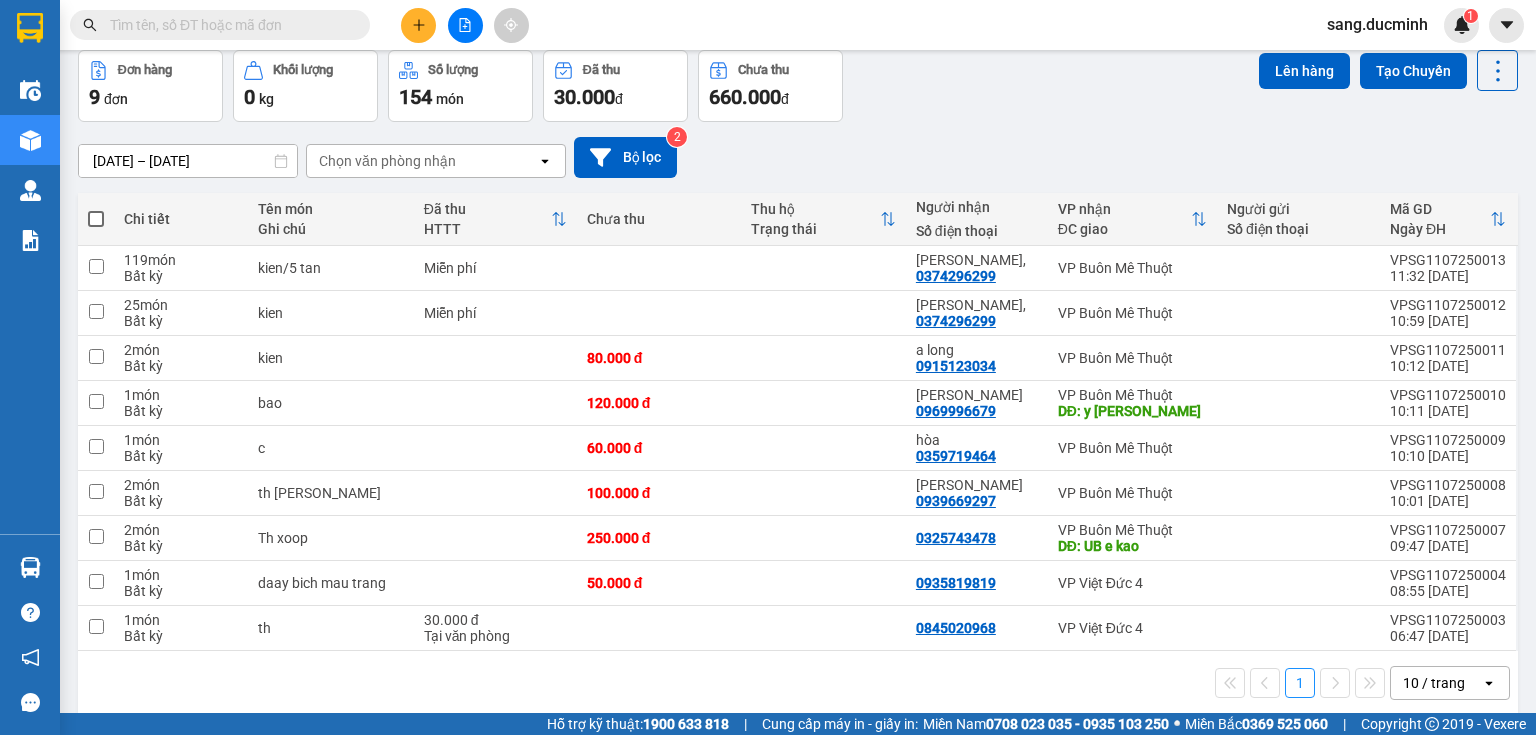 drag, startPoint x: 873, startPoint y: 684, endPoint x: 887, endPoint y: 686, distance: 14.142136 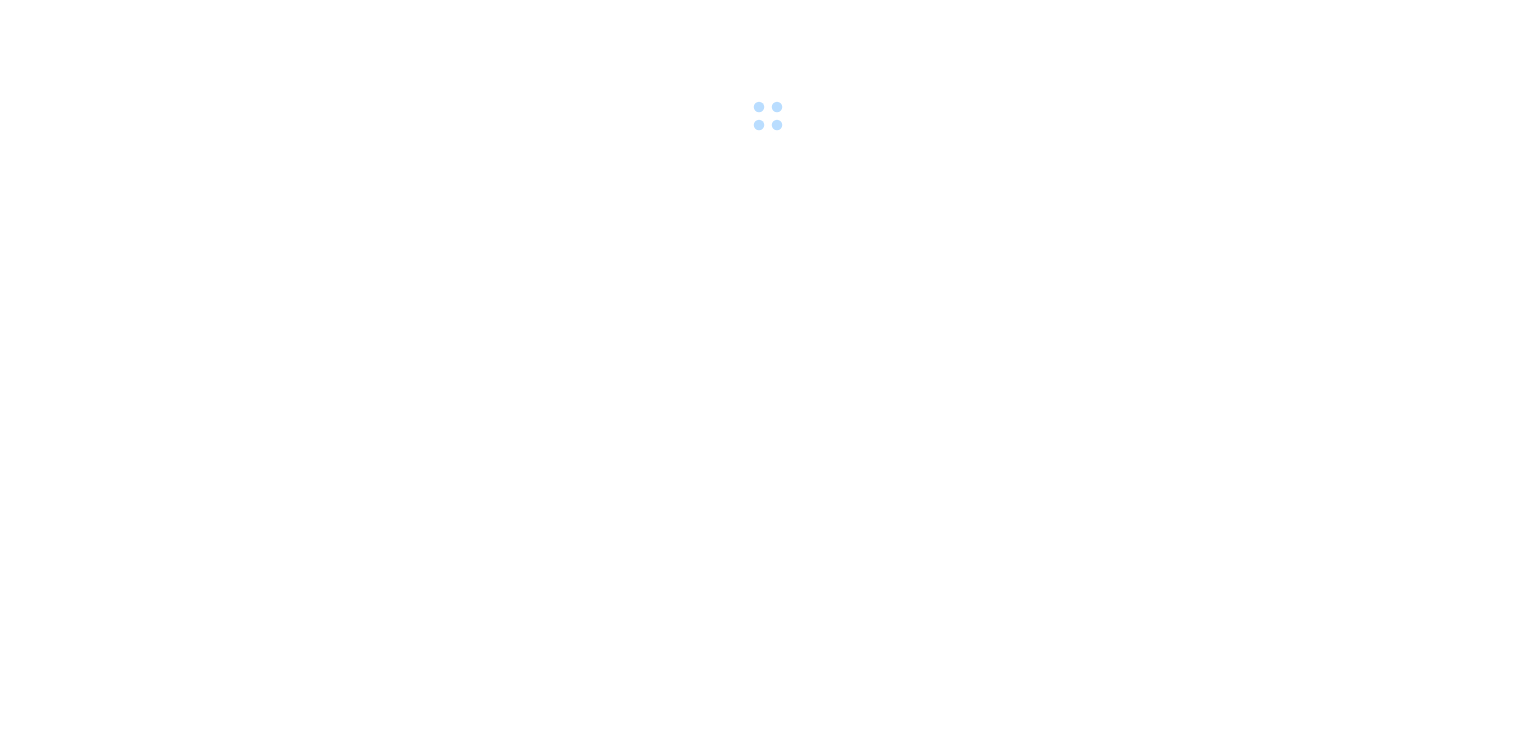 scroll, scrollTop: 0, scrollLeft: 0, axis: both 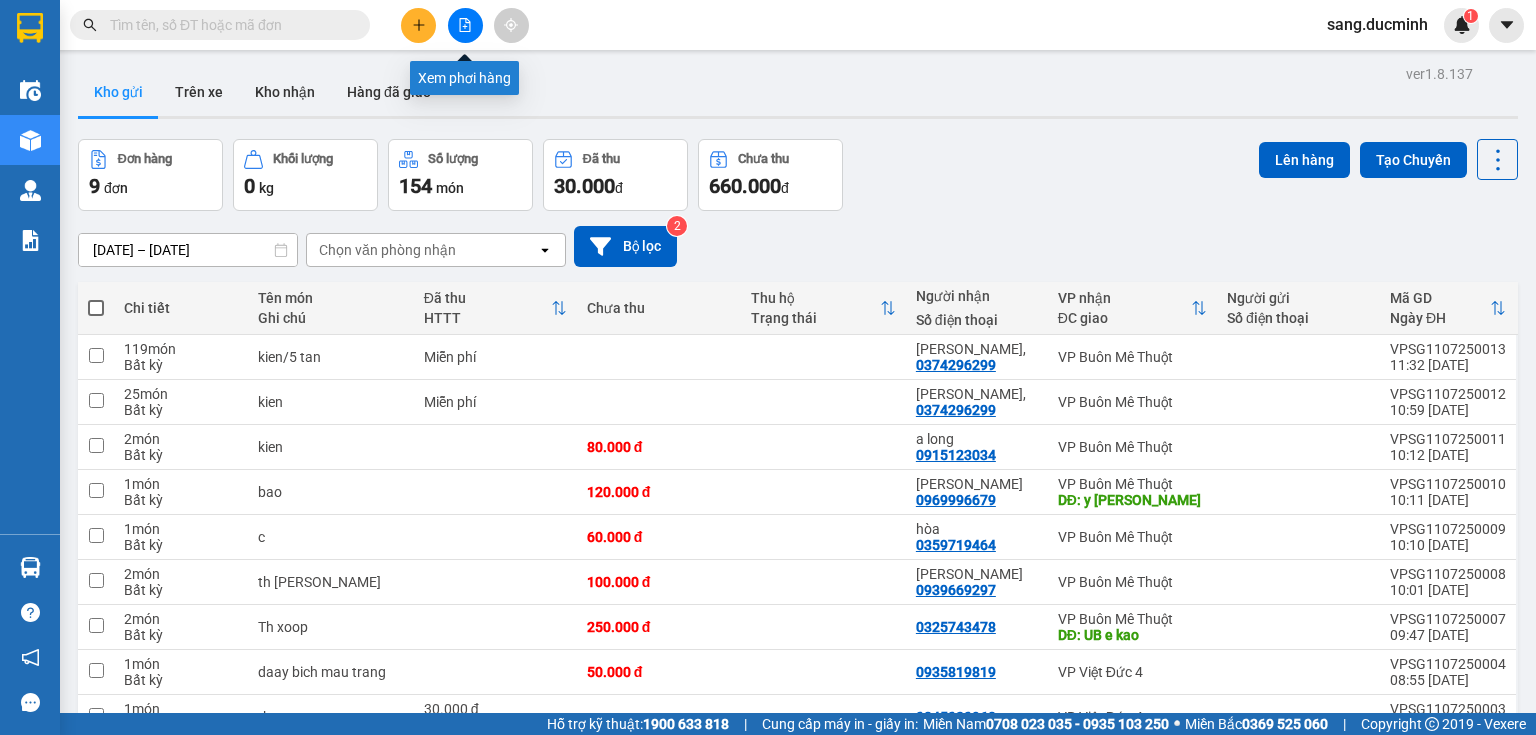 click 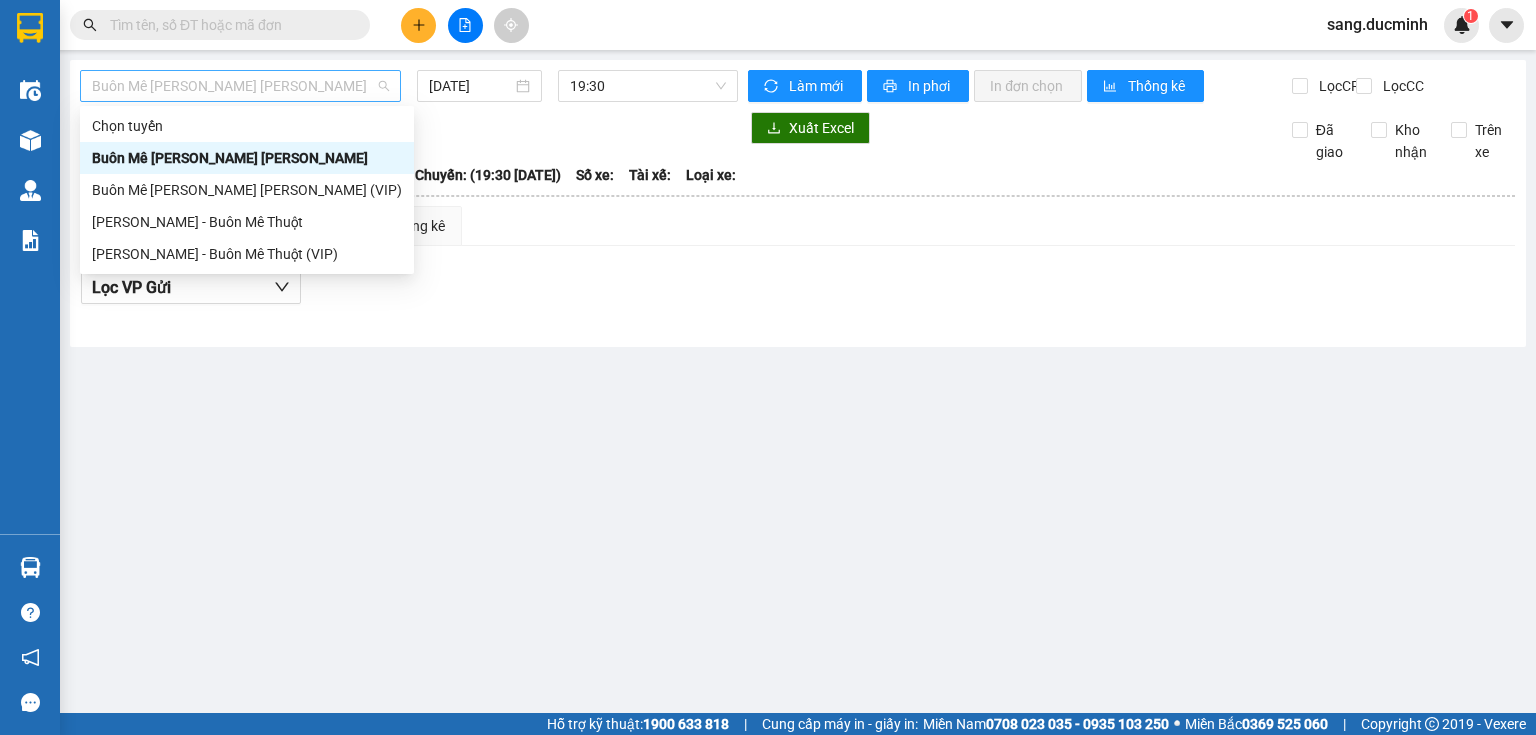click on "Buôn Mê [PERSON_NAME] [PERSON_NAME]" at bounding box center [240, 86] 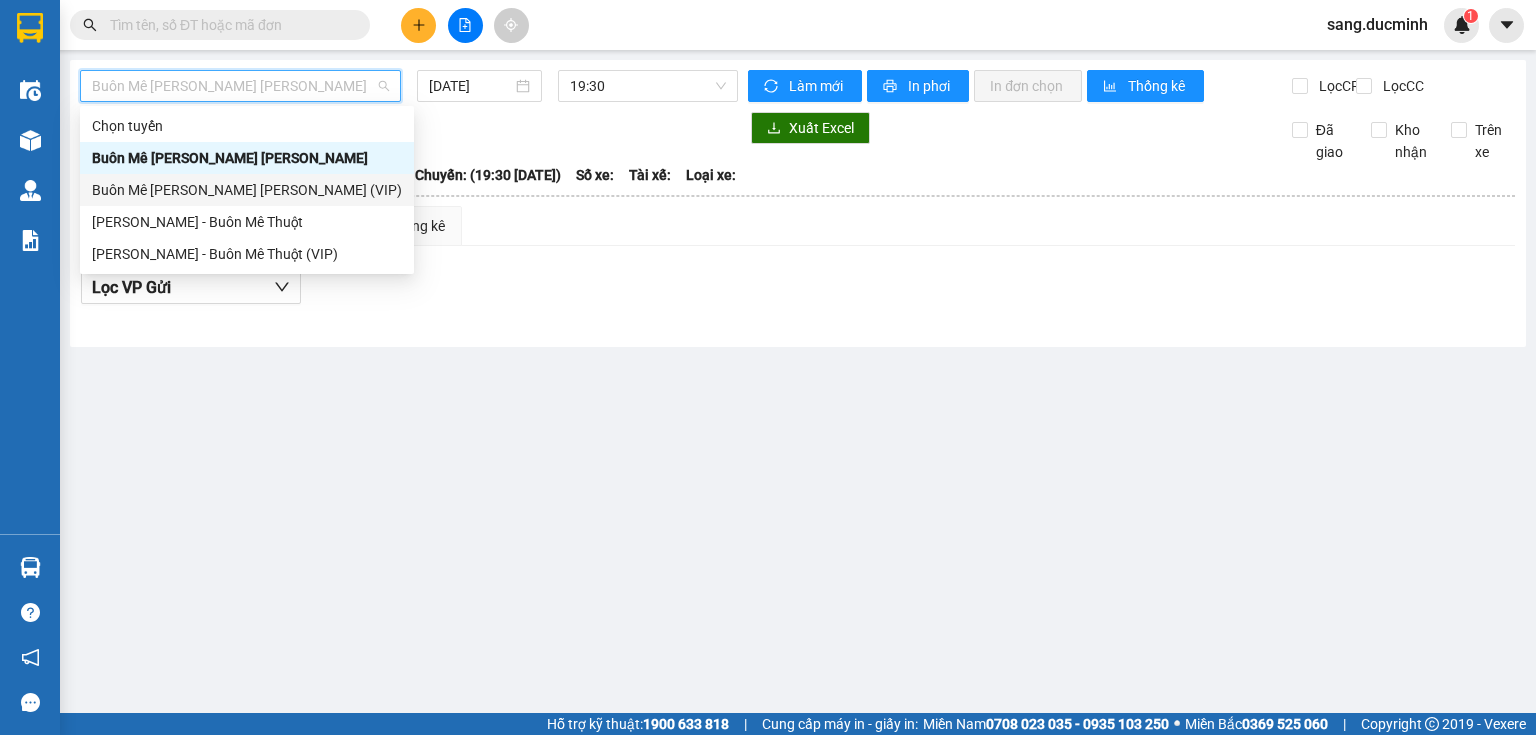 click on "Buôn Mê [PERSON_NAME] [PERSON_NAME] (VIP)" at bounding box center [247, 190] 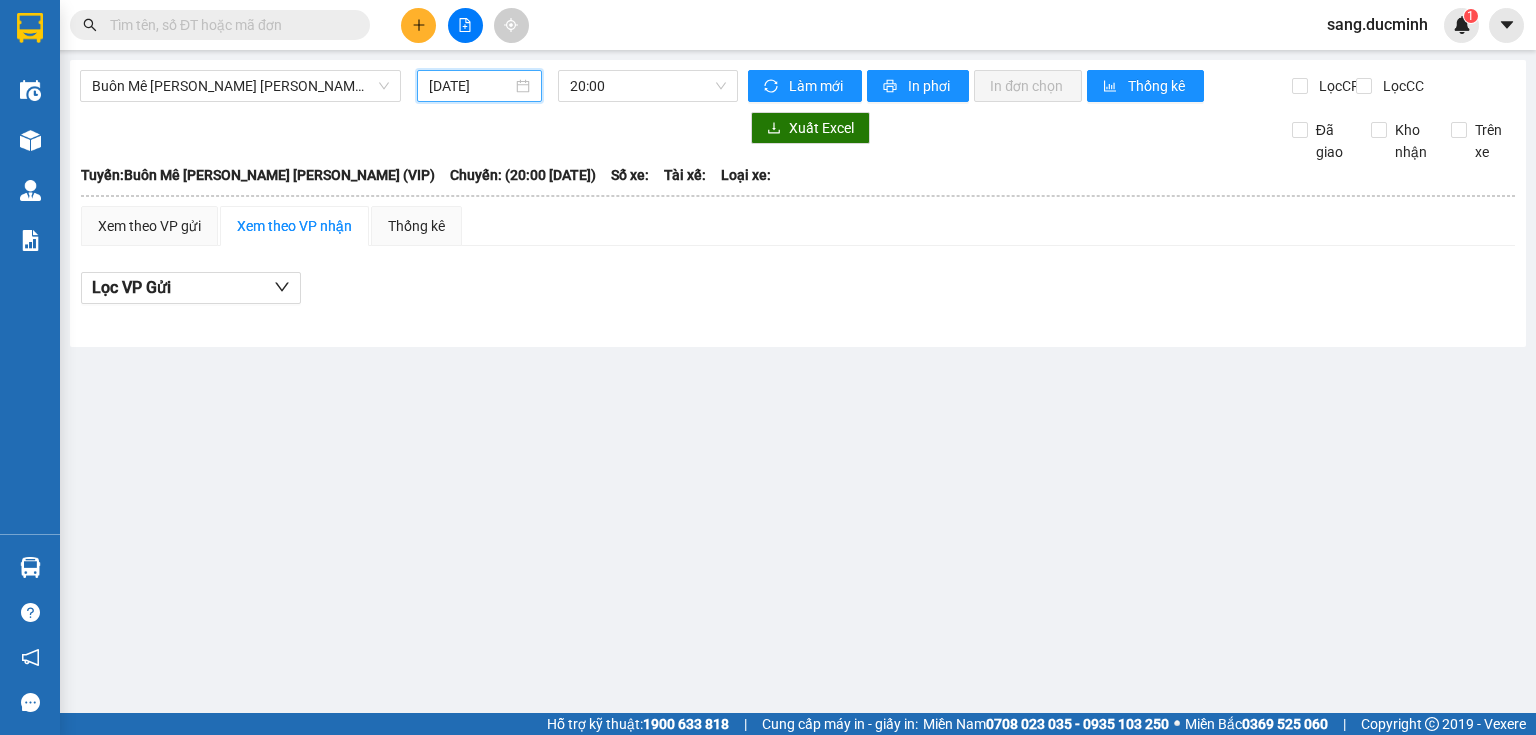 click on "[DATE]" at bounding box center [470, 86] 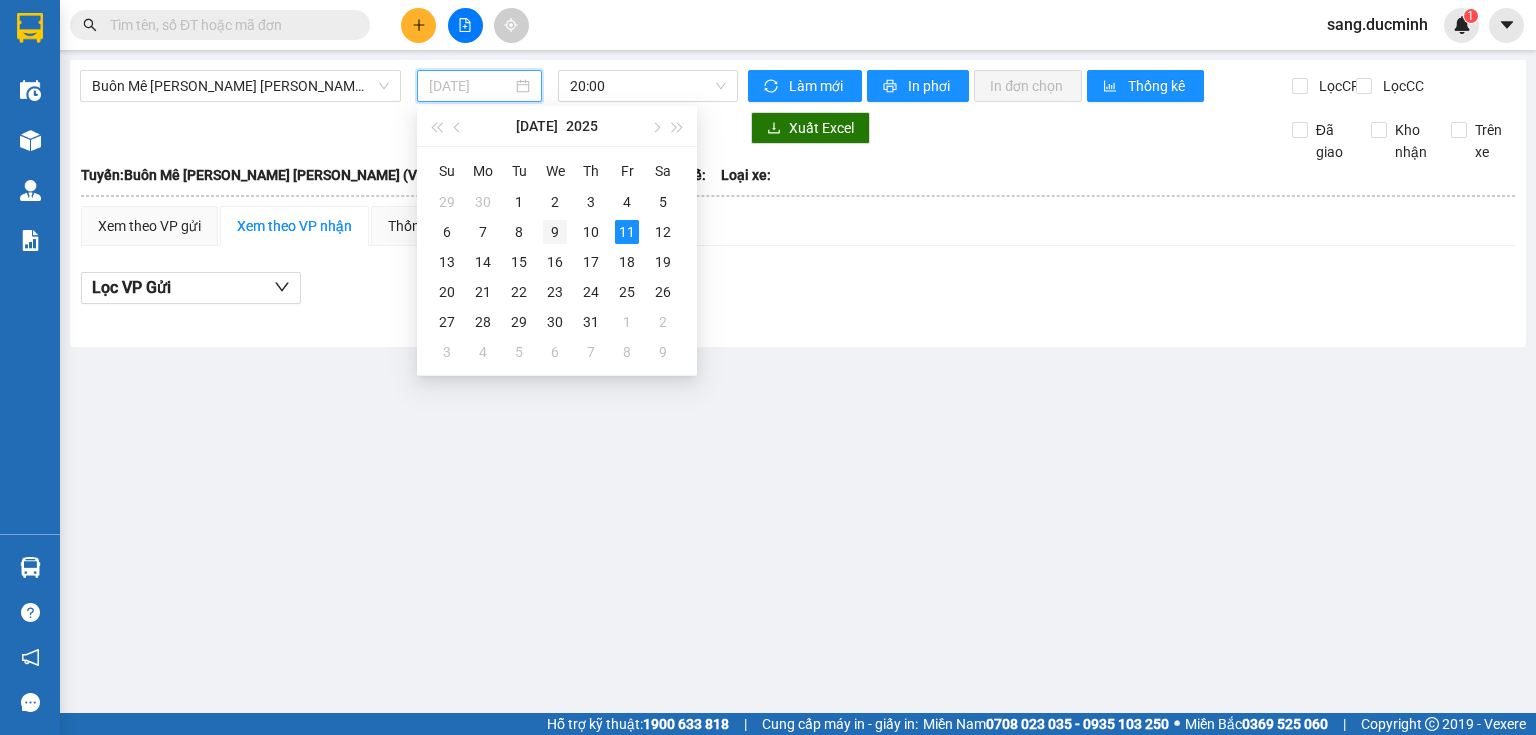 click on "9" at bounding box center (555, 232) 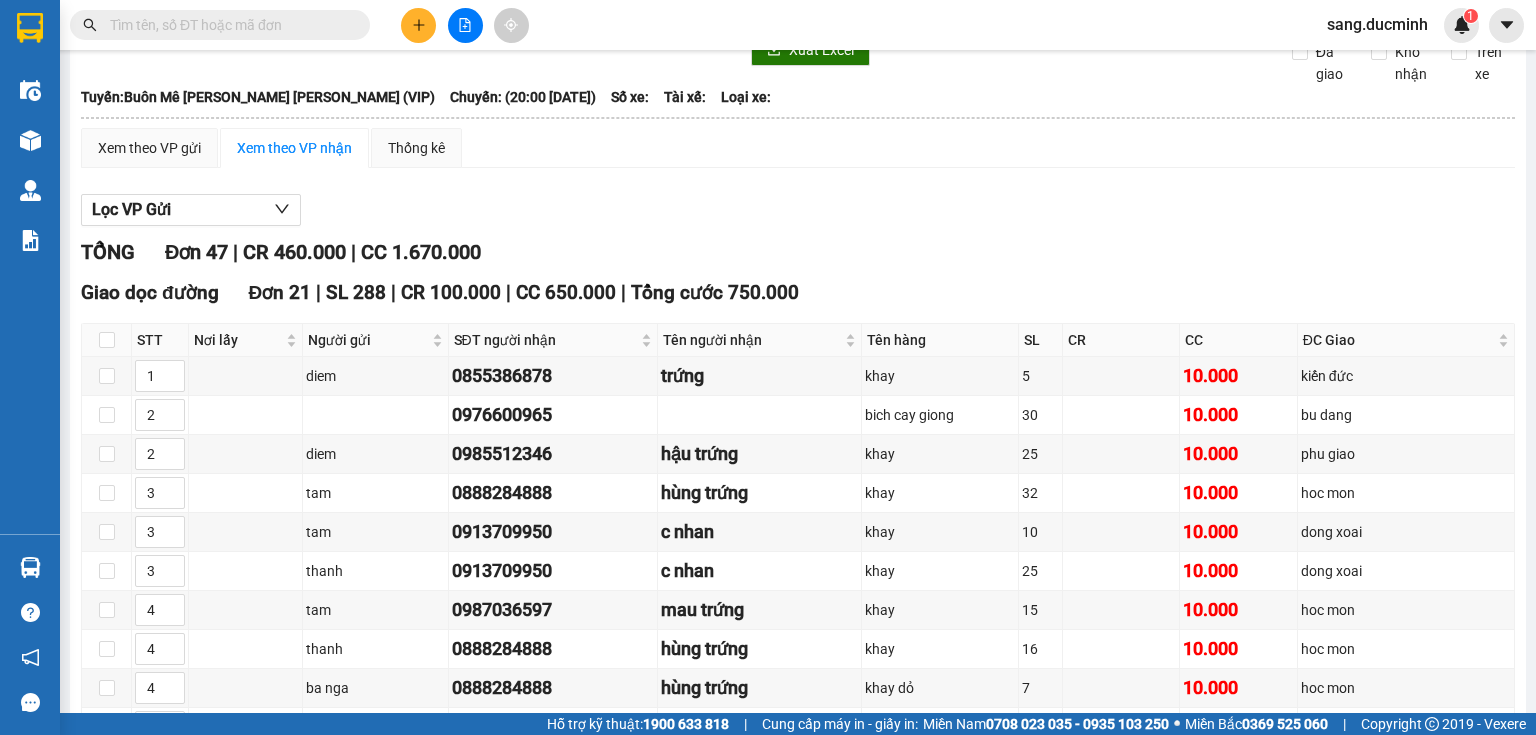 scroll, scrollTop: 0, scrollLeft: 0, axis: both 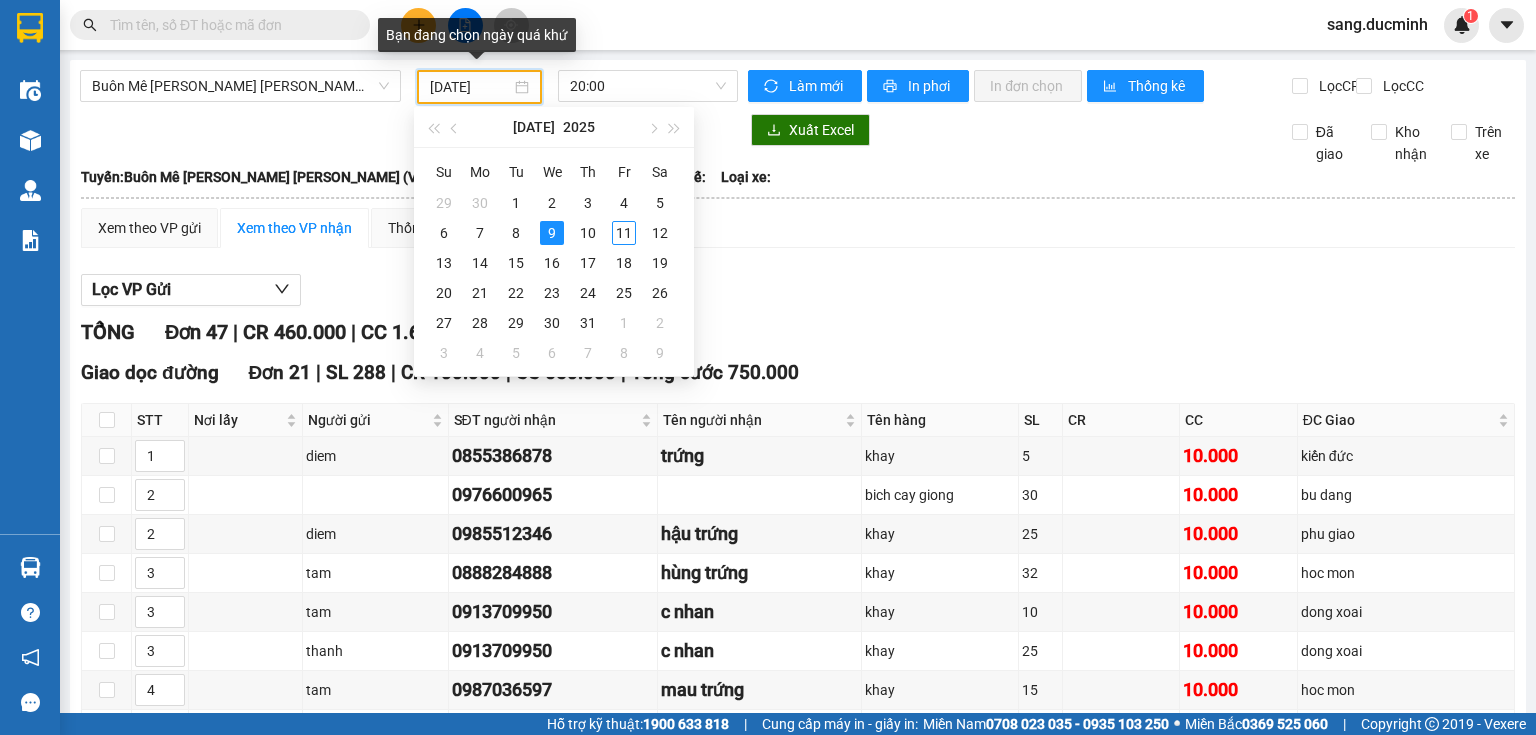 click on "[DATE]" at bounding box center [470, 87] 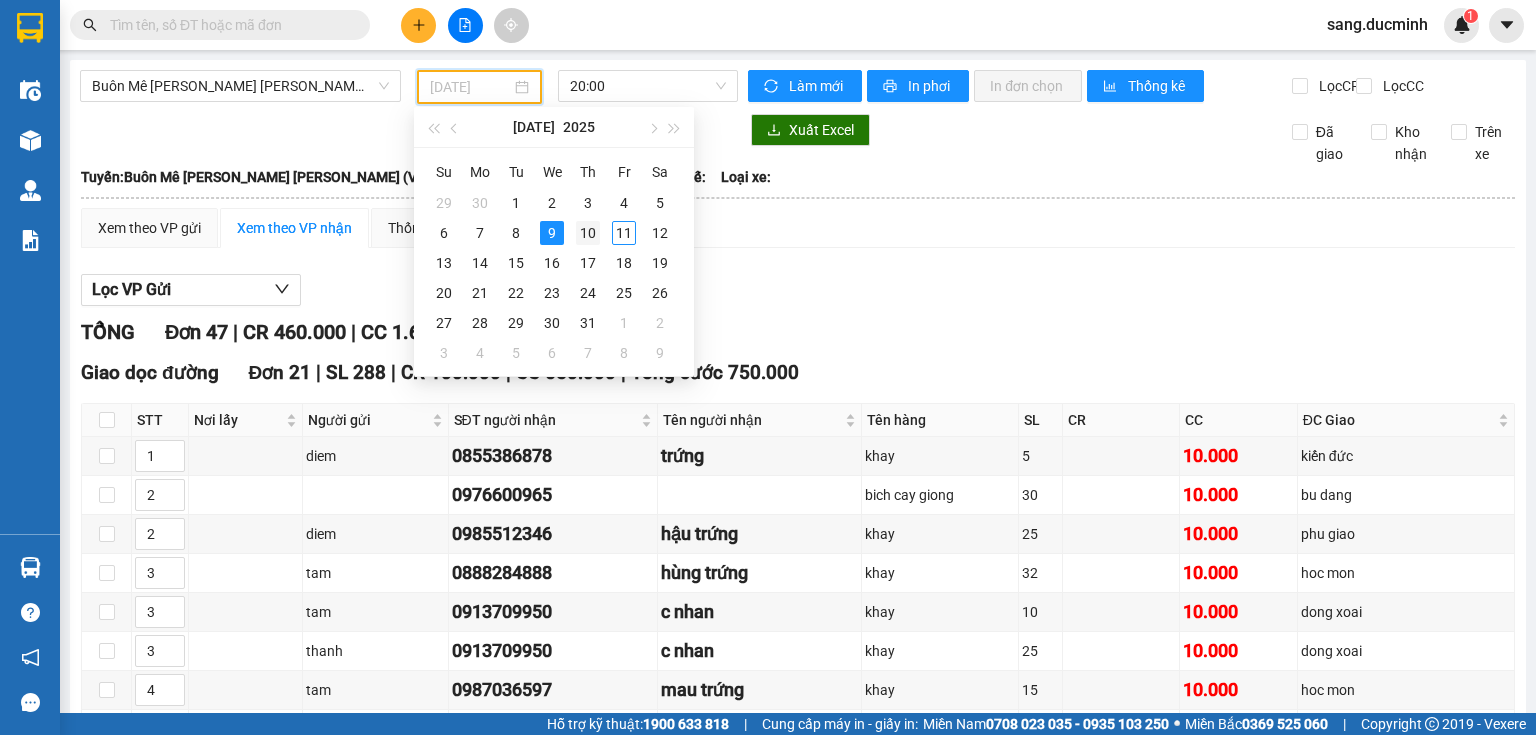 click on "10" at bounding box center (588, 233) 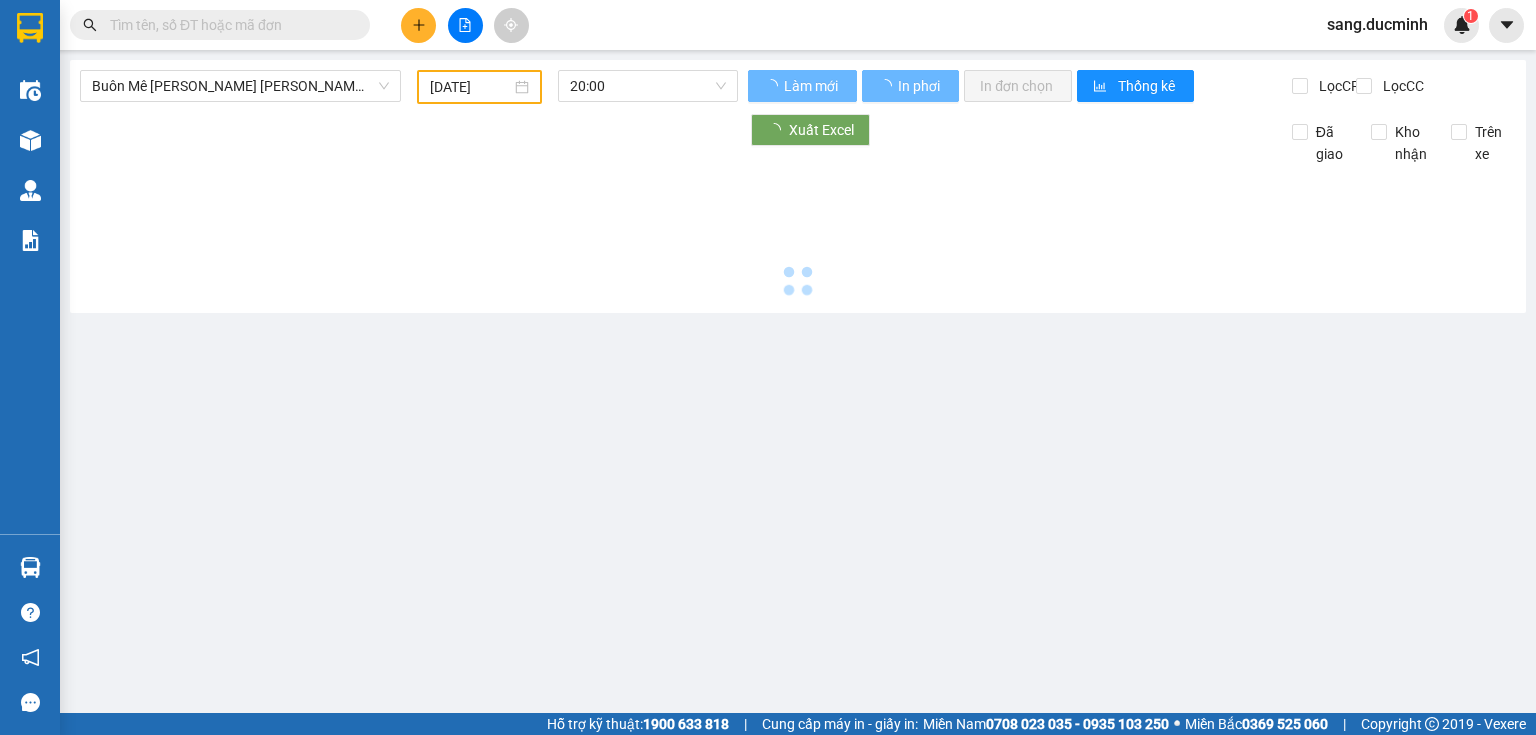 click on "[DATE]" at bounding box center [479, 87] 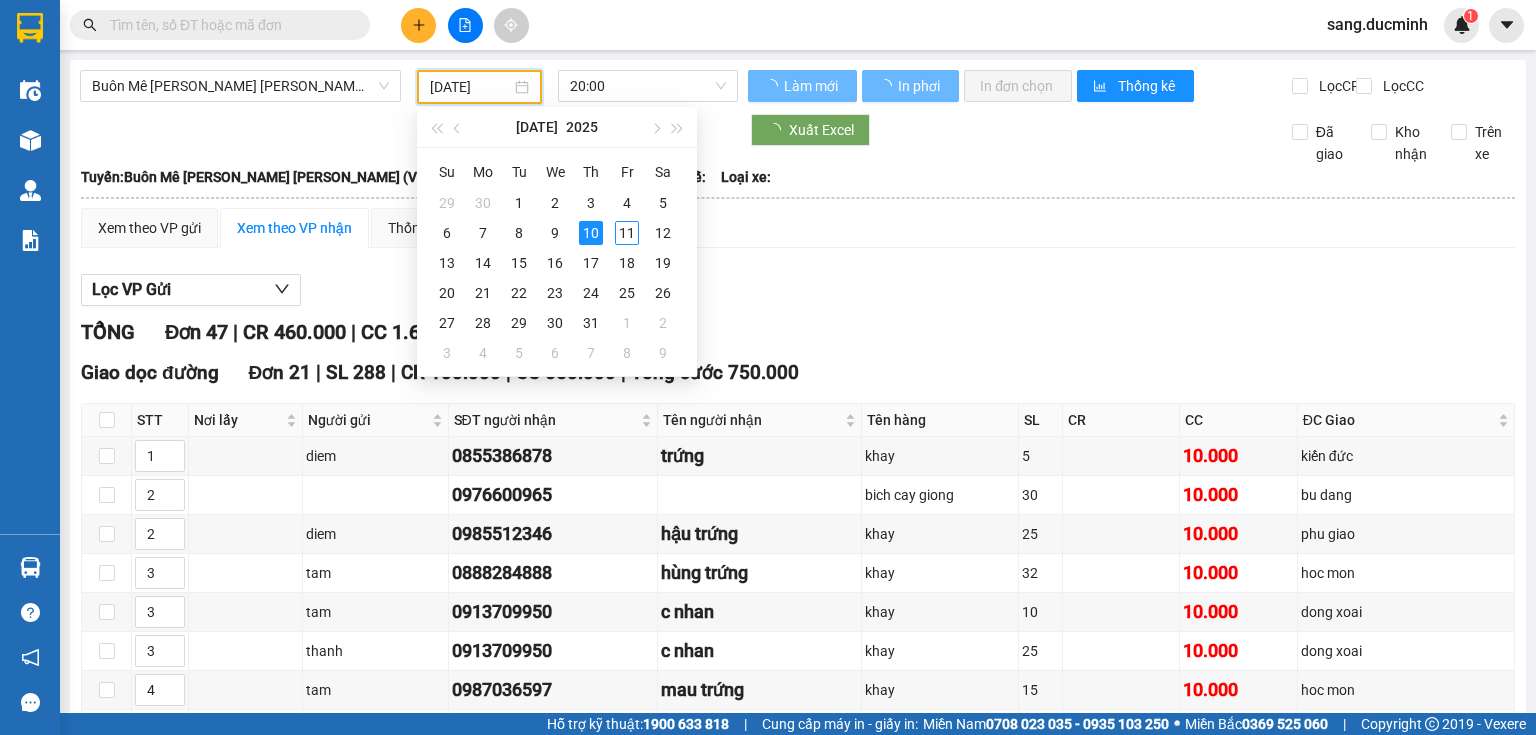 type on "[DATE]" 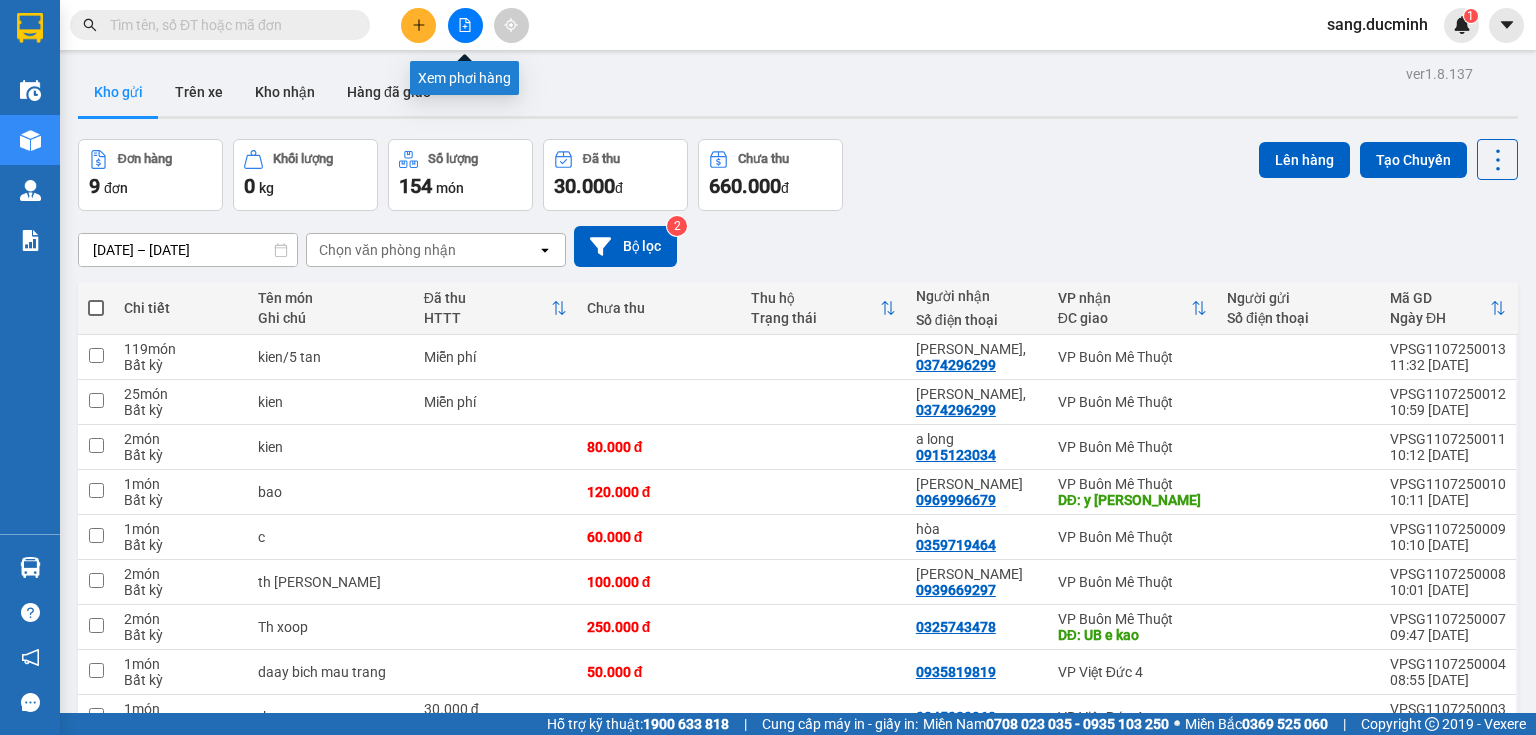 click 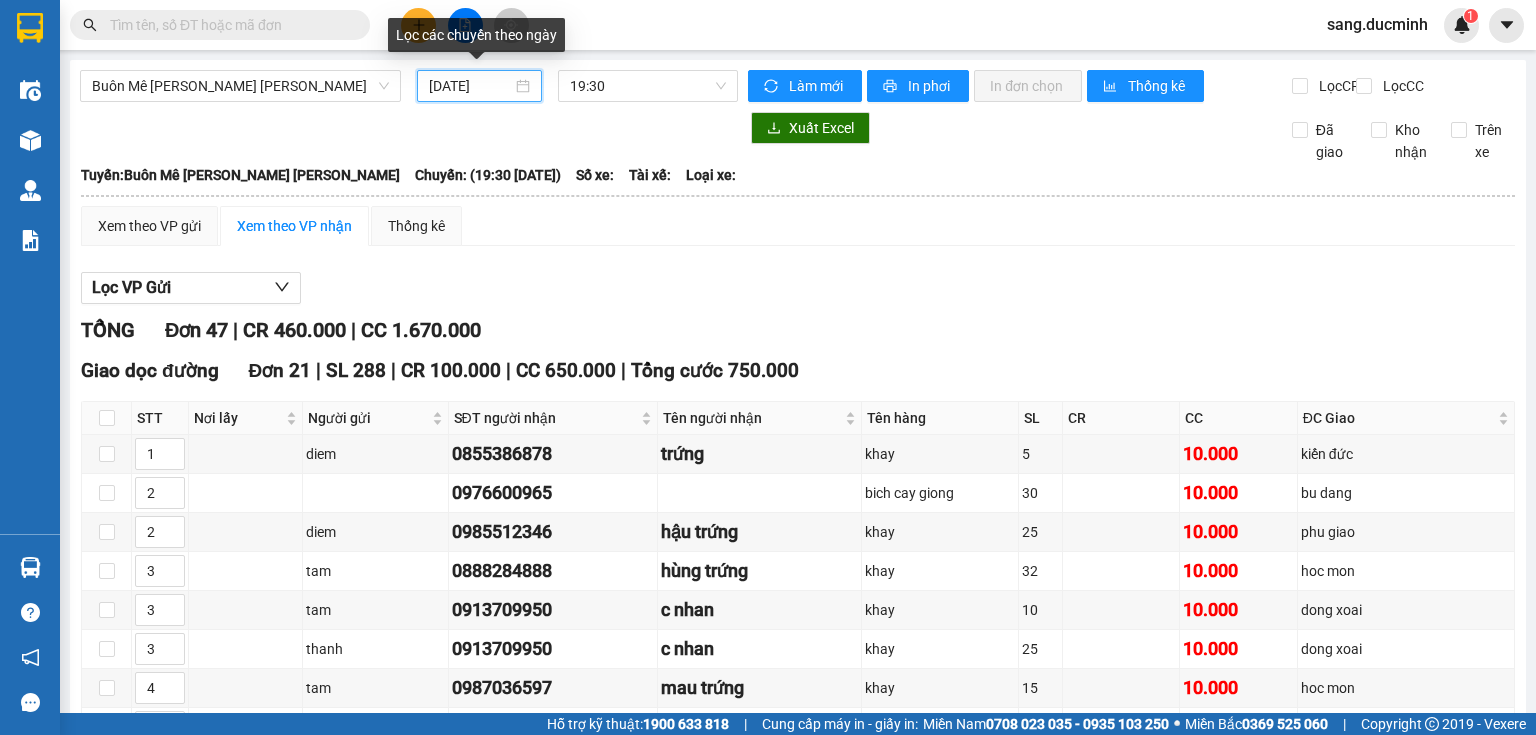 click on "[DATE]" at bounding box center (470, 86) 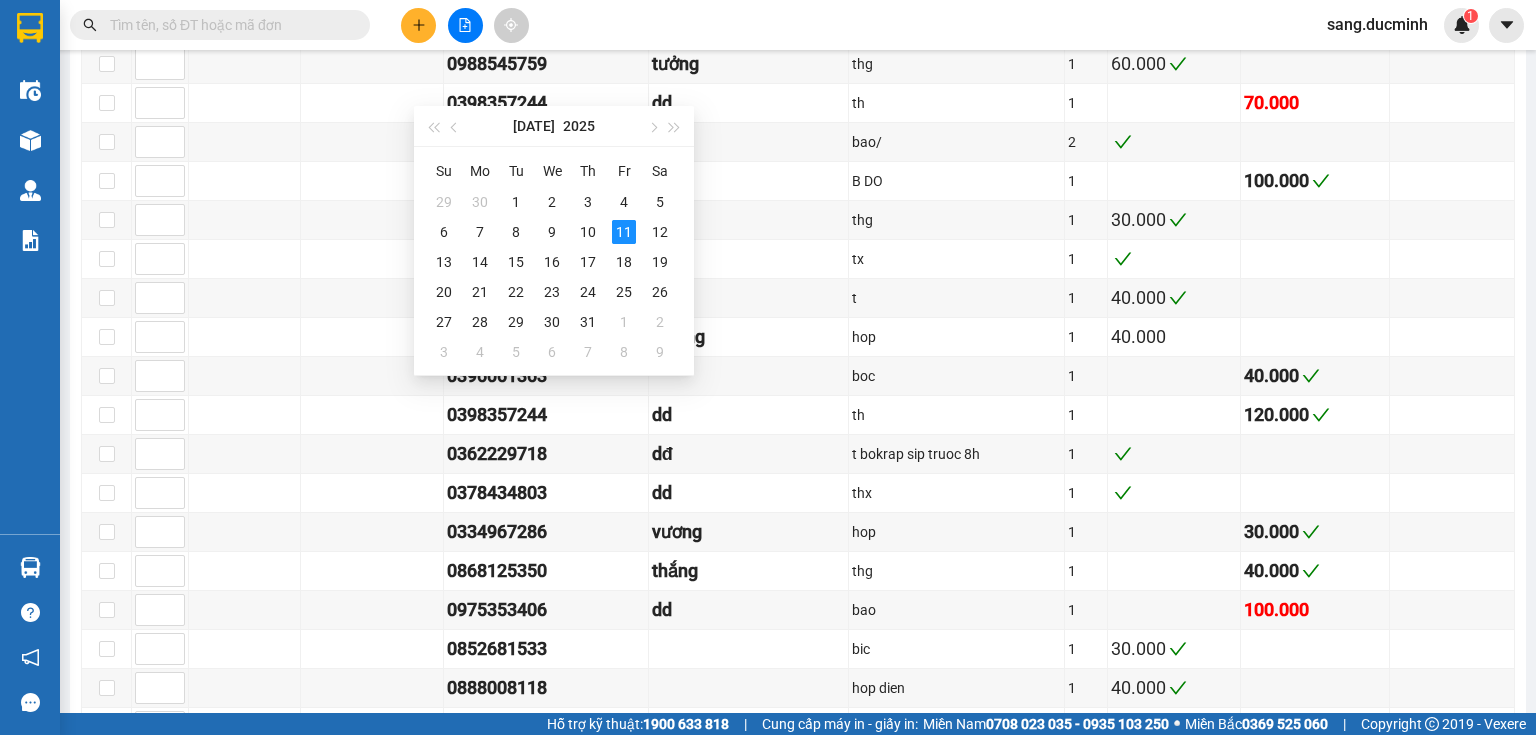 scroll, scrollTop: 1440, scrollLeft: 0, axis: vertical 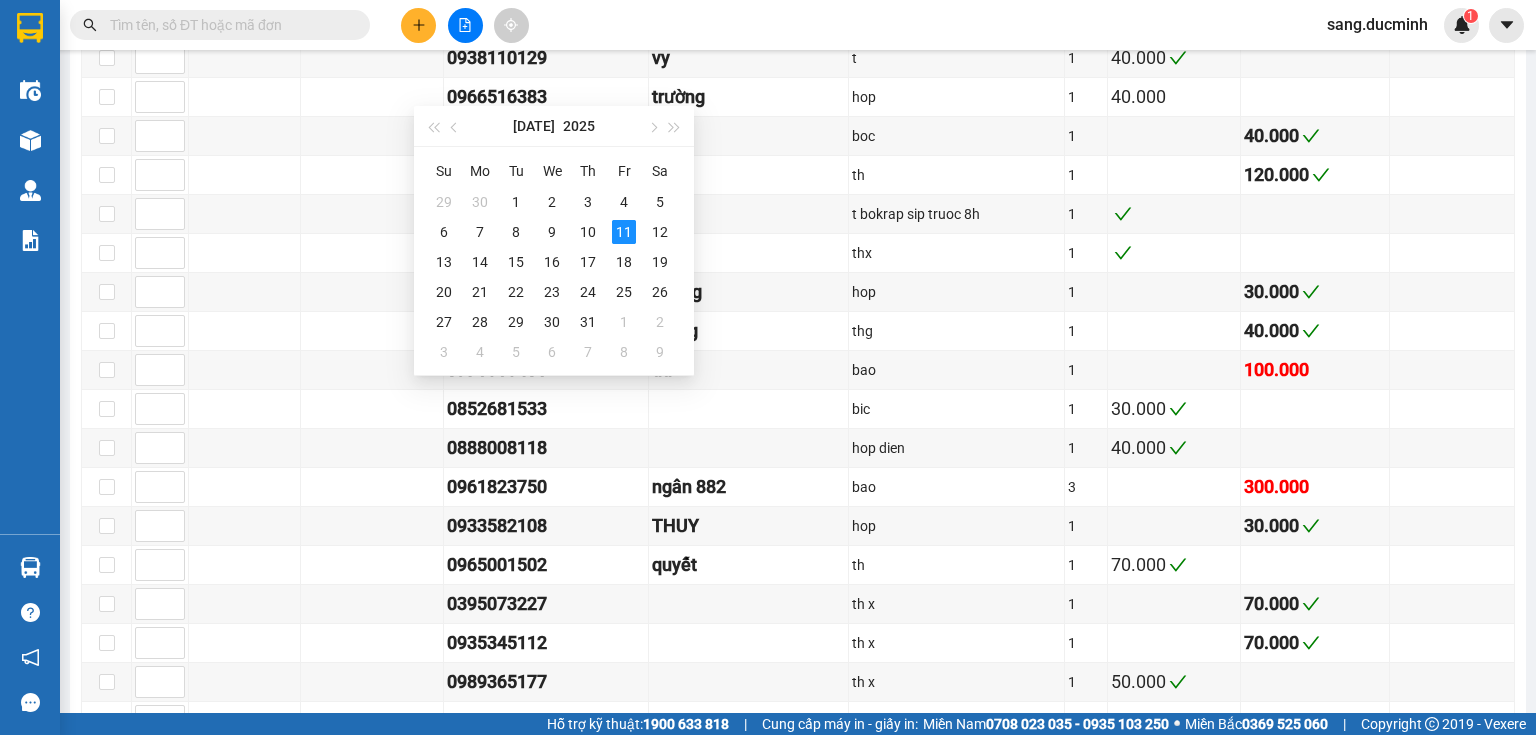type on "[DATE]" 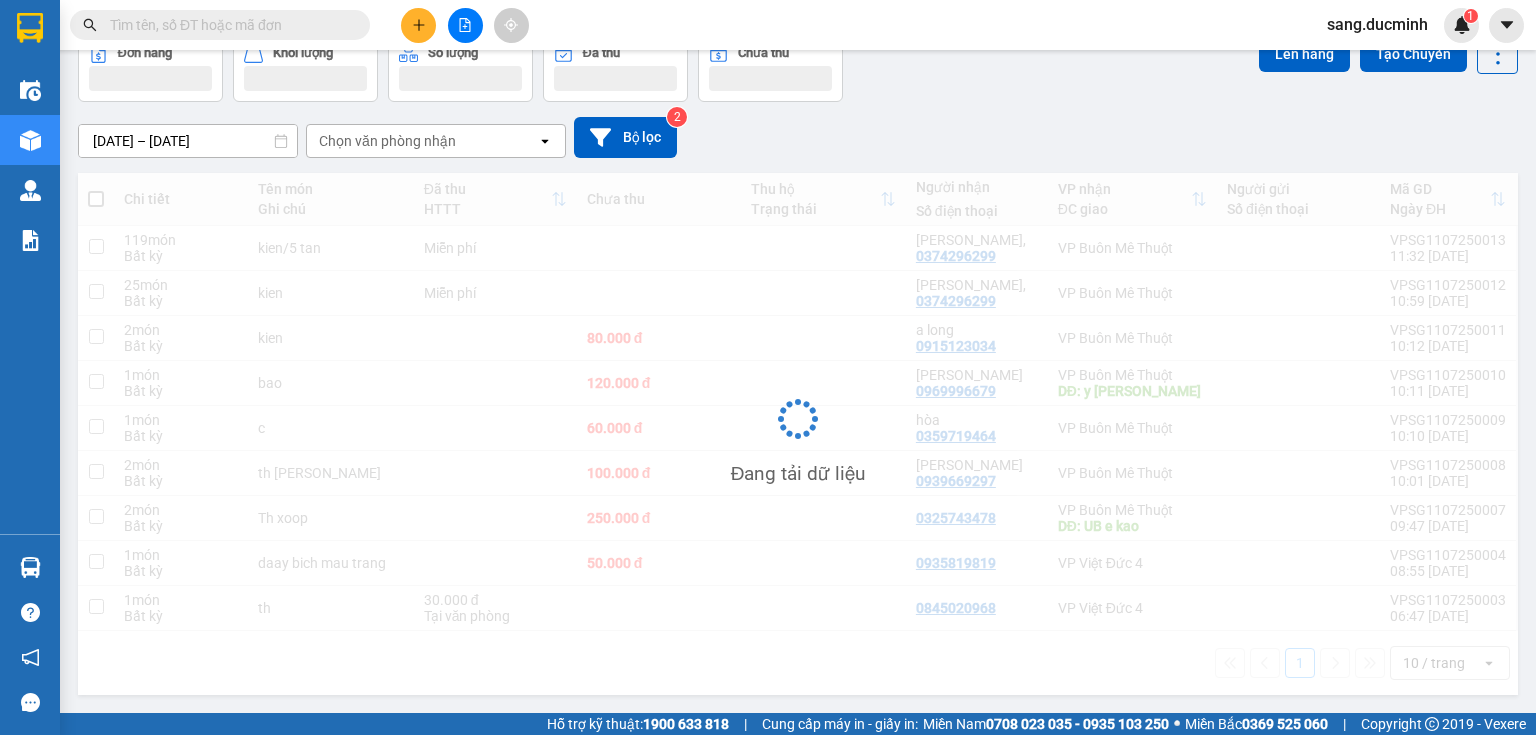 scroll, scrollTop: 102, scrollLeft: 0, axis: vertical 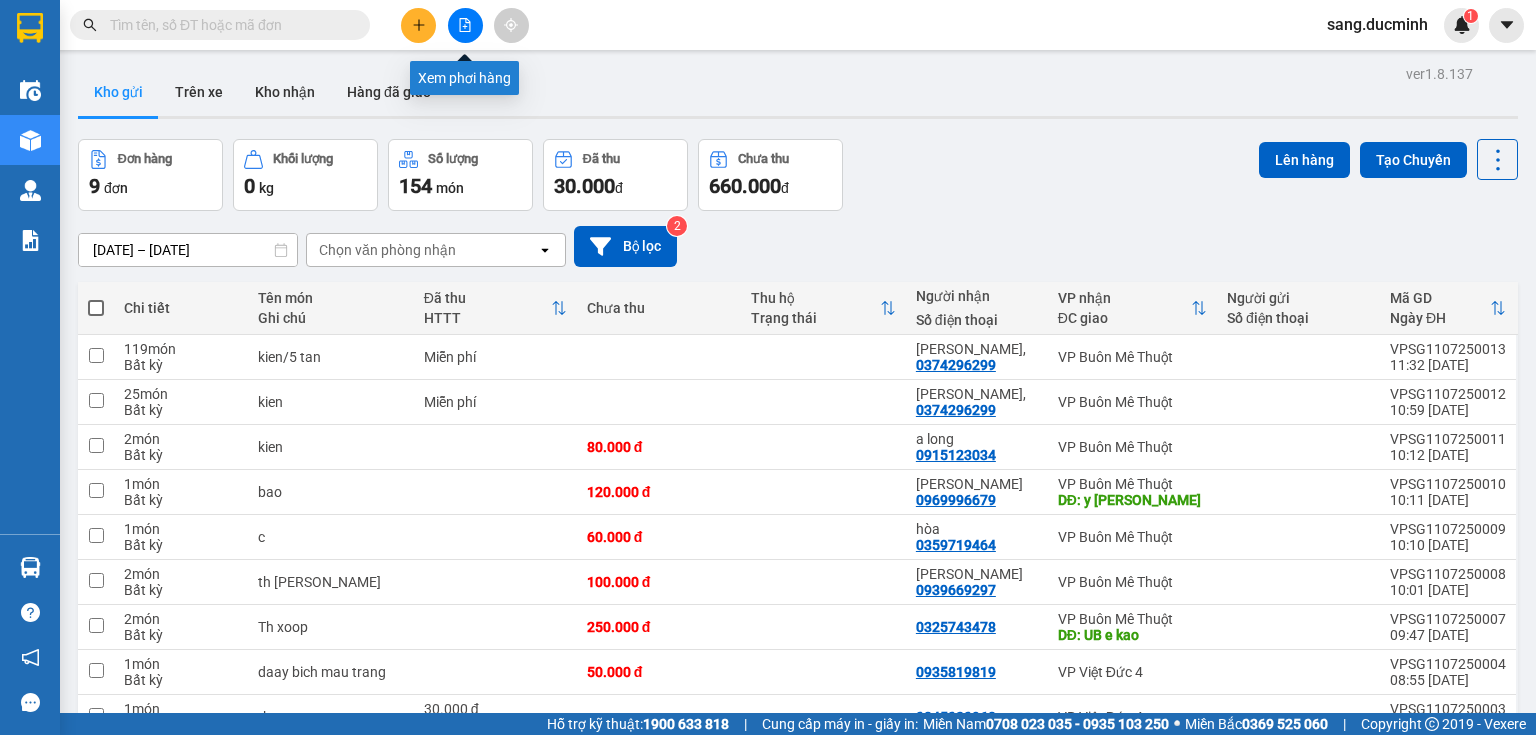 click 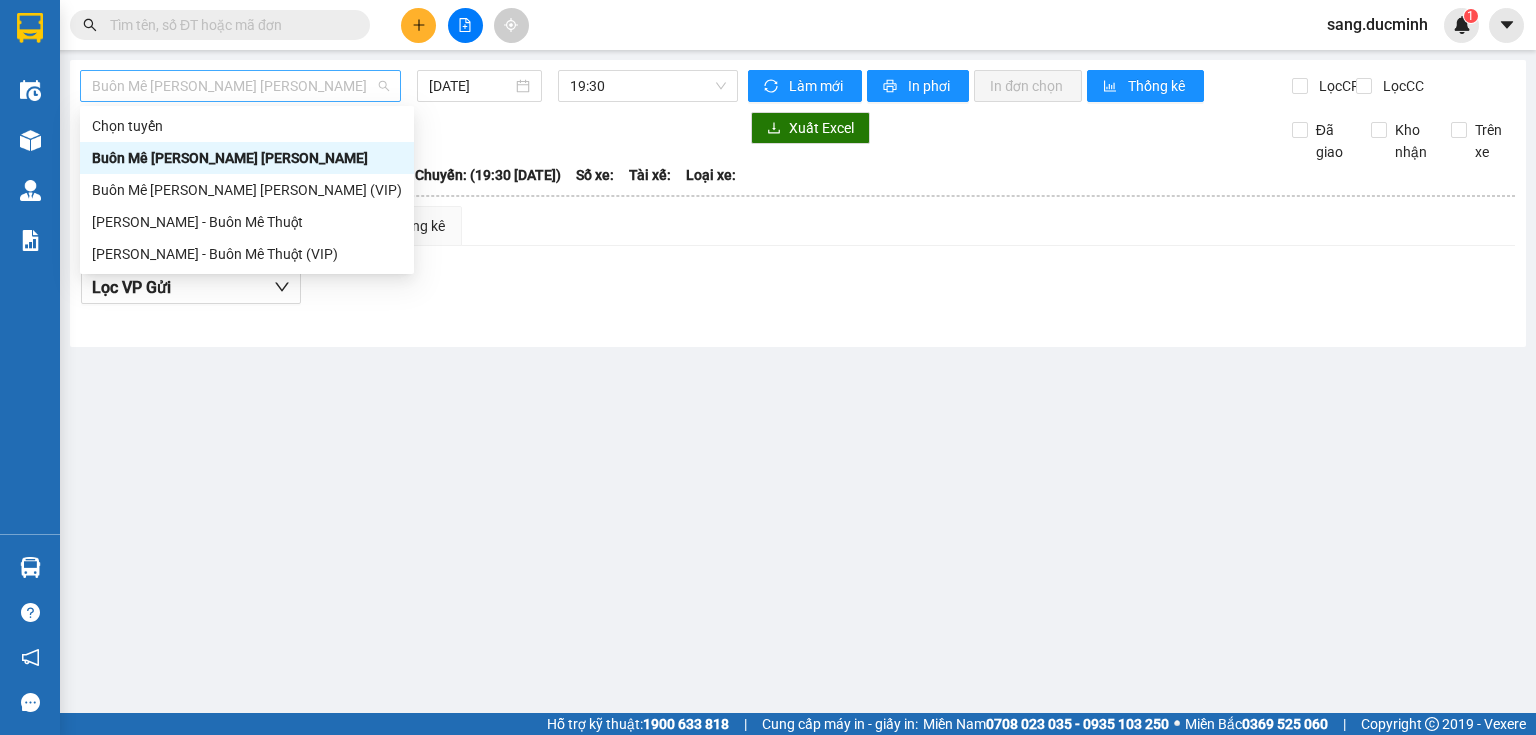 click on "Buôn Mê [PERSON_NAME] [PERSON_NAME]" at bounding box center [240, 86] 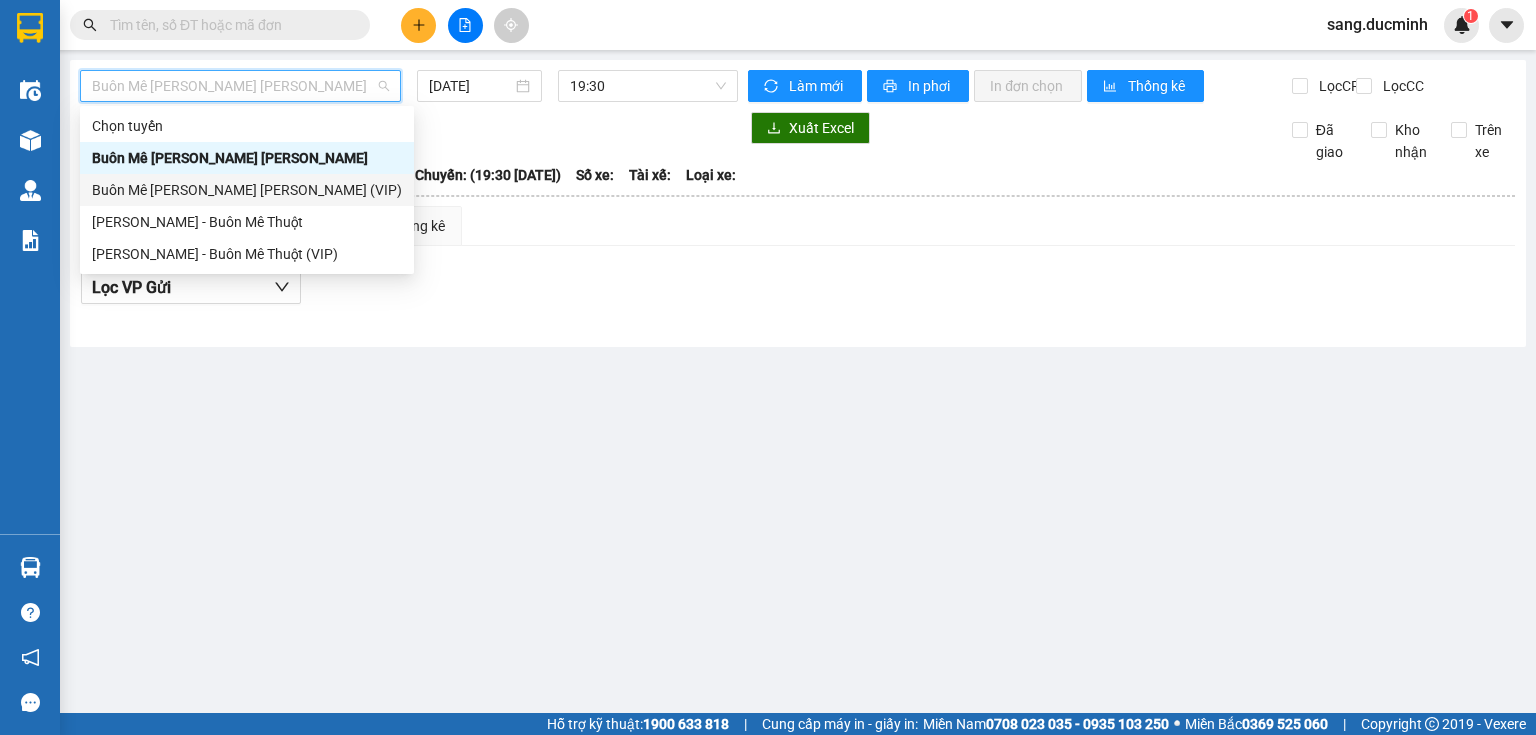 click on "Buôn Mê [PERSON_NAME] [PERSON_NAME] (VIP)" at bounding box center (247, 190) 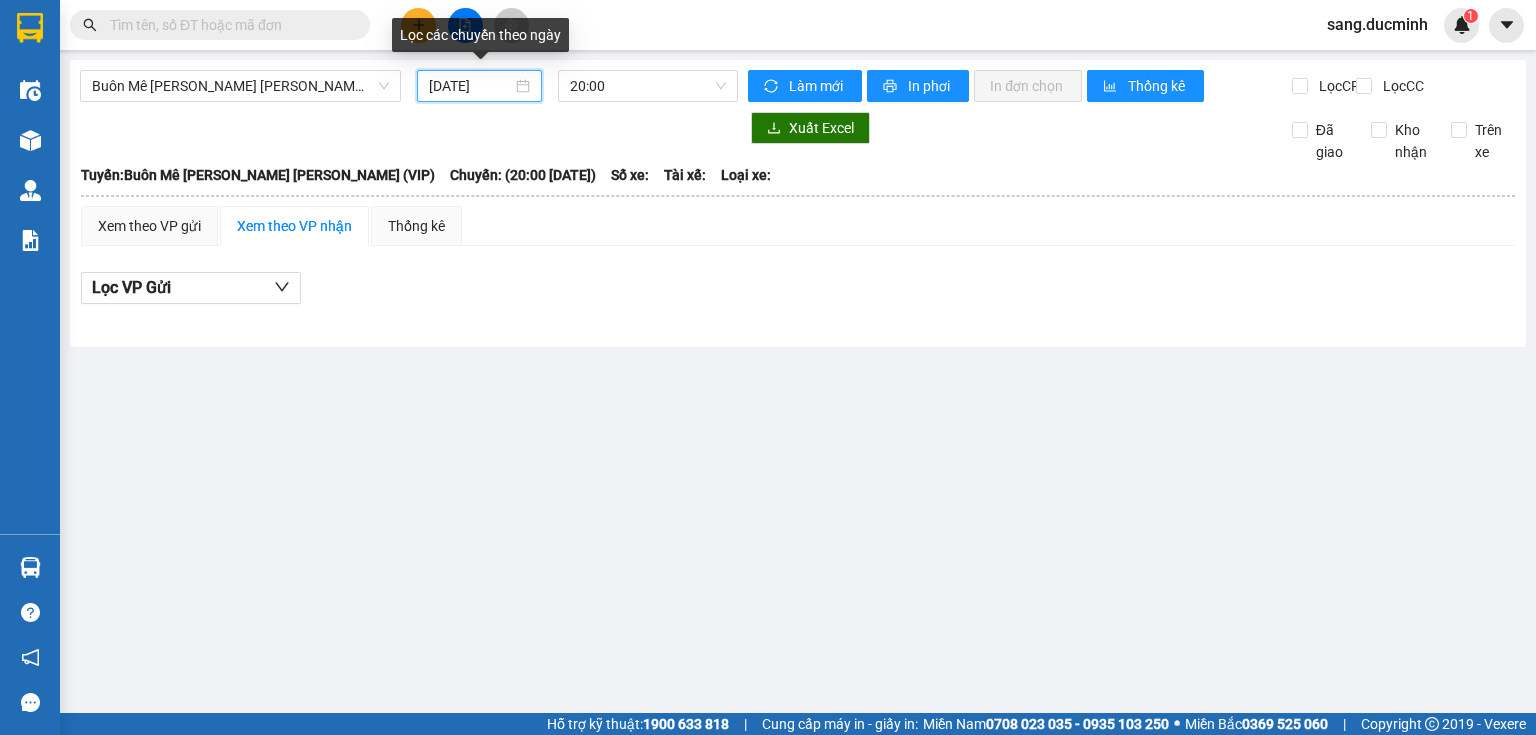 click on "[DATE]" at bounding box center (470, 86) 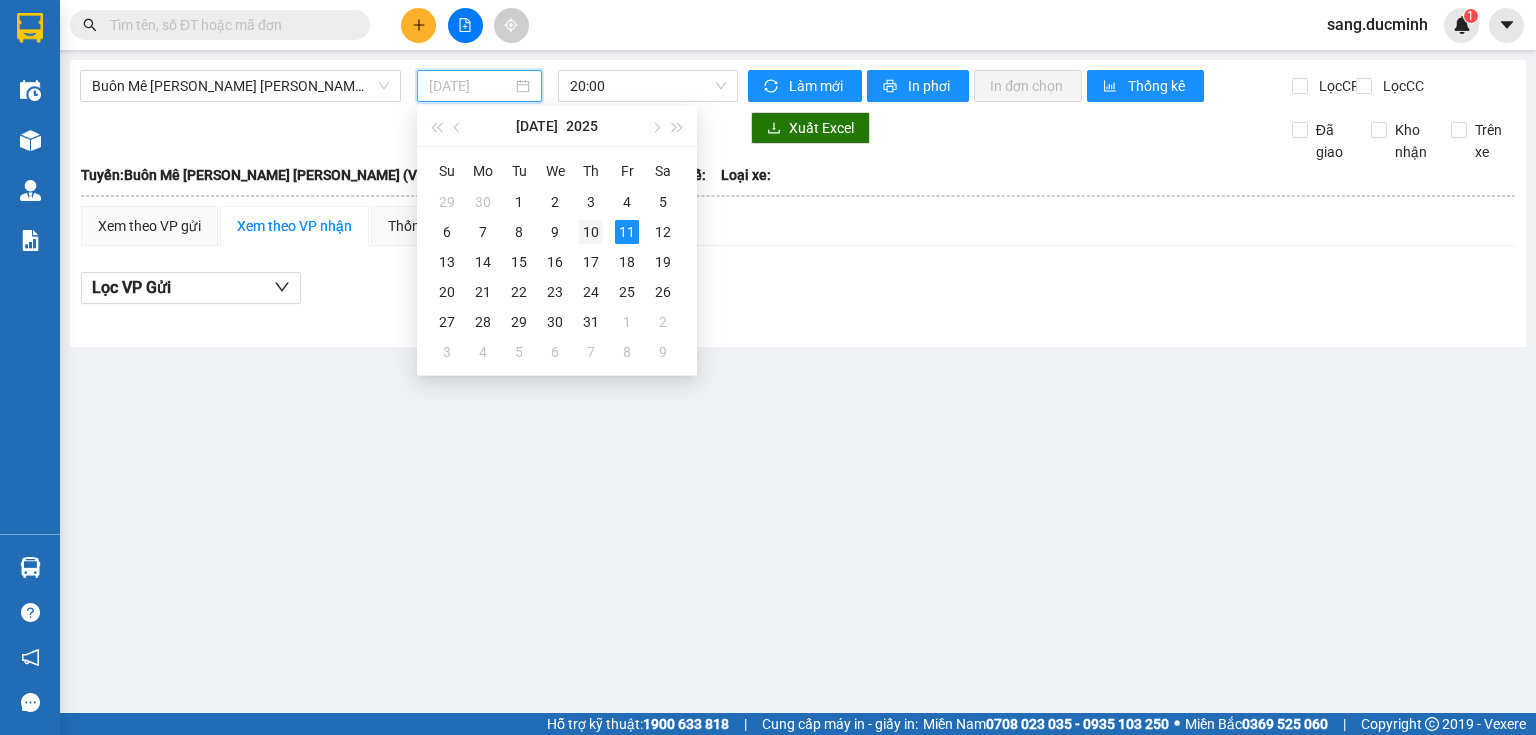 click on "10" at bounding box center (591, 232) 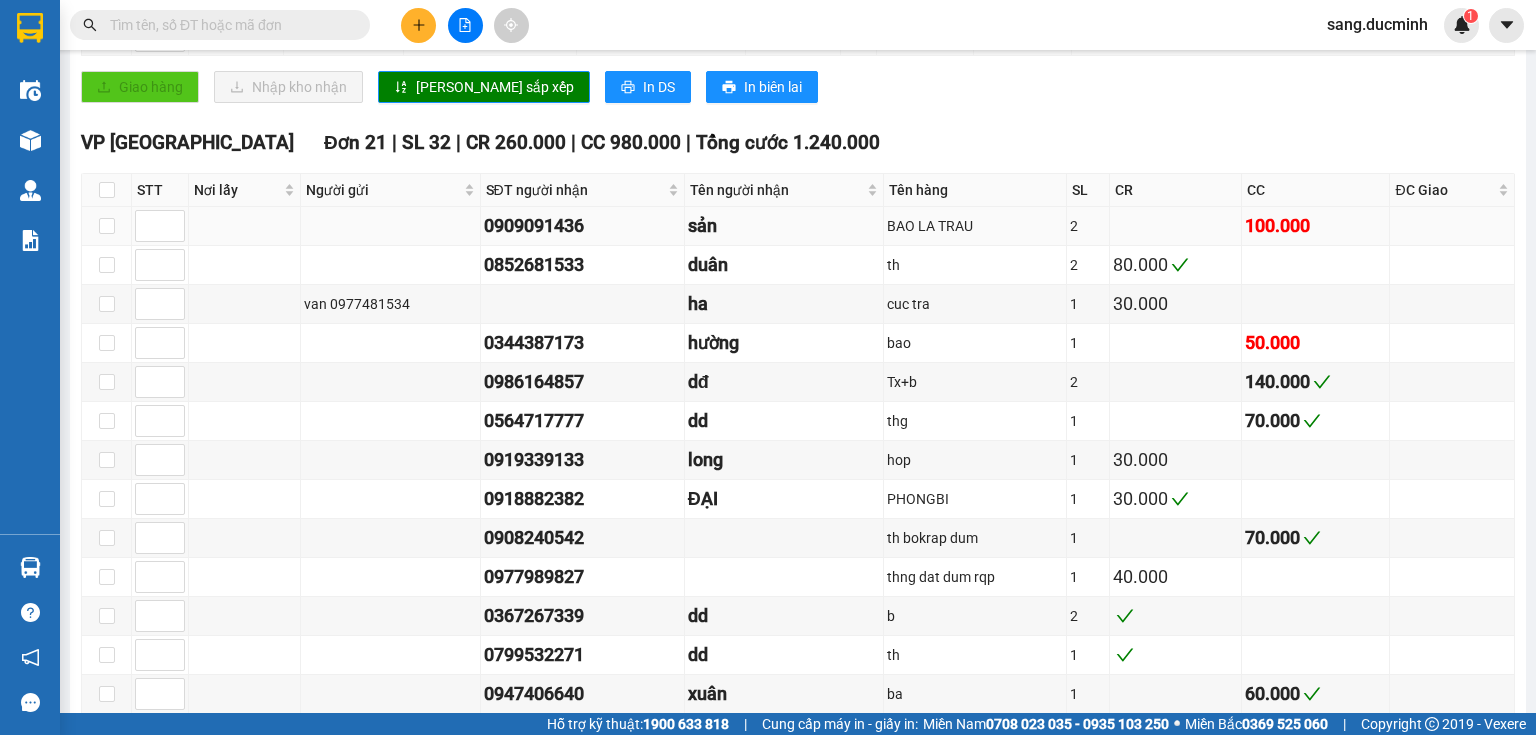 scroll, scrollTop: 76, scrollLeft: 0, axis: vertical 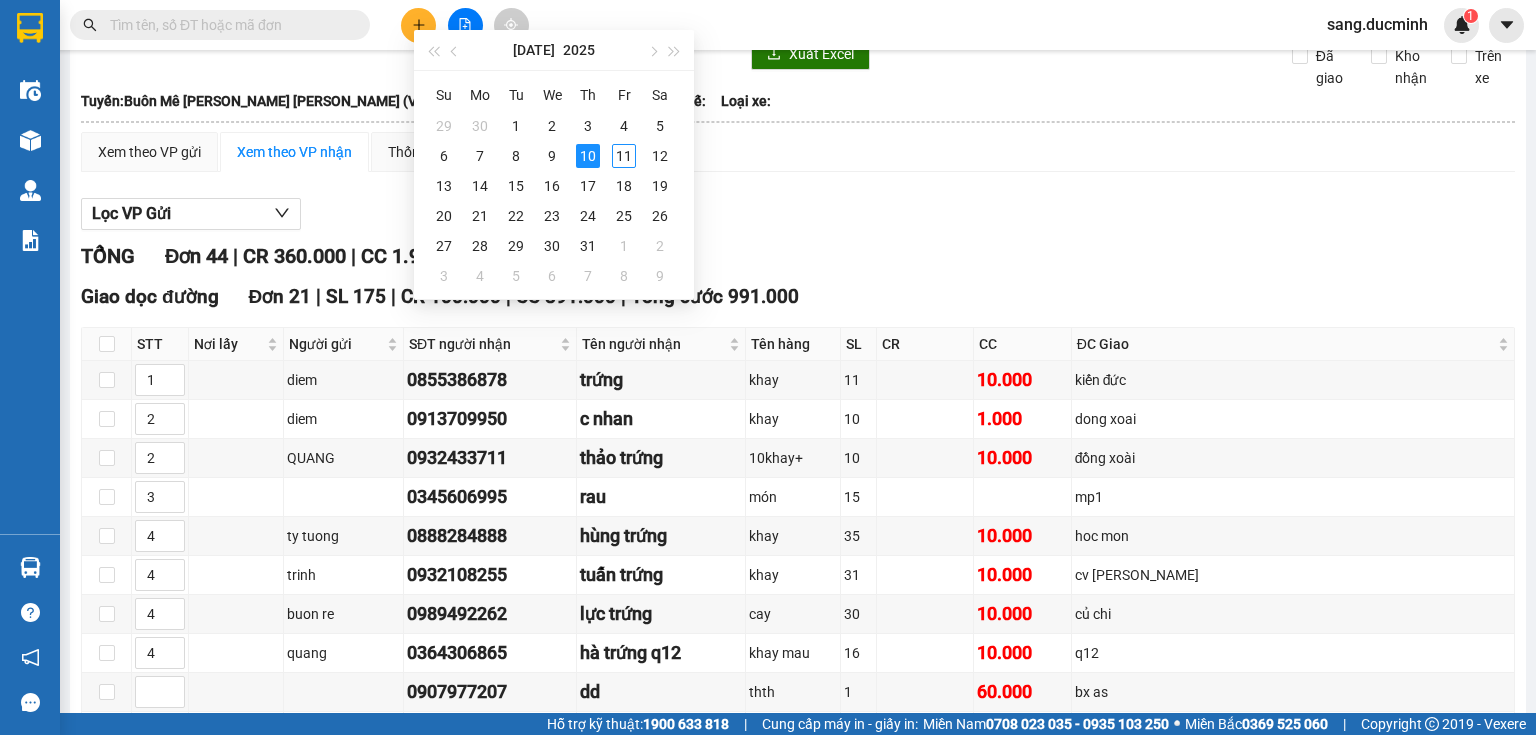 type on "[DATE]" 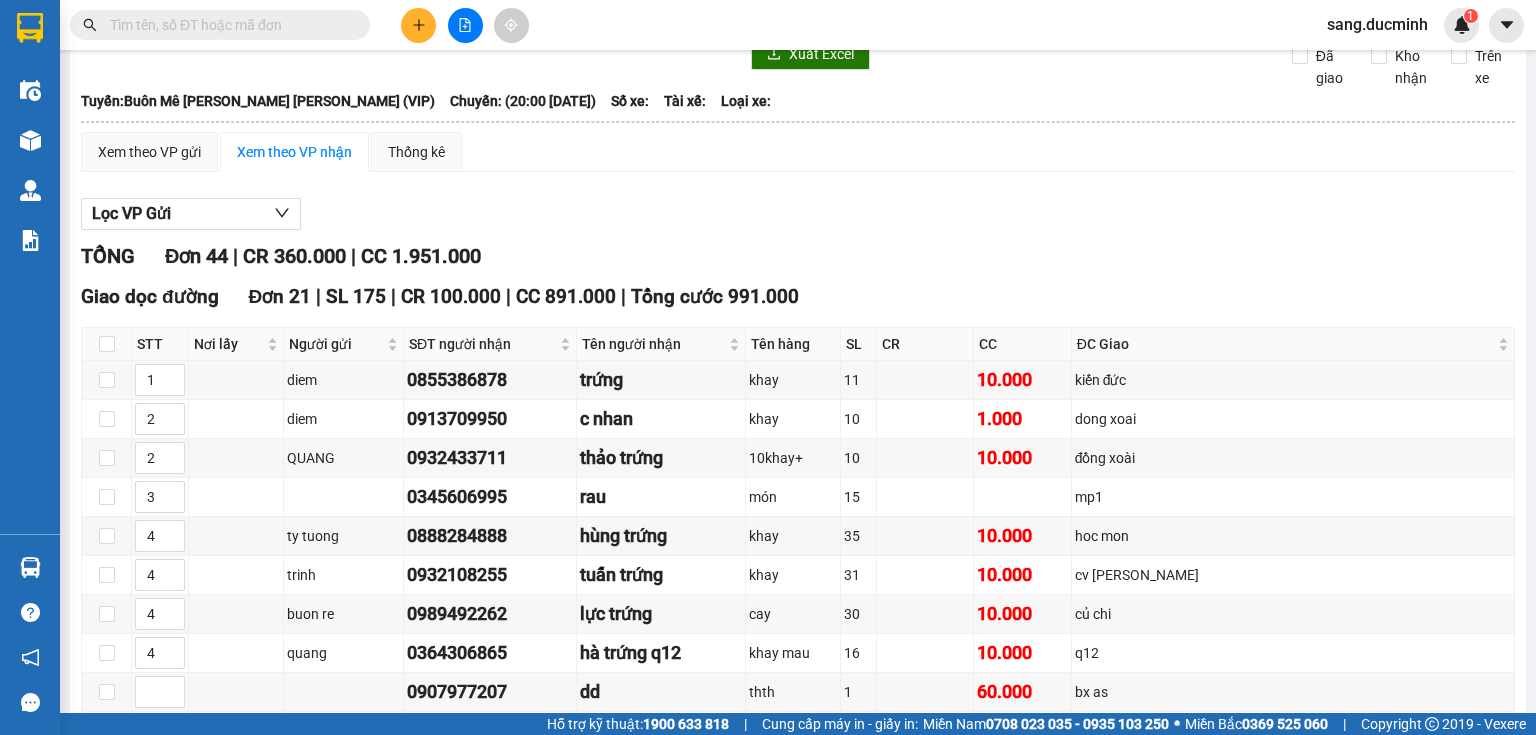 scroll, scrollTop: 0, scrollLeft: 0, axis: both 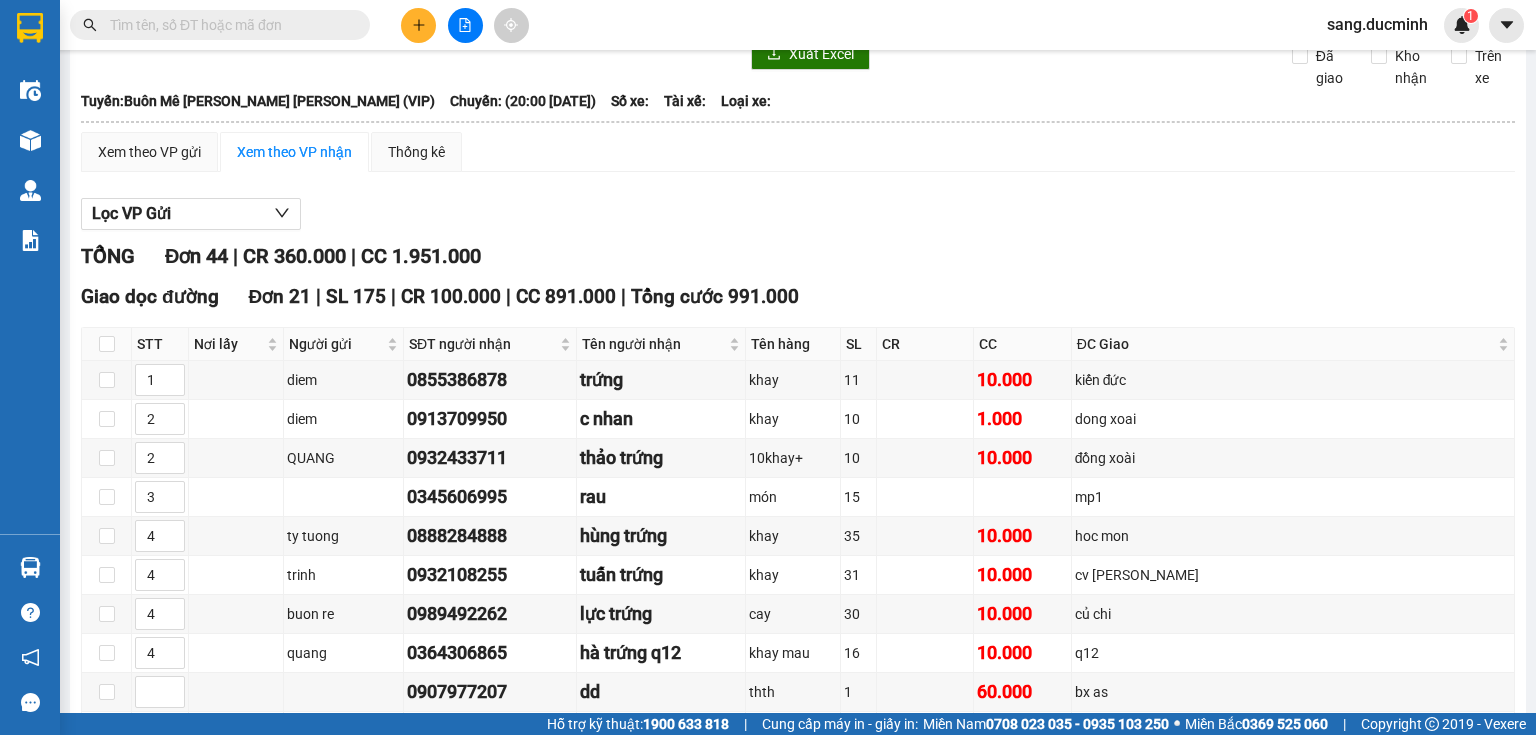 click at bounding box center [228, 25] 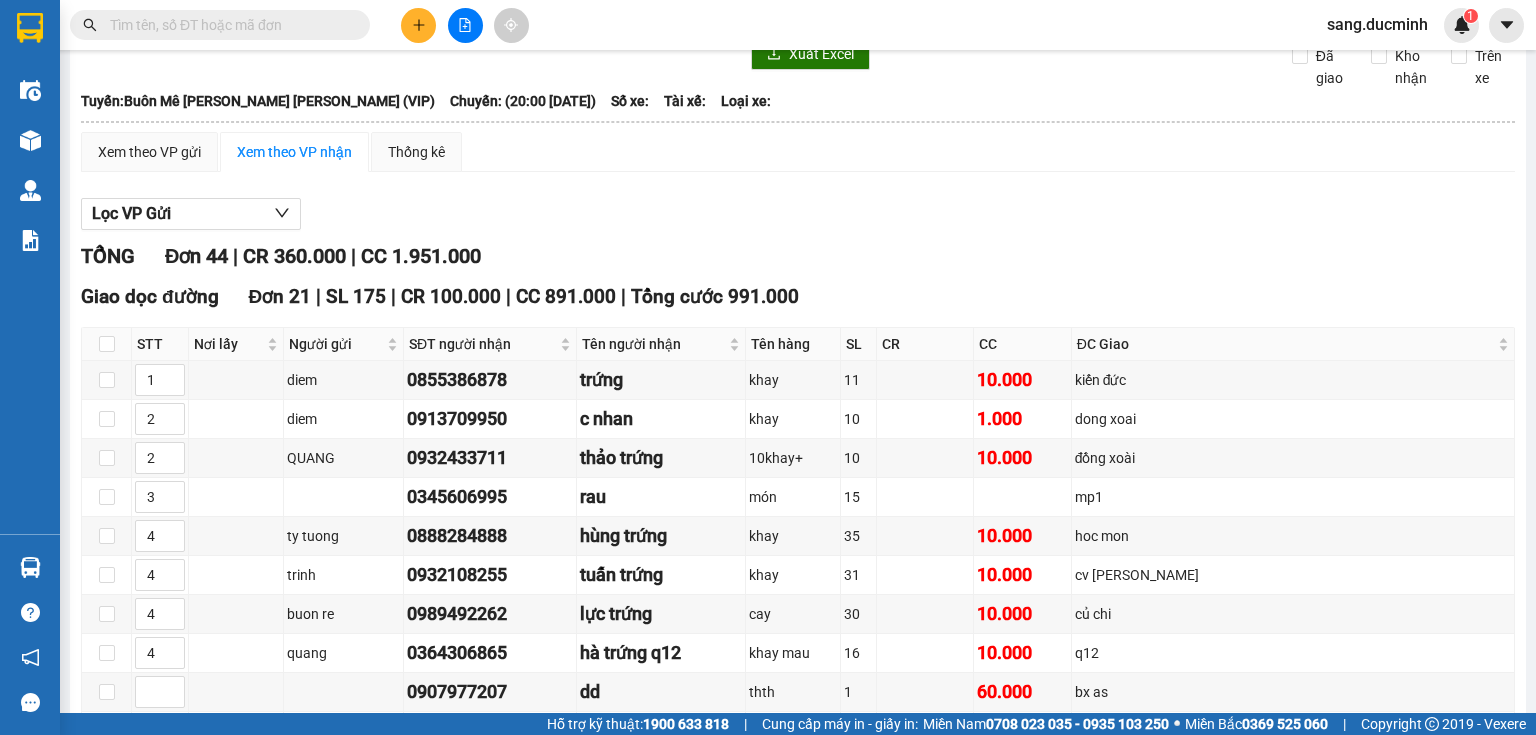 click at bounding box center (228, 25) 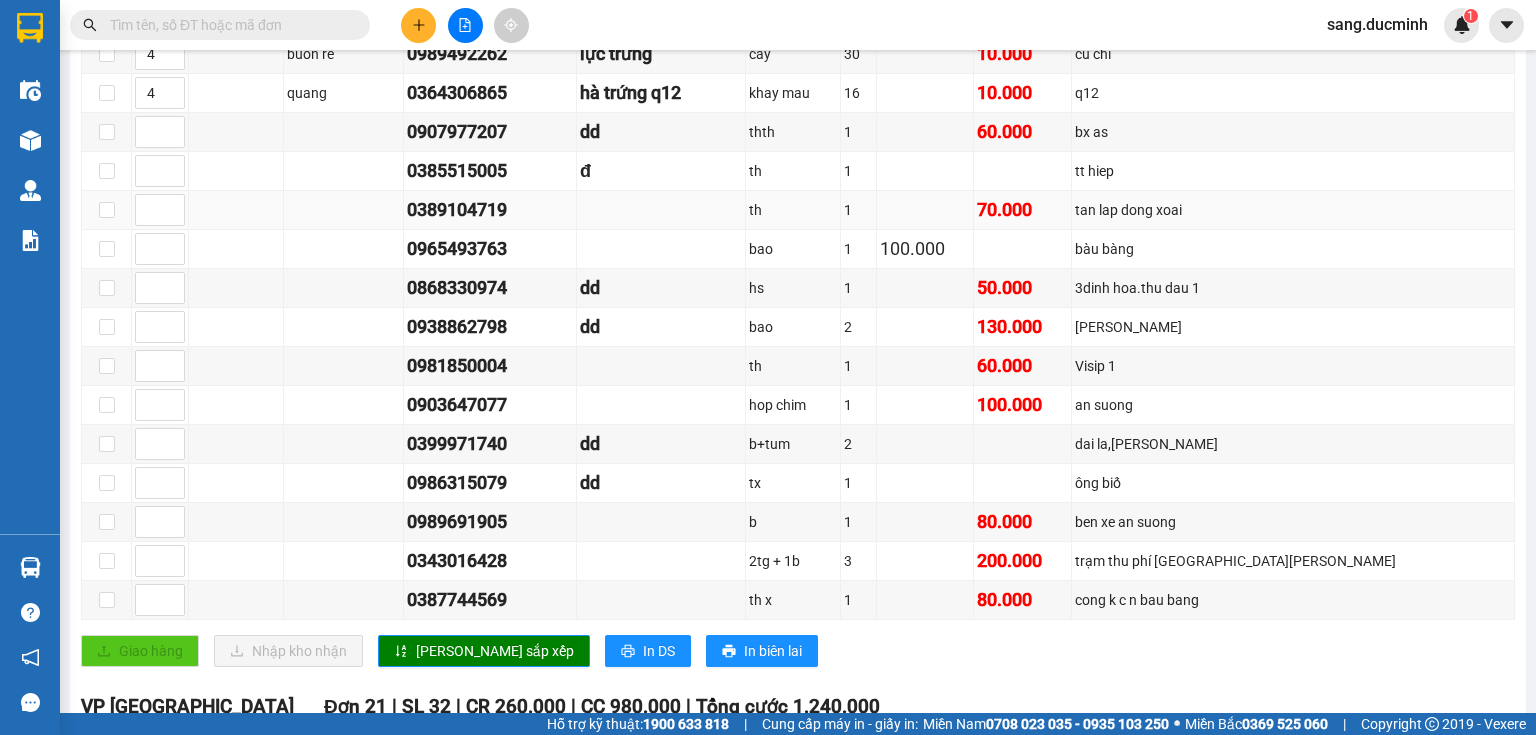 scroll, scrollTop: 796, scrollLeft: 0, axis: vertical 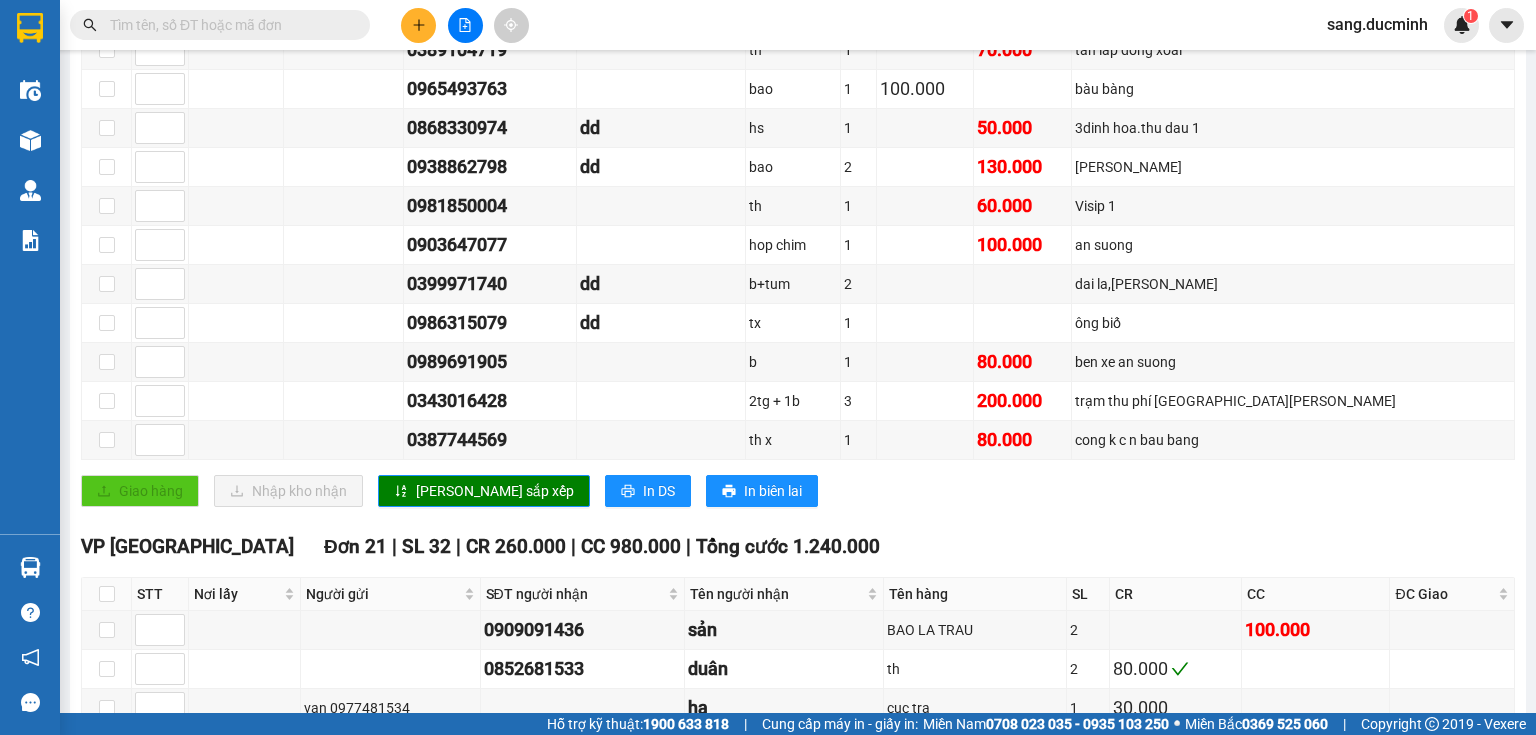 click at bounding box center [228, 25] 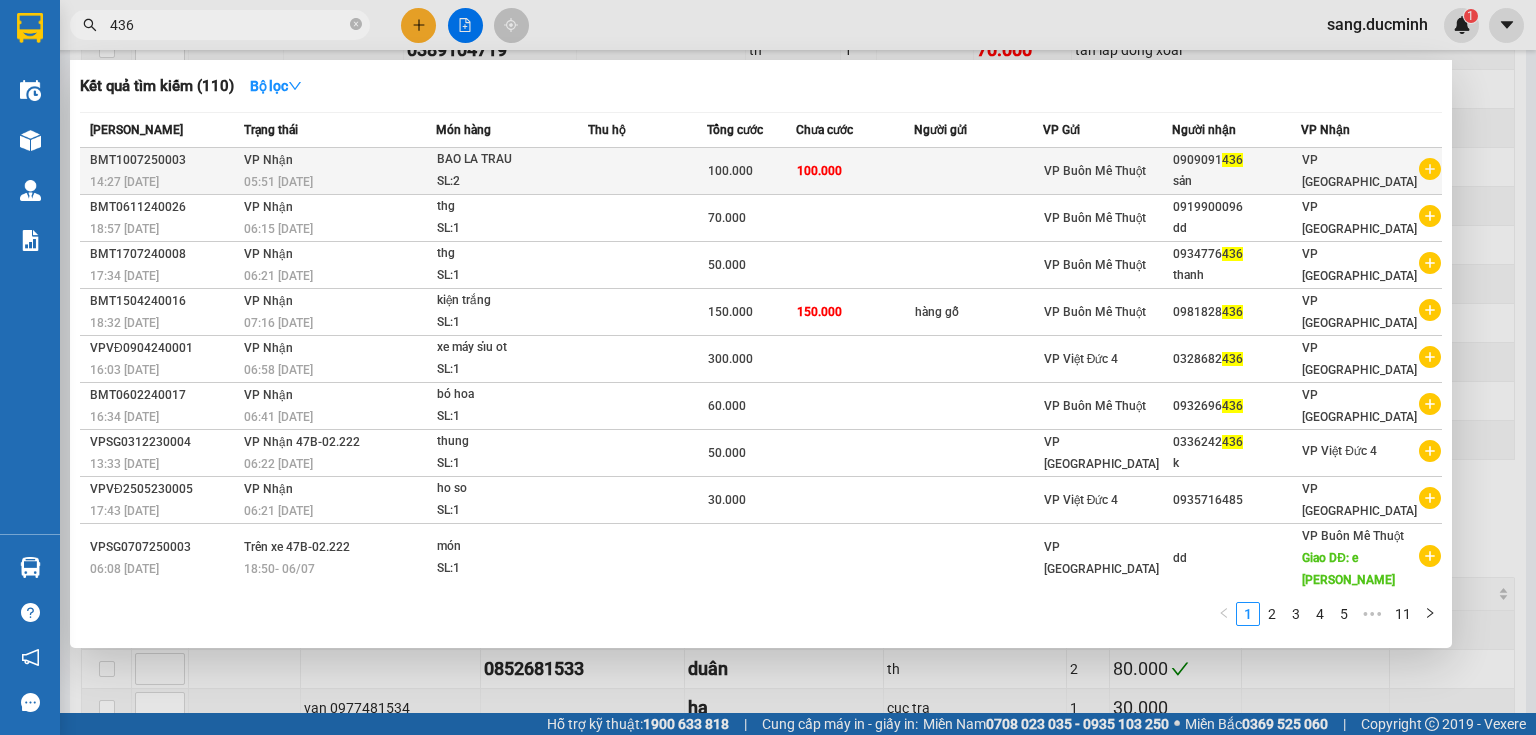 type on "436" 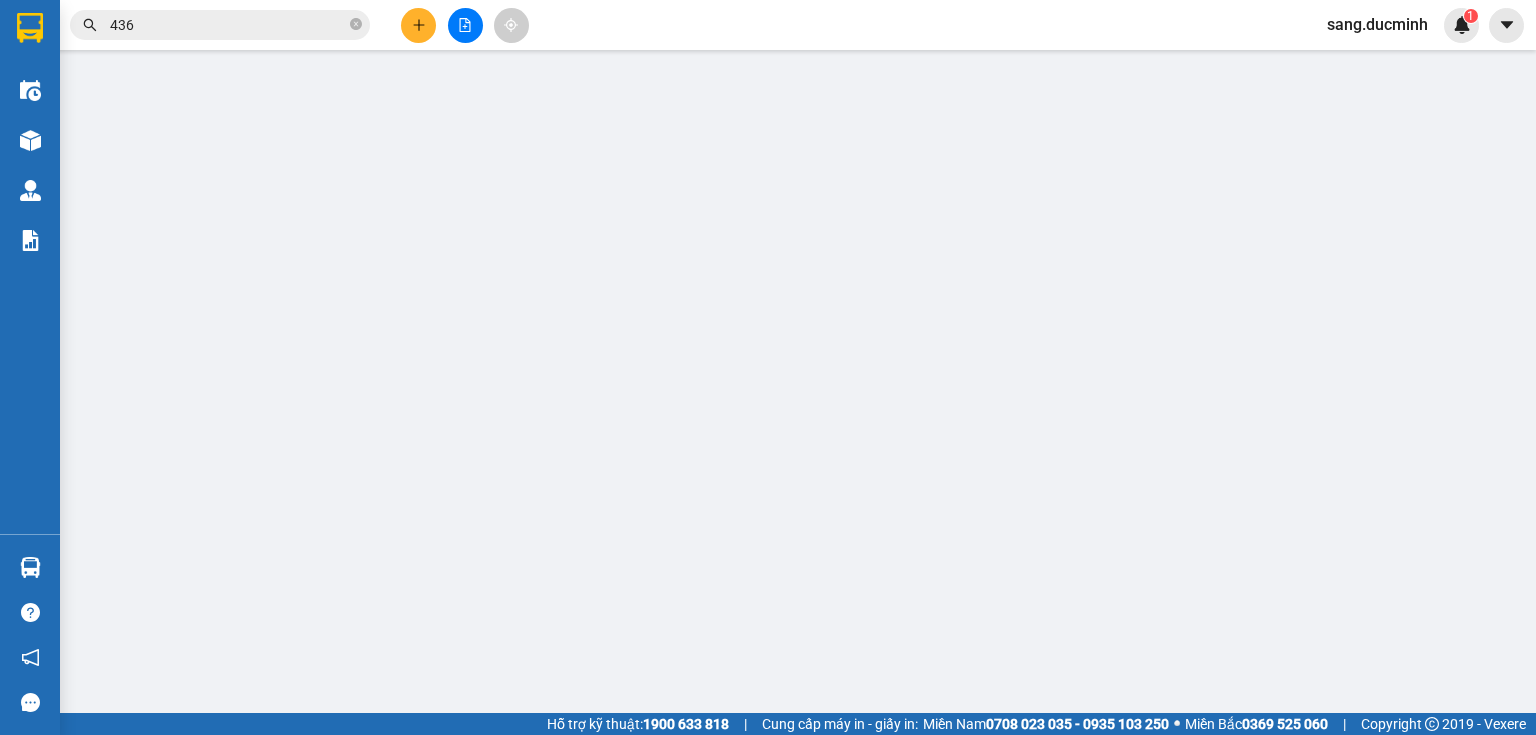 scroll, scrollTop: 0, scrollLeft: 0, axis: both 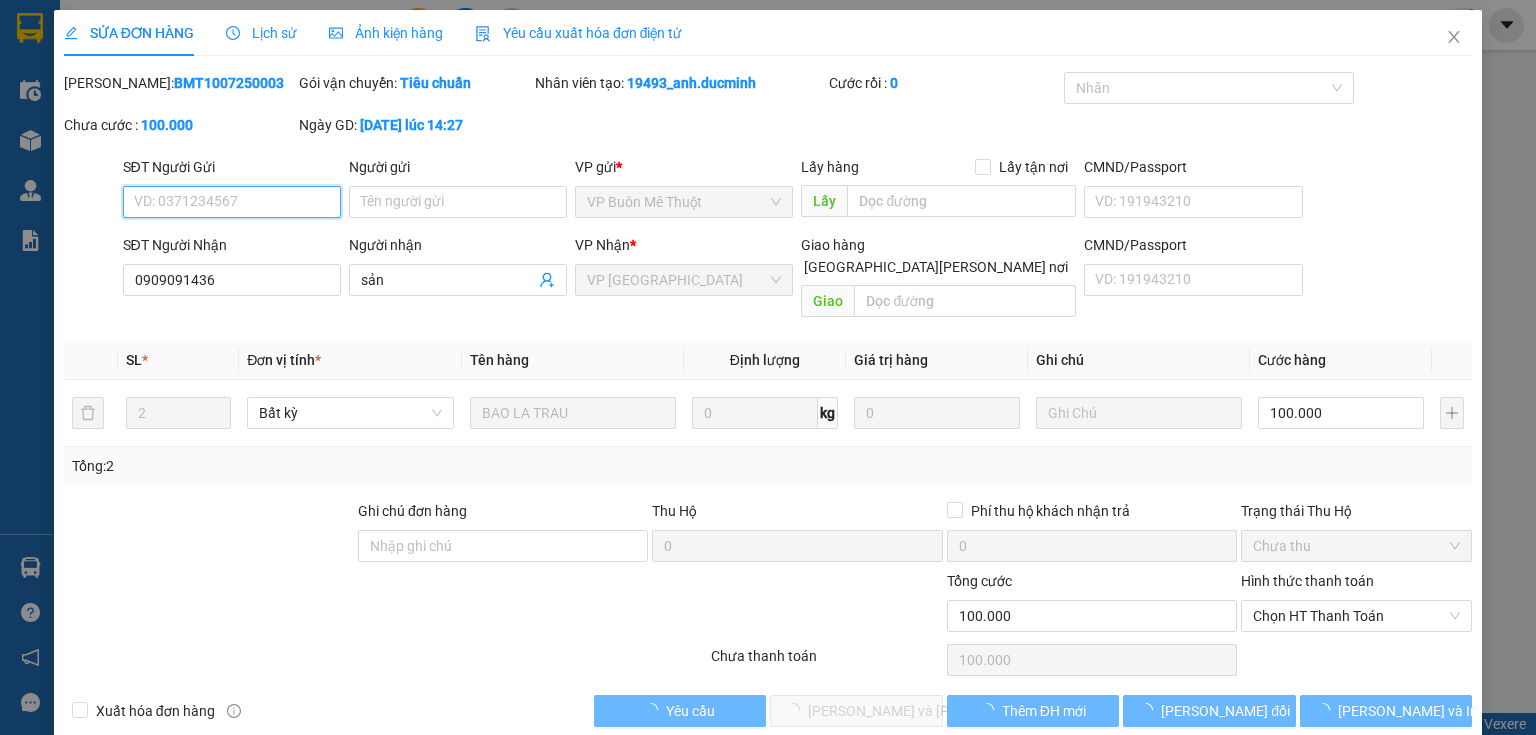 type on "0909091436" 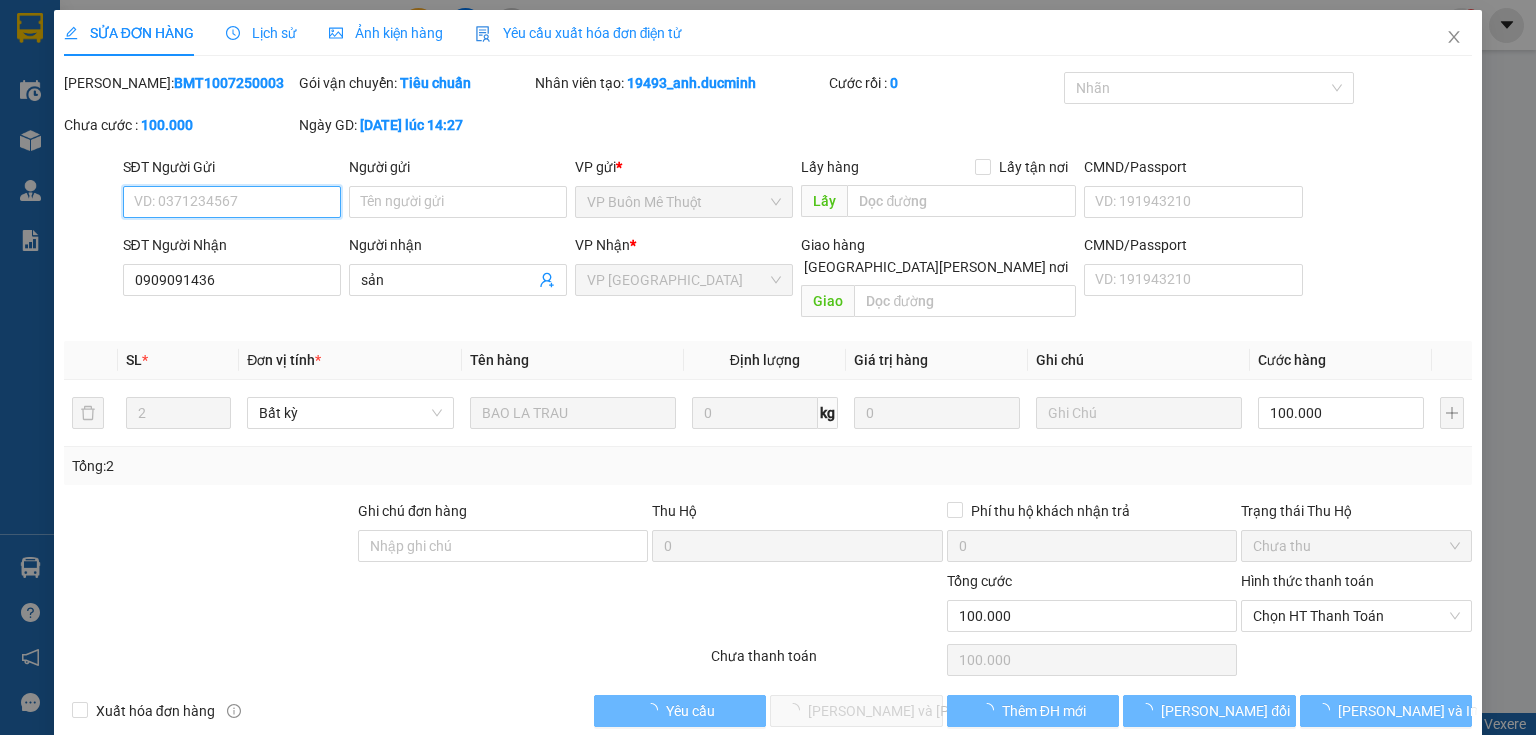 type on "sản" 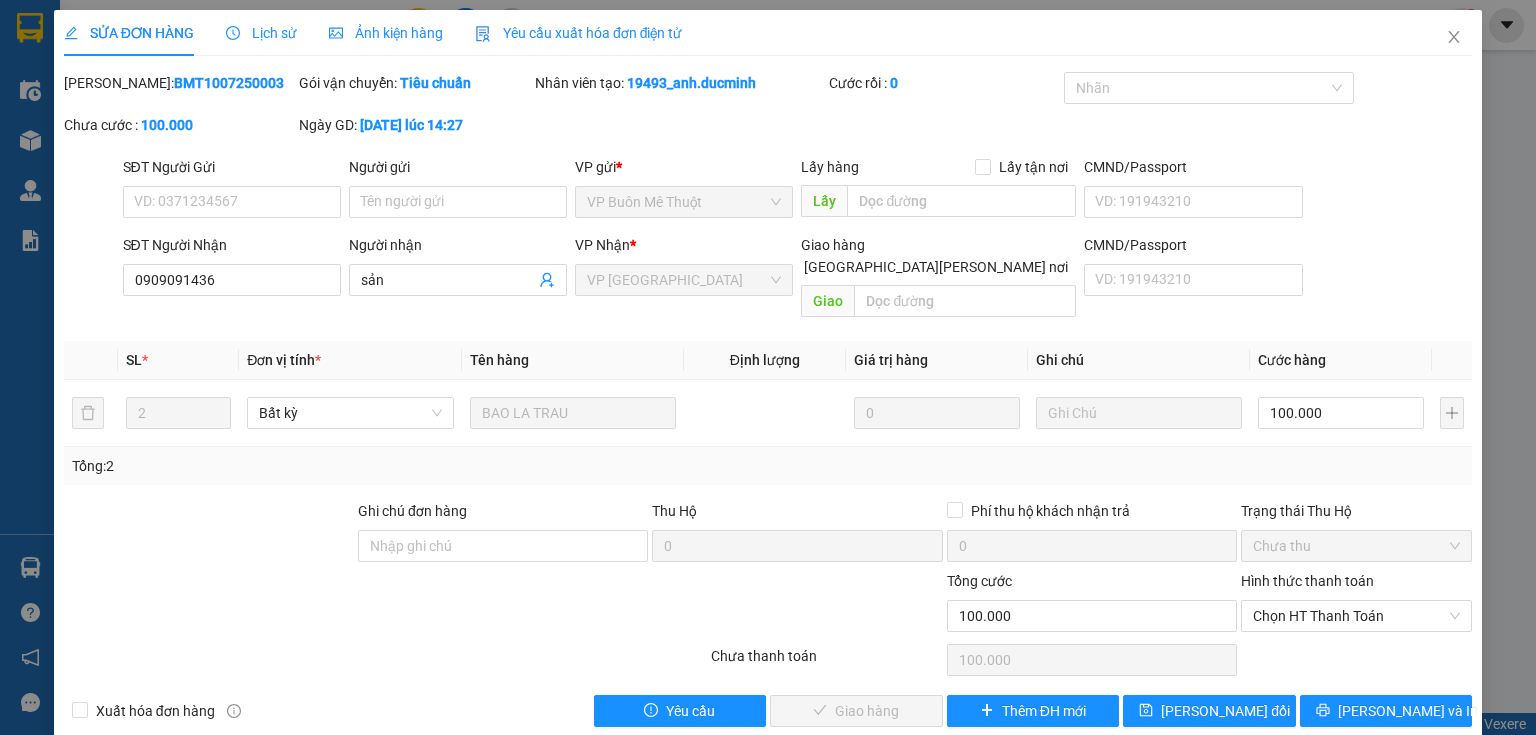 drag, startPoint x: 1344, startPoint y: 560, endPoint x: 1346, endPoint y: 574, distance: 14.142136 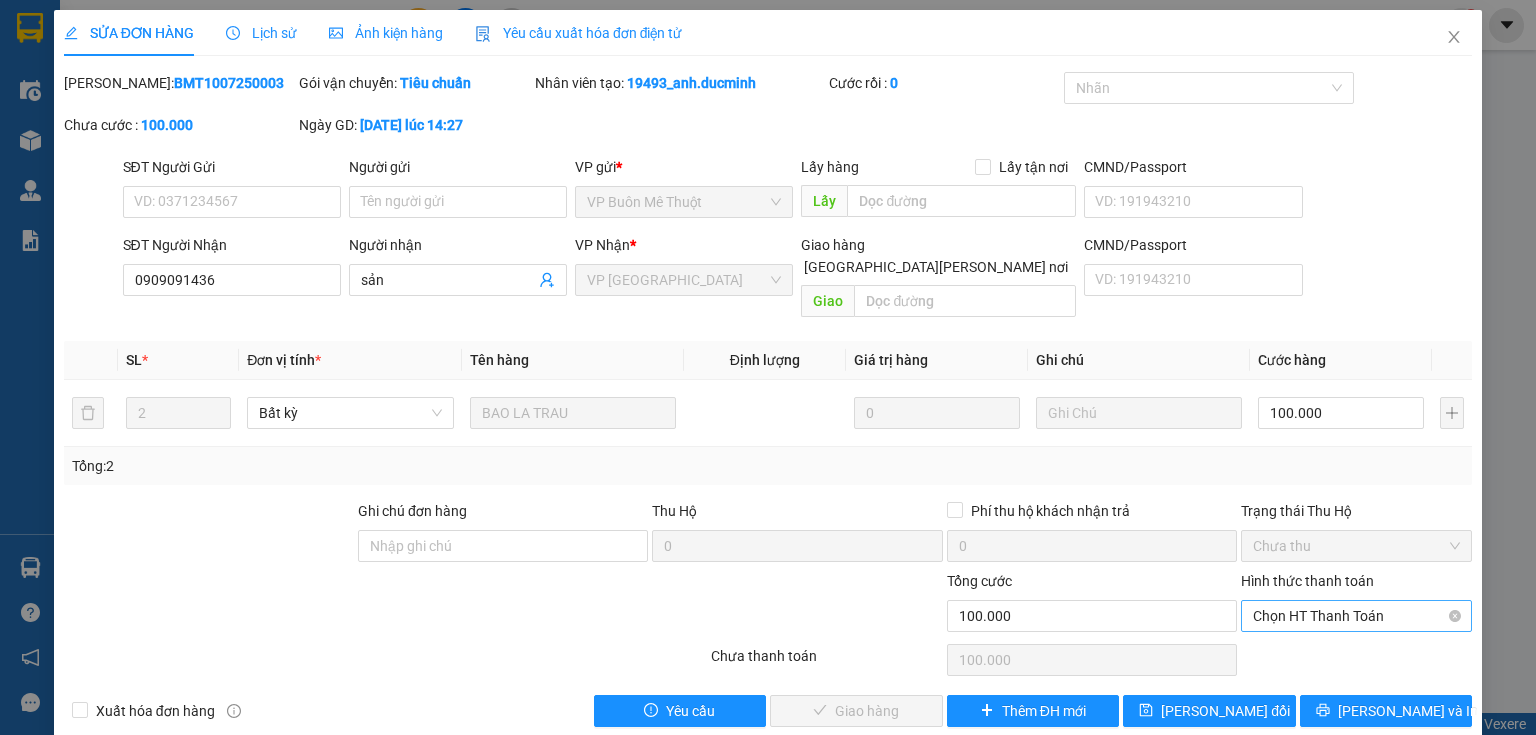click on "Chọn HT Thanh Toán" at bounding box center (1356, 616) 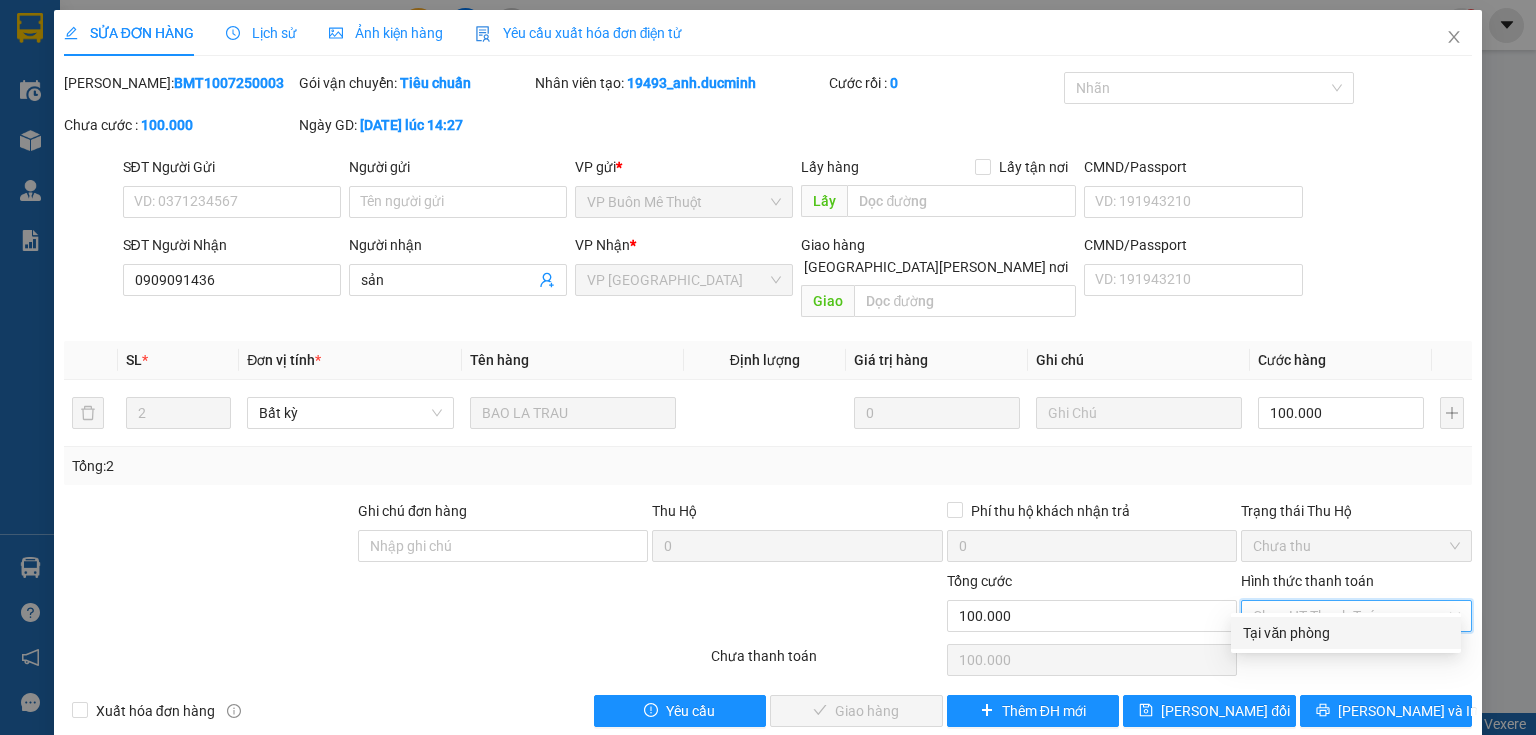 click on "Tại văn phòng" at bounding box center [1346, 633] 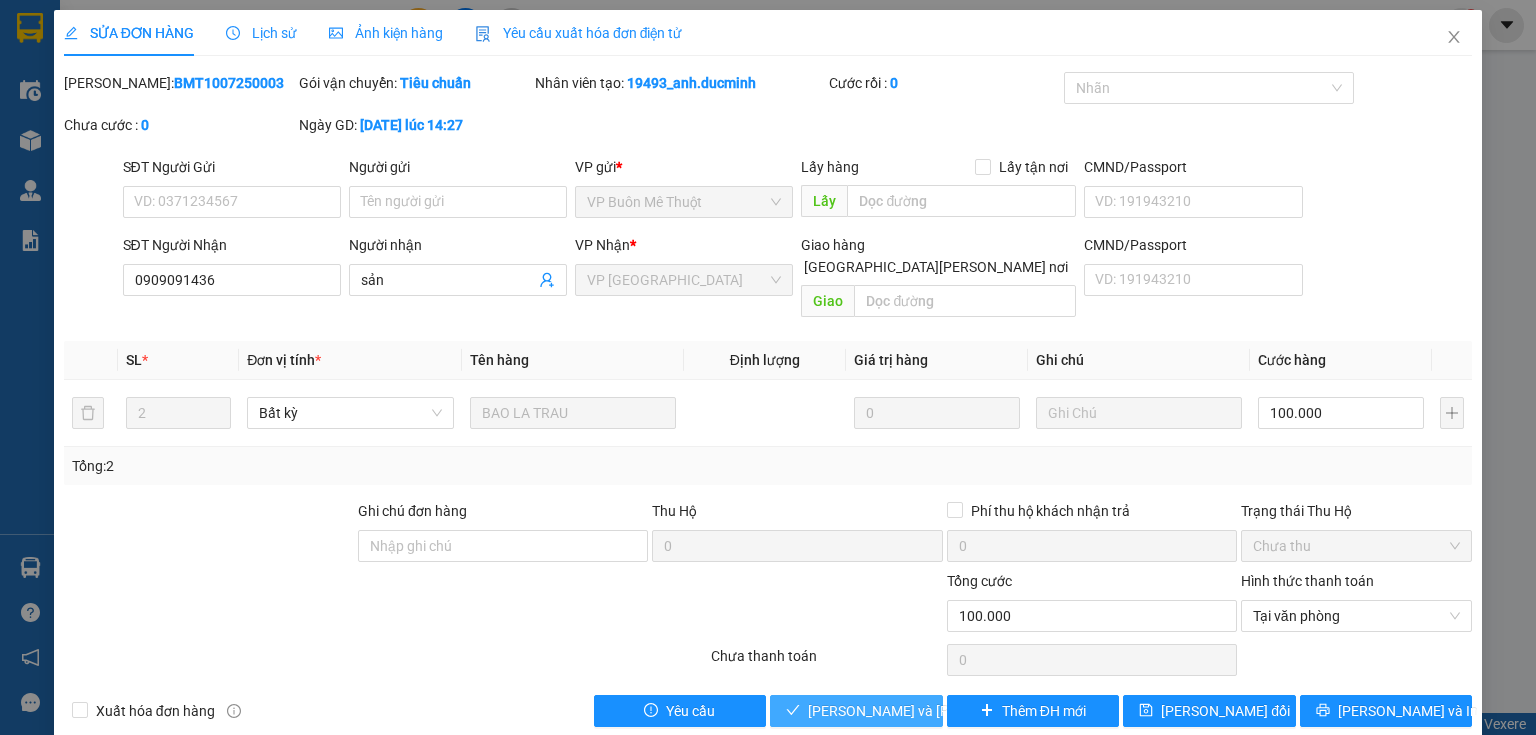 click on "[PERSON_NAME] và [PERSON_NAME] hàng" at bounding box center (943, 711) 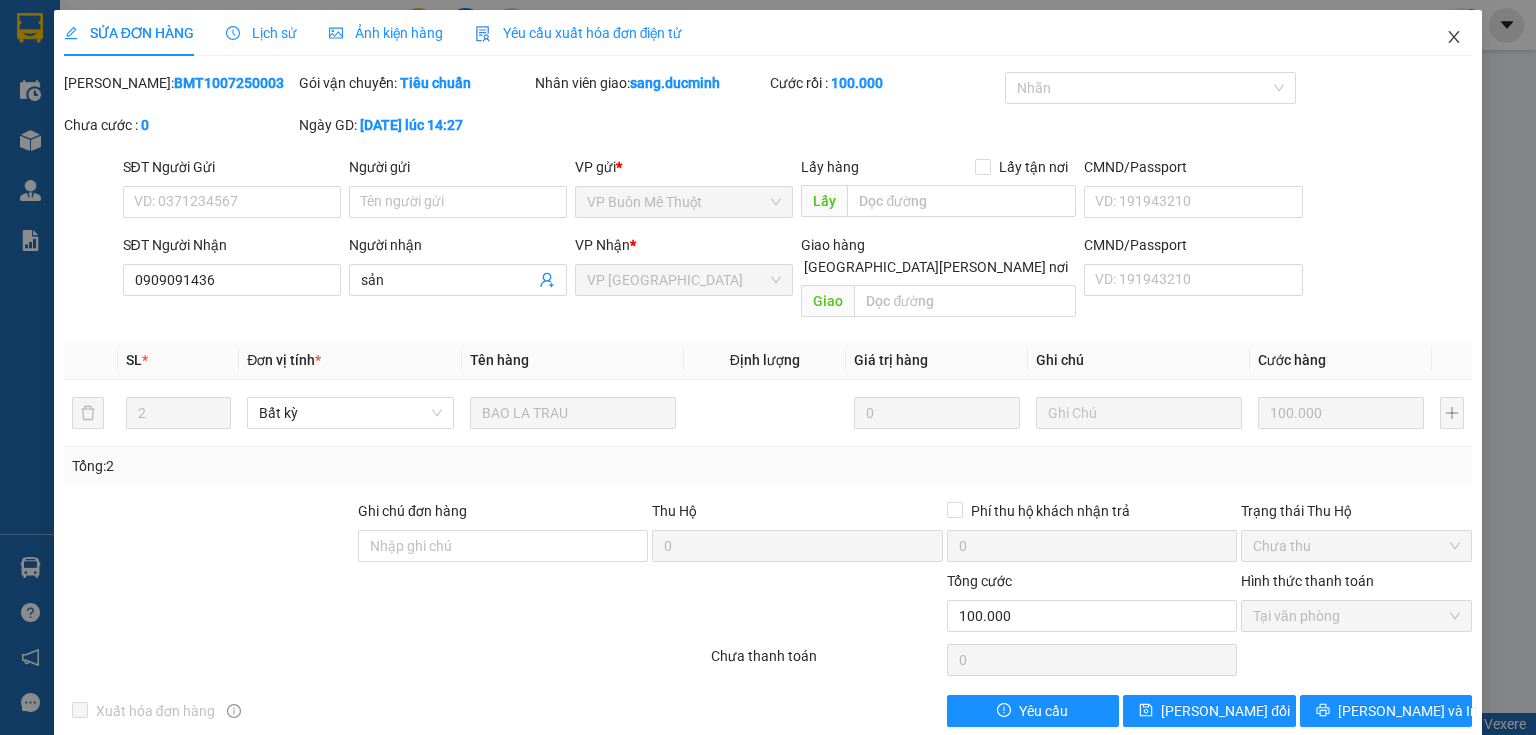 click 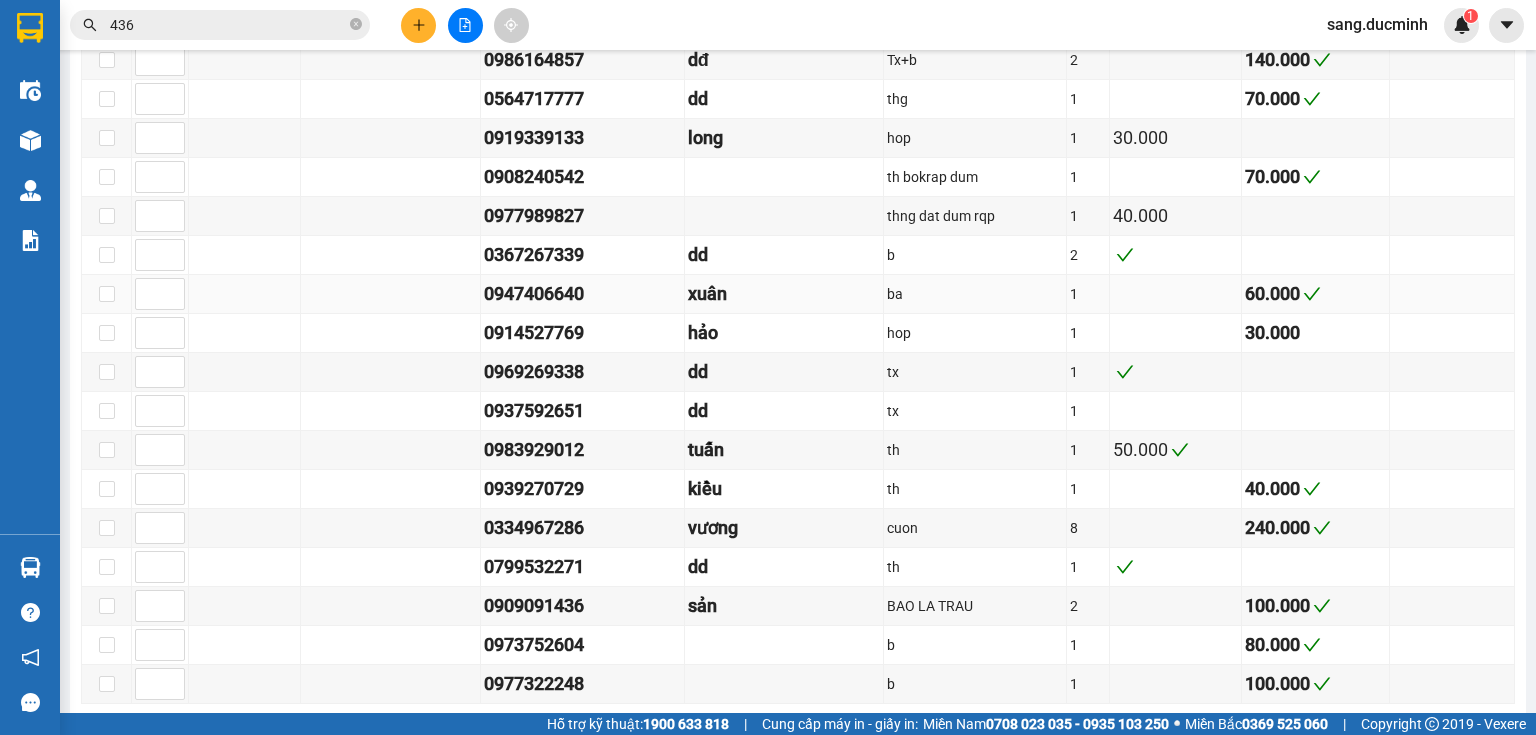 scroll, scrollTop: 1671, scrollLeft: 0, axis: vertical 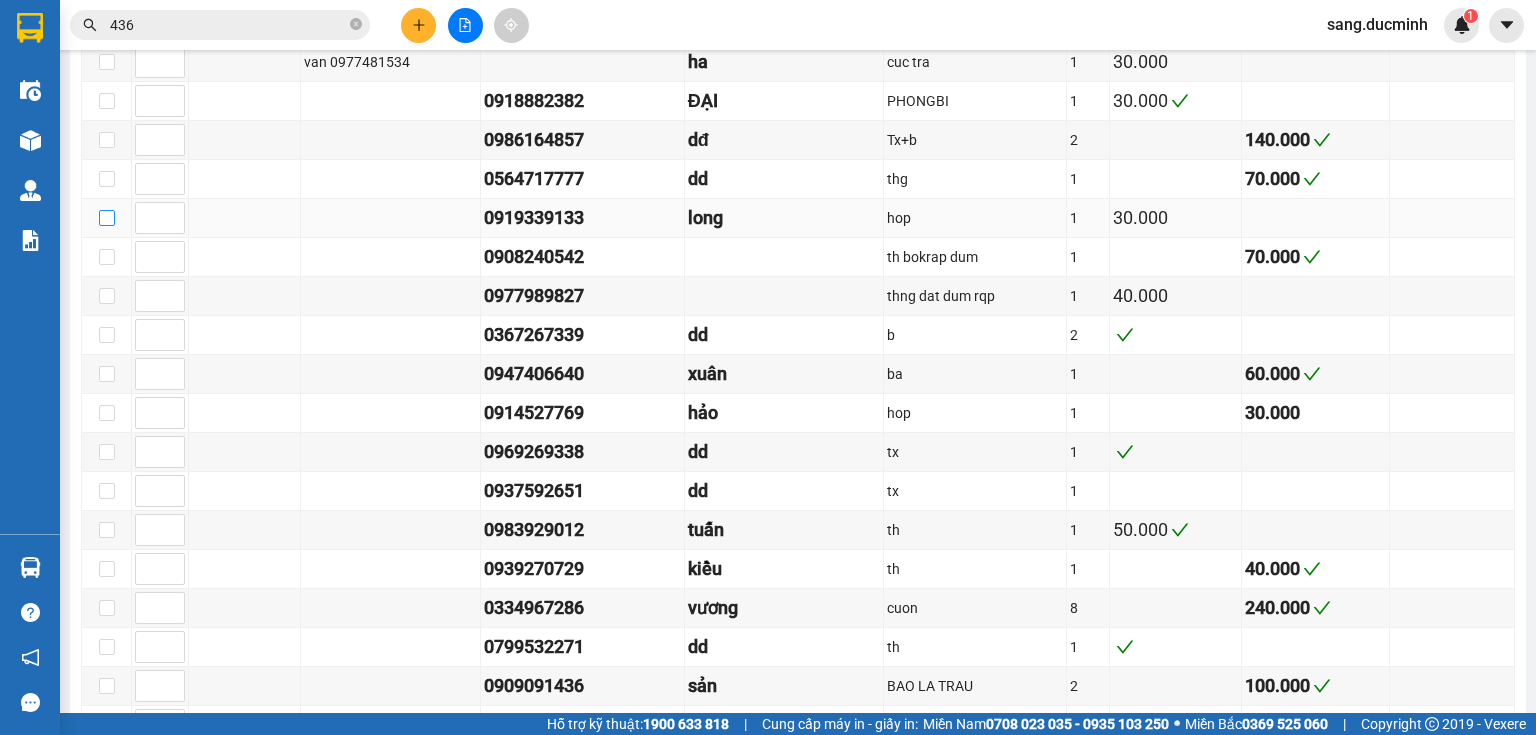 click at bounding box center (107, 218) 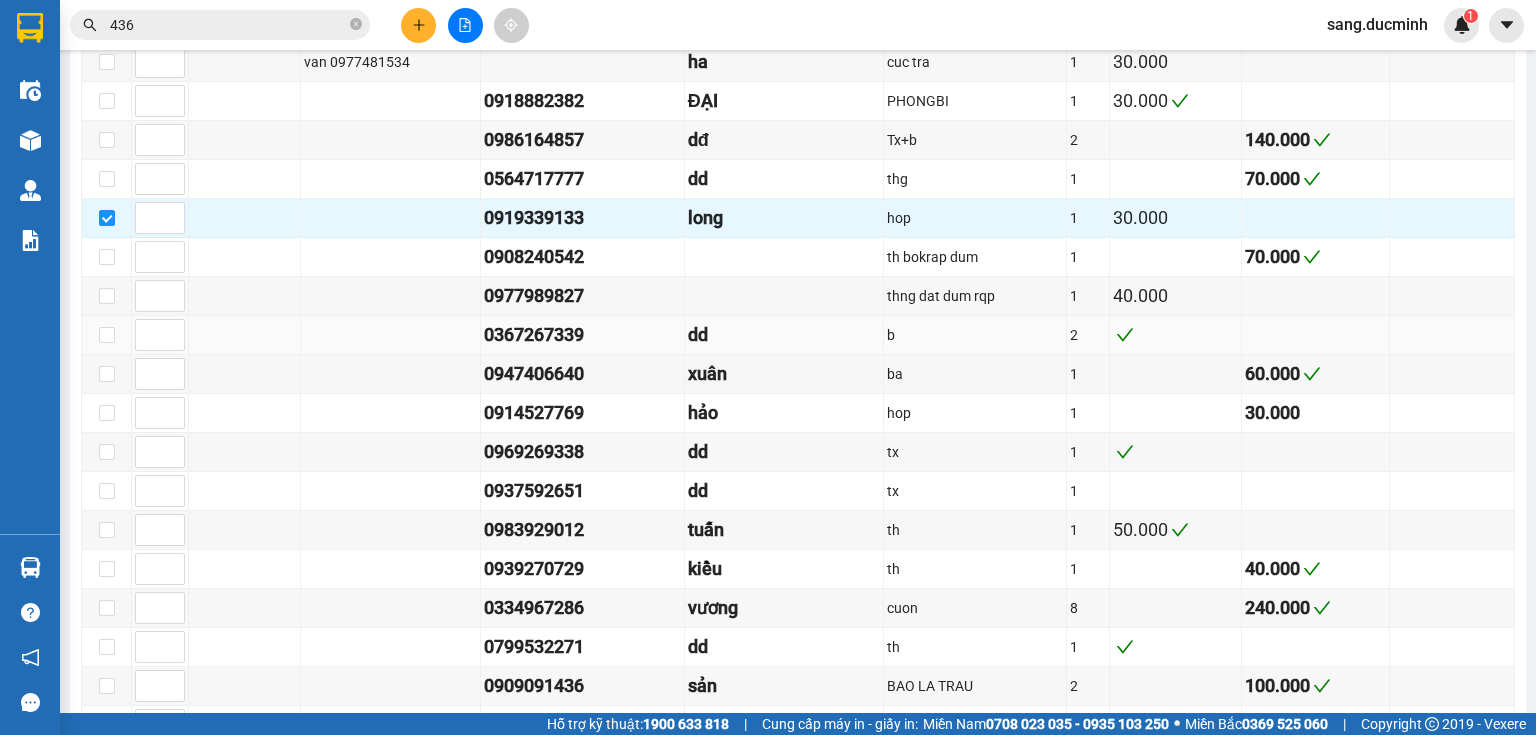 scroll, scrollTop: 1511, scrollLeft: 0, axis: vertical 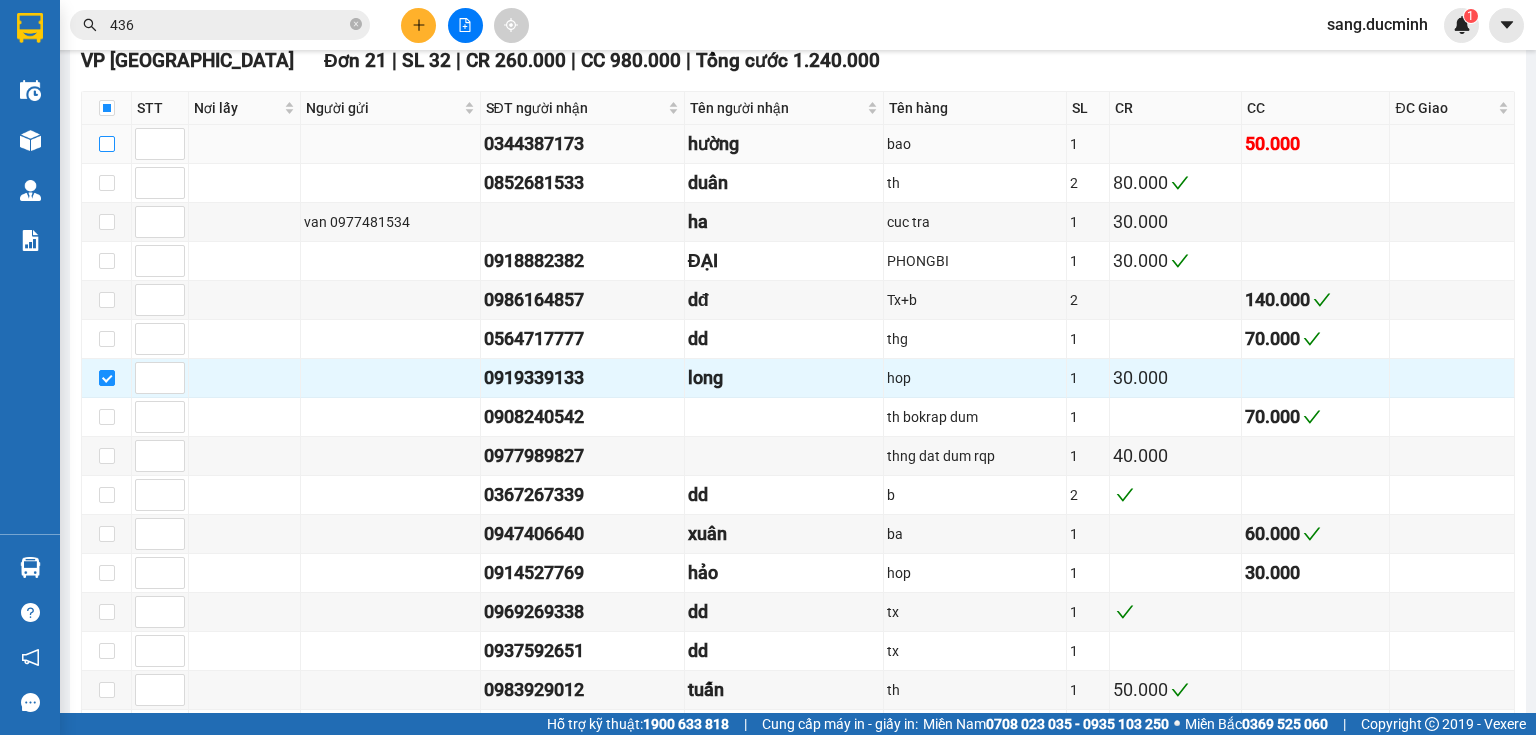 click at bounding box center (107, 144) 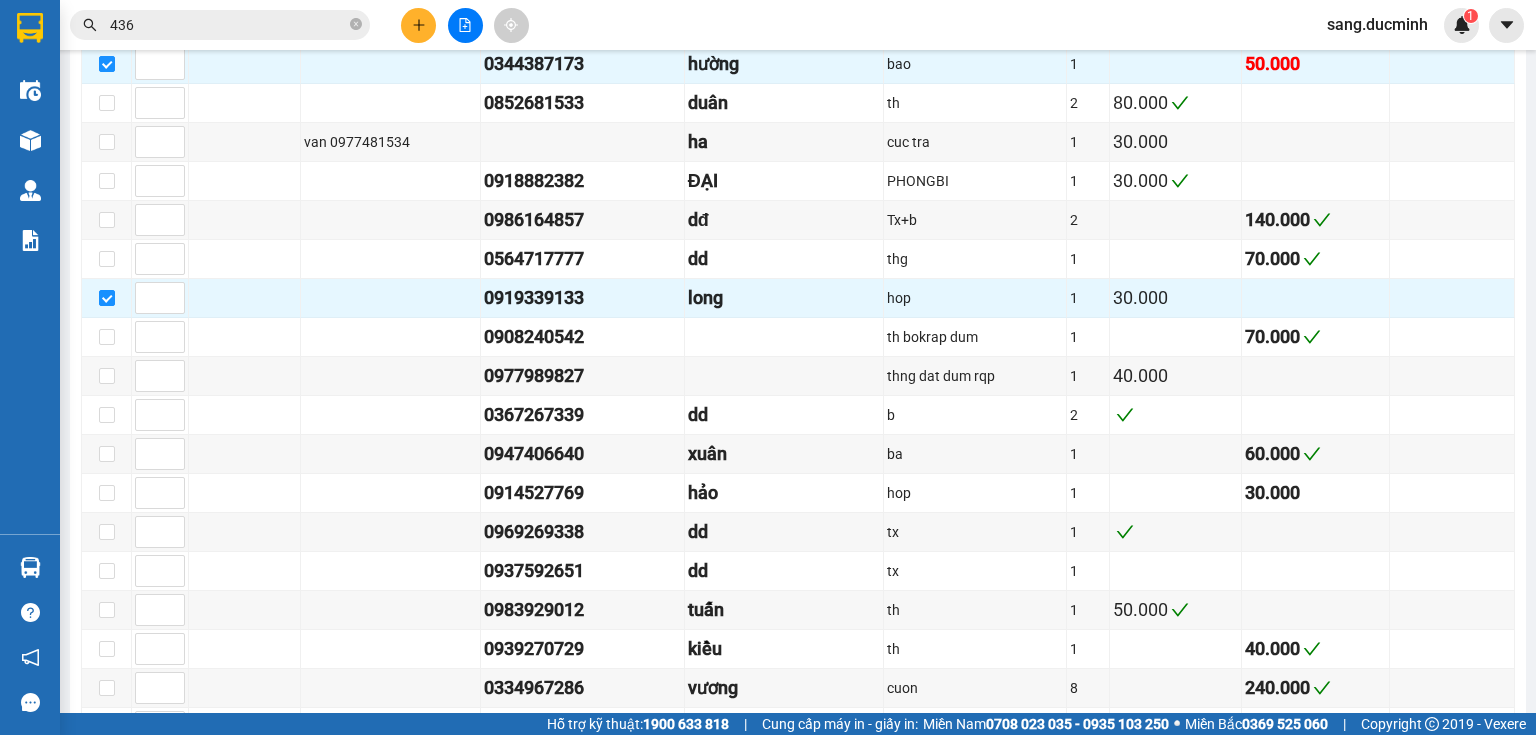 scroll, scrollTop: 1511, scrollLeft: 0, axis: vertical 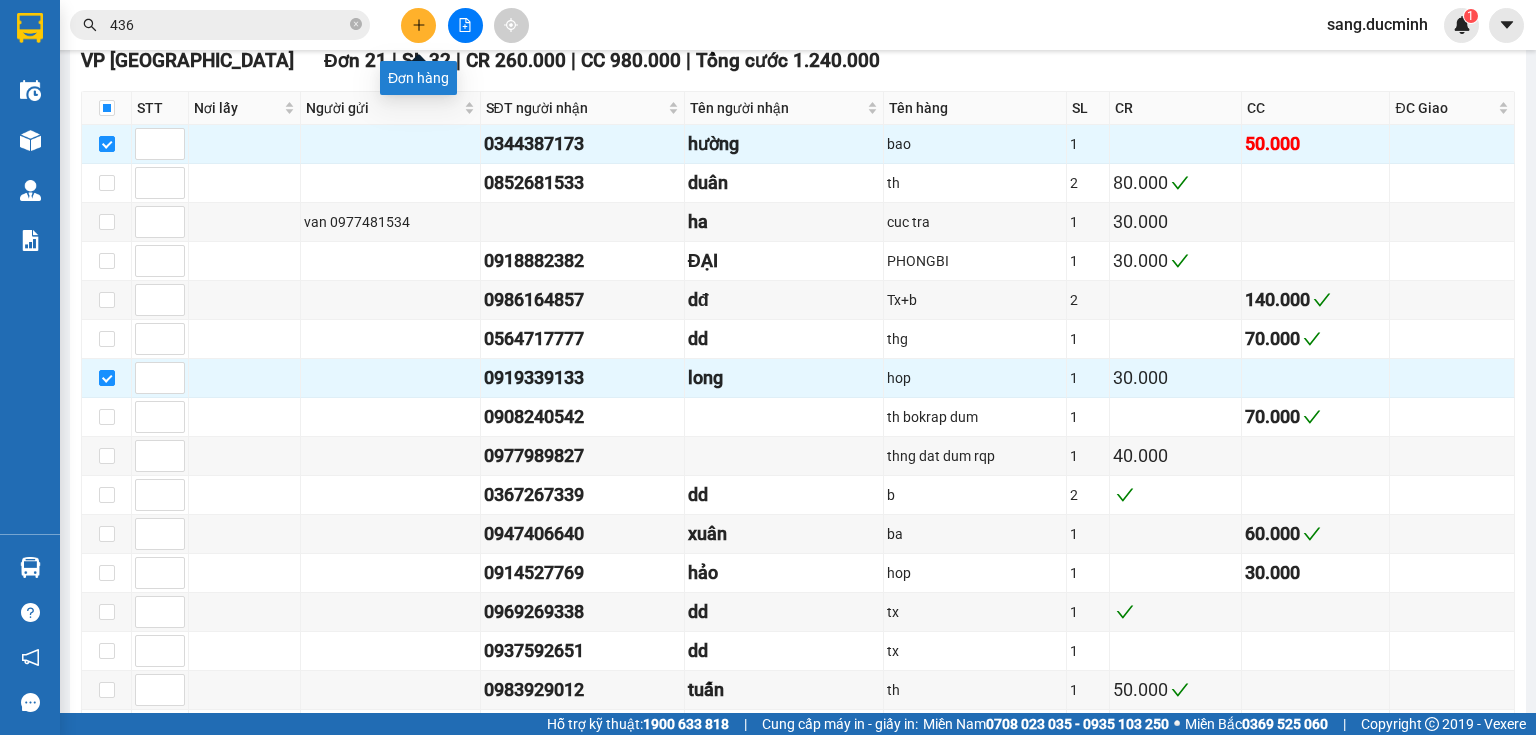 click 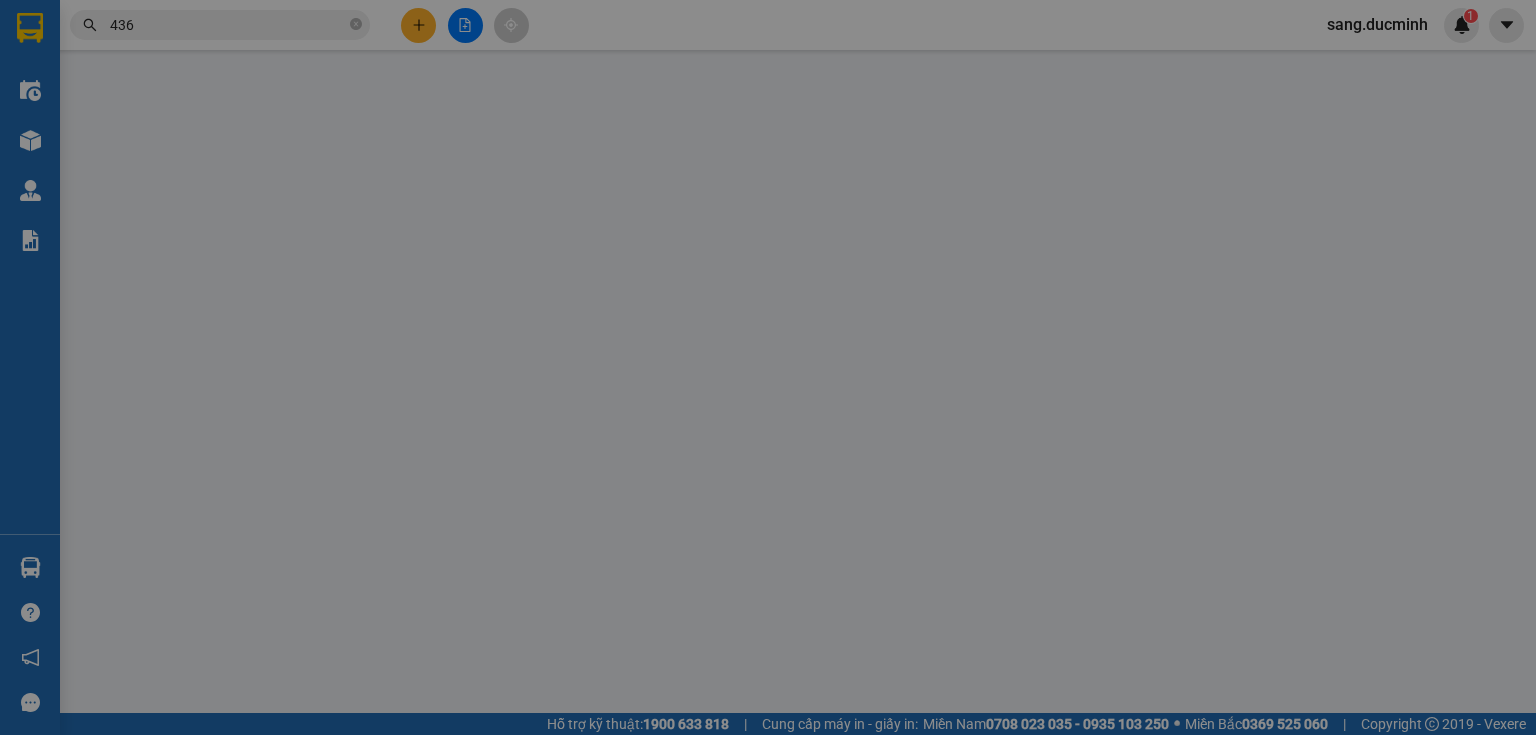 scroll, scrollTop: 0, scrollLeft: 0, axis: both 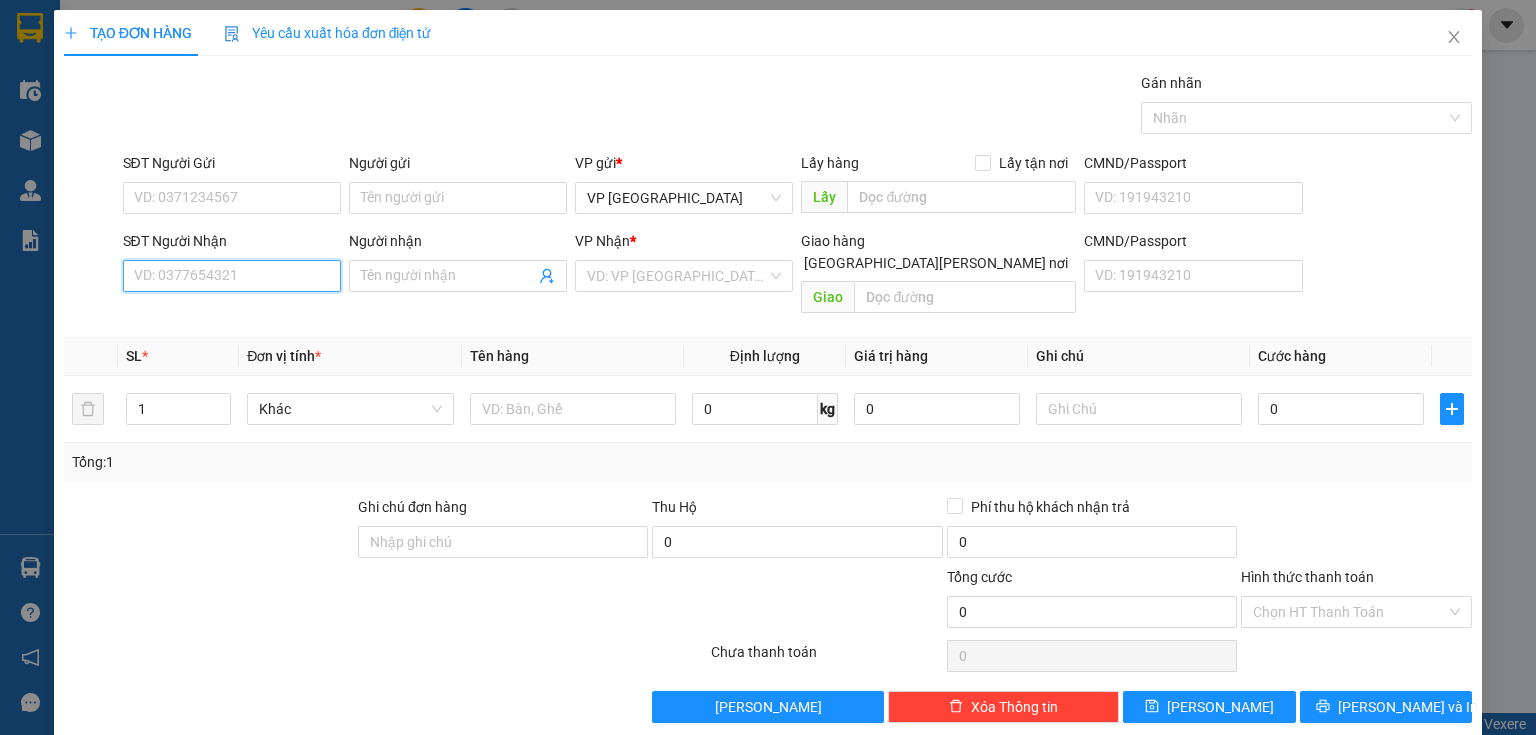 click on "SĐT Người Nhận" at bounding box center (232, 276) 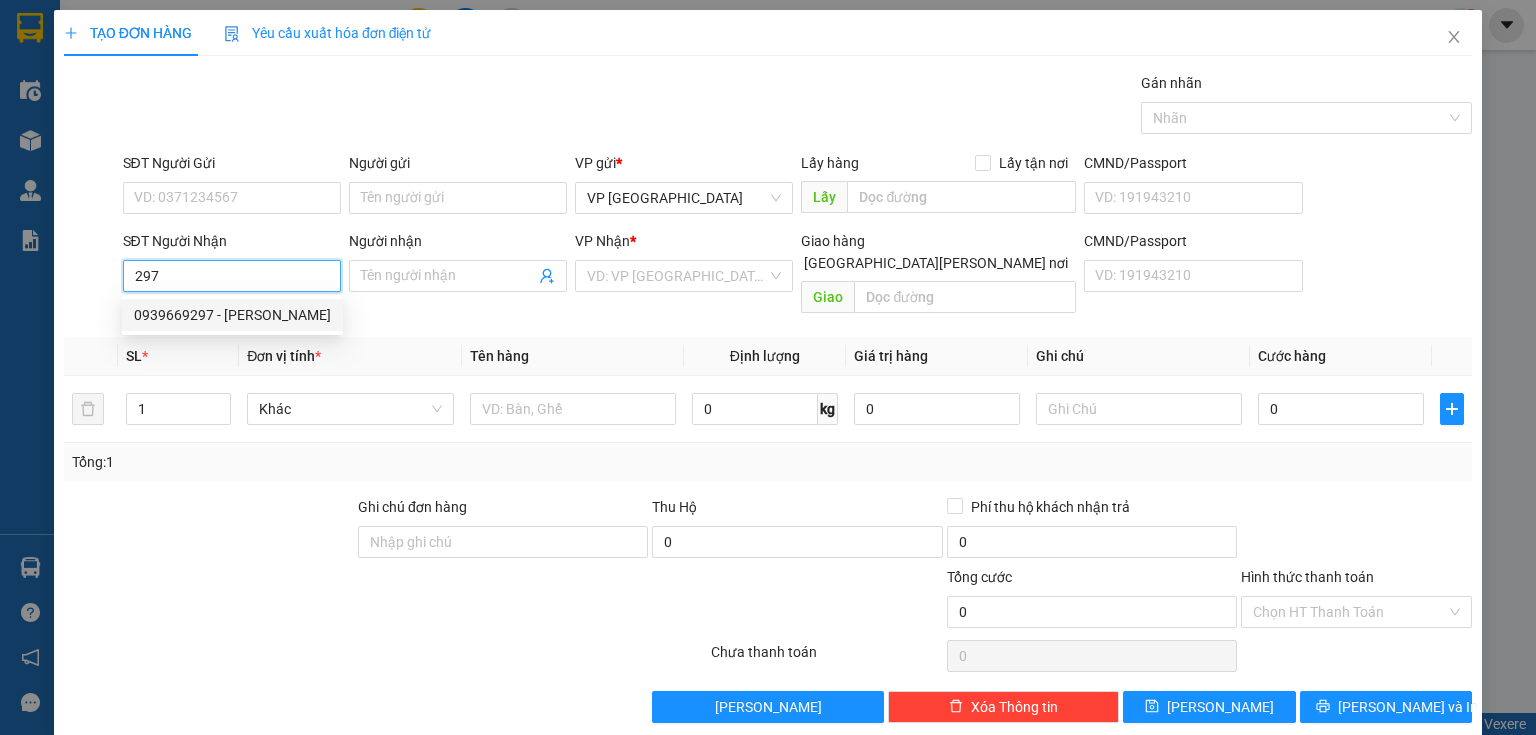 click on "0939669297 - [PERSON_NAME]" at bounding box center [232, 315] 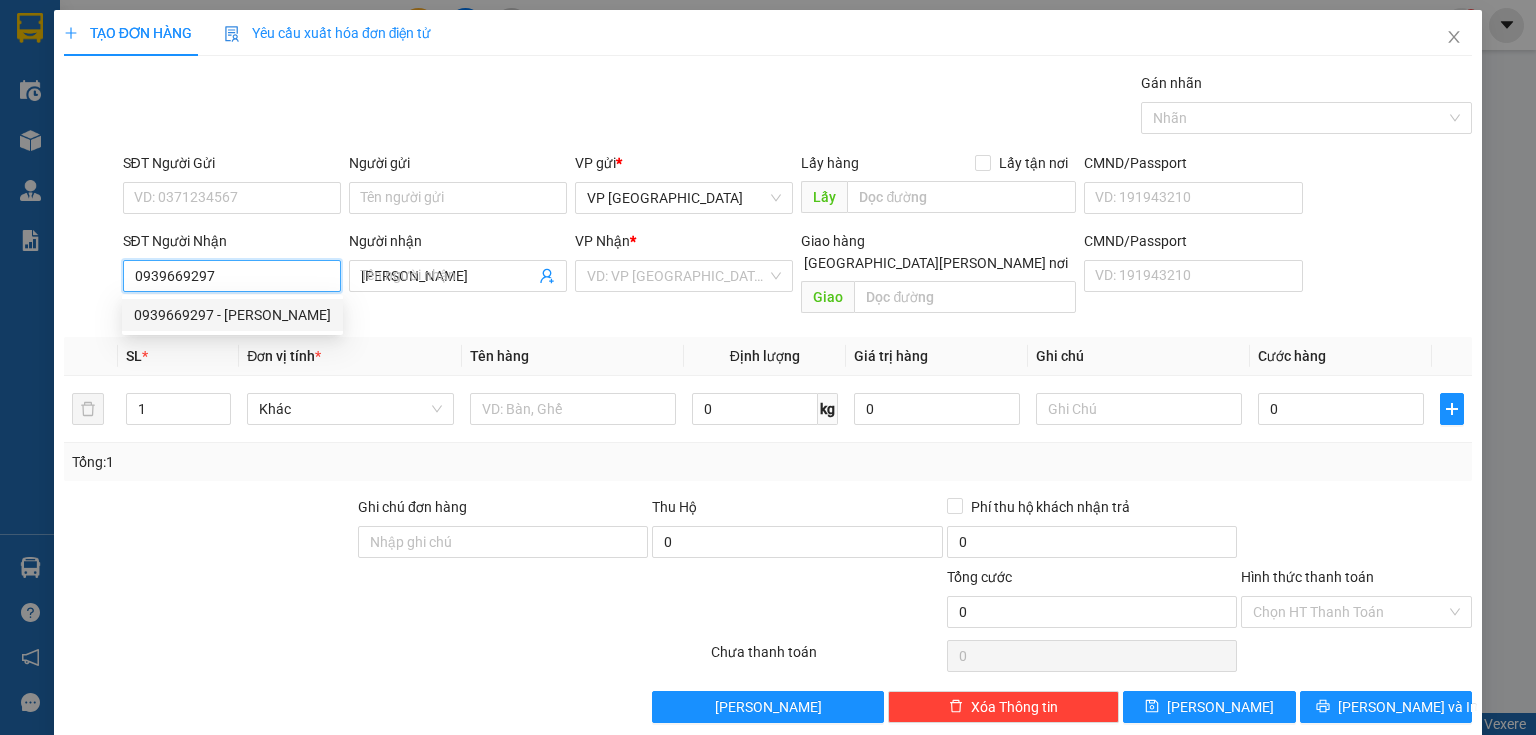 type on "100.000" 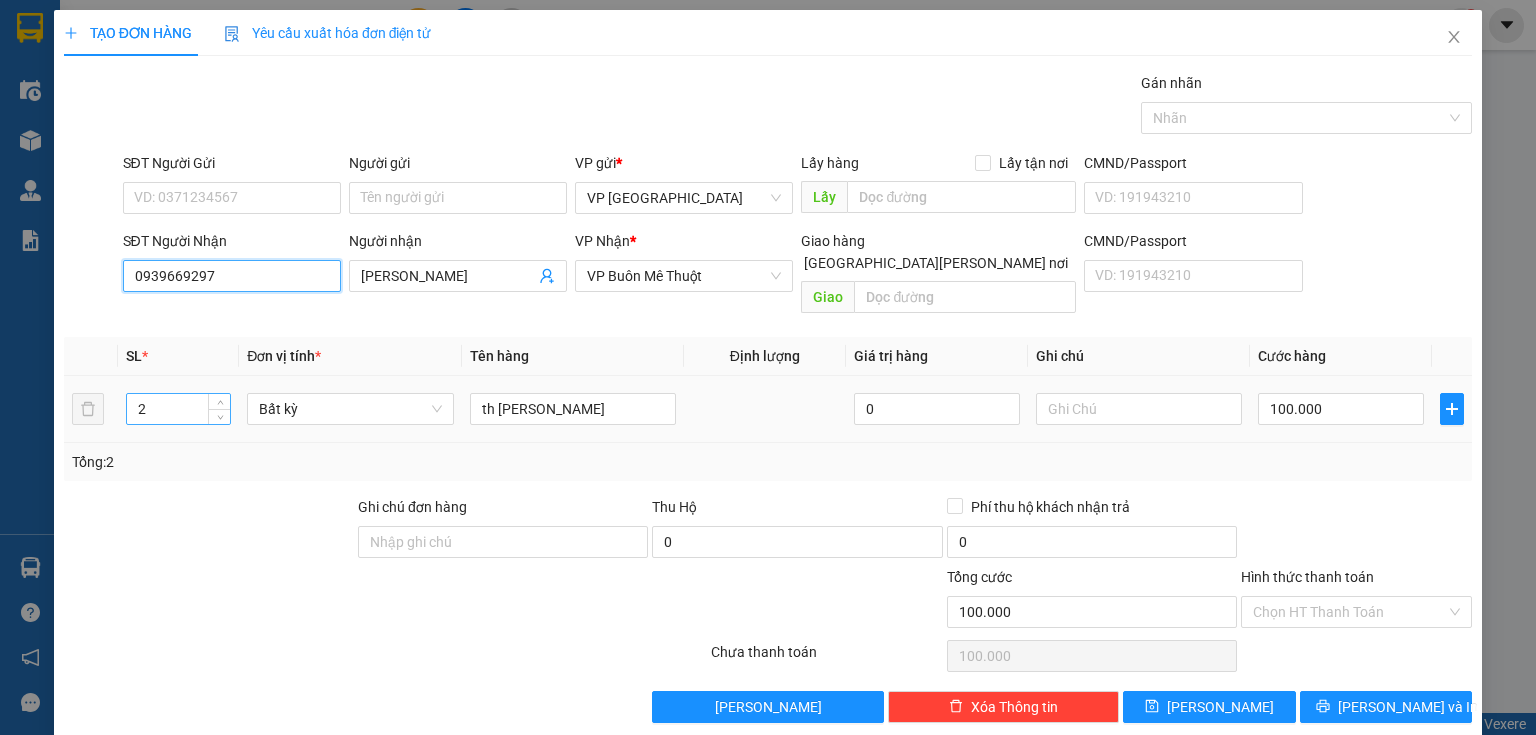 type on "0939669297" 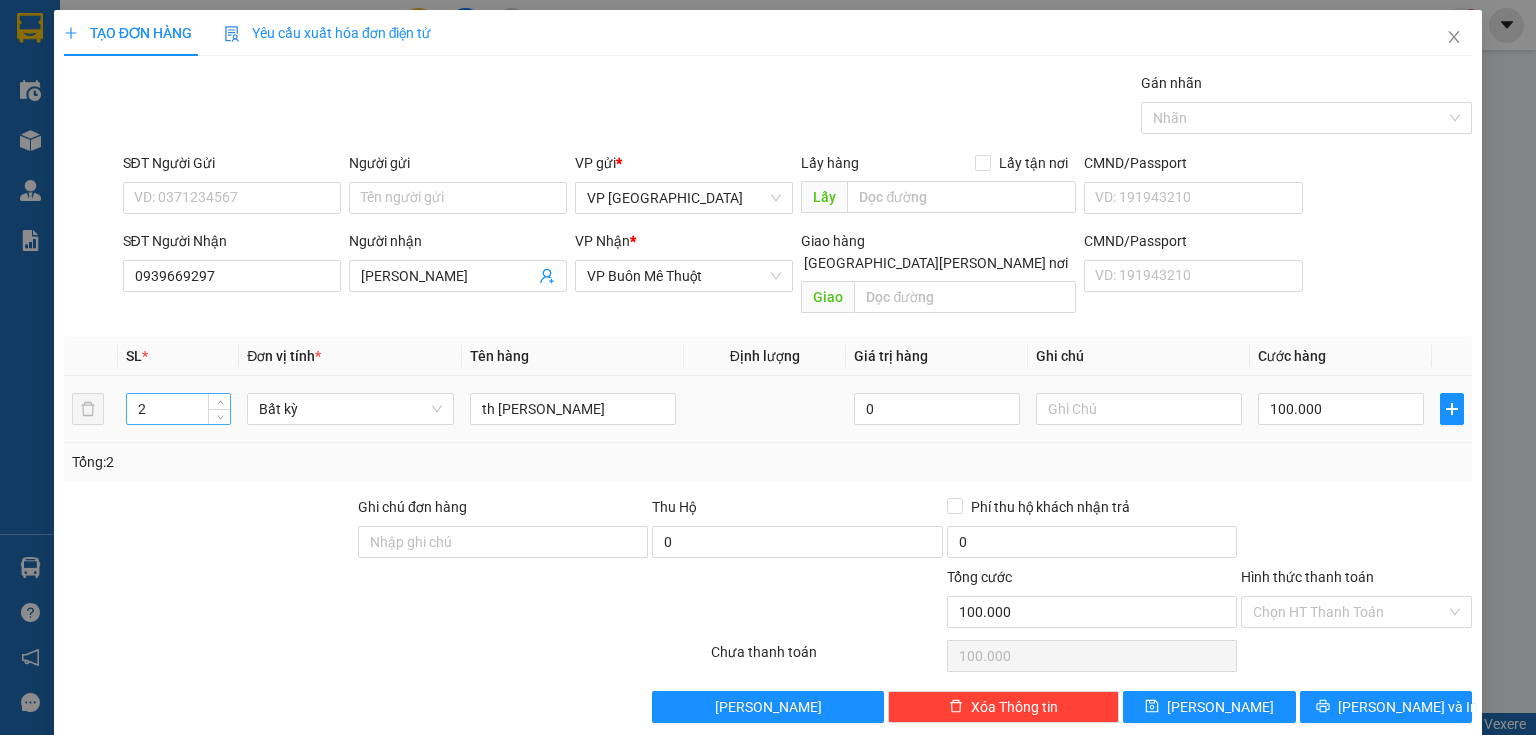 click on "2" at bounding box center (178, 409) 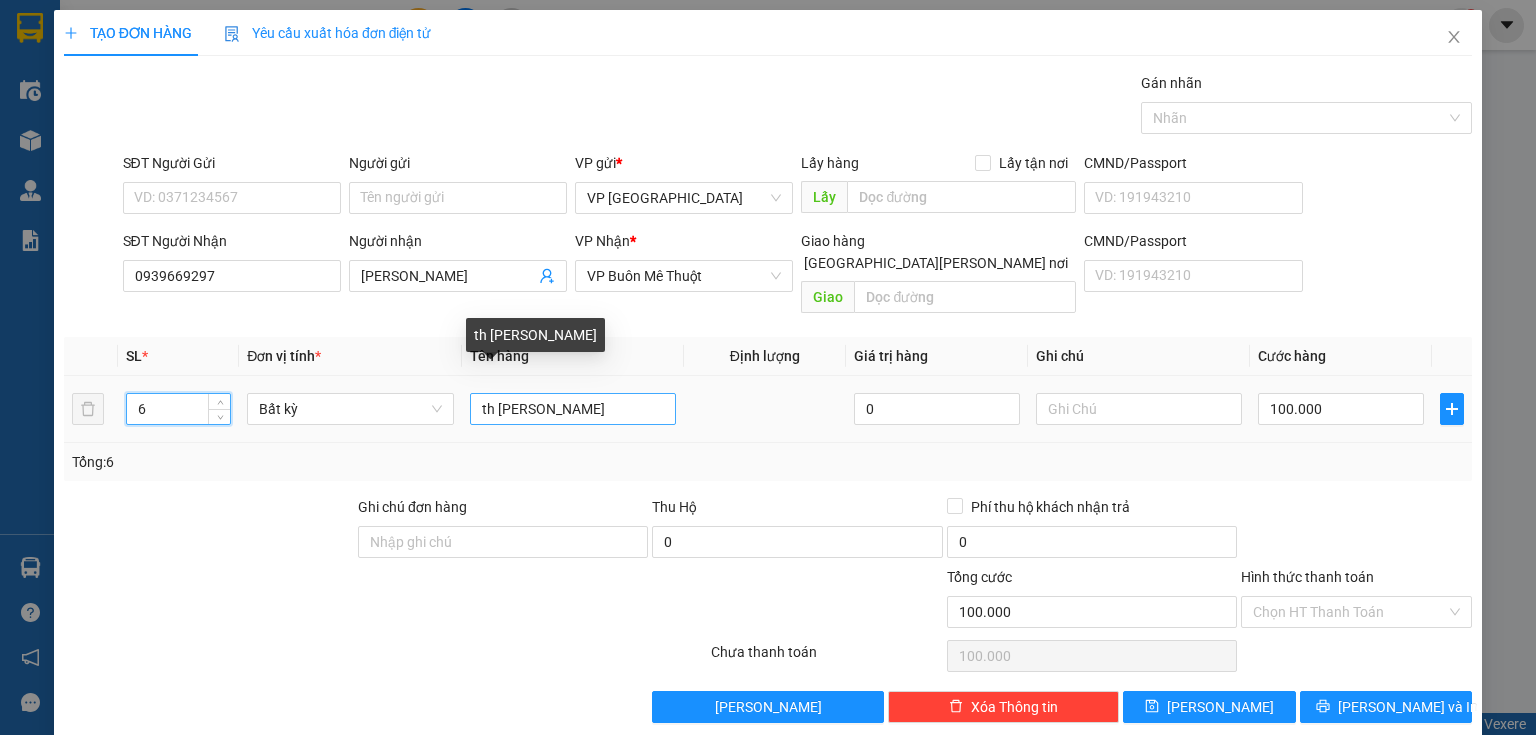 type on "6" 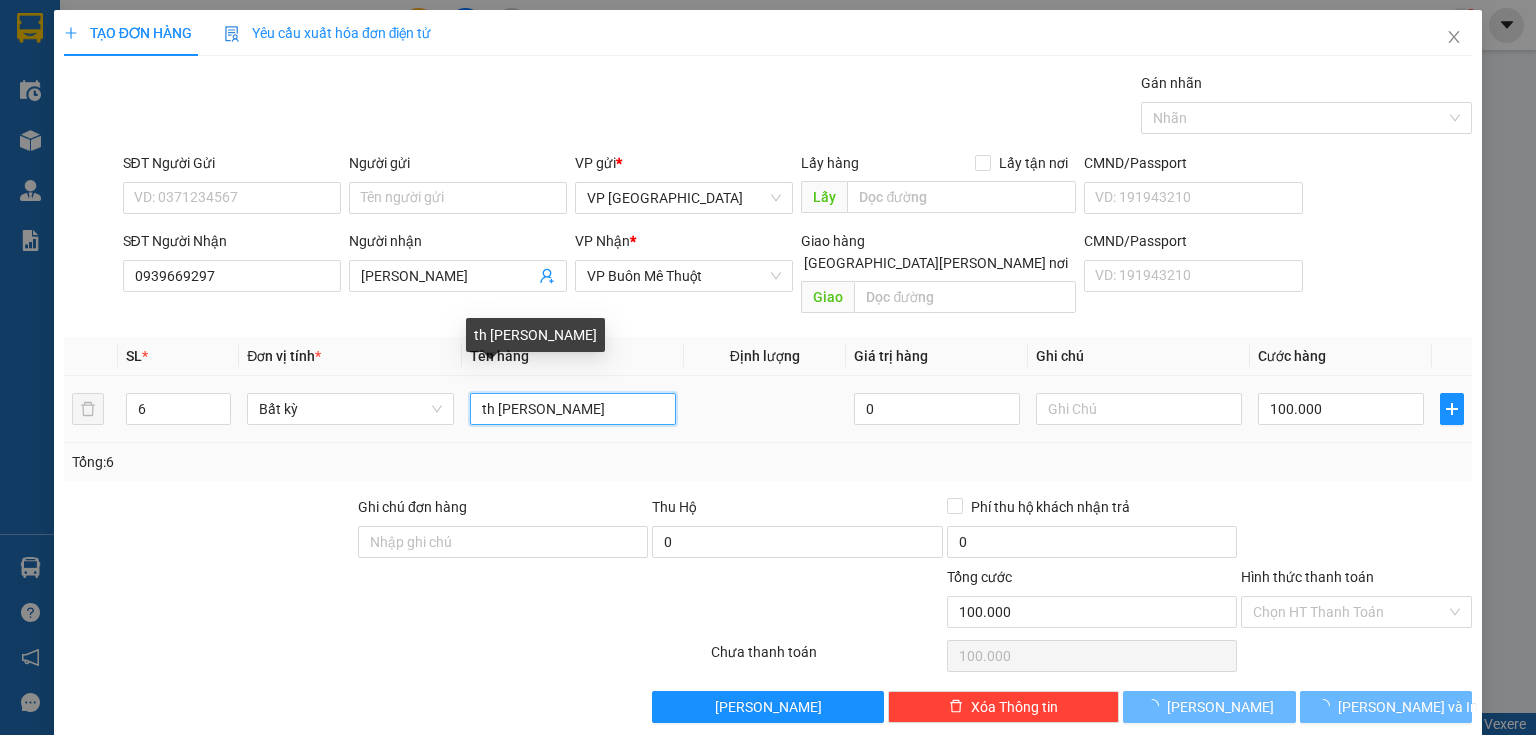 click on "th [PERSON_NAME]" at bounding box center (573, 409) 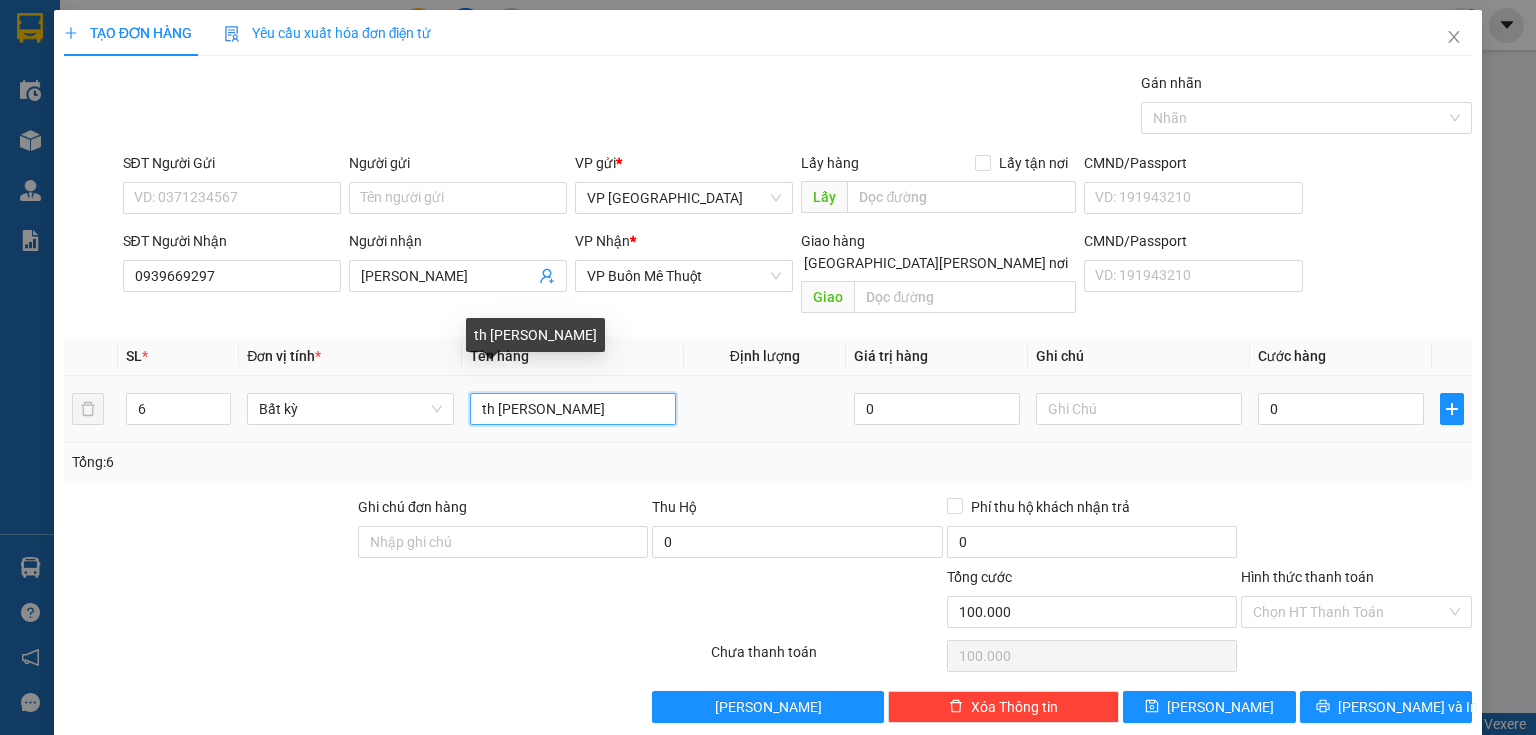 type on "0" 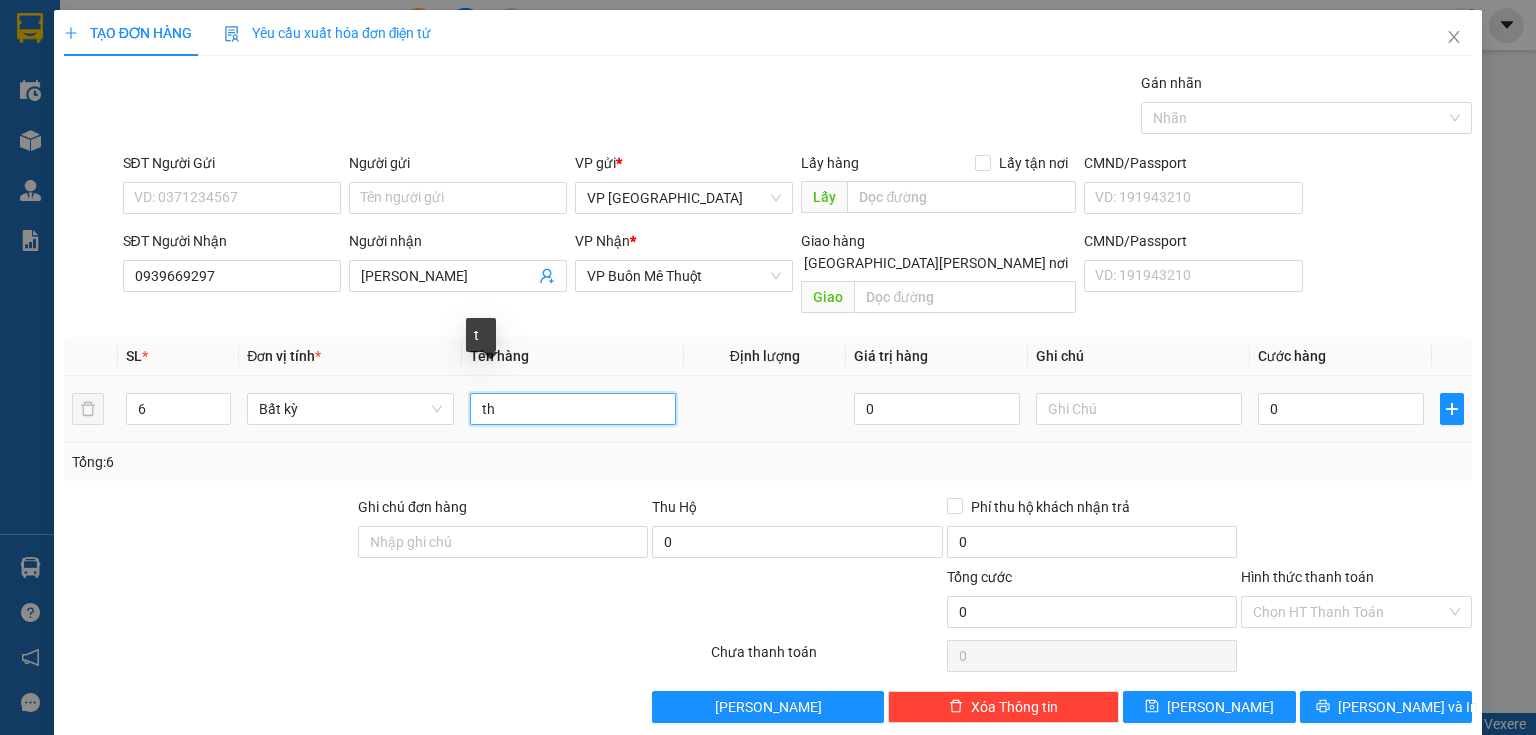 type on "t" 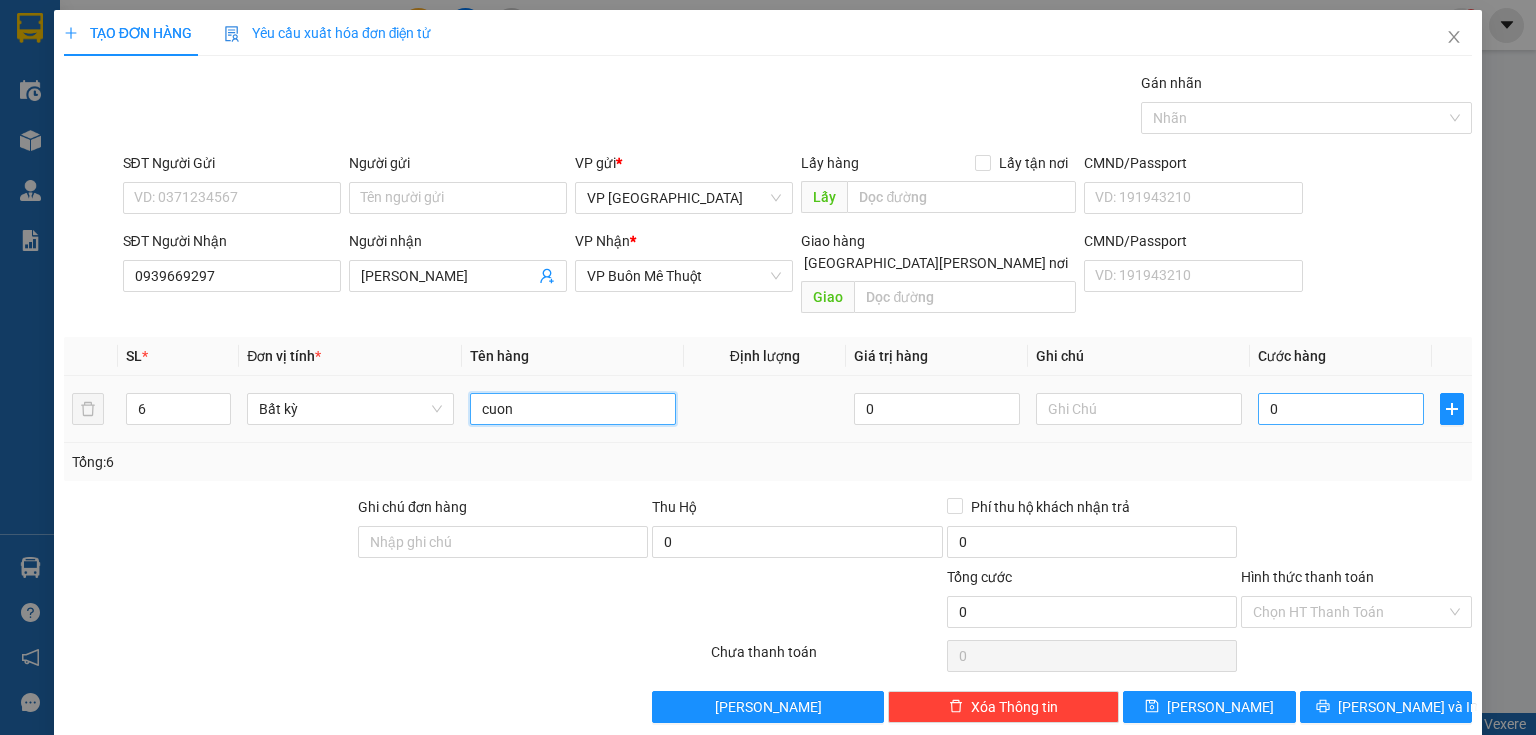 type on "cuon" 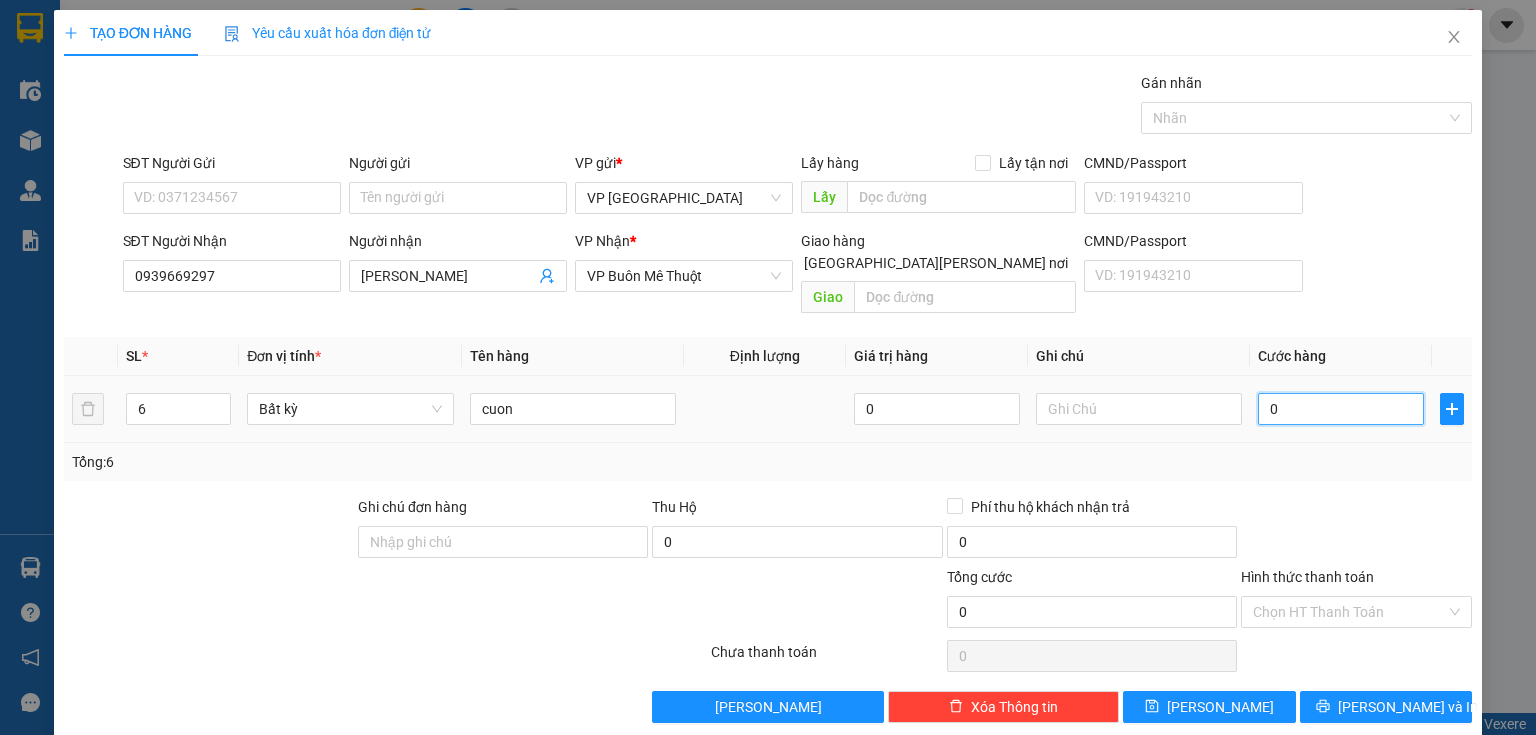 click on "0" at bounding box center (1341, 409) 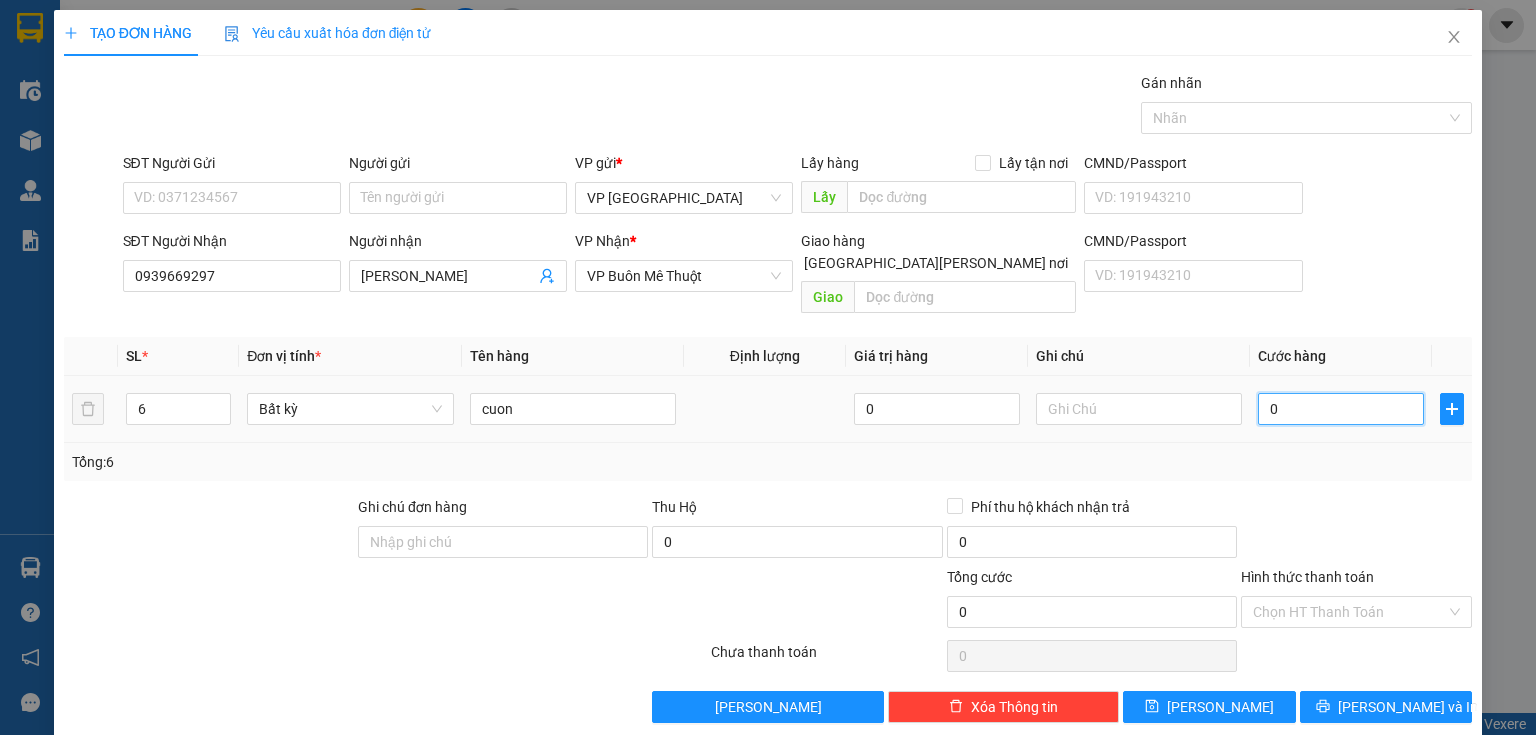 type on "1" 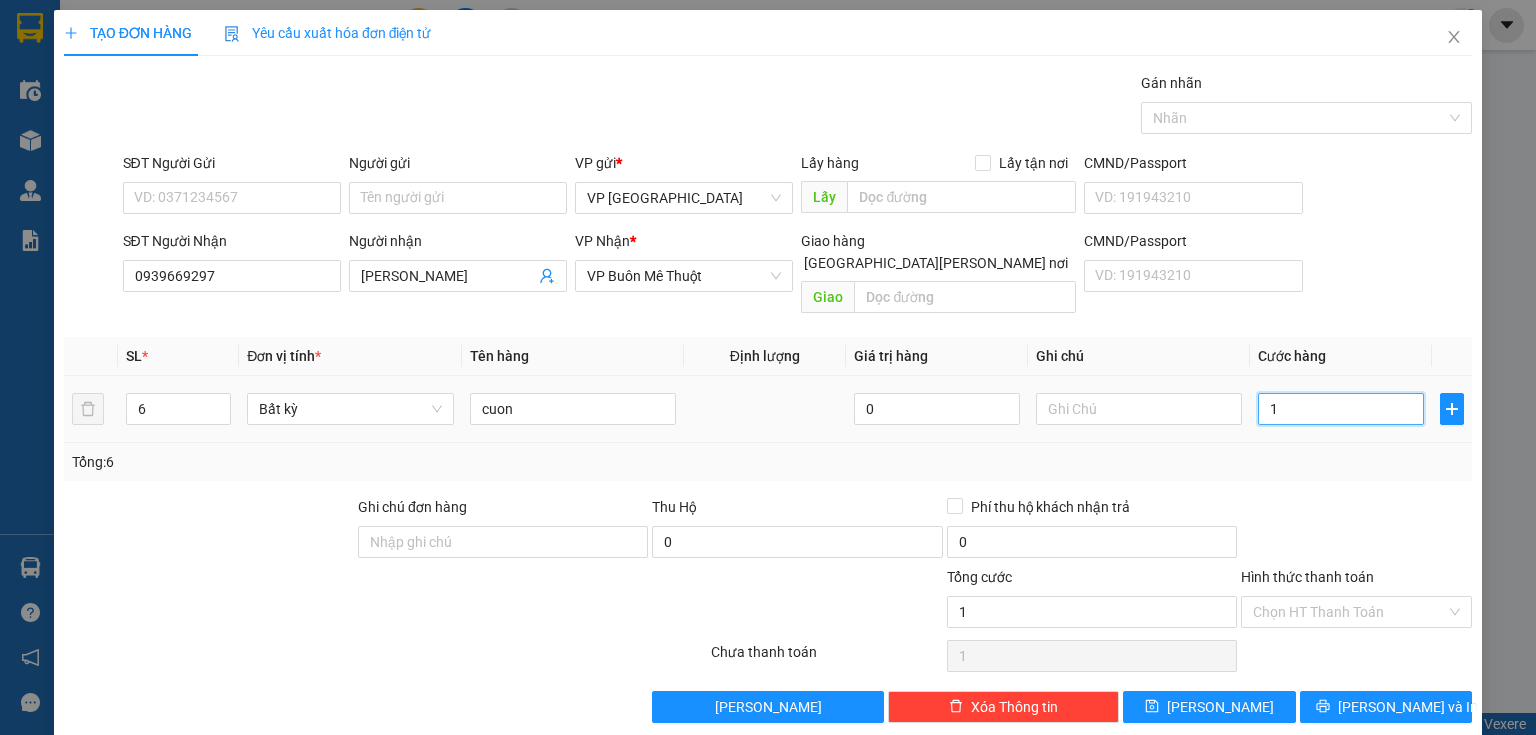 type on "10" 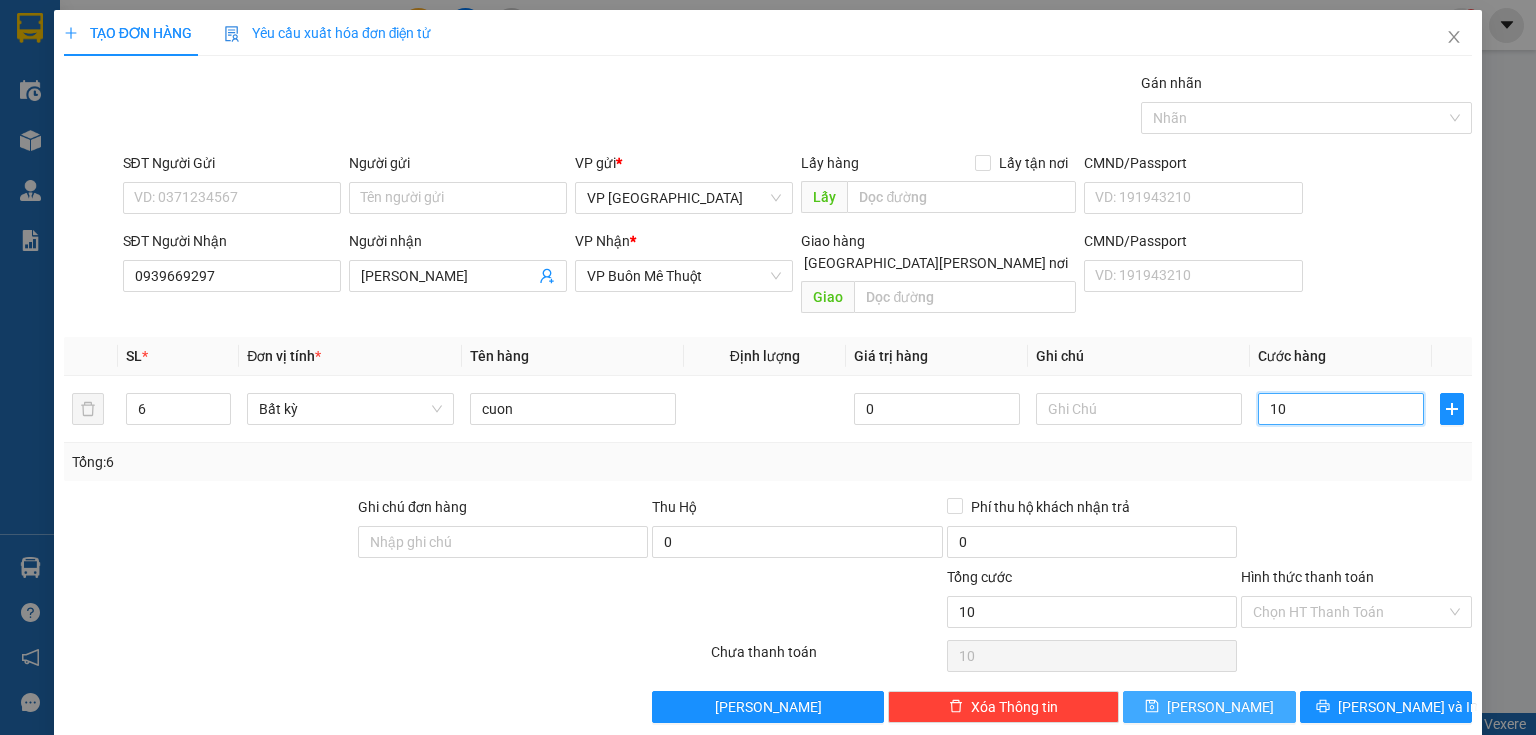 type on "10" 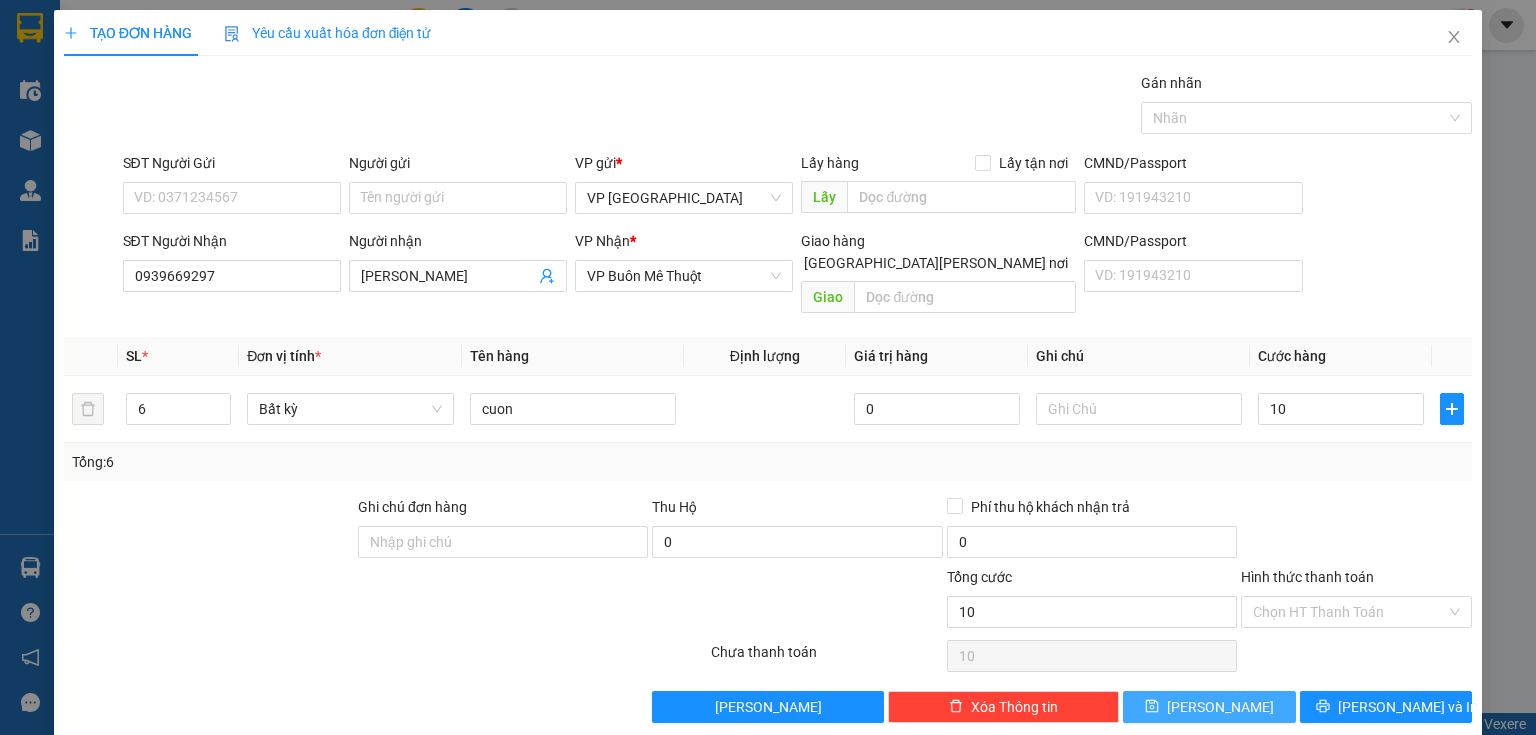 type on "10.000" 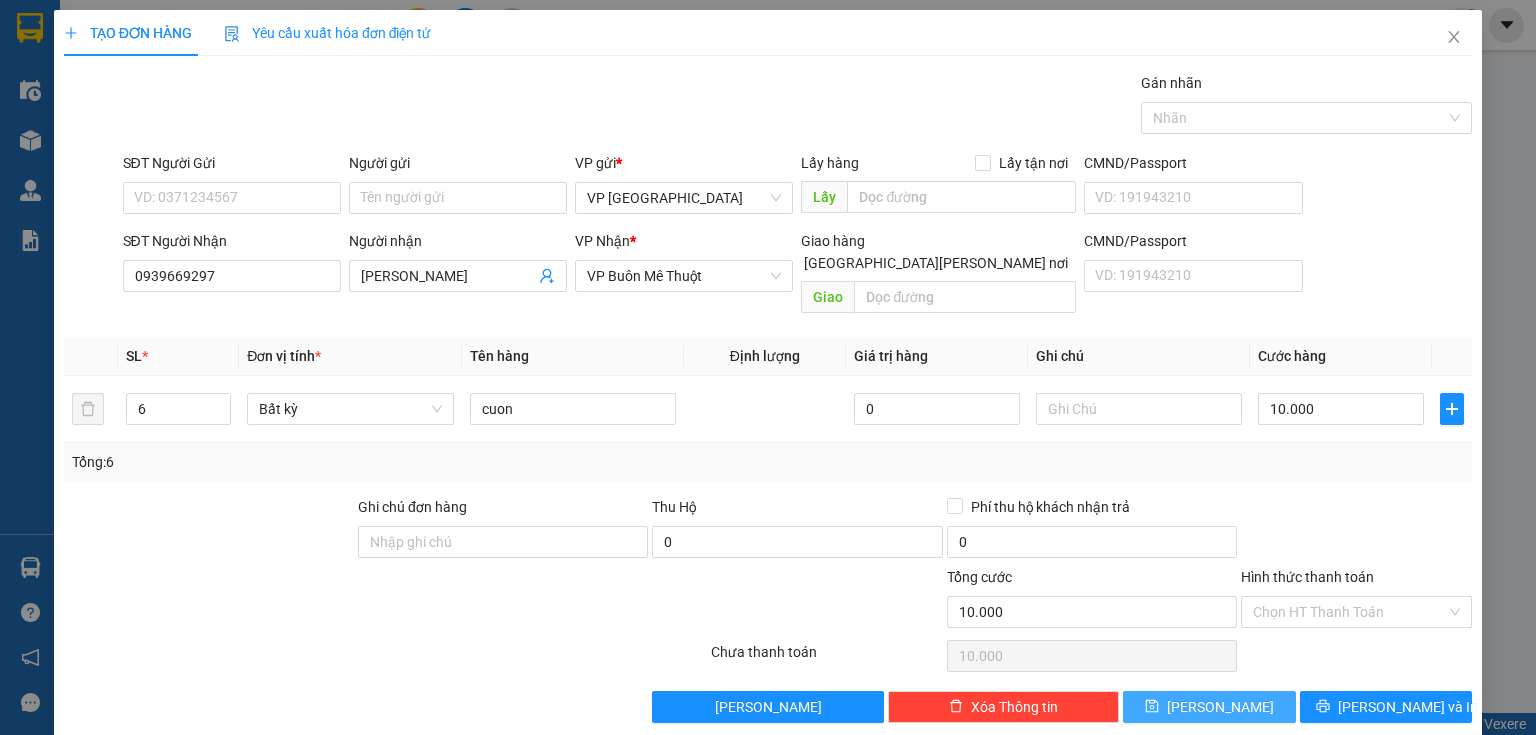 click 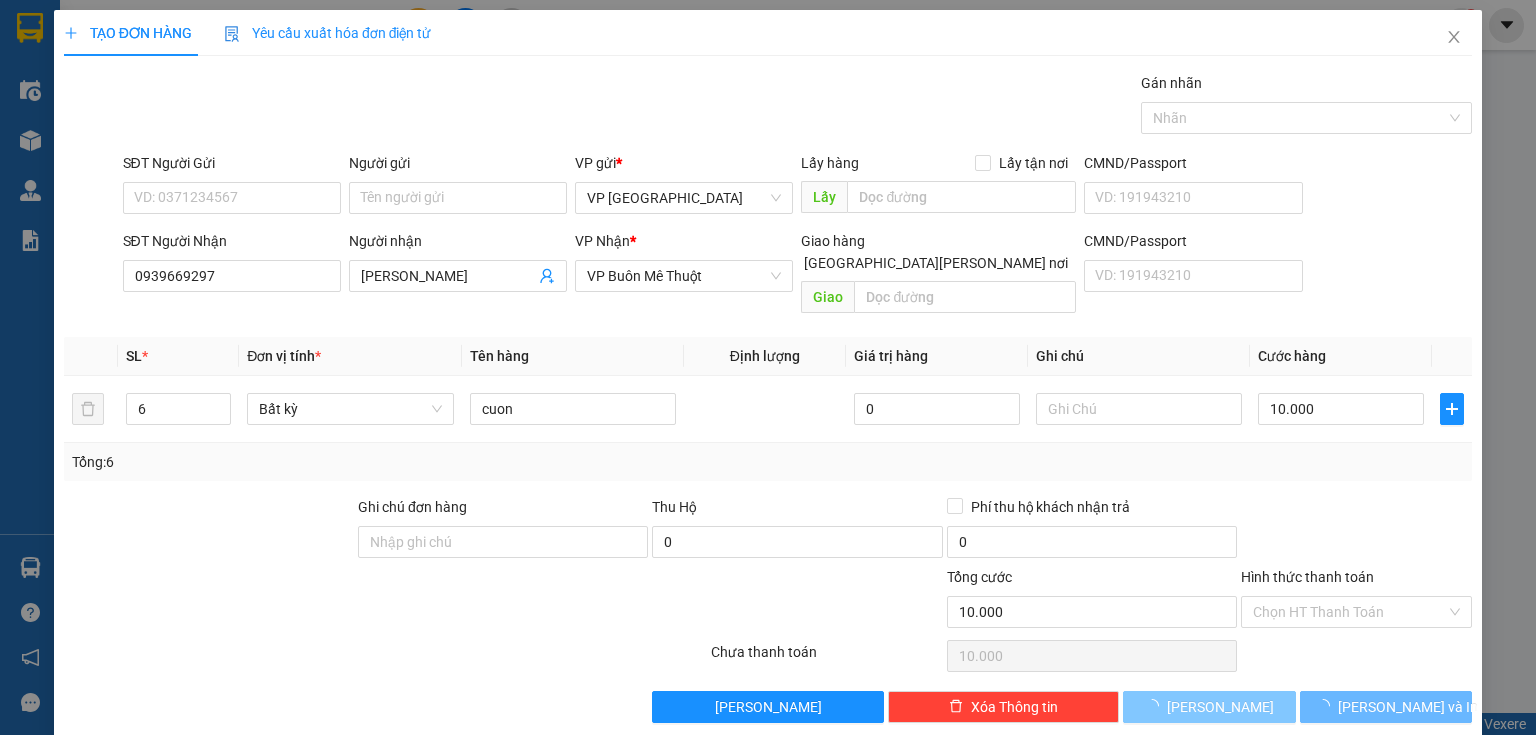 type 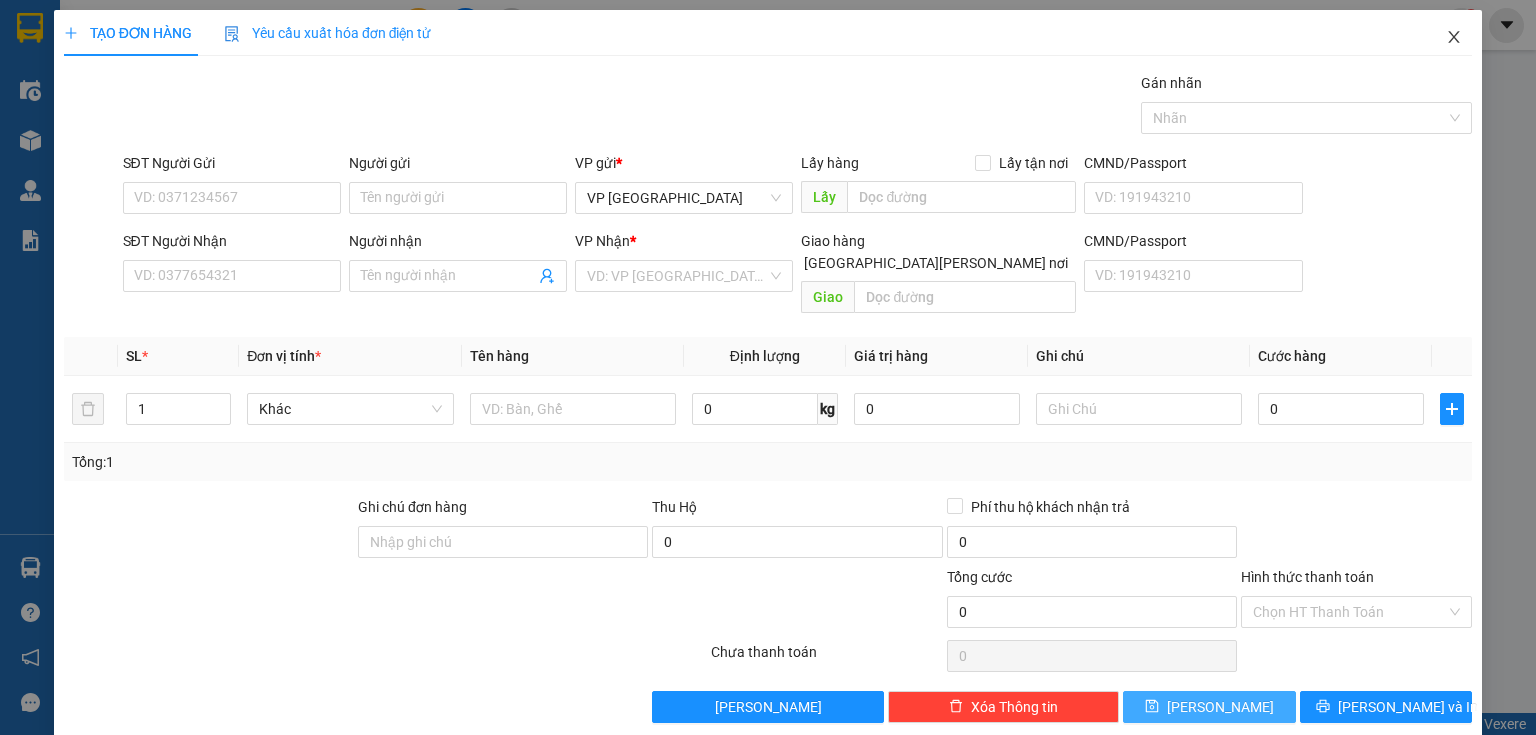 click at bounding box center (1454, 38) 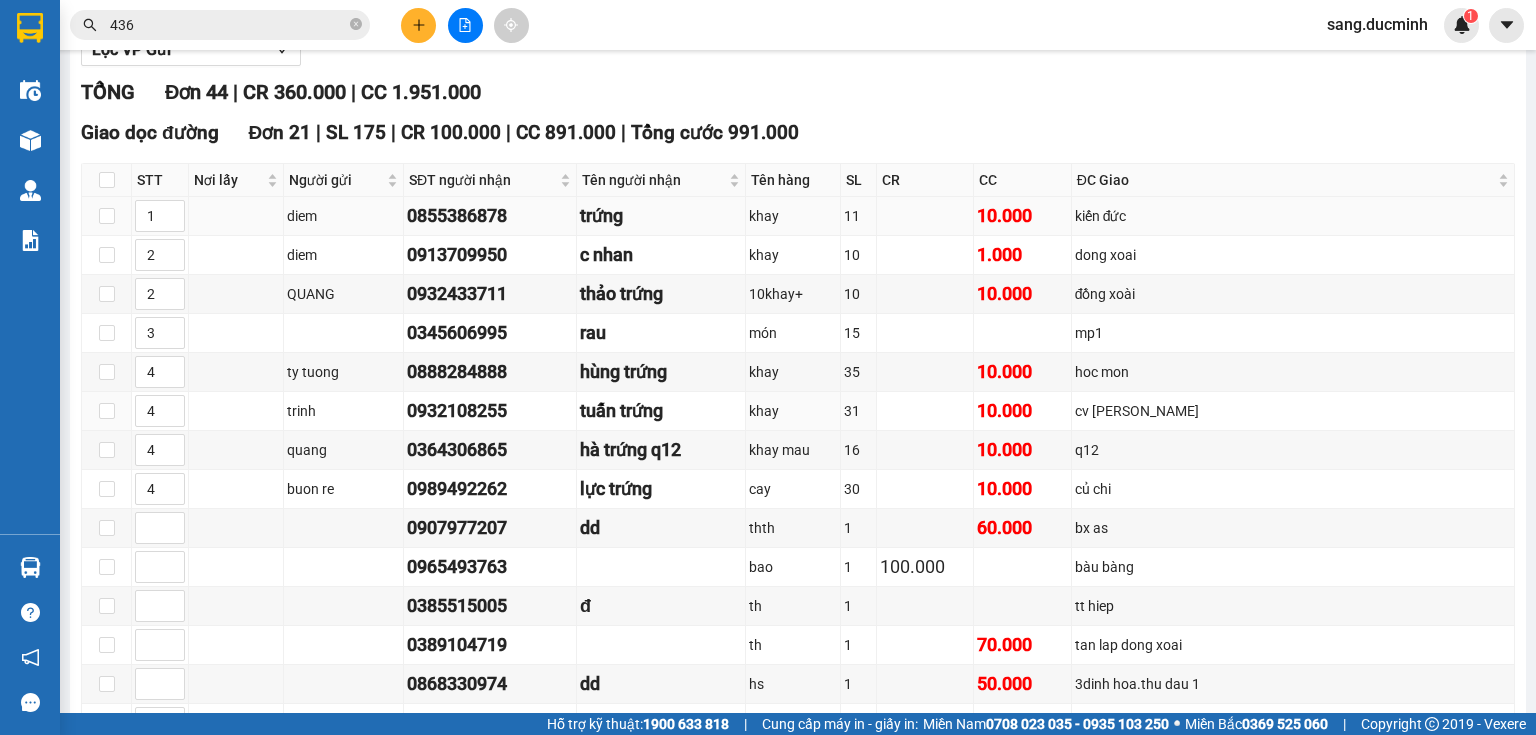 scroll, scrollTop: 320, scrollLeft: 0, axis: vertical 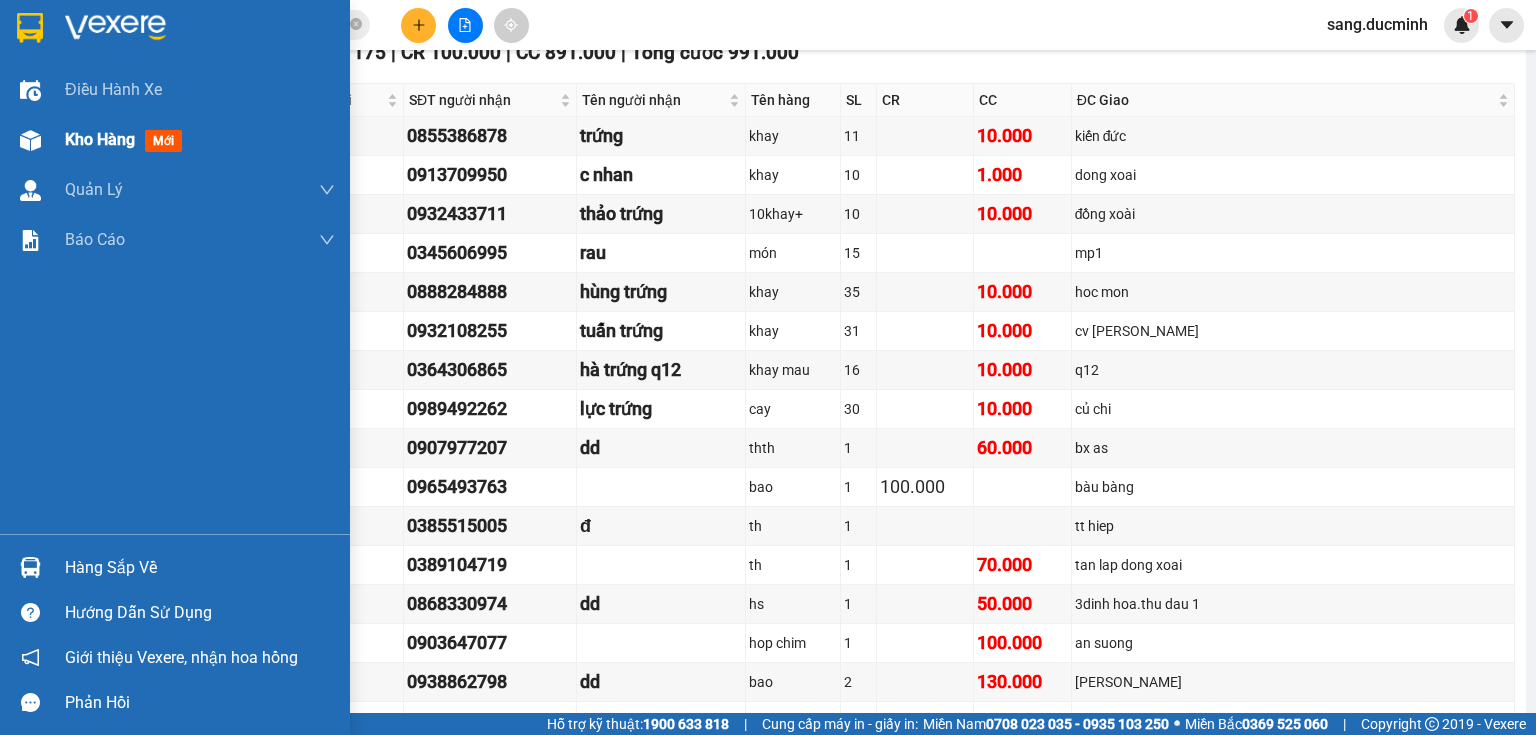 click on "Kho hàng mới" at bounding box center (200, 140) 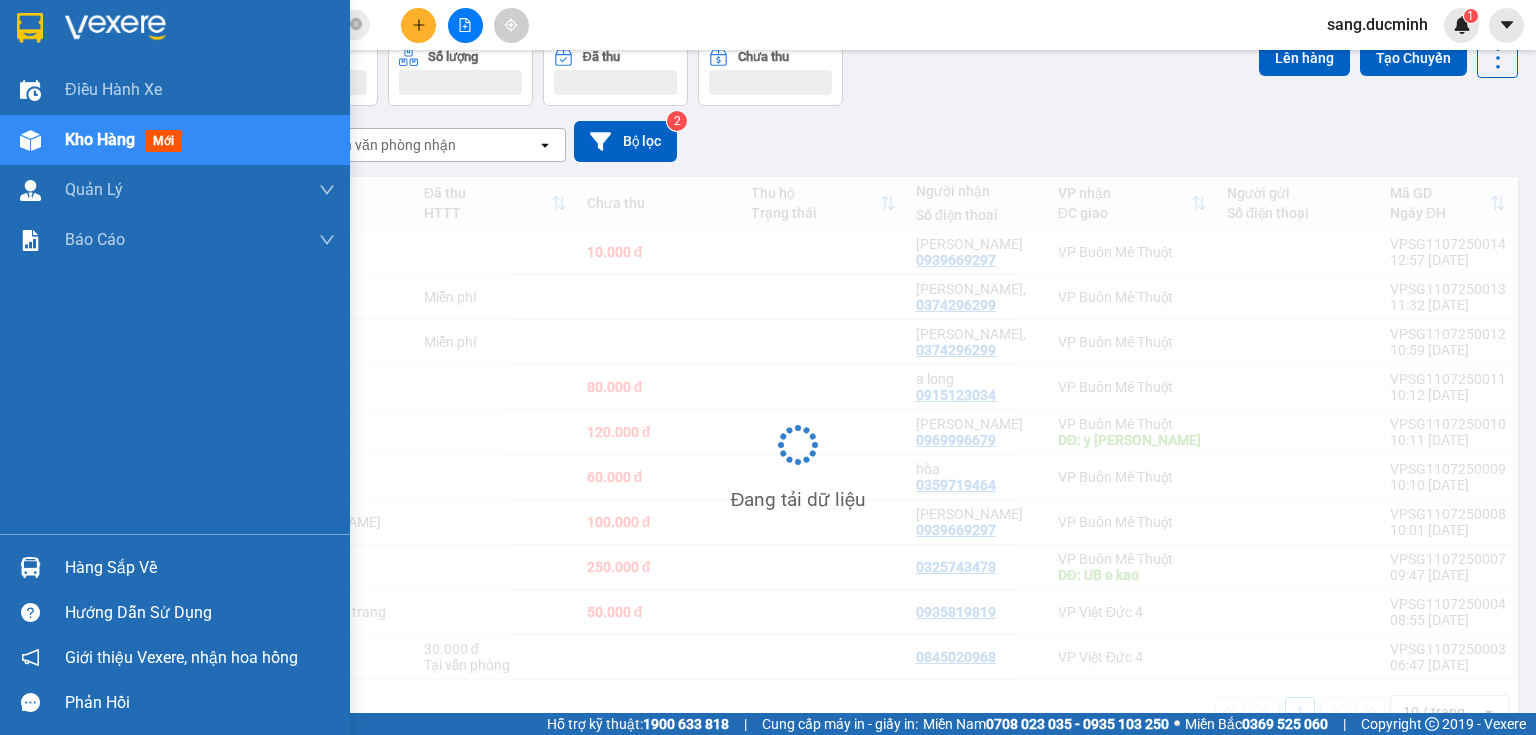 scroll, scrollTop: 105, scrollLeft: 0, axis: vertical 